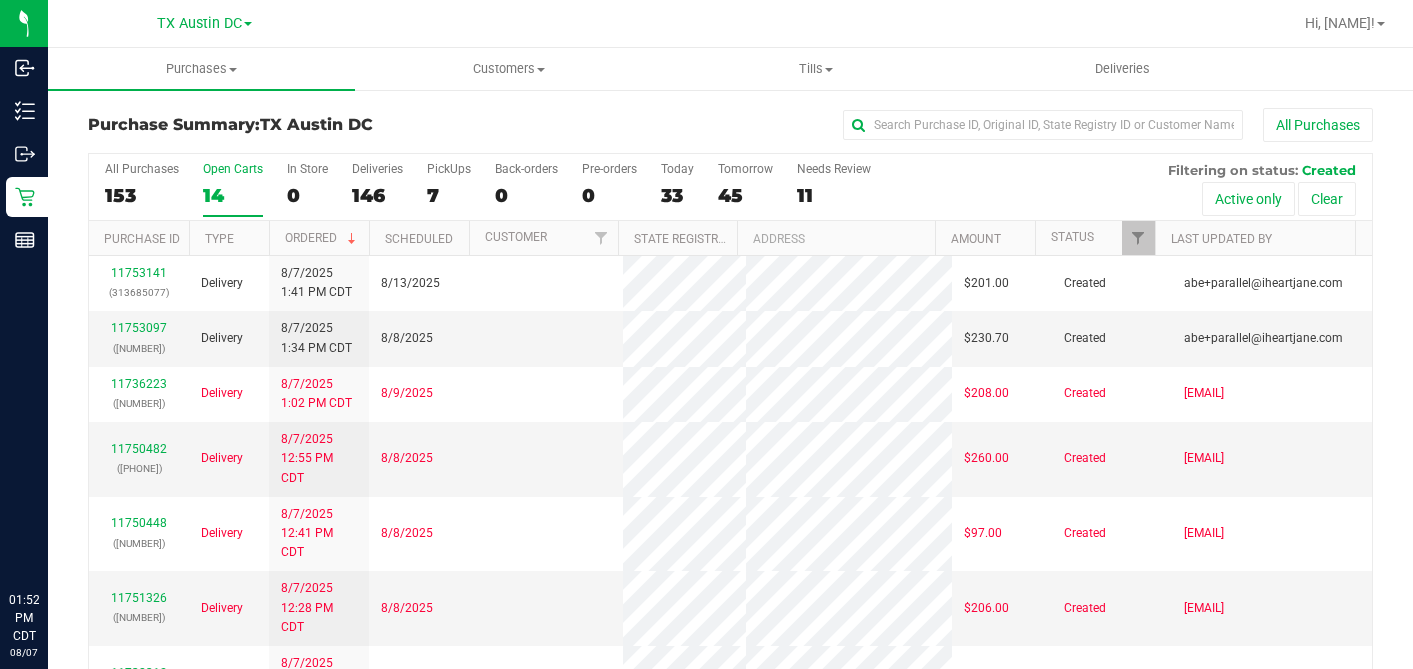 scroll, scrollTop: 0, scrollLeft: 0, axis: both 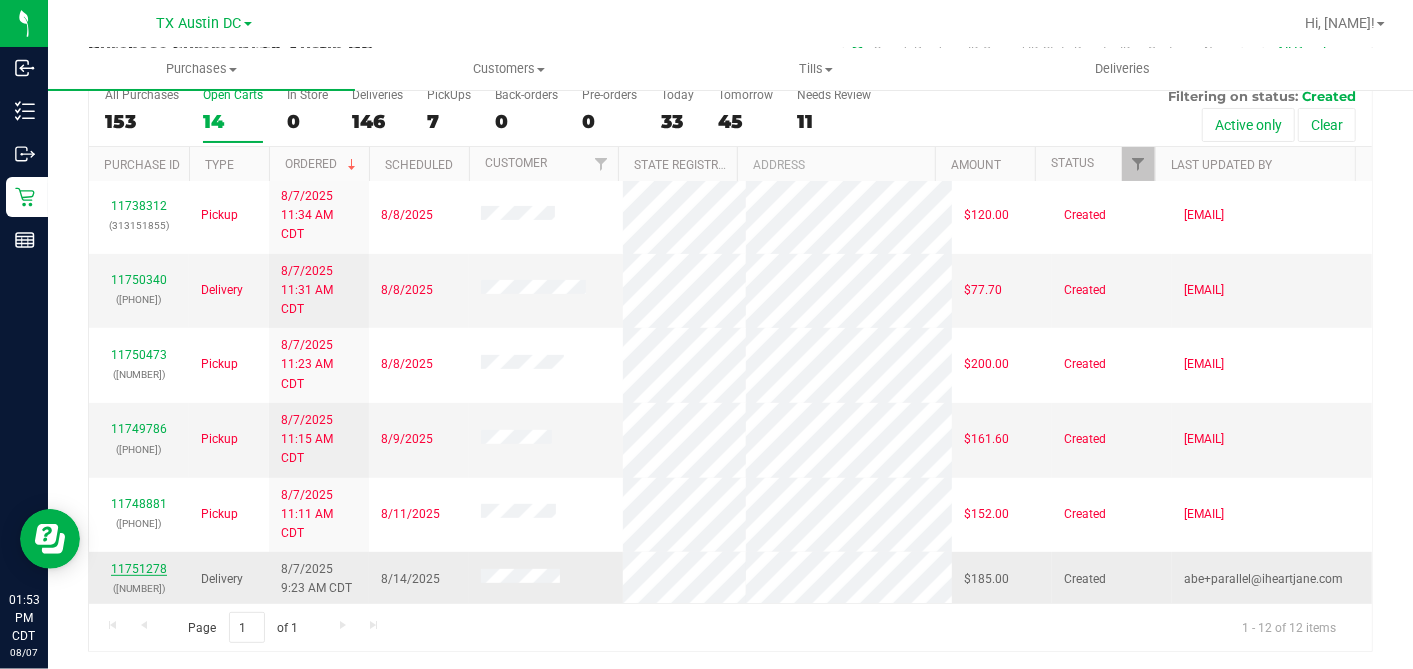 click on "11751278" at bounding box center [139, 569] 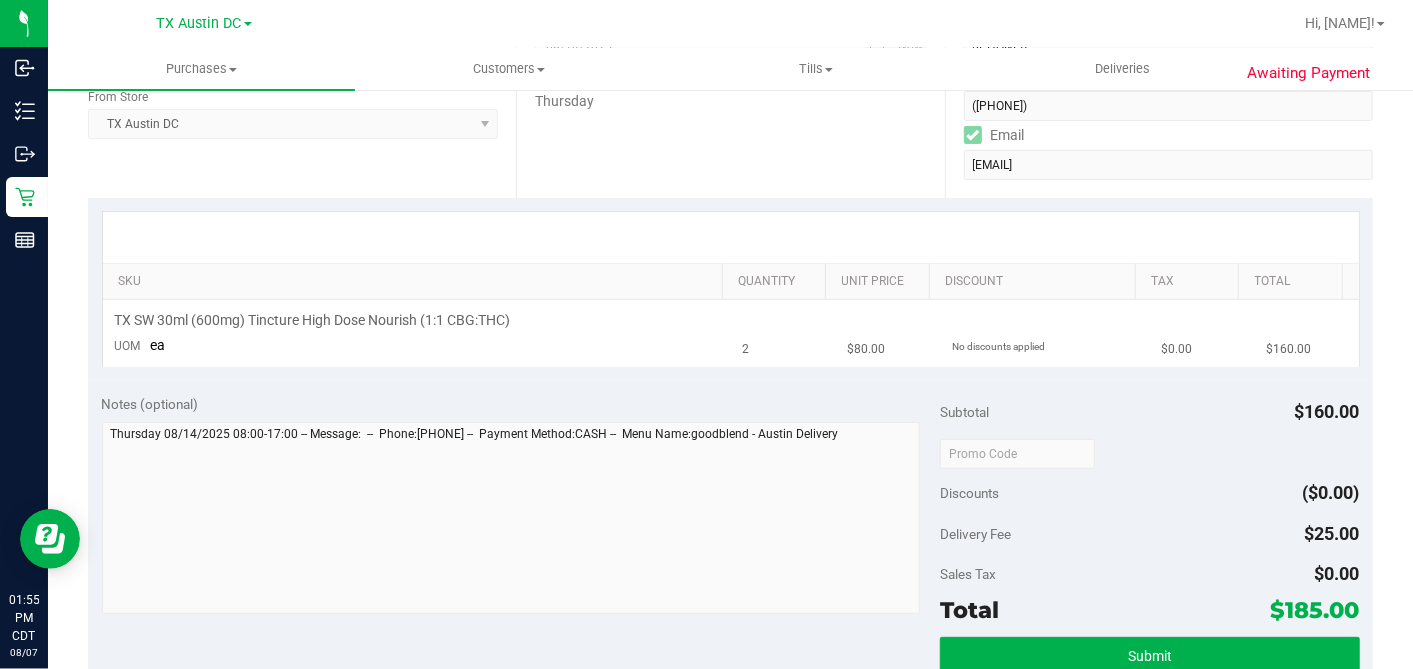scroll, scrollTop: 0, scrollLeft: 0, axis: both 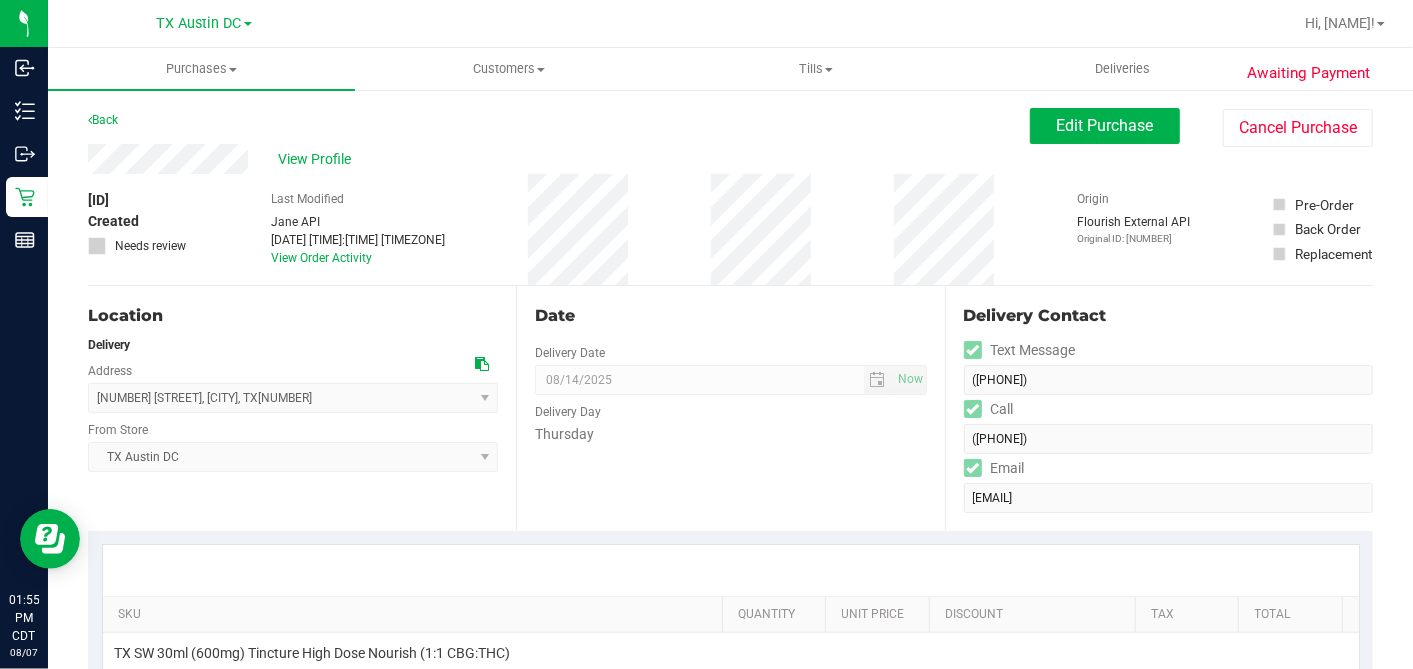 click on "[NUMBER] [STREET]
, [CITY]
, [STATE]
[POSTAL_CODE]
Select address [NUMBER] [STREET]" at bounding box center [293, 383] 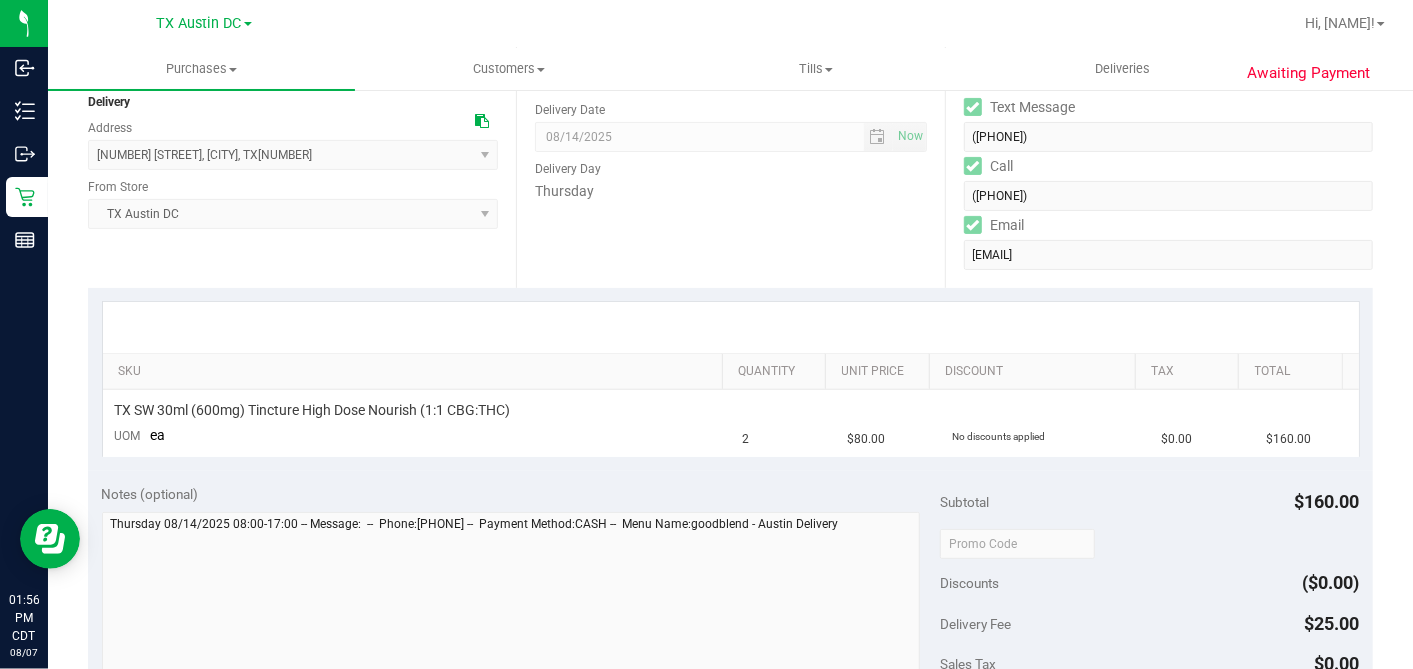 scroll, scrollTop: 0, scrollLeft: 0, axis: both 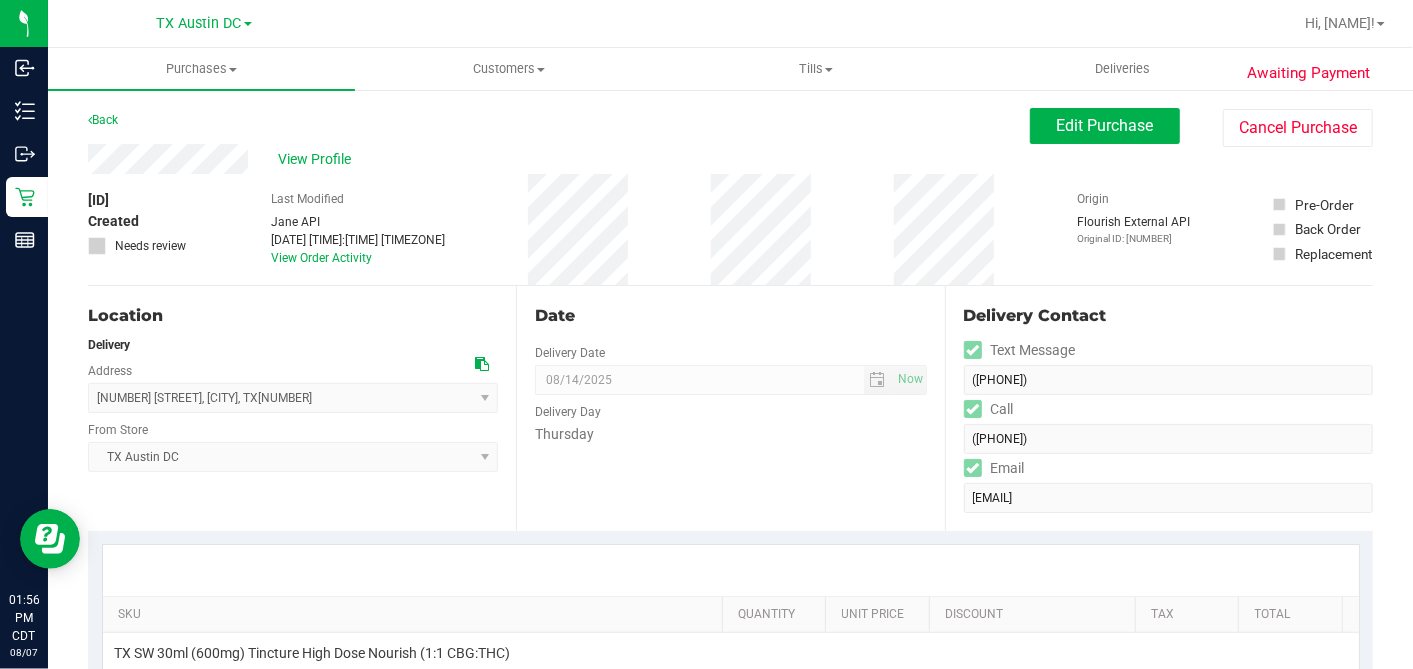 click at bounding box center (482, 364) 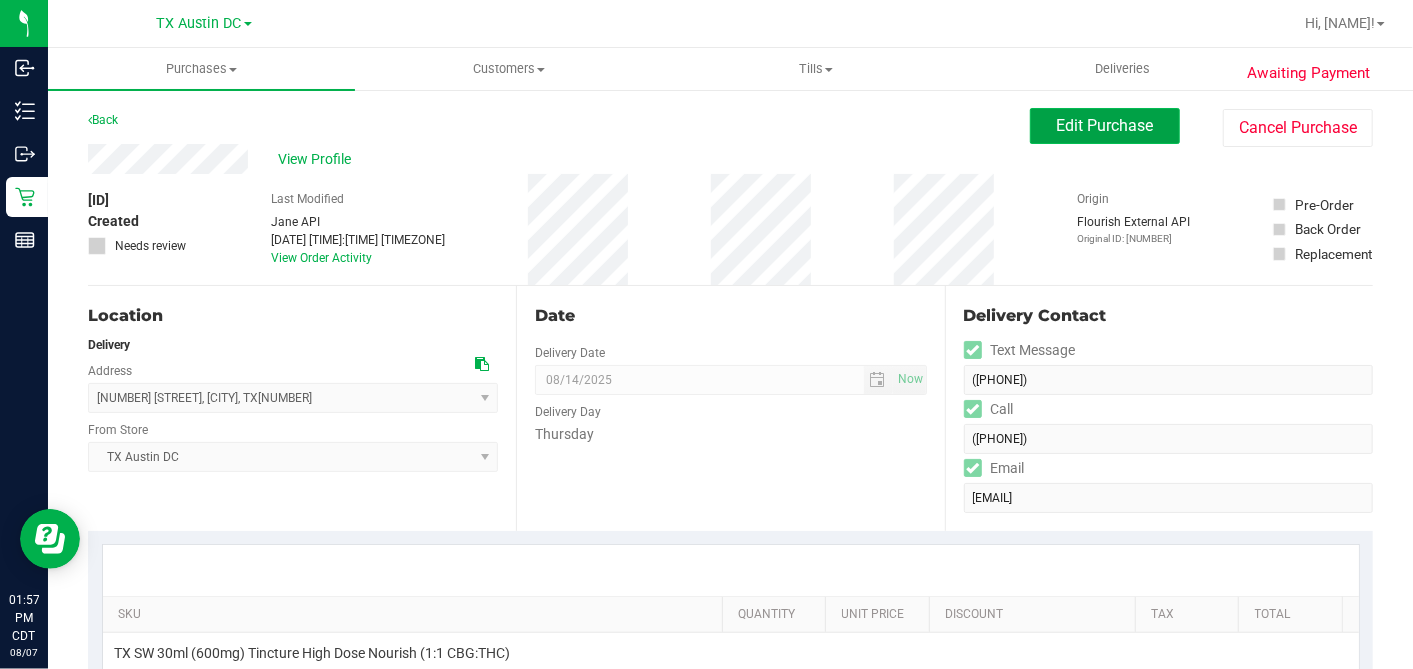 click on "Edit Purchase" at bounding box center [1105, 125] 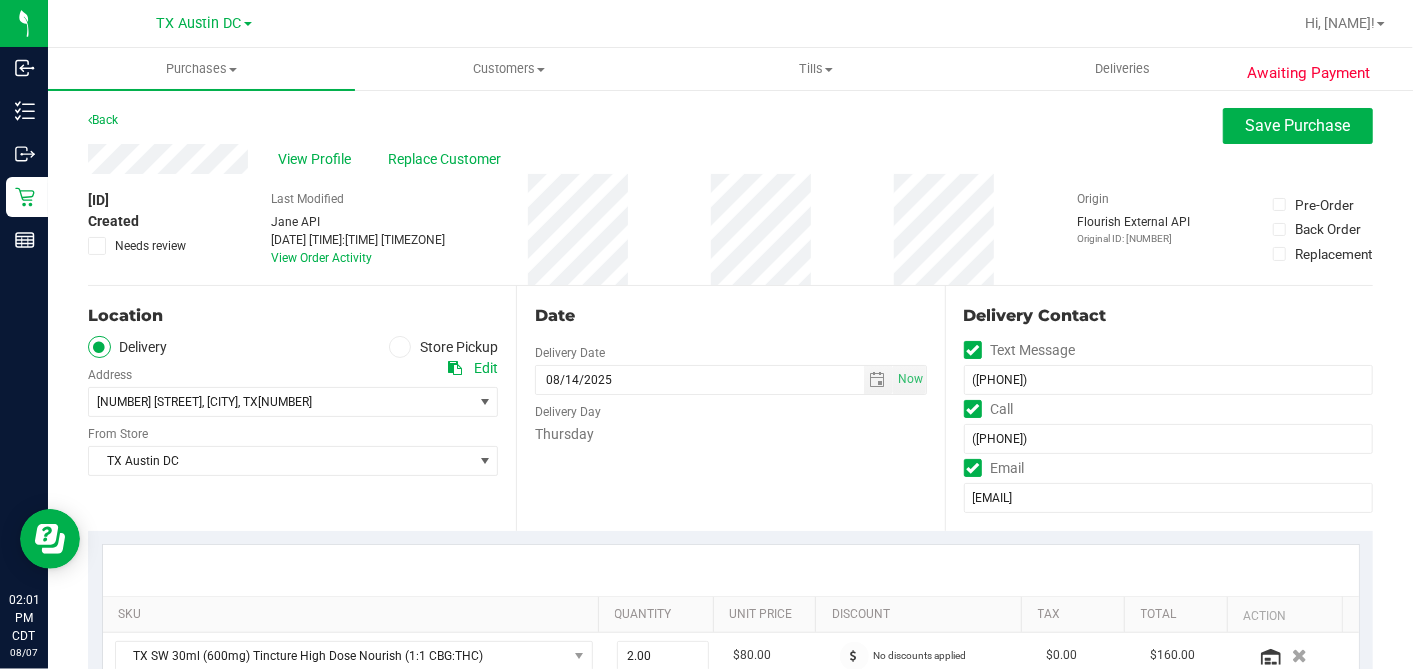drag, startPoint x: 825, startPoint y: 241, endPoint x: 840, endPoint y: 260, distance: 24.207438 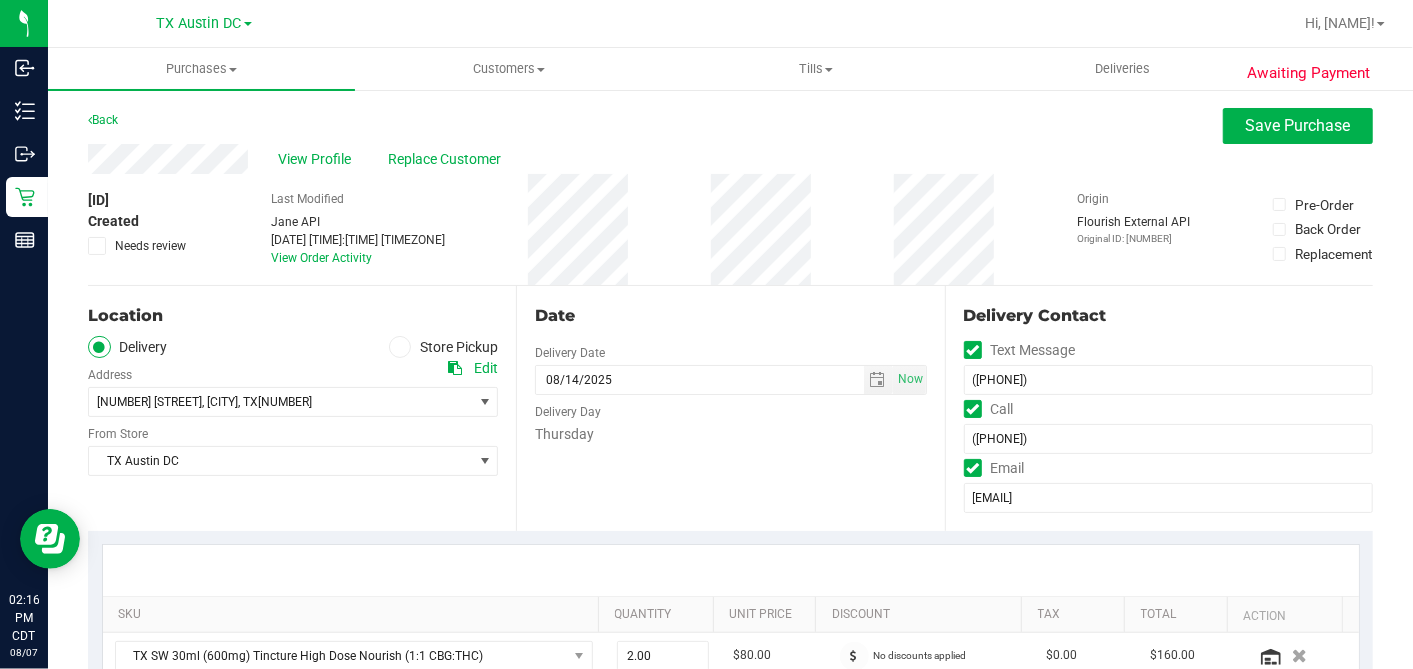 click on "Date
Delivery Date
08/14/2025
Now
08/14/2025 05:00 PM
Now
Delivery Day
Thursday" at bounding box center (730, 408) 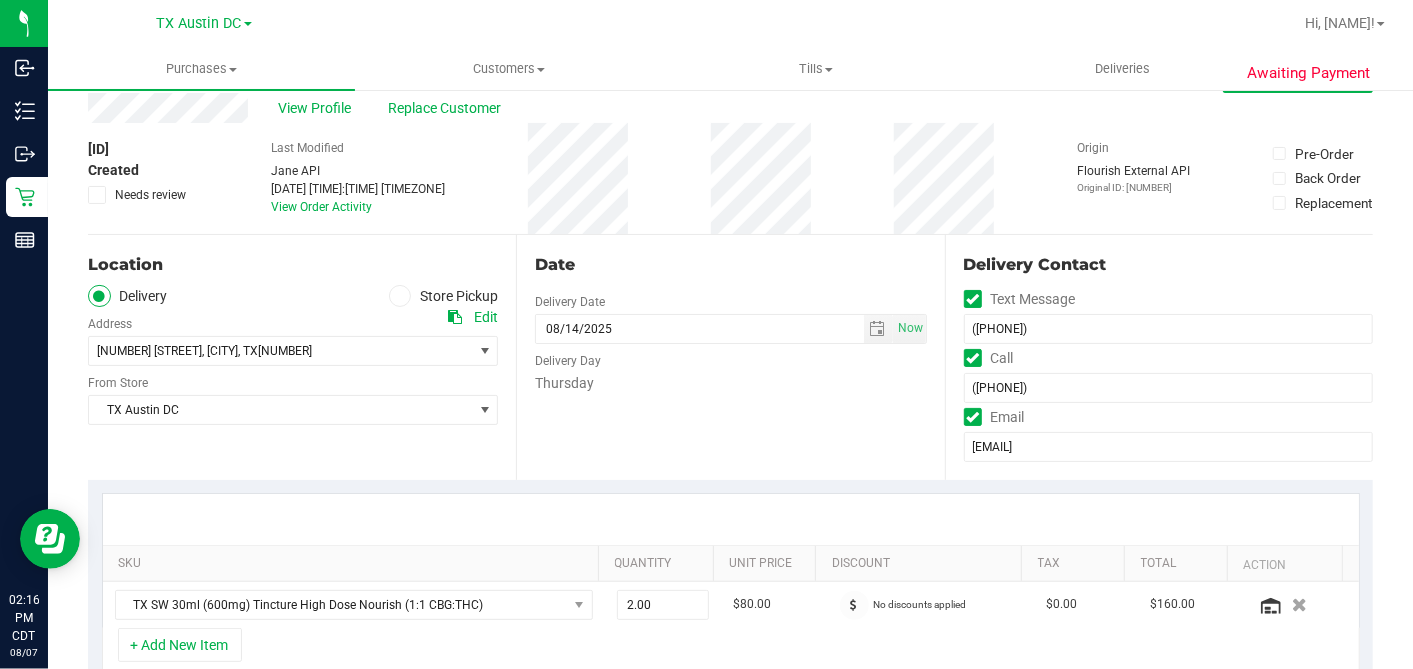 scroll, scrollTop: 0, scrollLeft: 0, axis: both 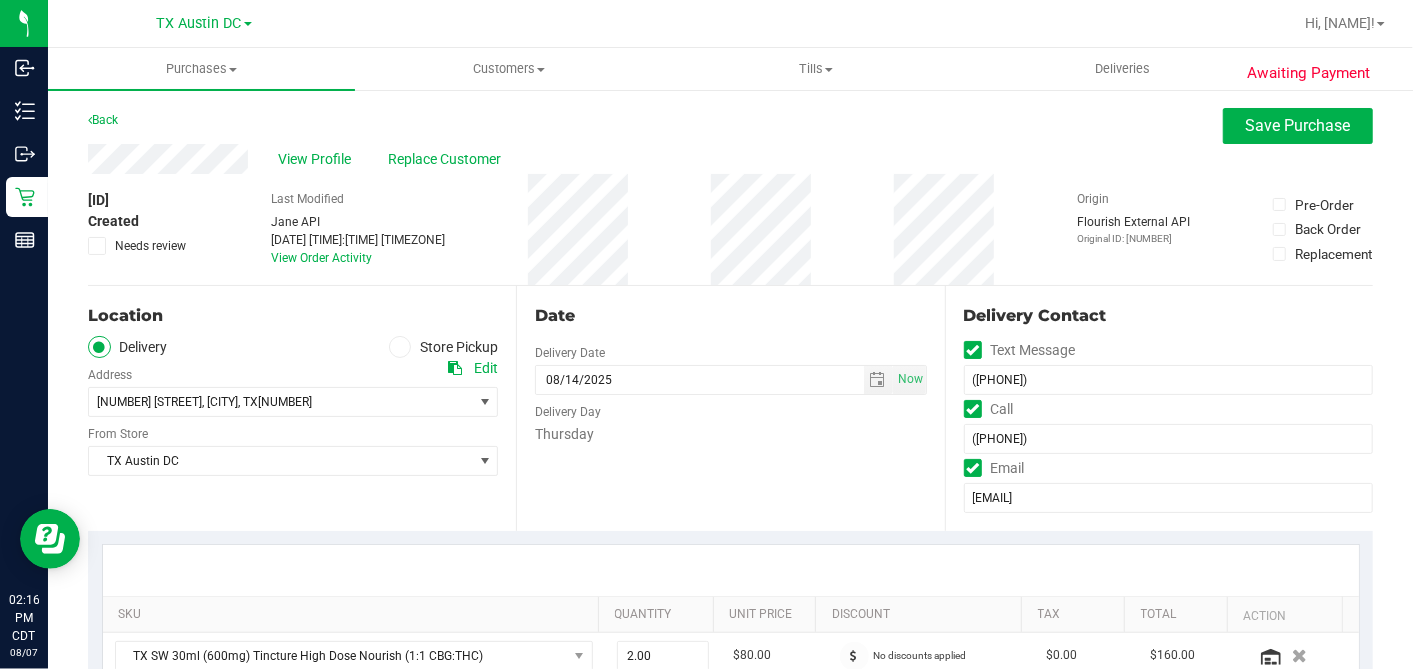 click on "Date
Delivery Date
08/14/2025
Now
08/14/2025 05:00 PM
Now
Delivery Day
Thursday" at bounding box center [730, 408] 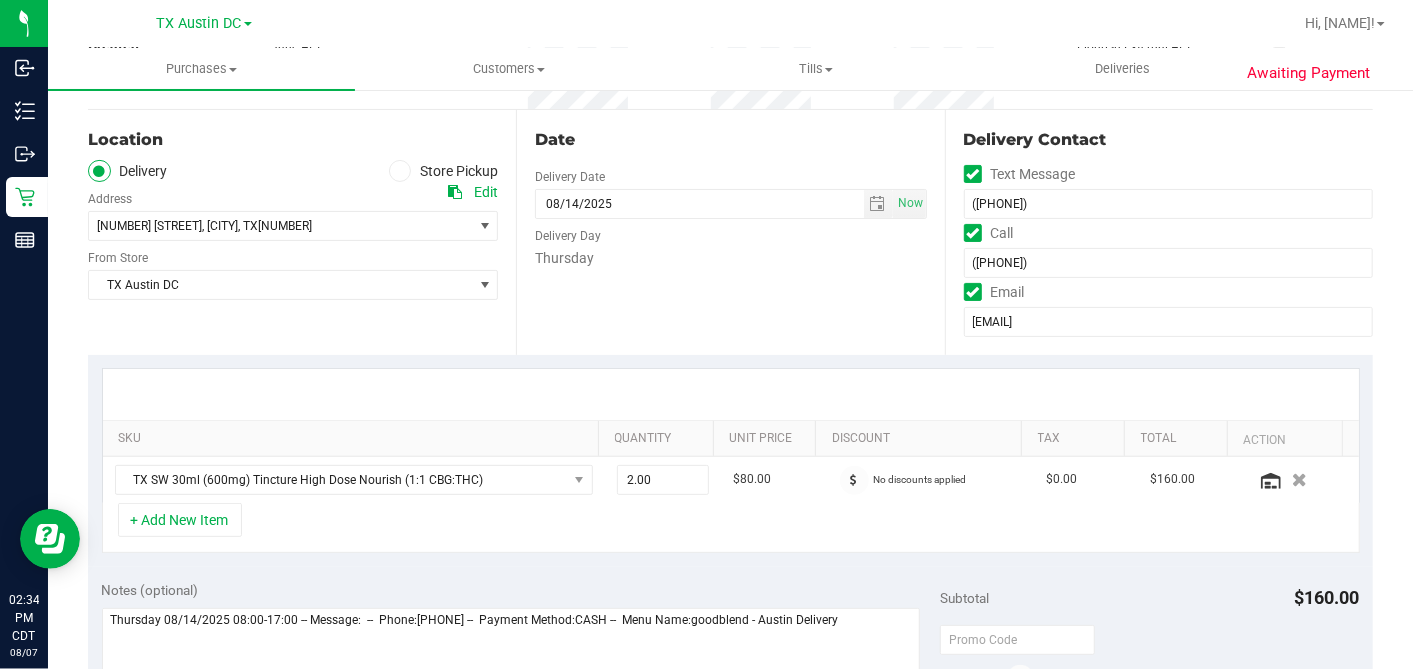 scroll, scrollTop: 333, scrollLeft: 0, axis: vertical 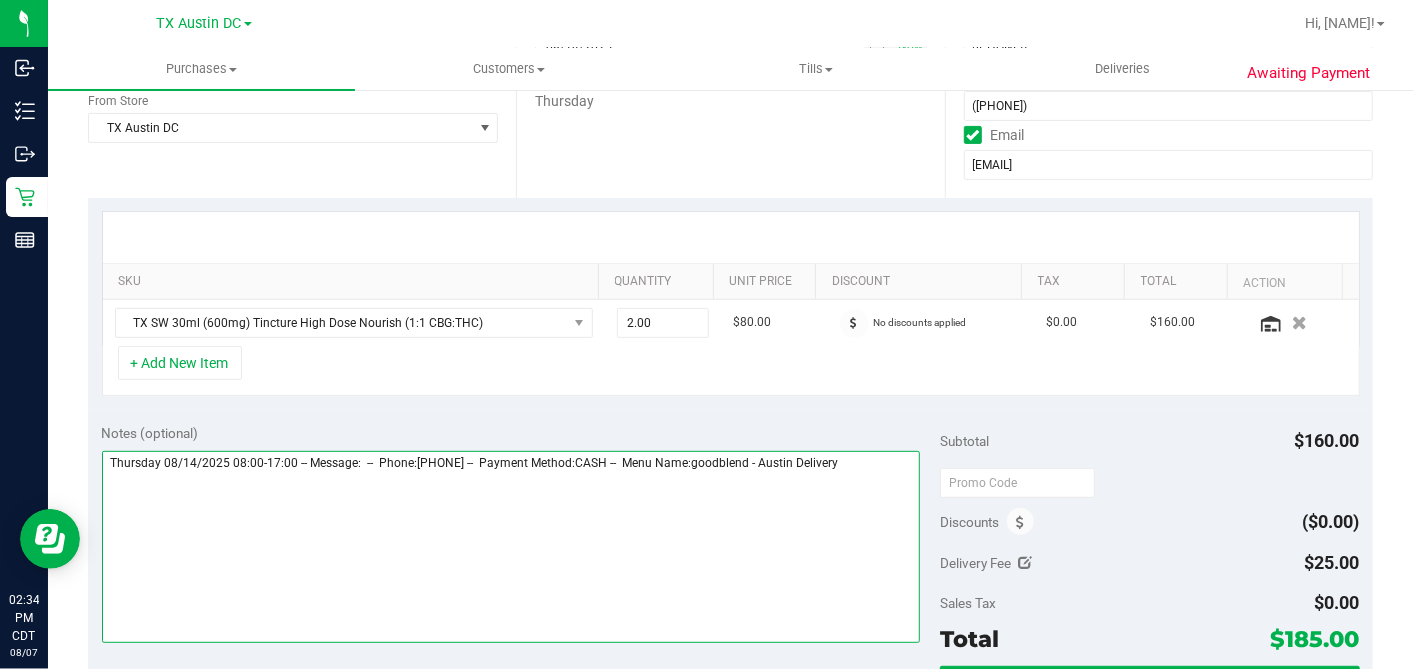 click at bounding box center [511, 547] 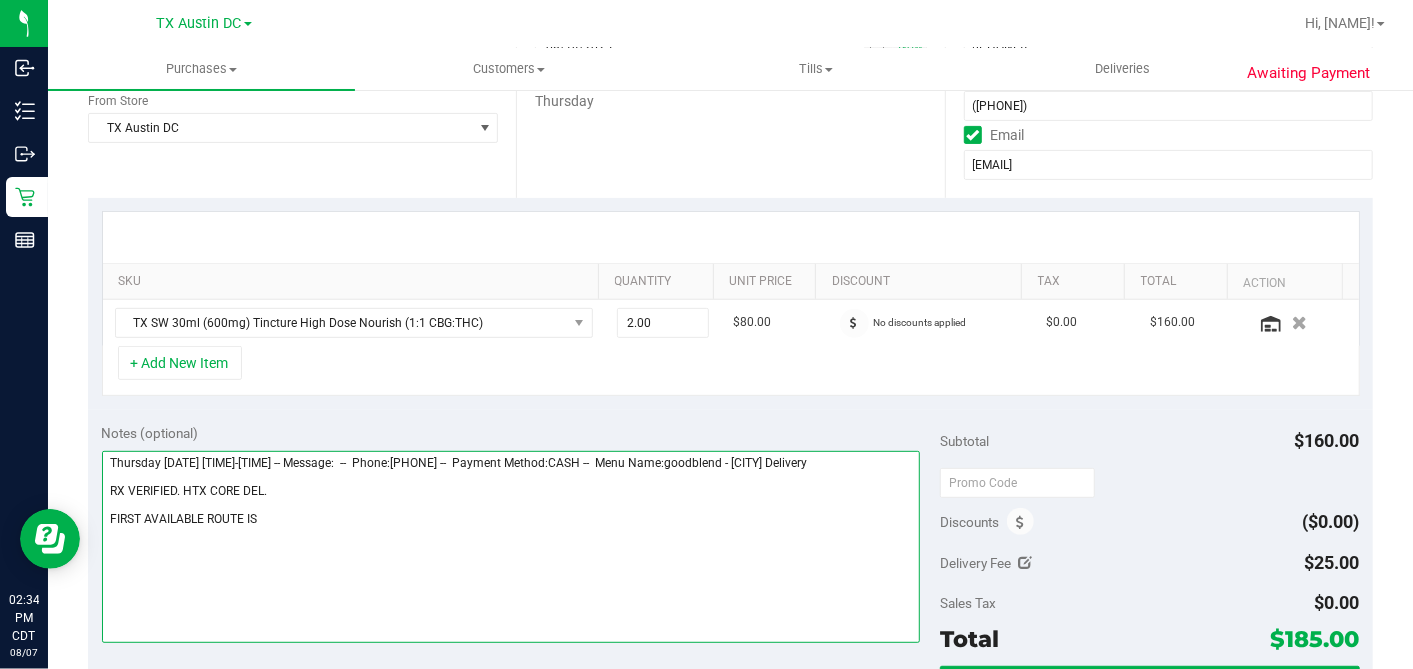 click at bounding box center (511, 547) 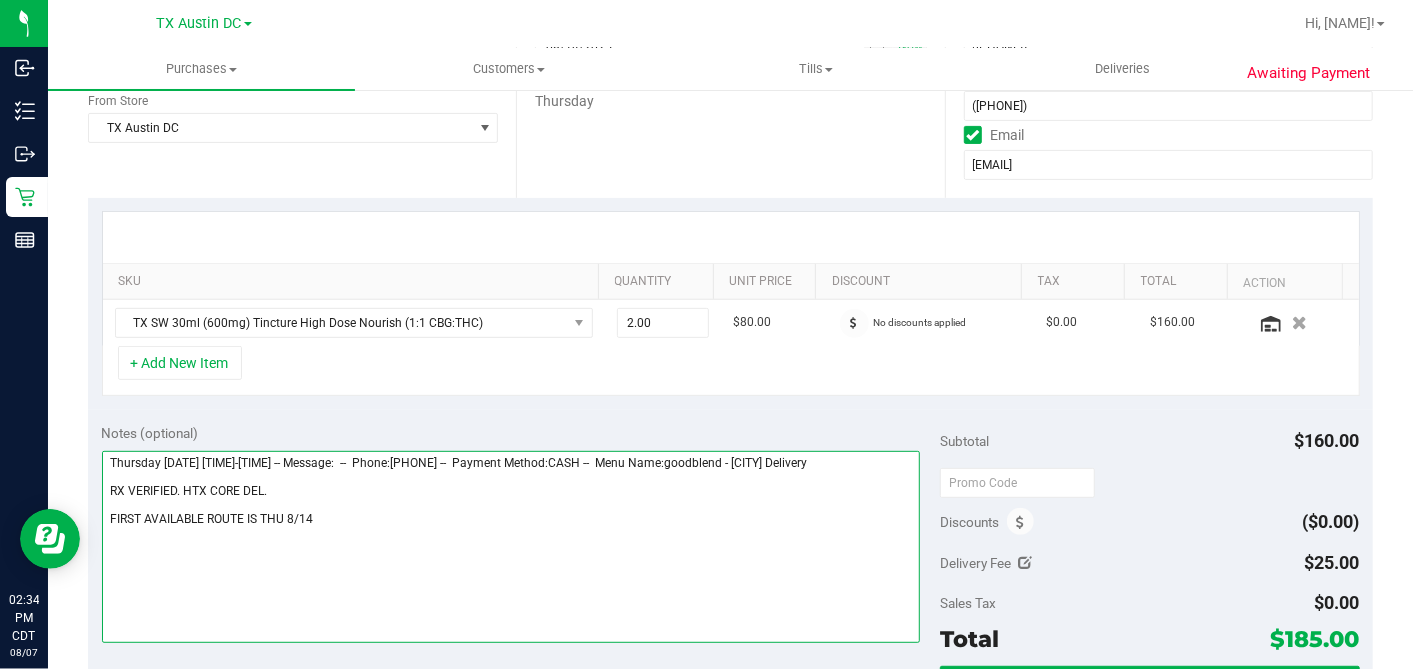 click at bounding box center (511, 547) 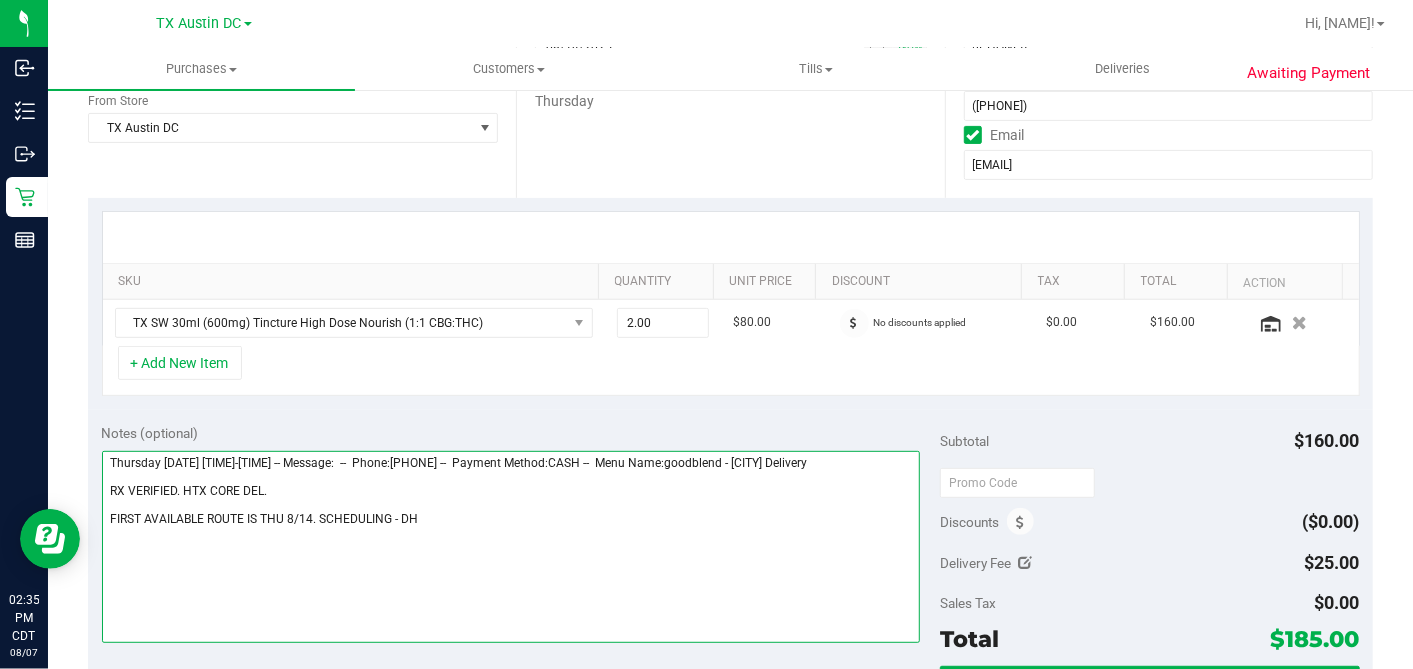 click at bounding box center [511, 547] 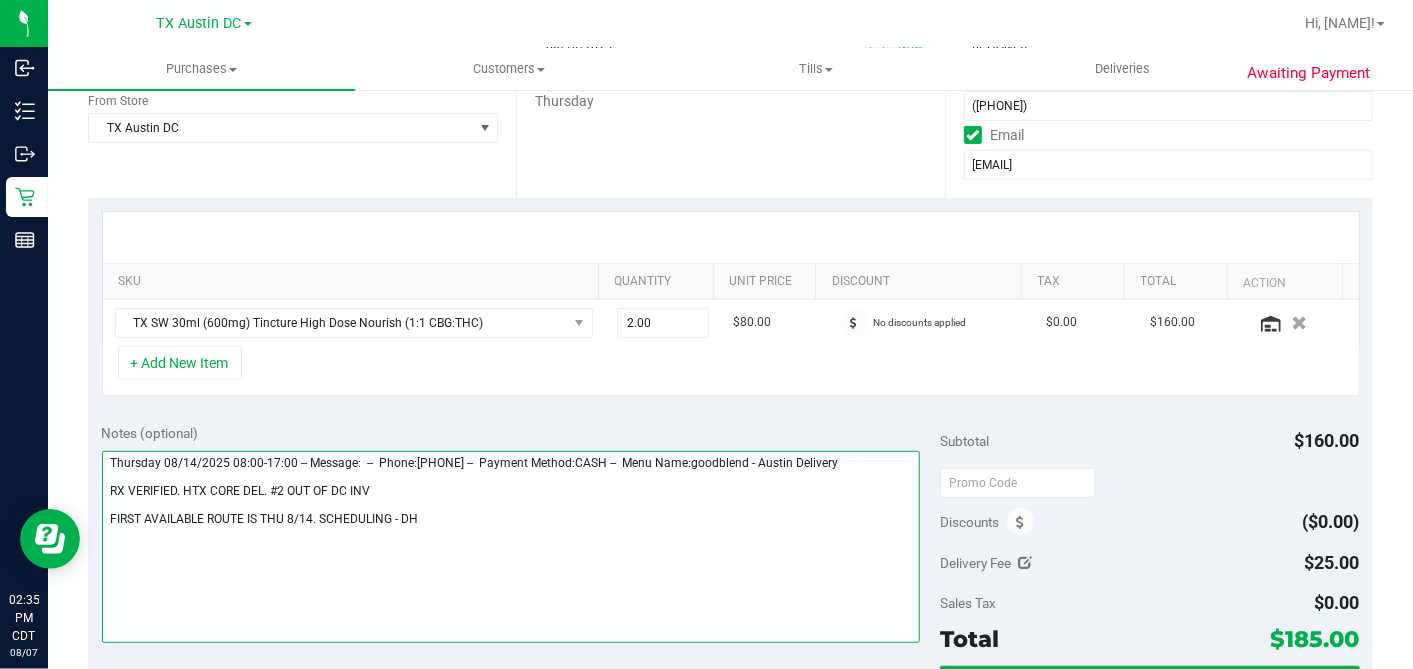 type on "Thursday 08/14/2025 08:00-17:00 -- Message:  --  Phone:[PHONE] --  Payment Method:CASH --  Menu Name:goodblend - Austin Delivery
RX VERIFIED. HTX CORE DEL. #2 OUT OF DC INV
FIRST AVAILABLE ROUTE IS THU 8/14. SCHEDULING - DH" 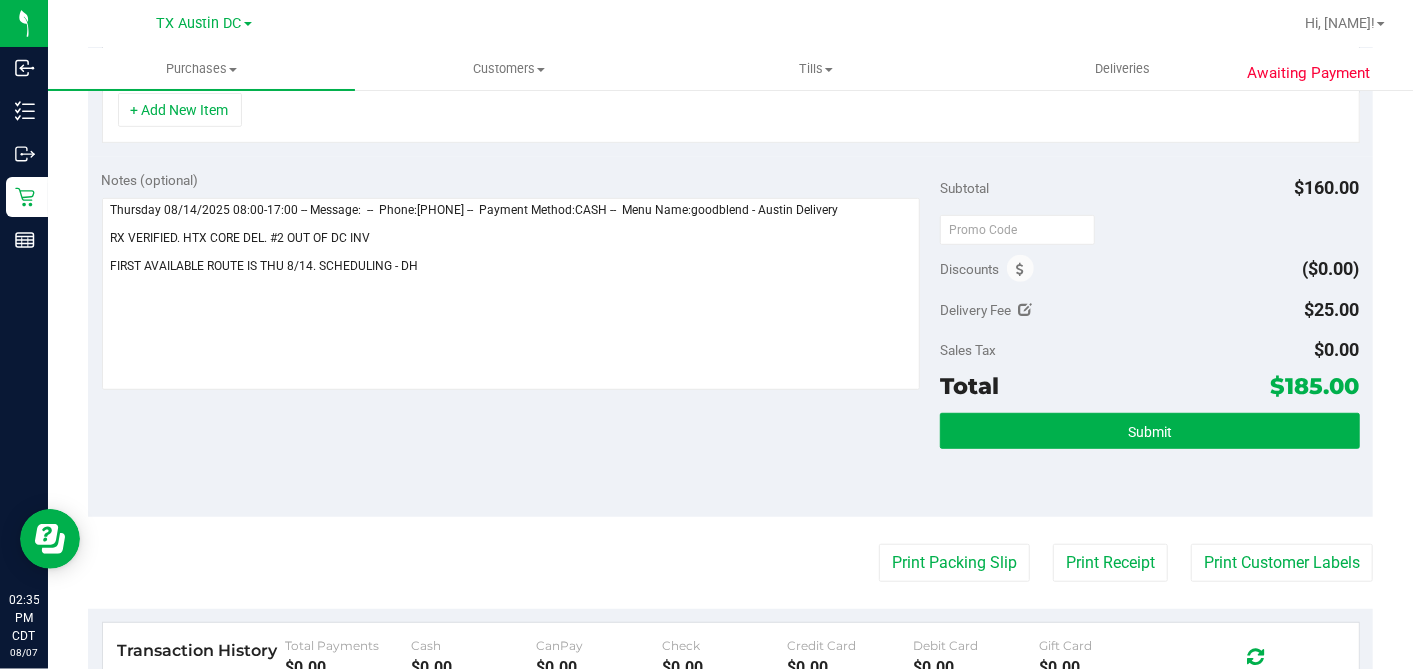scroll, scrollTop: 666, scrollLeft: 0, axis: vertical 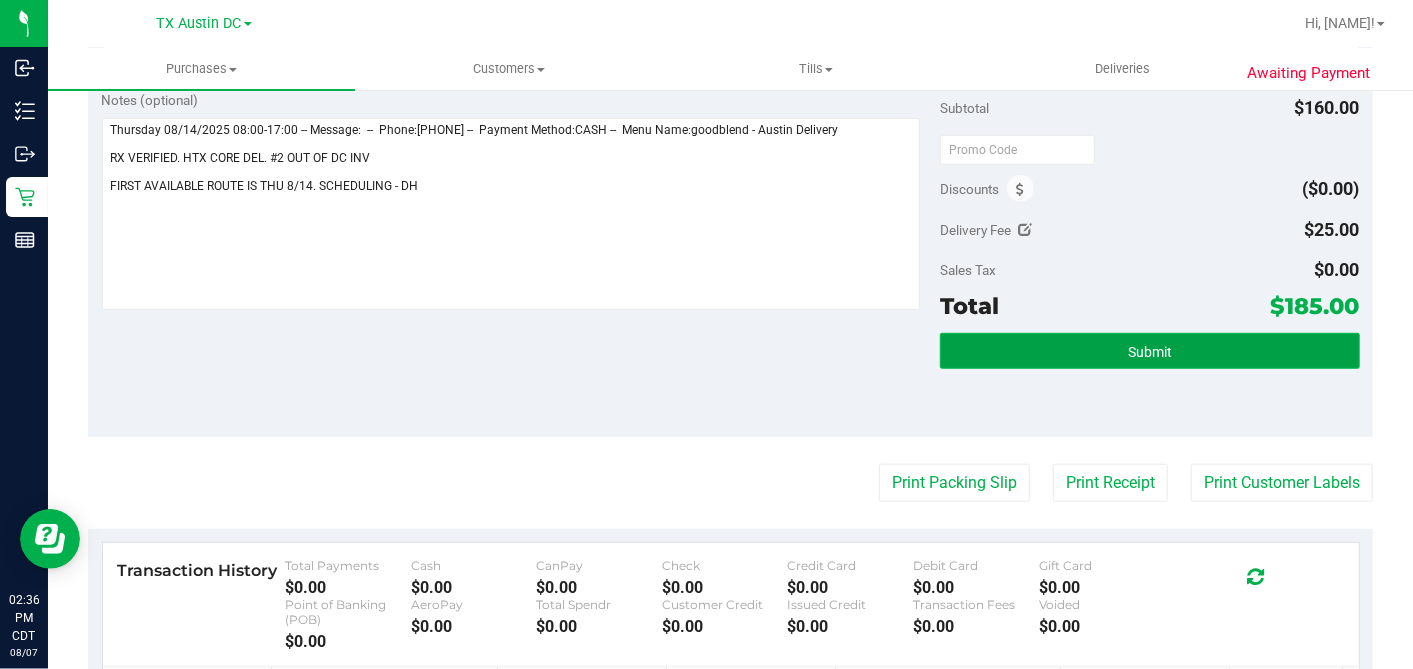 drag, startPoint x: 1074, startPoint y: 352, endPoint x: 1051, endPoint y: 360, distance: 24.351591 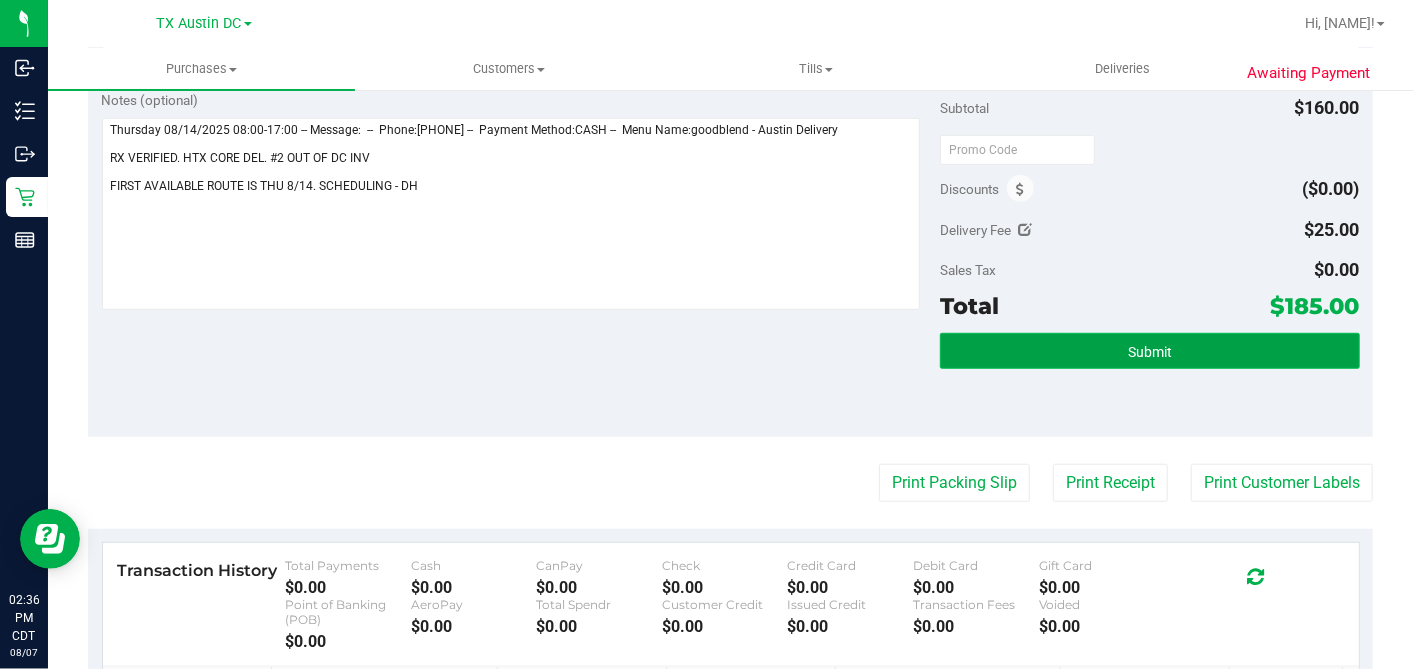 click on "Submit" at bounding box center (1149, 351) 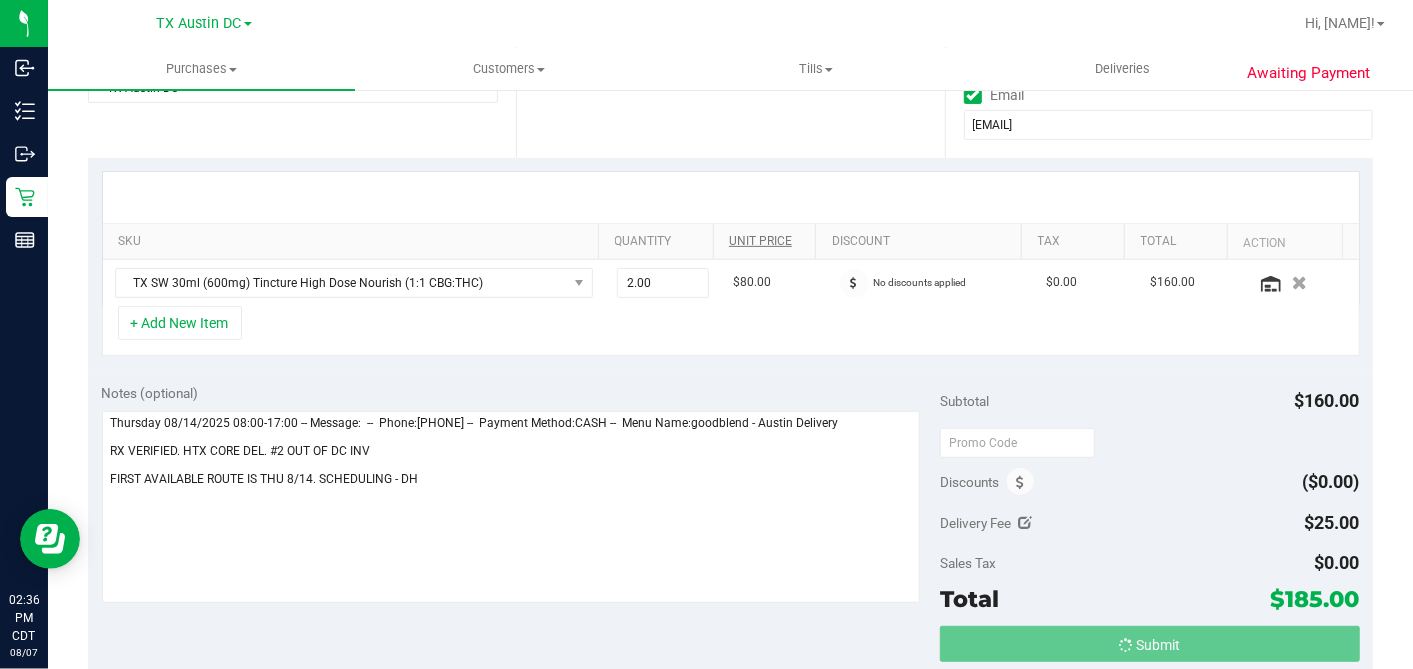 scroll, scrollTop: 111, scrollLeft: 0, axis: vertical 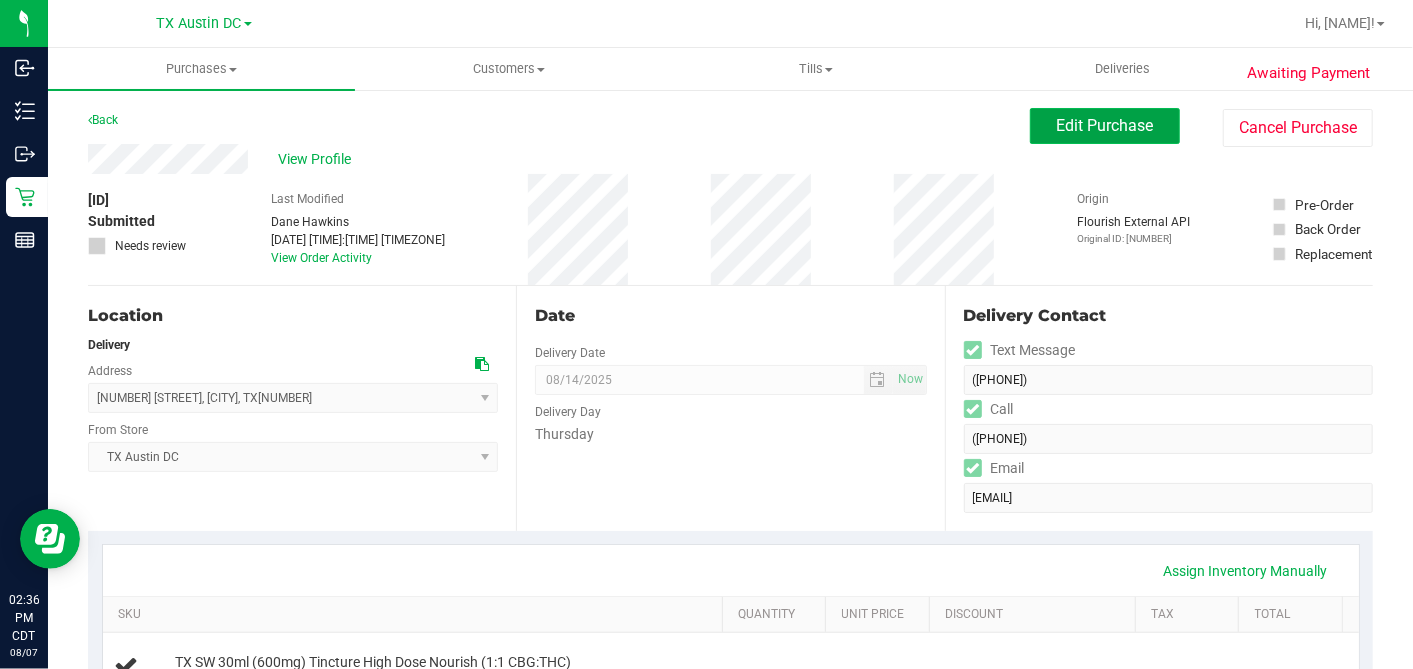 click on "Edit Purchase" at bounding box center (1105, 126) 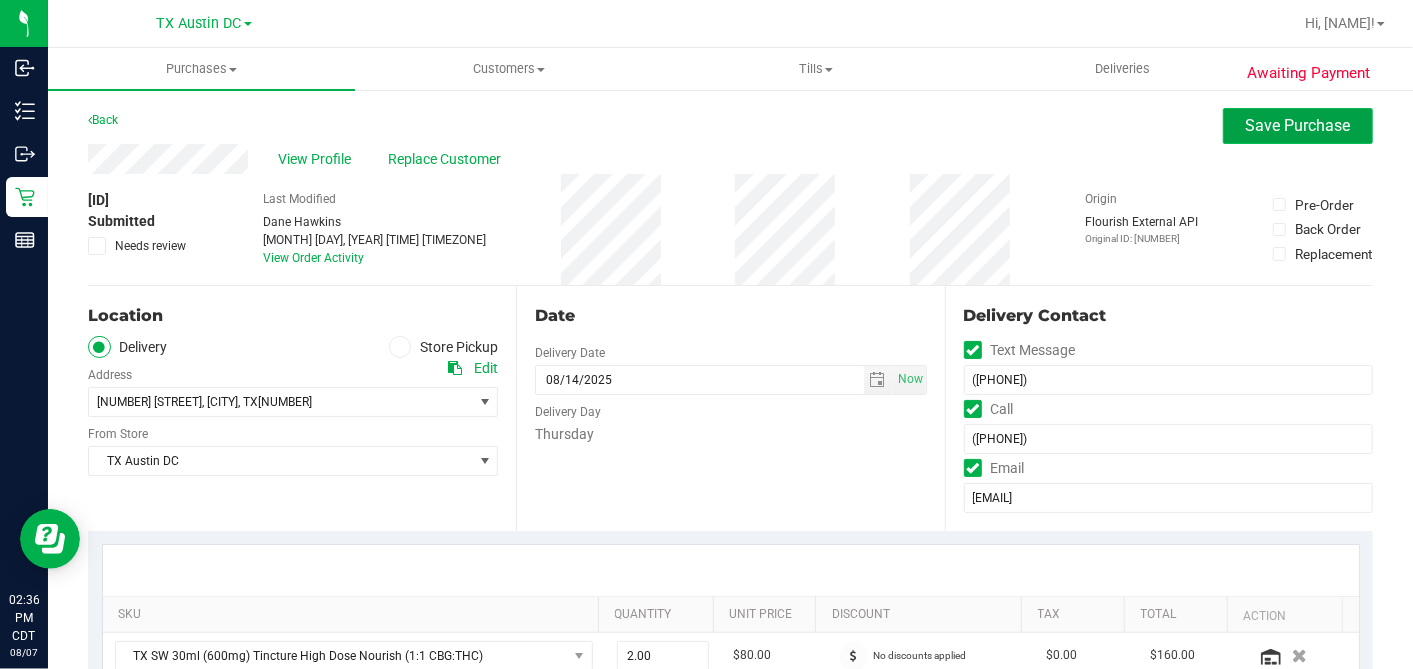 click on "Save Purchase" at bounding box center [1298, 126] 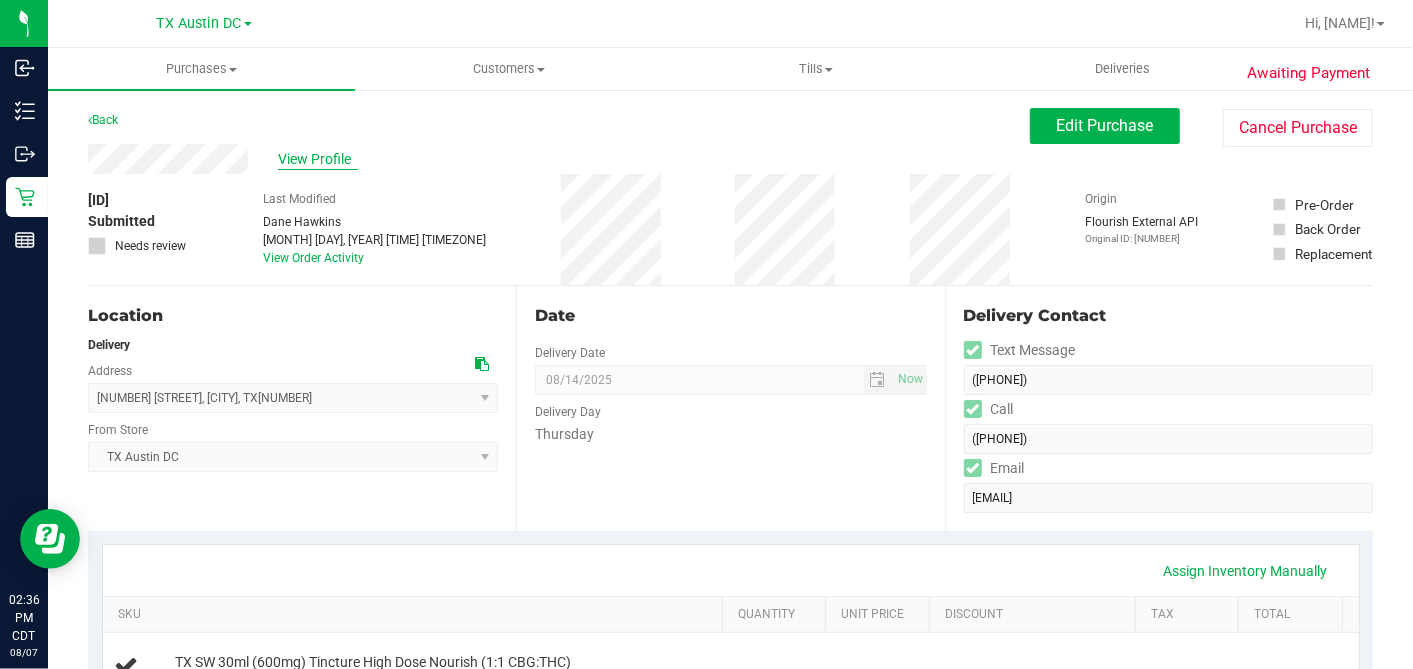 click on "View Profile" at bounding box center (318, 159) 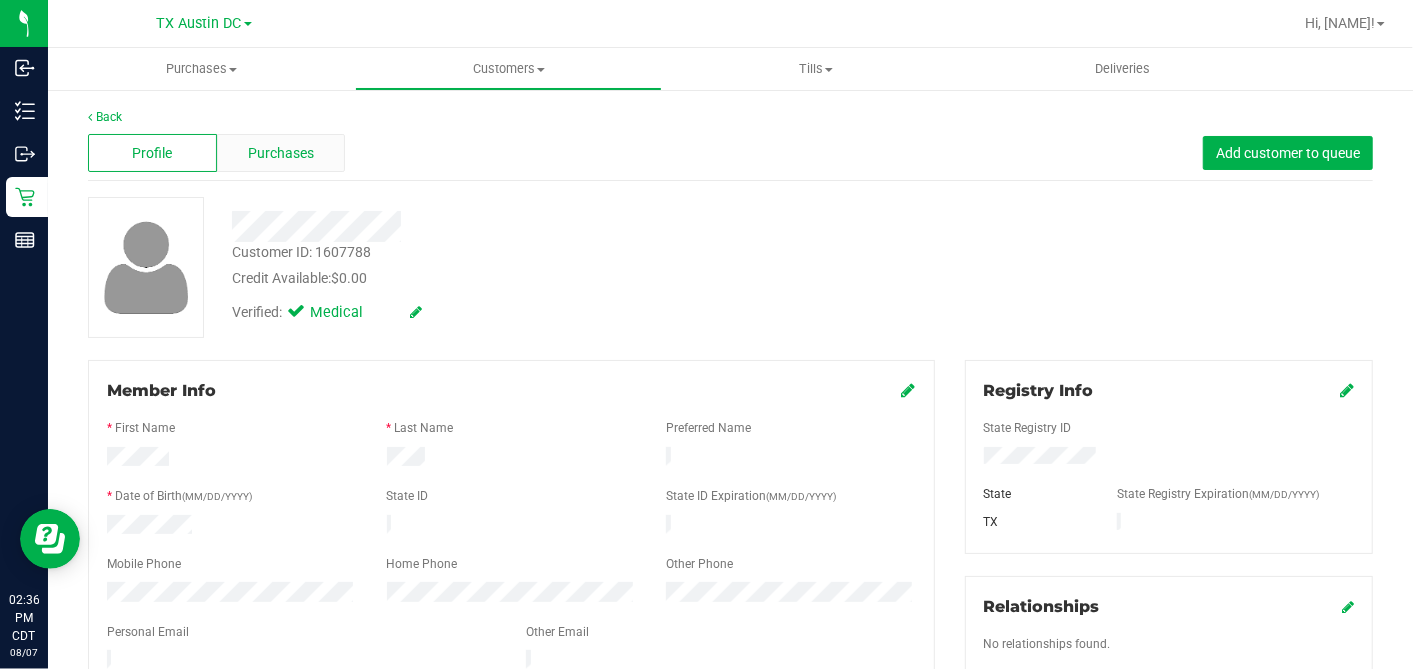 click on "Purchases" at bounding box center (281, 153) 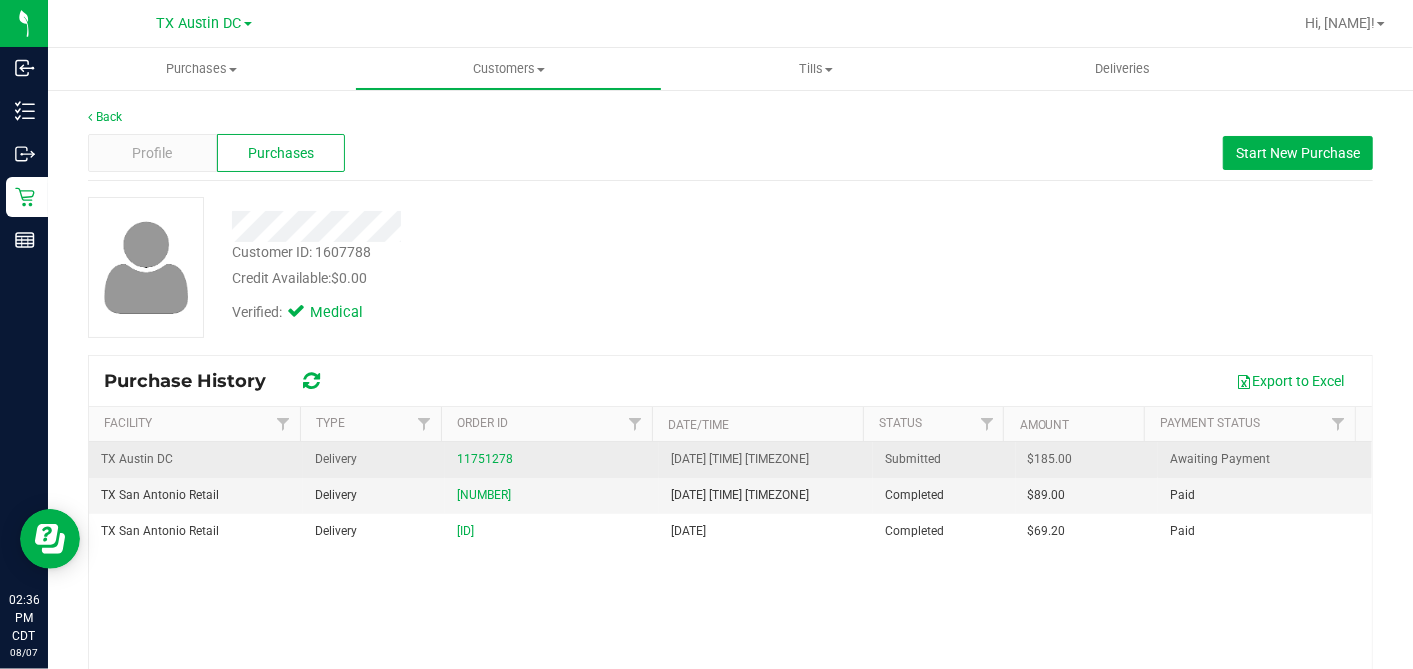 click on "$185.00" at bounding box center (1050, 459) 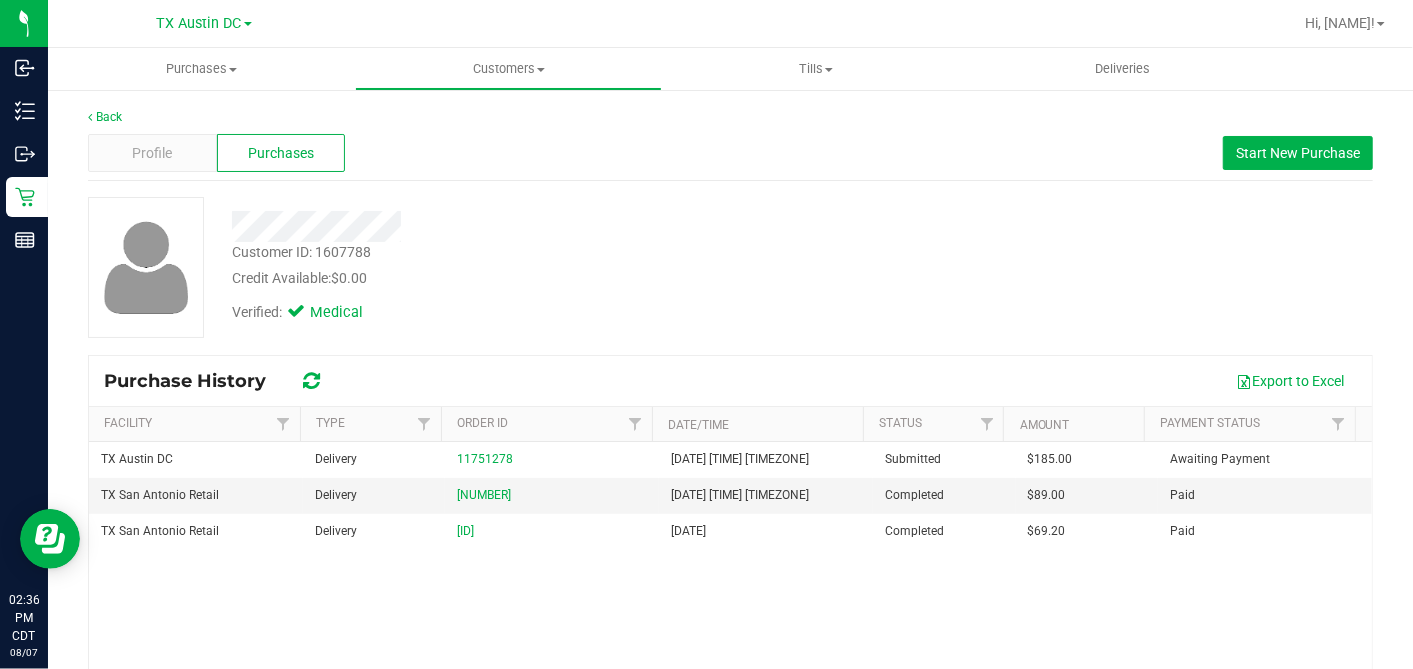 copy on "185.00" 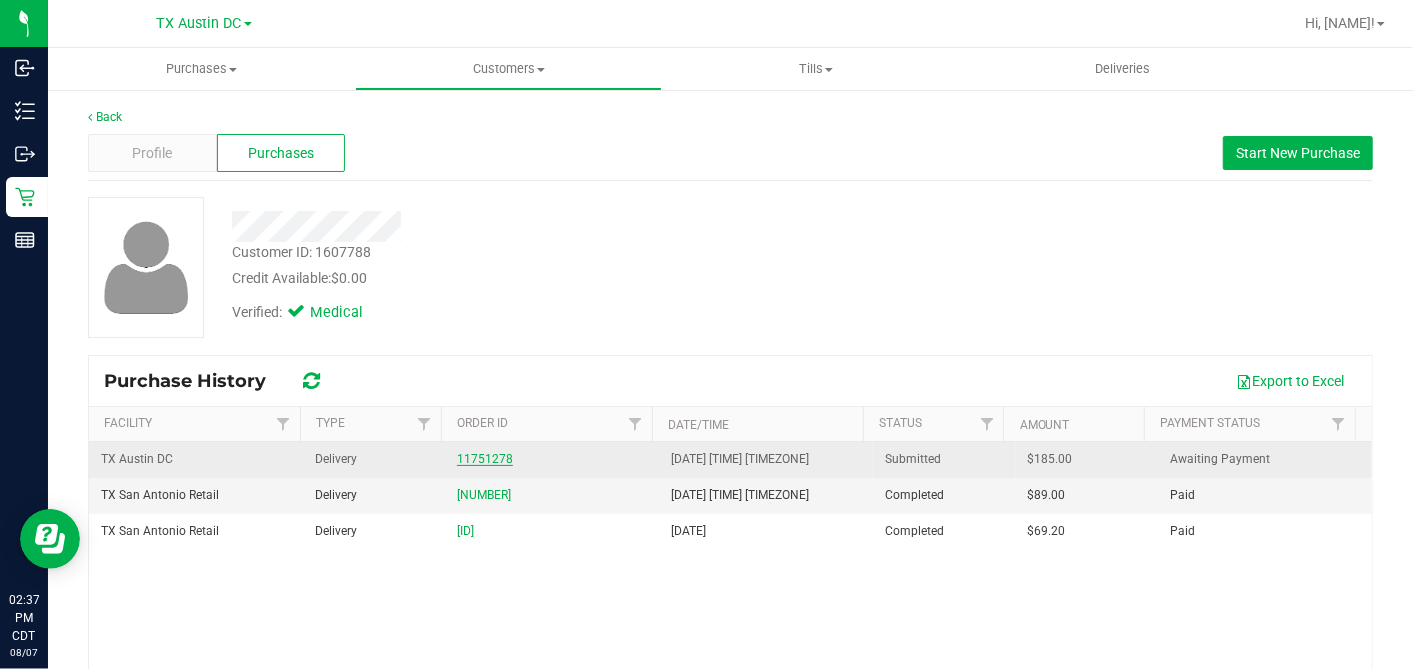 click on "11751278" at bounding box center [485, 459] 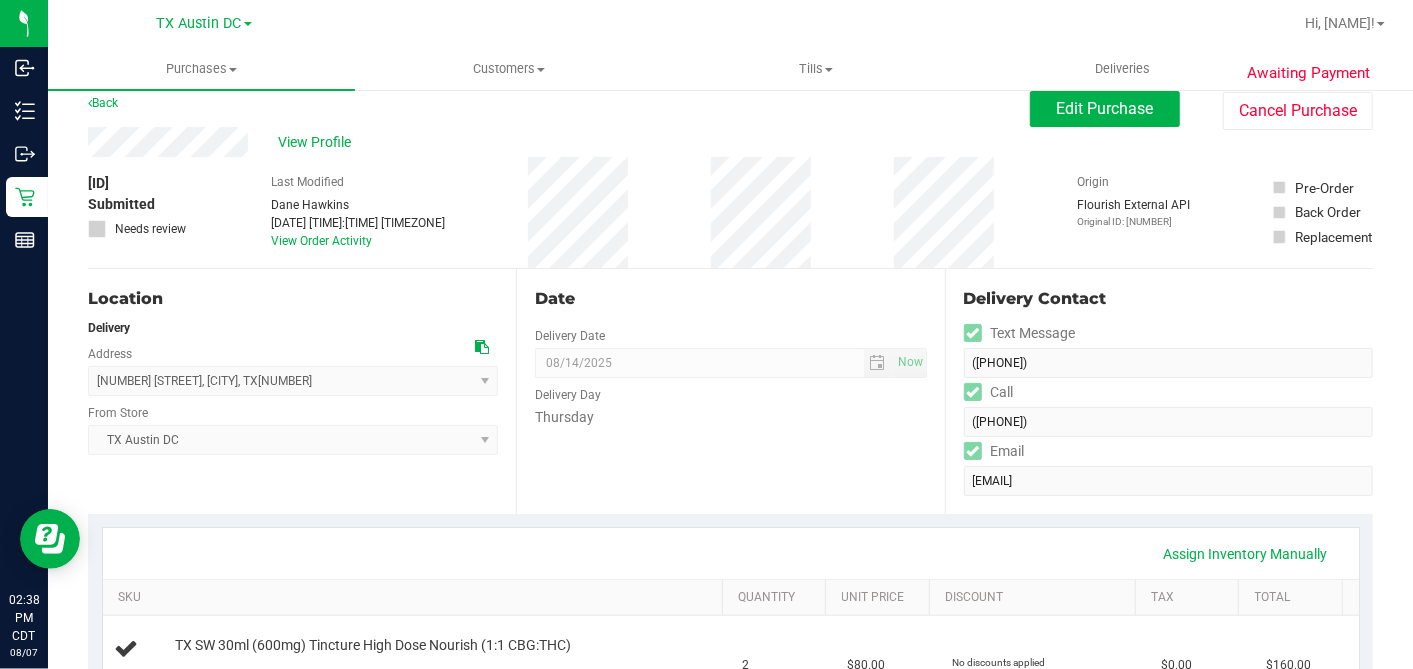 scroll, scrollTop: 0, scrollLeft: 0, axis: both 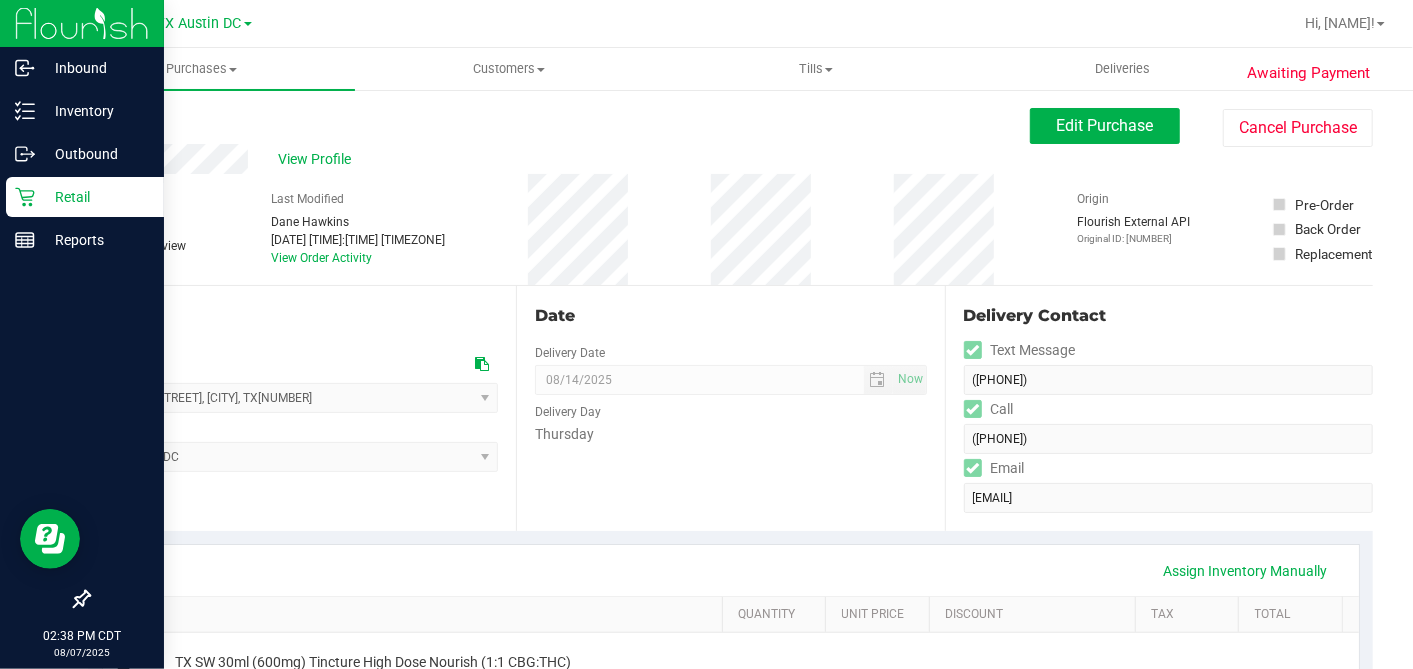 click on "Retail" at bounding box center [95, 197] 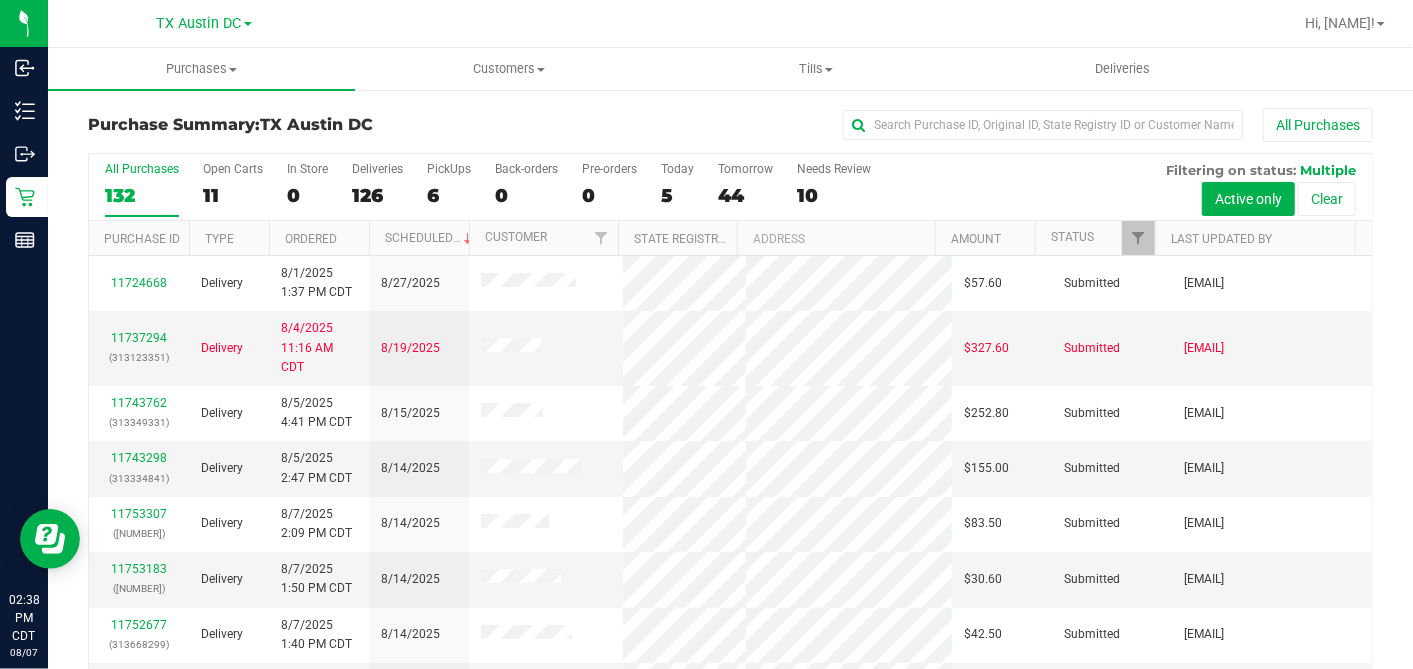 click on "11" at bounding box center (233, 195) 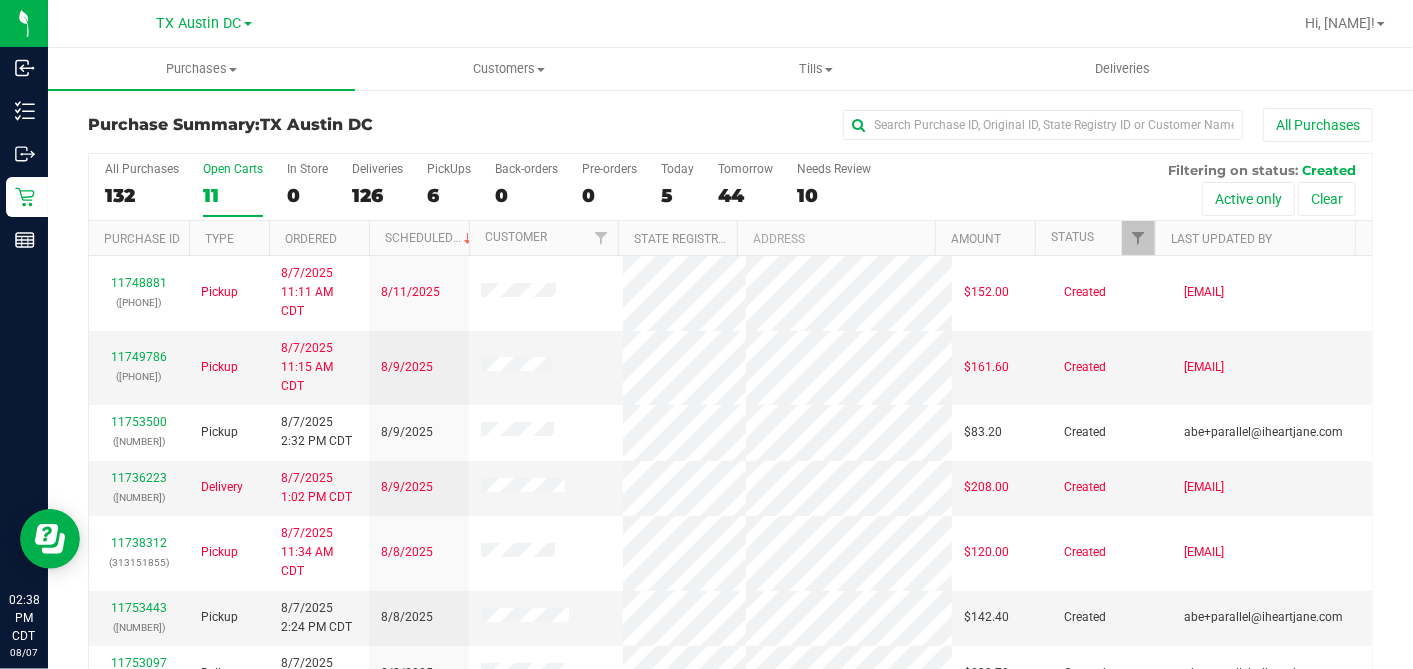 click on "Ordered" at bounding box center (319, 238) 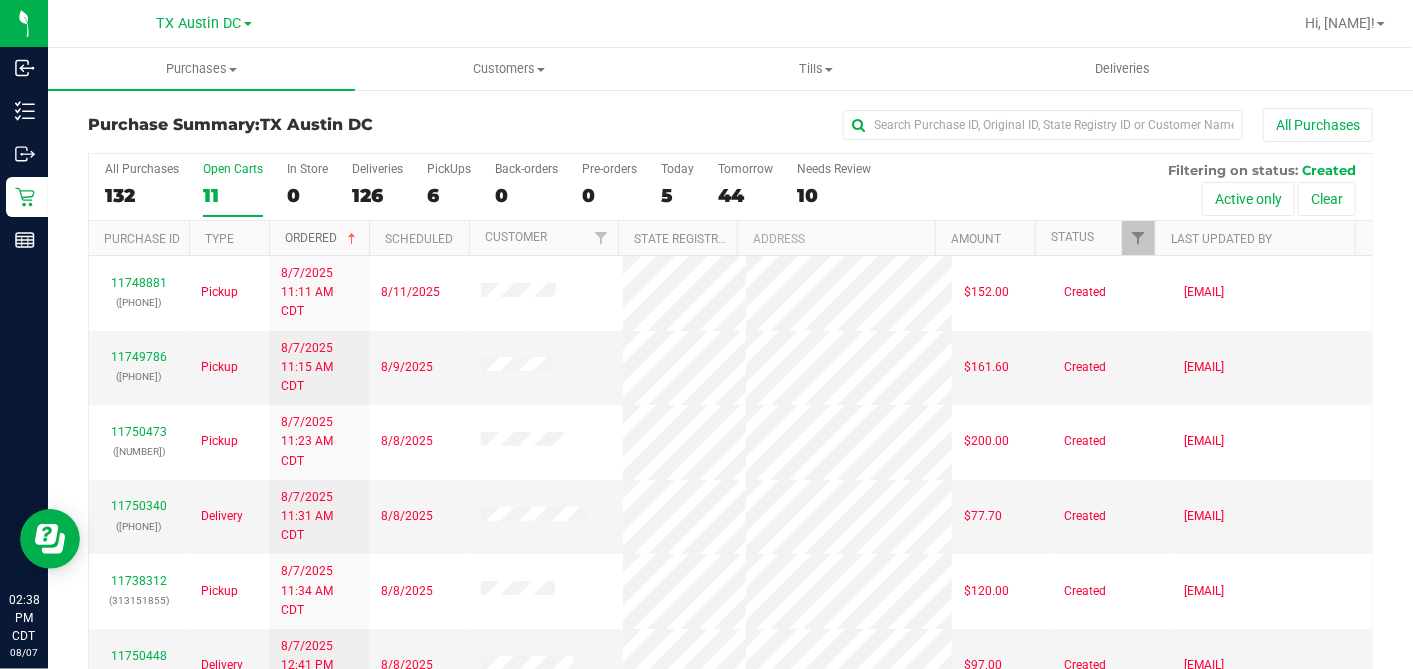 click at bounding box center (352, 239) 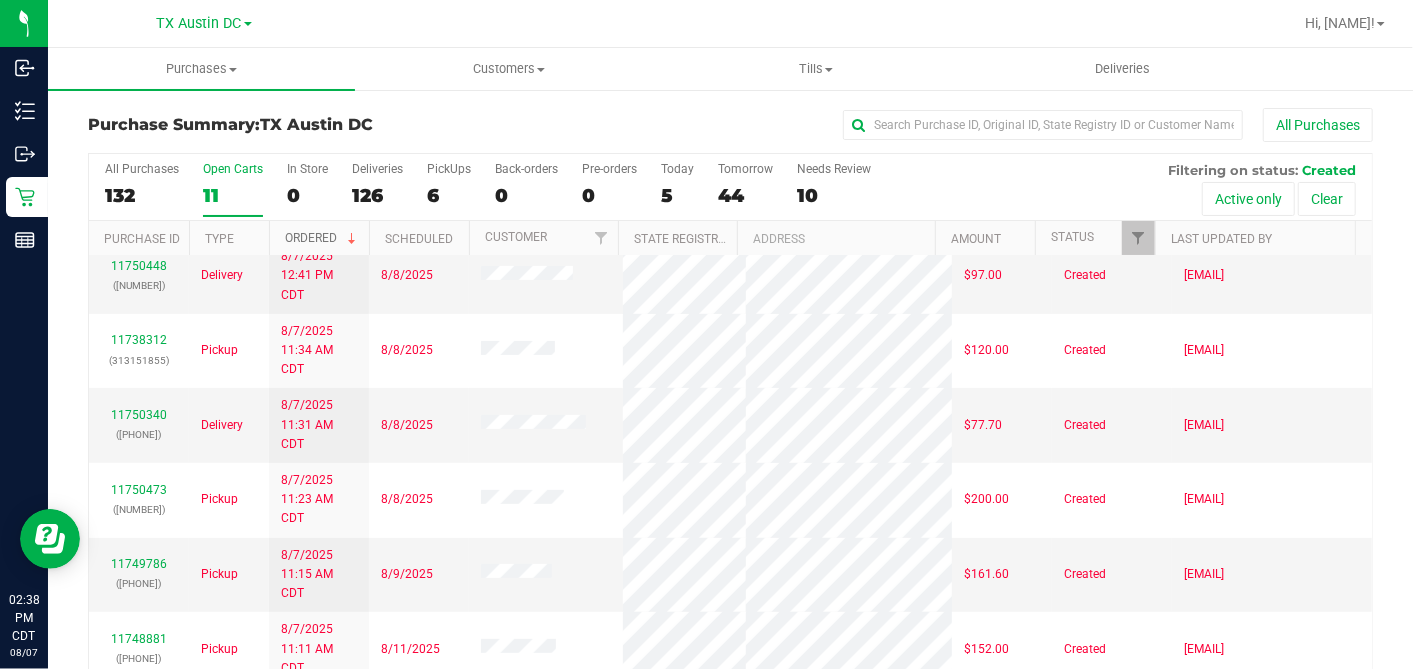scroll, scrollTop: 318, scrollLeft: 0, axis: vertical 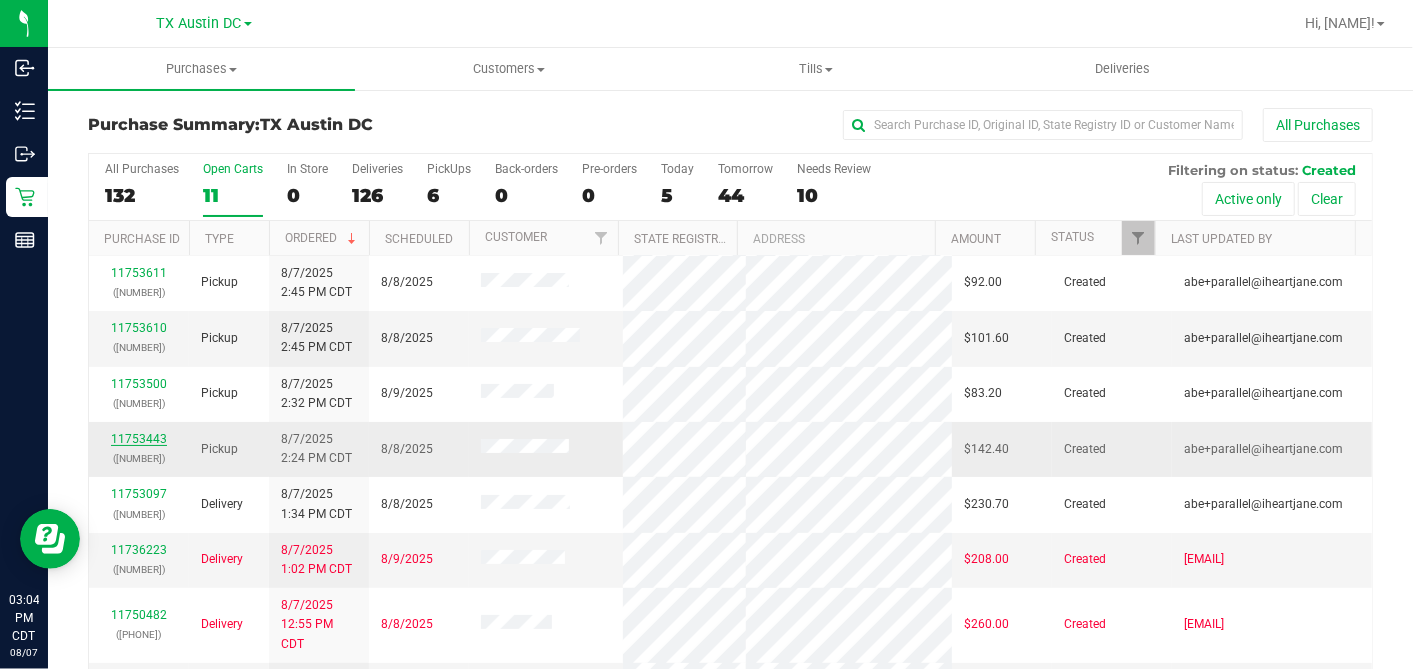 click on "11753443" at bounding box center [139, 439] 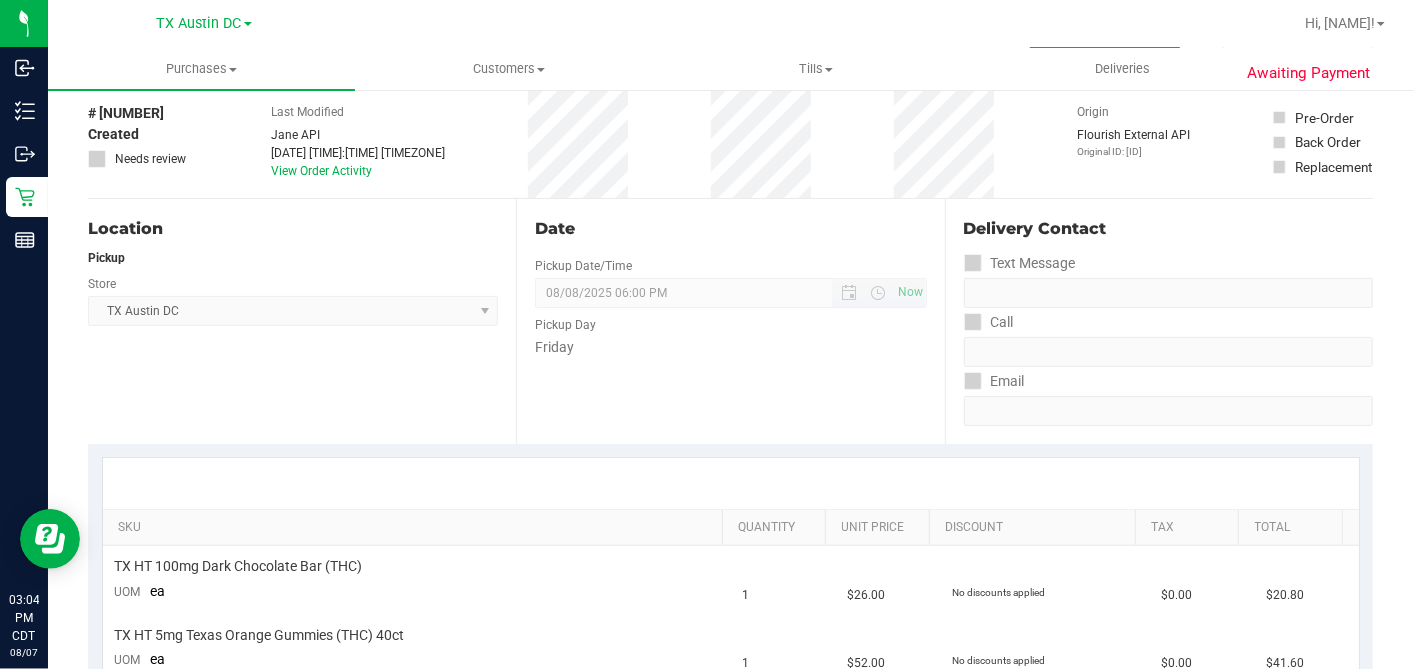 scroll, scrollTop: 0, scrollLeft: 0, axis: both 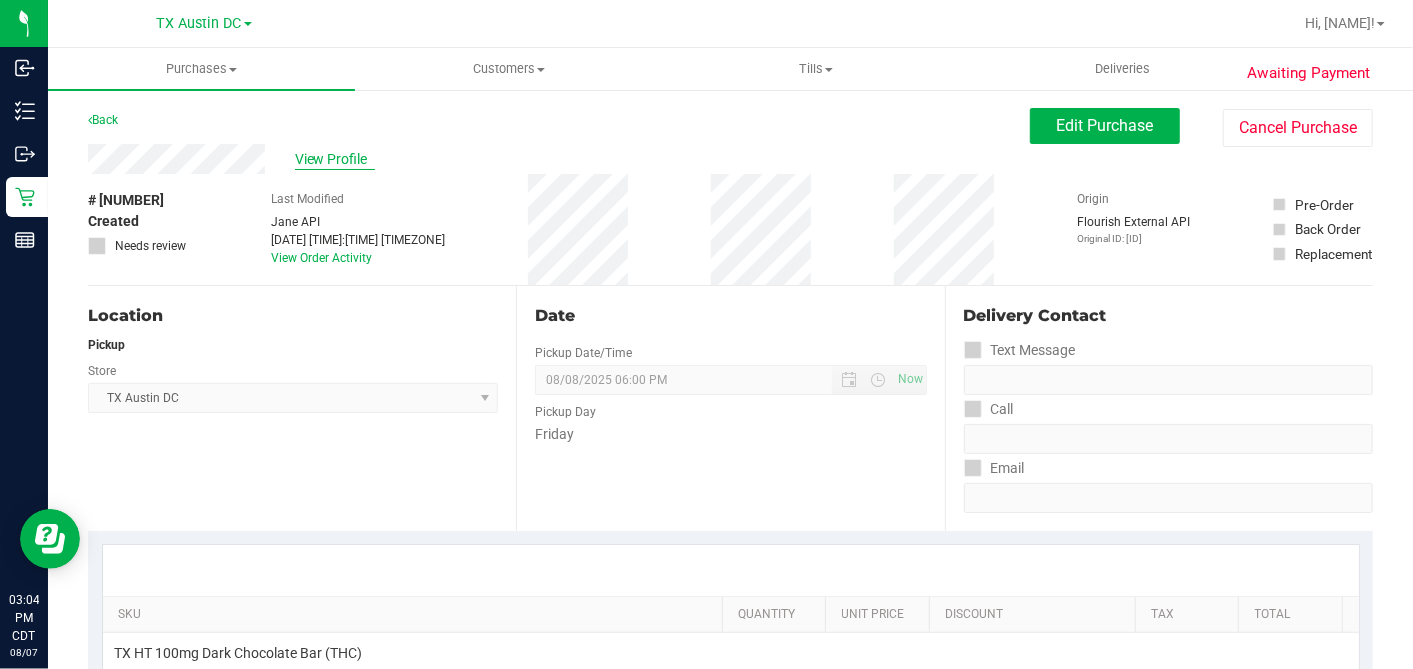 click on "View Profile" at bounding box center [335, 159] 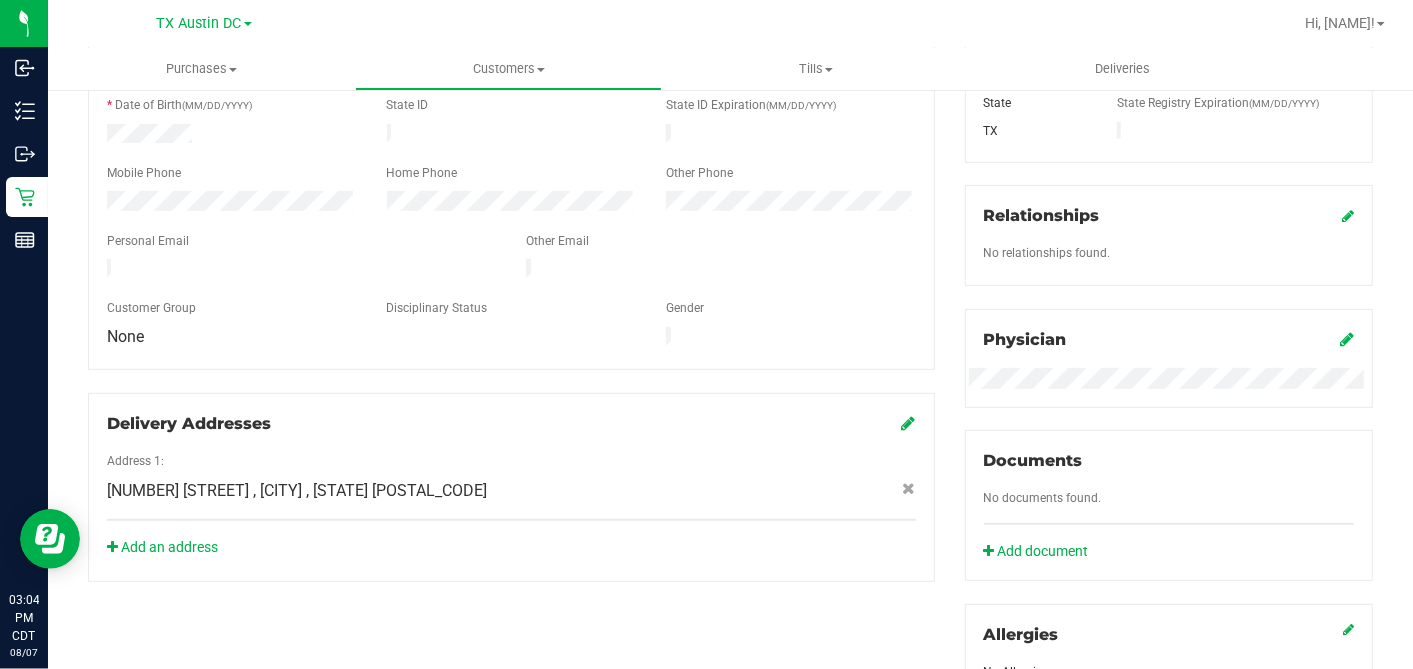 scroll, scrollTop: 826, scrollLeft: 0, axis: vertical 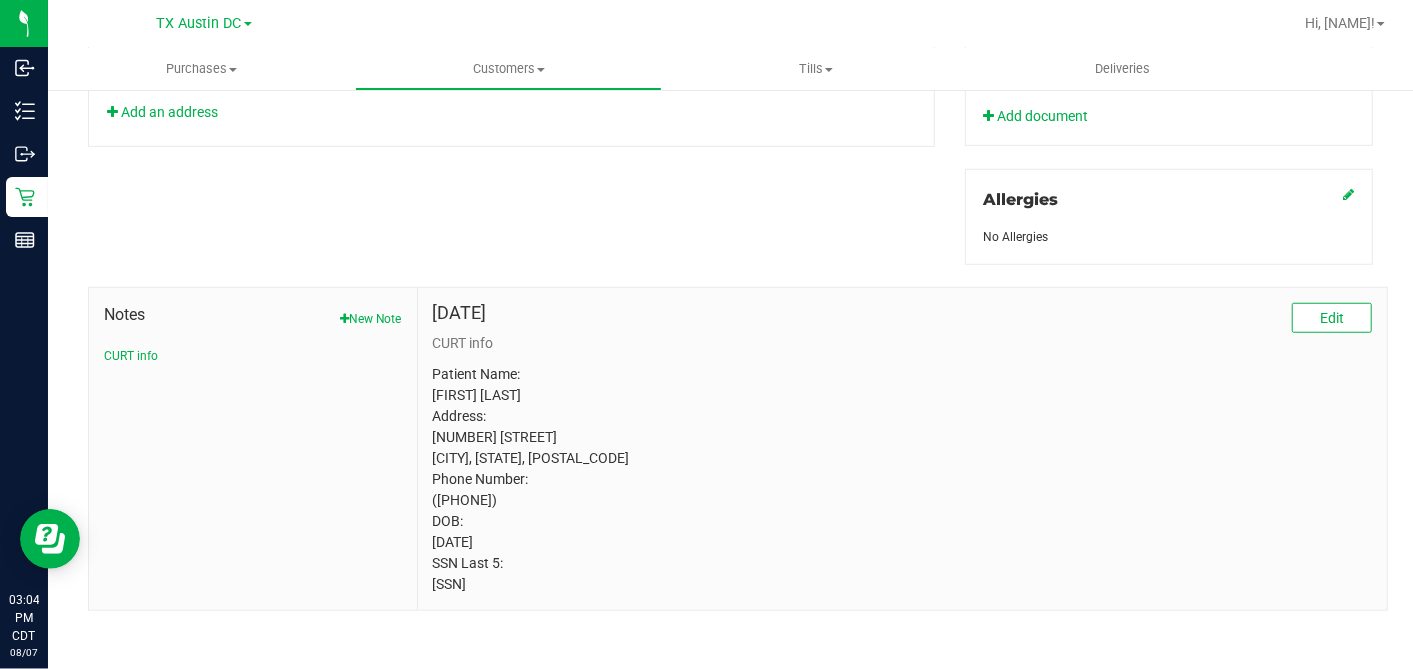 click on "Oct 17, 2024 9:38 AM CDT
Edit
CURT info
Patient Name:
Angela Newman
Address:
5305 FAIRHILL DR
Austin, TX, 78745
Phone Number:
(323) 369-3732
DOB:
05/12/1980
SSN Last 5:
11111" at bounding box center [902, 449] 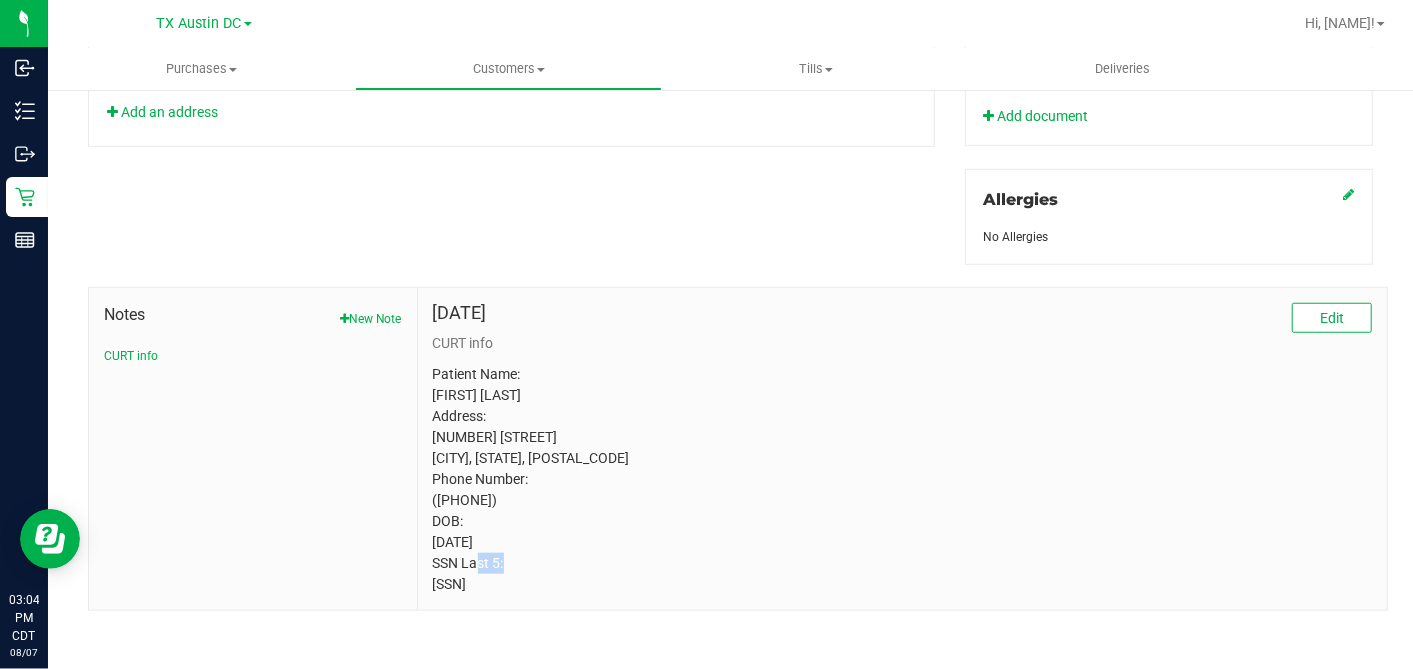 drag, startPoint x: 443, startPoint y: 582, endPoint x: 538, endPoint y: 562, distance: 97.082436 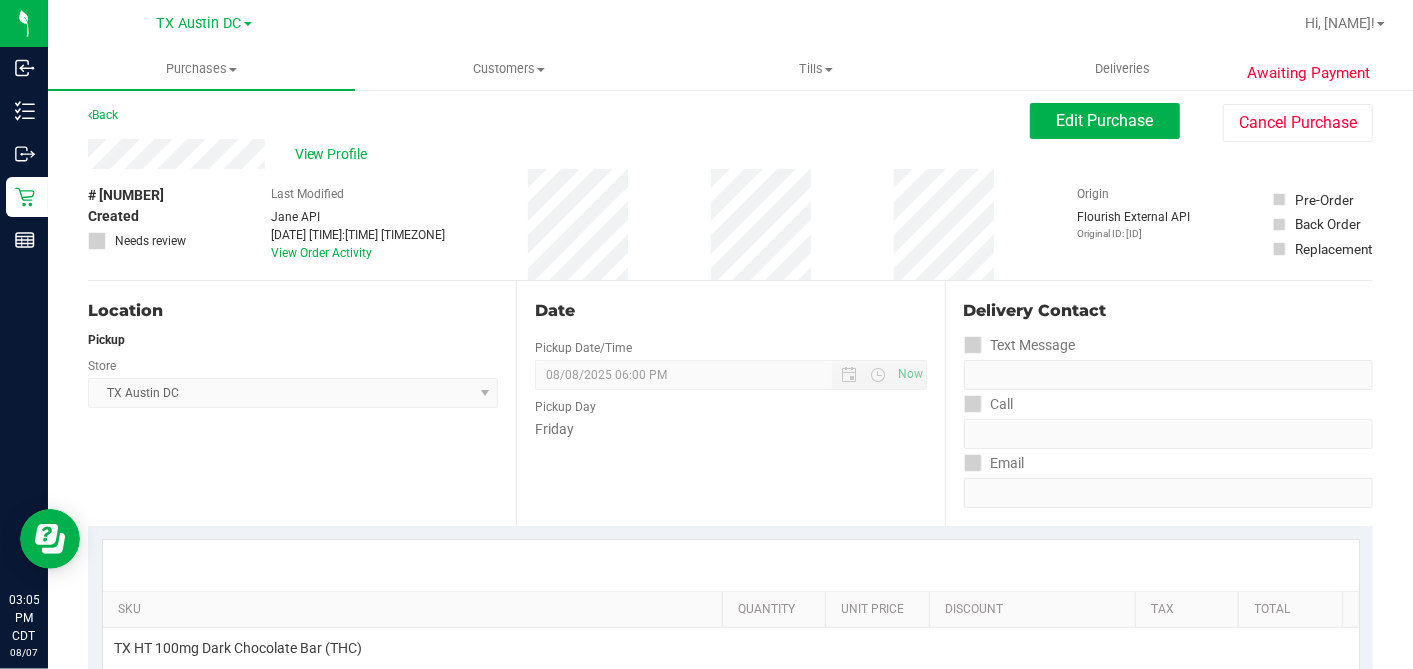 scroll, scrollTop: 0, scrollLeft: 0, axis: both 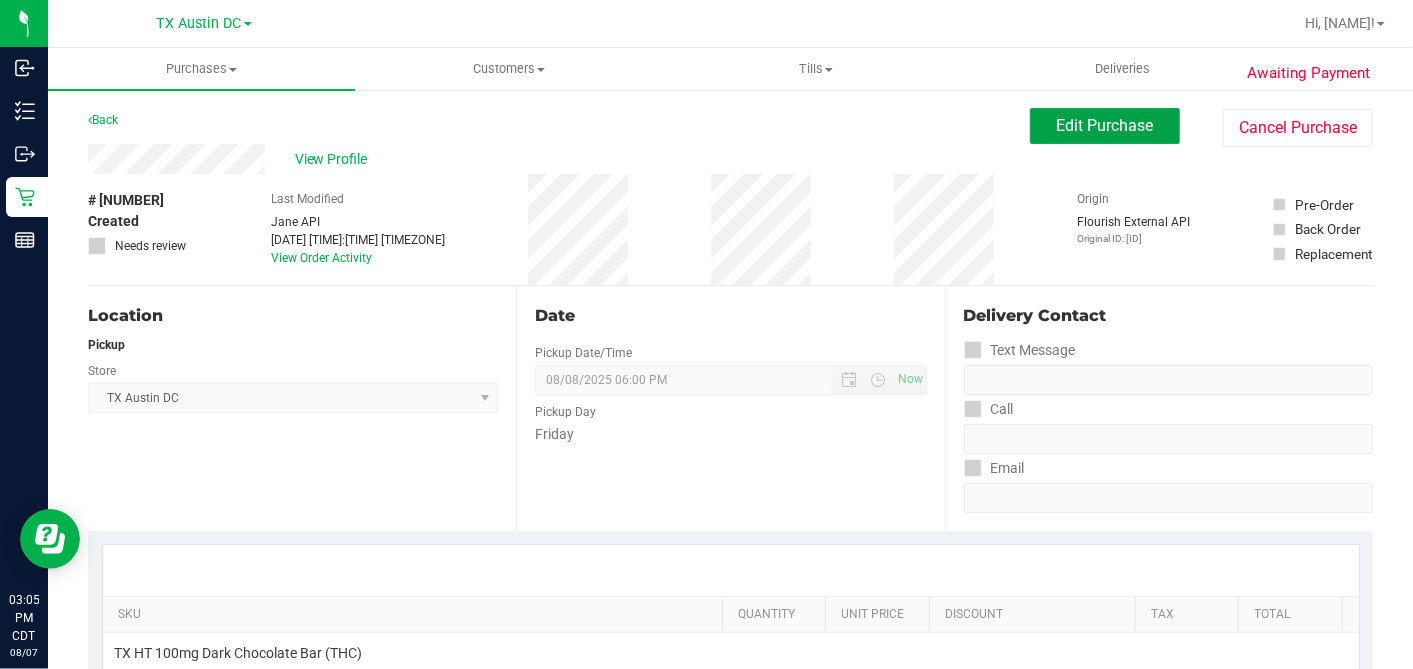 drag, startPoint x: 1047, startPoint y: 129, endPoint x: 840, endPoint y: 236, distance: 233.01932 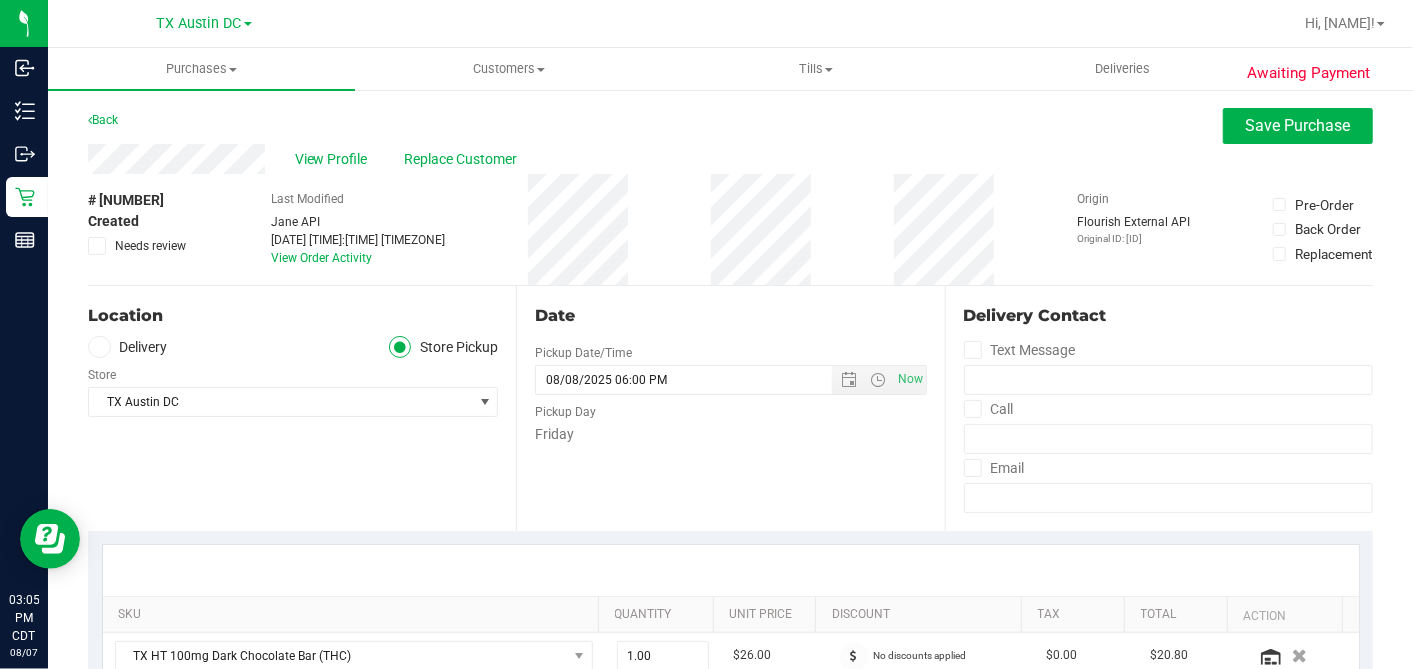 click at bounding box center (99, 347) 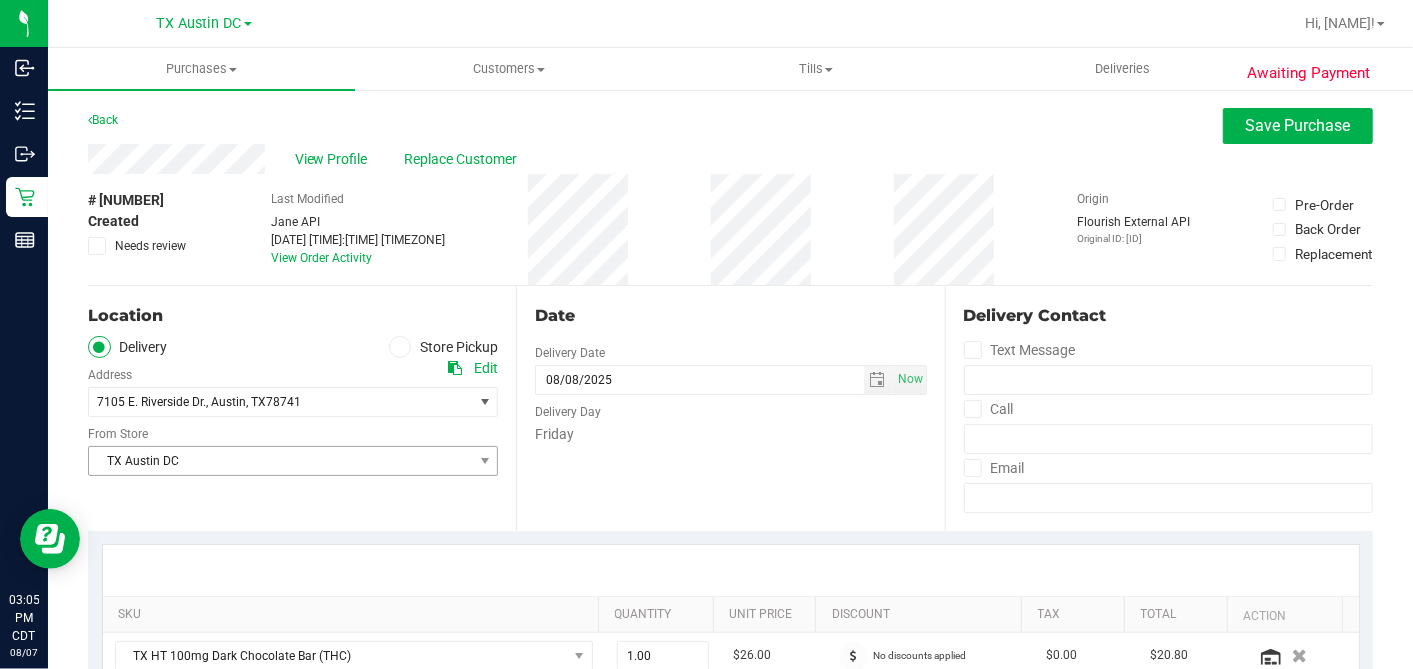 click on "TX Austin DC" at bounding box center (280, 461) 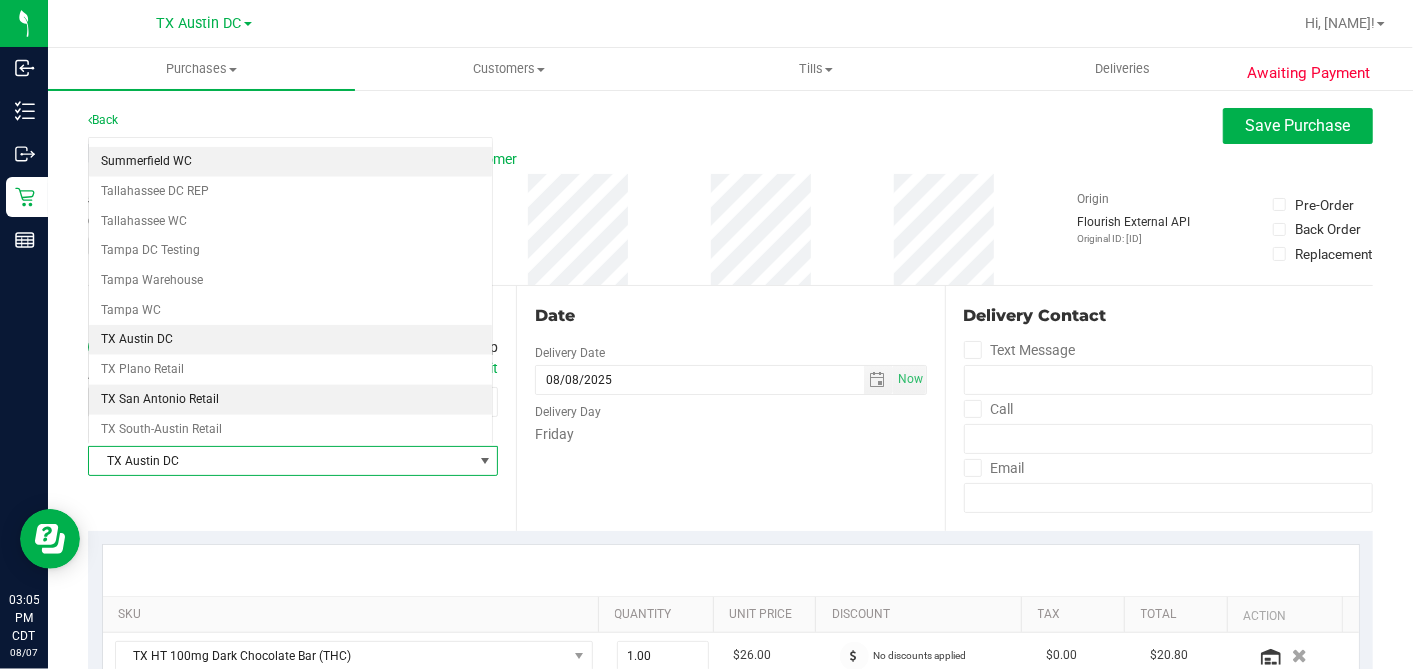 scroll, scrollTop: 1422, scrollLeft: 0, axis: vertical 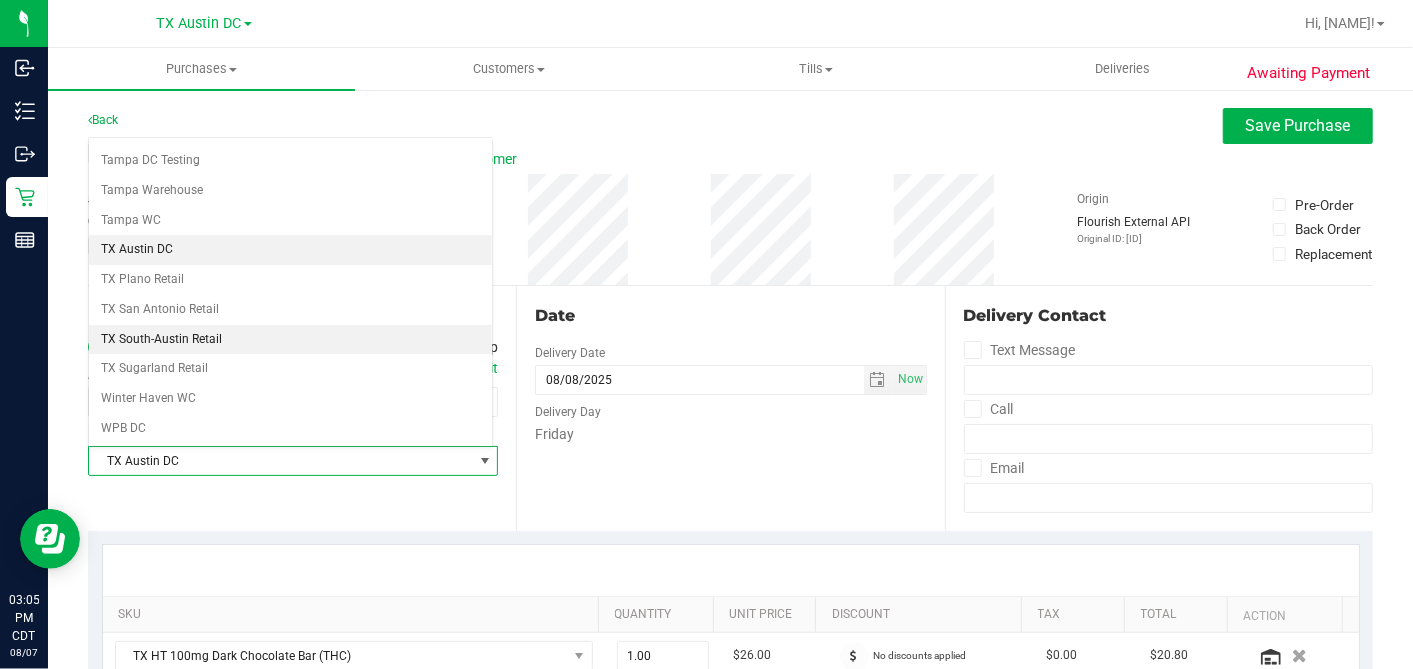 click on "TX South-Austin Retail" at bounding box center (290, 340) 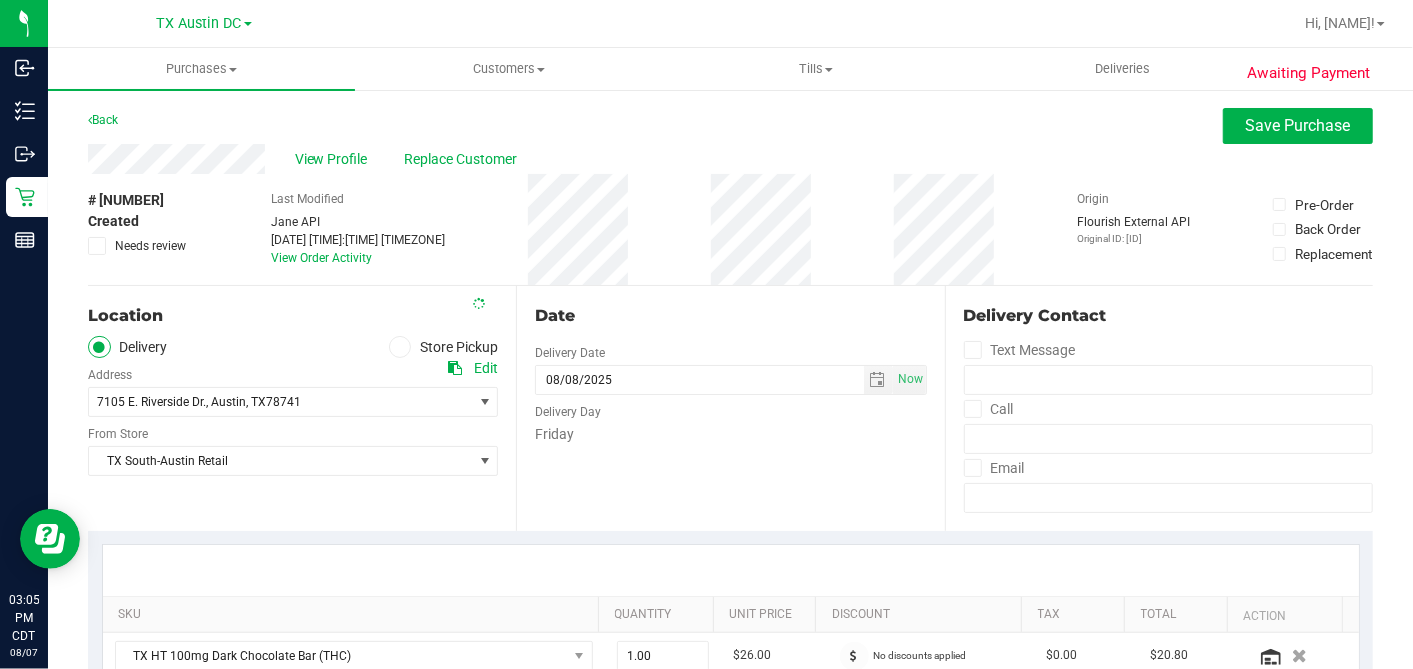 click on "Date
Delivery Date
08/08/2025
Now
08/08/2025 06:00 PM
Now
Delivery Day
Friday" at bounding box center [730, 408] 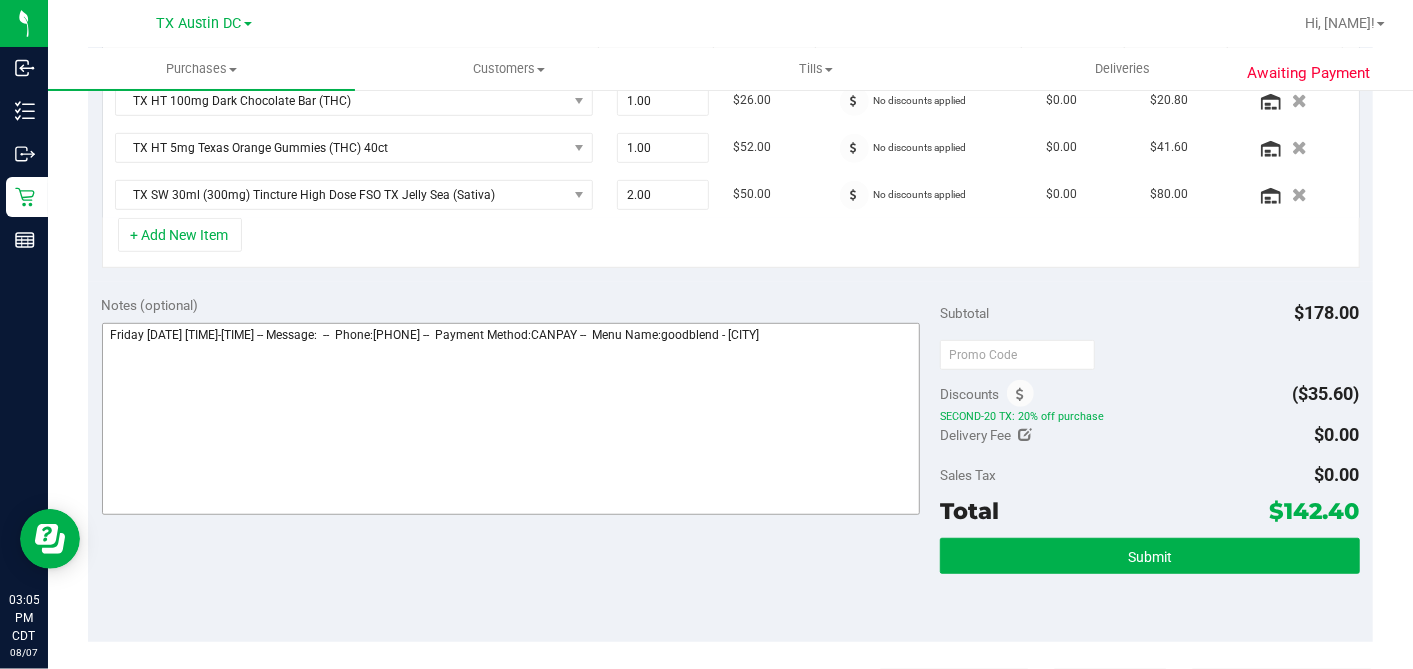 scroll, scrollTop: 559, scrollLeft: 0, axis: vertical 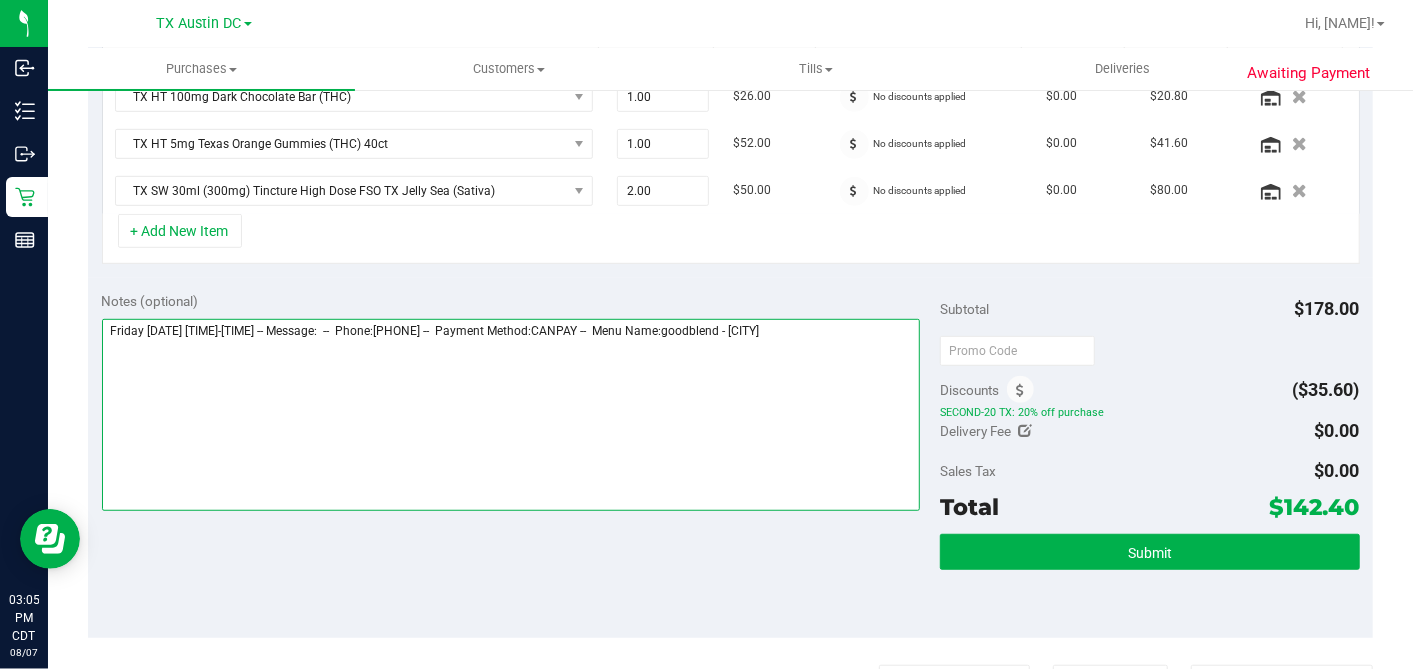 click at bounding box center (511, 415) 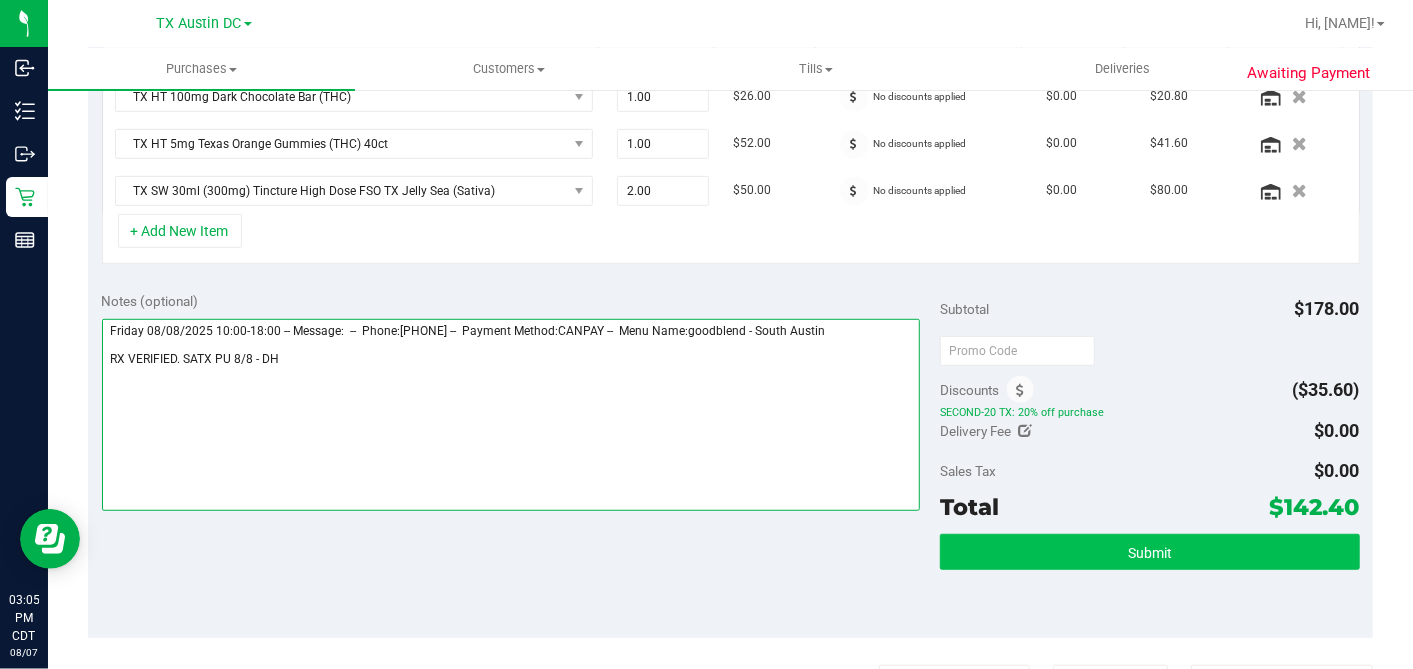 type on "Friday 08/08/2025 10:00-18:00 -- Message:  --  Phone:3233693732 --  Payment Method:CANPAY --  Menu Name:goodblend - South Austin
RX VERIFIED. SATX PU 8/8 - DH" 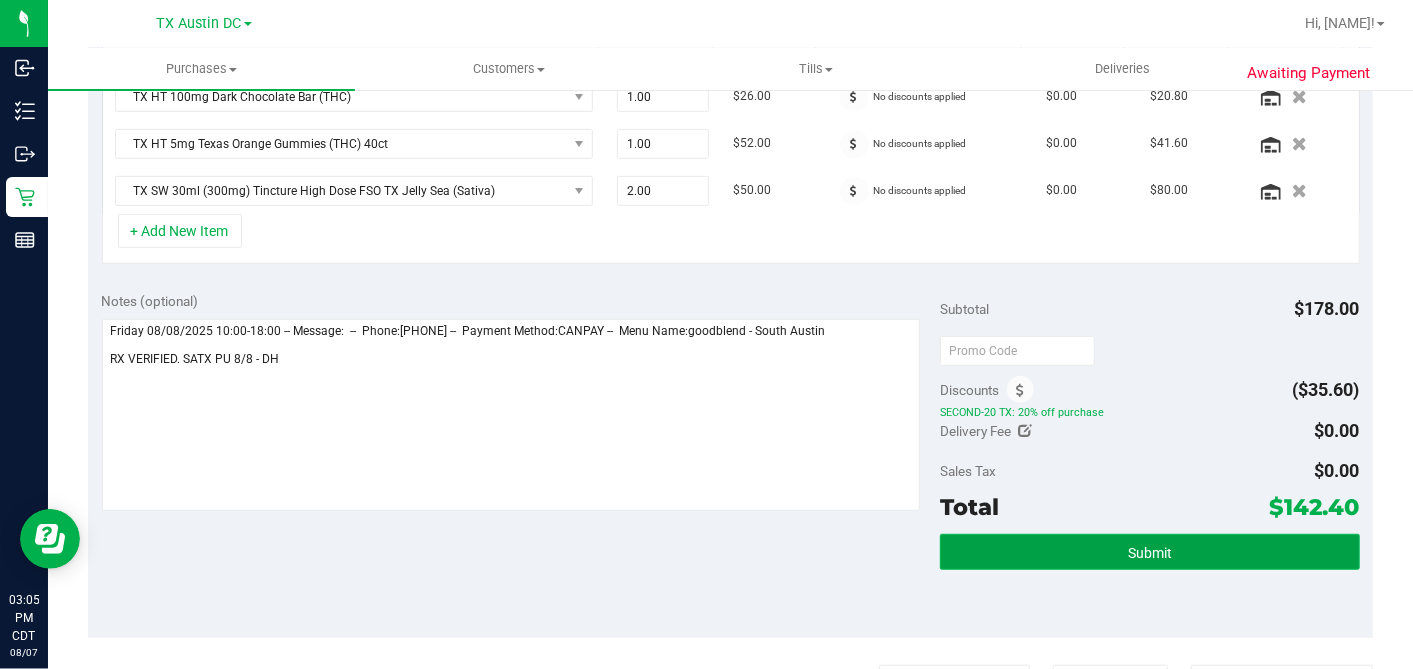 click on "Submit" at bounding box center (1149, 552) 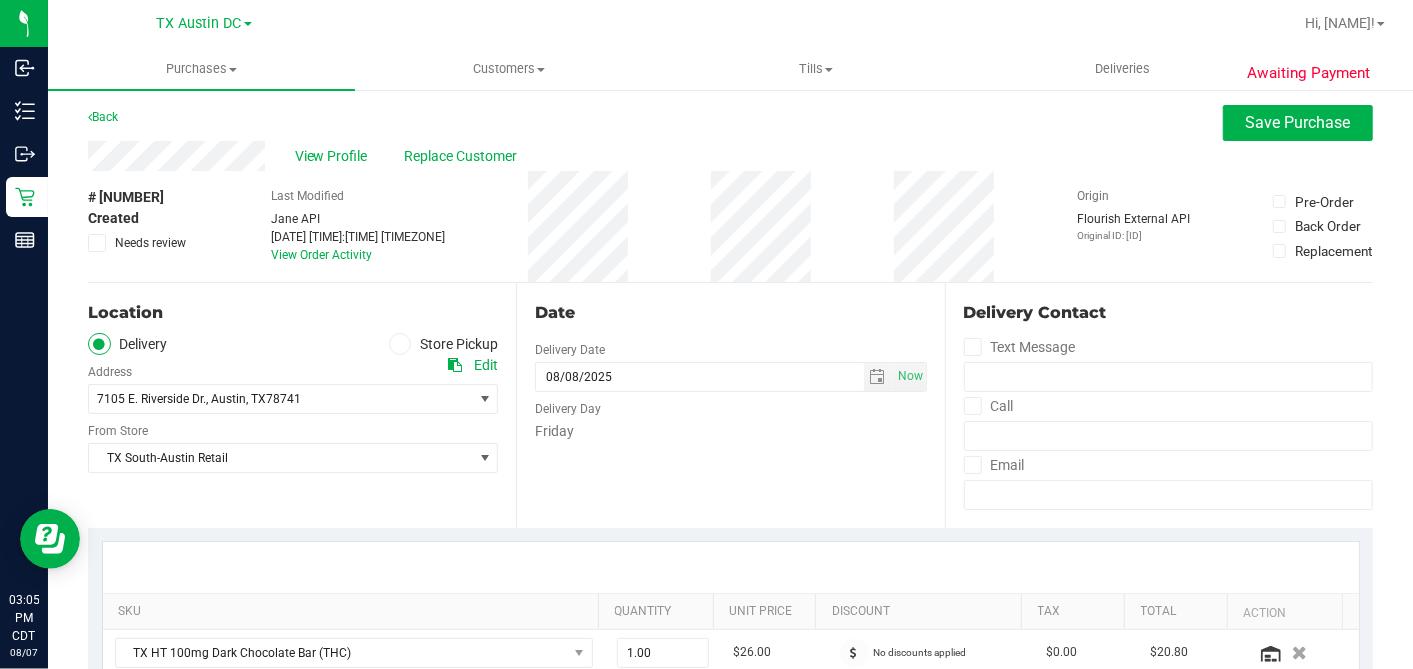 scroll, scrollTop: 0, scrollLeft: 0, axis: both 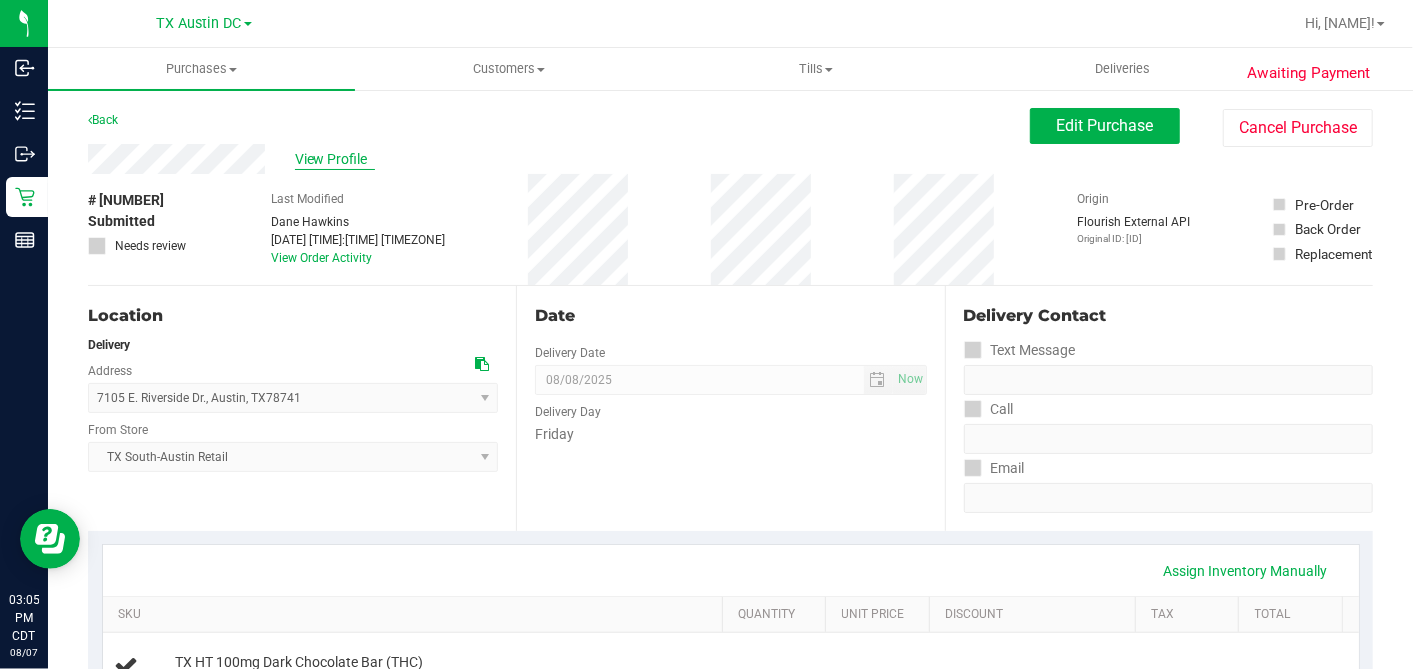 click on "View Profile" at bounding box center (335, 159) 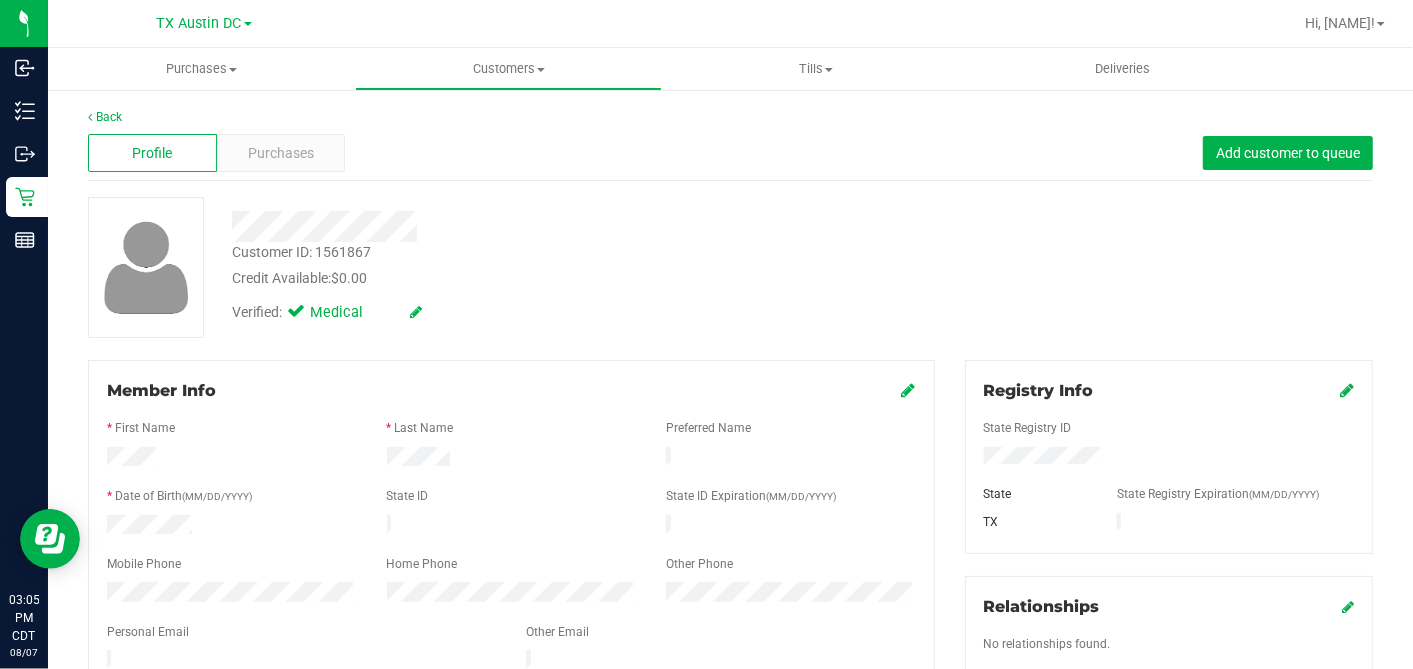 click at bounding box center (301, 662) 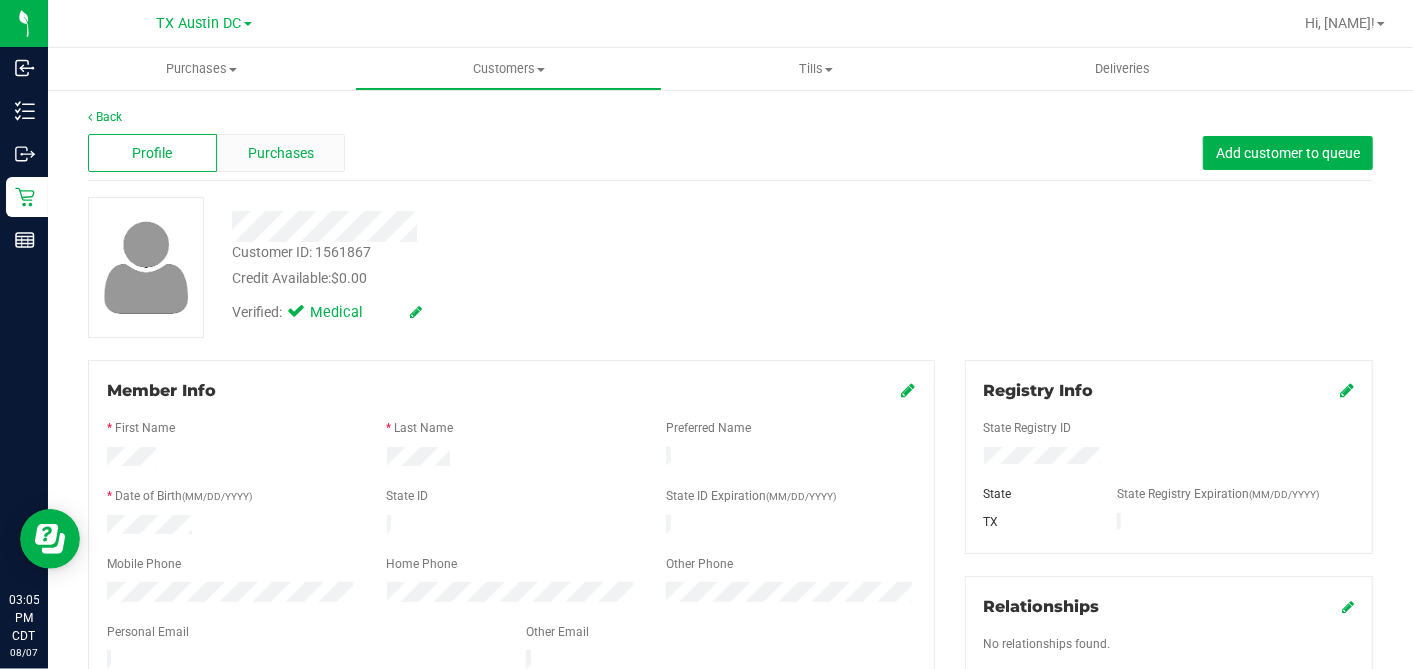 click on "Purchases" at bounding box center [281, 153] 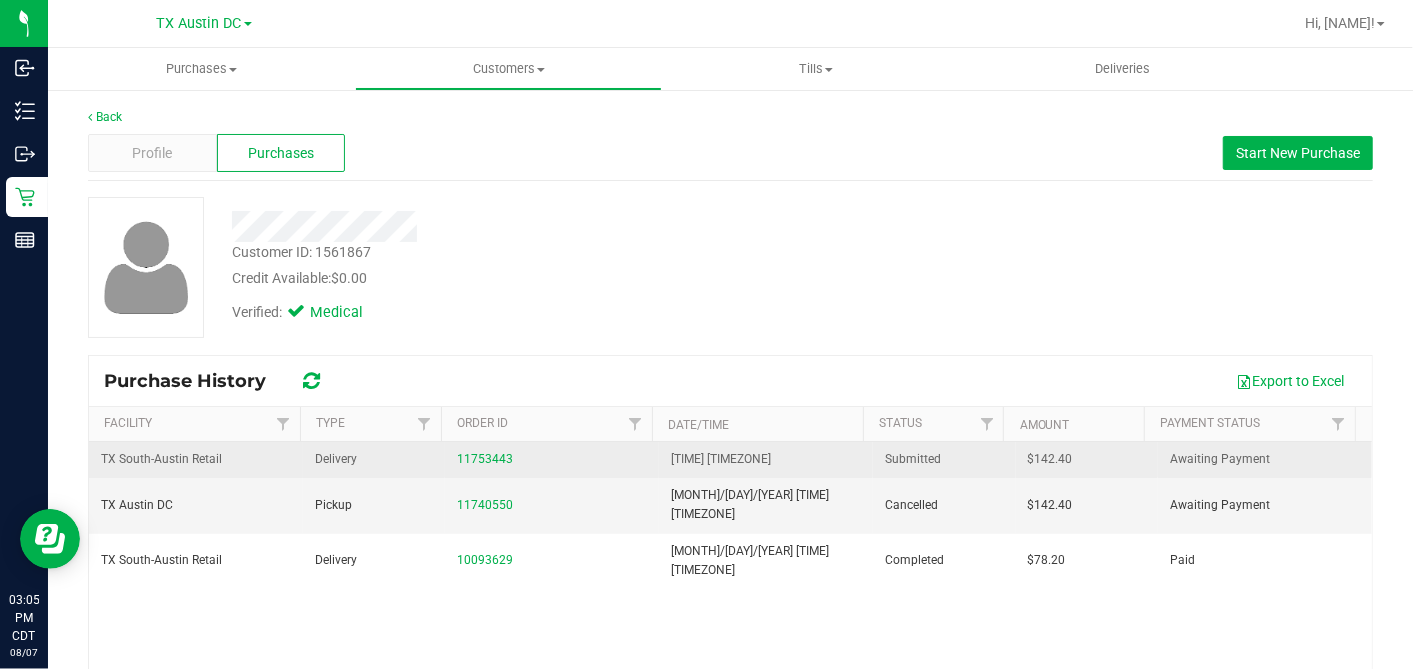 click on "$142.40" at bounding box center (1050, 459) 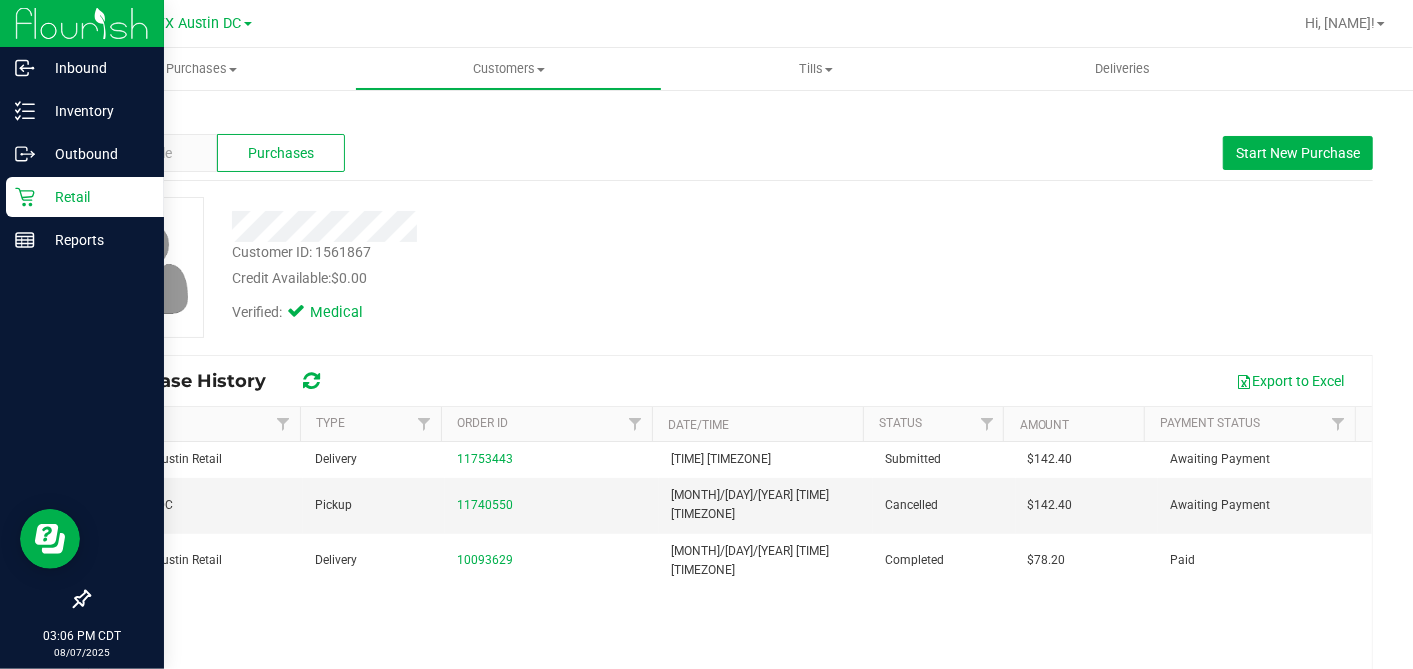 drag, startPoint x: 37, startPoint y: 207, endPoint x: 127, endPoint y: 210, distance: 90.04999 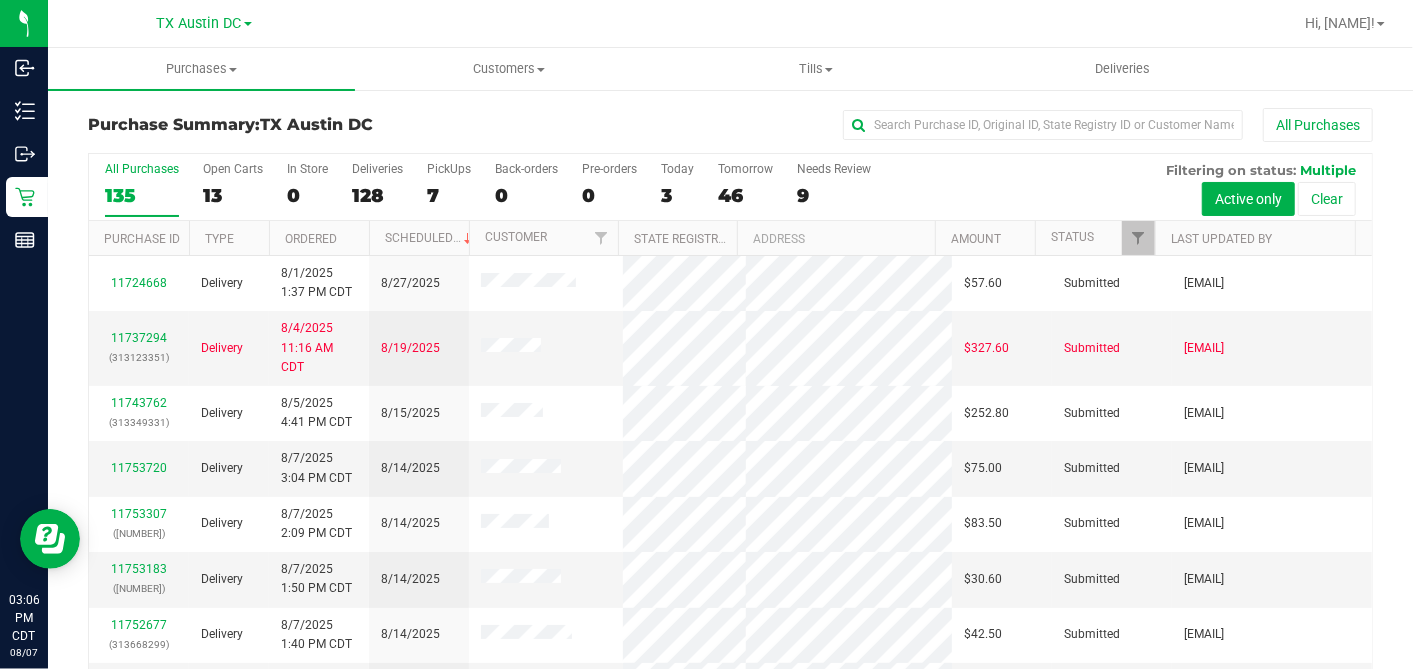 click on "13" at bounding box center (233, 195) 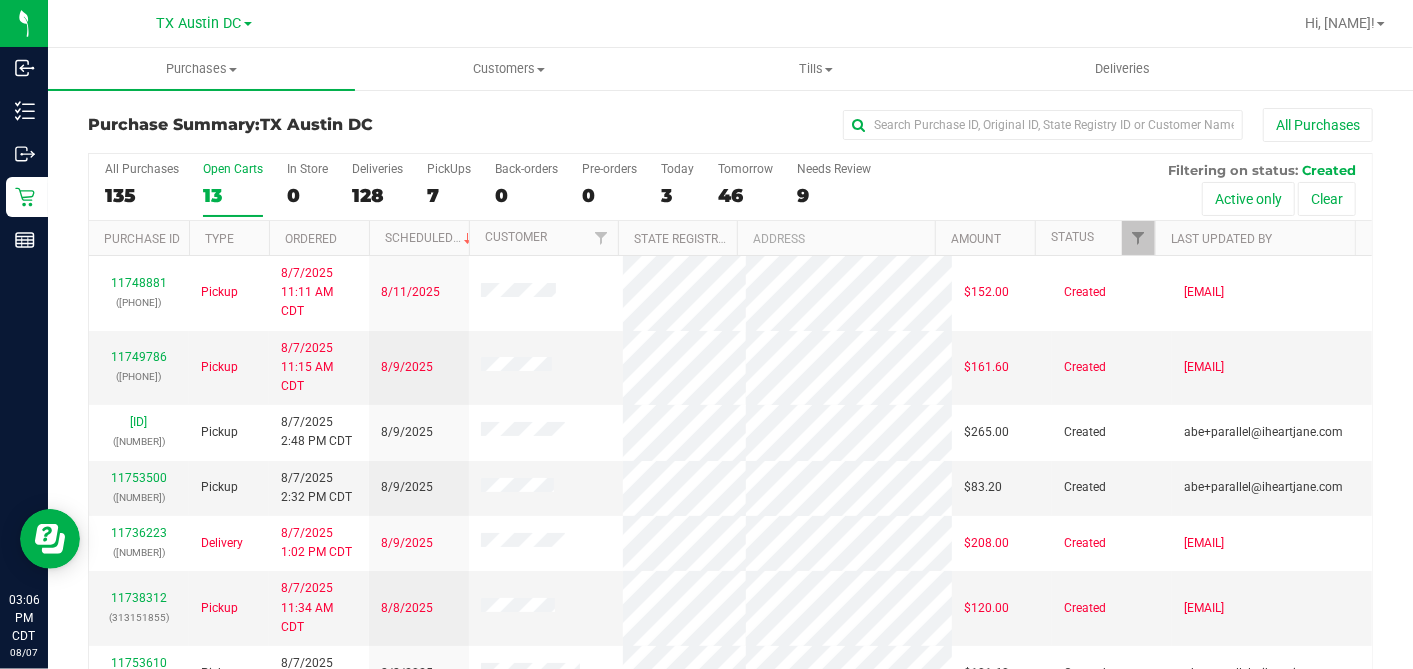 click on "Ordered" at bounding box center [319, 238] 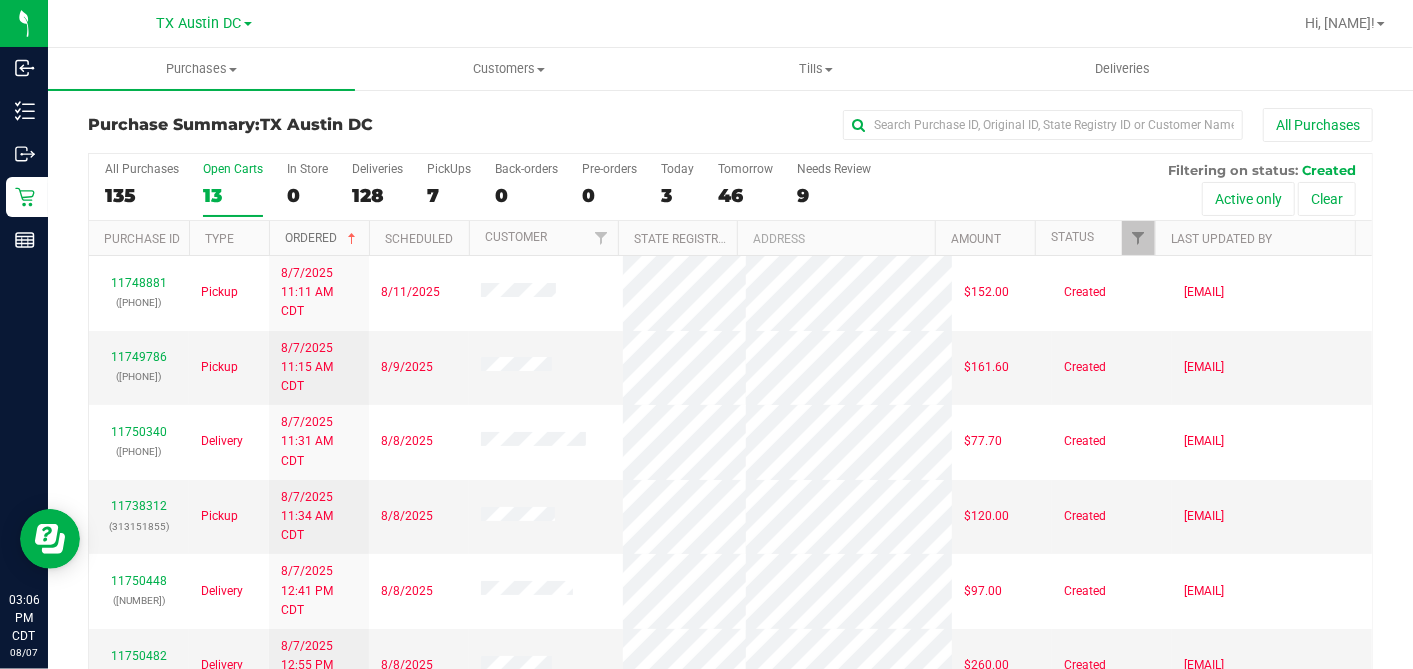 click at bounding box center (352, 239) 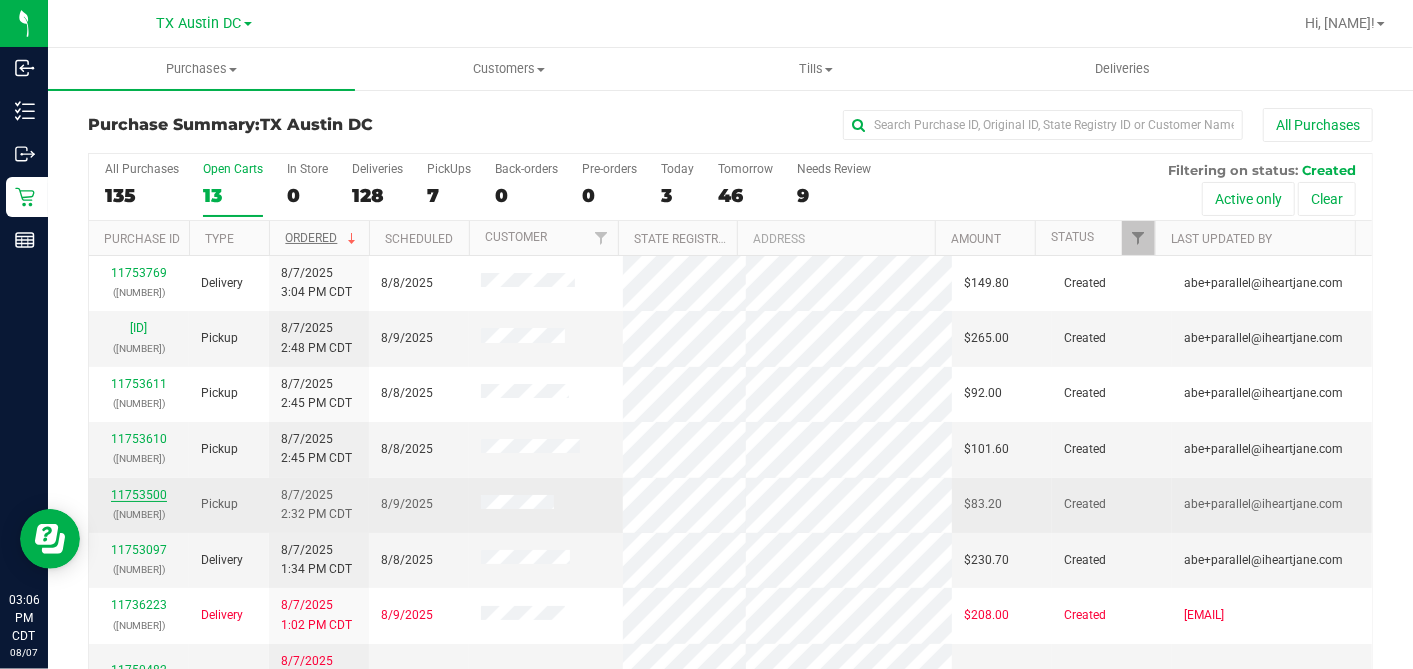 click on "11753500" at bounding box center (139, 495) 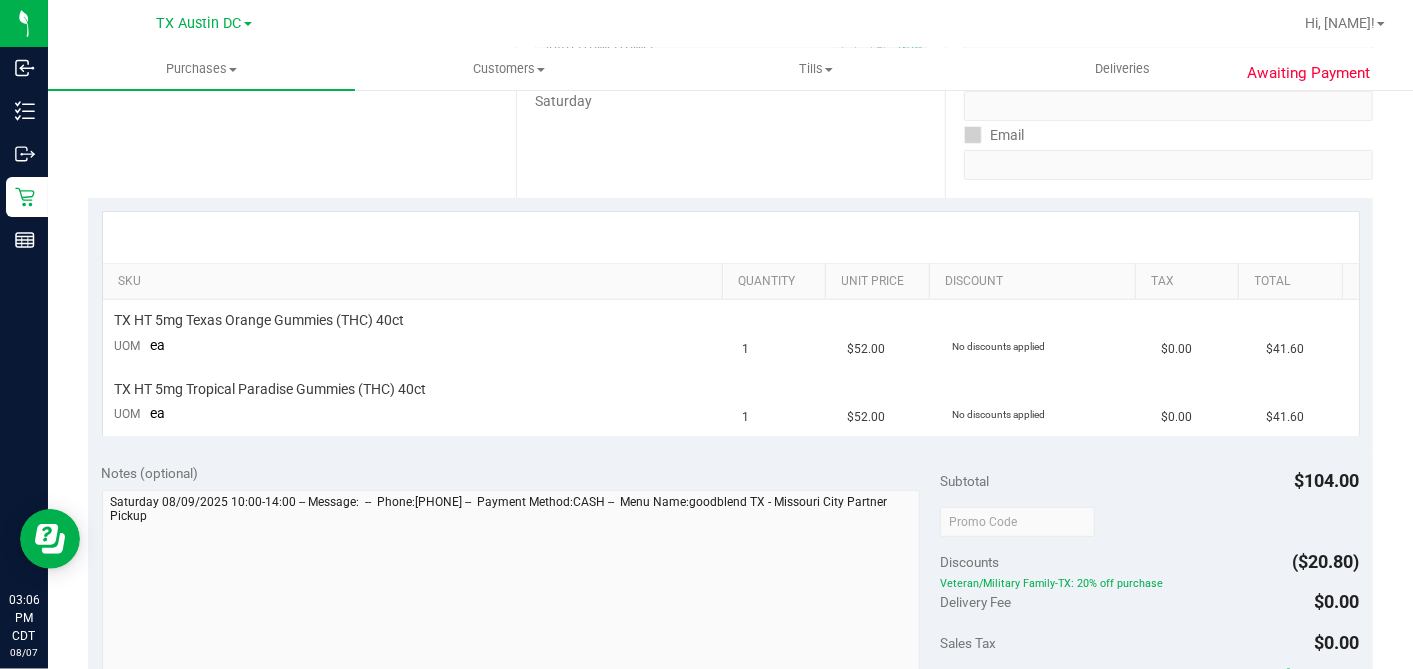 scroll, scrollTop: 0, scrollLeft: 0, axis: both 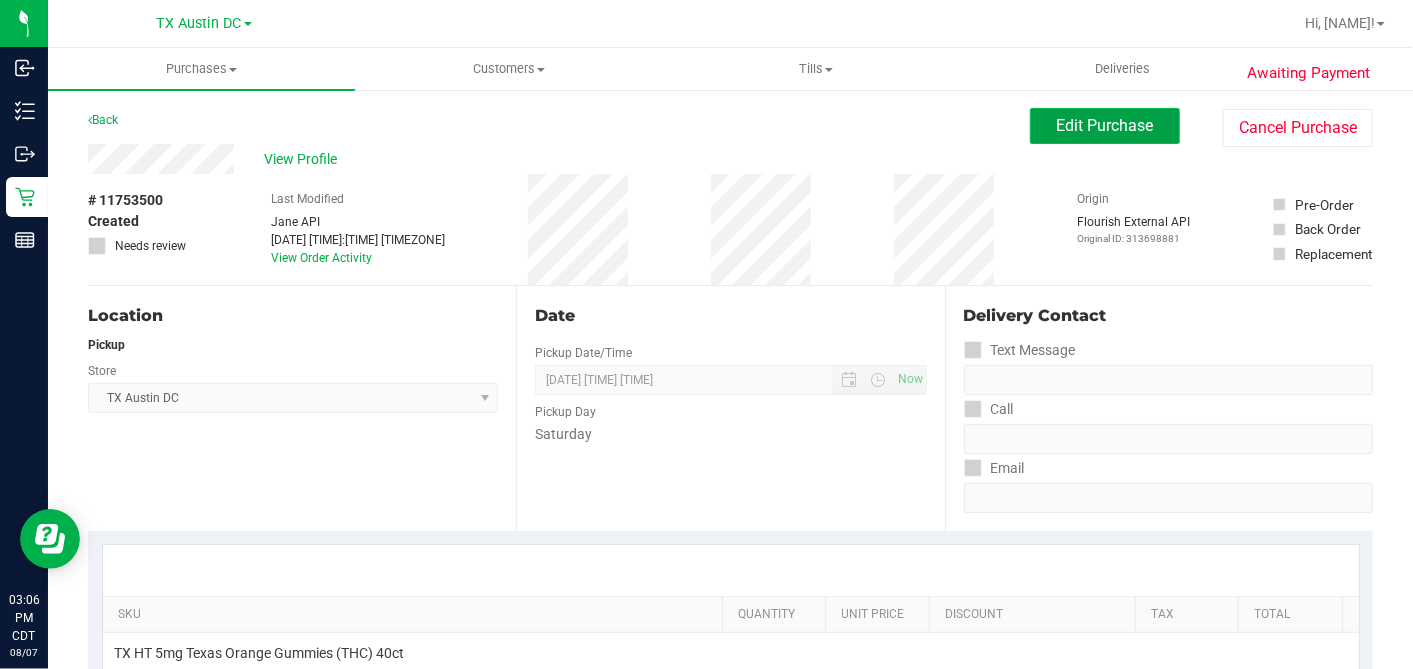 click on "Edit Purchase" at bounding box center (1105, 125) 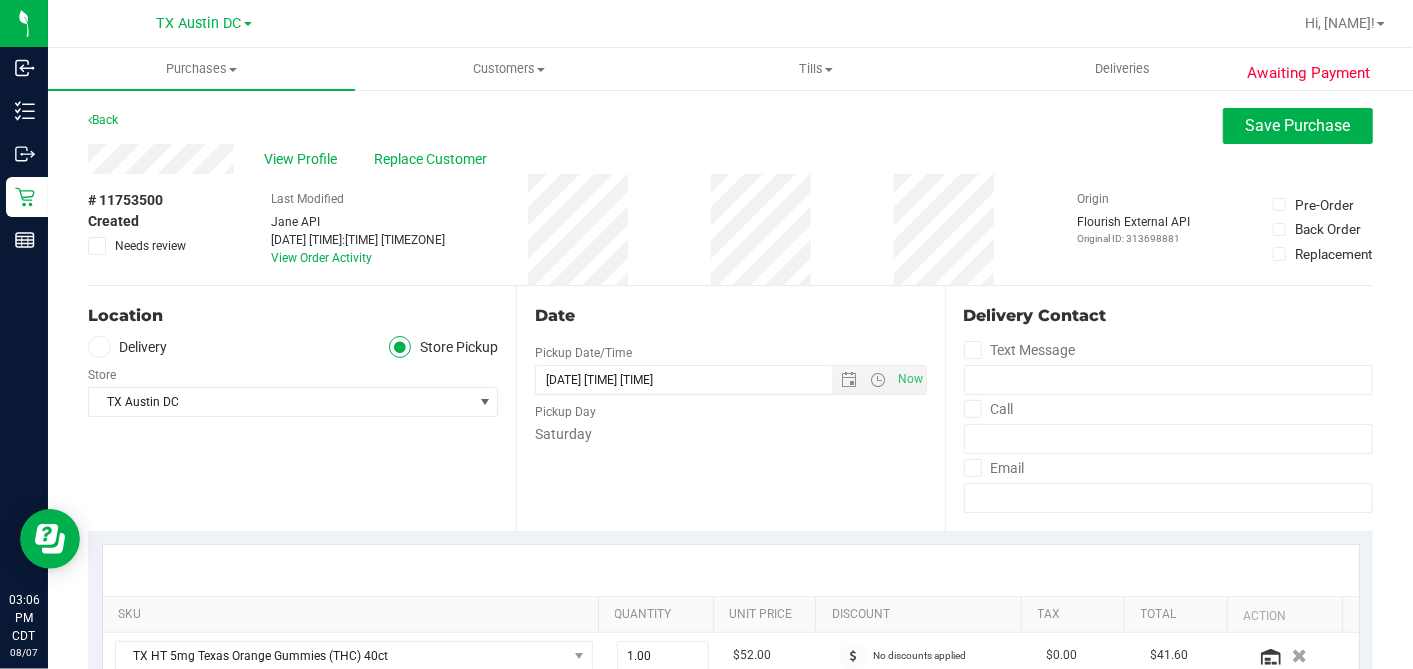 click at bounding box center [99, 347] 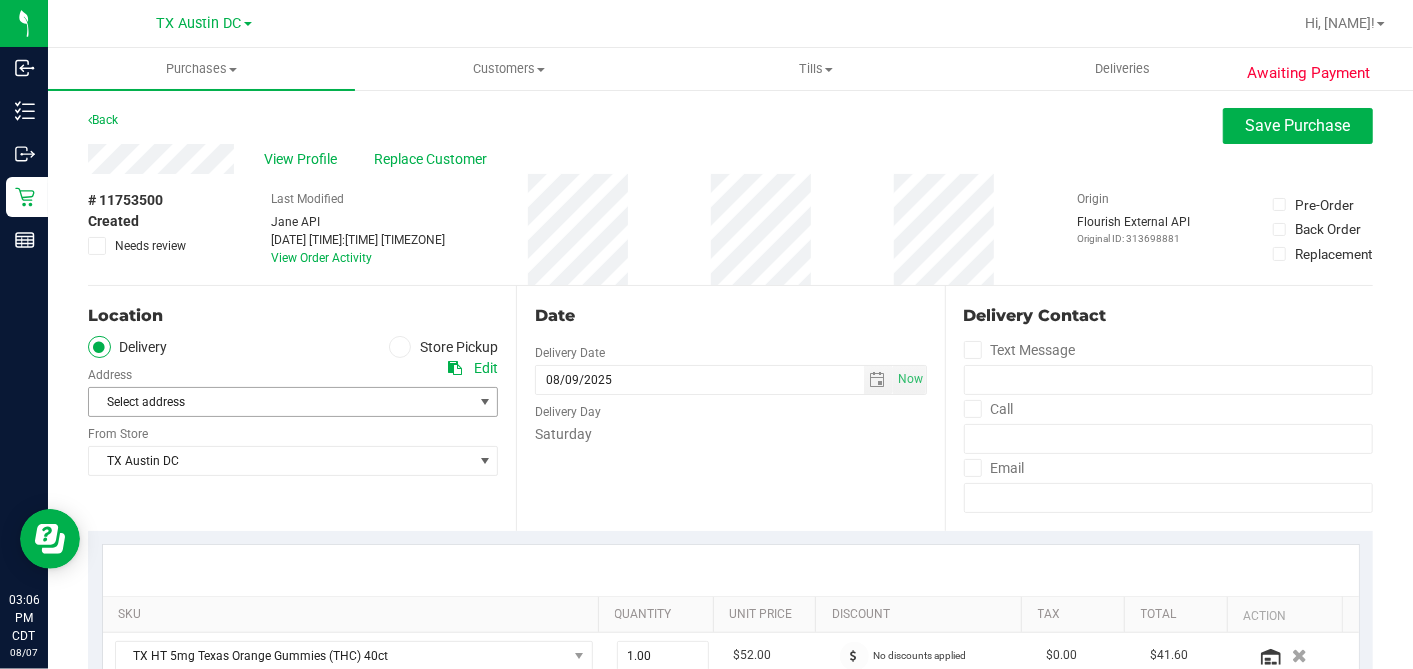 click on "Select address" at bounding box center (271, 402) 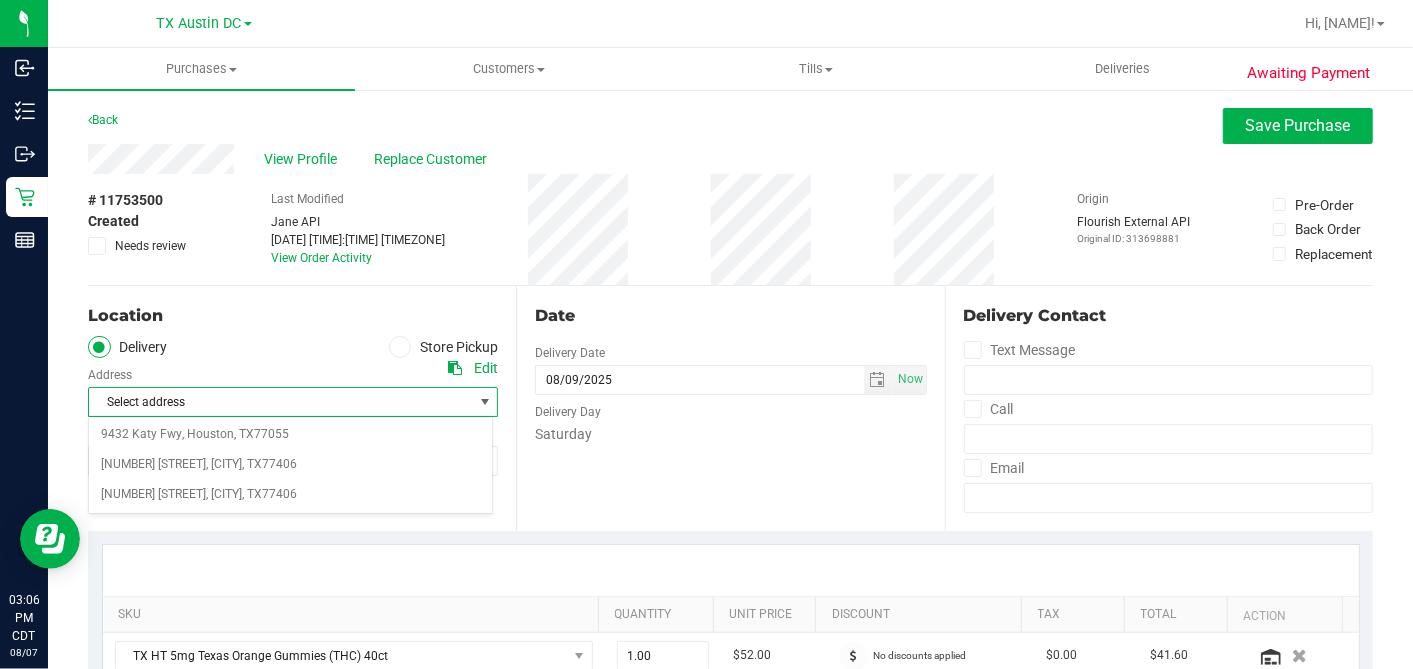 click on "Location" at bounding box center (293, 316) 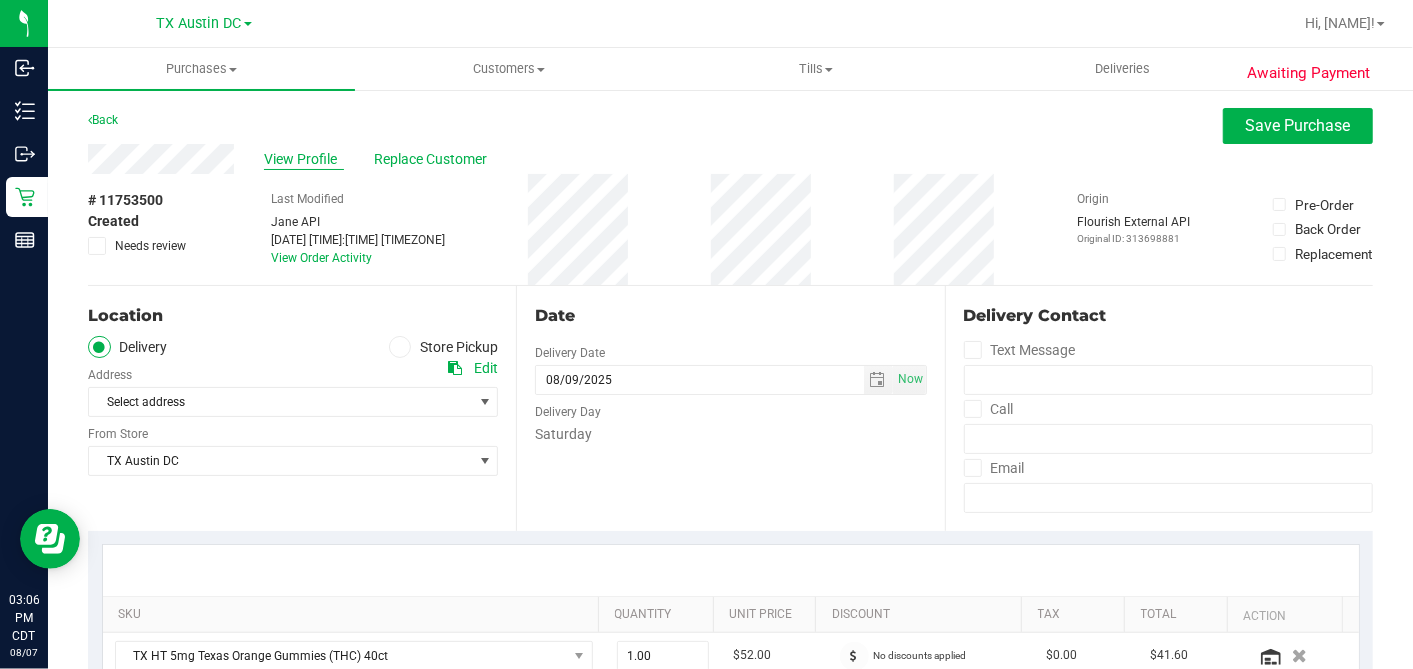 click on "View Profile" at bounding box center [304, 159] 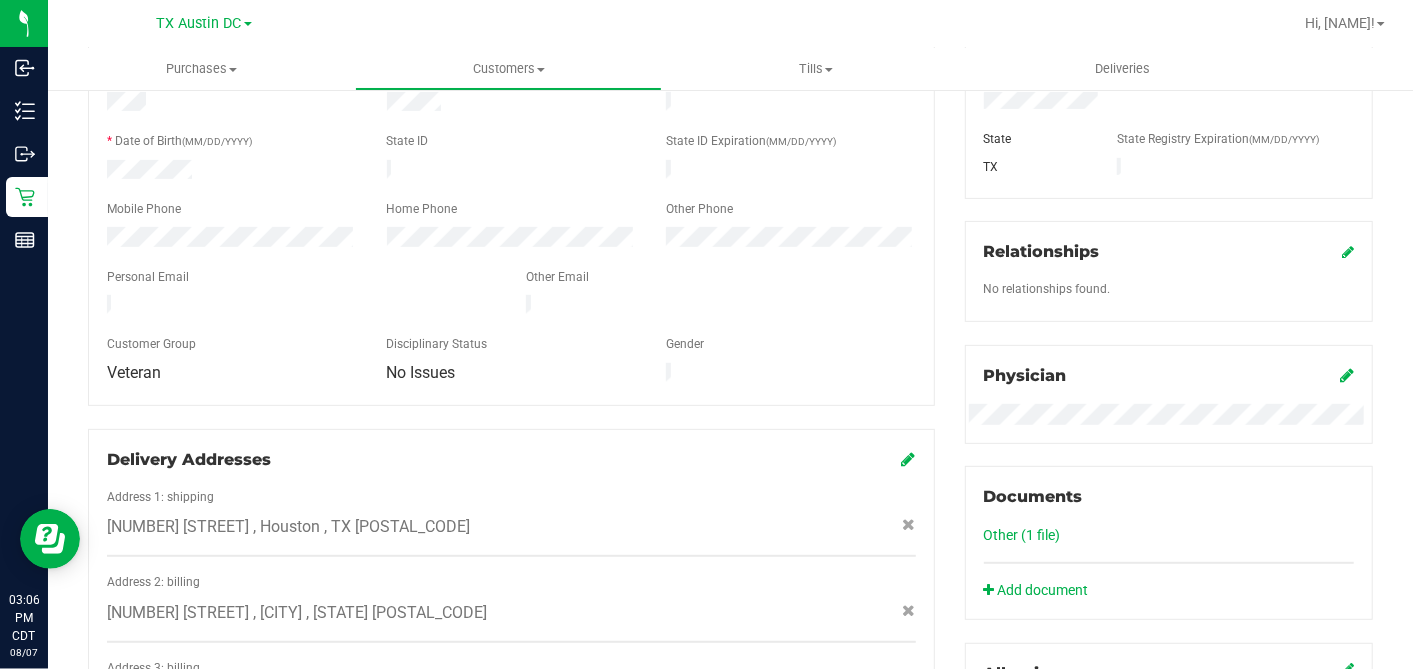 scroll, scrollTop: 444, scrollLeft: 0, axis: vertical 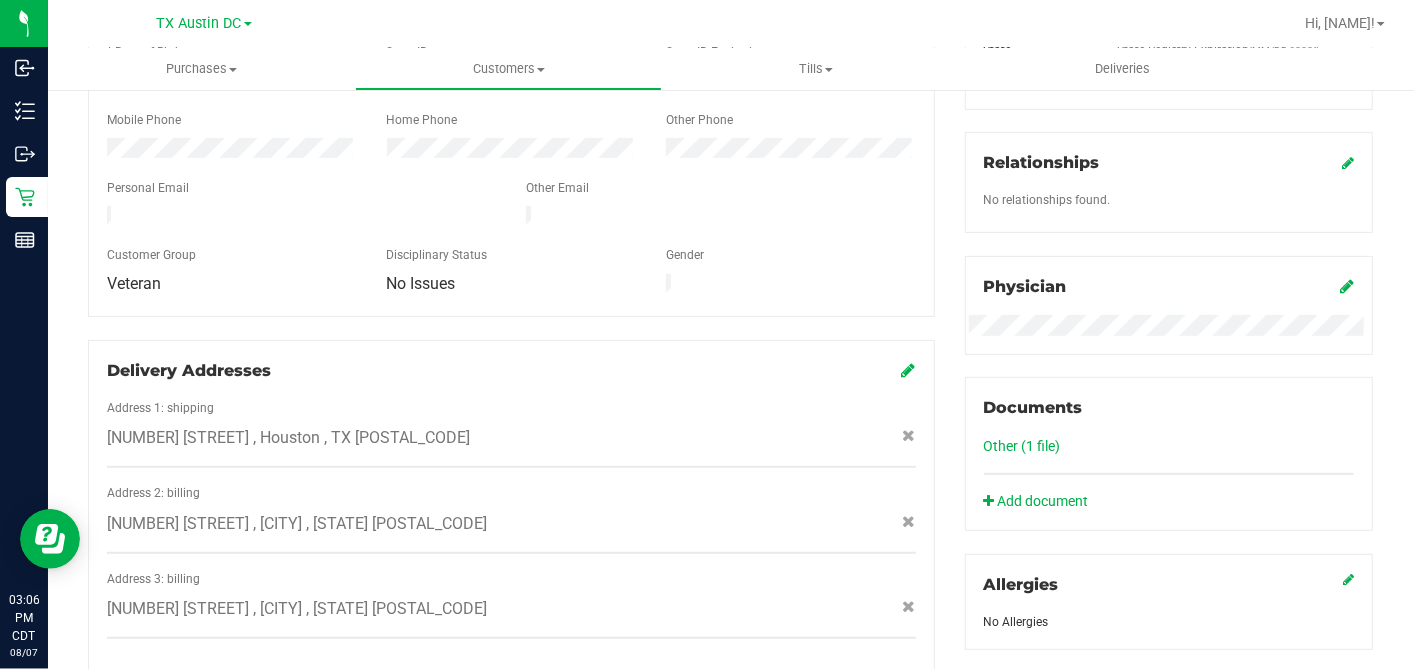 click 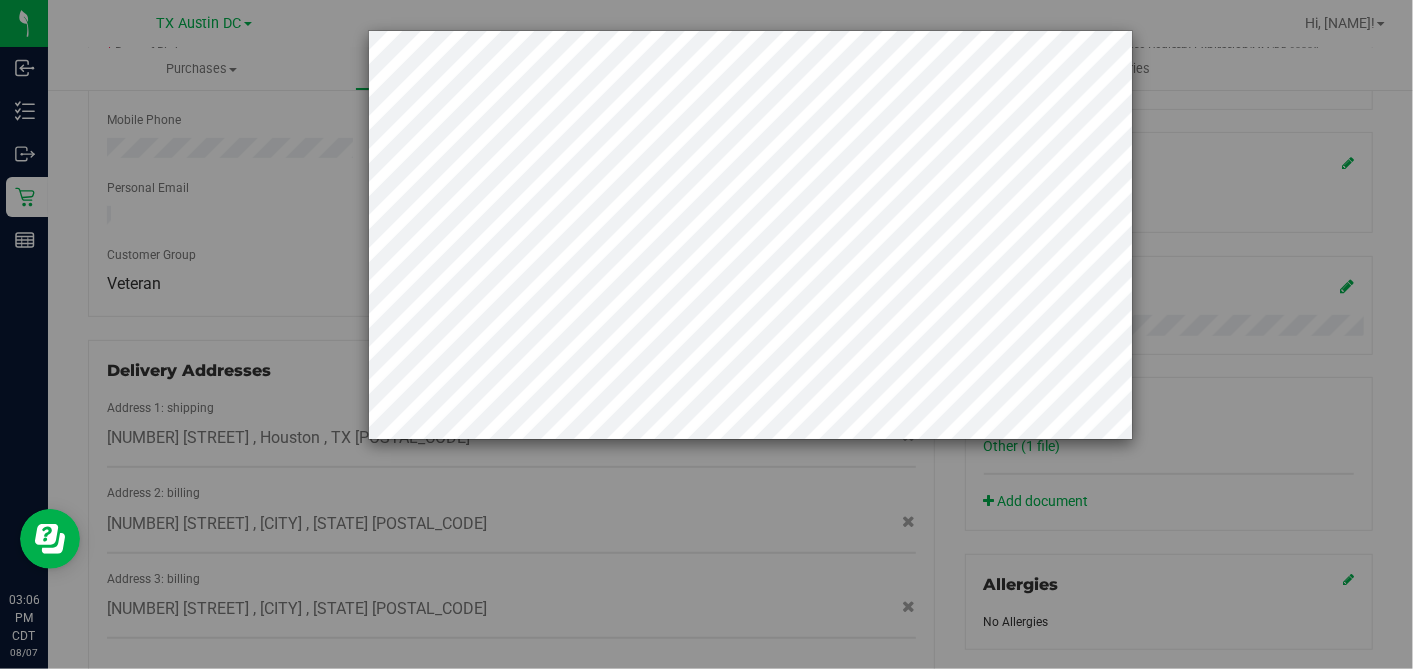 click at bounding box center [714, 334] 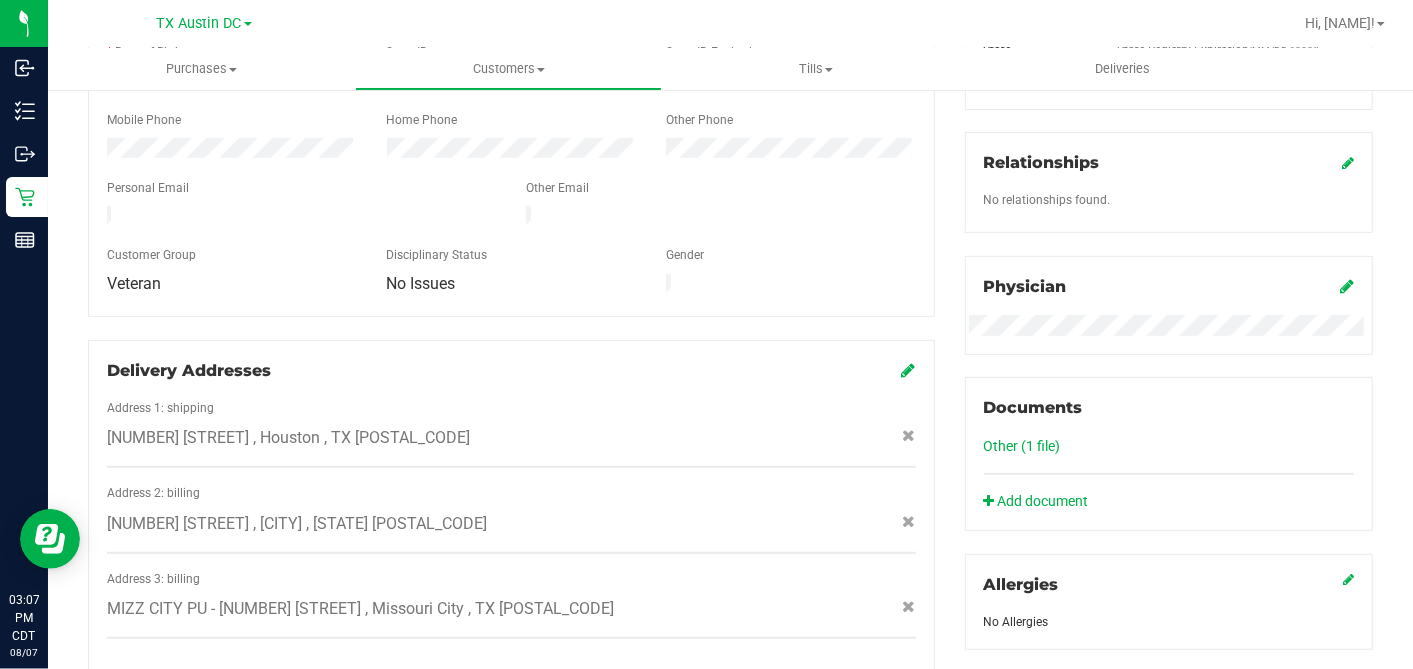 scroll, scrollTop: 0, scrollLeft: 0, axis: both 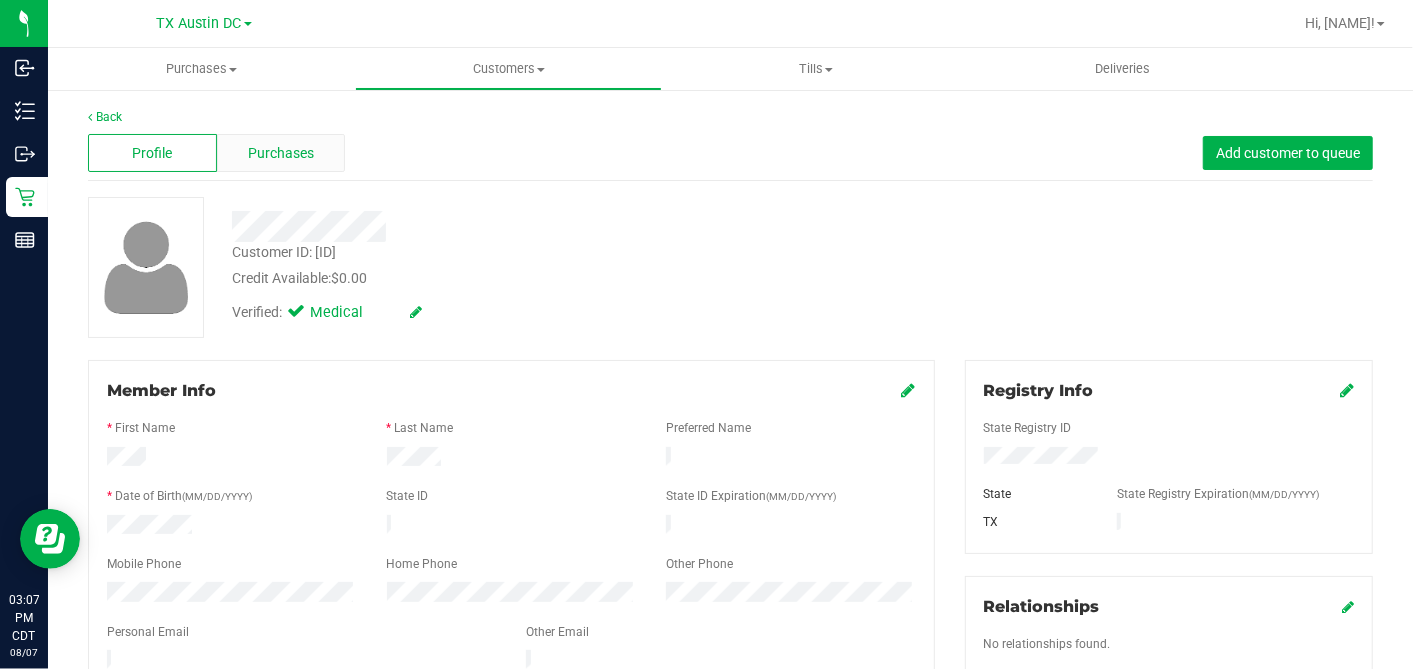 click on "Purchases" at bounding box center (281, 153) 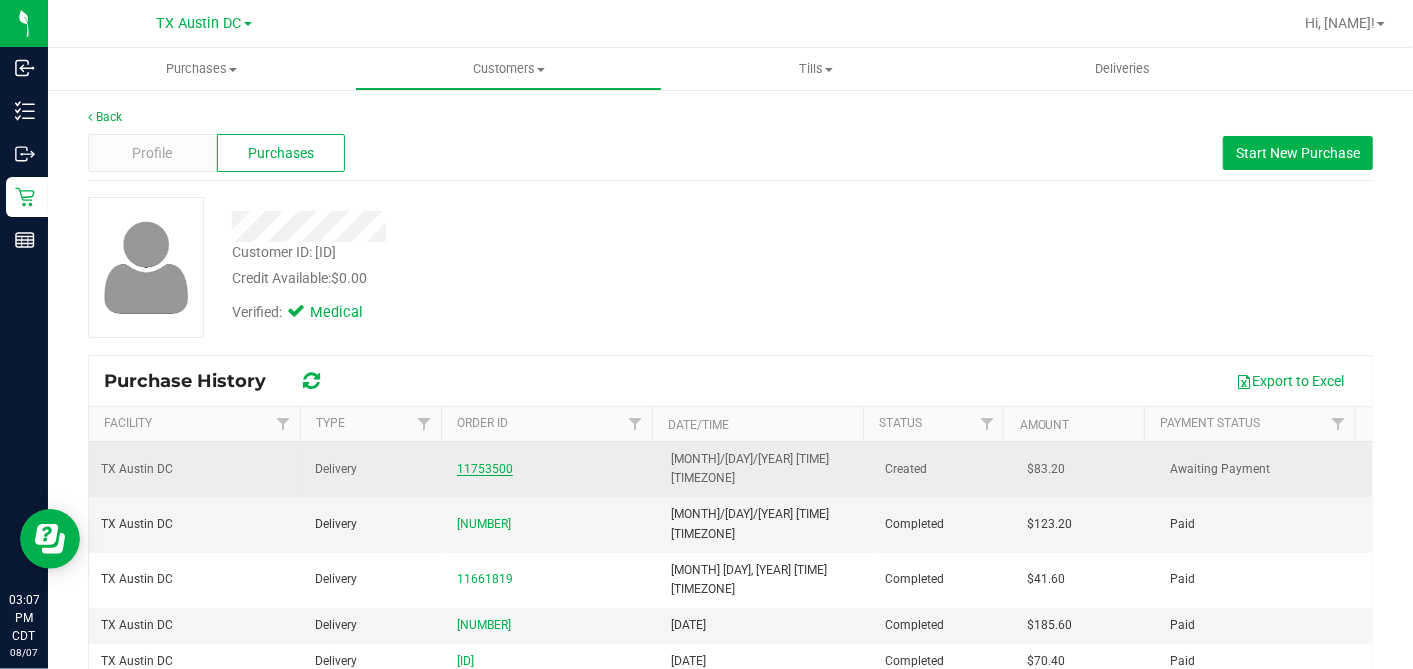 click on "11753500" at bounding box center [485, 469] 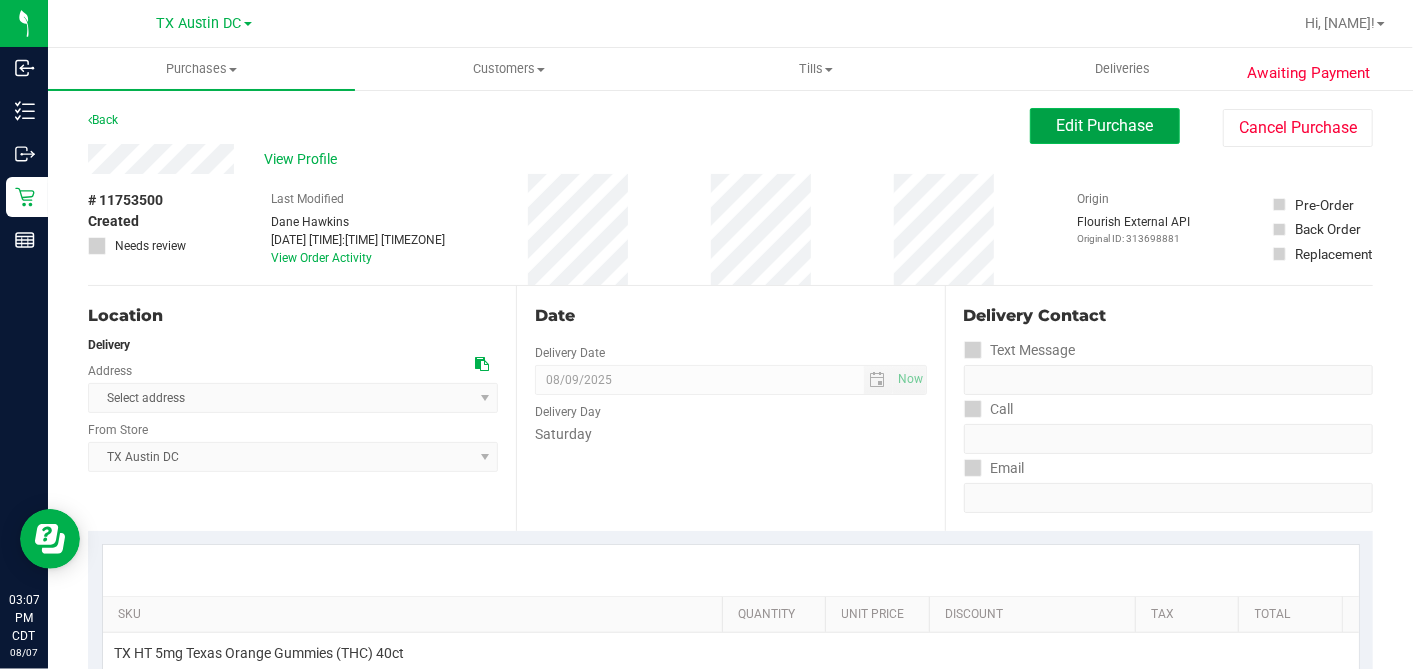 click on "Edit Purchase" at bounding box center [1105, 125] 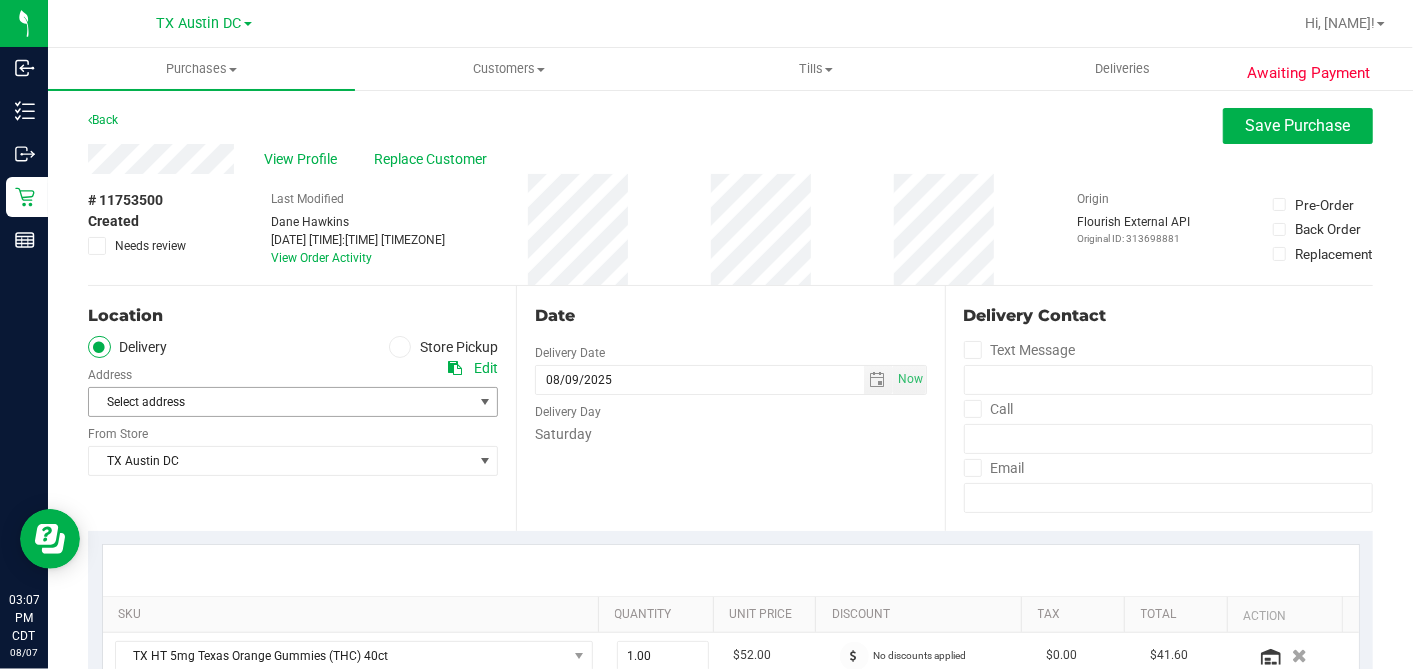 click on "Select address" at bounding box center (271, 402) 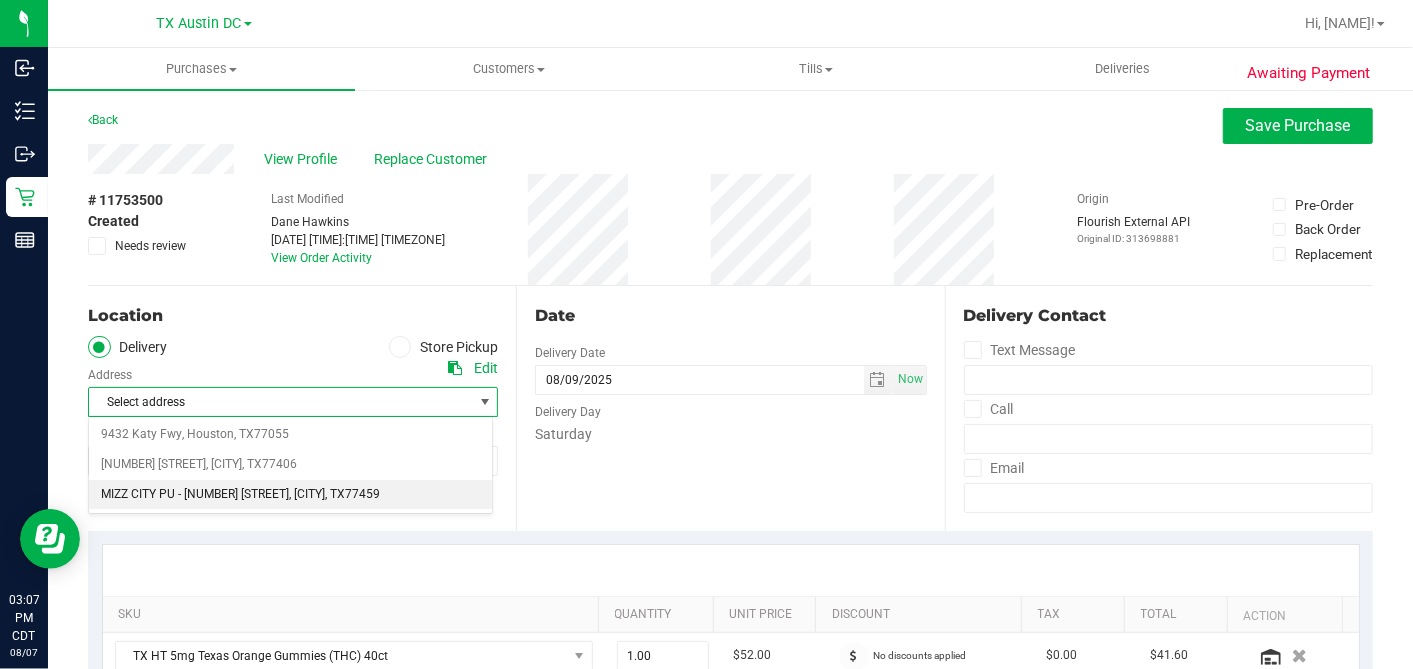 click on "MIZZ CITY PU - 4220 Cartwright Rd #303" at bounding box center [195, 495] 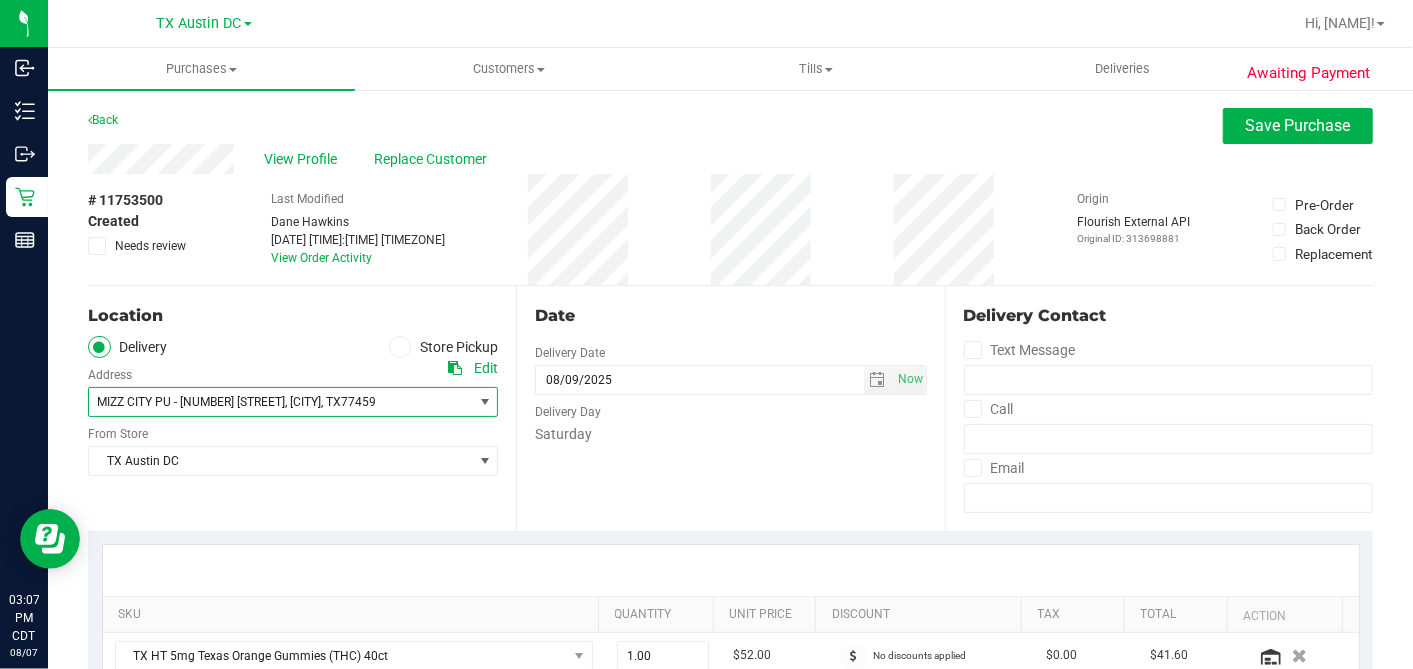 click on "Date
Delivery Date
08/09/2025
Now
08/09/2025 07:00 AM
Now
Delivery Day
Saturday" at bounding box center [730, 408] 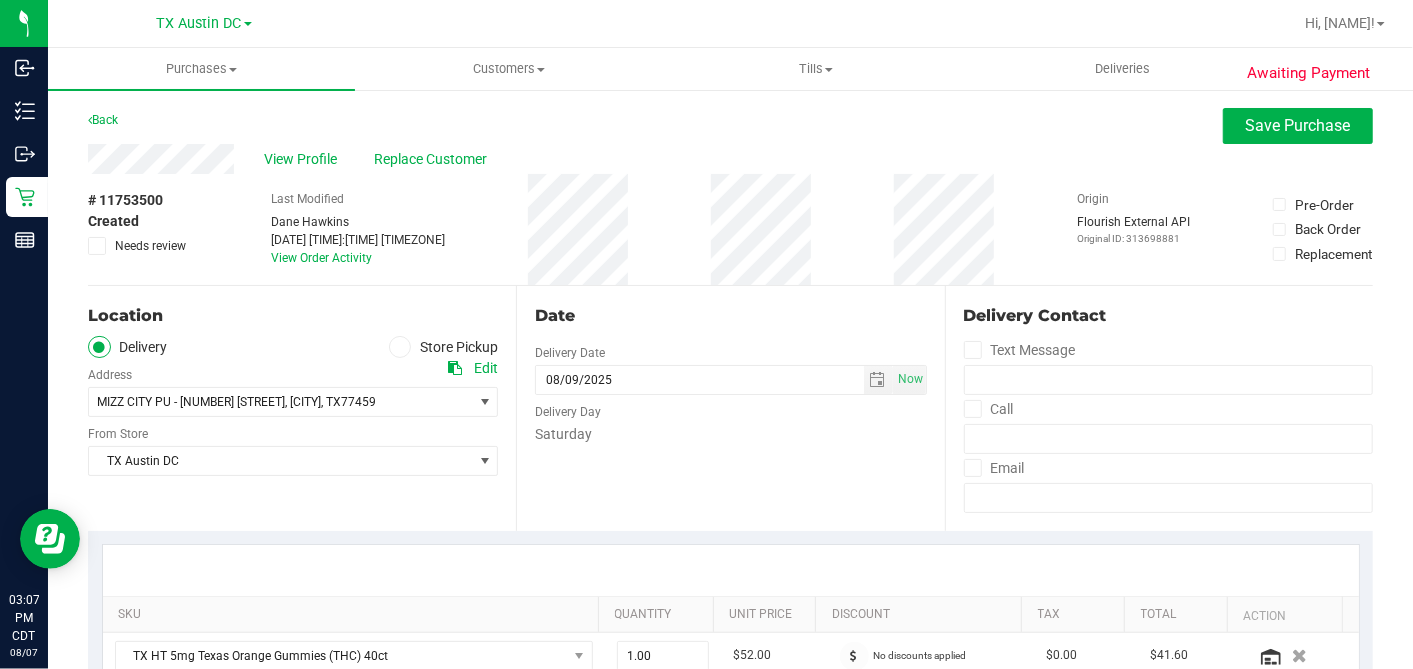 scroll, scrollTop: 333, scrollLeft: 0, axis: vertical 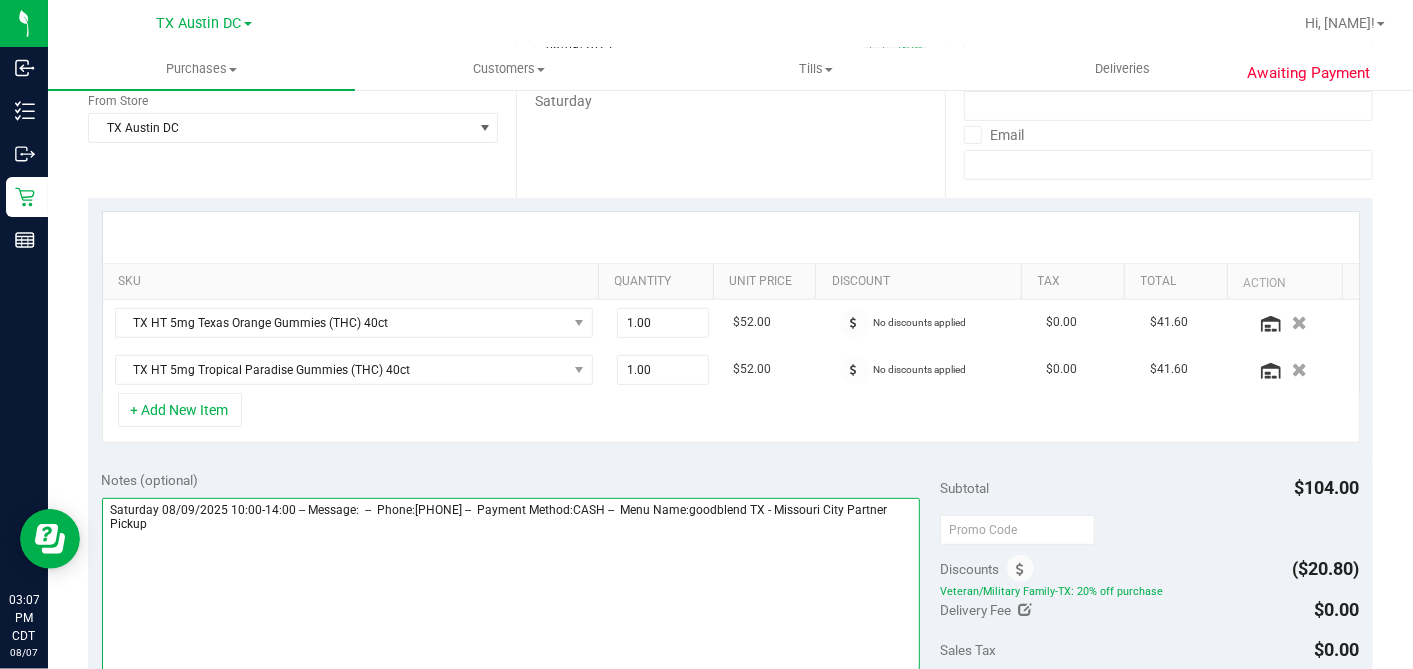 click at bounding box center (511, 594) 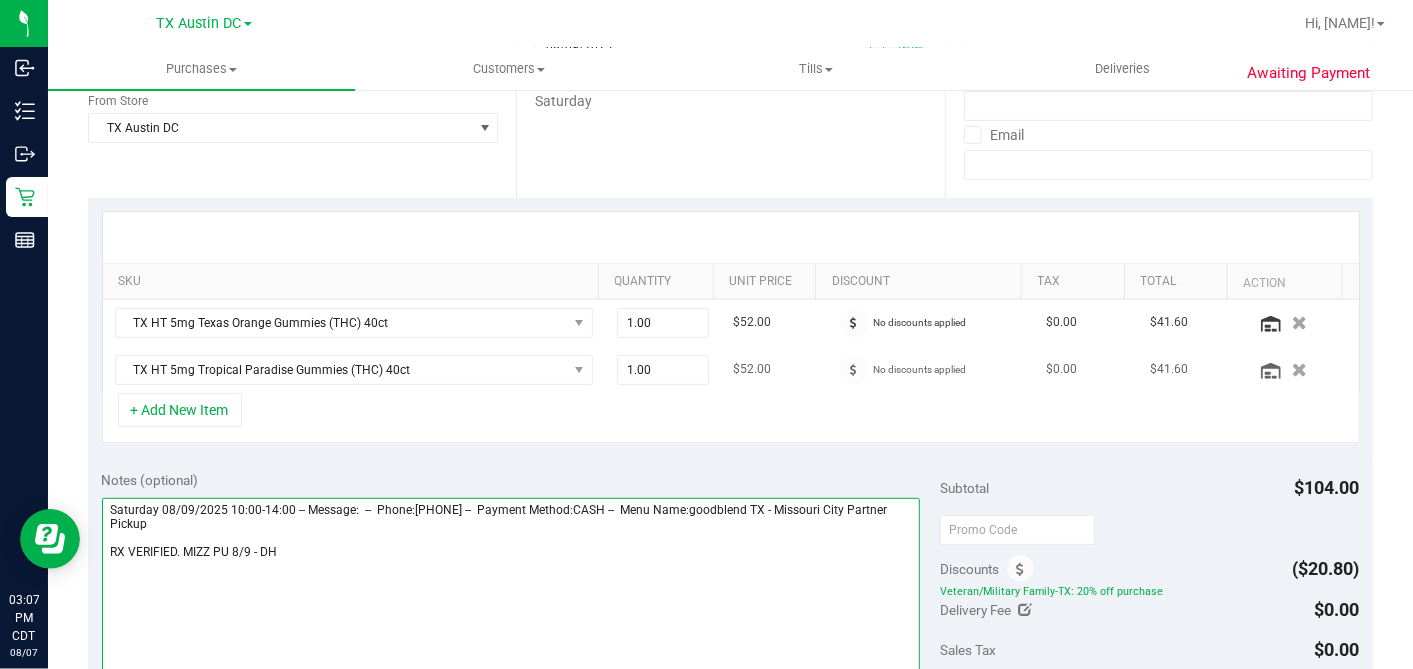 scroll, scrollTop: 0, scrollLeft: 0, axis: both 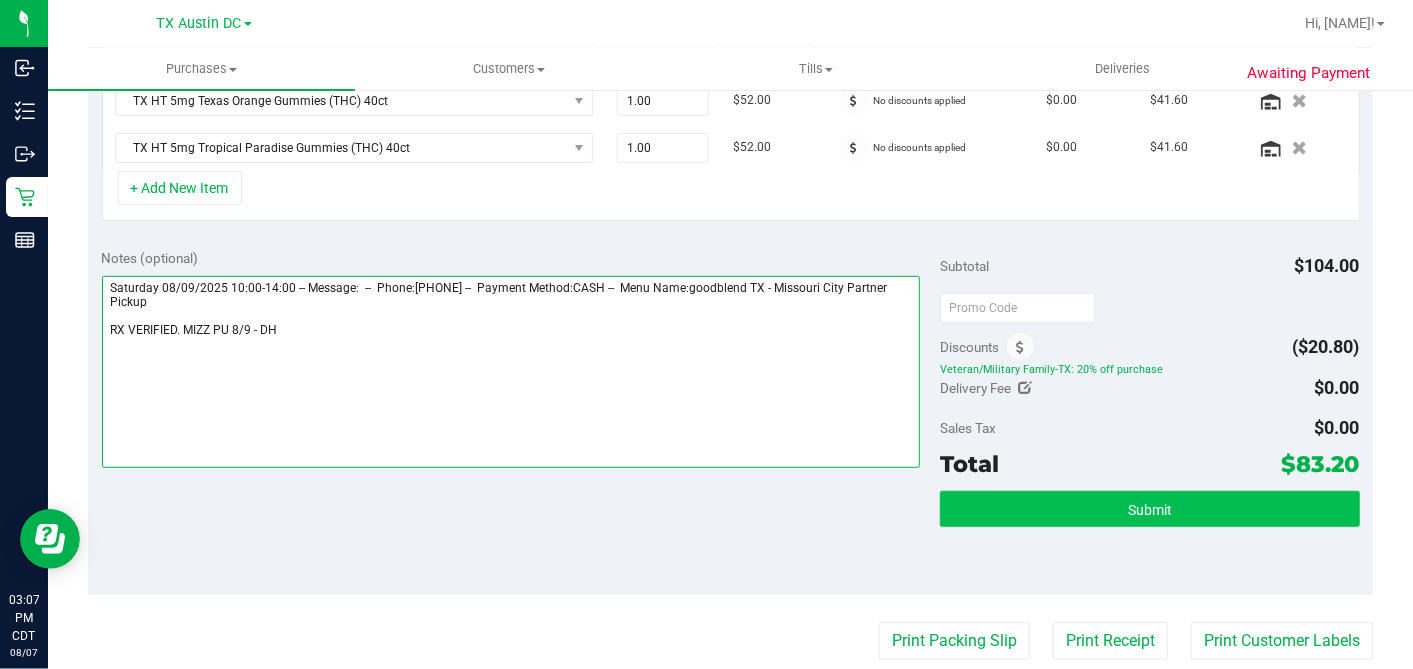 type on "Saturday 08/09/2025 10:00-14:00 -- Message:  --  Phone:5042590180 --  Payment Method:CASH --  Menu Name:goodblend TX - Missouri City Partner Pickup
RX VERIFIED. MIZZ PU 8/9 - DH" 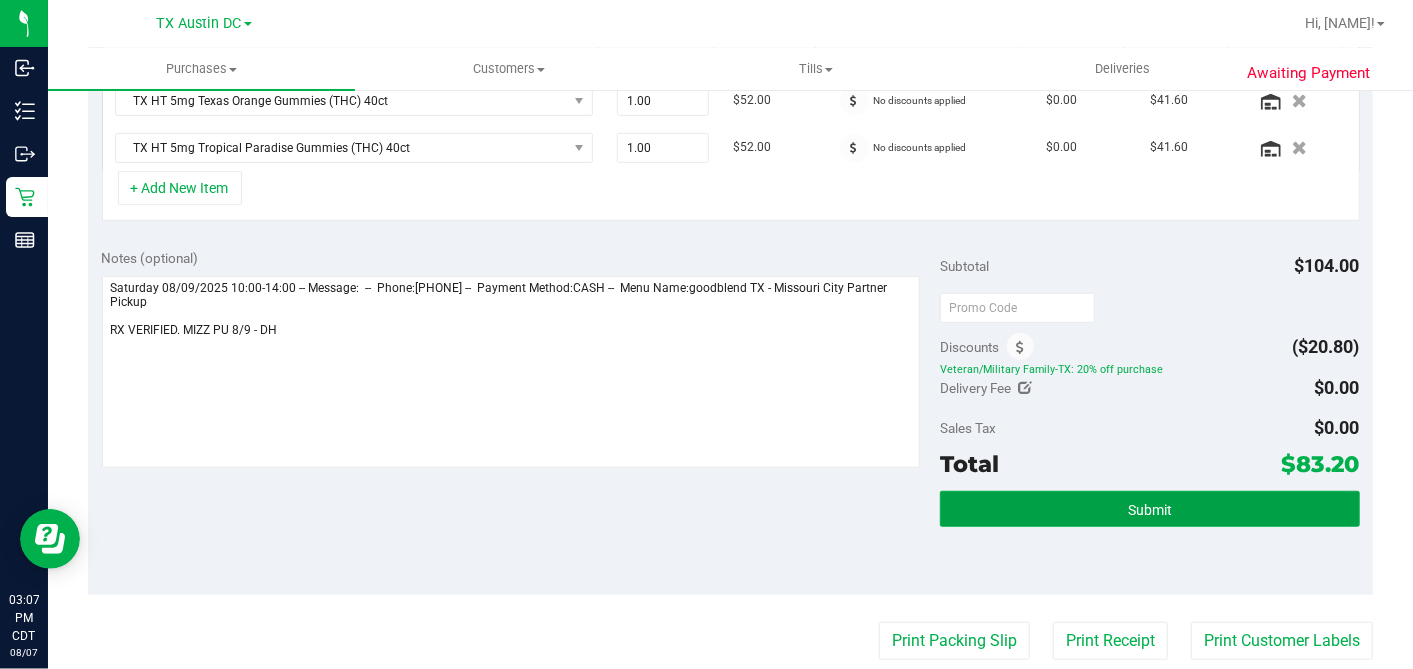 drag, startPoint x: 1122, startPoint y: 508, endPoint x: 803, endPoint y: 482, distance: 320.0578 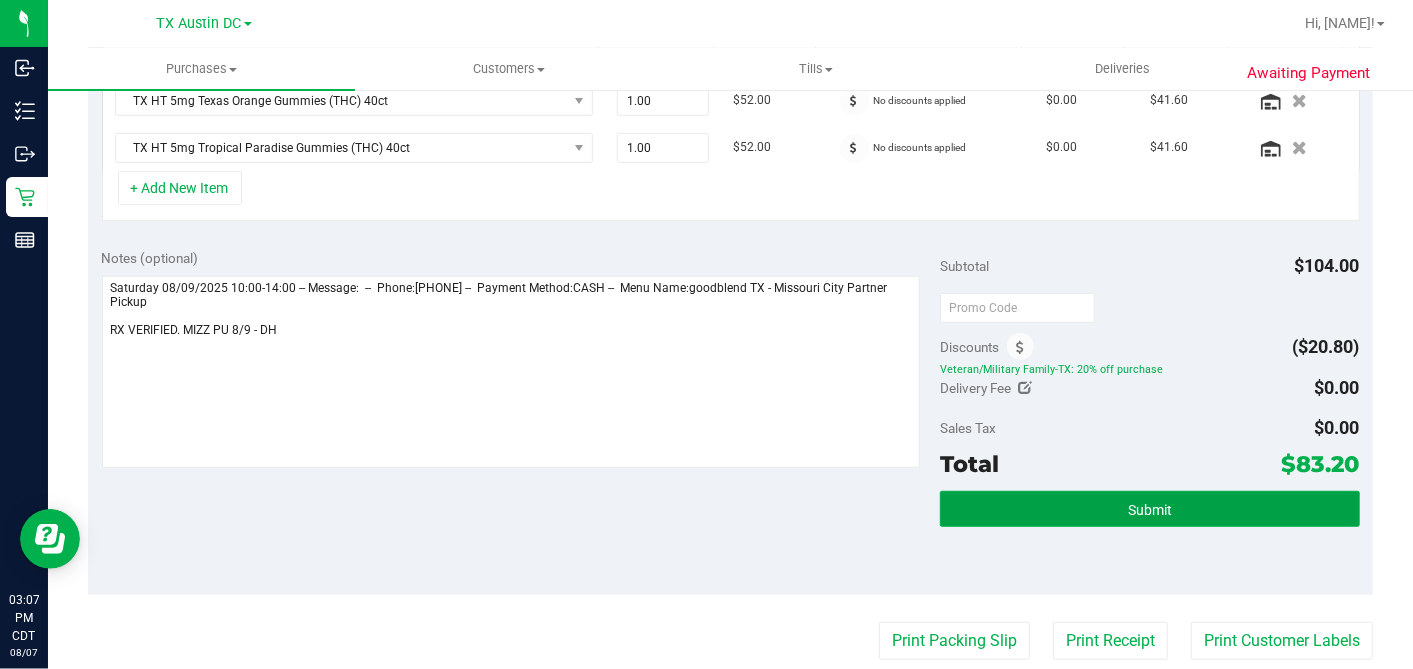 click on "Submit" at bounding box center (1150, 510) 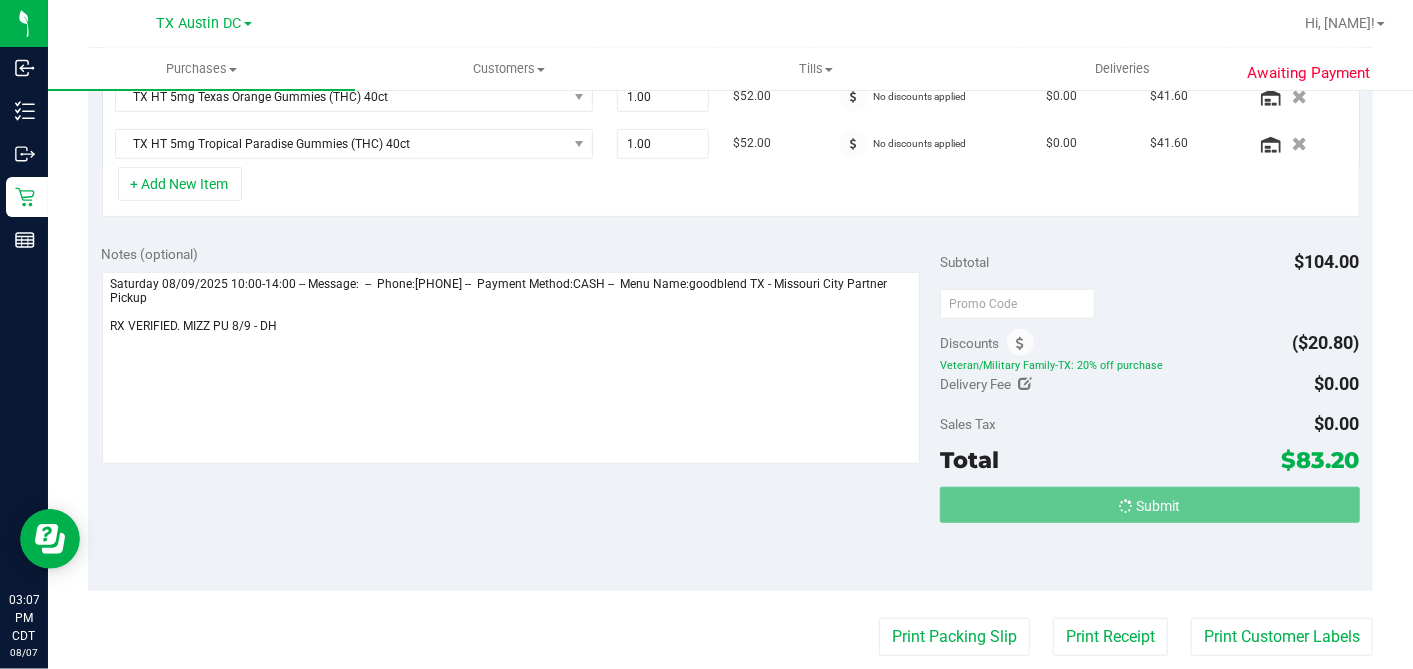 scroll, scrollTop: 3, scrollLeft: 0, axis: vertical 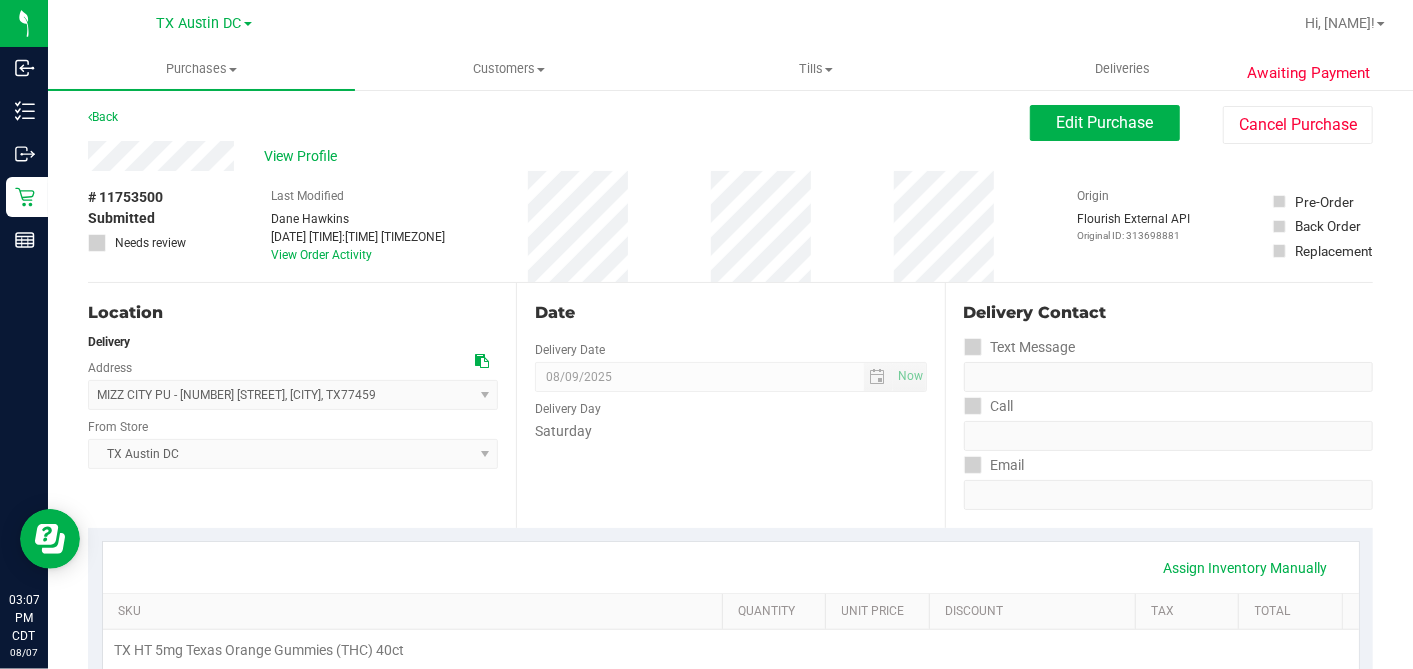 click on "View Profile" at bounding box center (304, 156) 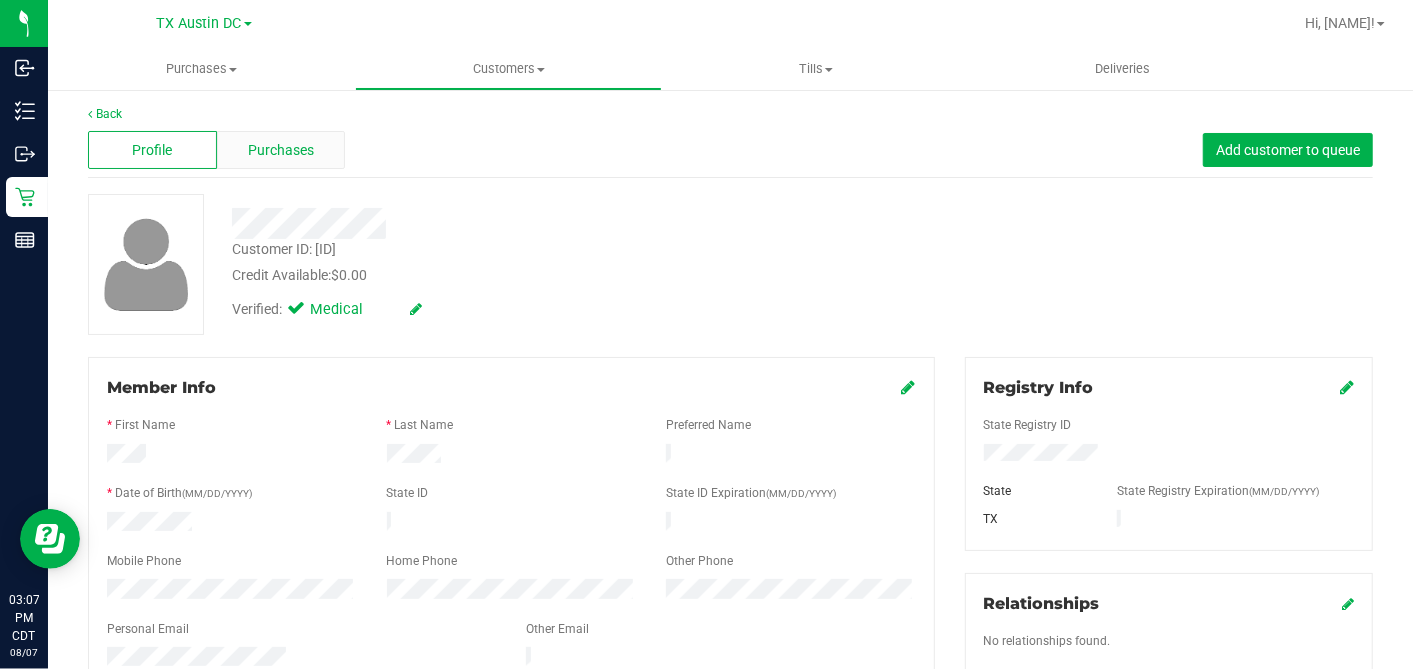click on "Purchases" at bounding box center [281, 150] 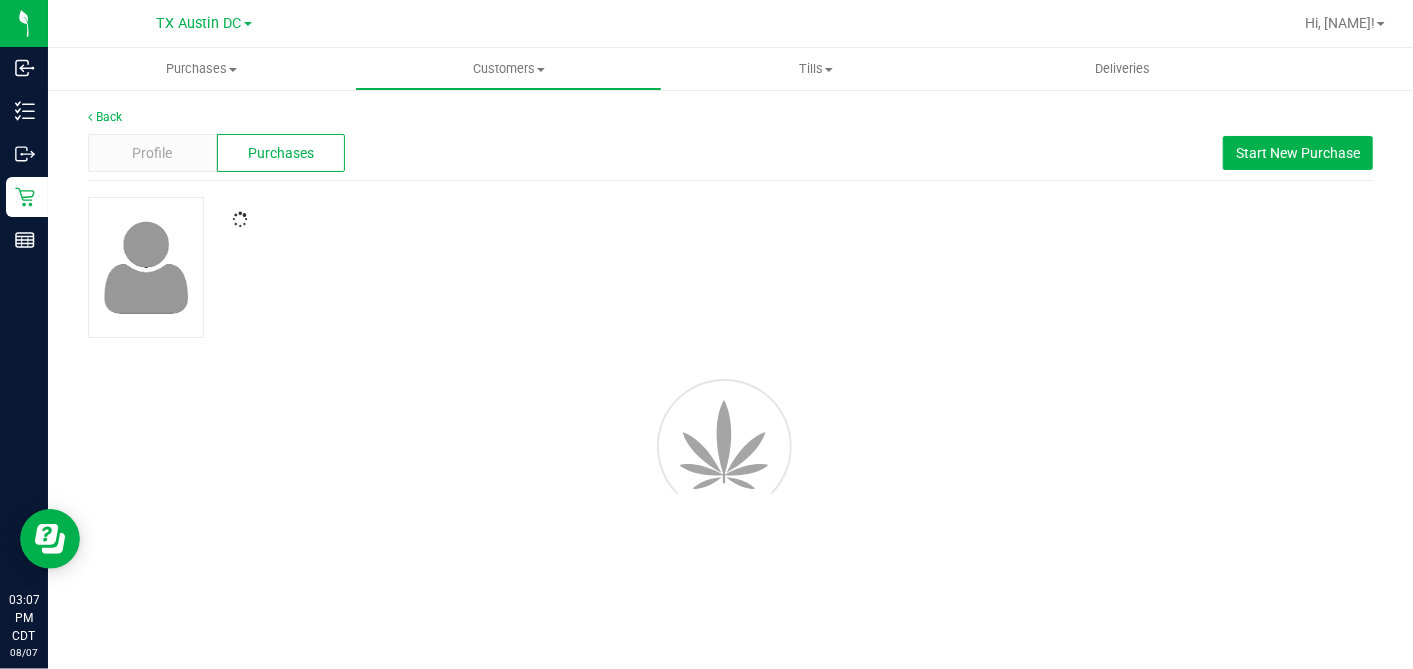 scroll, scrollTop: 0, scrollLeft: 0, axis: both 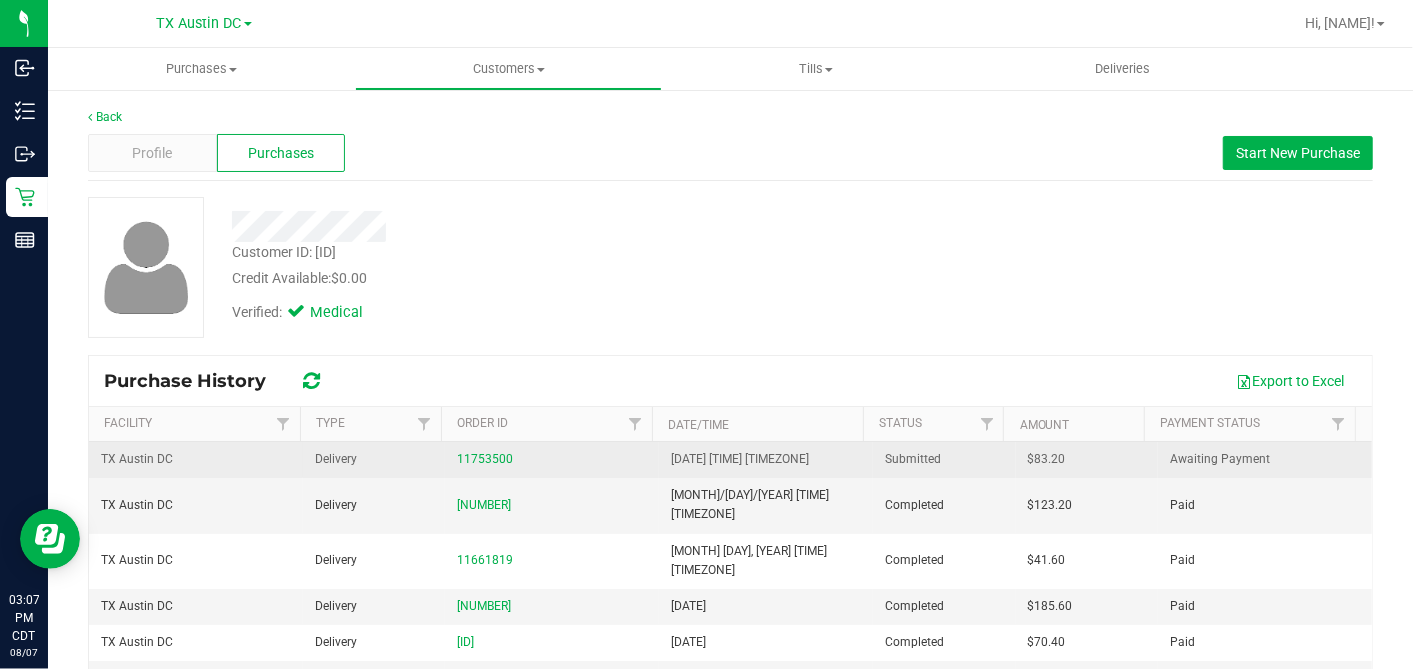 click on "$83.20" at bounding box center (1047, 459) 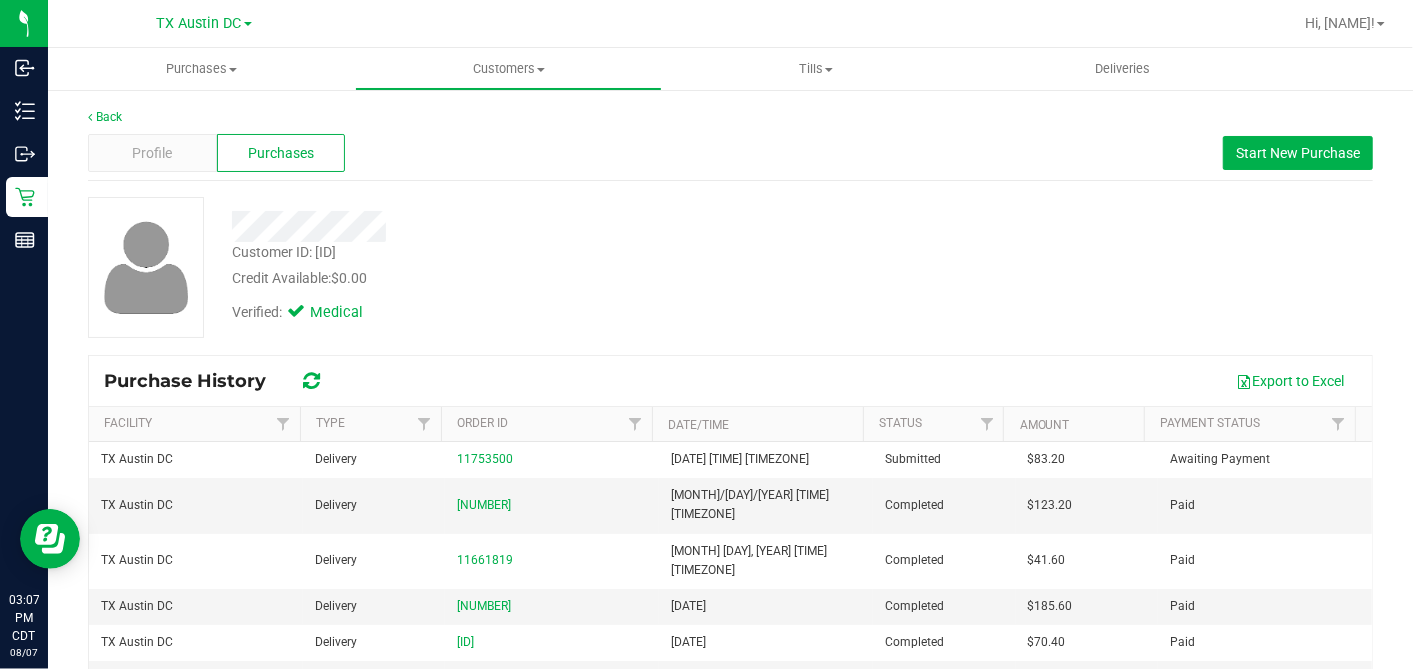 copy on "83.20" 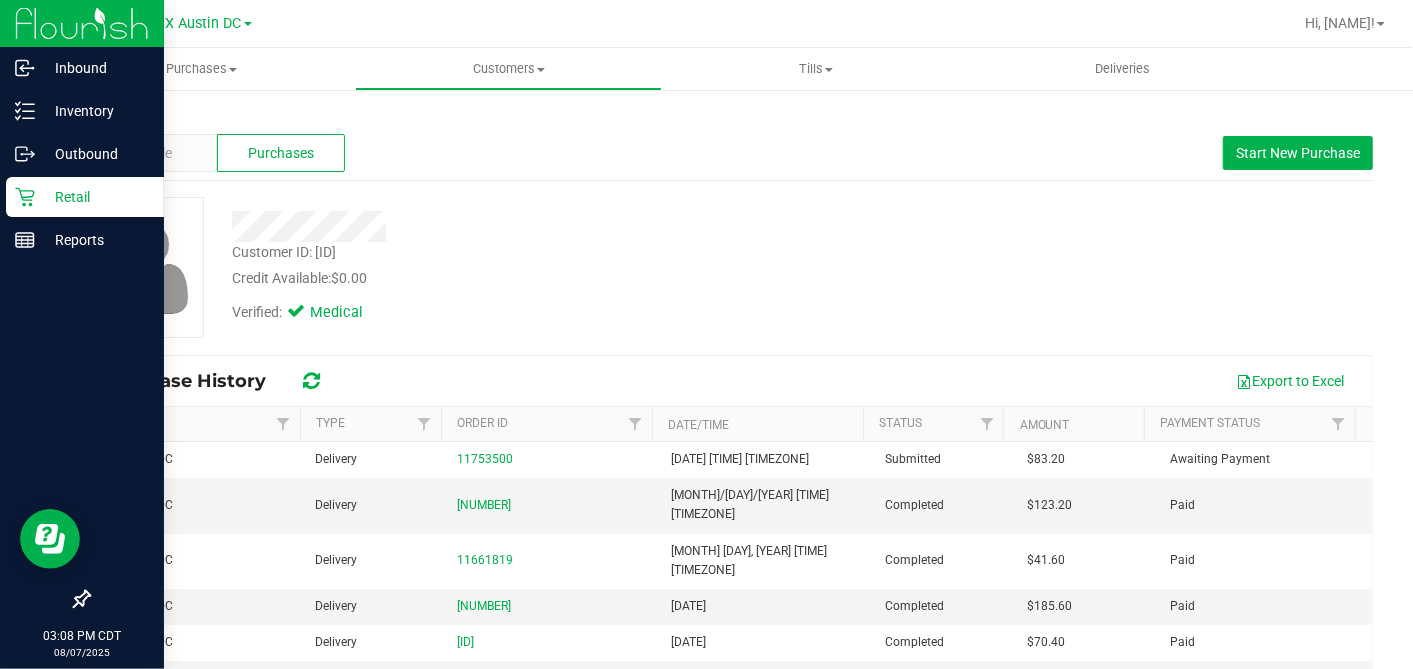 drag, startPoint x: 14, startPoint y: 196, endPoint x: 145, endPoint y: 204, distance: 131.24405 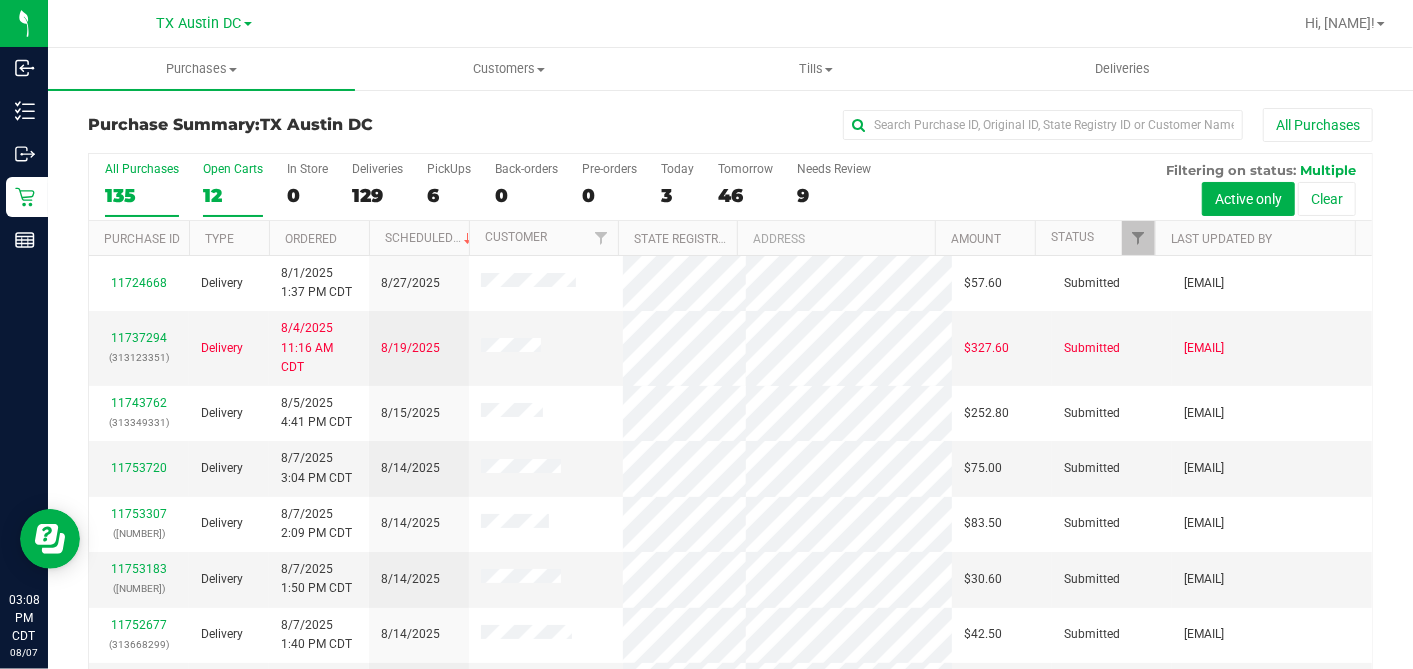 click on "12" at bounding box center (233, 195) 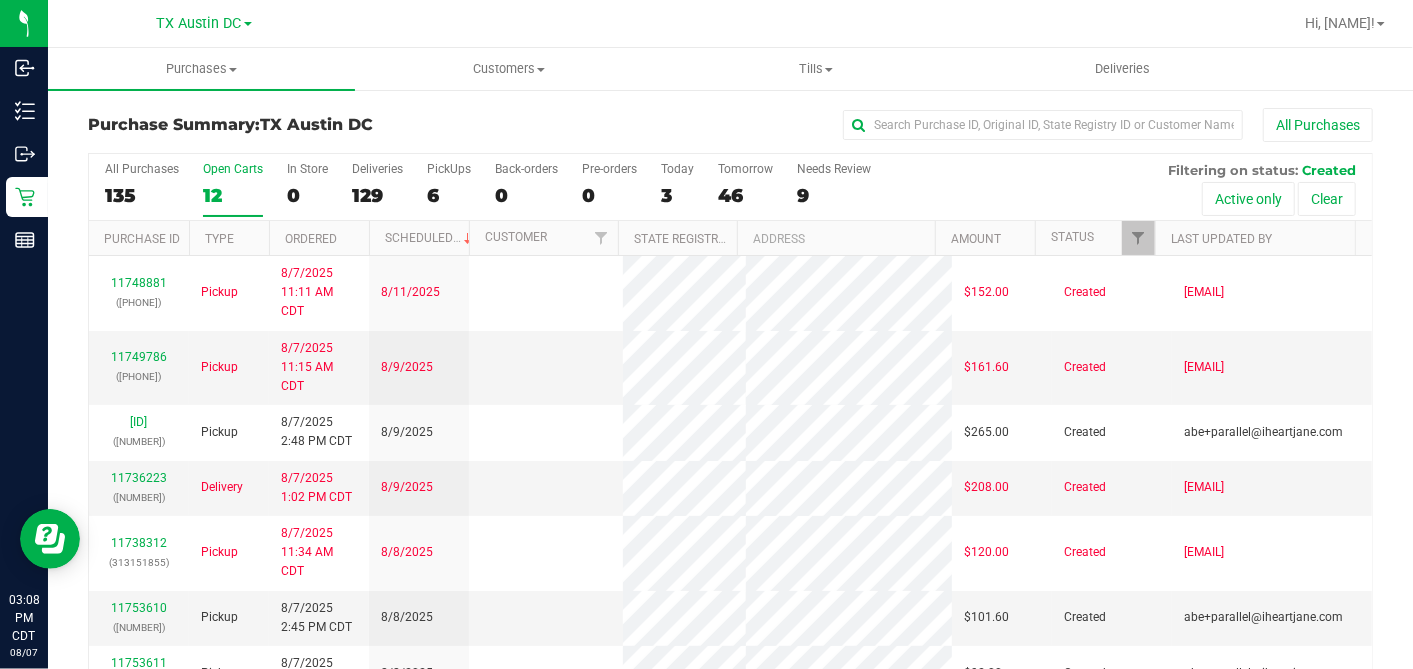 click on "Ordered" at bounding box center (319, 238) 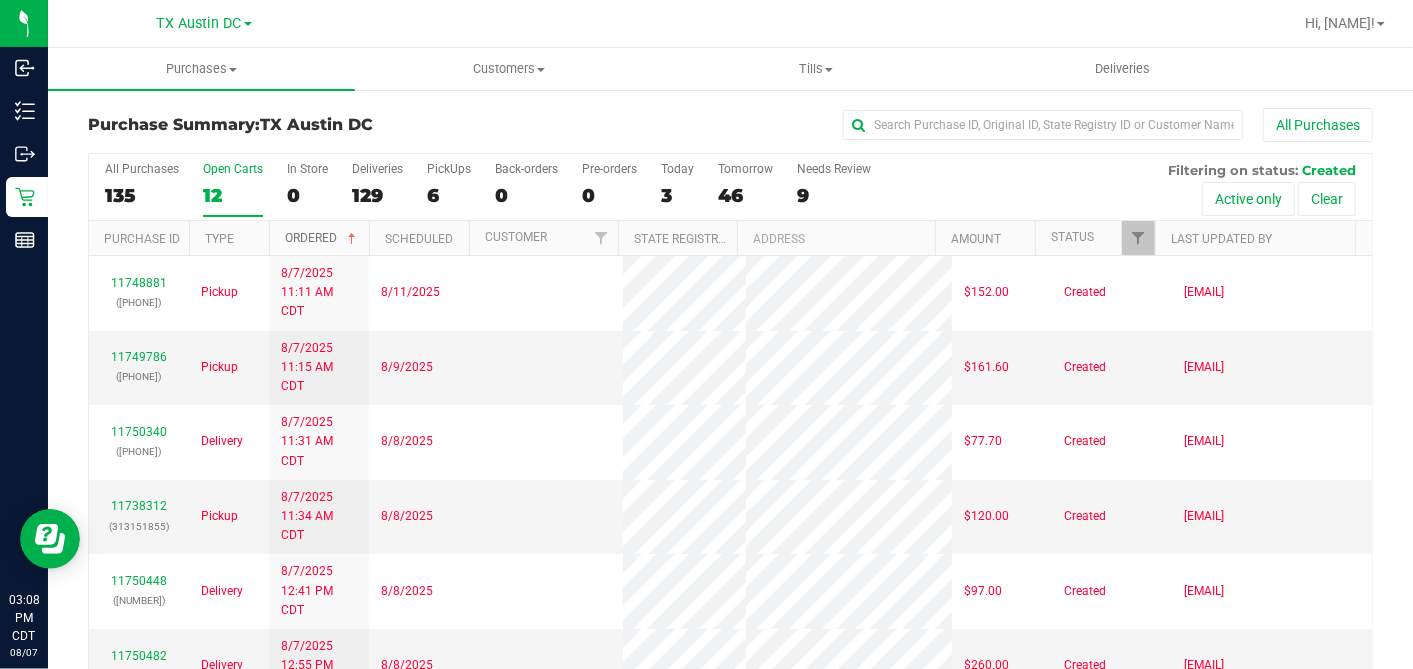click at bounding box center (352, 239) 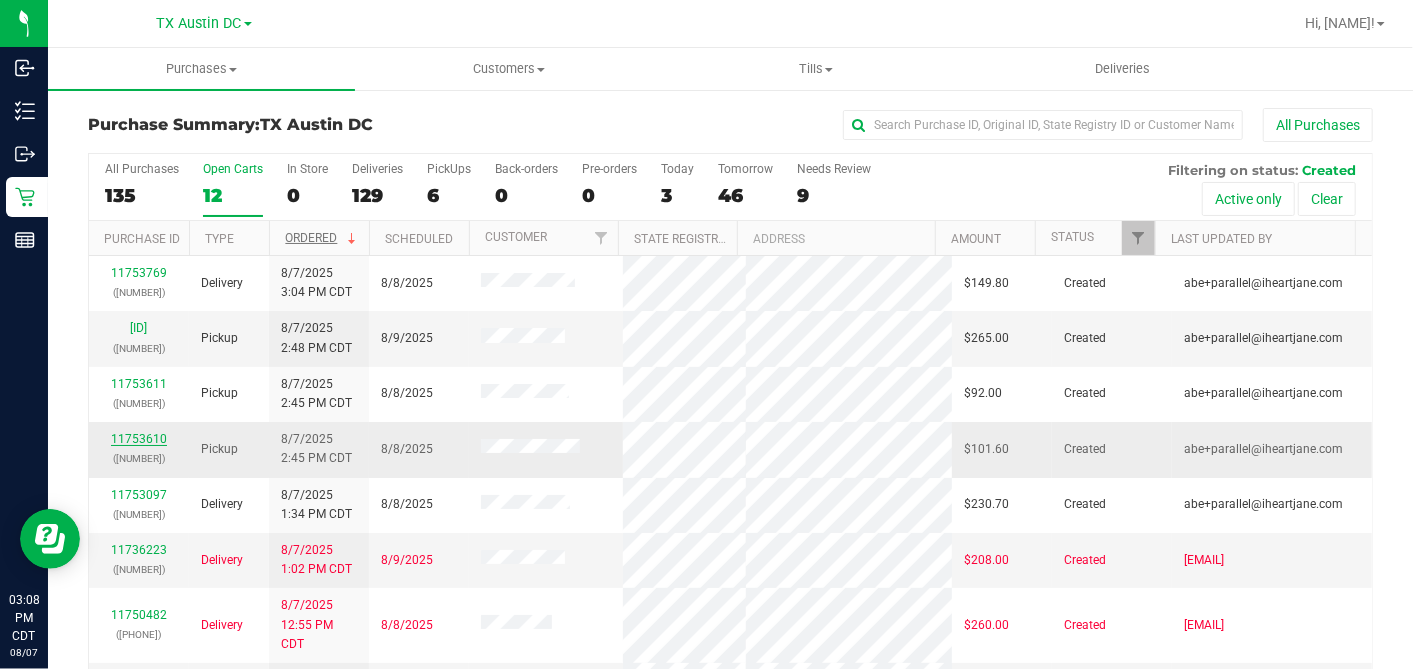 click on "11753610" at bounding box center (139, 439) 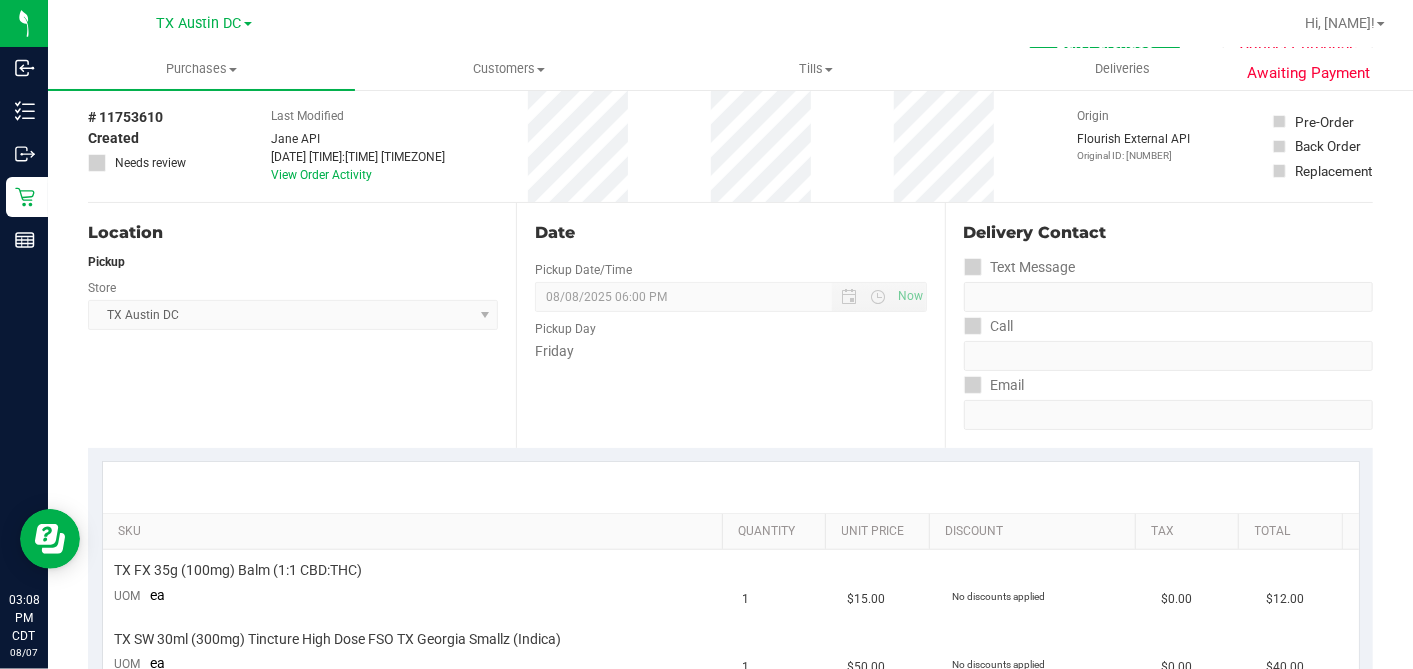 scroll, scrollTop: 0, scrollLeft: 0, axis: both 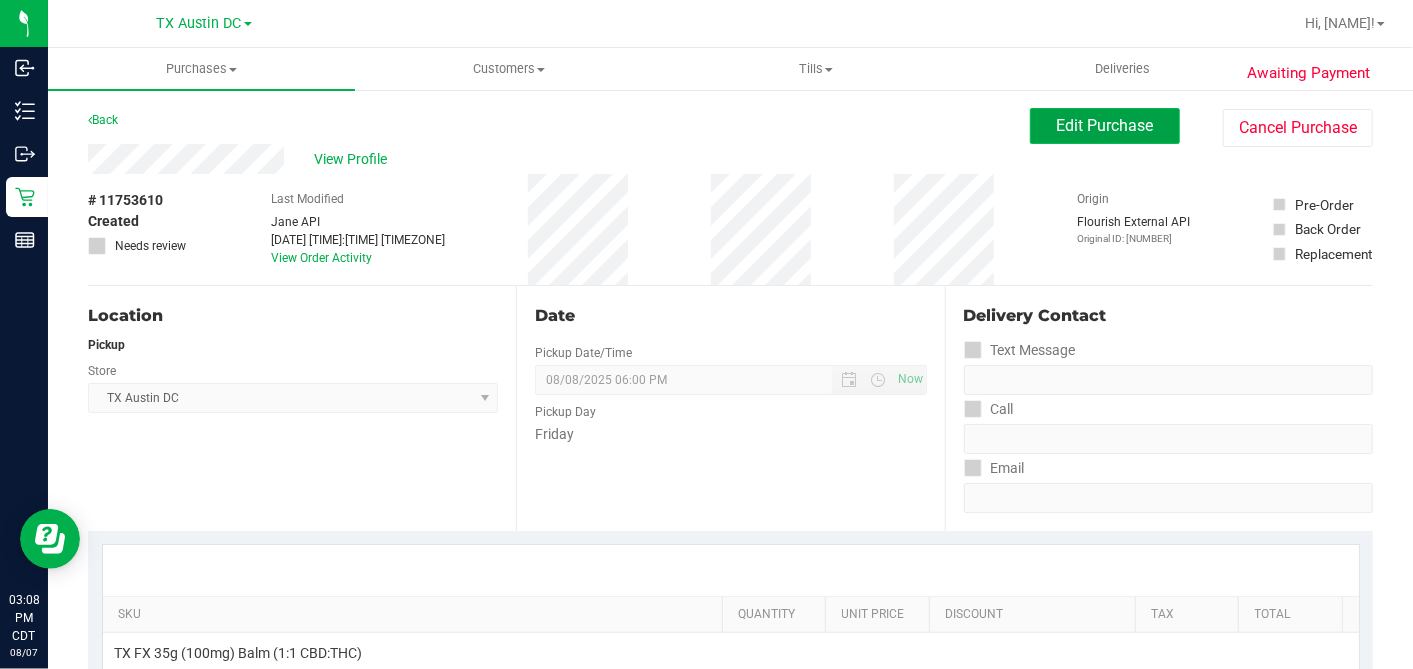 click on "Edit Purchase" at bounding box center [1105, 126] 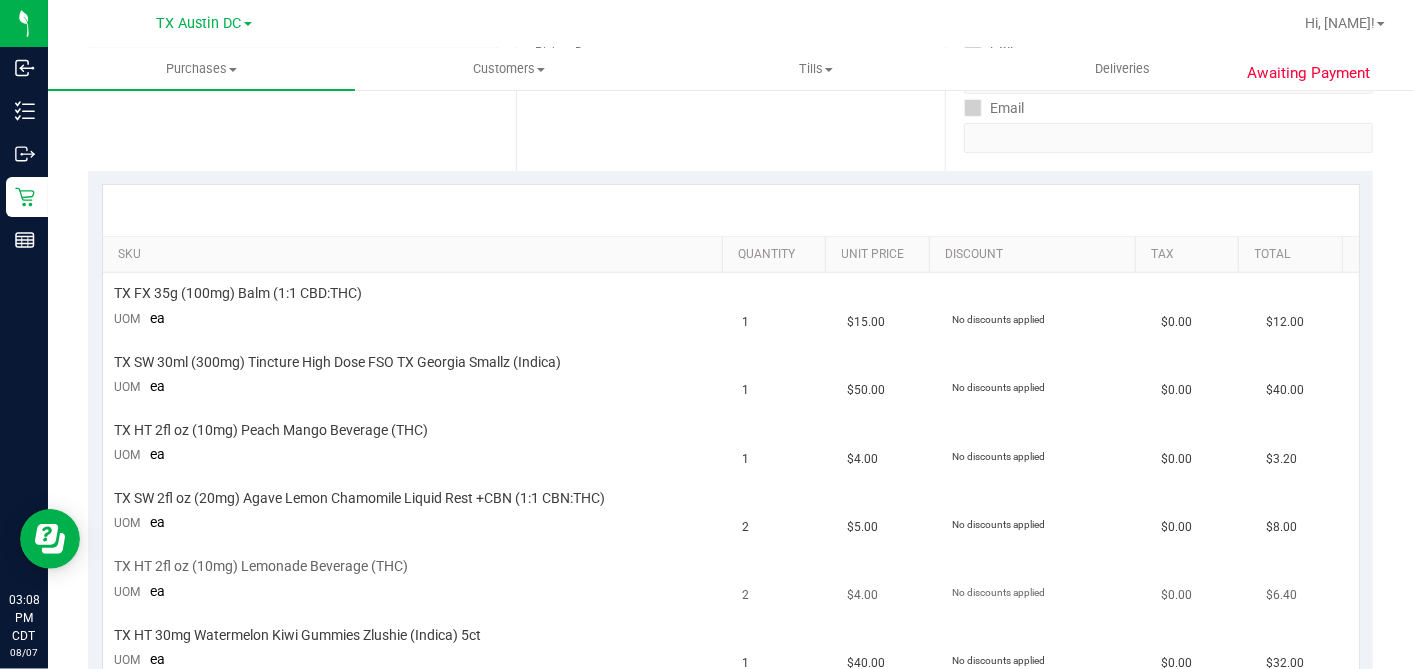 scroll, scrollTop: 666, scrollLeft: 0, axis: vertical 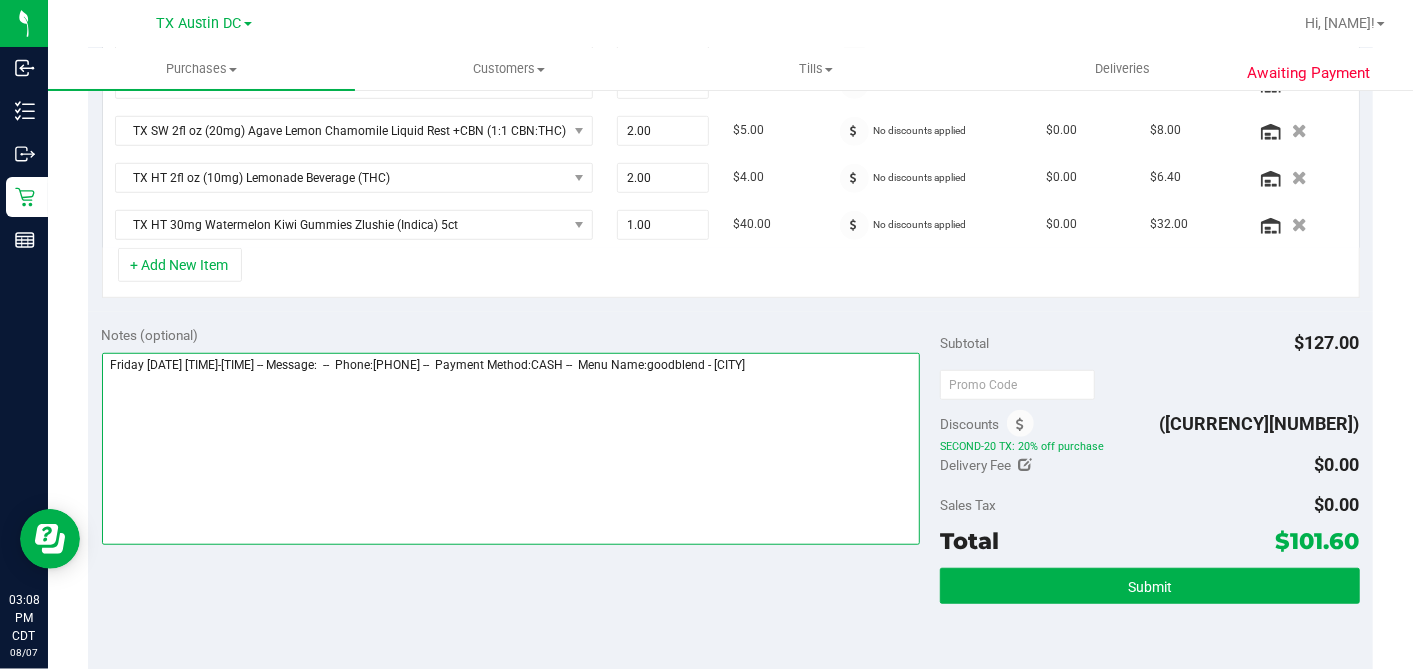 click at bounding box center (511, 449) 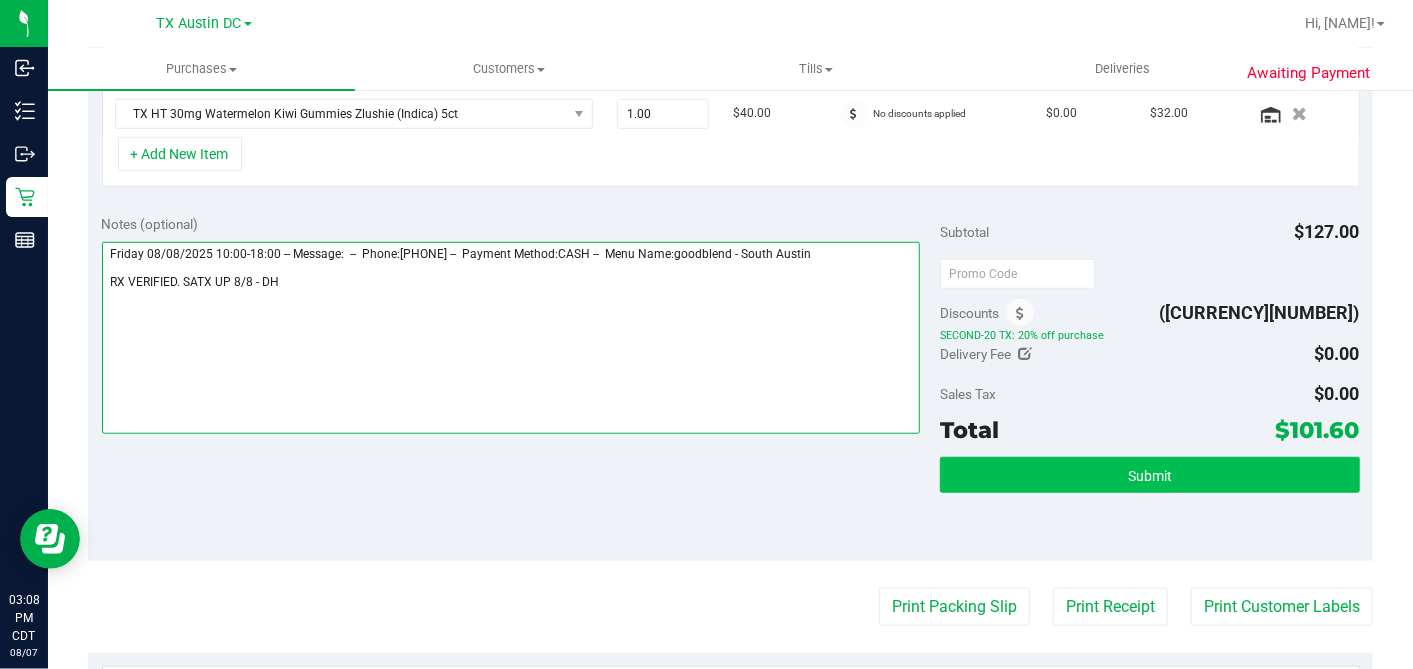 type on "Friday 08/08/2025 10:00-18:00 -- Message:  --  Phone:5125905888 --  Payment Method:CASH --  Menu Name:goodblend - South Austin
RX VERIFIED. SATX UP 8/8 - DH" 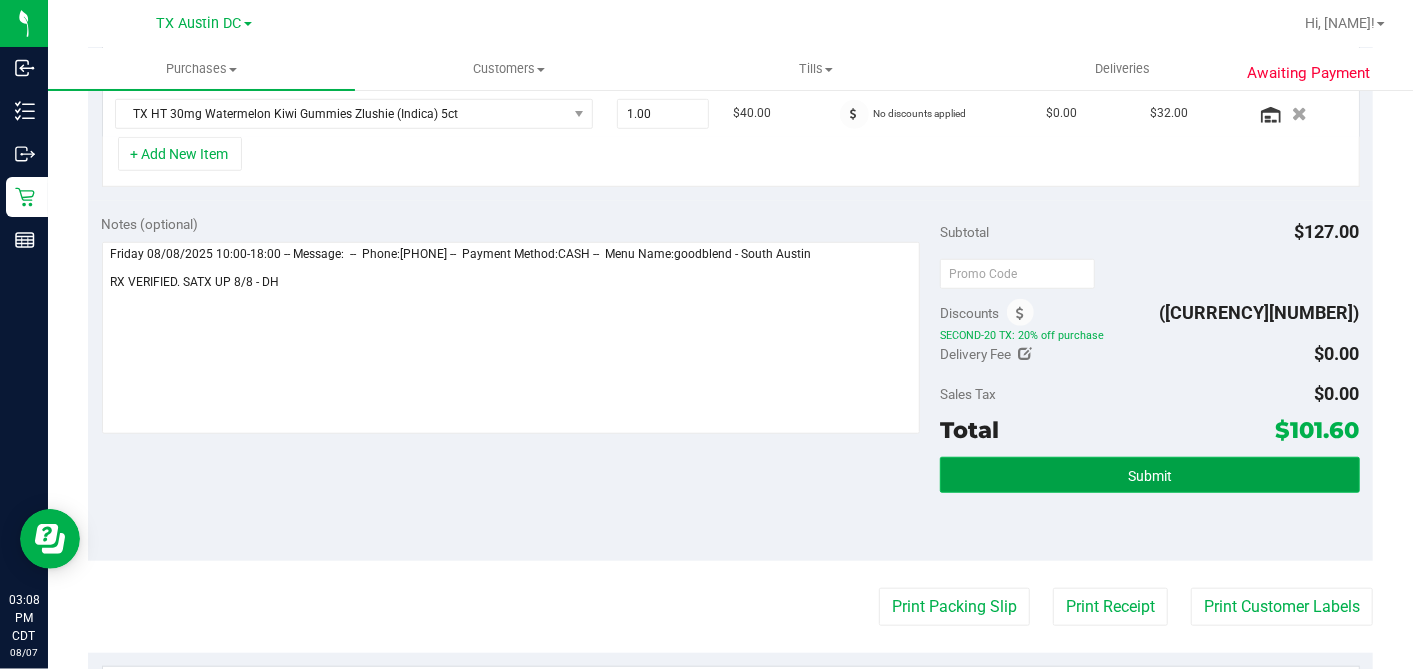 click on "Submit" at bounding box center [1149, 475] 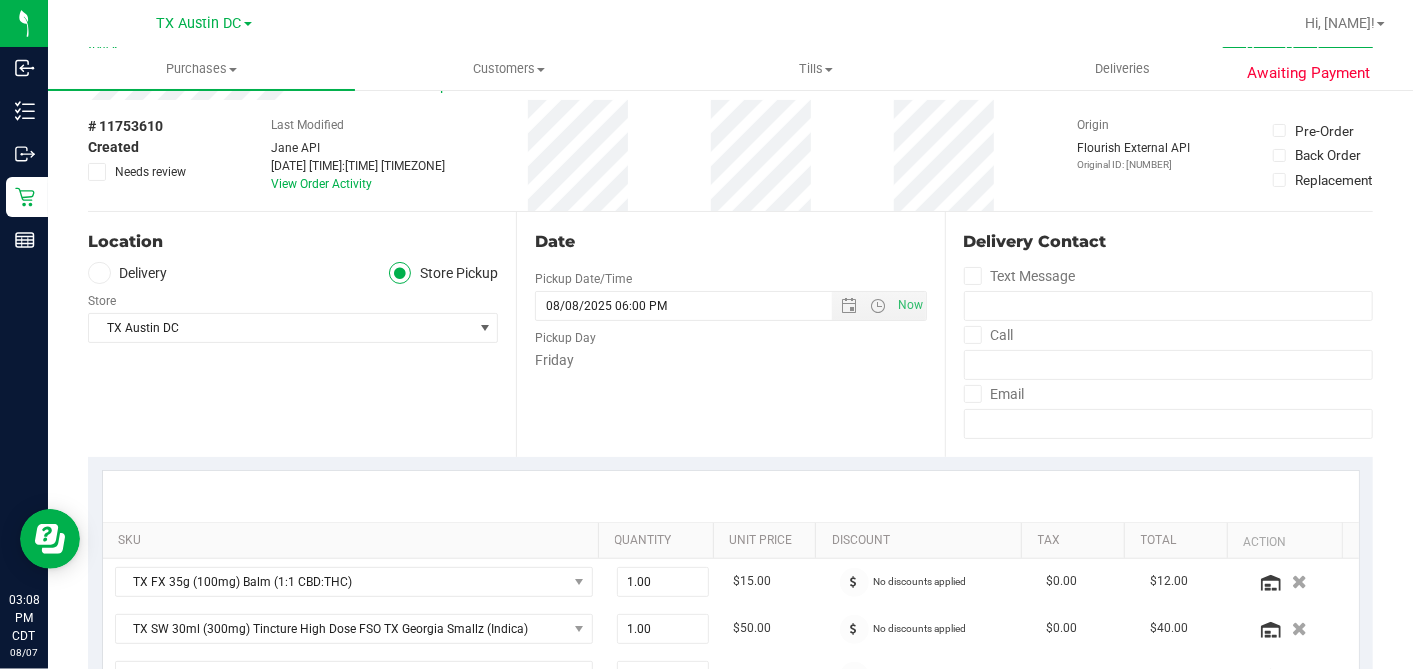 scroll, scrollTop: 0, scrollLeft: 0, axis: both 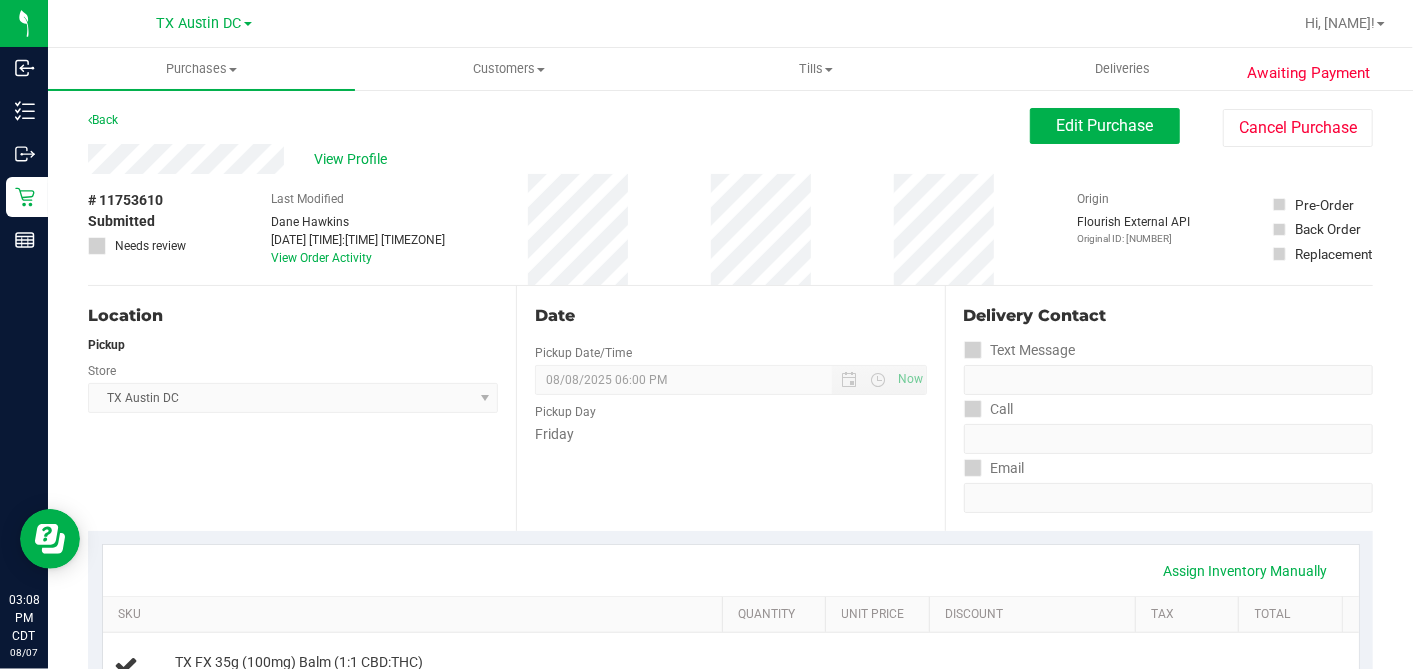 click on "Edit Purchase
Cancel Purchase" at bounding box center [1201, 127] 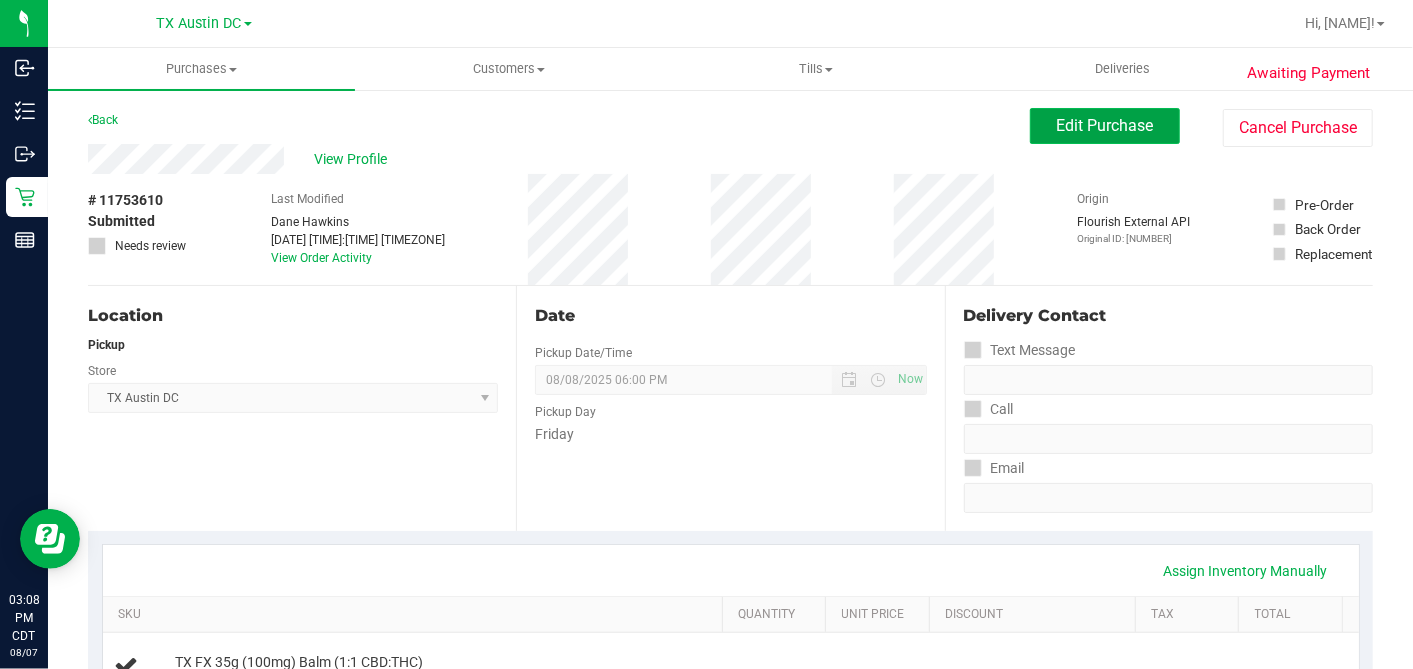 click on "Edit Purchase" at bounding box center [1105, 125] 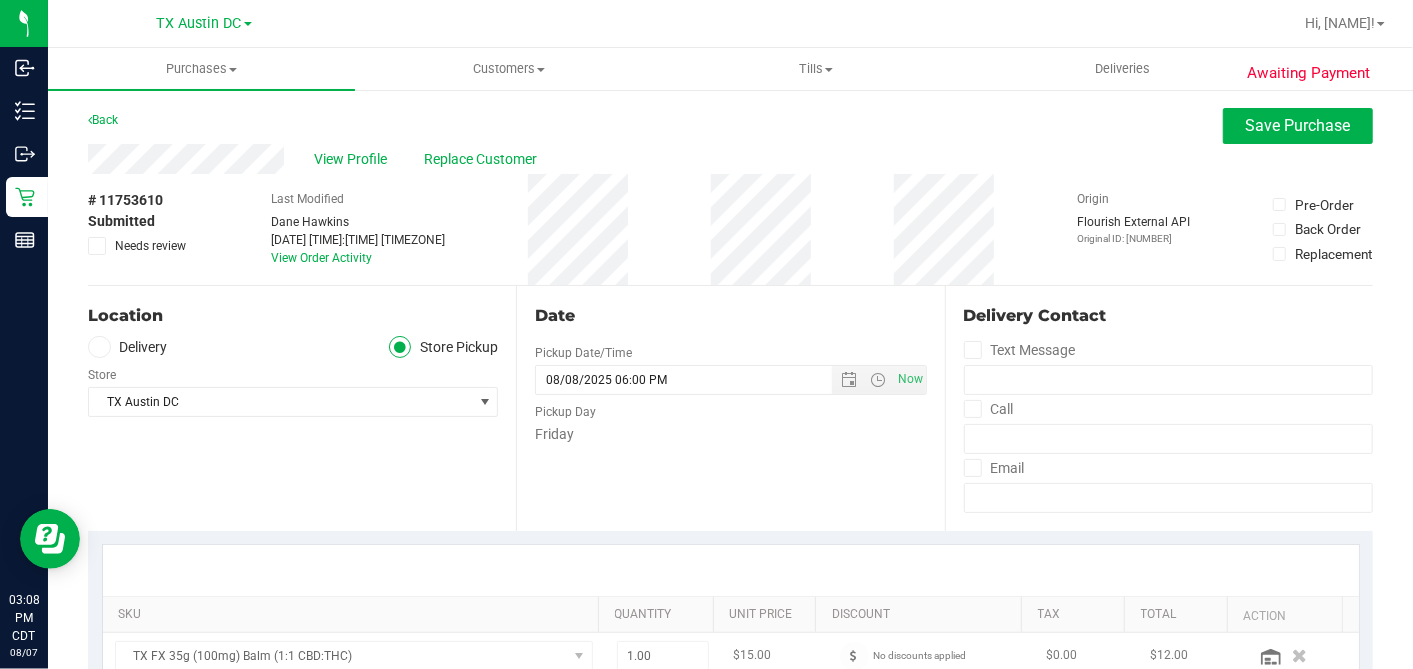 click on "Delivery" at bounding box center (128, 347) 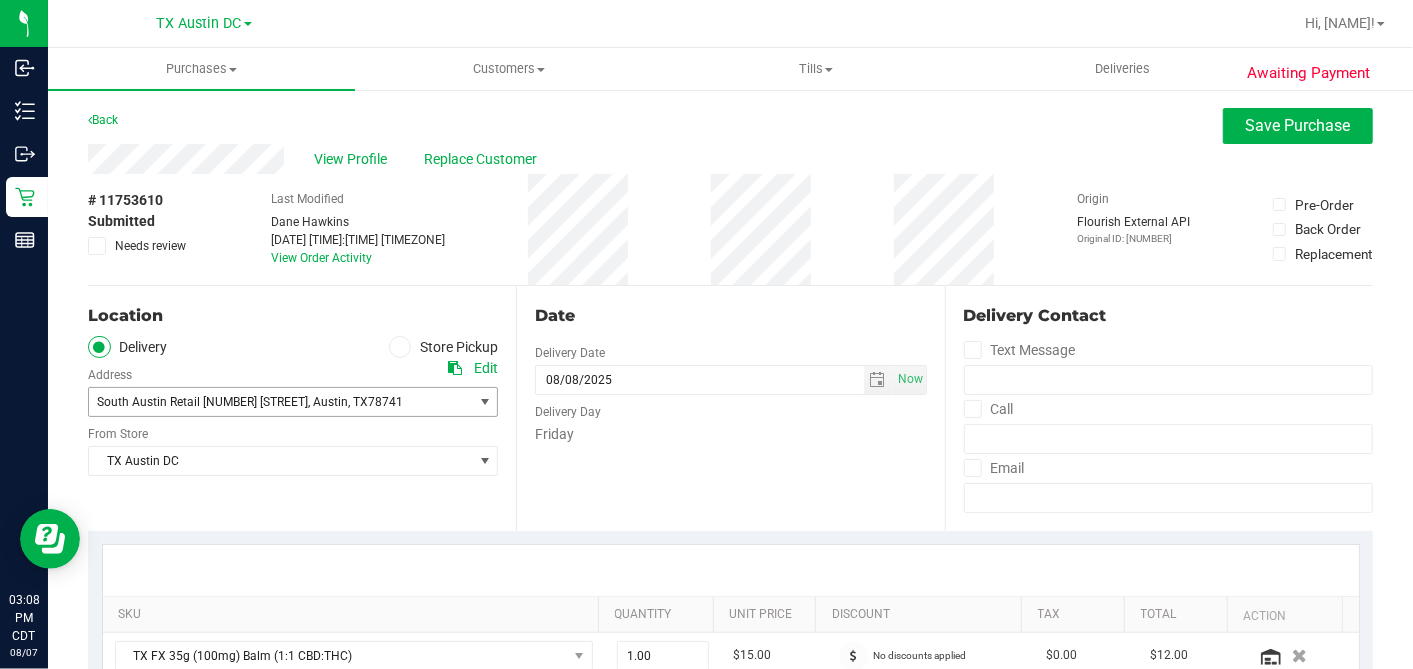 click on "South Austin Retail 7105 E. Riverside Dr.
, Austin
, TX
78741" at bounding box center [271, 402] 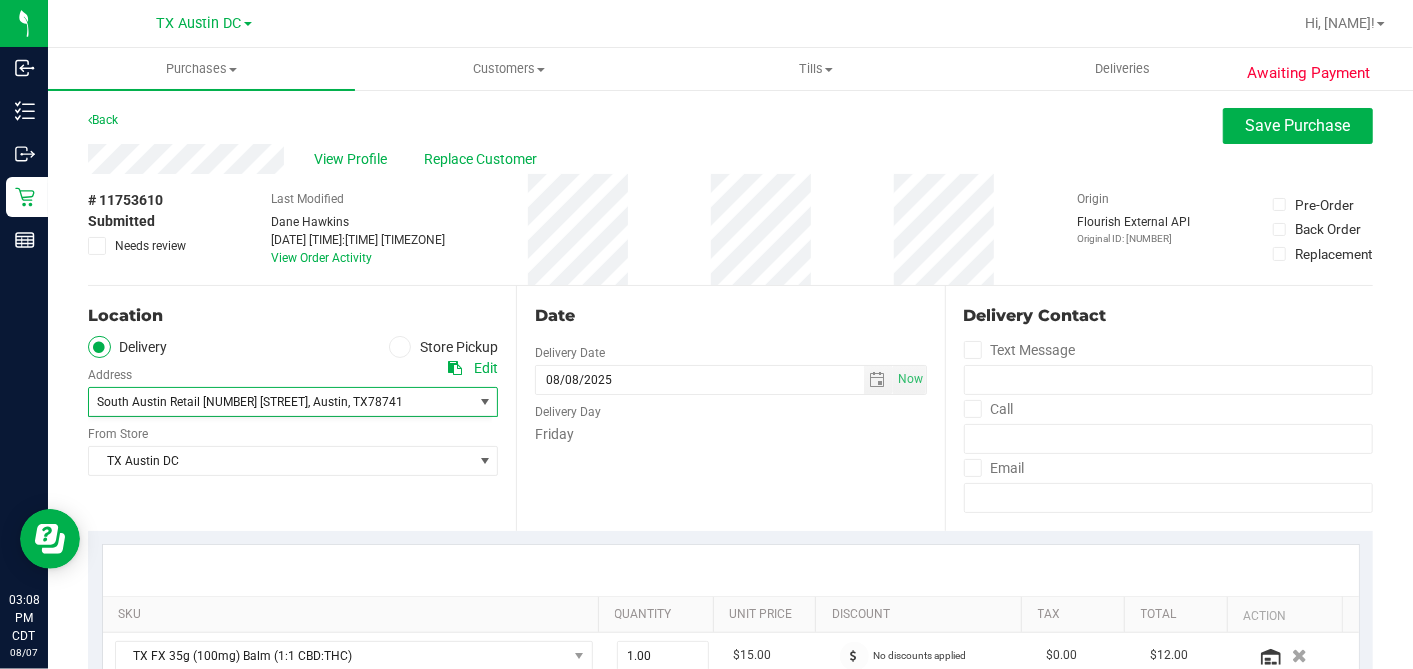 click on "Location
Delivery
Store Pickup
Address
Edit
South Austin Retail 7105 E. Riverside Dr.
, Austin
, TX
78741
Select address South Austin Retail 7105 E. Riverside Dr.
From Store
TX Austin DC Select Store Bonita Springs WC Boynton Beach WC Bradenton WC Brandon WC Brooksville WC Call Center Clermont WC Crestview WC Deerfield Beach WC Delray Beach WC Deltona WC" at bounding box center [302, 408] 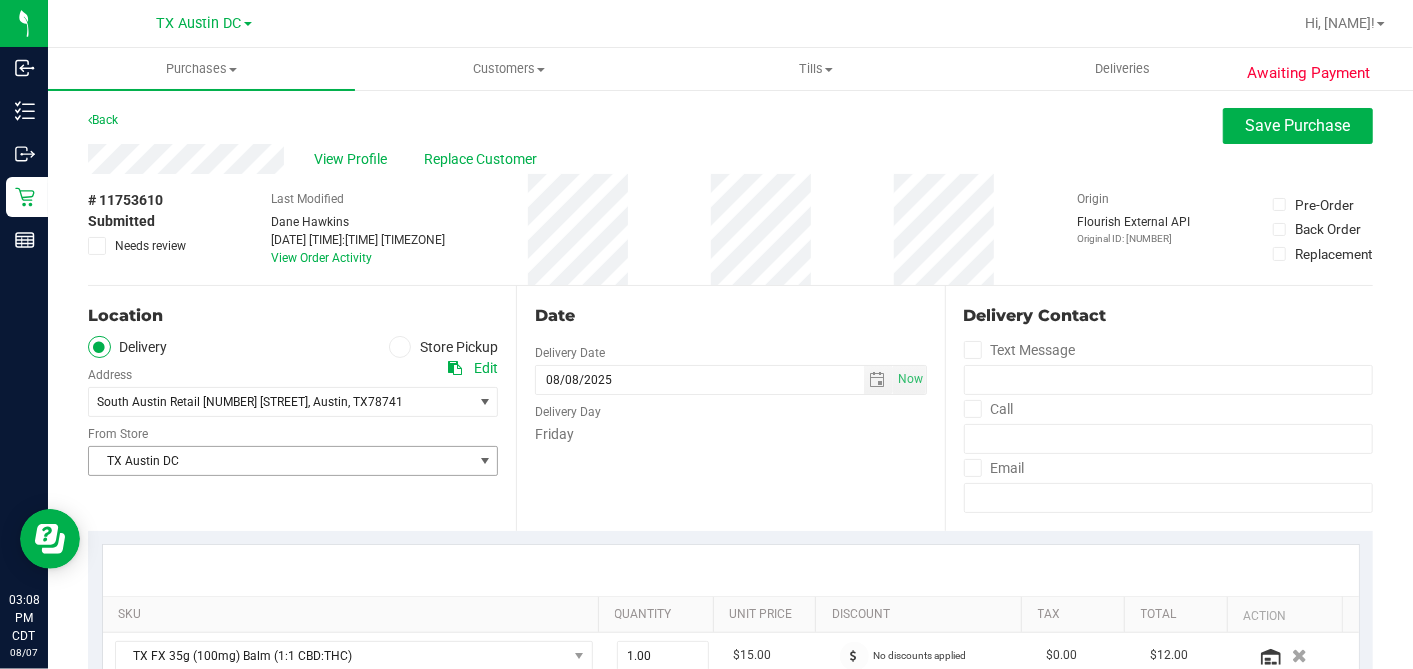 click on "TX Austin DC" at bounding box center [280, 461] 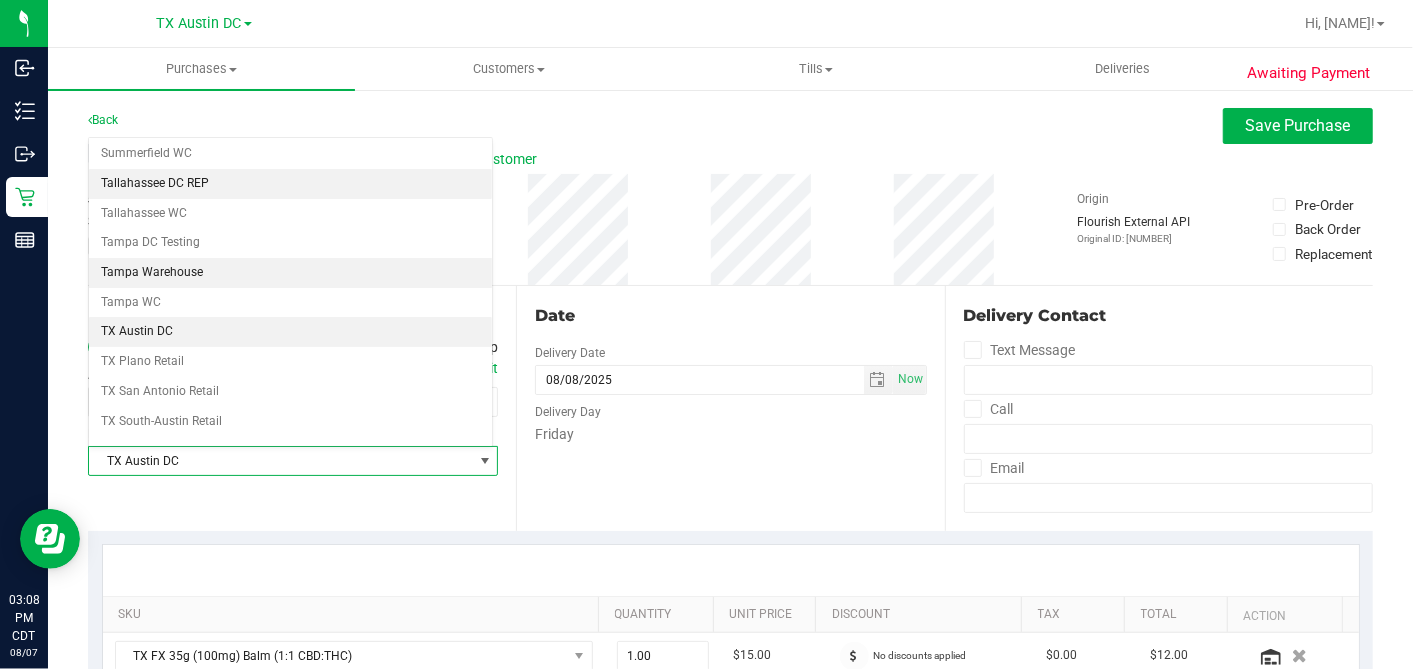 scroll, scrollTop: 1422, scrollLeft: 0, axis: vertical 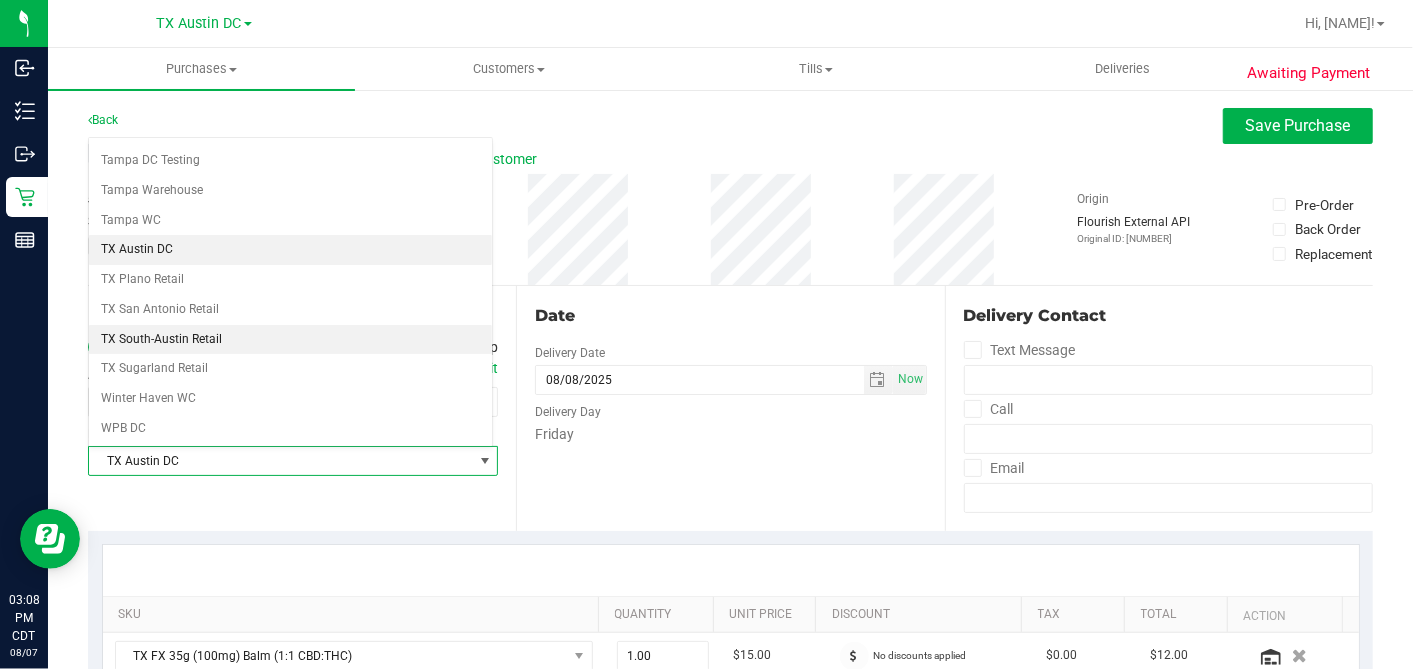 click on "TX South-Austin Retail" at bounding box center (290, 340) 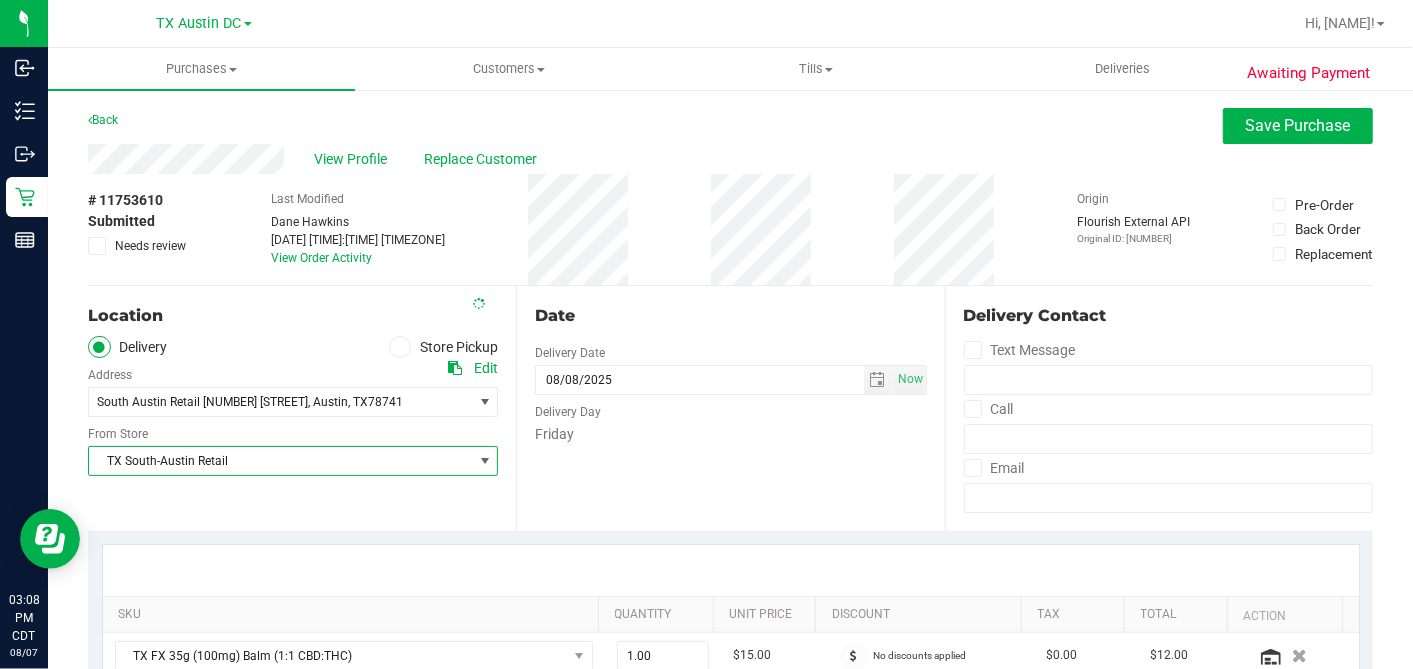 click on "Date
Delivery Date
08/08/2025
Now
08/08/2025 06:00 PM
Now
Delivery Day
Friday" at bounding box center [730, 408] 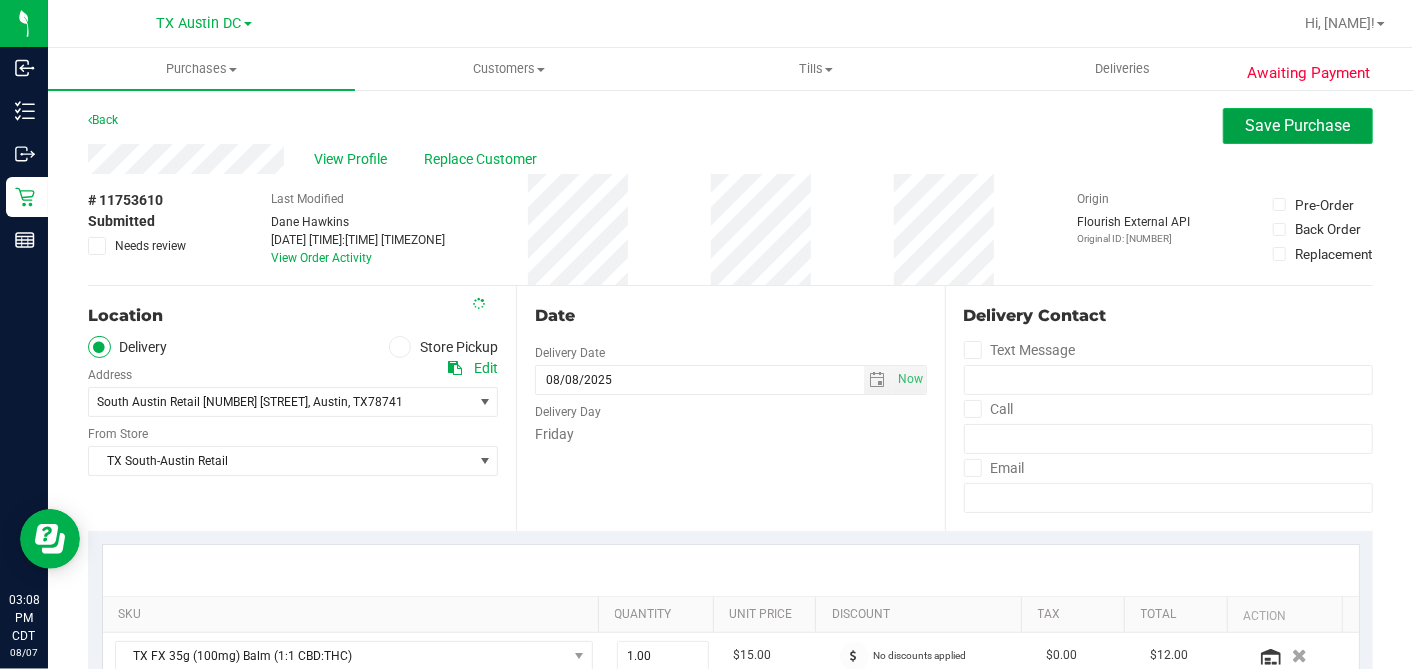 click on "Save Purchase" at bounding box center (1298, 125) 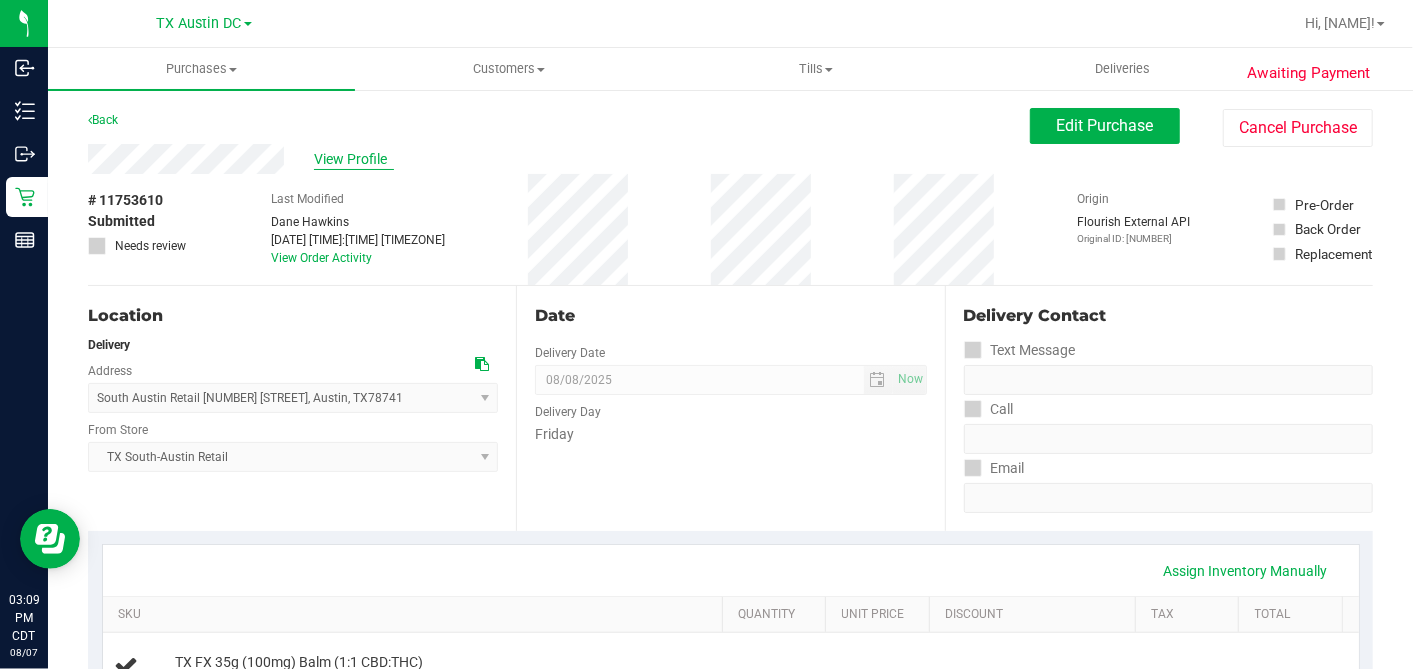 click on "View Profile" at bounding box center [354, 159] 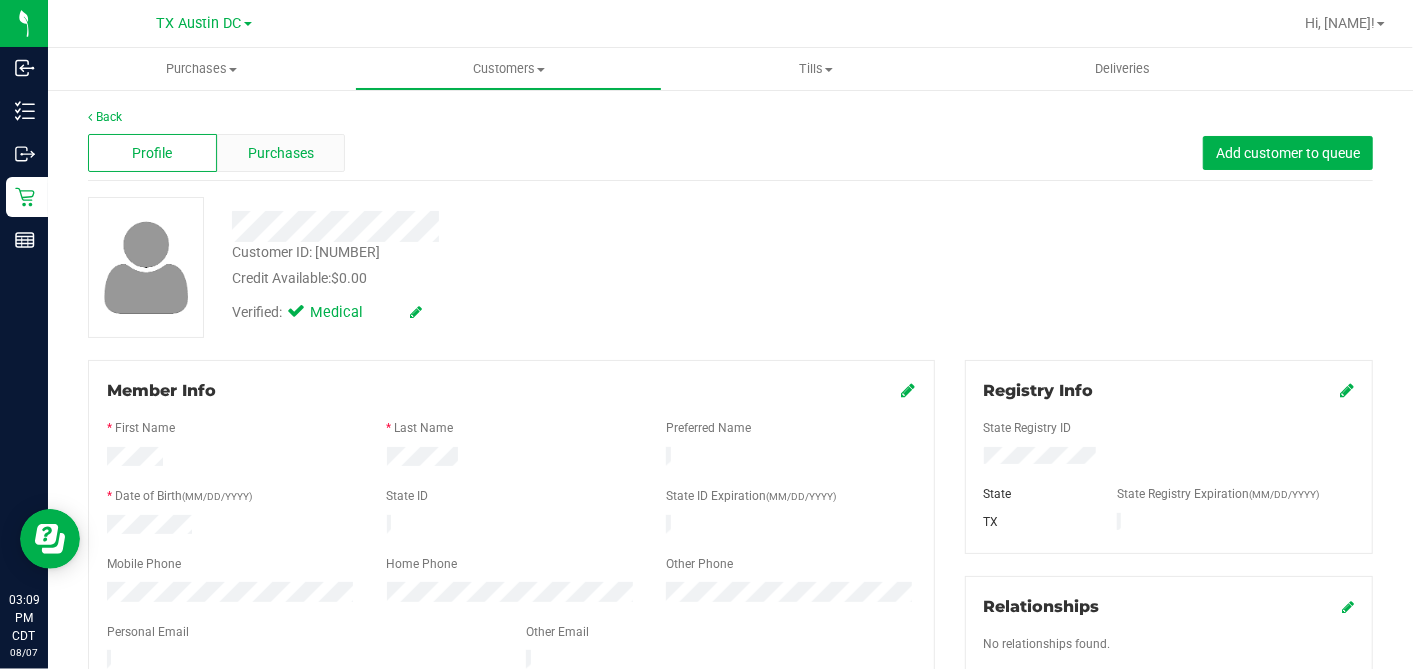 click on "Purchases" at bounding box center [281, 153] 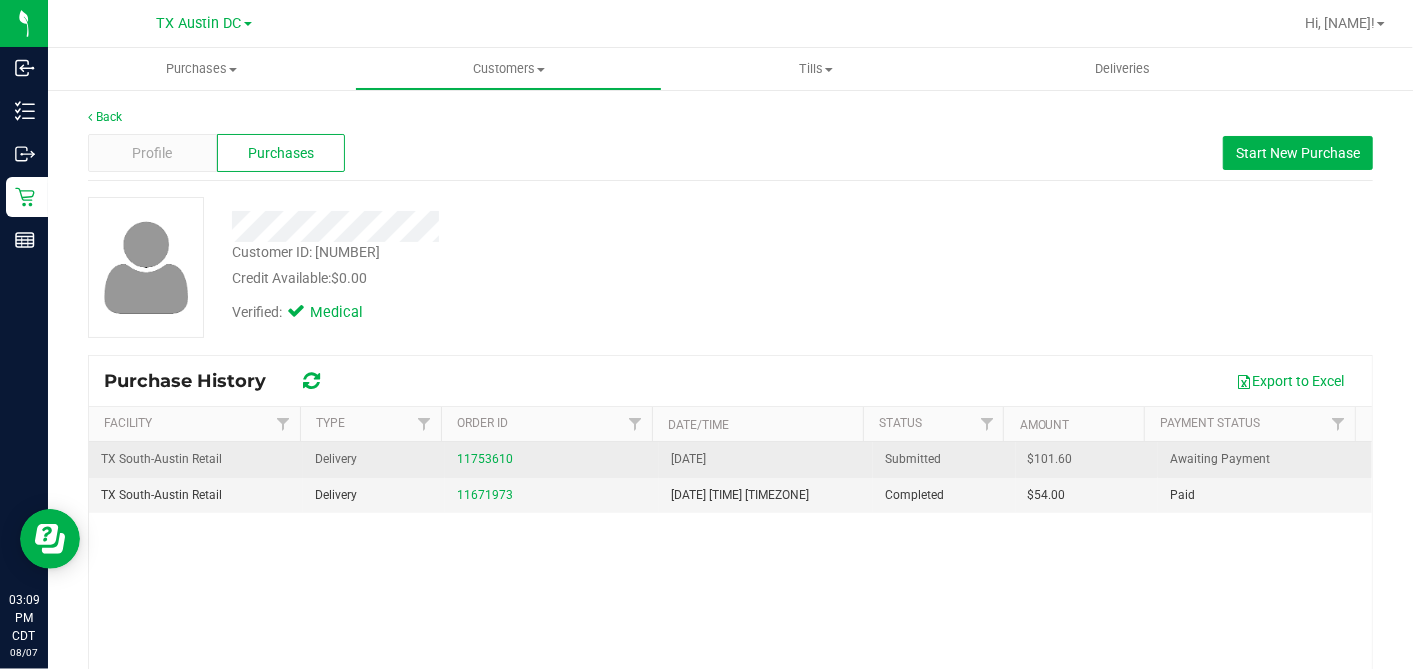 click on "$101.60" at bounding box center [1050, 459] 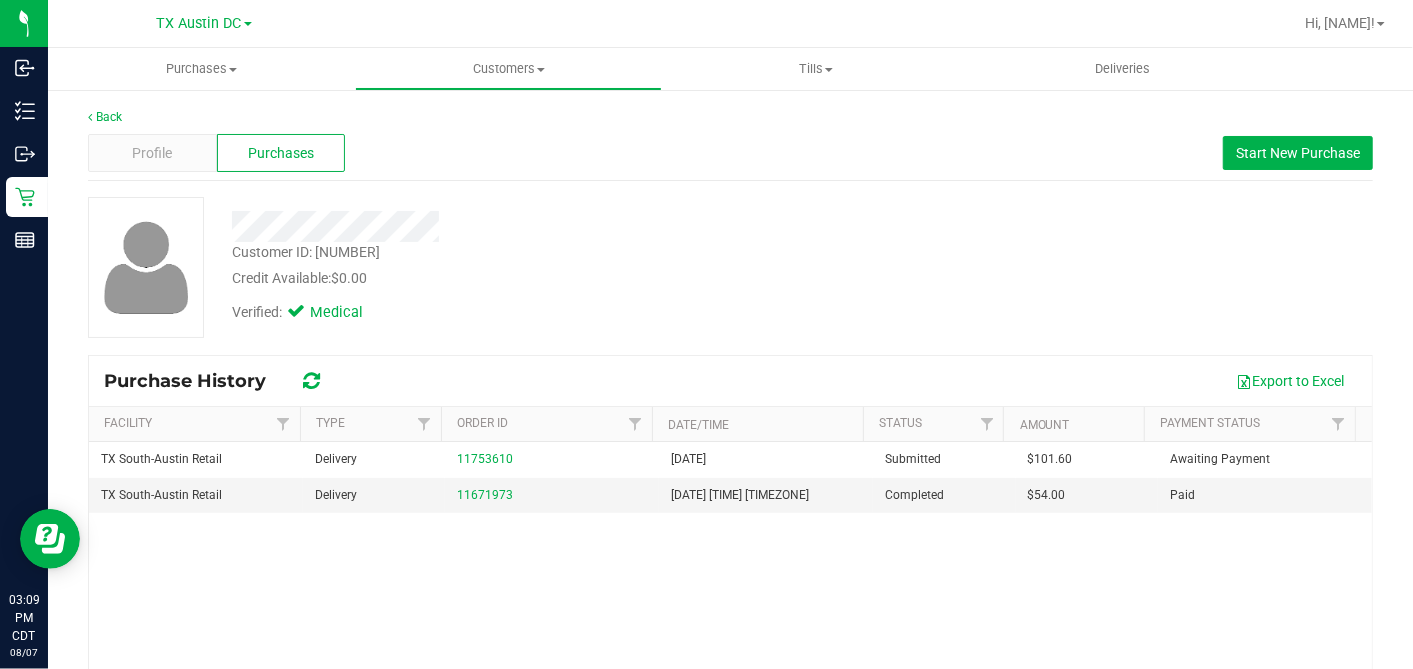 copy on "101.60" 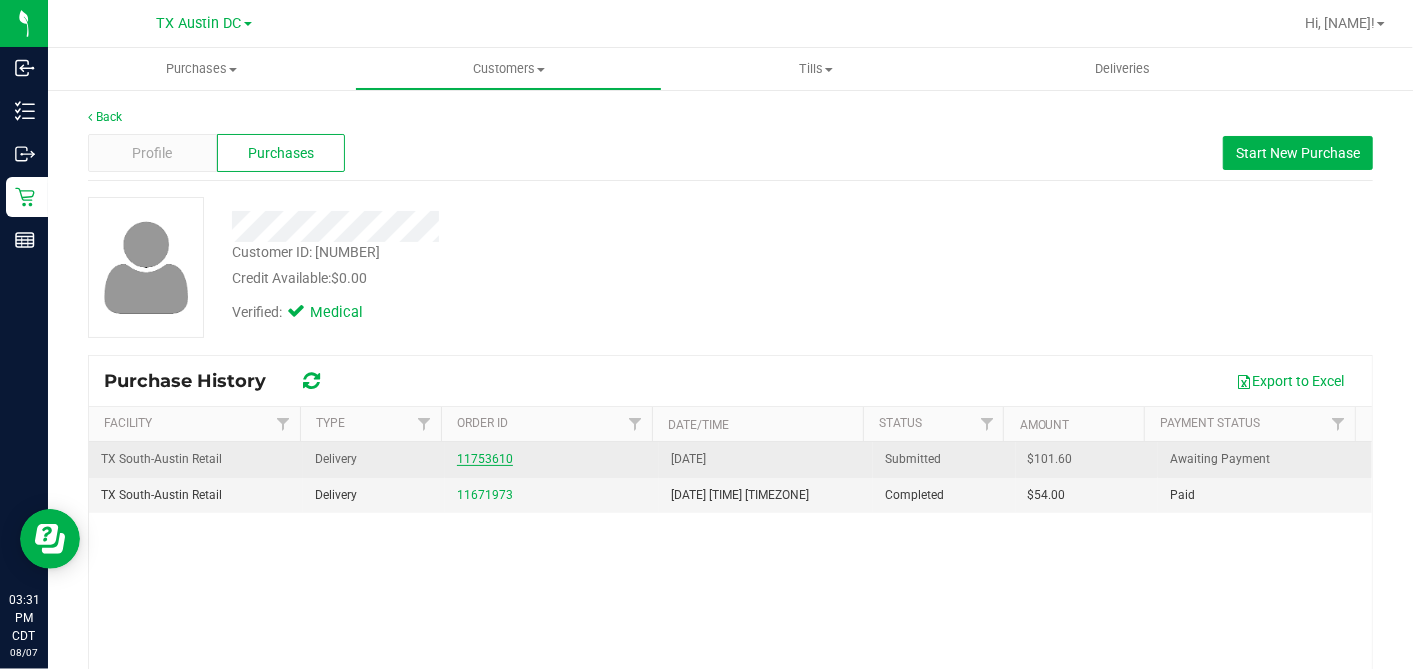 click on "11753610" at bounding box center [485, 459] 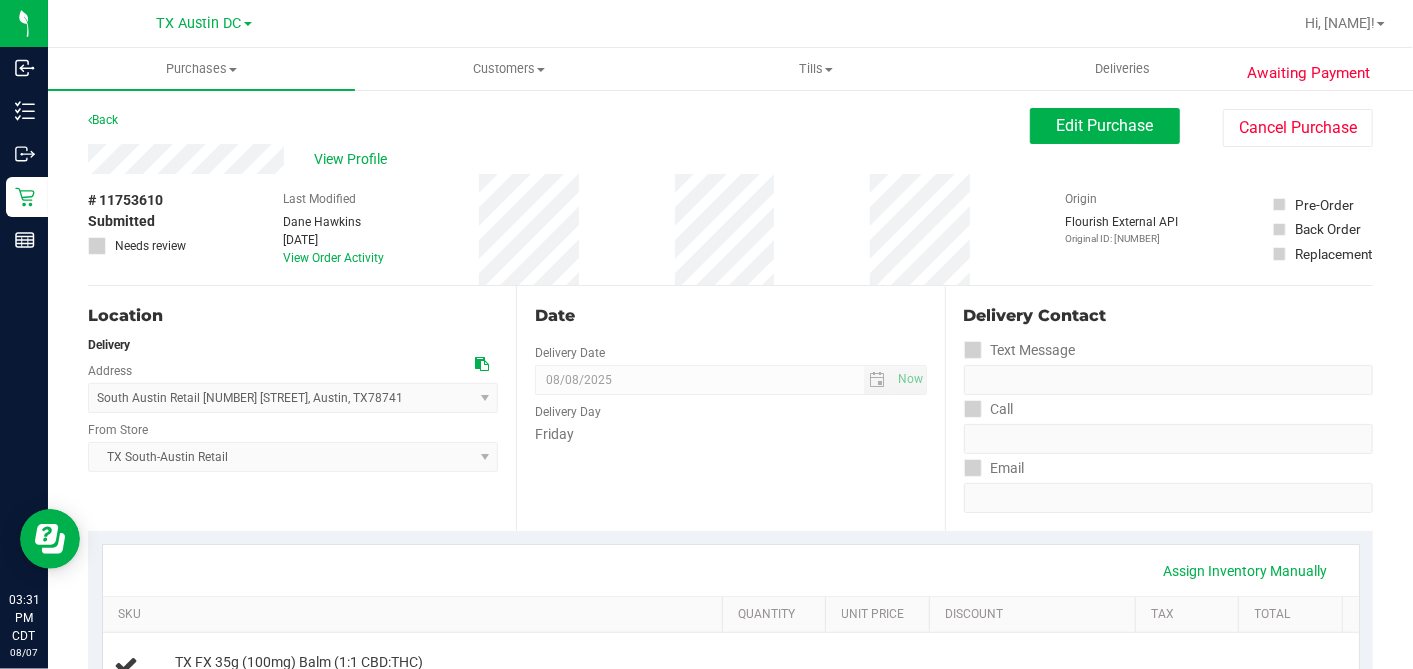 click on "# 11753610
Submitted
Needs review
Last Modified
Dane Hawkins
Aug 7, 2025 3:09:00 PM CDT
View Order Activity
Origin
Flourish External API
Original ID: 313702615
Pre-Order
Back Order" at bounding box center [730, 229] 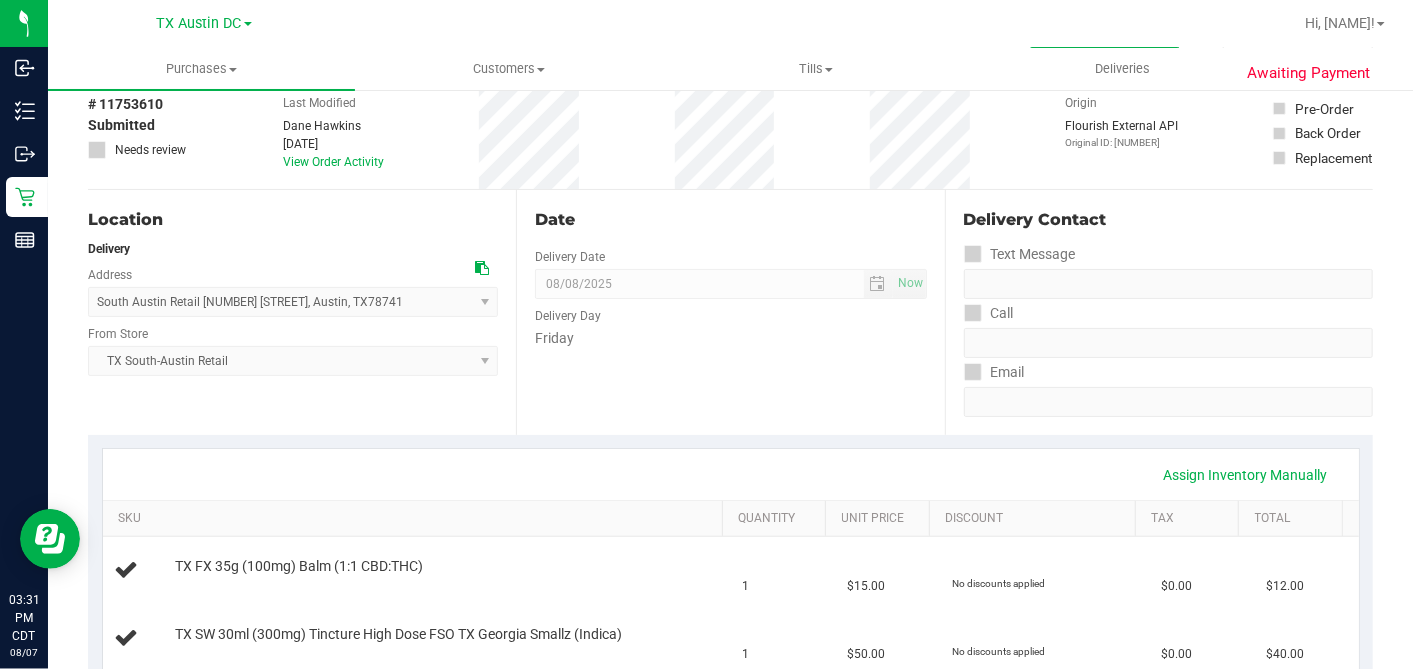 scroll, scrollTop: 0, scrollLeft: 0, axis: both 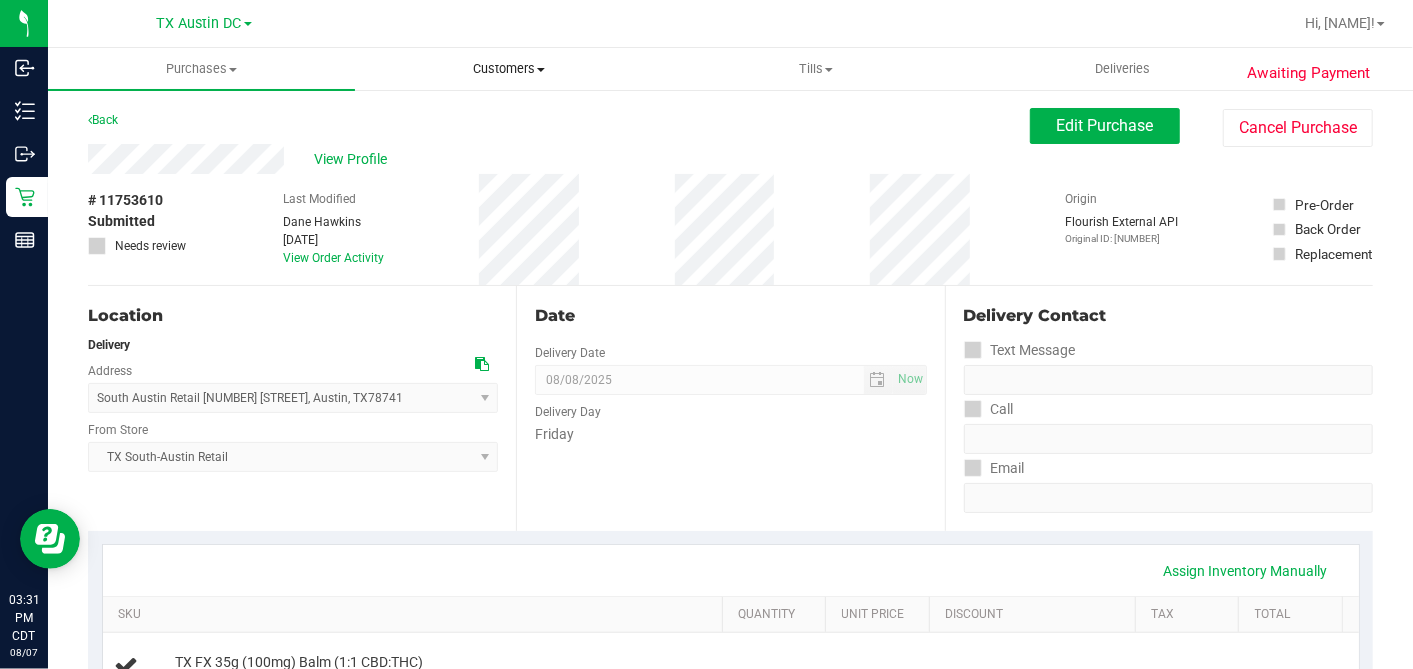 drag, startPoint x: 528, startPoint y: 58, endPoint x: 520, endPoint y: 71, distance: 15.264338 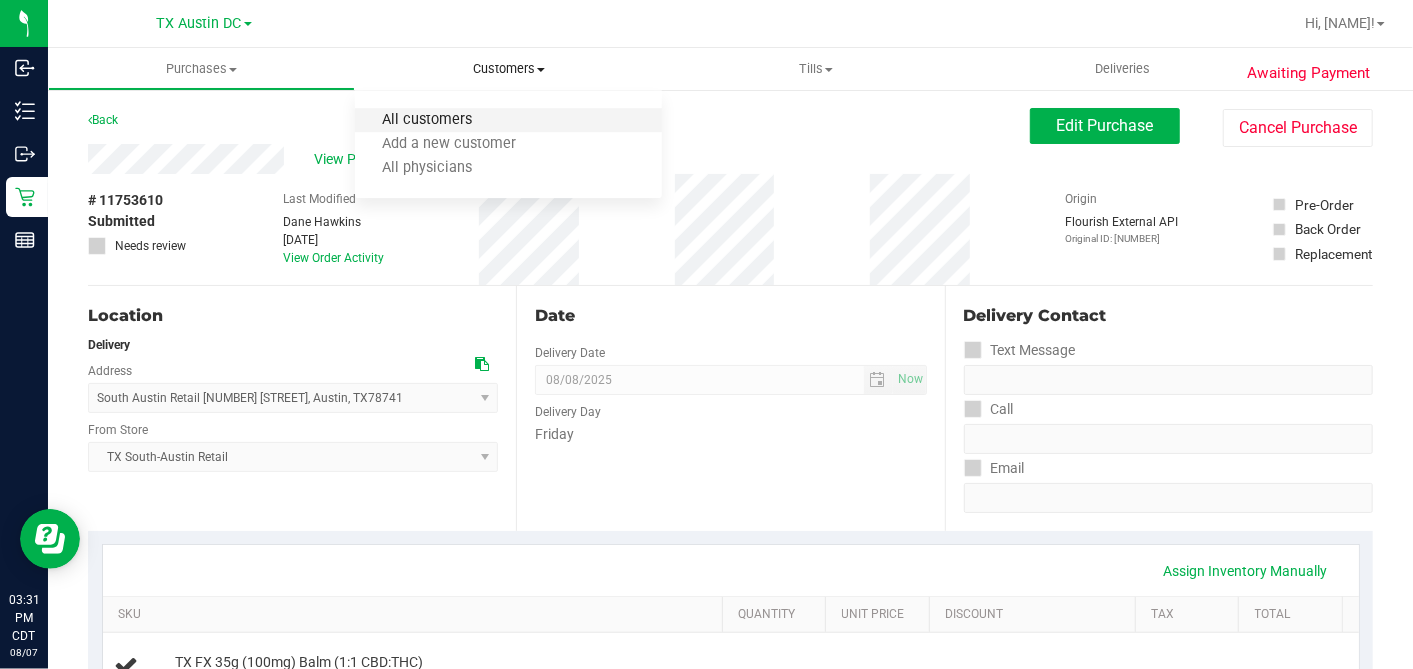 click on "All customers" at bounding box center (427, 120) 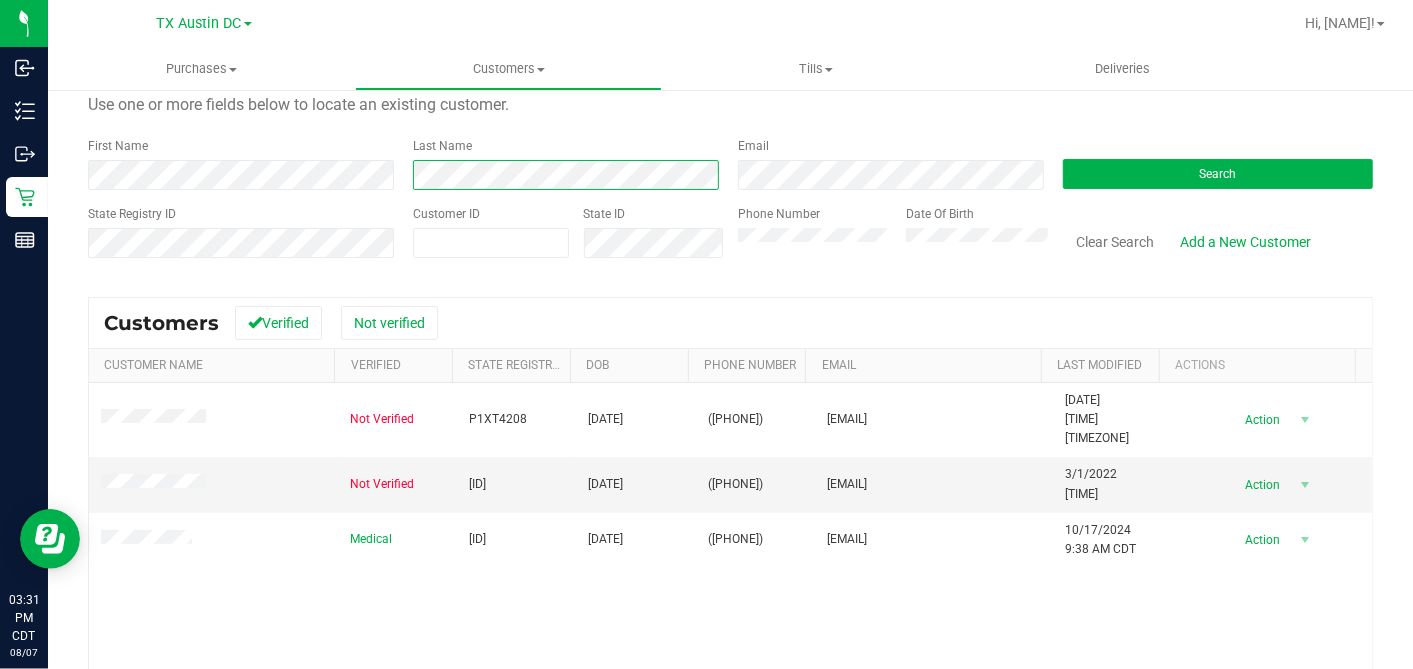scroll, scrollTop: 111, scrollLeft: 0, axis: vertical 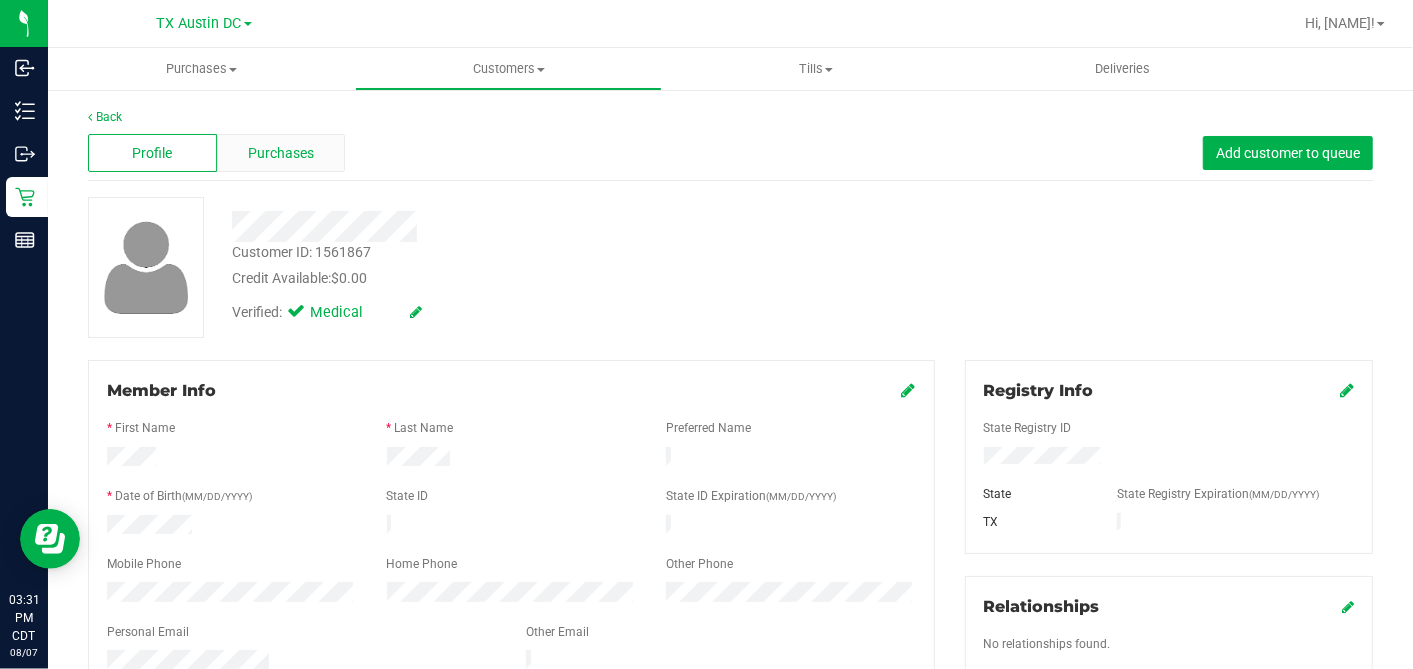 click on "Purchases" at bounding box center [281, 153] 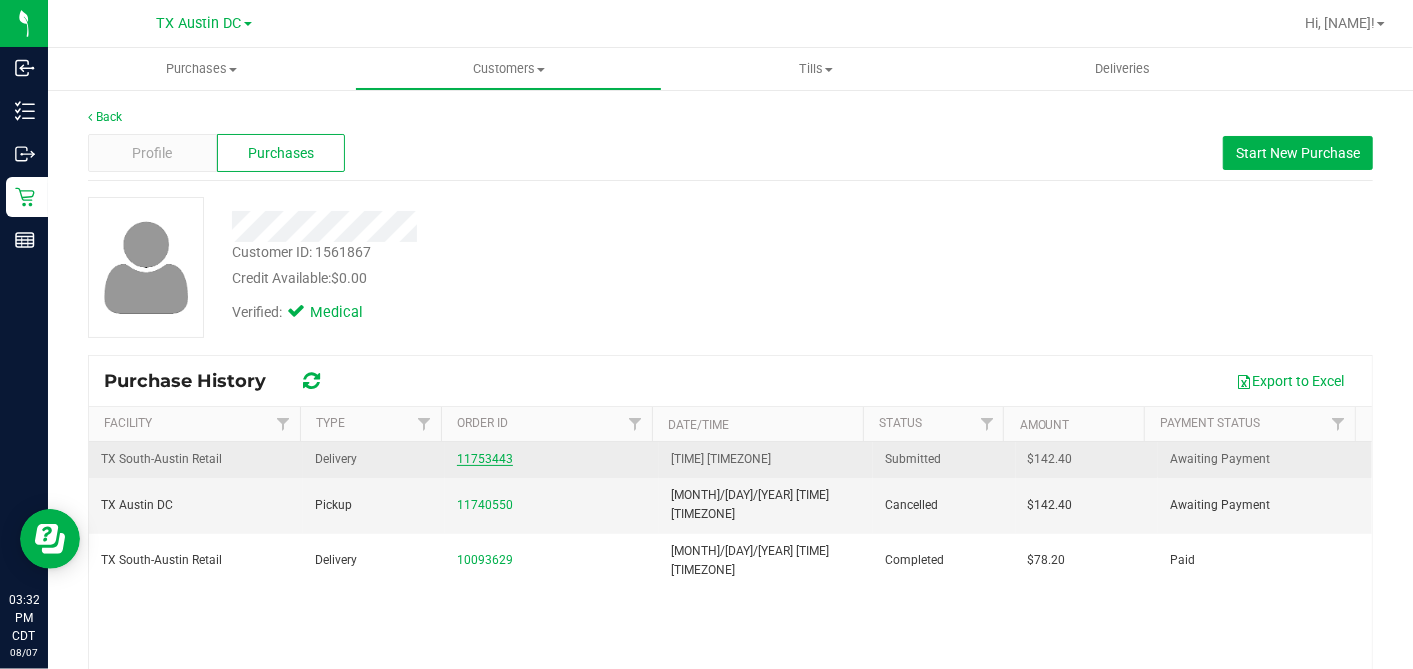 click on "11753443" at bounding box center [485, 459] 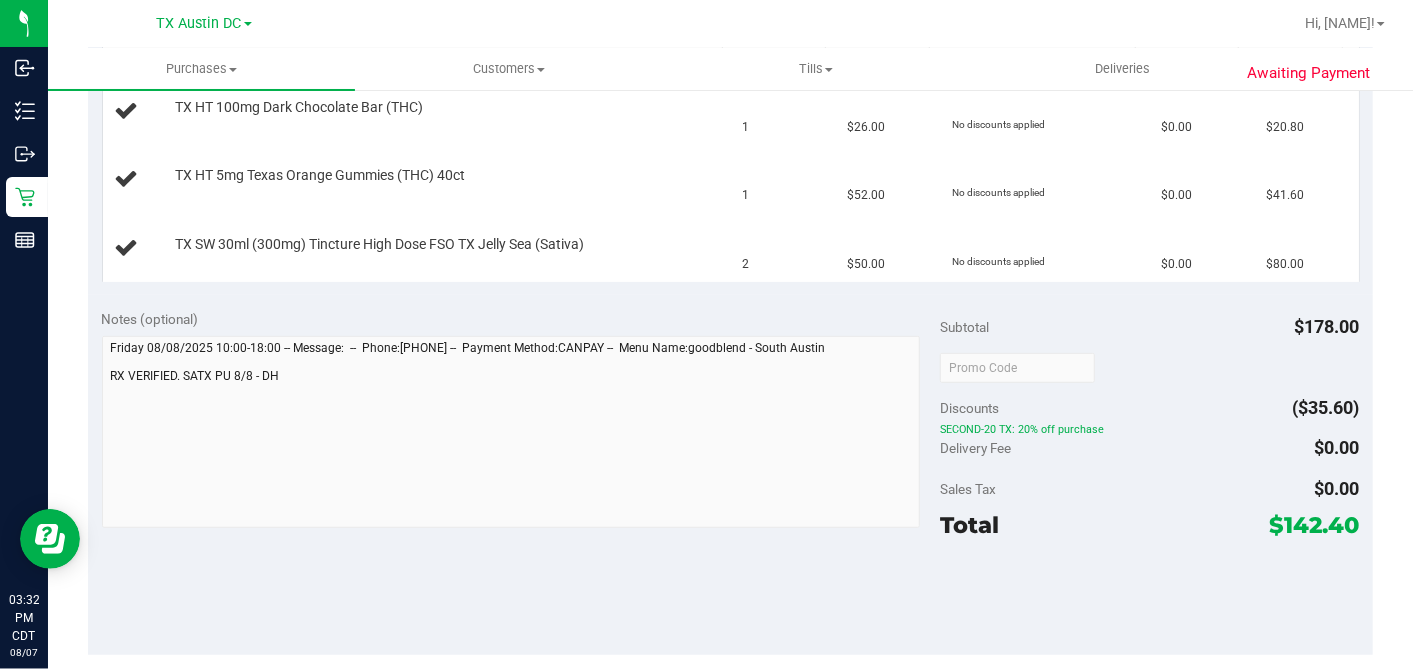 scroll, scrollTop: 0, scrollLeft: 0, axis: both 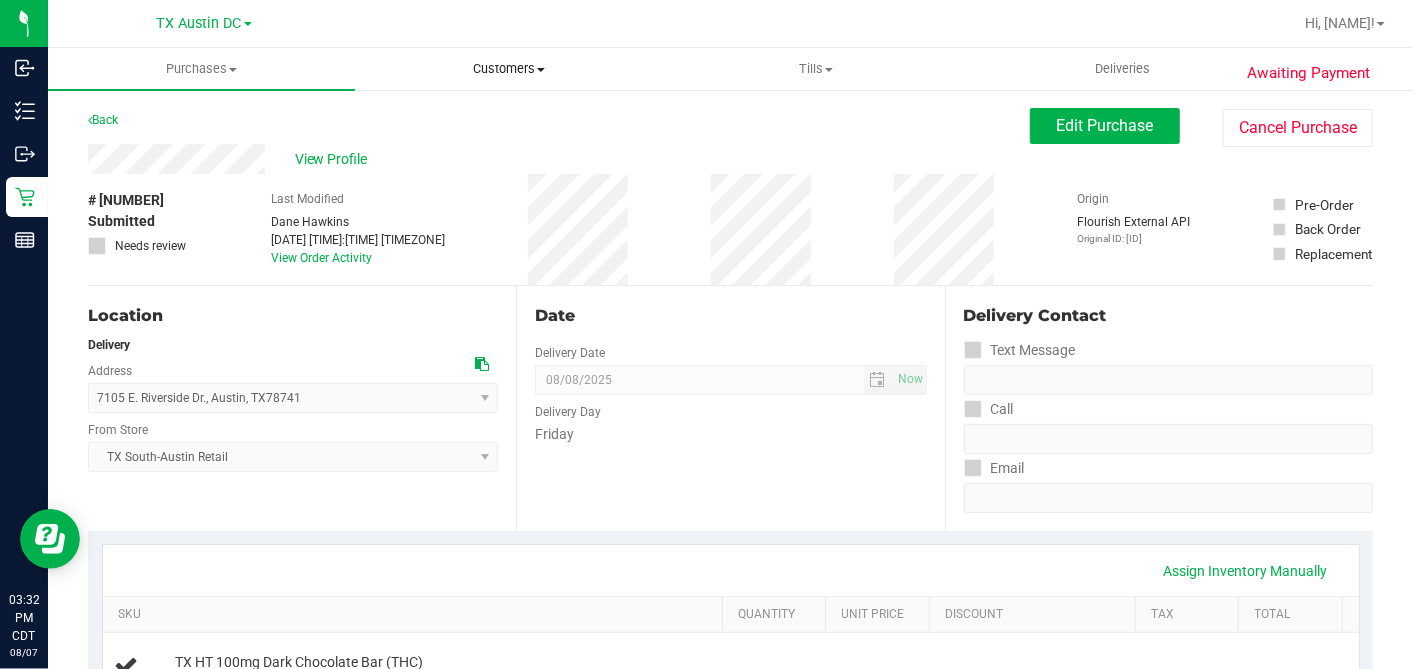 drag, startPoint x: 508, startPoint y: 67, endPoint x: 513, endPoint y: 104, distance: 37.336308 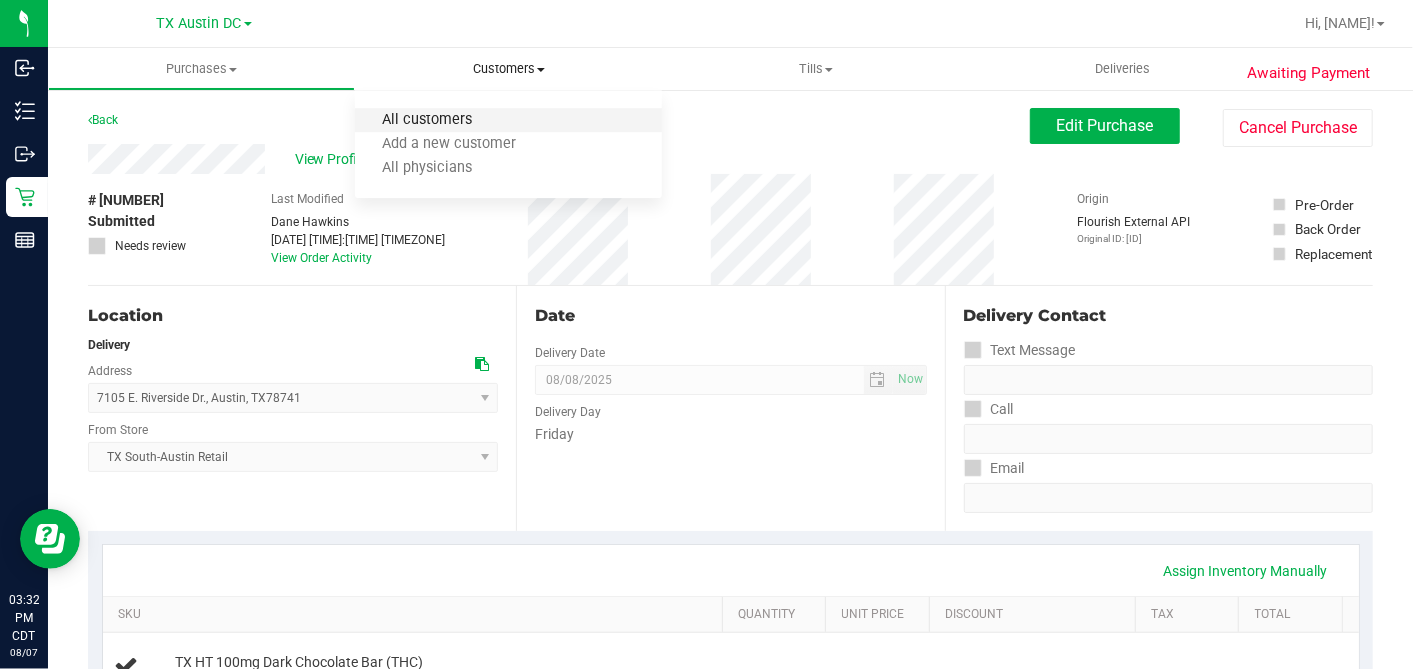 click on "All customers" at bounding box center (427, 120) 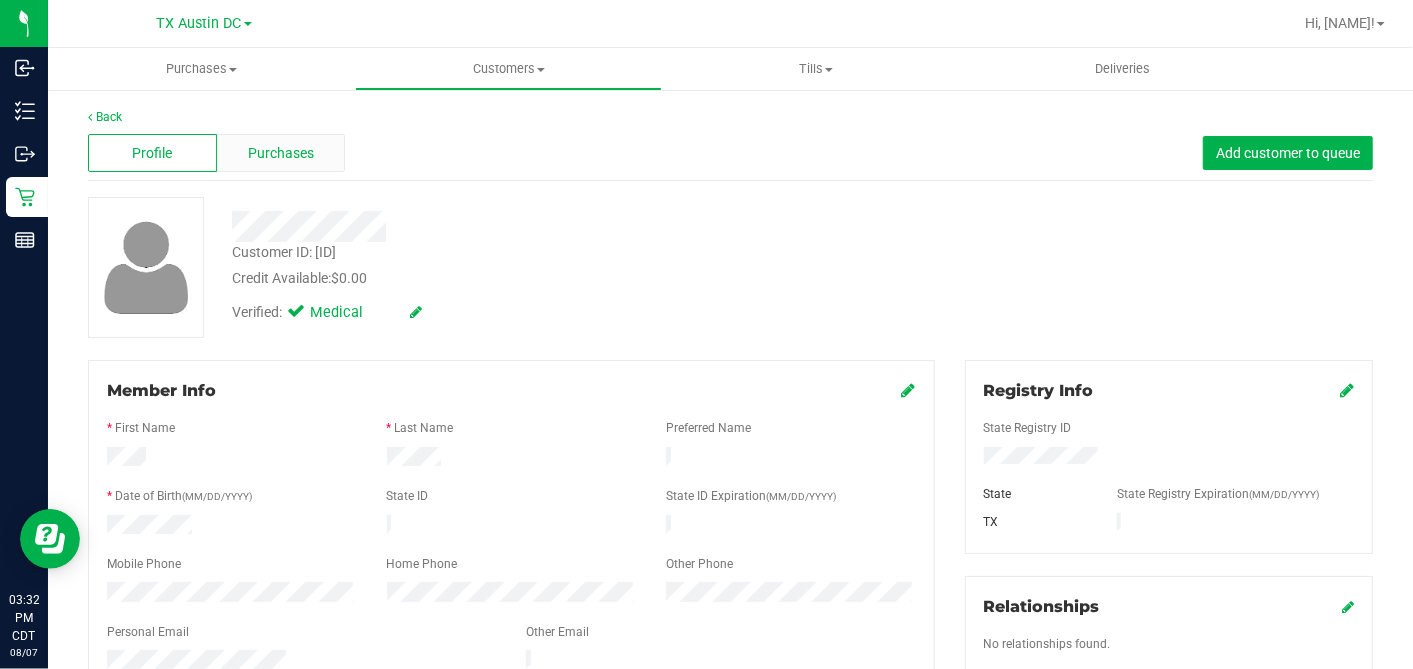 click on "Purchases" at bounding box center [281, 153] 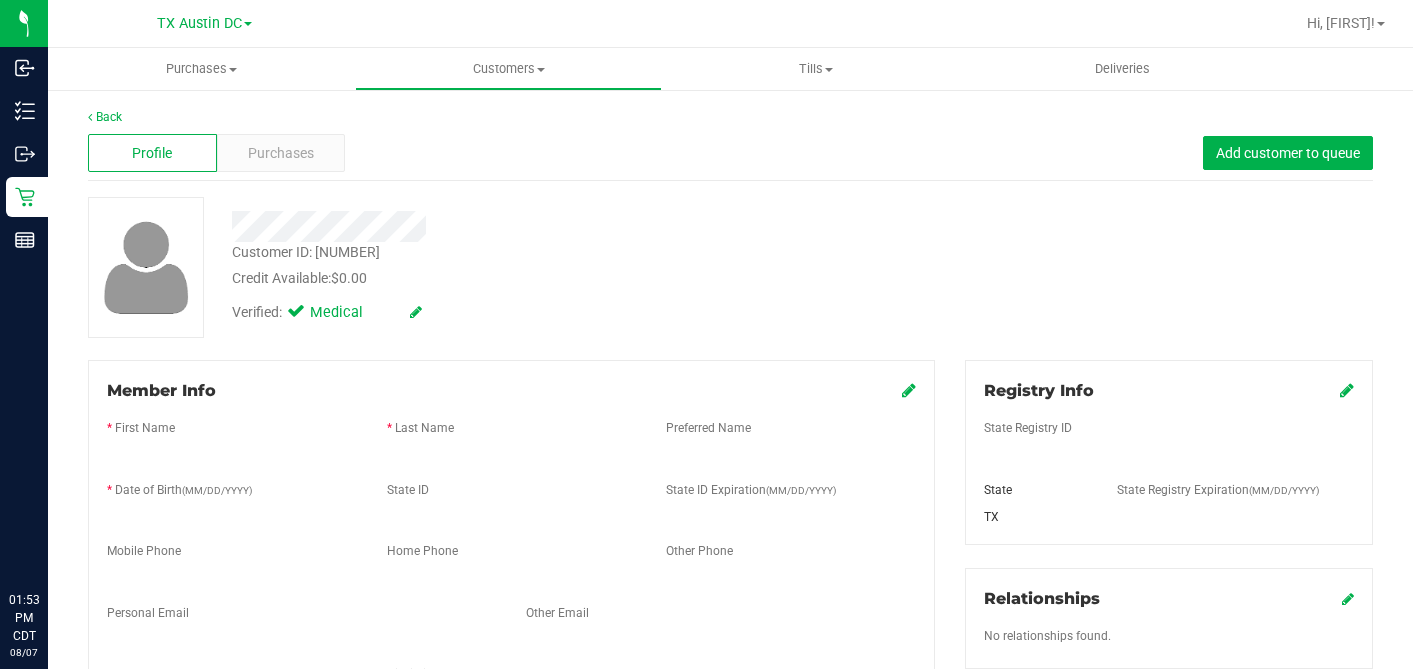 scroll, scrollTop: 0, scrollLeft: 0, axis: both 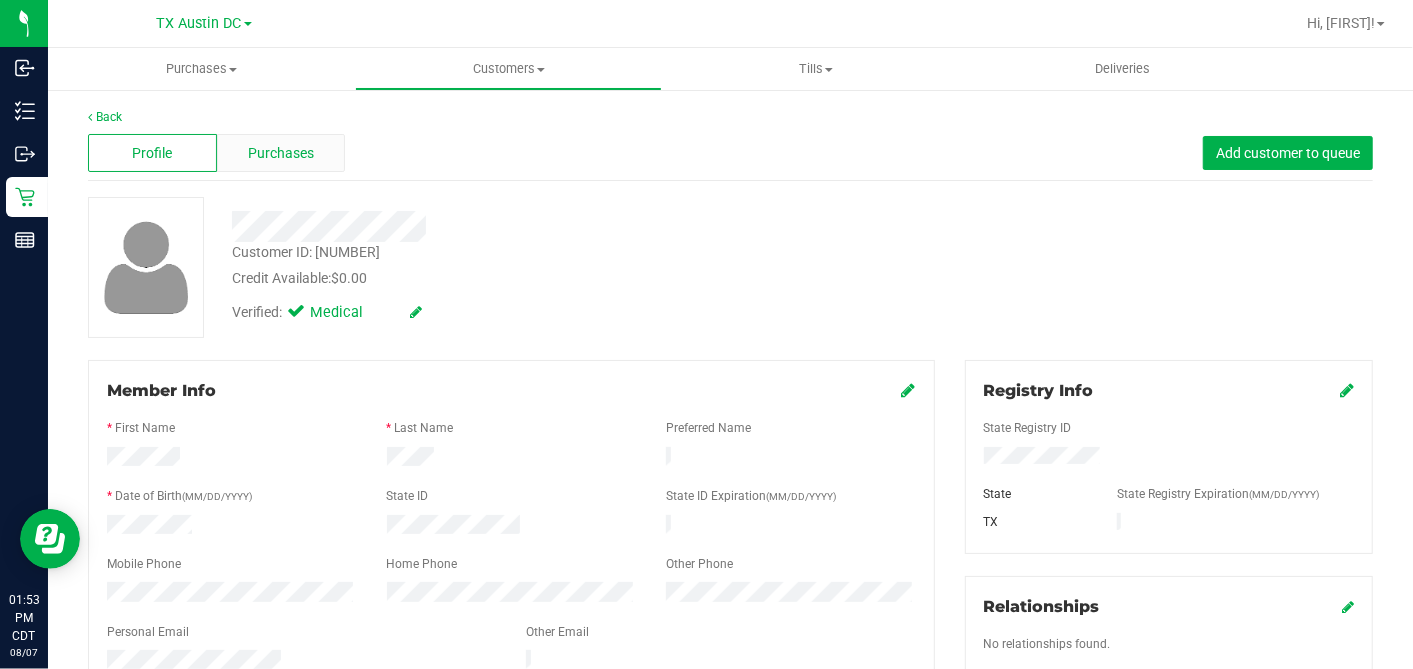 click on "Purchases" at bounding box center (281, 153) 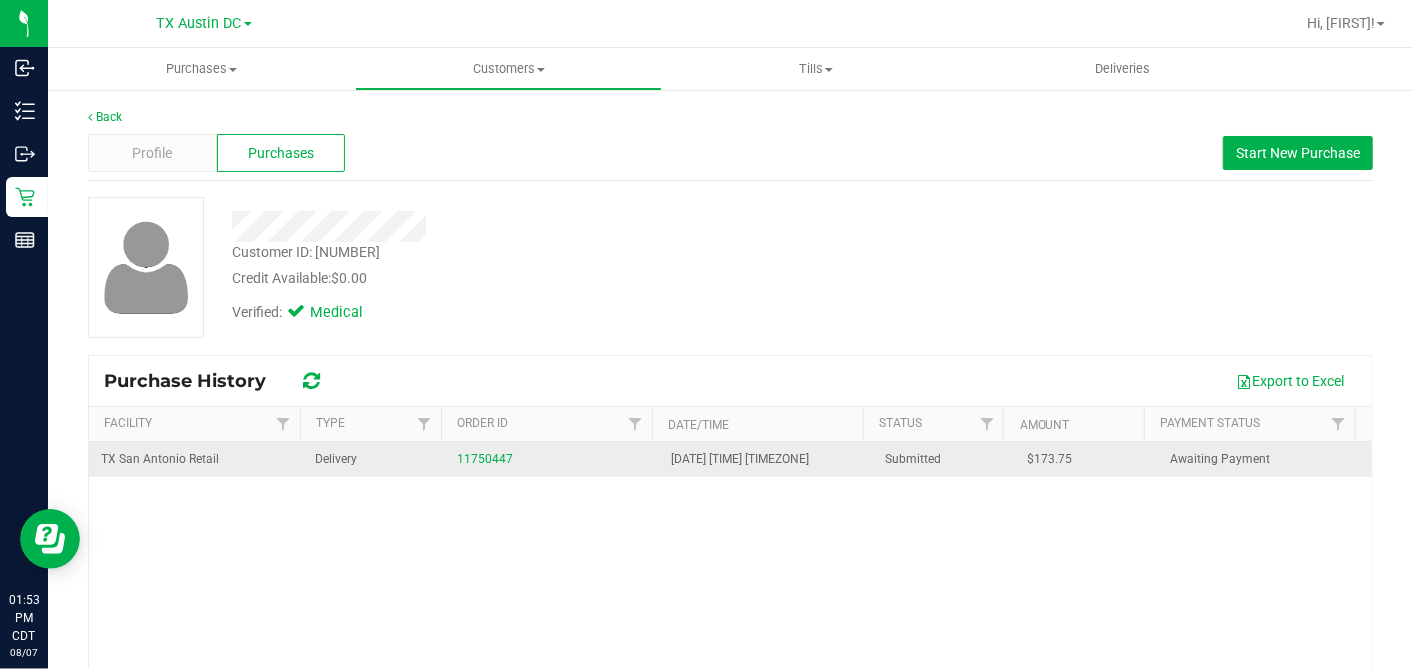 click on "11750447" at bounding box center (552, 459) 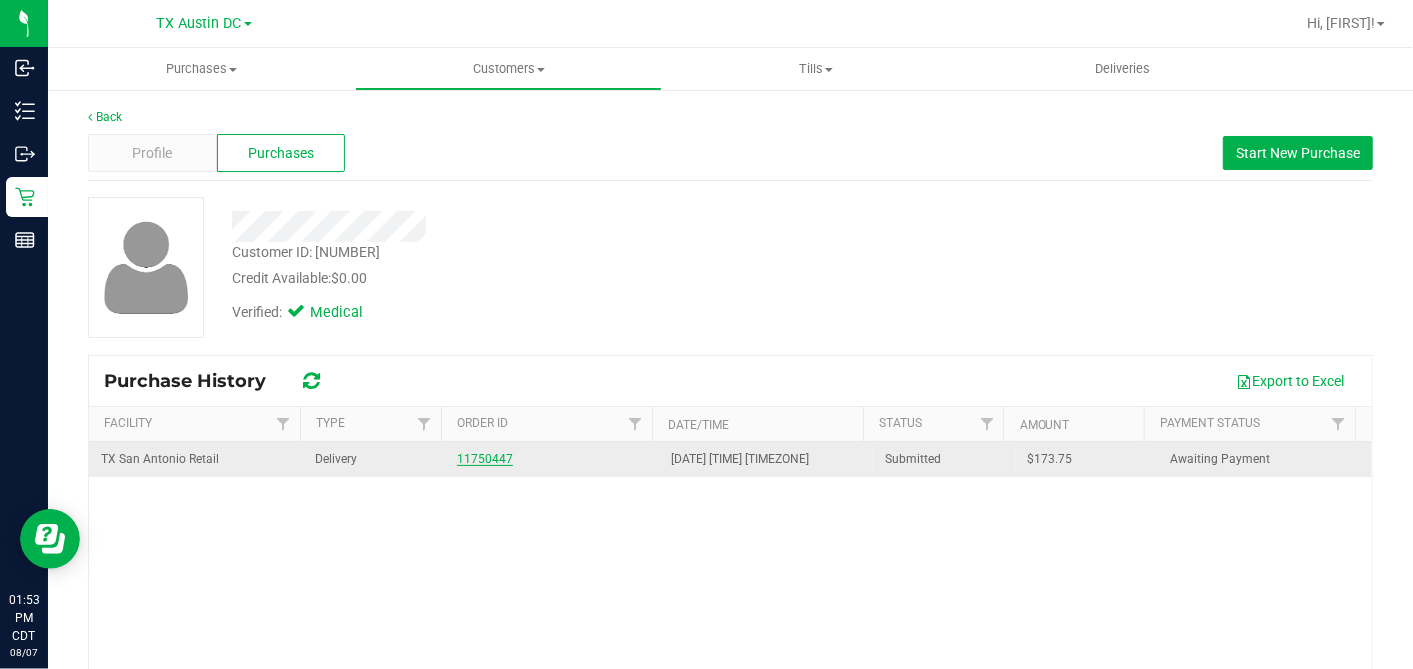 click on "11750447" at bounding box center (485, 459) 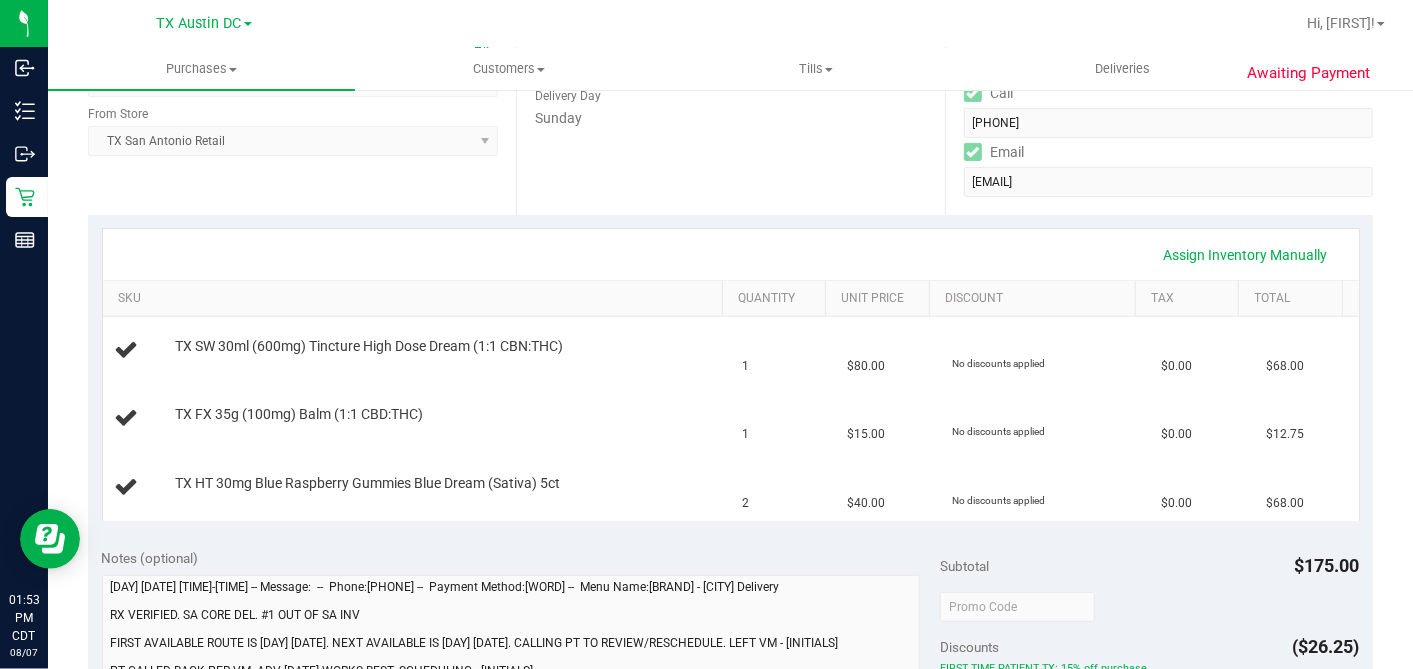 scroll, scrollTop: 111, scrollLeft: 0, axis: vertical 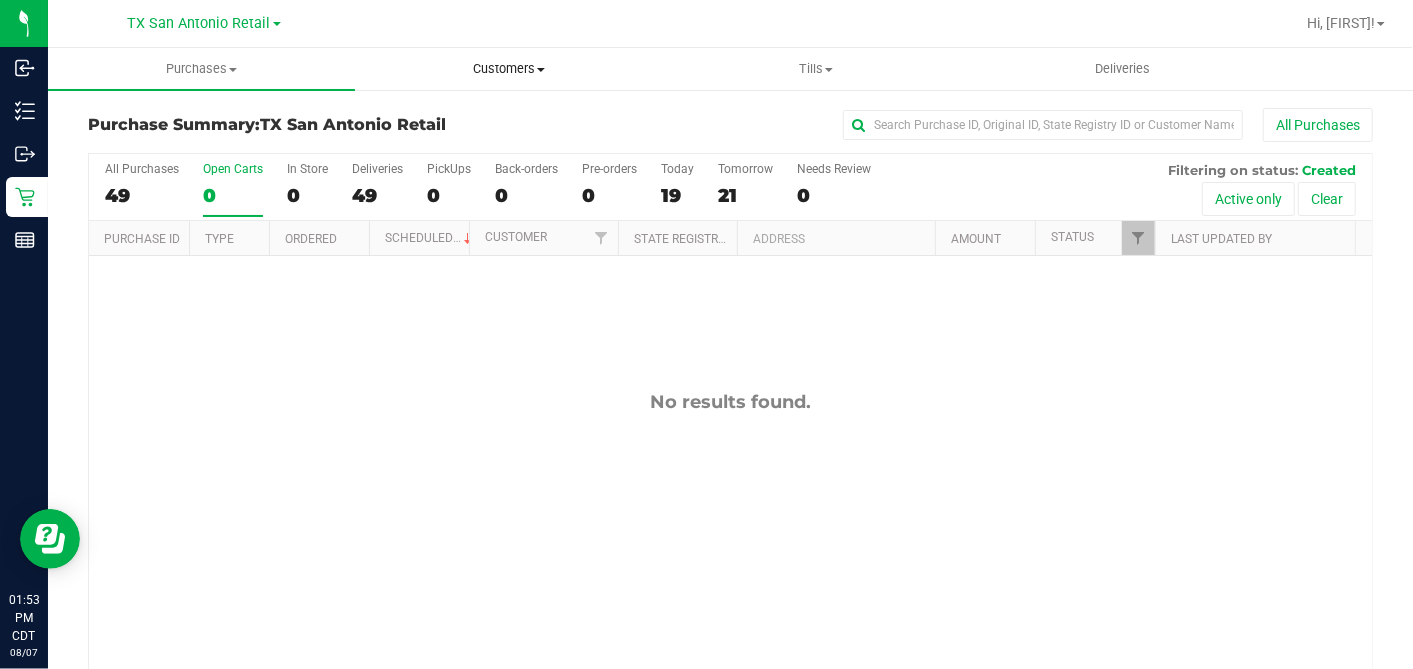 drag, startPoint x: 505, startPoint y: 70, endPoint x: 500, endPoint y: 122, distance: 52.23983 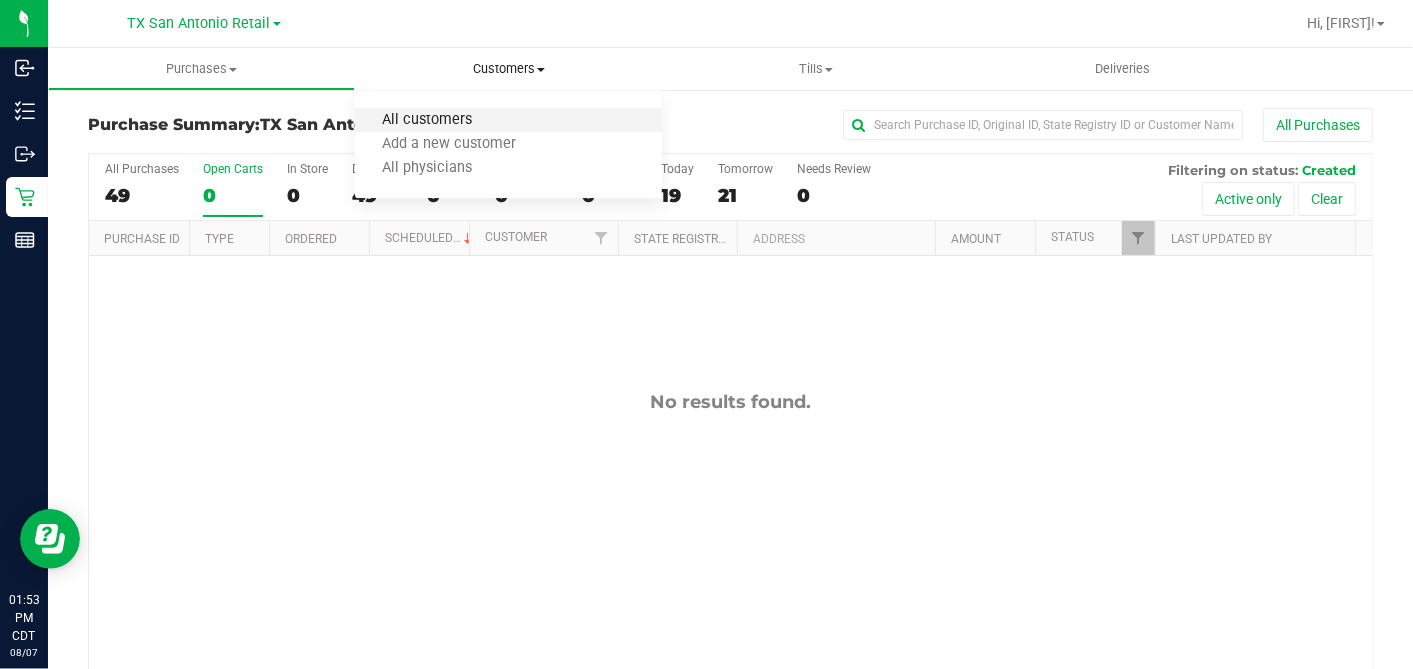 click on "All customers" at bounding box center (427, 120) 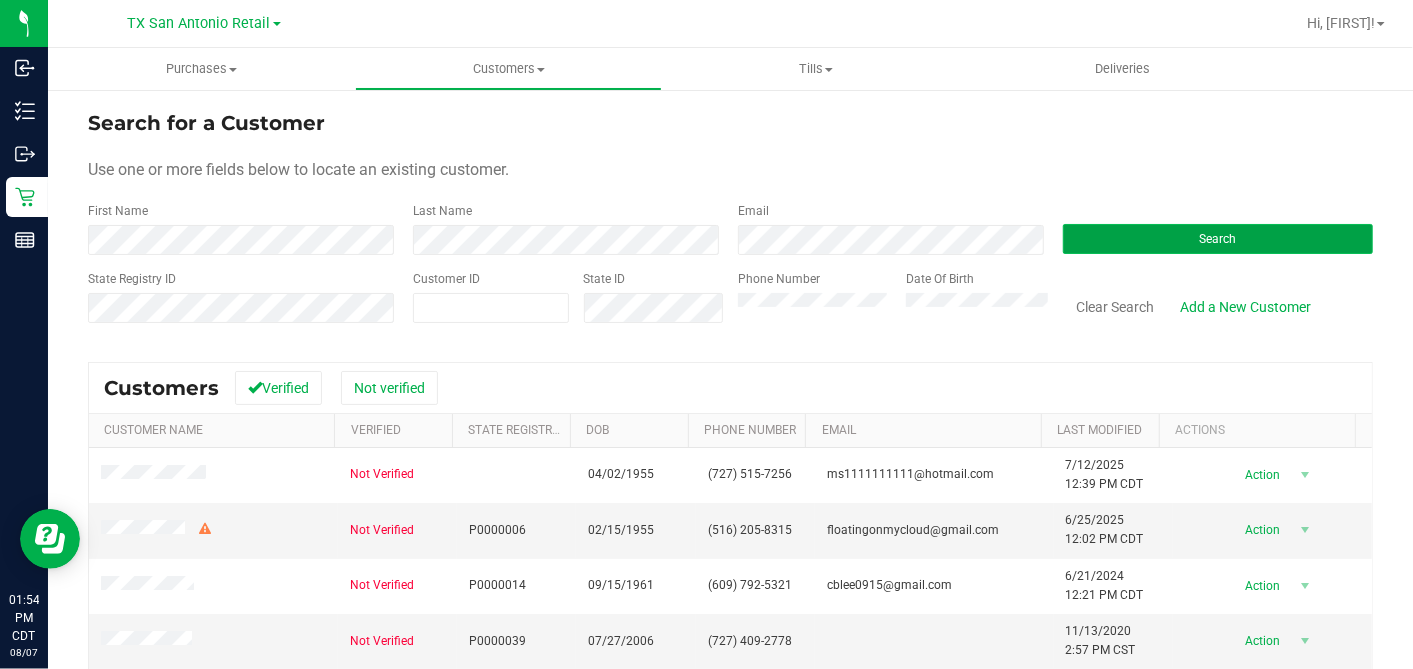 click on "Search" at bounding box center (1218, 239) 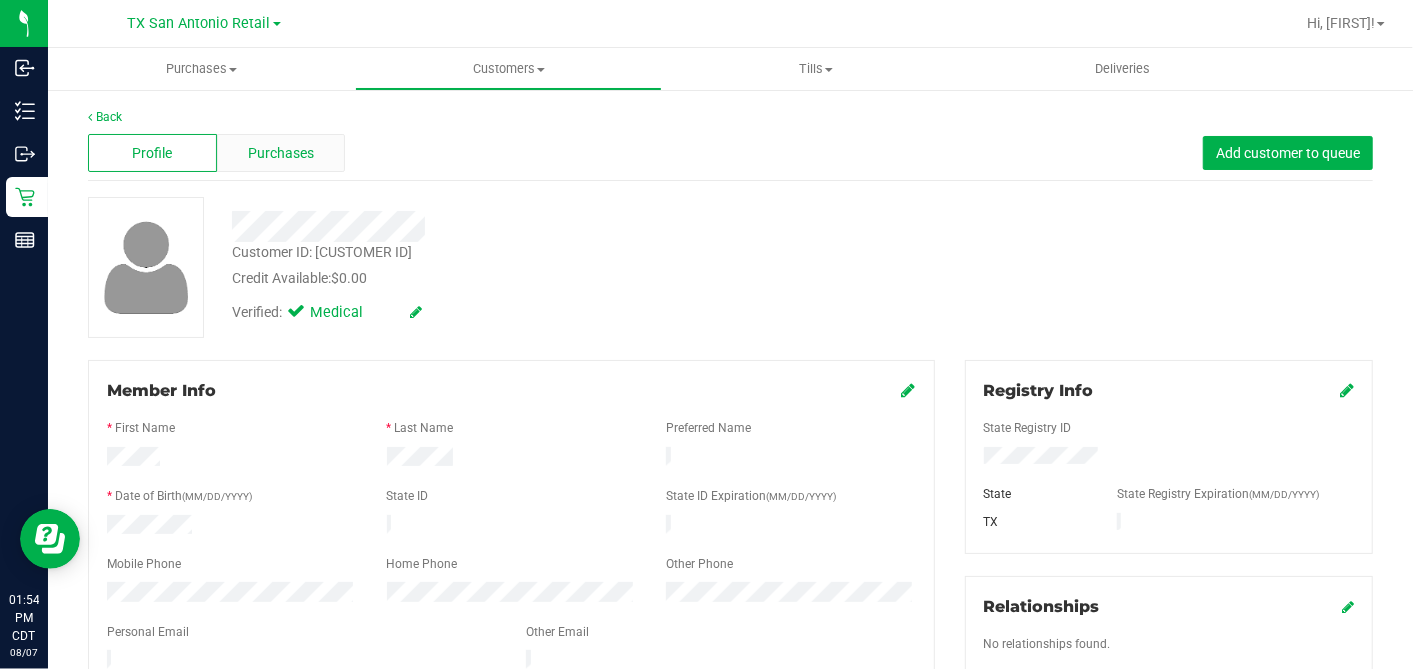 click on "Purchases" at bounding box center (281, 153) 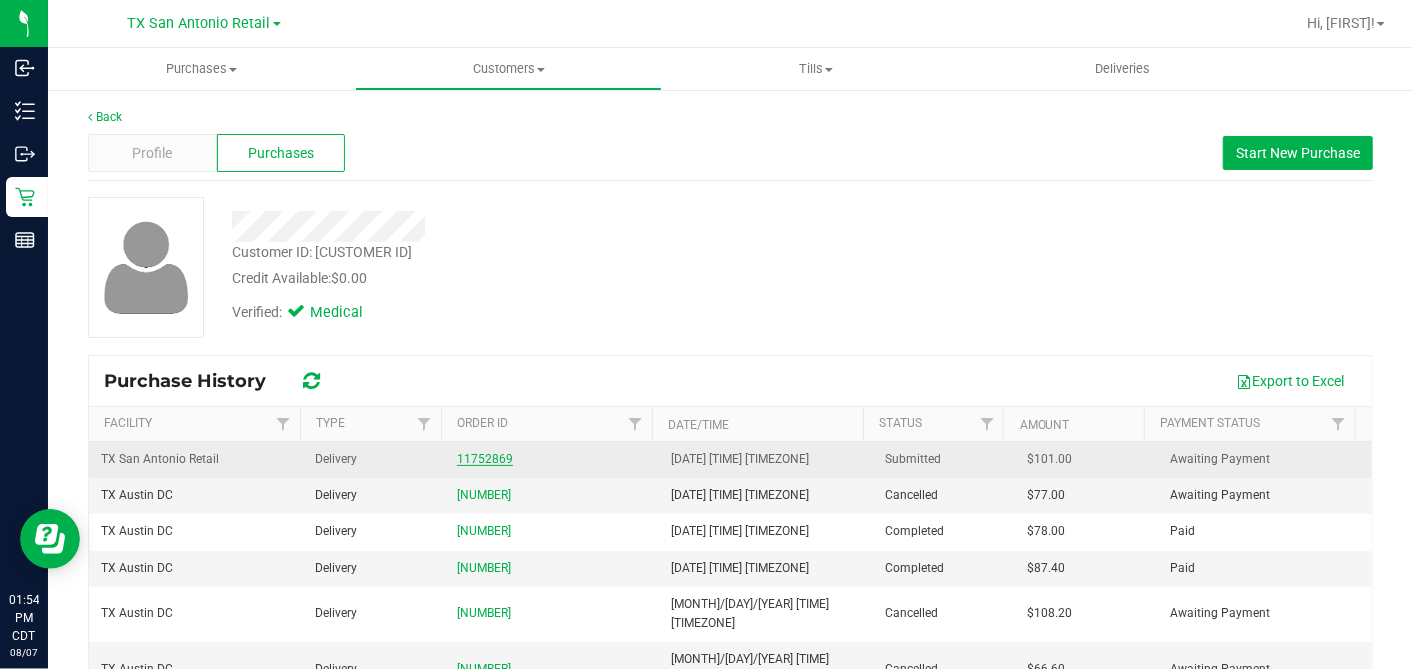 click on "11752869" at bounding box center [485, 459] 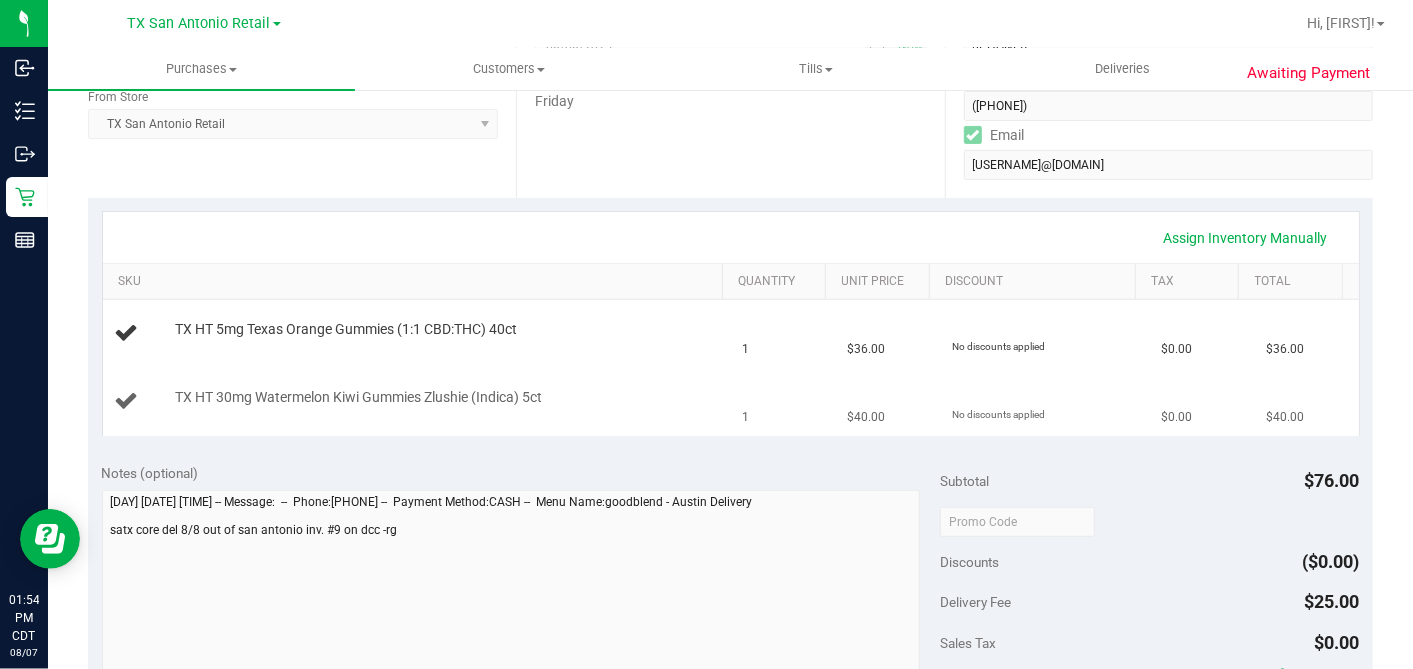 scroll, scrollTop: 222, scrollLeft: 0, axis: vertical 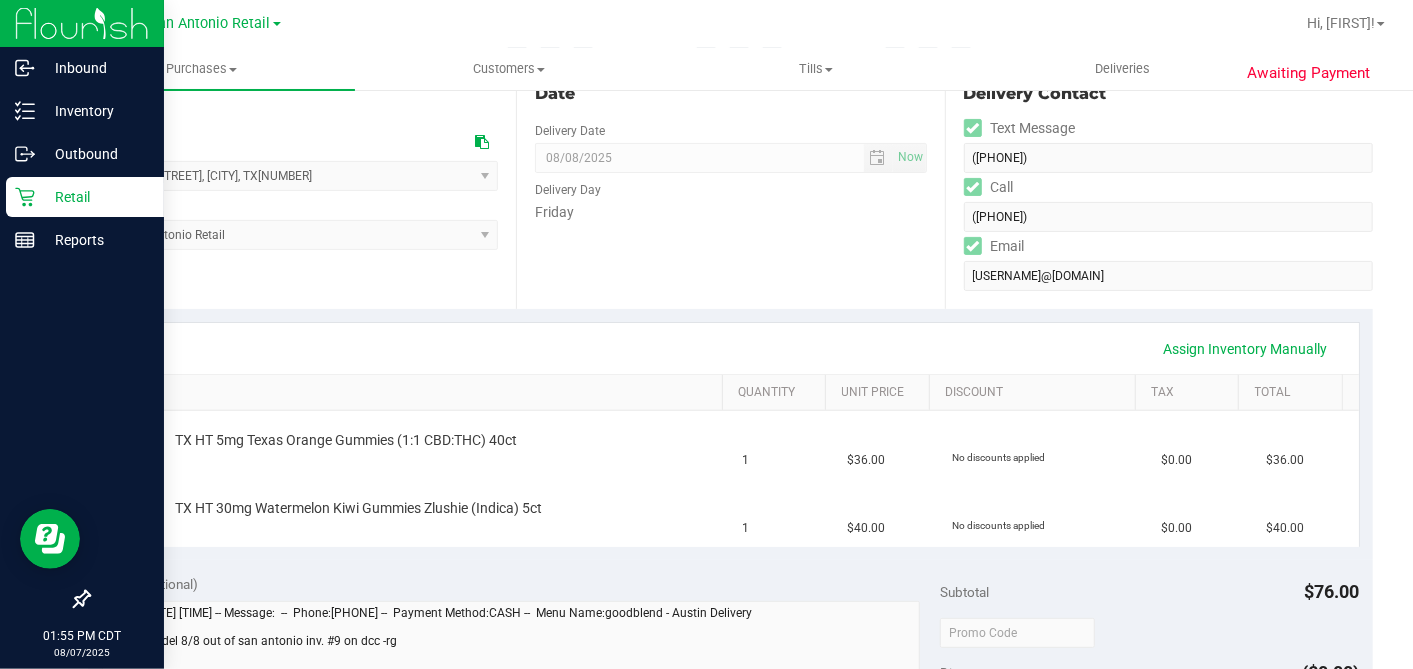 click on "Retail" at bounding box center (95, 197) 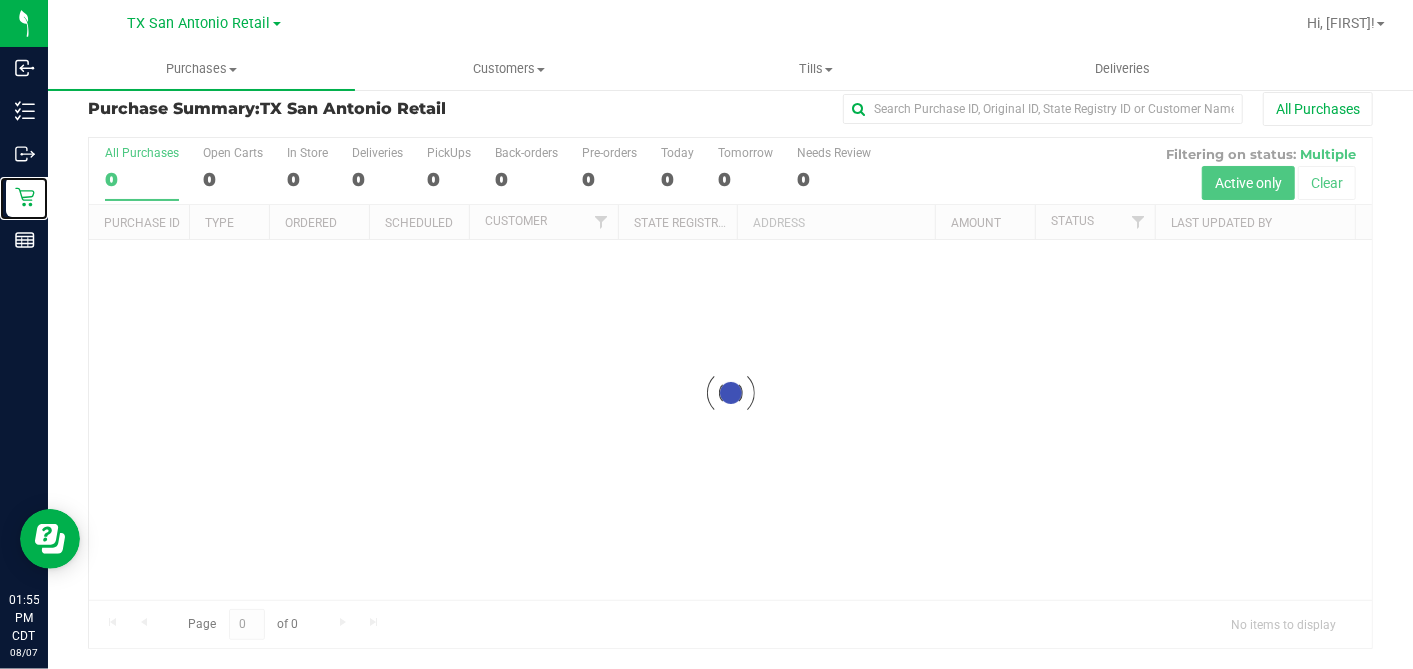 scroll, scrollTop: 0, scrollLeft: 0, axis: both 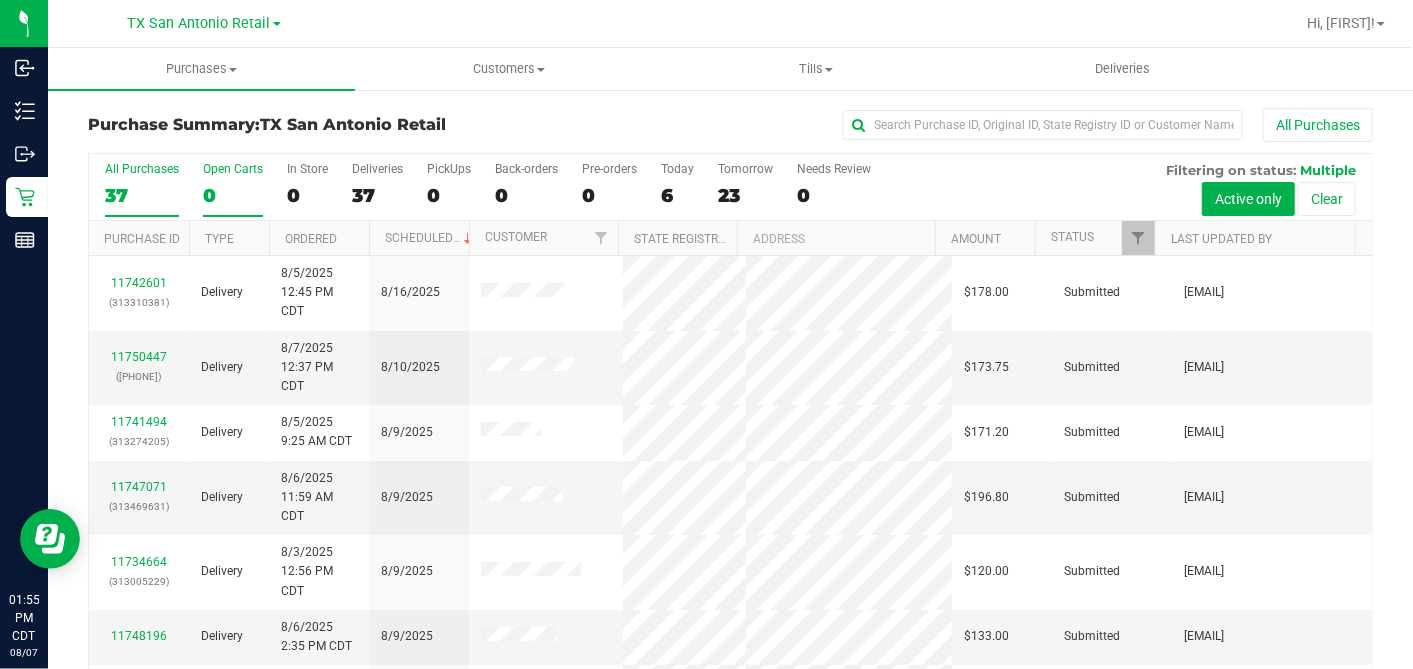 click on "0" at bounding box center [233, 195] 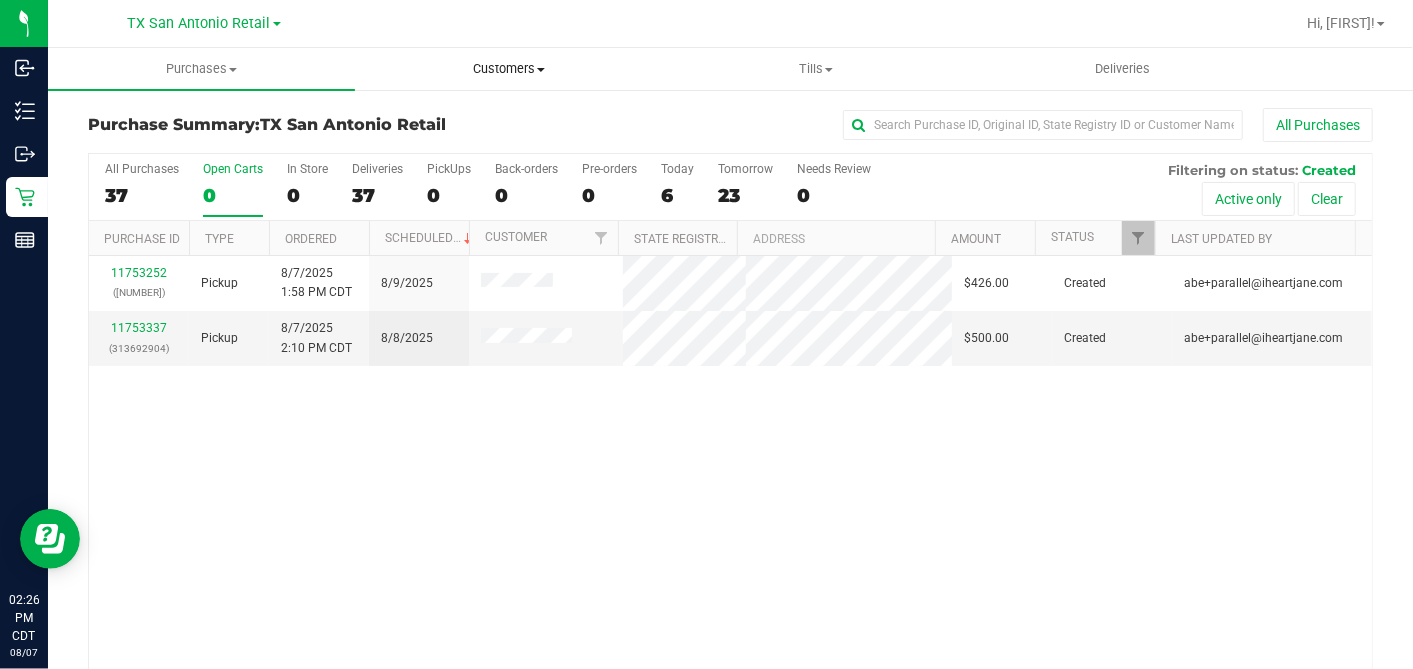 click on "Customers" at bounding box center [508, 69] 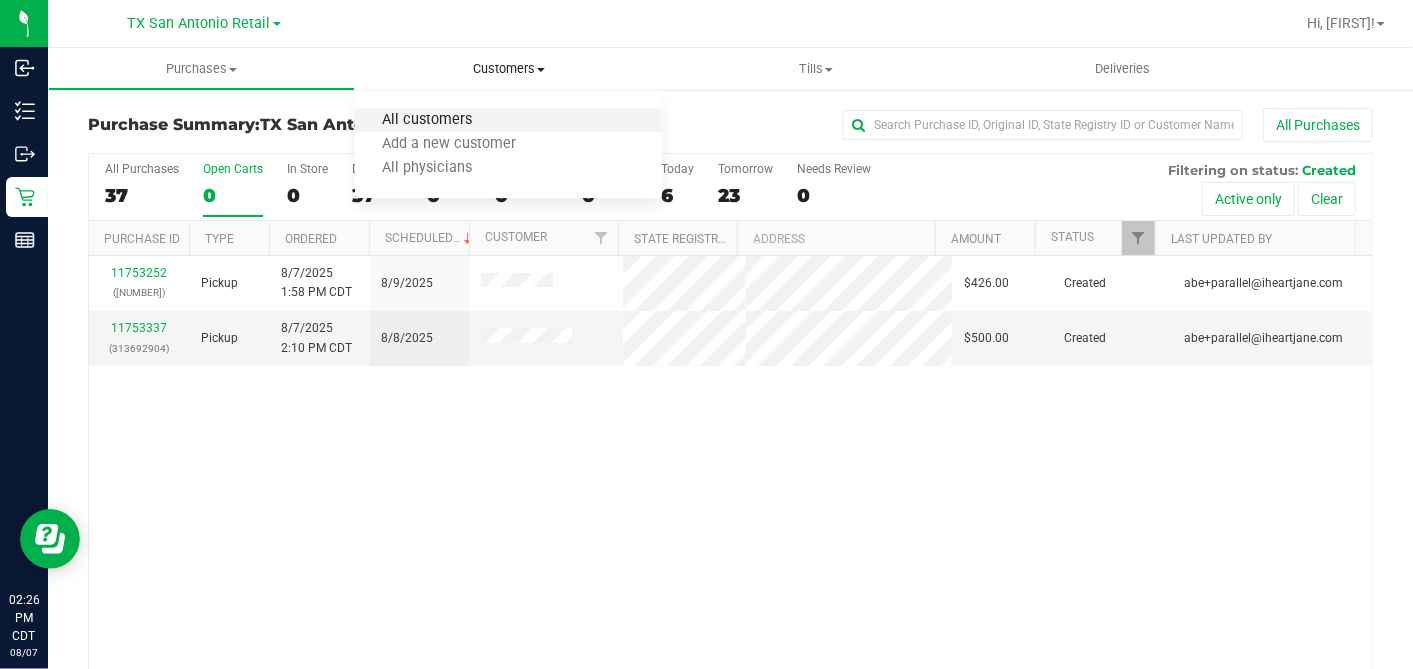 click on "All customers" at bounding box center [427, 120] 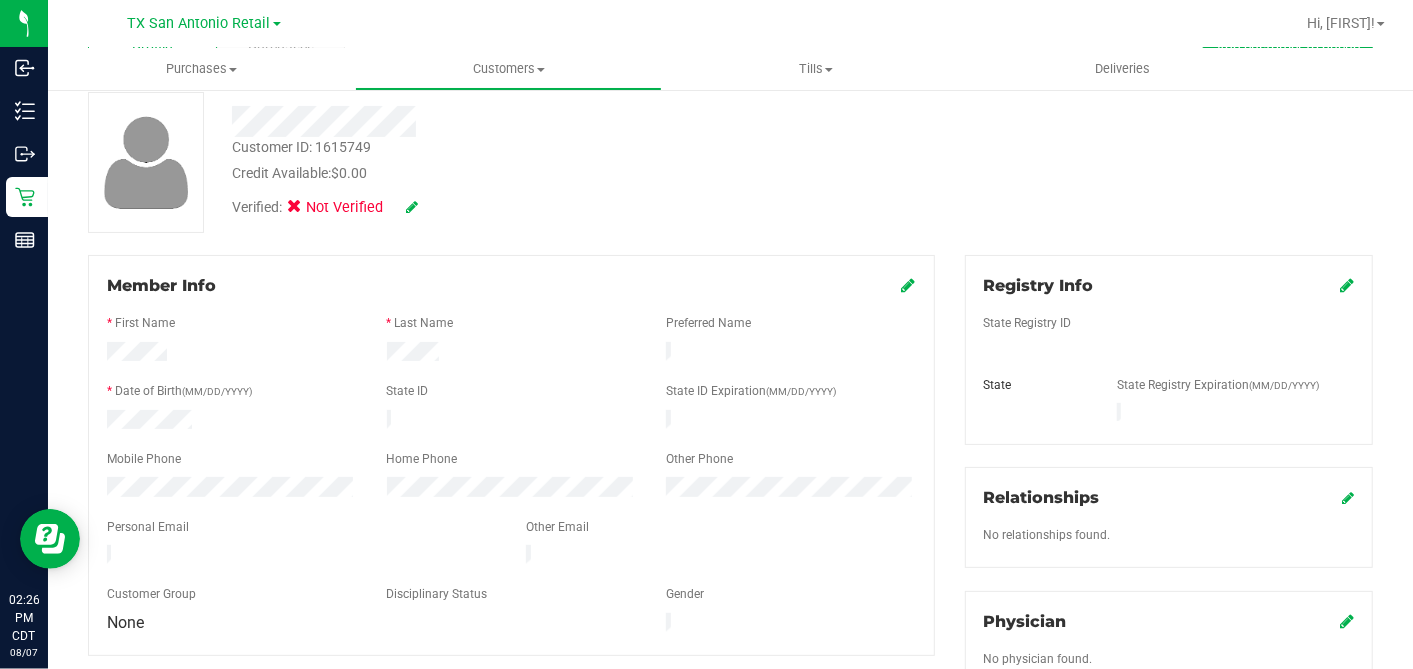 scroll, scrollTop: 0, scrollLeft: 0, axis: both 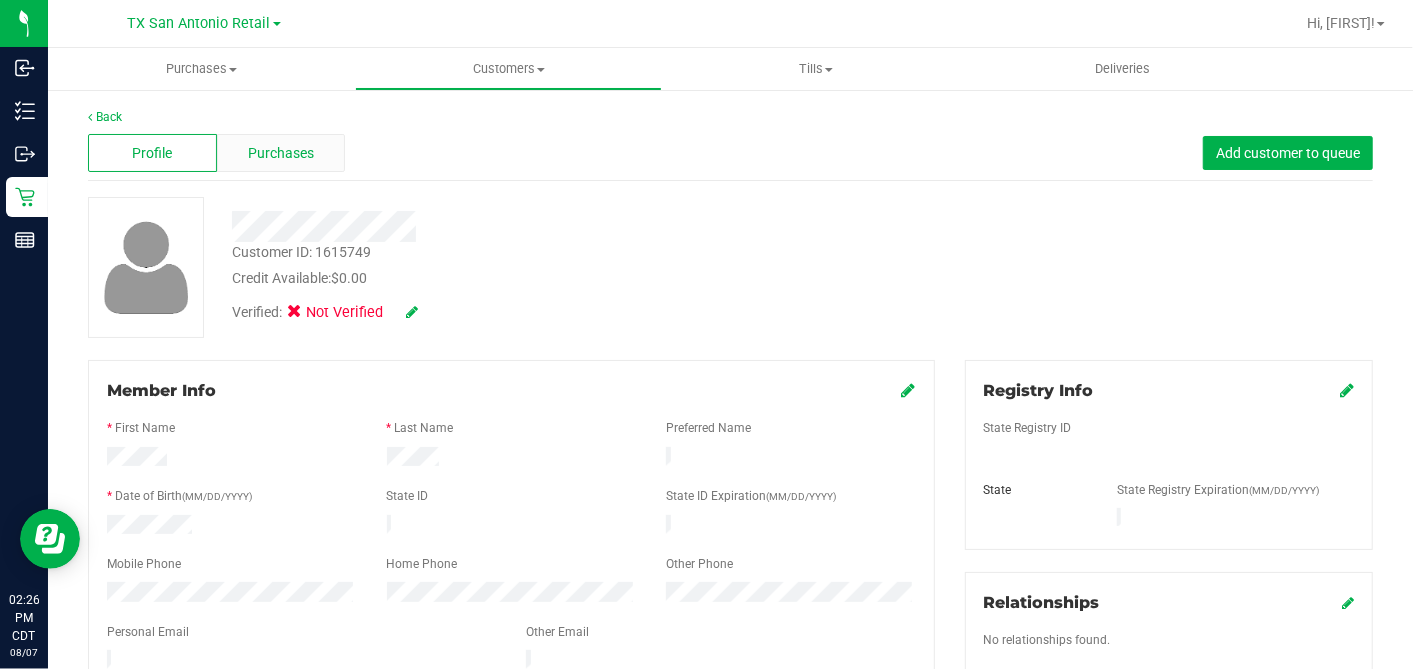 click on "Purchases" at bounding box center [281, 153] 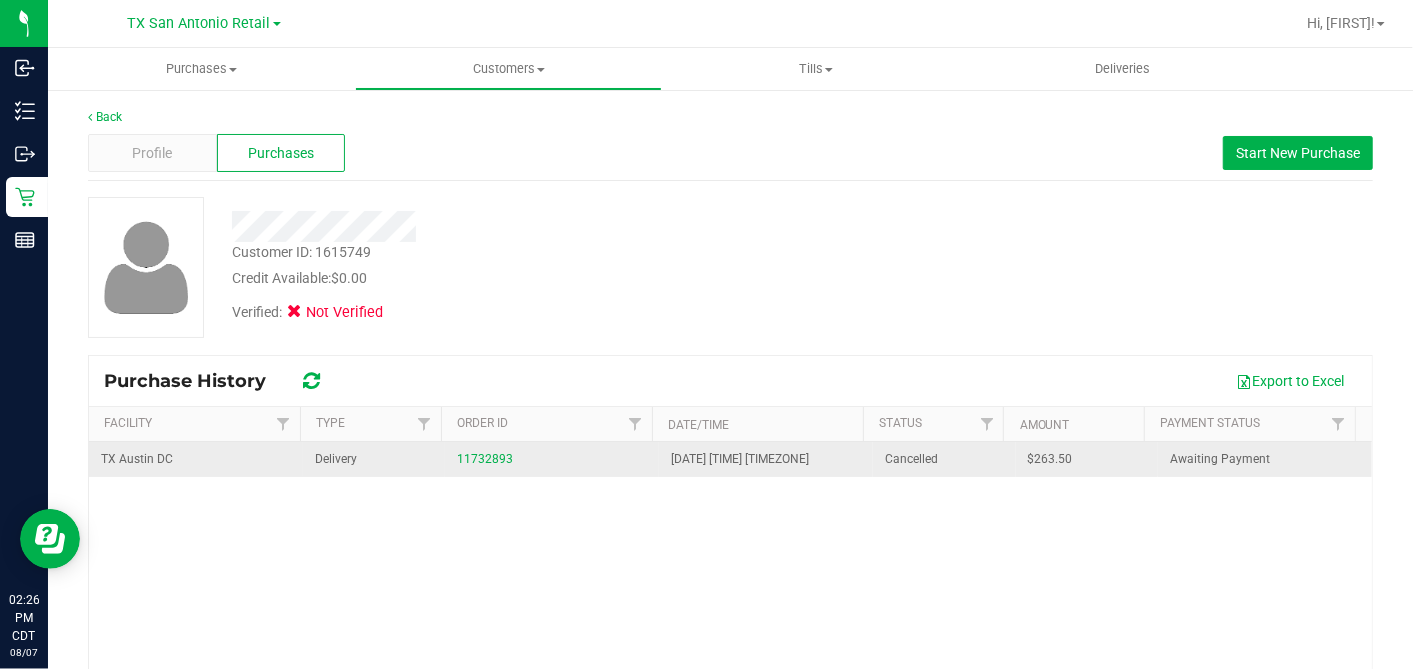 click on "11732893" at bounding box center (552, 459) 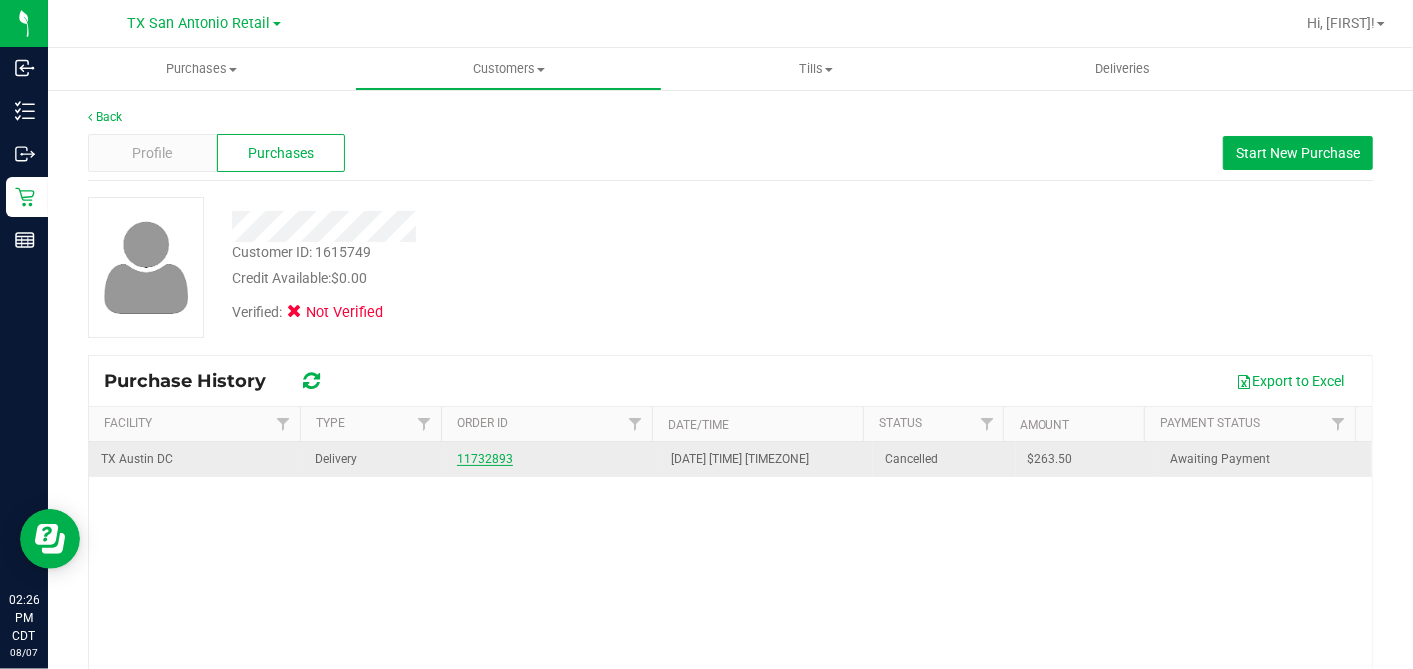click on "11732893" at bounding box center [485, 459] 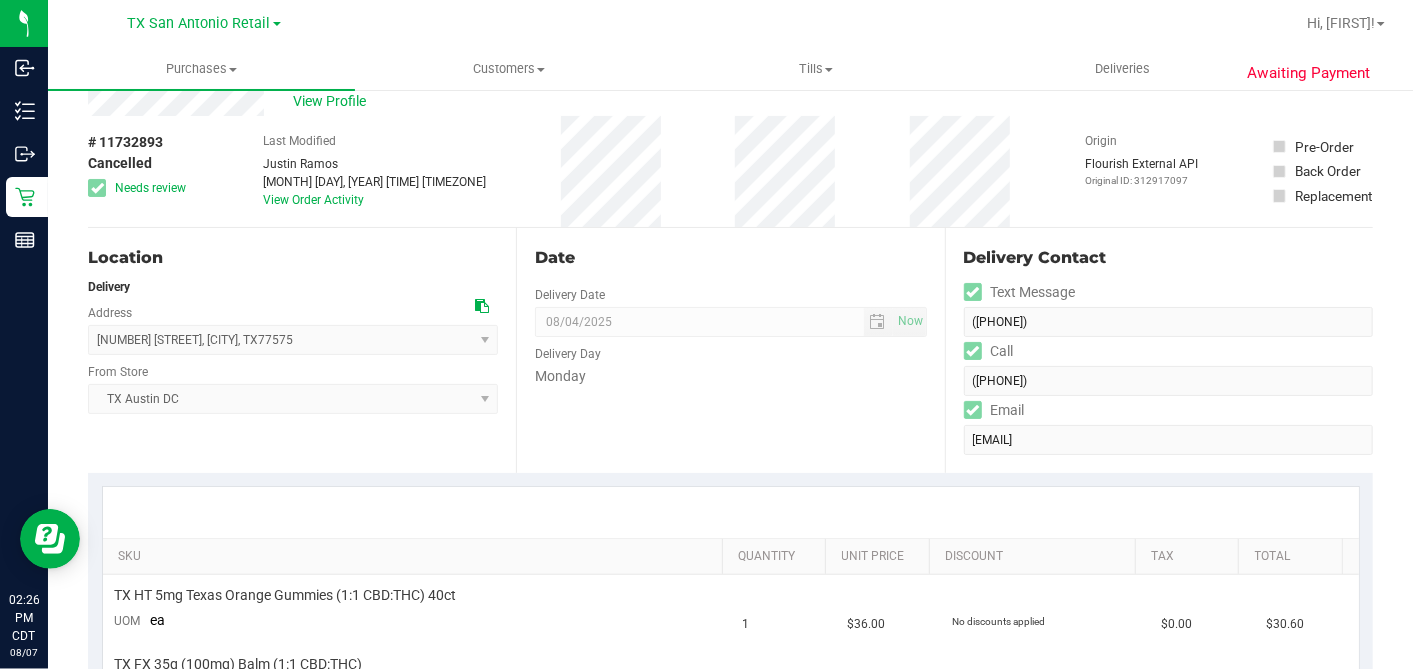 scroll, scrollTop: 0, scrollLeft: 0, axis: both 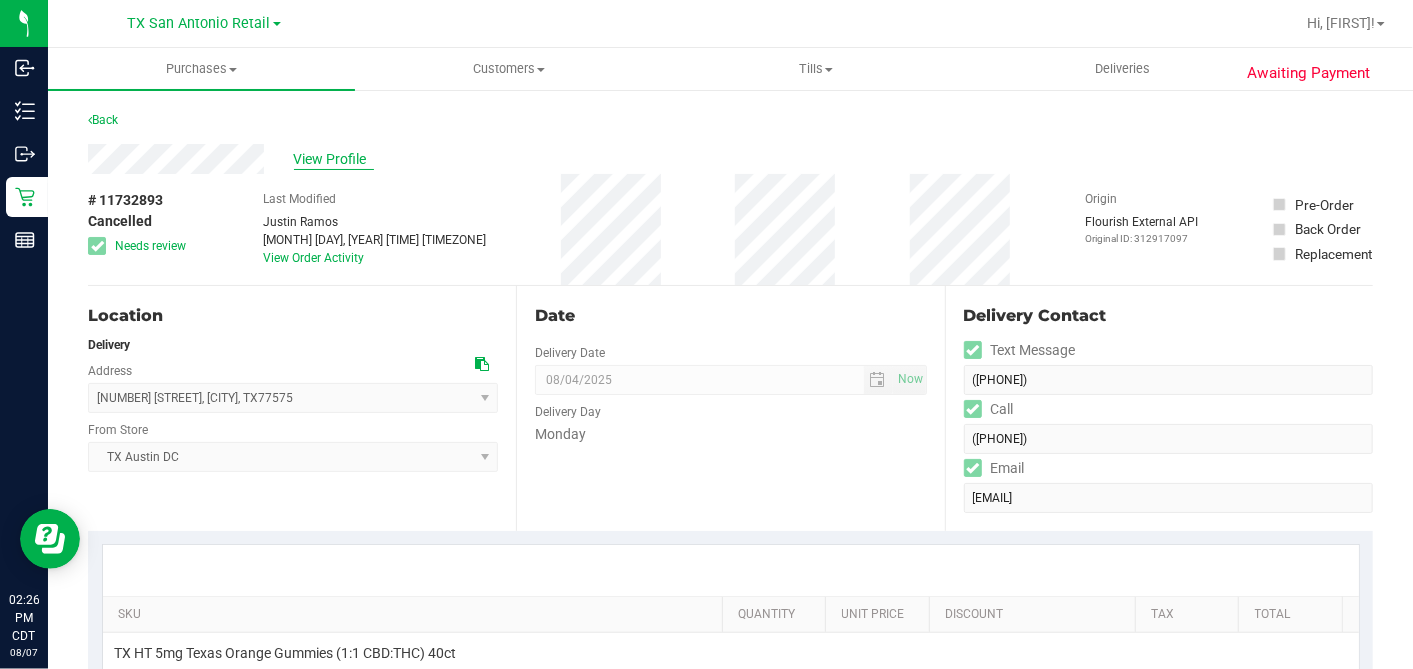 click on "View Profile" at bounding box center [334, 159] 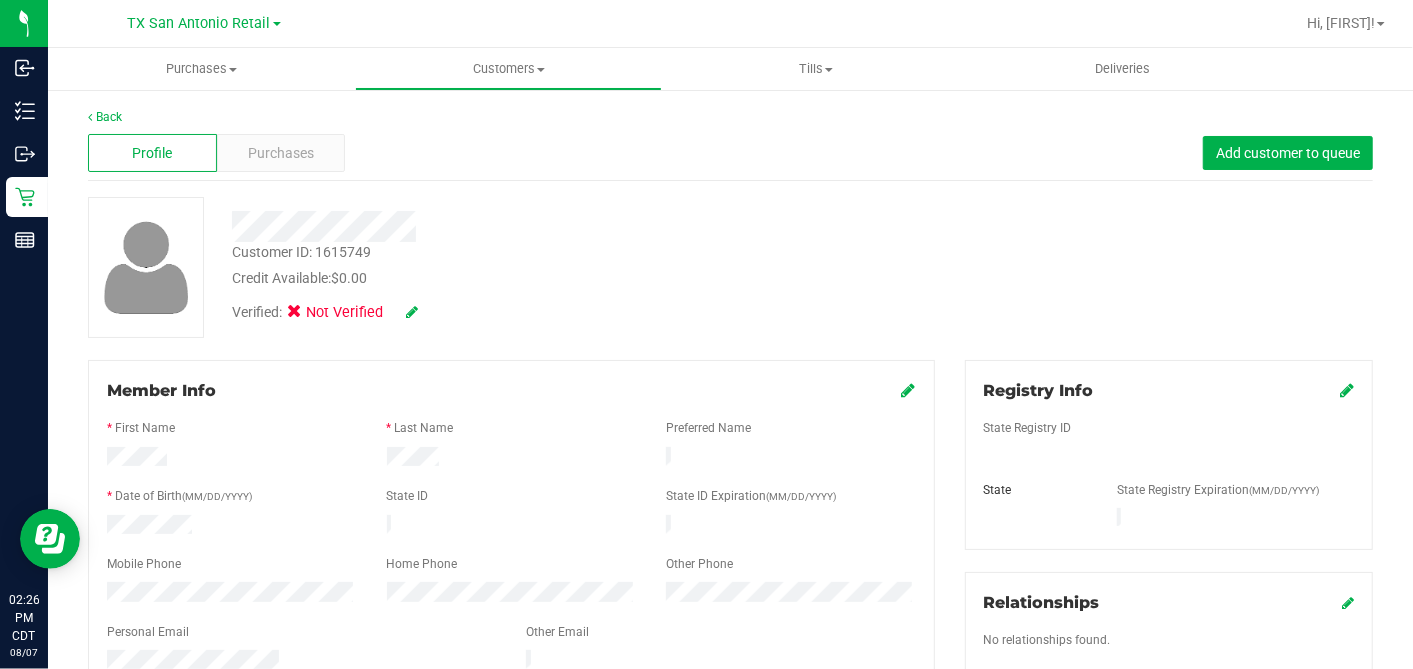 click on "Credit Available:
$0.00" at bounding box center (546, 278) 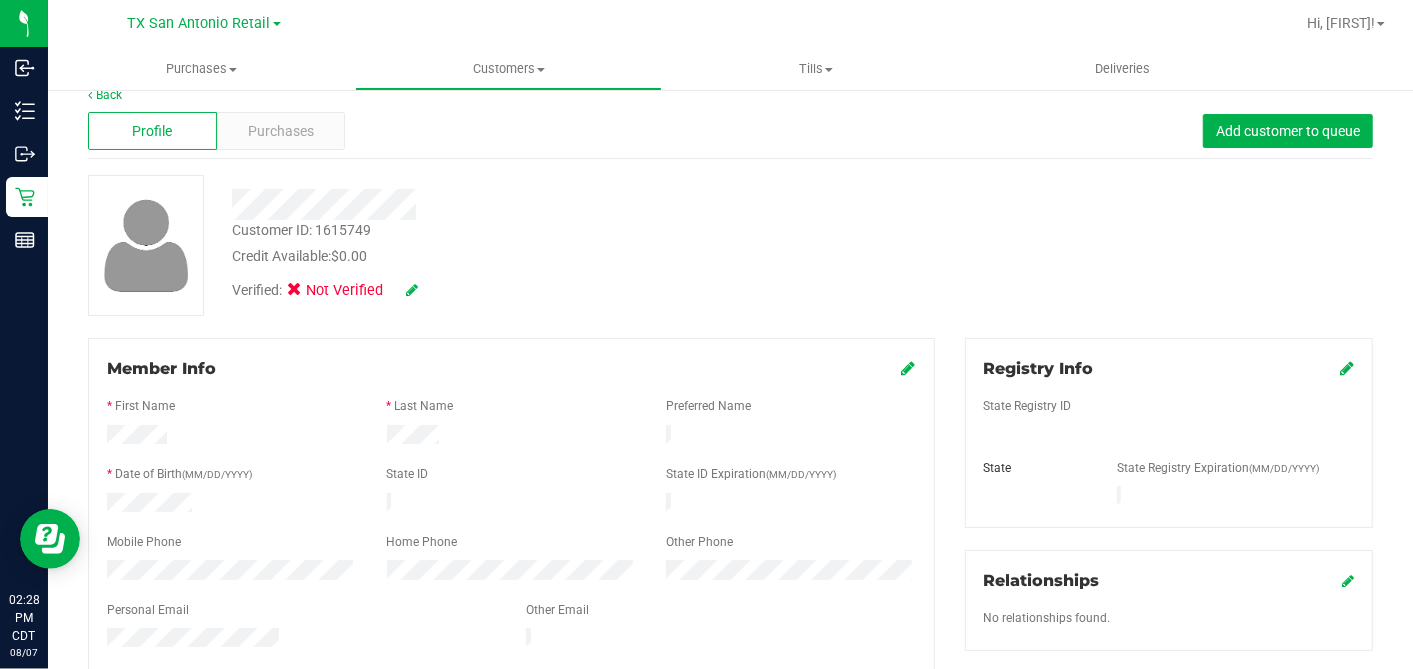 scroll, scrollTop: 0, scrollLeft: 0, axis: both 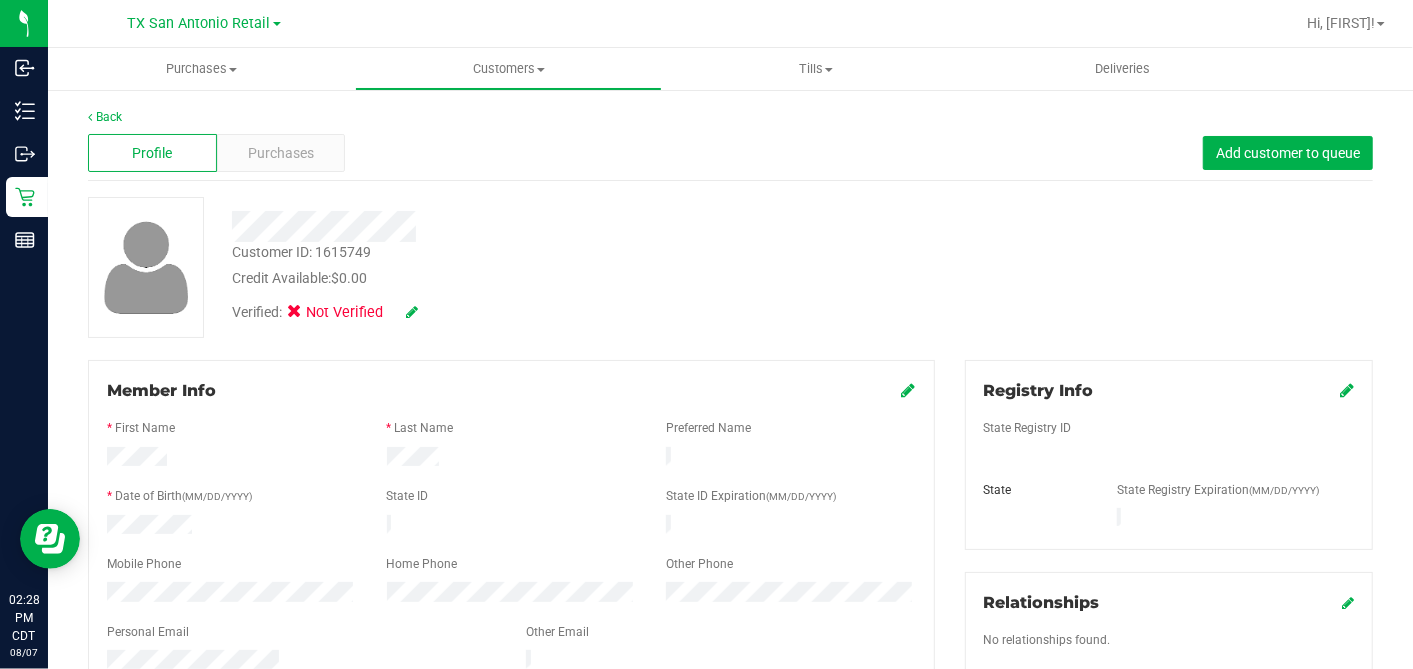 click on "Back
Profile
Purchases
Add customer to queue
Customer ID: 1615749
Credit Available:
$0.00
Verified:
Not Verified" at bounding box center [730, 742] 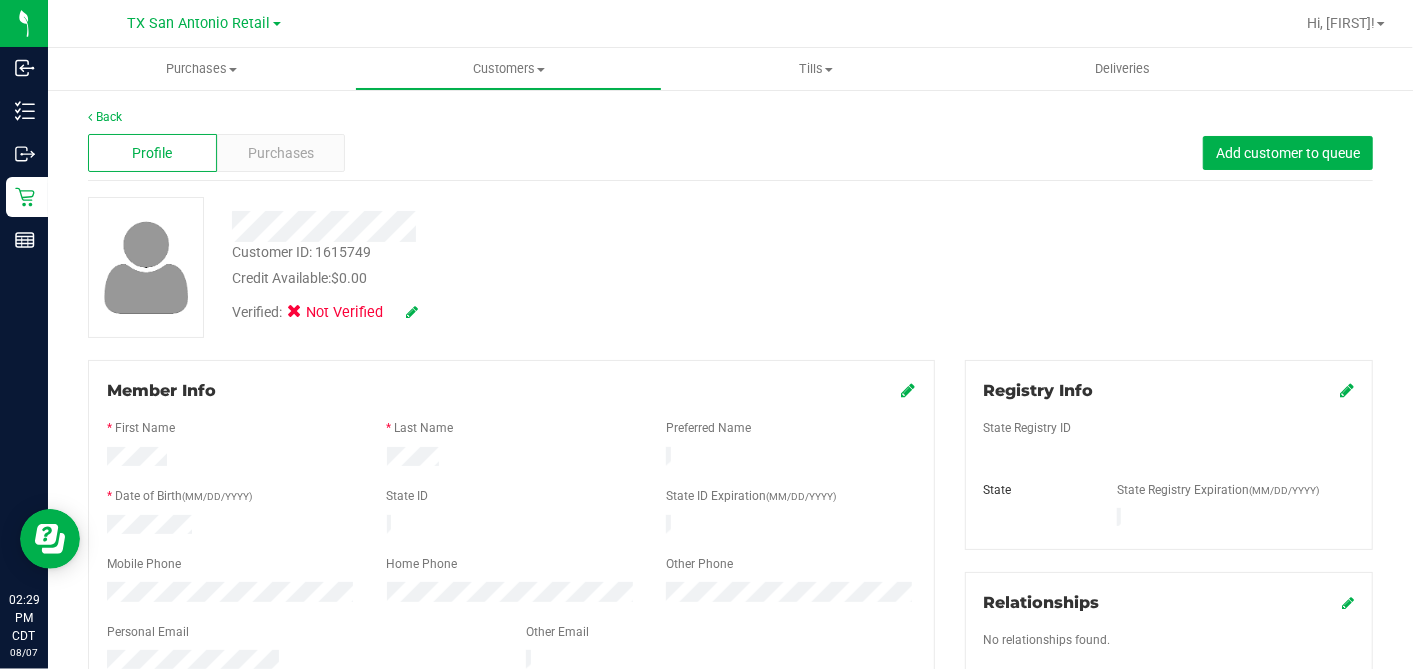 click on "Credit Available:
$0.00" at bounding box center (546, 278) 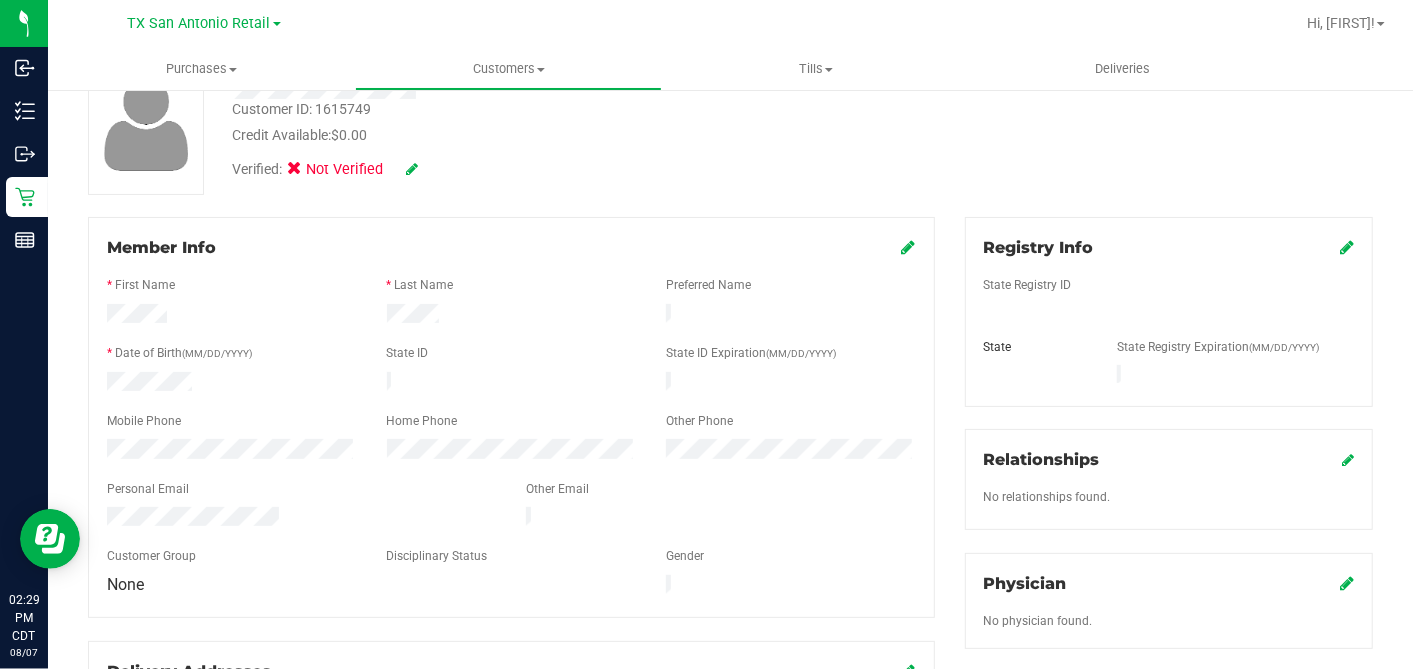 scroll, scrollTop: 0, scrollLeft: 0, axis: both 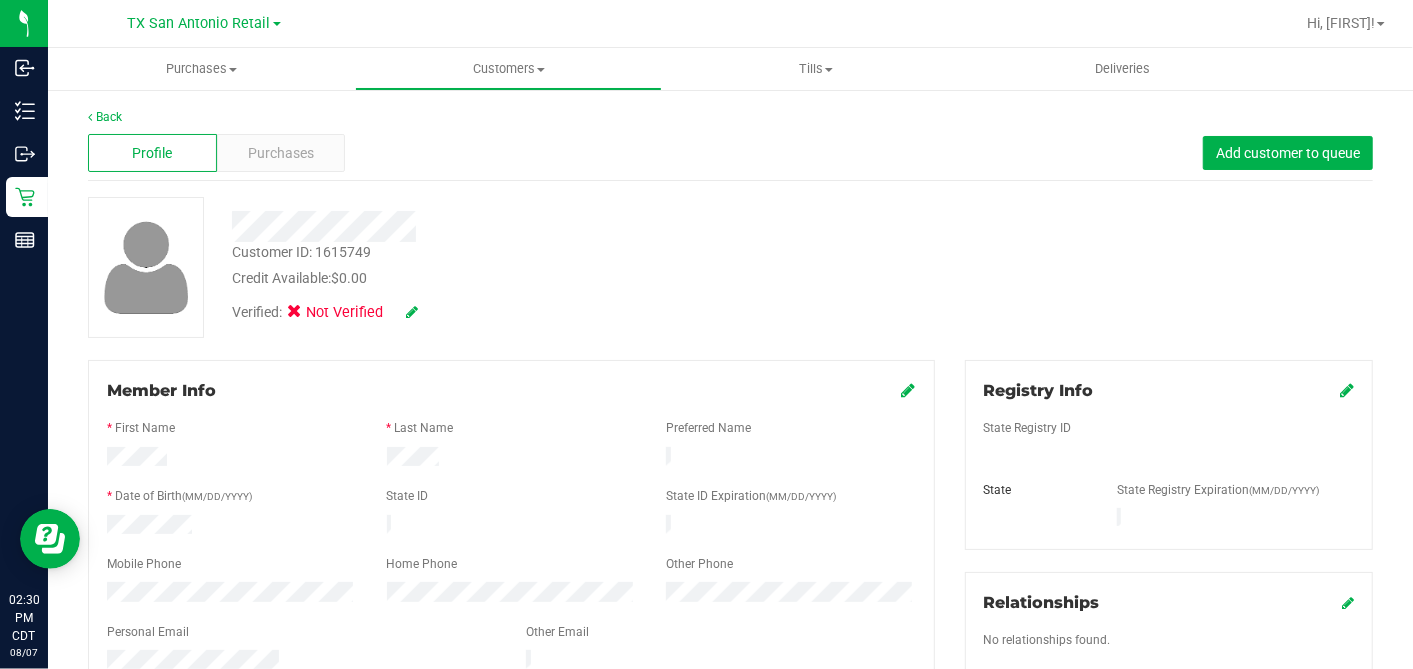 click on "Credit Available:
$0.00" at bounding box center [546, 278] 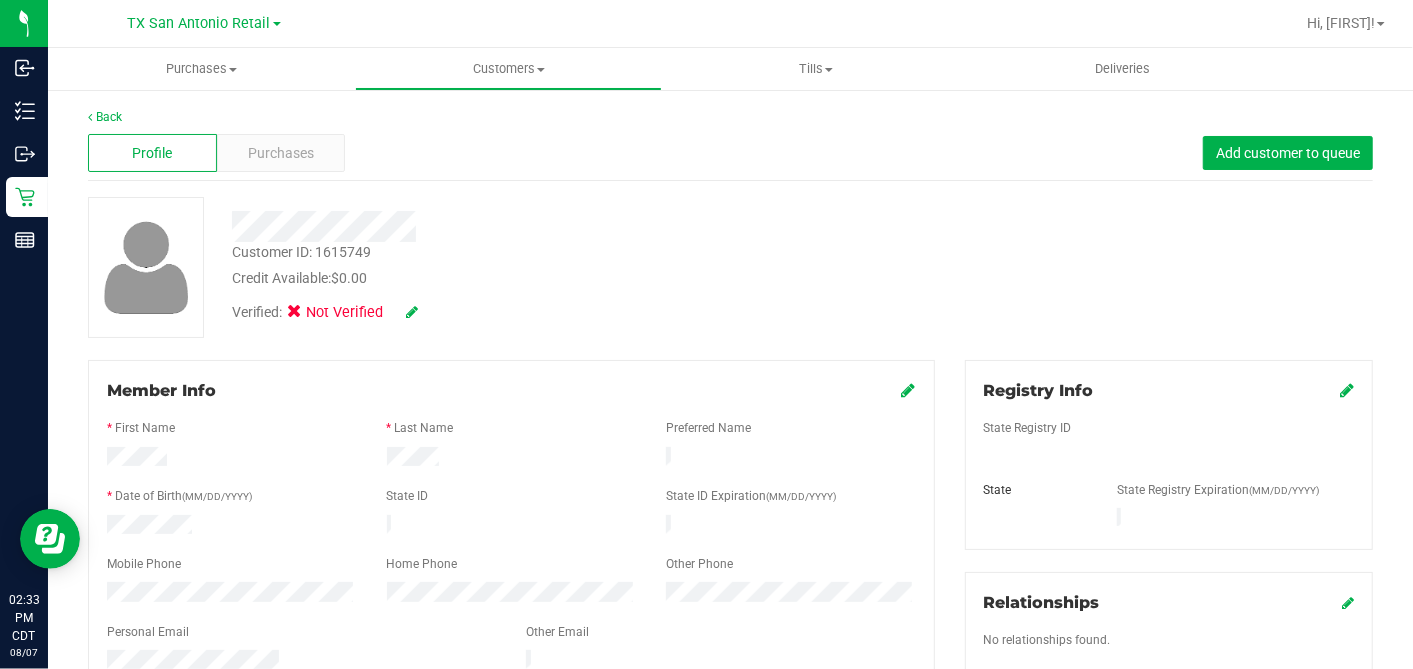 drag, startPoint x: 703, startPoint y: 231, endPoint x: 720, endPoint y: 185, distance: 49.0408 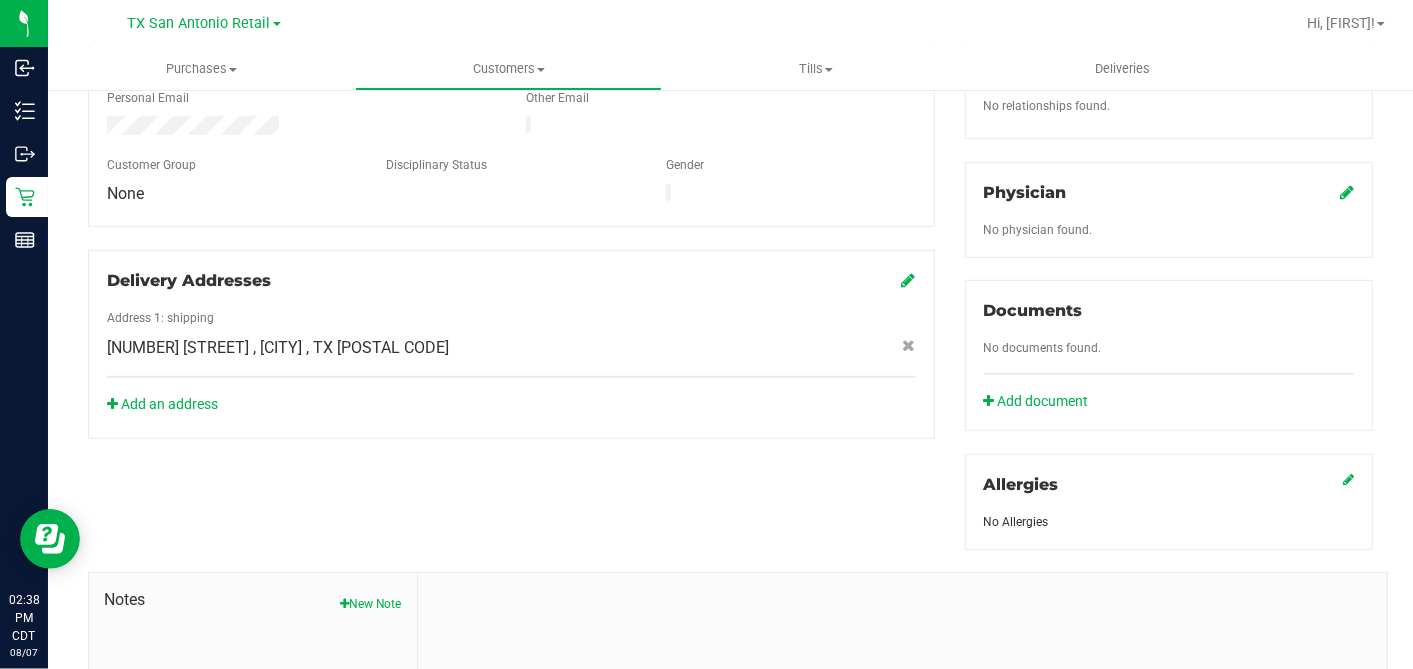 scroll, scrollTop: 666, scrollLeft: 0, axis: vertical 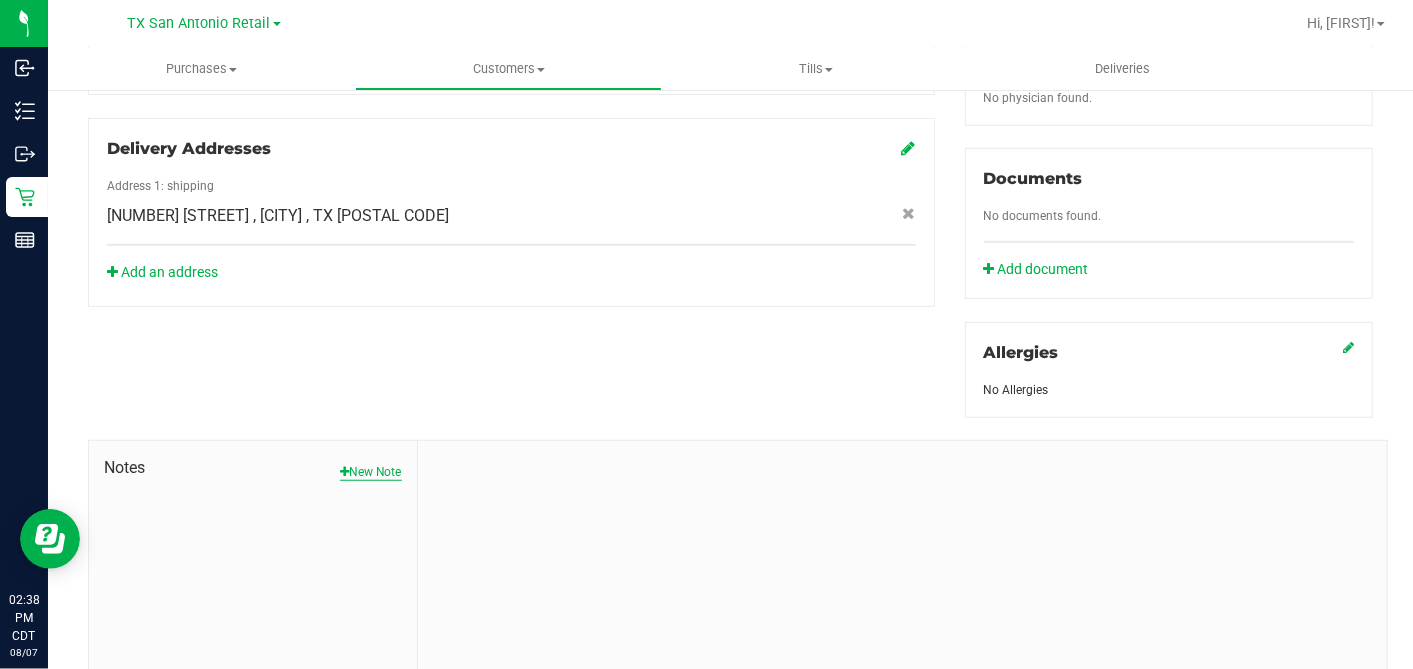 click on "New Note" at bounding box center [371, 472] 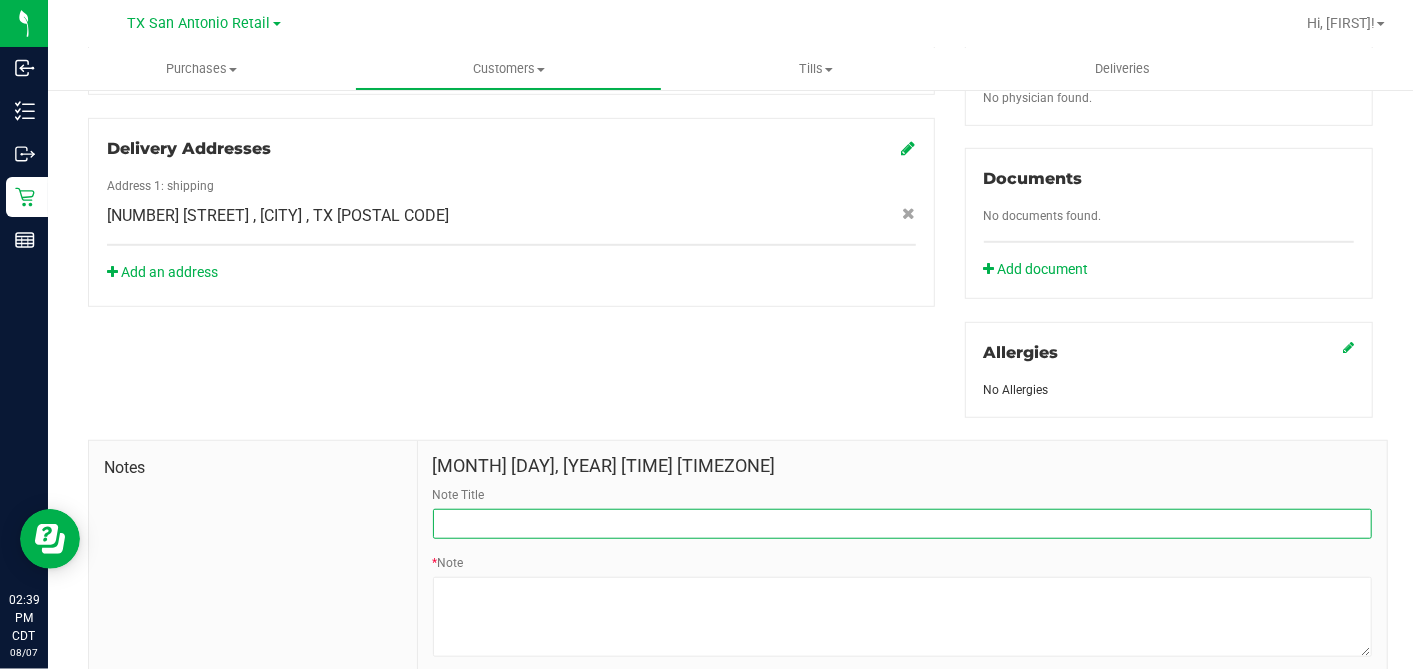 click on "Note Title" at bounding box center [902, 524] 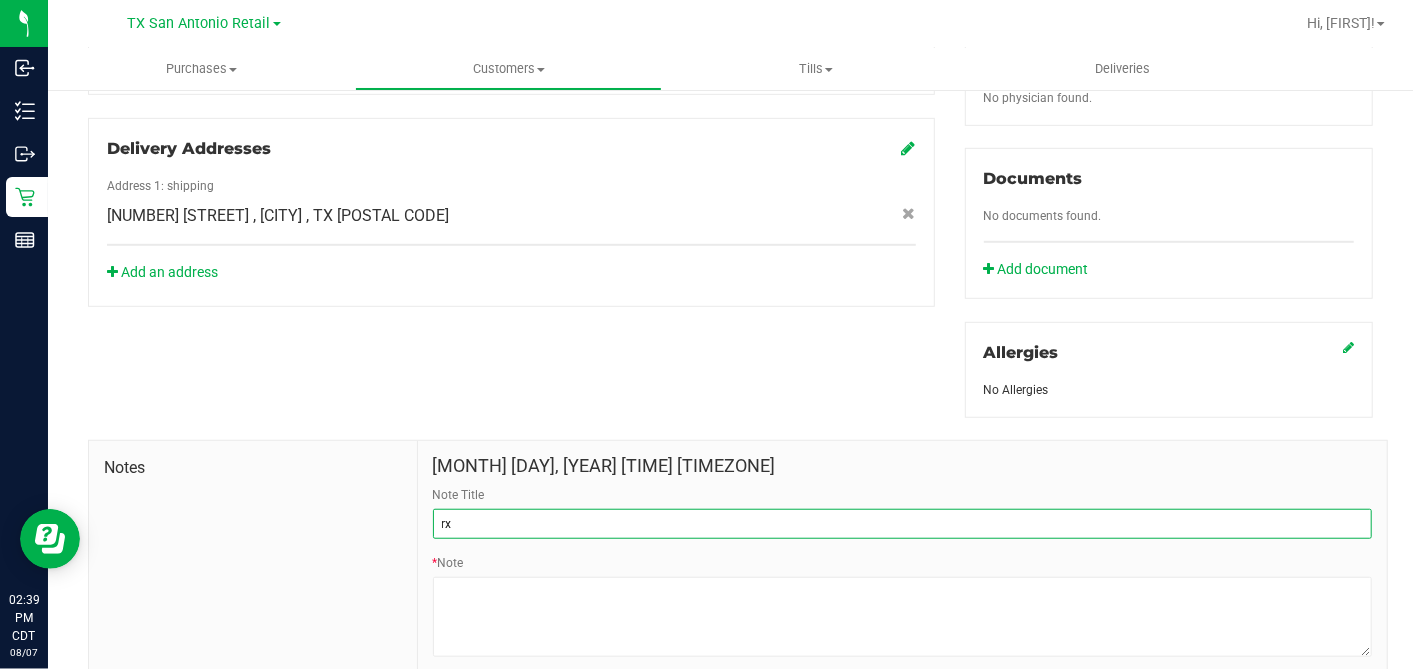 type on "r" 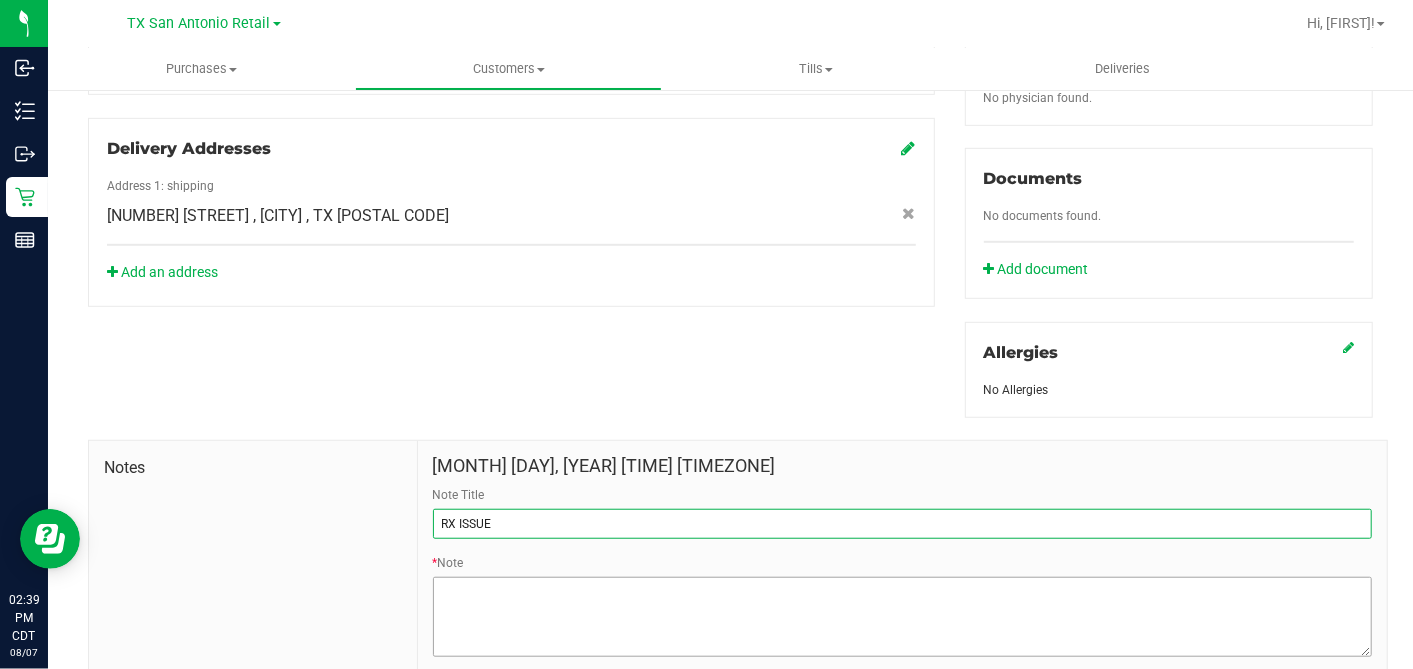 type on "RX ISSUE" 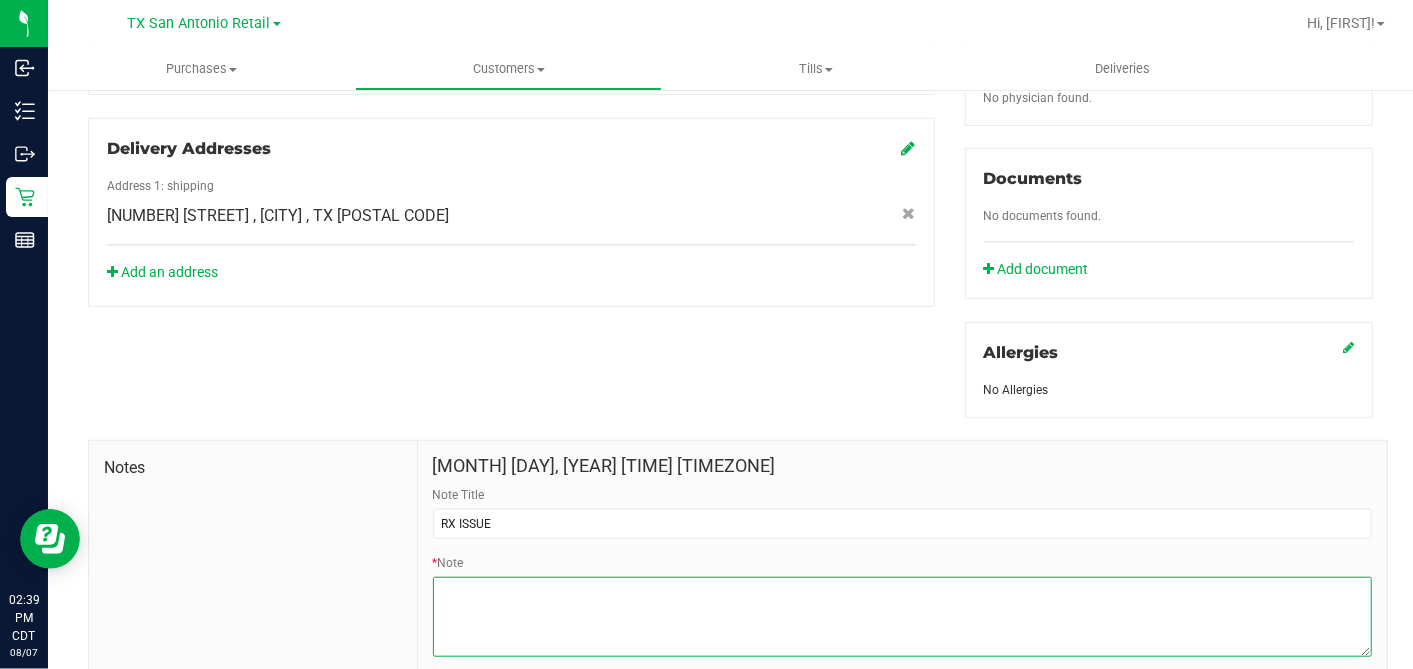 click on "*
Note" at bounding box center [902, 617] 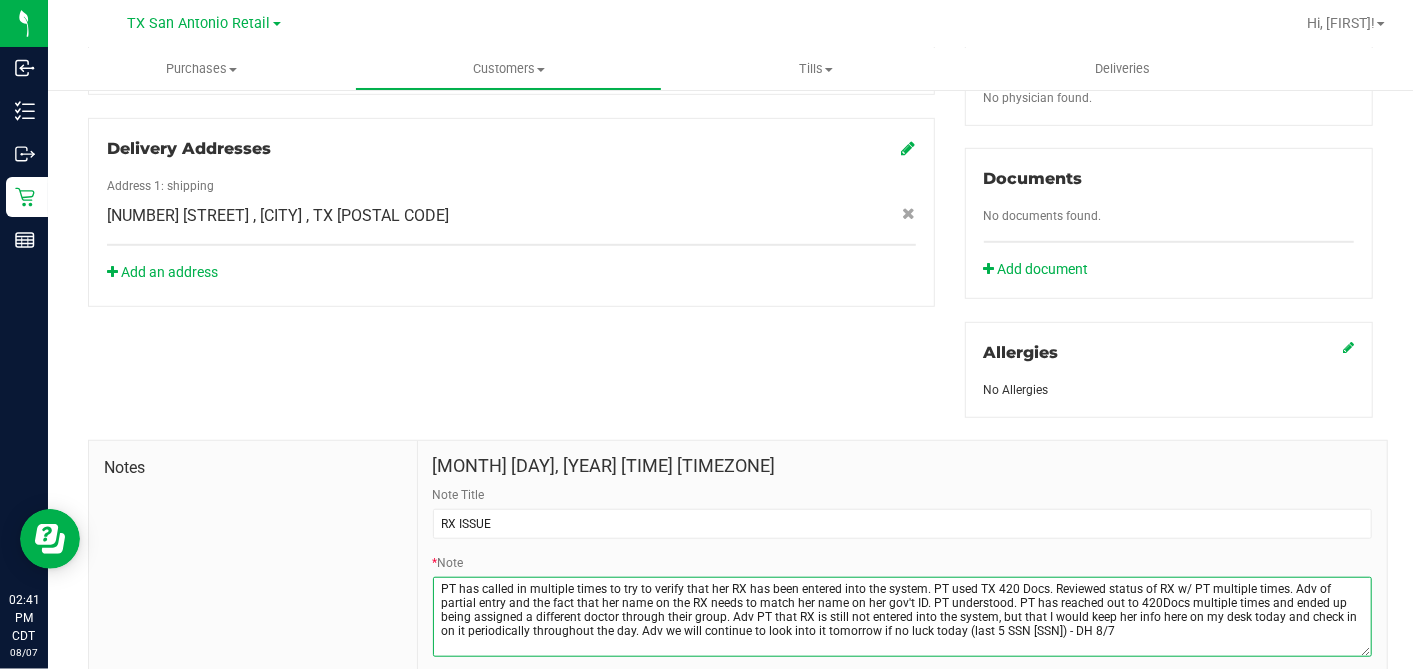 type on "PT has called in multiple times to try to verify that her RX has been entered into the system. PT used TX 420 Docs. Reviewed status of RX w/ PT multiple times. Adv of partial entry and the fact that her name on the RX needs to match her name on her gov't ID. PT understood. PT has reached out to 420Docs multiple times and ended up being assigned a different doctor through their group. Adv PT that RX is still not entered into the system, but that I would keep her info here on my desk today and check in on it periodically throughout the day. Adv we will continue to look into it tomorrow if no luck today (last 5 SSN 88273) - DH 8/7" 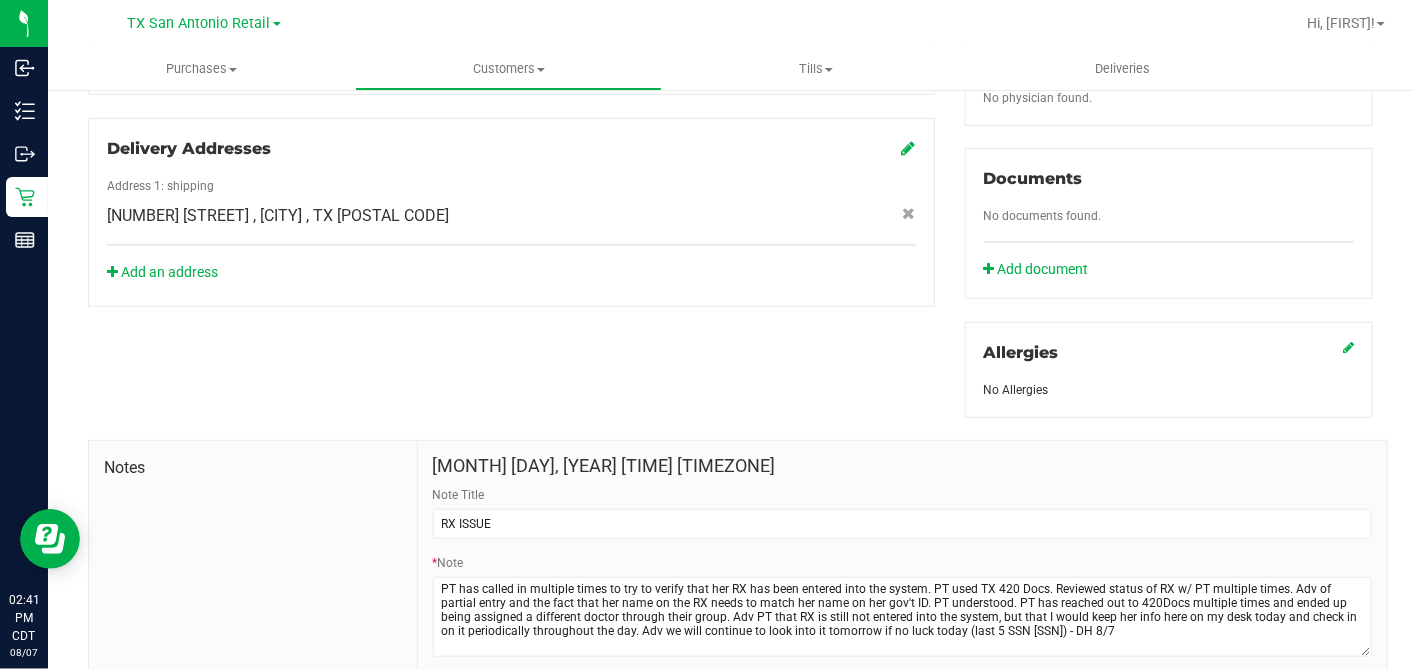 click on "Submit Note" at bounding box center [492, 686] 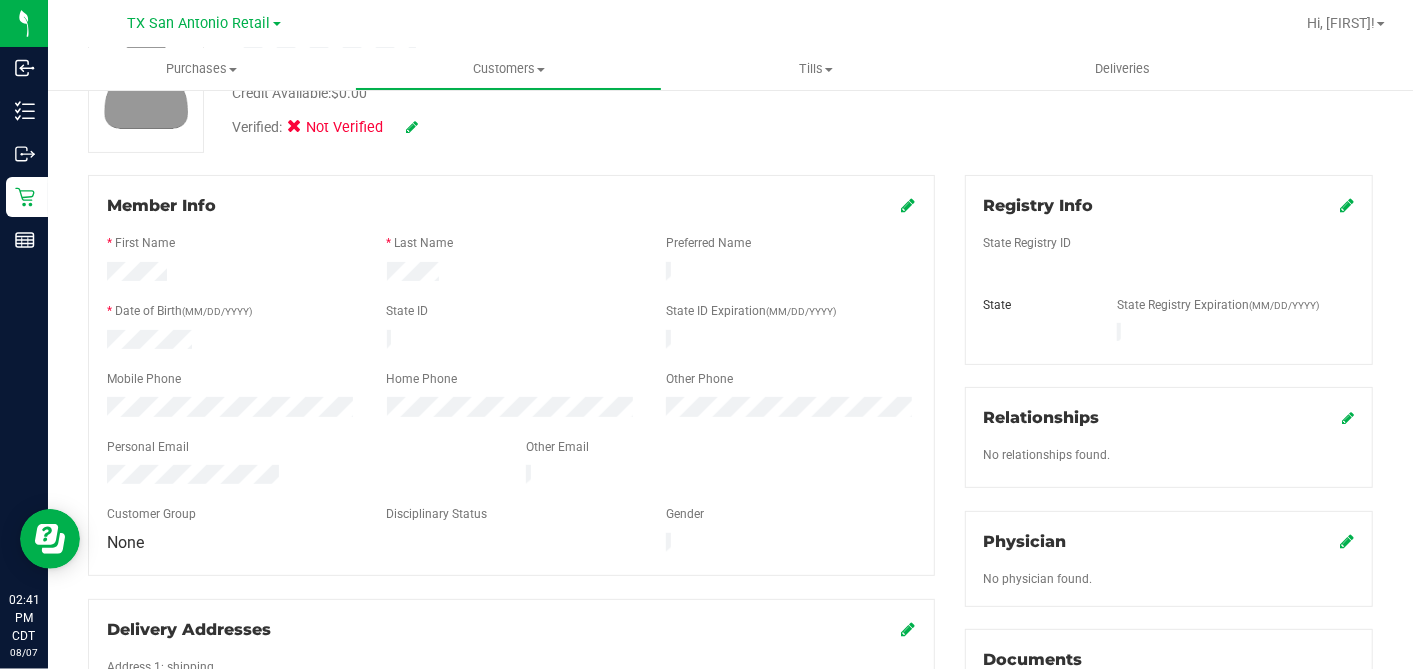 scroll, scrollTop: 0, scrollLeft: 0, axis: both 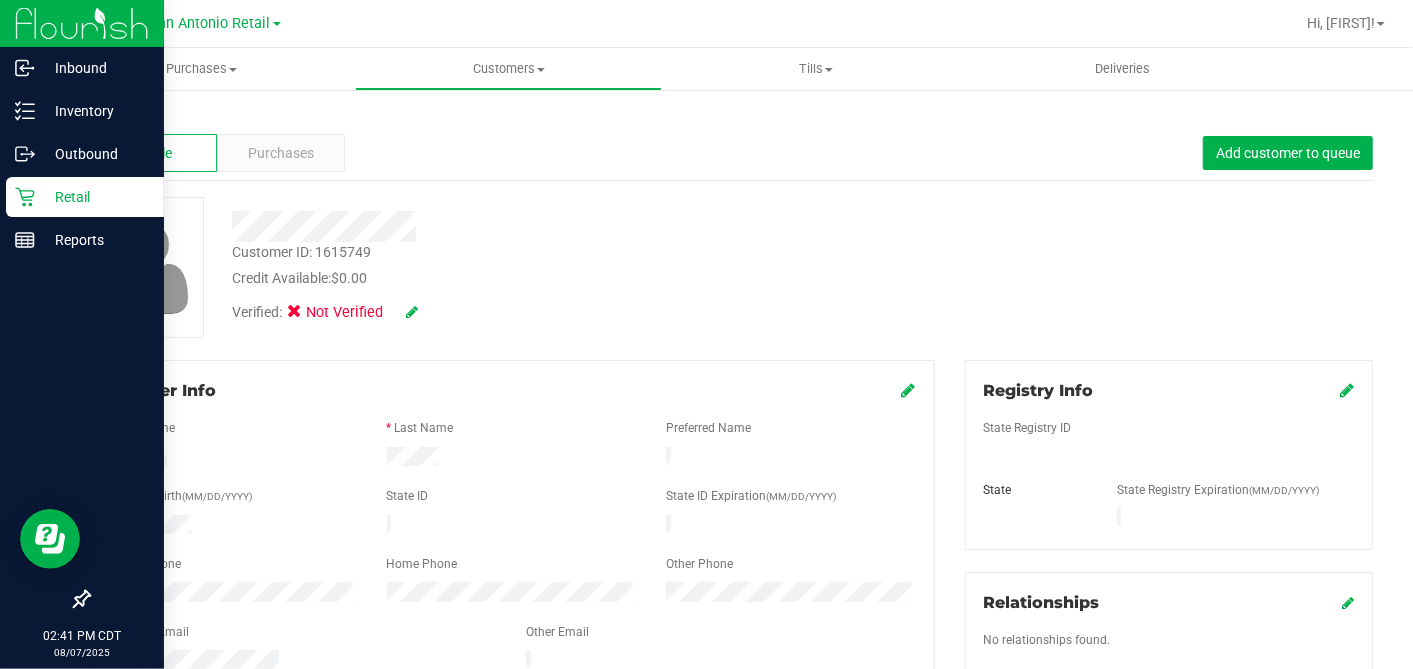 drag, startPoint x: 31, startPoint y: 196, endPoint x: 40, endPoint y: 201, distance: 10.29563 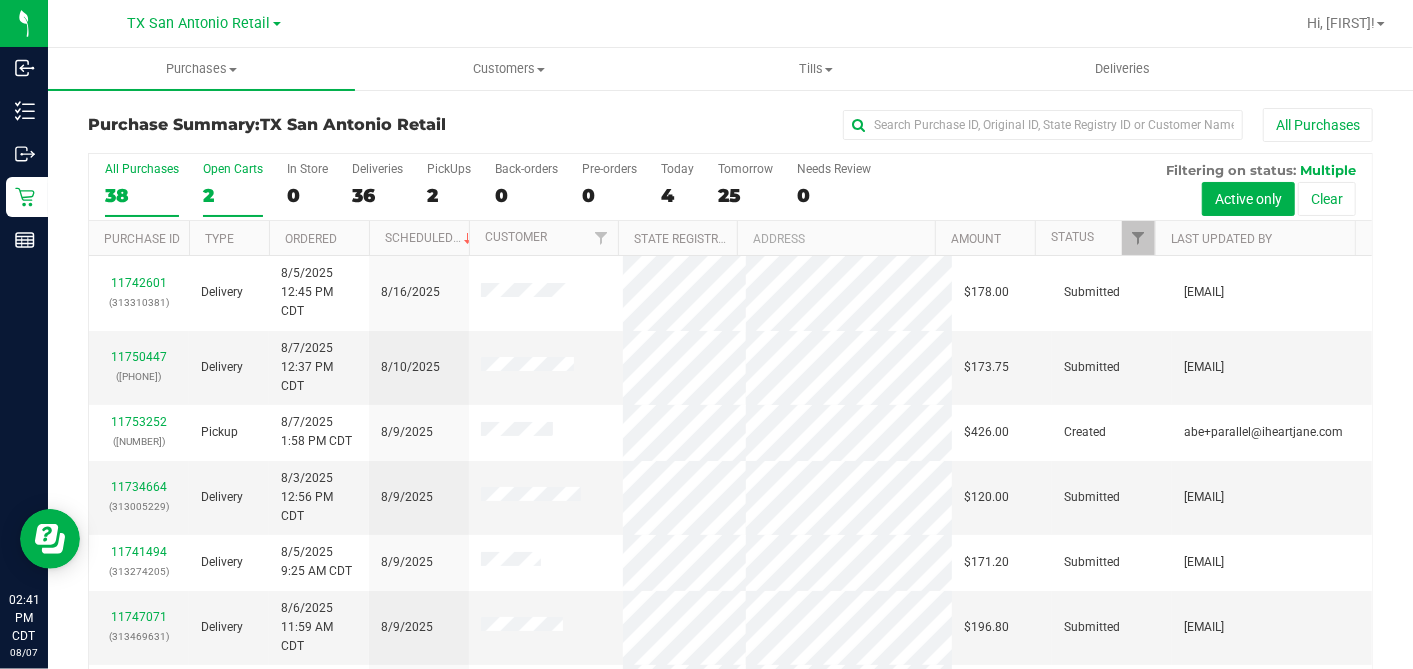 click on "2" at bounding box center (233, 195) 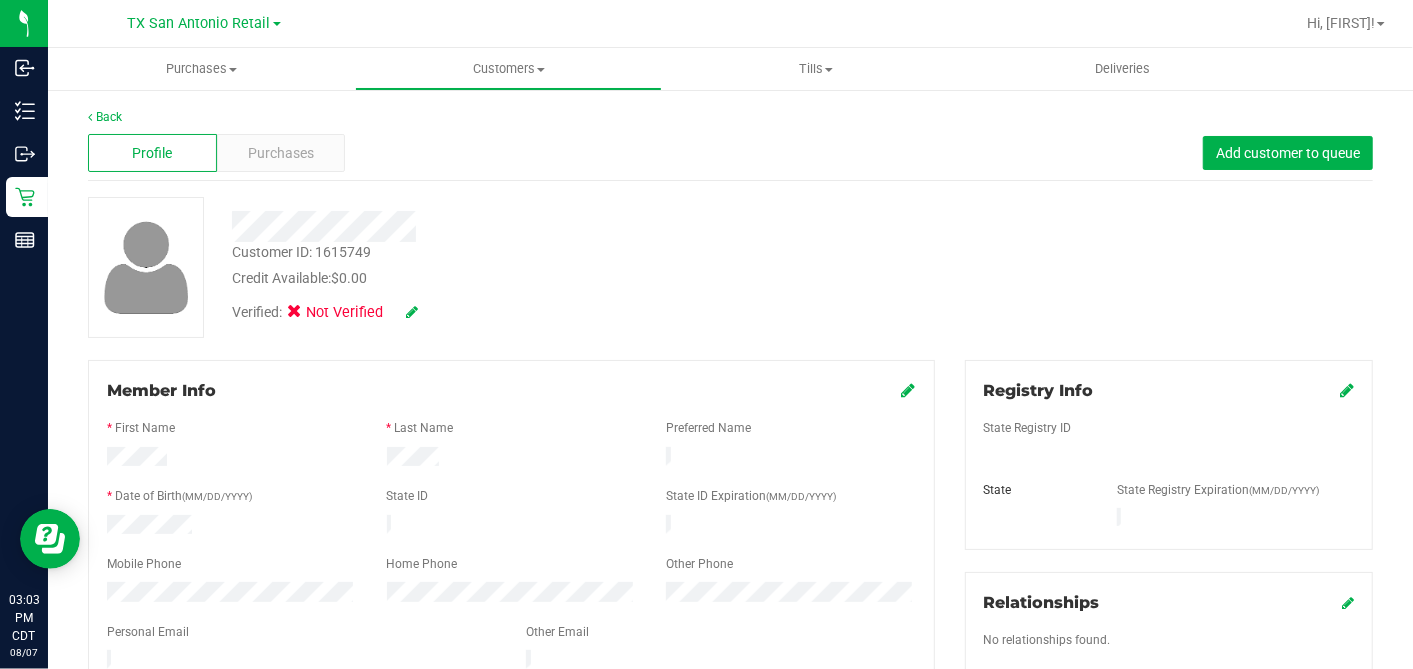 click on "Back" at bounding box center [730, 117] 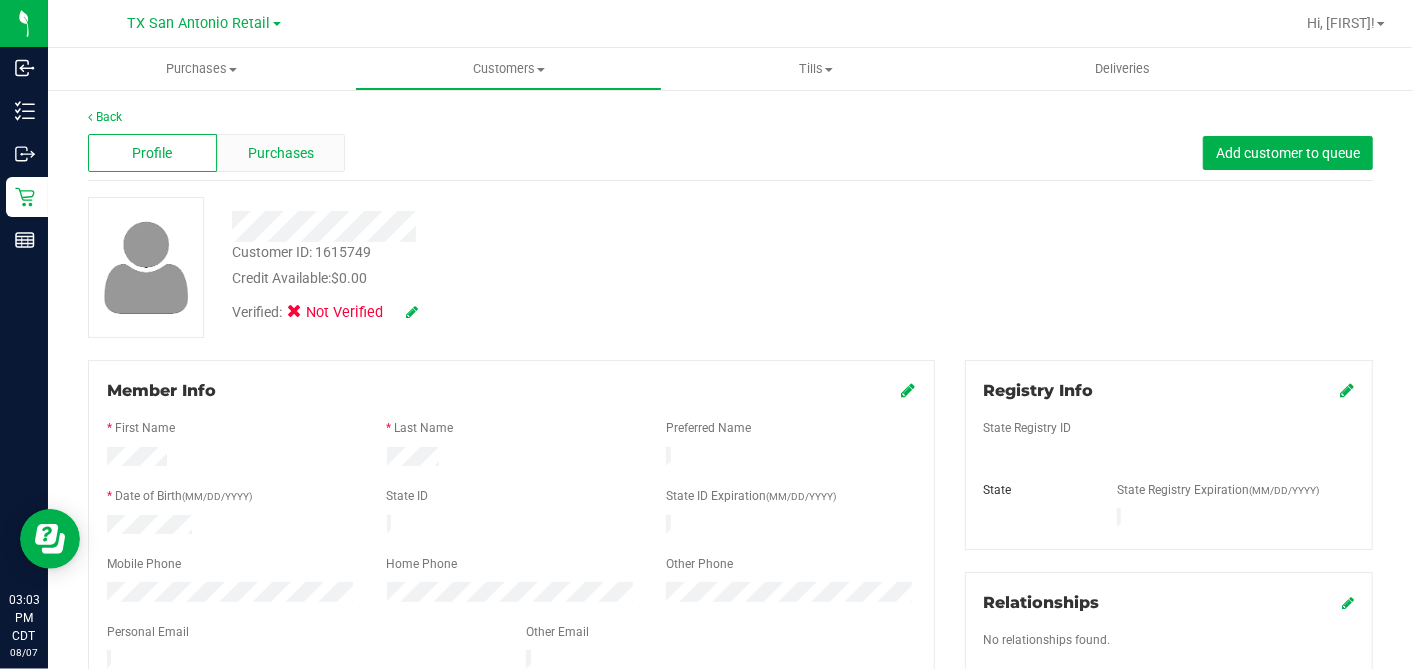 click on "Purchases" at bounding box center (281, 153) 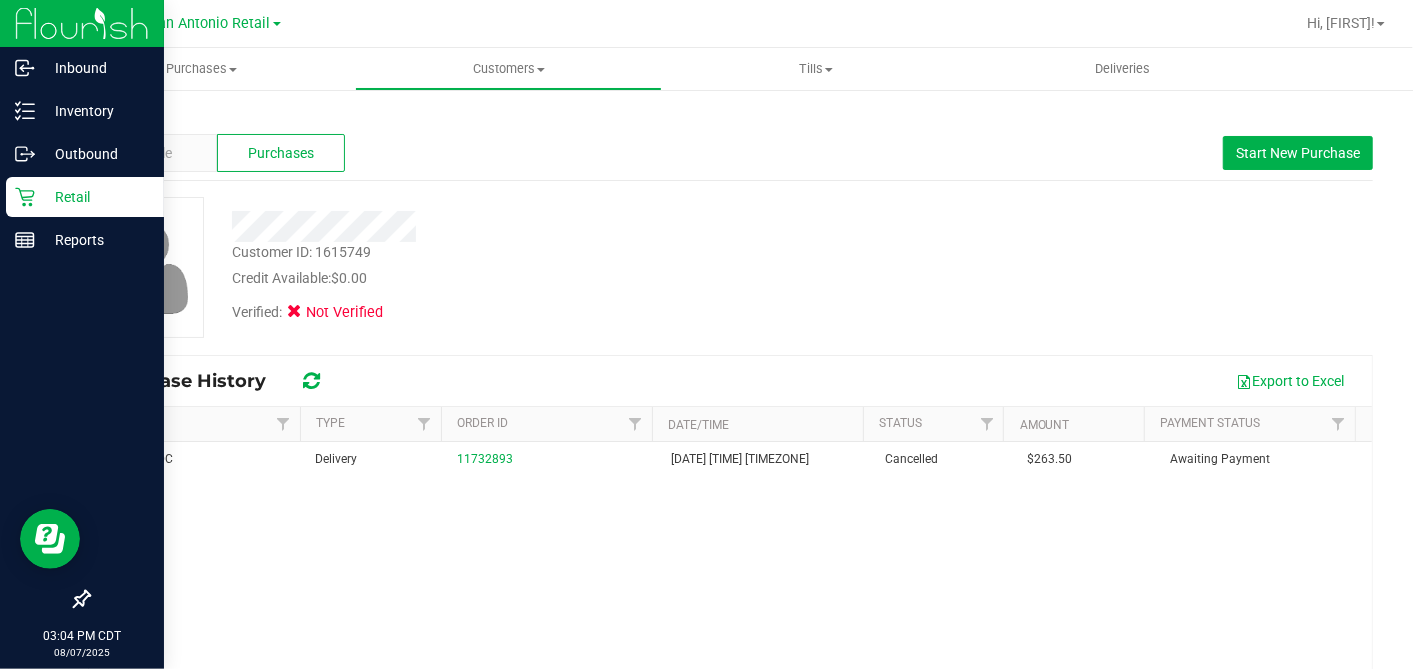 drag, startPoint x: 37, startPoint y: 194, endPoint x: 91, endPoint y: 203, distance: 54.74486 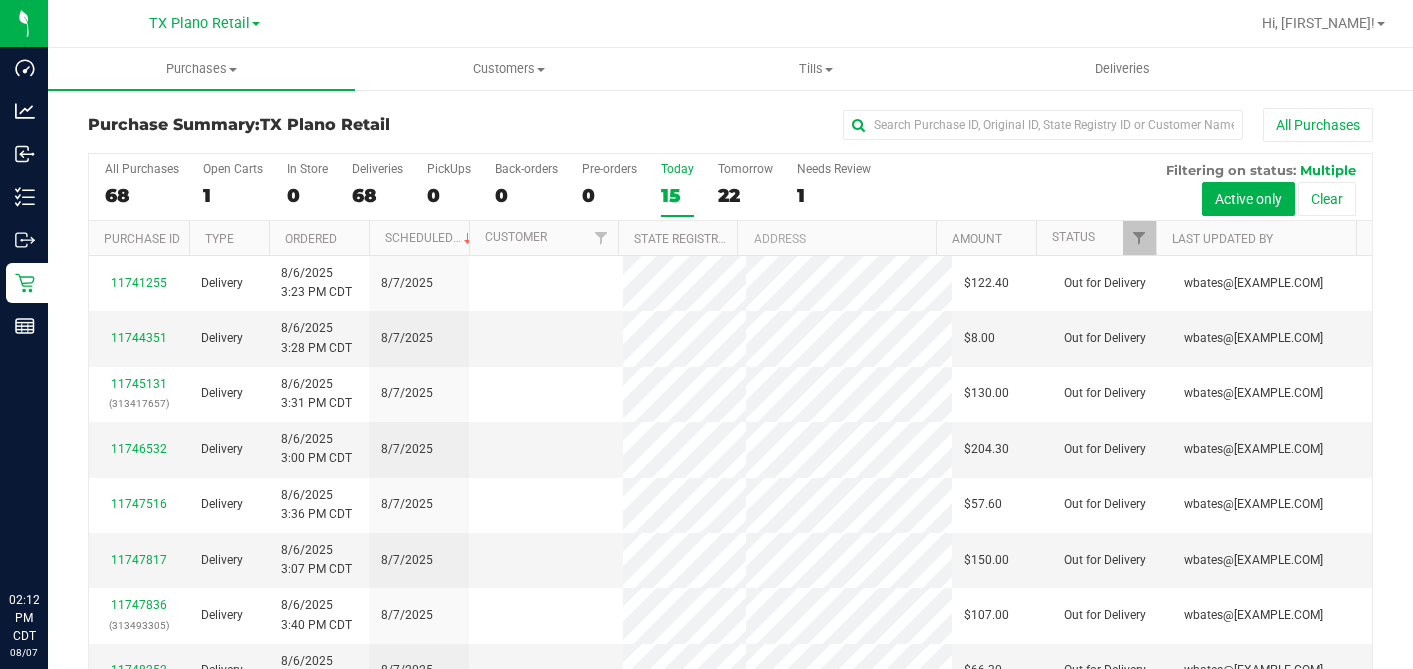 scroll, scrollTop: 0, scrollLeft: 0, axis: both 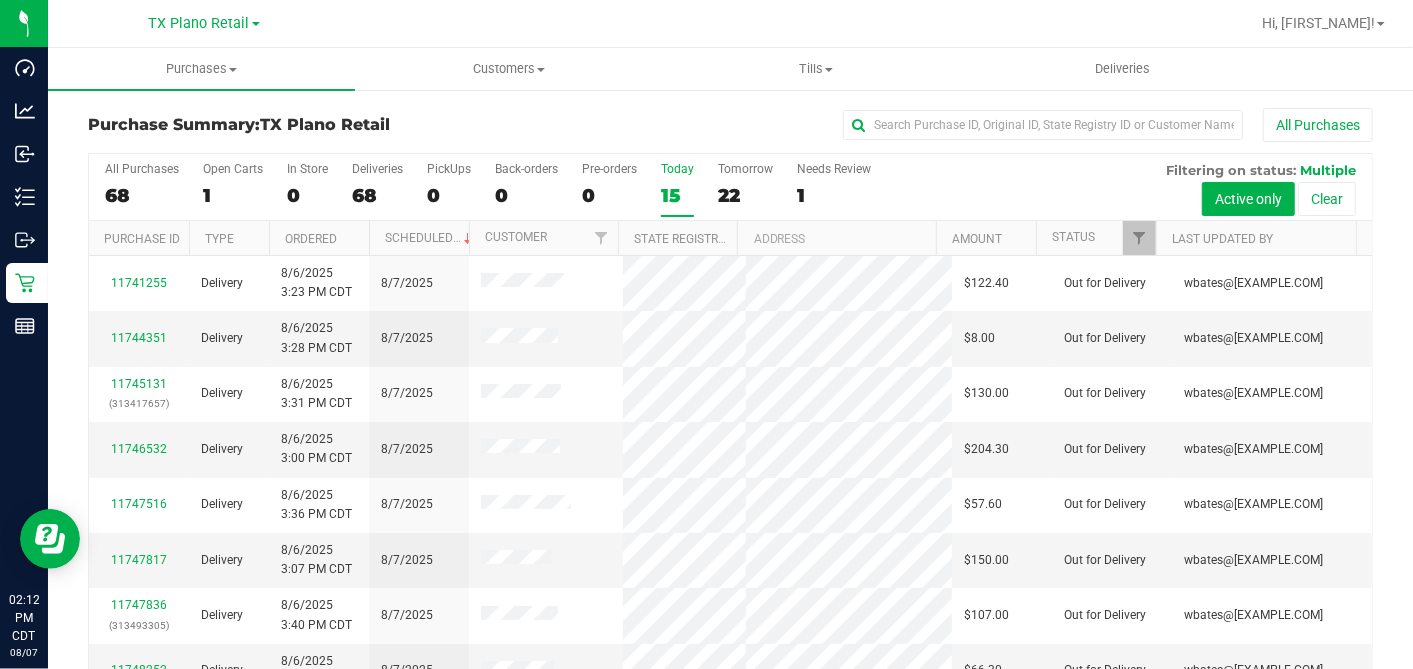 click on "Today
15" at bounding box center [677, 189] 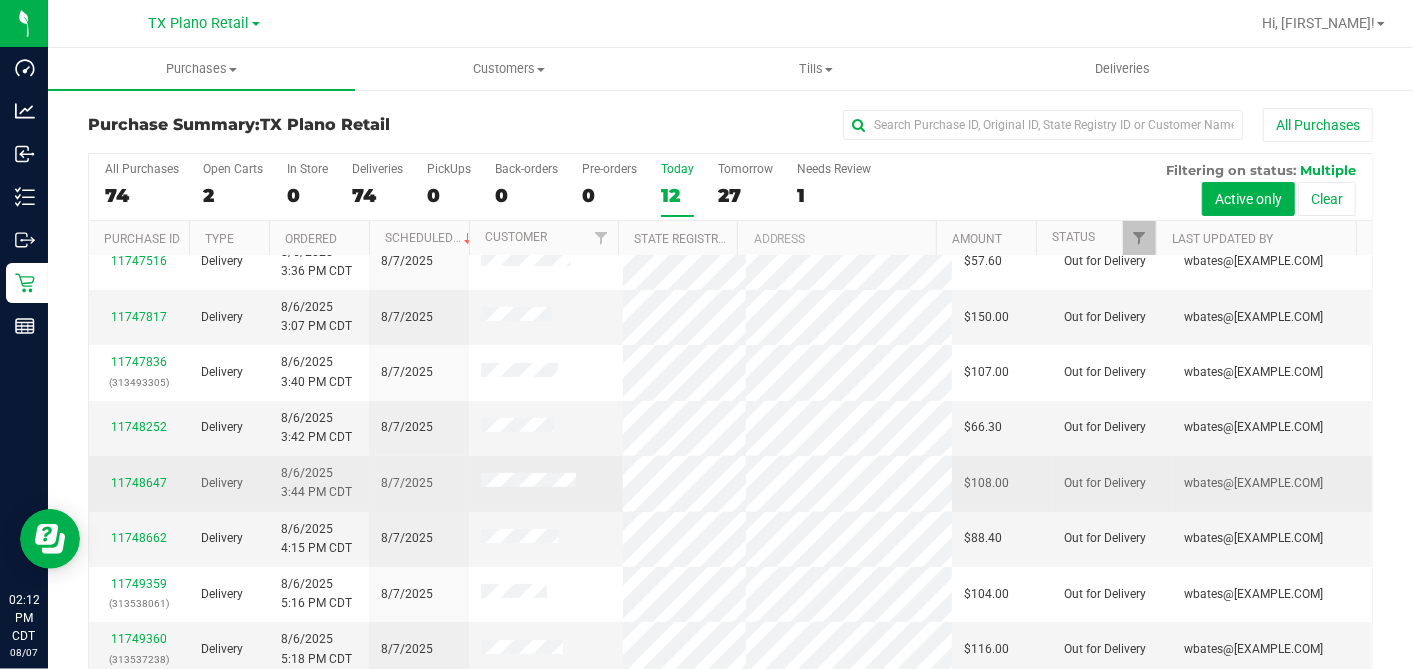 scroll, scrollTop: 277, scrollLeft: 0, axis: vertical 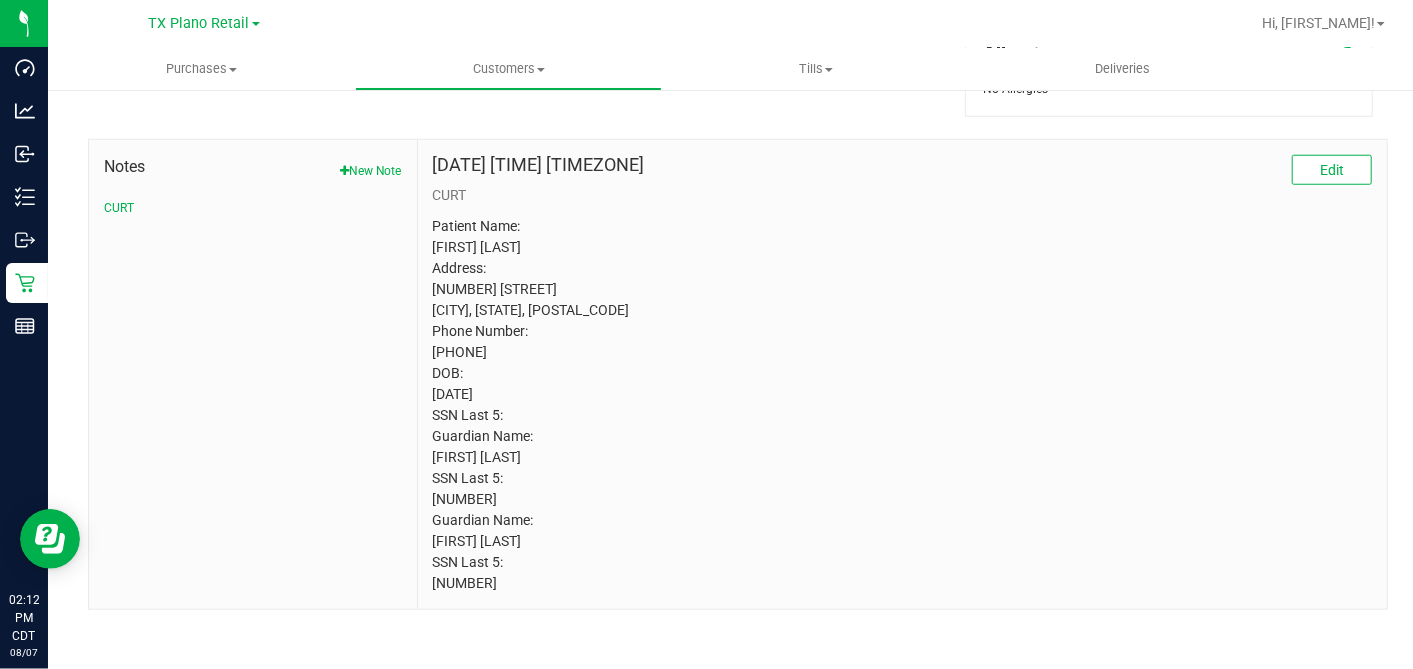 click on "Patient Name:
[FIRST] [LAST]
Address:
[NUMBER] [STREET]
[CITY], [STATE], [POSTAL_CODE]
Phone Number:
[PHONE]
DOB:
[DATE]
SSN Last 5:
Guardian Name:
[FIRST] [LAST]
SSN Last 5:
[NUMBER]
Guardian Name:
[FIRST] [LAST]
SSN Last 5:
[NUMBER]" at bounding box center (902, 405) 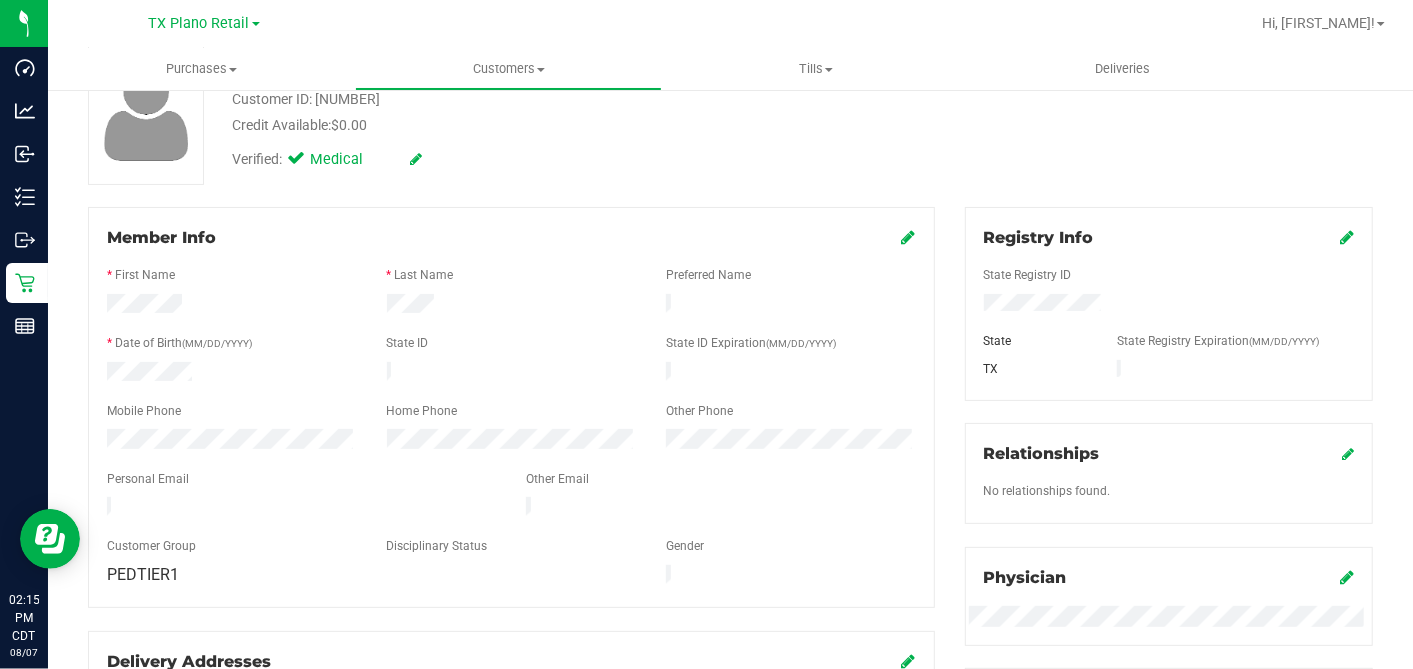 scroll, scrollTop: 0, scrollLeft: 0, axis: both 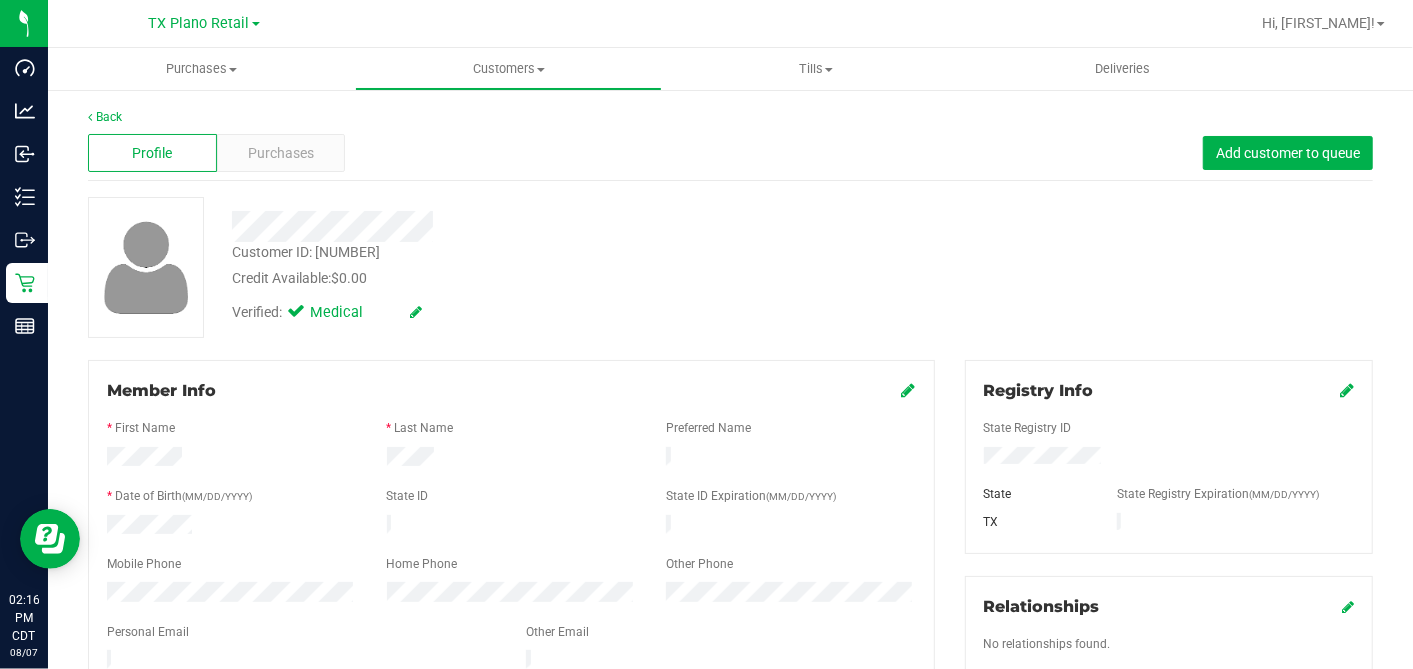 click on "Verified:
Medical" at bounding box center (546, 311) 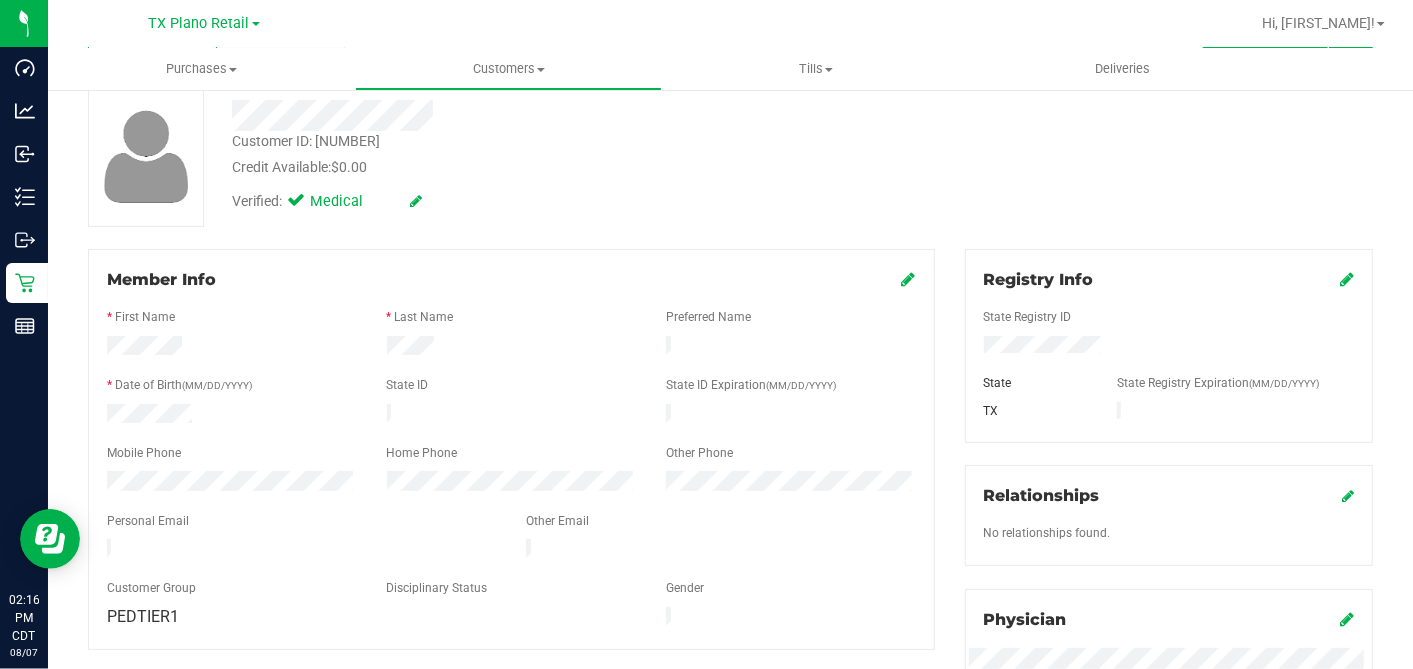click on "Customer ID: [CUSTOMER_ID]
Credit Available:
$0.00
Verified:
Medical" at bounding box center (730, 735) 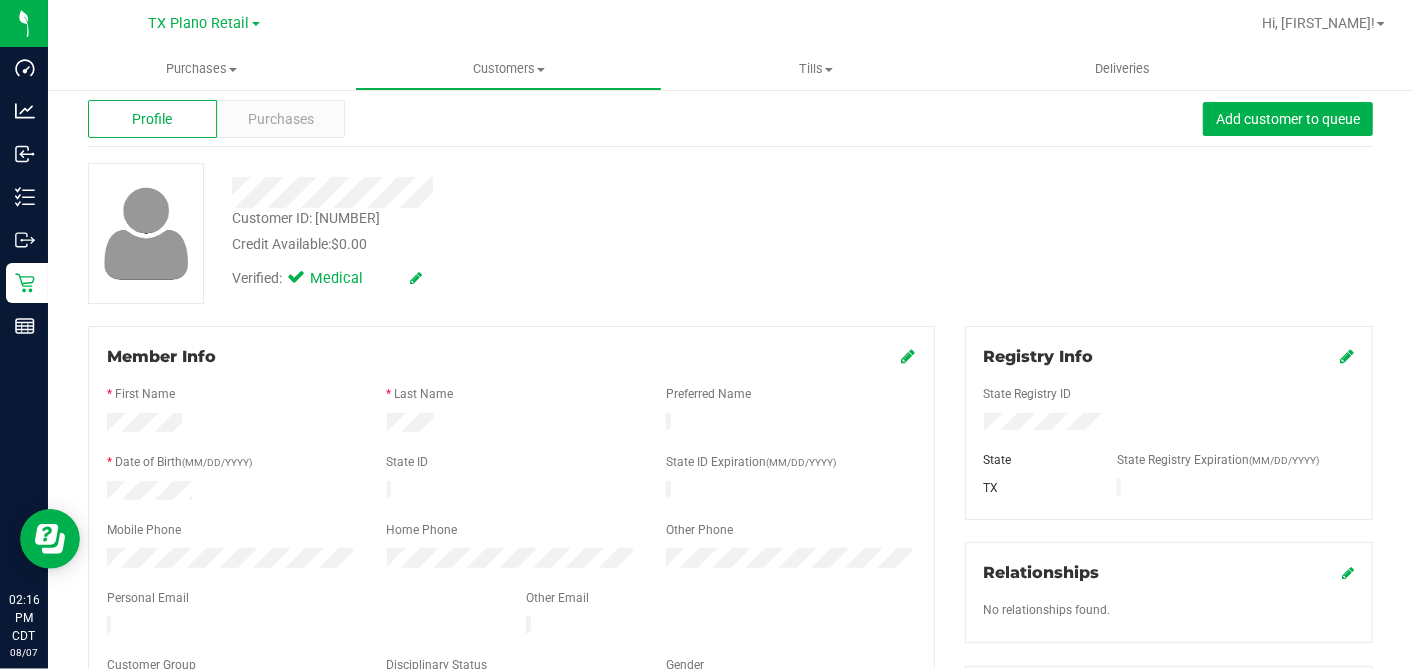 scroll, scrollTop: 0, scrollLeft: 0, axis: both 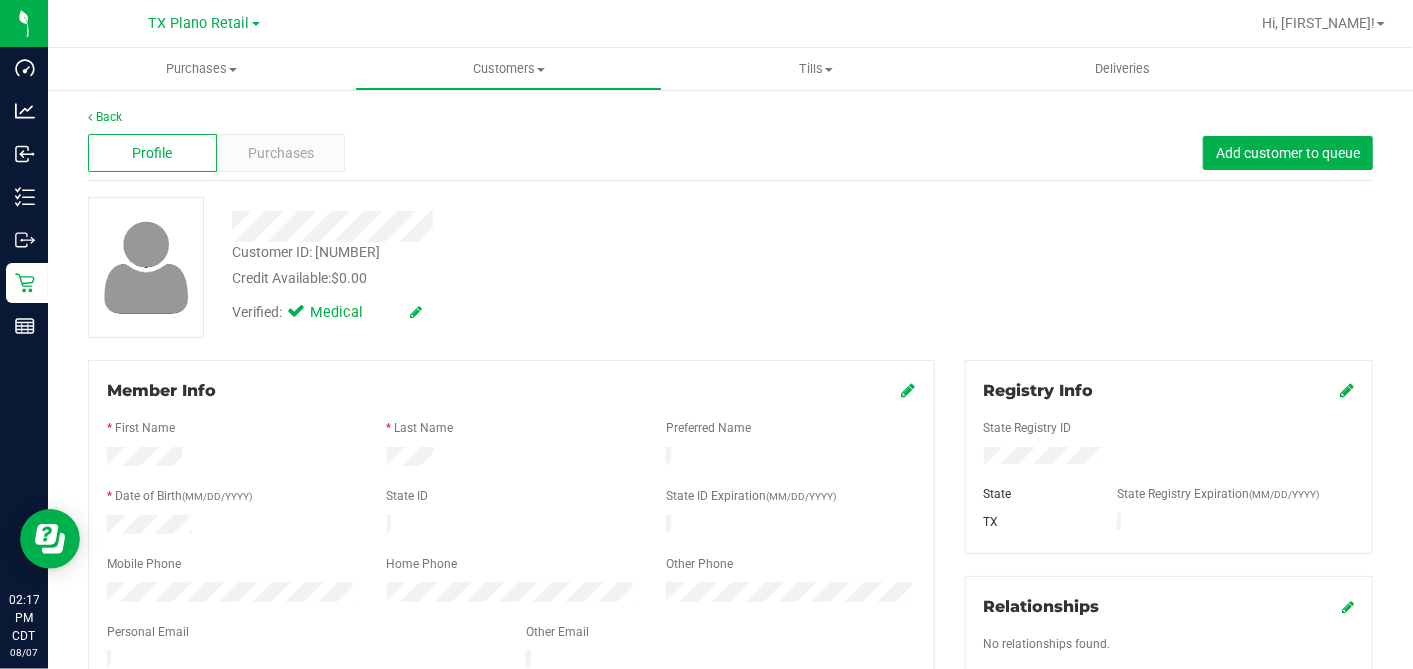 click at bounding box center [546, 226] 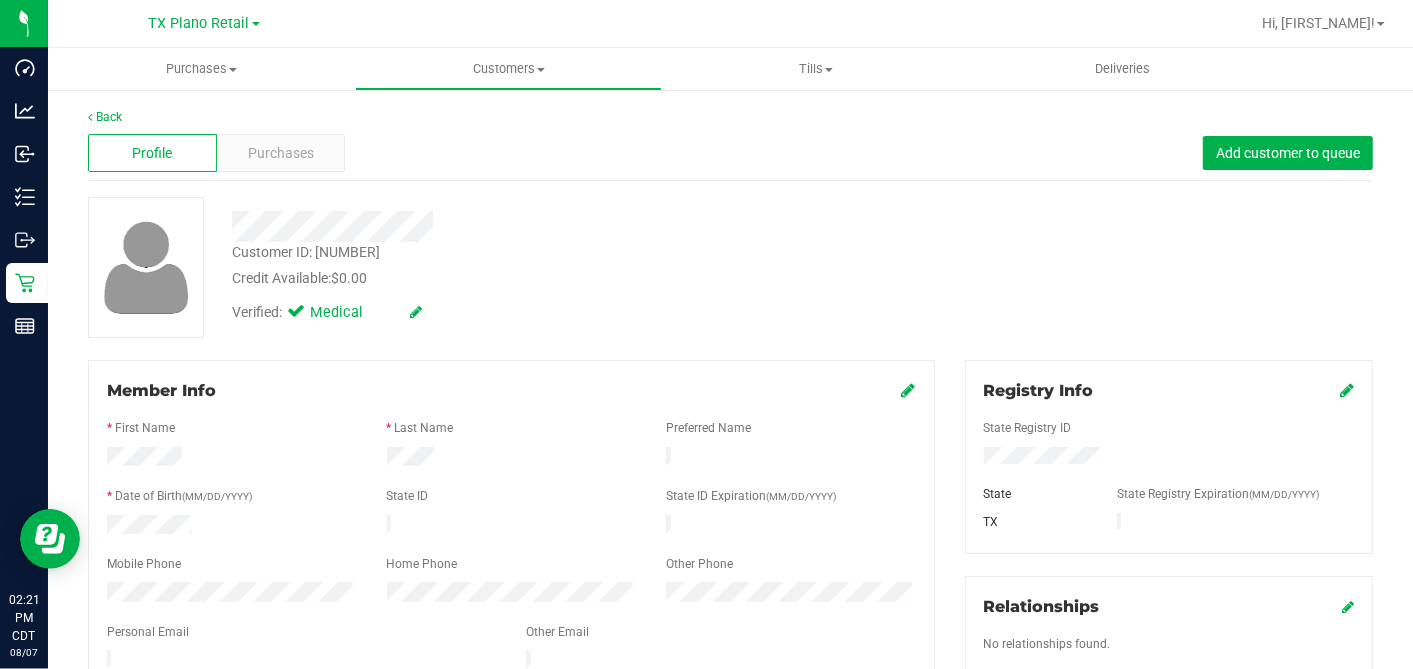click on "Customer ID: [NUMBER]
Credit Available:
$0.00" at bounding box center [546, 265] 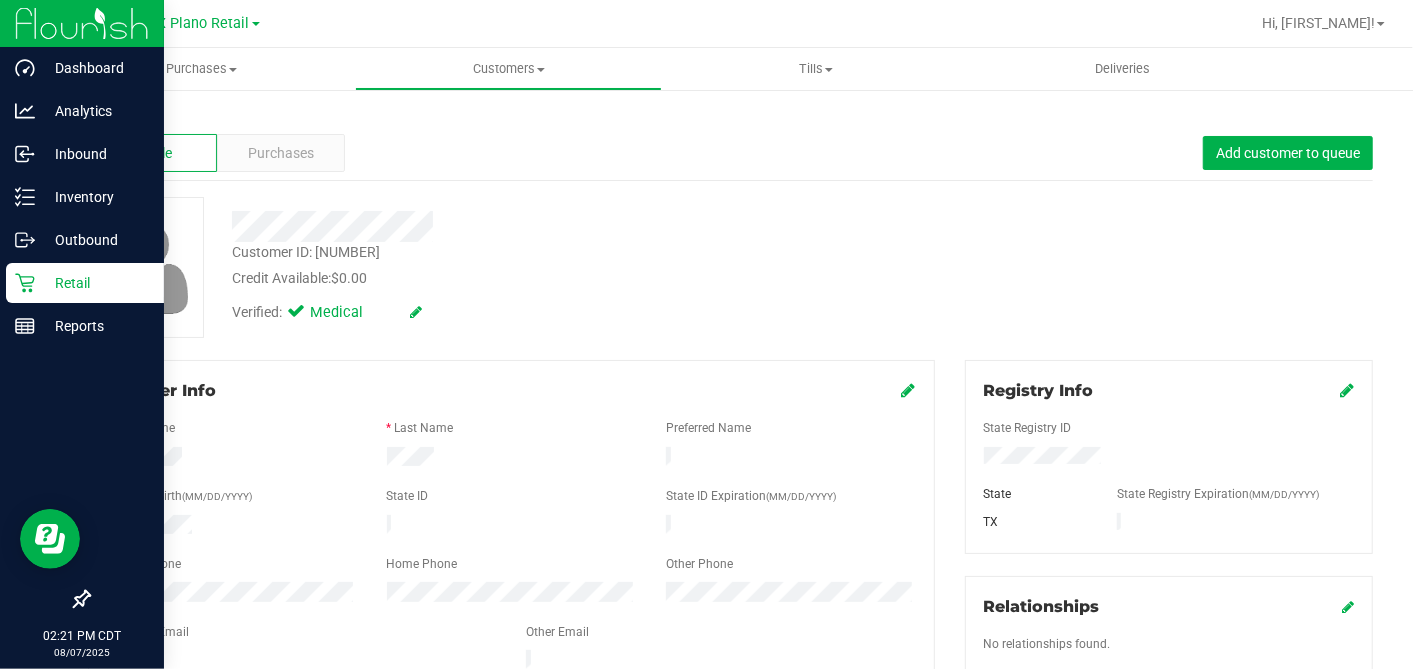 click on "Retail" at bounding box center (95, 283) 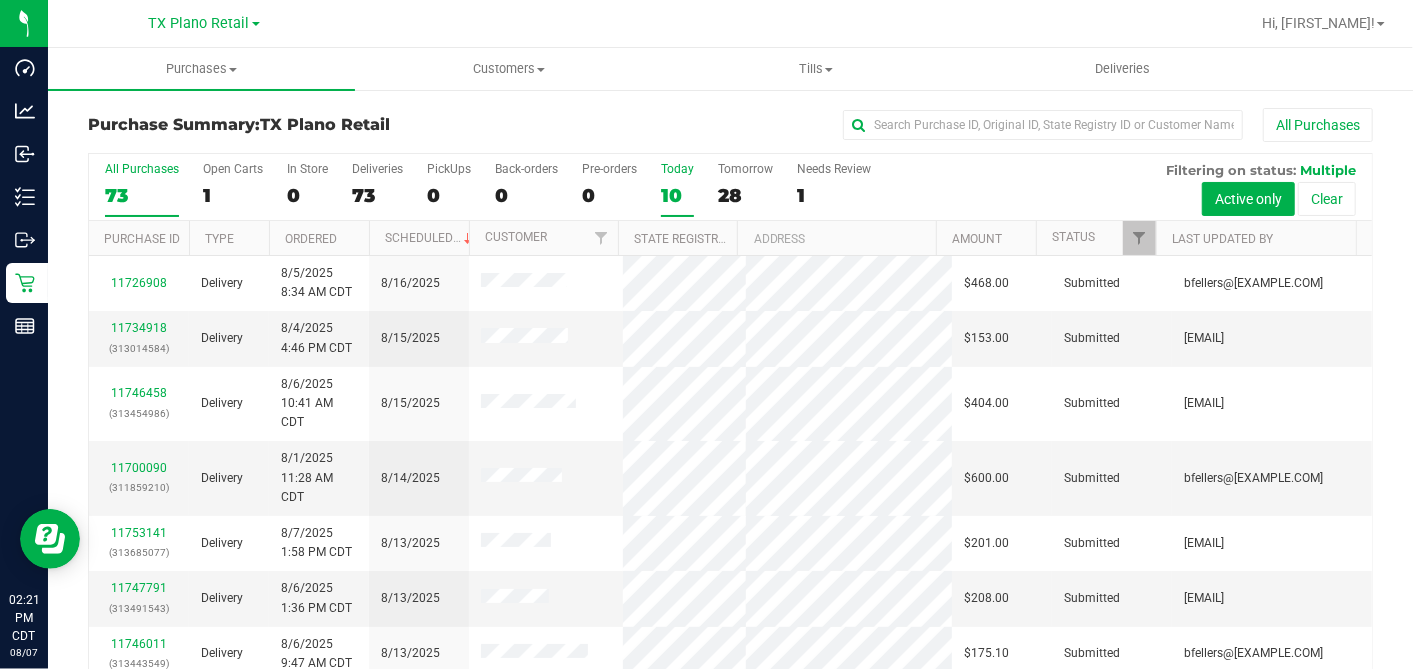 click on "10" at bounding box center [677, 195] 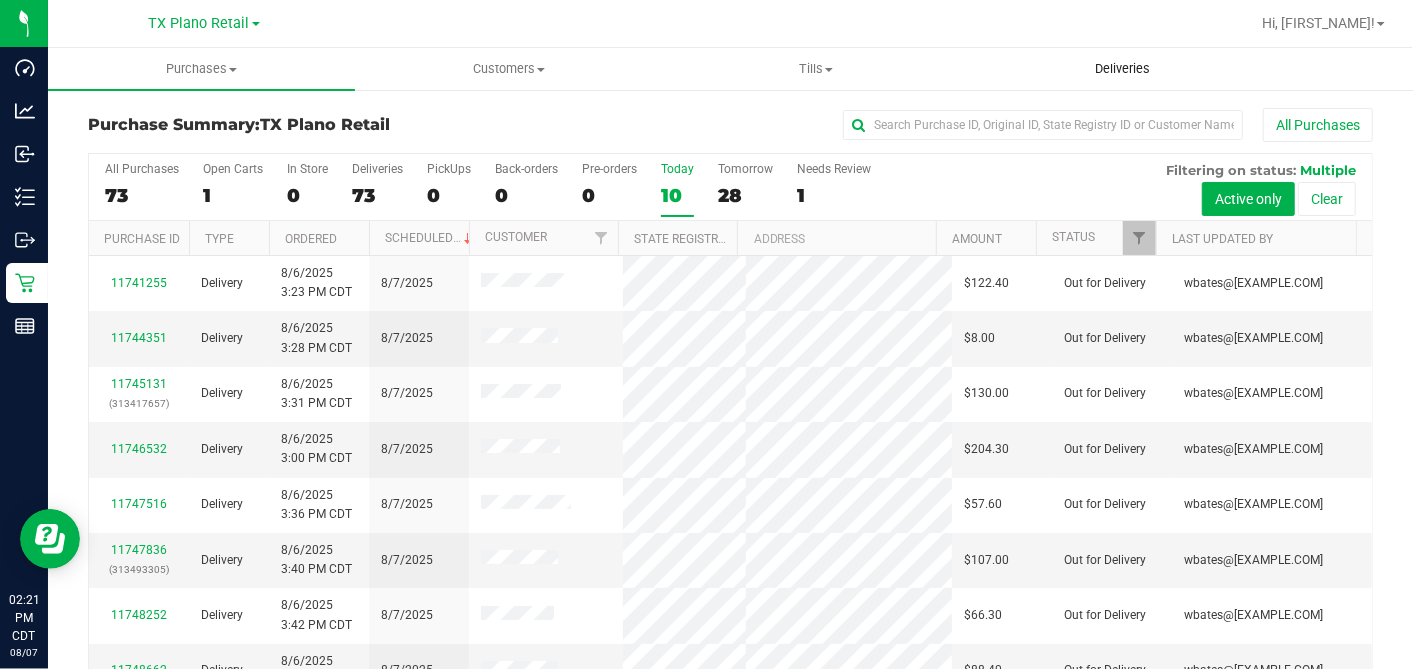 click on "Deliveries" at bounding box center (1122, 69) 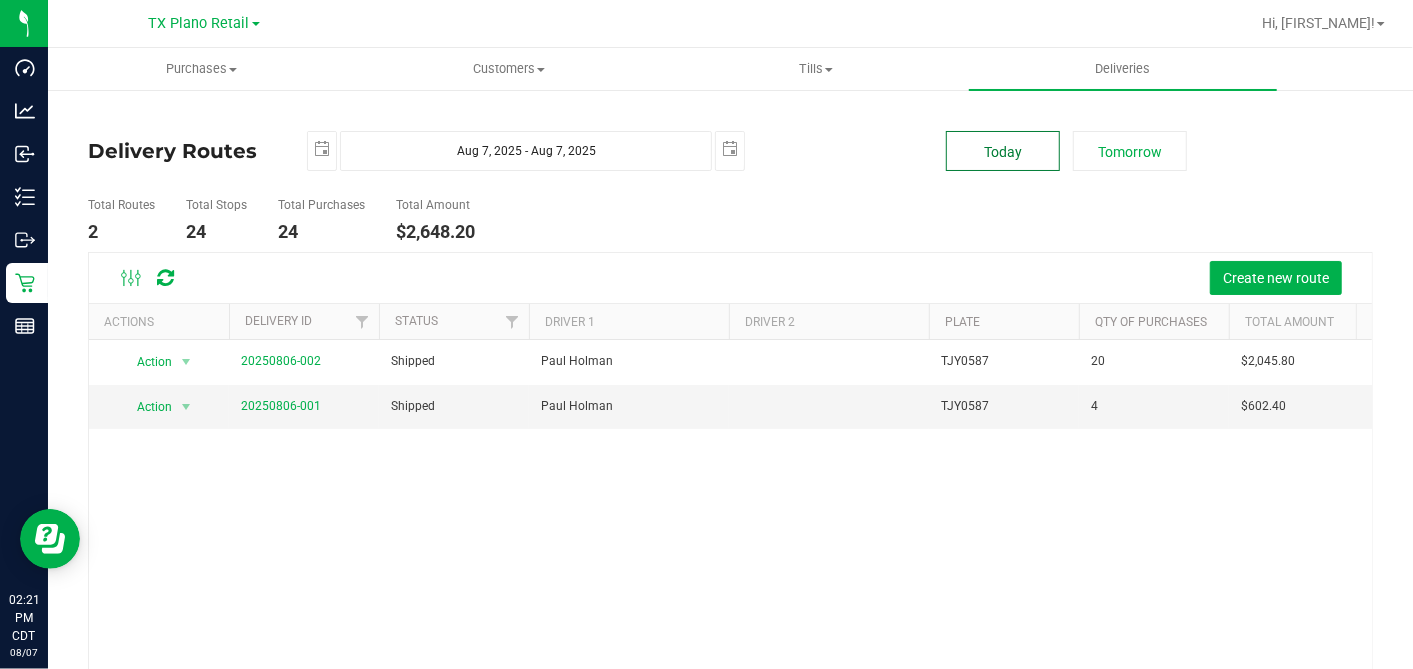 click on "Today" at bounding box center (1003, 151) 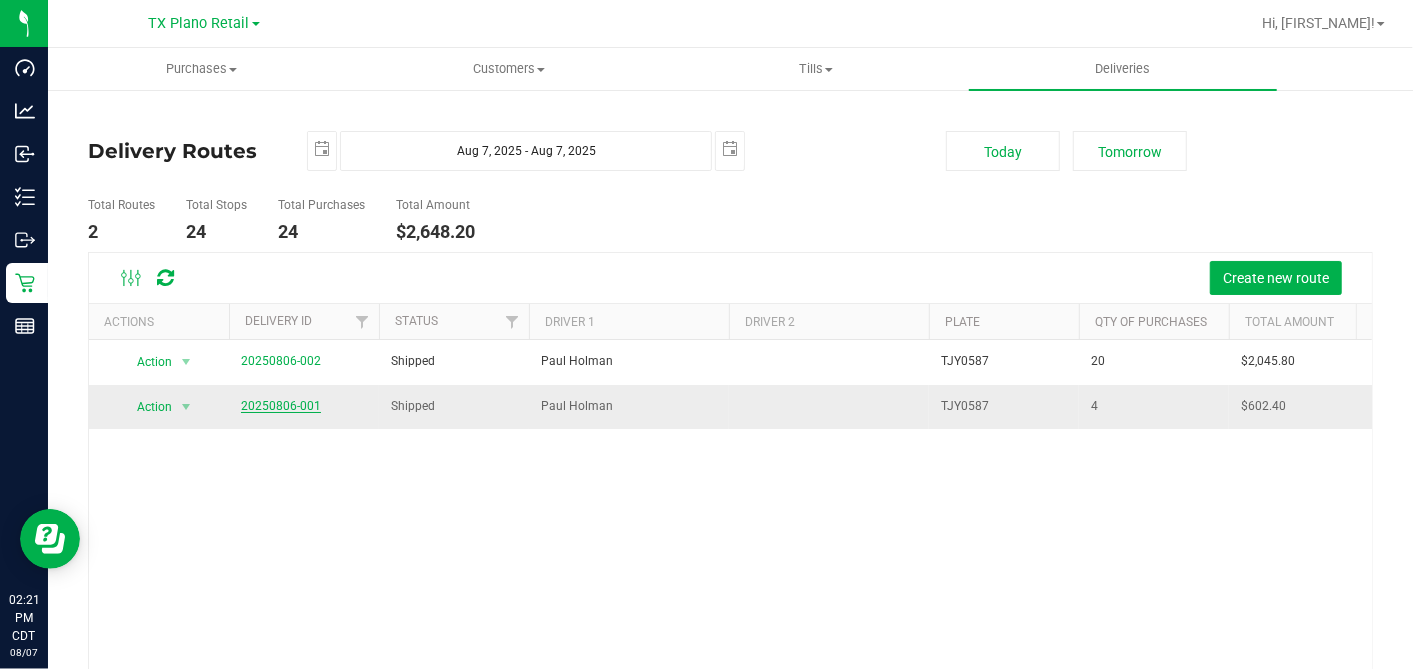 click on "20250806-001" at bounding box center (281, 406) 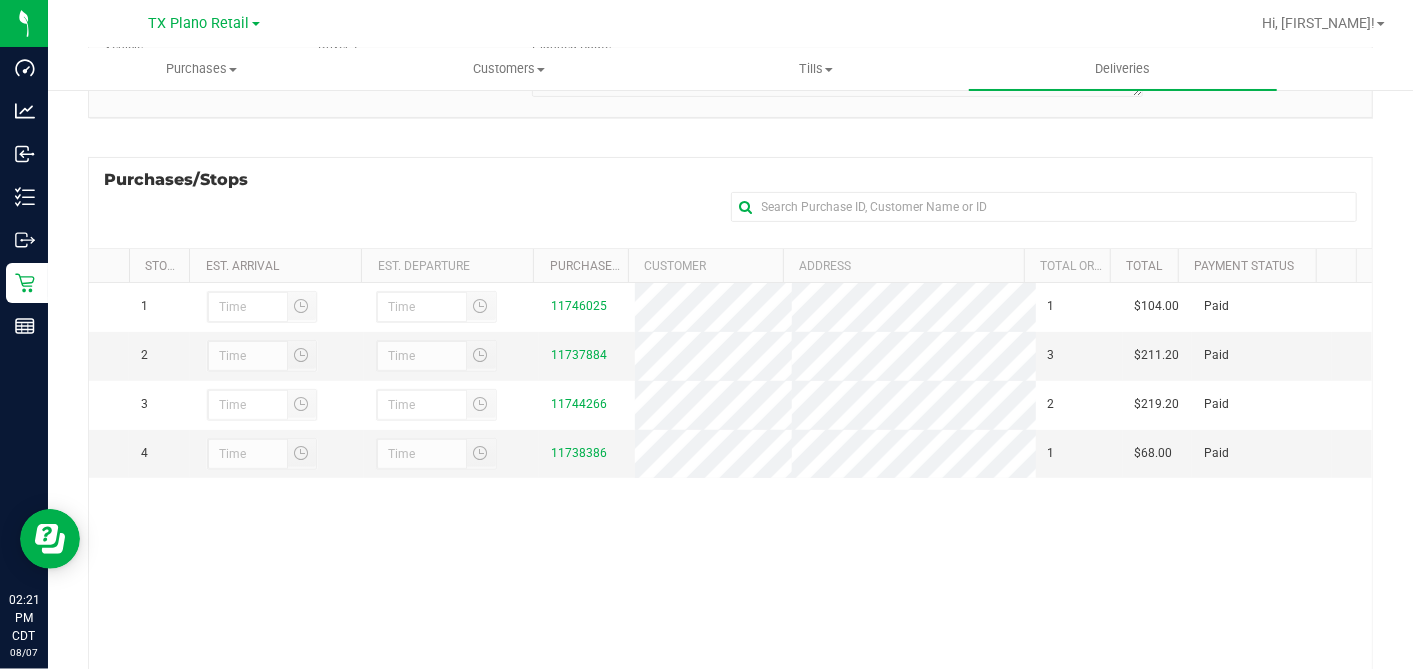 scroll, scrollTop: 0, scrollLeft: 0, axis: both 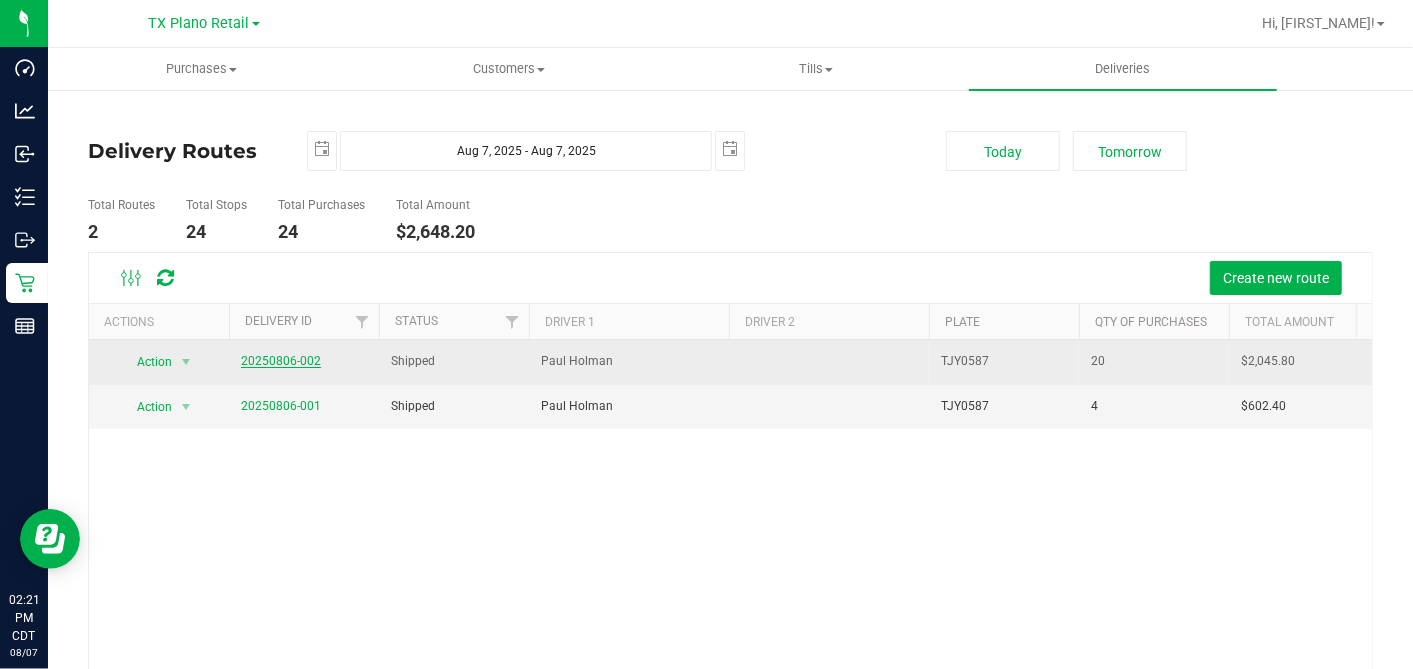 click on "20250806-002" at bounding box center [281, 361] 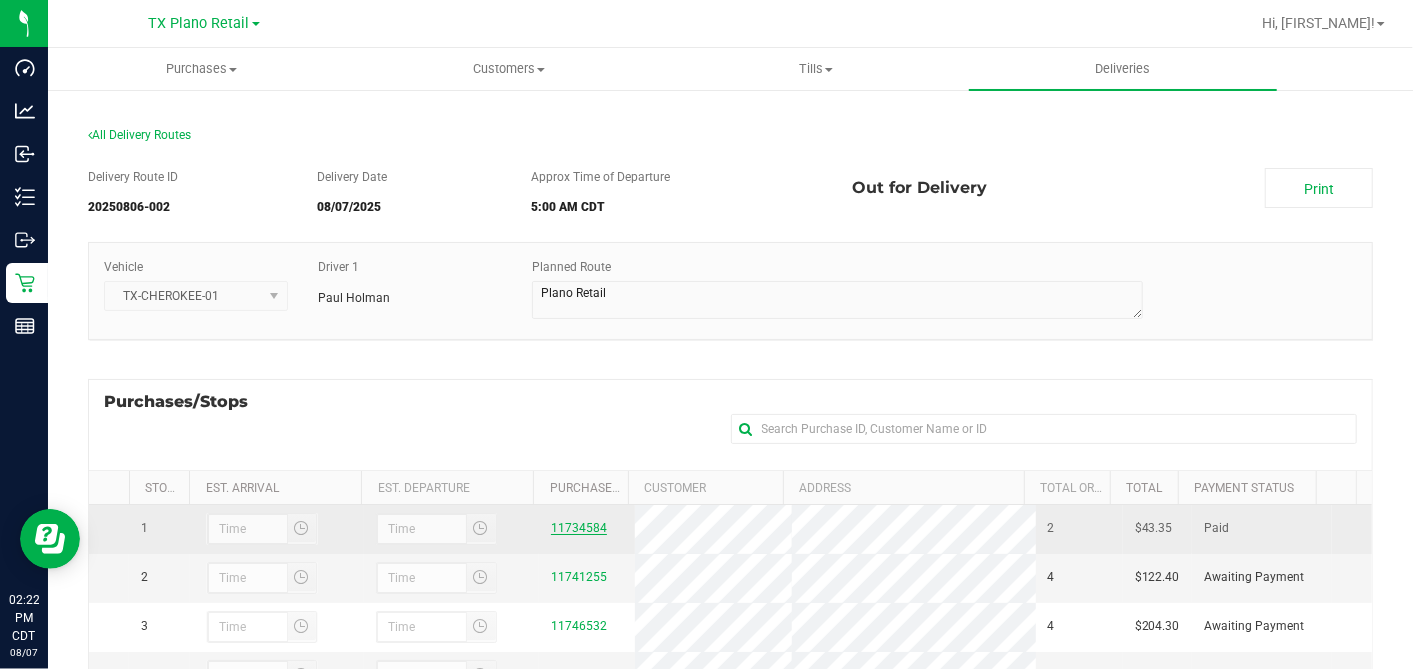 click on "11734584" at bounding box center [579, 528] 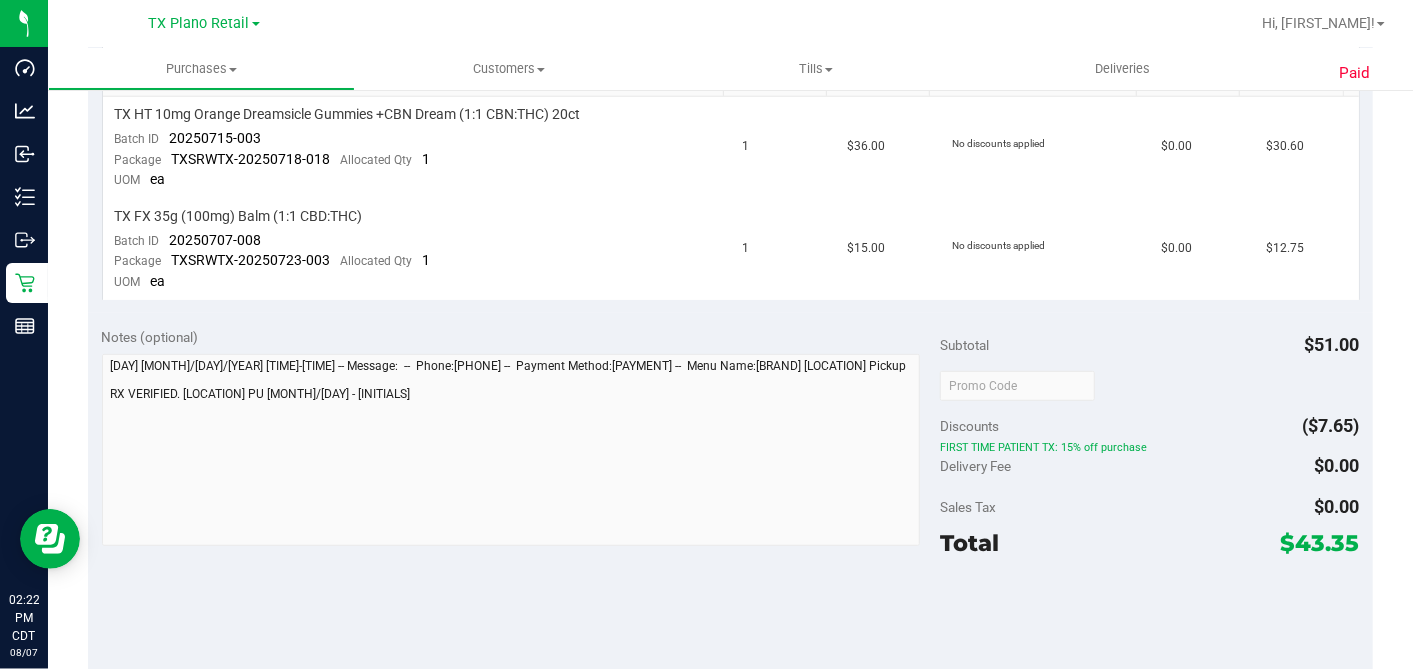 scroll, scrollTop: 1020, scrollLeft: 0, axis: vertical 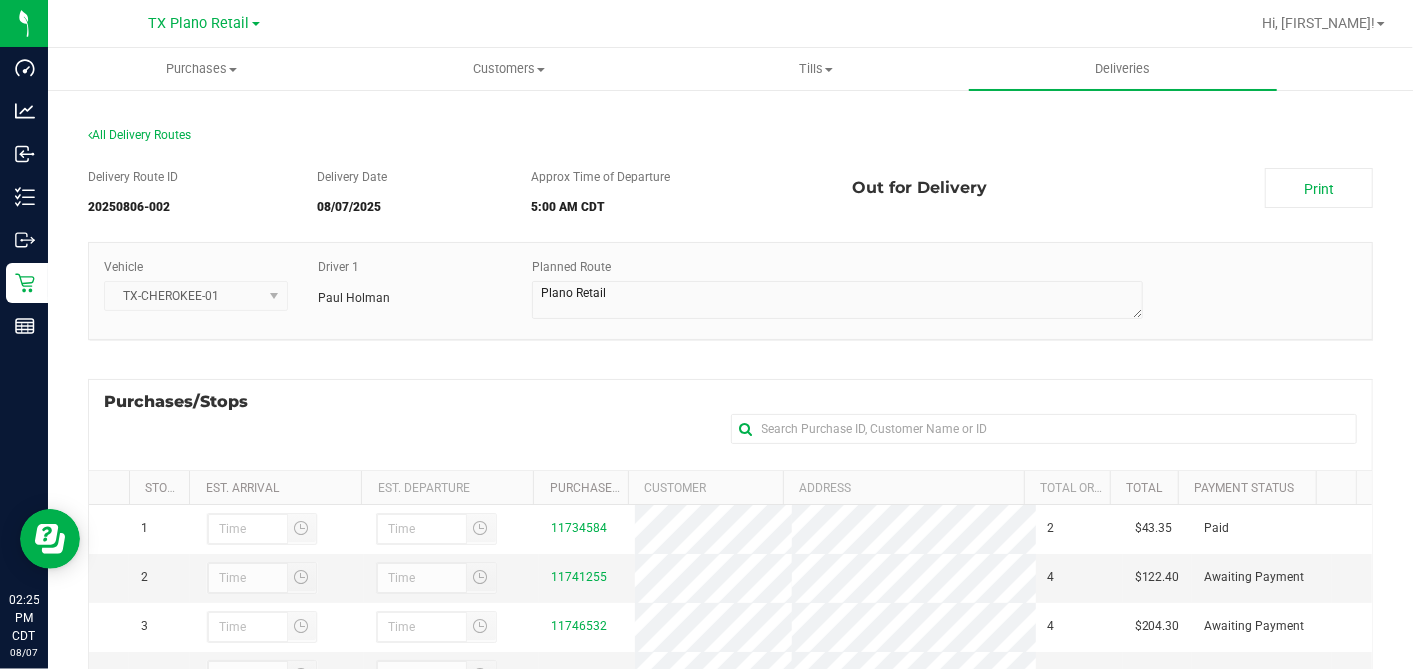 drag, startPoint x: 676, startPoint y: 367, endPoint x: 677, endPoint y: 331, distance: 36.013885 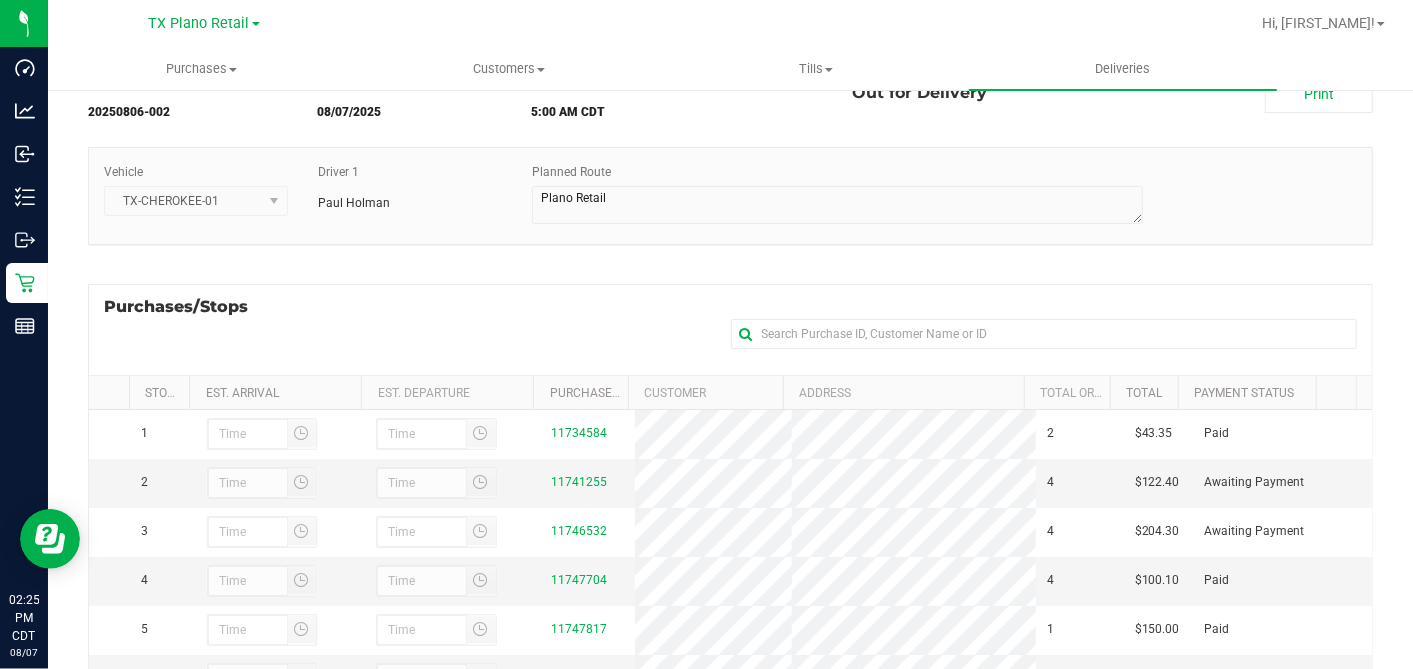 scroll, scrollTop: 333, scrollLeft: 0, axis: vertical 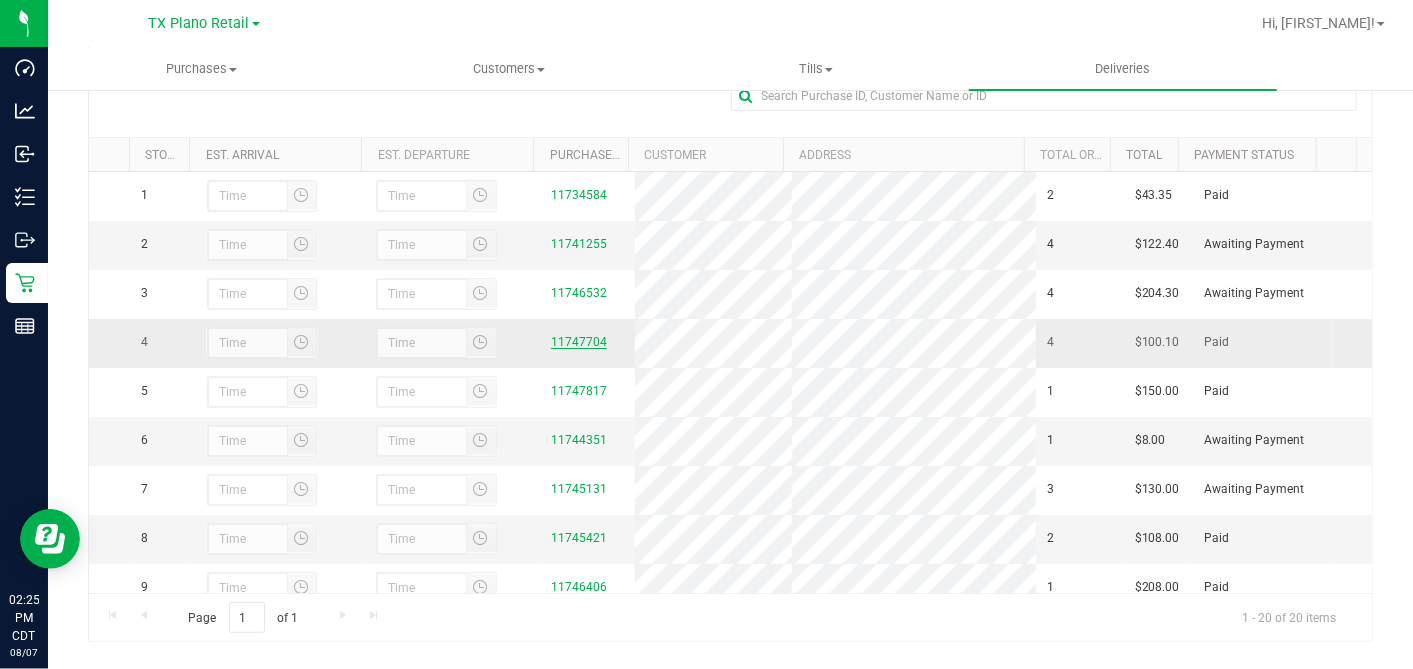 click on "11747704" at bounding box center [579, 342] 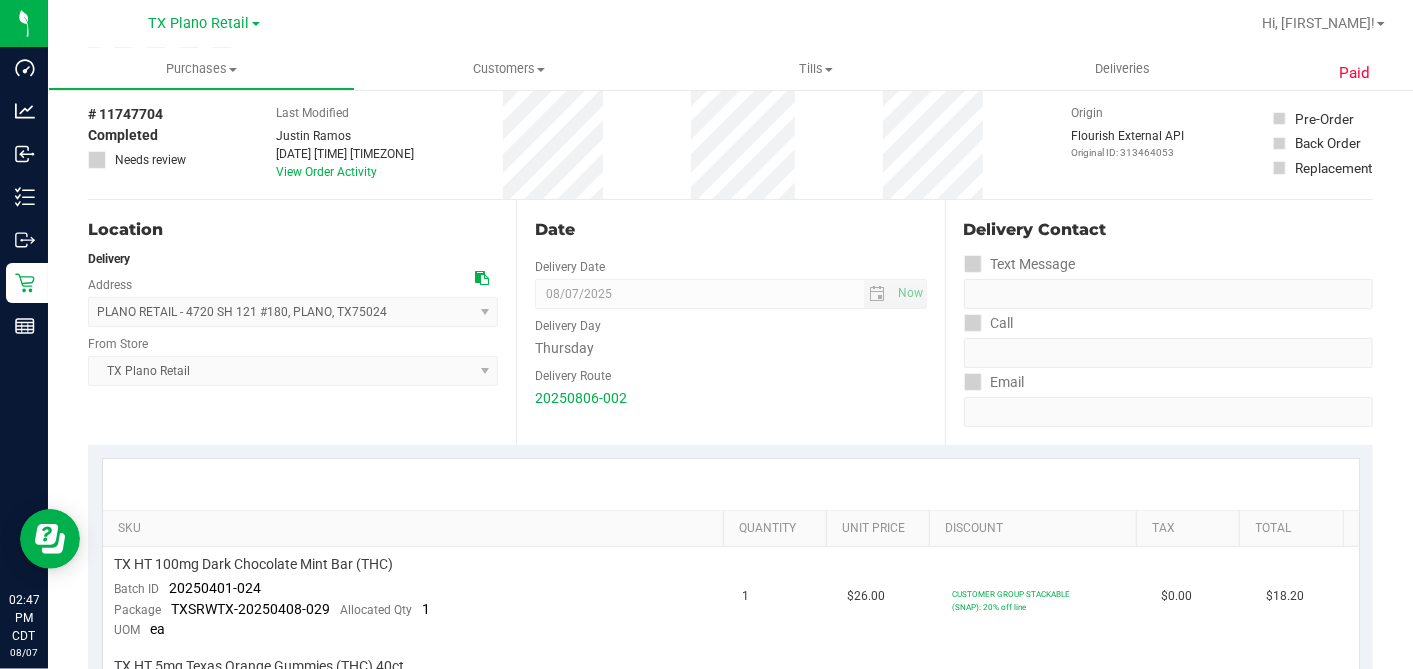 scroll, scrollTop: 0, scrollLeft: 0, axis: both 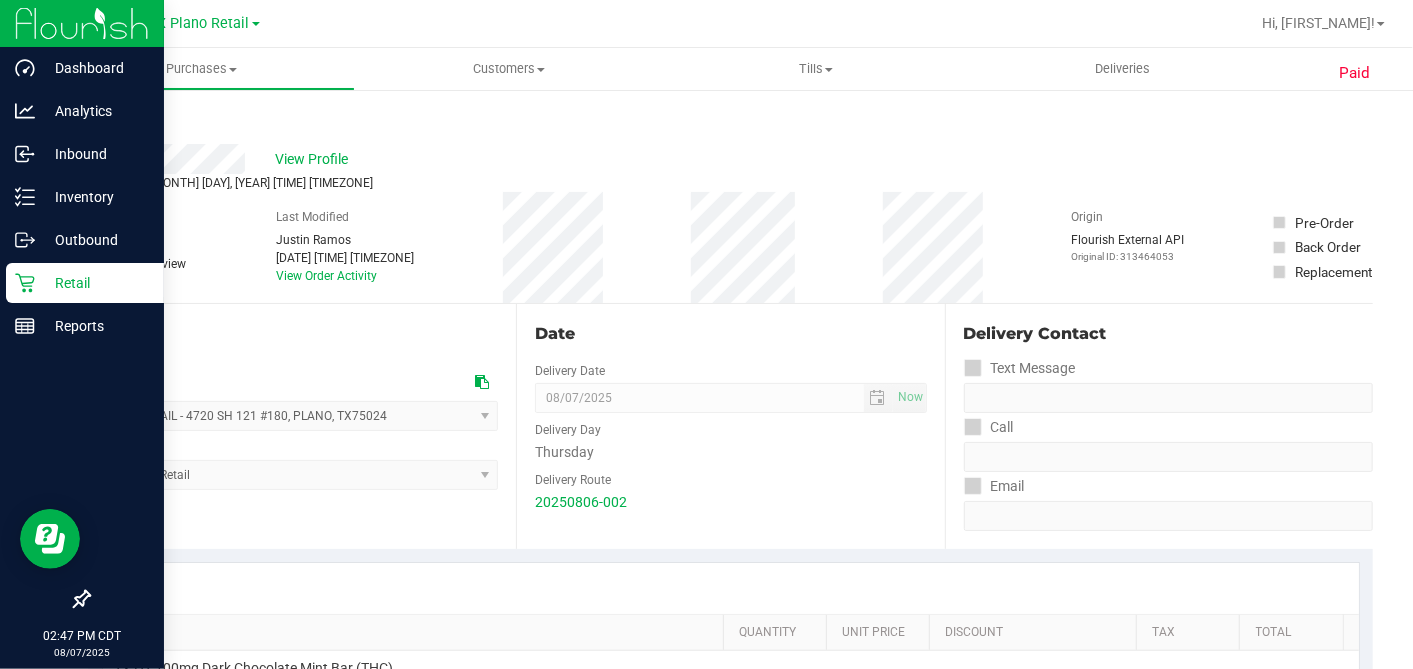 drag, startPoint x: 43, startPoint y: 274, endPoint x: 73, endPoint y: 290, distance: 34 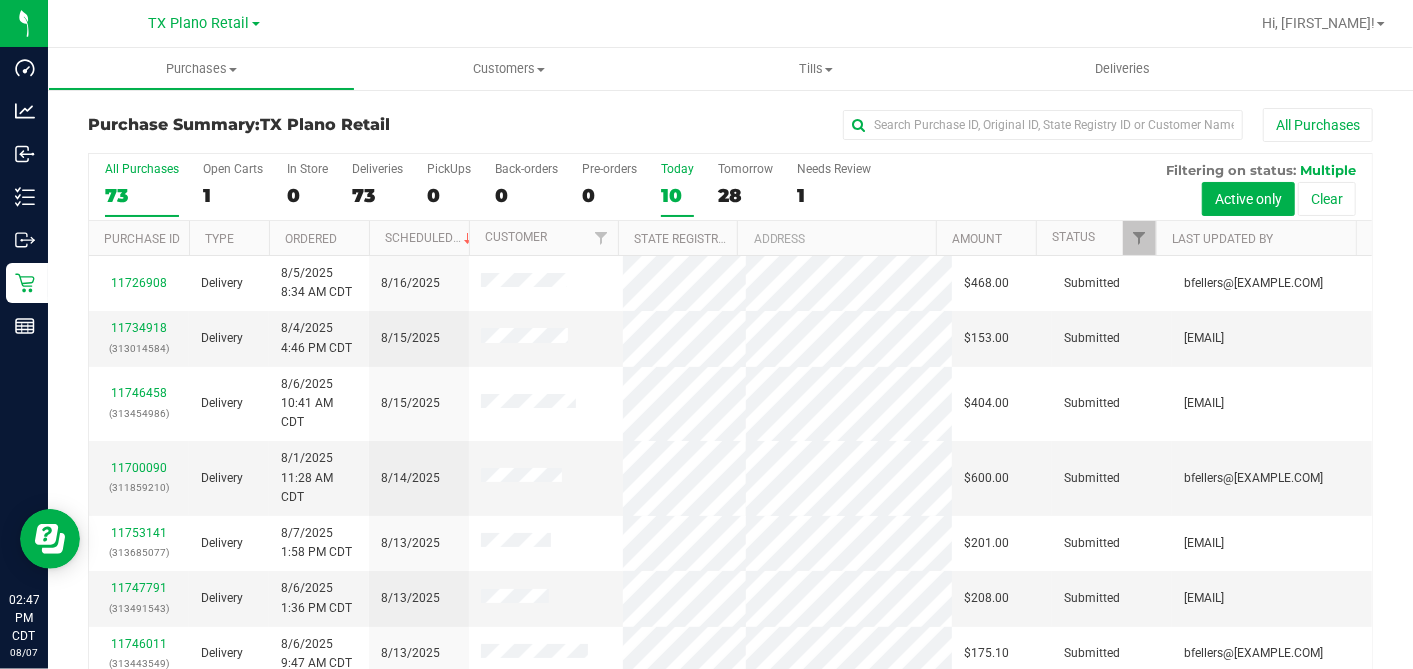 click on "10" at bounding box center [677, 195] 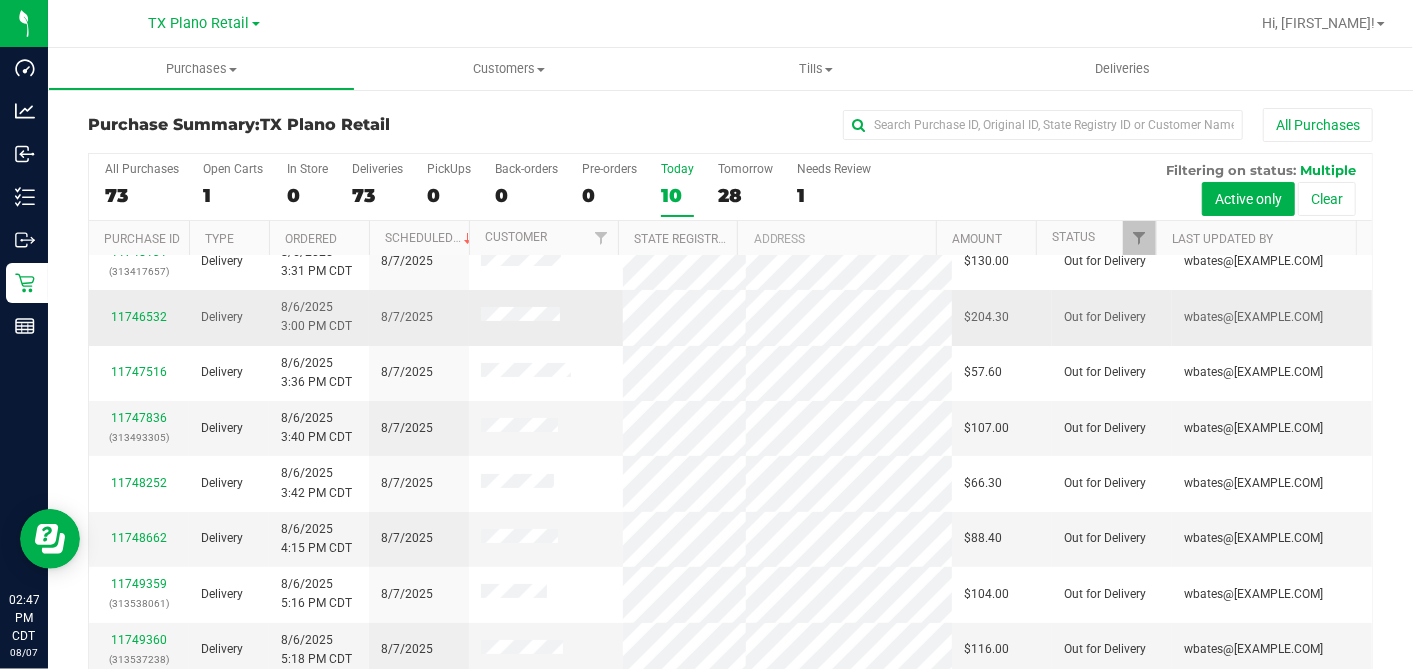 scroll, scrollTop: 167, scrollLeft: 0, axis: vertical 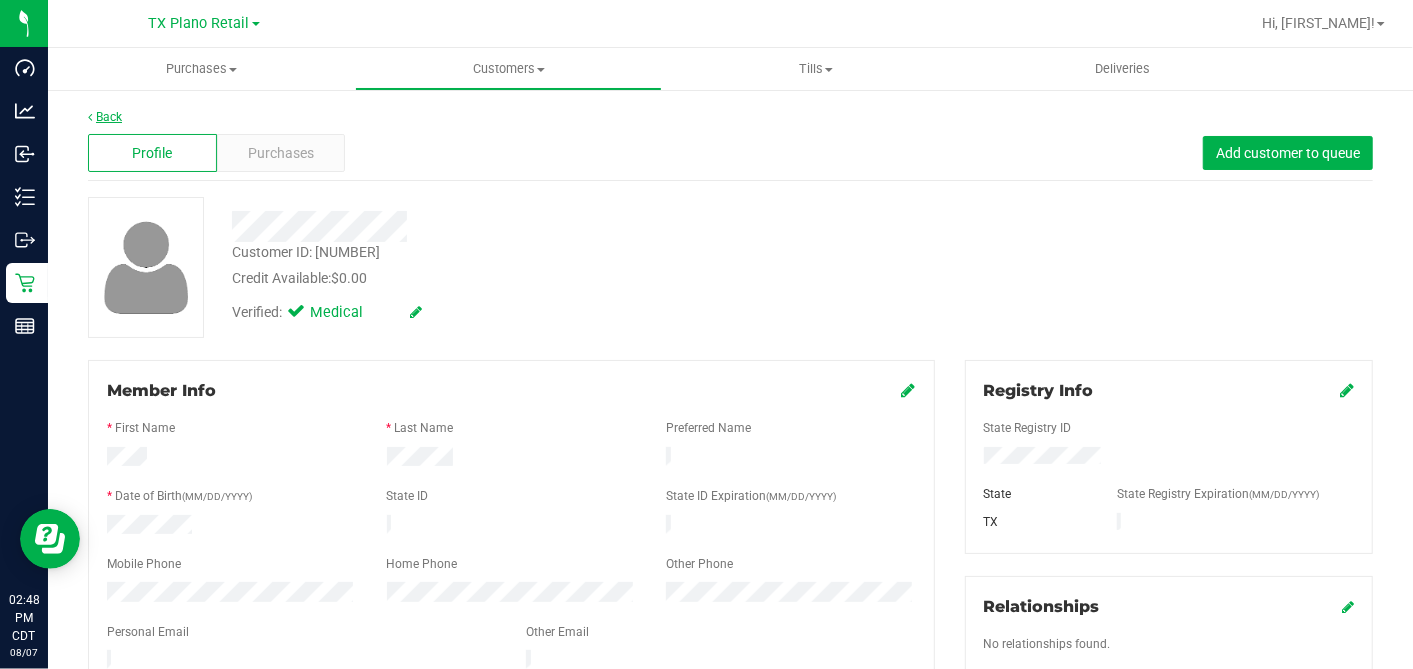 click on "Back" at bounding box center (105, 117) 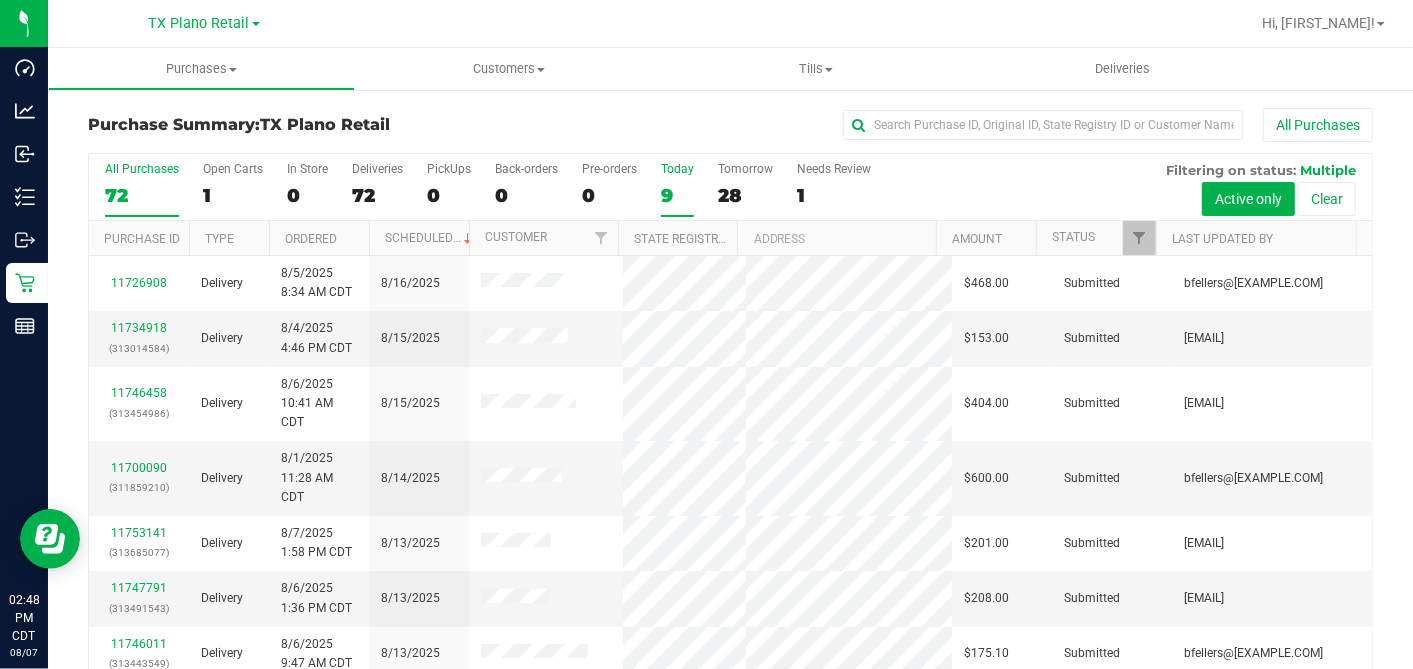 click on "Today
9" at bounding box center (677, 189) 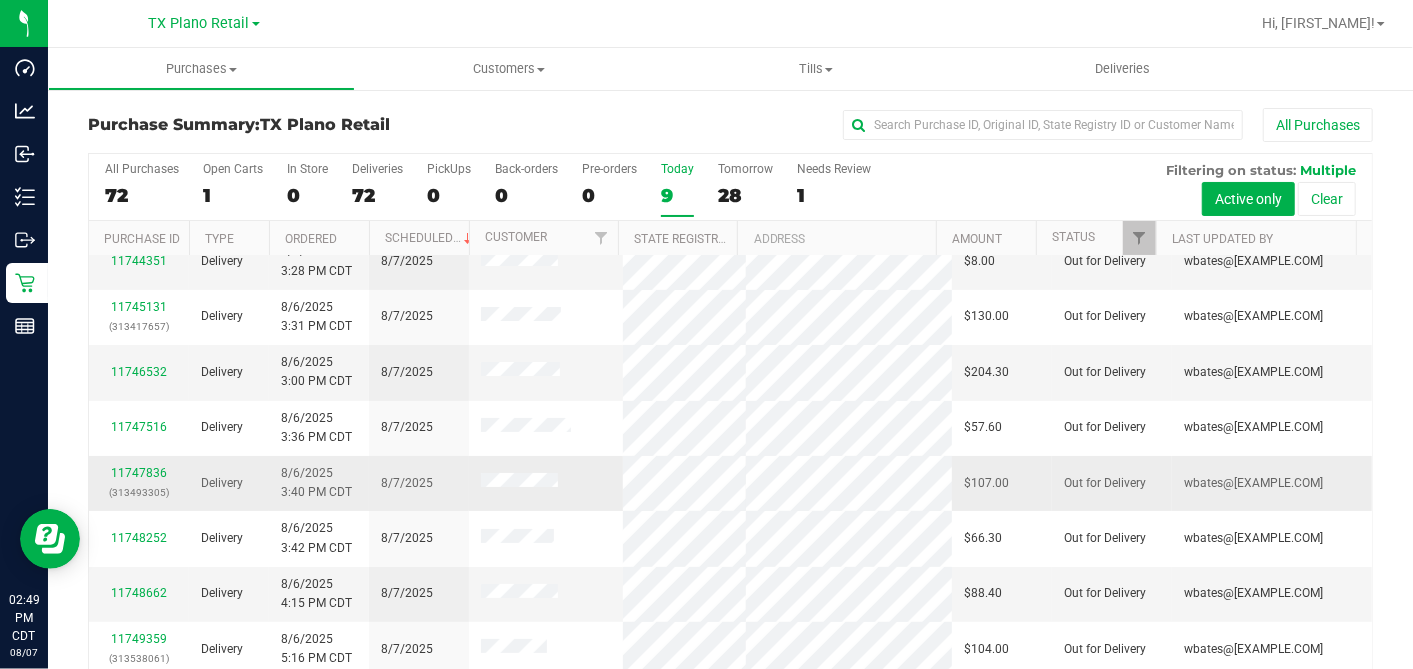 scroll, scrollTop: 112, scrollLeft: 0, axis: vertical 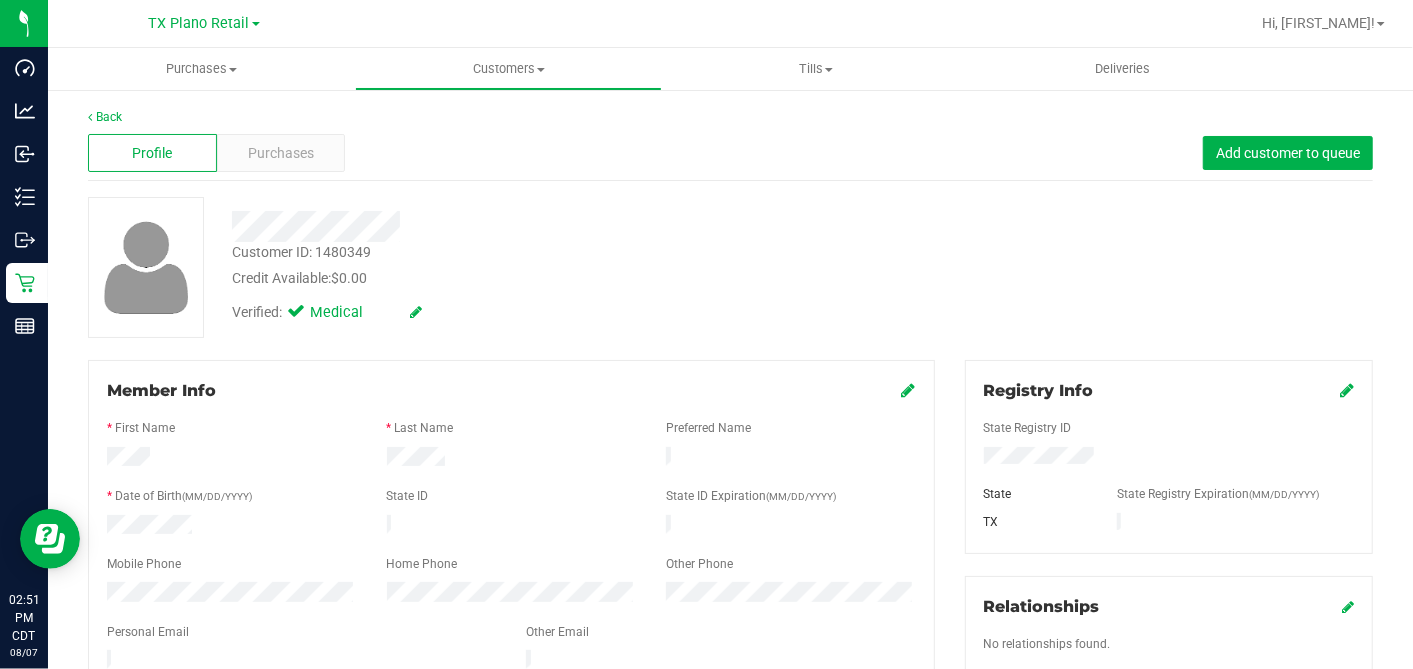 click at bounding box center [546, 226] 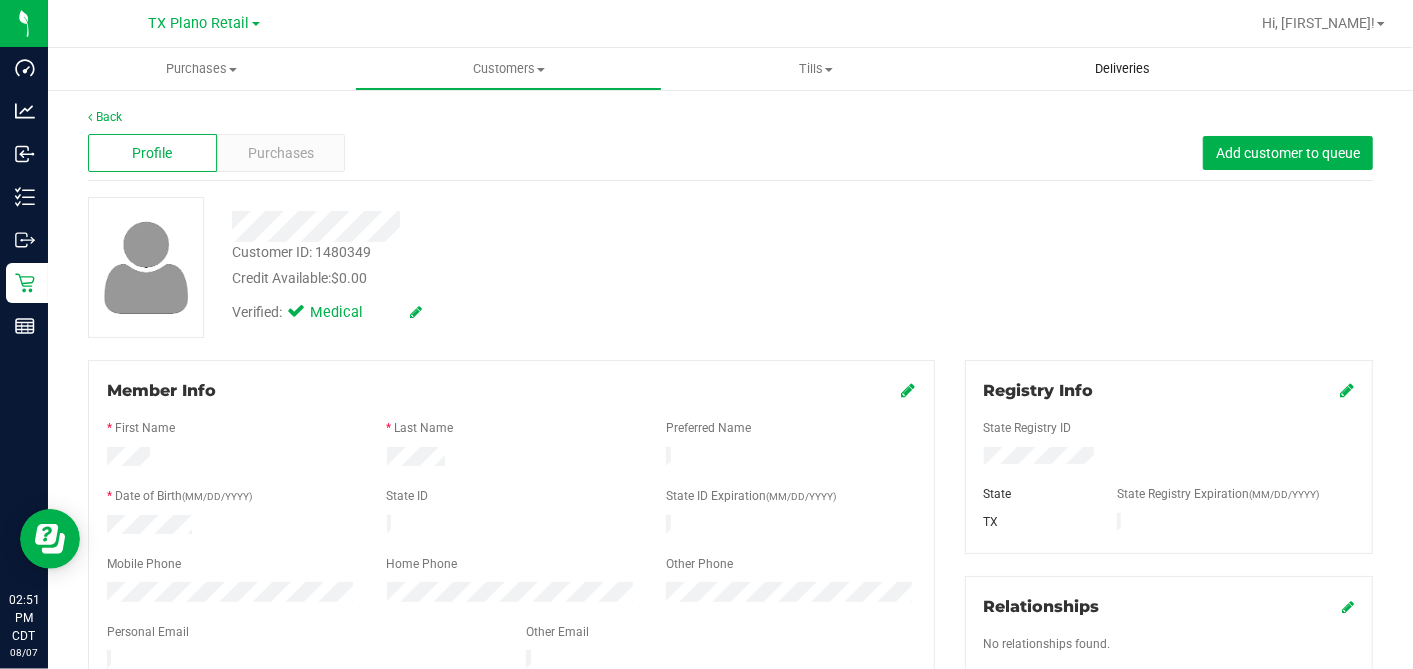click on "Deliveries" at bounding box center (1122, 69) 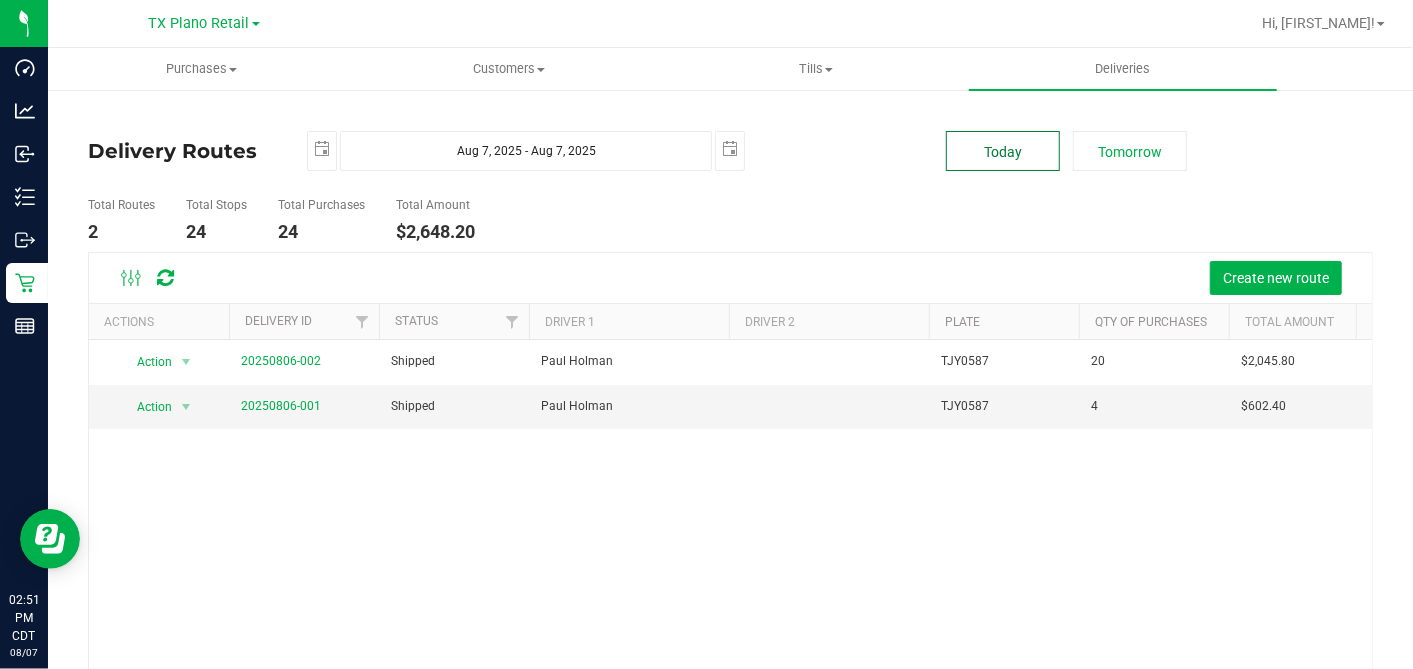click on "Today" at bounding box center (1003, 151) 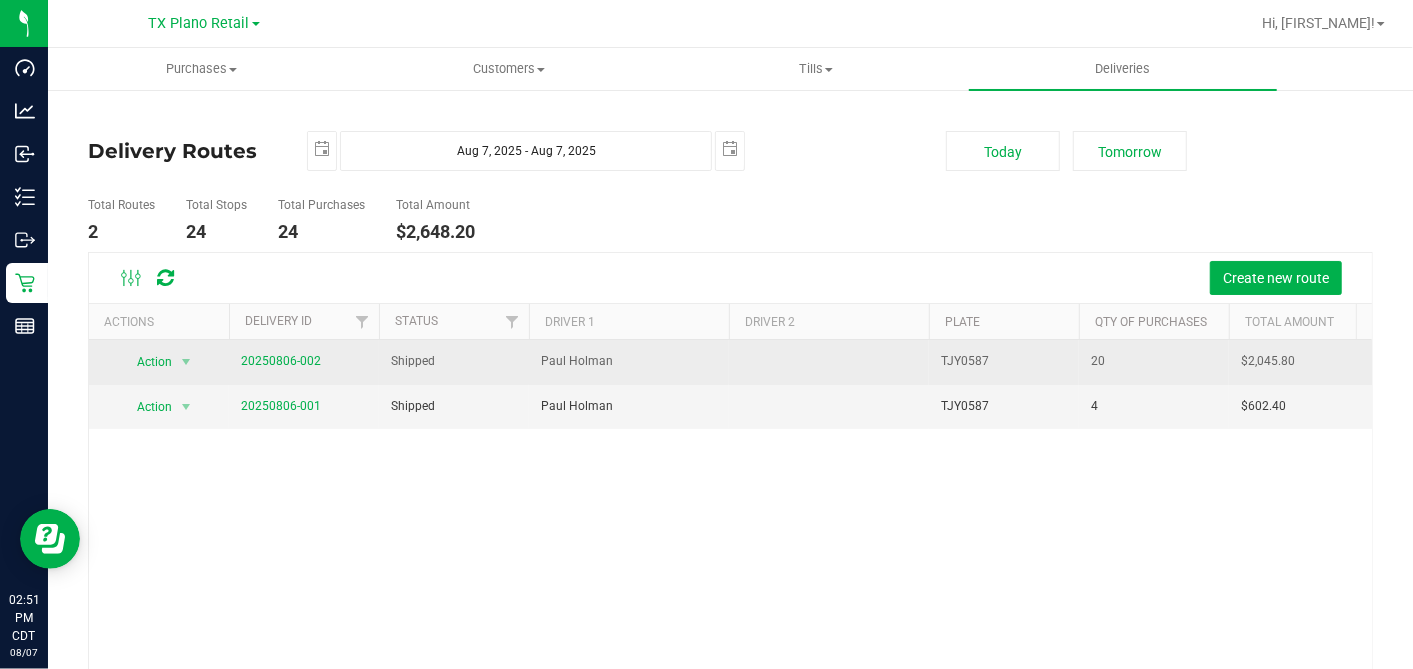 click on "20250806-002" at bounding box center (281, 361) 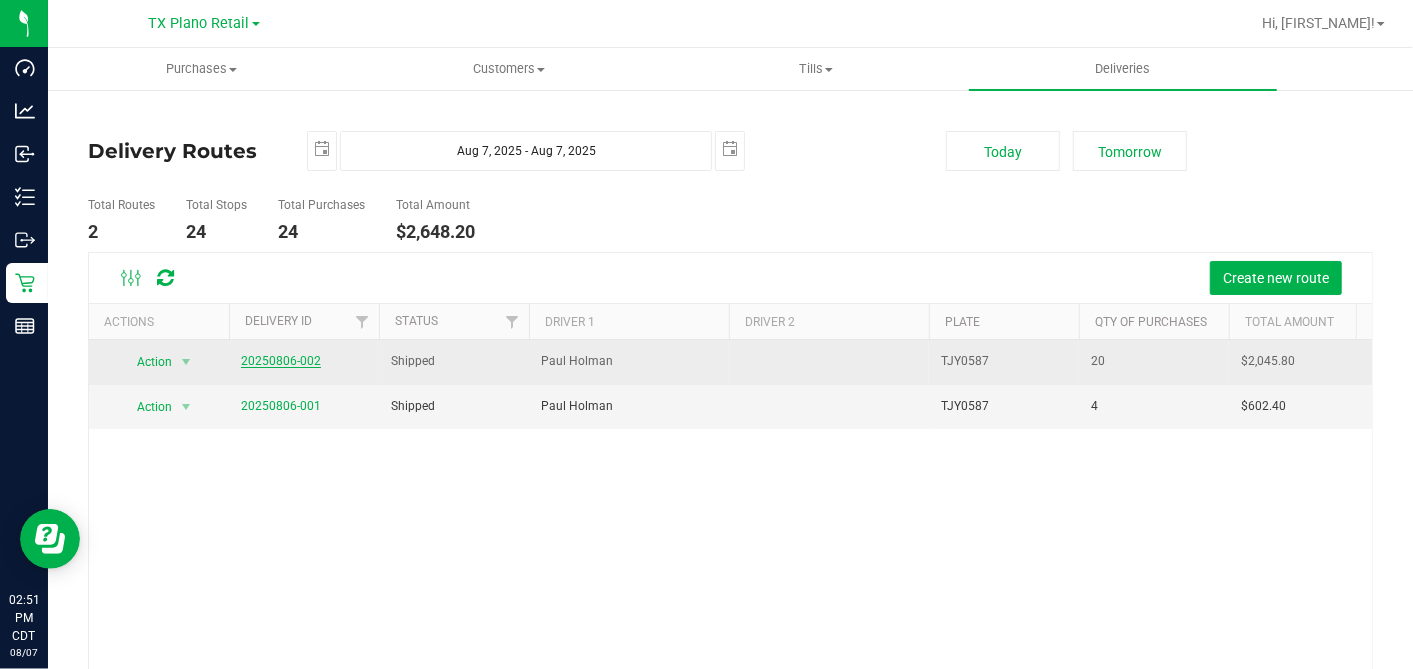 click on "20250806-002" at bounding box center (281, 361) 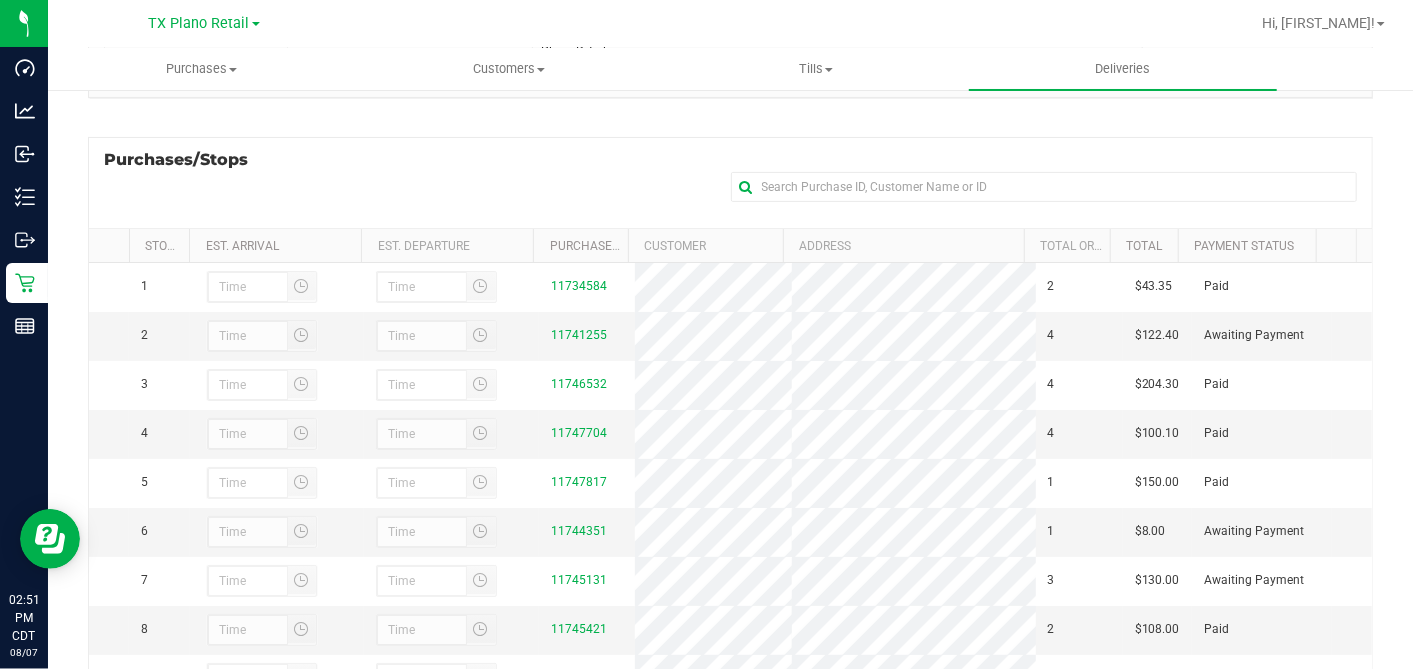 scroll, scrollTop: 357, scrollLeft: 0, axis: vertical 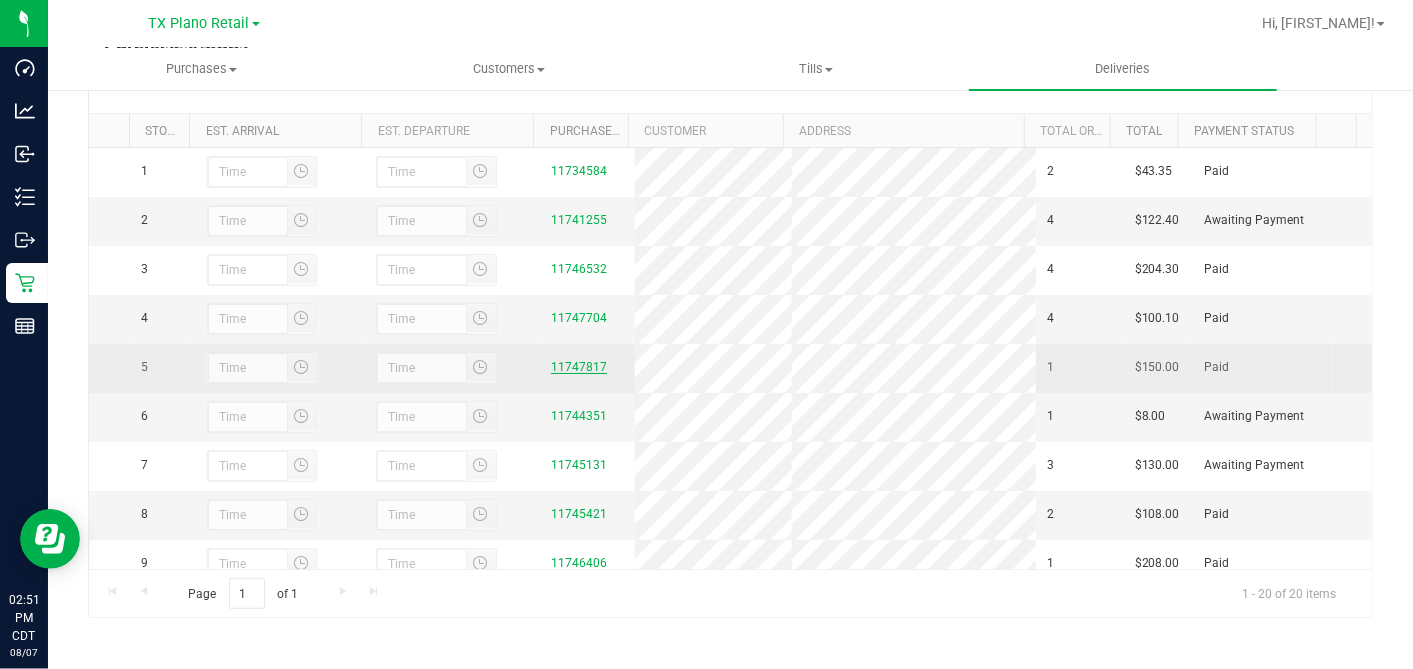 click on "11747817" at bounding box center [579, 367] 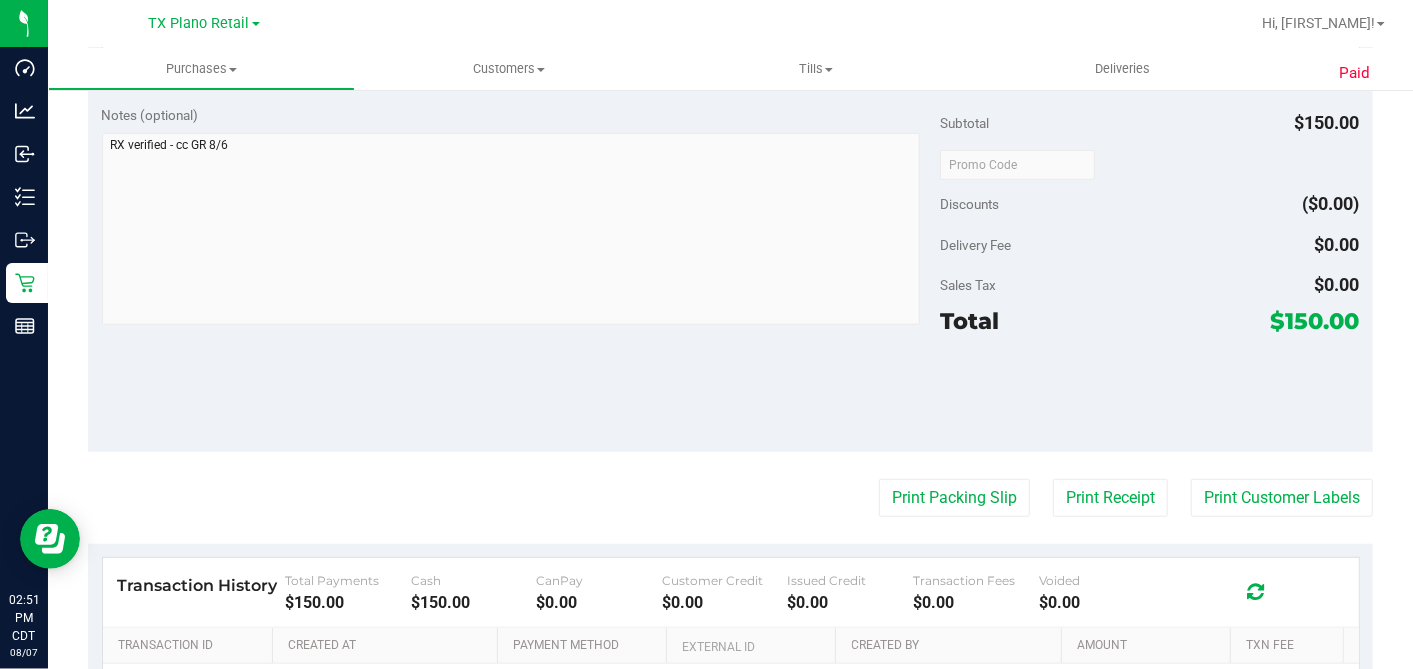 scroll, scrollTop: 959, scrollLeft: 0, axis: vertical 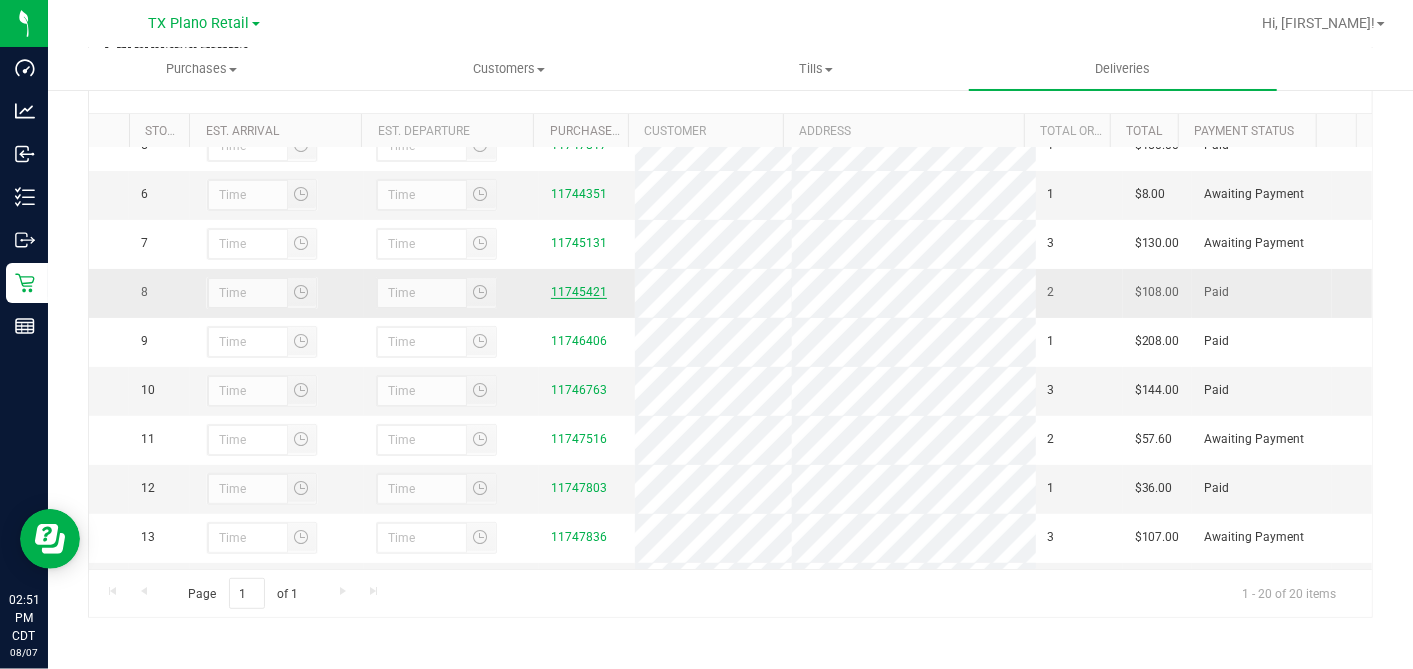 click on "11745421" at bounding box center (579, 292) 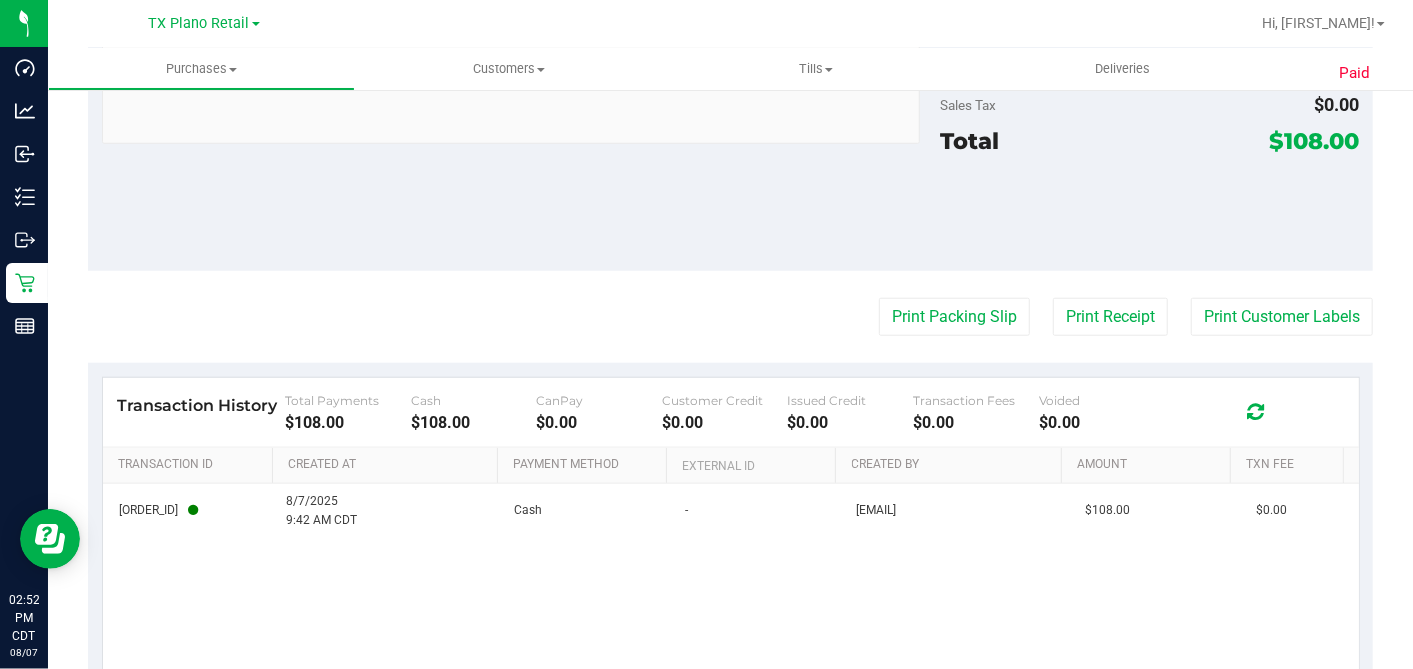 scroll, scrollTop: 1020, scrollLeft: 0, axis: vertical 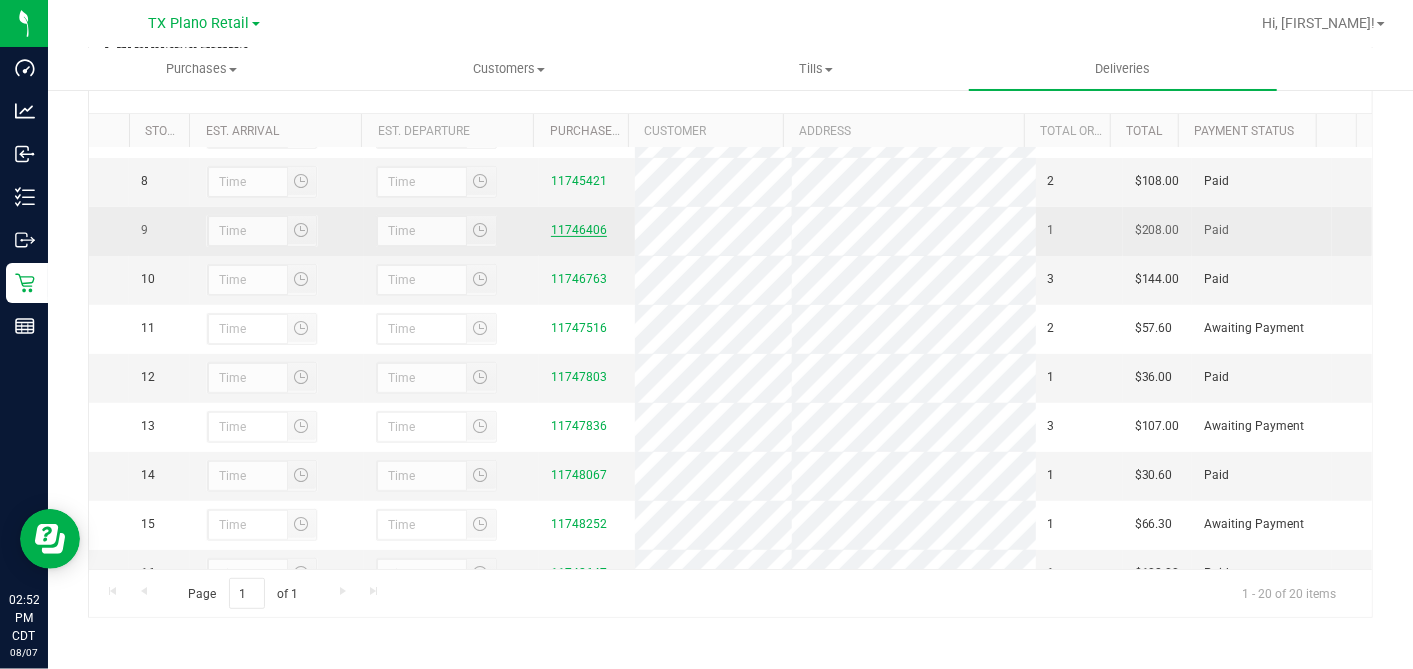 click on "11746406" at bounding box center (579, 230) 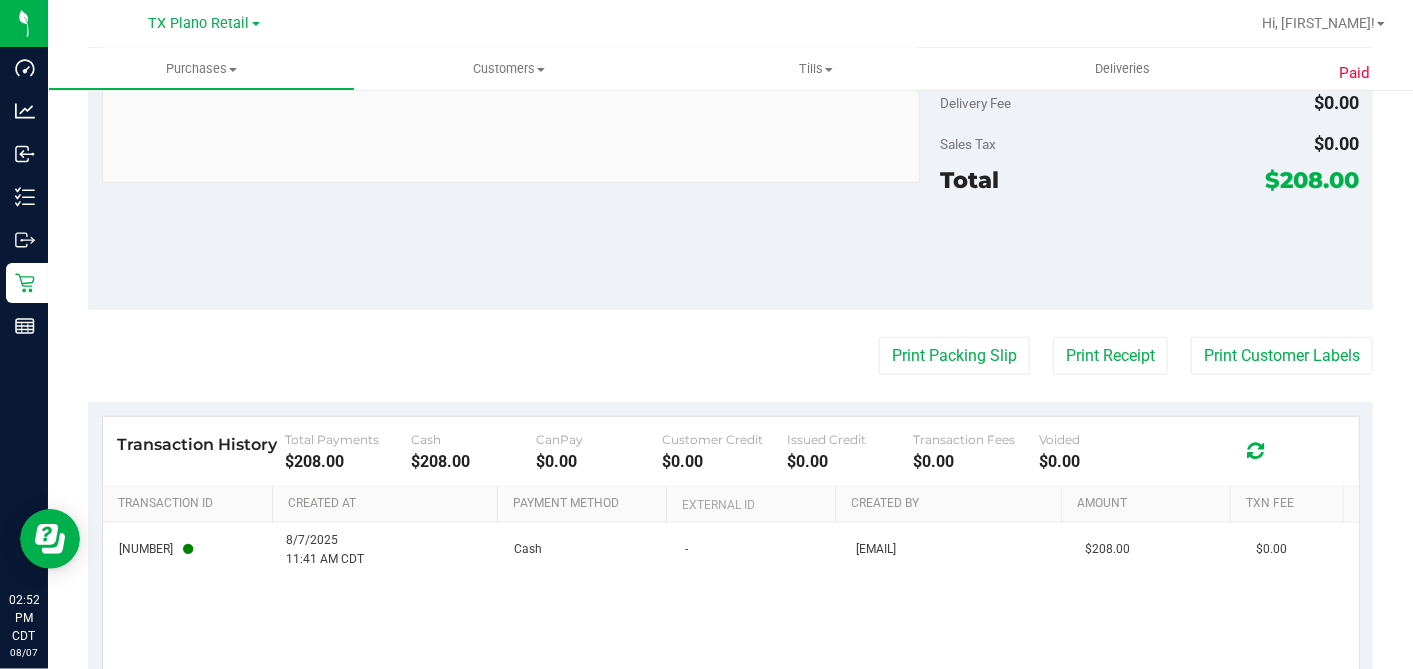 scroll, scrollTop: 919, scrollLeft: 0, axis: vertical 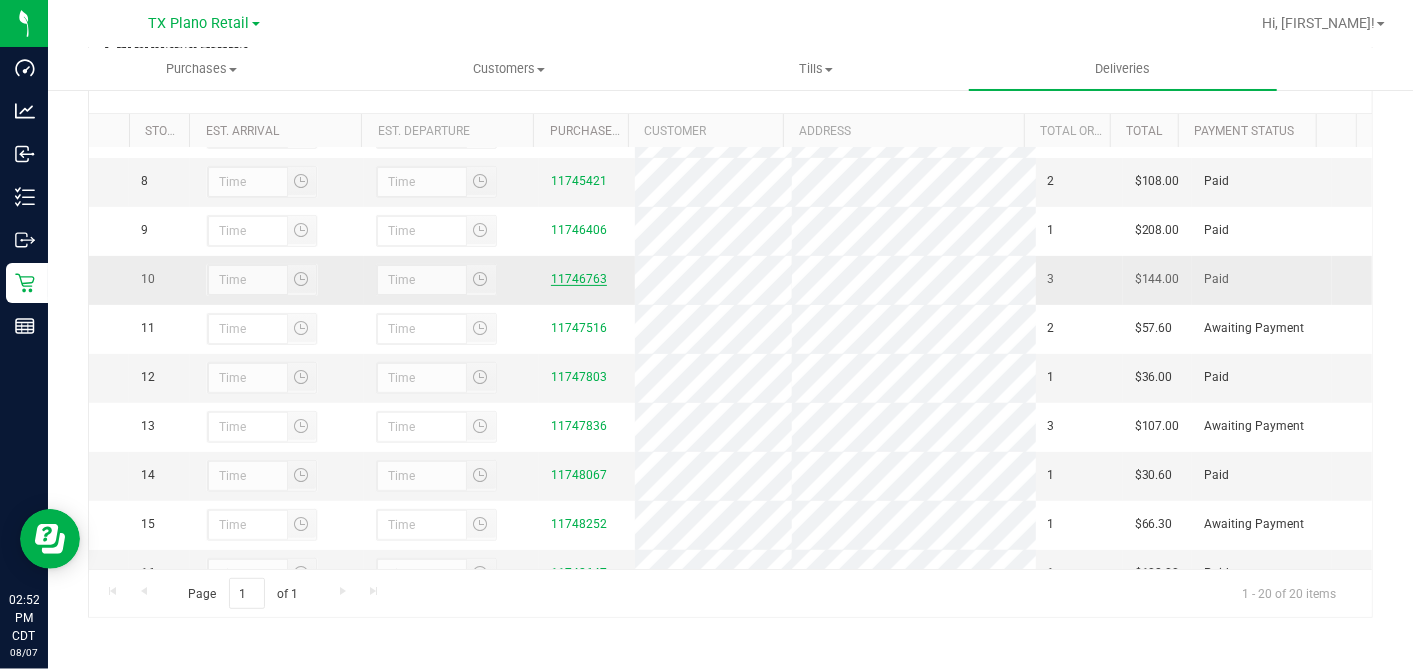 click on "11746763" at bounding box center [579, 279] 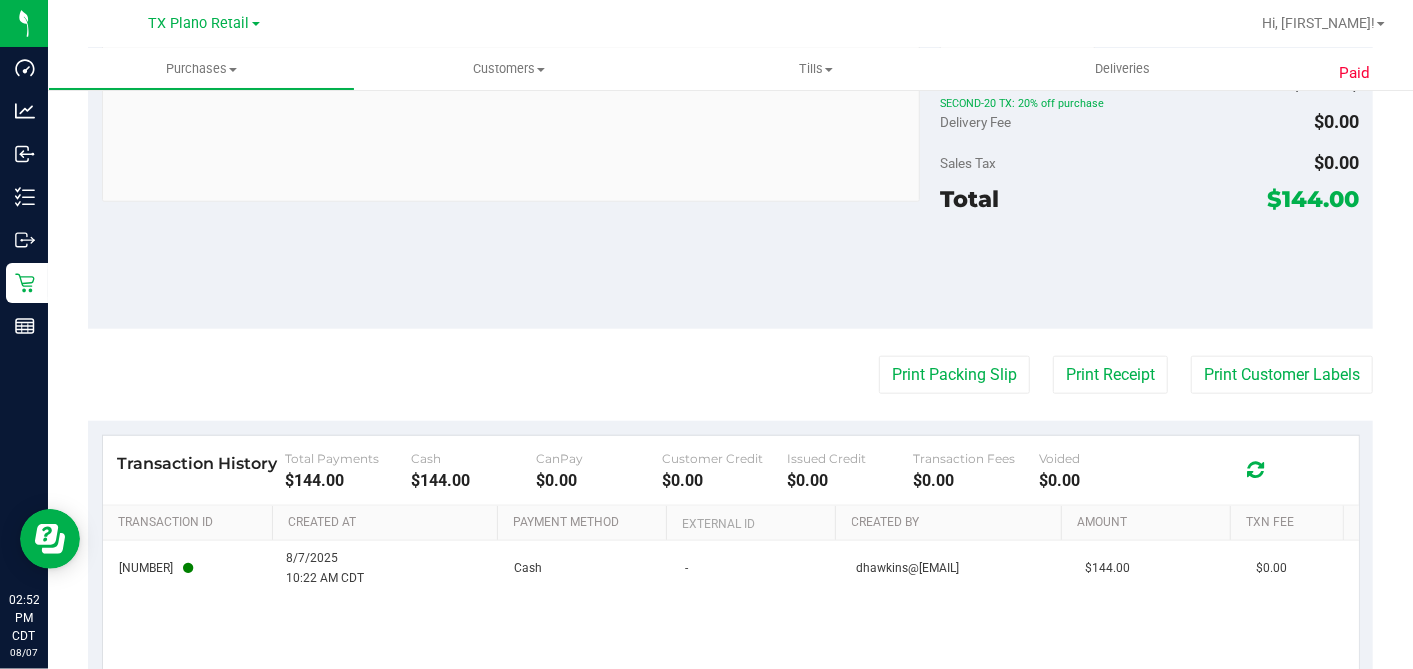 scroll, scrollTop: 1120, scrollLeft: 0, axis: vertical 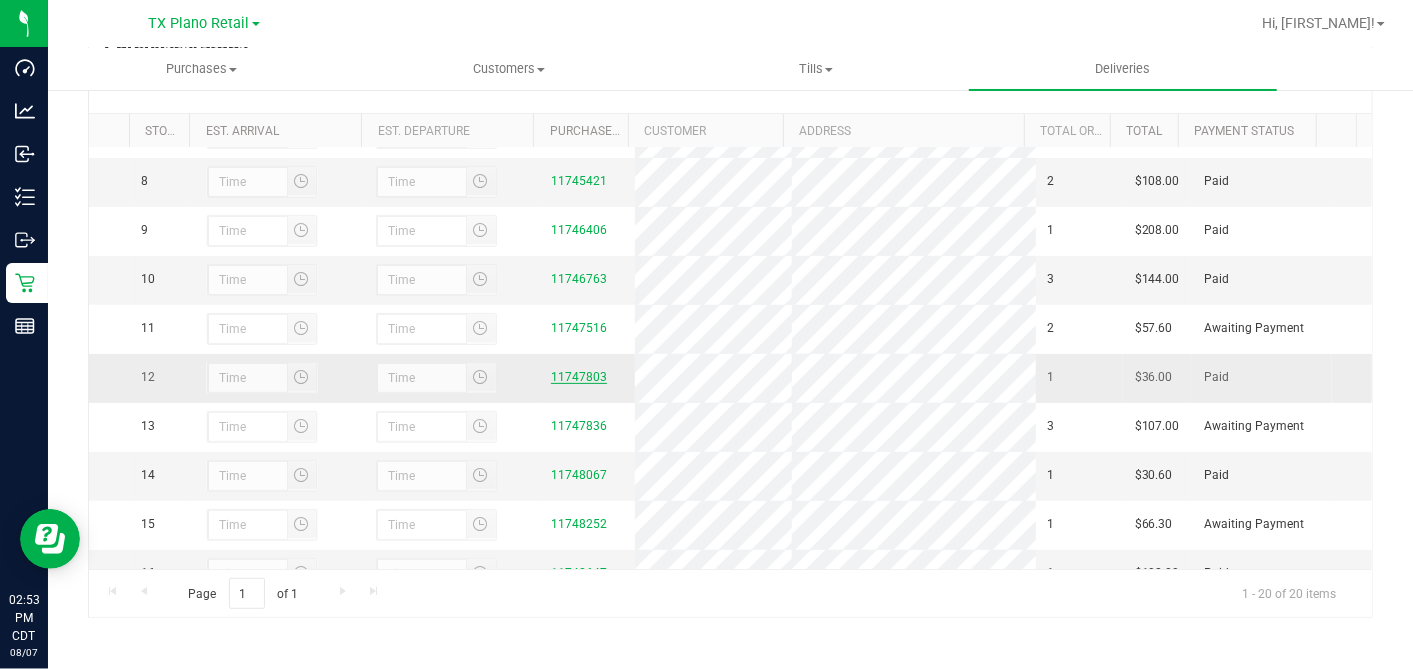 click on "11747803" at bounding box center [579, 377] 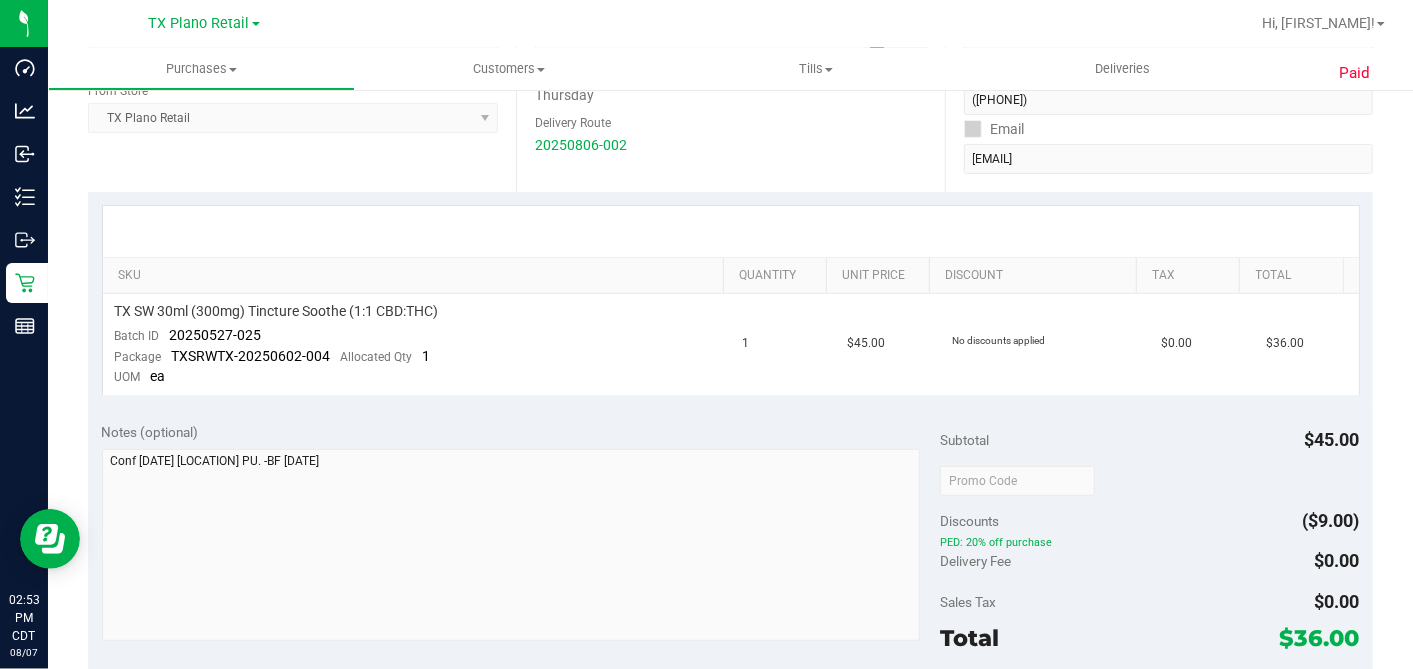 scroll, scrollTop: 919, scrollLeft: 0, axis: vertical 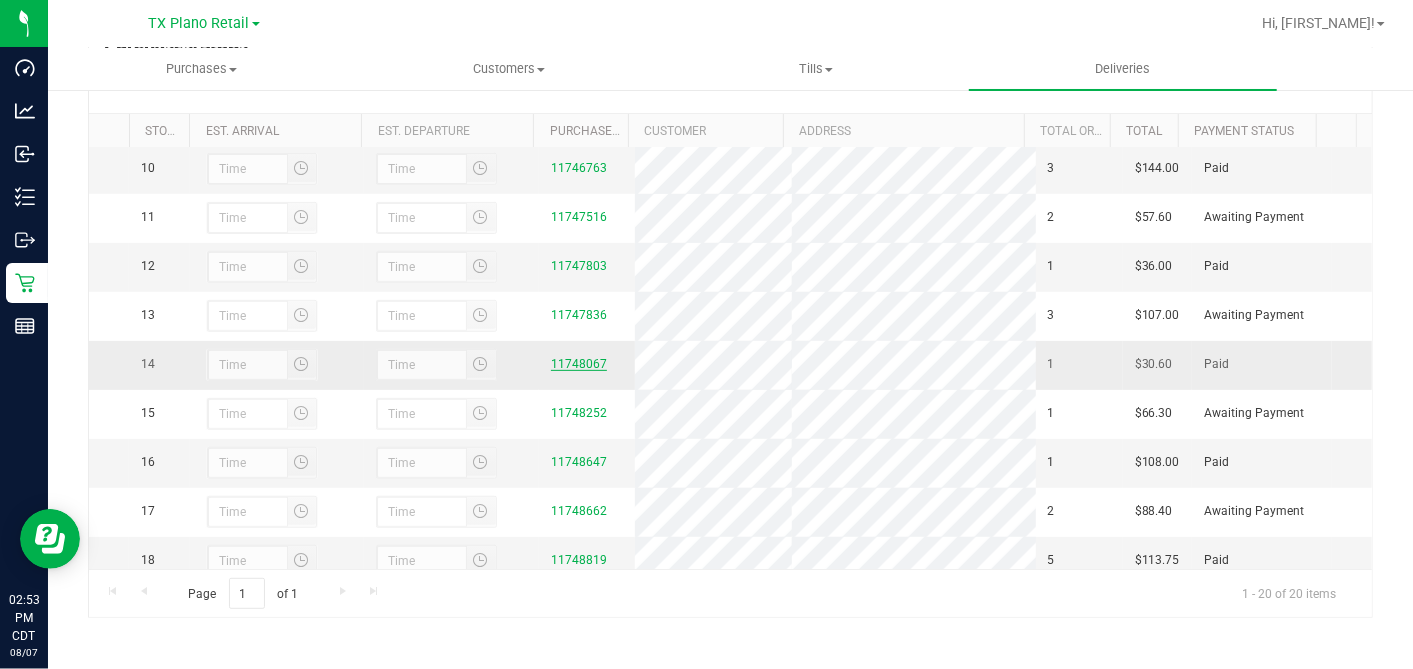 click on "11748067" at bounding box center (579, 364) 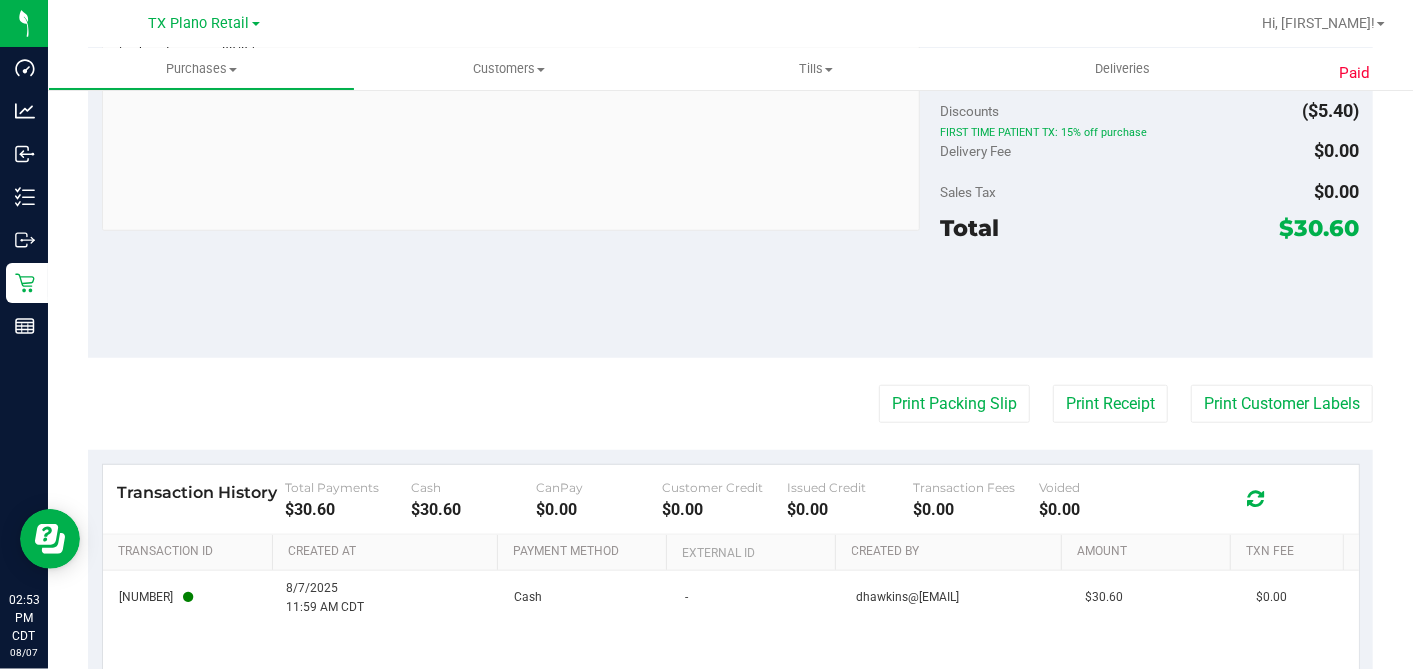 scroll, scrollTop: 919, scrollLeft: 0, axis: vertical 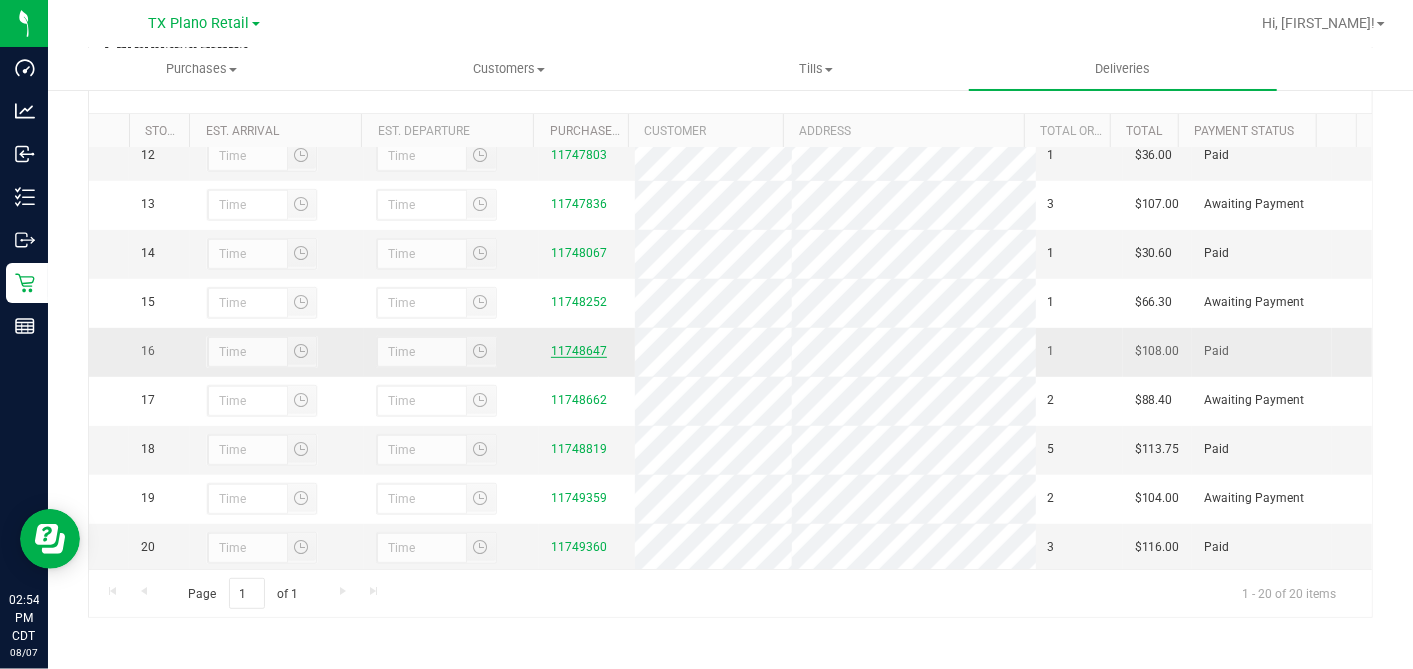 click on "11748647" at bounding box center (579, 351) 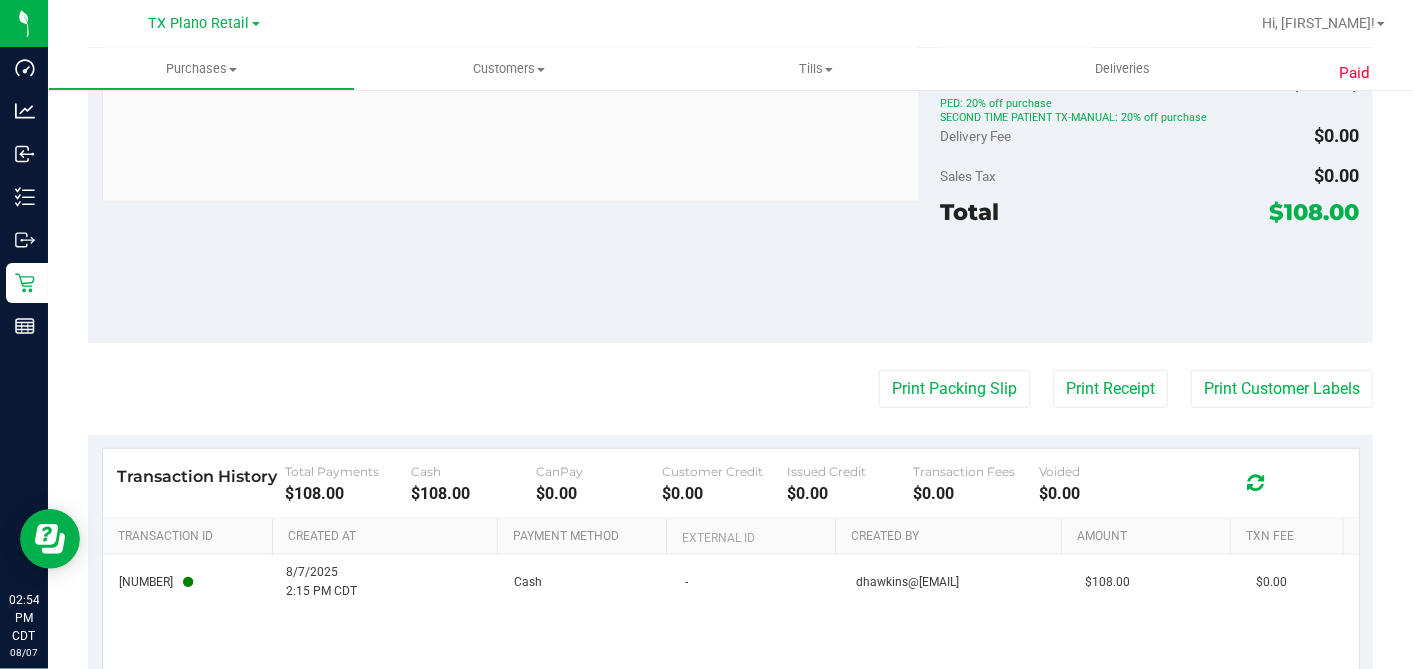 scroll, scrollTop: 932, scrollLeft: 0, axis: vertical 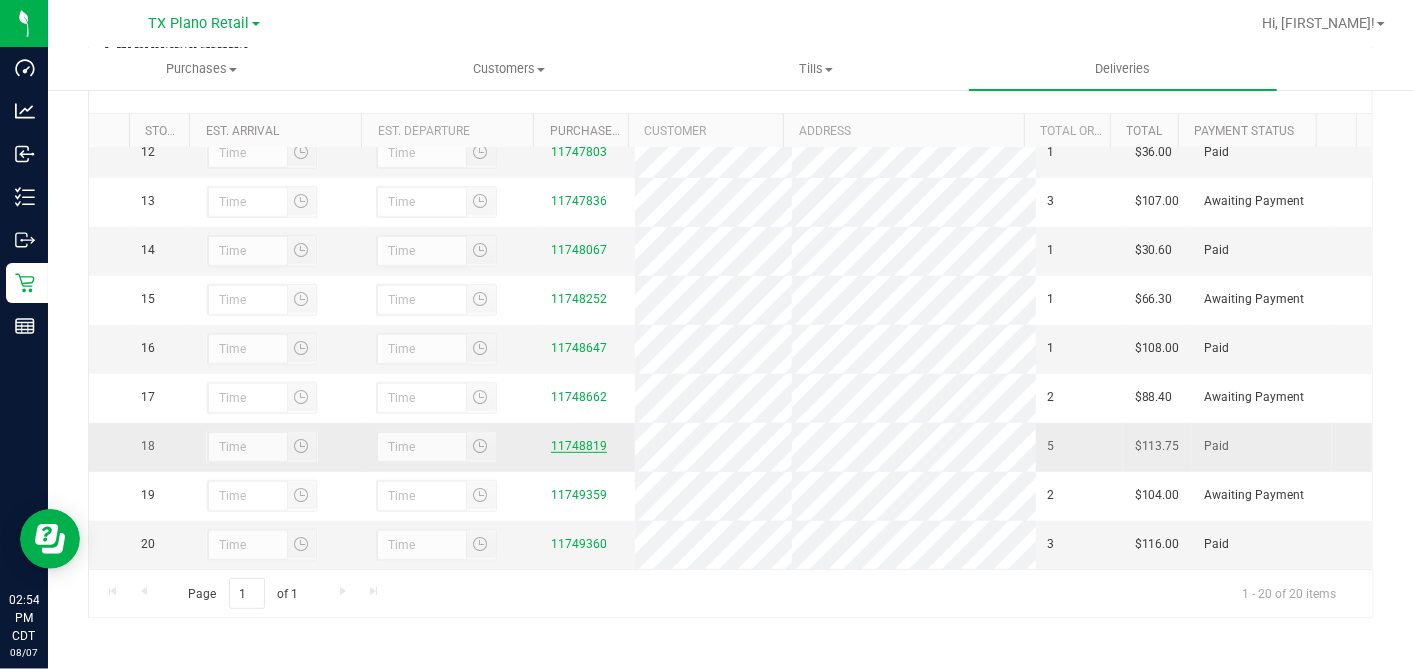 click on "11748819" at bounding box center (579, 446) 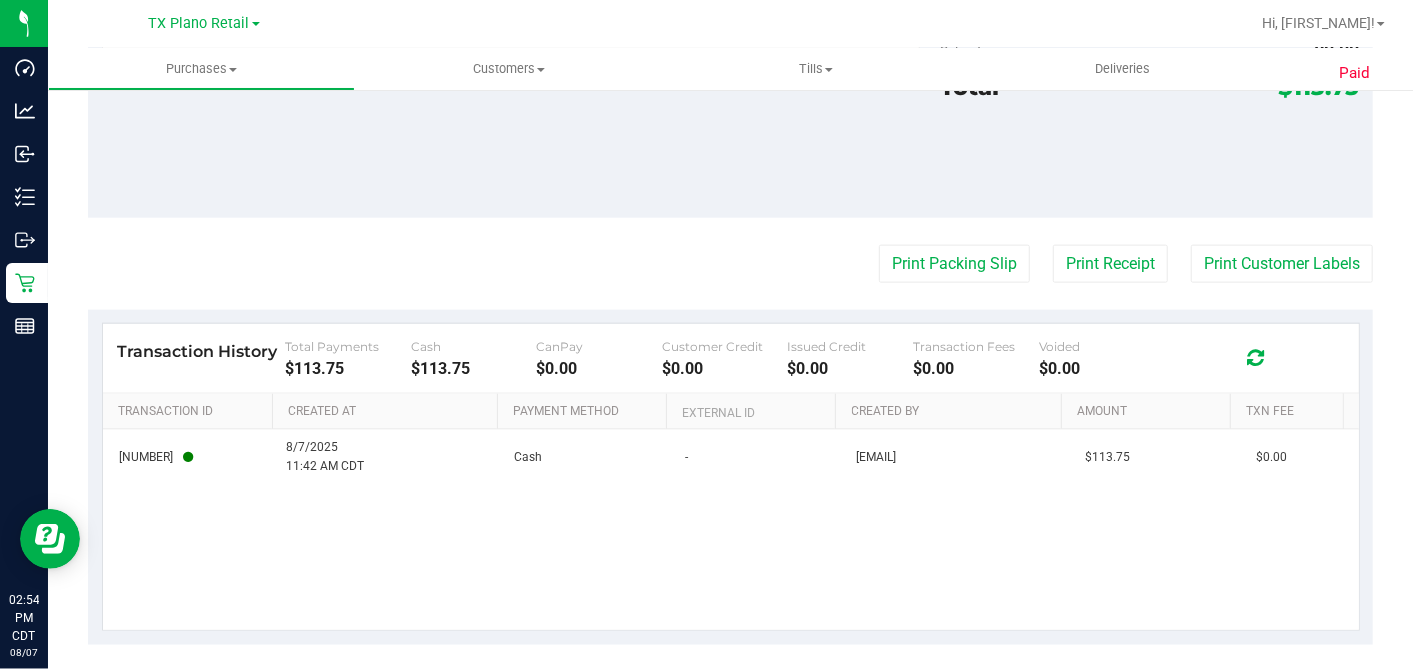 scroll, scrollTop: 1322, scrollLeft: 0, axis: vertical 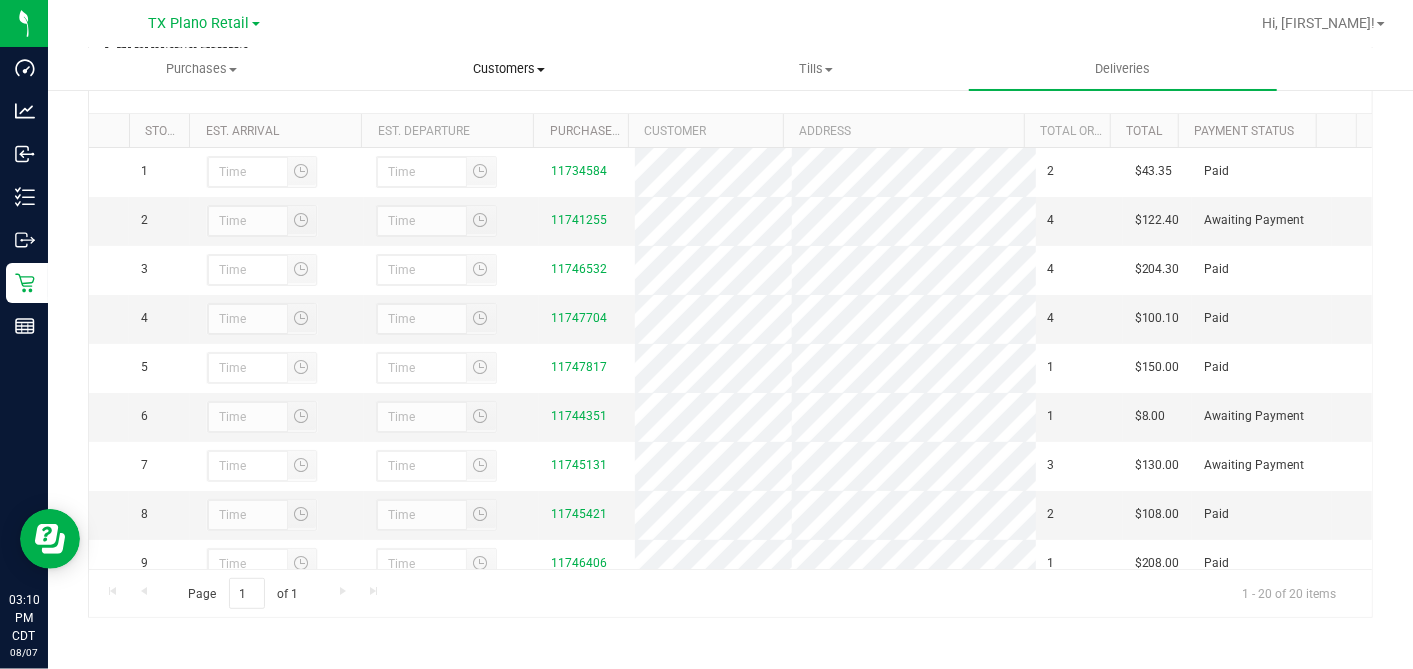 drag, startPoint x: 520, startPoint y: 67, endPoint x: 485, endPoint y: 115, distance: 59.405388 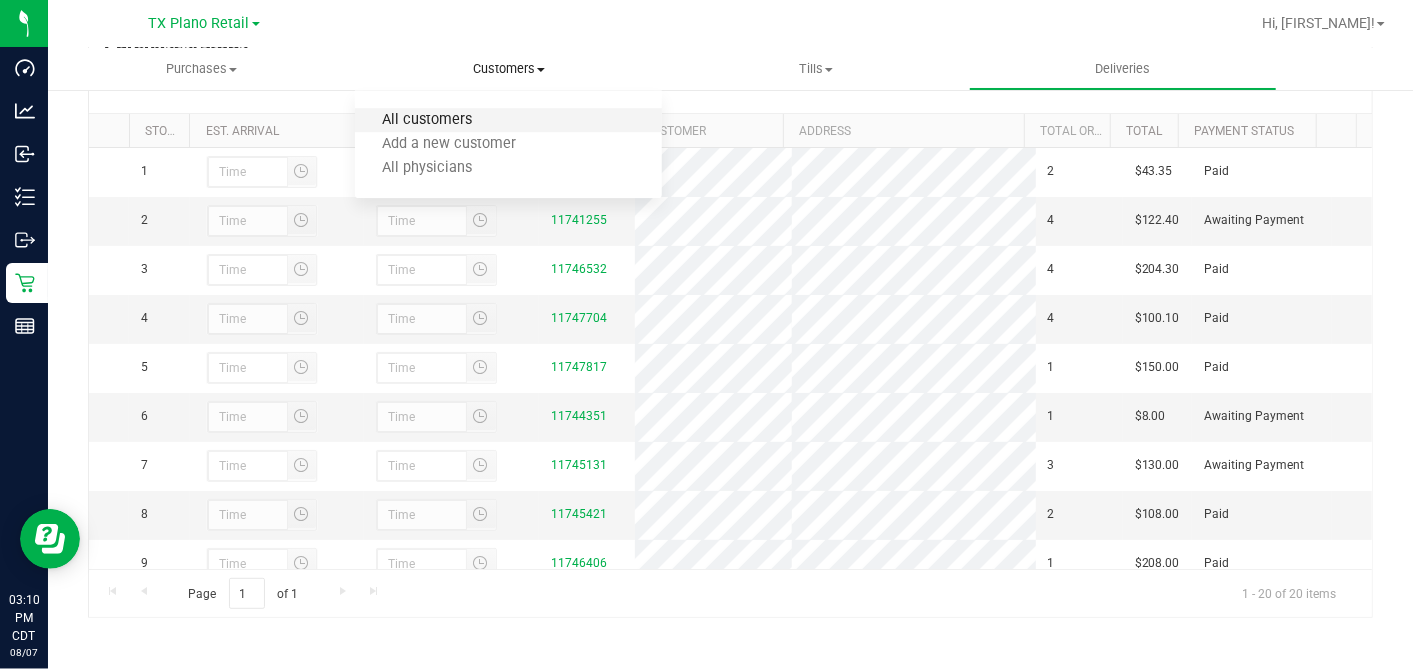 click on "All customers" at bounding box center [427, 120] 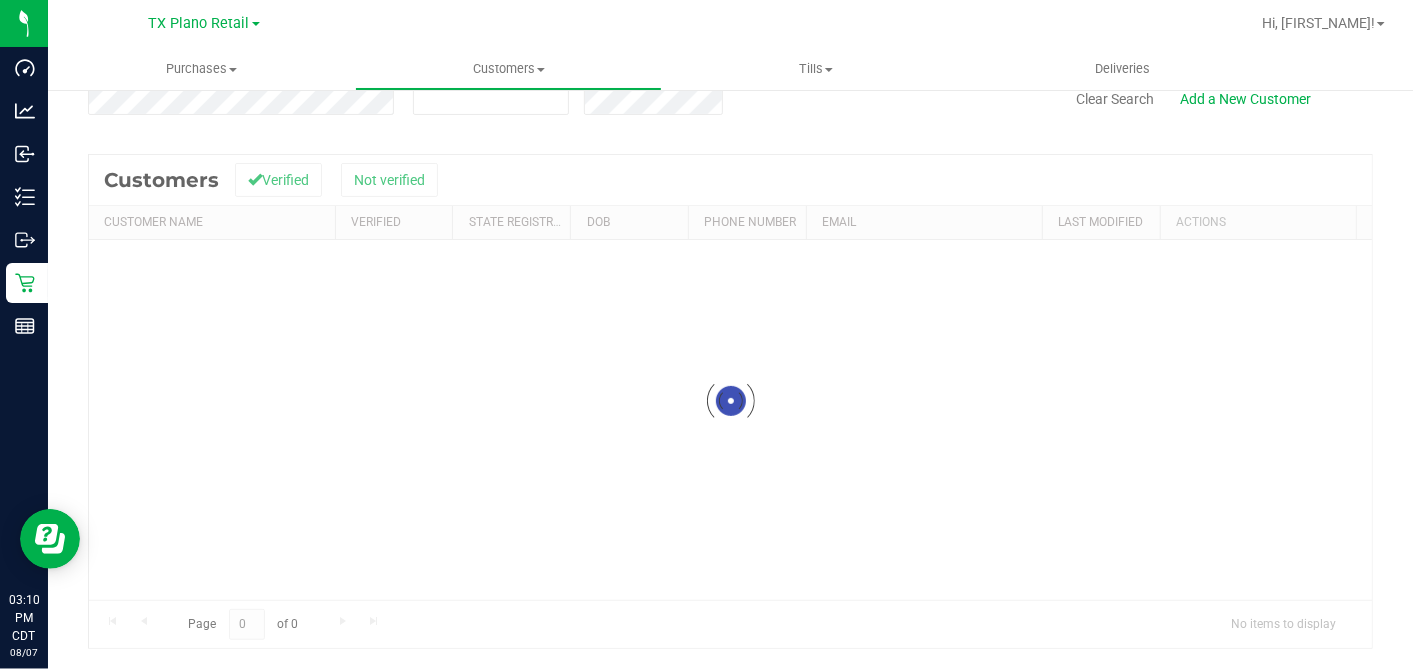 scroll, scrollTop: 0, scrollLeft: 0, axis: both 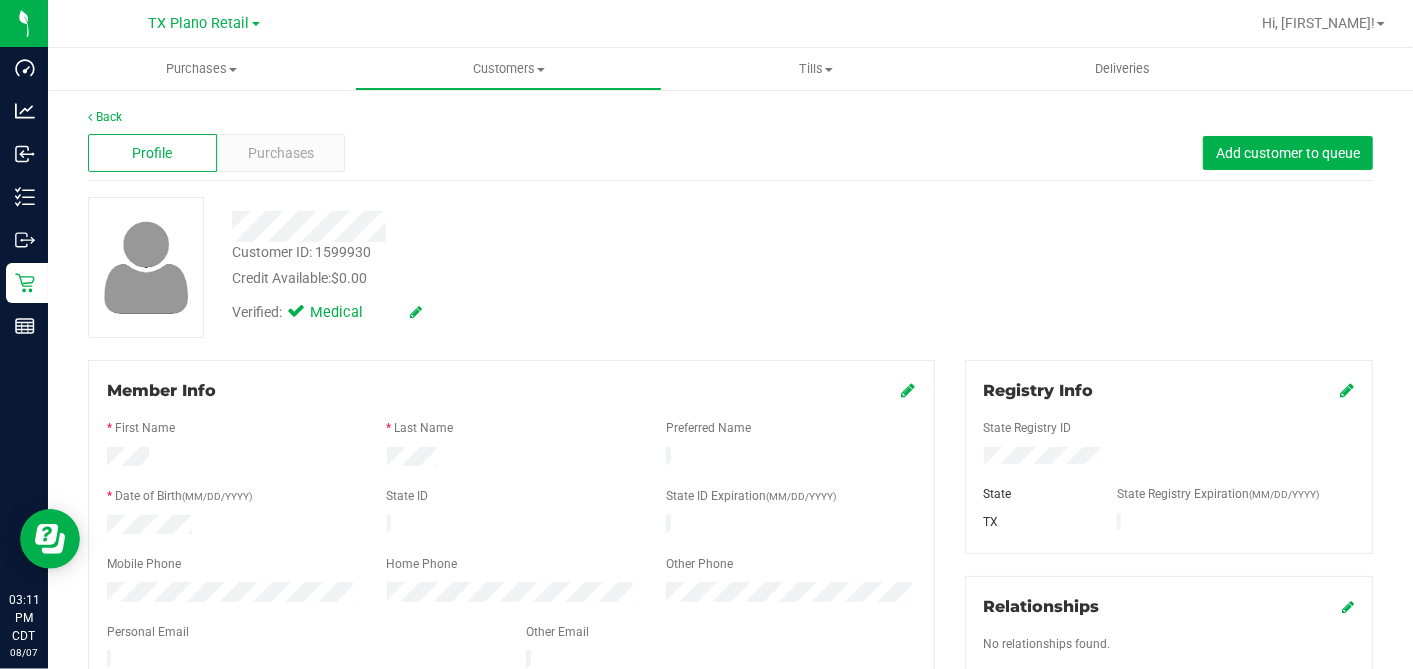 drag, startPoint x: 652, startPoint y: 274, endPoint x: 438, endPoint y: 211, distance: 223.0807 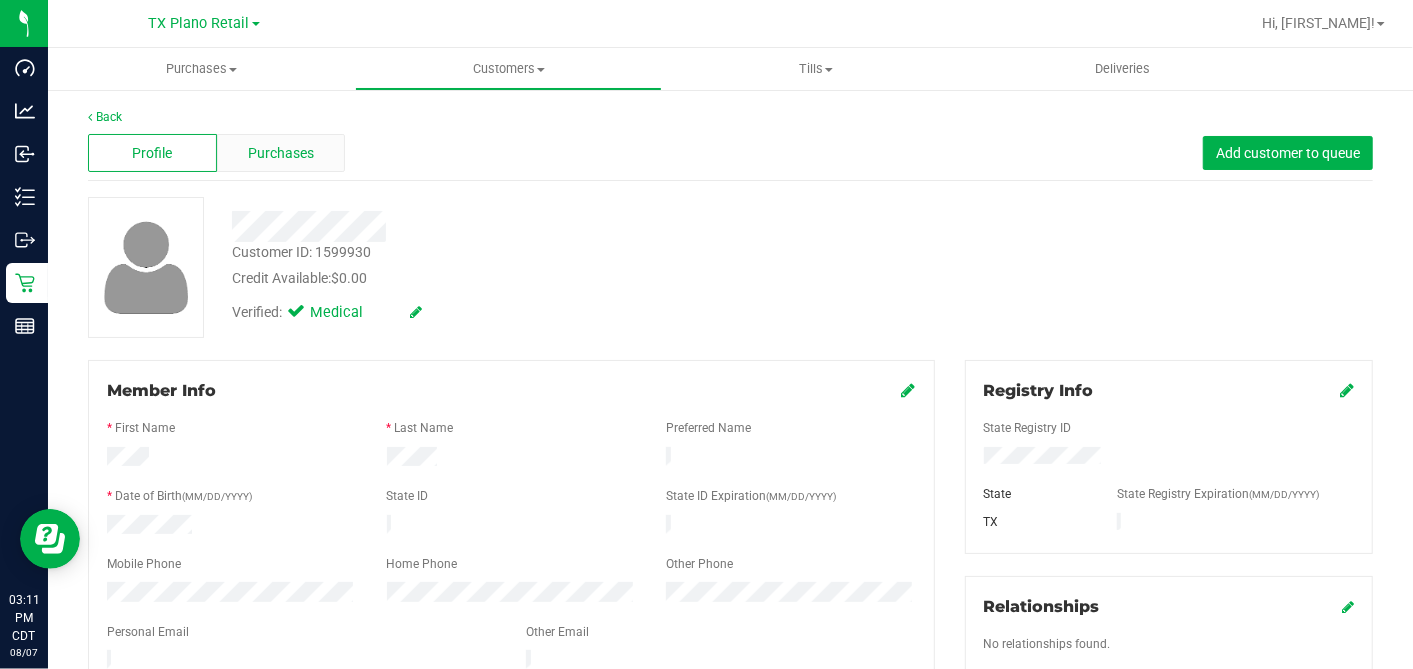 click on "Purchases" at bounding box center (281, 153) 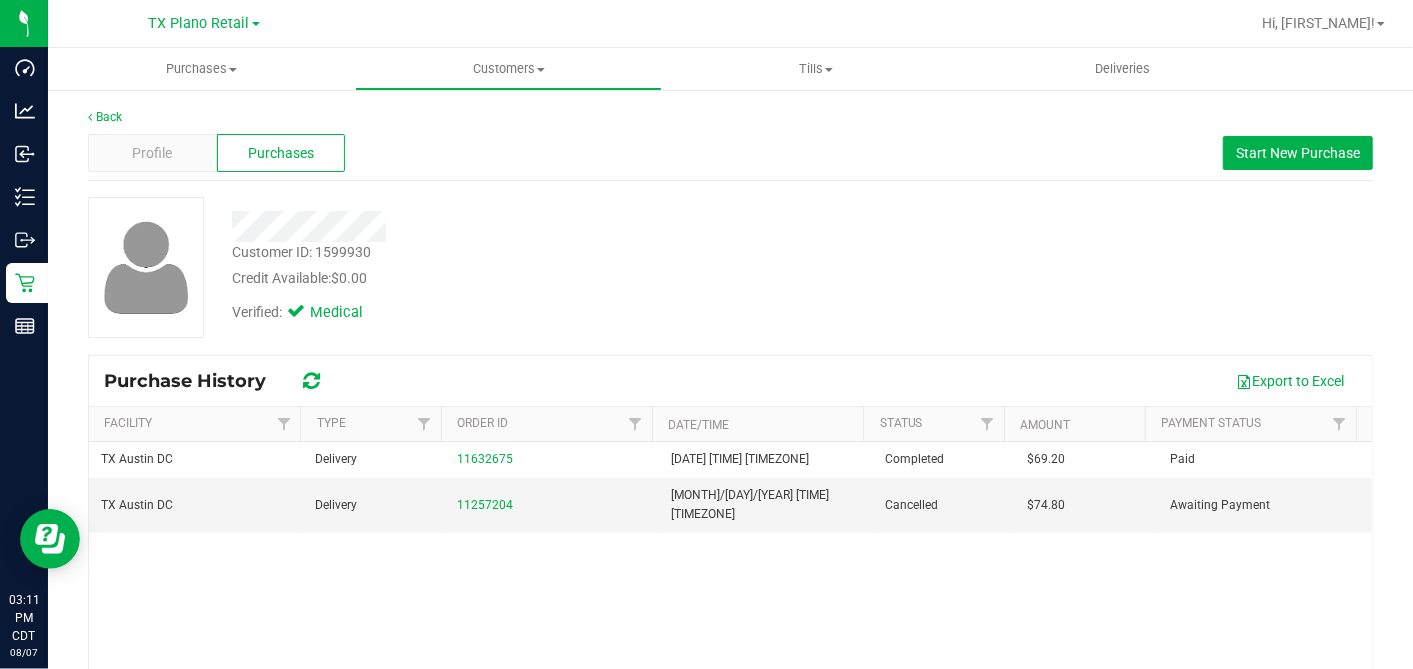 click on "Credit Available:
$0.00" at bounding box center (546, 278) 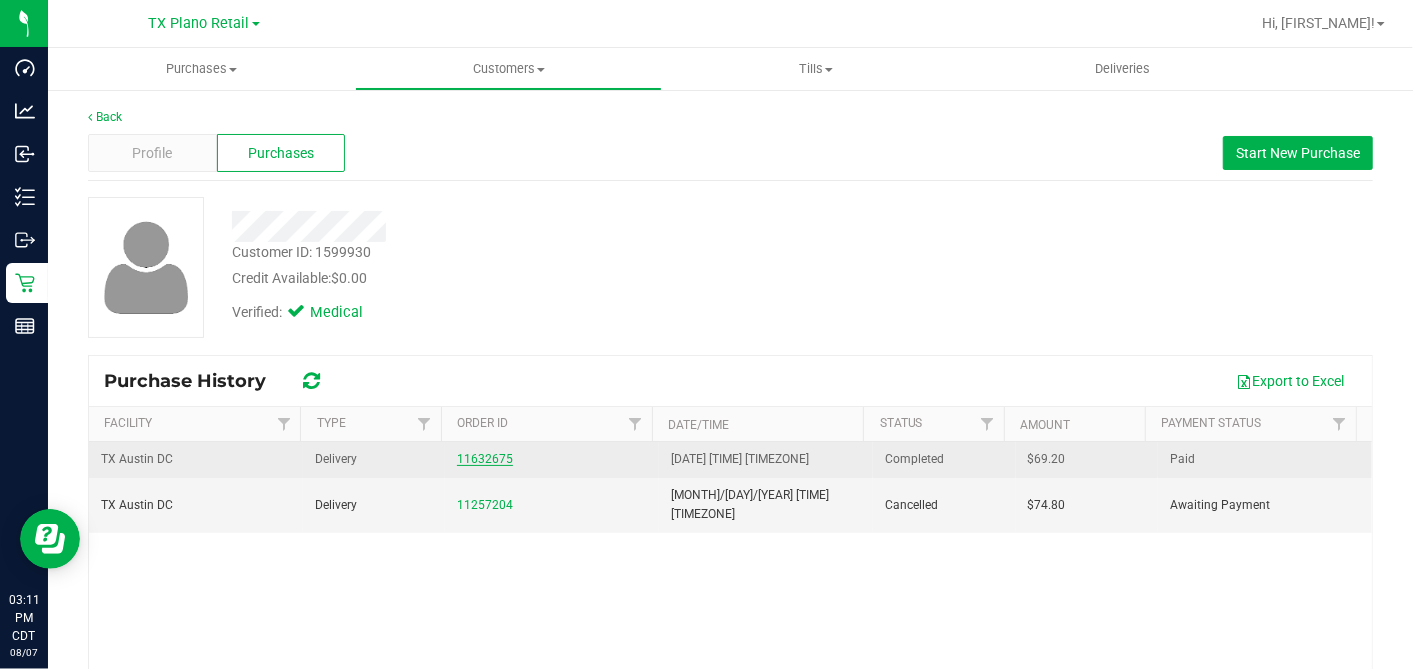 click on "11632675" at bounding box center (485, 459) 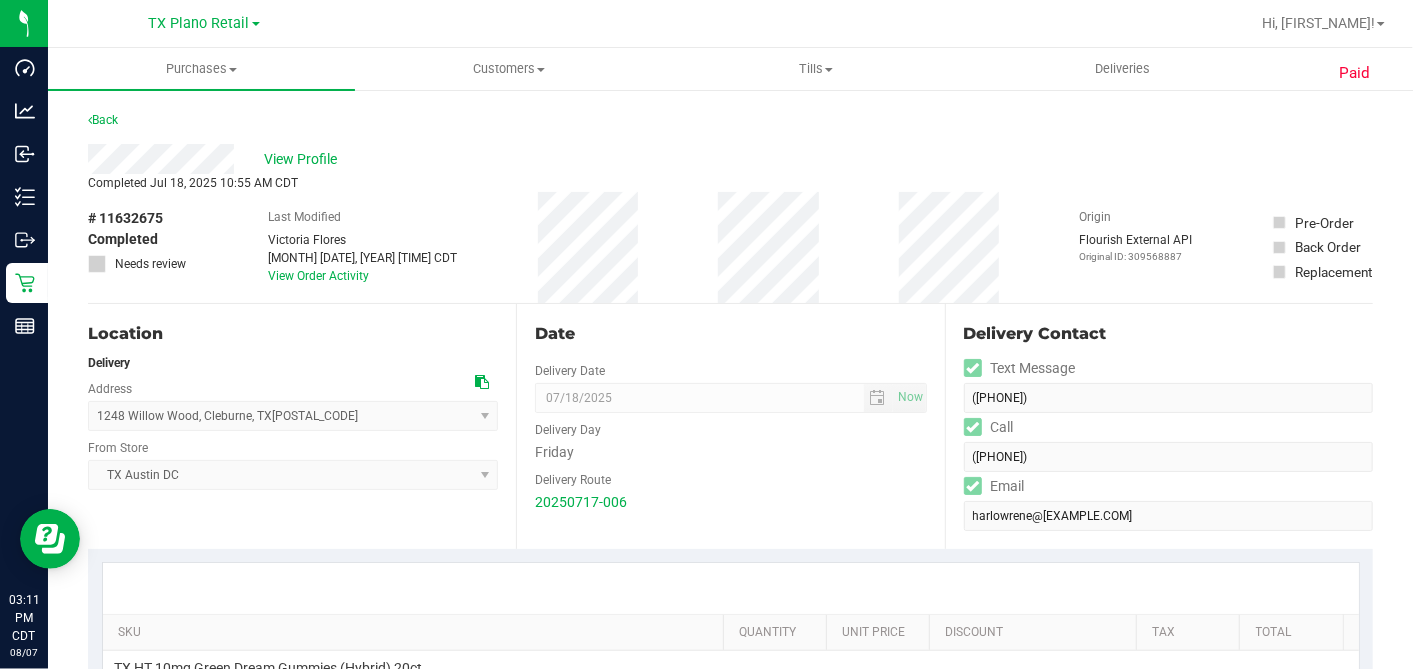 click on "# 11632675
Completed
Needs review
Last Modified
Victoria Flores
Jul 18, 2025 10:55:44 AM CDT
View Order Activity
Origin
Flourish External API
Original ID: 309568887
Pre-Order
Back Order
Replacement" at bounding box center [730, 247] 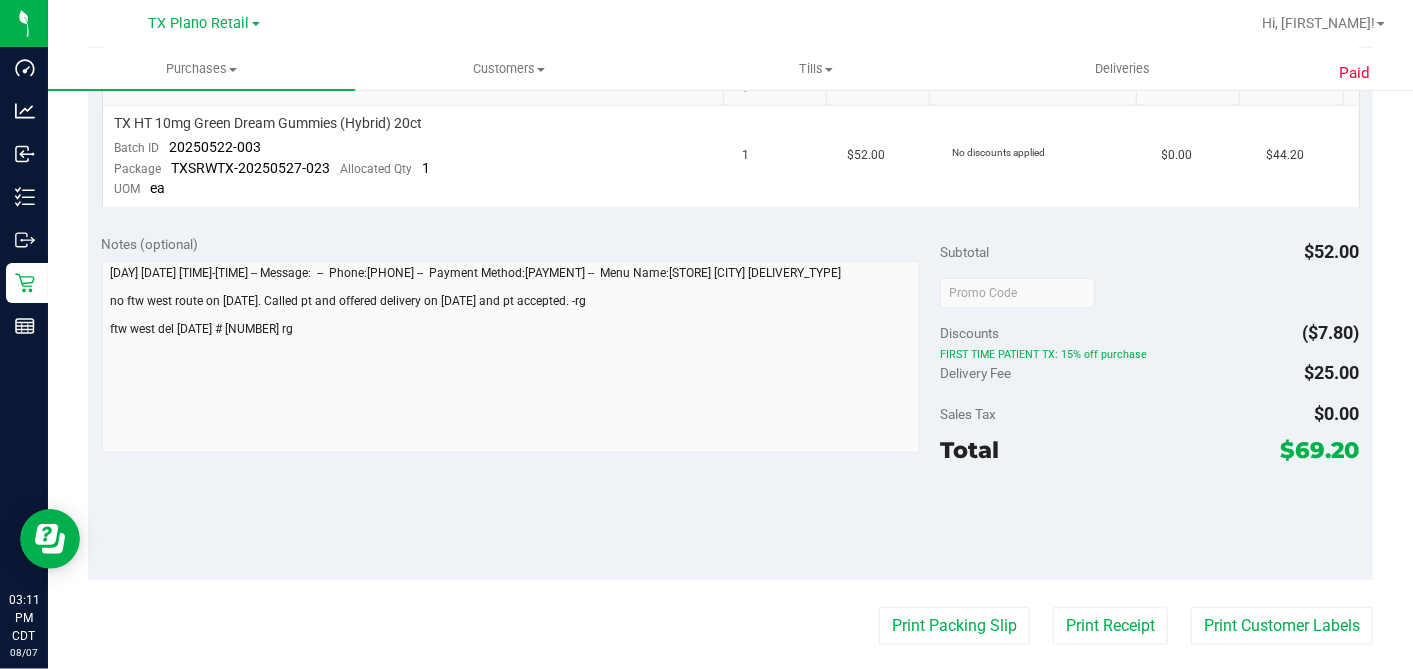 scroll, scrollTop: 666, scrollLeft: 0, axis: vertical 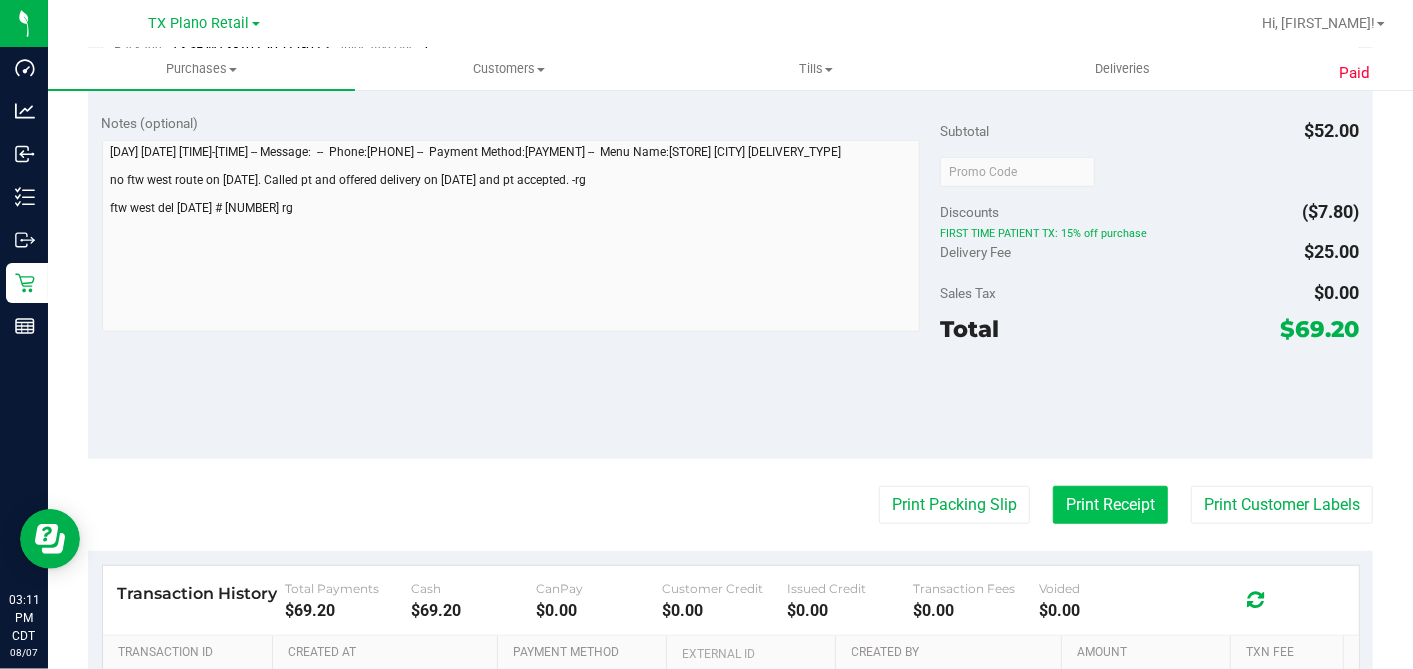 click on "Print Receipt" at bounding box center [1110, 505] 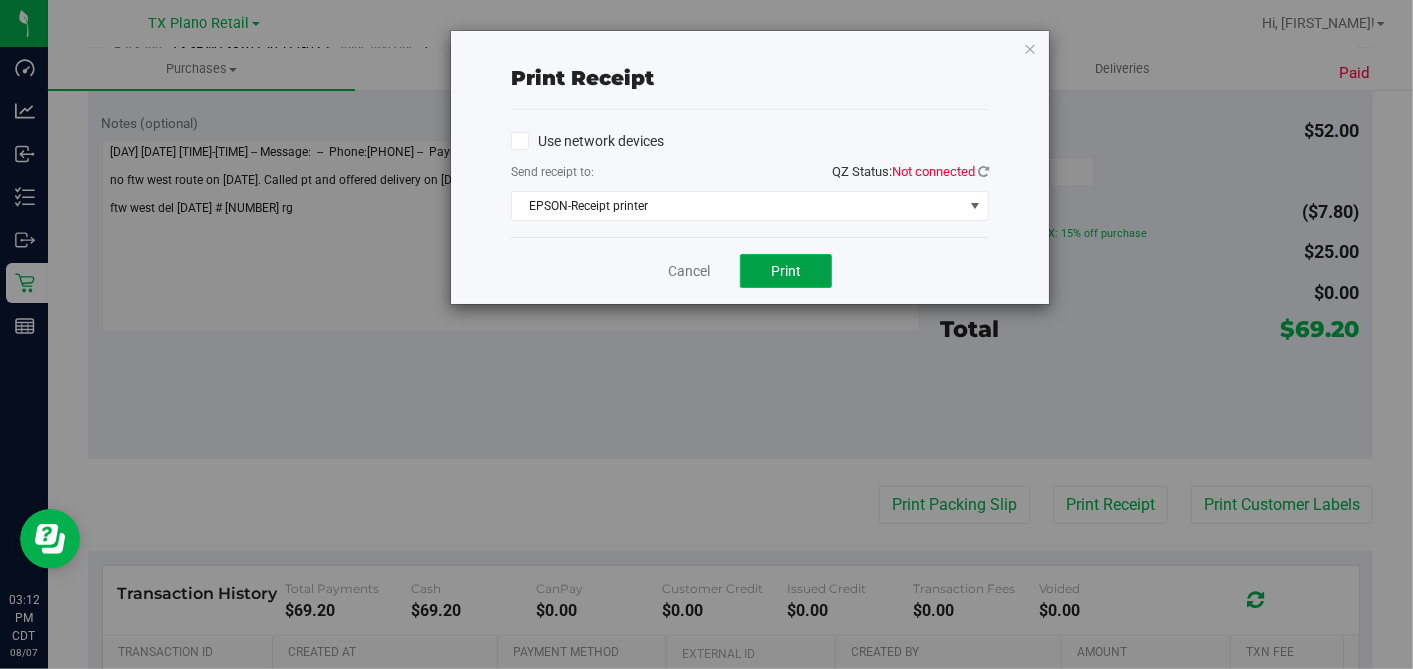 click on "Print" at bounding box center (786, 271) 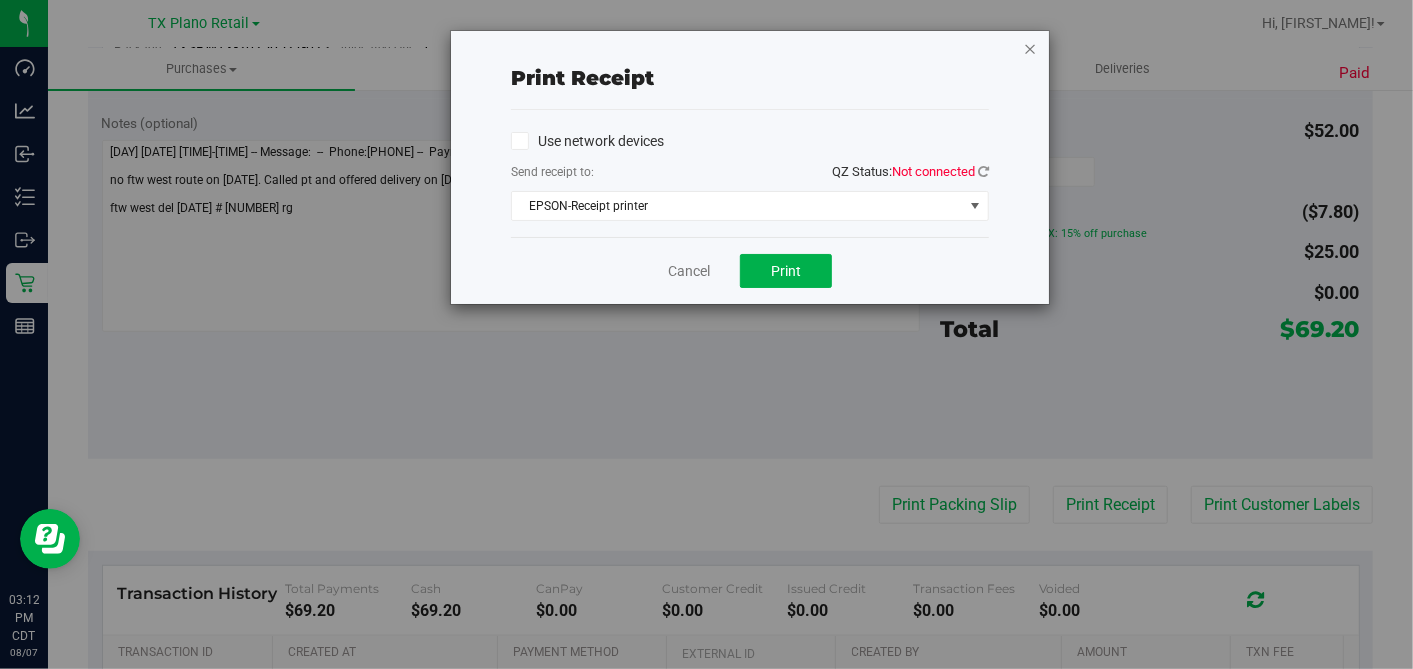 click at bounding box center [1030, 48] 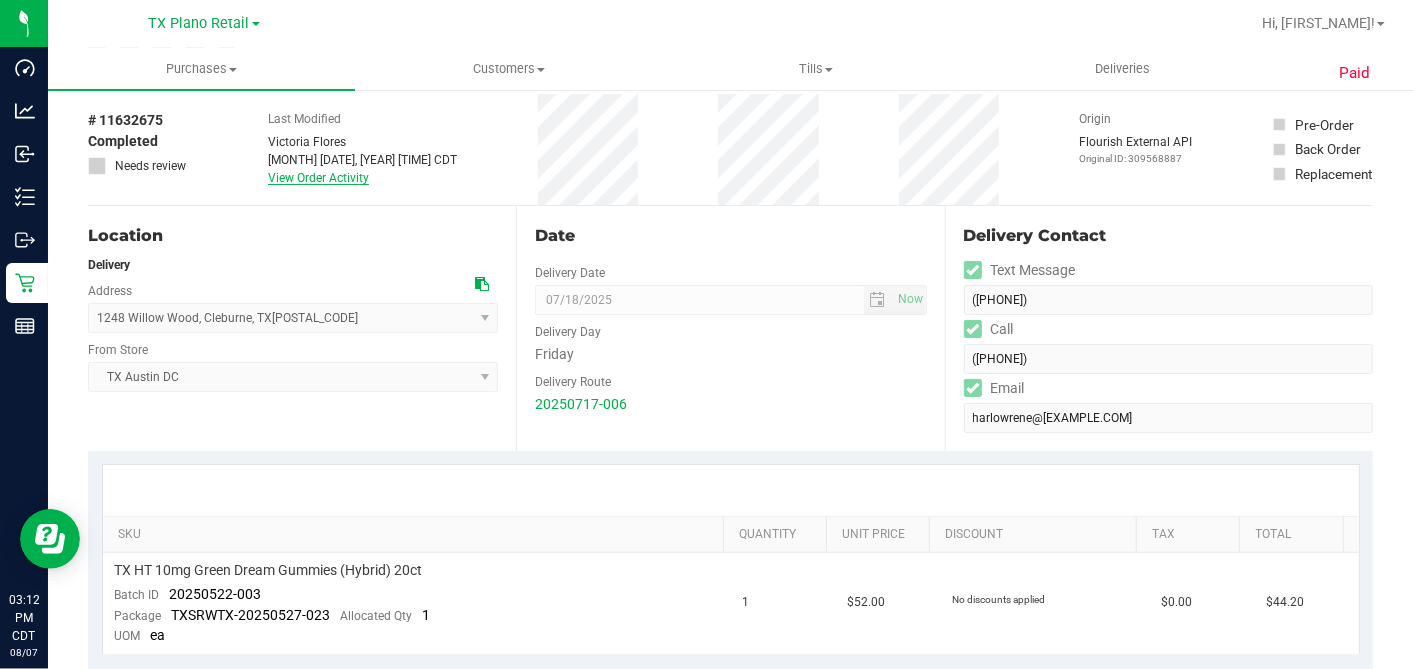 scroll, scrollTop: 0, scrollLeft: 0, axis: both 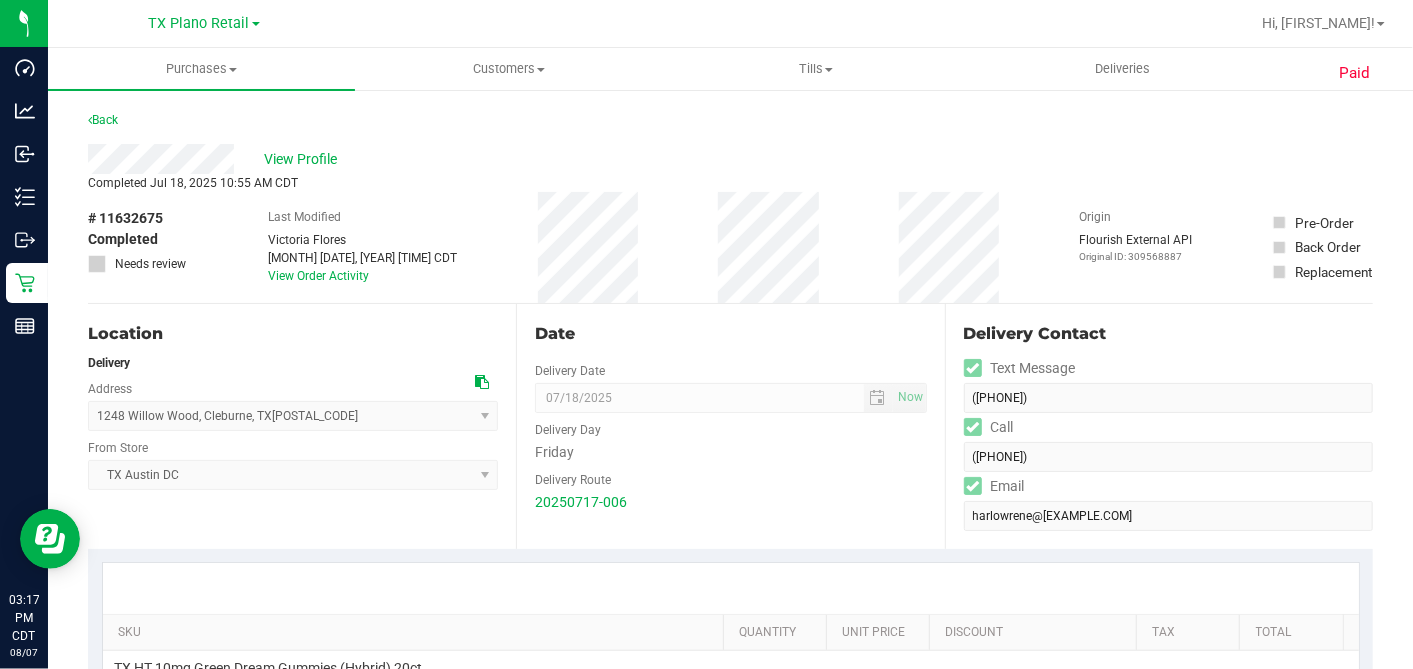 click on "View Profile" at bounding box center [730, 159] 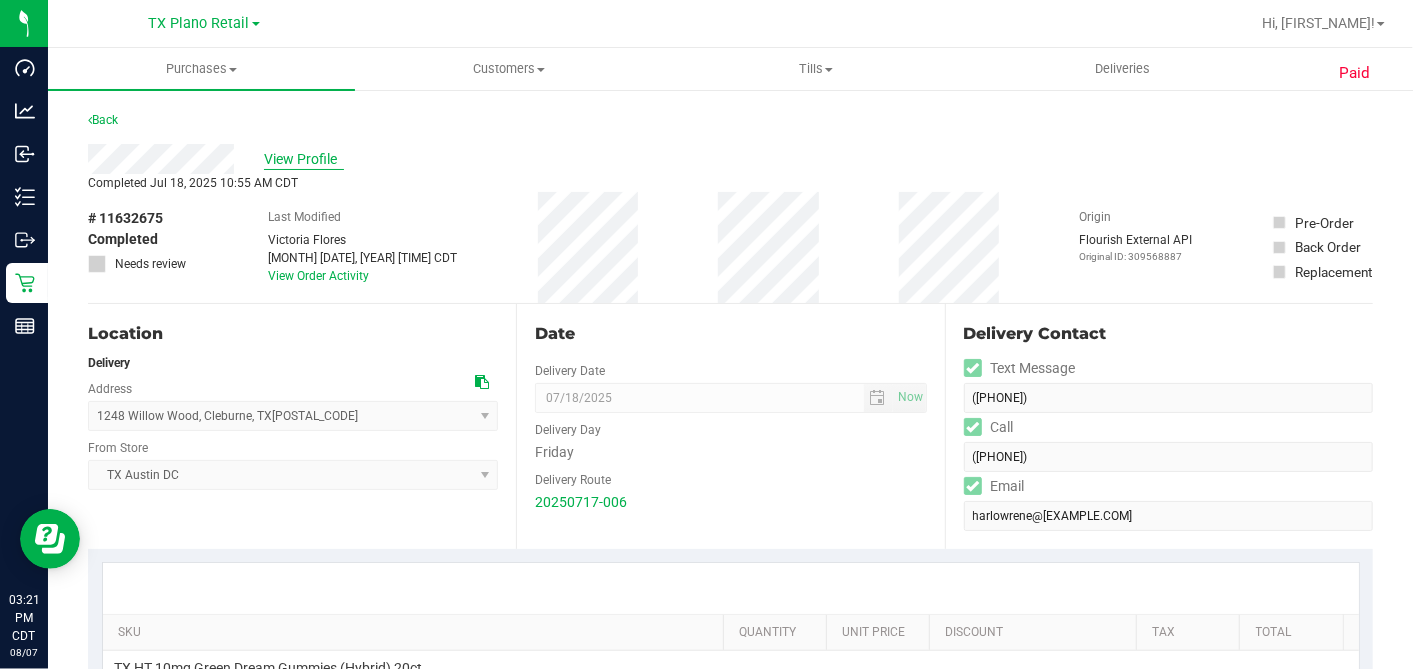 click on "View Profile" at bounding box center (304, 159) 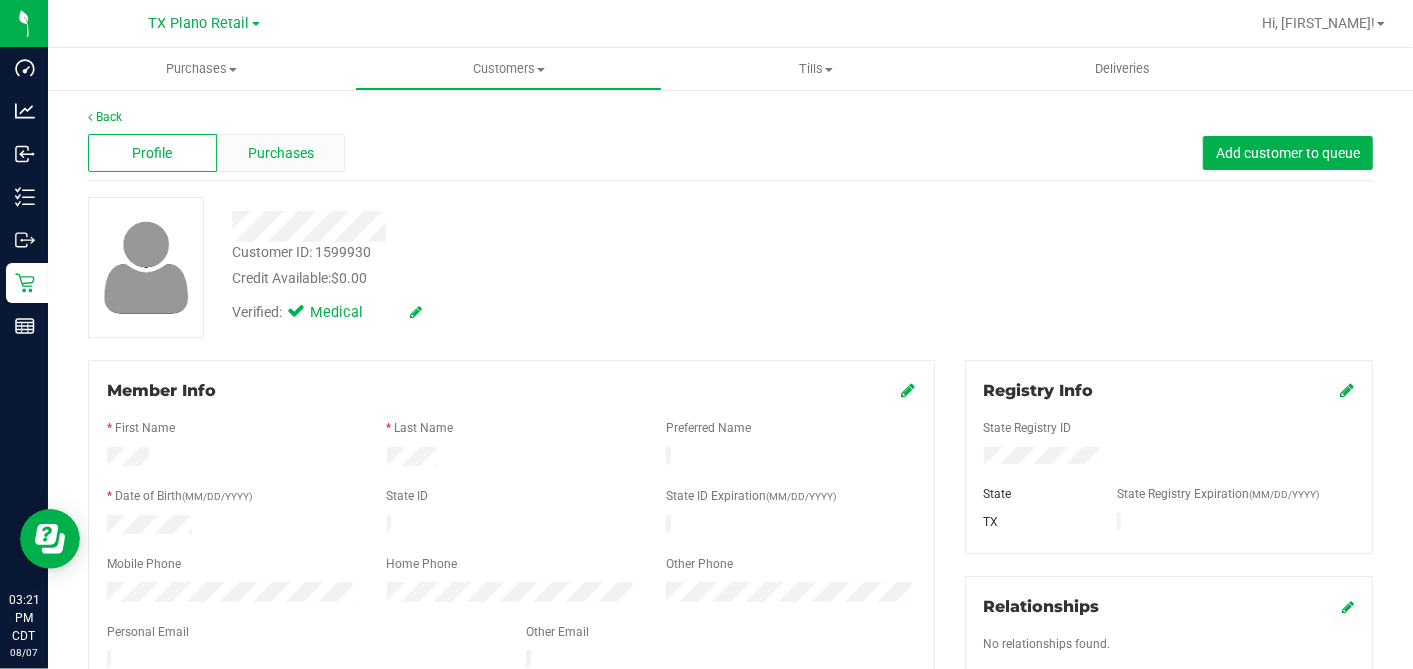 click on "Purchases" at bounding box center [281, 153] 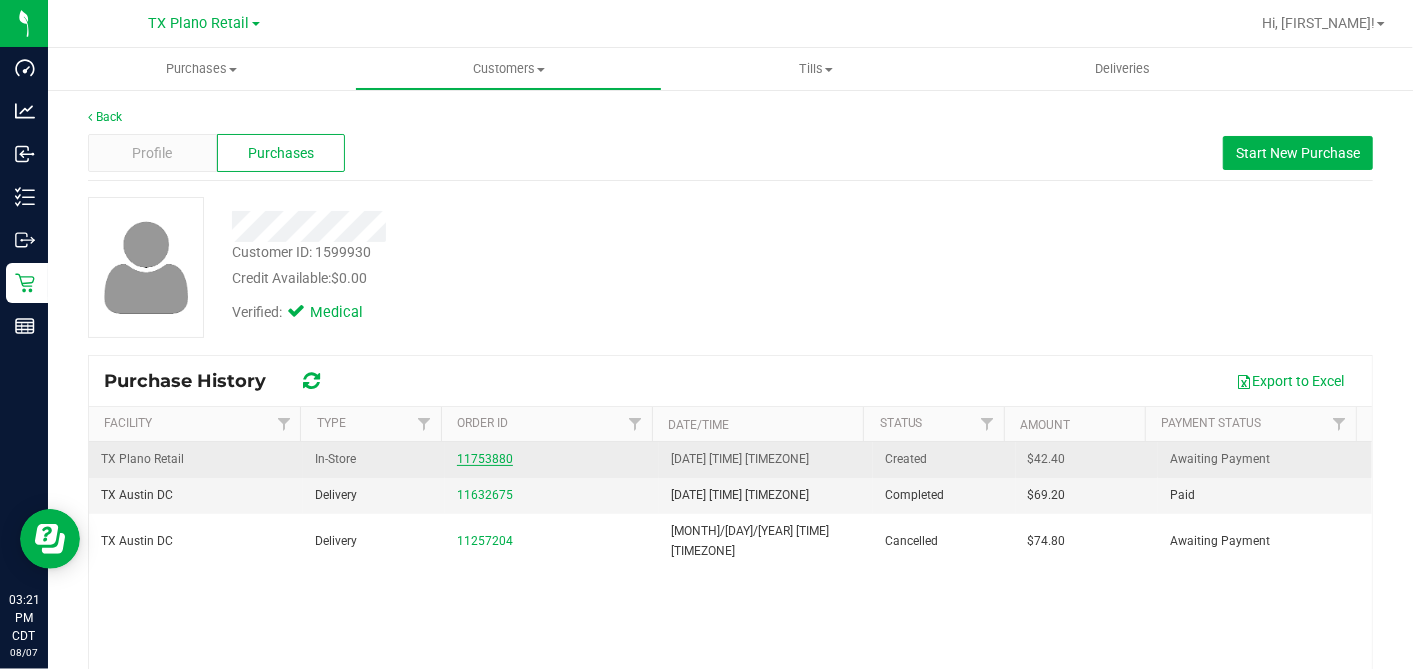 click on "11753880" at bounding box center (485, 459) 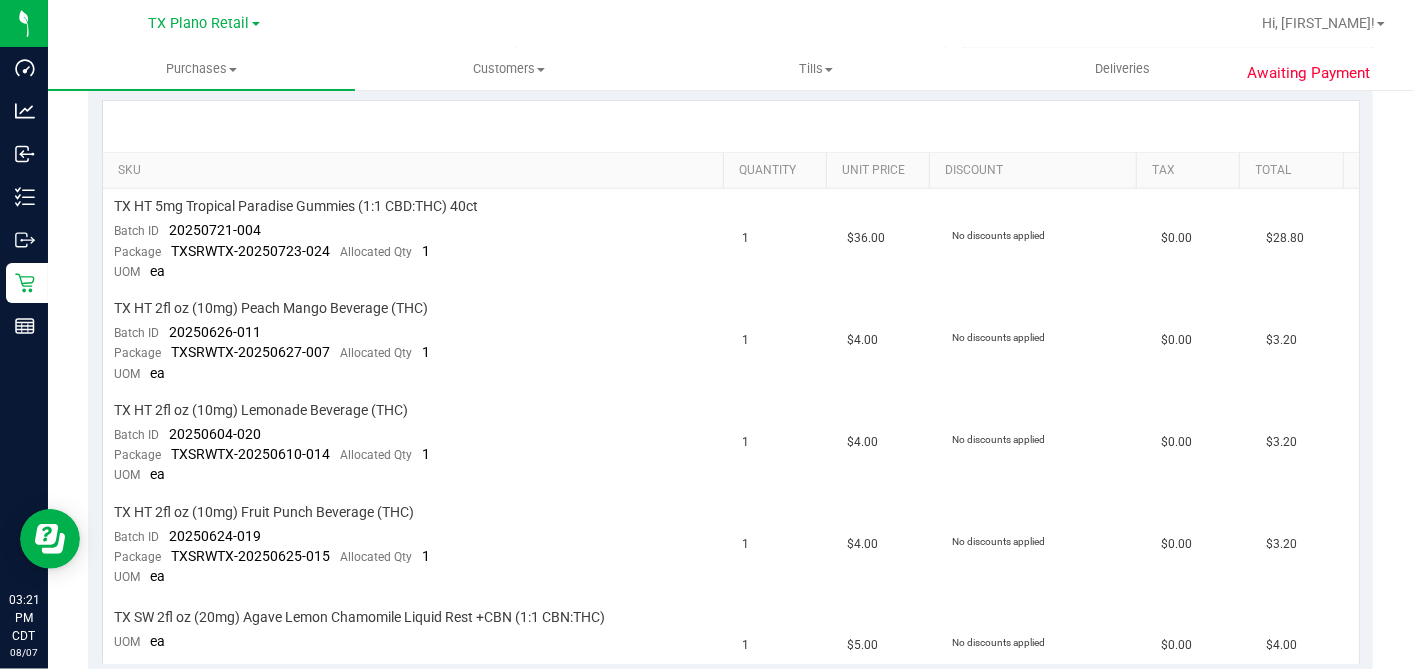 scroll, scrollTop: 0, scrollLeft: 0, axis: both 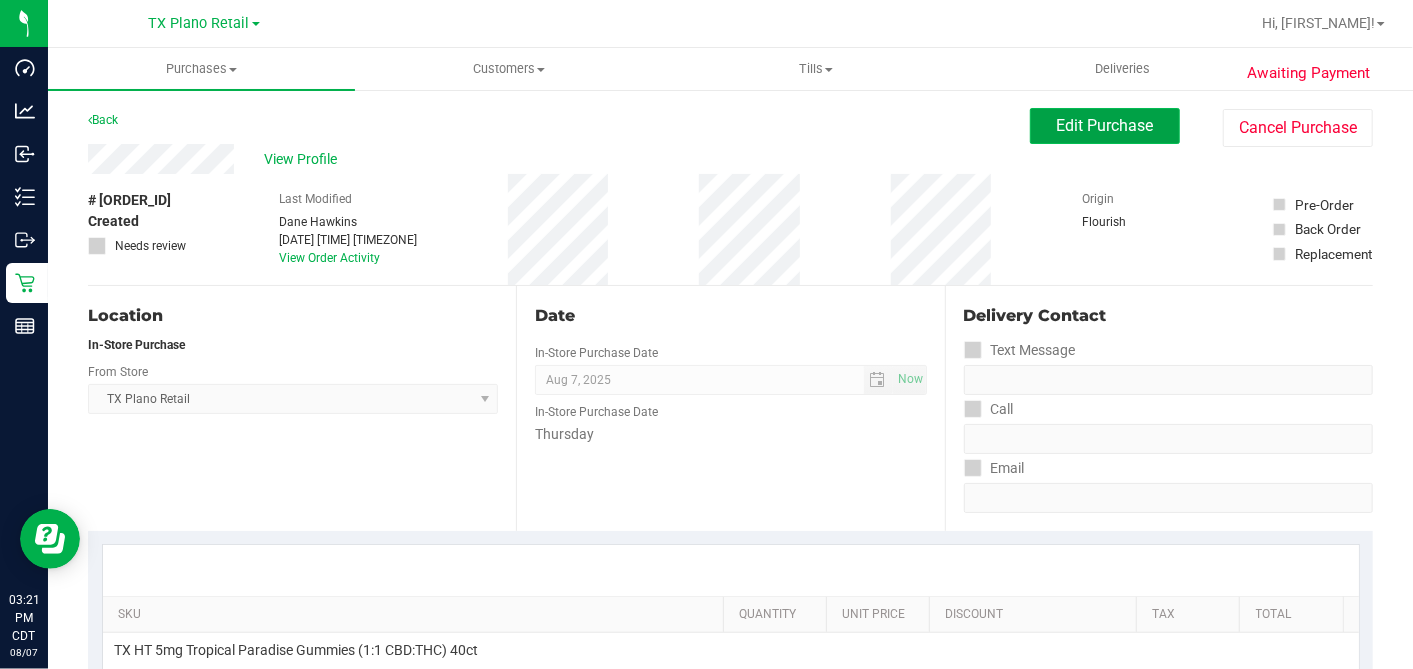 click on "Edit Purchase" at bounding box center (1105, 125) 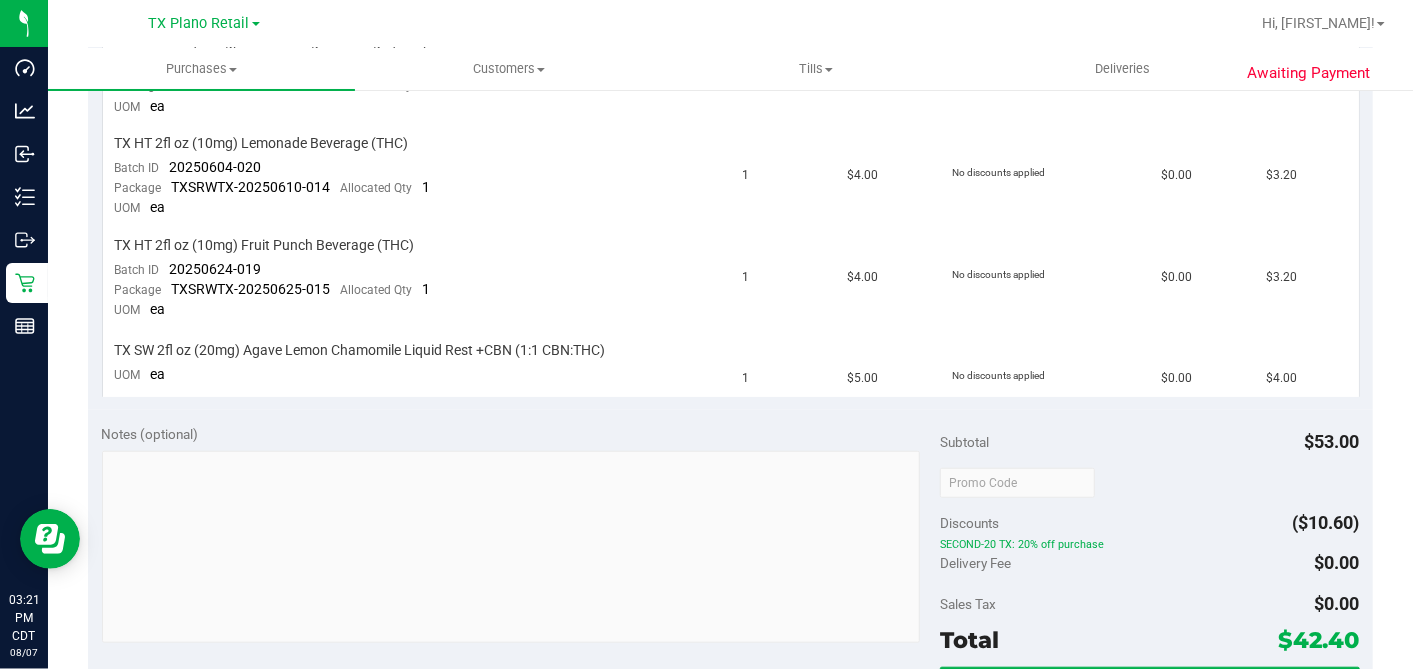 scroll, scrollTop: 777, scrollLeft: 0, axis: vertical 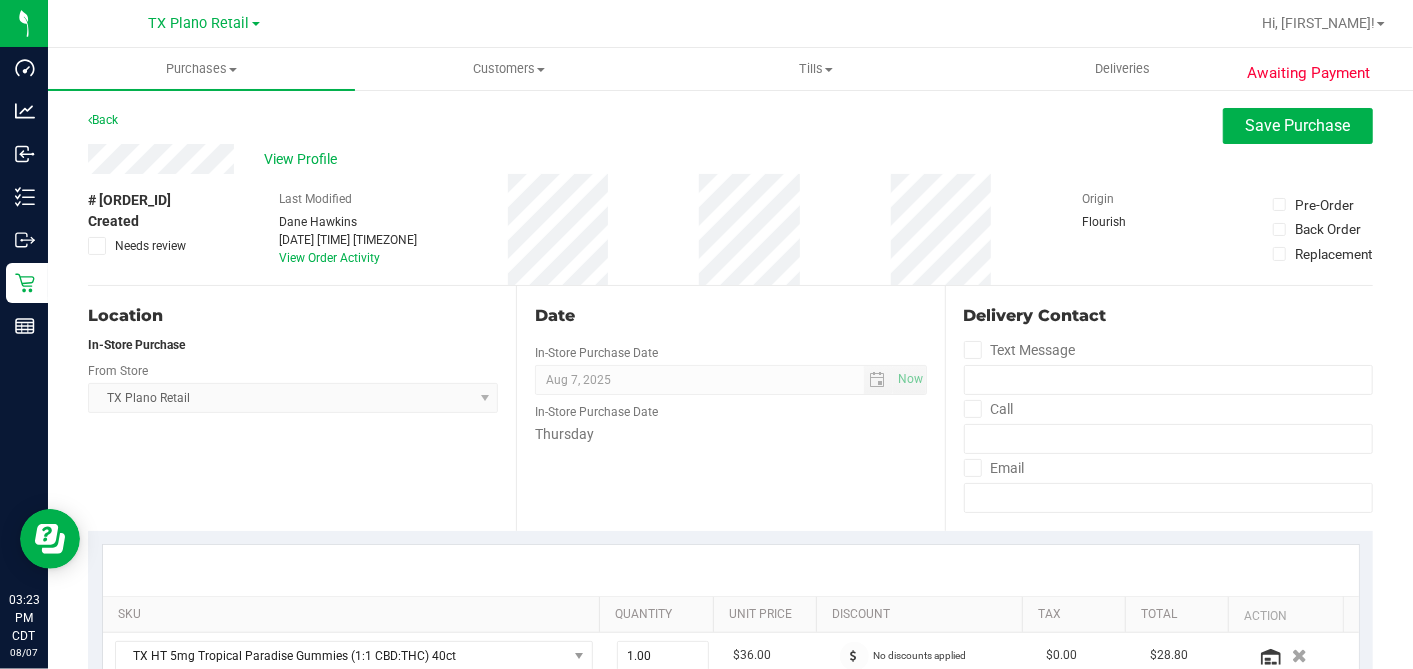 click on "In-Store Purchase" at bounding box center (293, 345) 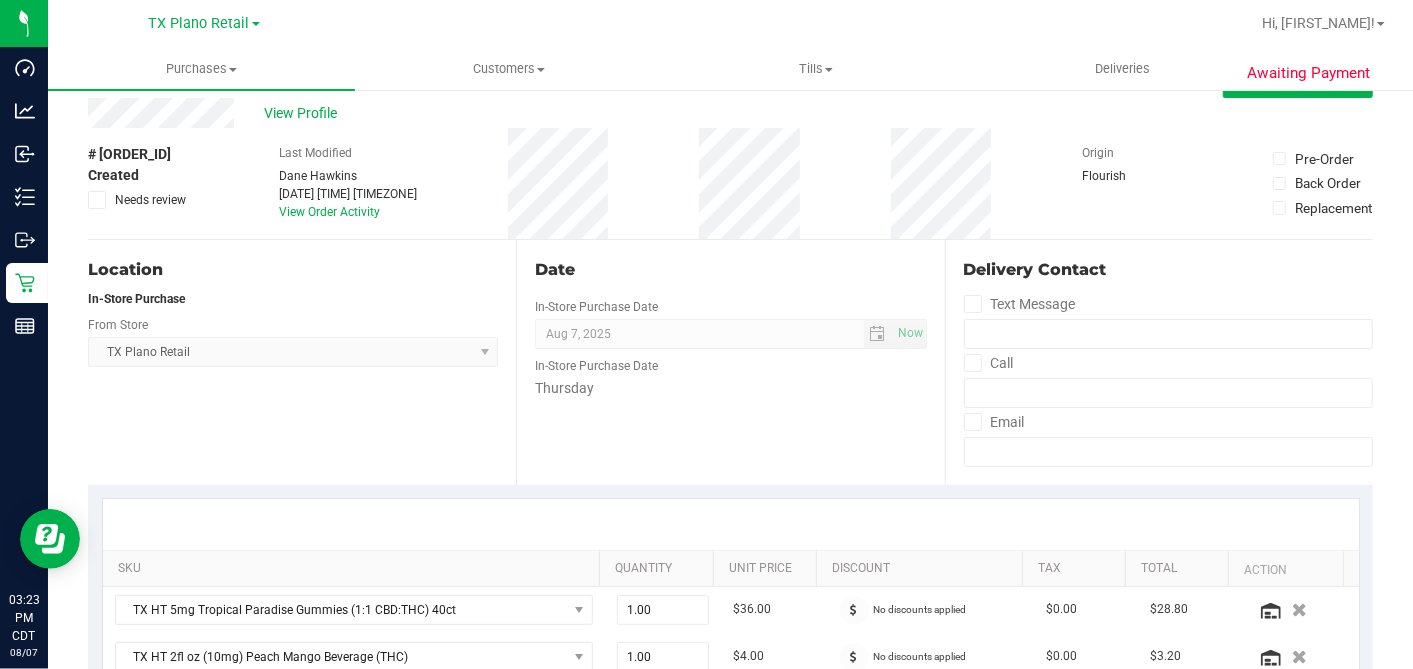 scroll, scrollTop: 0, scrollLeft: 0, axis: both 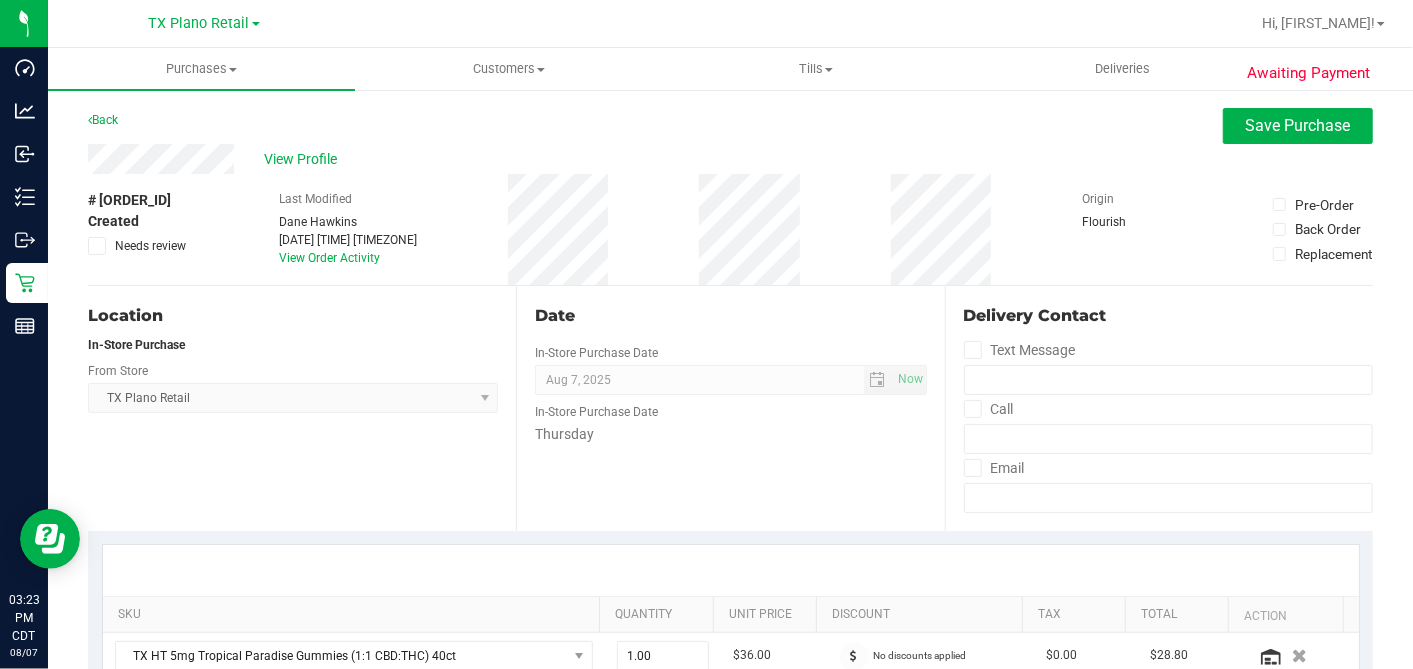 click on "View Profile" at bounding box center (730, 159) 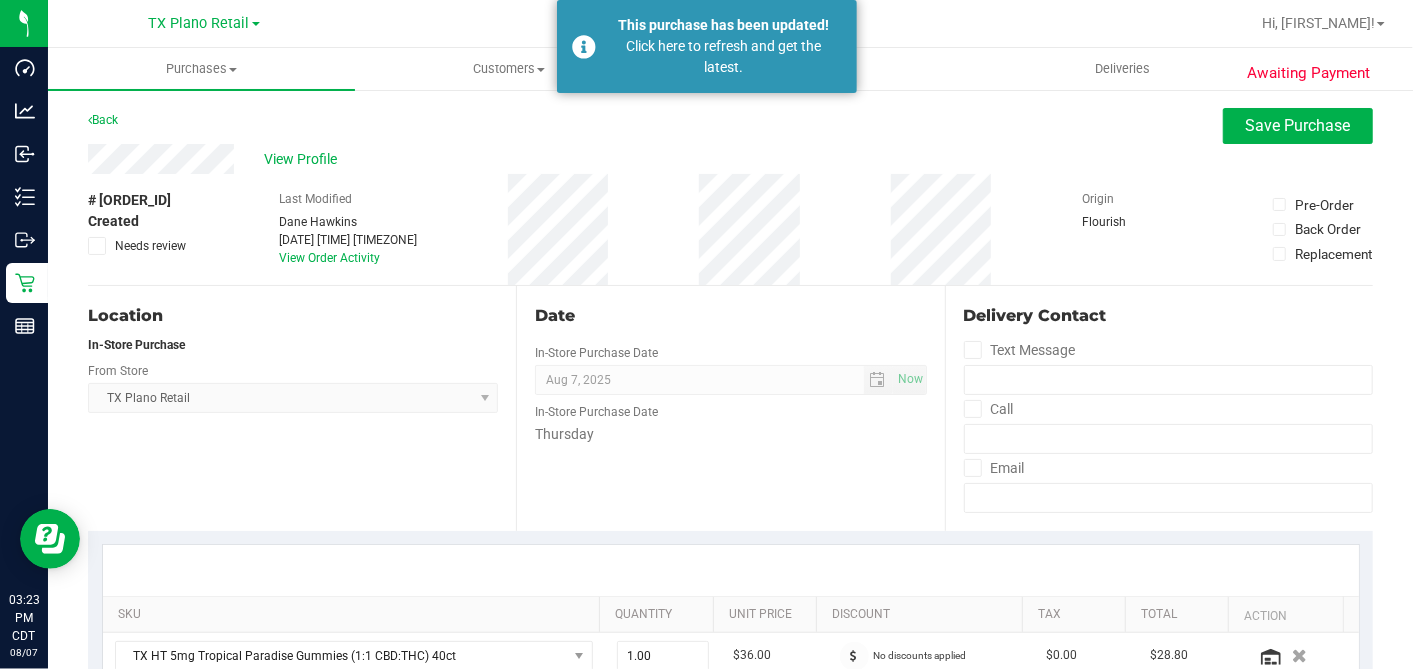 click on "Back
Save Purchase" at bounding box center (730, 126) 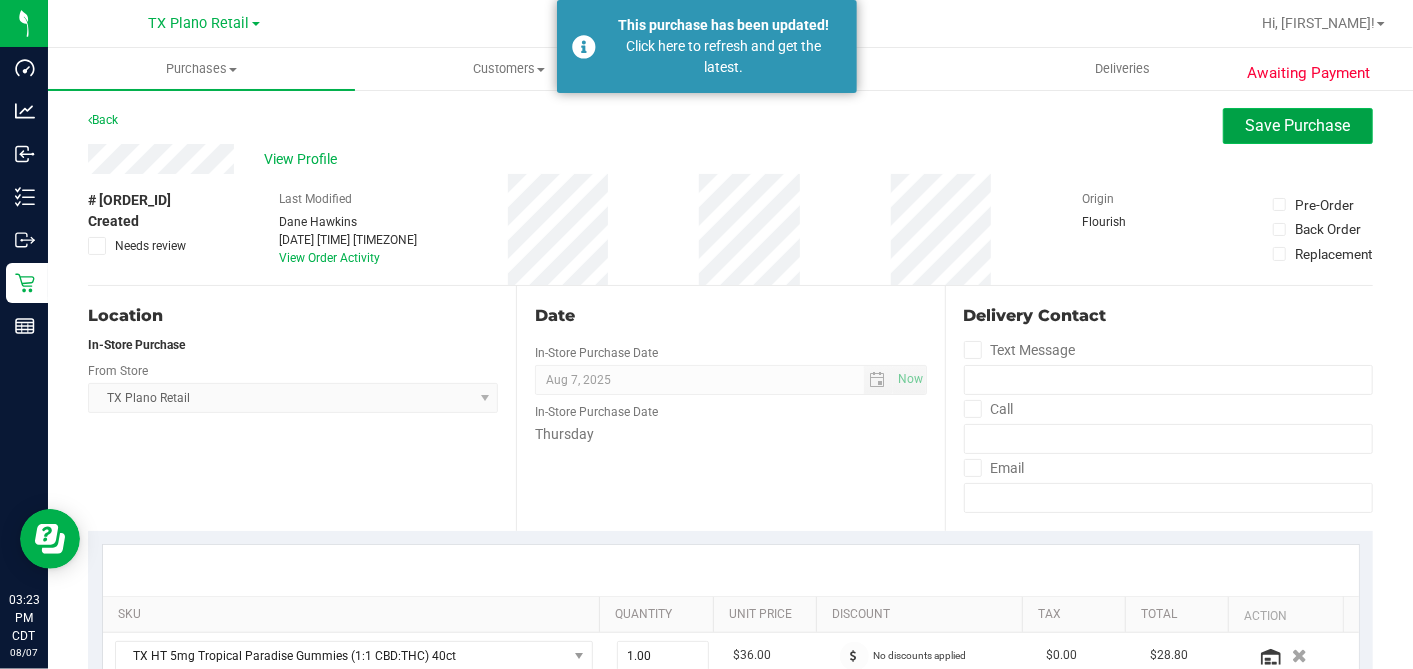 click on "Save Purchase" at bounding box center (1298, 126) 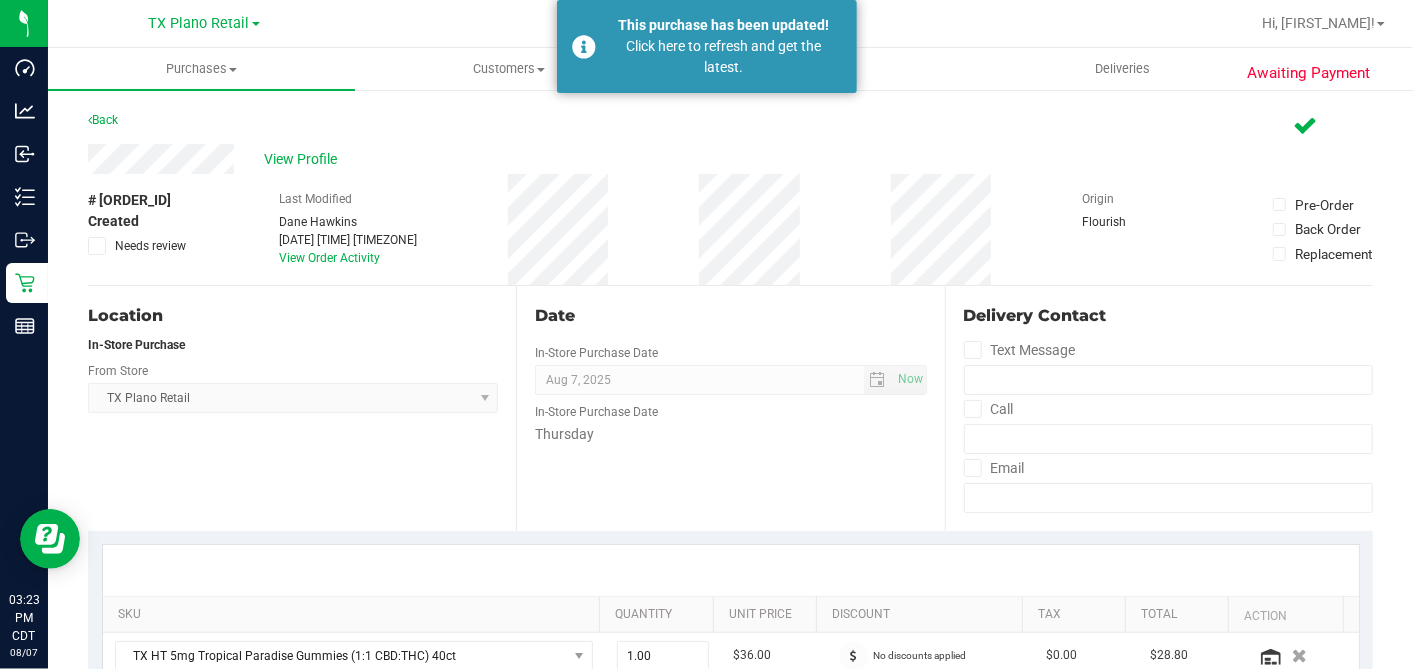 click on "View Profile" at bounding box center [690, 159] 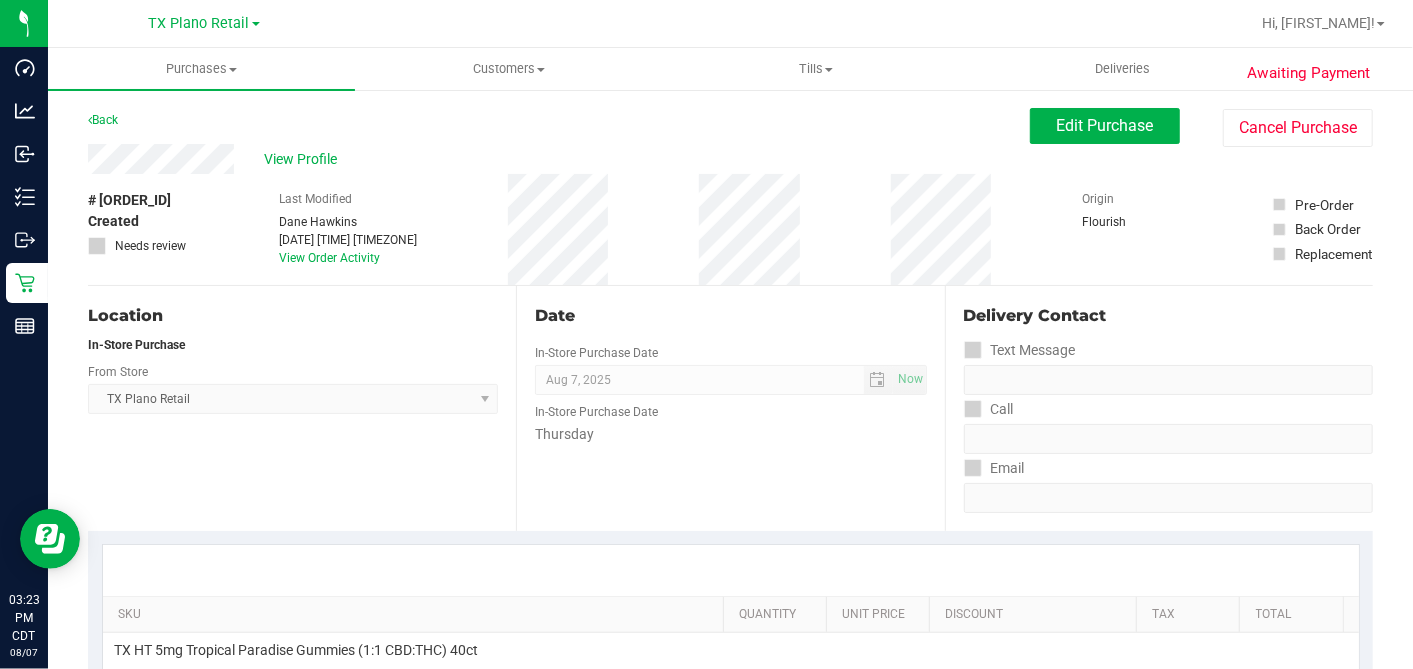 click on "View Profile" at bounding box center [304, 159] 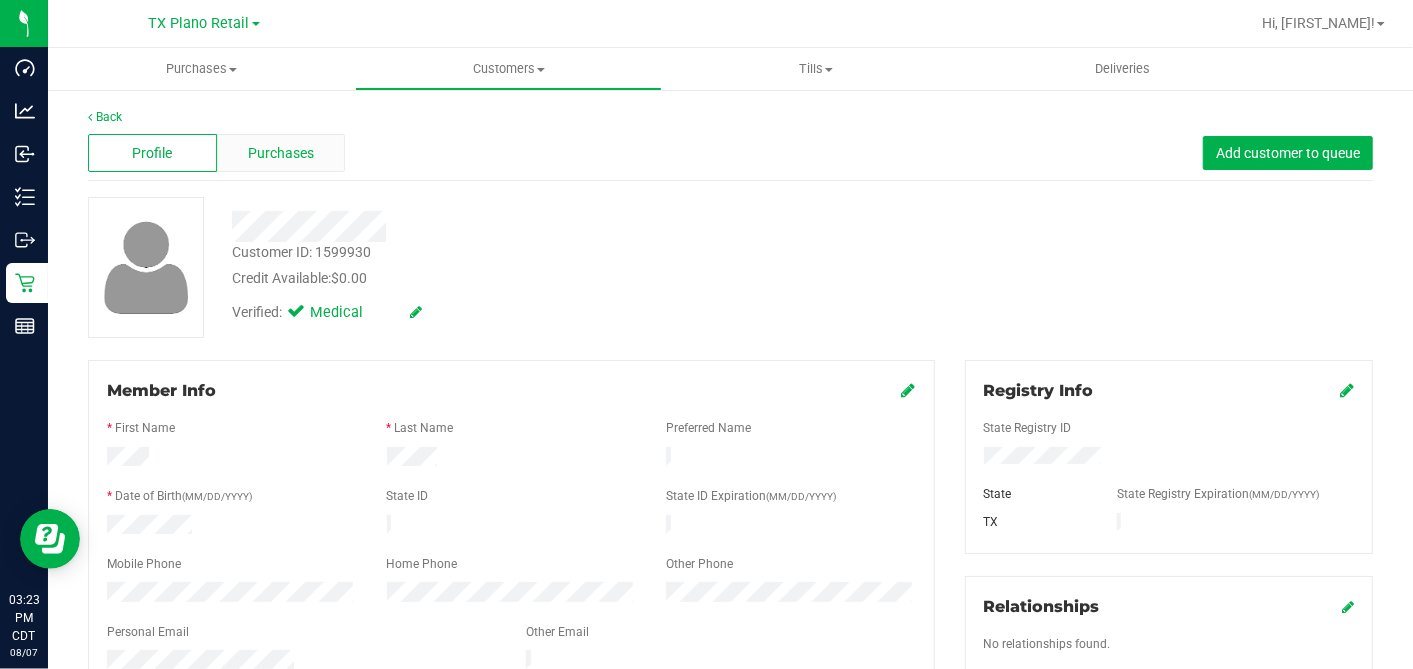 click on "Purchases" at bounding box center (281, 153) 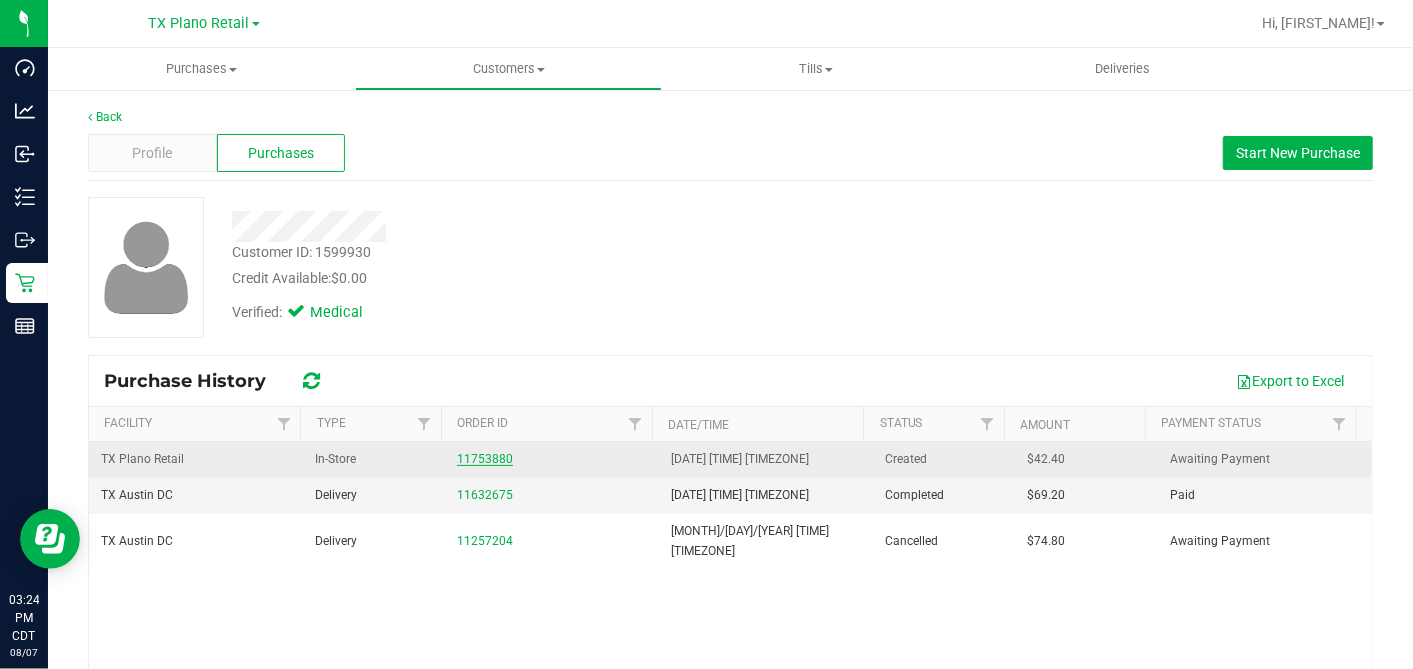 click on "11753880" at bounding box center (485, 459) 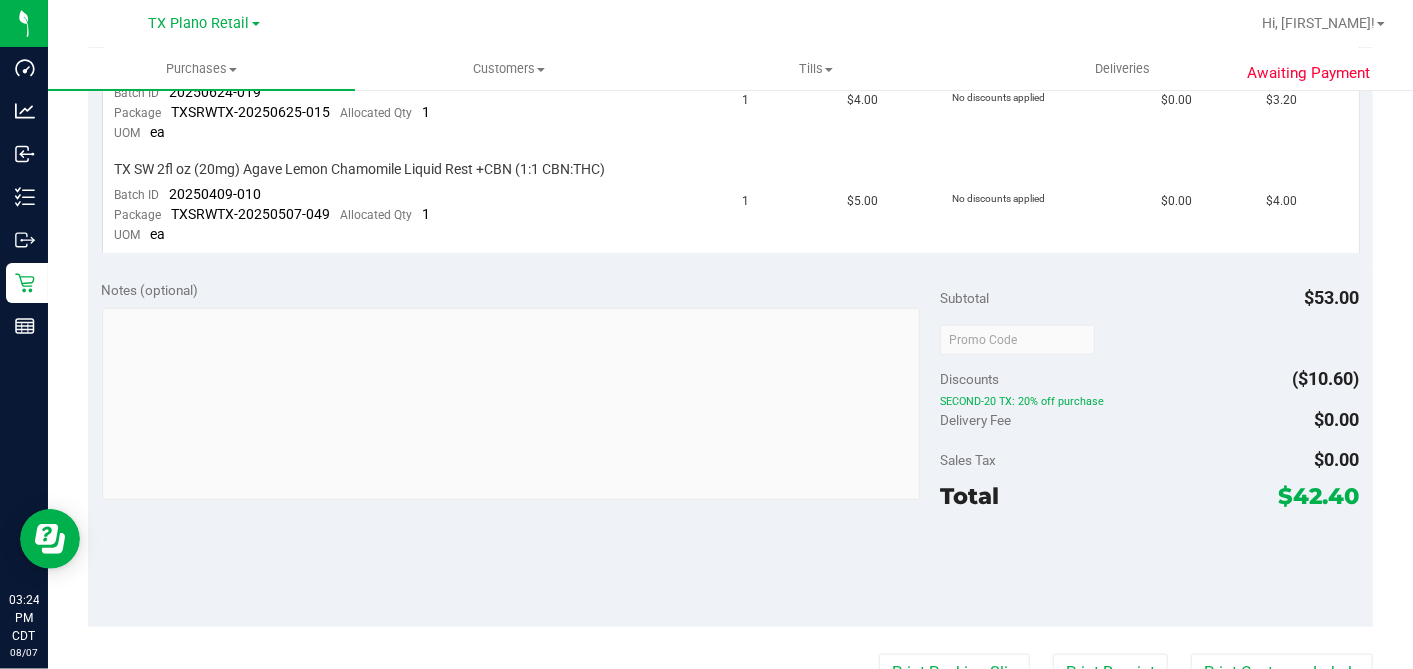 scroll, scrollTop: 1111, scrollLeft: 0, axis: vertical 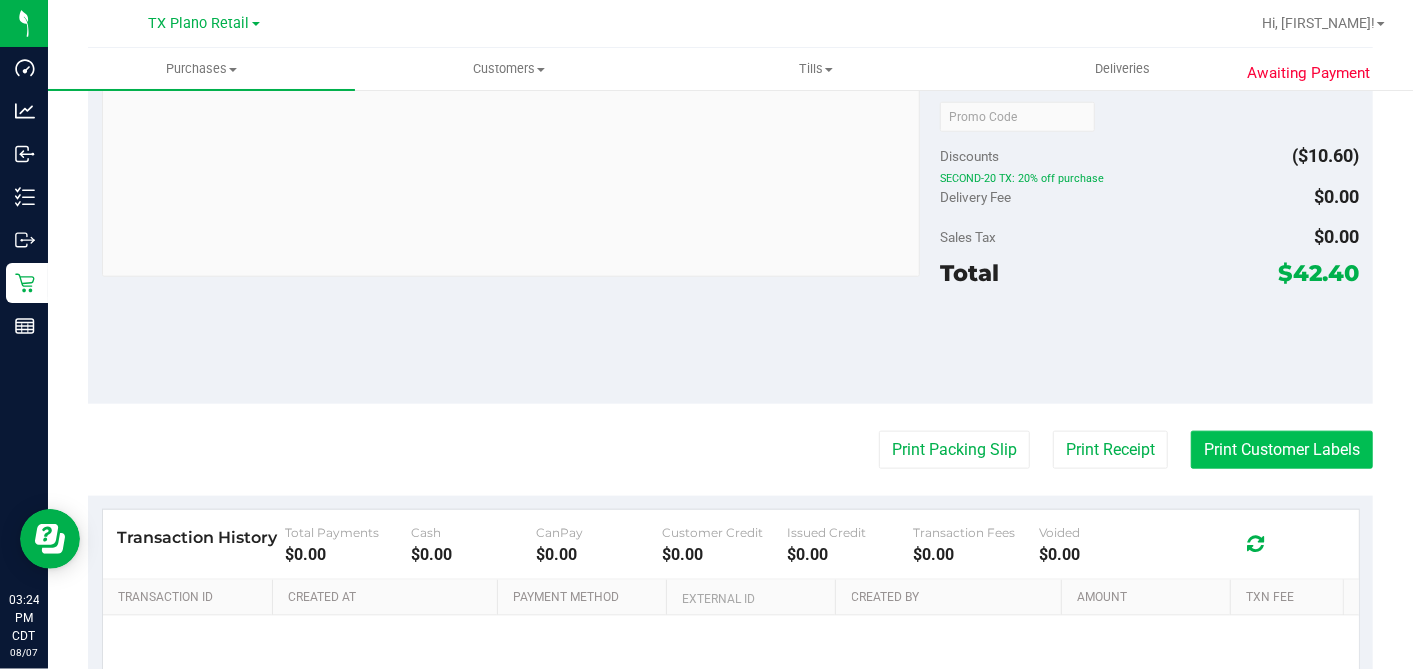 click on "Print Customer Labels" at bounding box center [1282, 450] 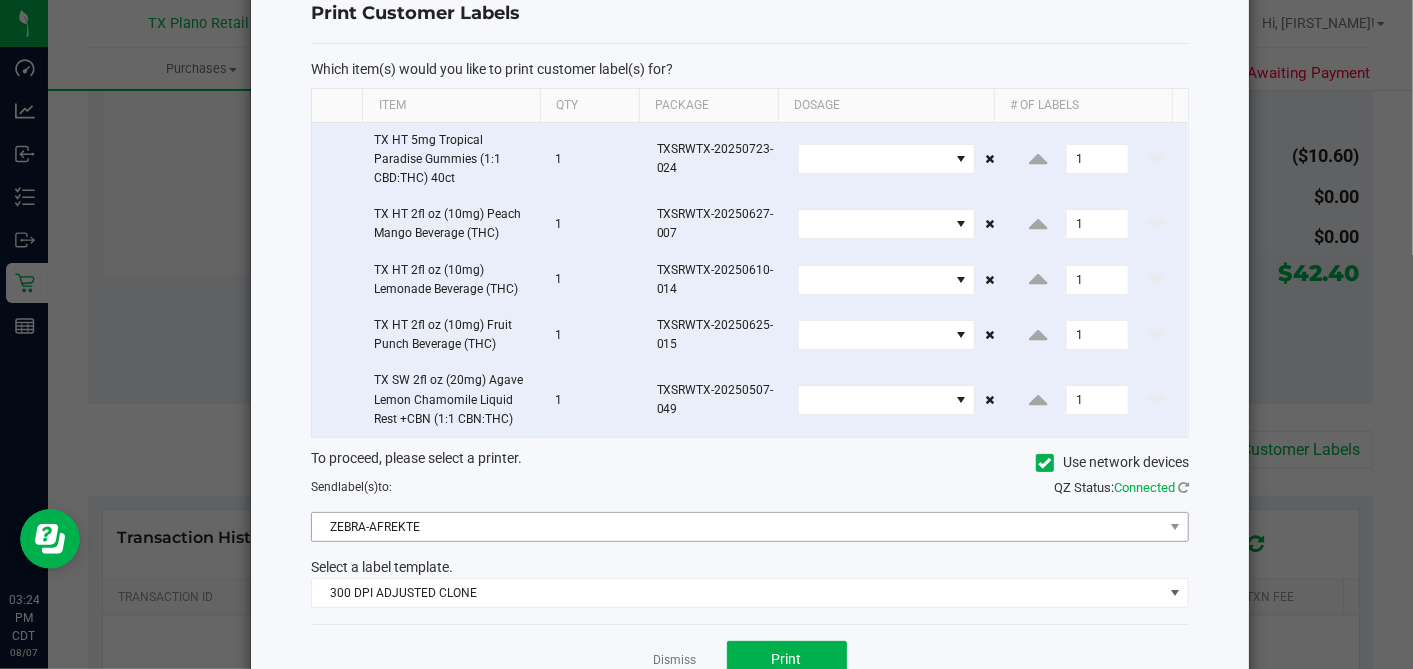 scroll, scrollTop: 113, scrollLeft: 0, axis: vertical 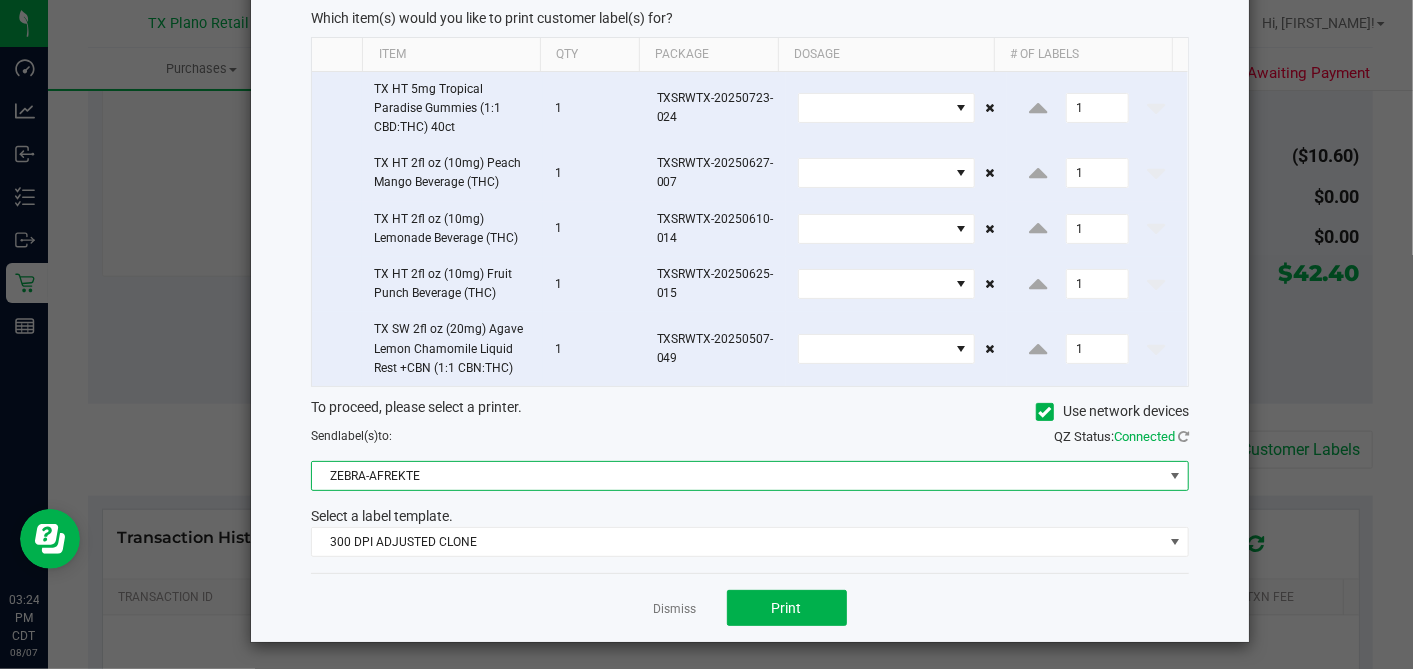 click on "ZEBRA-AFREKTE" at bounding box center [737, 476] 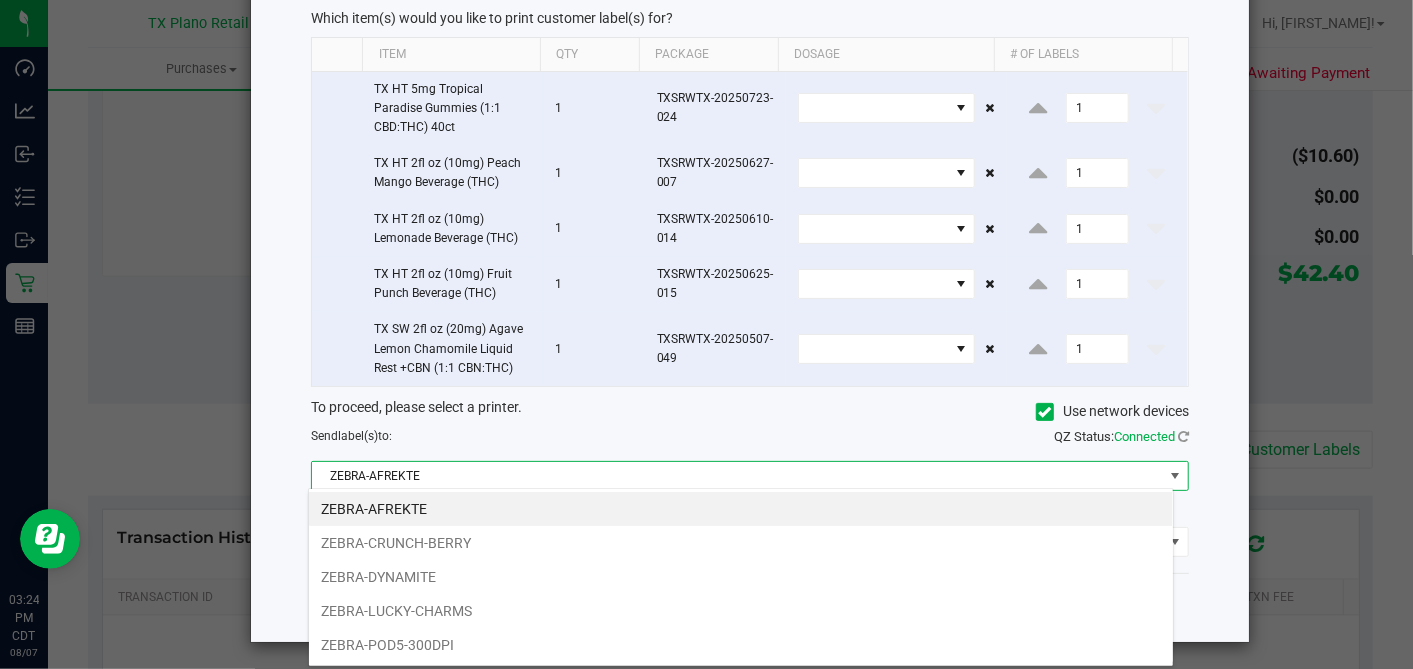 scroll, scrollTop: 99970, scrollLeft: 99133, axis: both 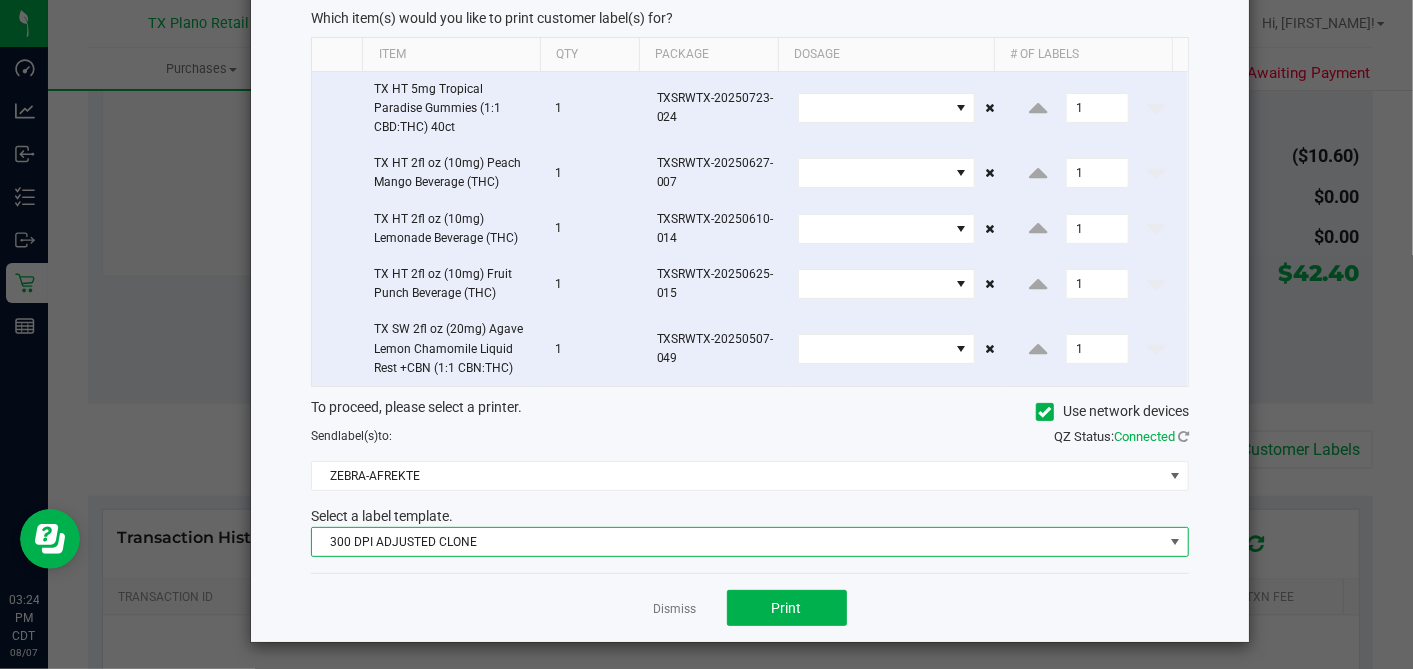 click on "300 DPI ADJUSTED CLONE" at bounding box center [737, 542] 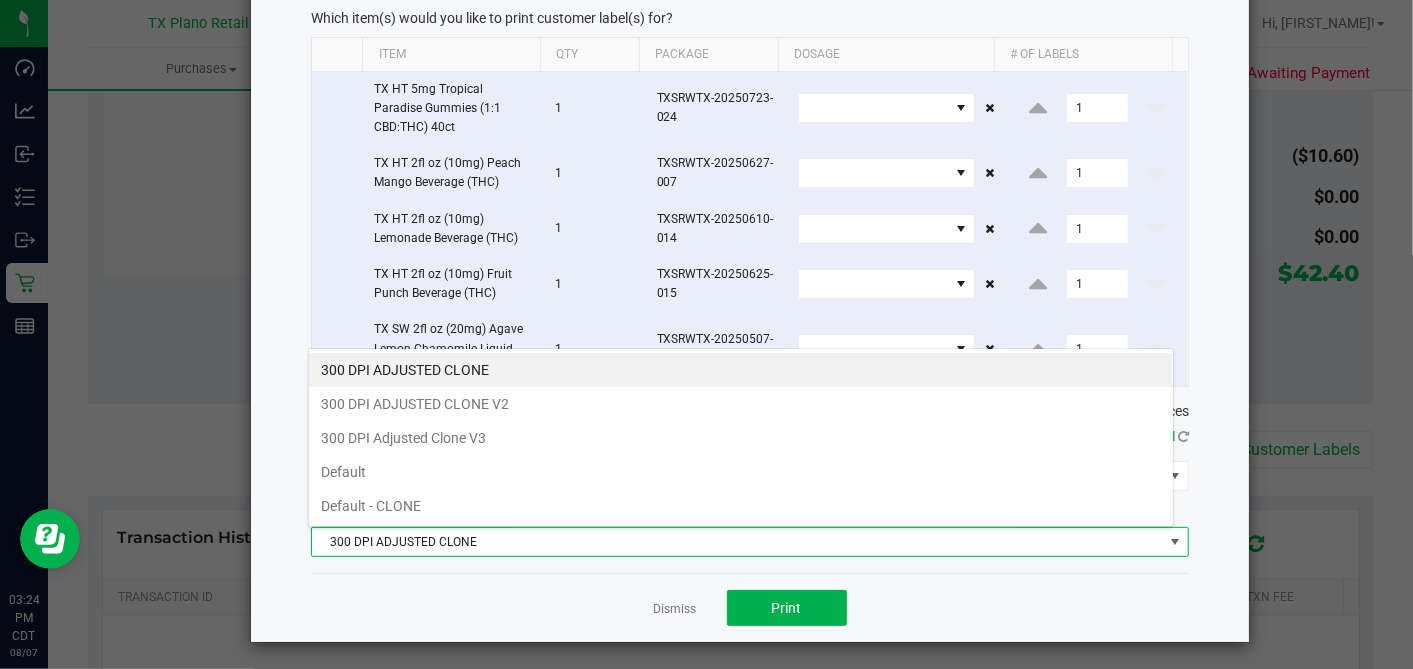 scroll, scrollTop: 99970, scrollLeft: 99133, axis: both 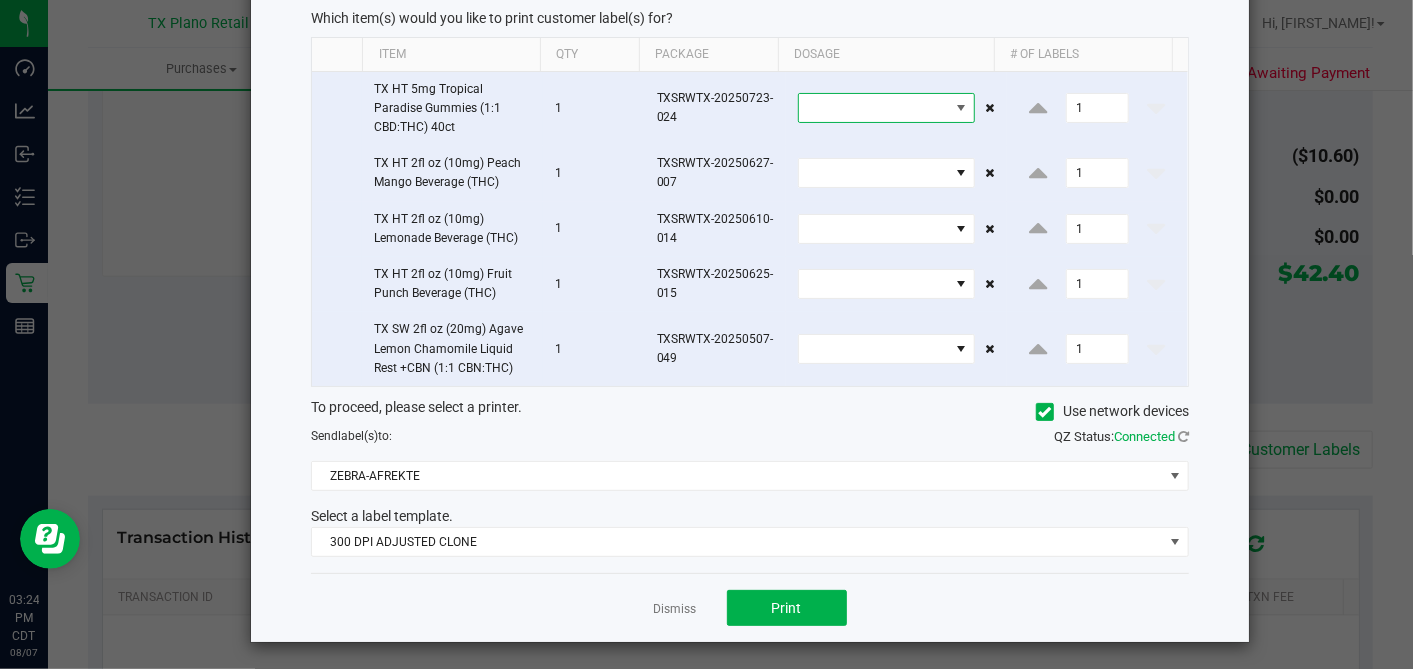 click at bounding box center [961, 108] 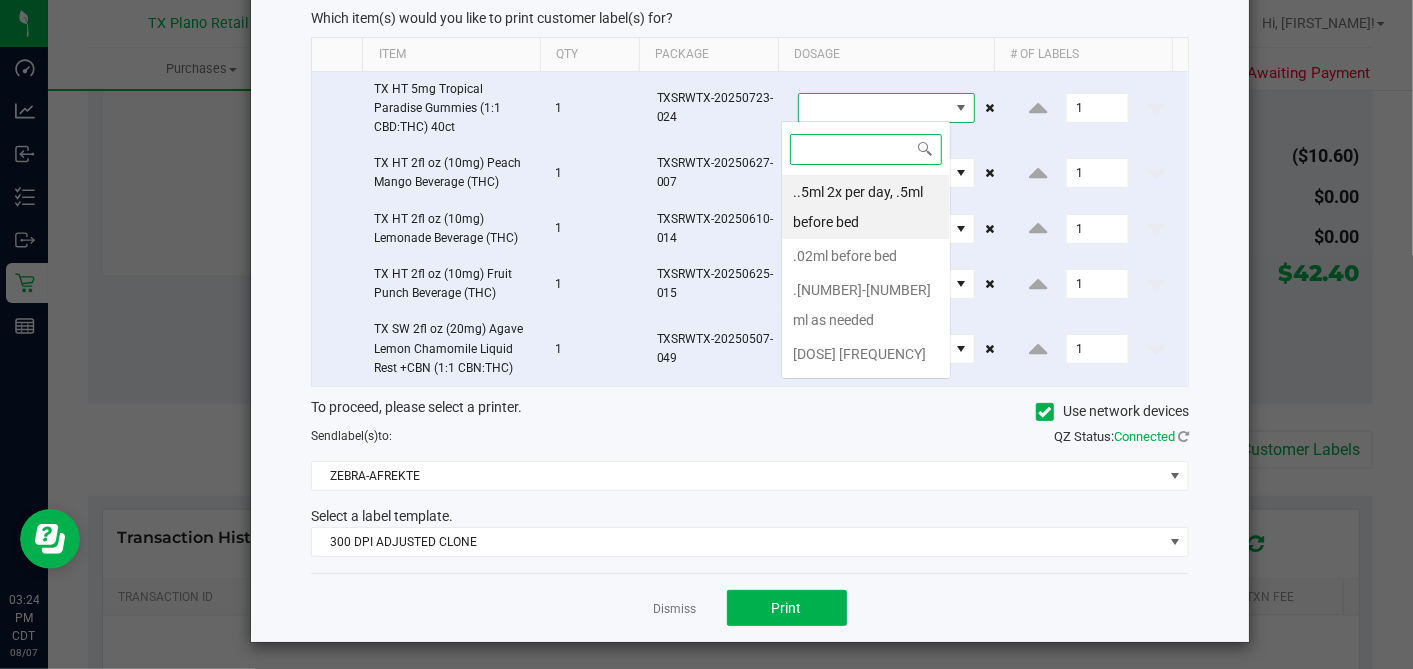 scroll, scrollTop: 99970, scrollLeft: 99829, axis: both 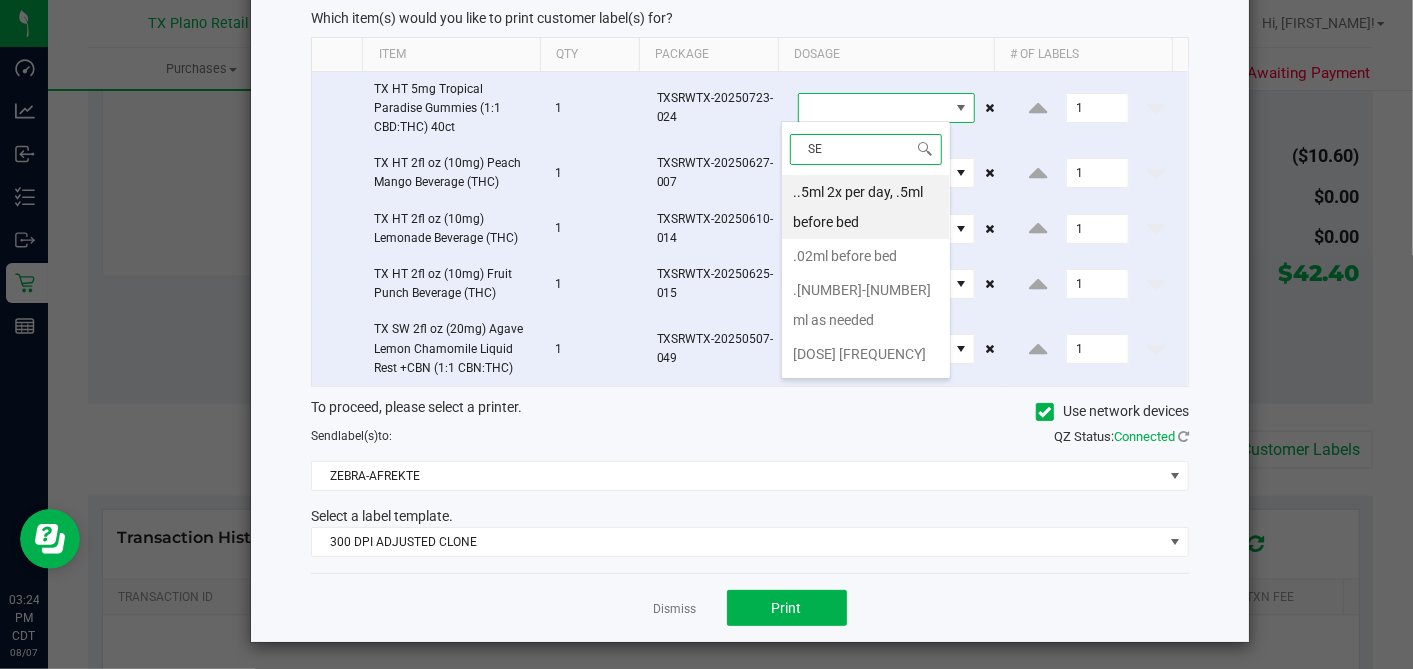 type on "SEE" 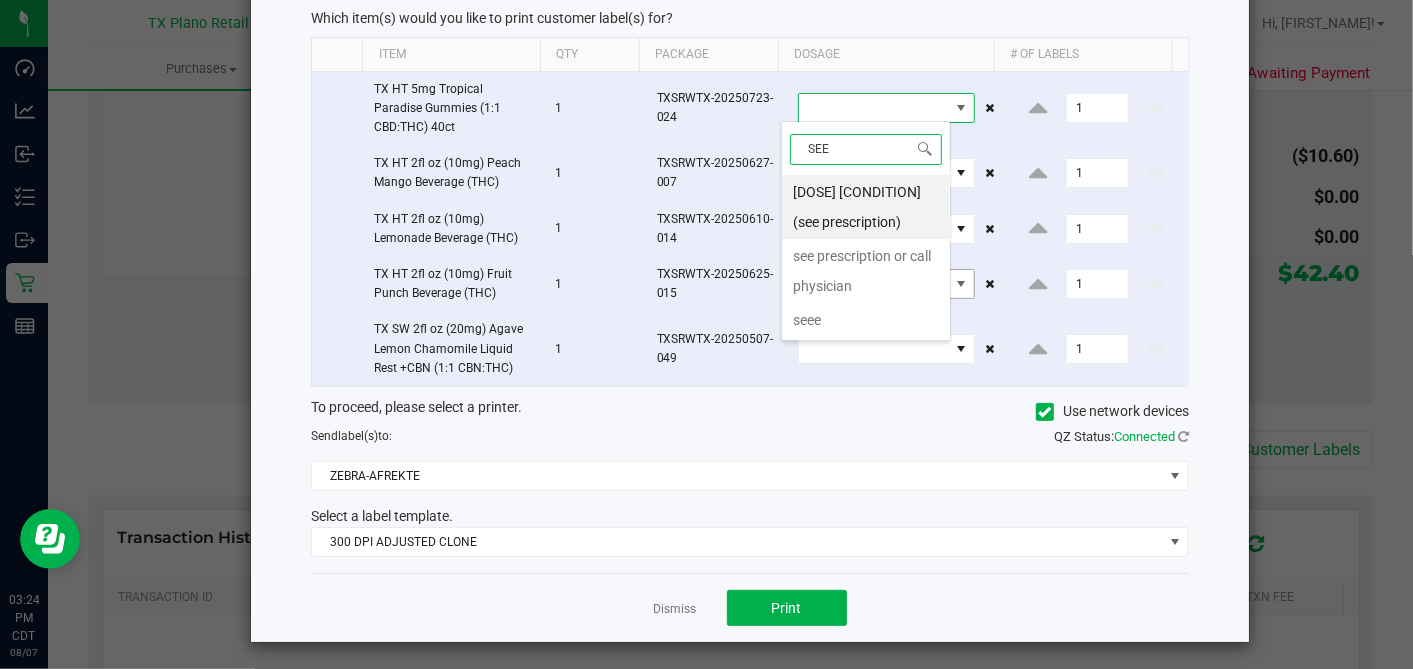 click on "see prescription or call physician" at bounding box center (866, 271) 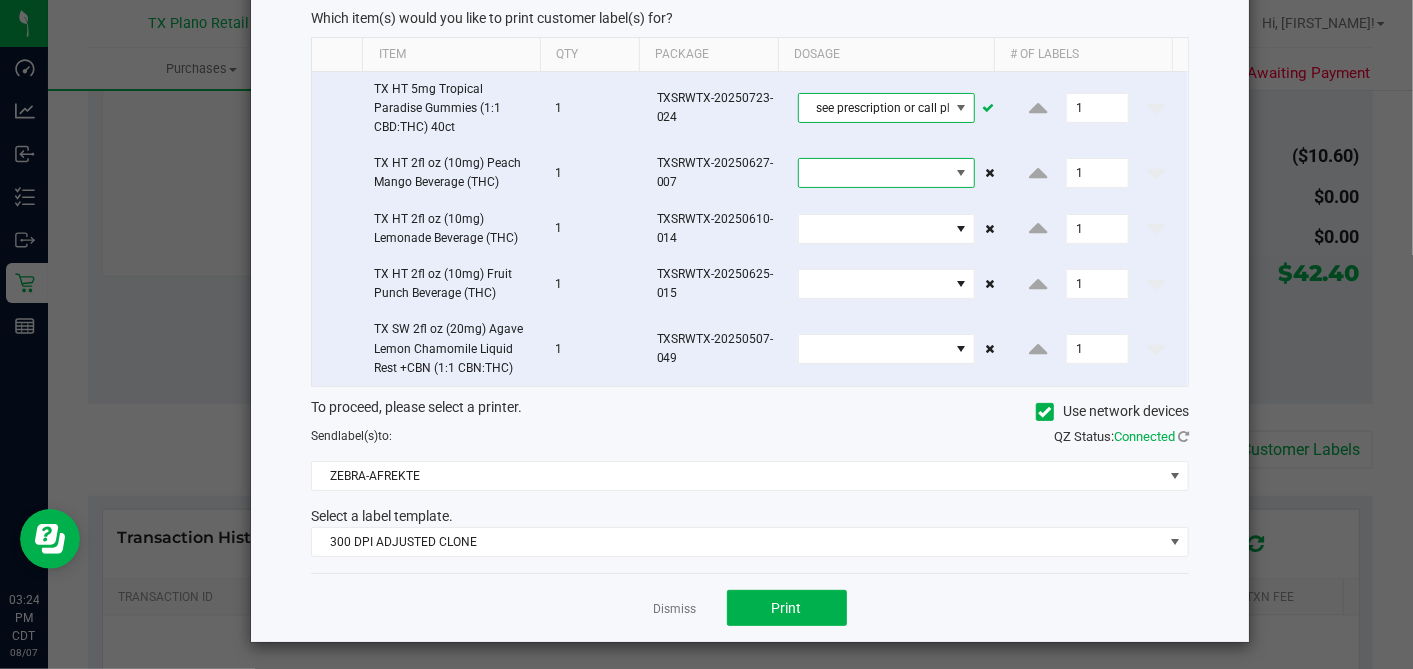 click at bounding box center (874, 173) 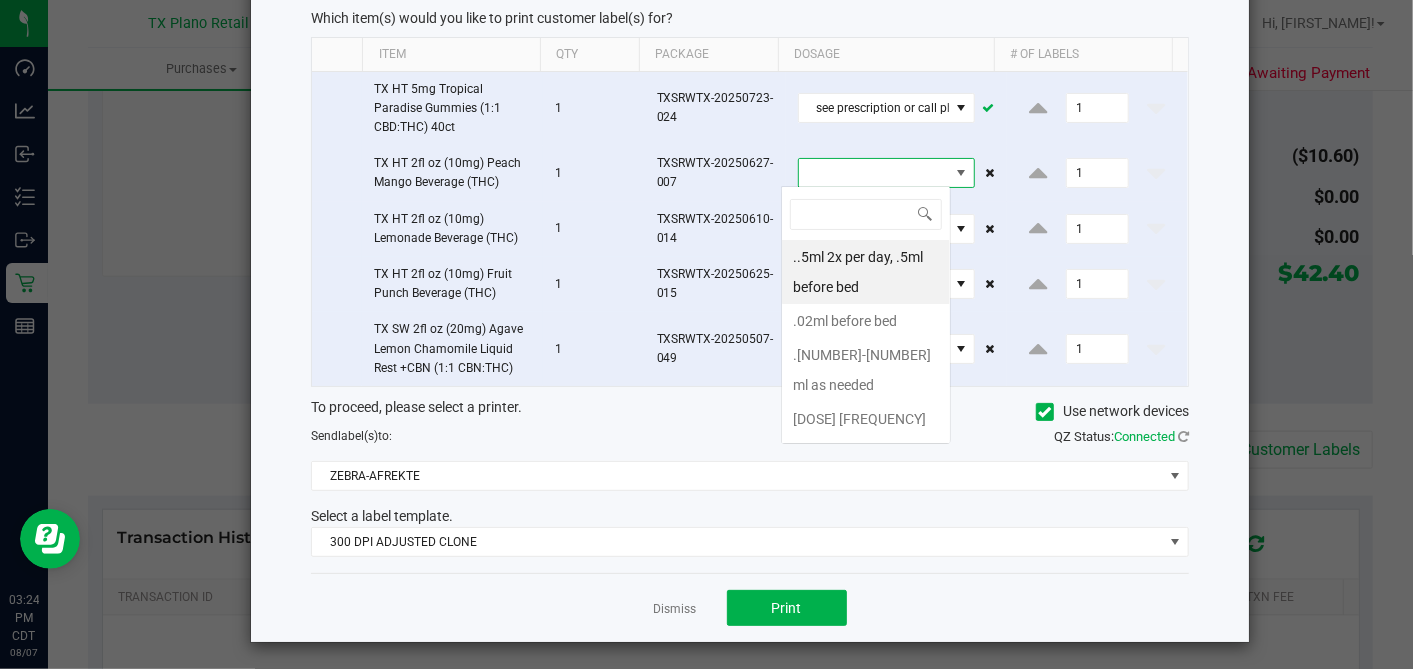 scroll, scrollTop: 99970, scrollLeft: 99829, axis: both 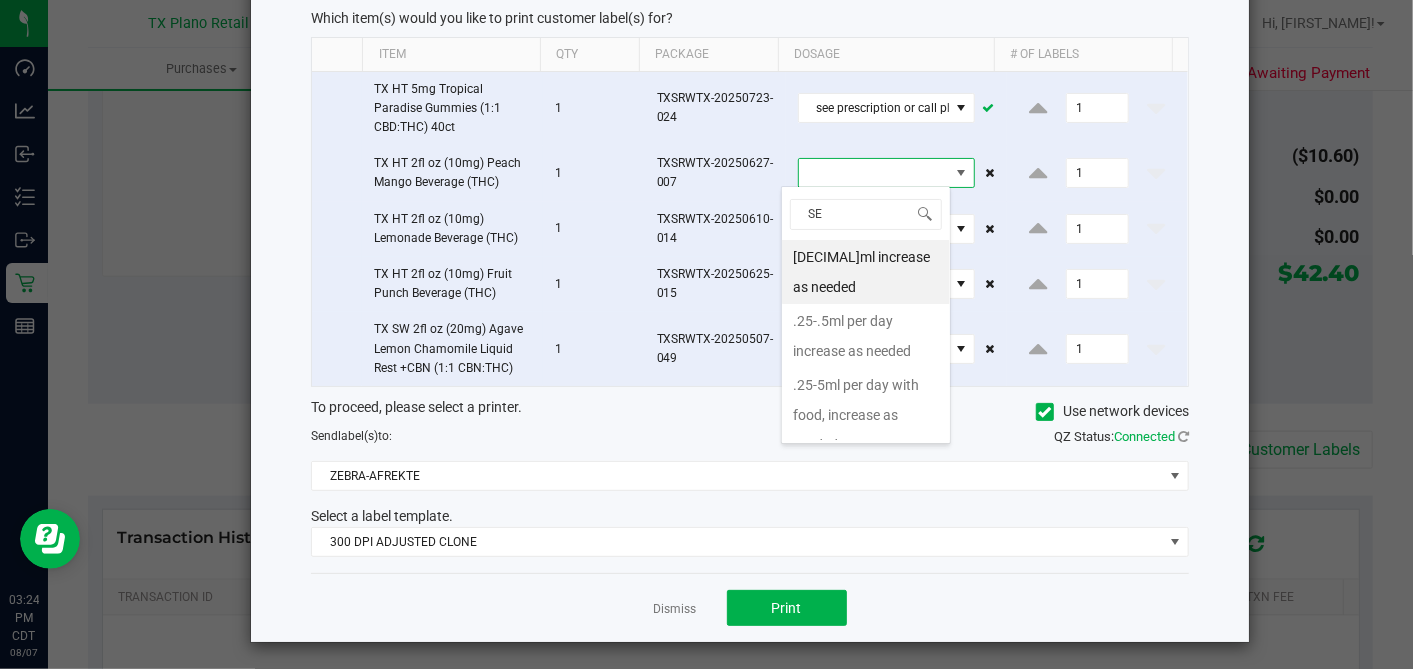 type on "SEE" 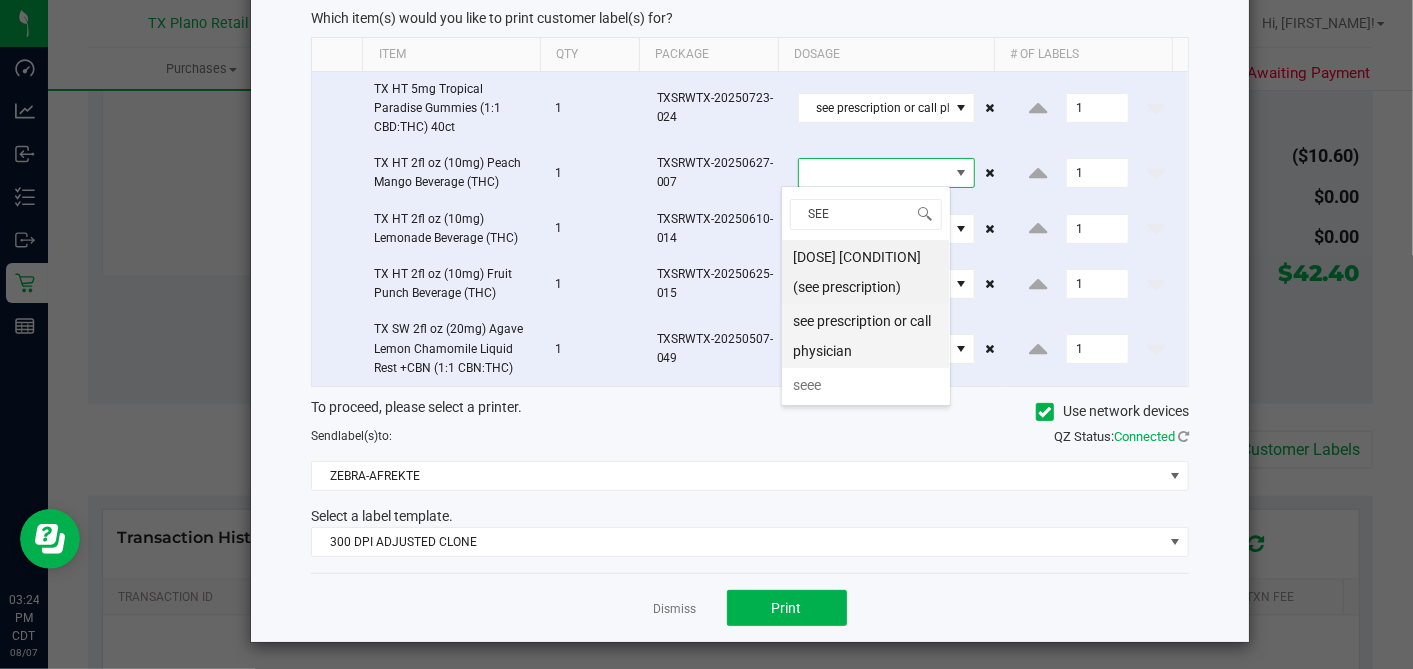 click on "see prescription or call physician" at bounding box center (866, 336) 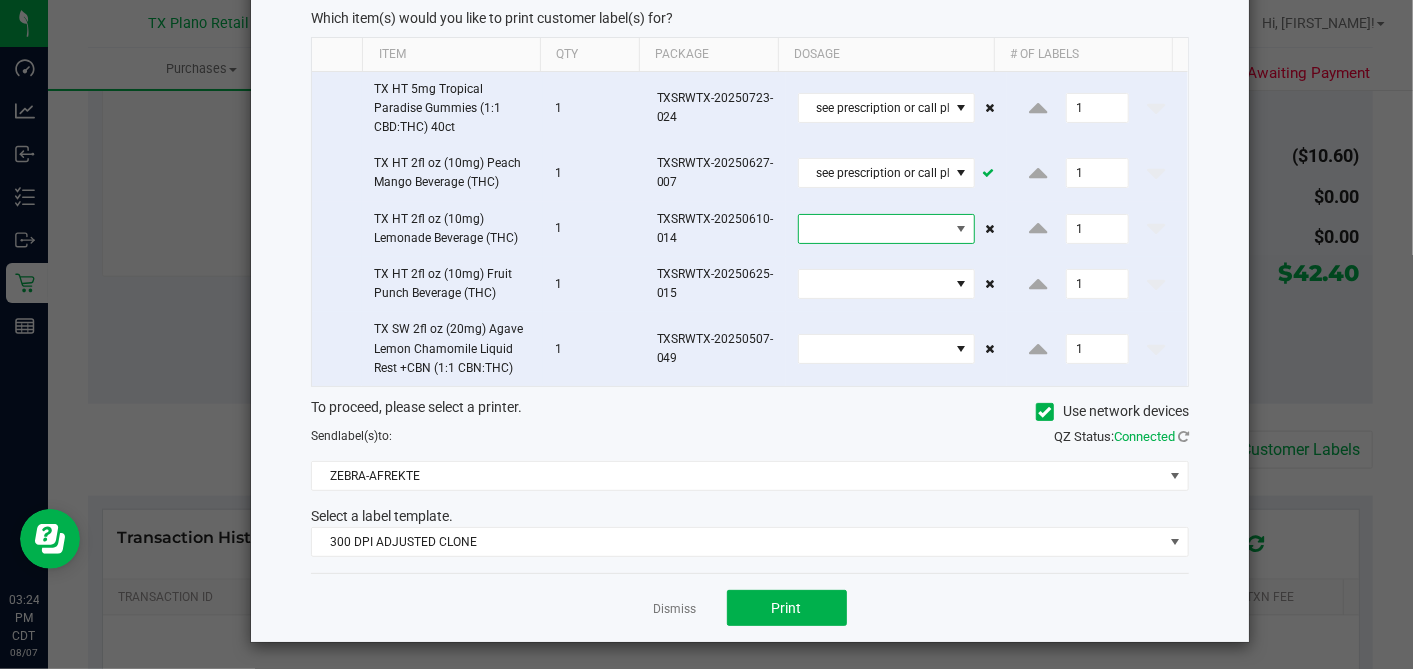 click at bounding box center (874, 229) 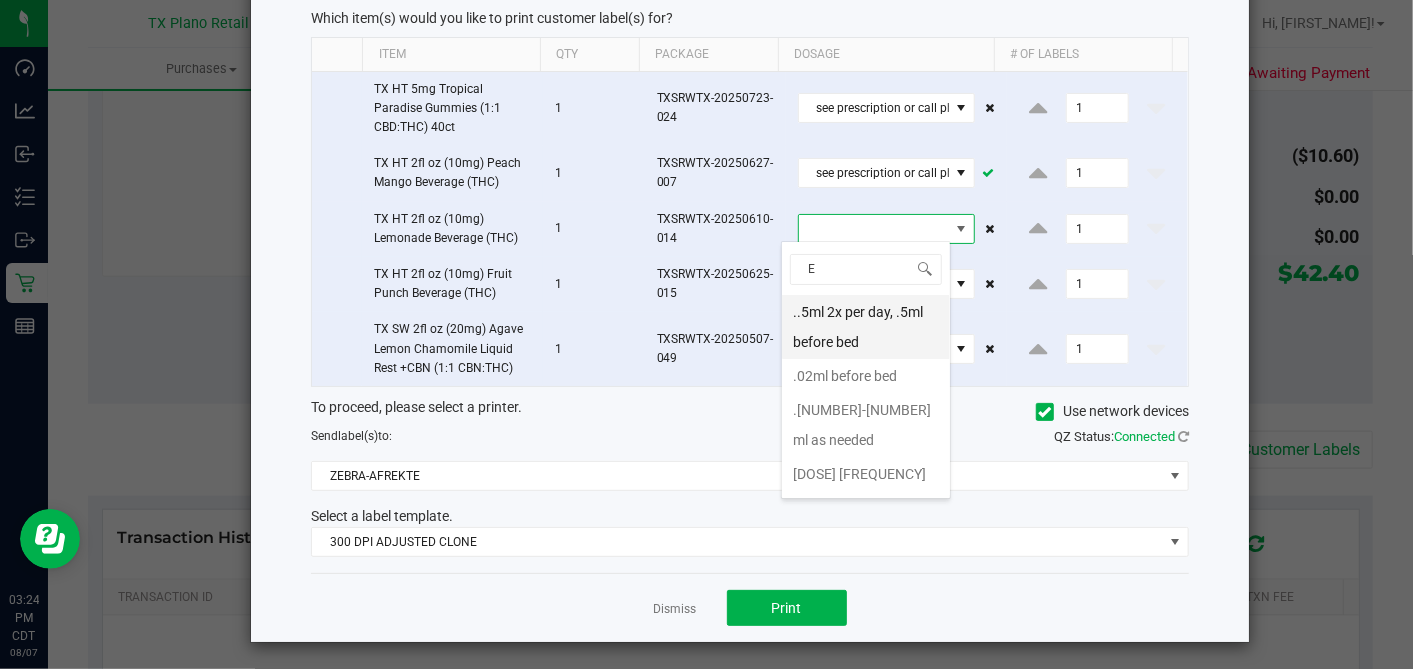 scroll, scrollTop: 99970, scrollLeft: 99829, axis: both 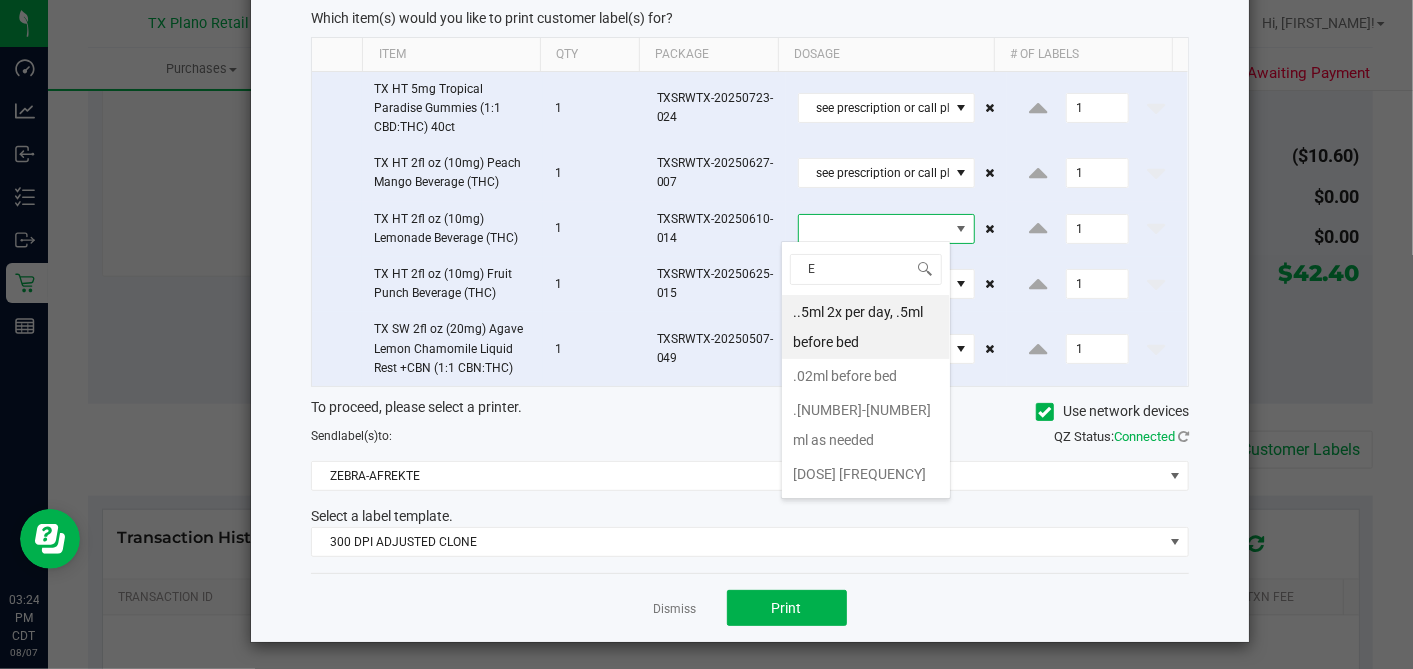 click on "E" 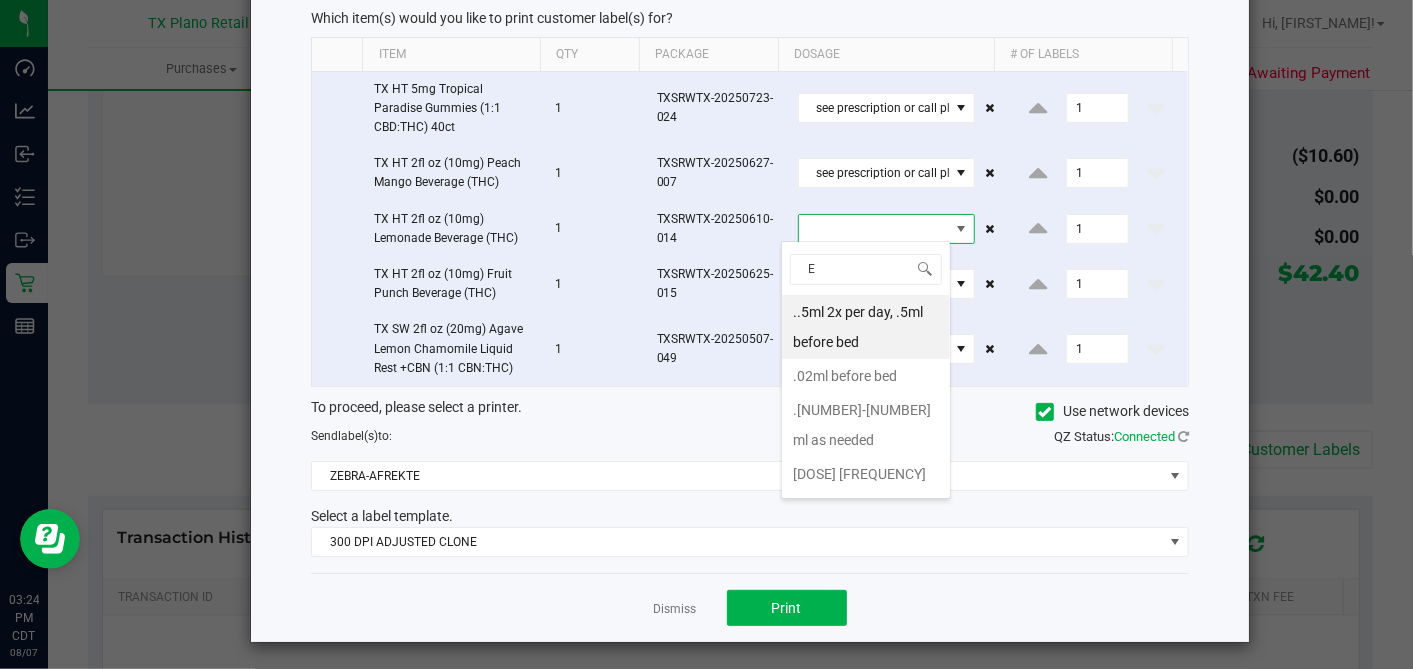 drag, startPoint x: 836, startPoint y: 261, endPoint x: 725, endPoint y: 266, distance: 111.11256 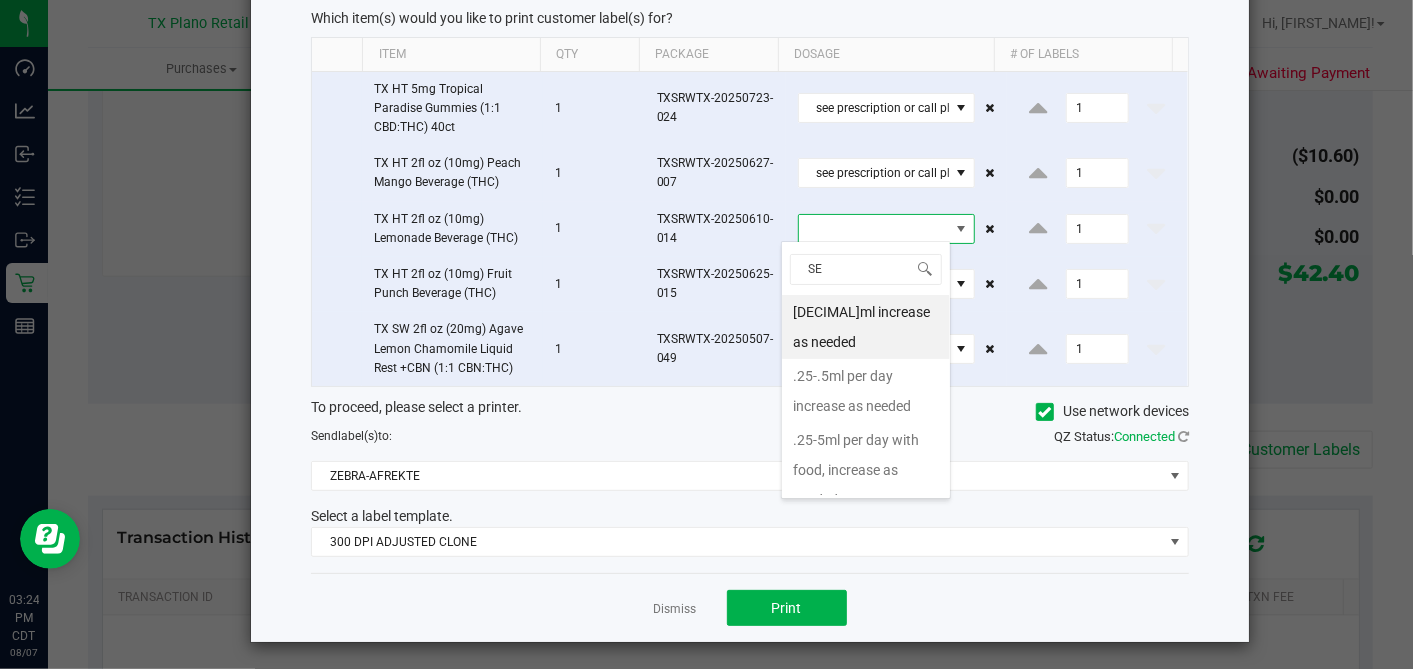 type on "SEE" 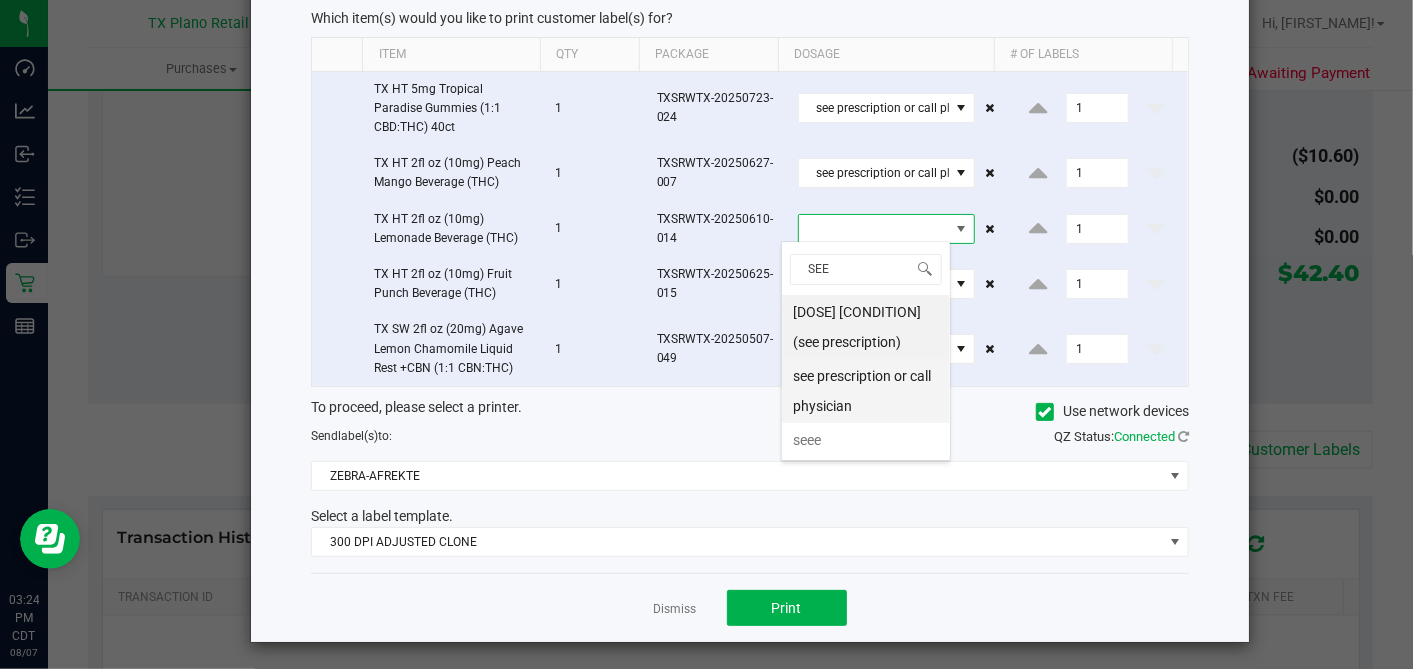 click on "see prescription or call physician" at bounding box center (866, 391) 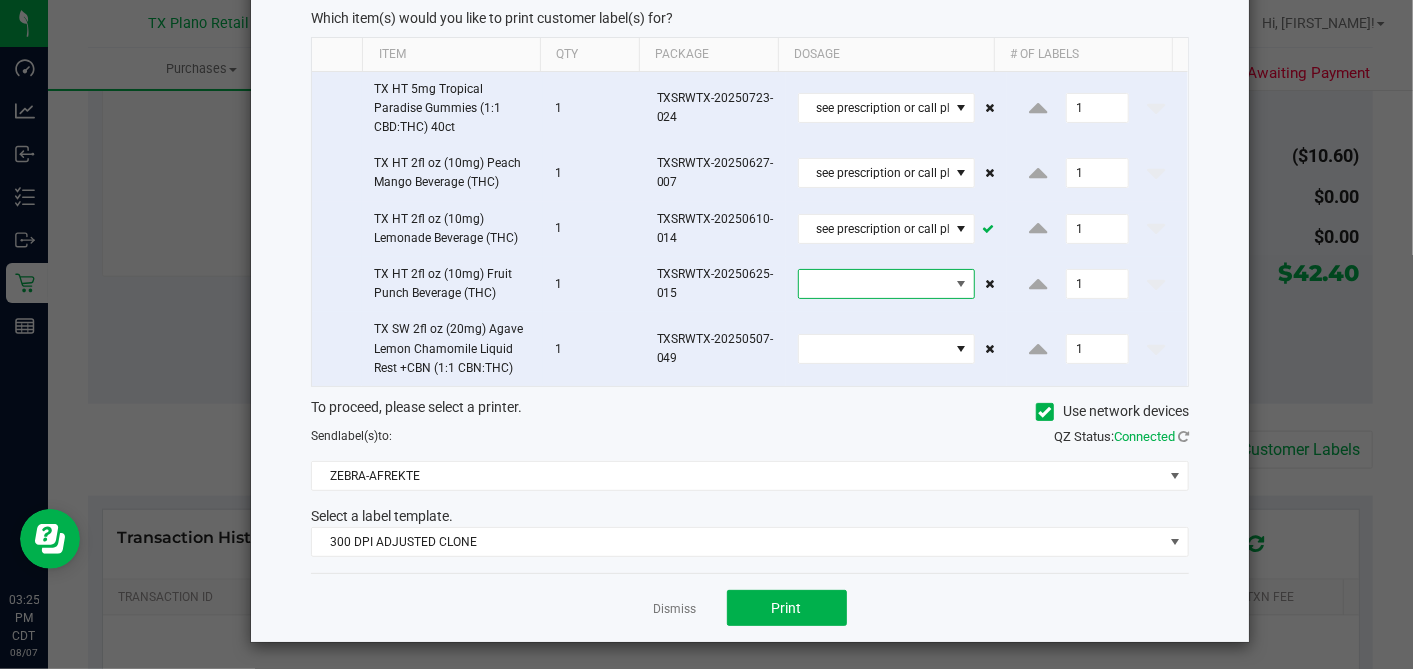 click at bounding box center (874, 284) 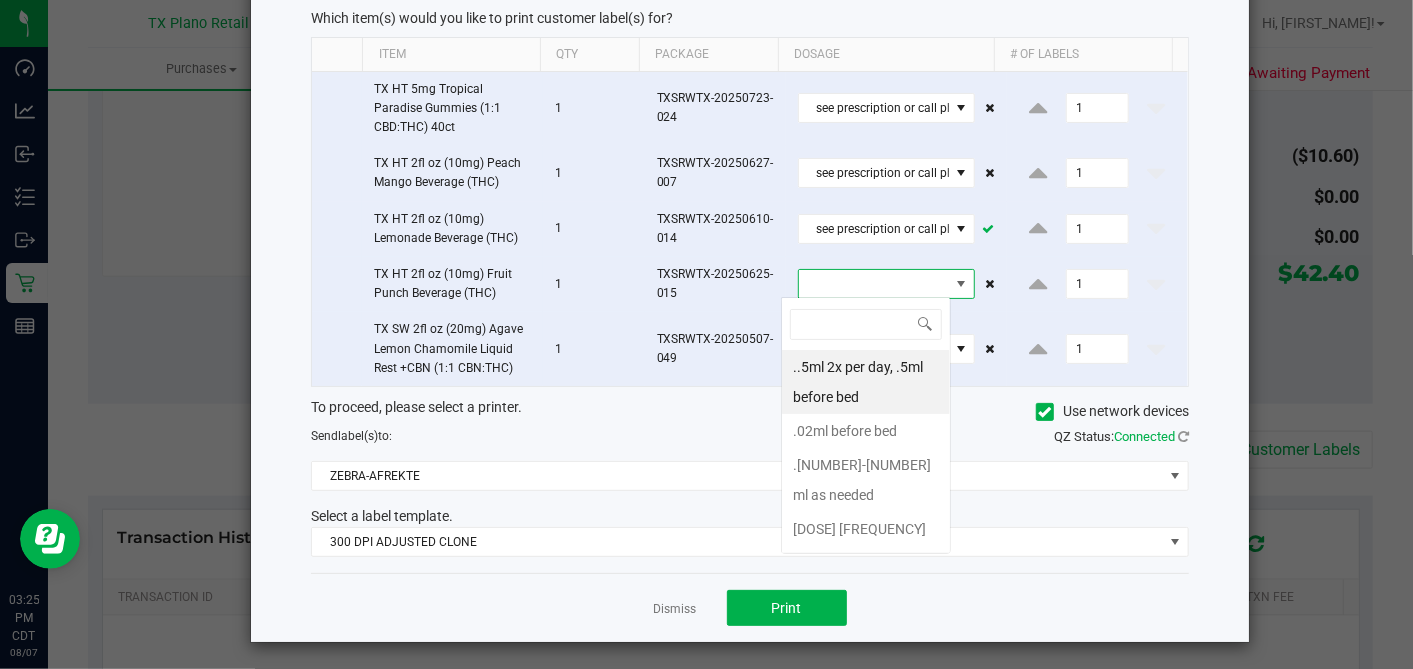 scroll, scrollTop: 99970, scrollLeft: 99829, axis: both 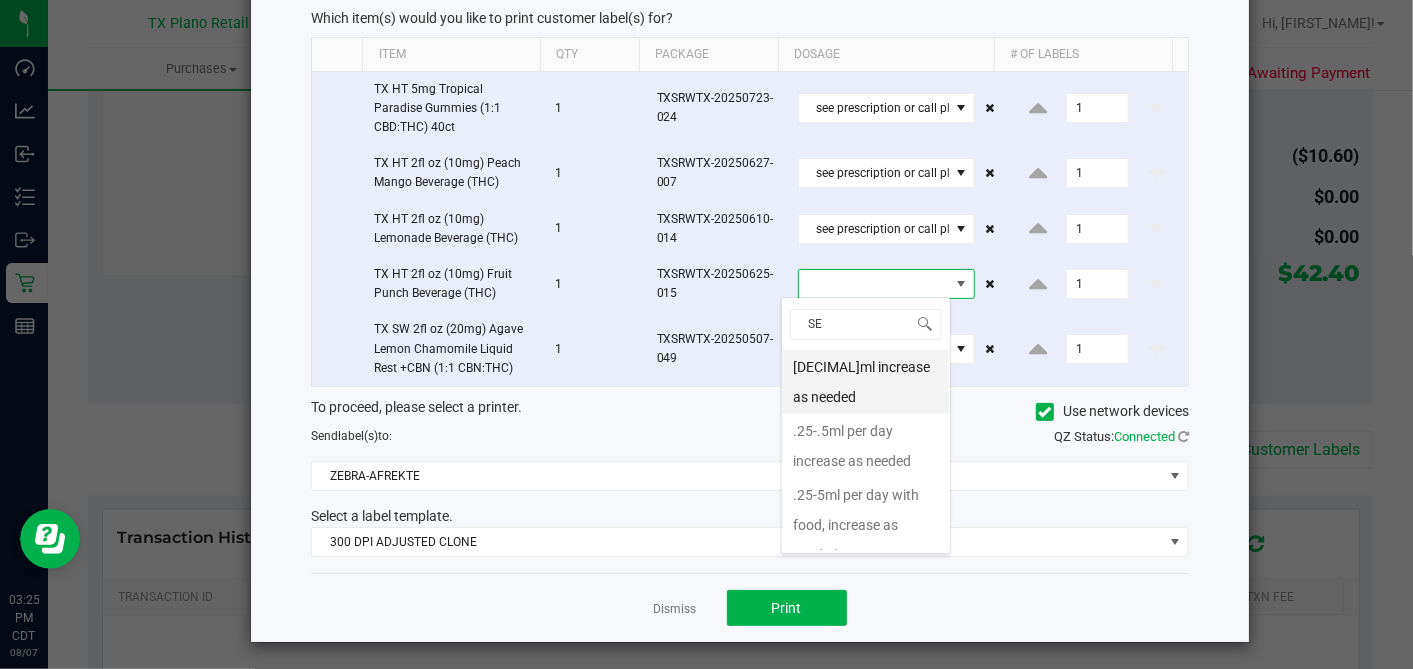 type on "SEE" 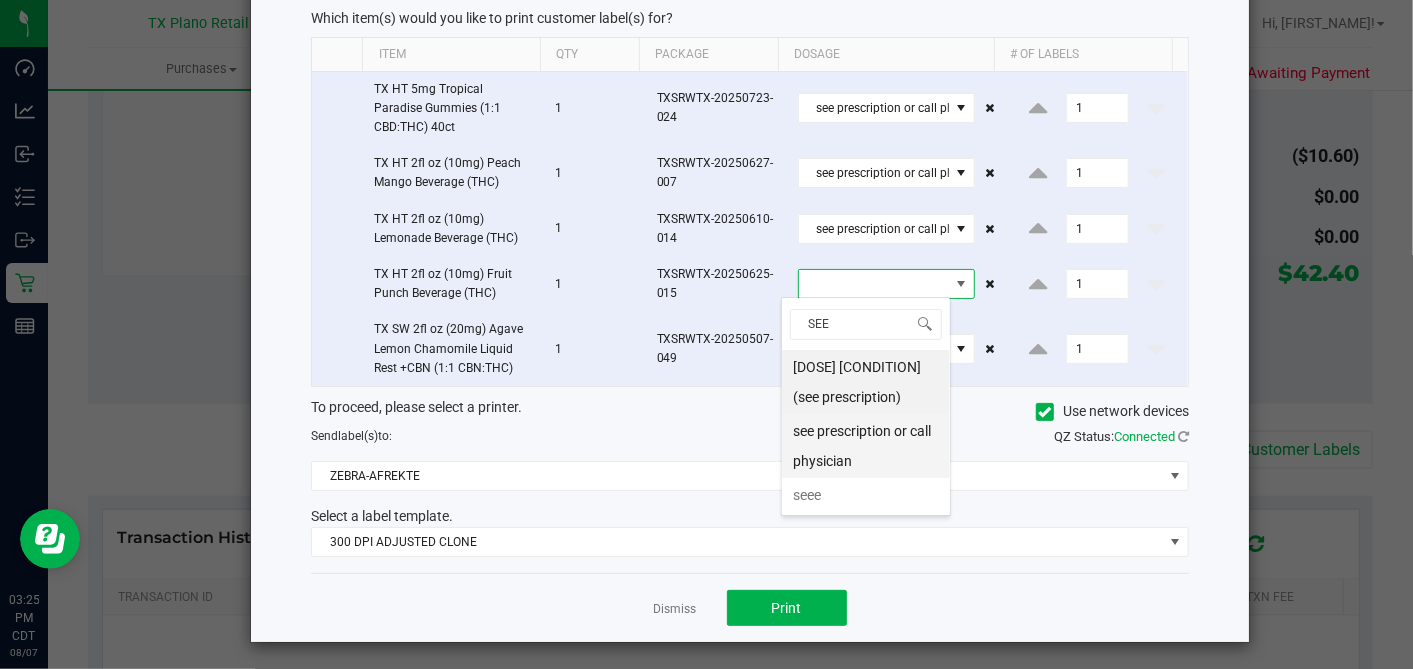 click on "see prescription or call physician" at bounding box center (866, 446) 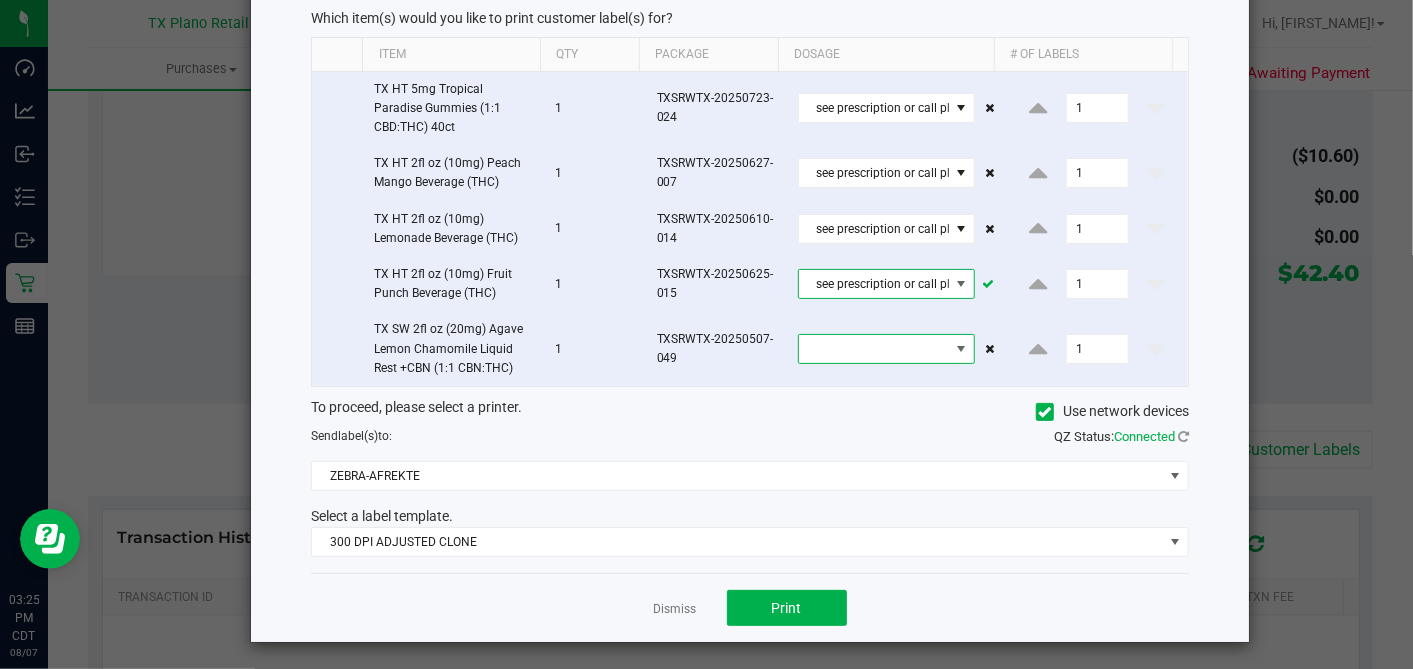 click at bounding box center [874, 349] 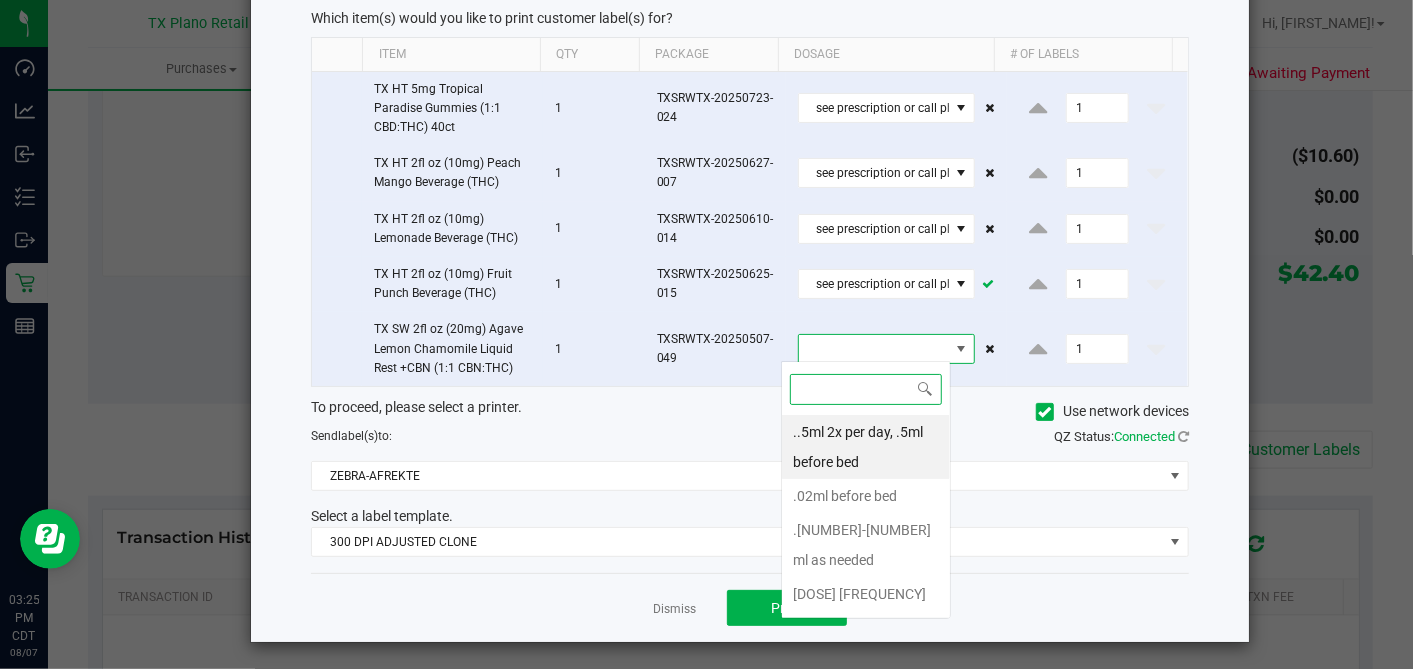 scroll, scrollTop: 99970, scrollLeft: 99829, axis: both 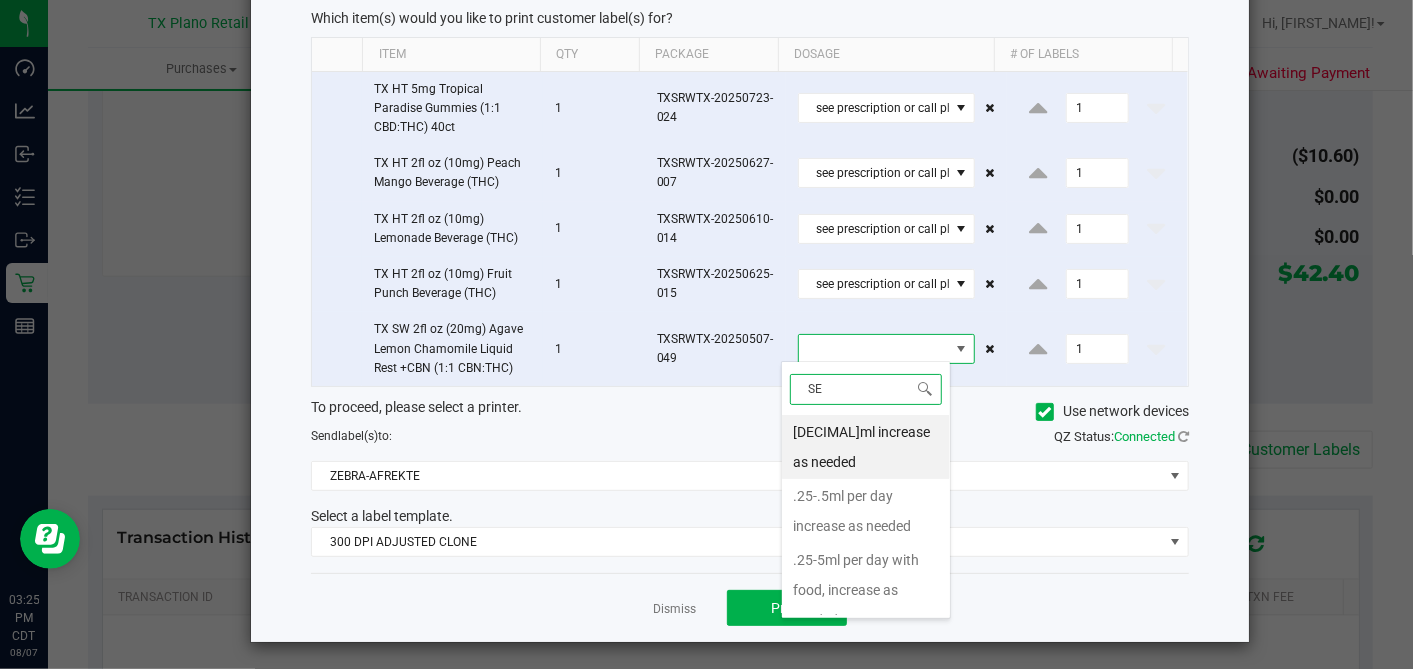 type on "SEE" 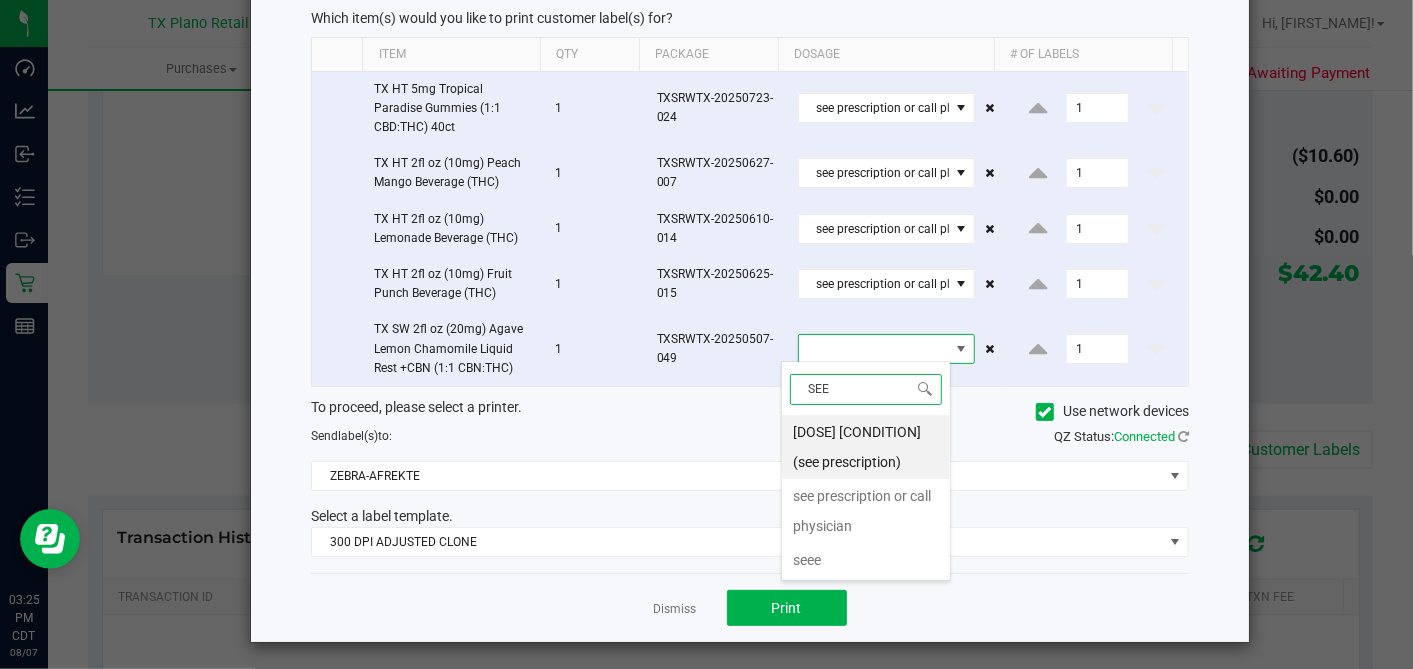 click on "see prescription or call physician" at bounding box center [866, 511] 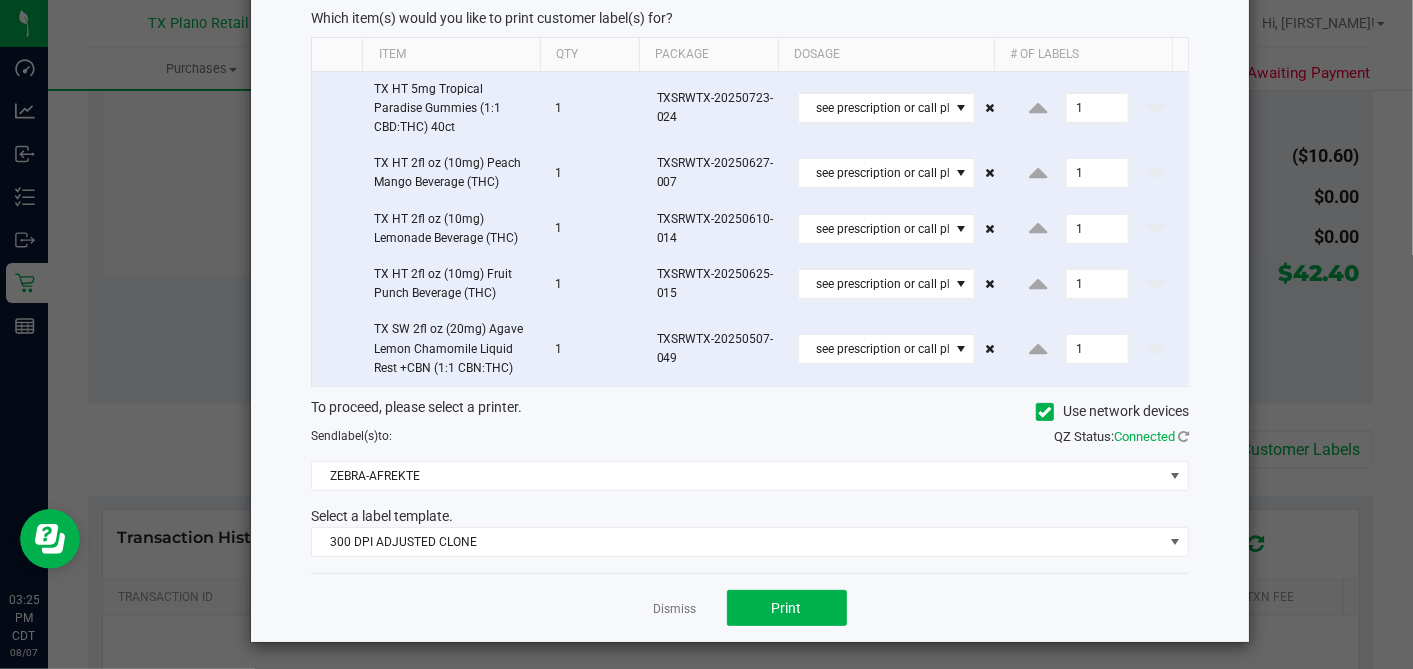 drag, startPoint x: 1031, startPoint y: 402, endPoint x: 1005, endPoint y: 439, distance: 45.221676 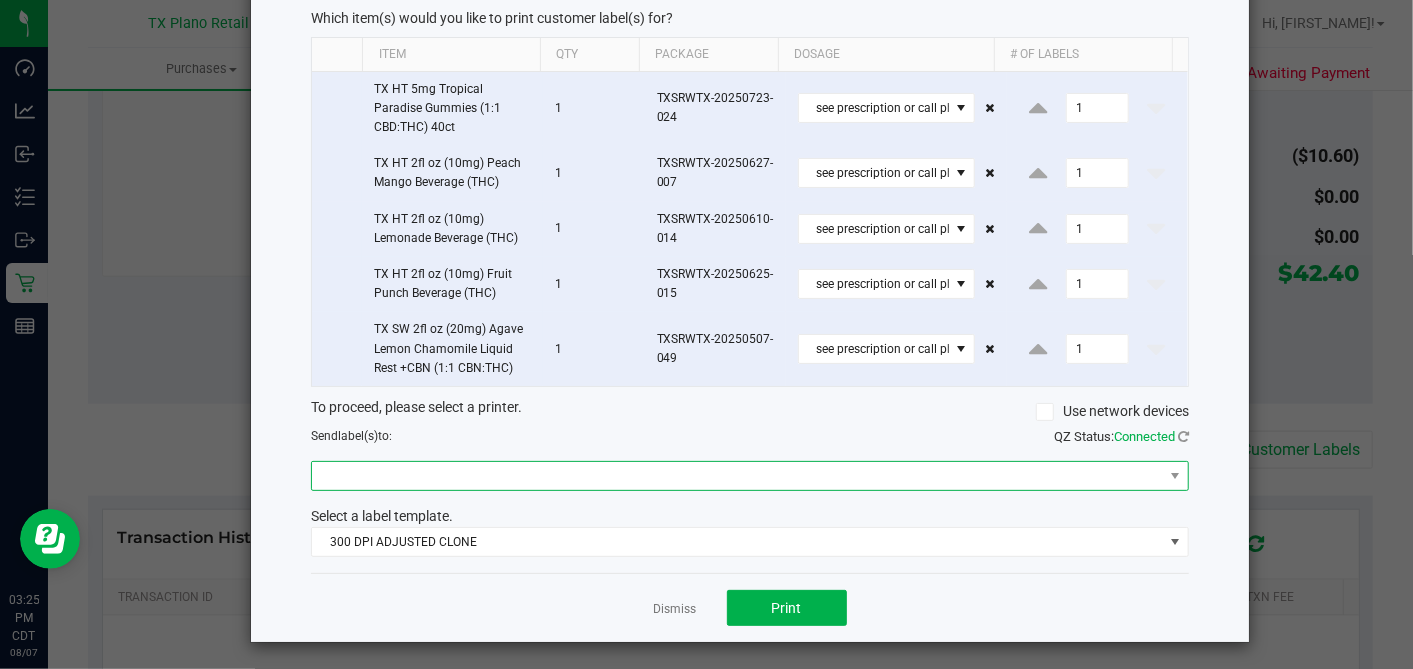 click at bounding box center [737, 476] 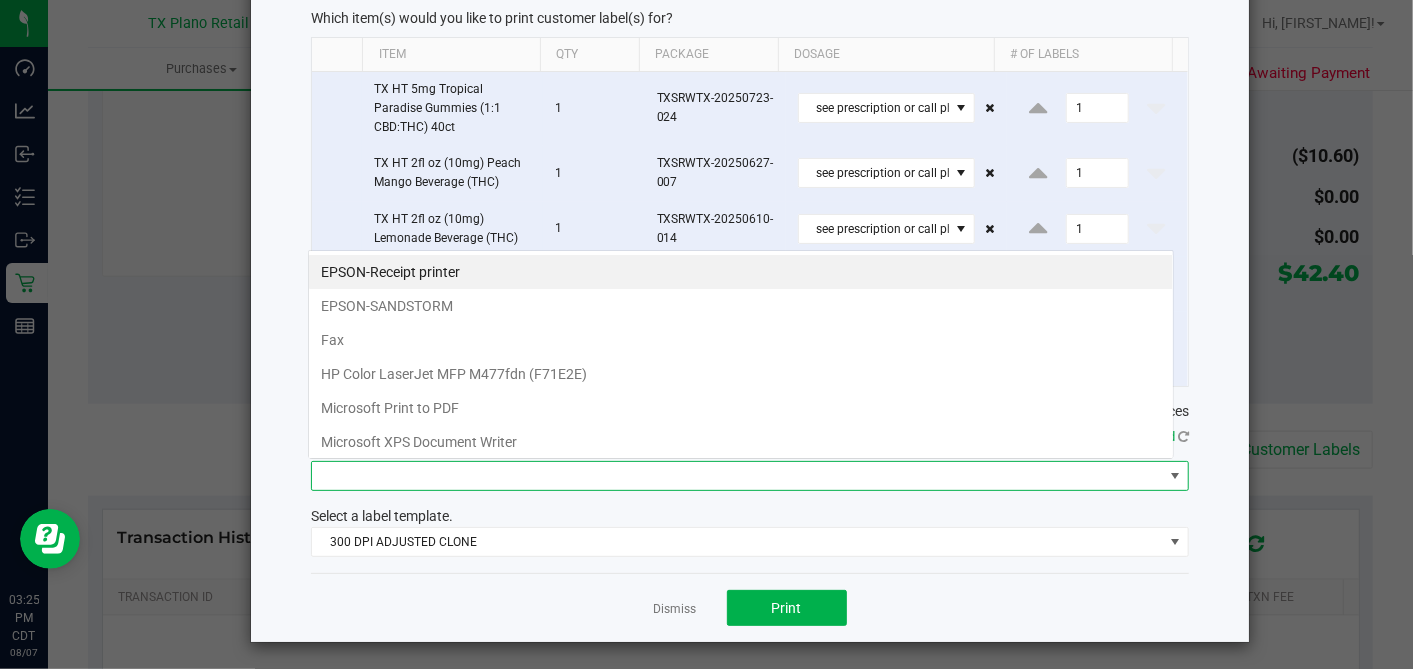 scroll, scrollTop: 99970, scrollLeft: 99133, axis: both 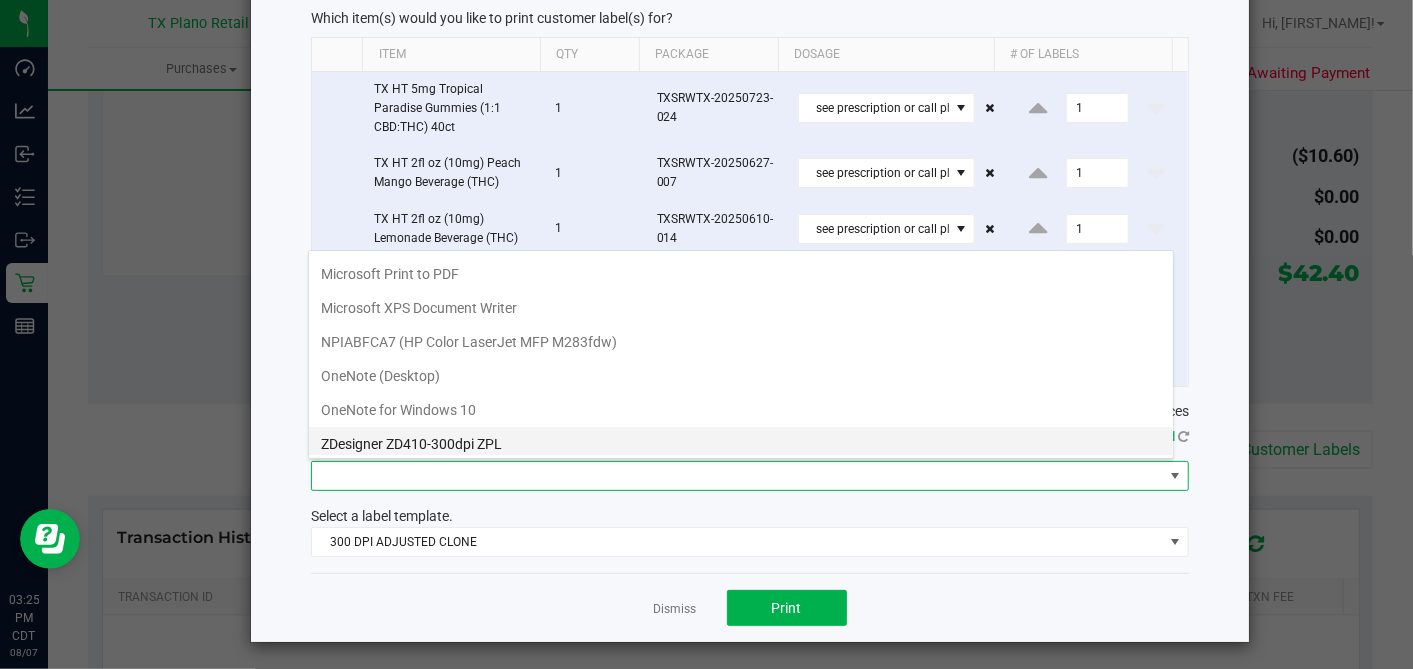 click on "ZDesigner ZD410-300dpi ZPL" at bounding box center [741, 444] 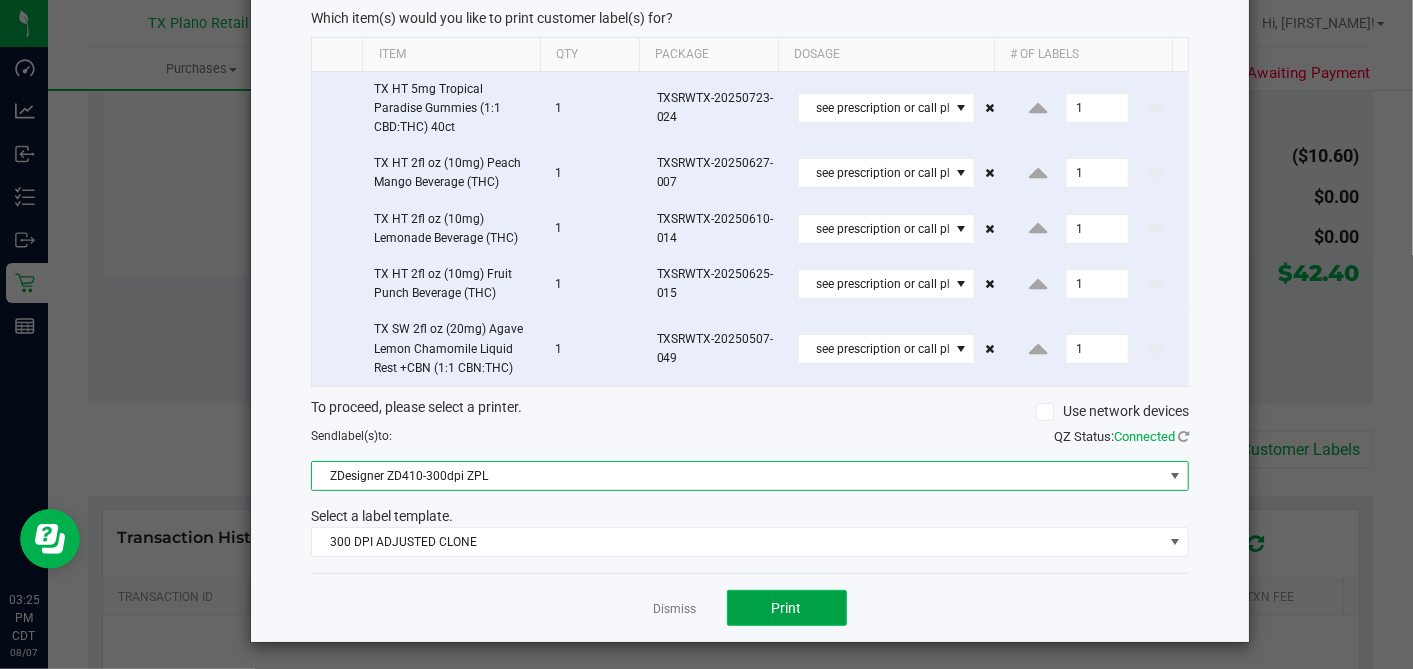 click on "Print" 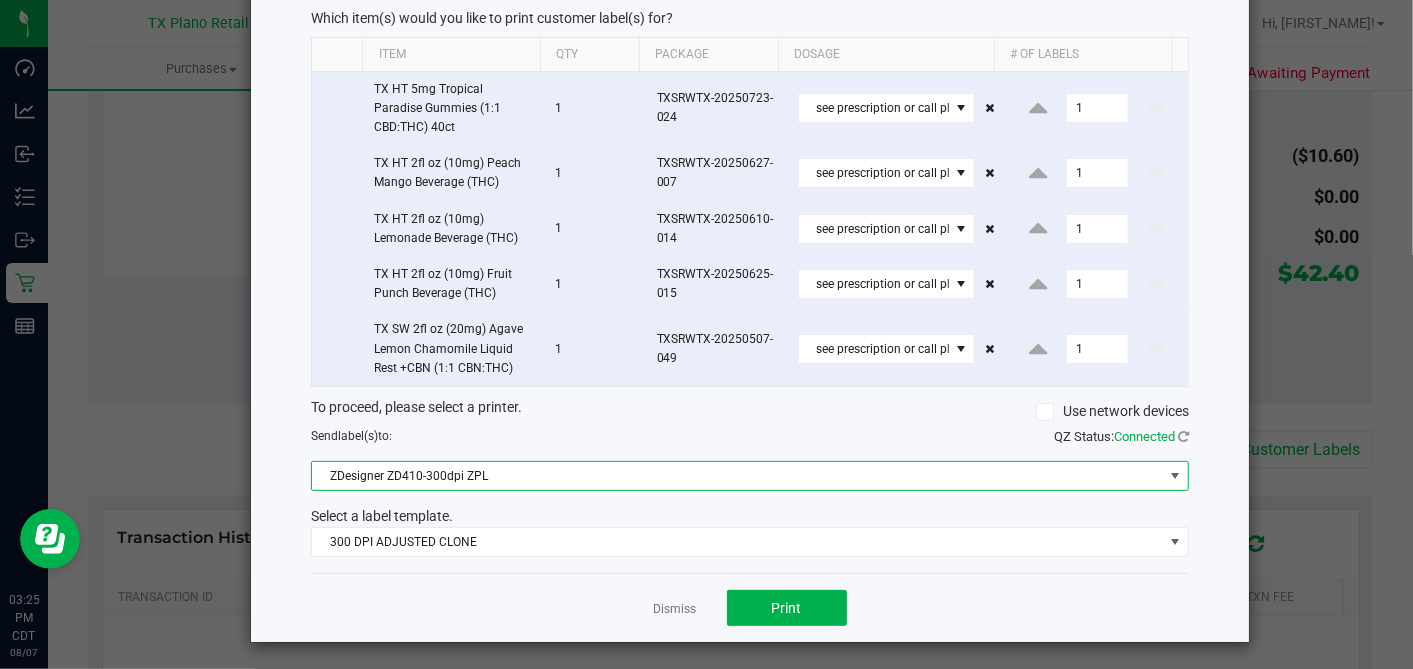 click on "ZDesigner ZD410-300dpi ZPL" at bounding box center (737, 476) 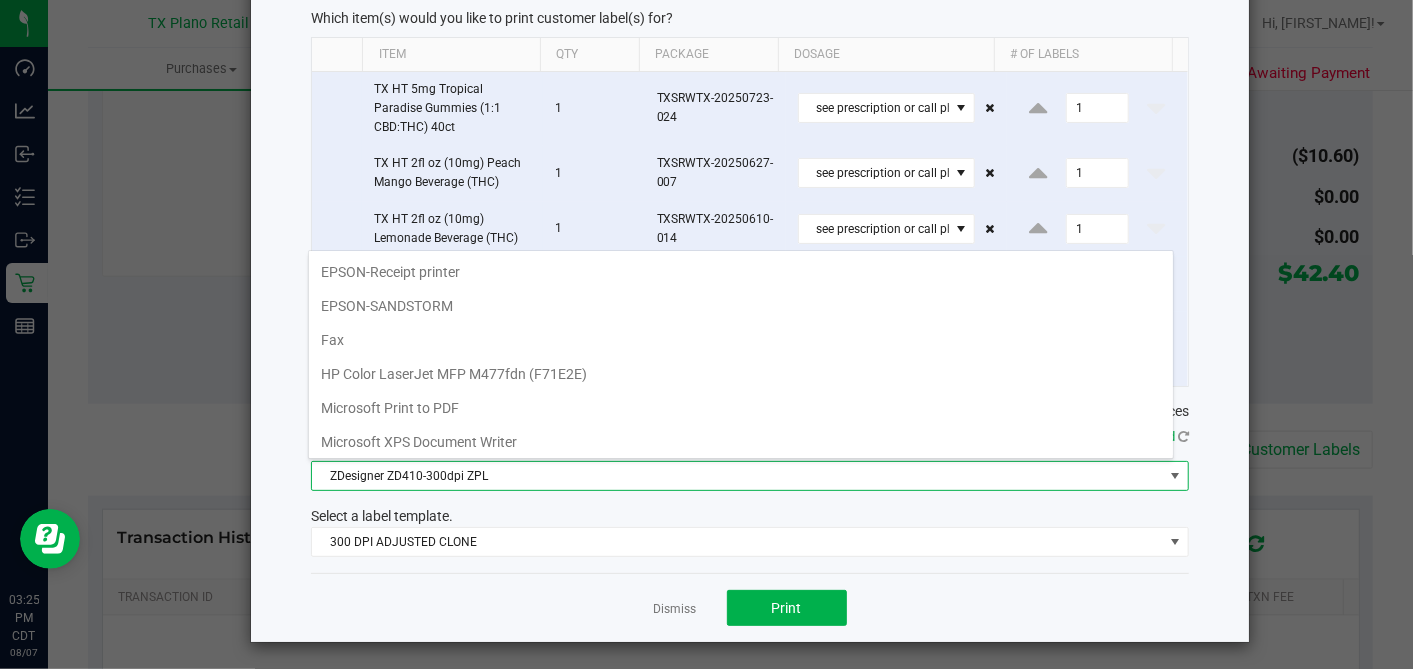 scroll, scrollTop: 134, scrollLeft: 0, axis: vertical 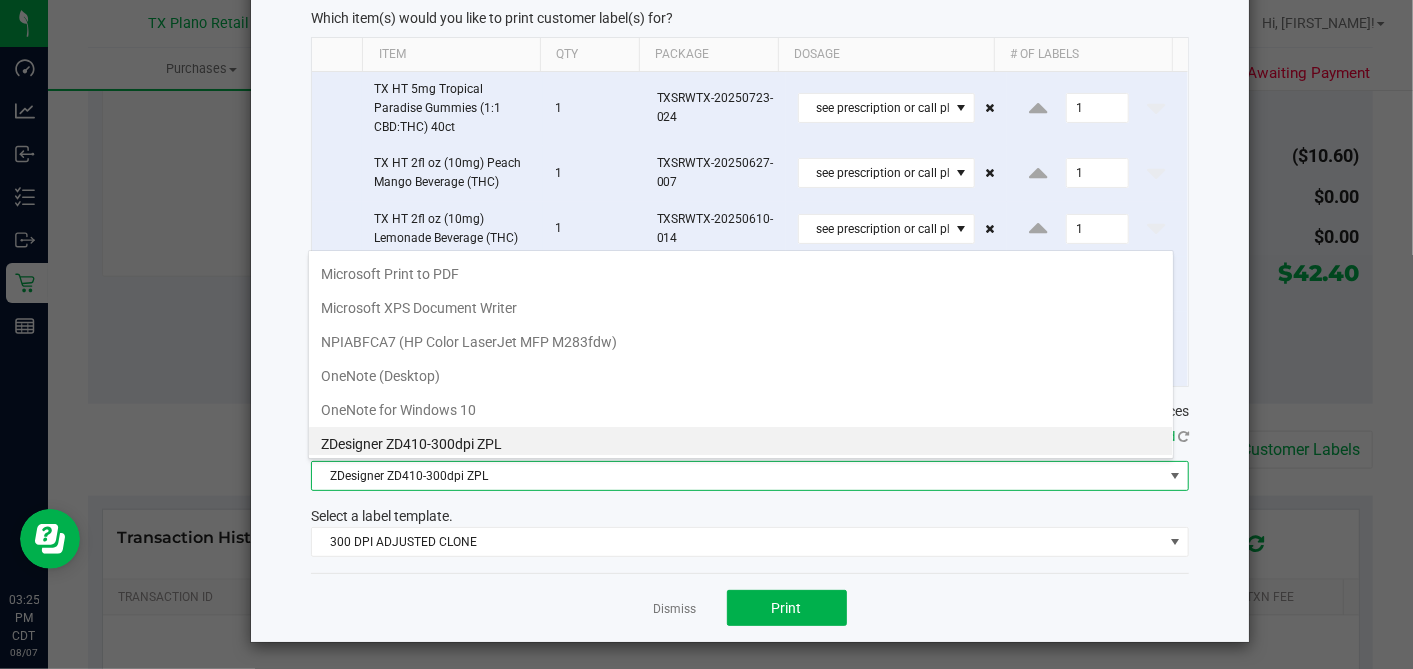 click on "ZDesigner ZD410-300dpi ZPL" at bounding box center [741, 444] 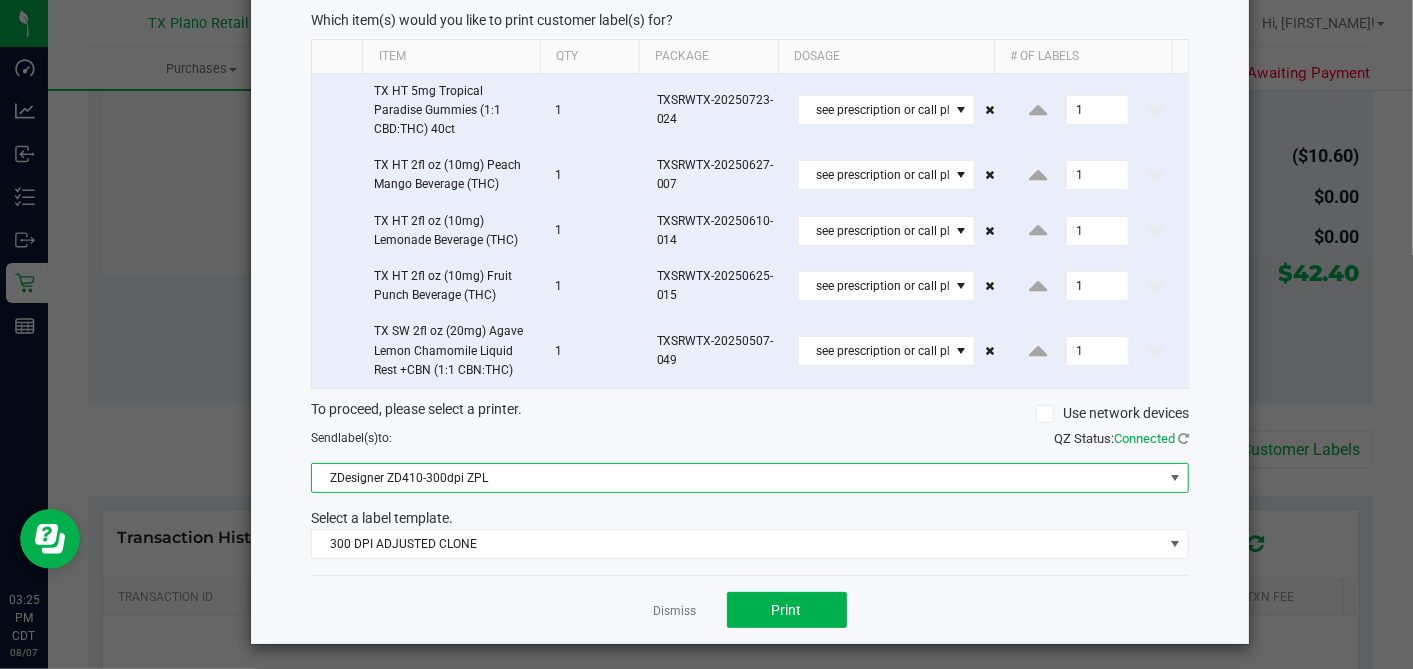 scroll, scrollTop: 113, scrollLeft: 0, axis: vertical 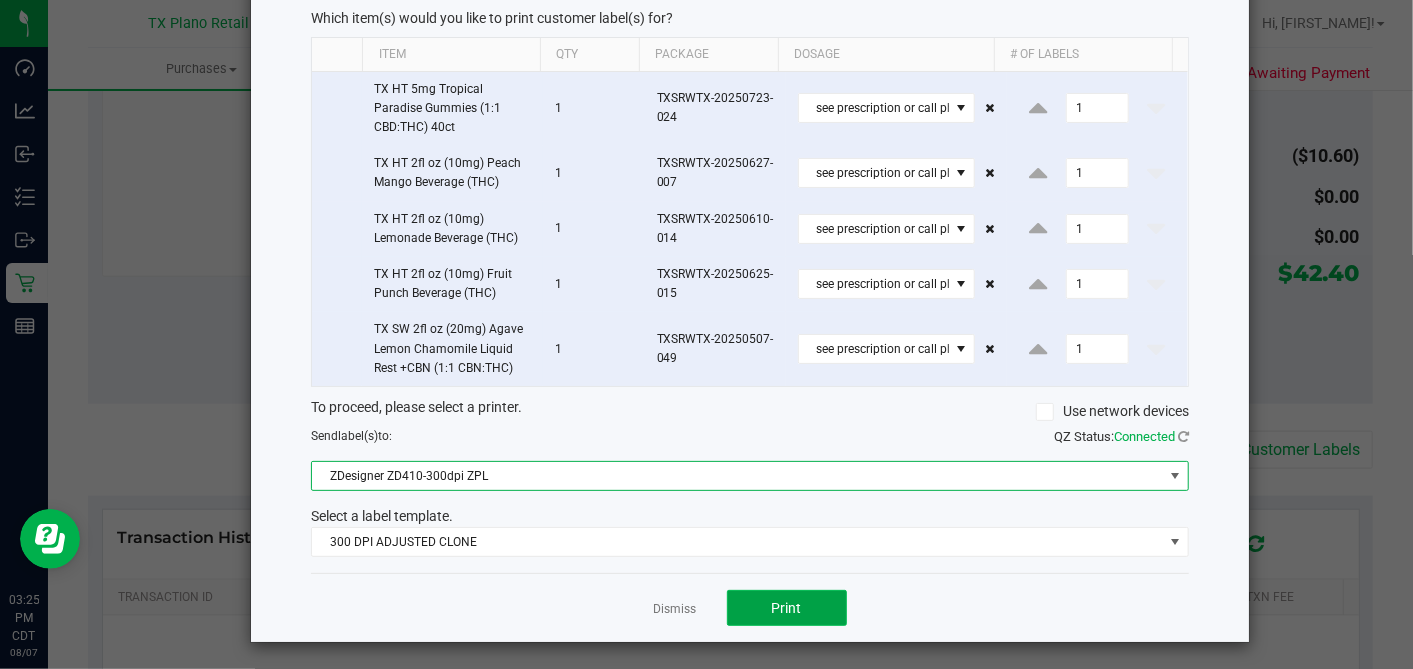 click on "Print" 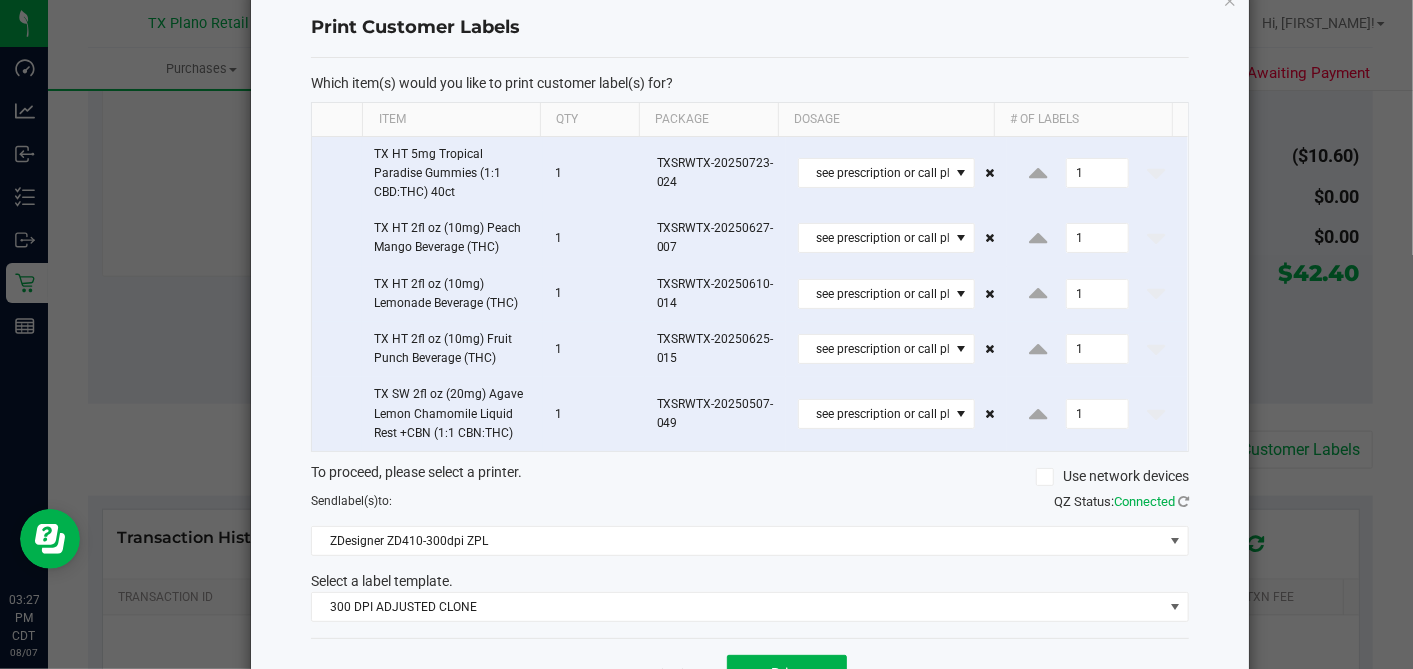 scroll, scrollTop: 0, scrollLeft: 0, axis: both 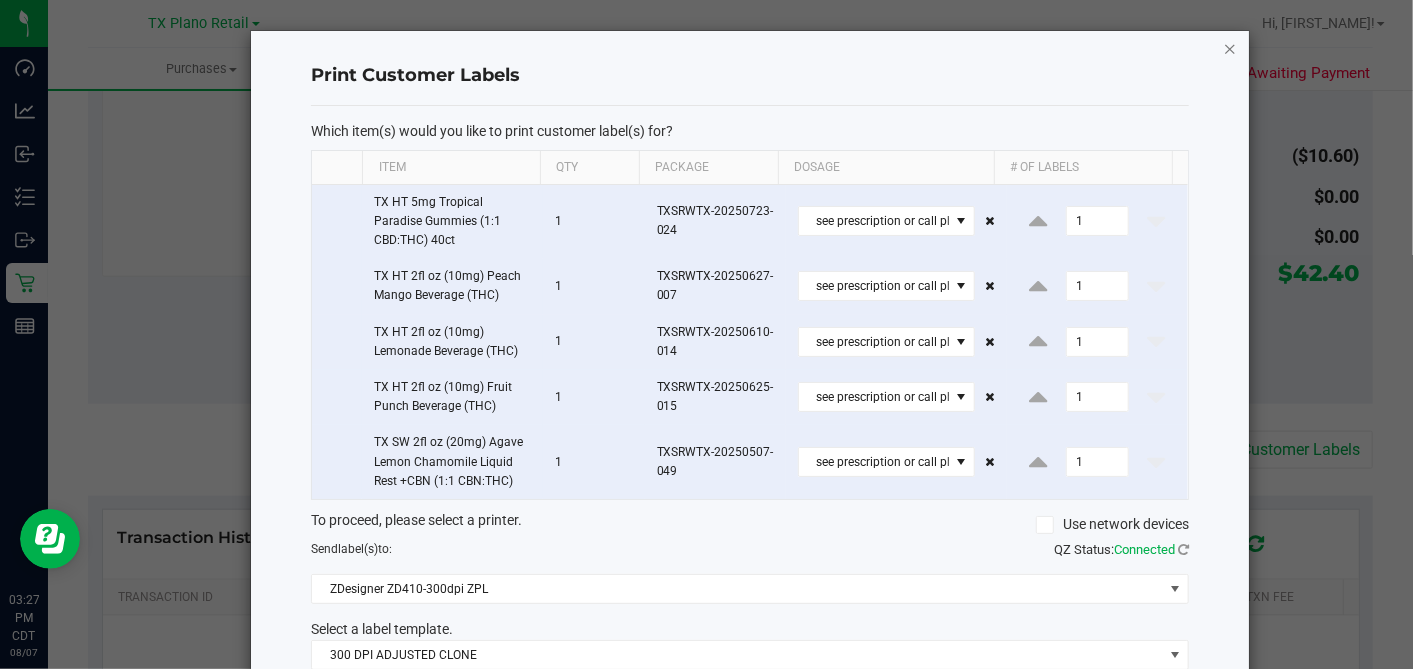click 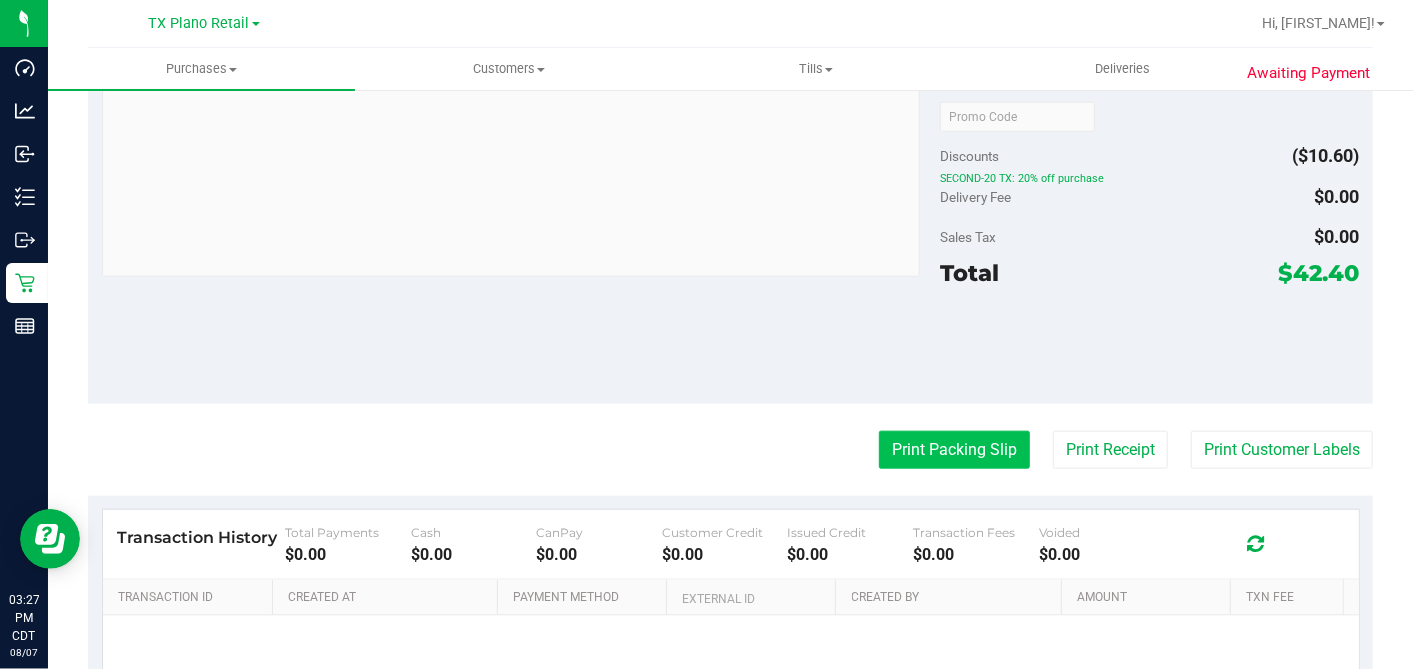 click on "Print Packing Slip" at bounding box center (954, 450) 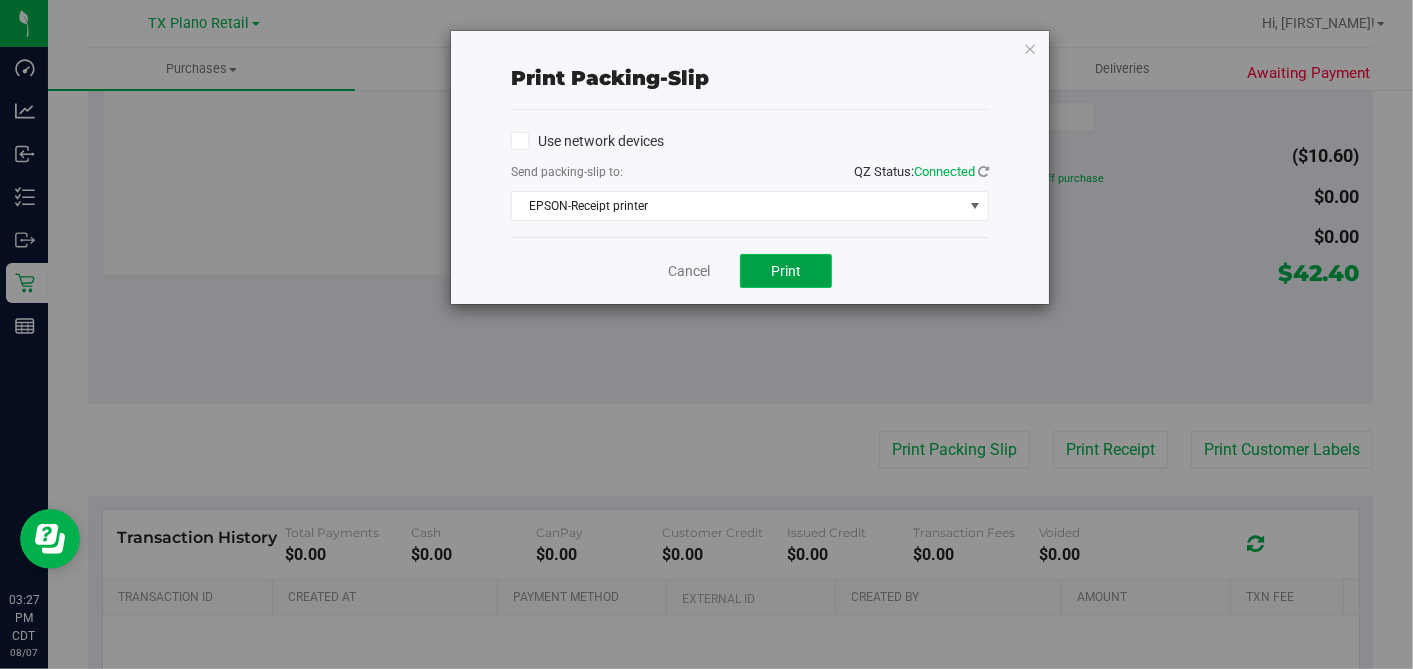 click on "Print" at bounding box center [786, 271] 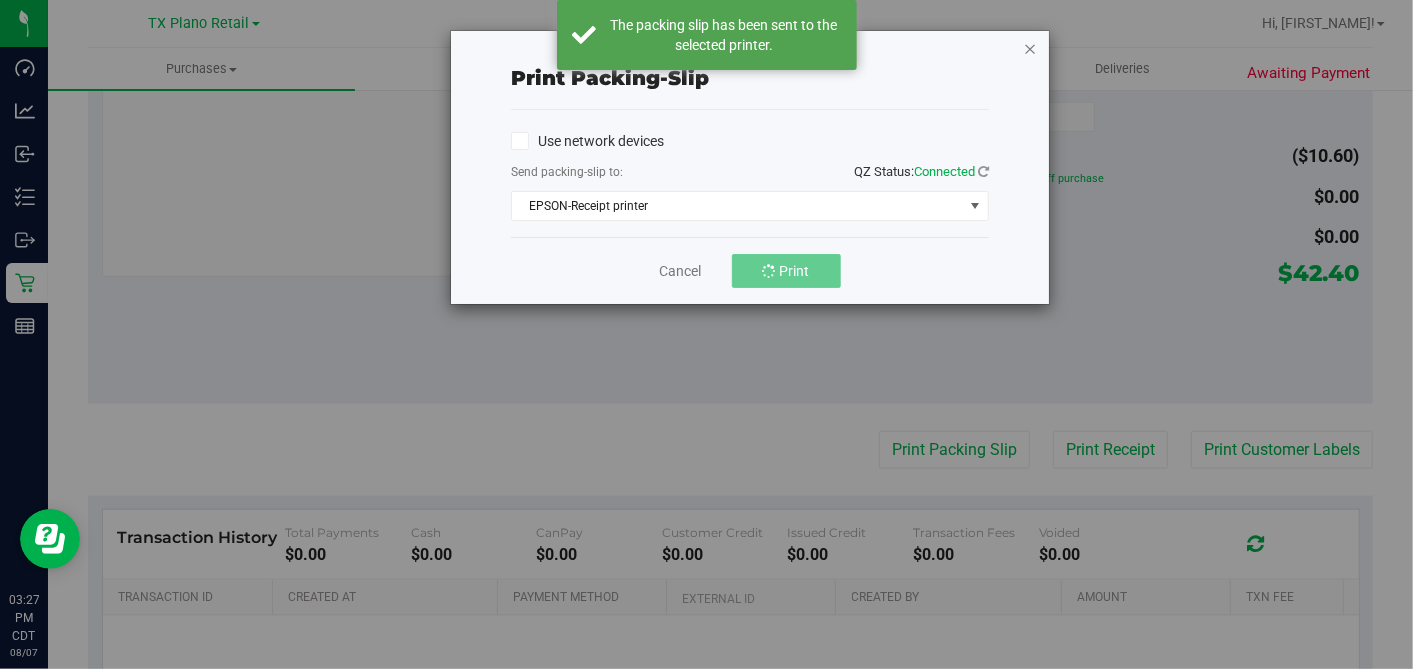 click at bounding box center [1030, 48] 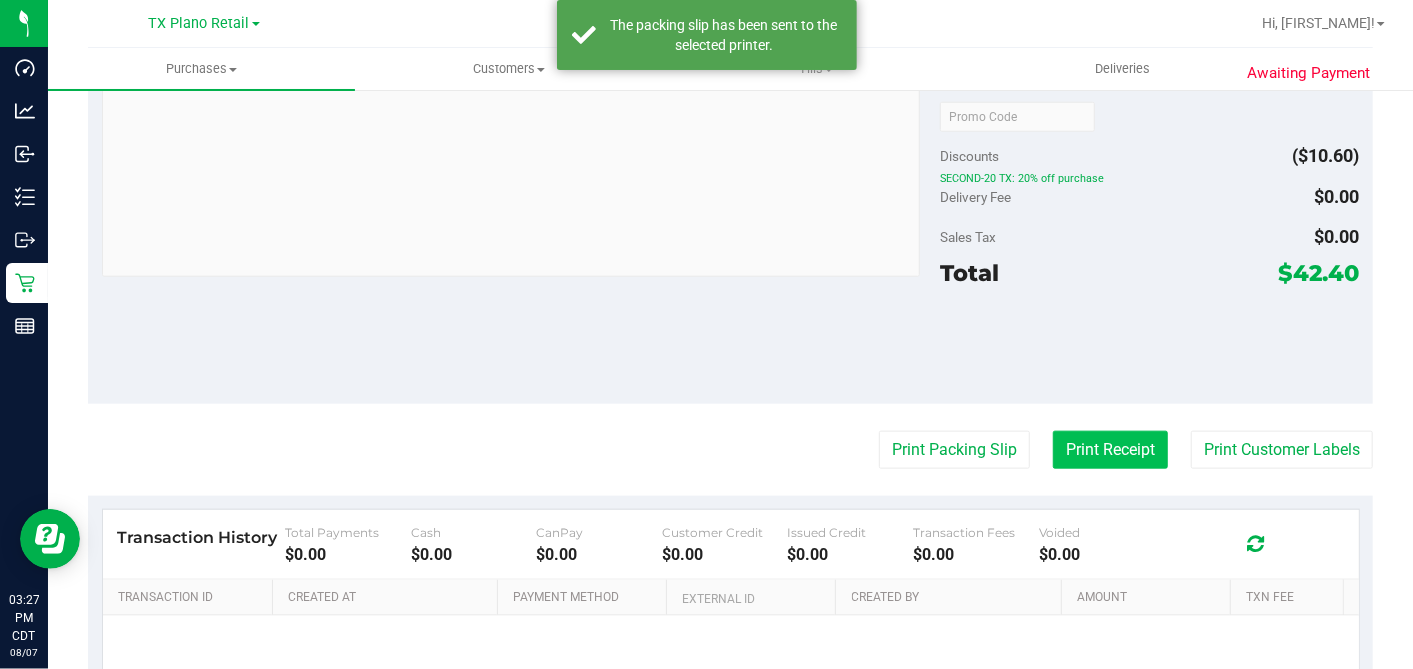 click on "Print Receipt" at bounding box center [1110, 450] 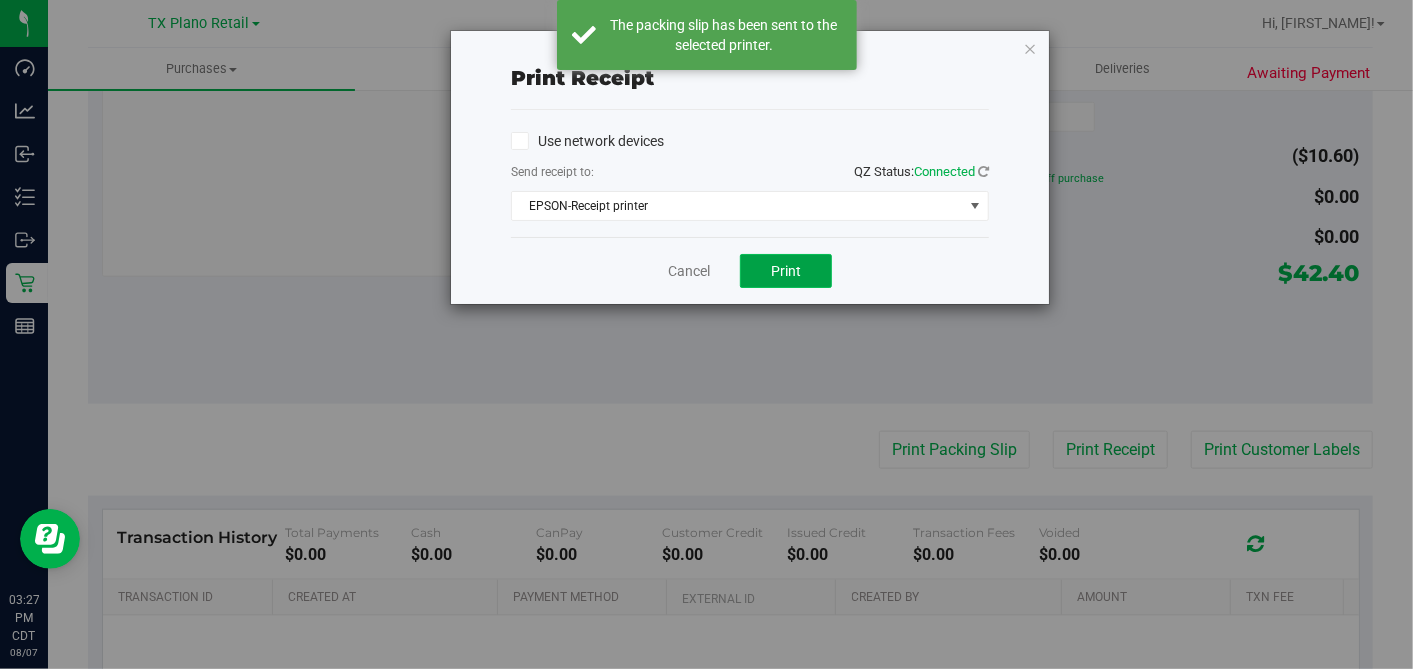 click on "Print" at bounding box center (786, 271) 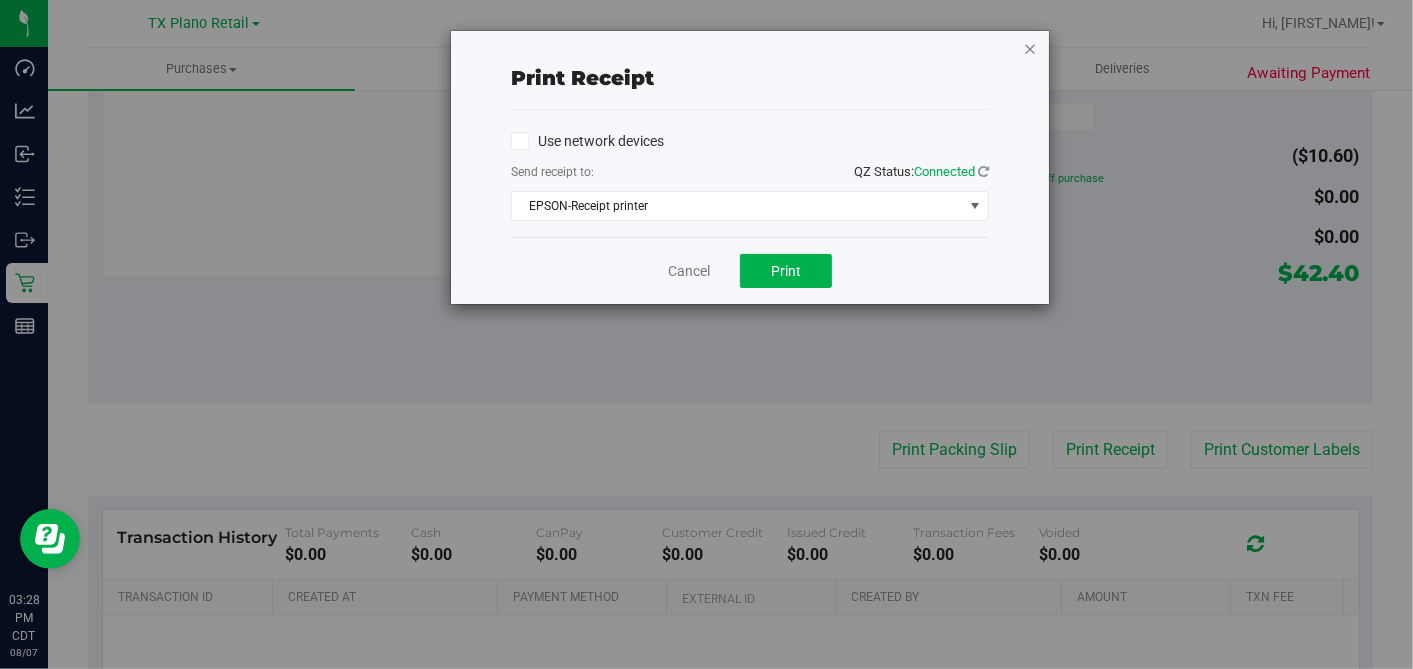 click at bounding box center [1030, 48] 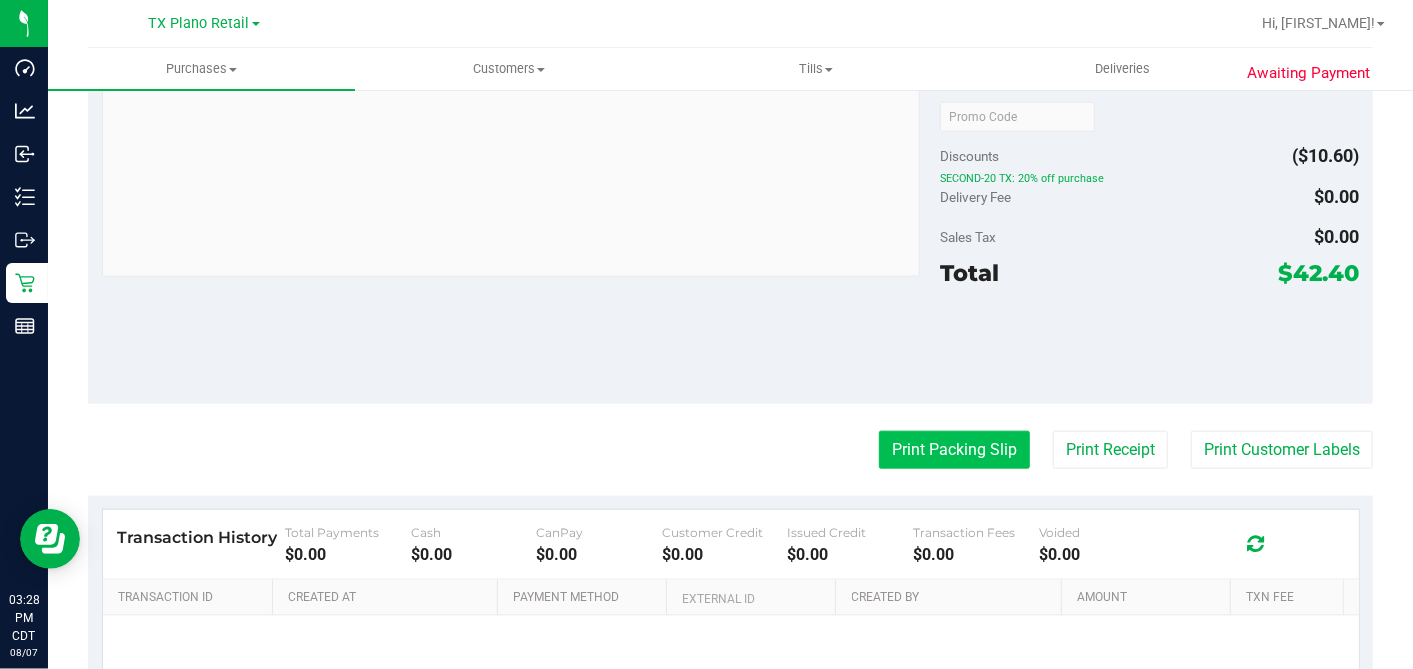 click on "Print Packing Slip" at bounding box center (954, 450) 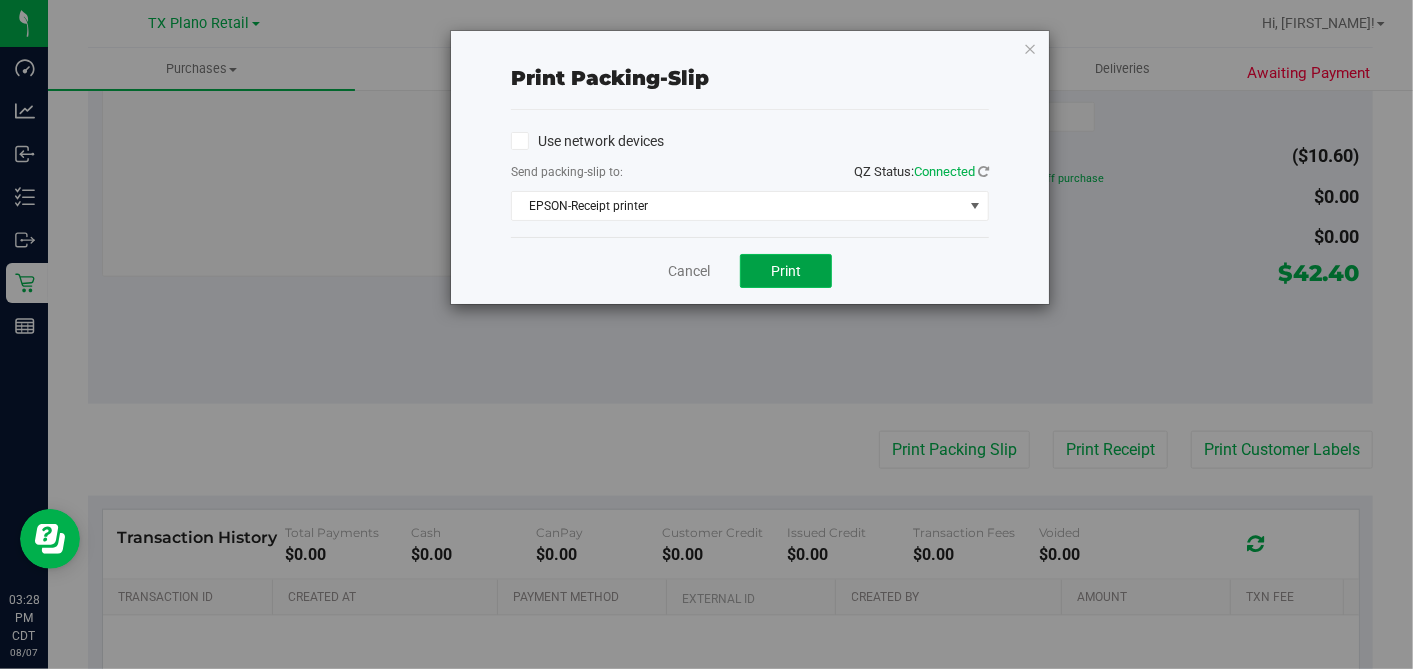 click on "Print" at bounding box center (786, 271) 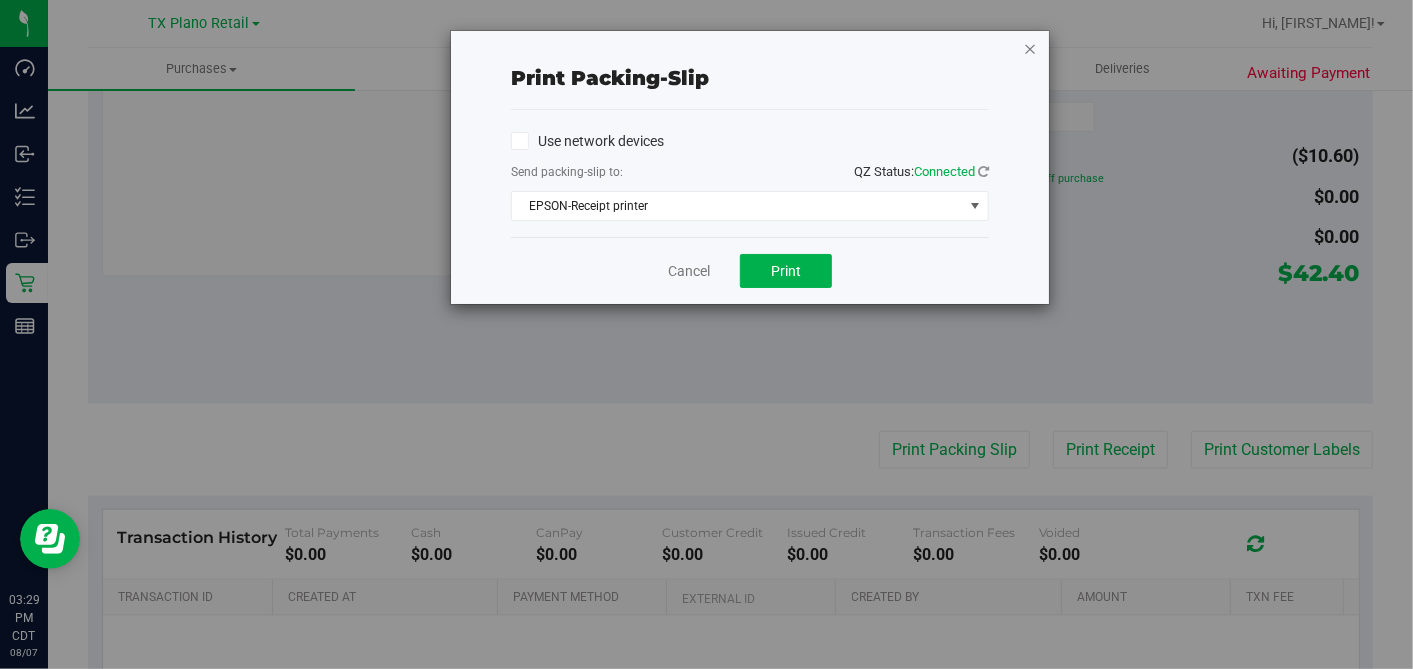 click at bounding box center (1030, 48) 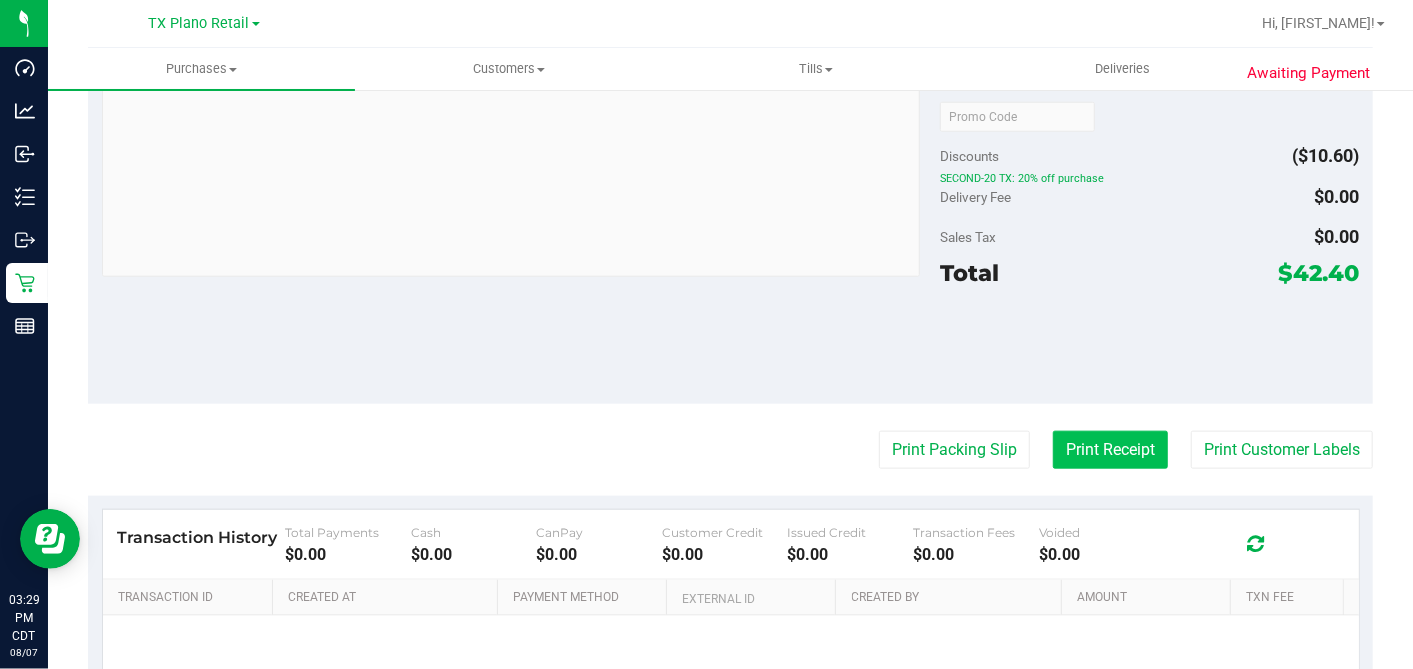 click on "Print Receipt" at bounding box center [1110, 450] 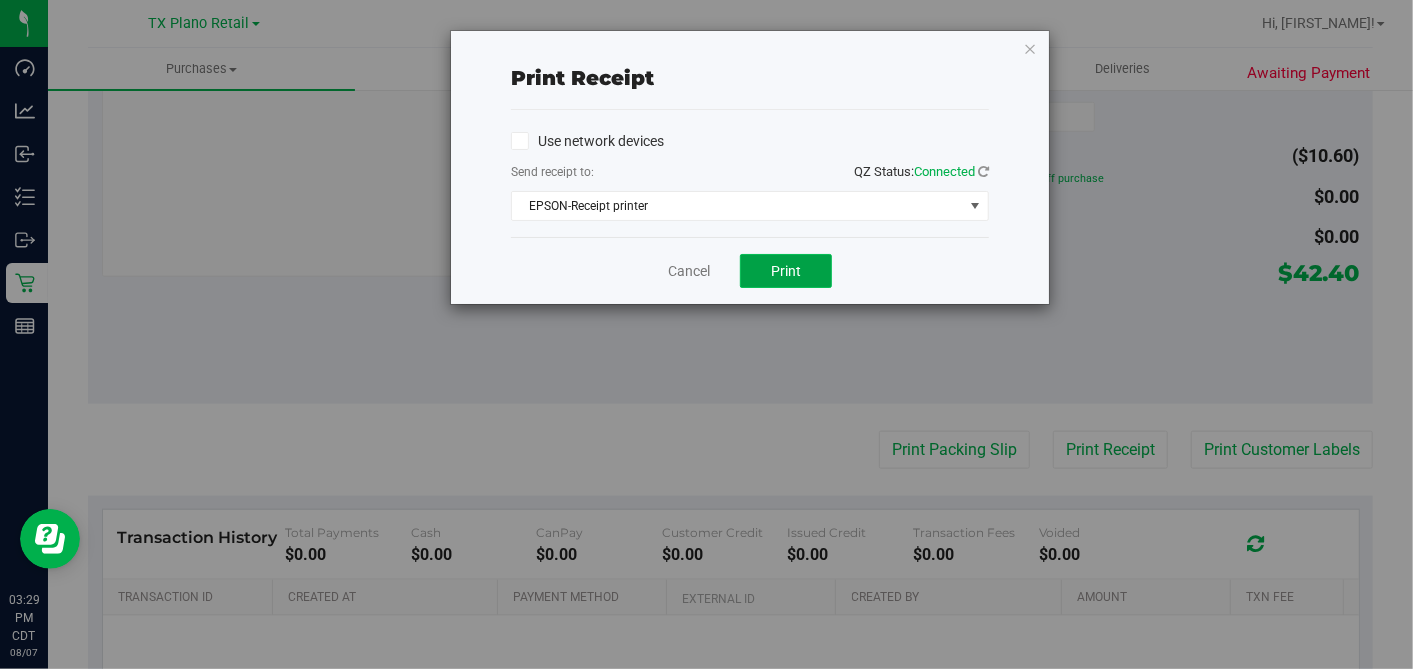 click on "Print" at bounding box center (786, 271) 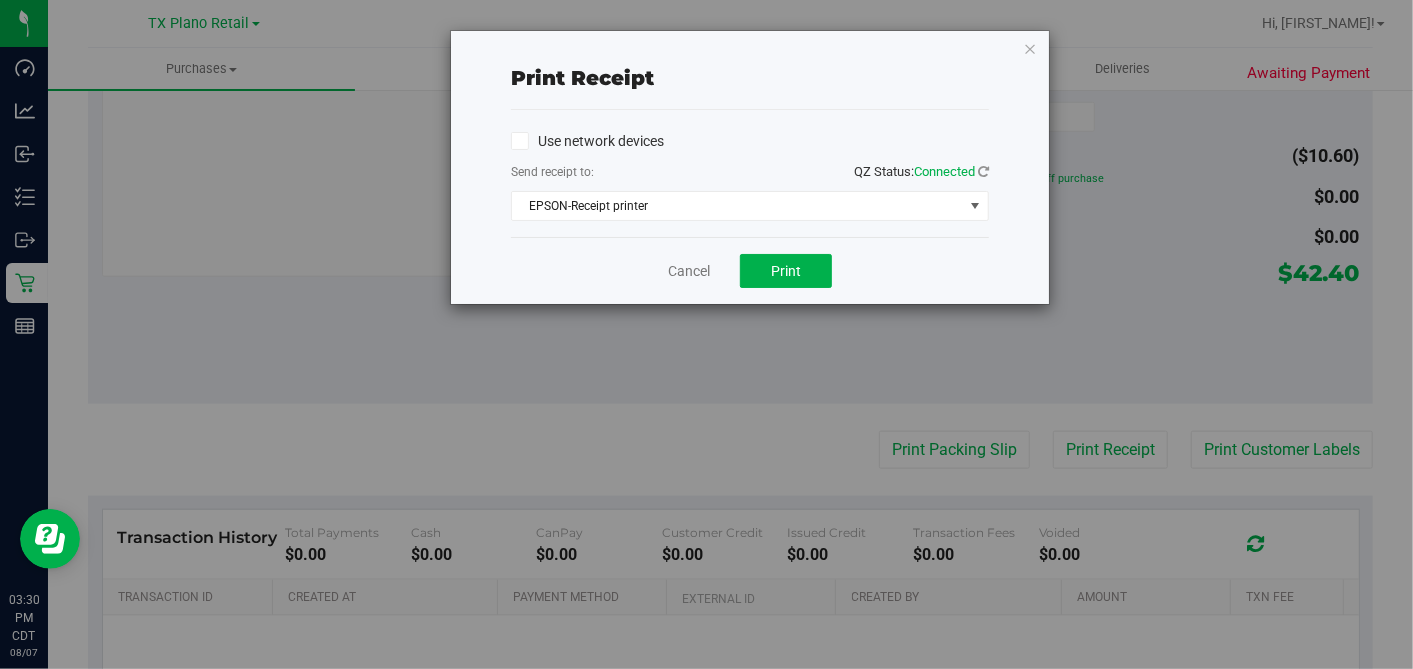 click at bounding box center [1030, 48] 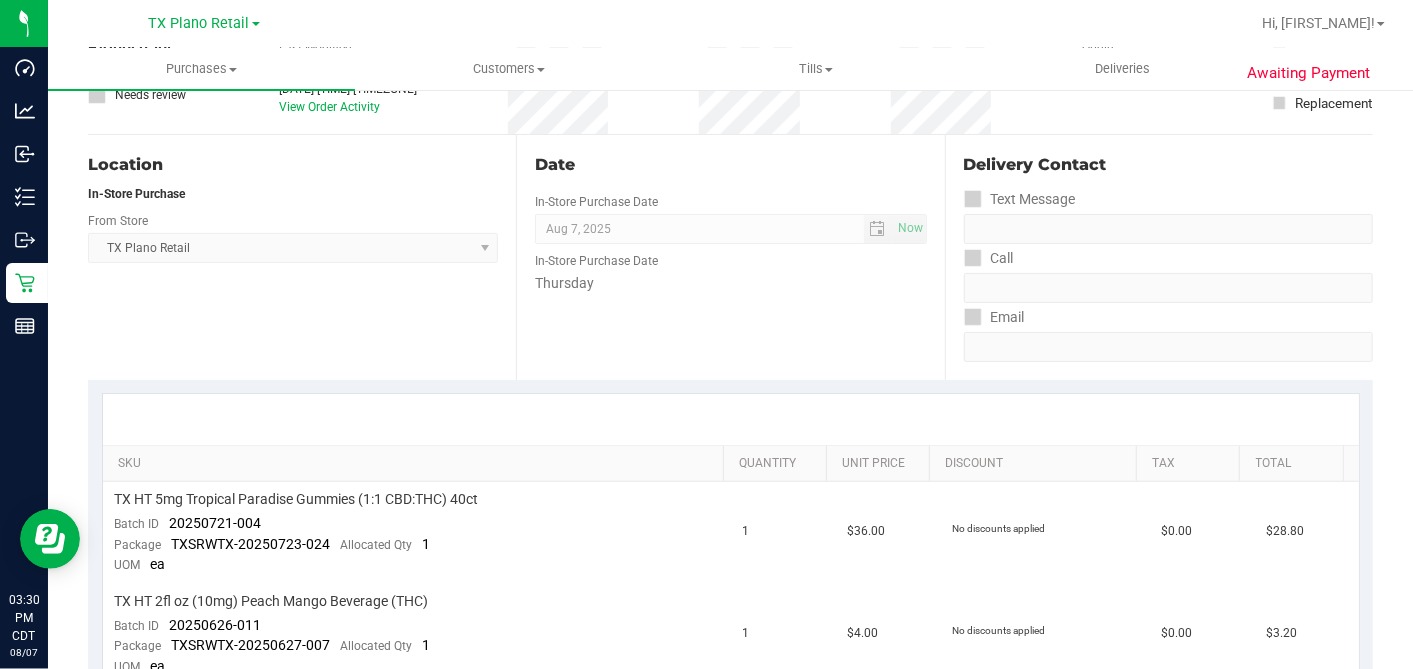 scroll, scrollTop: 0, scrollLeft: 0, axis: both 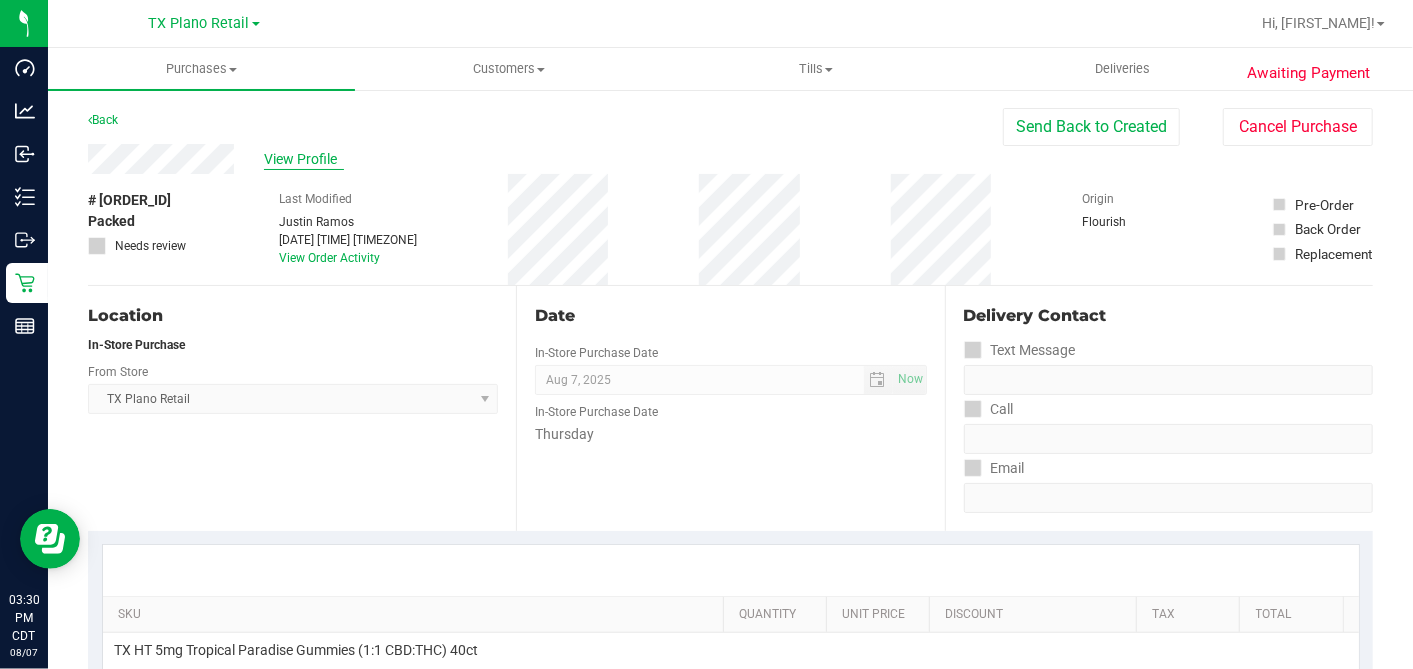 click on "View Profile" at bounding box center [304, 159] 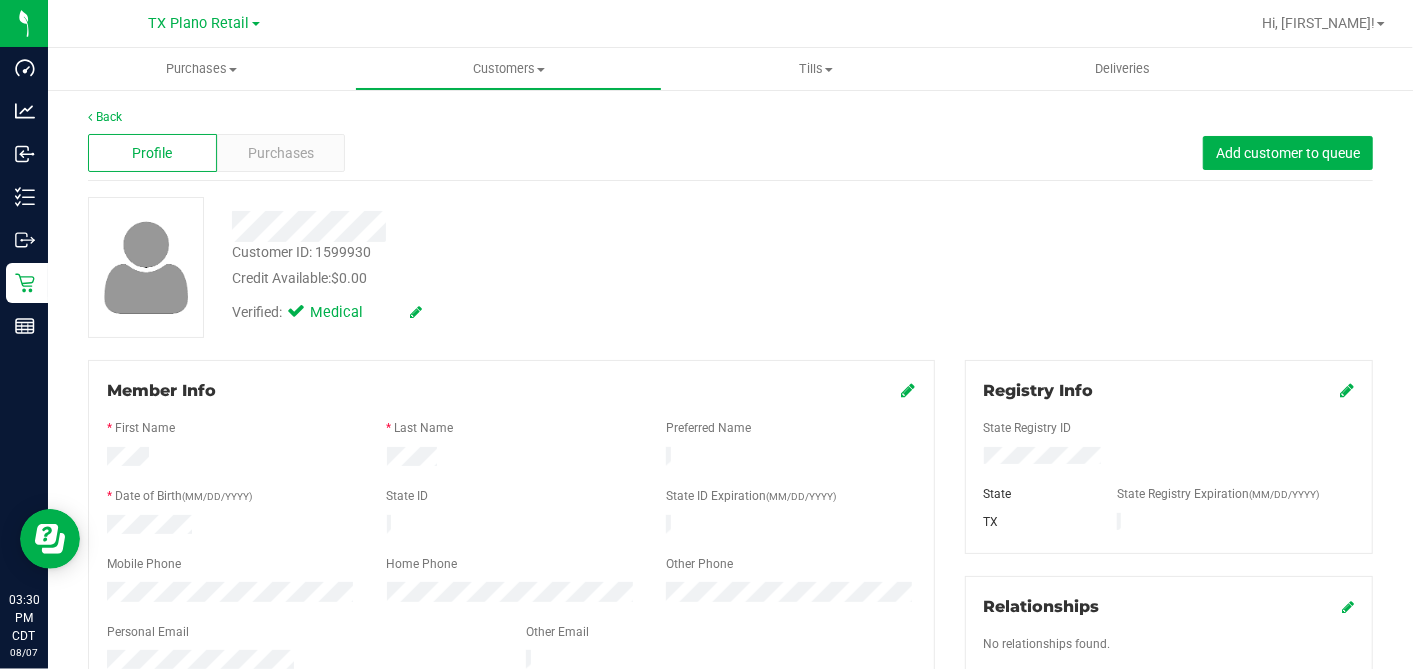 click at bounding box center [511, 648] 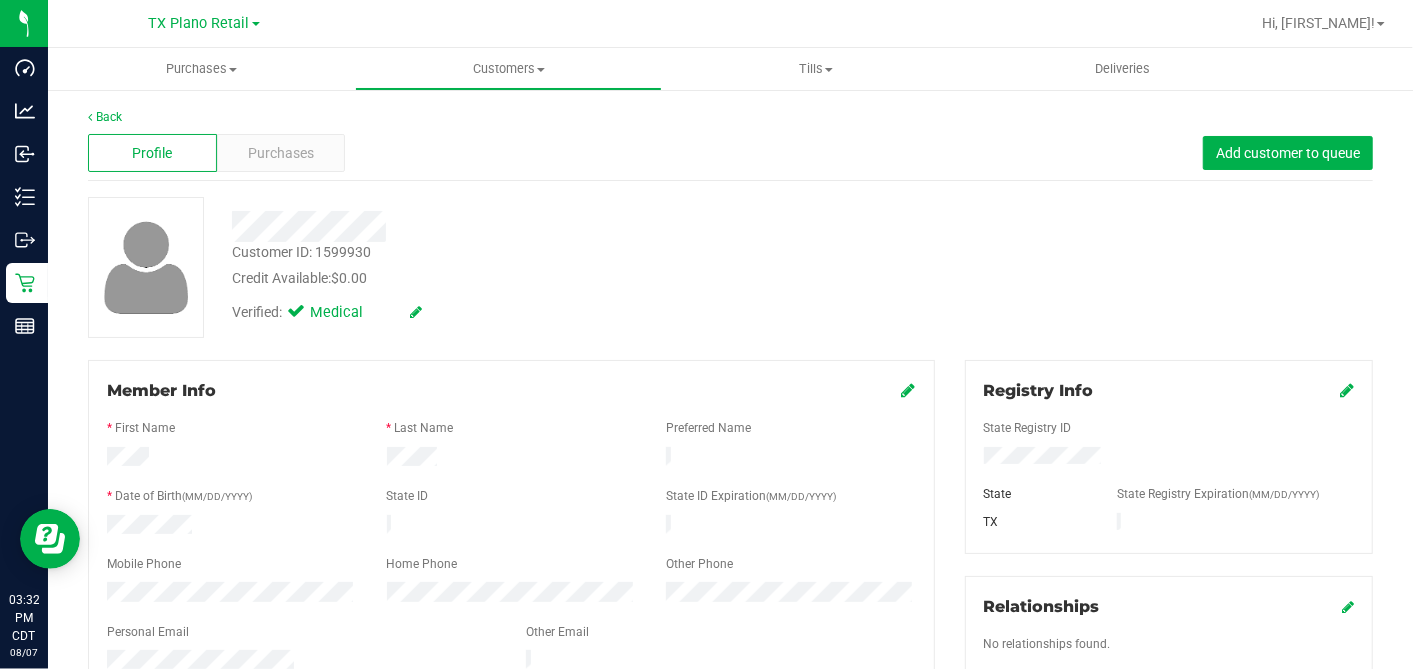 click on "Credit Available:
$0.00" at bounding box center [546, 278] 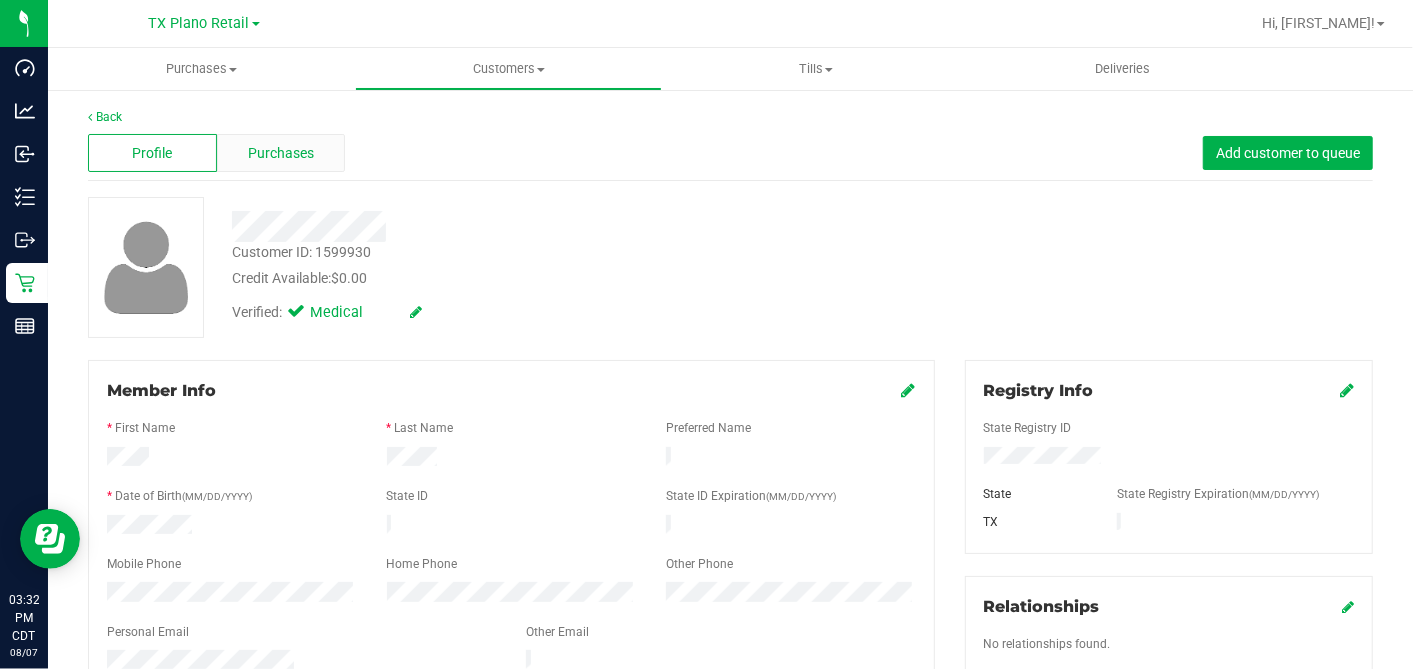 drag, startPoint x: 507, startPoint y: 261, endPoint x: 329, endPoint y: 151, distance: 209.24626 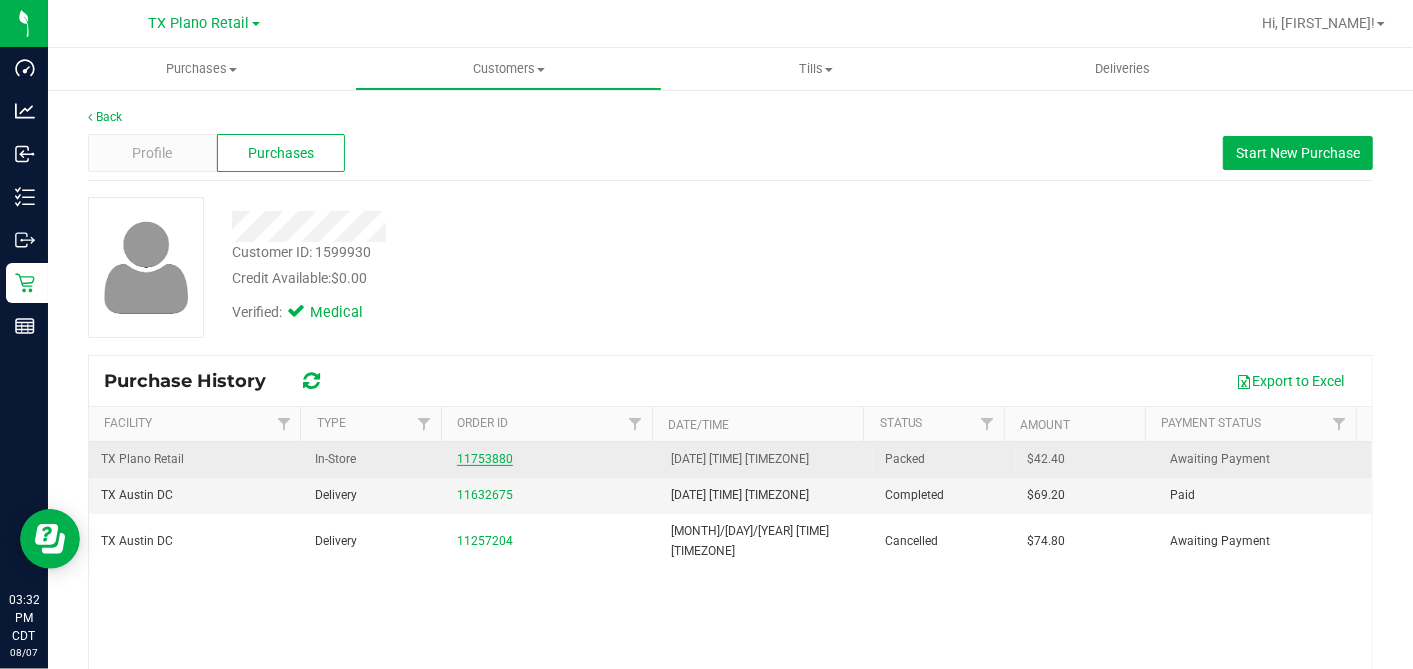 click on "11753880" at bounding box center (485, 459) 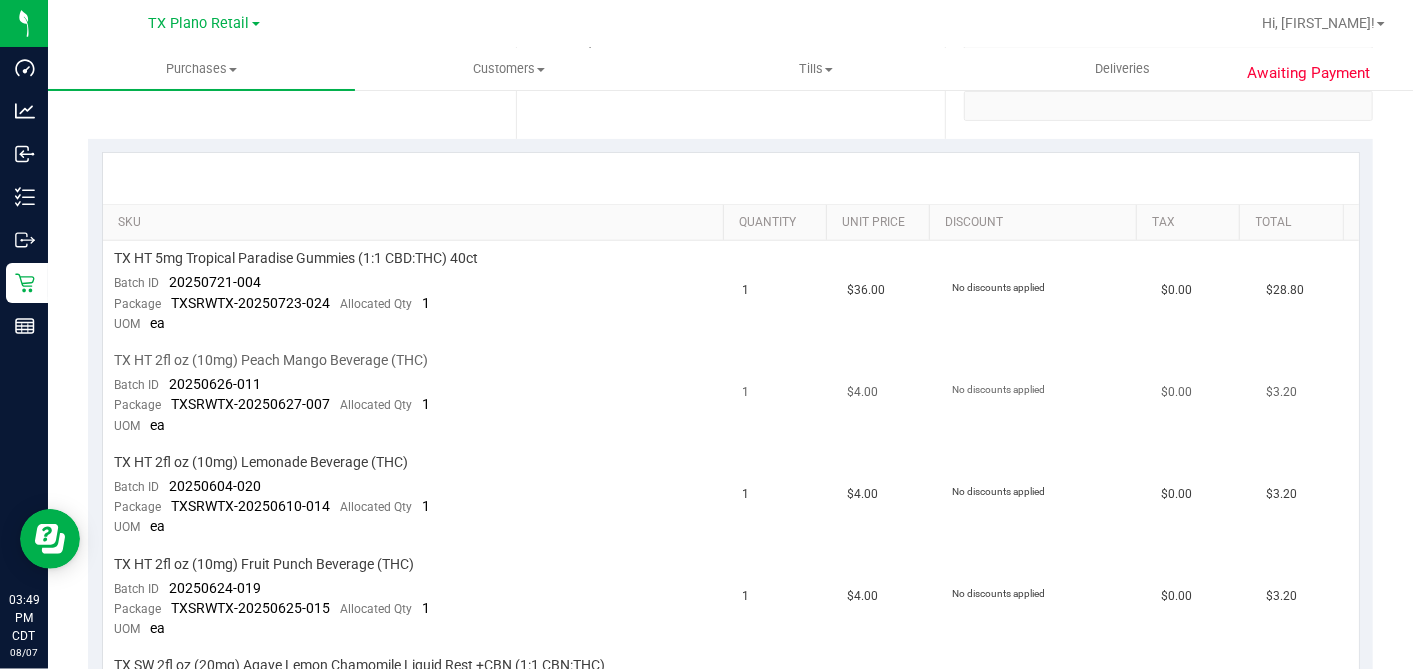 scroll, scrollTop: 444, scrollLeft: 0, axis: vertical 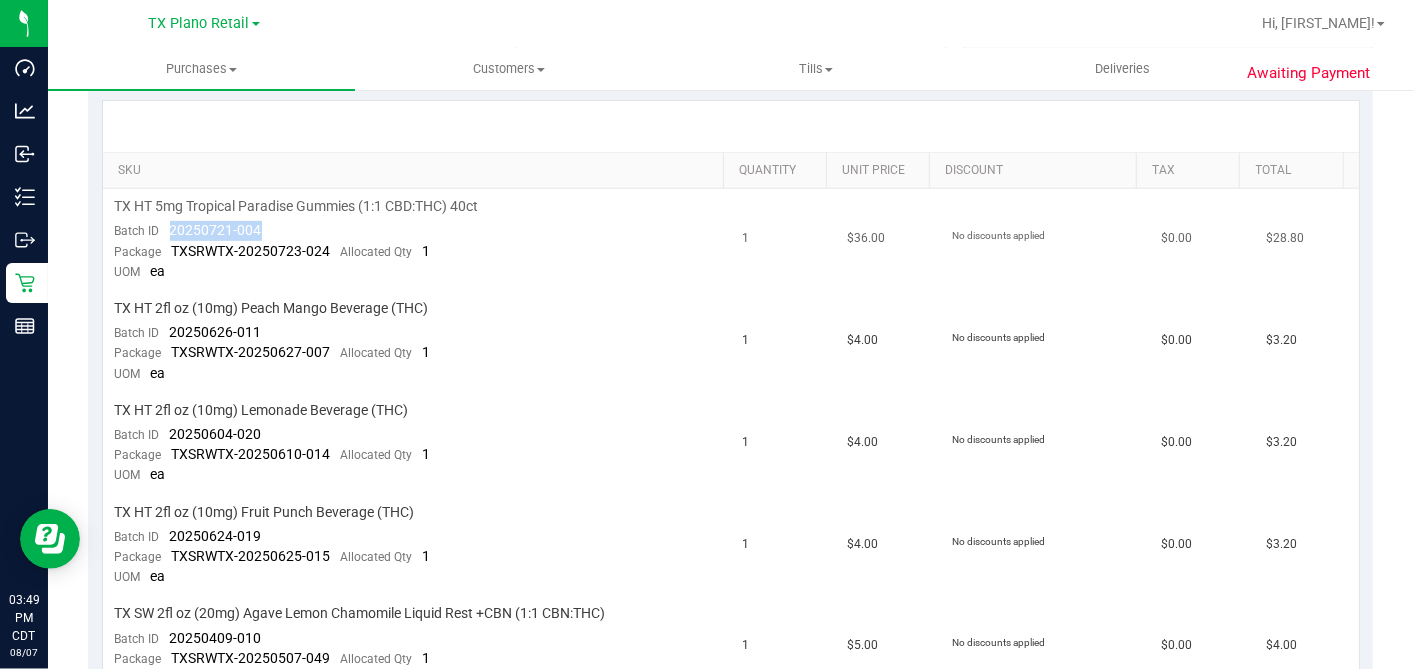 drag, startPoint x: 268, startPoint y: 234, endPoint x: 166, endPoint y: 233, distance: 102.0049 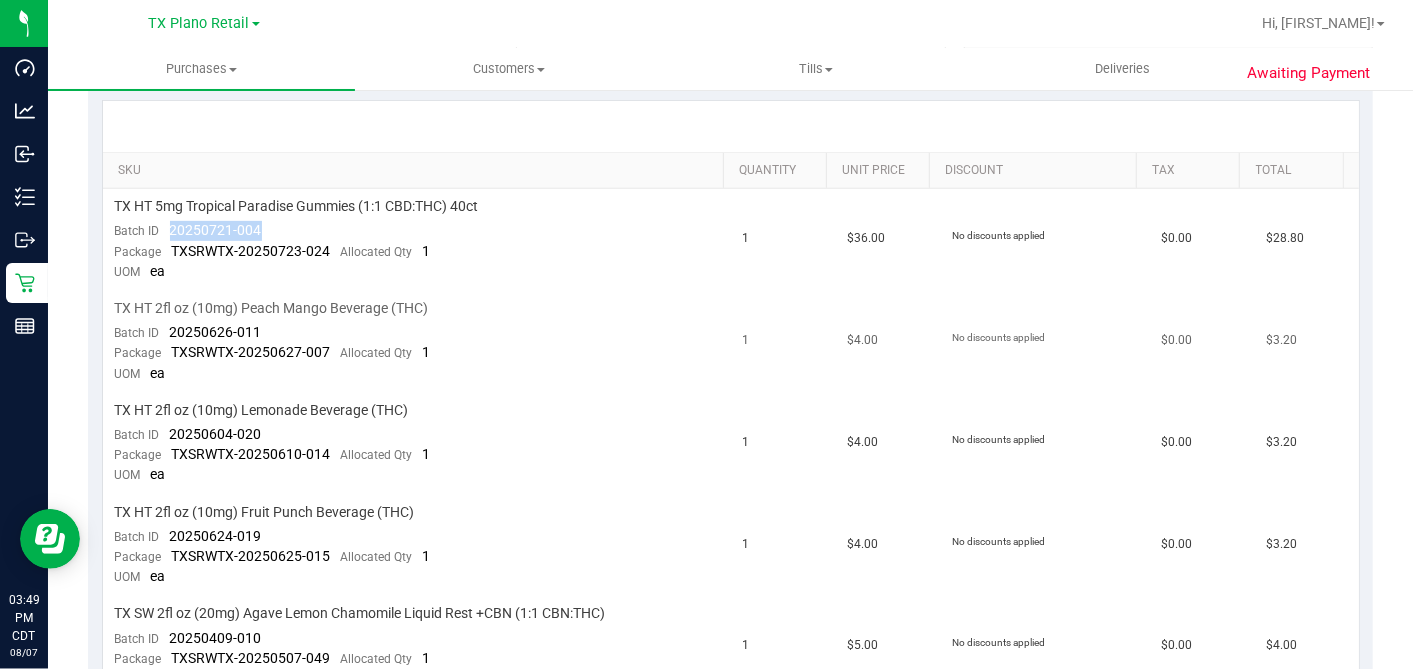 copy on "20250721-004" 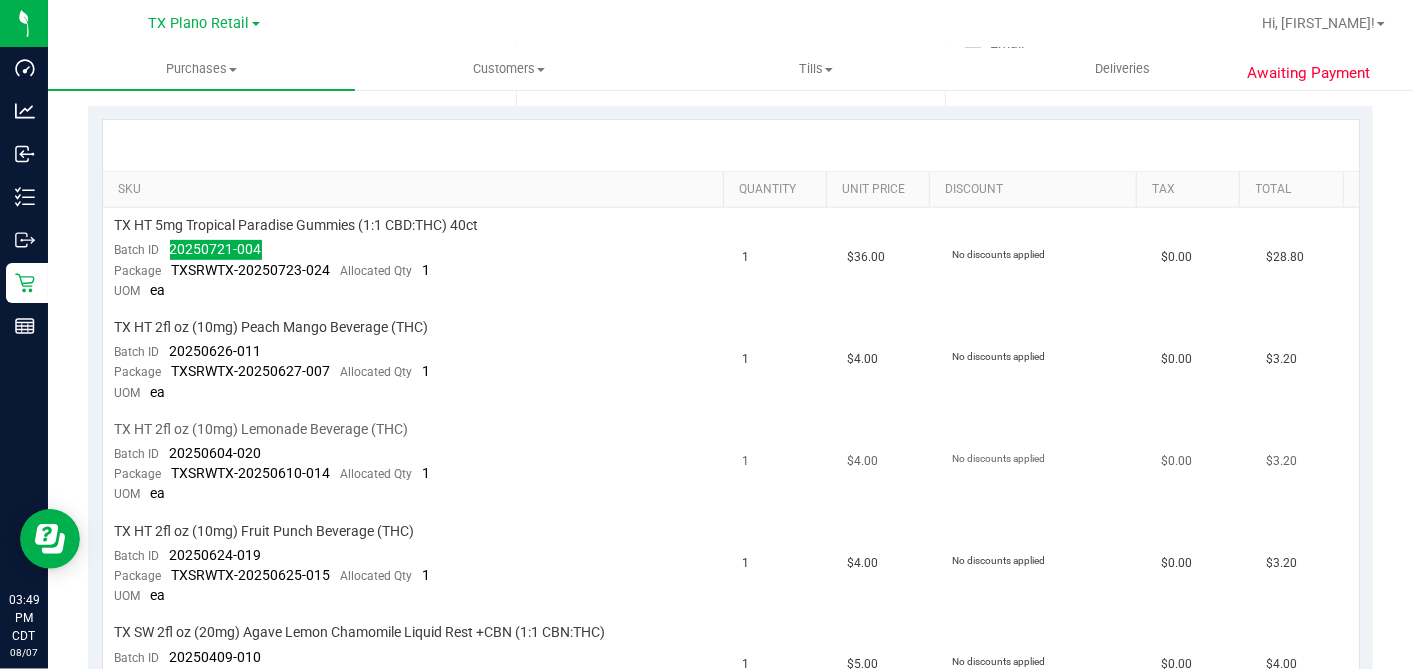 scroll, scrollTop: 444, scrollLeft: 0, axis: vertical 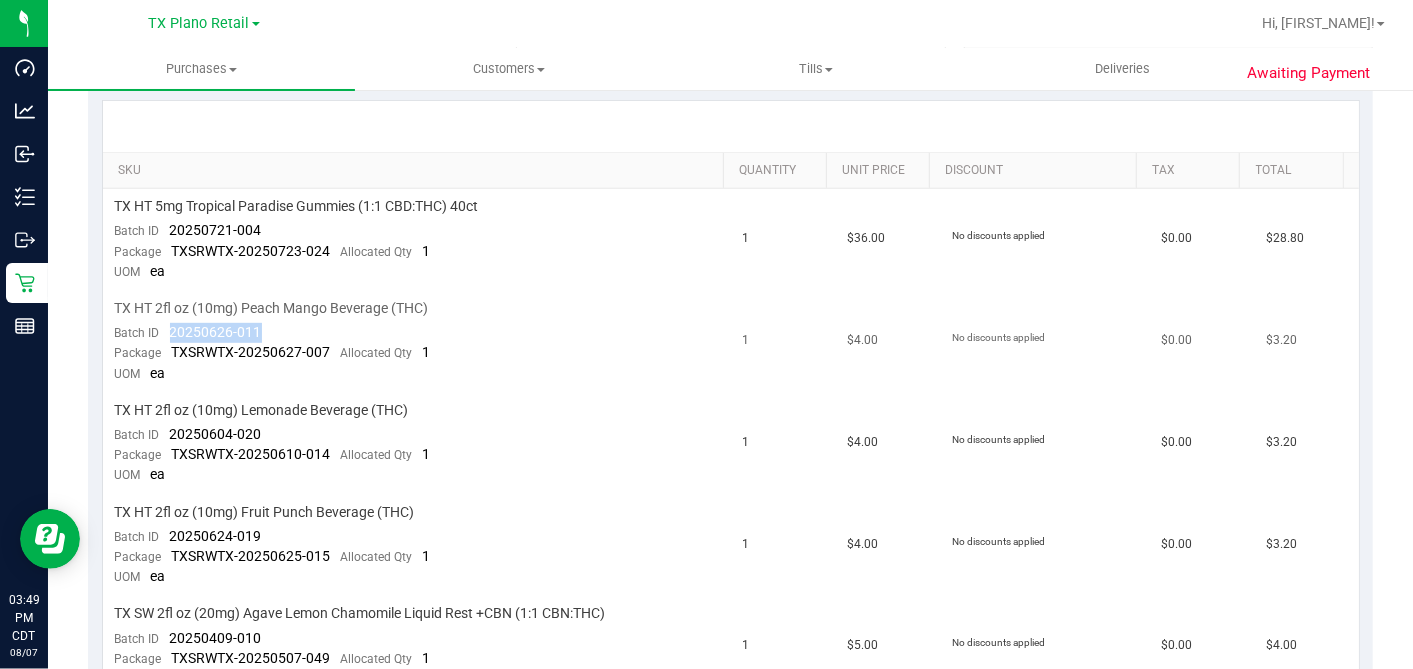 drag, startPoint x: 262, startPoint y: 325, endPoint x: 168, endPoint y: 329, distance: 94.08507 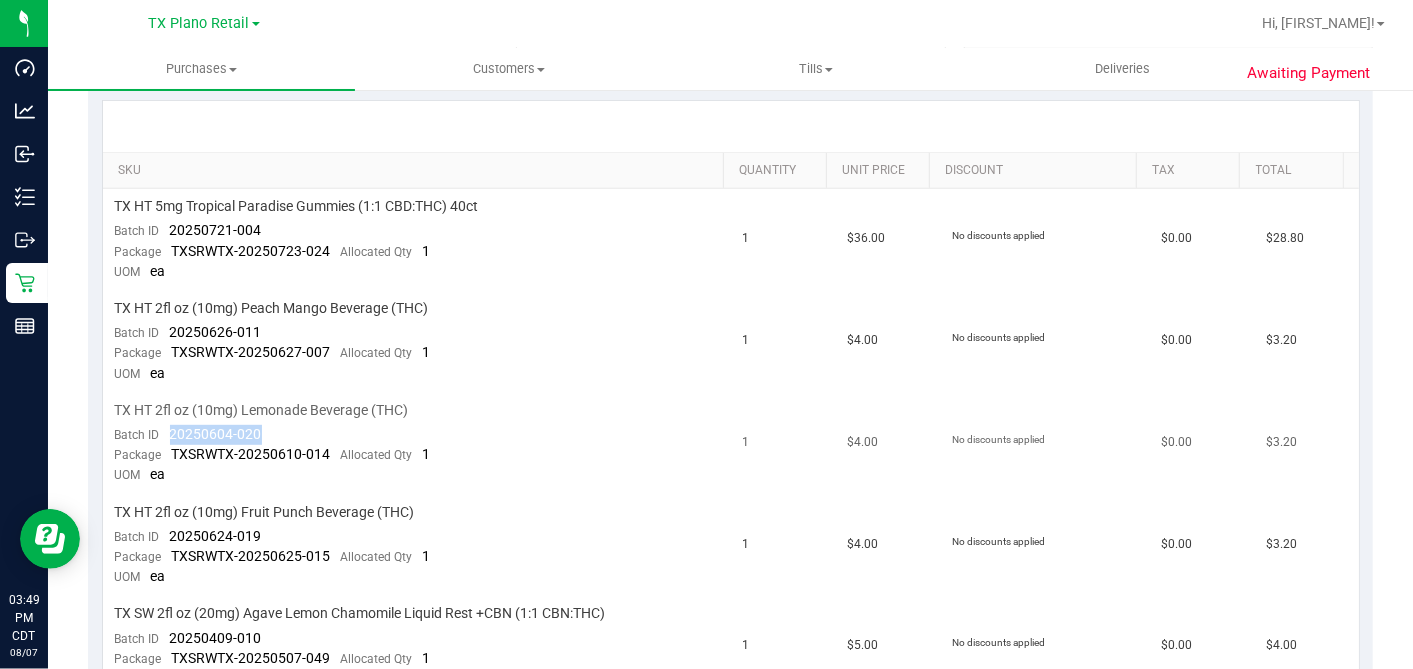 drag, startPoint x: 265, startPoint y: 425, endPoint x: 168, endPoint y: 431, distance: 97.18539 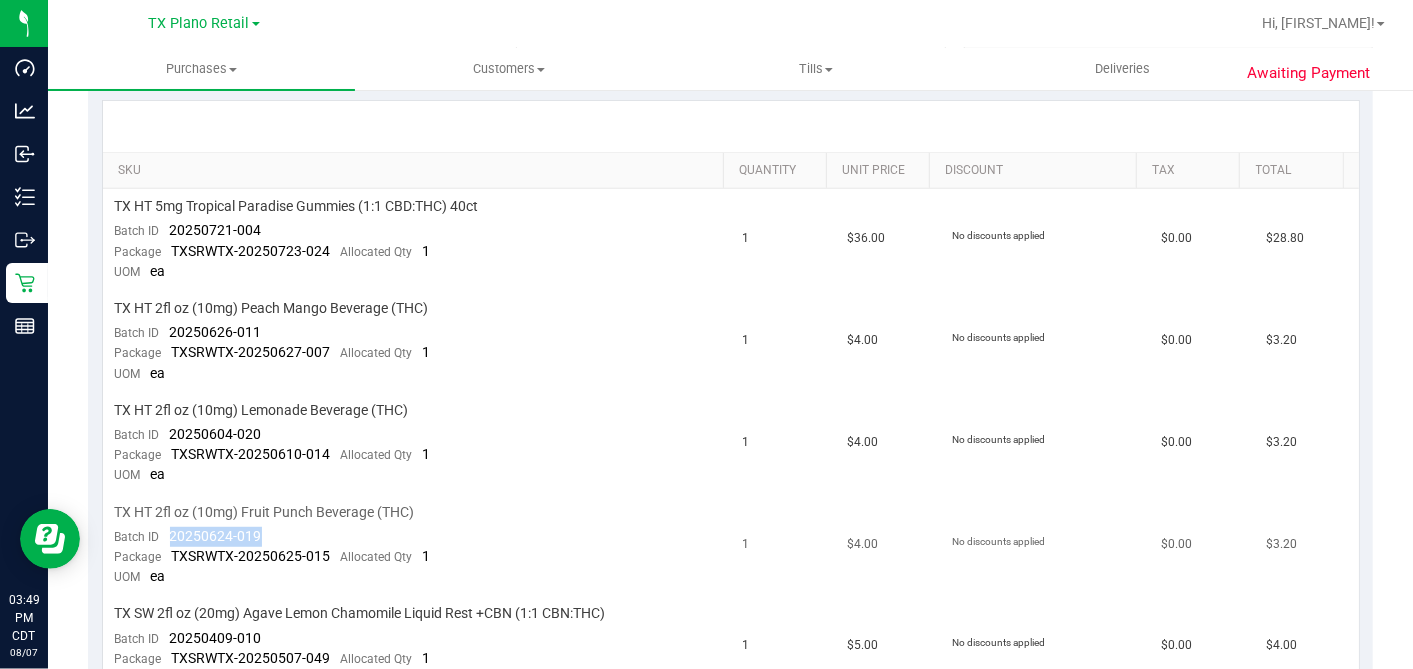 drag, startPoint x: 268, startPoint y: 540, endPoint x: 171, endPoint y: 534, distance: 97.18539 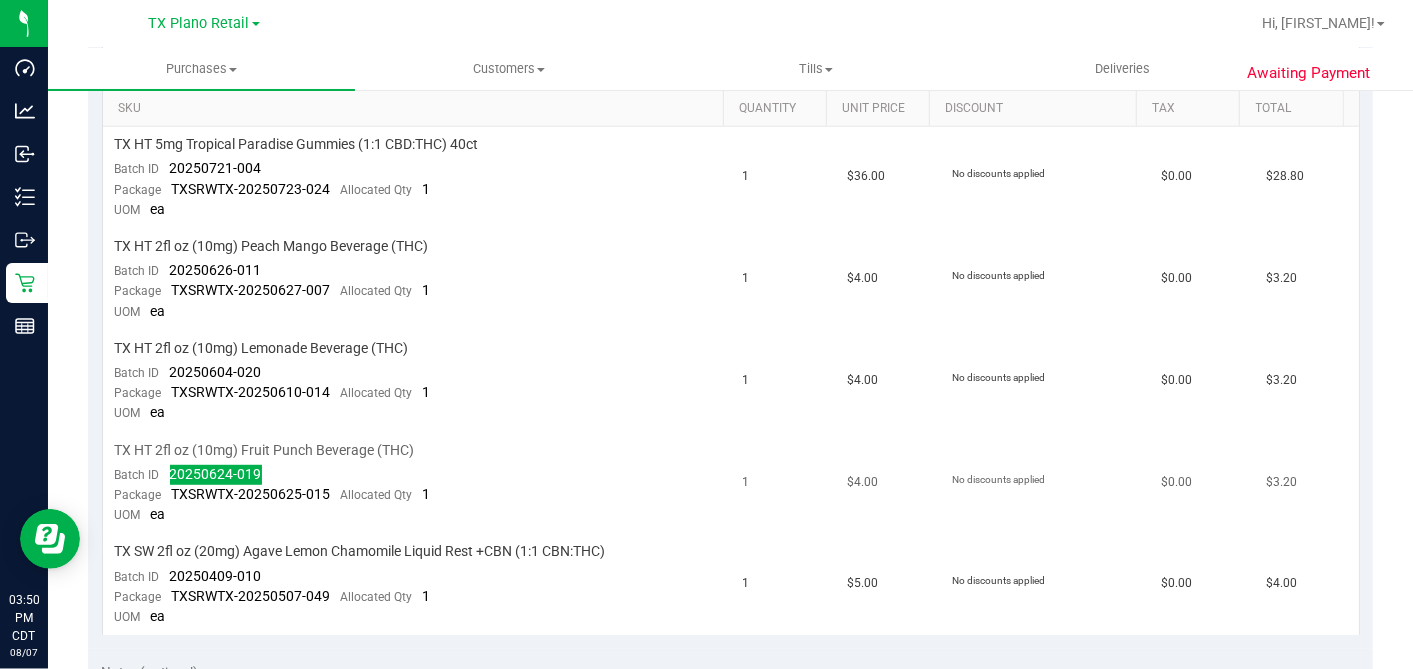 scroll, scrollTop: 666, scrollLeft: 0, axis: vertical 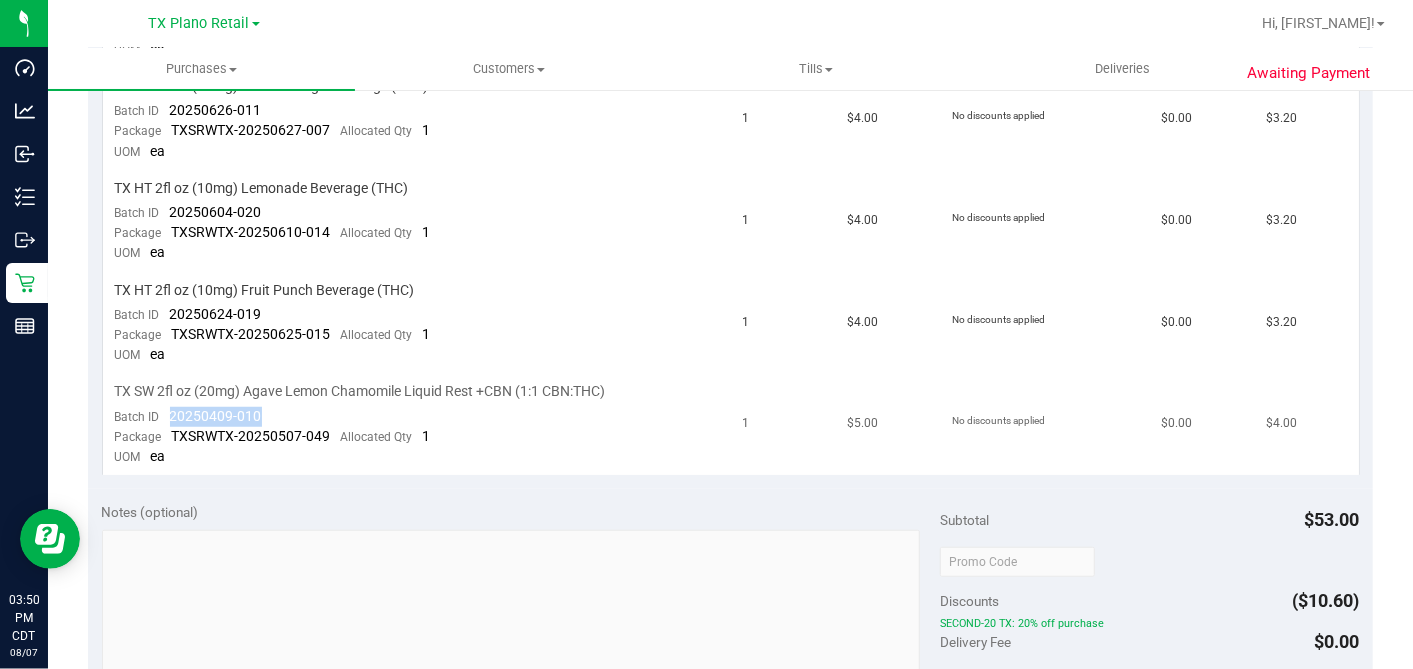drag, startPoint x: 195, startPoint y: 411, endPoint x: 163, endPoint y: 411, distance: 32 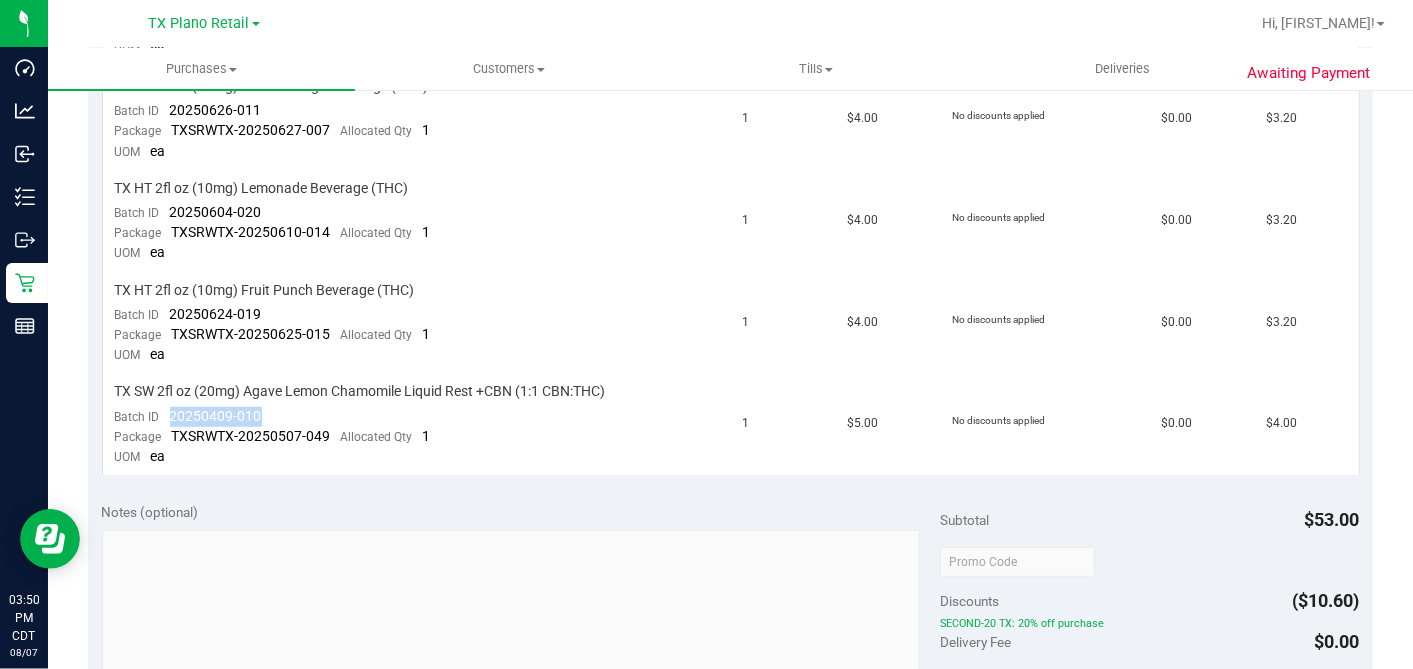 copy on "20250409-010" 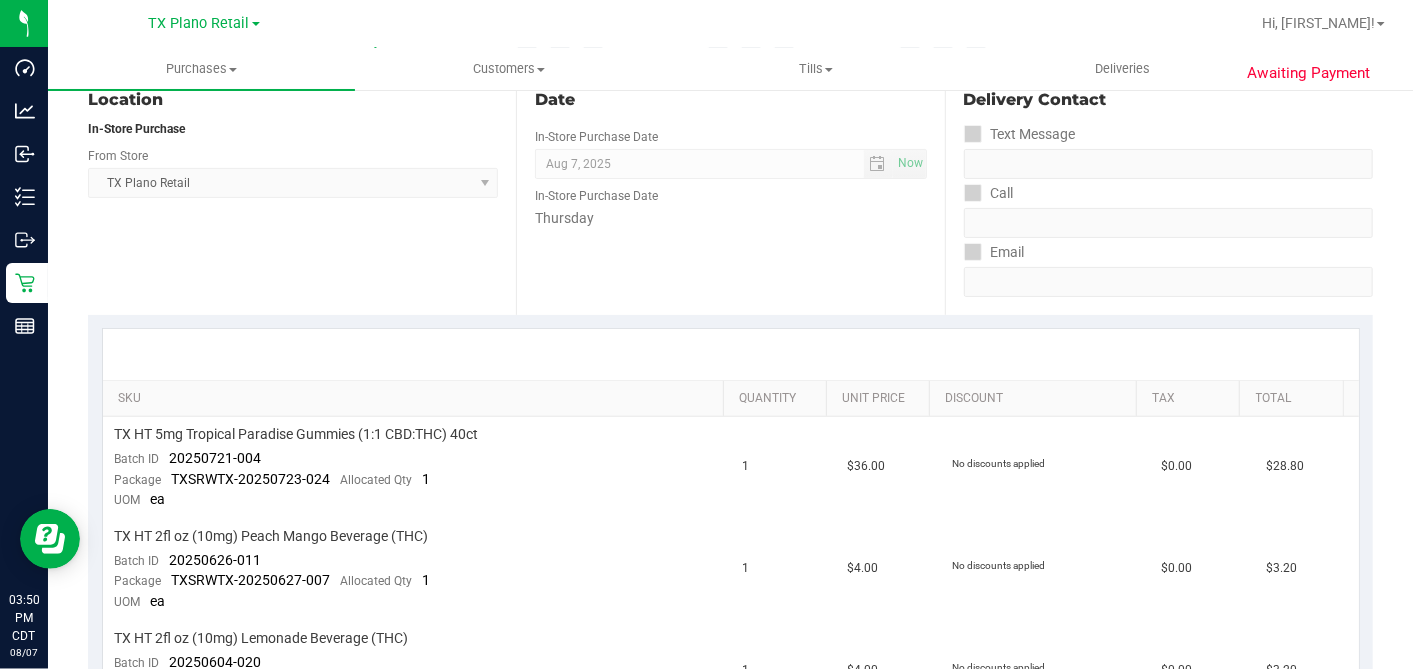 scroll, scrollTop: 0, scrollLeft: 0, axis: both 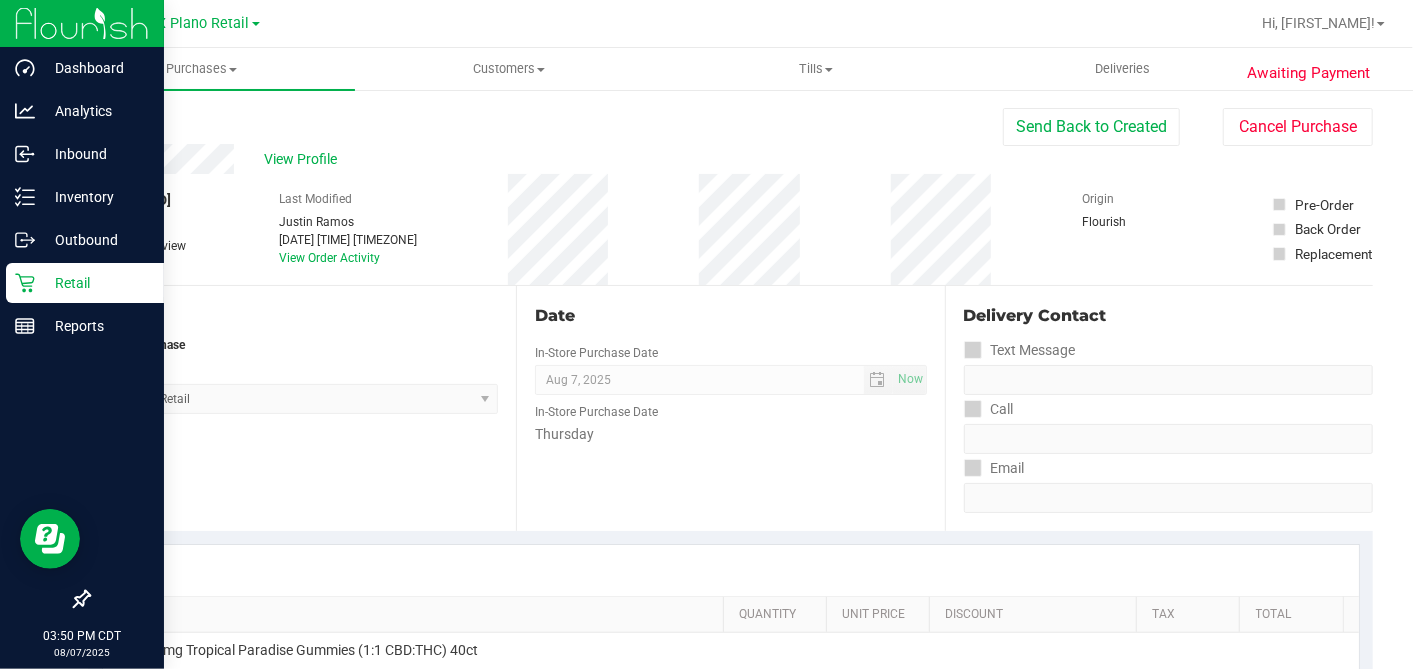 drag, startPoint x: 36, startPoint y: 277, endPoint x: 159, endPoint y: 285, distance: 123.25989 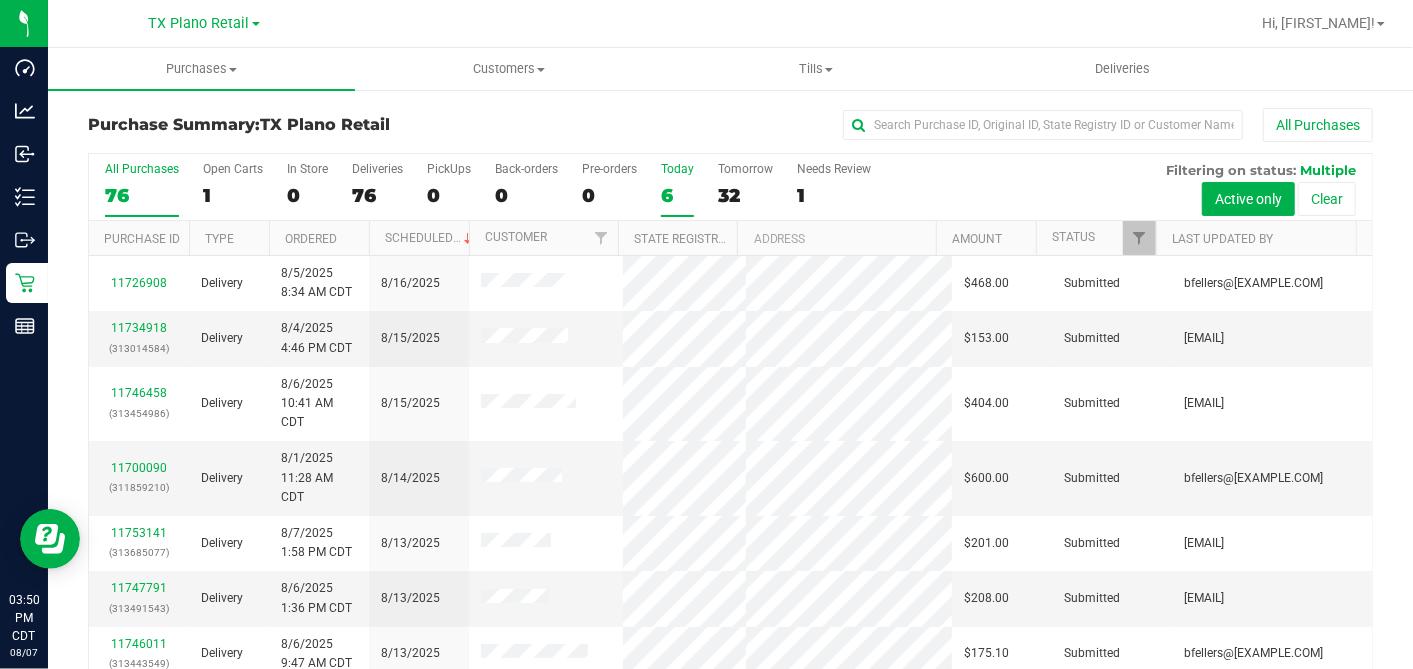 click on "6" at bounding box center [677, 195] 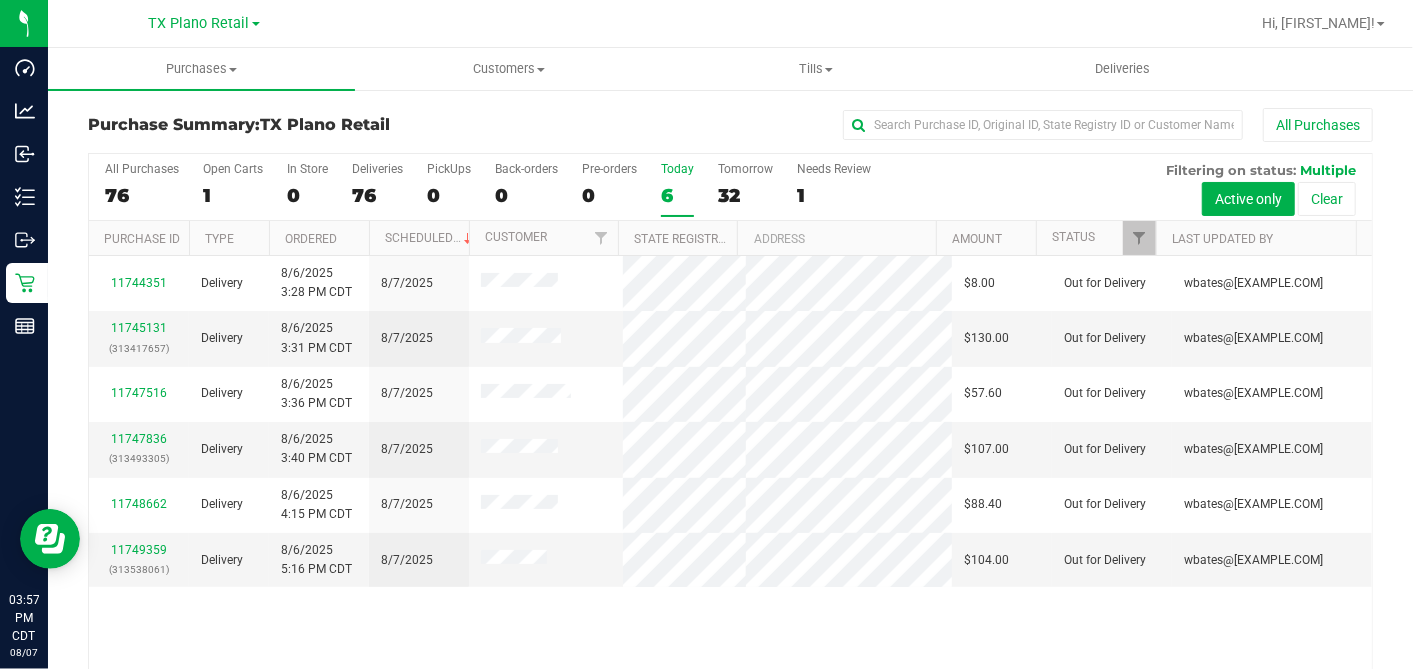click on "6" at bounding box center [677, 195] 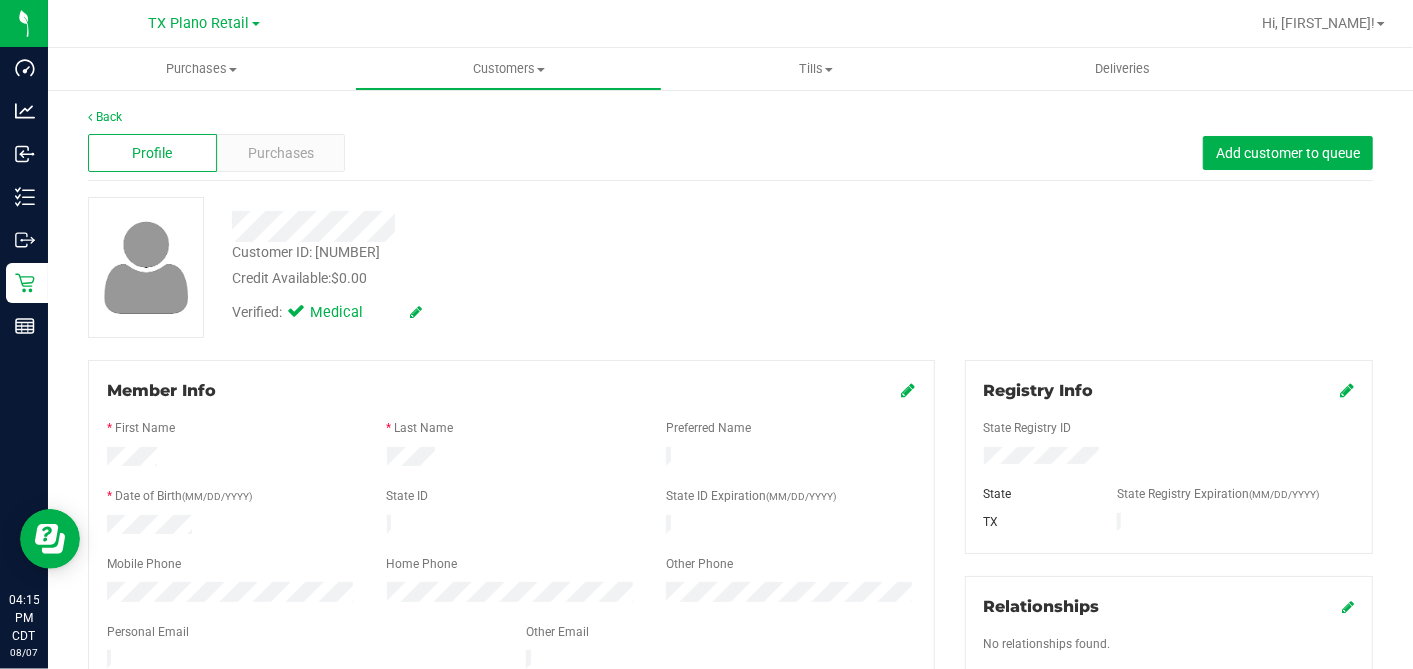 click at bounding box center (511, 547) 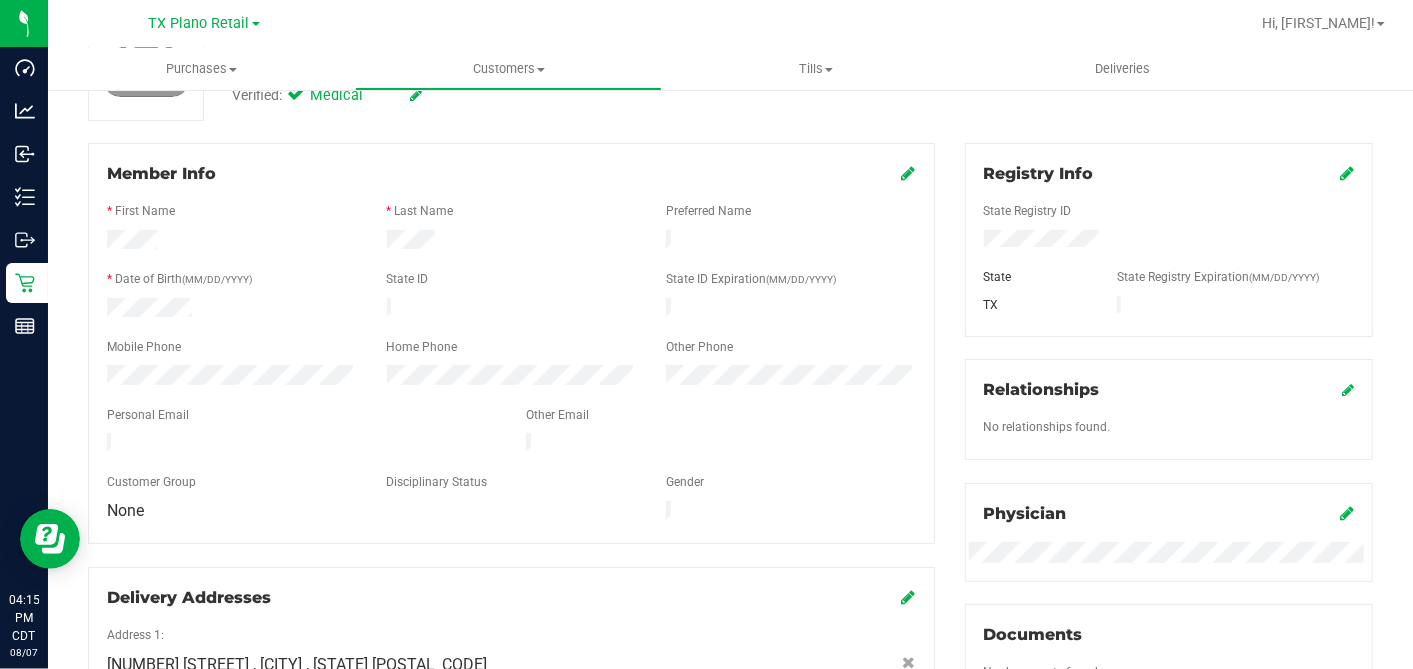 scroll, scrollTop: 111, scrollLeft: 0, axis: vertical 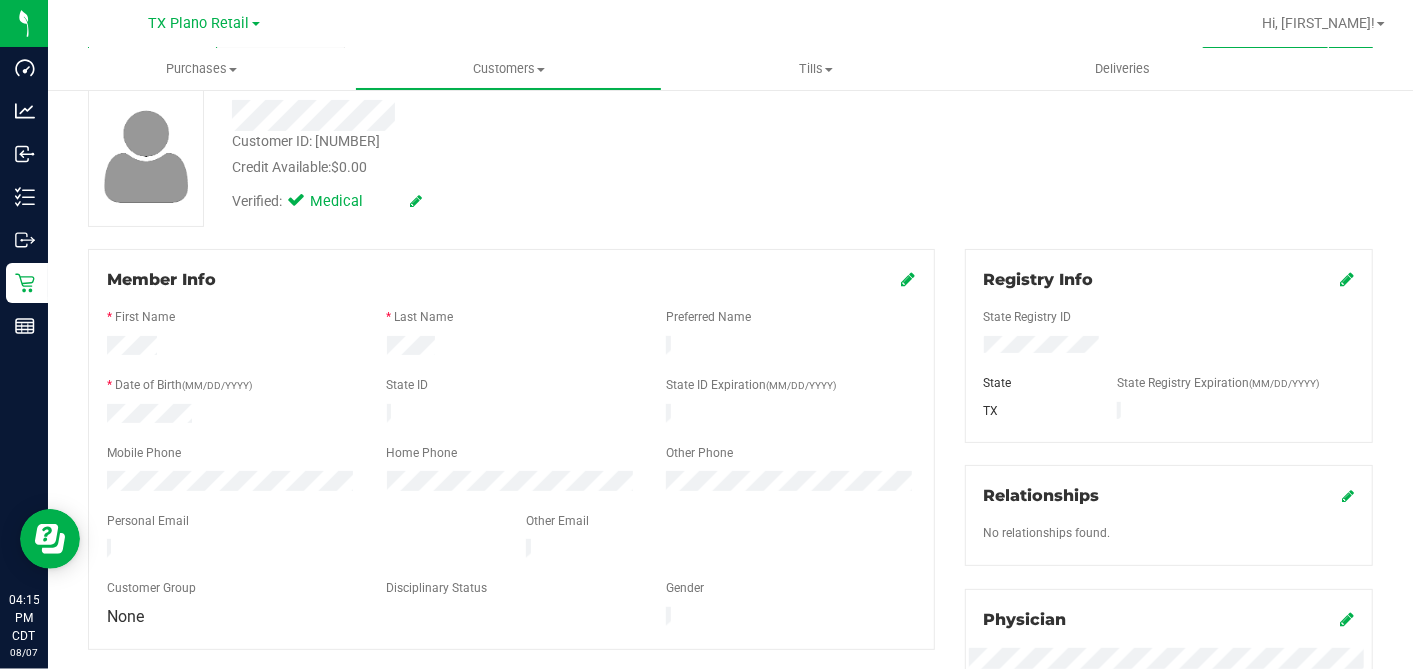 click at bounding box center [909, 279] 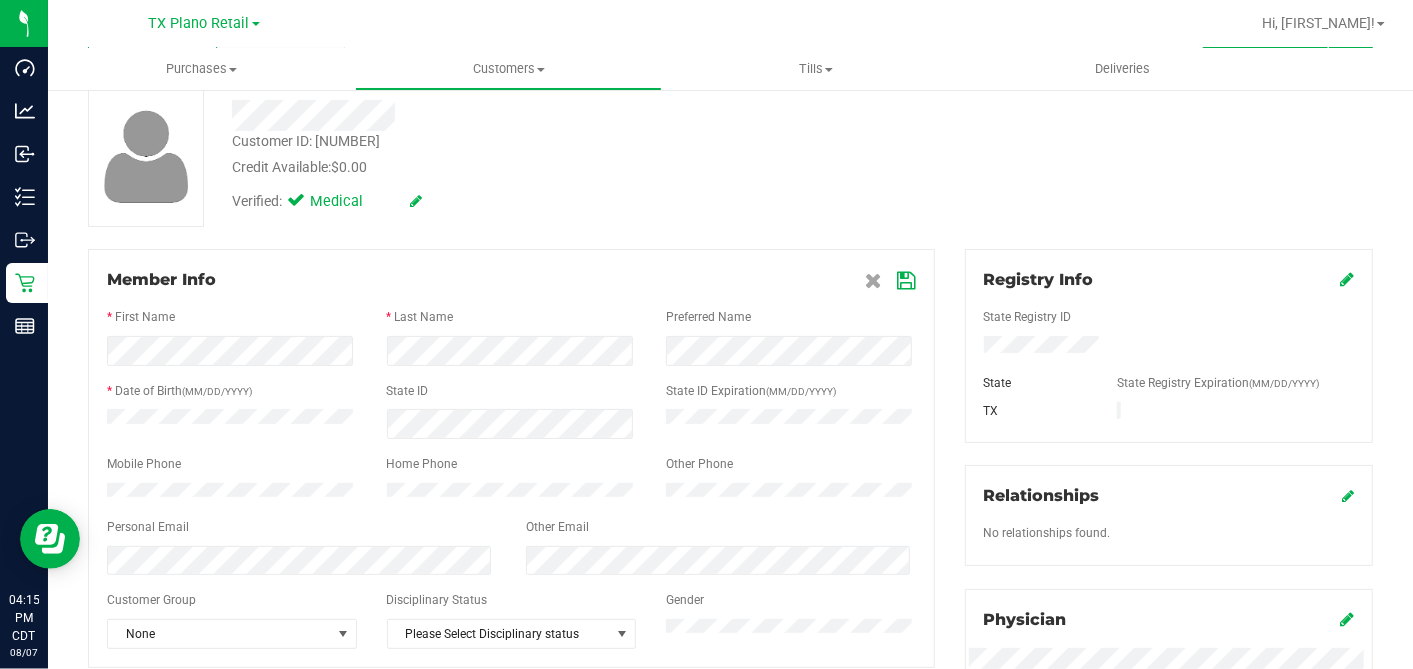 click on "Verified:
Medical" at bounding box center [546, 200] 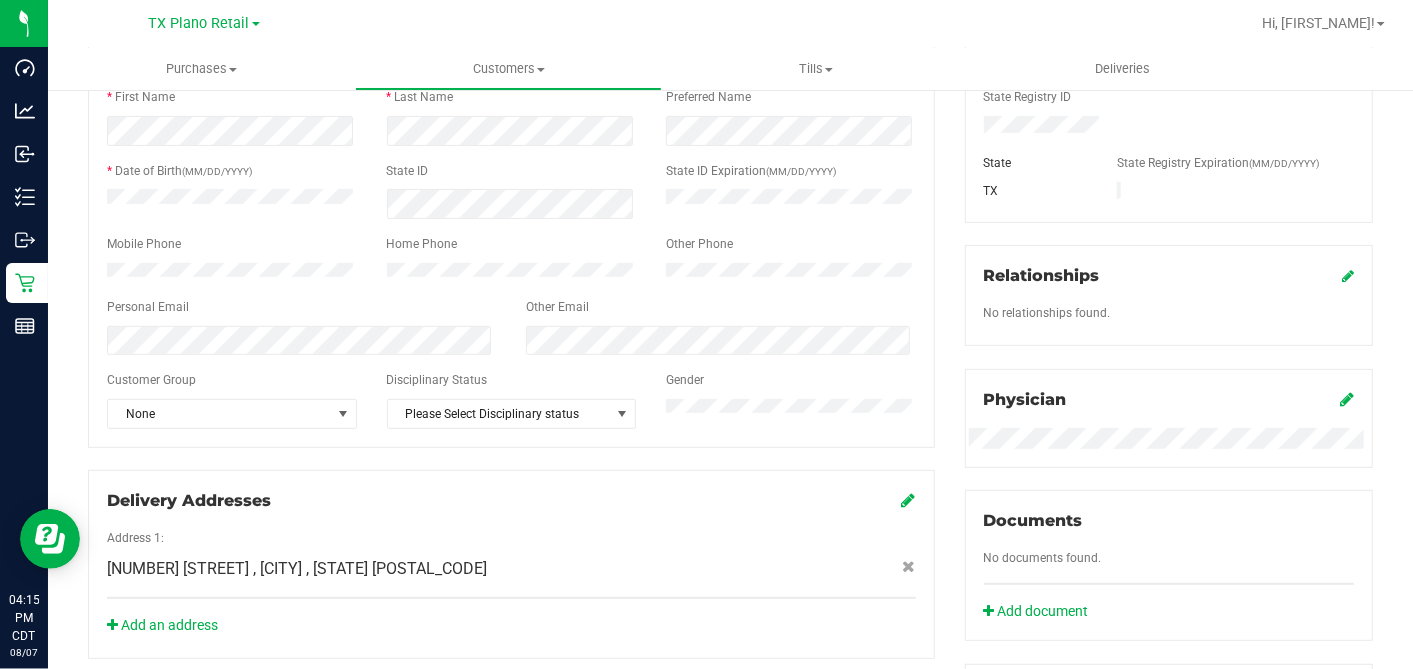 scroll, scrollTop: 333, scrollLeft: 0, axis: vertical 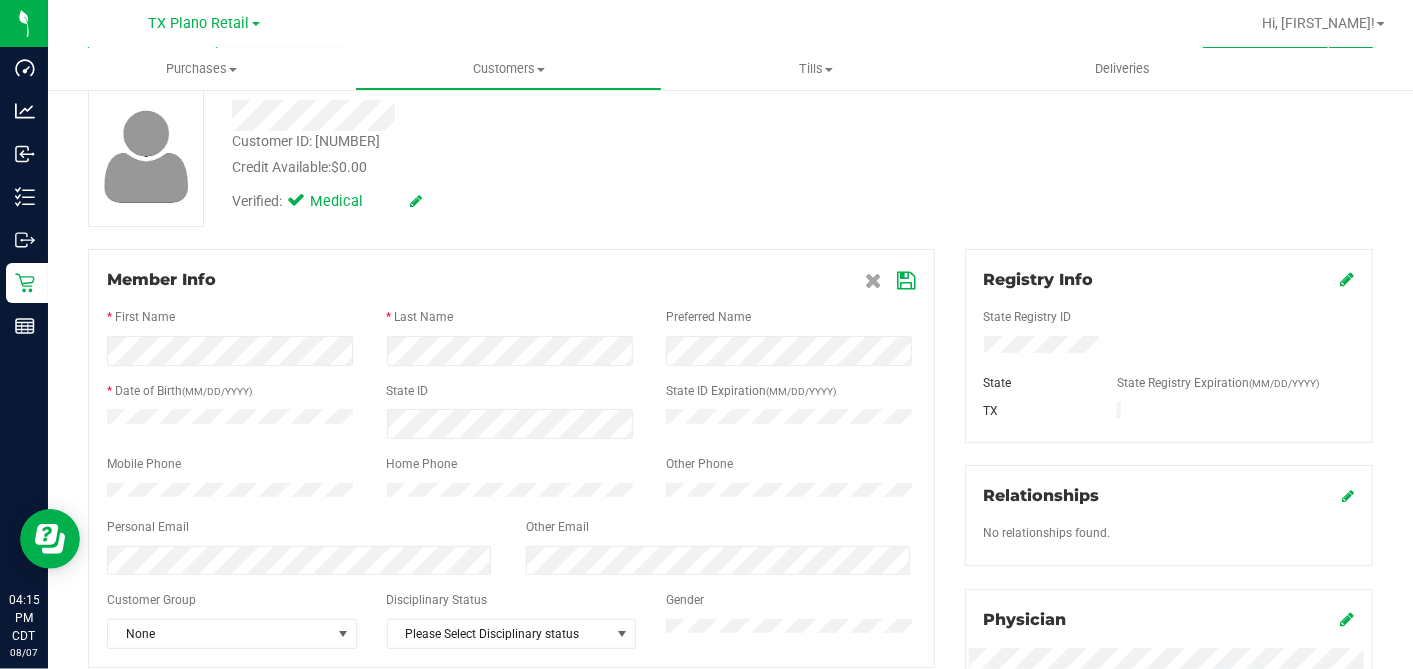 click at bounding box center (907, 281) 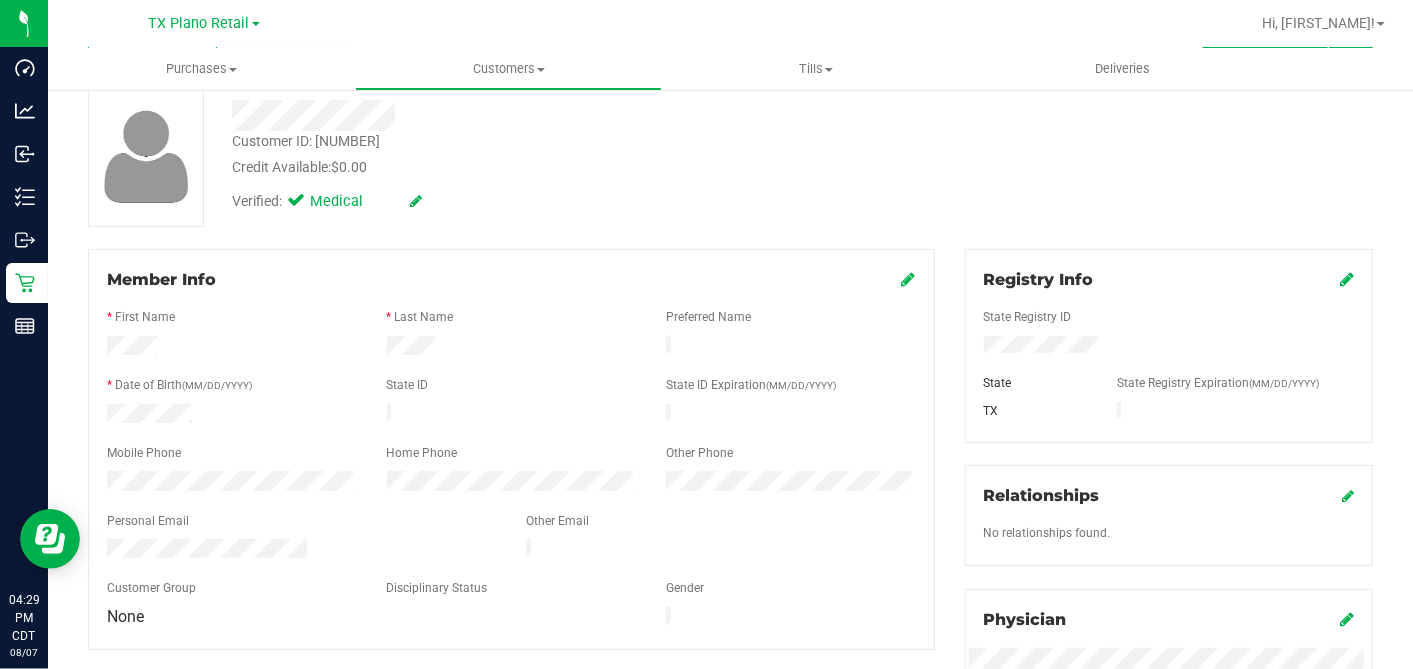click on "Verified:
Medical" at bounding box center [546, 200] 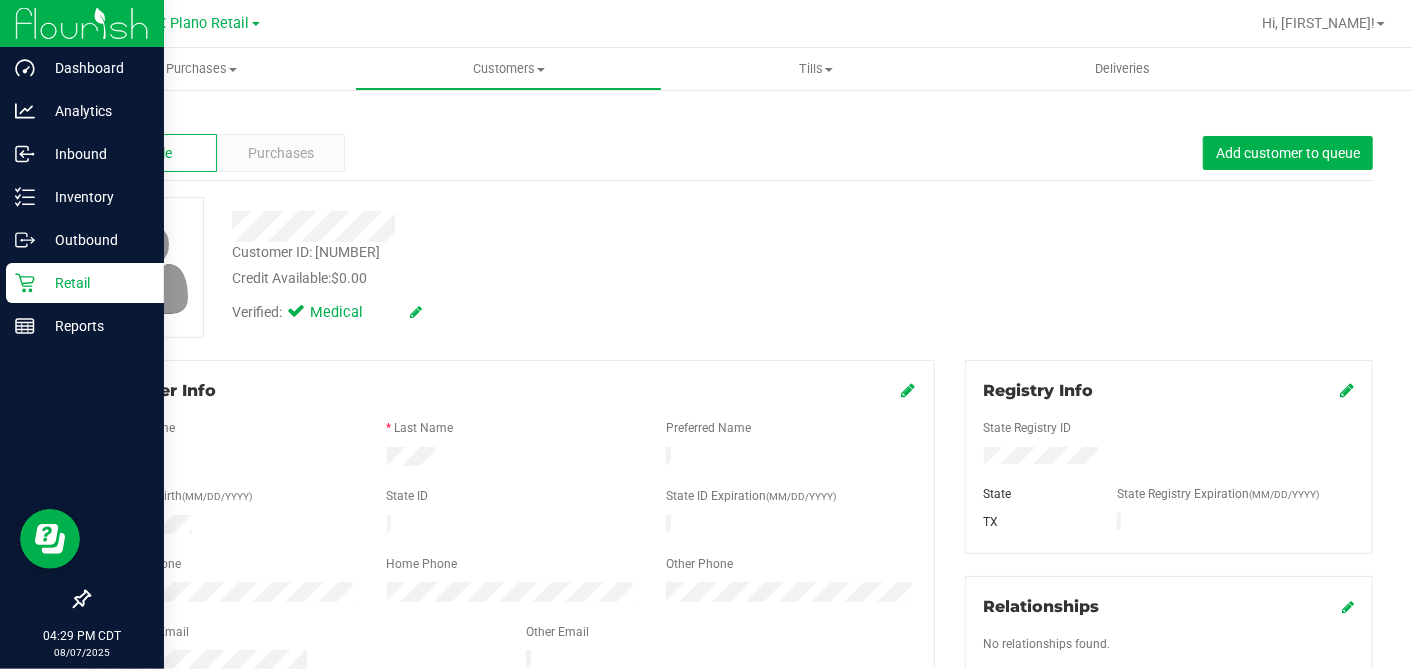click on "Retail" at bounding box center (95, 283) 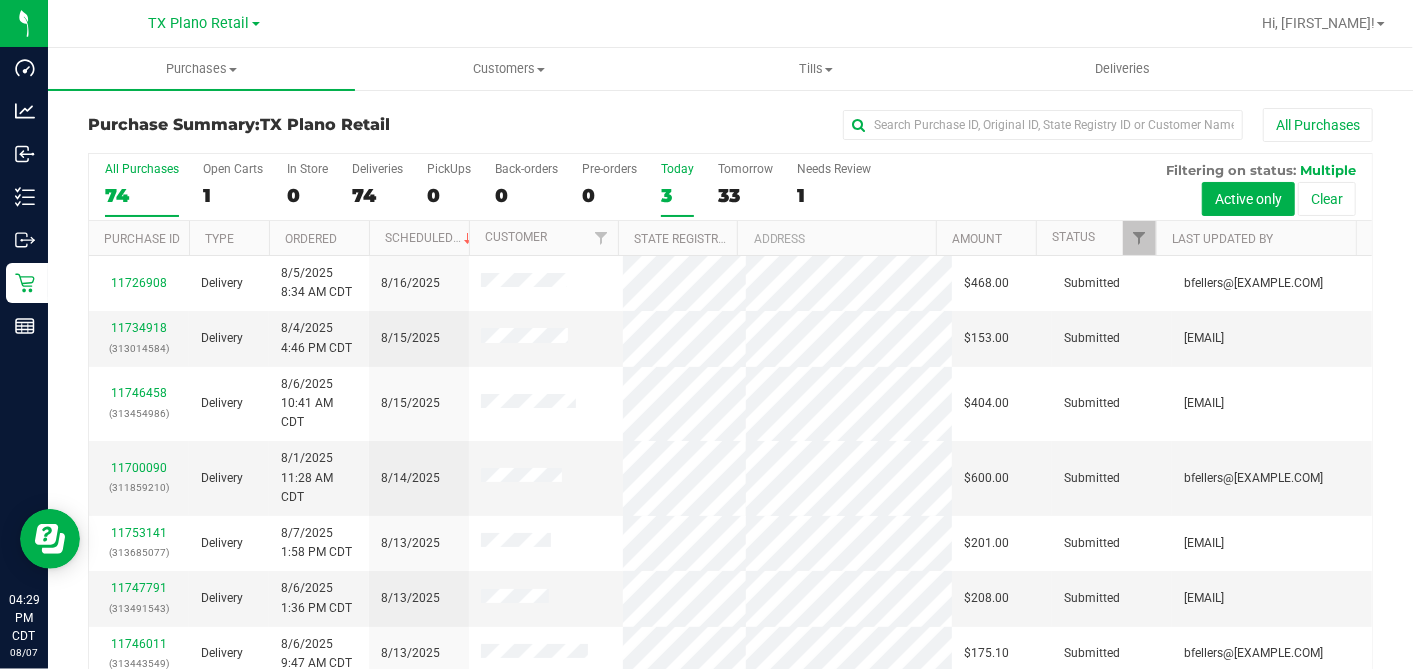 click on "3" at bounding box center [677, 195] 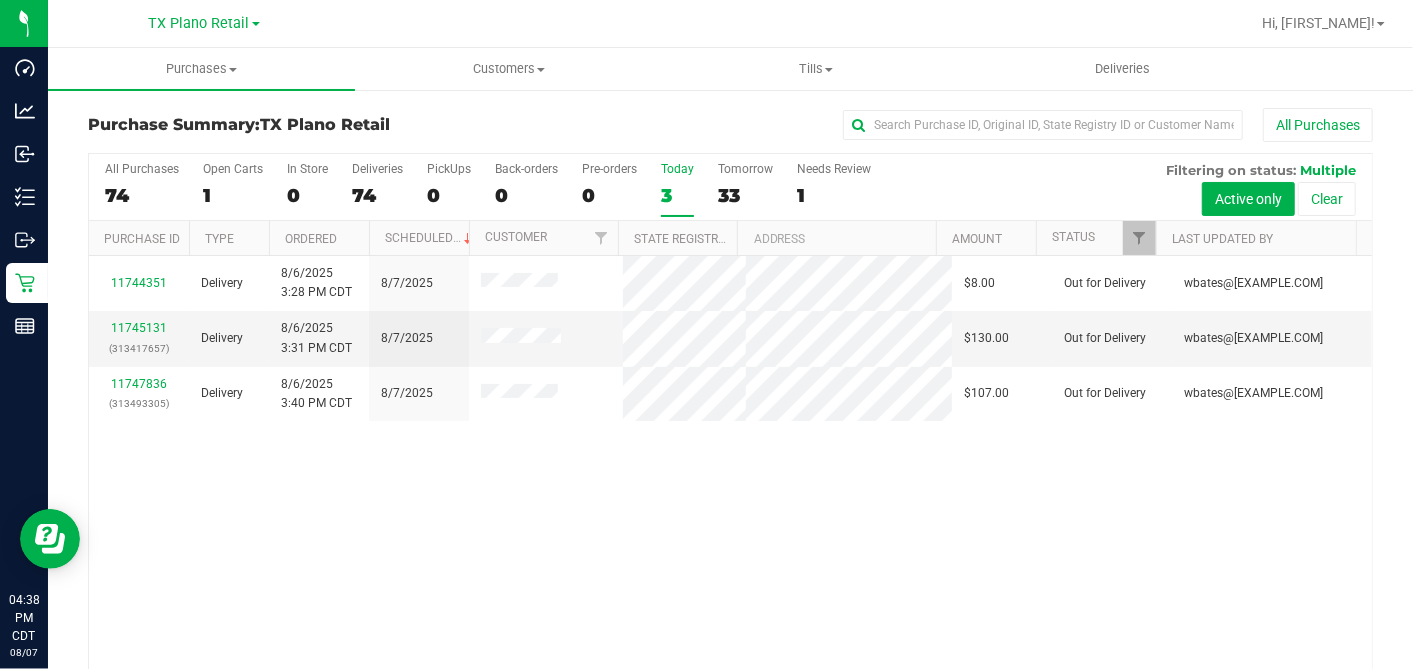 click on "All Purchases
74
Open Carts
1
In Store
0
Deliveries
74
PickUps
0
Back-orders
0
Pre-orders
0
Today
3
Tomorrow
33" at bounding box center (730, 187) 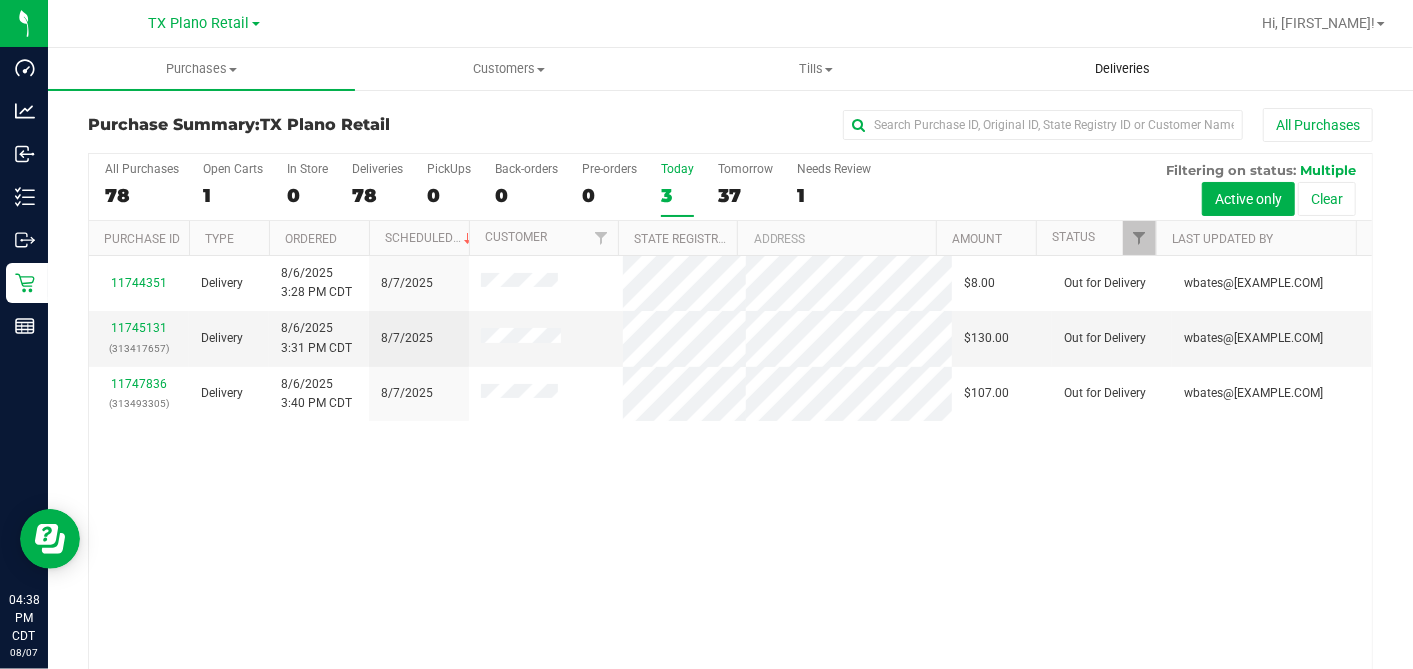 click on "Deliveries" at bounding box center (1122, 69) 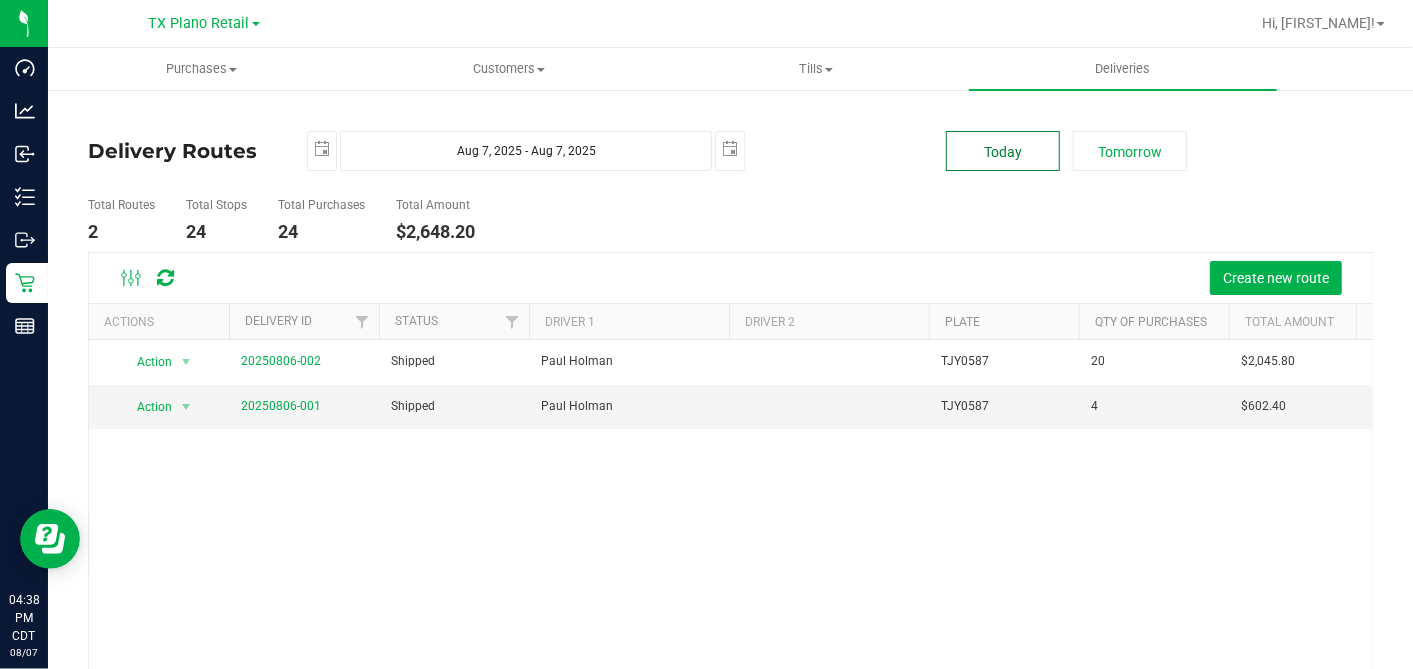 click on "Today" at bounding box center (1003, 151) 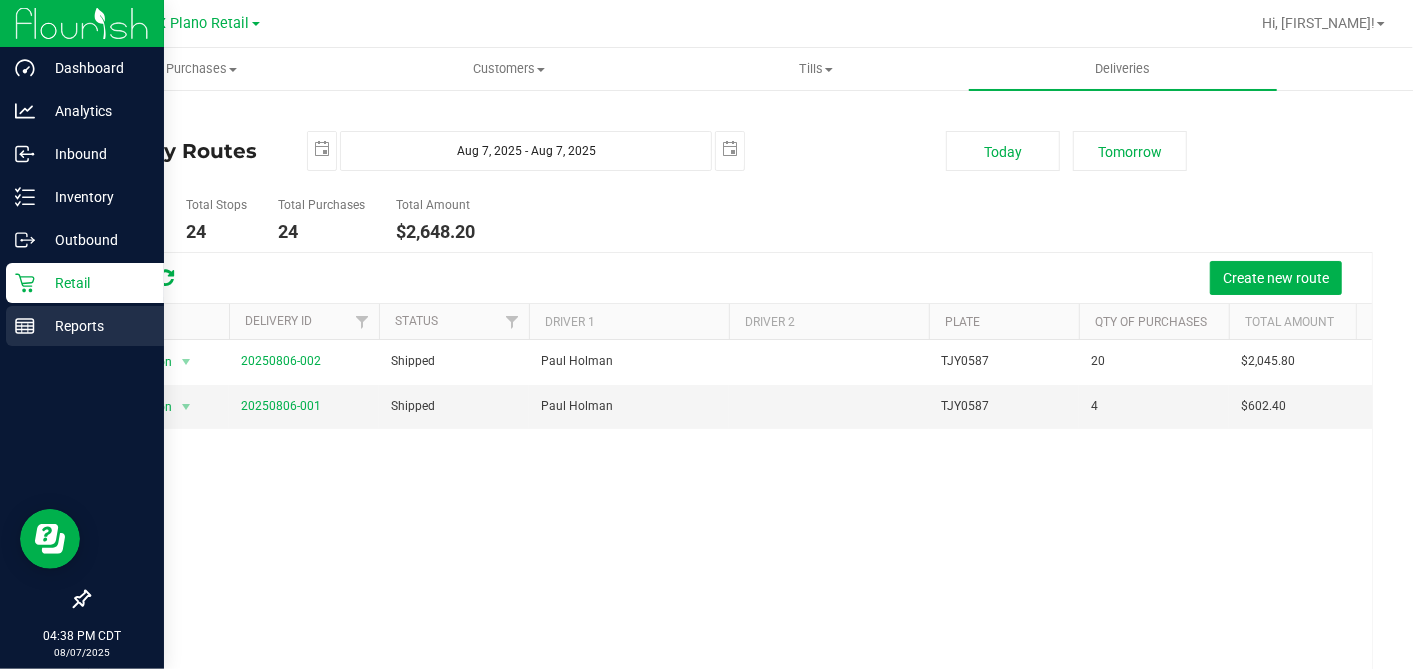 drag, startPoint x: 34, startPoint y: 321, endPoint x: 91, endPoint y: 323, distance: 57.035076 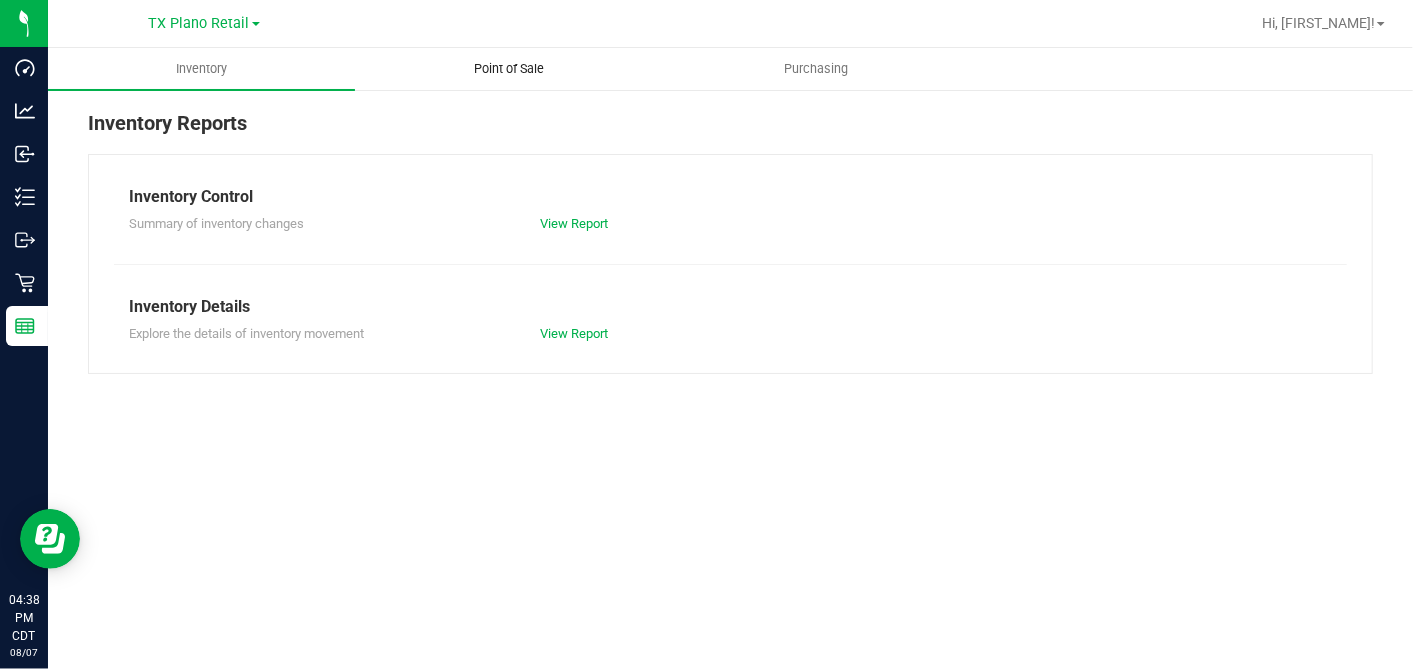 click on "Point of Sale" at bounding box center [508, 69] 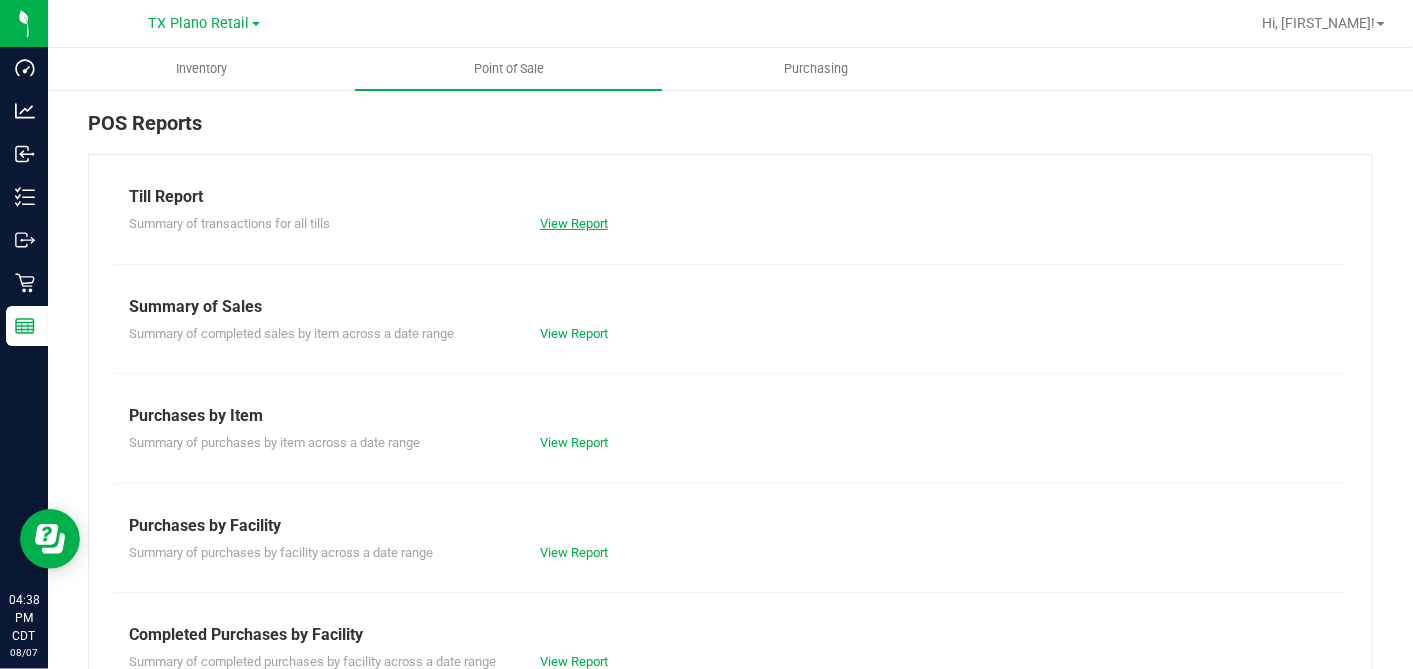 click on "View Report" at bounding box center [574, 223] 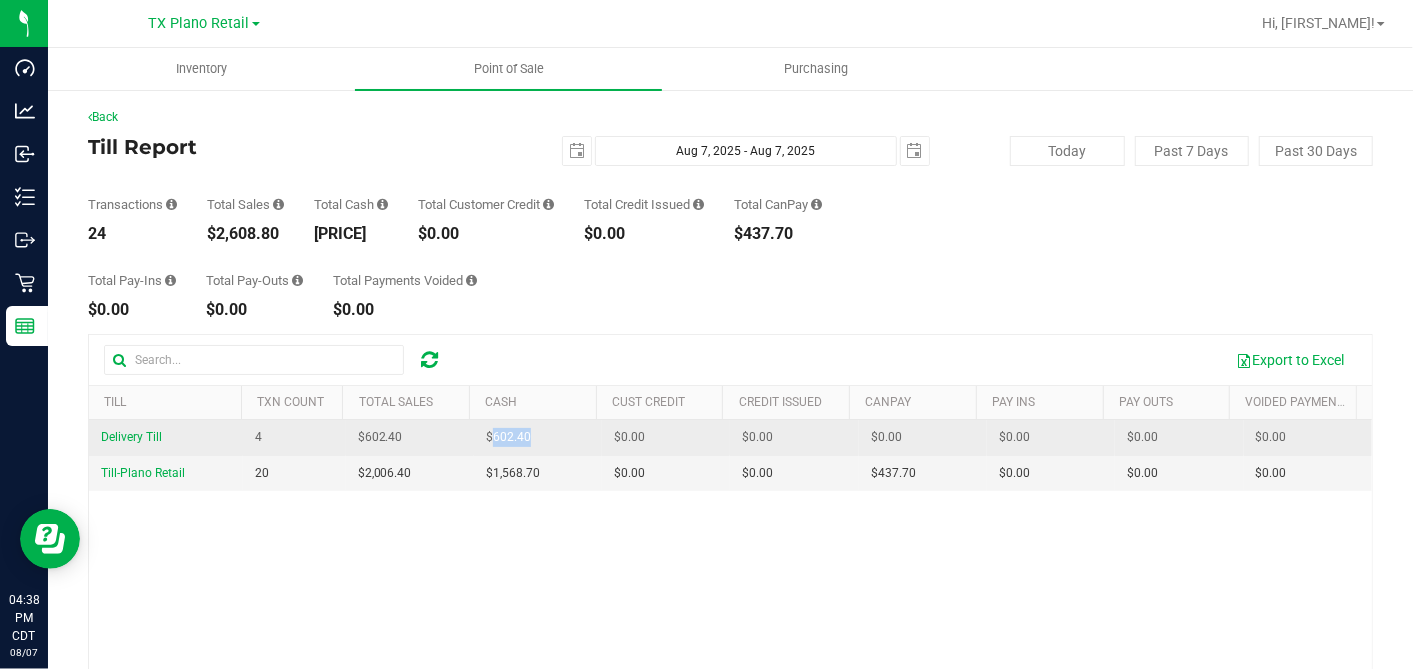 drag, startPoint x: 526, startPoint y: 436, endPoint x: 488, endPoint y: 436, distance: 38 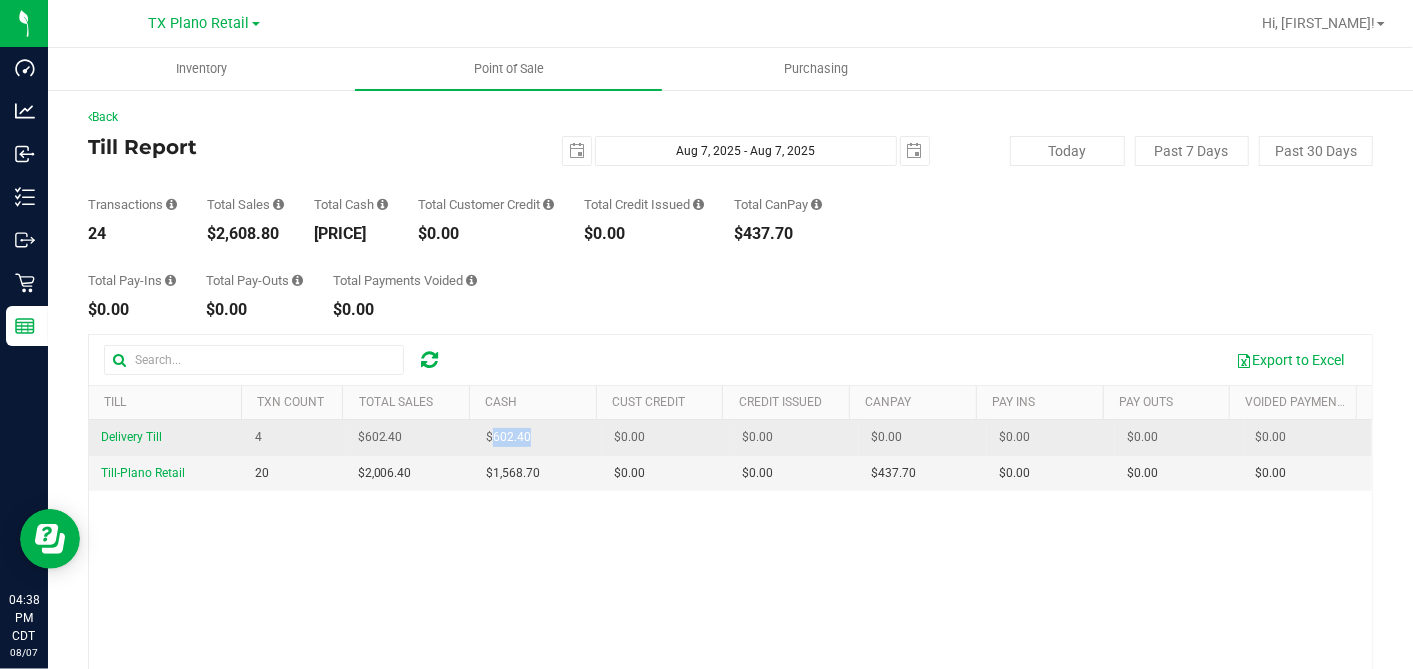 click on "$602.40" at bounding box center [538, 438] 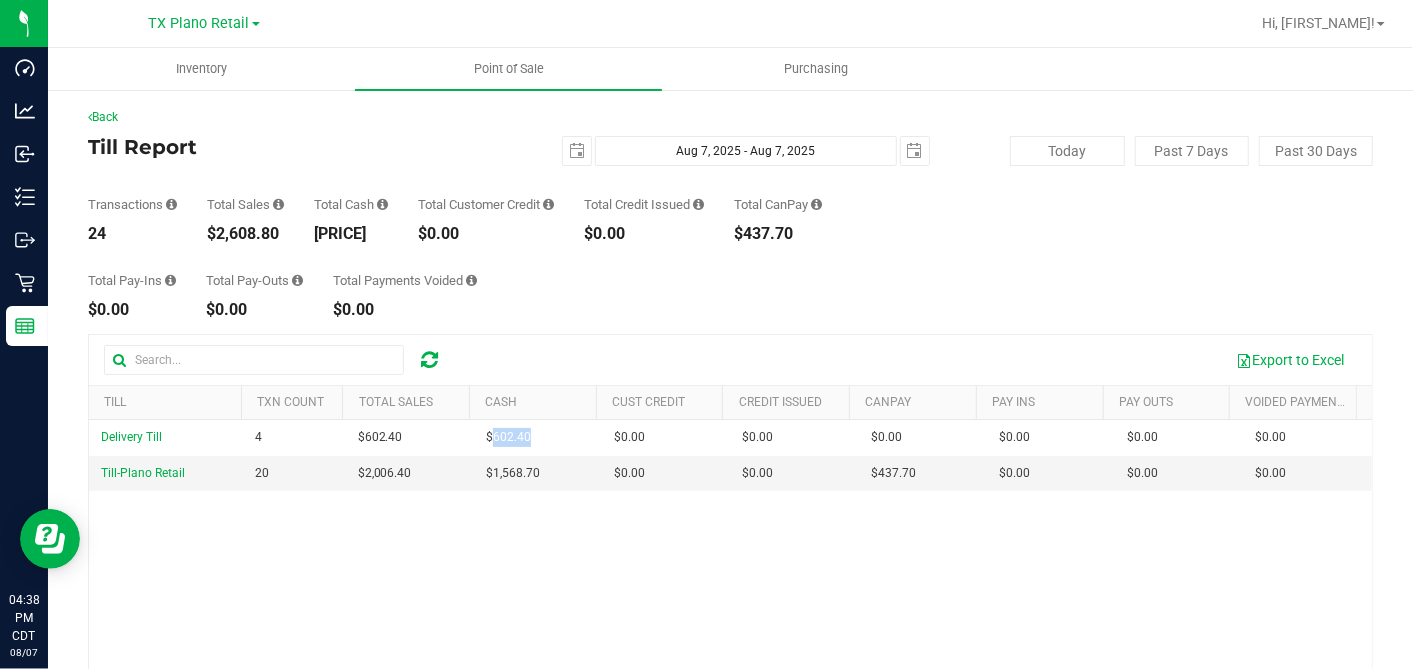 copy on "602.40" 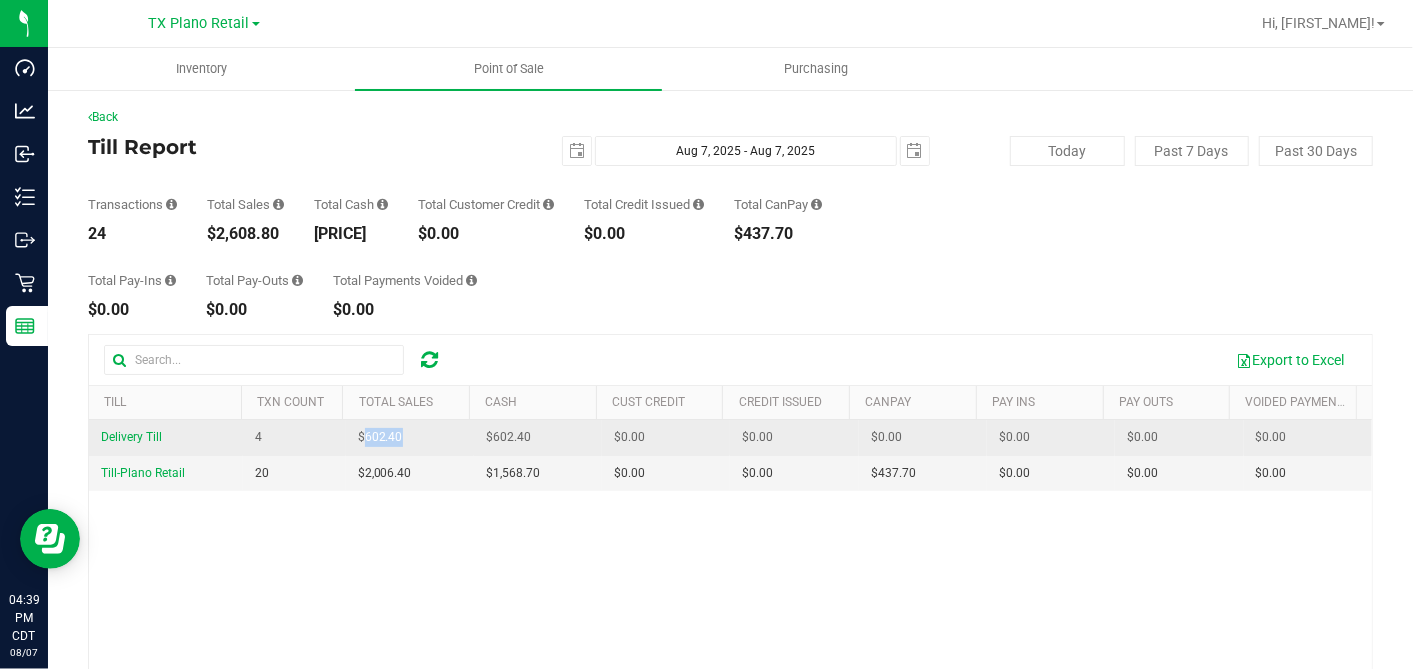 drag, startPoint x: 405, startPoint y: 440, endPoint x: 357, endPoint y: 439, distance: 48.010414 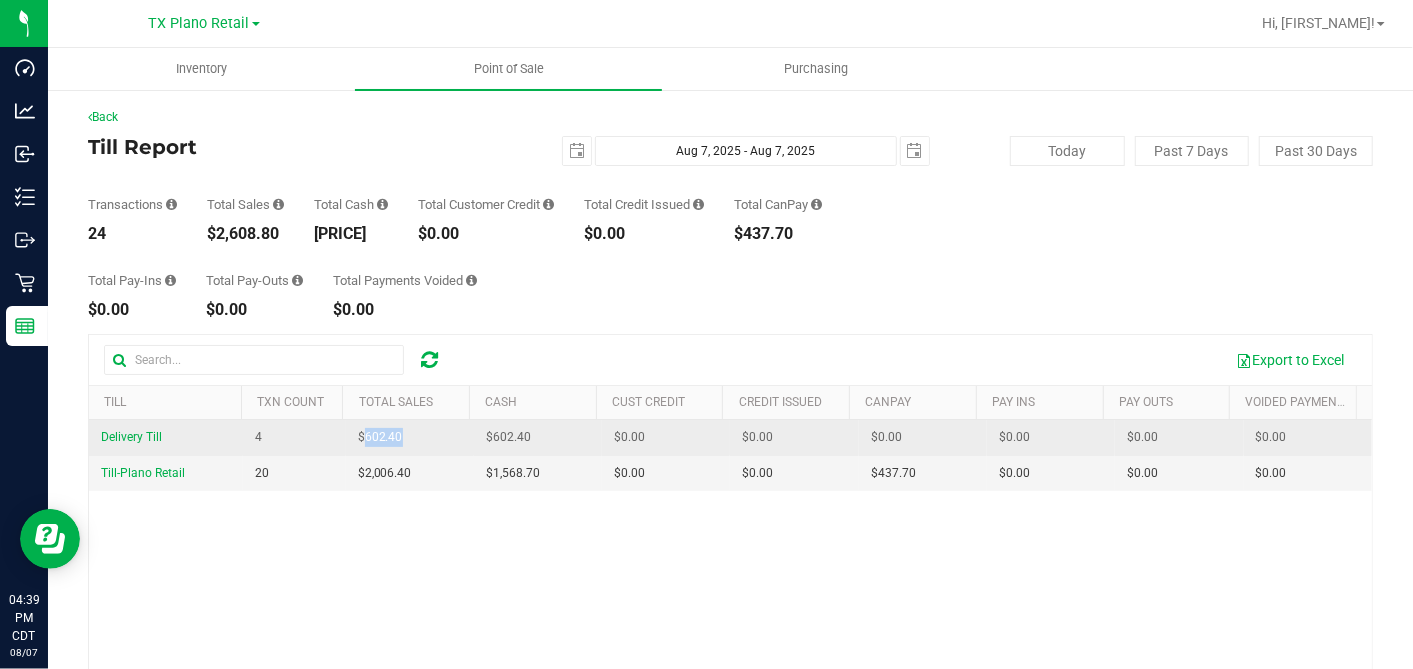 click on "$602.40" at bounding box center [410, 438] 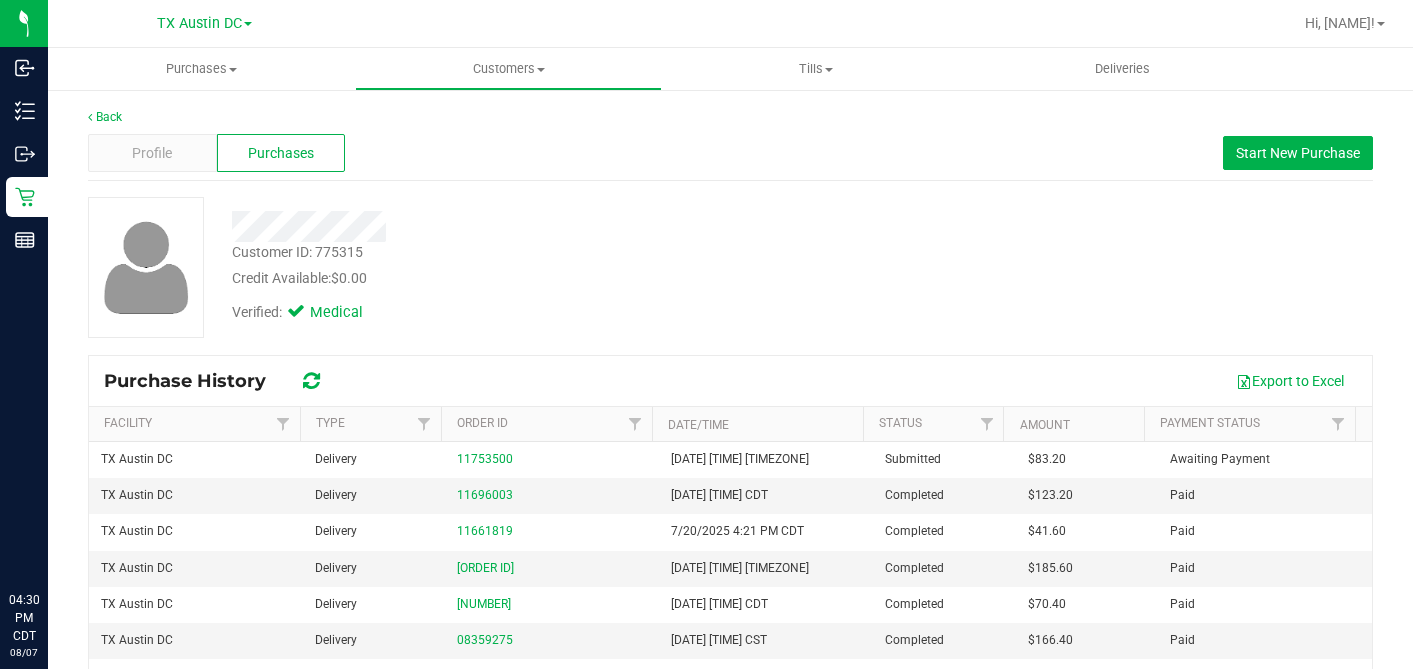 scroll, scrollTop: 0, scrollLeft: 0, axis: both 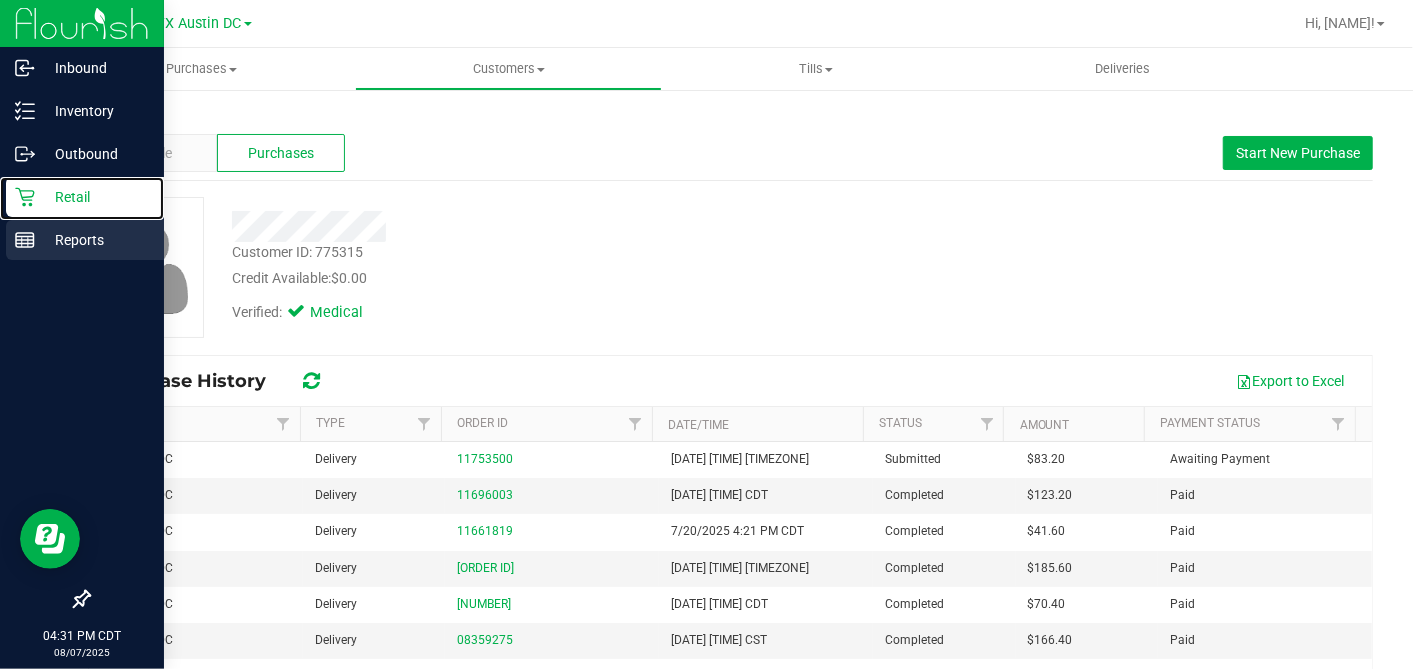 drag, startPoint x: 52, startPoint y: 193, endPoint x: 96, endPoint y: 220, distance: 51.62364 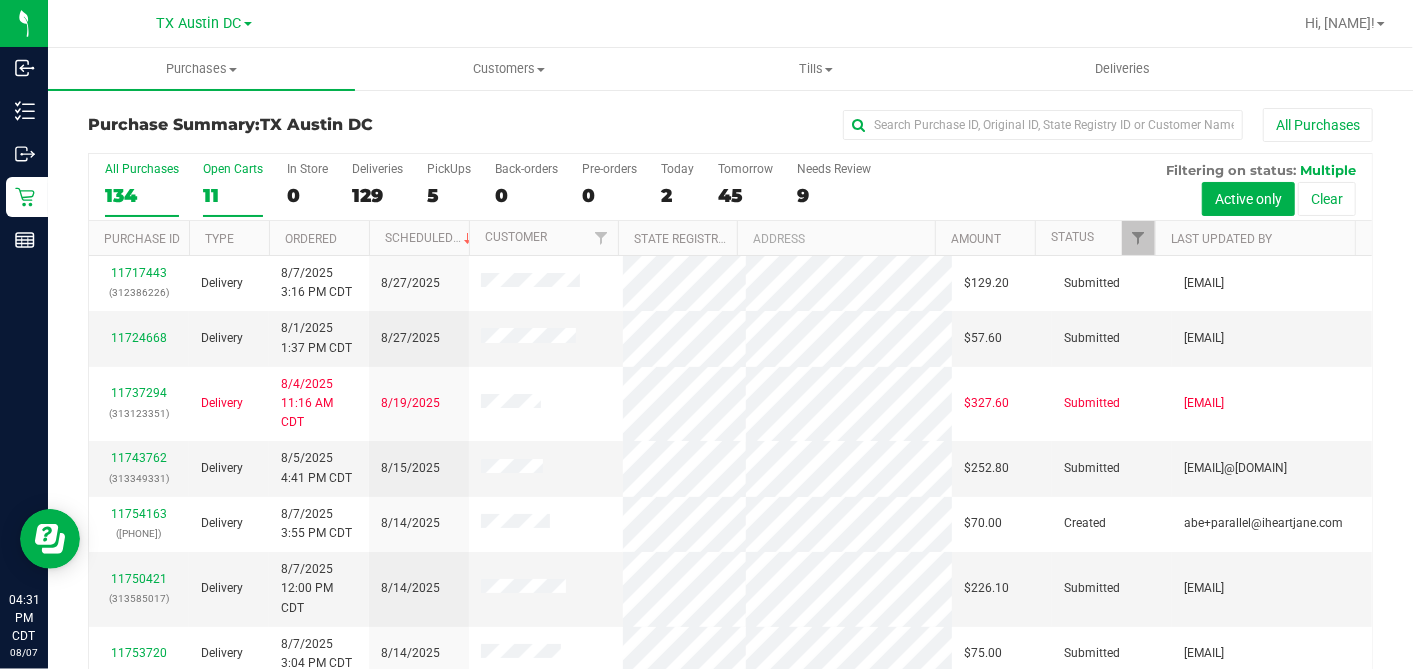 click on "11" at bounding box center (233, 195) 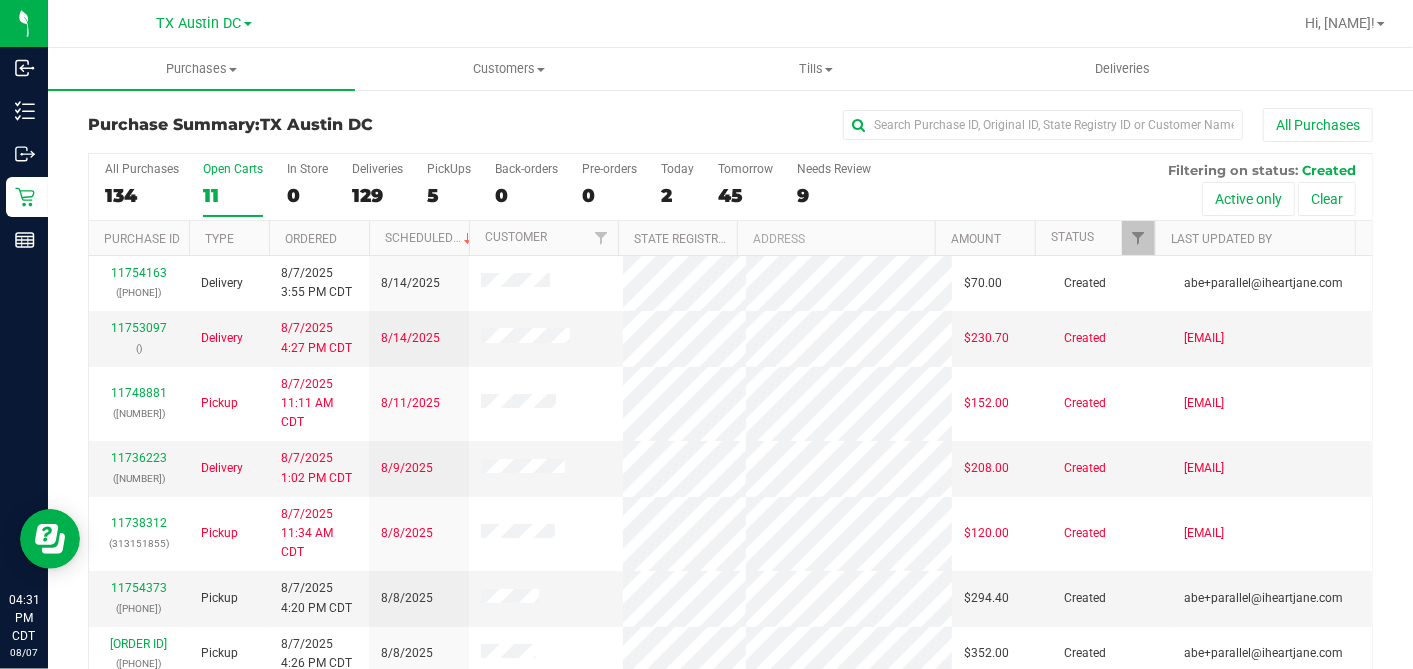 click on "Ordered" at bounding box center [319, 238] 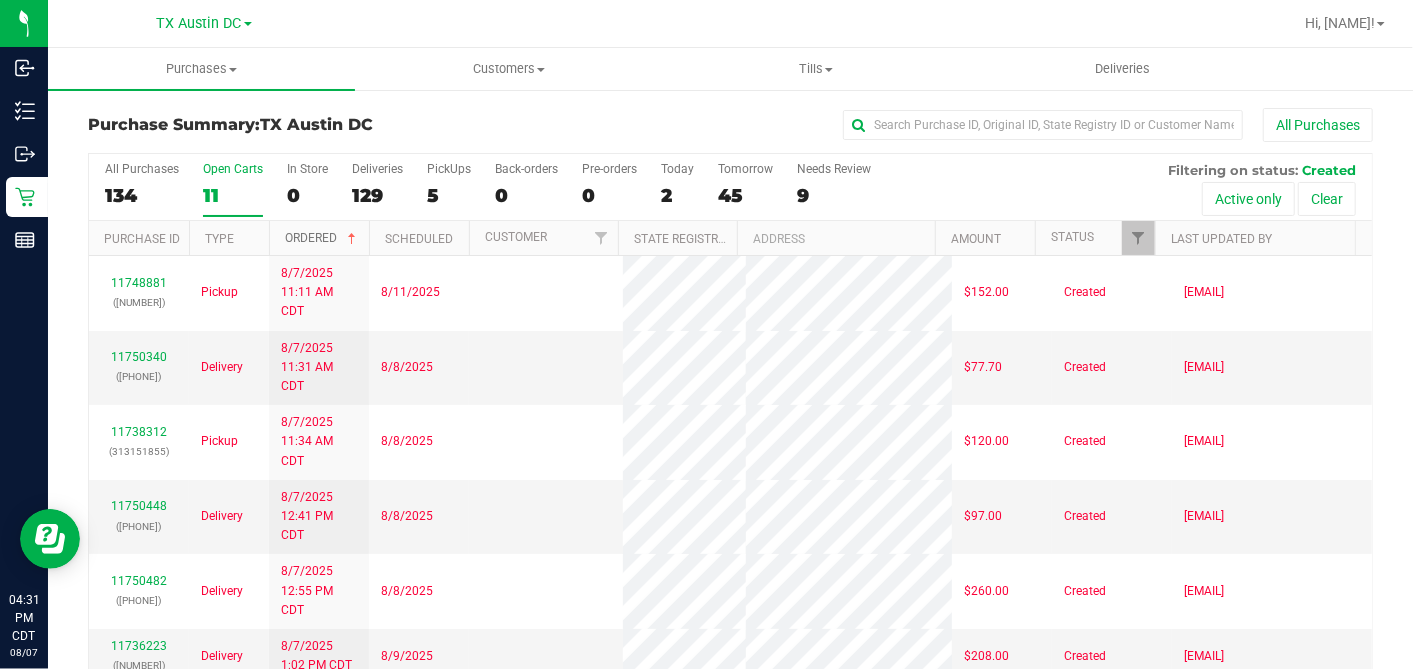 click at bounding box center (352, 239) 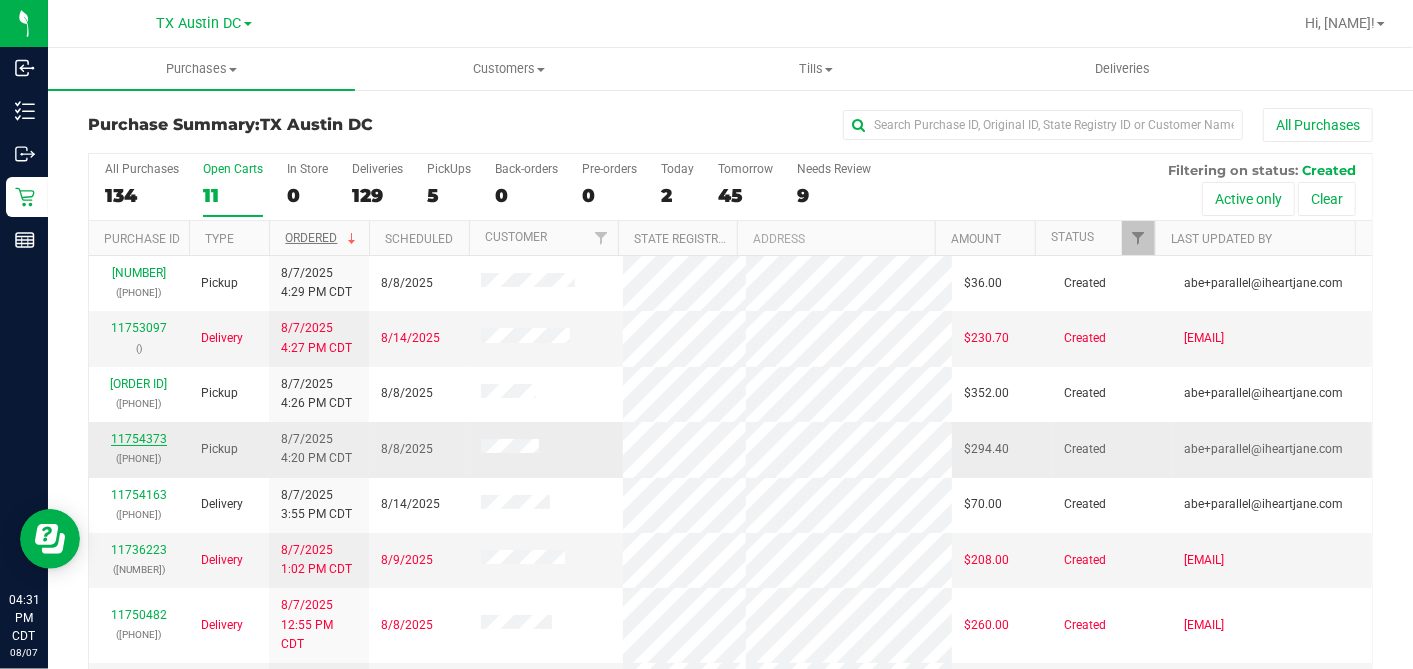 click on "11754373" at bounding box center (139, 439) 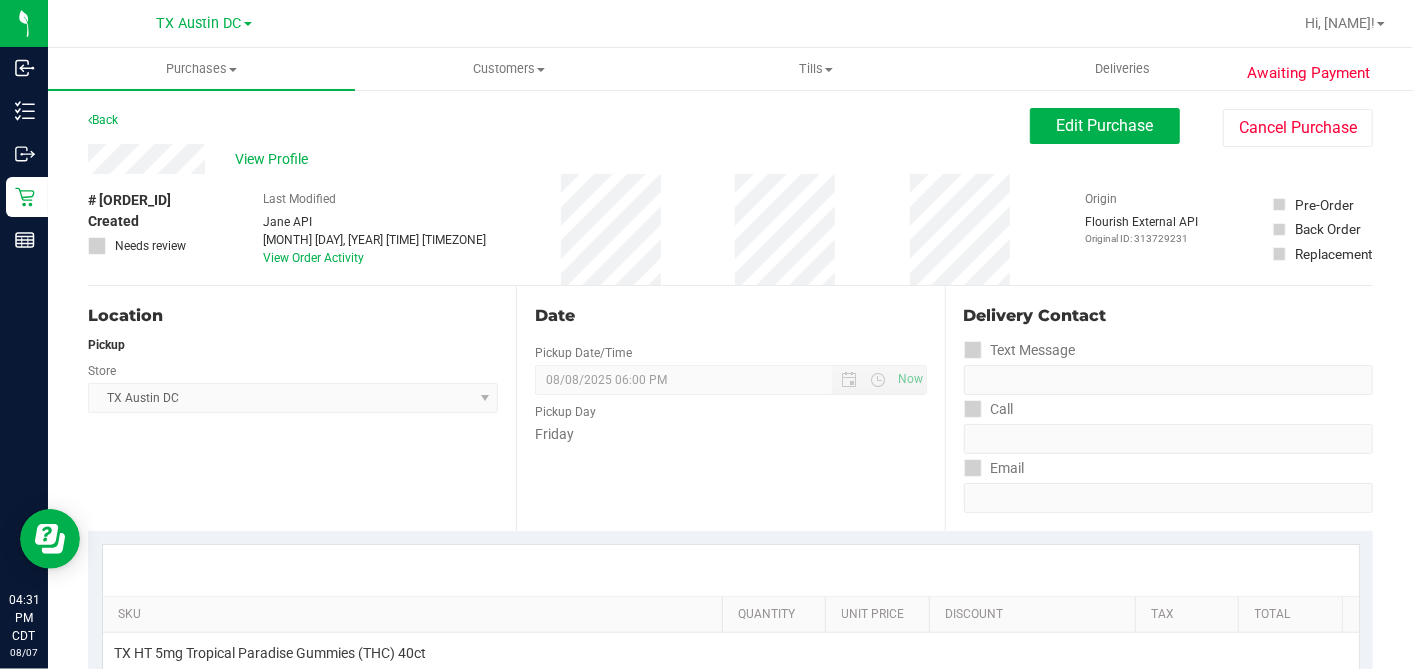 drag, startPoint x: 232, startPoint y: 201, endPoint x: 214, endPoint y: 197, distance: 18.439089 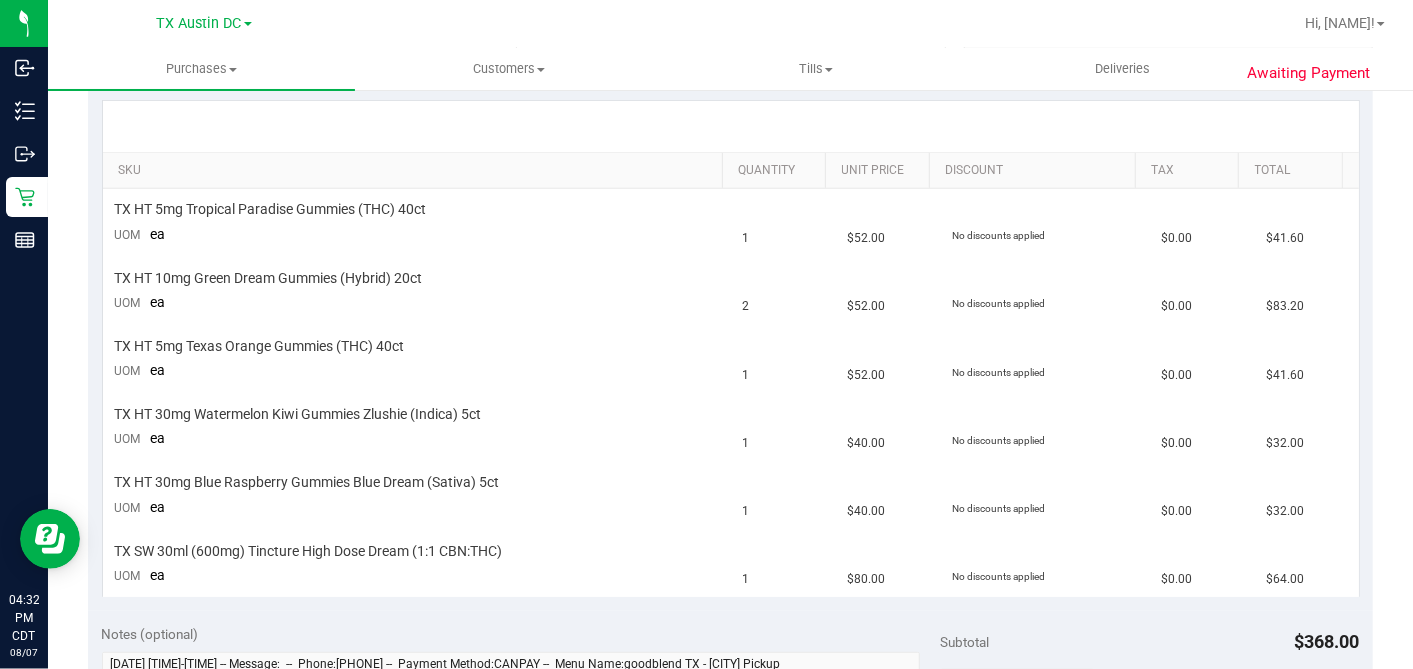 scroll, scrollTop: 0, scrollLeft: 0, axis: both 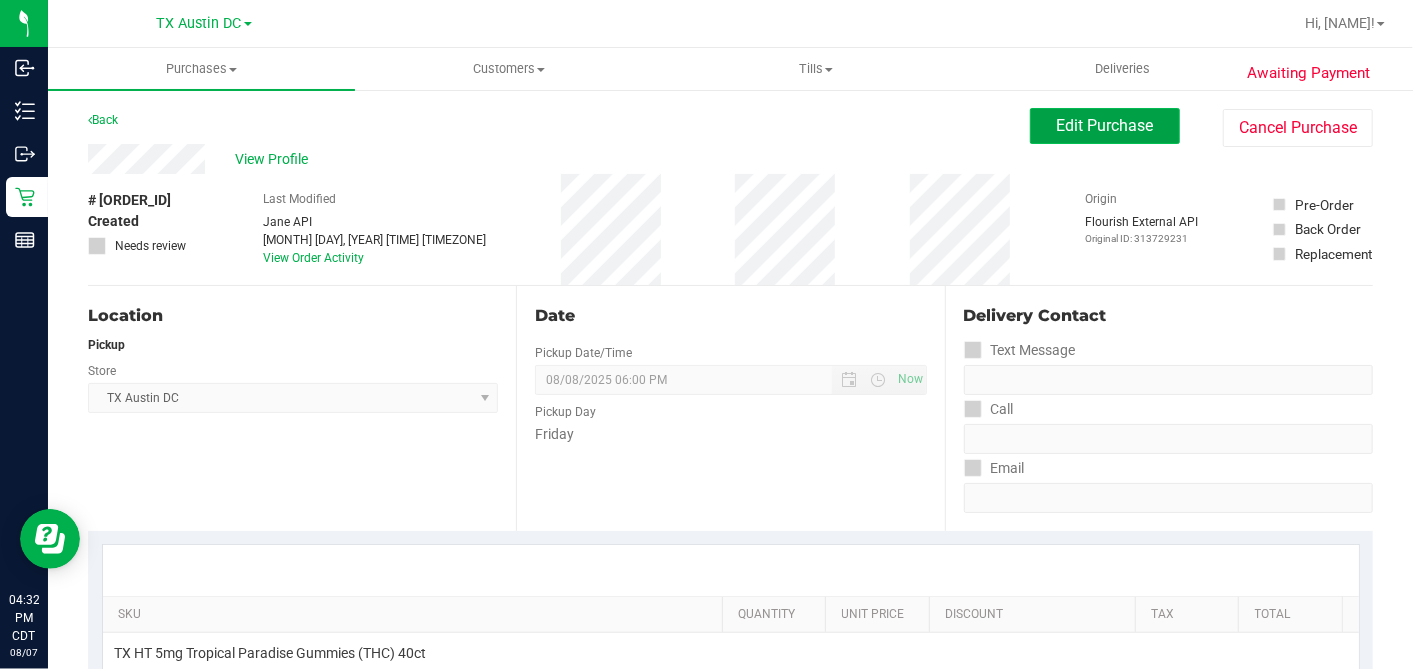 click on "Edit Purchase" at bounding box center (1105, 125) 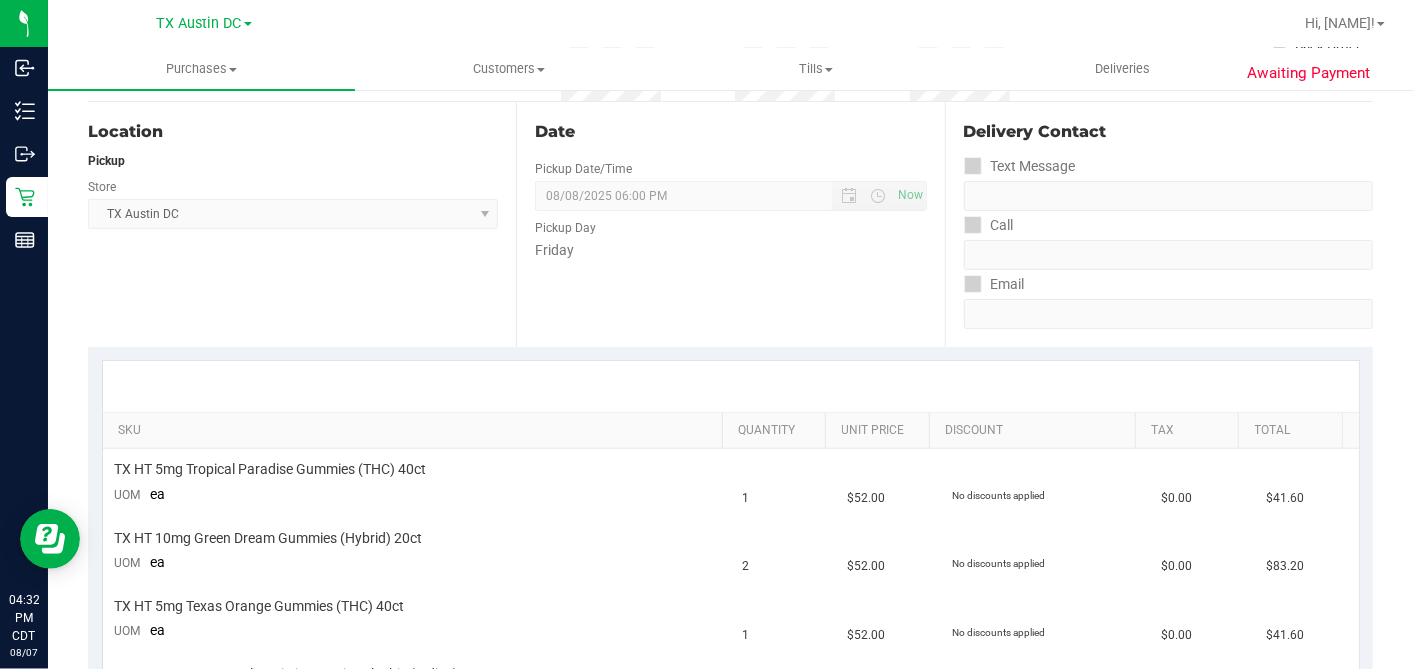 scroll, scrollTop: 333, scrollLeft: 0, axis: vertical 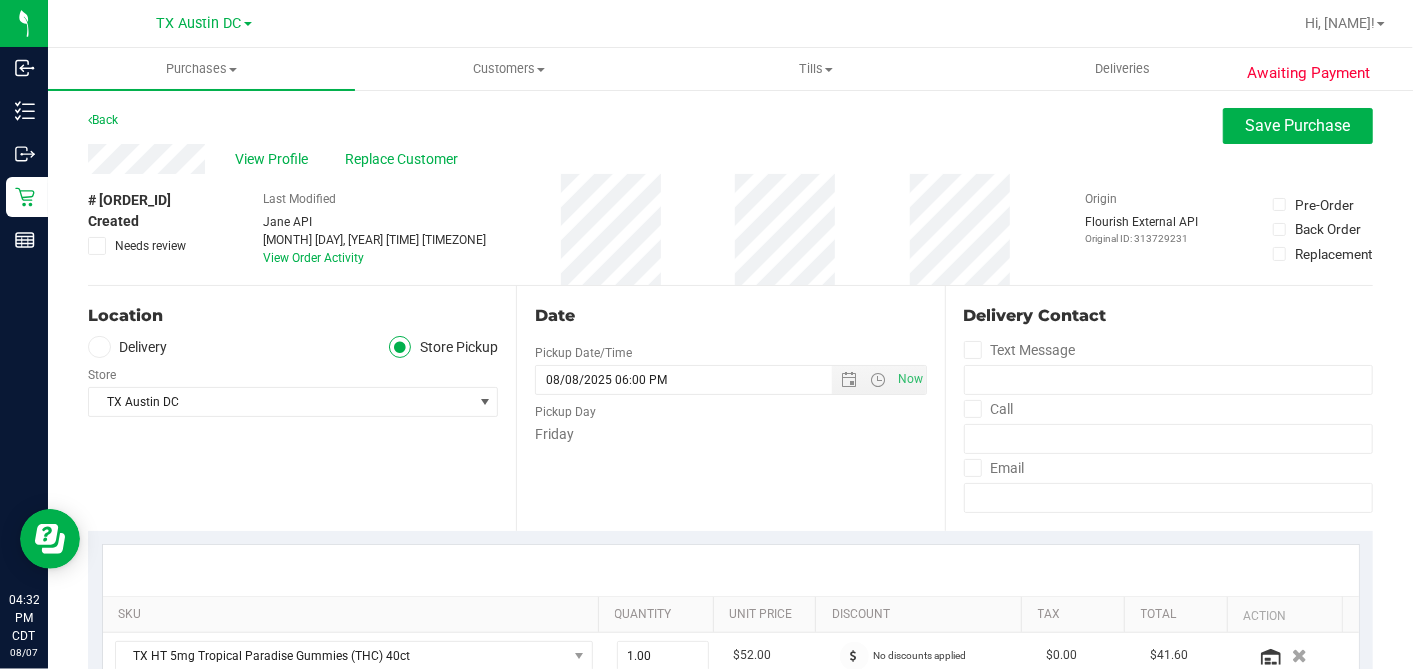 click on "Delivery" at bounding box center (128, 347) 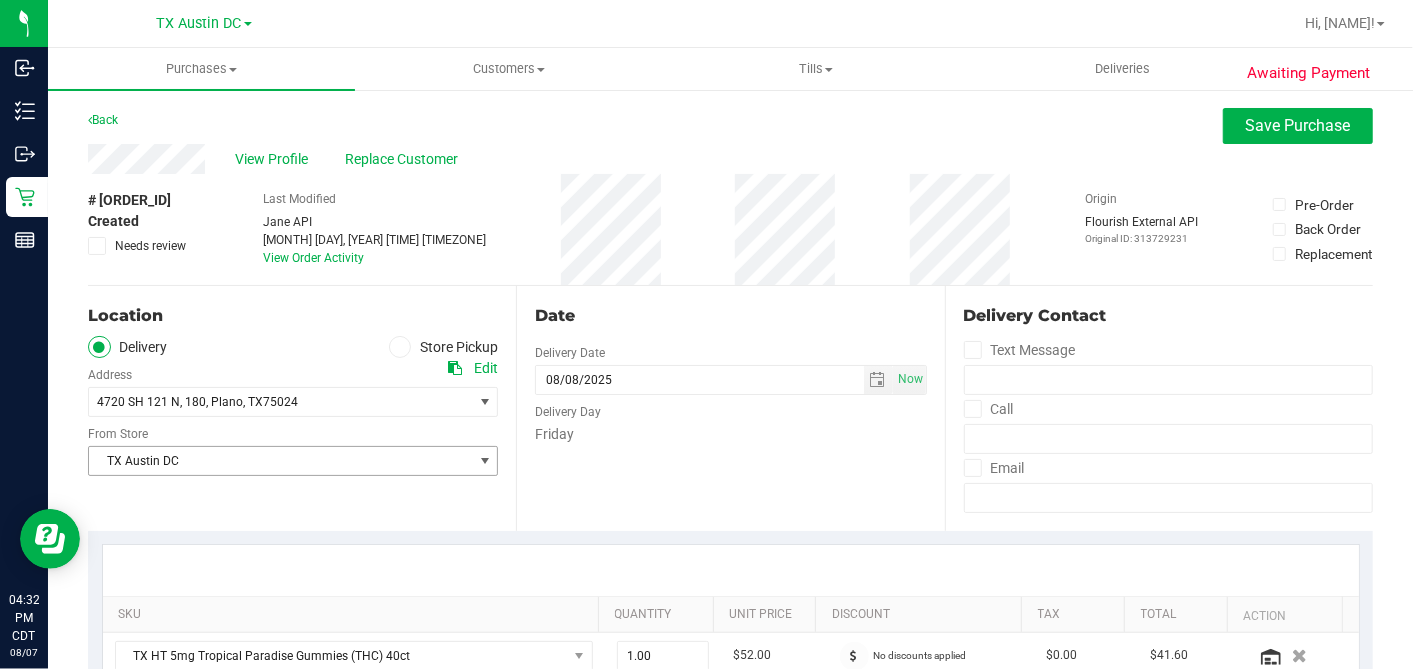 click on "TX Austin DC" at bounding box center [280, 461] 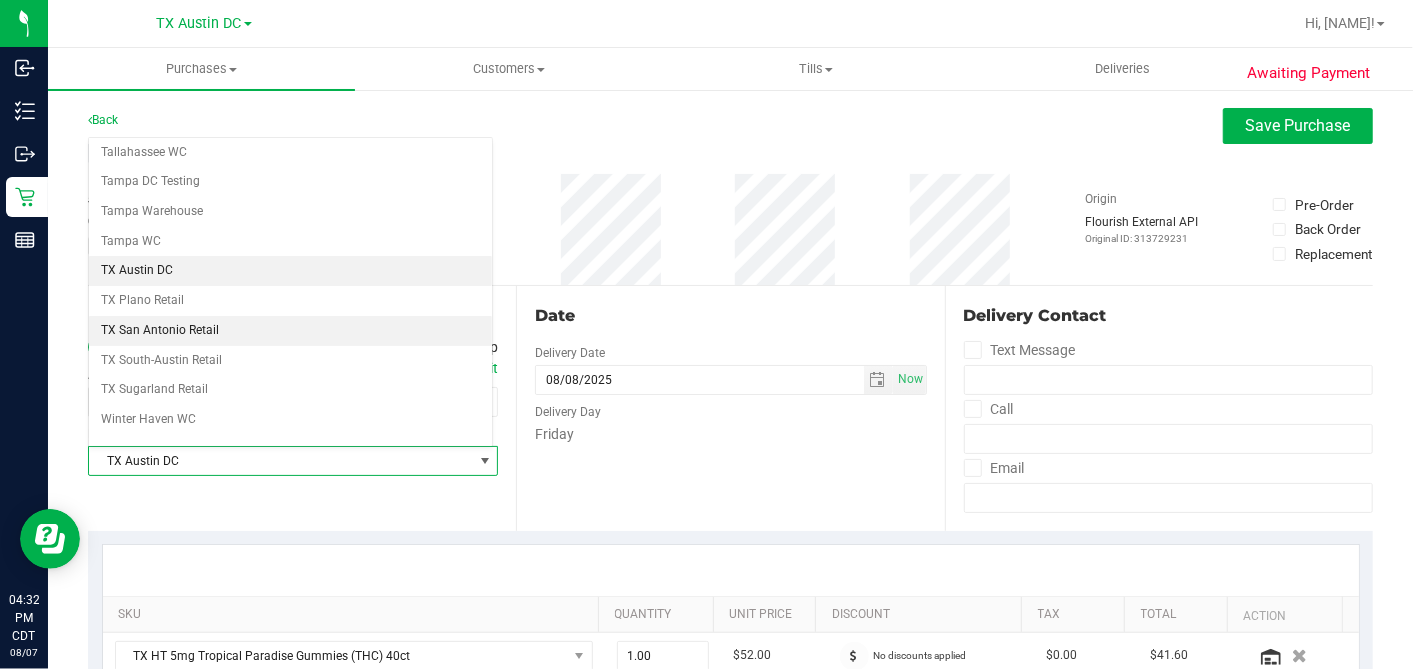 scroll, scrollTop: 1422, scrollLeft: 0, axis: vertical 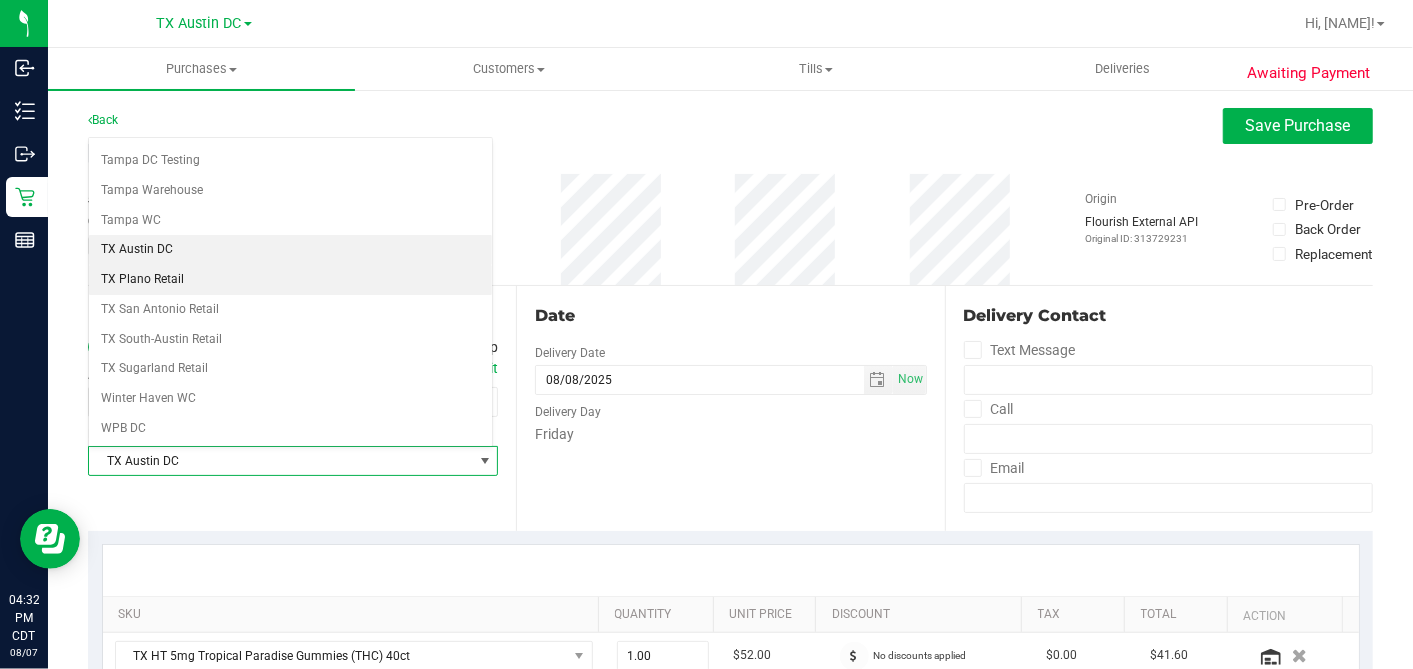 click on "TX Plano Retail" at bounding box center (290, 280) 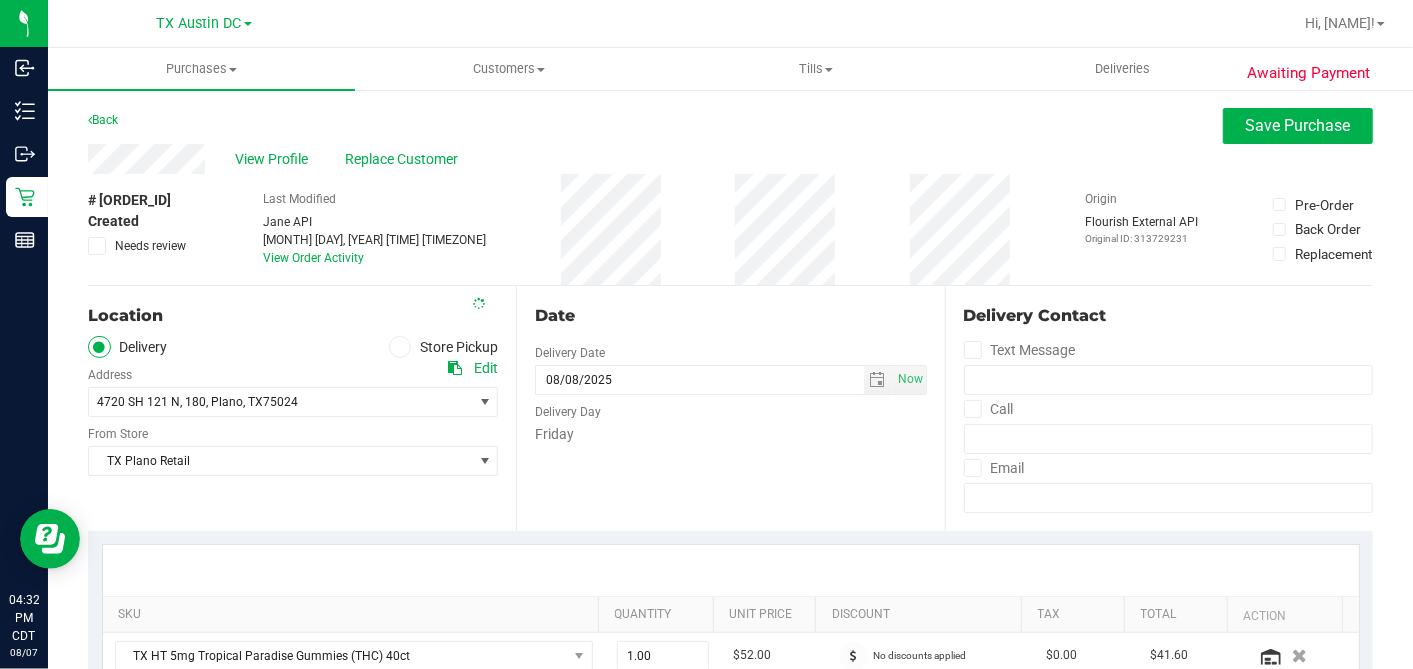 drag, startPoint x: 708, startPoint y: 291, endPoint x: 843, endPoint y: 309, distance: 136.19472 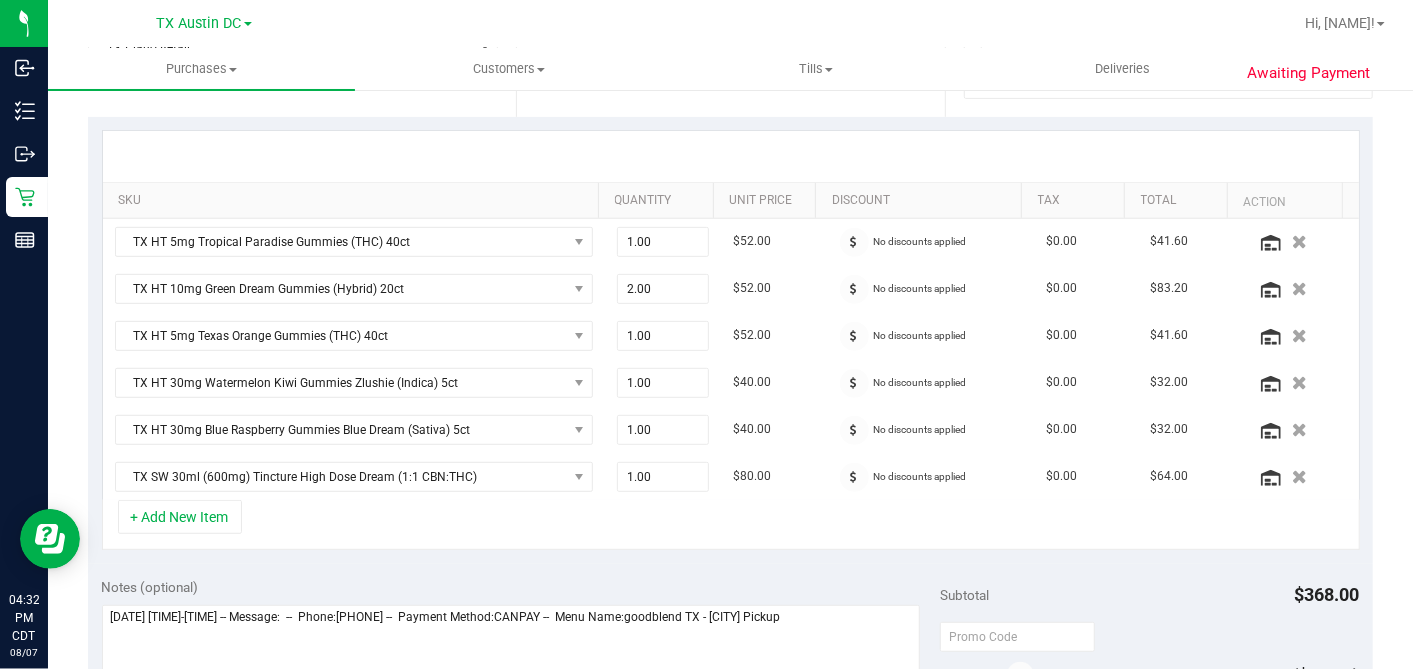scroll, scrollTop: 555, scrollLeft: 0, axis: vertical 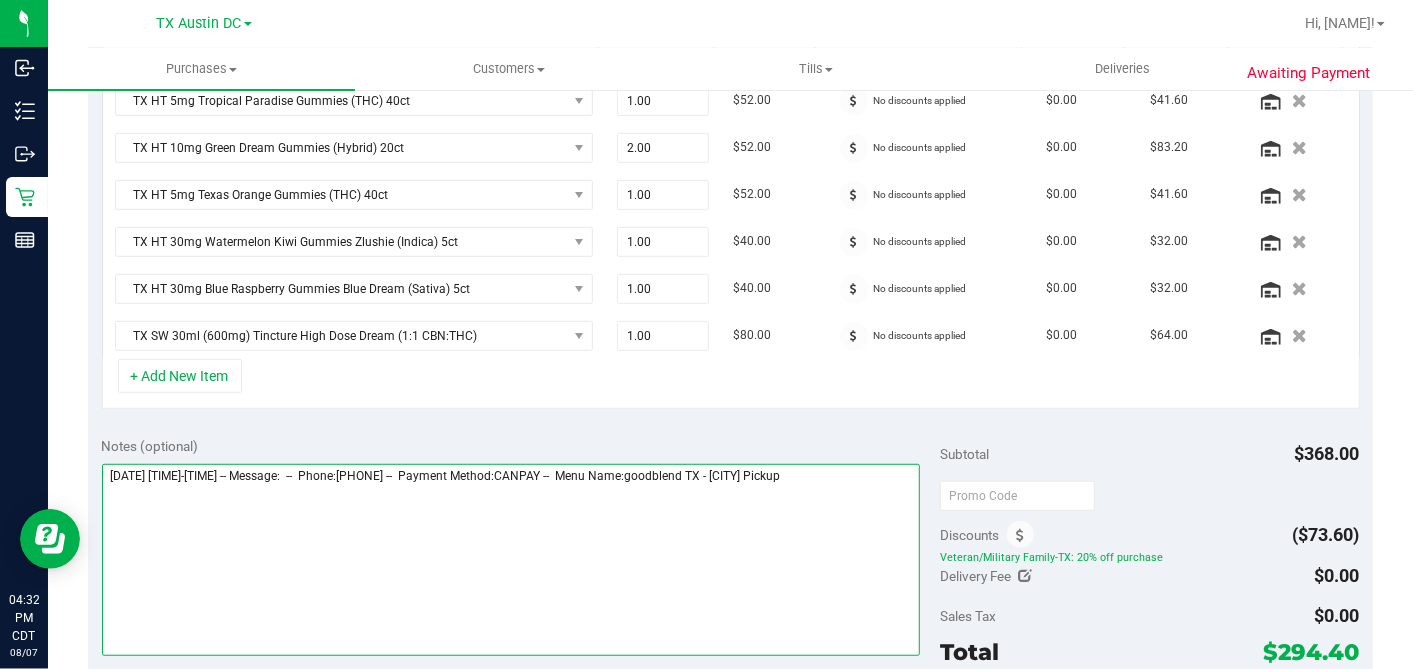 click at bounding box center [511, 560] 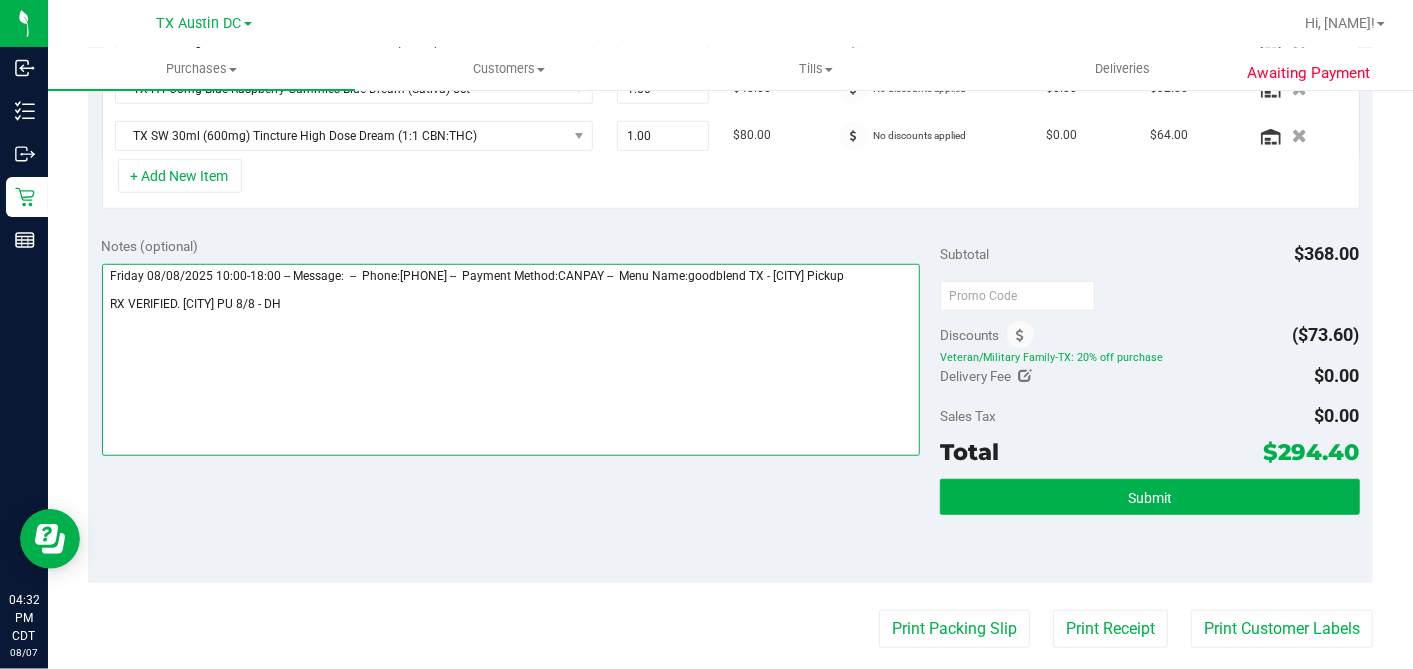 scroll, scrollTop: 777, scrollLeft: 0, axis: vertical 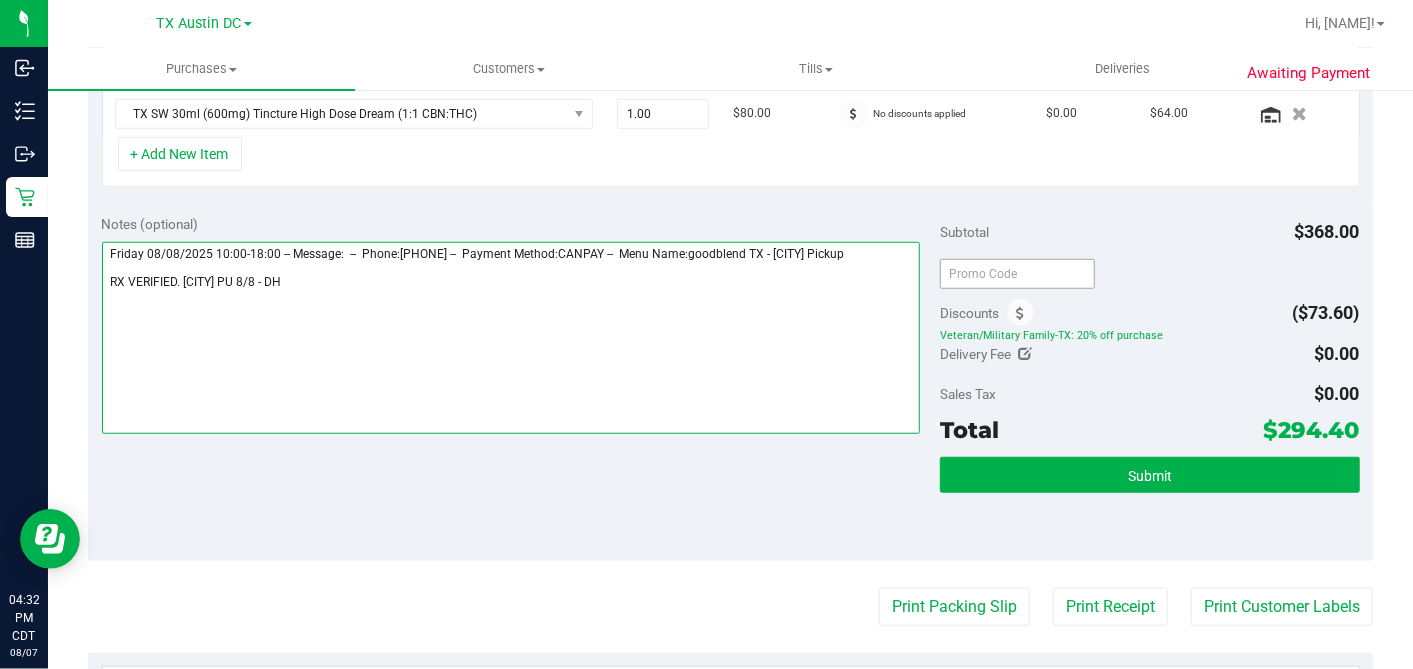 type on "Friday 08/08/2025 10:00-18:00 -- Message:  --  Phone:[PHONE] --  Payment Method:CANPAY --  Menu Name:goodblend TX - [CITY] Pickup
RX VERIFIED. [CITY] PU 8/8 - DH" 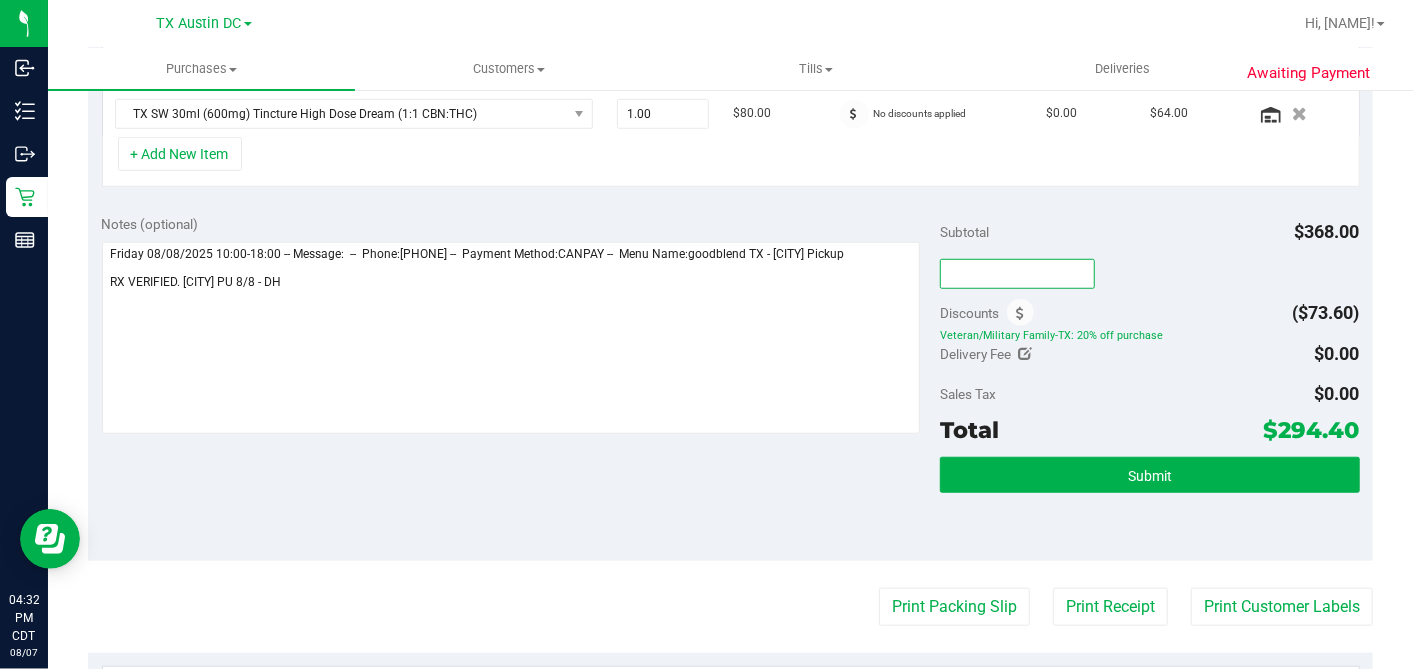 click at bounding box center (1017, 274) 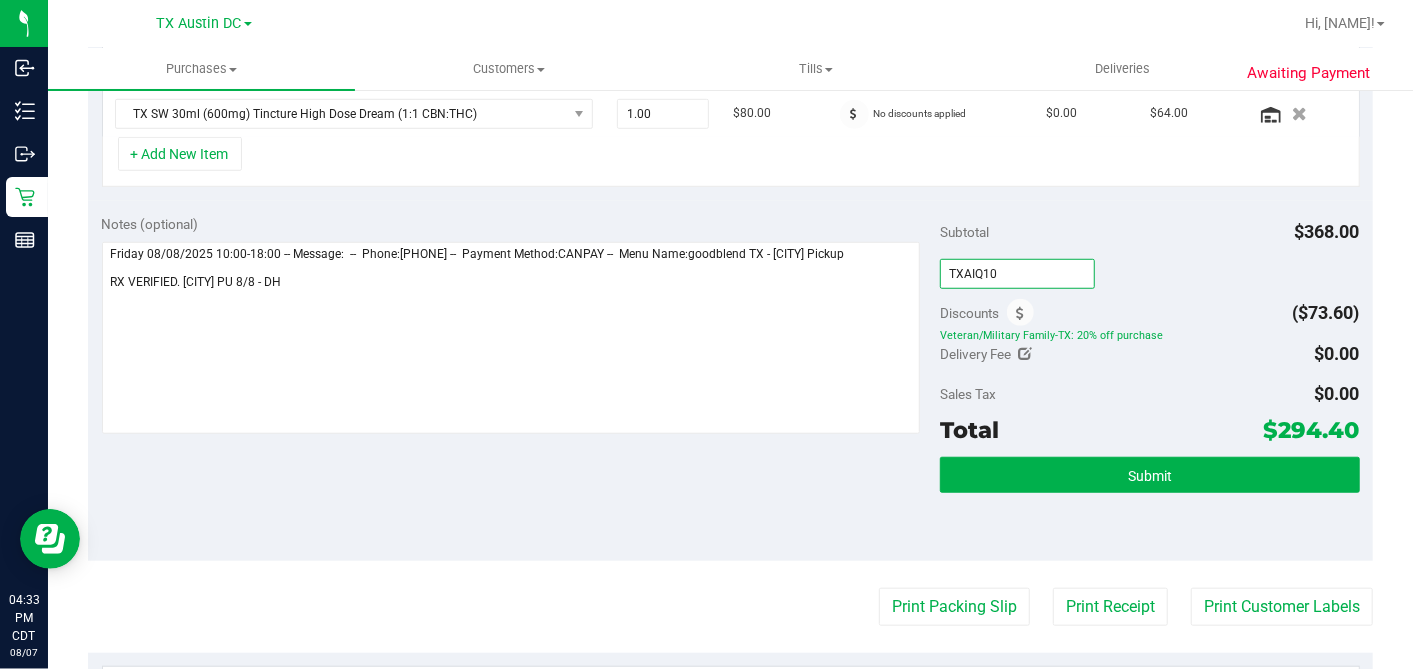 type on "TXAIQ10" 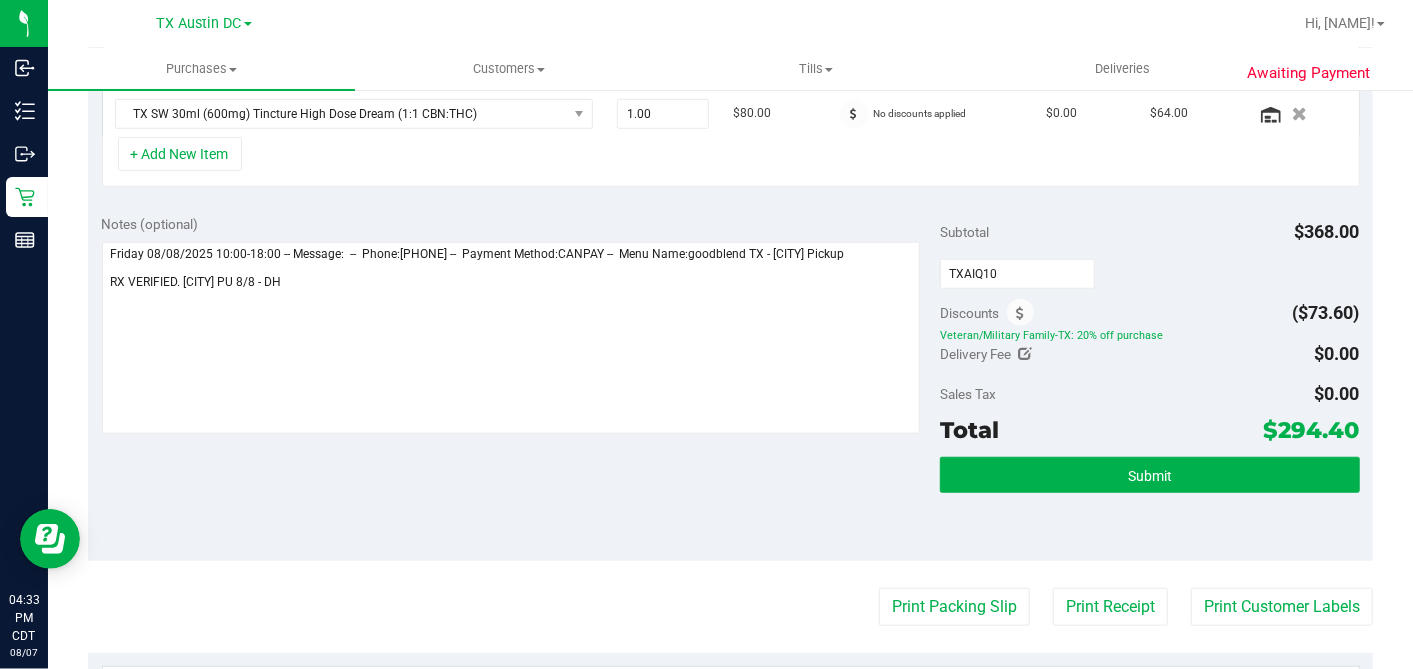 click on "Subtotal
$368.00" at bounding box center [1149, 232] 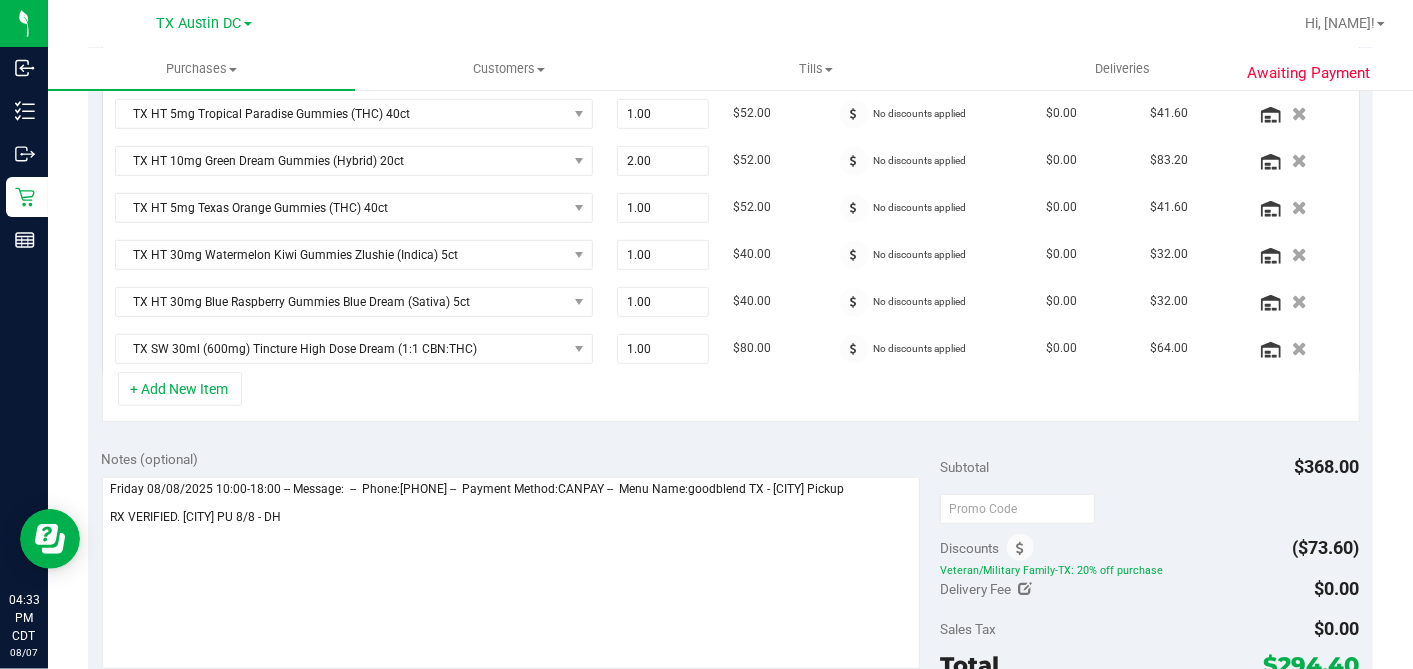 scroll, scrollTop: 493, scrollLeft: 0, axis: vertical 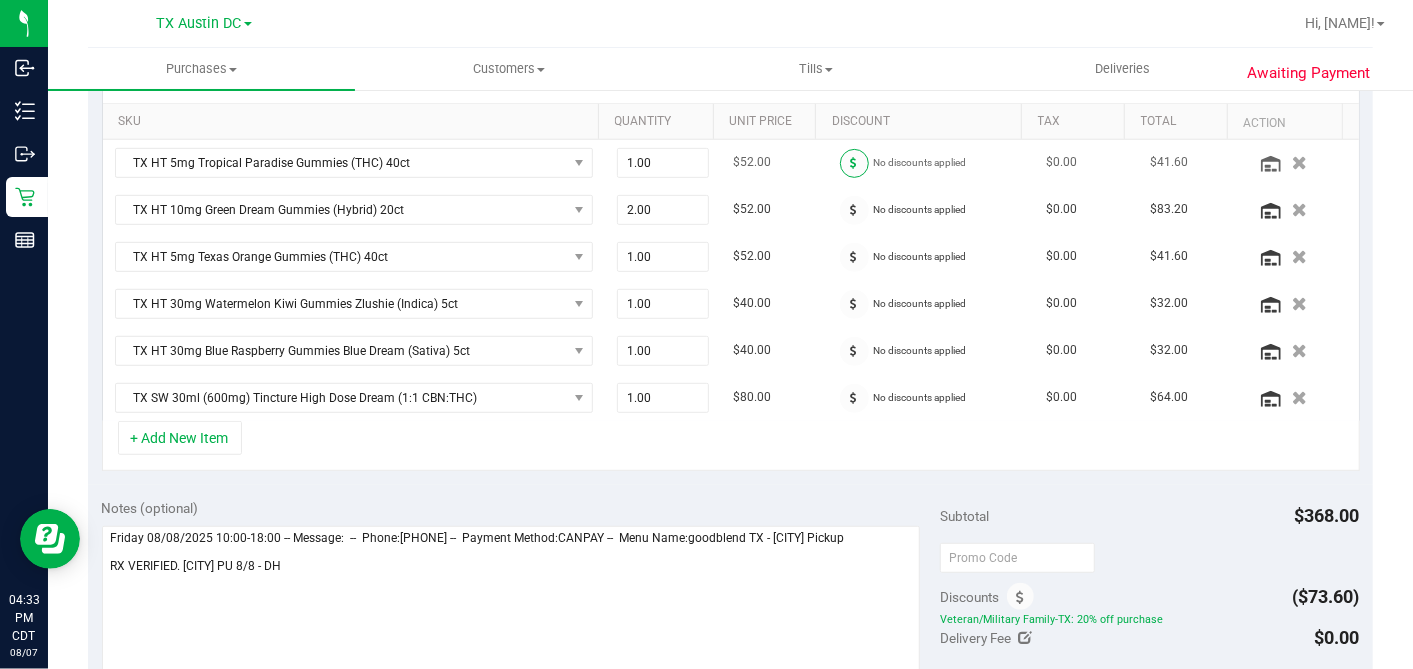 click at bounding box center (854, 163) 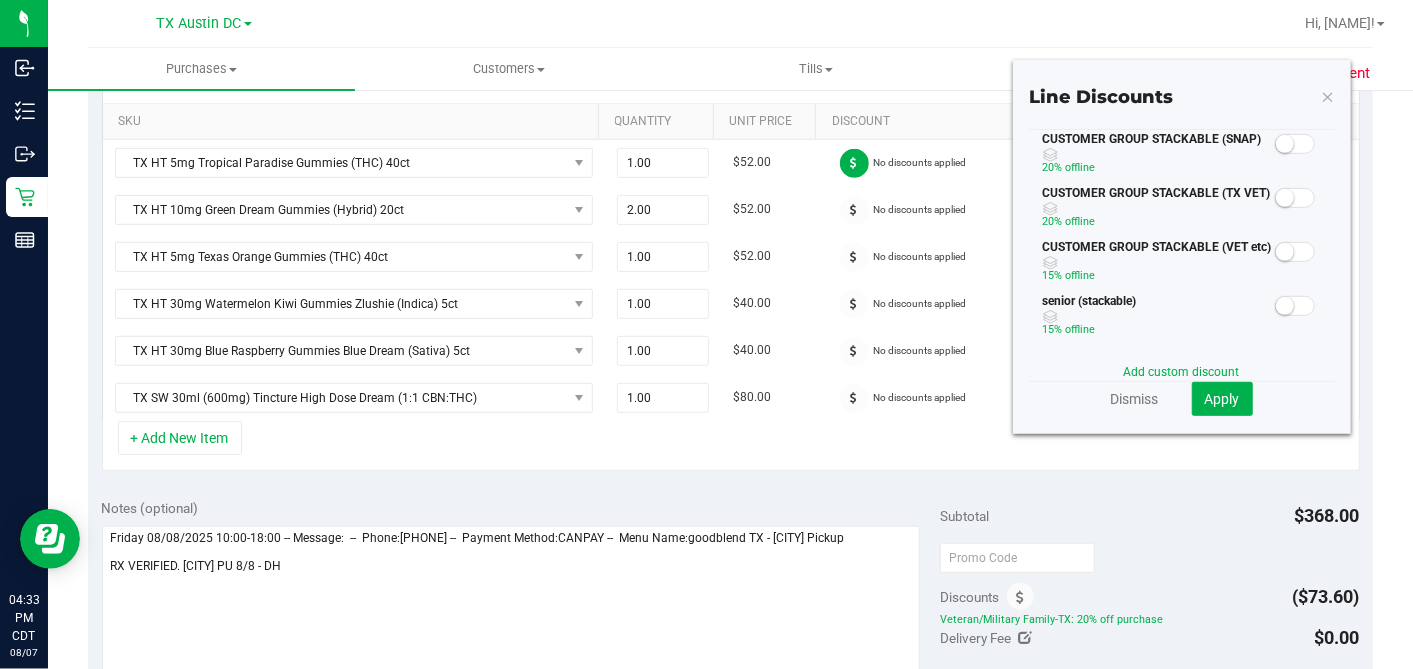 drag, startPoint x: 1280, startPoint y: 200, endPoint x: 1269, endPoint y: 253, distance: 54.129475 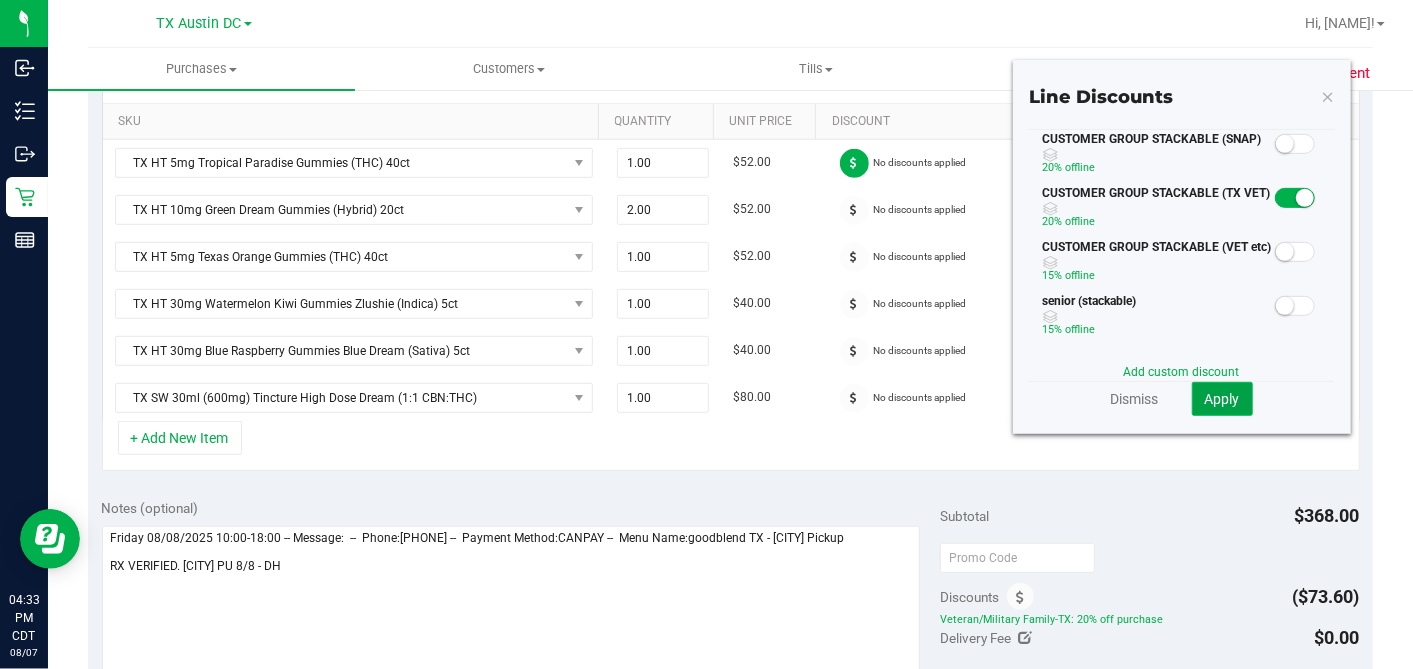 click on "Apply" 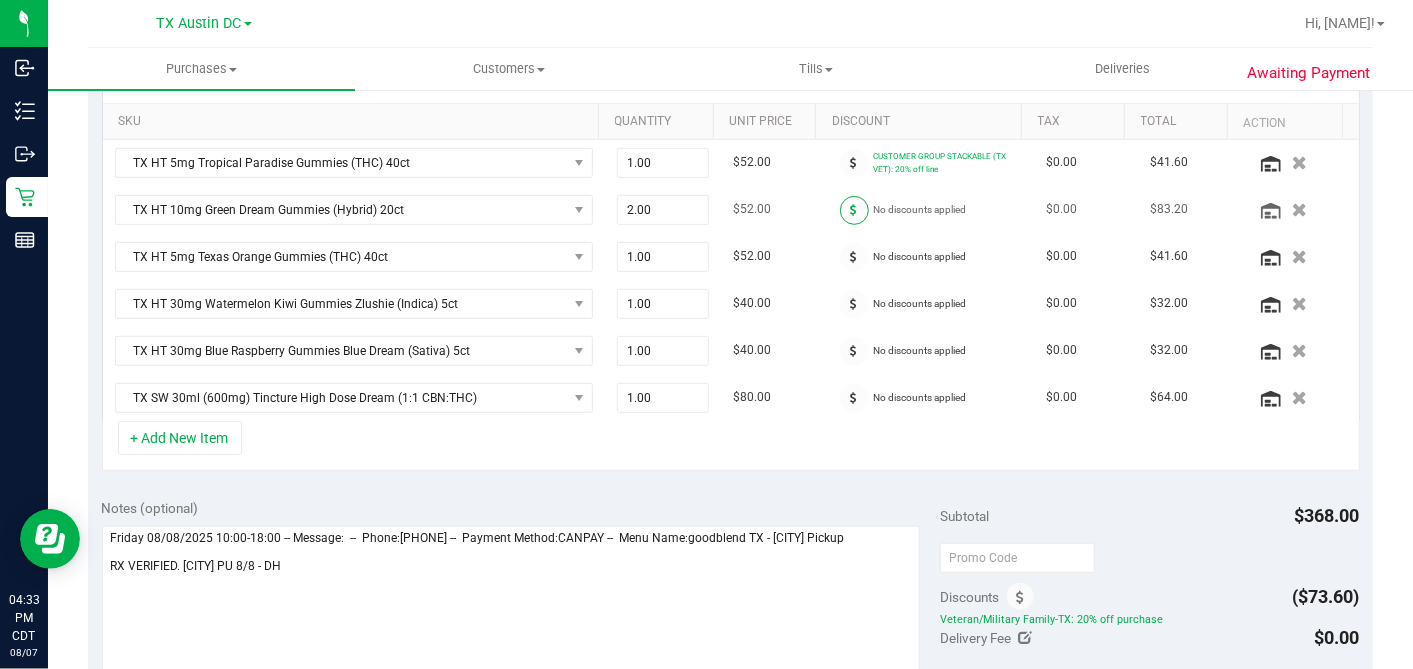 click at bounding box center [854, 210] 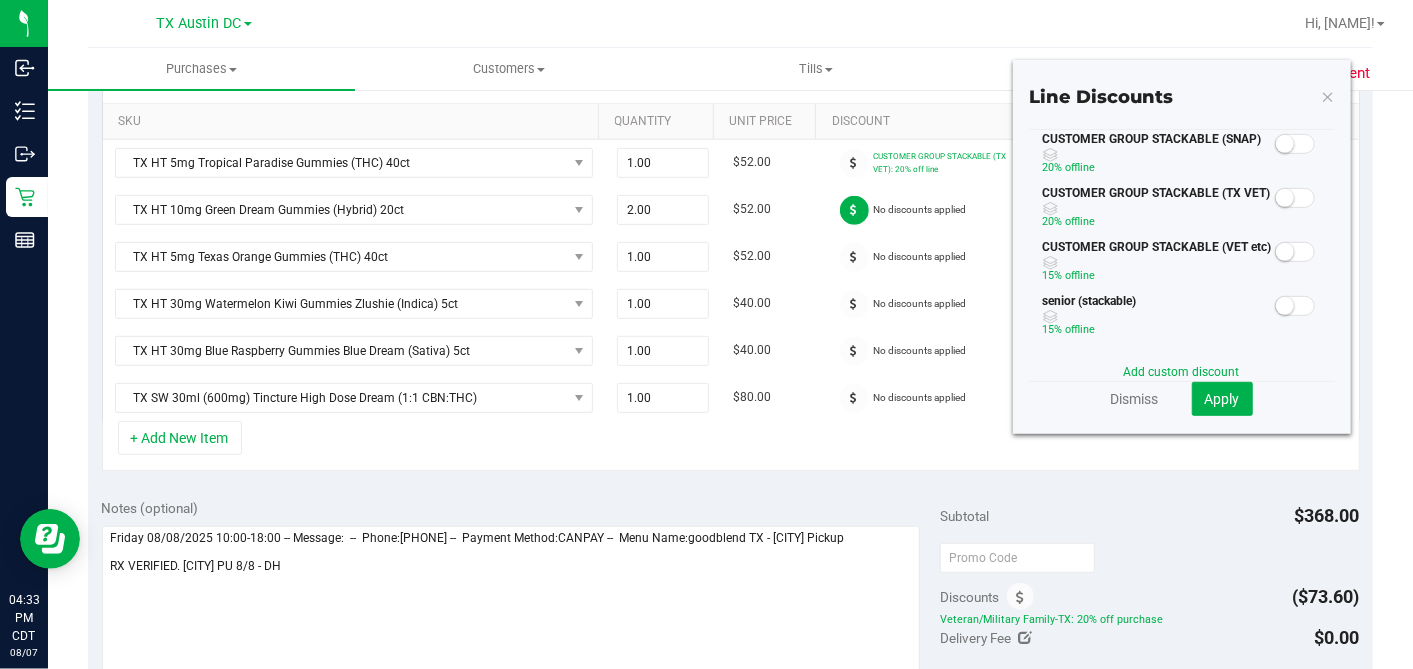 click at bounding box center [1295, 198] 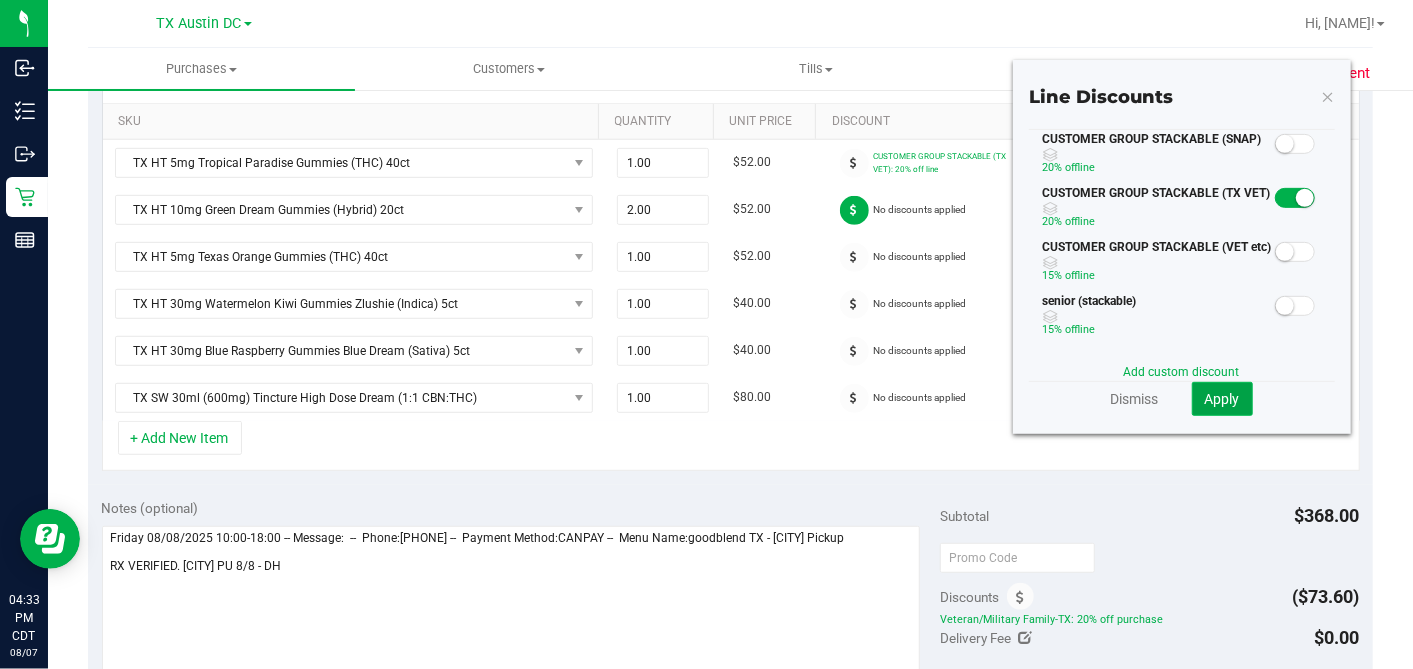 click on "Apply" 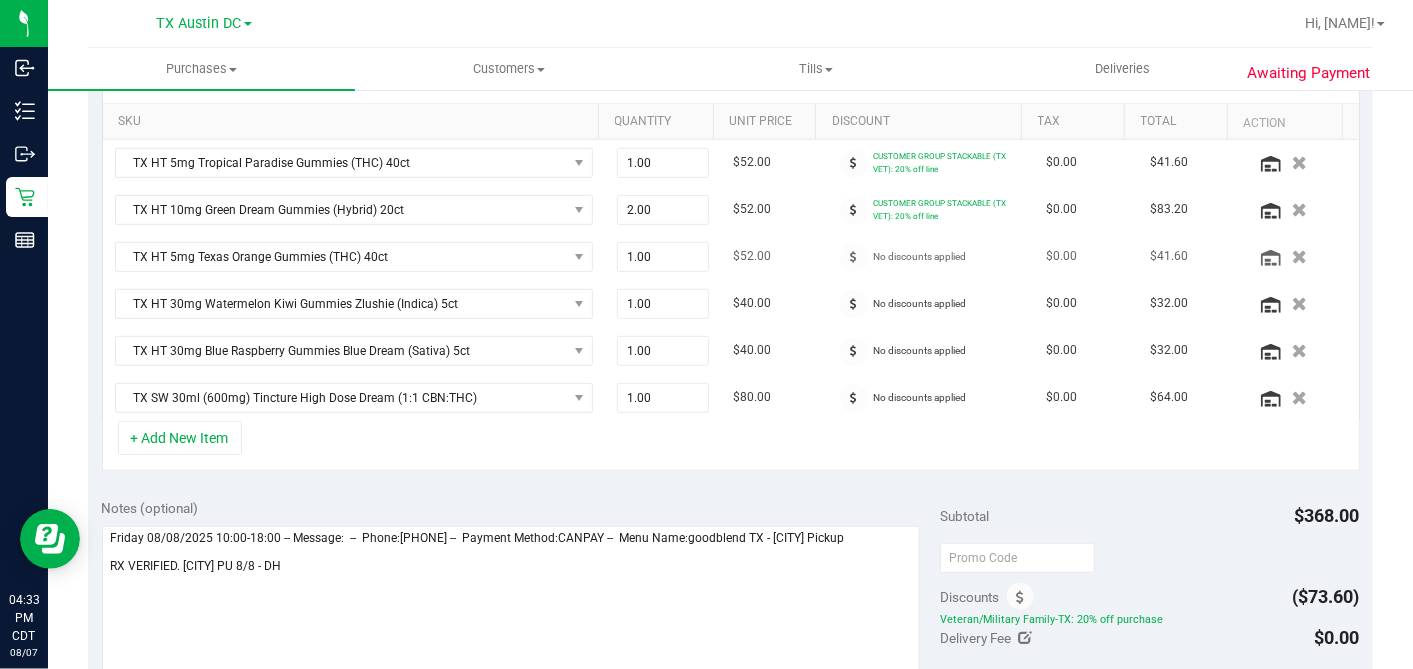 drag, startPoint x: 834, startPoint y: 247, endPoint x: 856, endPoint y: 256, distance: 23.769728 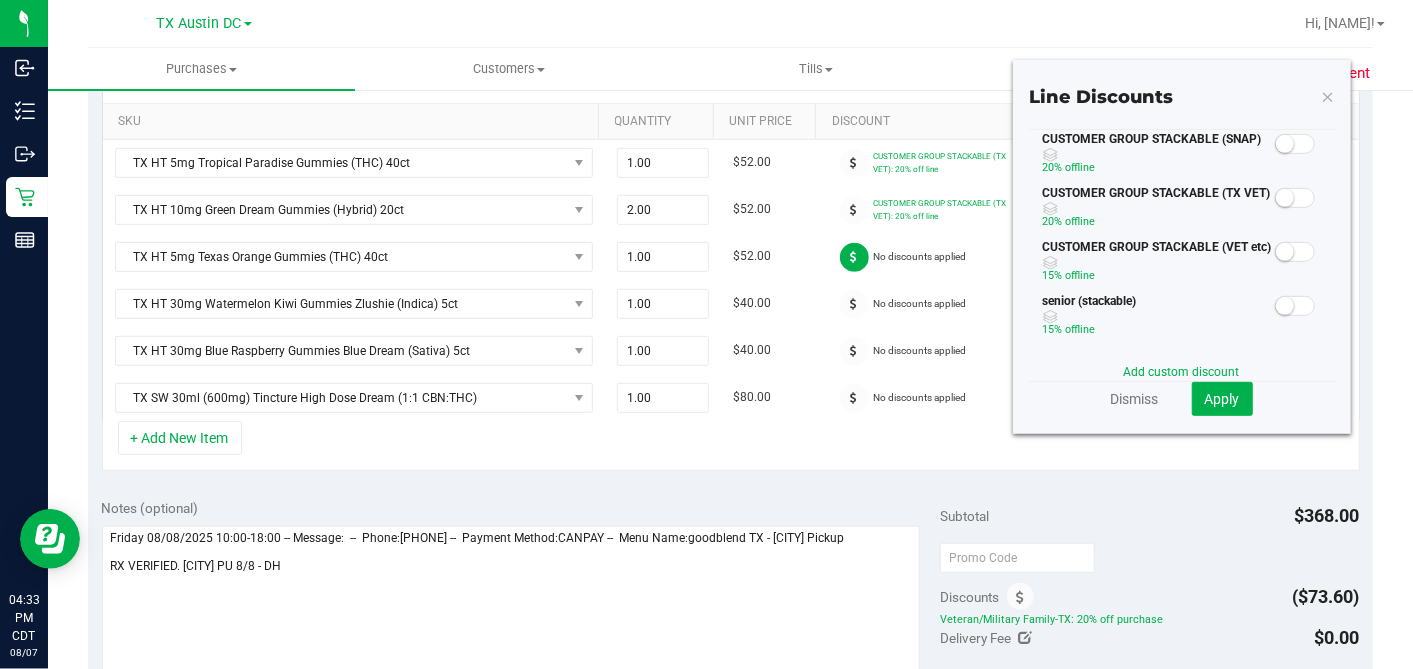 click at bounding box center [1295, 198] 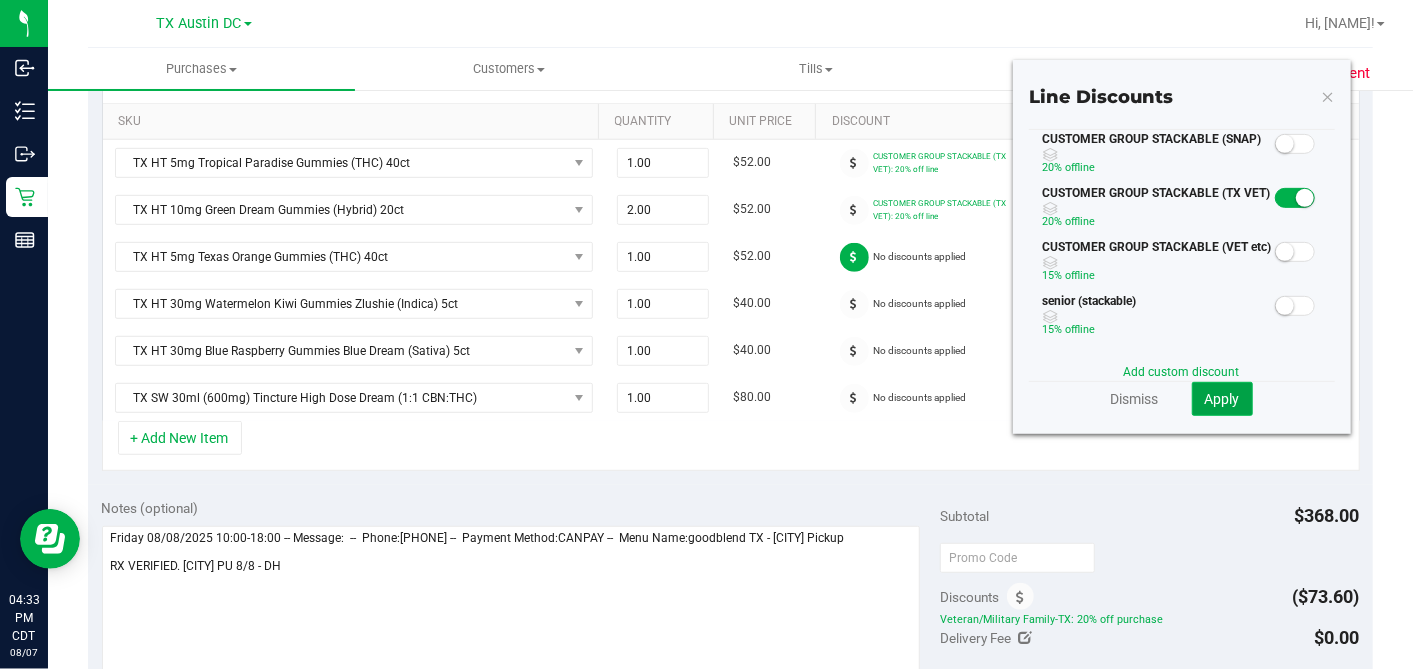 click on "Apply" 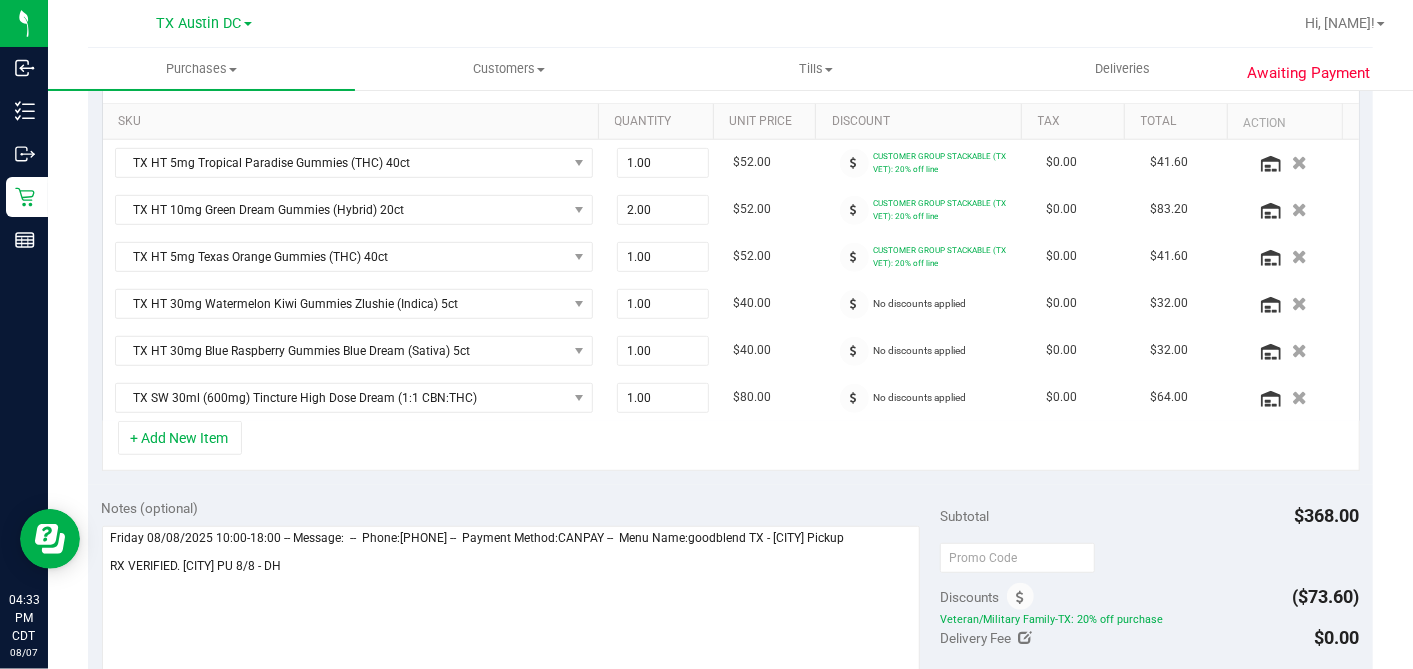 click at bounding box center [854, 257] 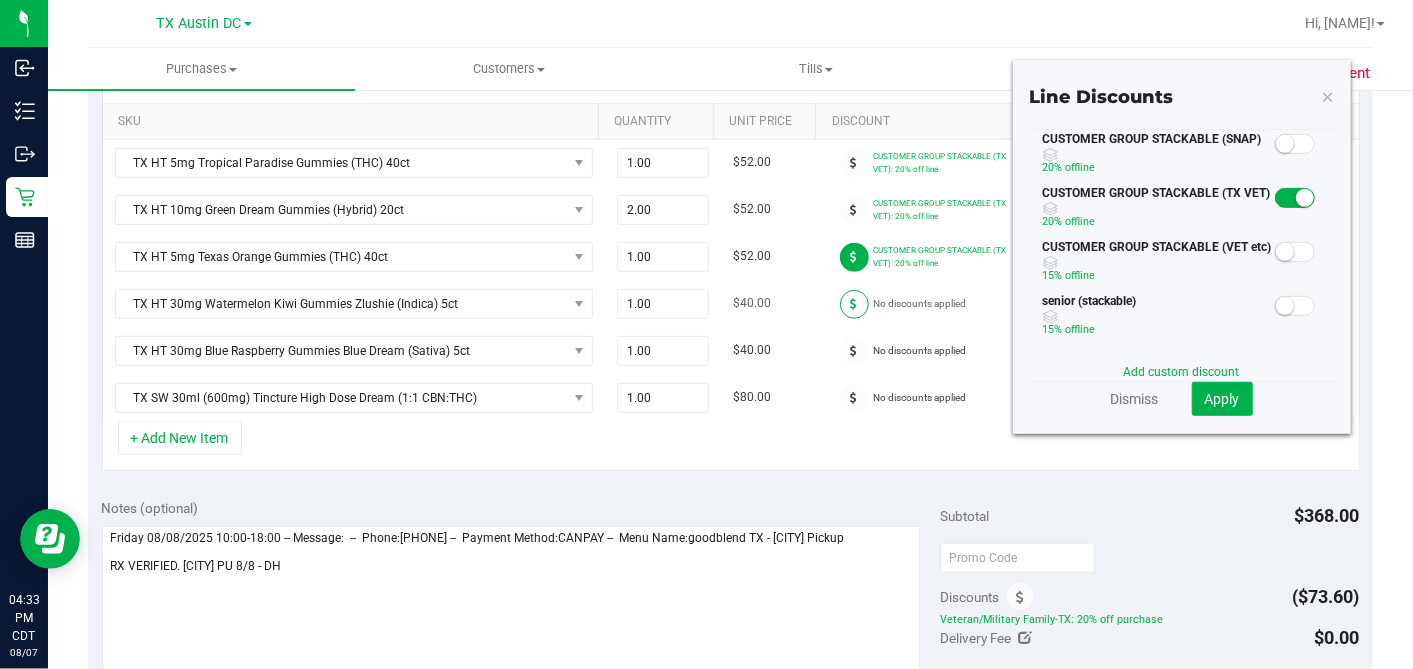 click at bounding box center [854, 304] 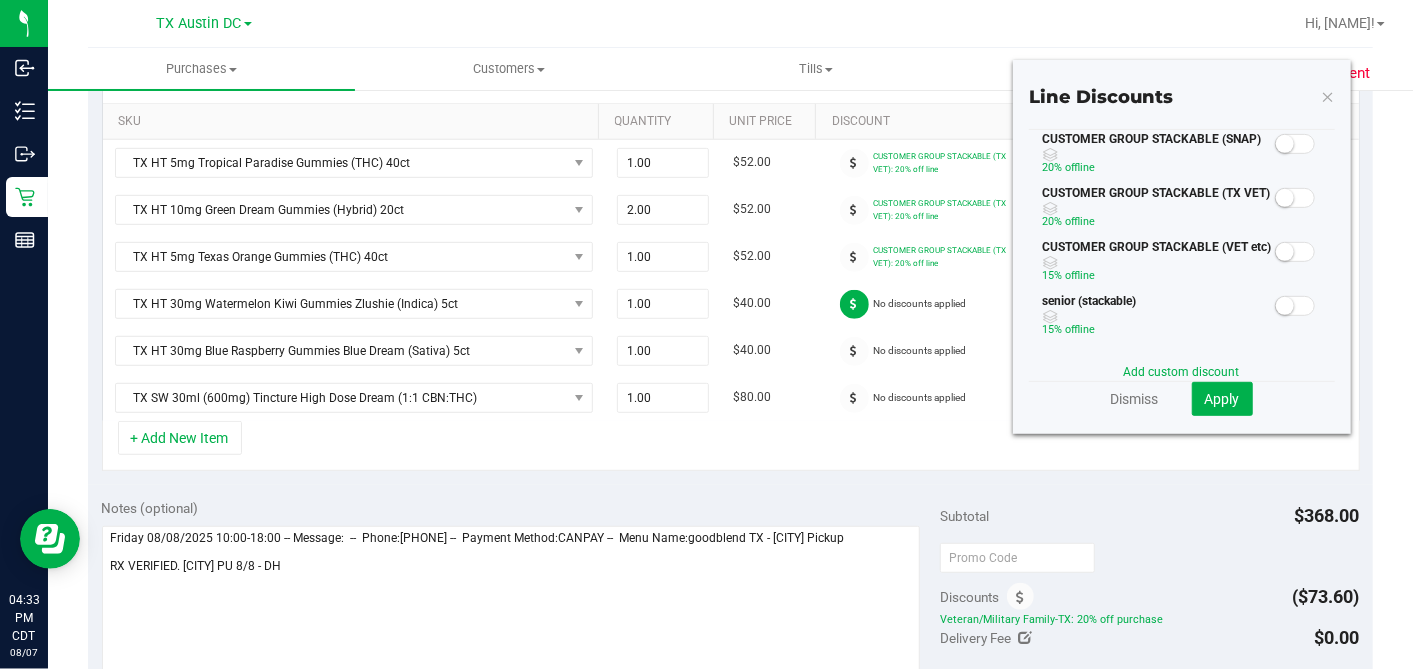 drag, startPoint x: 1285, startPoint y: 199, endPoint x: 1249, endPoint y: 285, distance: 93.230896 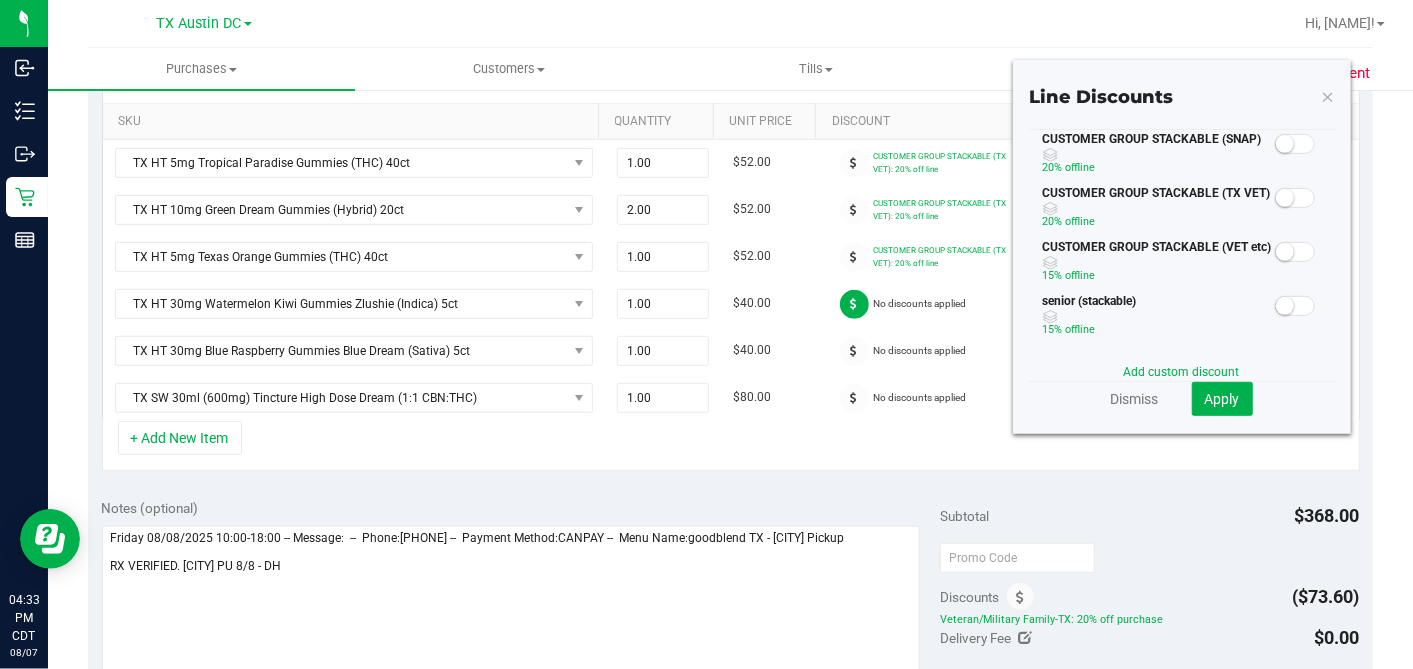 click at bounding box center [1295, 198] 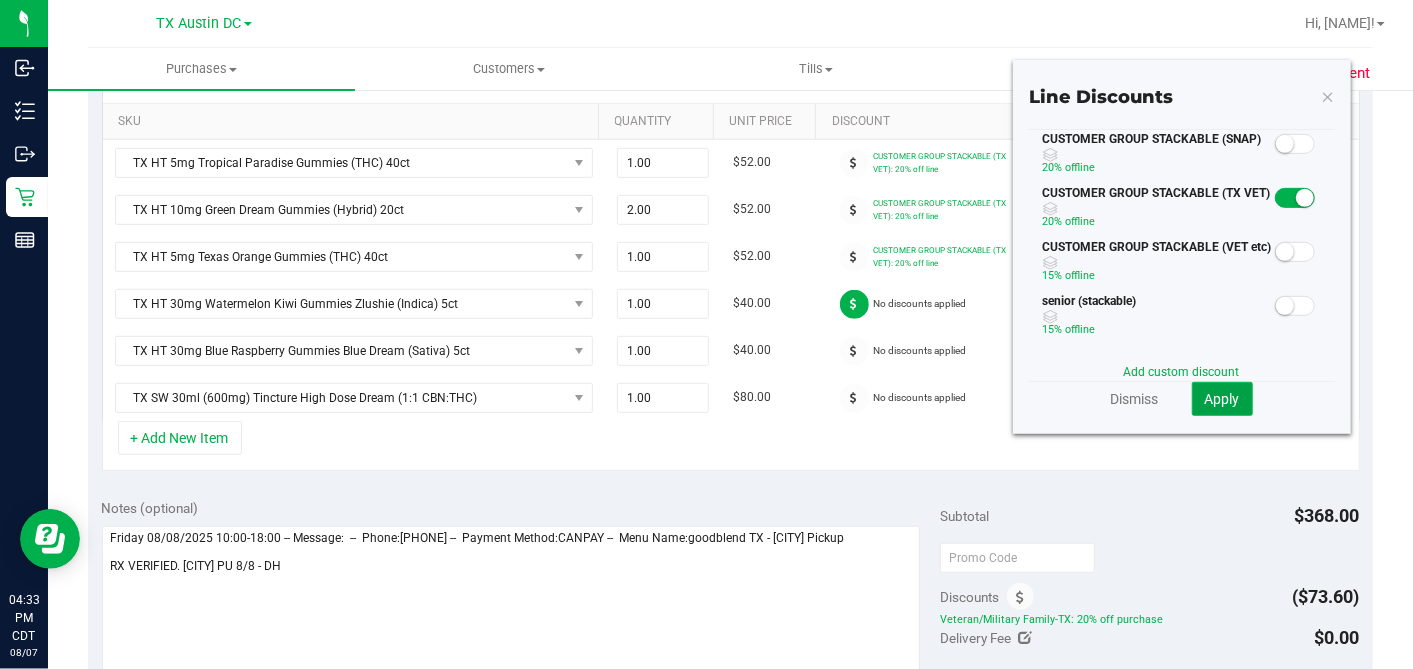 click on "Apply" 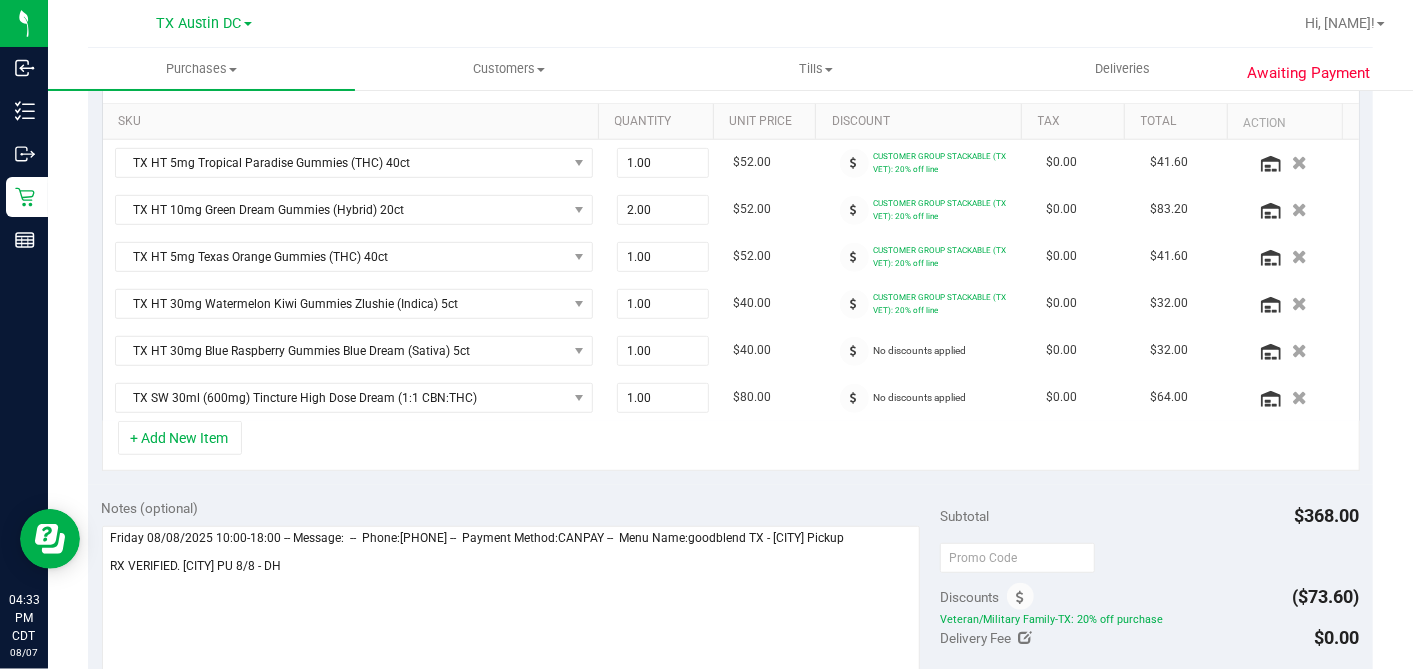 click at bounding box center [854, 351] 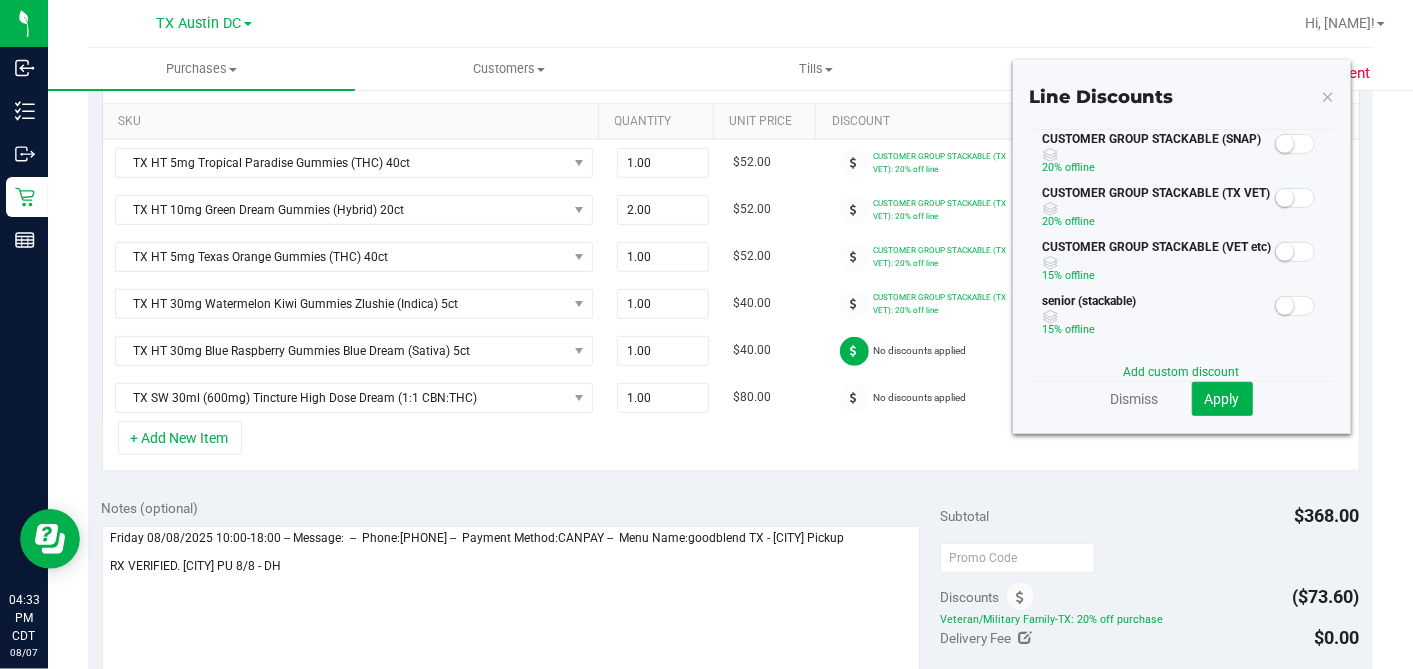 click at bounding box center (1285, 198) 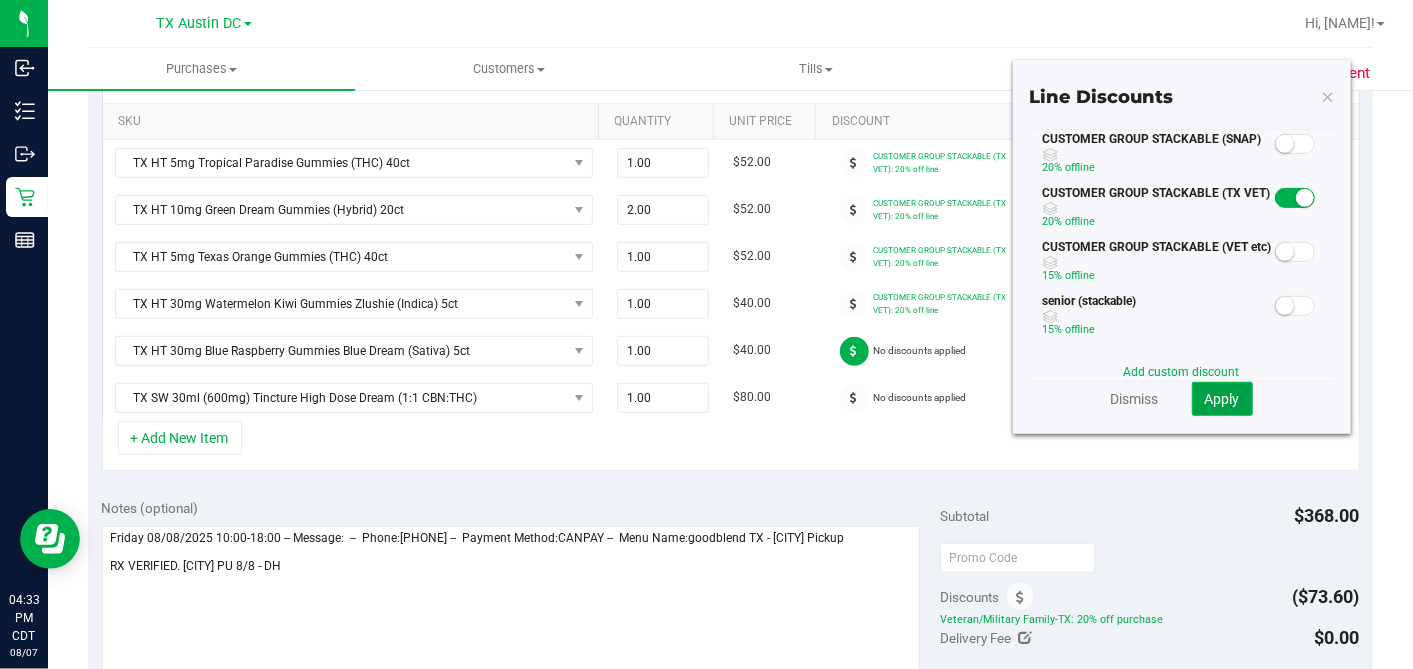 click on "Apply" 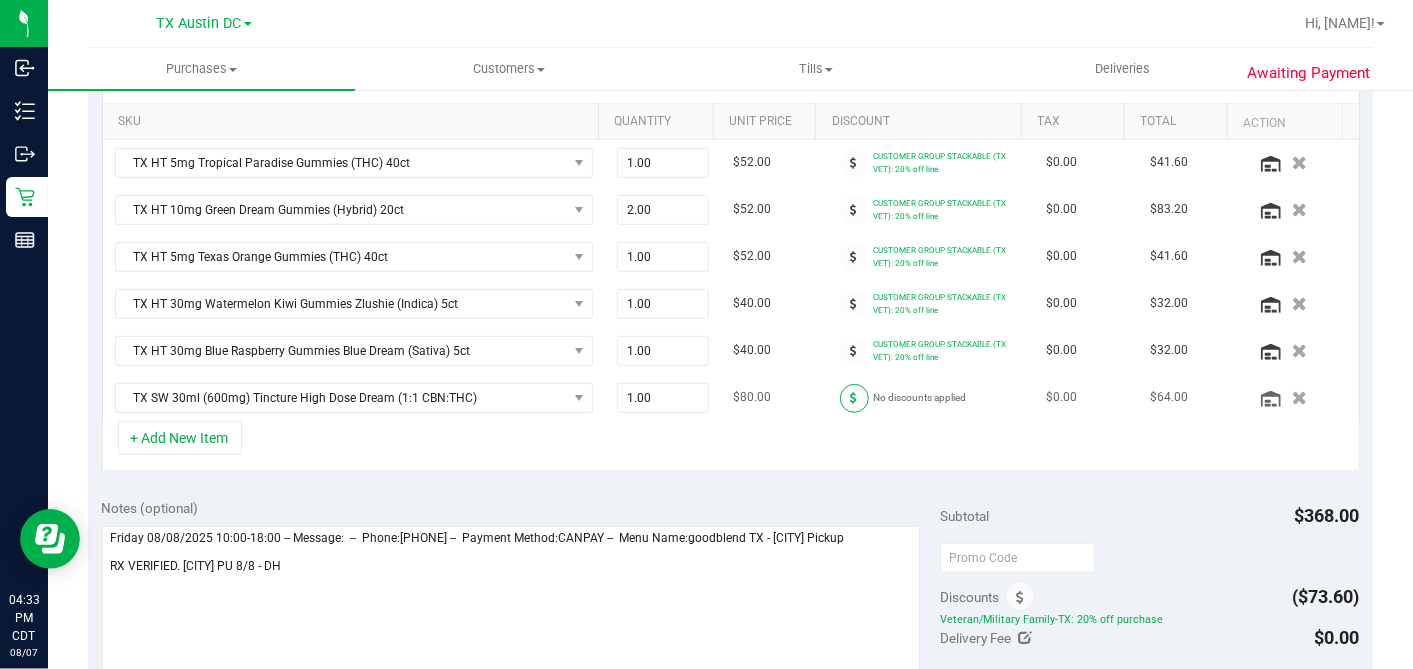 drag, startPoint x: 829, startPoint y: 390, endPoint x: 845, endPoint y: 392, distance: 16.124516 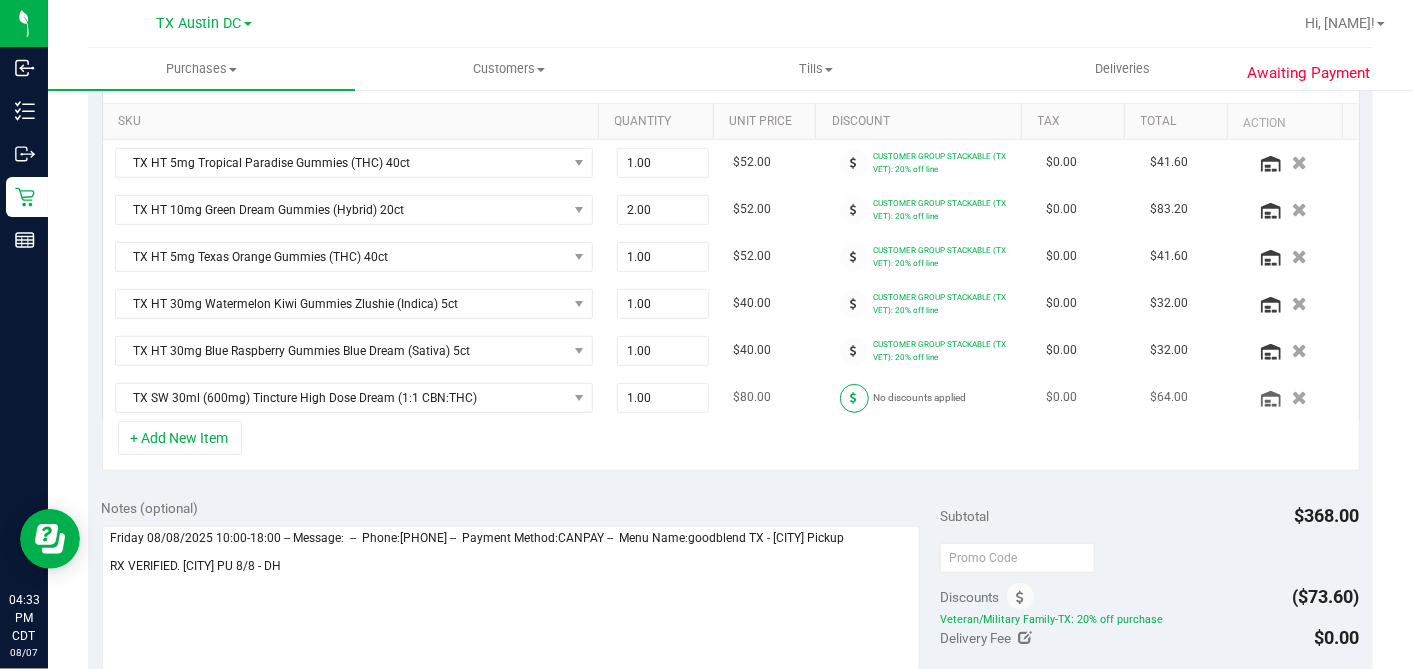 click at bounding box center [854, 398] 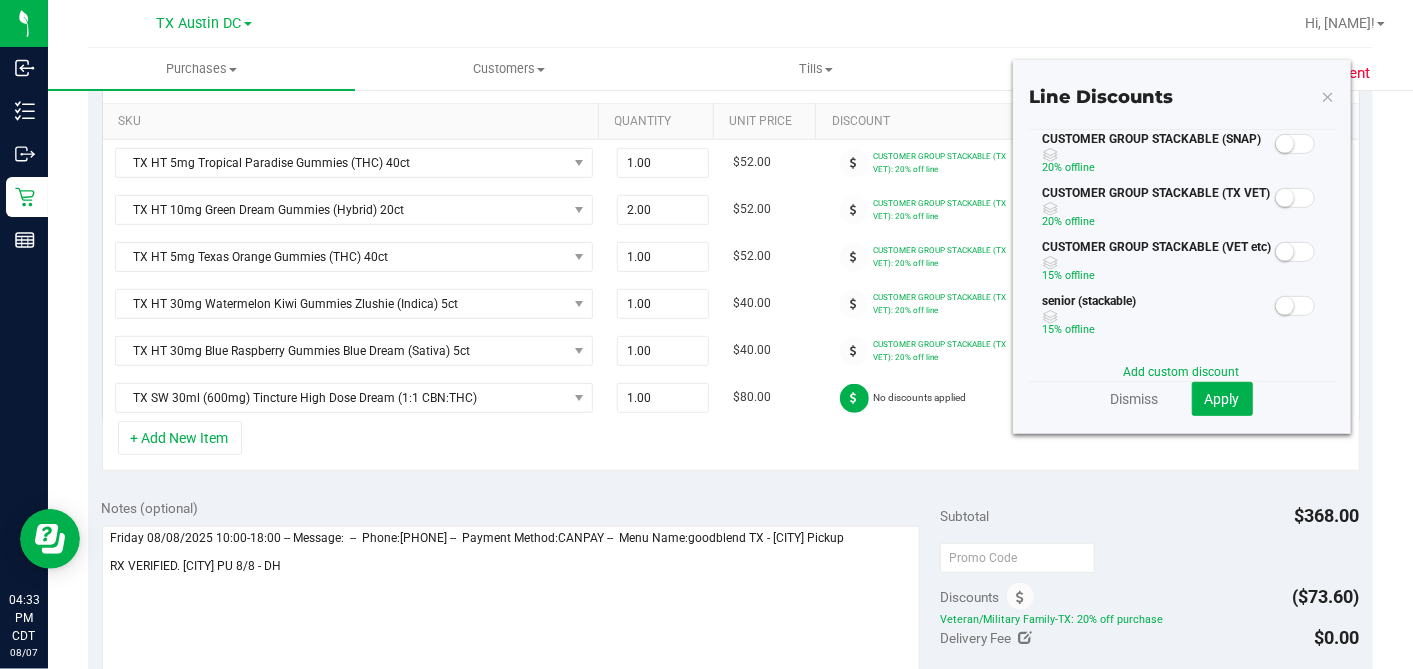 click at bounding box center [1285, 252] 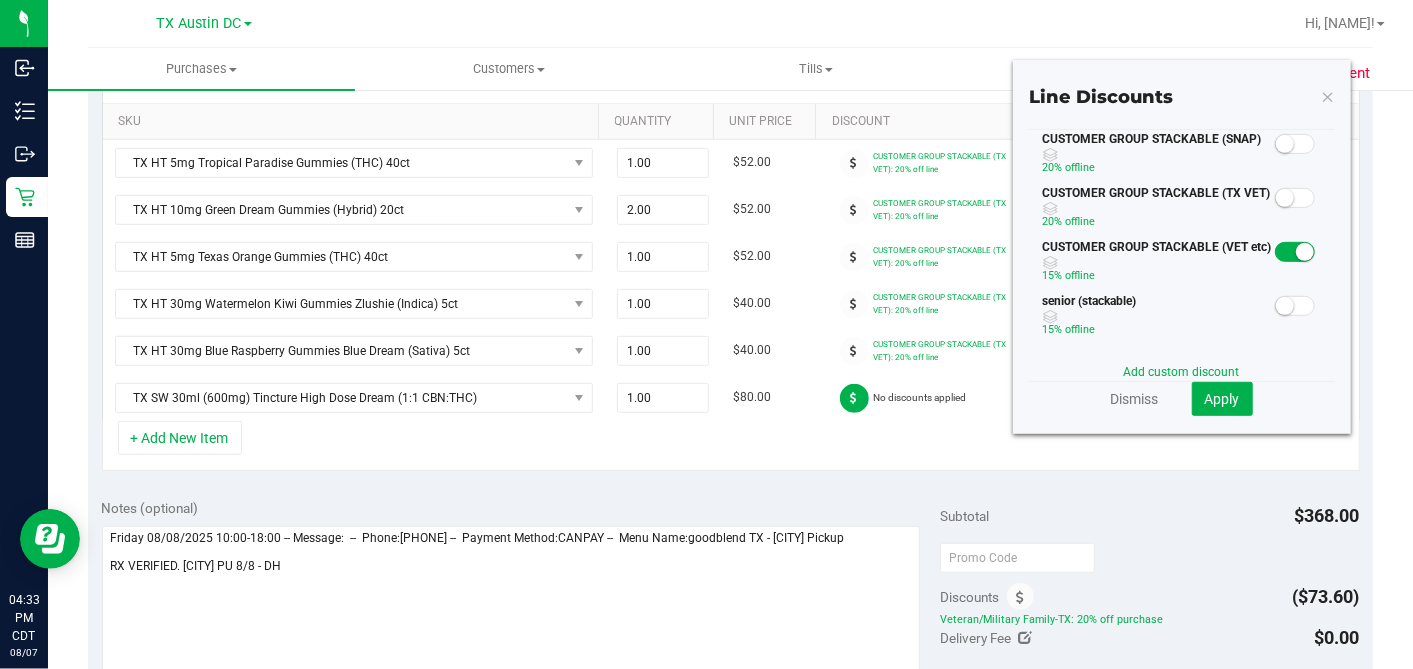 click at bounding box center [1295, 198] 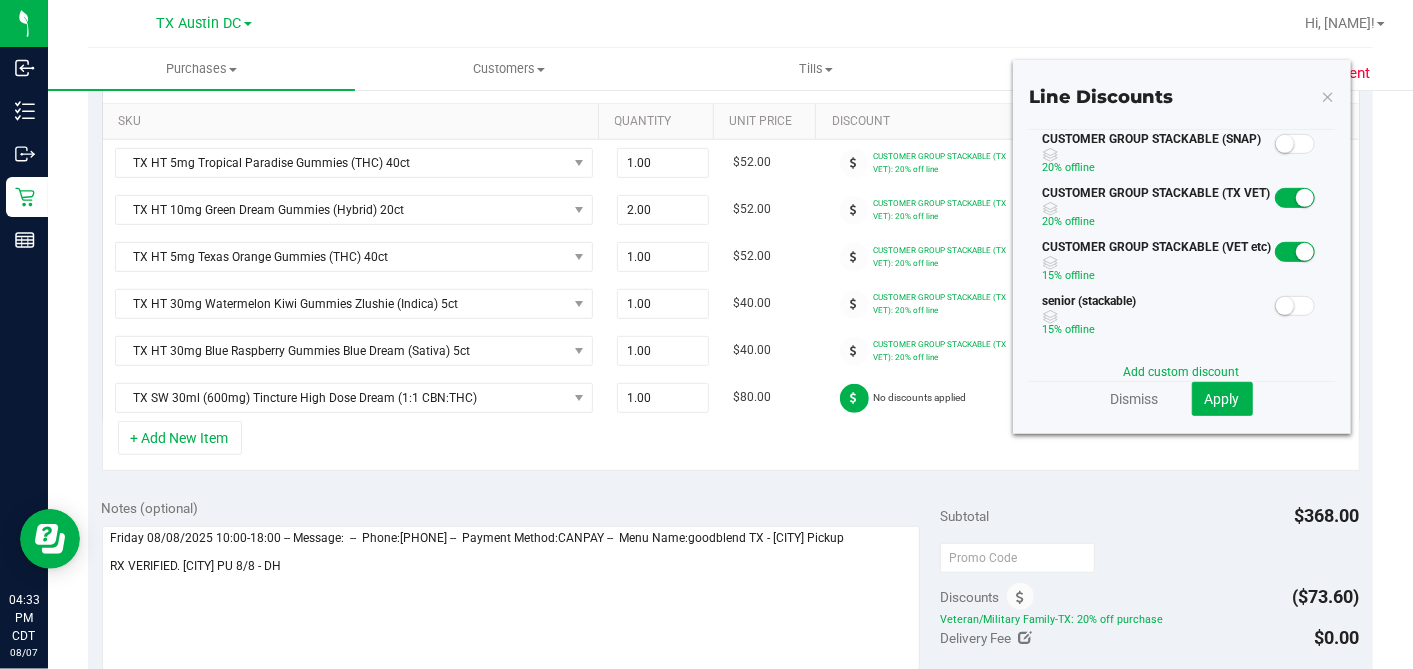 click on "CUSTOMER GROUP STACKABLE (VET etc)
15%
off
line" at bounding box center [1182, 265] 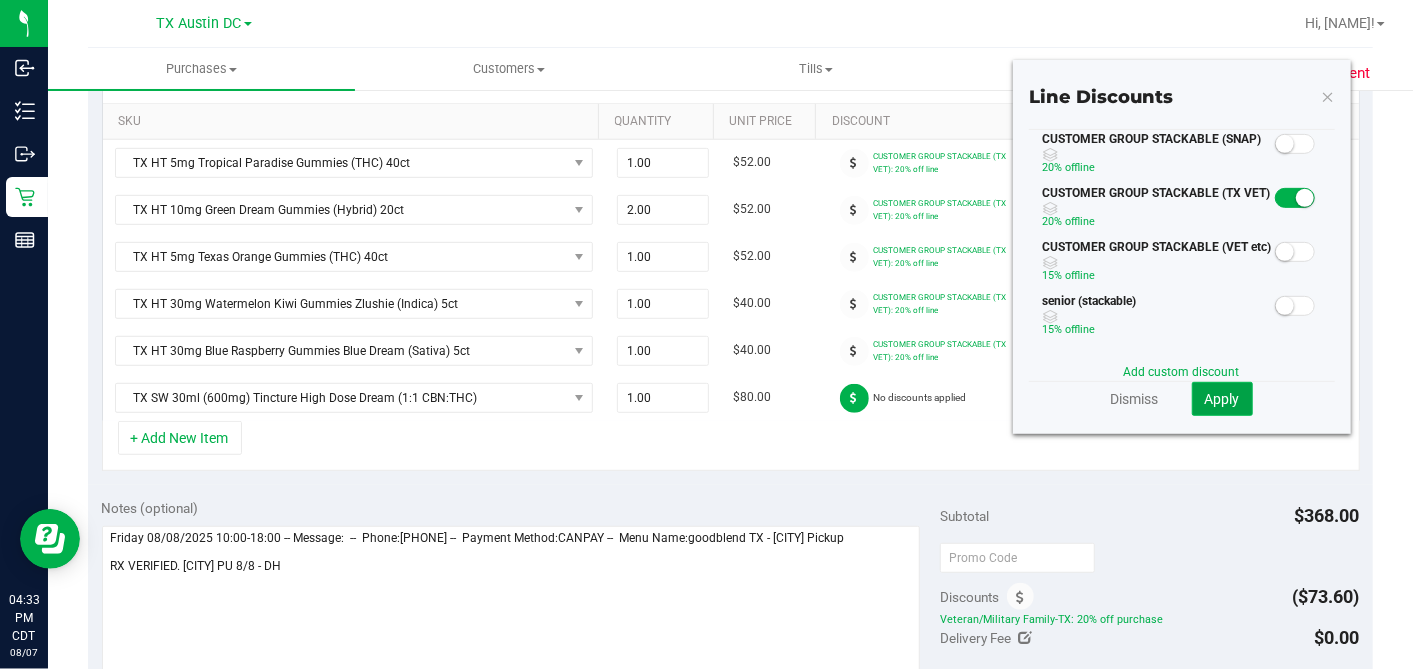 click on "Apply" 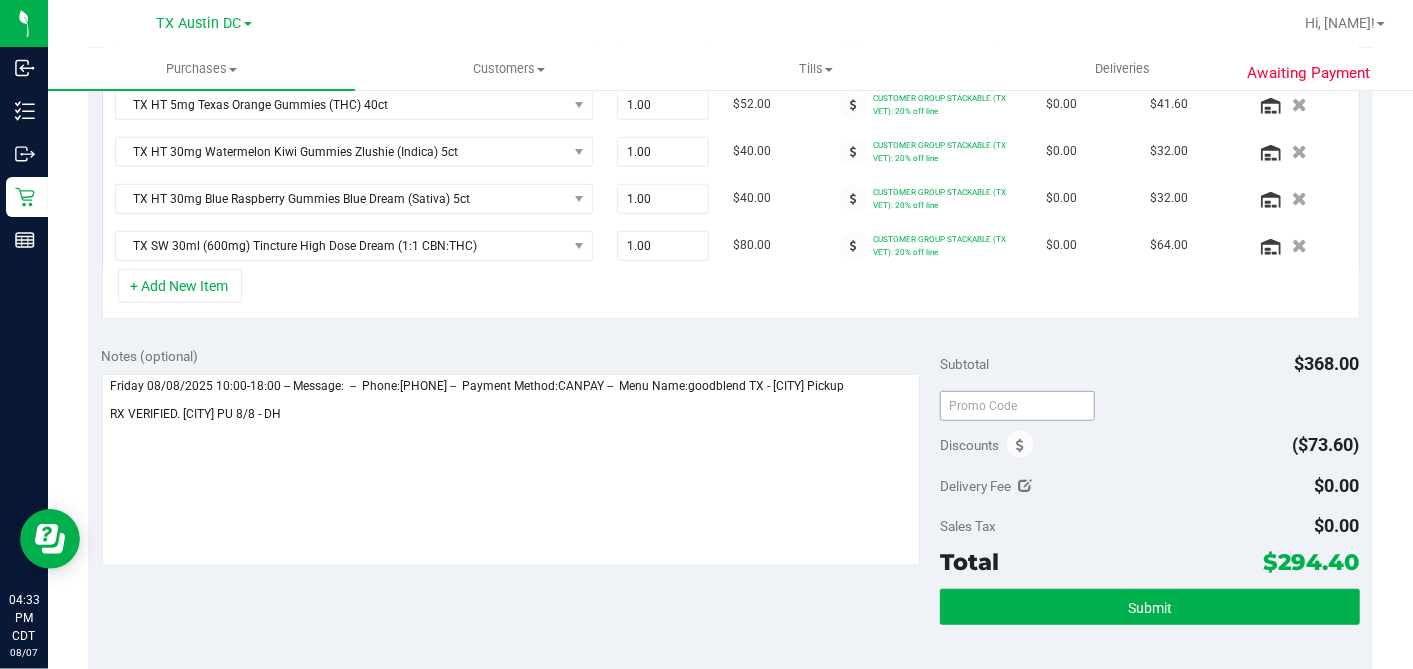 scroll, scrollTop: 715, scrollLeft: 0, axis: vertical 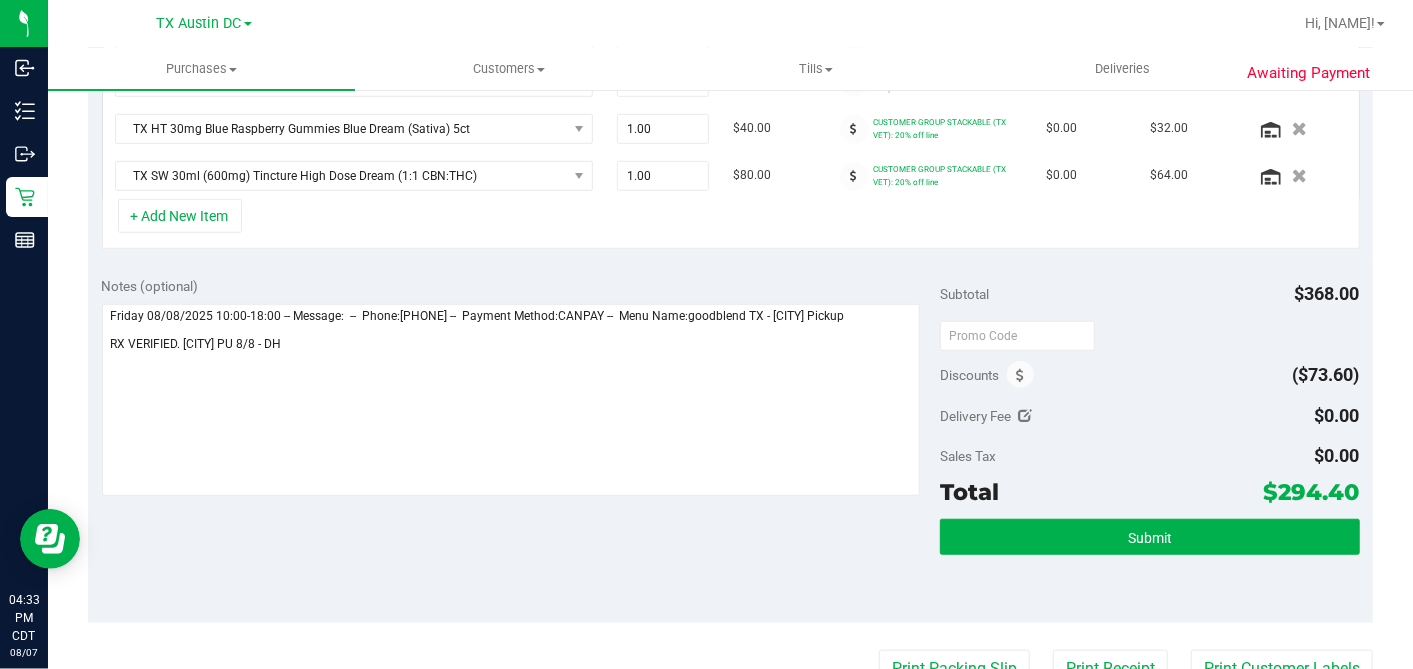 click on "Subtotal
$368.00
Discounts
($73.60)
Delivery Fee
$0.00
Sales Tax
$0.00
Total
$294.40
Submit" at bounding box center (1149, 442) 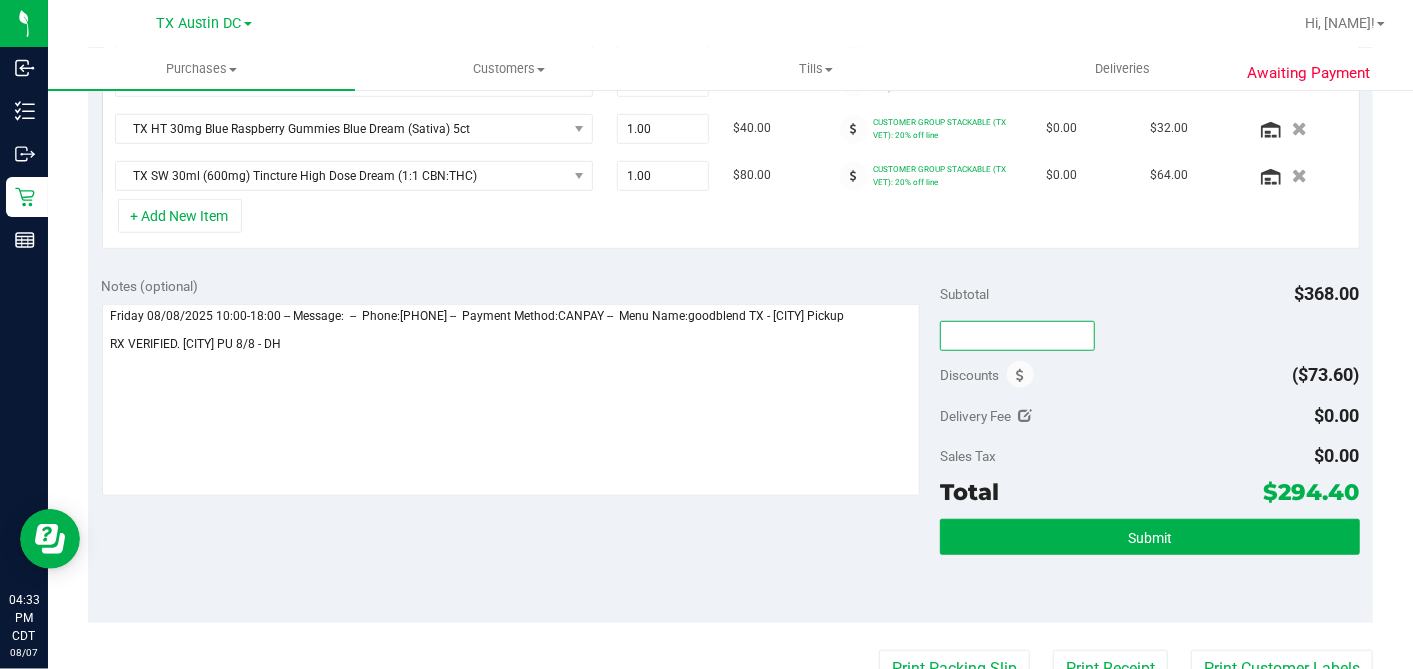 click at bounding box center (1017, 336) 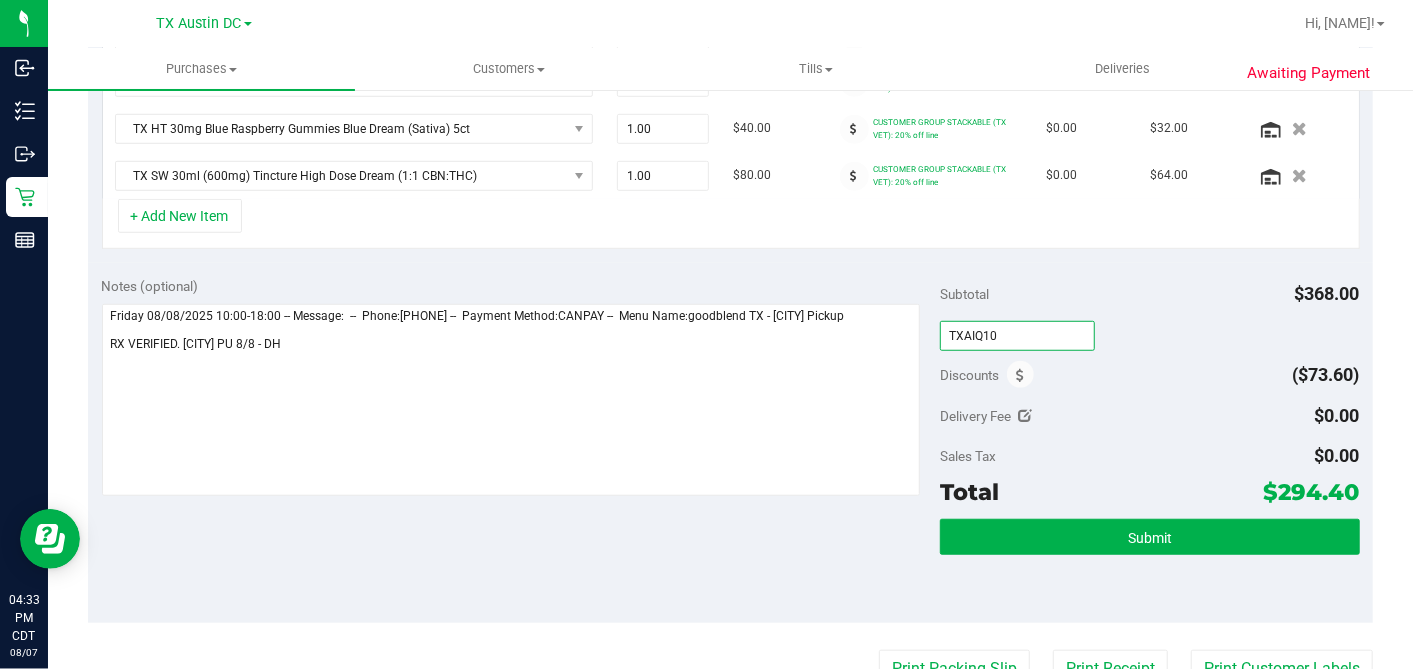 type on "TXAIQ10" 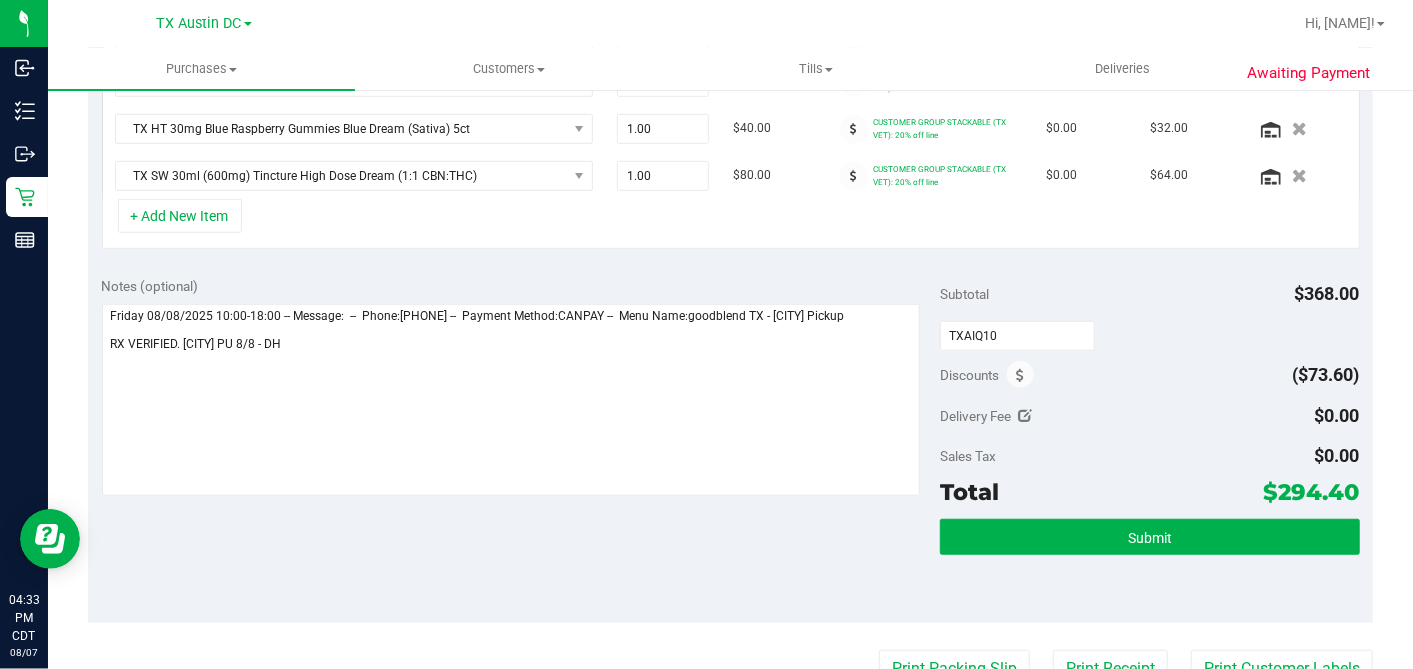 click on "Subtotal
$368.00" at bounding box center (1149, 294) 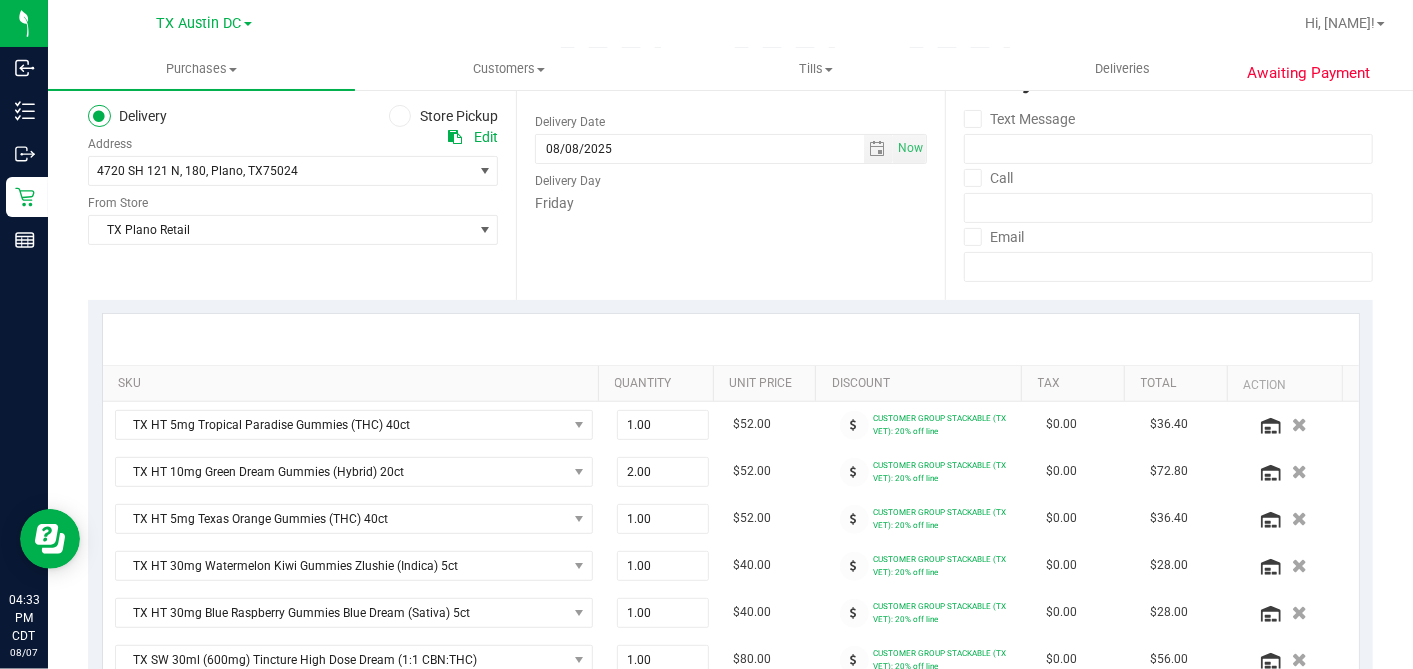 scroll, scrollTop: 97, scrollLeft: 0, axis: vertical 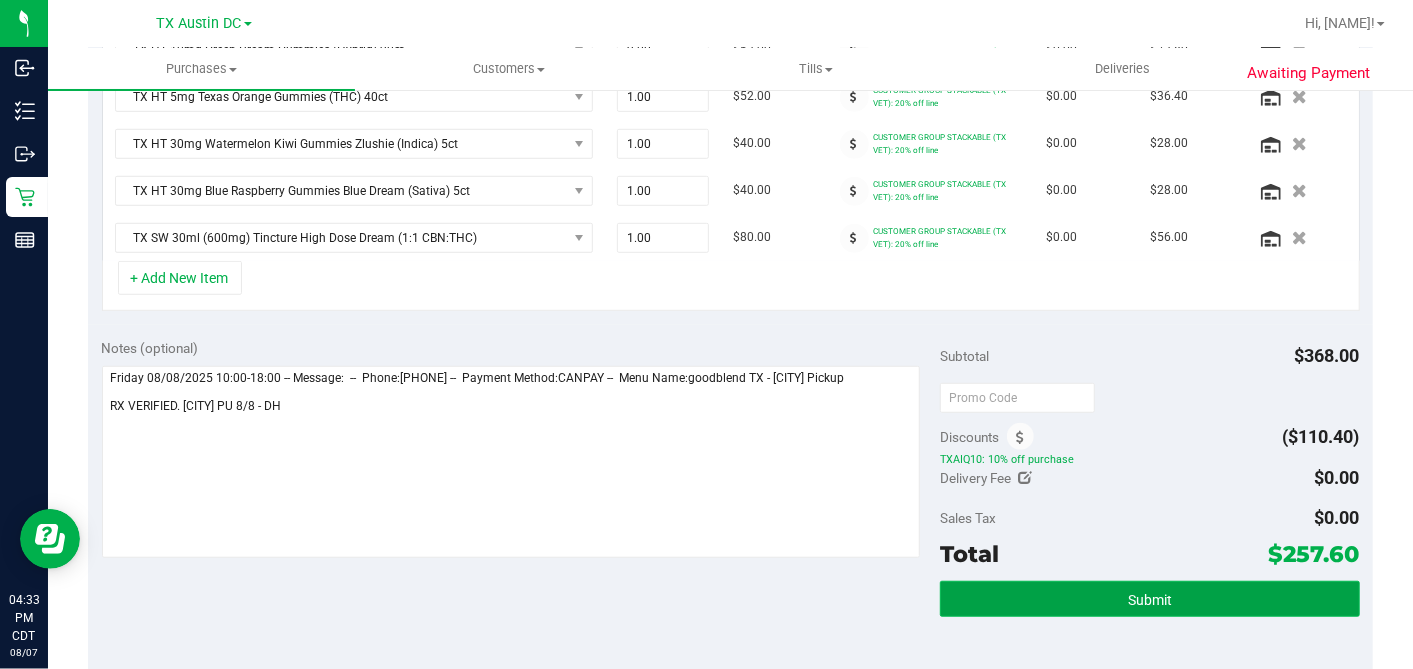 click on "Submit" at bounding box center [1150, 600] 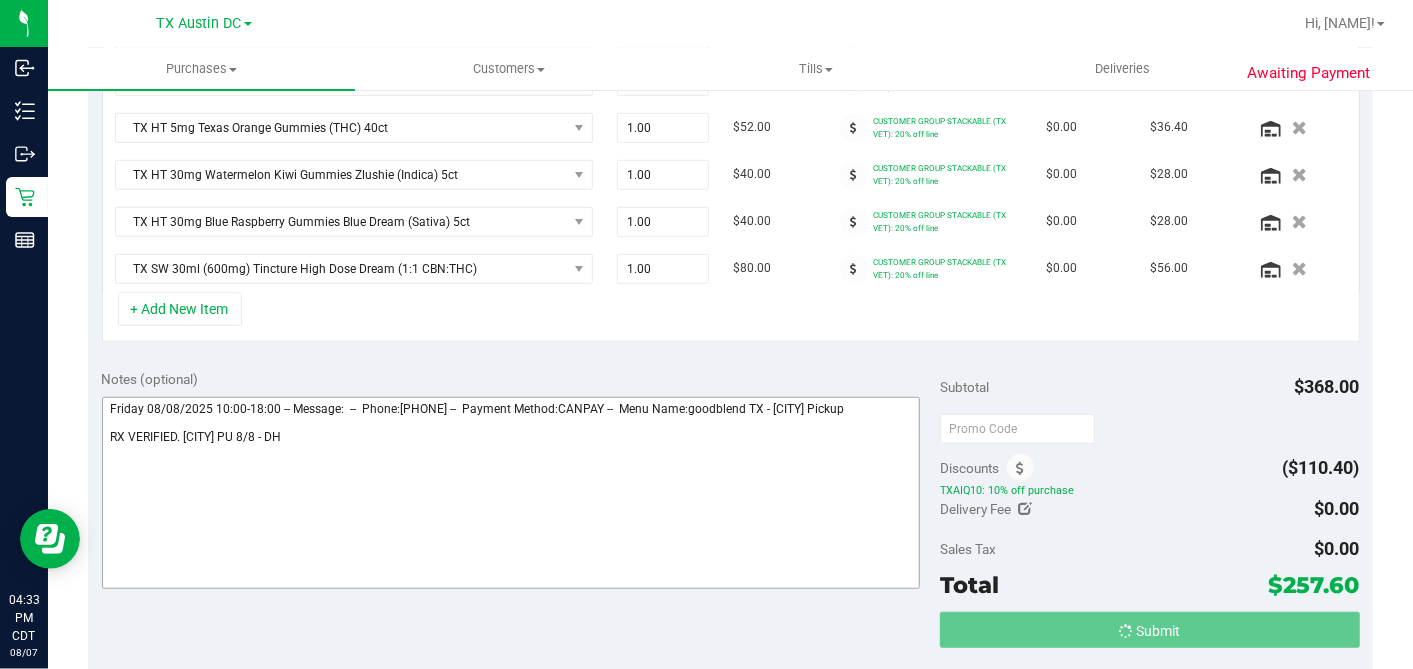 scroll, scrollTop: 591, scrollLeft: 0, axis: vertical 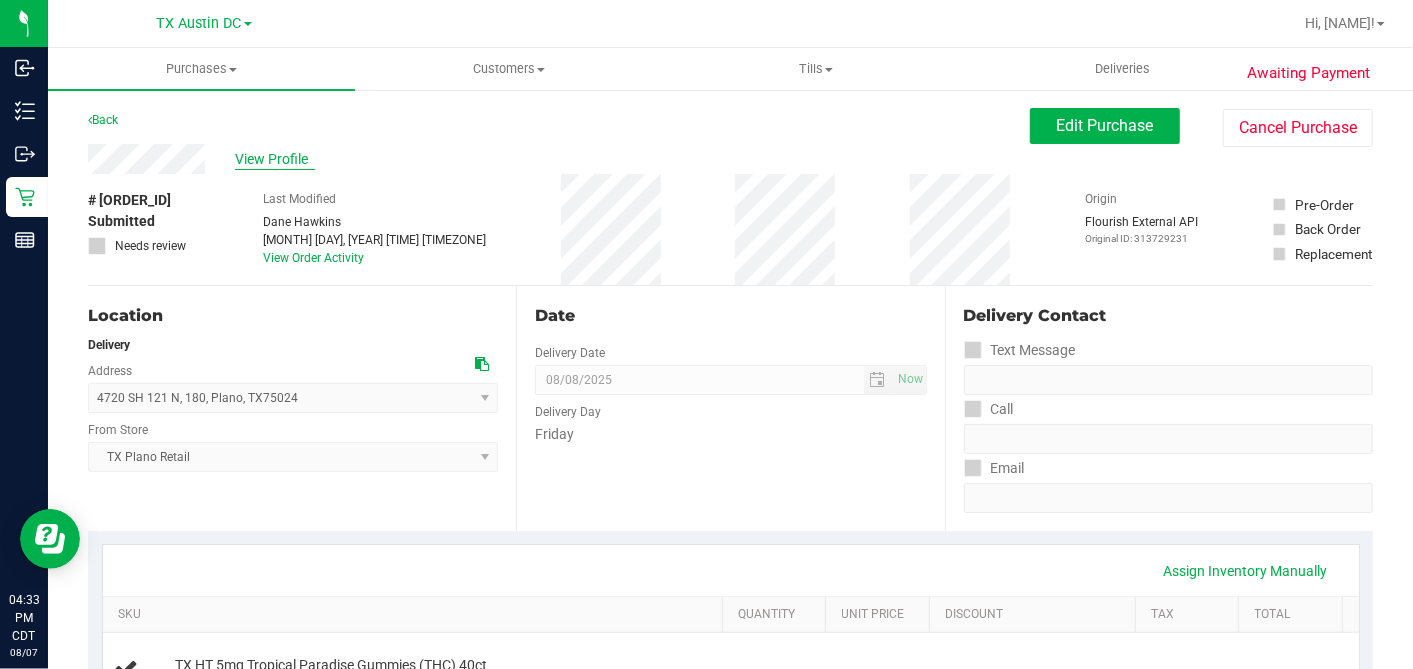 click on "View Profile" at bounding box center (275, 159) 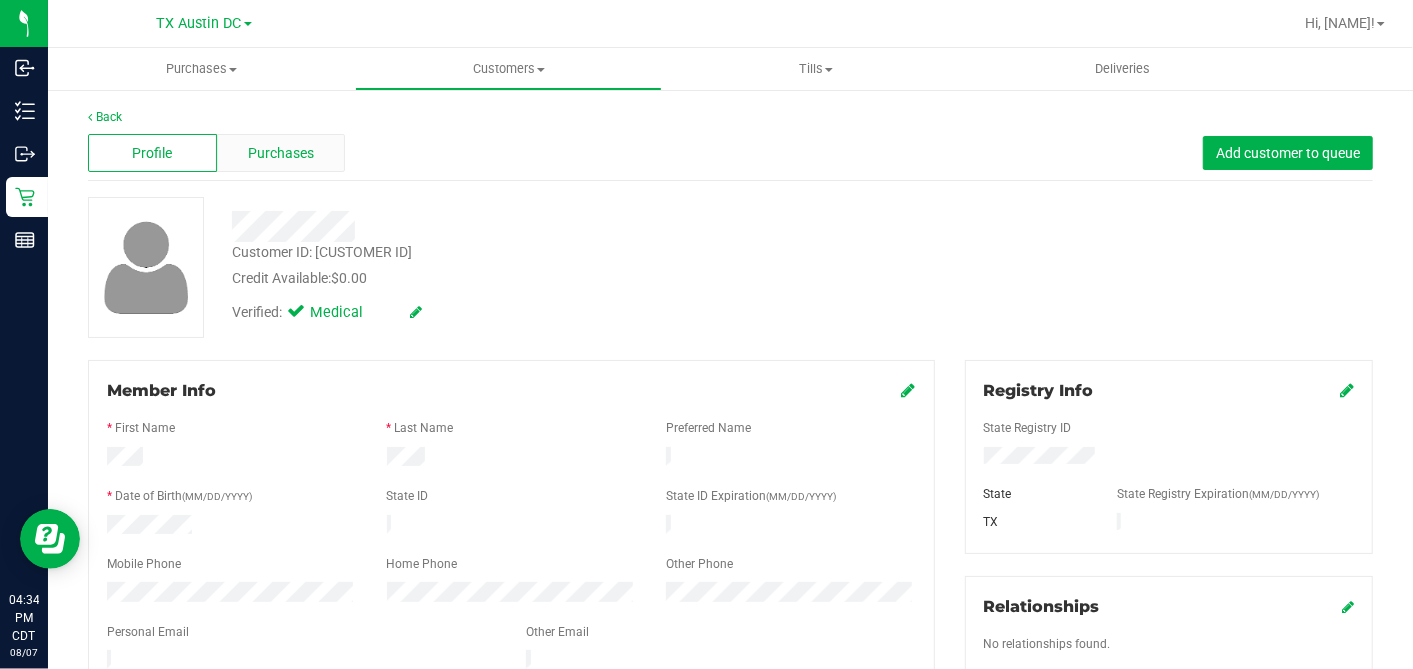 click on "Purchases" at bounding box center [281, 153] 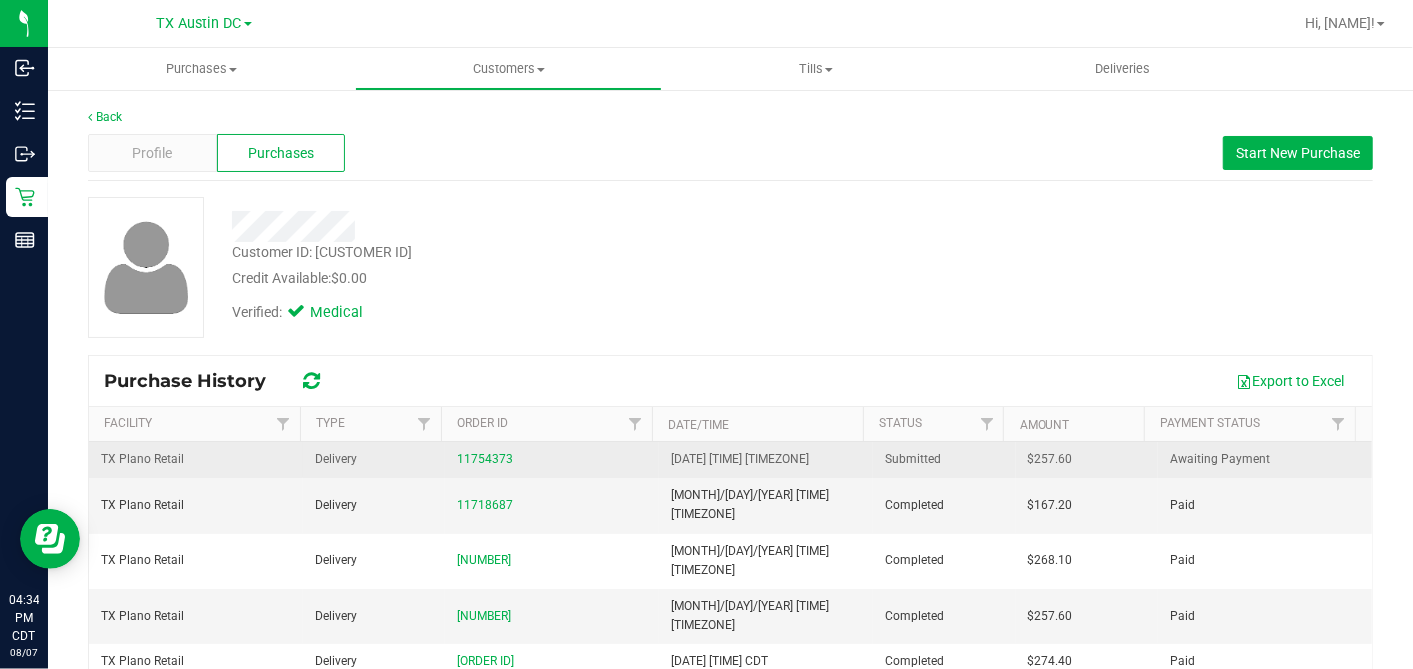 click on "$257.60" at bounding box center (1050, 459) 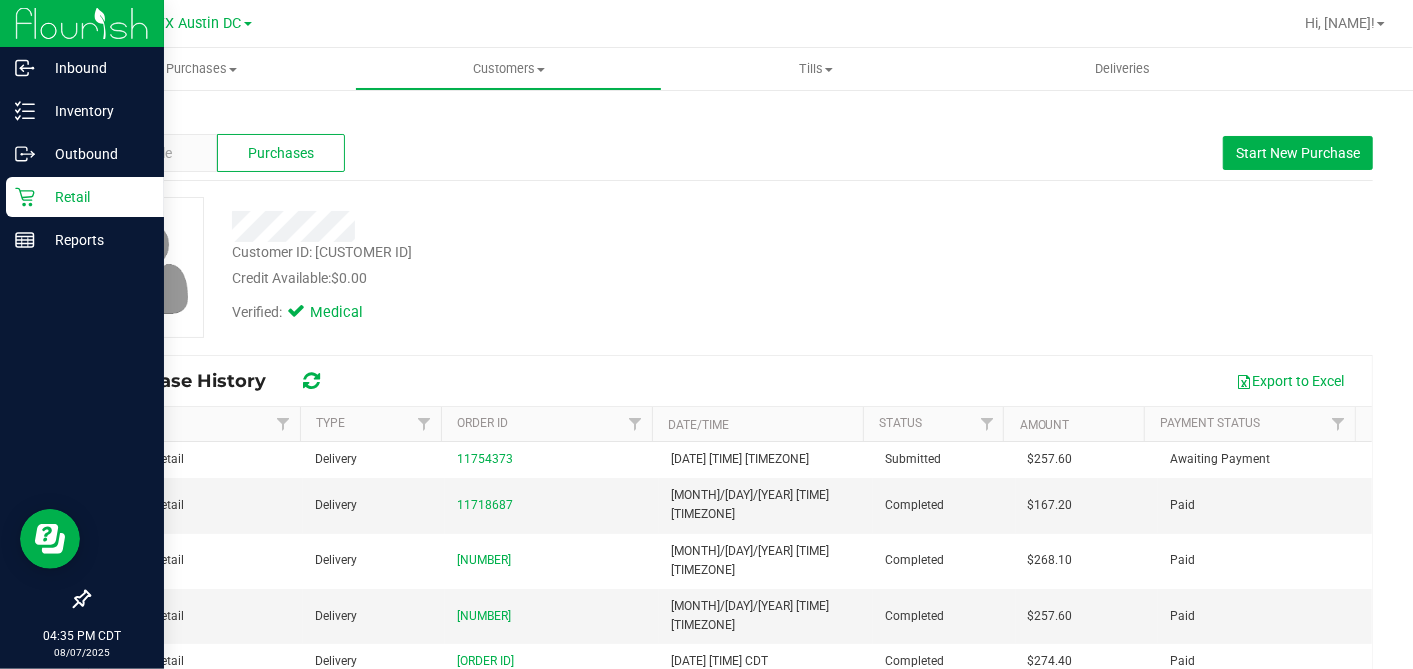 click 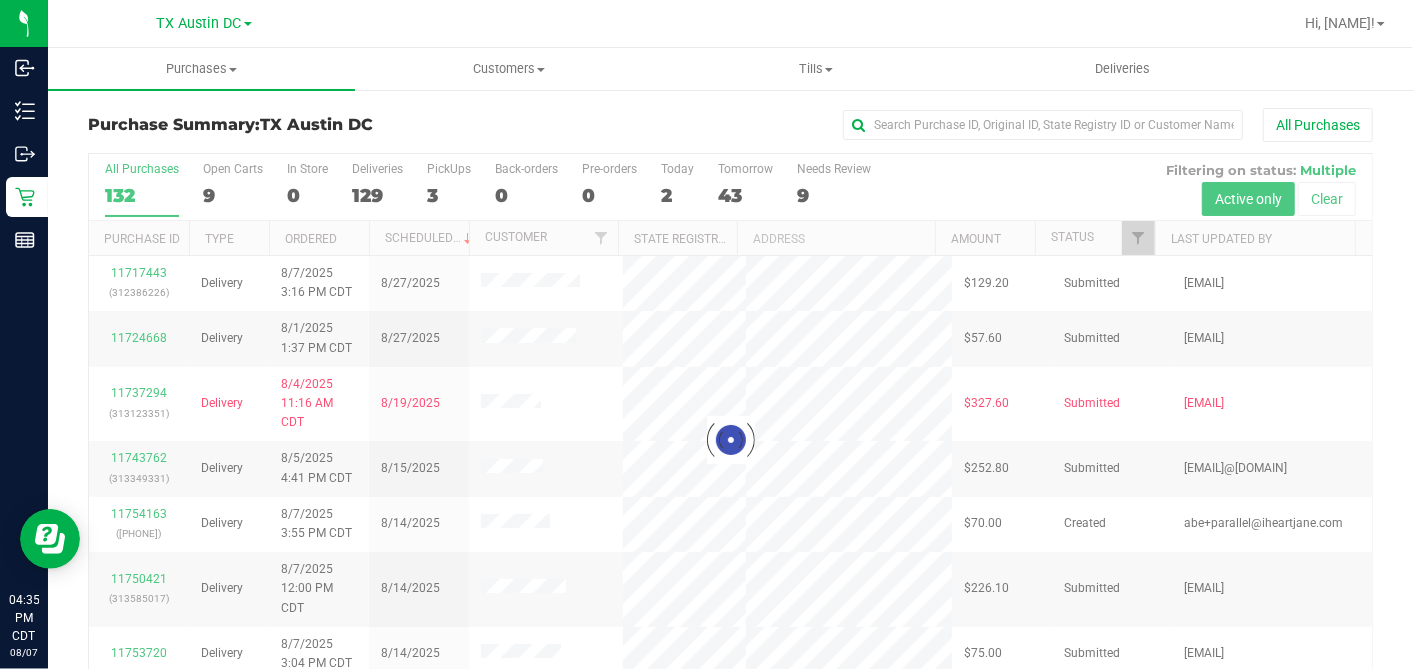 click at bounding box center (730, 439) 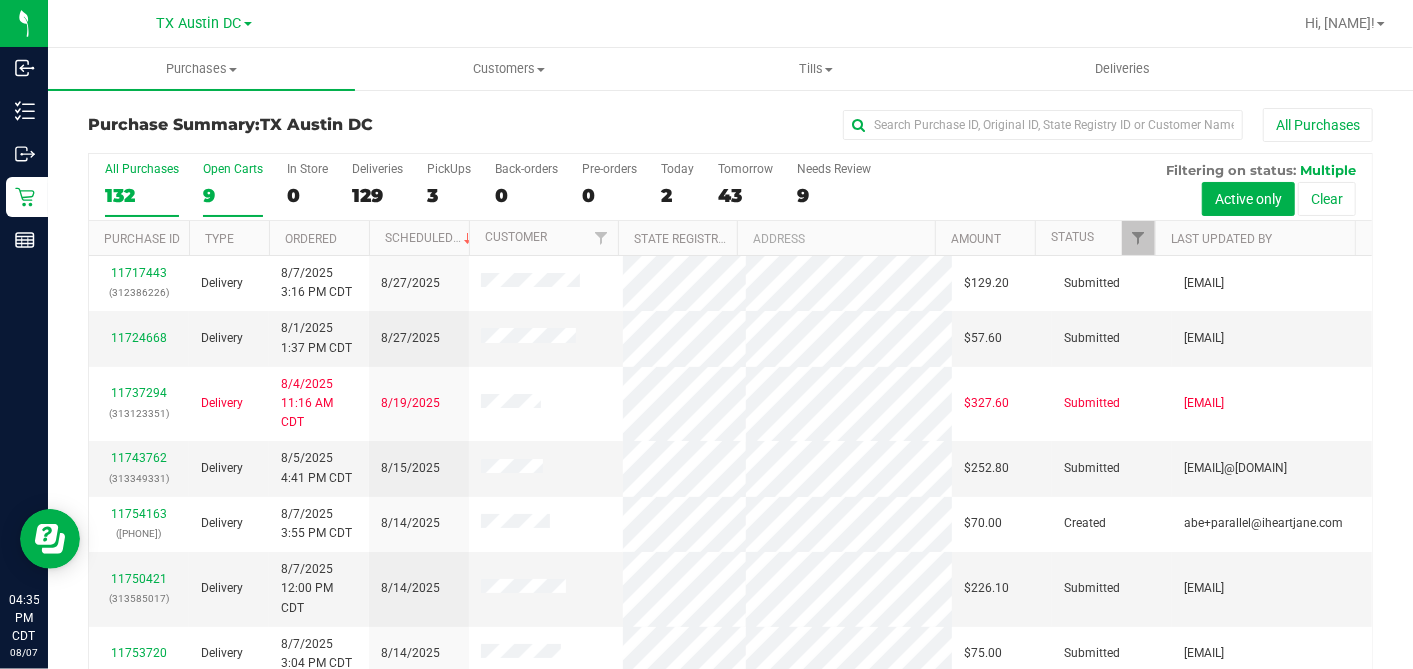 click on "9" at bounding box center (233, 195) 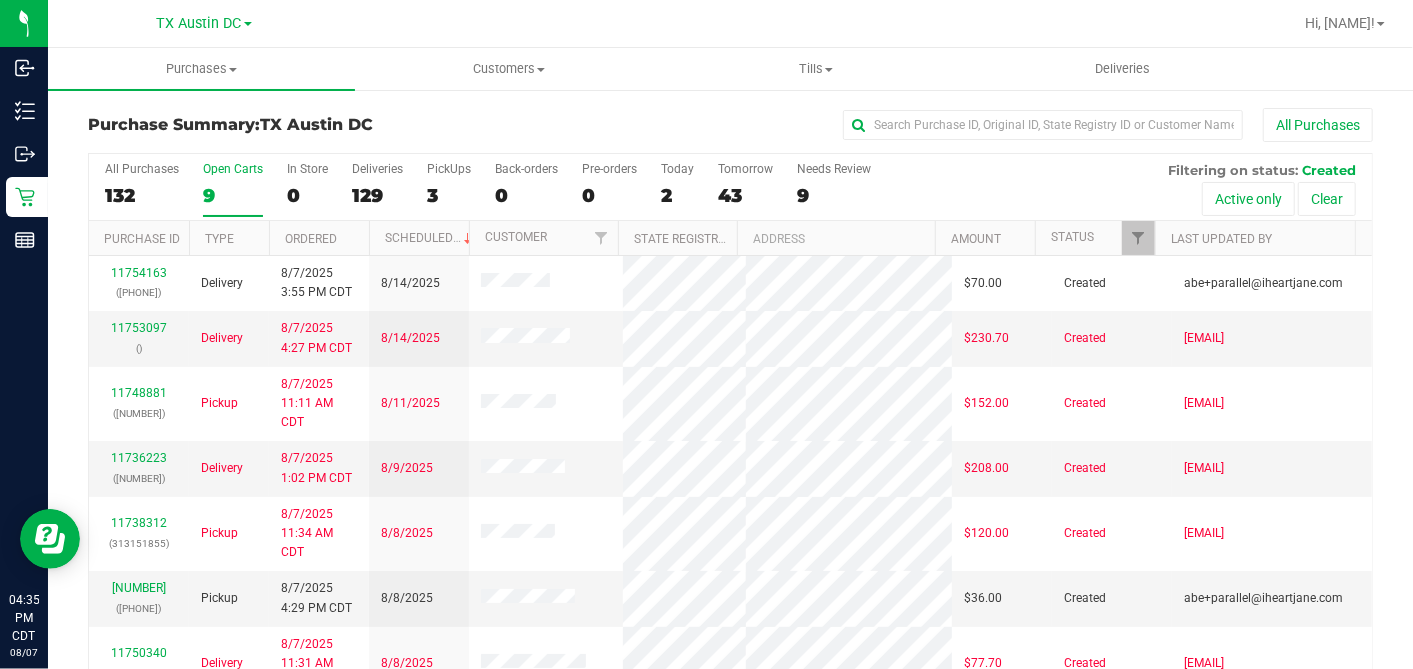 click on "Ordered" at bounding box center (319, 238) 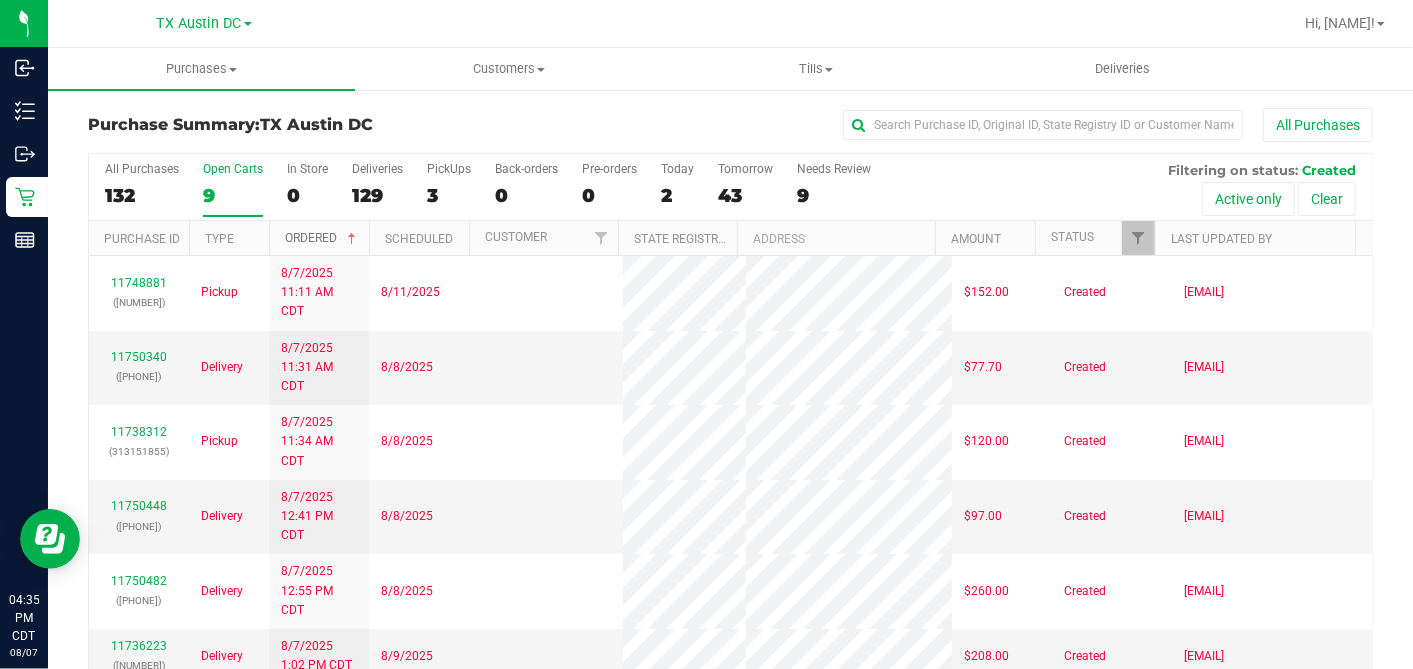click at bounding box center (352, 239) 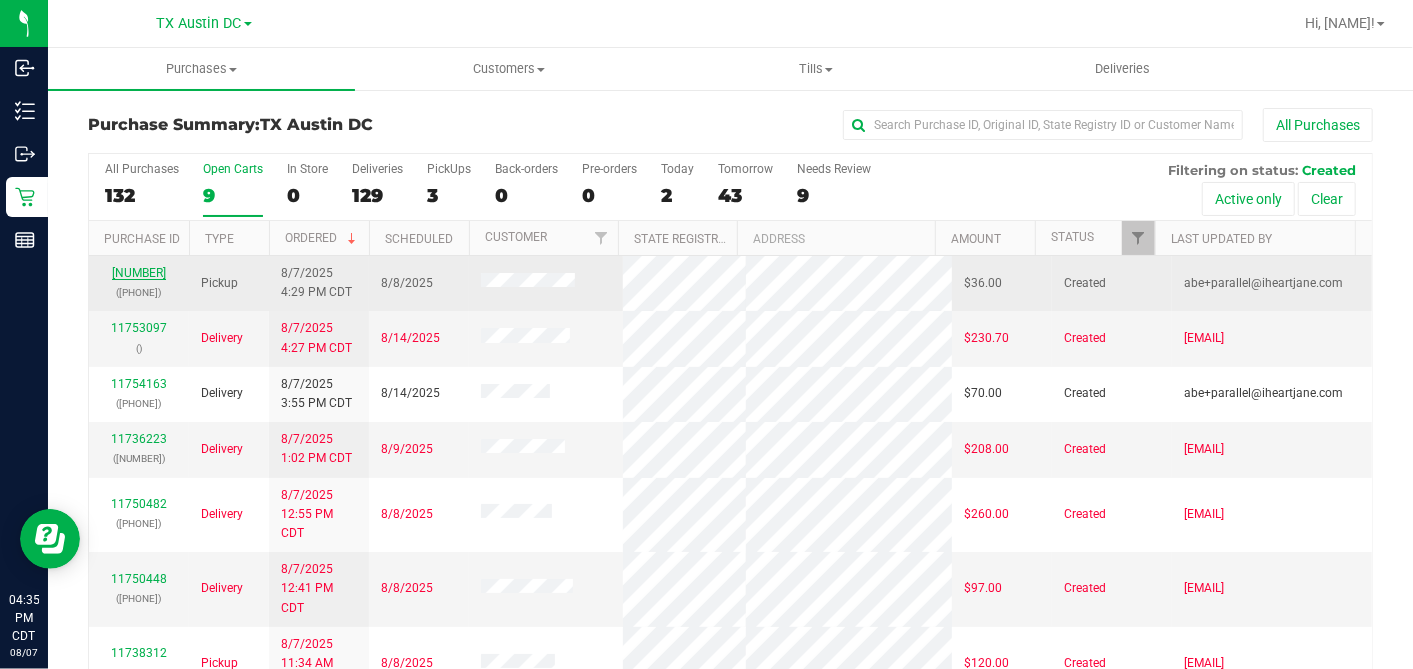 click on "11754453" at bounding box center [139, 273] 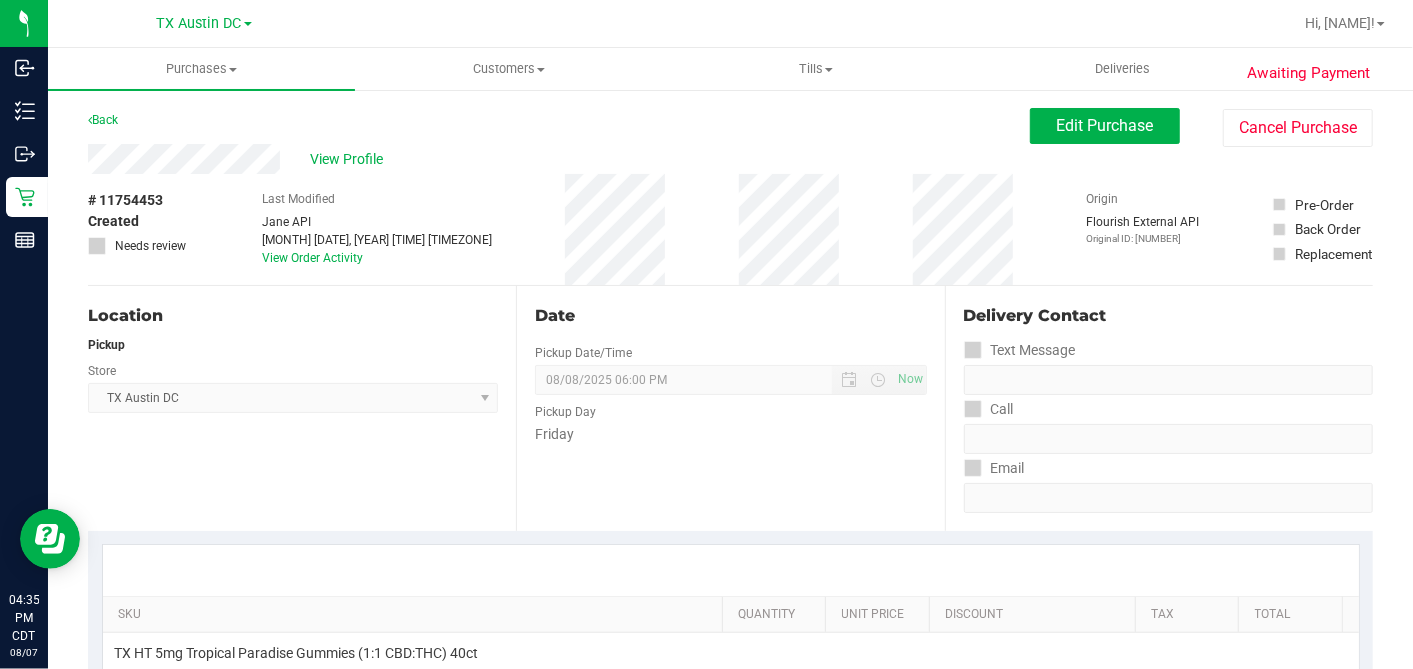 drag, startPoint x: 212, startPoint y: 206, endPoint x: 237, endPoint y: 177, distance: 38.28838 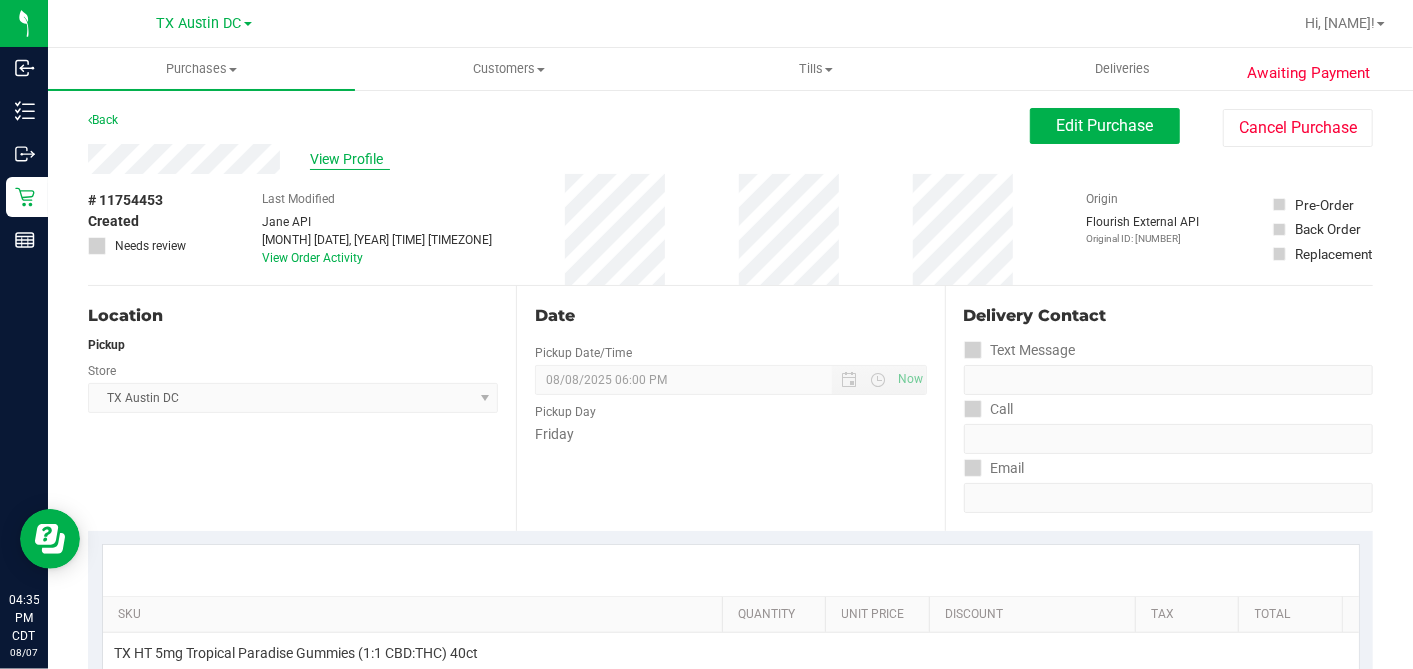 click on "View Profile" at bounding box center [350, 159] 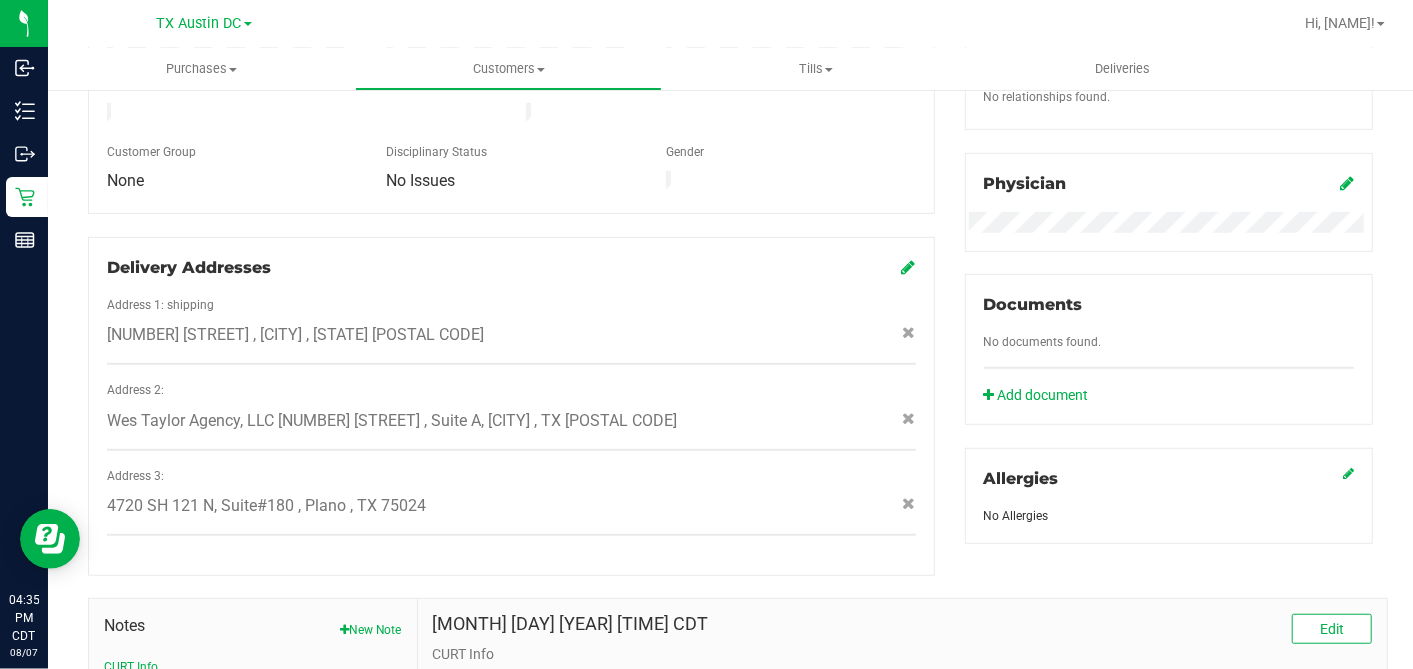 scroll, scrollTop: 845, scrollLeft: 0, axis: vertical 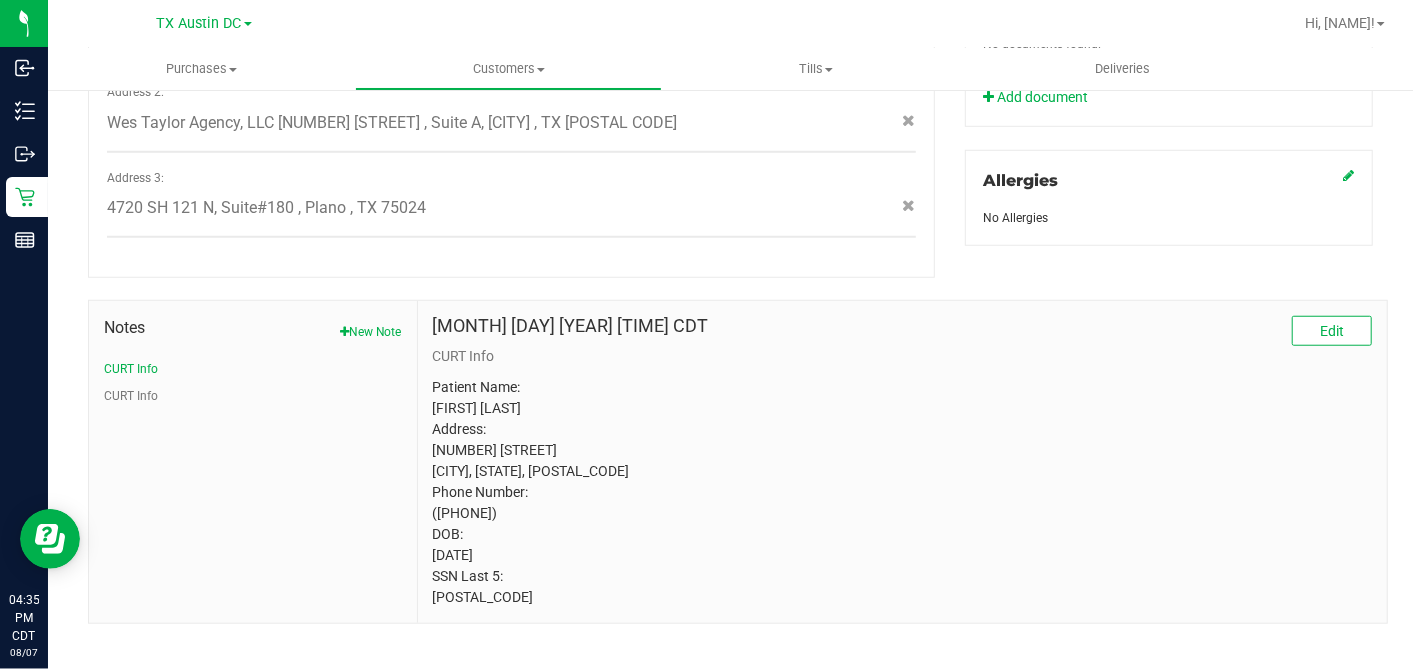 click on "Patient Name:
Andrea Berkowitz
Address:
5961 Temple Dr
Plano, TX, 75093
Phone Number:
(214) 476-4018
DOB:
09/12/1971
SSN Last 5:
75093" at bounding box center [902, 492] 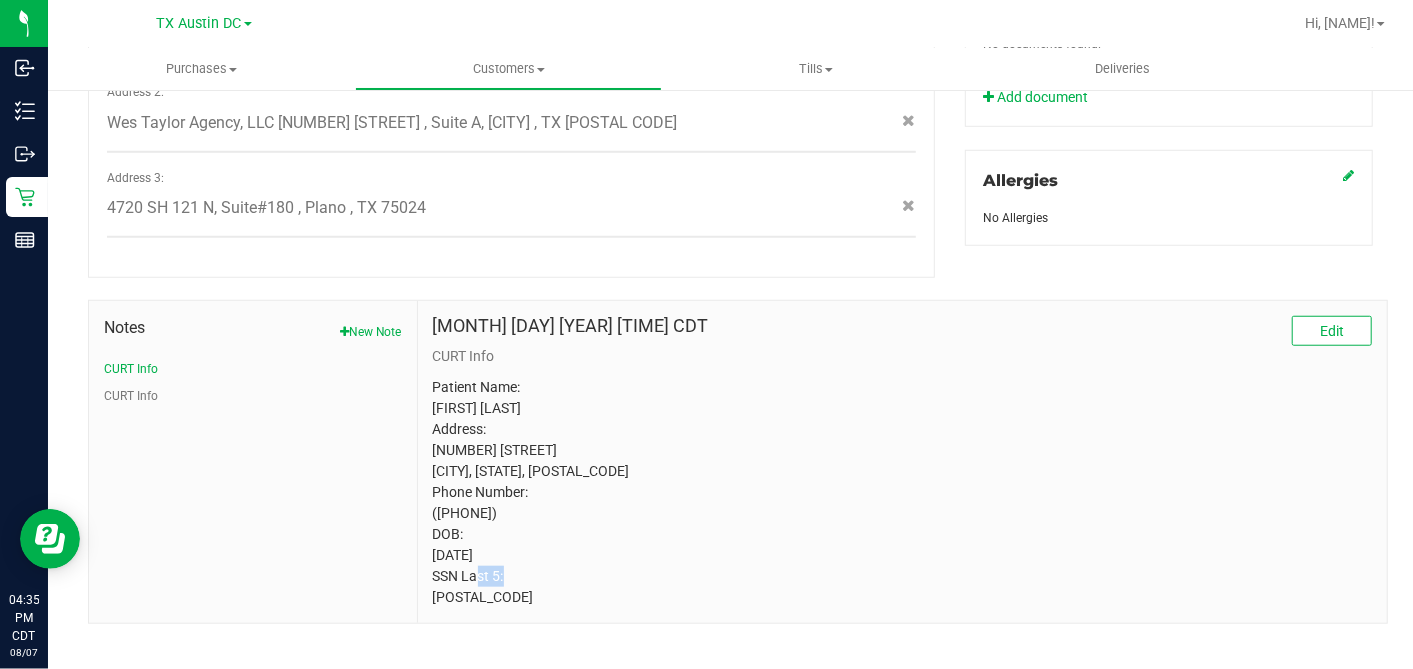 click on "Patient Name:
Andrea Berkowitz
Address:
5961 Temple Dr
Plano, TX, 75093
Phone Number:
(214) 476-4018
DOB:
09/12/1971
SSN Last 5:
75093" at bounding box center (902, 492) 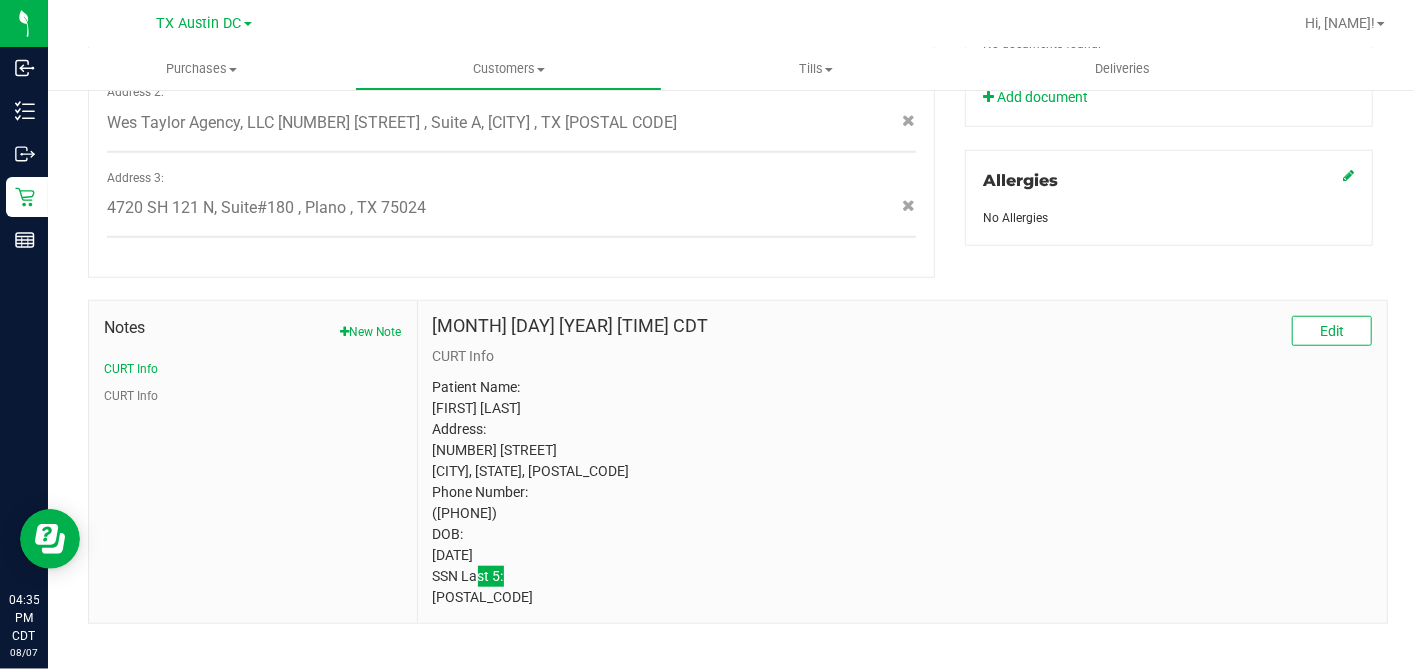 scroll, scrollTop: 67, scrollLeft: 0, axis: vertical 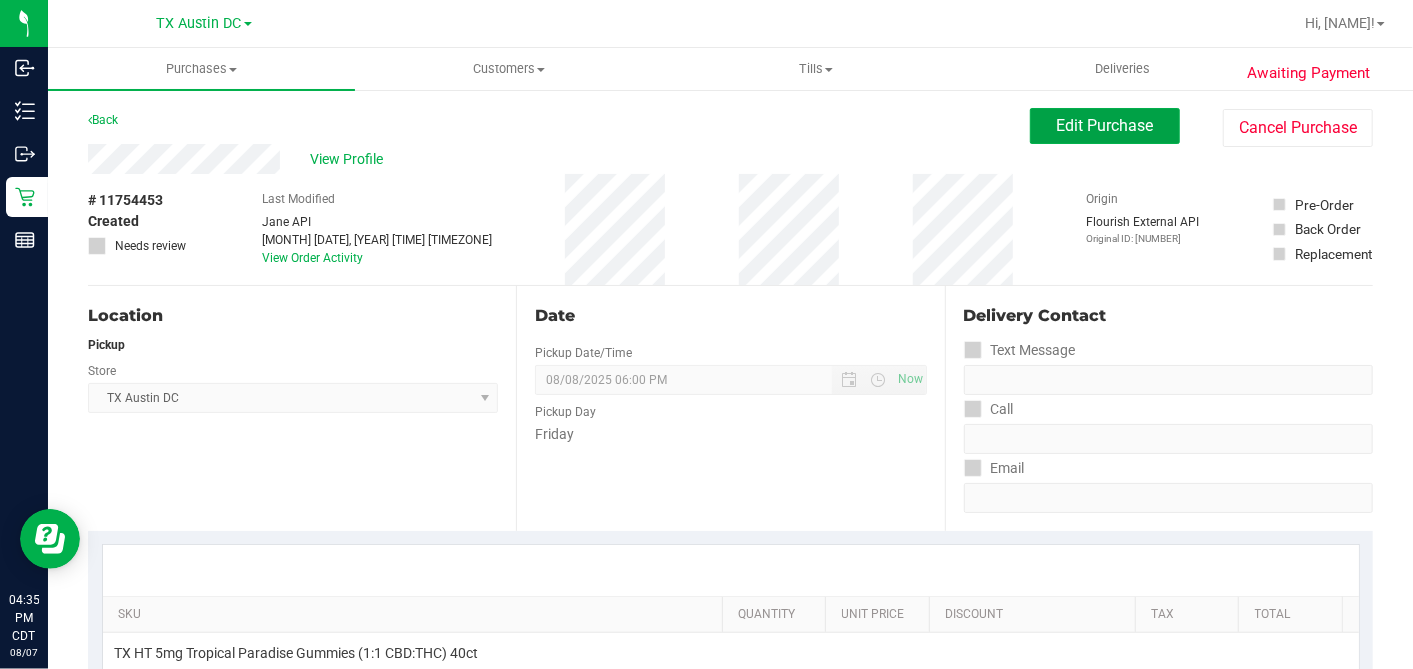 click on "Edit Purchase" at bounding box center (1105, 126) 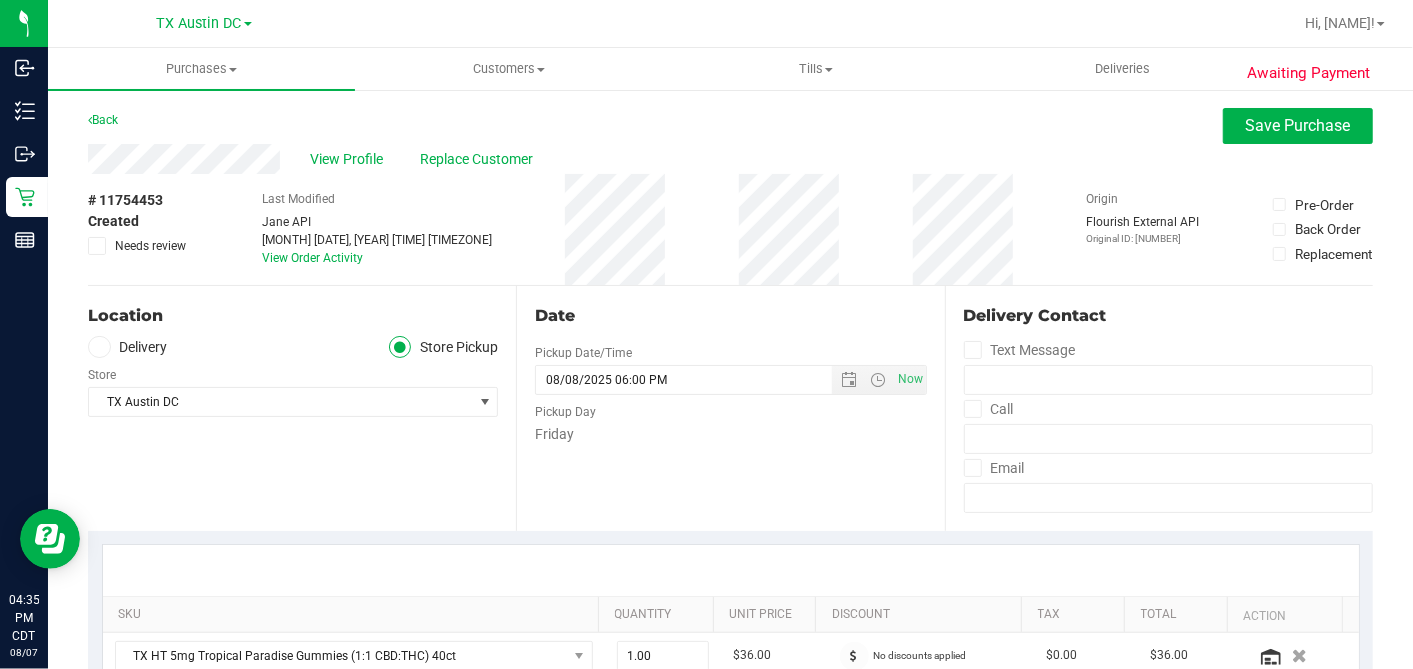 click on "Delivery" at bounding box center [128, 347] 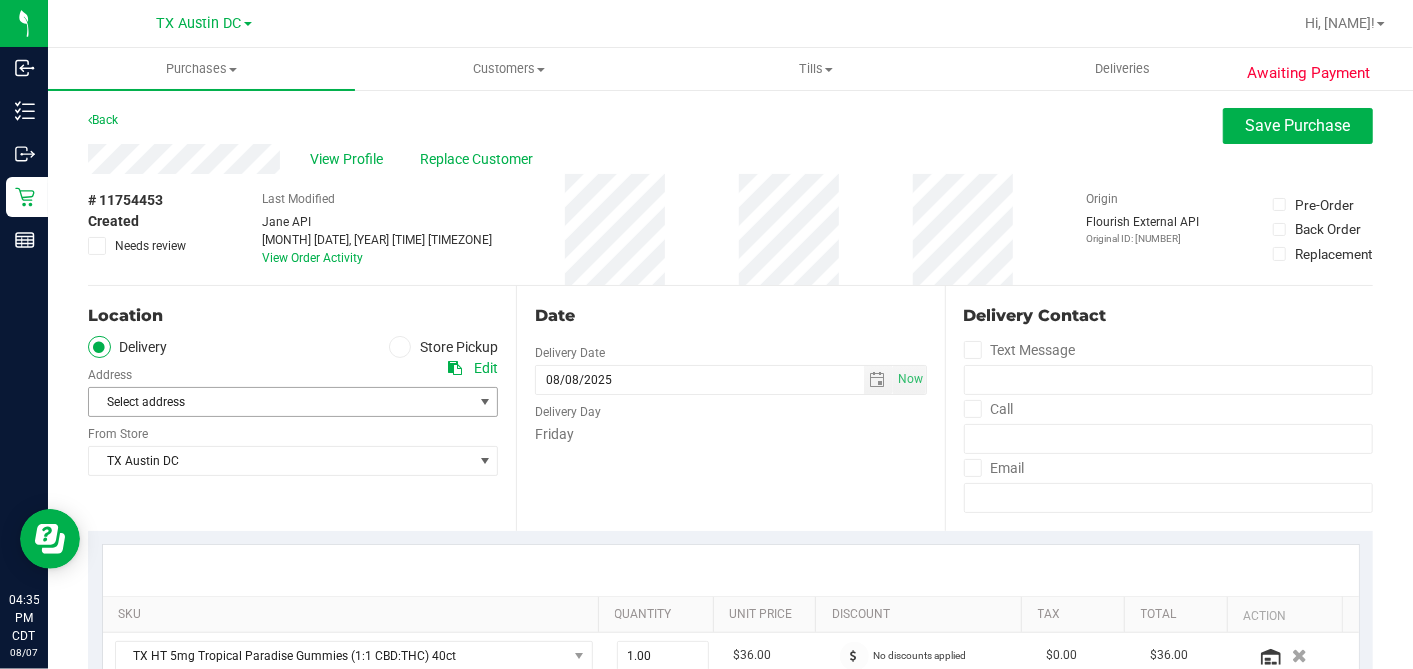 click on "Select address" at bounding box center [271, 402] 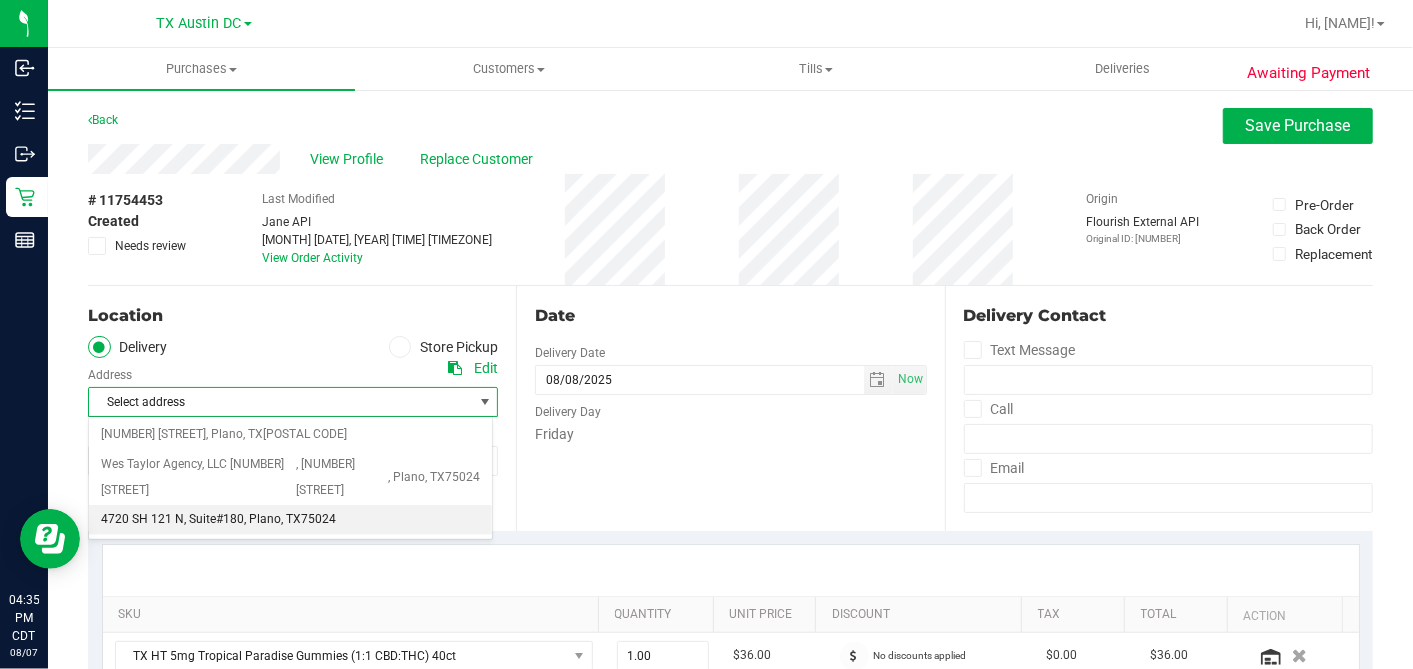 click on "4720 SH 121 N, Suite#180" at bounding box center [172, 520] 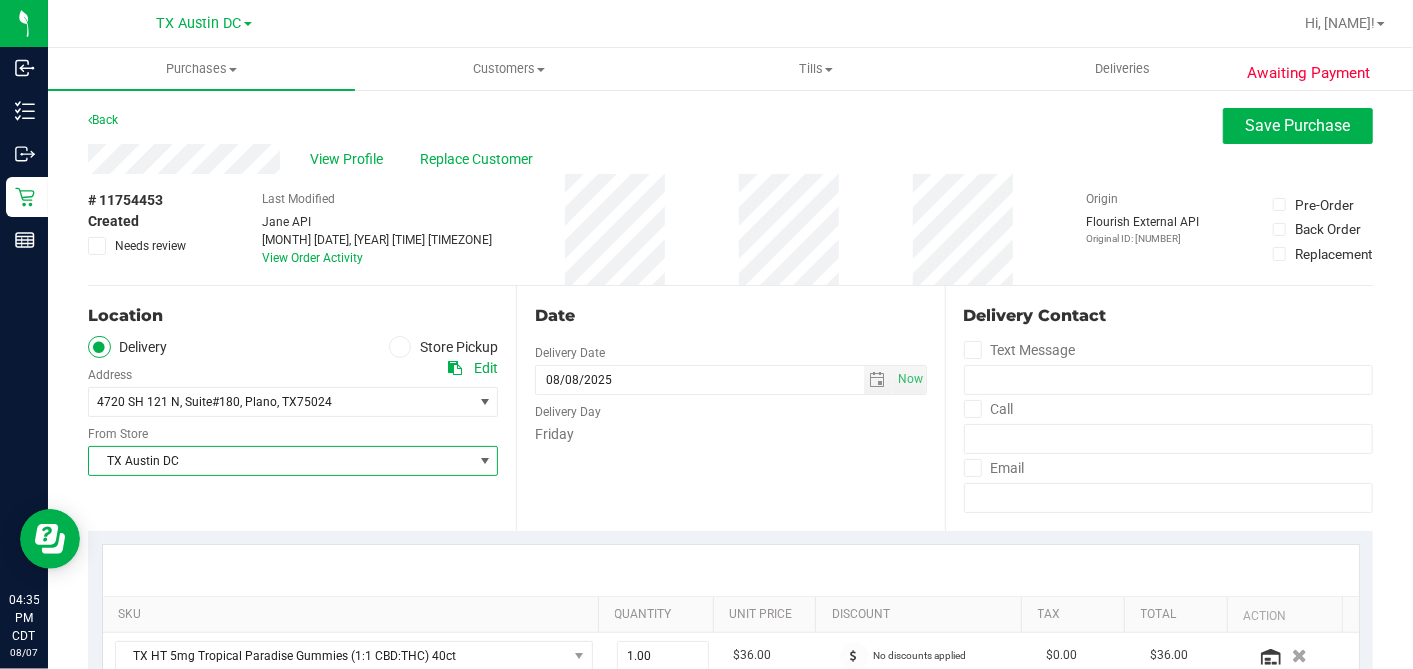 click on "TX Austin DC" at bounding box center (293, 461) 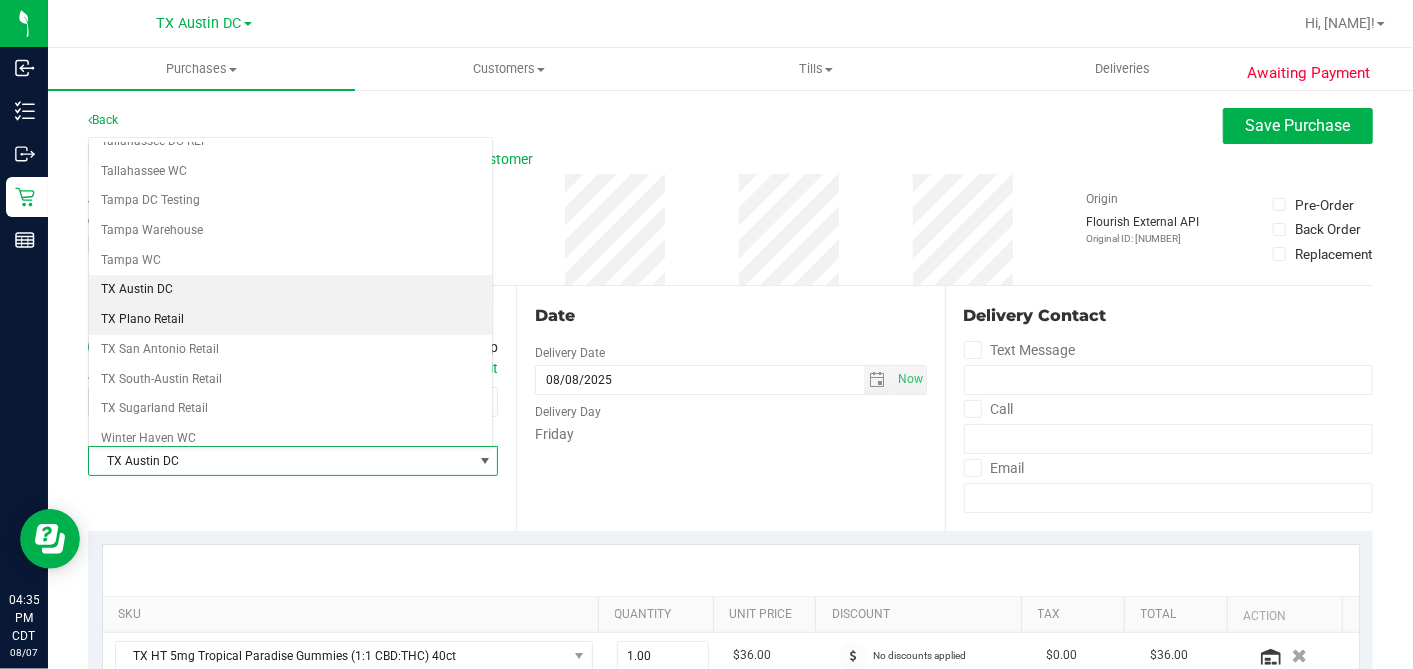 scroll, scrollTop: 1422, scrollLeft: 0, axis: vertical 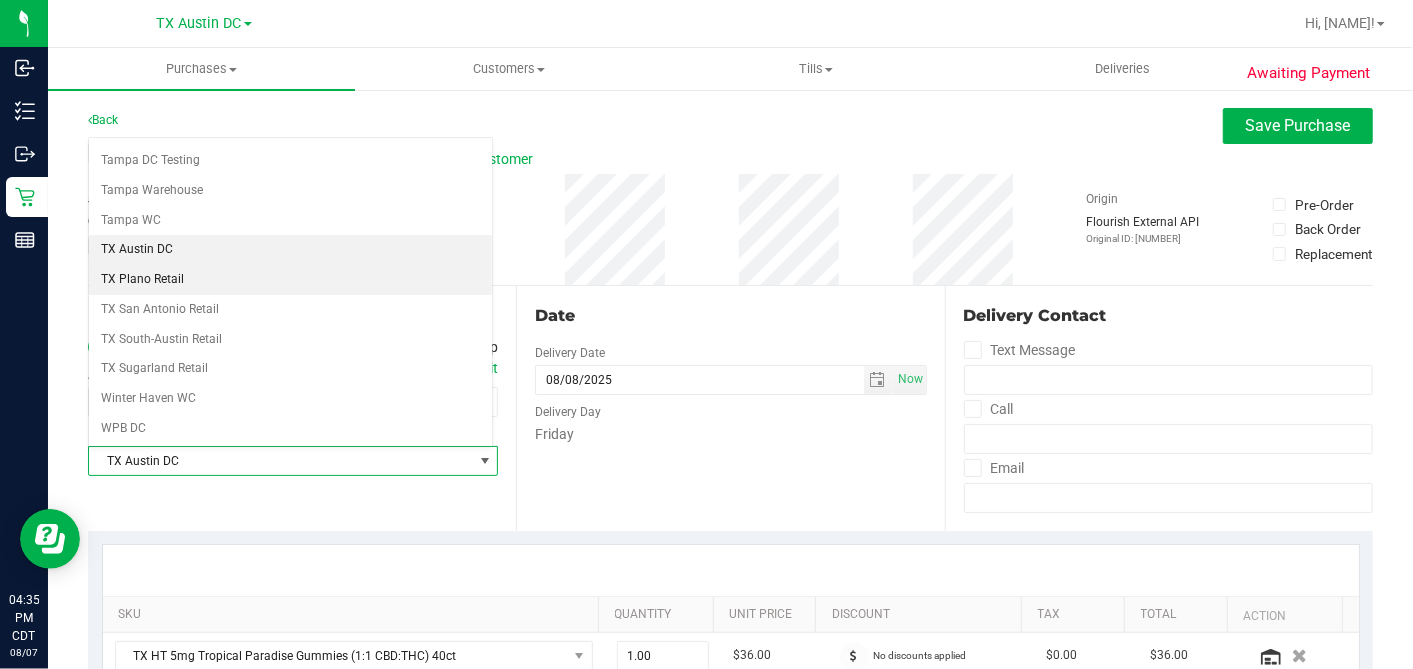 drag, startPoint x: 170, startPoint y: 251, endPoint x: 213, endPoint y: 265, distance: 45.221676 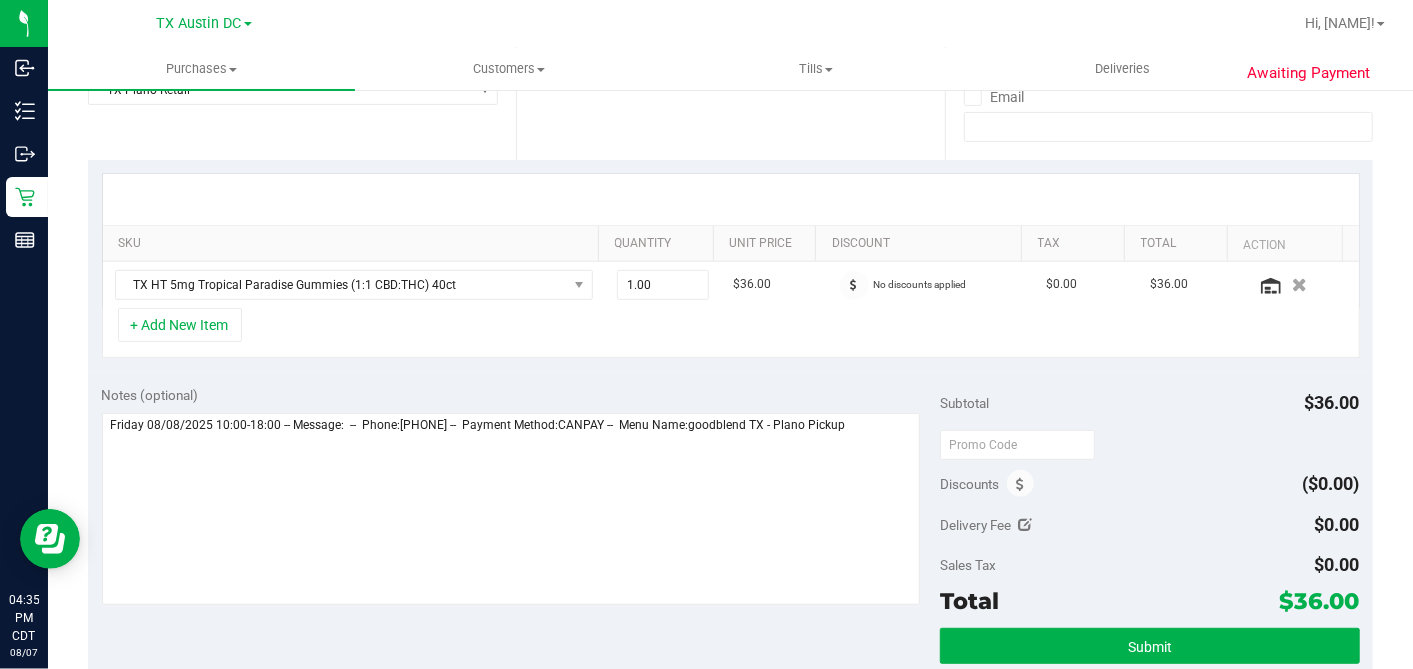 scroll, scrollTop: 444, scrollLeft: 0, axis: vertical 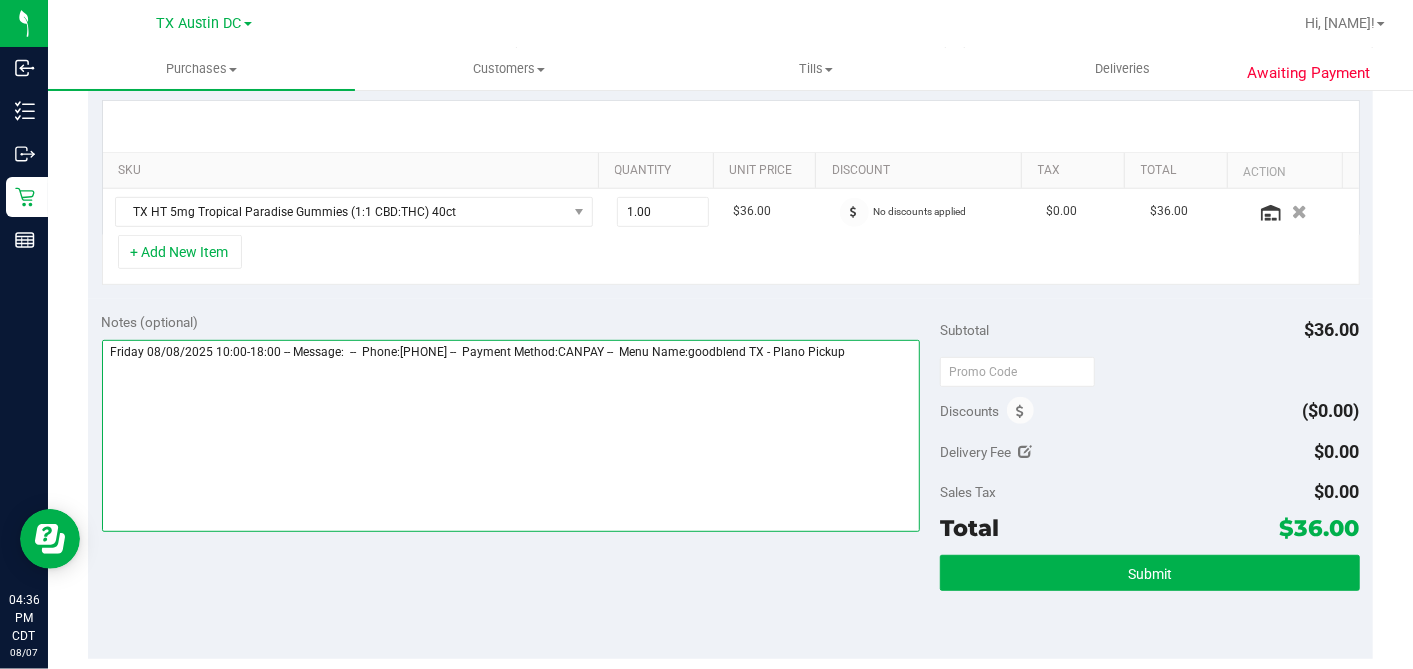 click at bounding box center (511, 436) 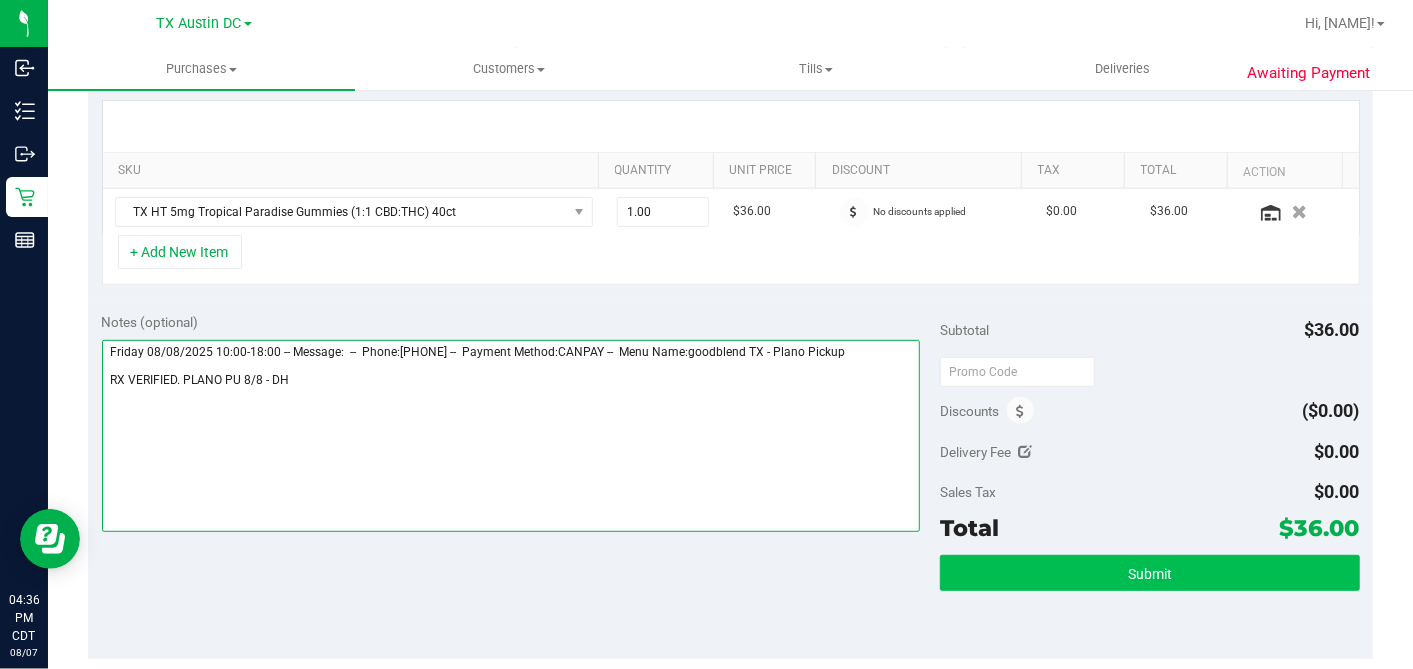 type on "Friday 08/08/2025 10:00-18:00 -- Message:  --  Phone:2144764018 --  Payment Method:CANPAY --  Menu Name:goodblend TX - Plano Pickup
RX VERIFIED. PLANO PU 8/8 - DH" 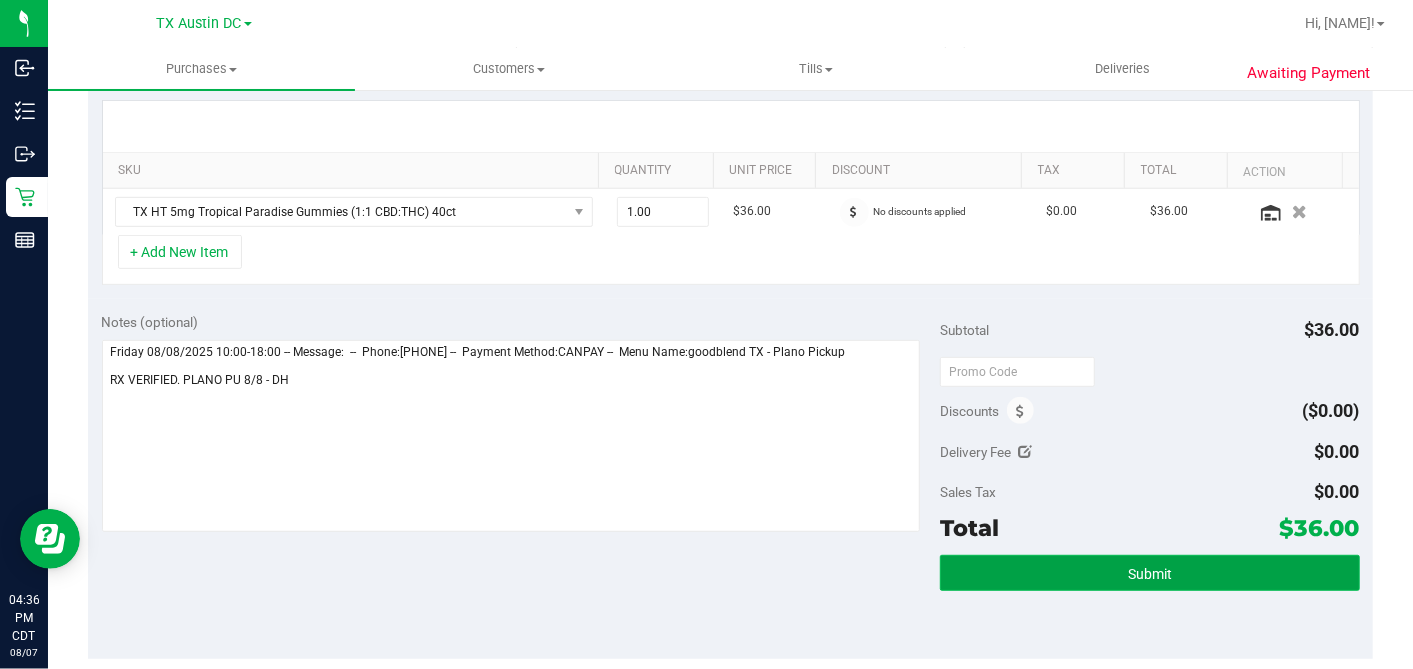 click on "Submit" at bounding box center (1150, 574) 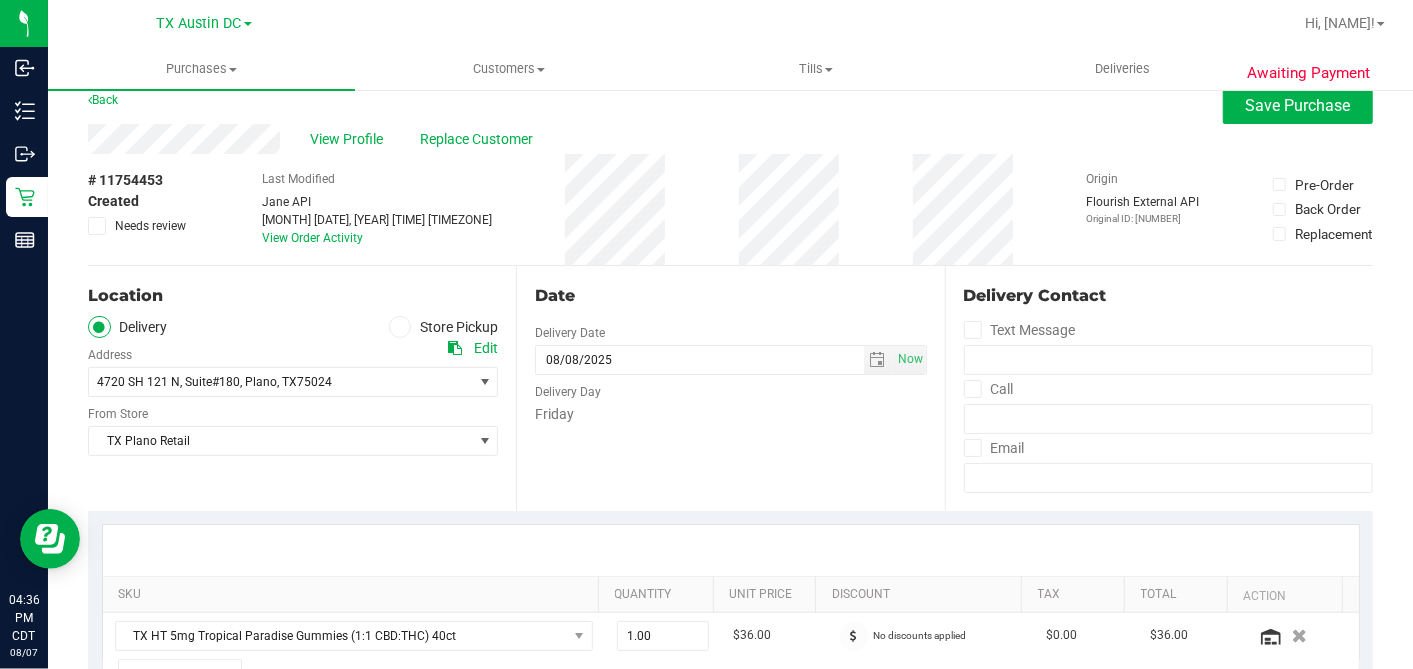 scroll, scrollTop: 0, scrollLeft: 0, axis: both 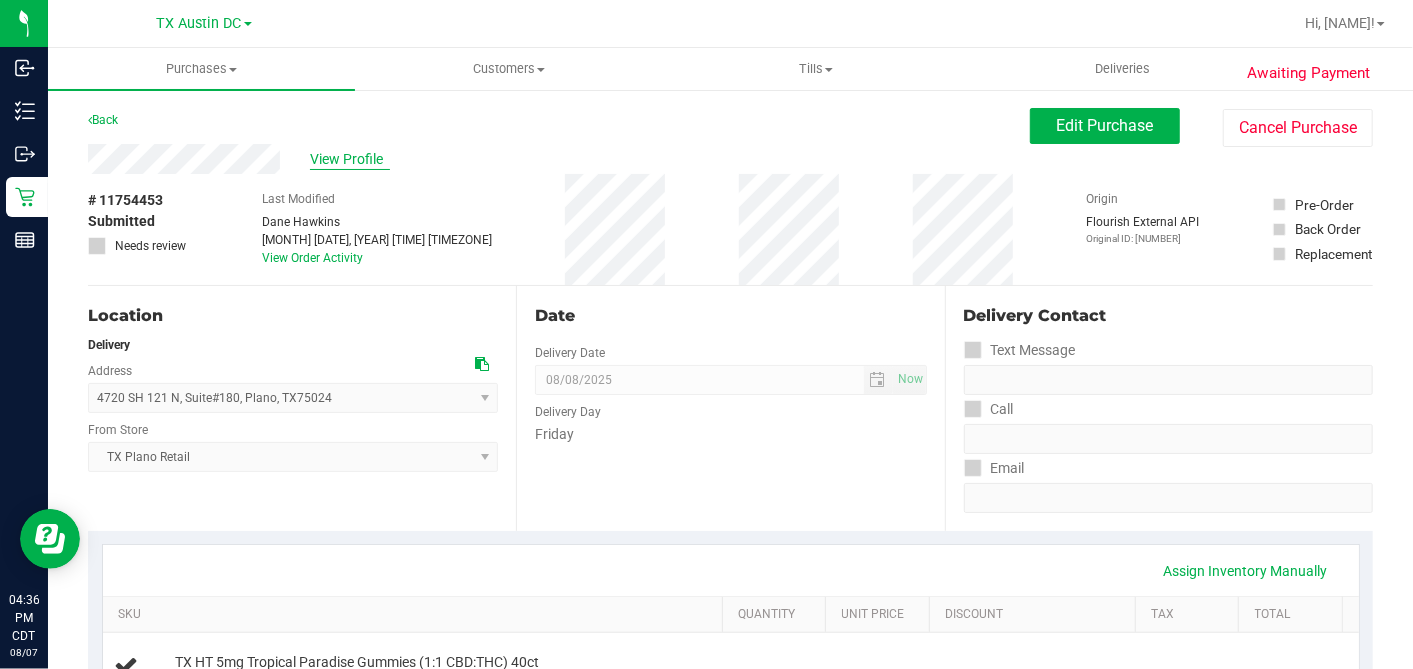 click on "View Profile" at bounding box center (350, 159) 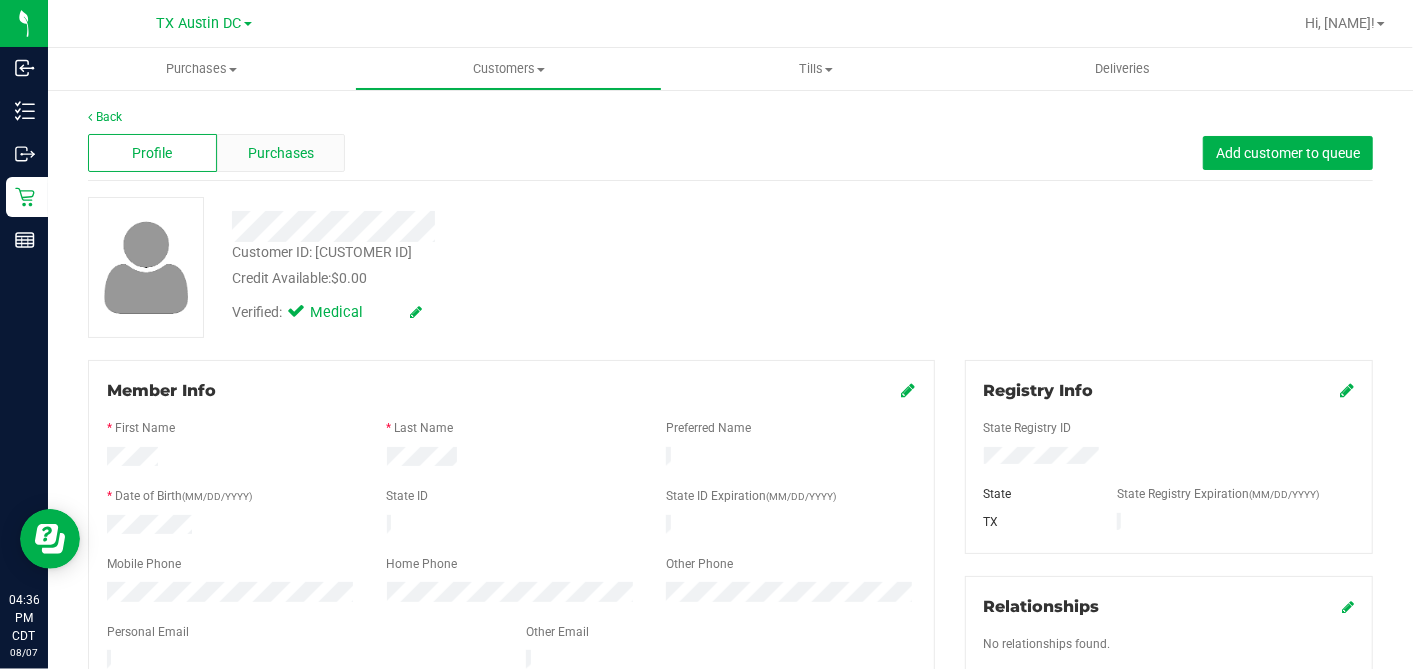 click on "Purchases" at bounding box center (281, 153) 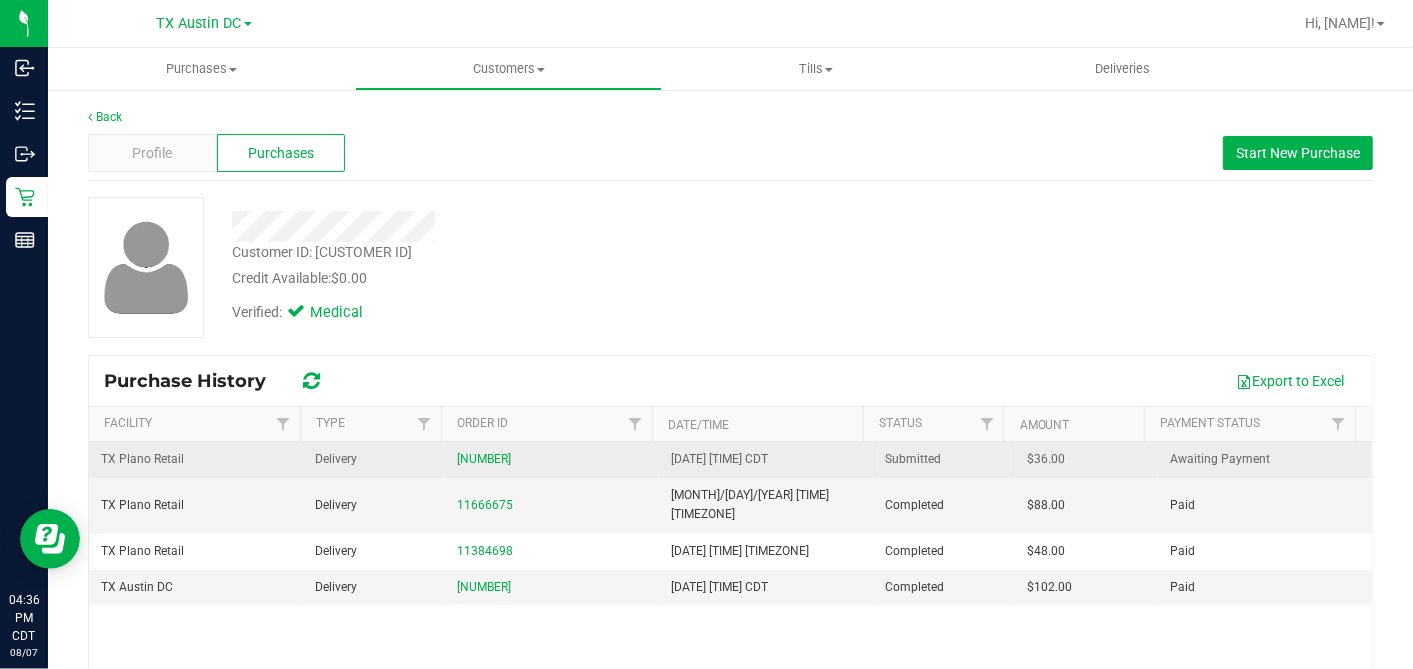 click on "$36.00" at bounding box center [1047, 459] 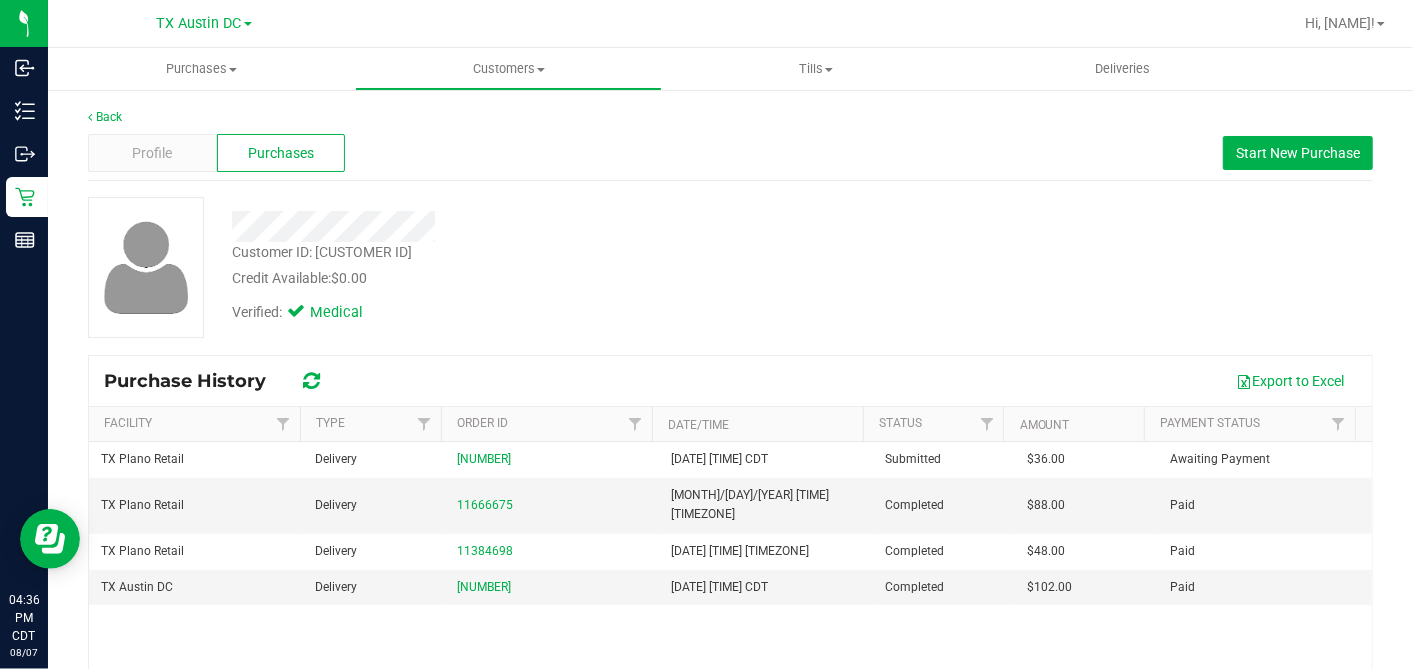 copy on "36.00" 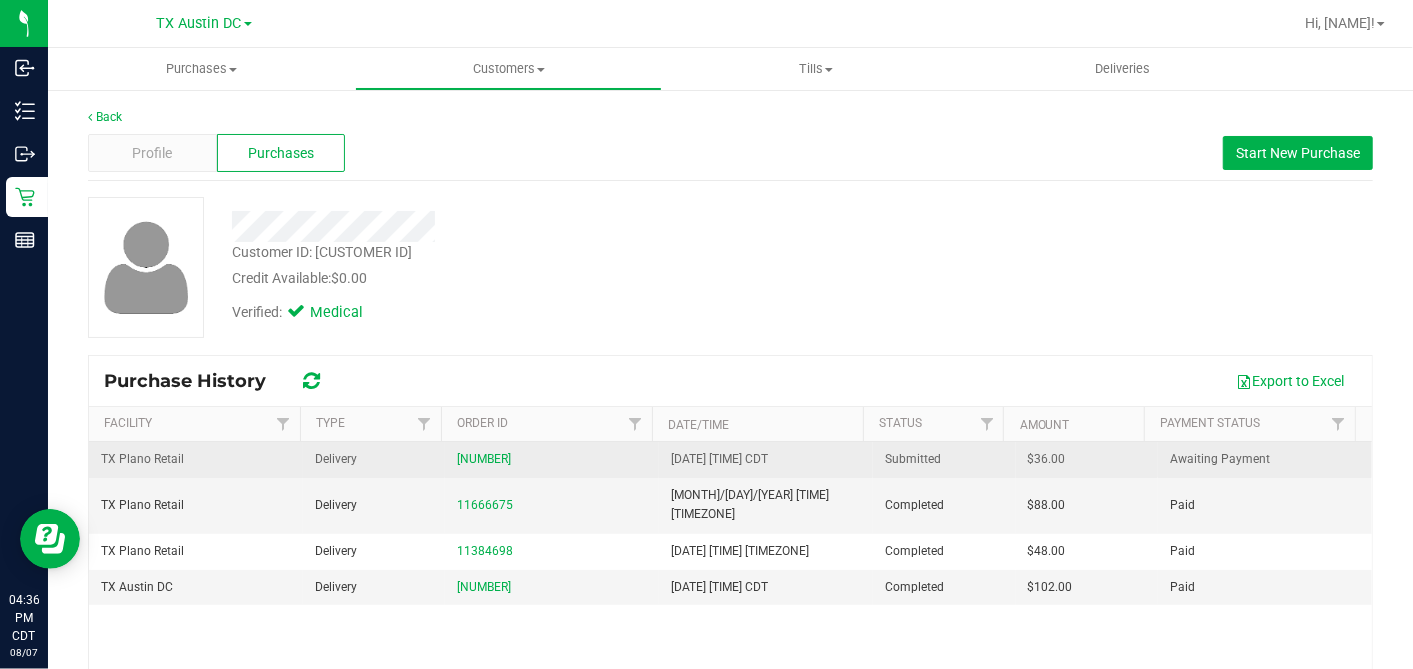 click on "11754453" at bounding box center [552, 459] 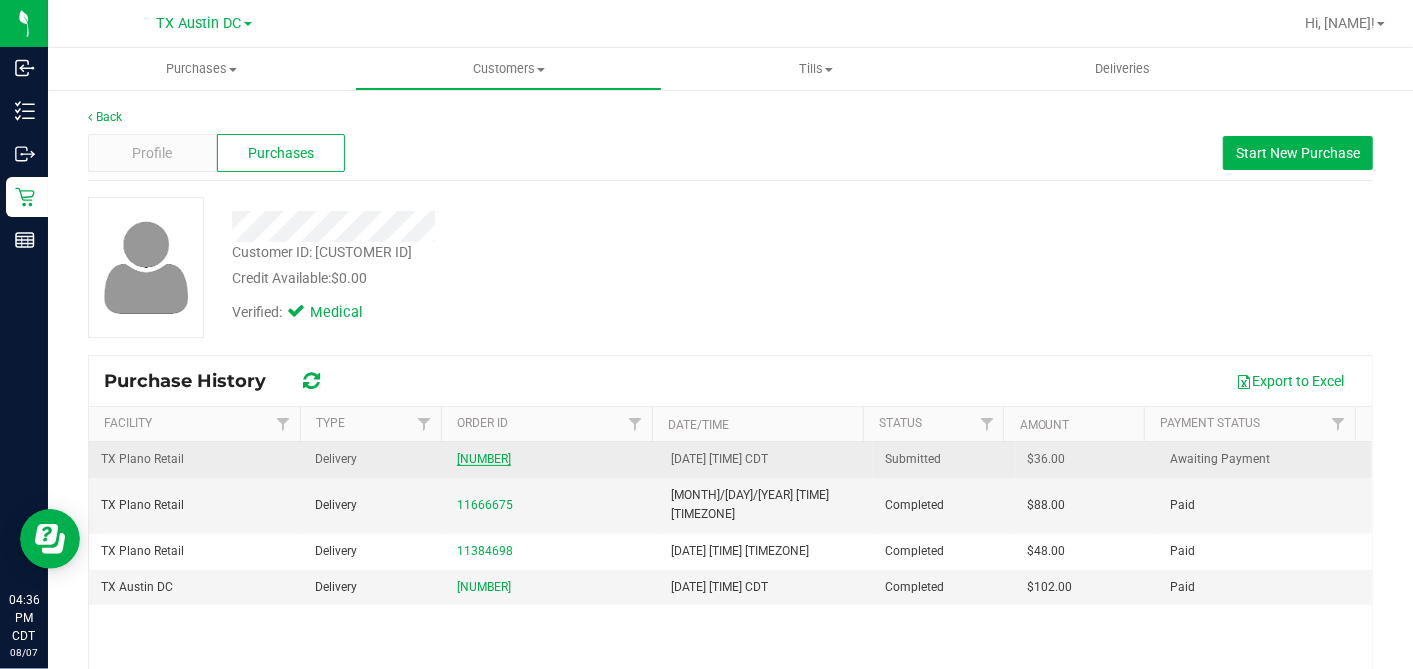 click on "11754453" at bounding box center (484, 459) 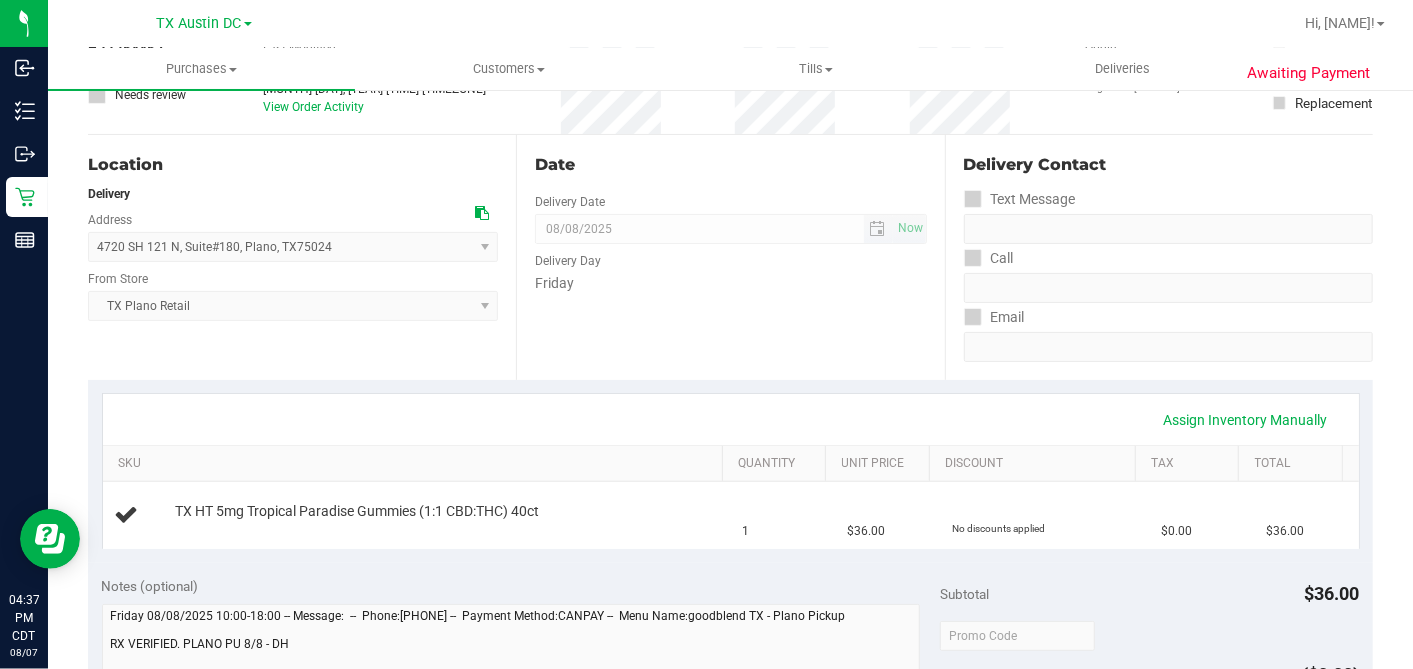 scroll, scrollTop: 0, scrollLeft: 0, axis: both 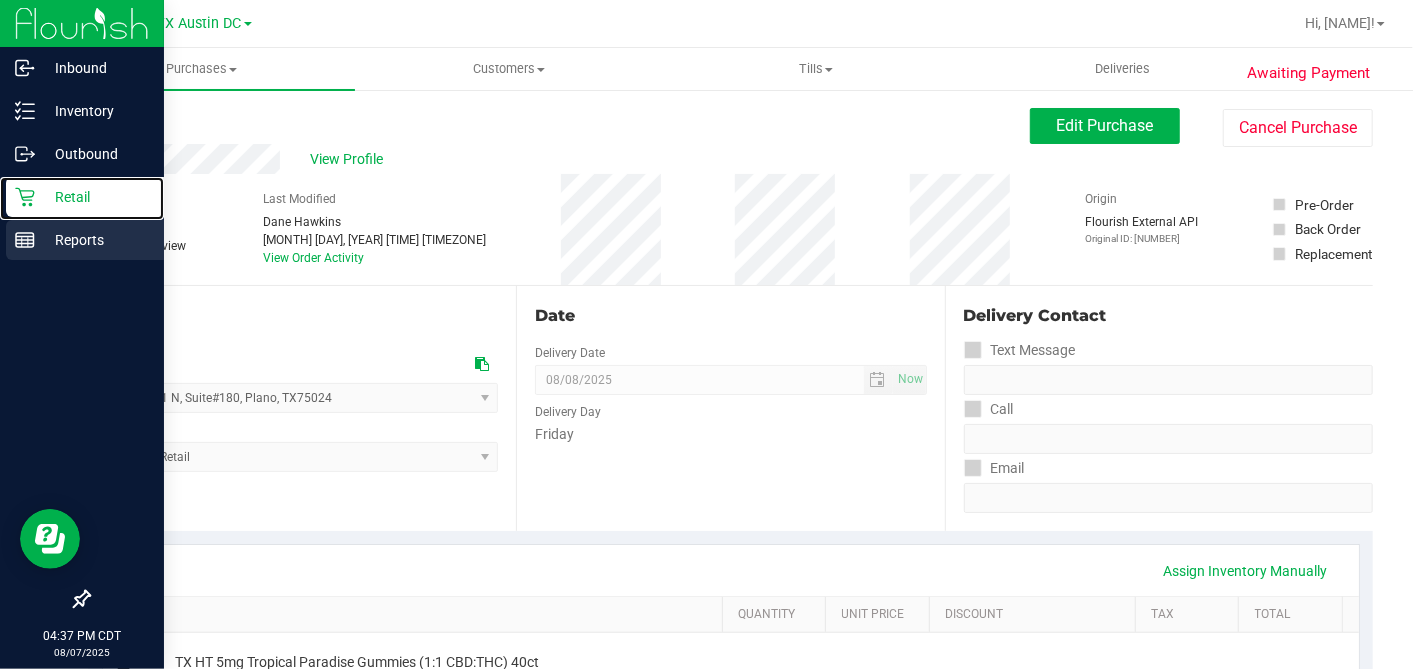drag, startPoint x: 38, startPoint y: 205, endPoint x: 82, endPoint y: 238, distance: 55 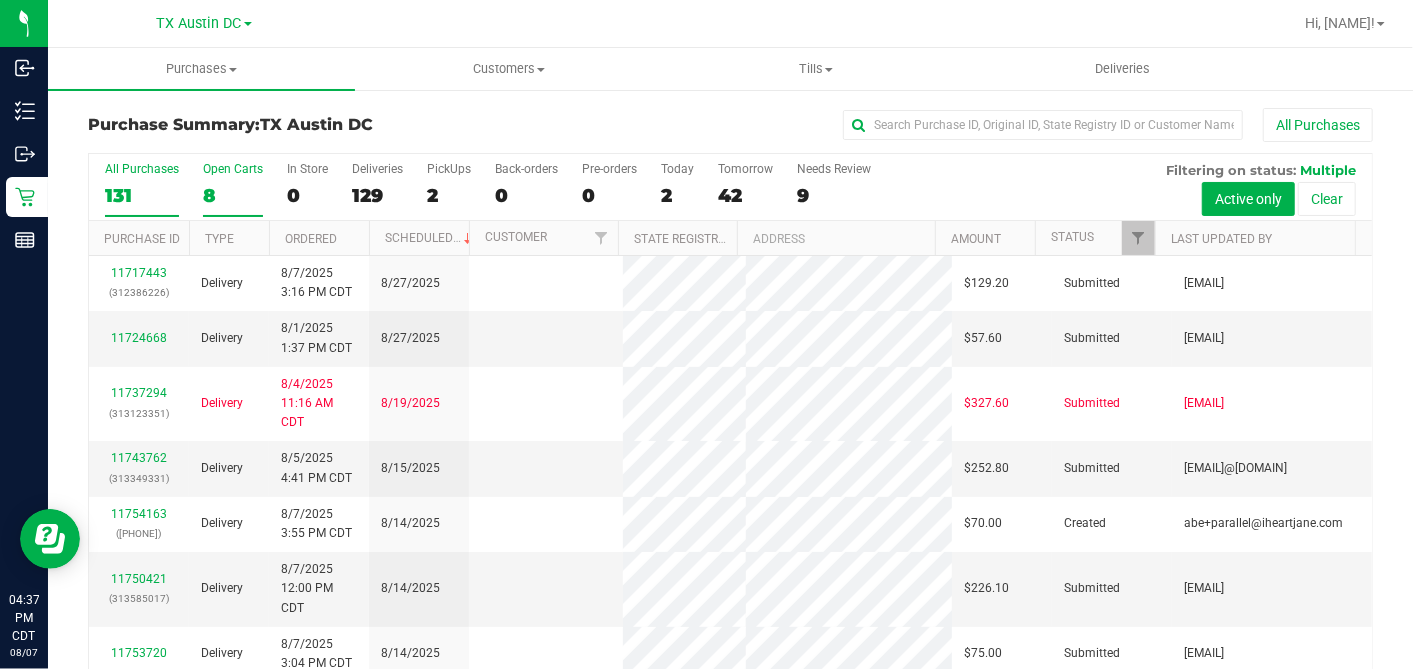 click on "8" at bounding box center (233, 195) 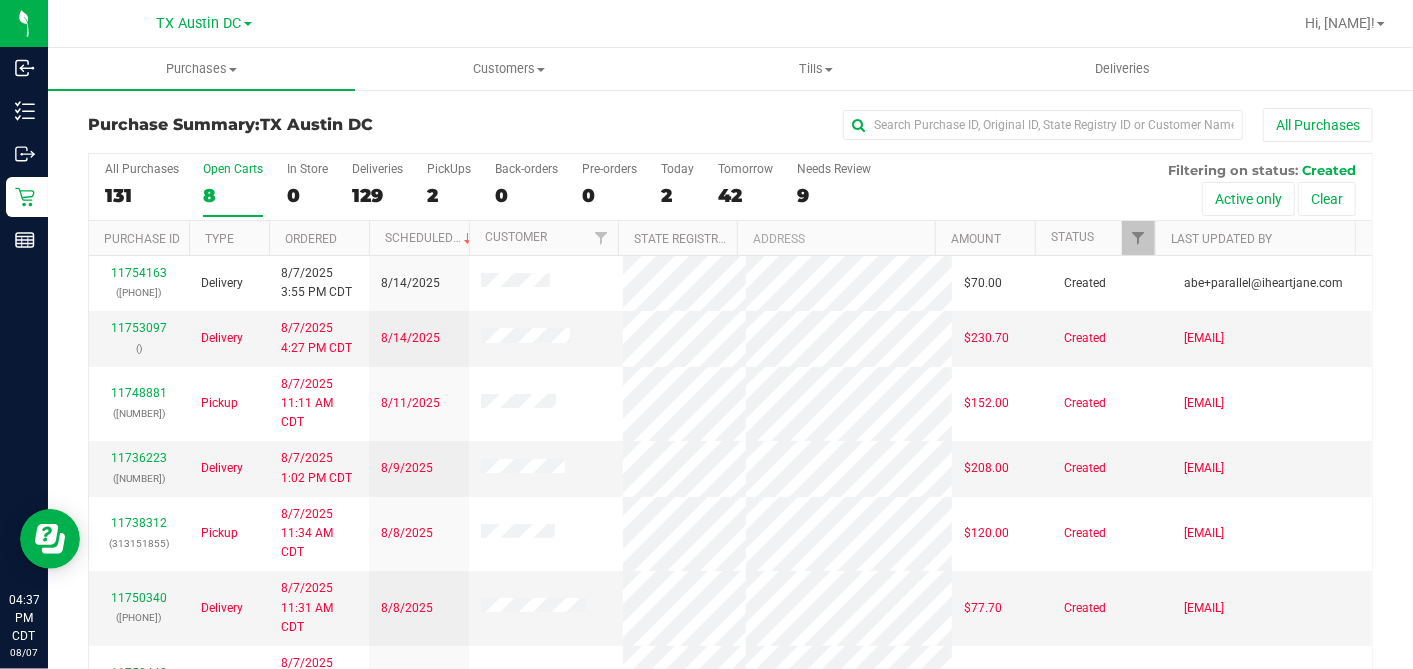 click on "Ordered" at bounding box center [319, 238] 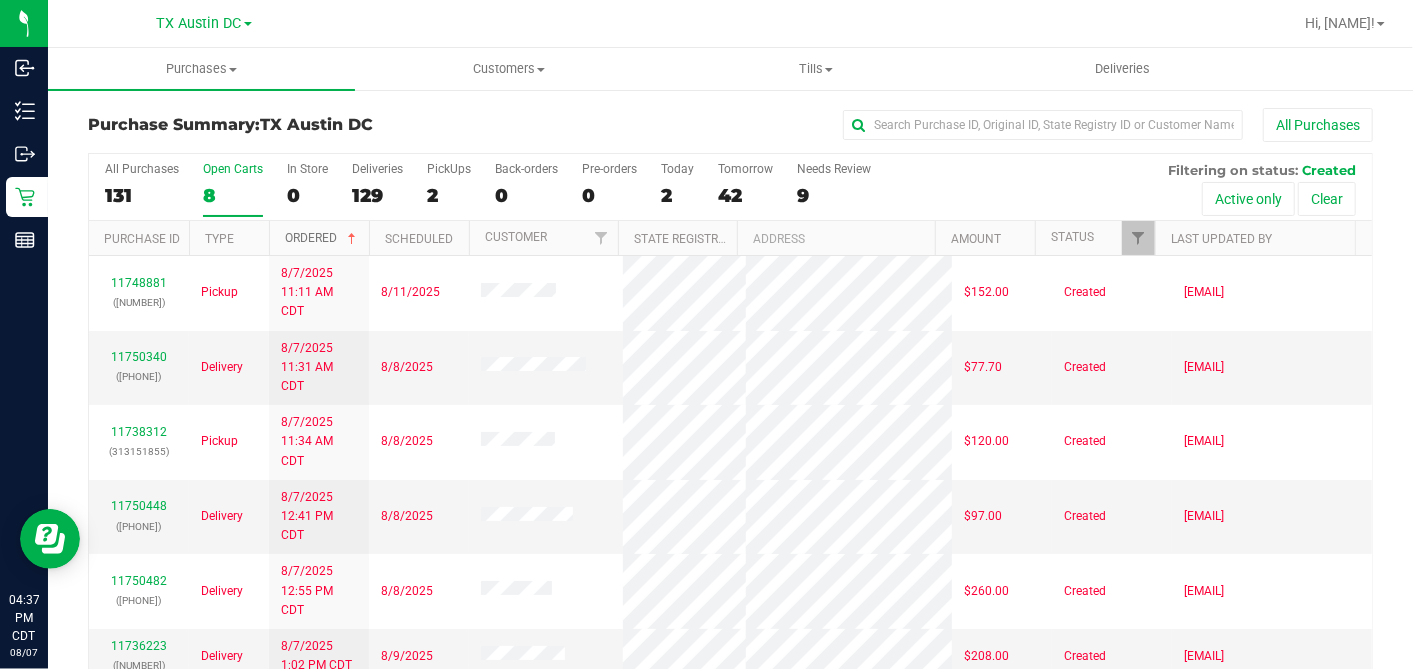 click at bounding box center (352, 239) 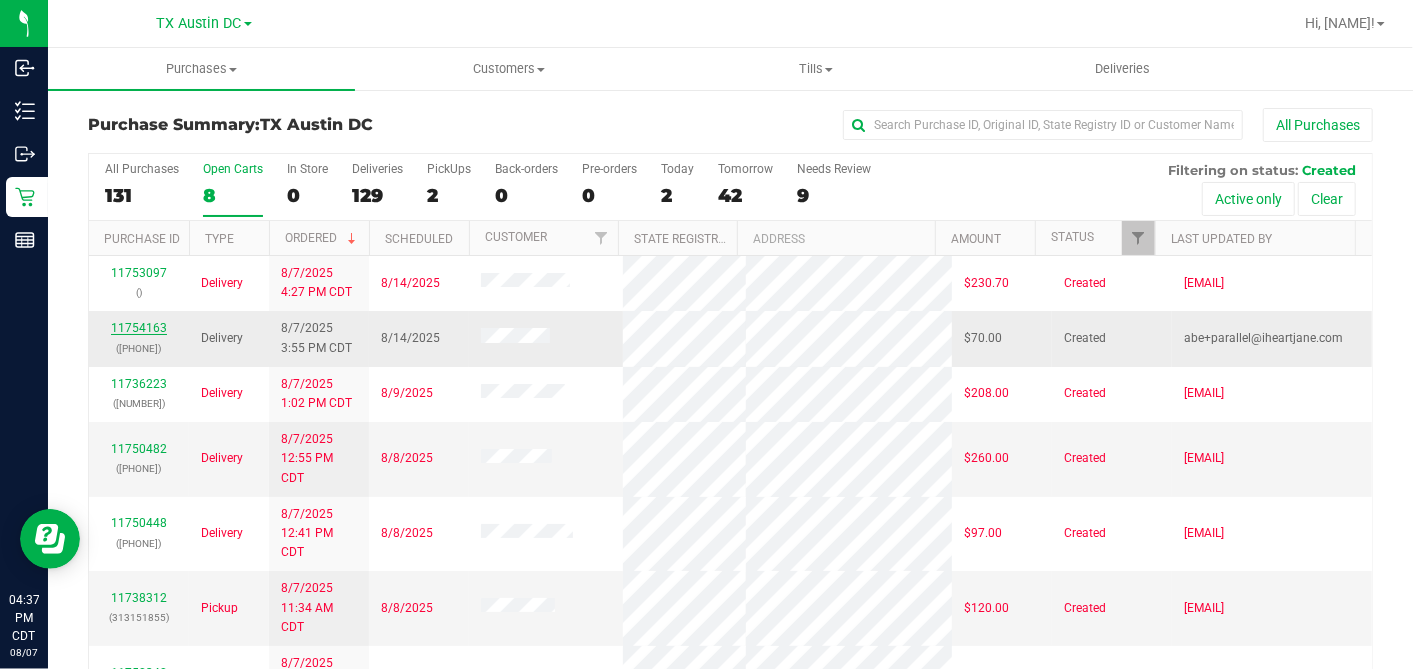 click on "11754163" at bounding box center [139, 328] 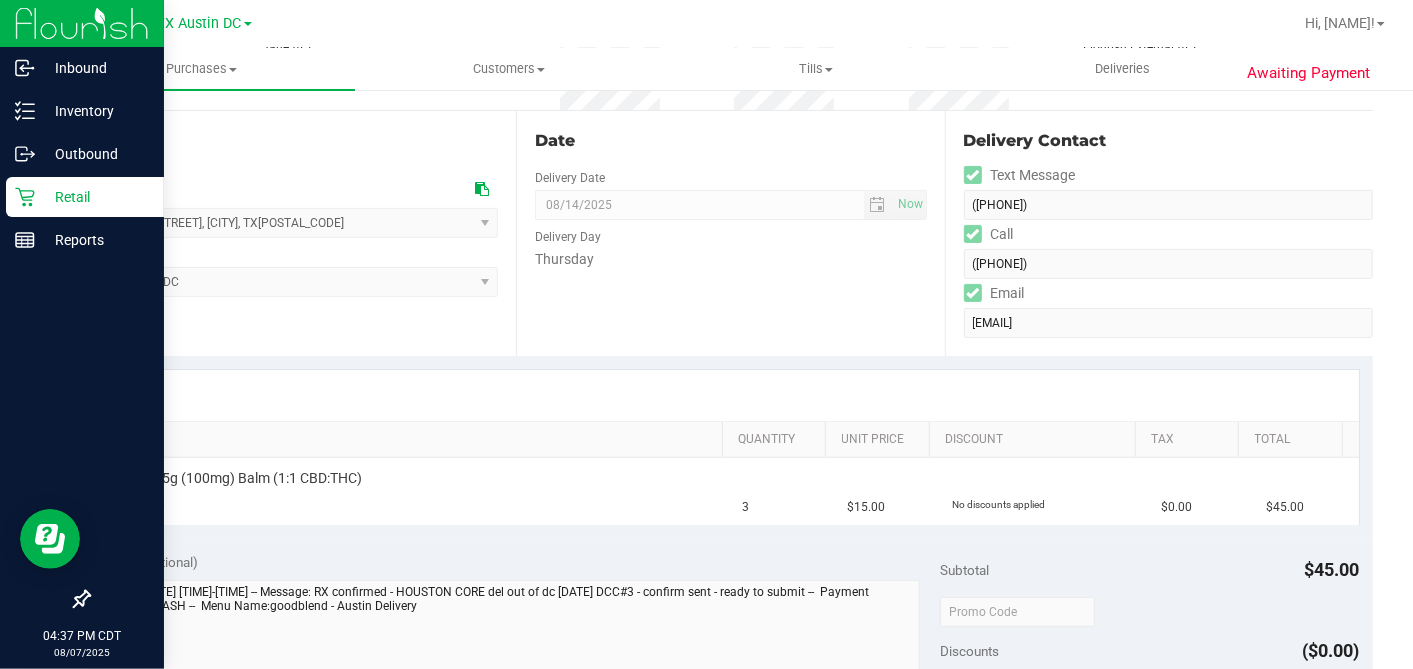 scroll, scrollTop: 0, scrollLeft: 0, axis: both 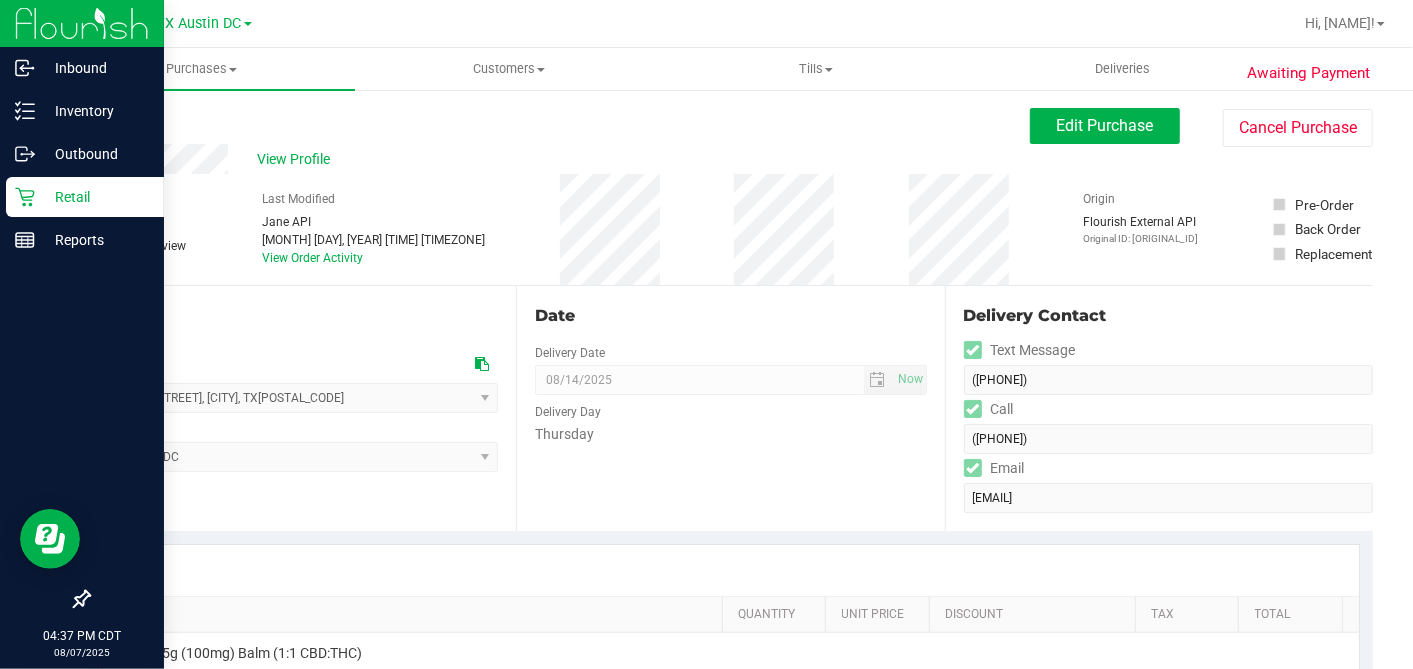 click on "Retail" at bounding box center (95, 197) 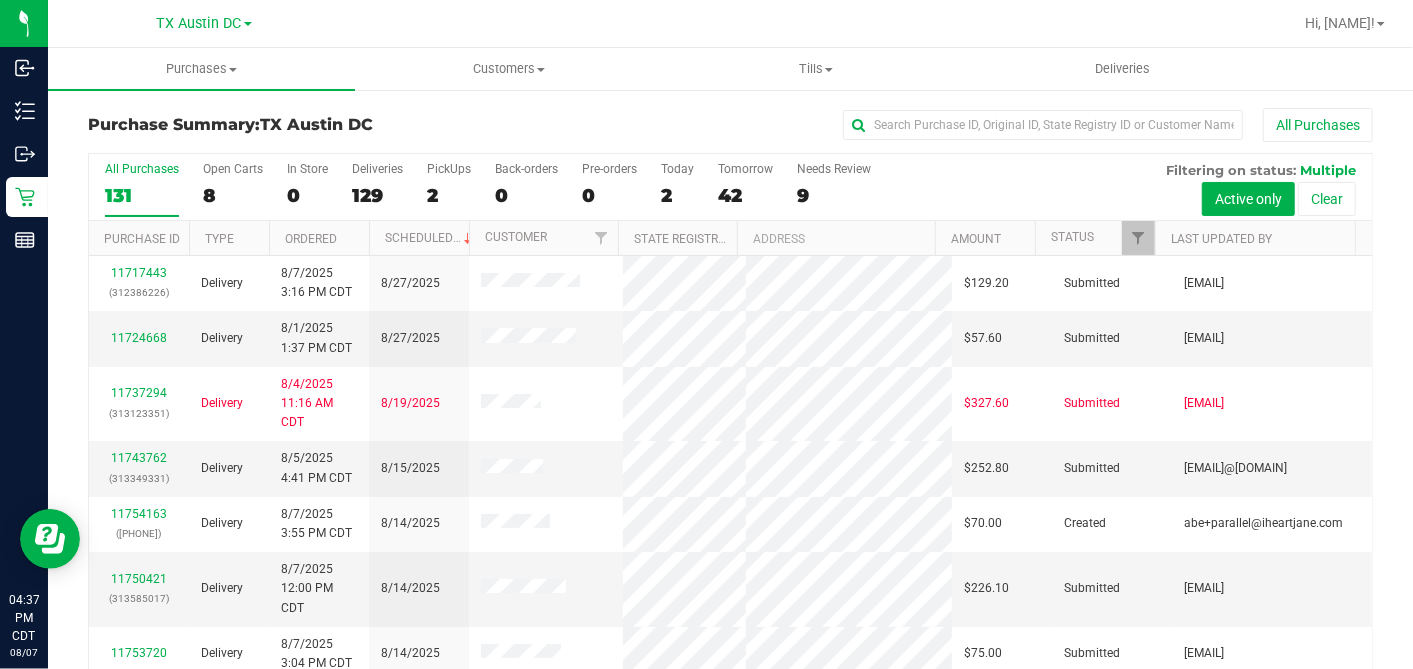 click on "8" at bounding box center [233, 195] 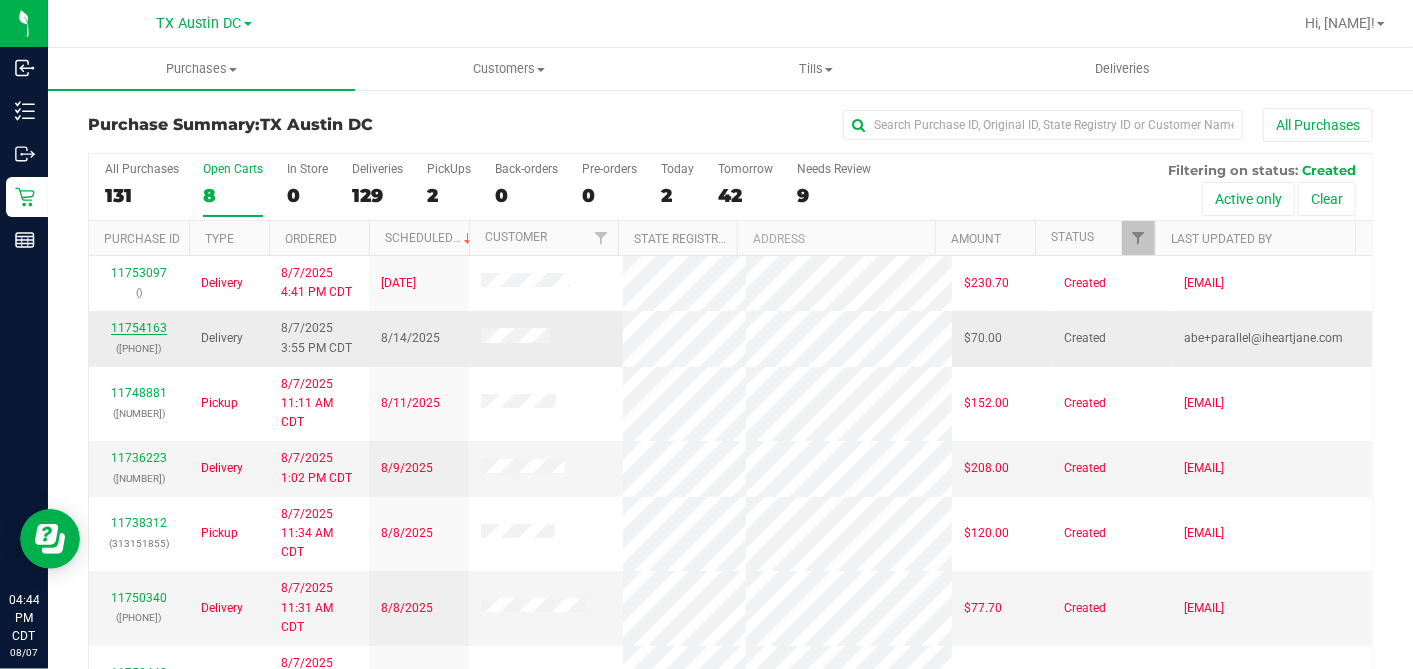 click on "11754163" at bounding box center [139, 328] 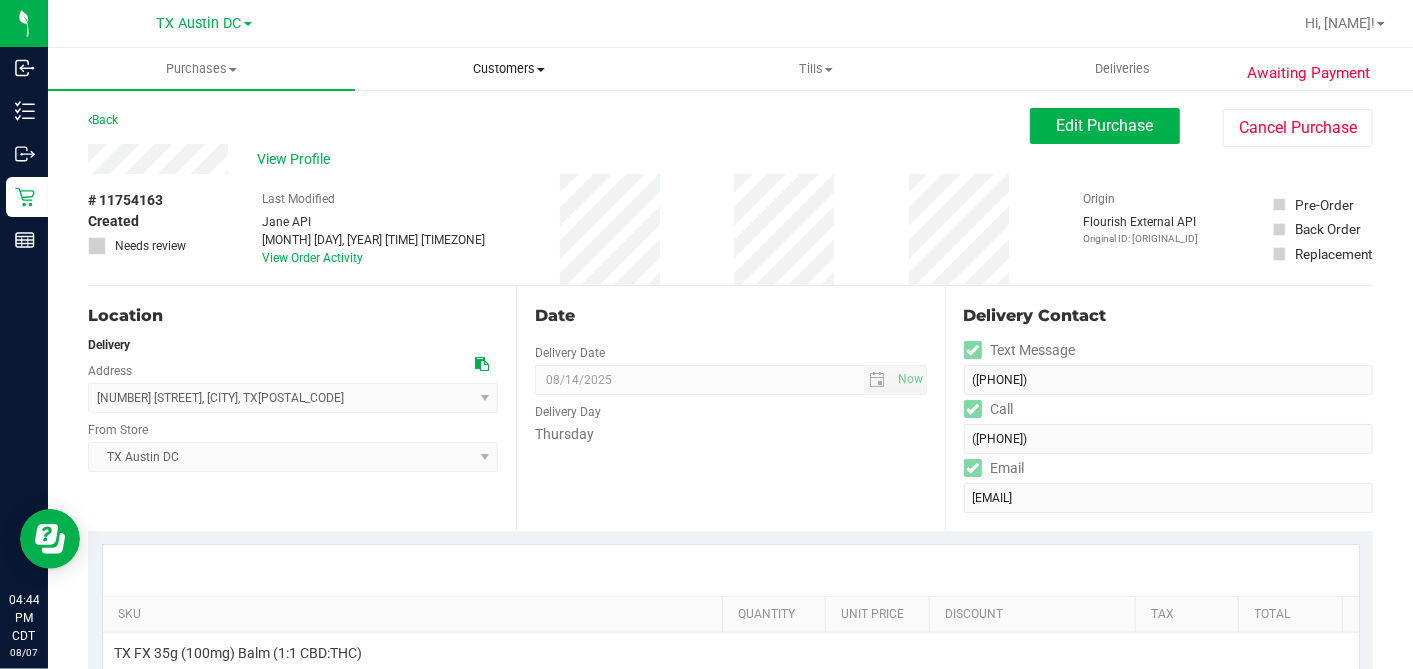 click on "Customers" at bounding box center (508, 69) 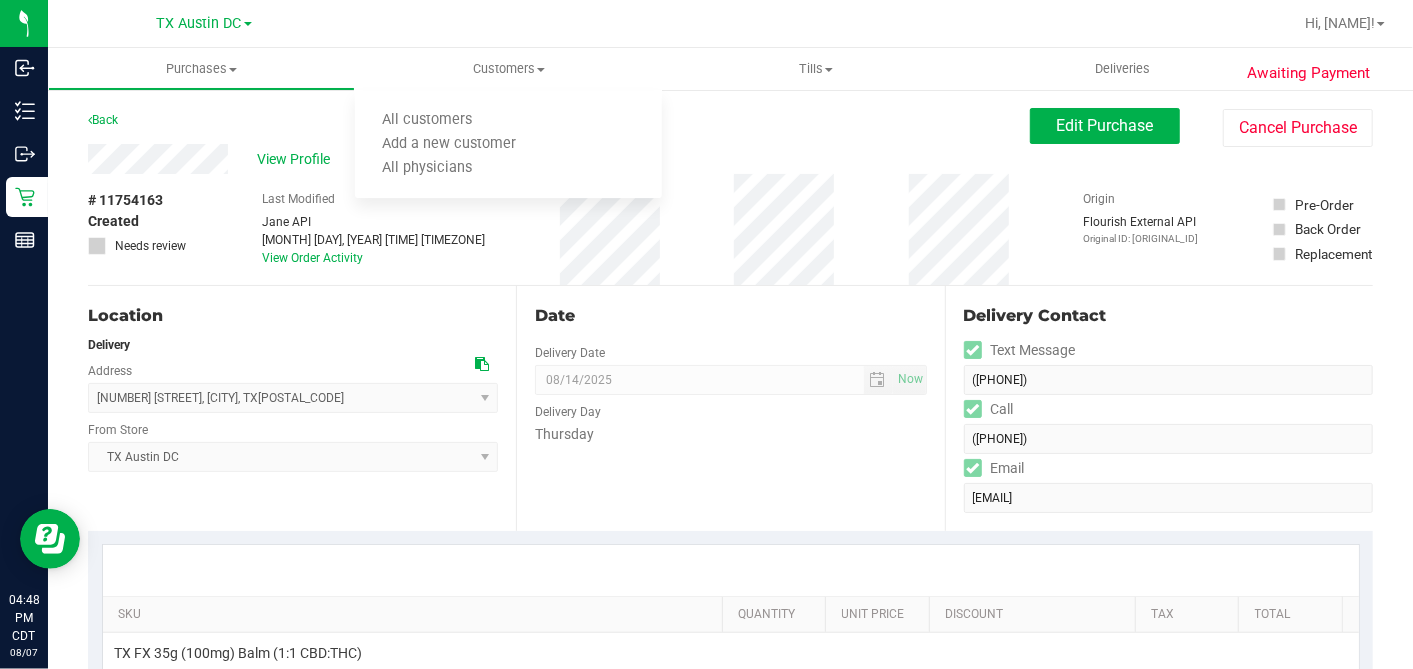 click on "Back
Edit Purchase
Cancel Purchase" at bounding box center [730, 126] 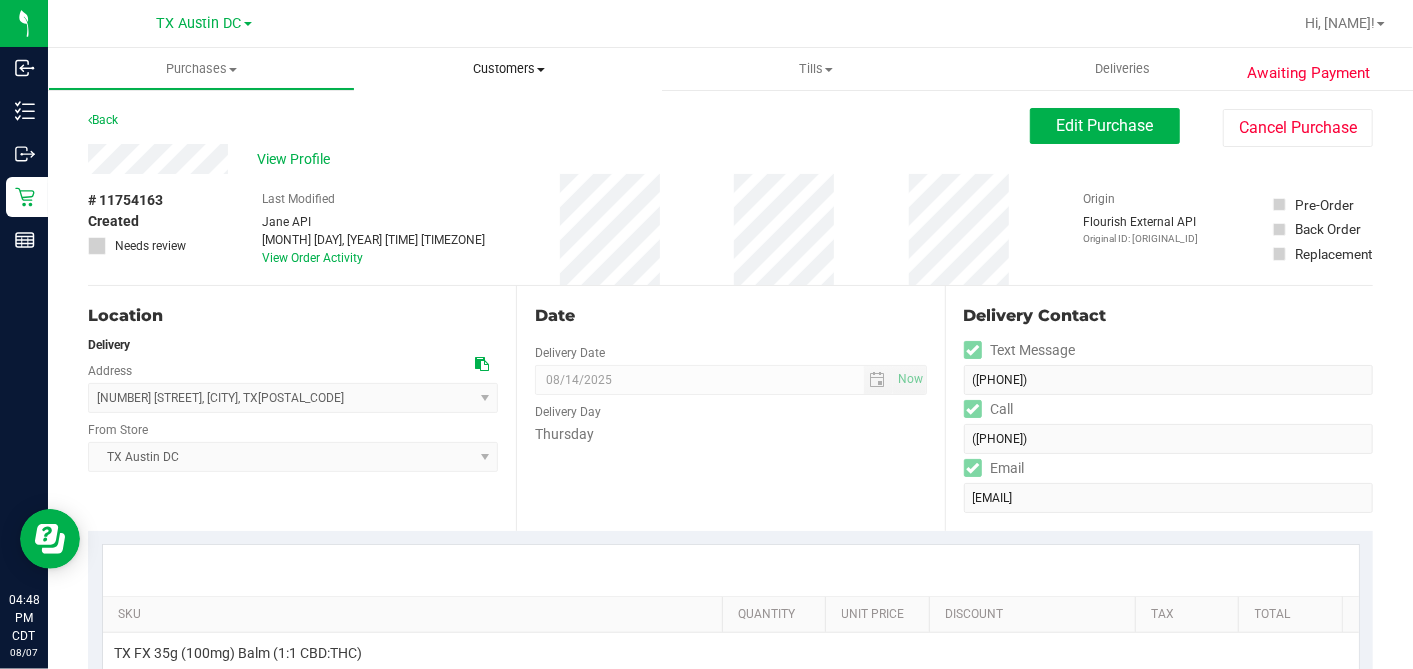 click on "Customers" at bounding box center (508, 69) 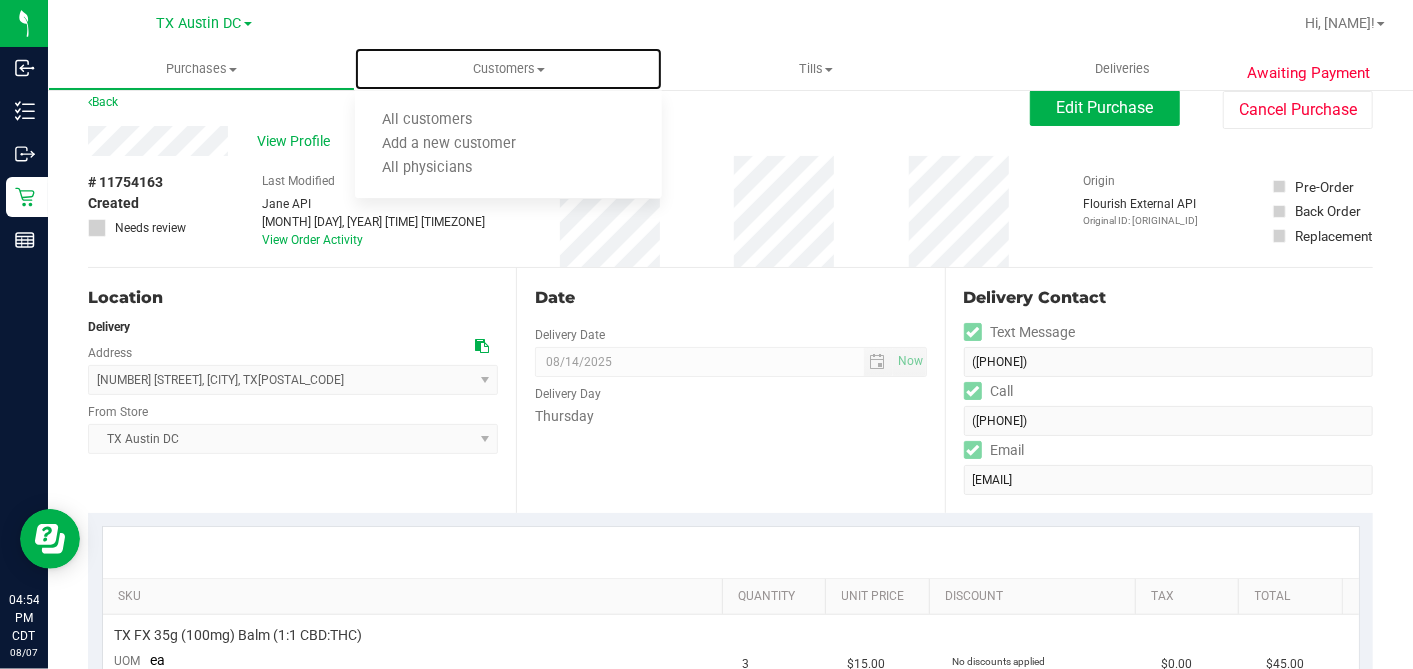 scroll, scrollTop: 0, scrollLeft: 0, axis: both 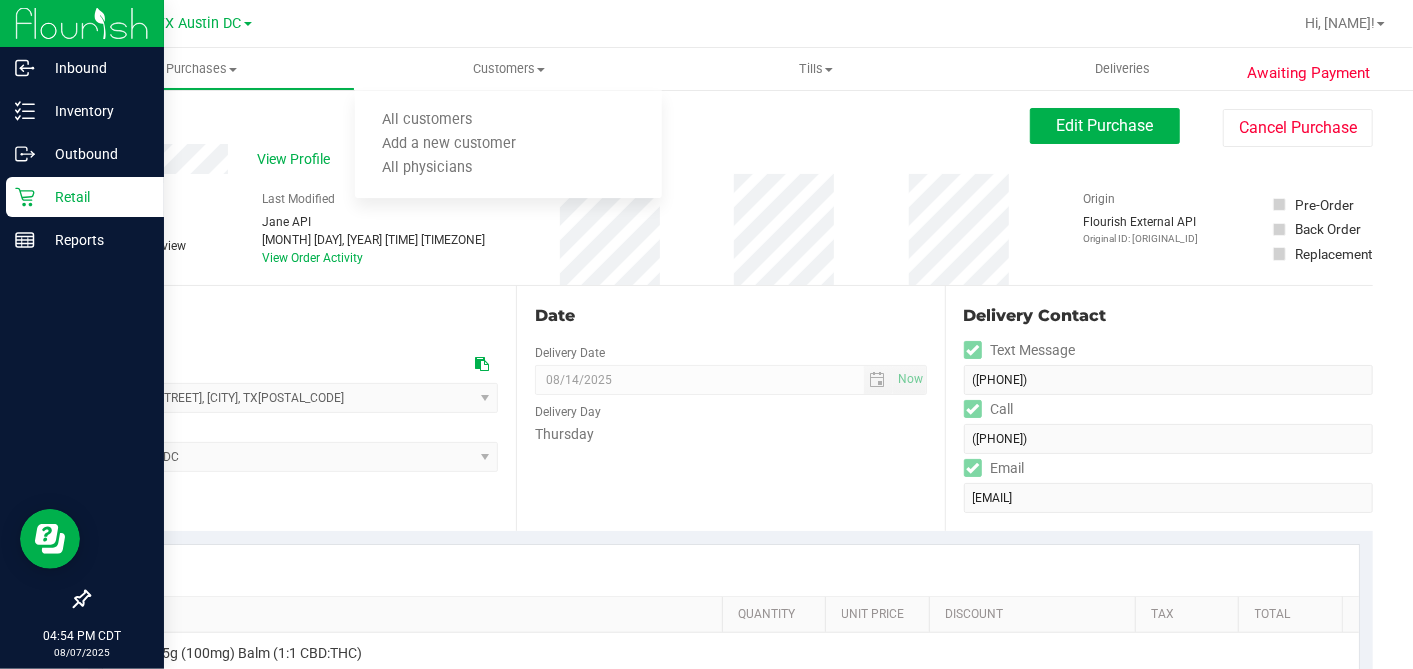 click on "Retail" at bounding box center [95, 197] 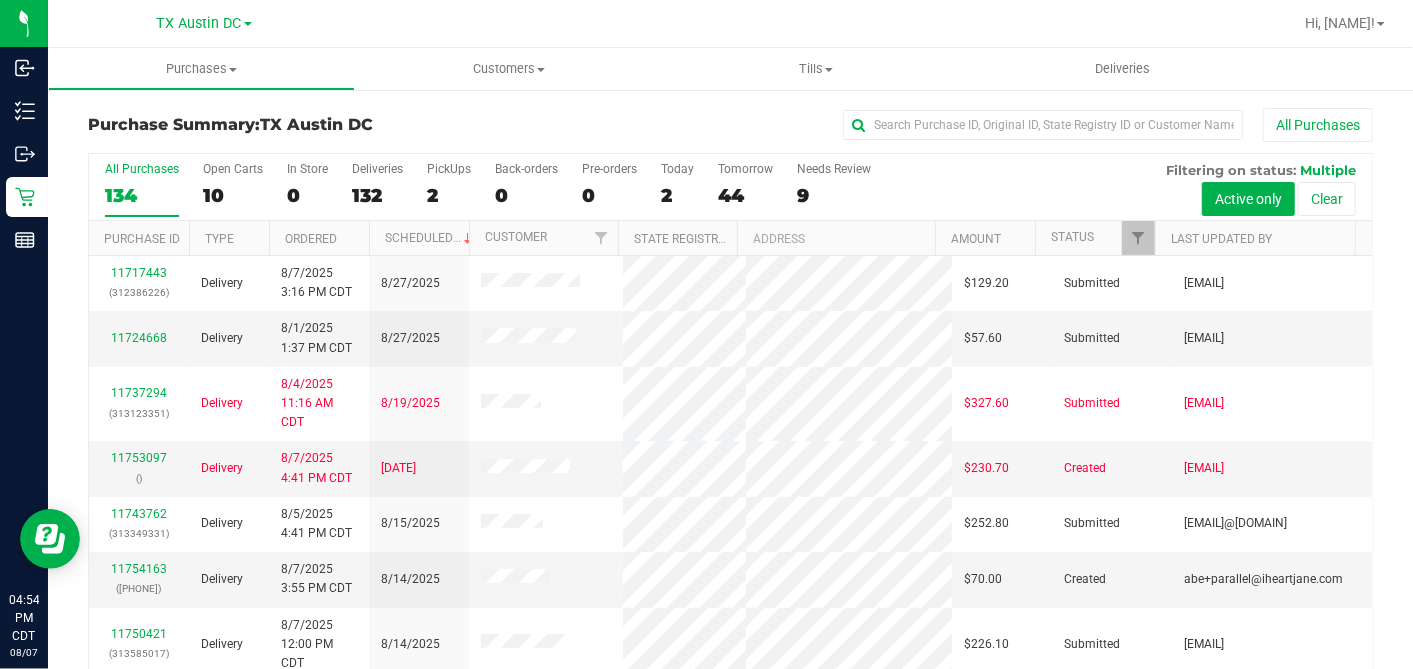 click on "10" at bounding box center [233, 195] 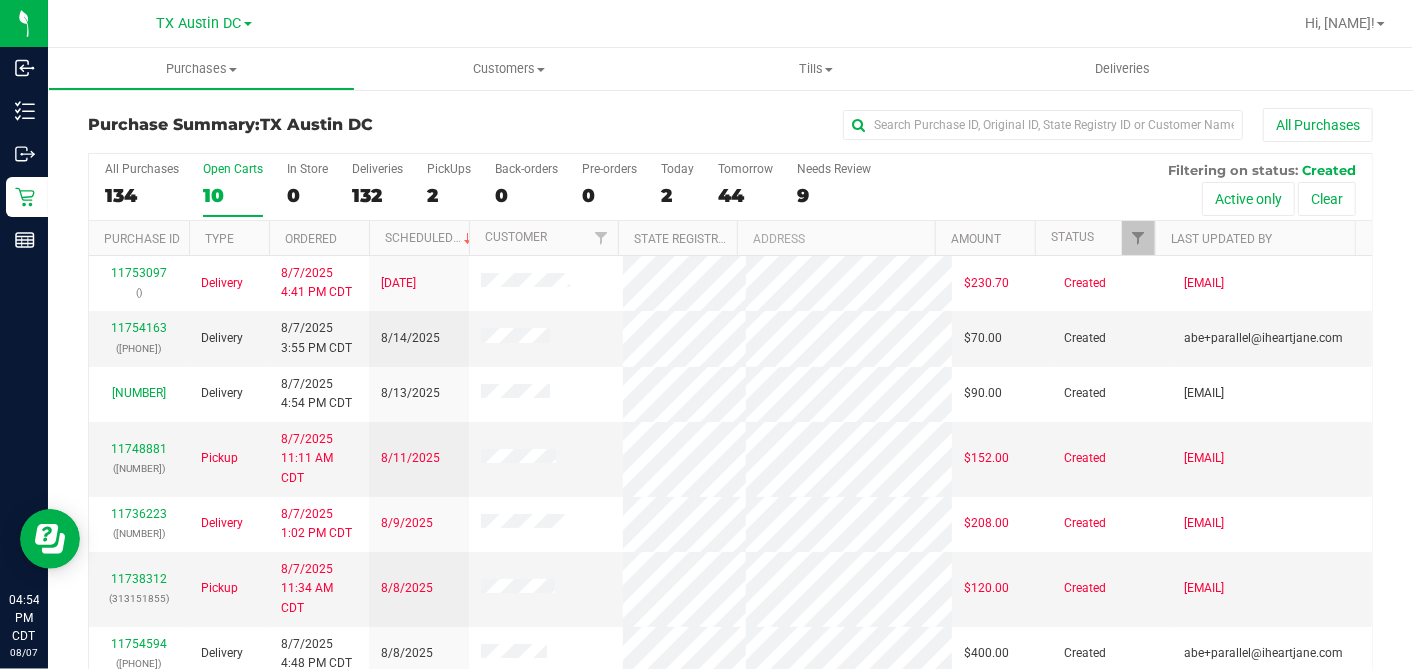 click on "Ordered" at bounding box center [319, 238] 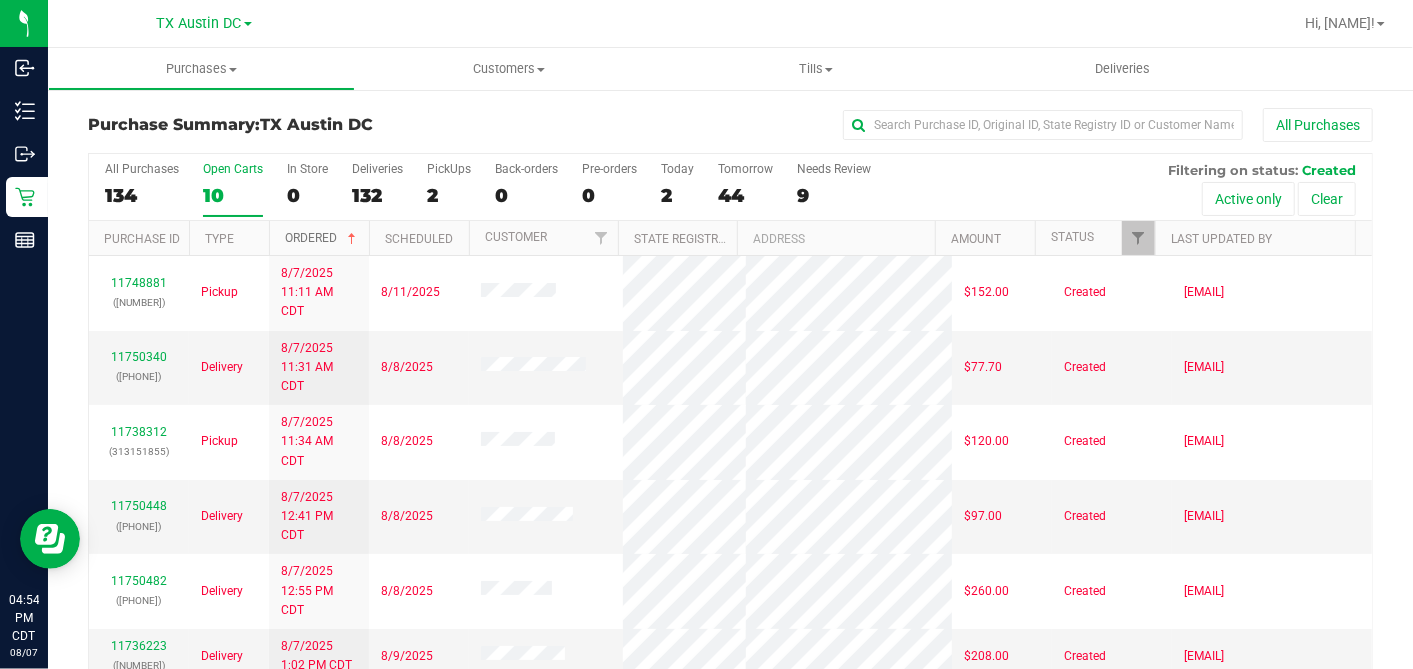 click at bounding box center (352, 239) 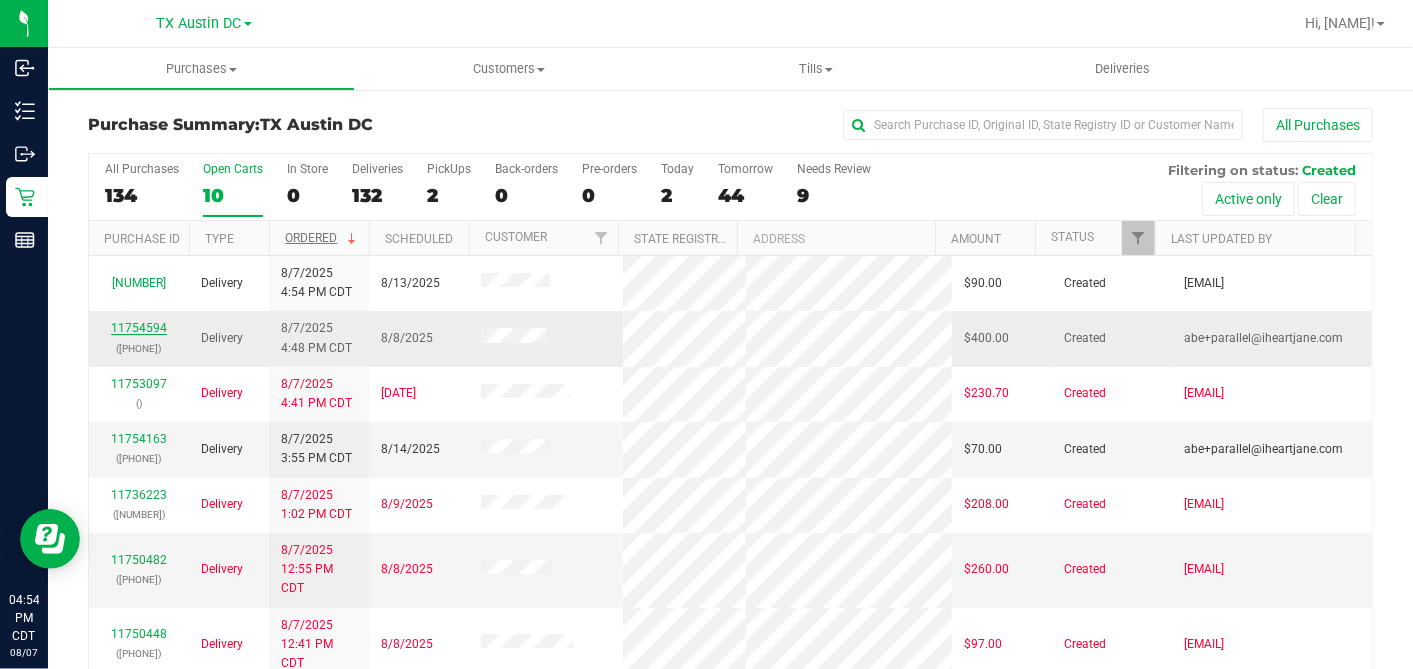 click on "11754594" at bounding box center [139, 328] 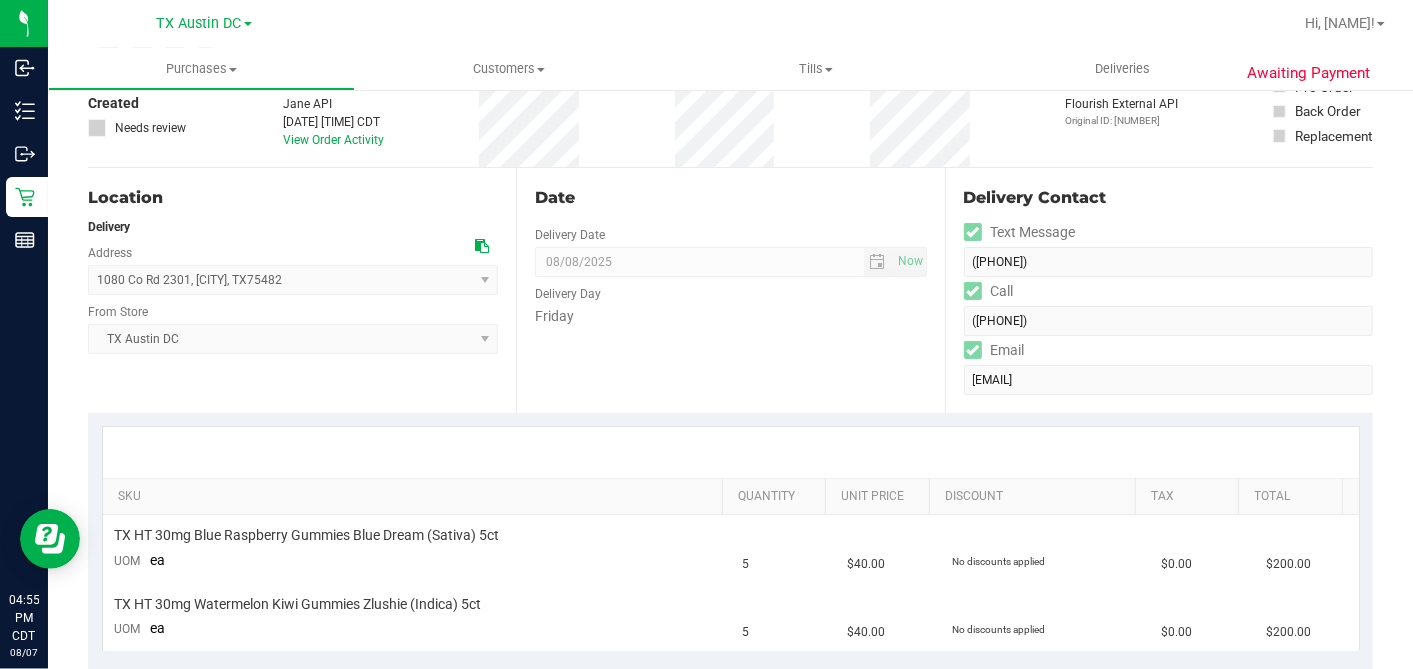 scroll, scrollTop: 0, scrollLeft: 0, axis: both 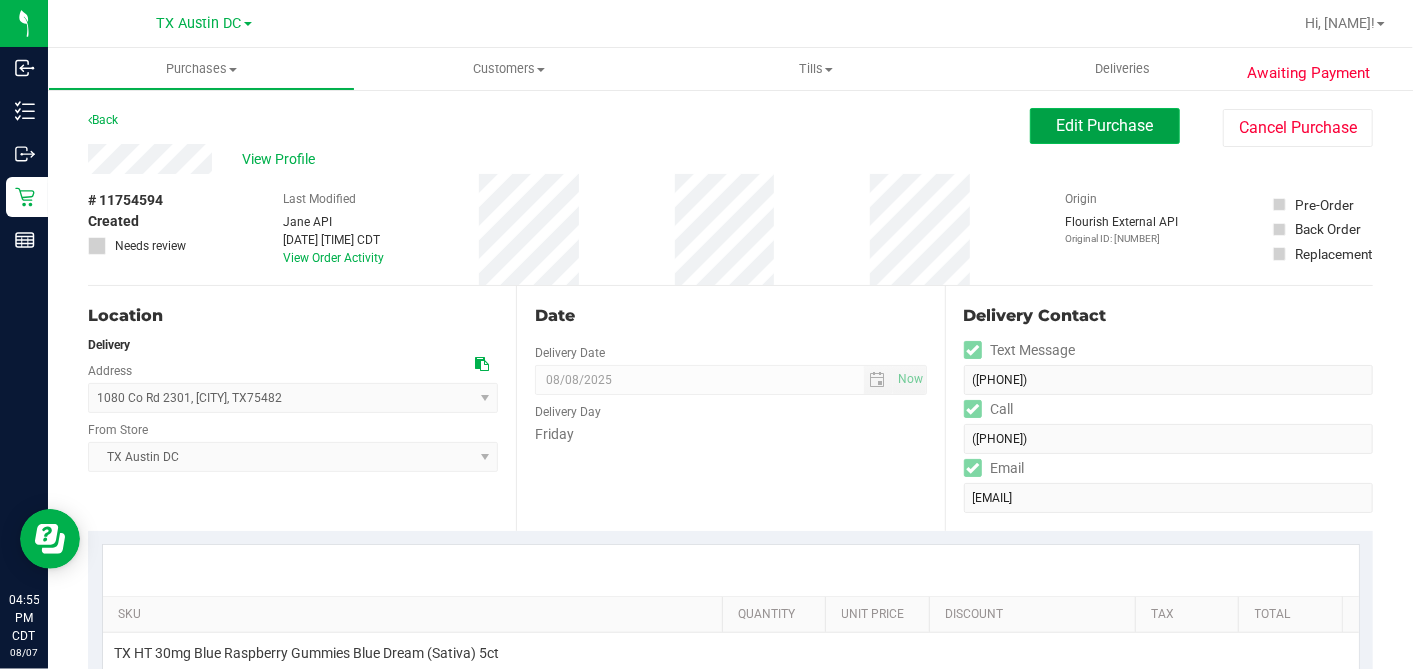 click on "Edit Purchase" at bounding box center [1105, 126] 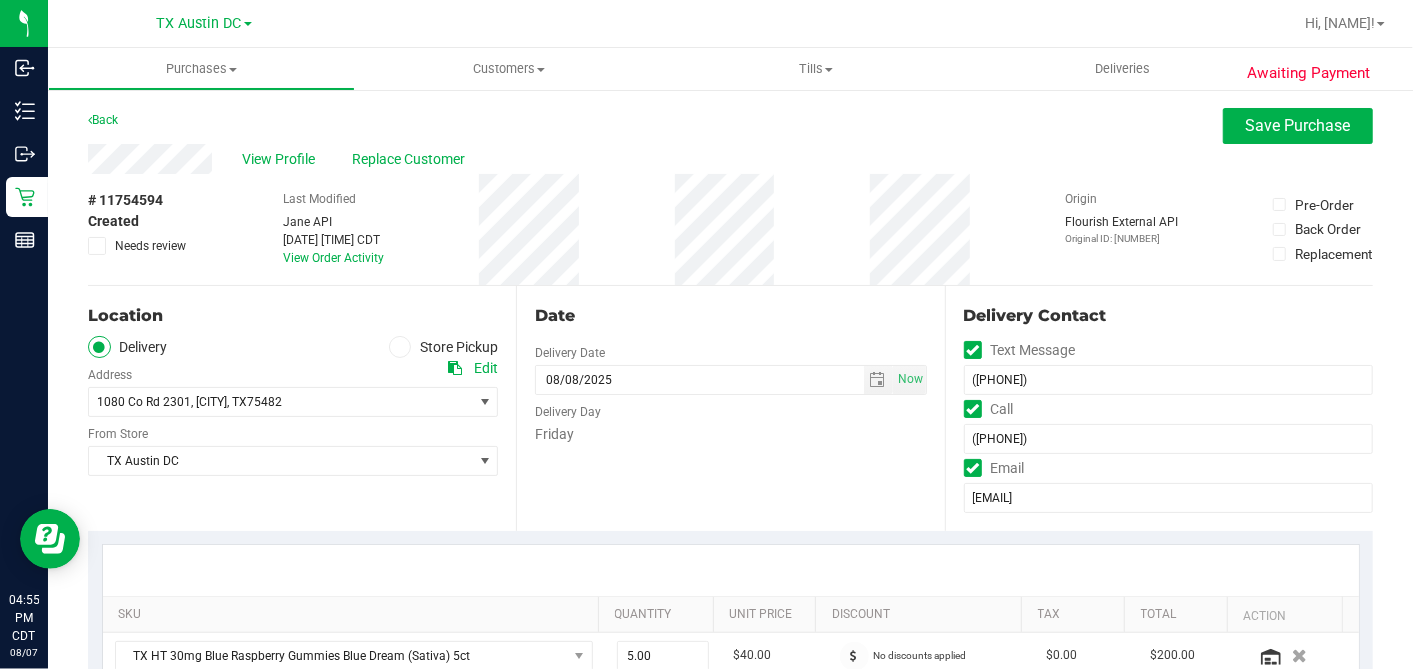 click at bounding box center [97, 246] 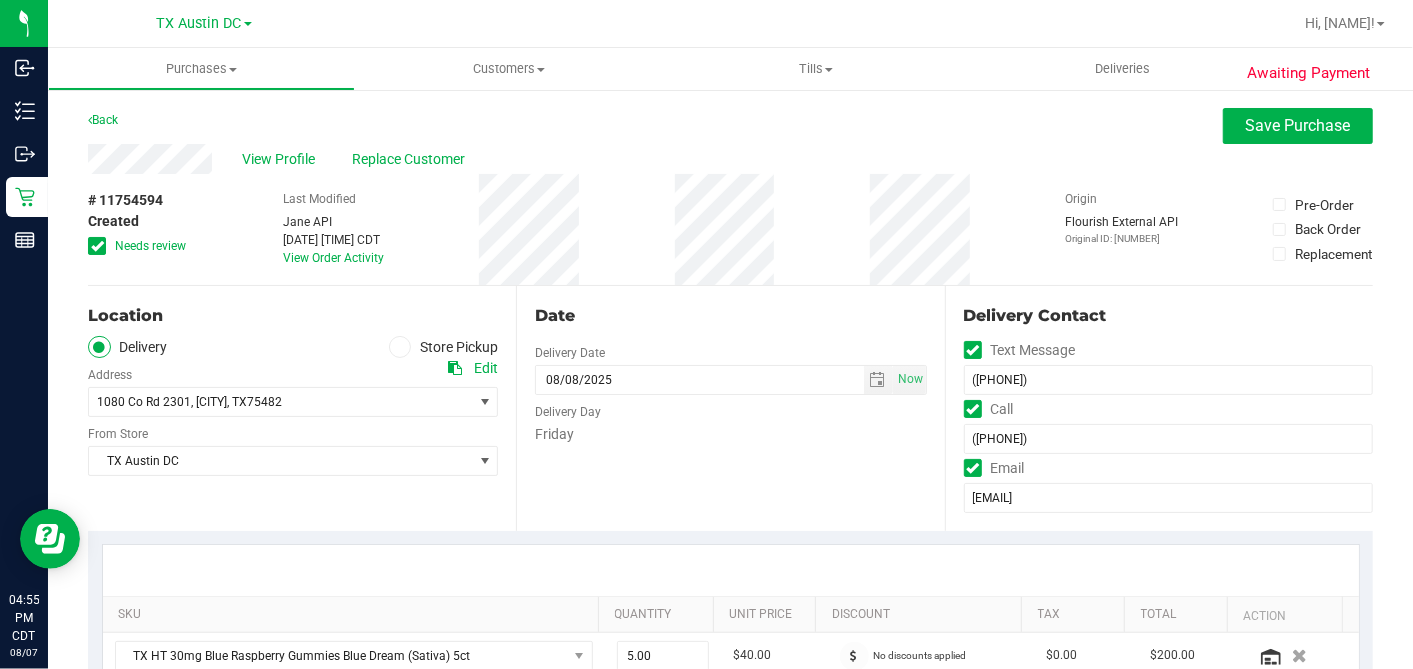 click on "Date" at bounding box center [730, 316] 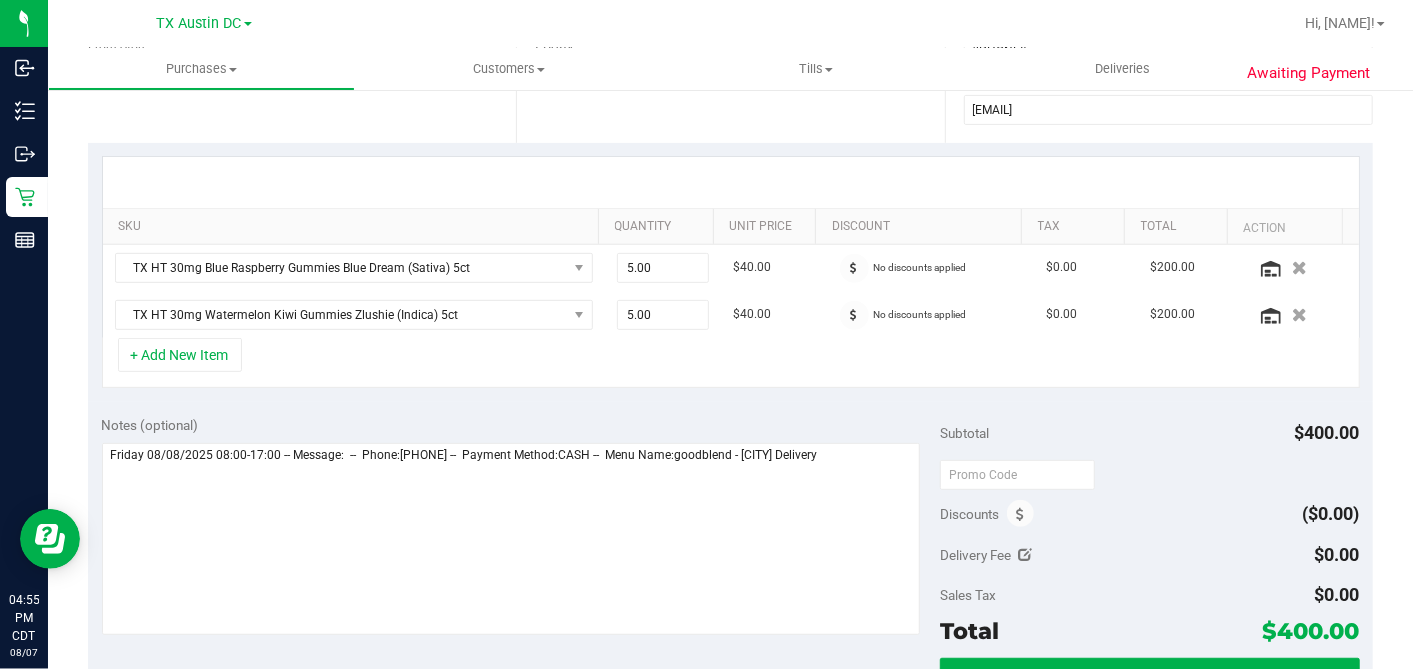 scroll, scrollTop: 111, scrollLeft: 0, axis: vertical 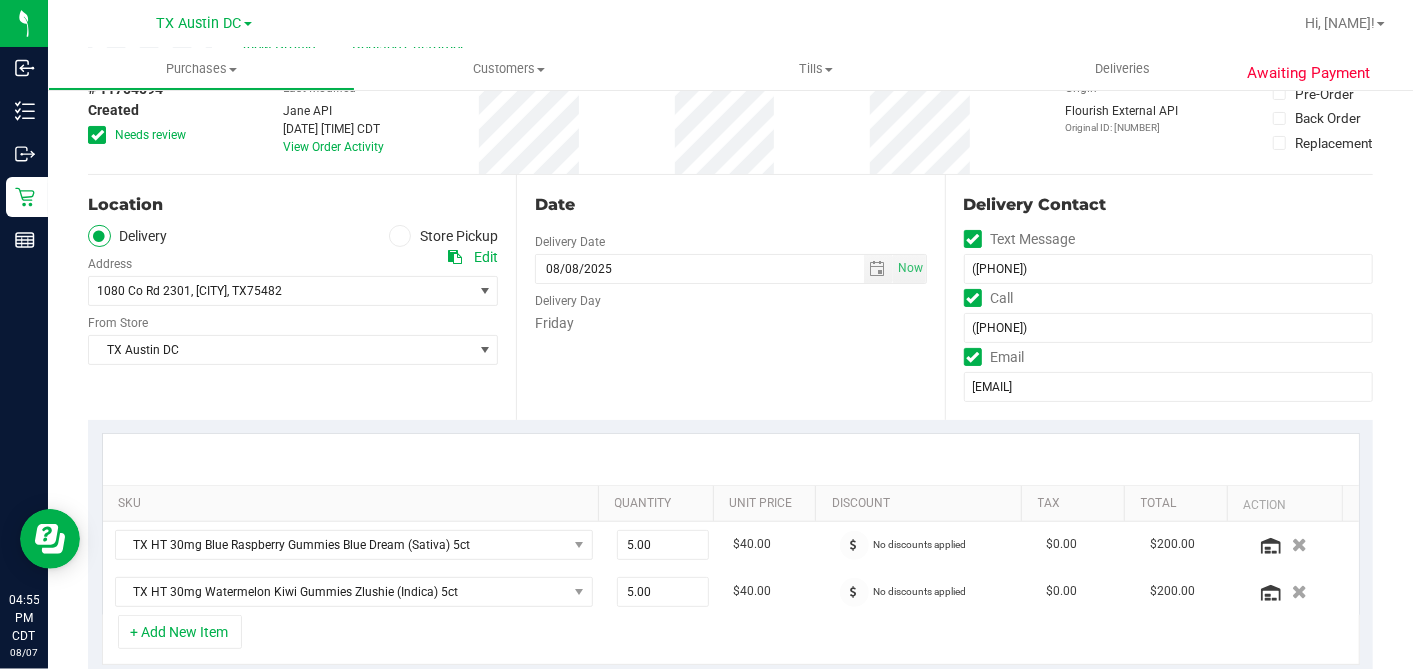 click at bounding box center (455, 257) 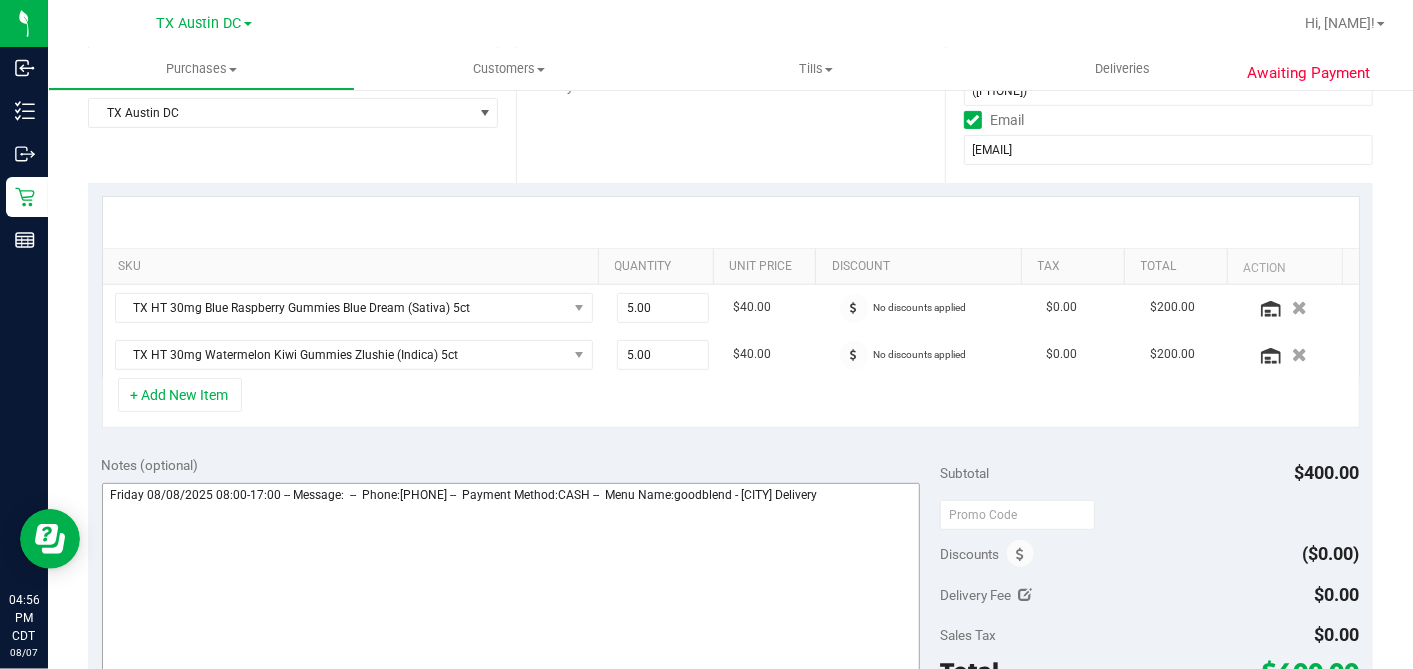 scroll, scrollTop: 444, scrollLeft: 0, axis: vertical 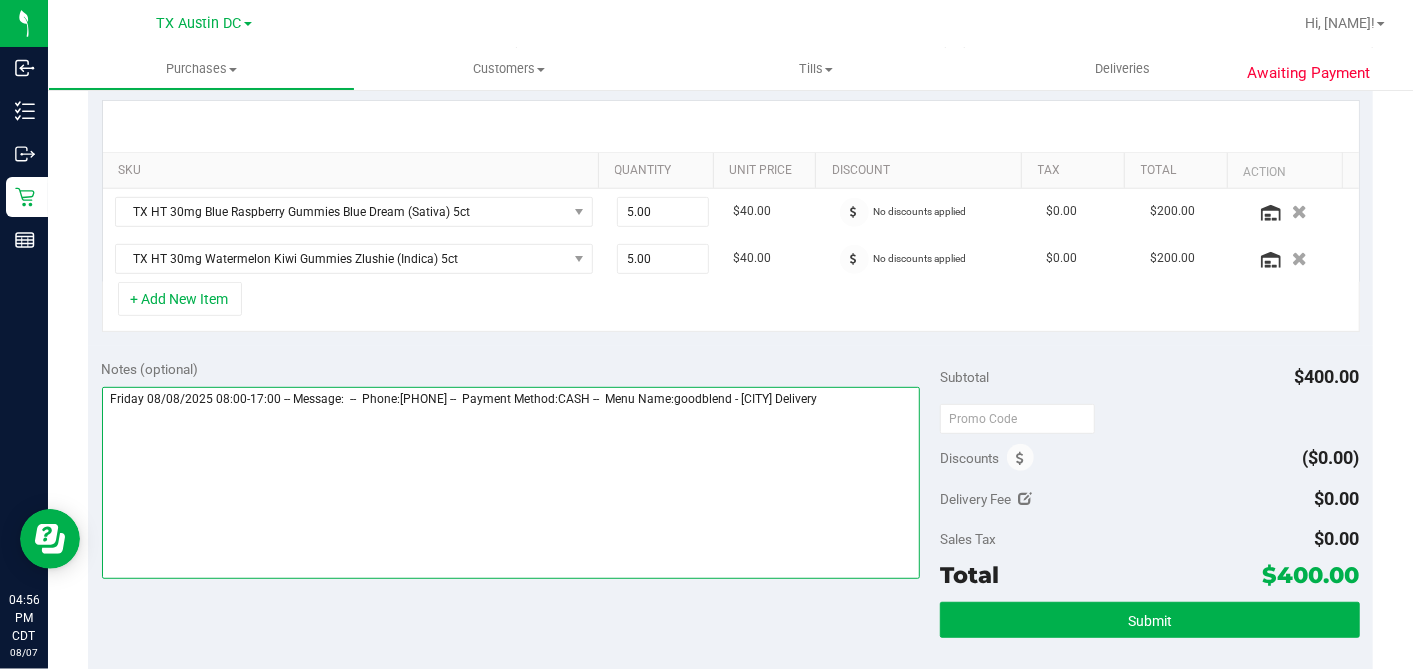 click at bounding box center (511, 483) 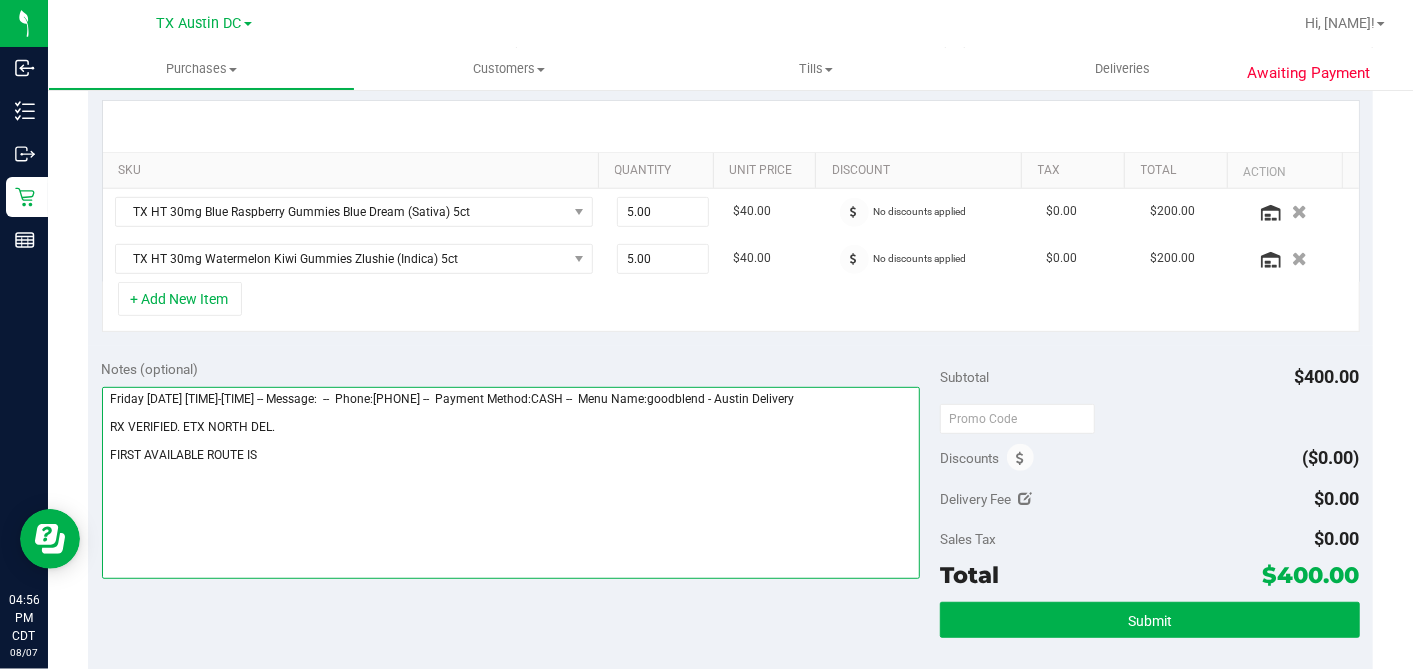 click at bounding box center [511, 483] 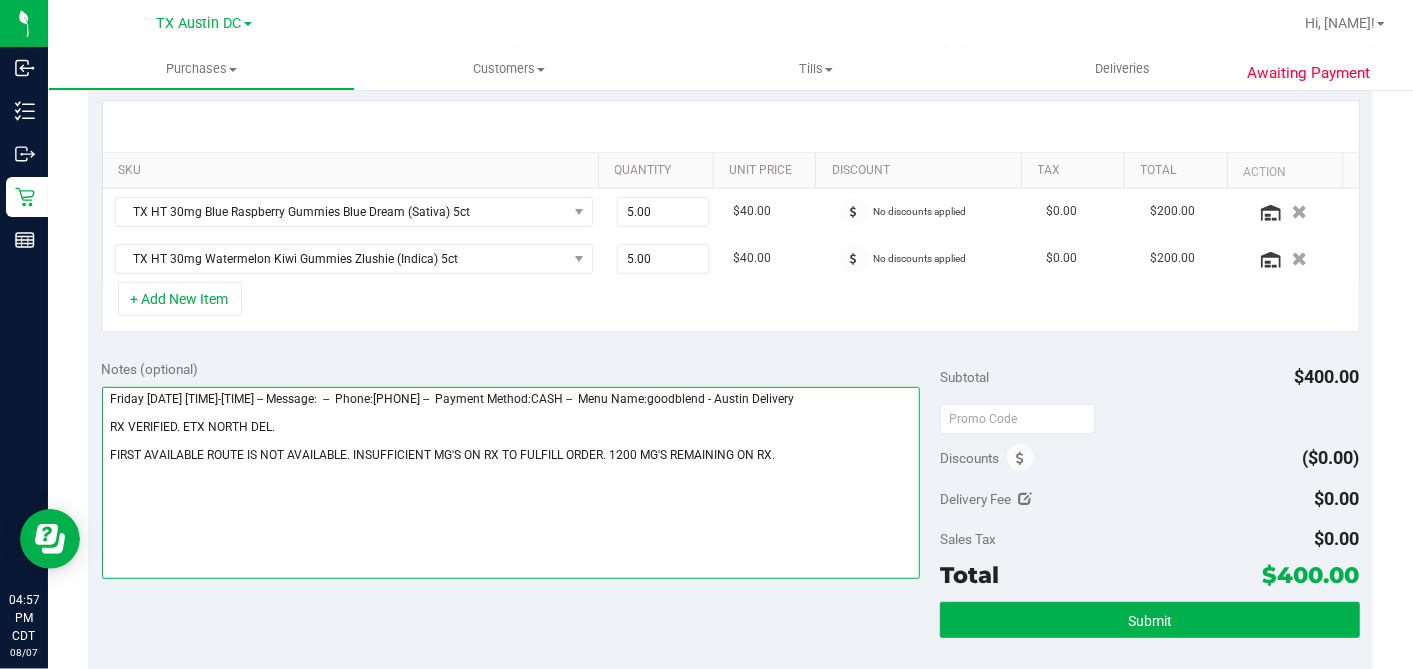 click at bounding box center (511, 483) 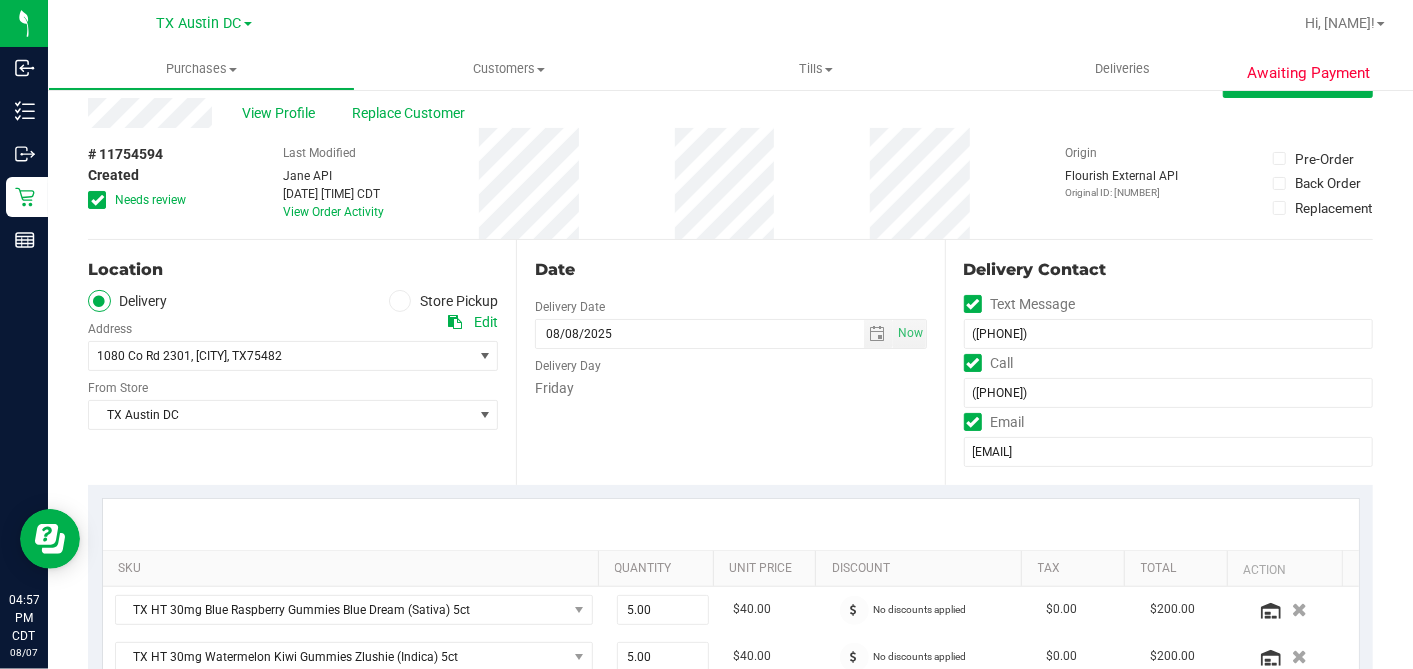 scroll, scrollTop: 0, scrollLeft: 0, axis: both 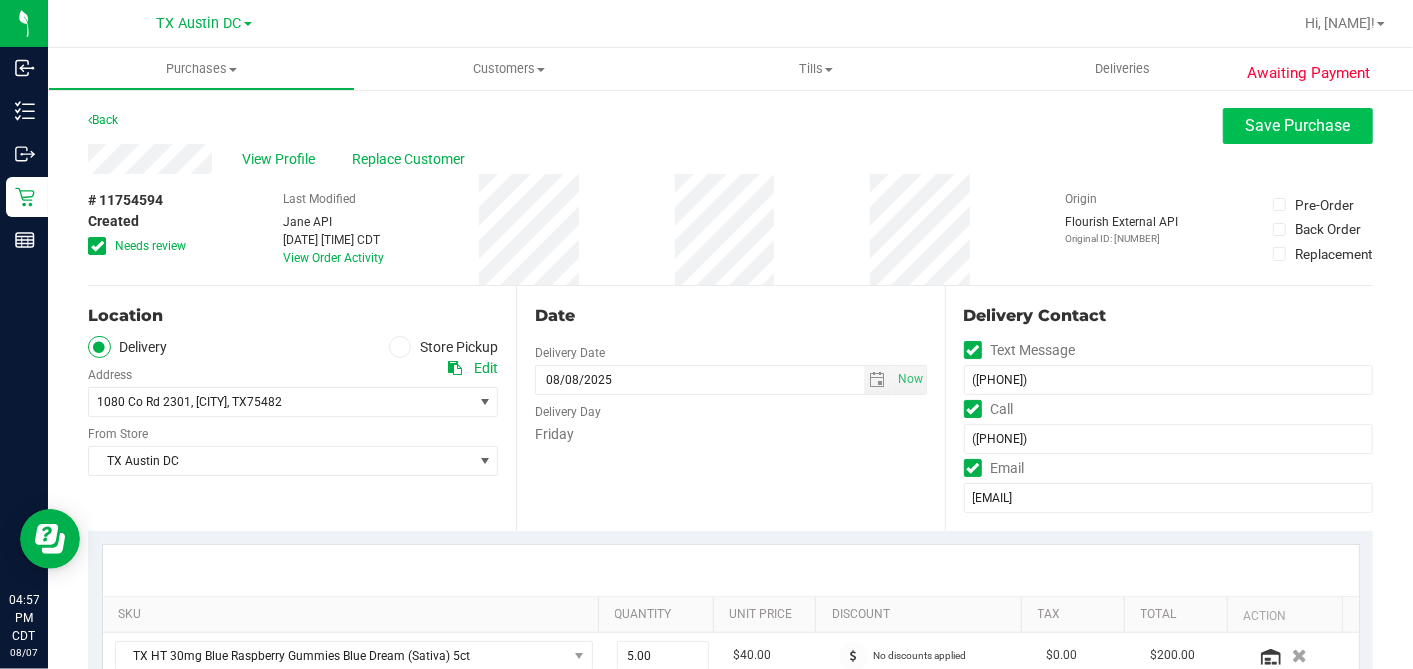 type on "Friday 08/08/2025 08:00-17:00 -- Message:  --  Phone:9033482163 --  Payment Method:CASH --  Menu Name:goodblend - Austin Delivery
RX VERIFIED. ETX NORTH DEL.
FIRST AVAILABLE ROUTE IS NOT AVAILABLE. INSUFFICIENT MG'S ON RX TO FULFILL ORDER. 1200 MG'S REMAINING ON RX. 1500 MG'S ON ORDER. CALLING PT TO REVIEW/REVISE/RESCHEDULE - DH" 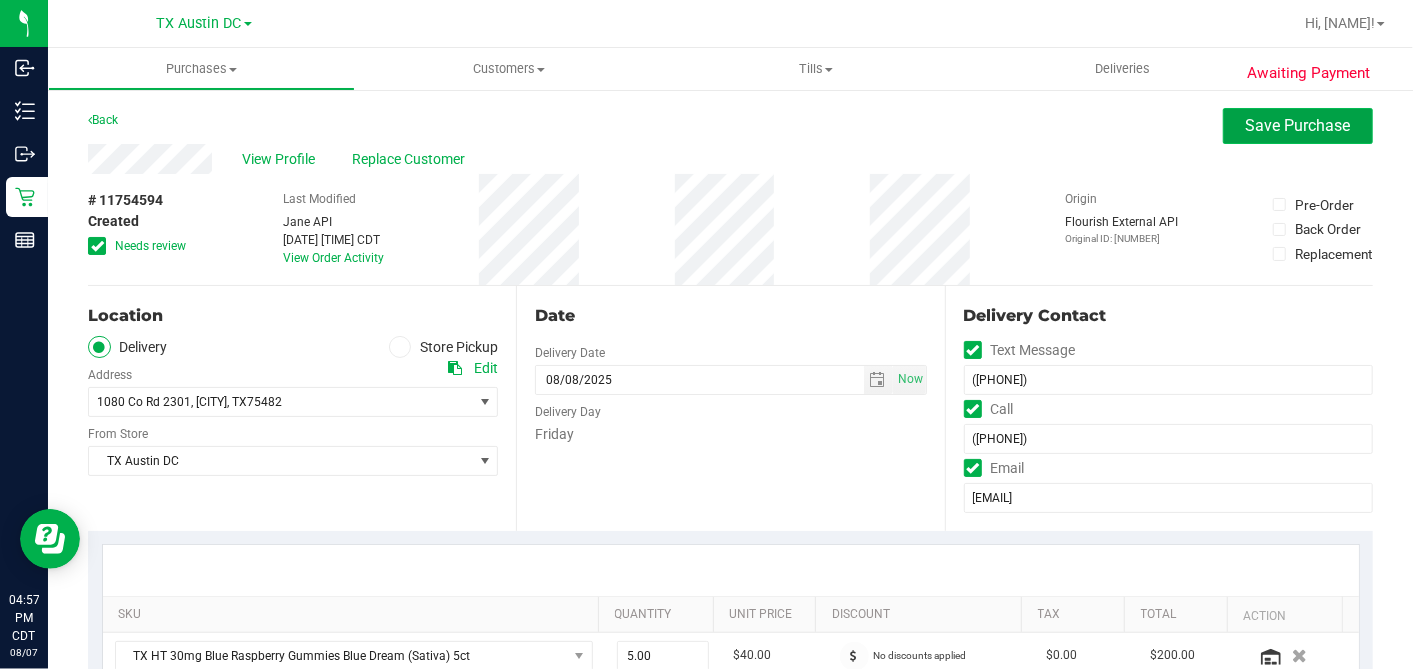 click on "Save Purchase" at bounding box center [1298, 125] 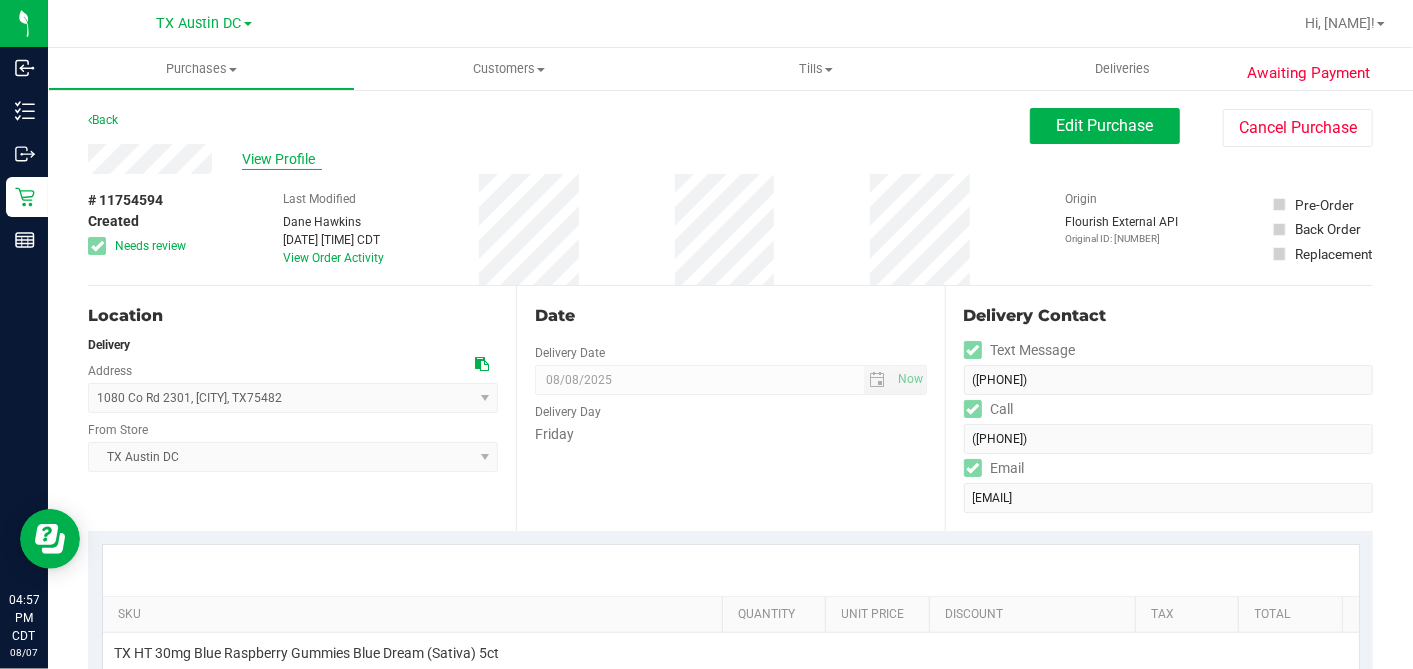 click on "View Profile" at bounding box center (559, 159) 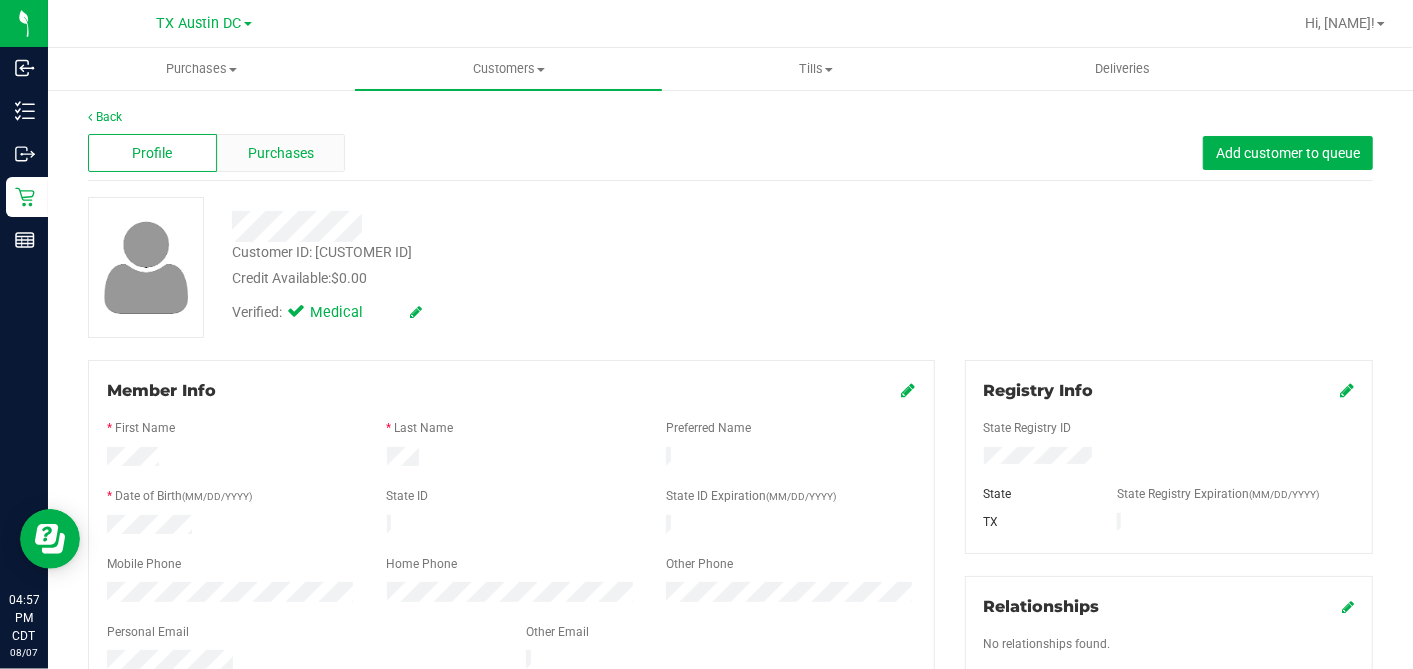 click on "Purchases" at bounding box center (281, 153) 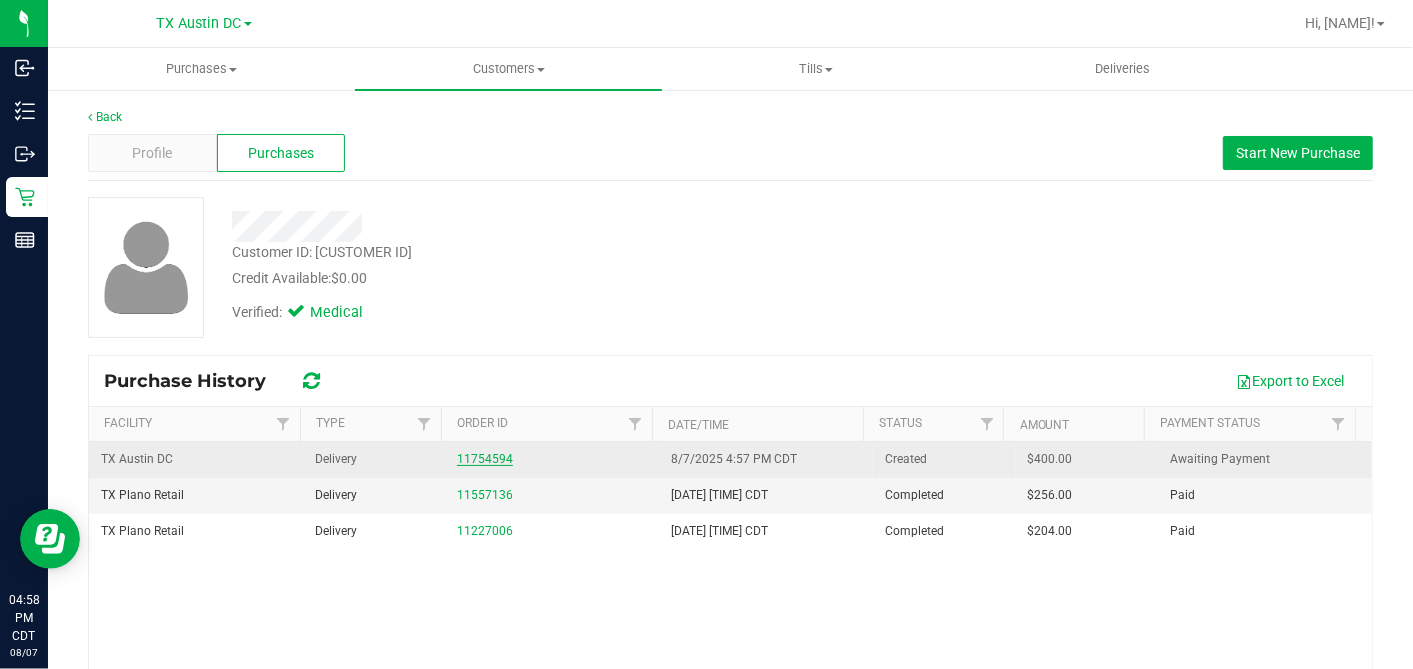 click on "11754594" at bounding box center [485, 459] 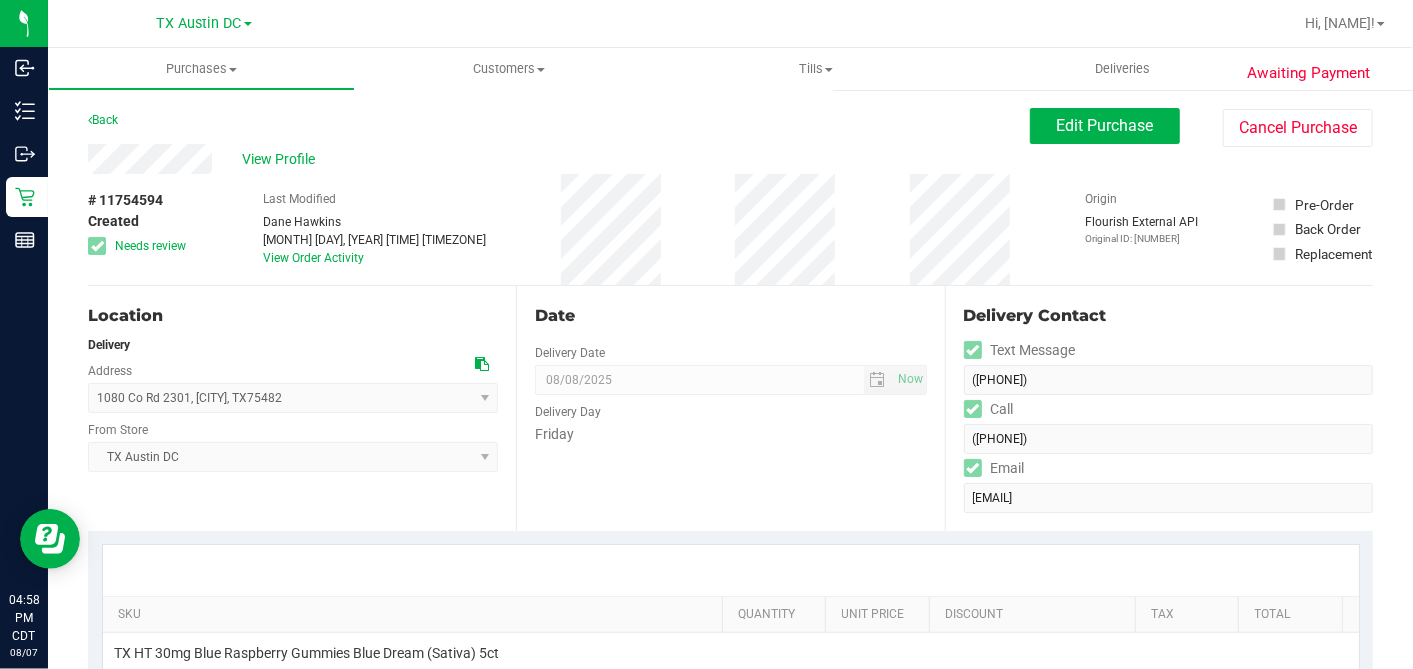 click on "# 11754594
Created
Needs review
Last Modified
Dane Hawkins
Aug 7, 2025 4:57:23 PM CDT
View Order Activity
Origin
Flourish External API
Original ID: 313733436
Pre-Order
Back Order" at bounding box center (730, 229) 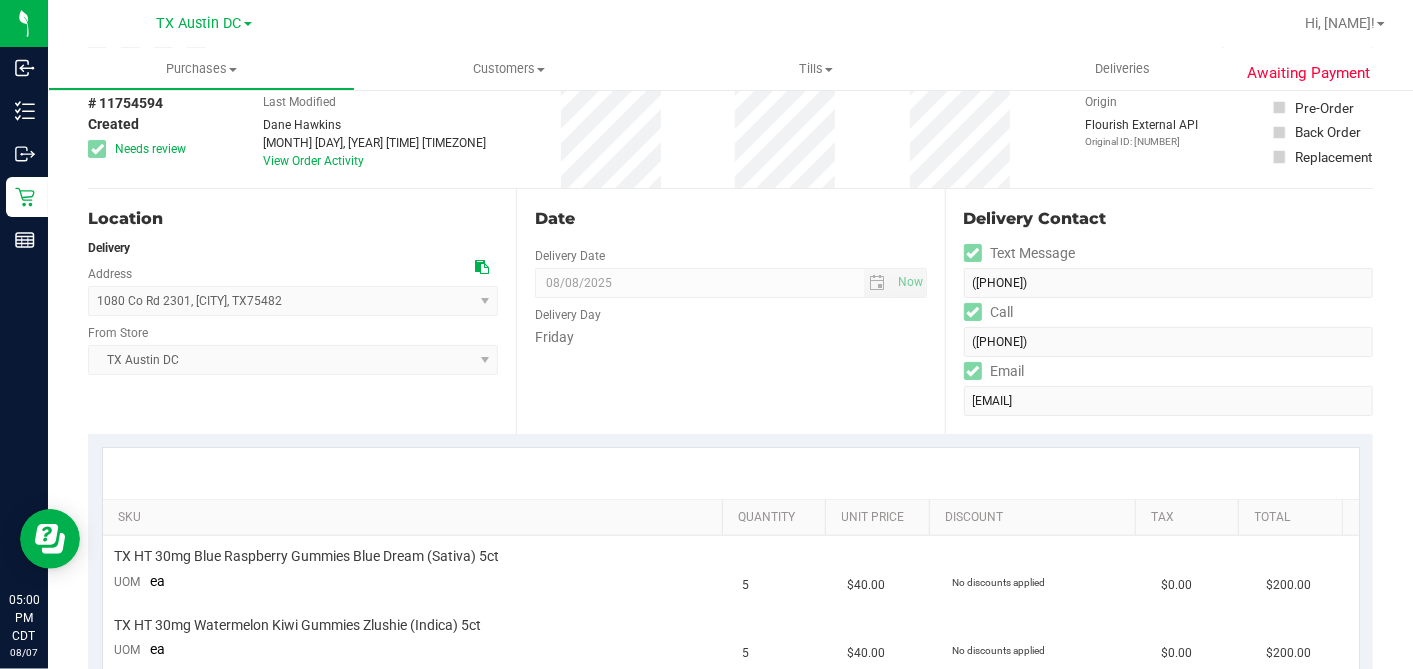 scroll, scrollTop: 0, scrollLeft: 0, axis: both 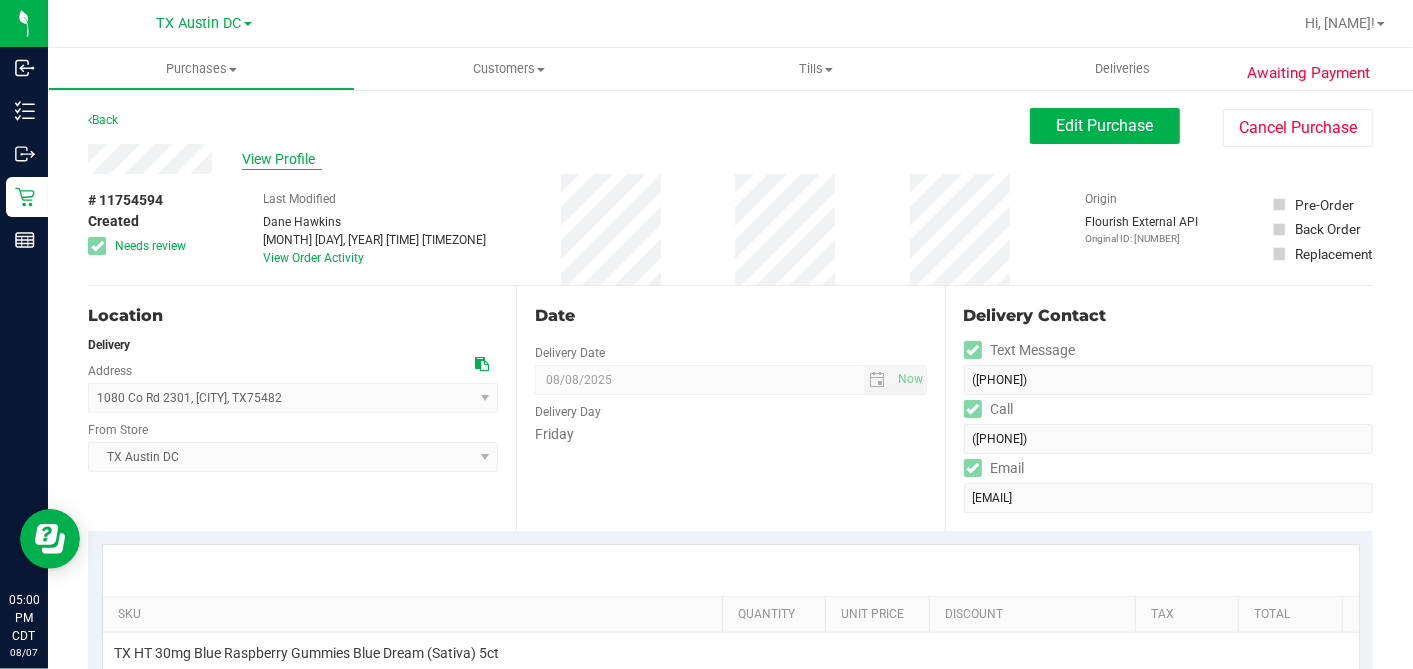 click on "View Profile" at bounding box center [282, 159] 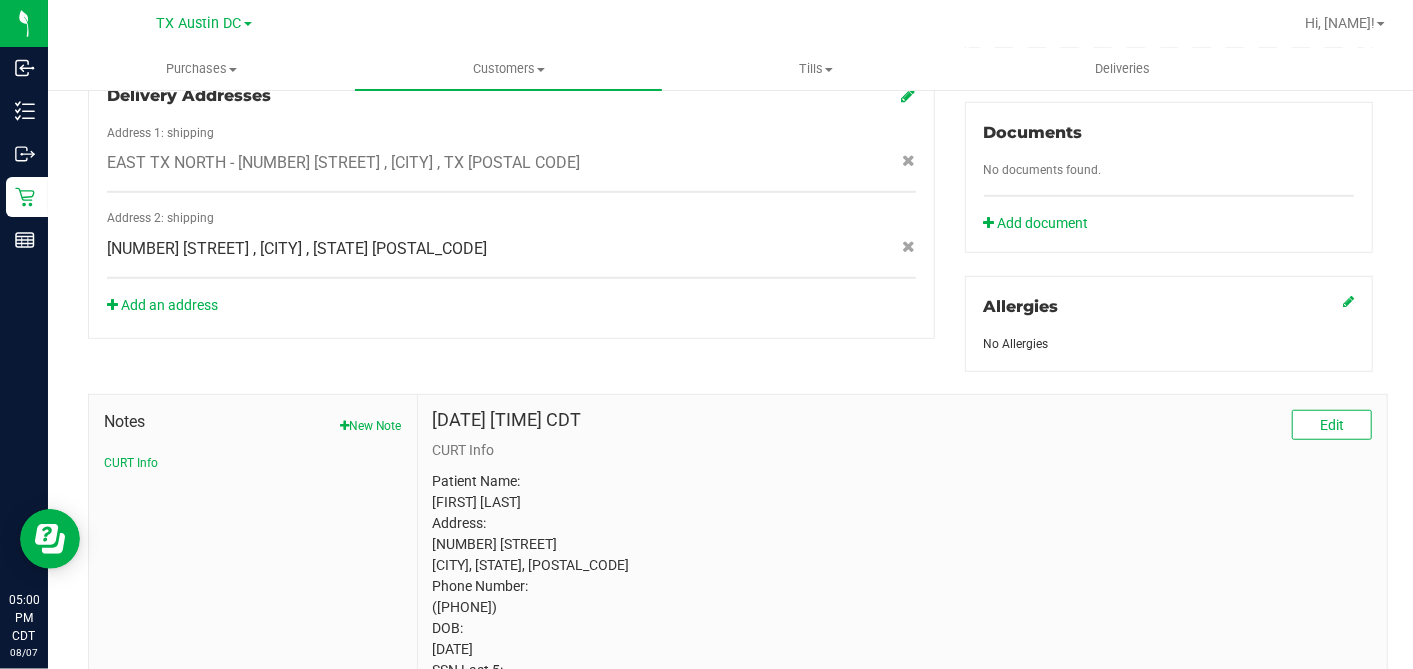 scroll, scrollTop: 826, scrollLeft: 0, axis: vertical 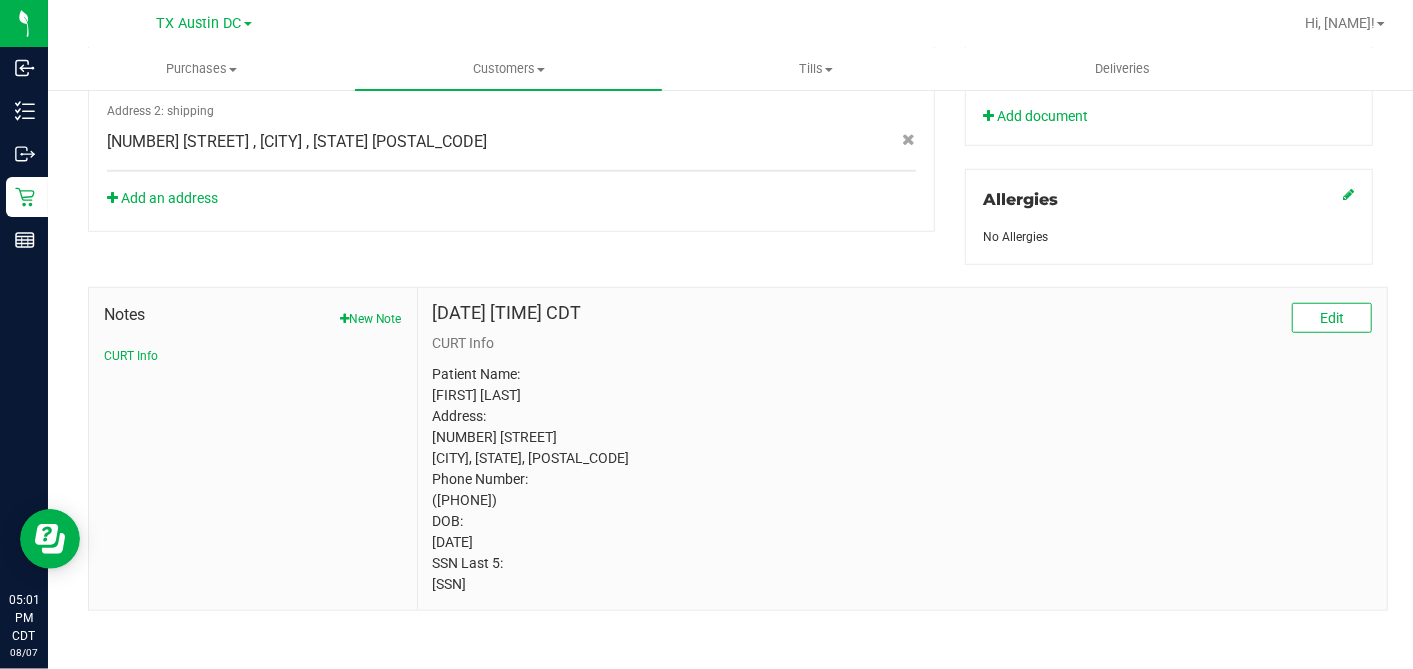 click on "Patient Name:
JAMES GILL
Address:
1080 COUNTY ROAD 2301
SULPHUR SPRINGS, TX, 75482
Phone Number:
(903) 348-2163
DOB:
06/10/1965
SSN Last 5:
93770" at bounding box center (902, 479) 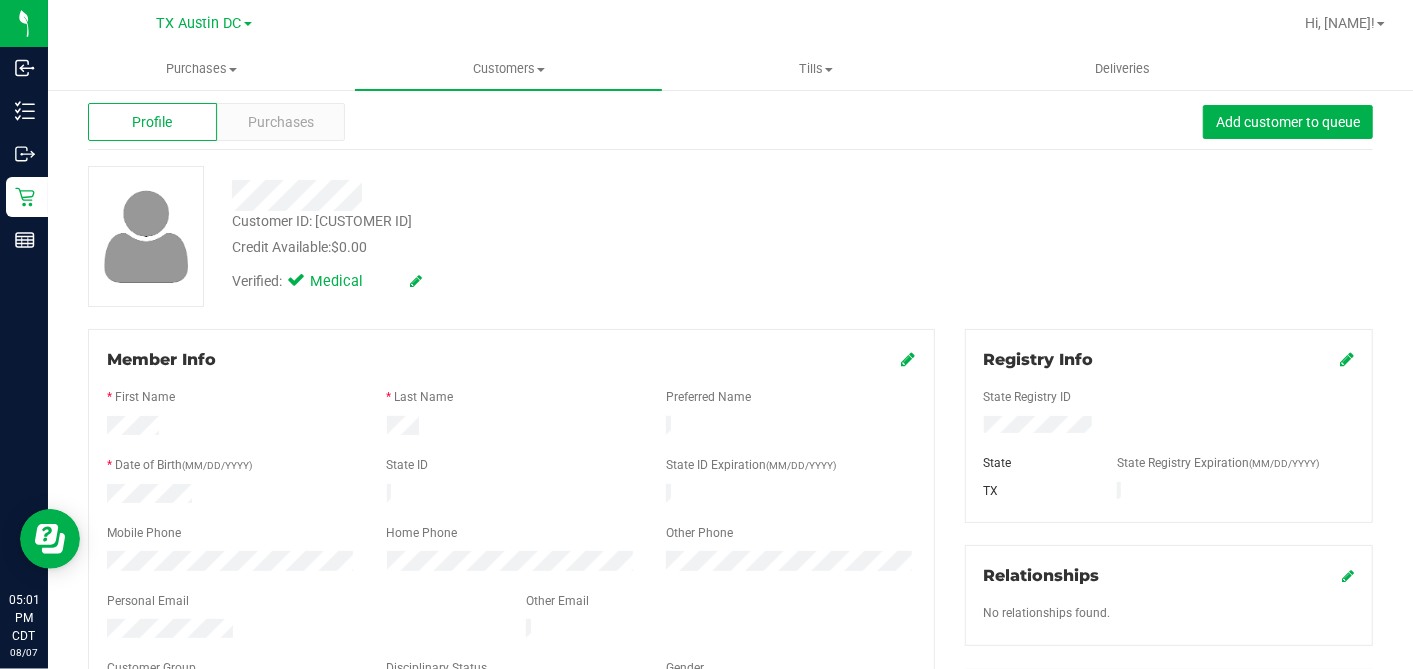 scroll, scrollTop: 0, scrollLeft: 0, axis: both 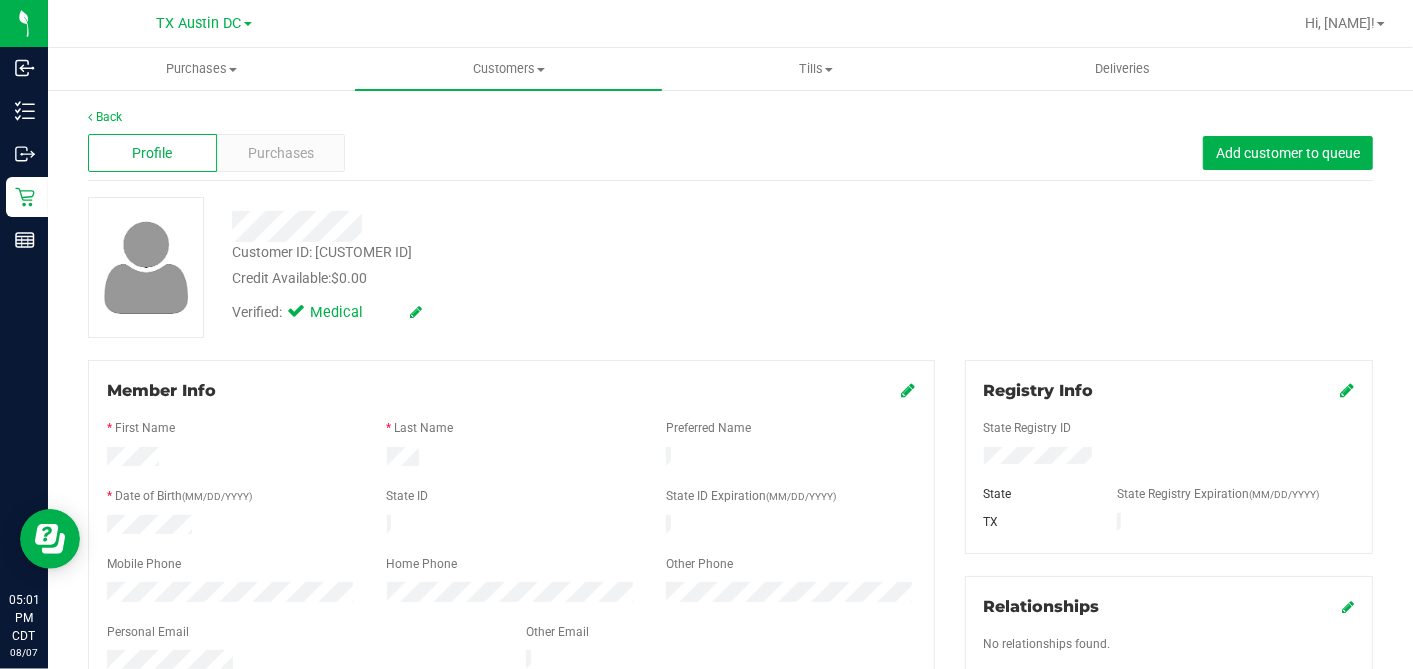 click on "Credit Available:
$0.00" at bounding box center (546, 278) 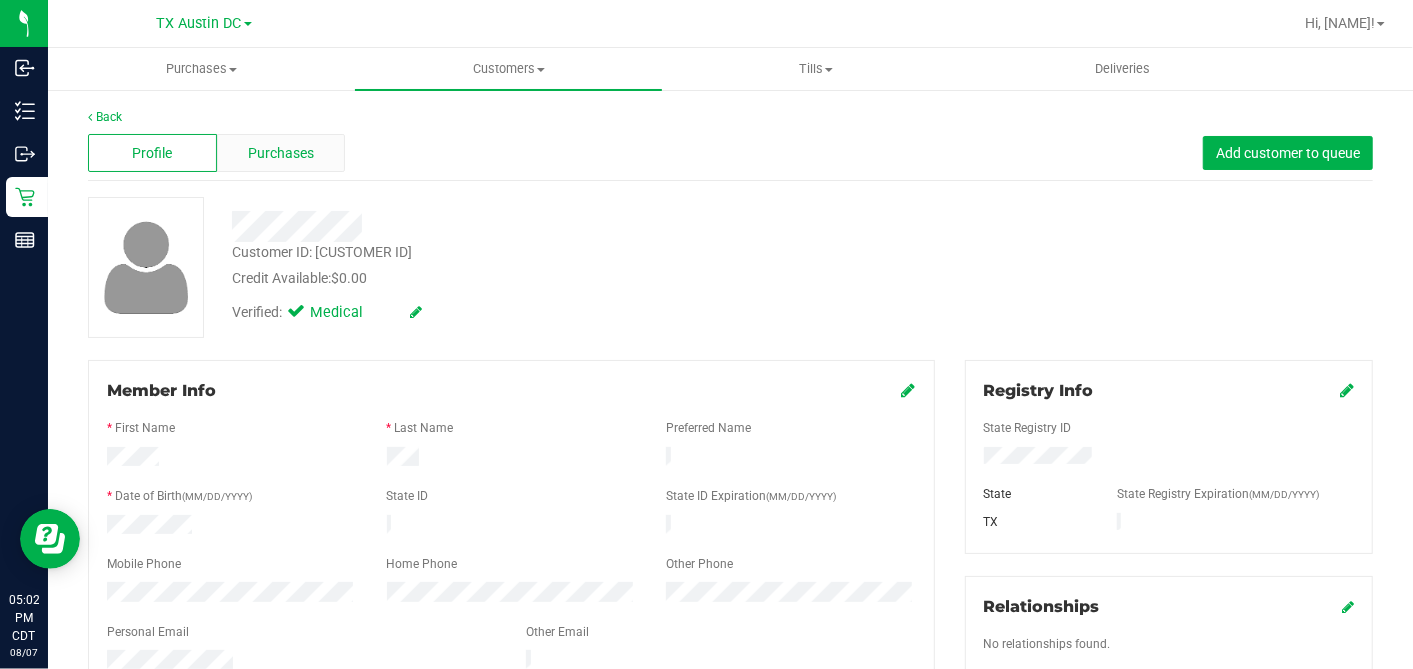 click on "Purchases" at bounding box center [281, 153] 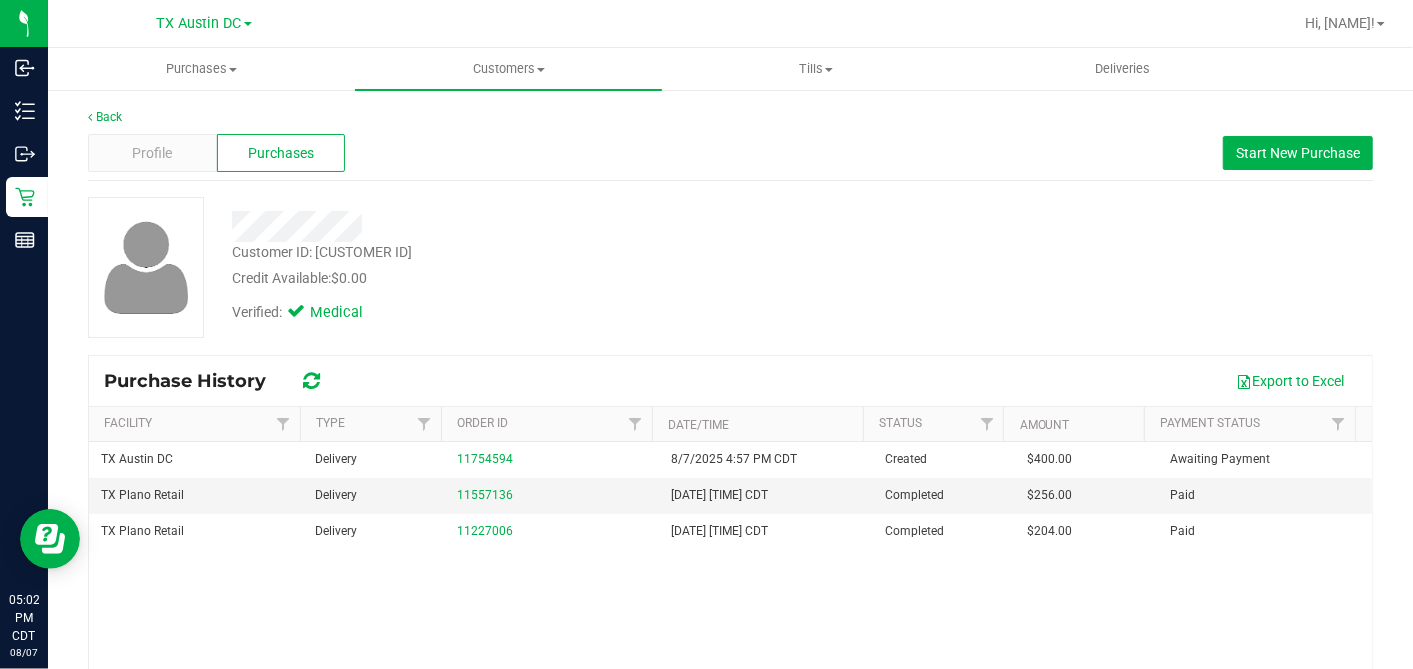 click on "TX Austin DC Delivery
11754594
8/7/2025 4:57 PM CDT Created
$400.00
Awaiting Payment TX Plano Retail Delivery
11557136
7/2/2025 2:34 PM CDT Completed
$256.00
Paid TX Plano Retail Delivery
11227006
5/15/2025 4:48 PM CDT Completed
$204.00
Paid" at bounding box center [730, 642] 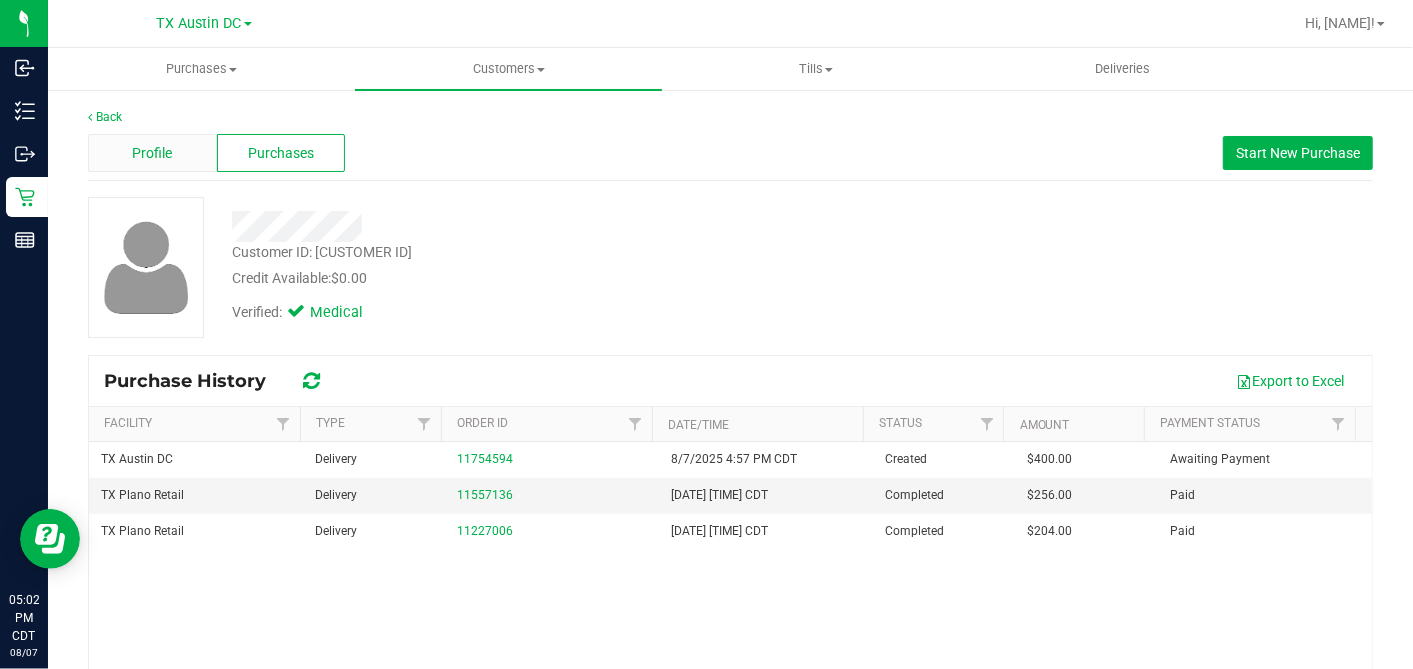 click on "Profile" at bounding box center (152, 153) 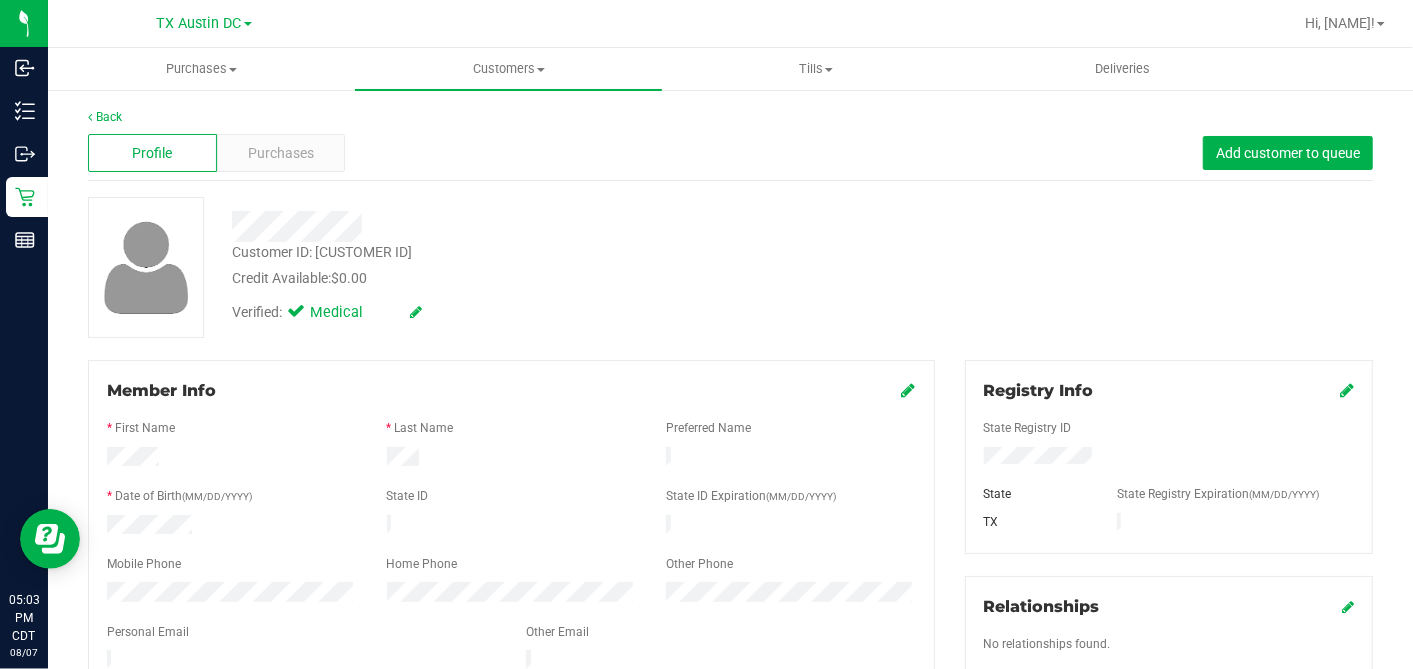 click on "Verified:
Medical" at bounding box center [546, 311] 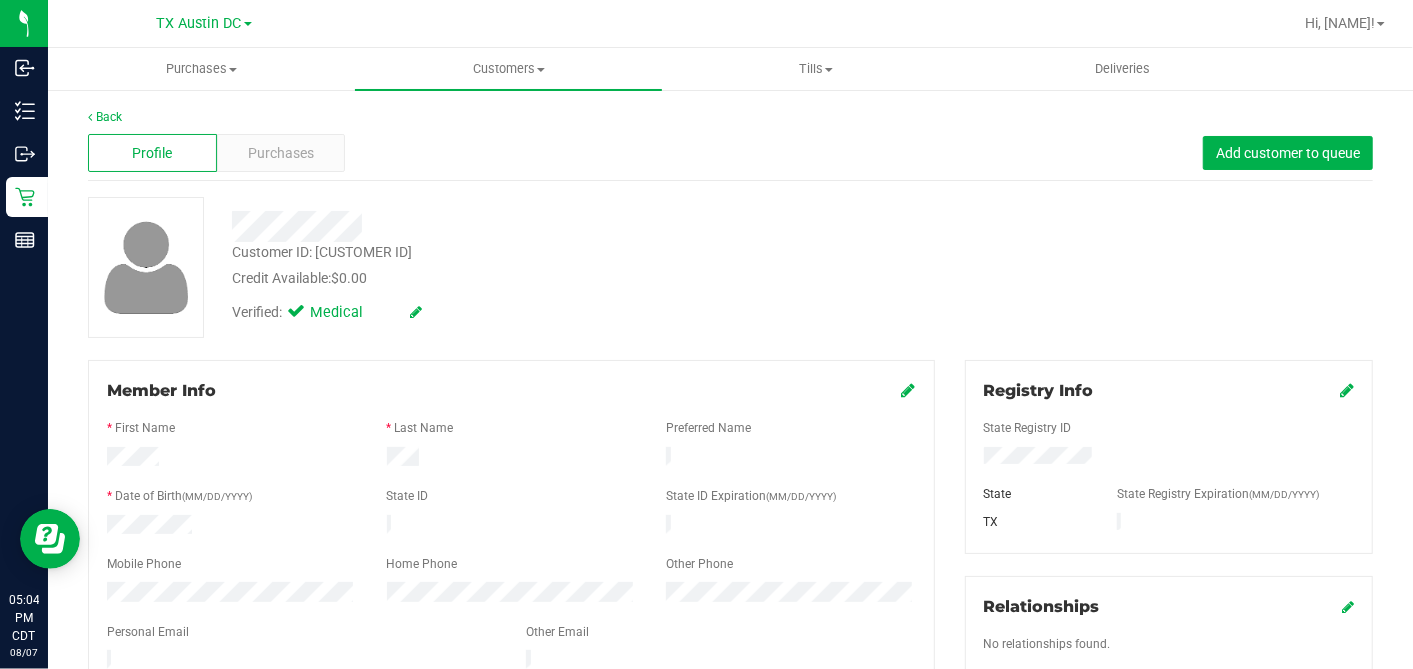 click on "Customer ID: 1598934
Credit Available:
$0.00" at bounding box center [546, 265] 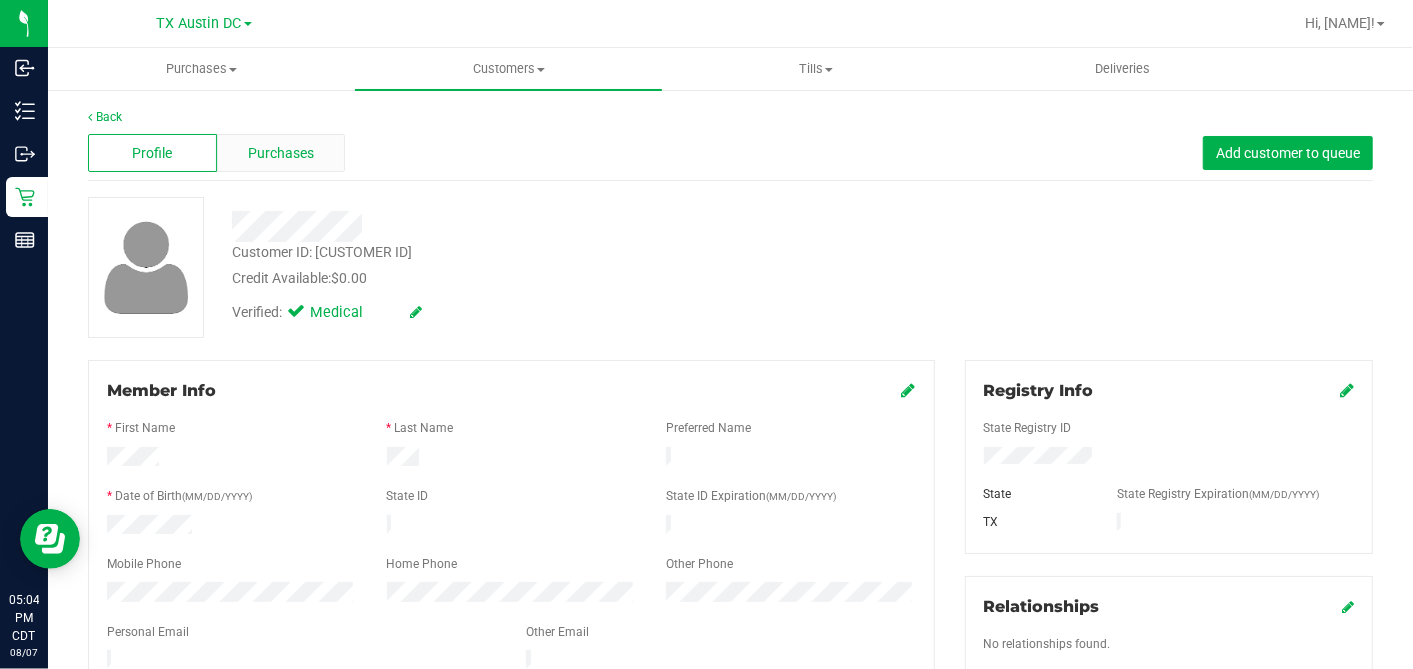 click on "Purchases" at bounding box center [281, 153] 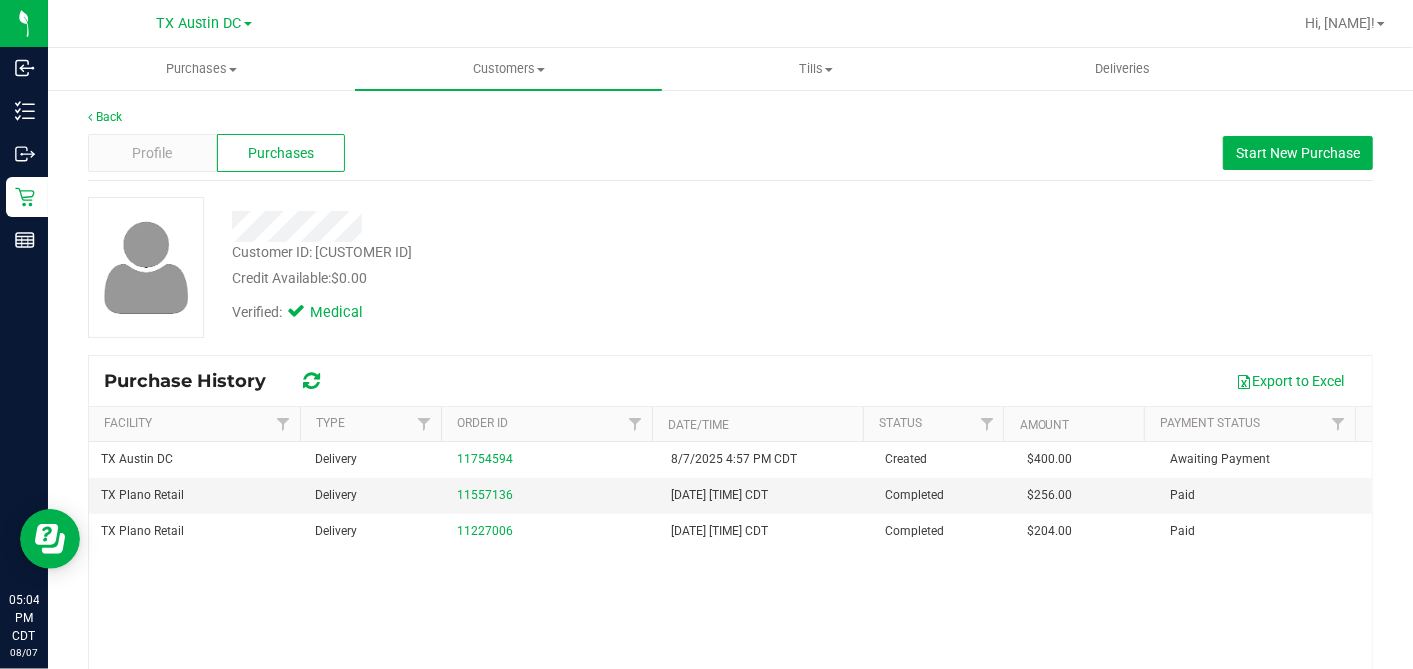 drag, startPoint x: 680, startPoint y: 322, endPoint x: 554, endPoint y: 321, distance: 126.00397 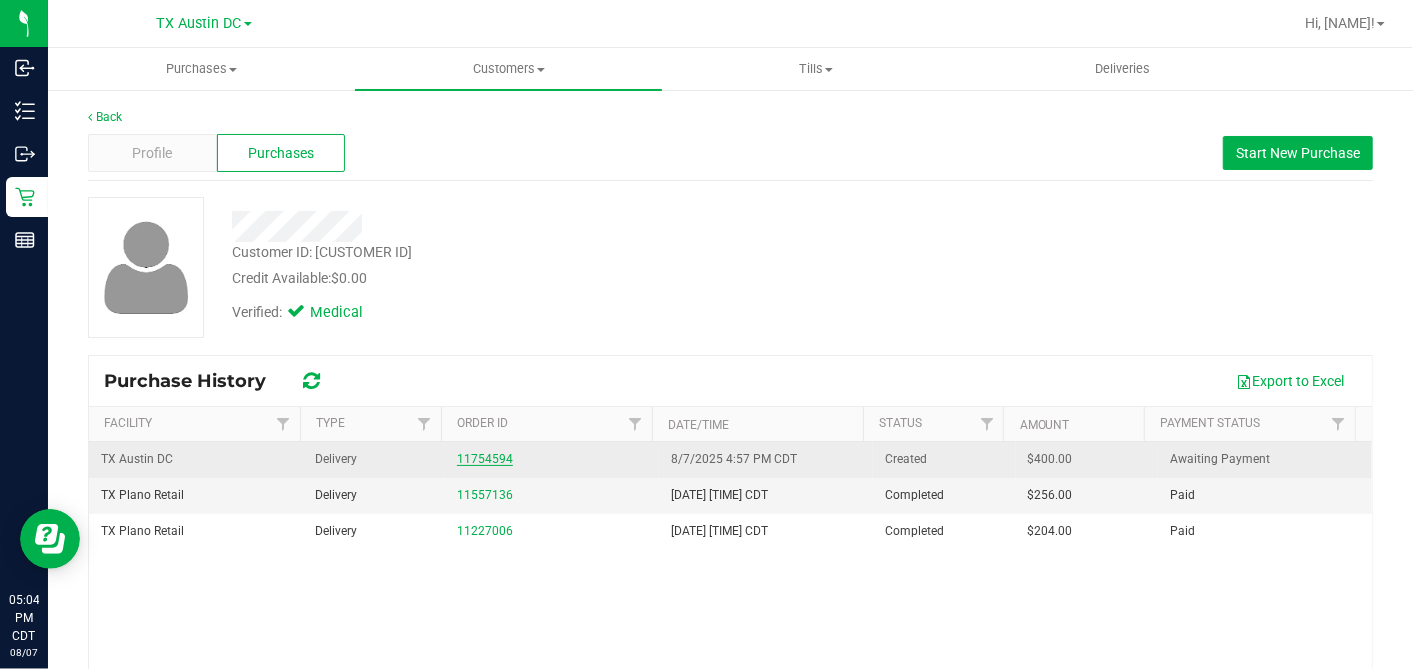 click on "11754594" at bounding box center (485, 459) 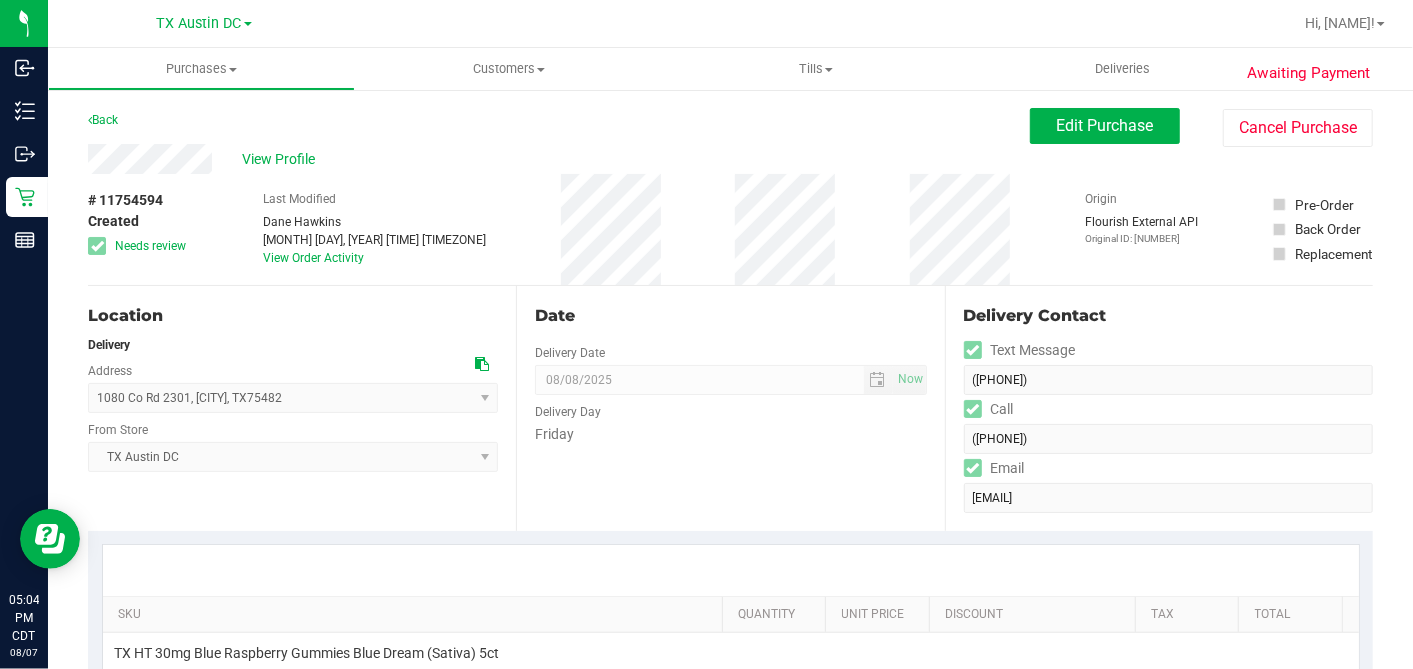 click on "Date" at bounding box center (730, 316) 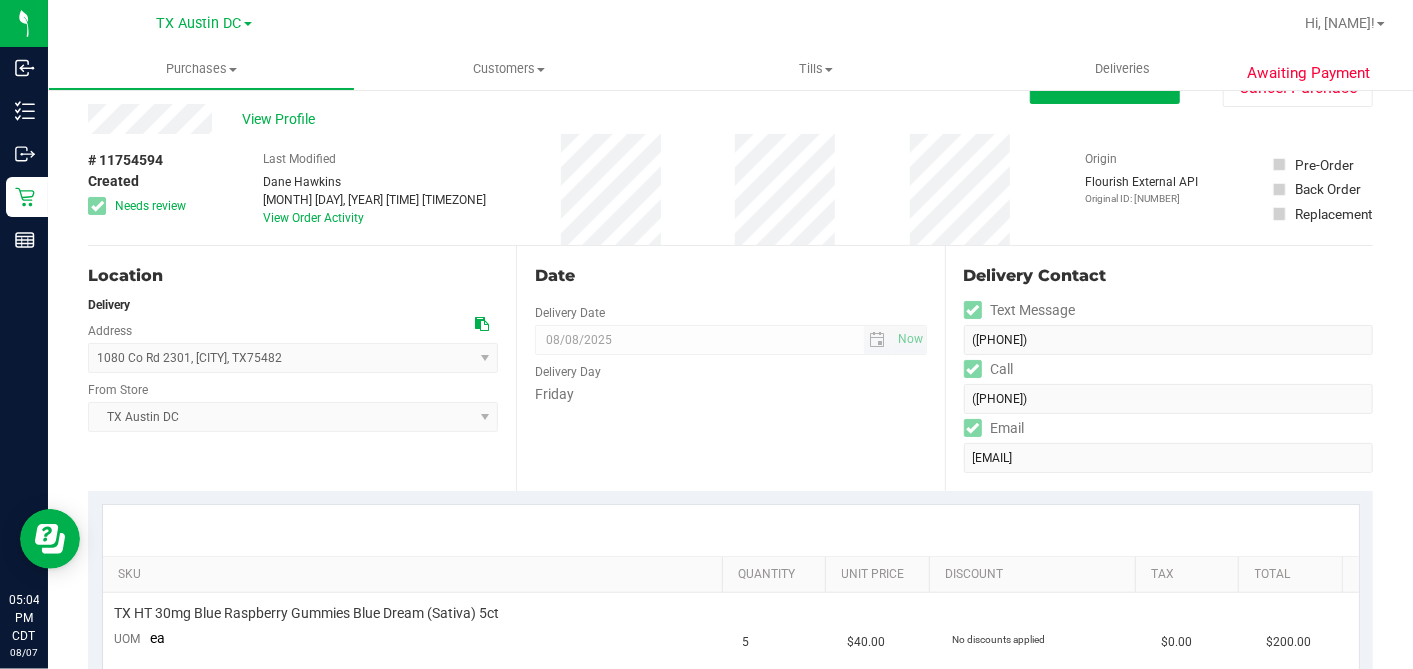 scroll, scrollTop: 0, scrollLeft: 0, axis: both 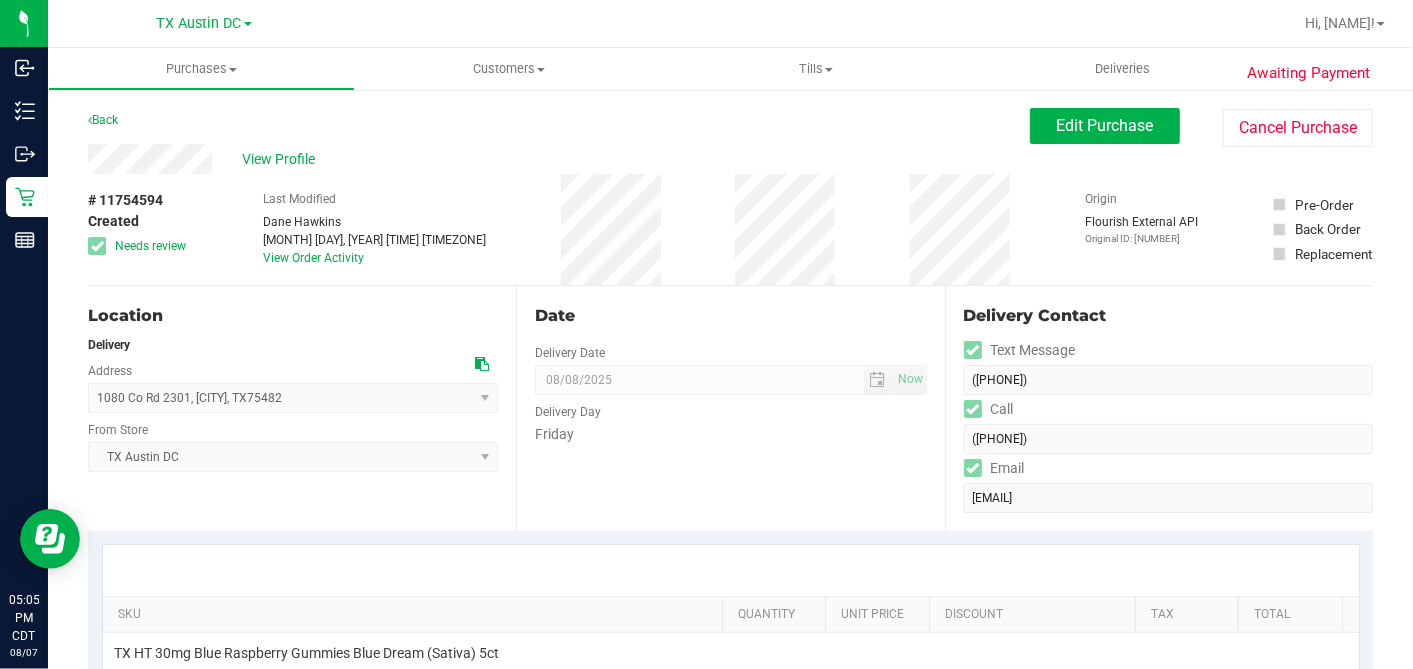 click on "Date" at bounding box center (730, 316) 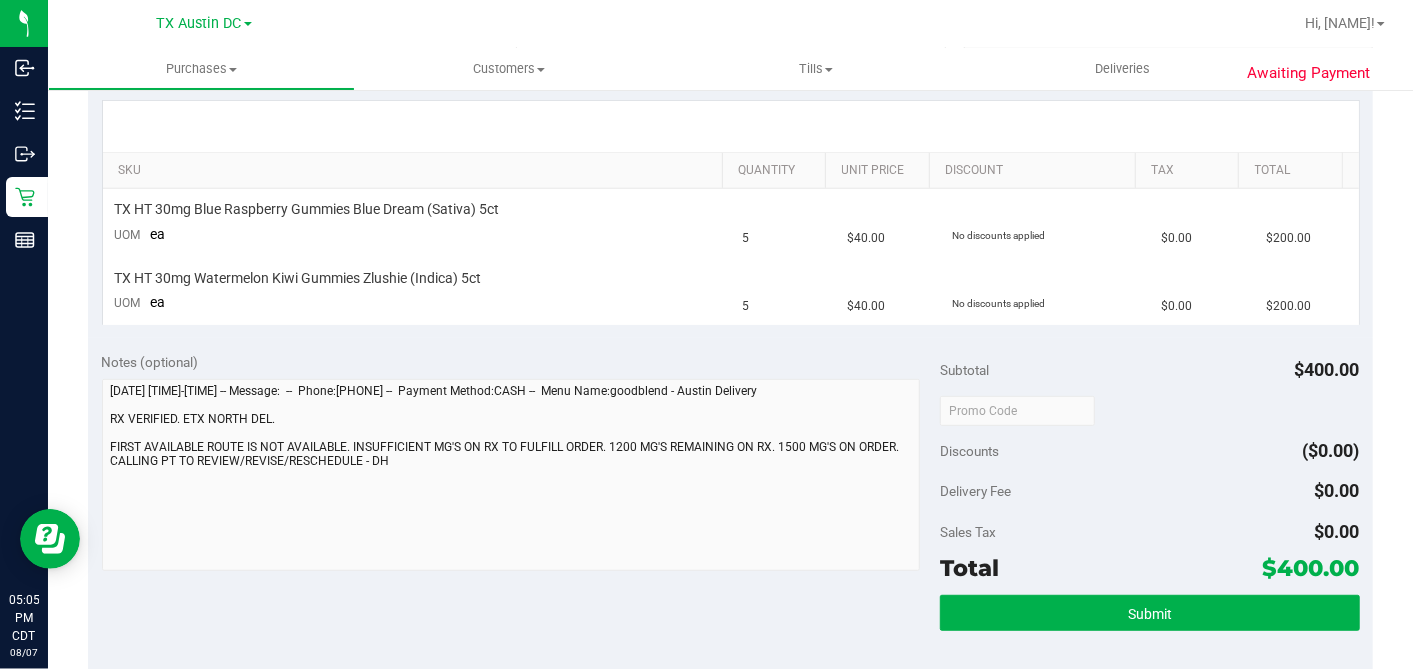 scroll, scrollTop: 0, scrollLeft: 0, axis: both 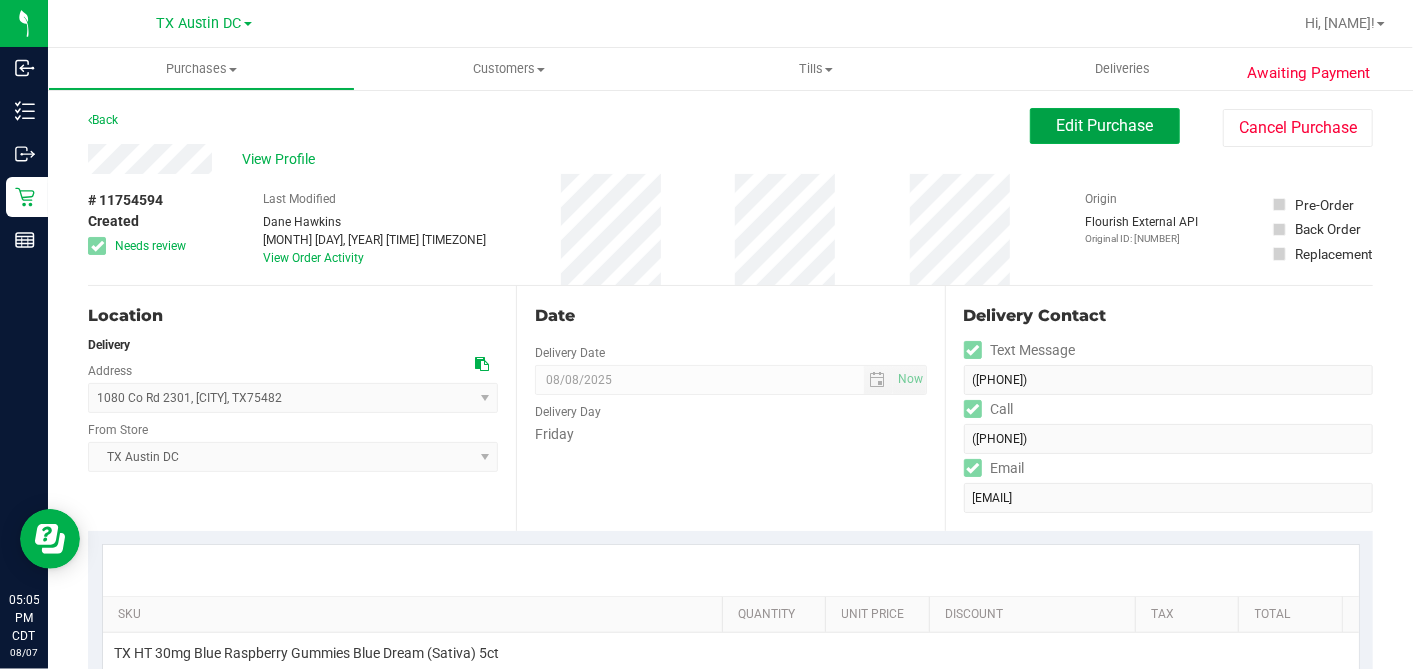 drag, startPoint x: 1053, startPoint y: 125, endPoint x: 1019, endPoint y: 150, distance: 42.201897 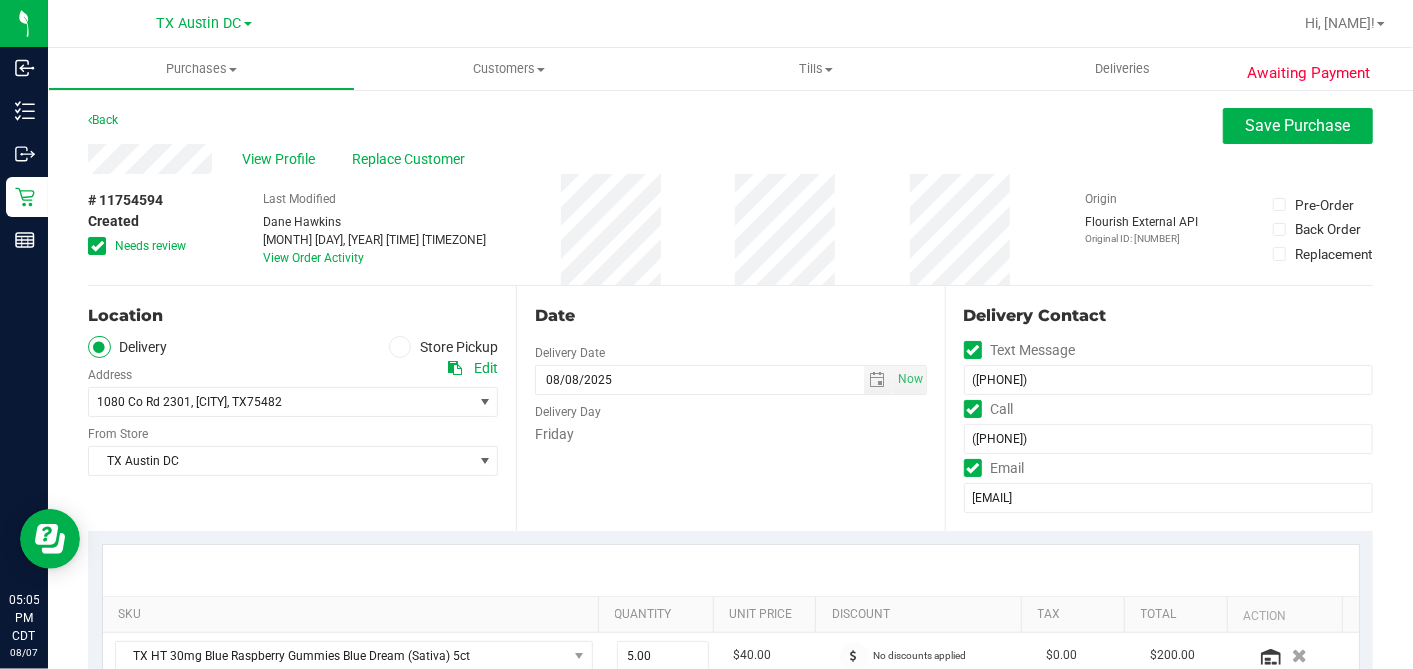 click at bounding box center [97, 246] 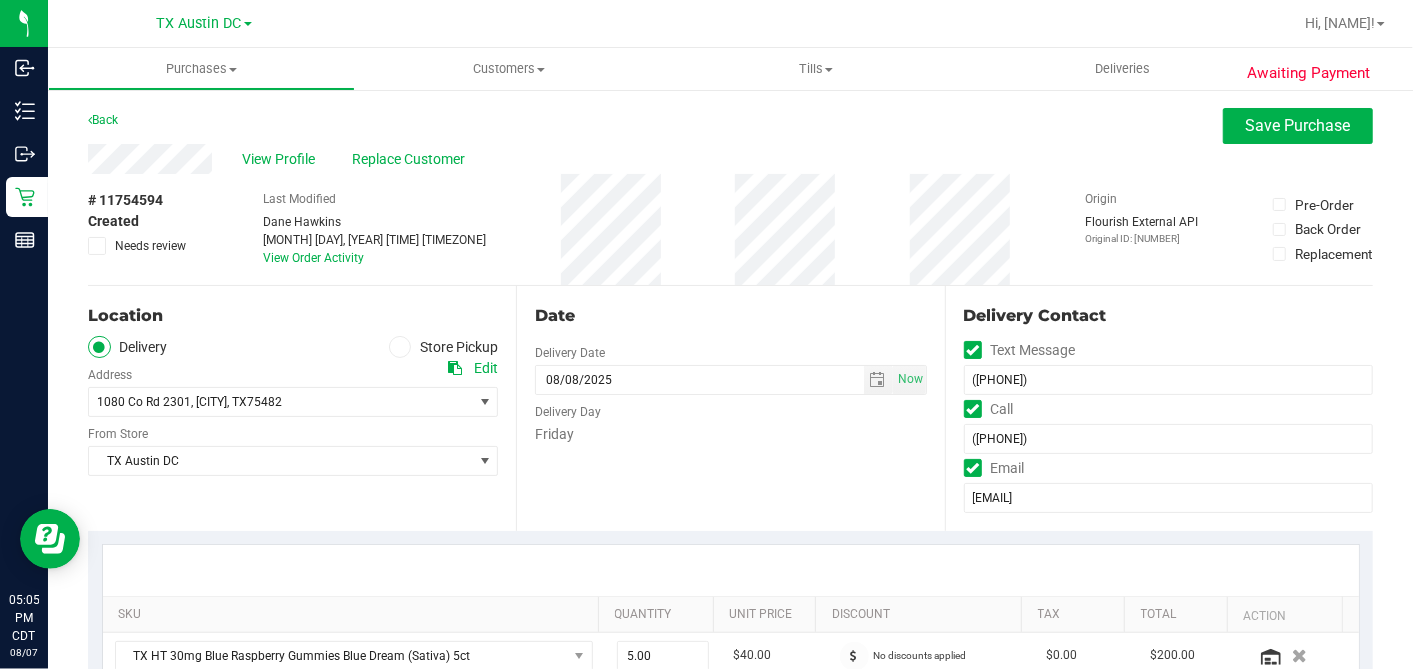 click on "Date
Delivery Date
08/08/2025
Now
08/08/2025 07:00 AM
Now
Delivery Day
Friday" at bounding box center (730, 408) 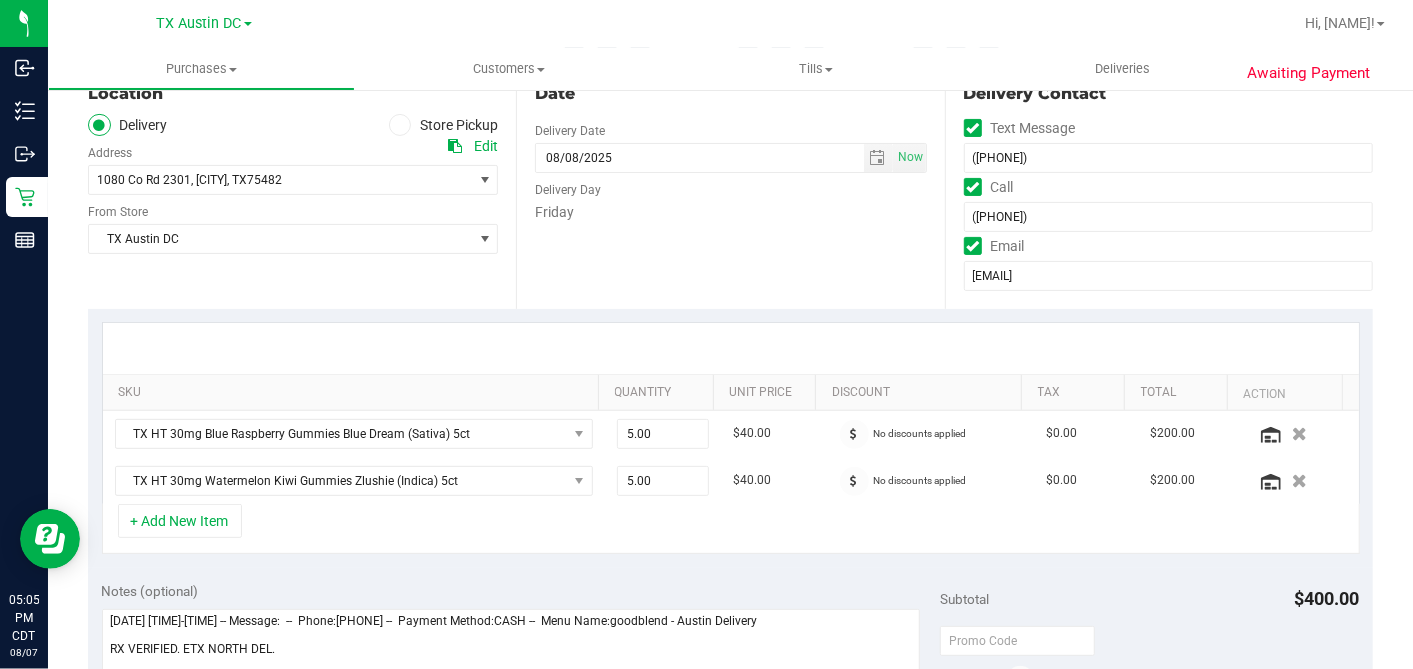 scroll, scrollTop: 333, scrollLeft: 0, axis: vertical 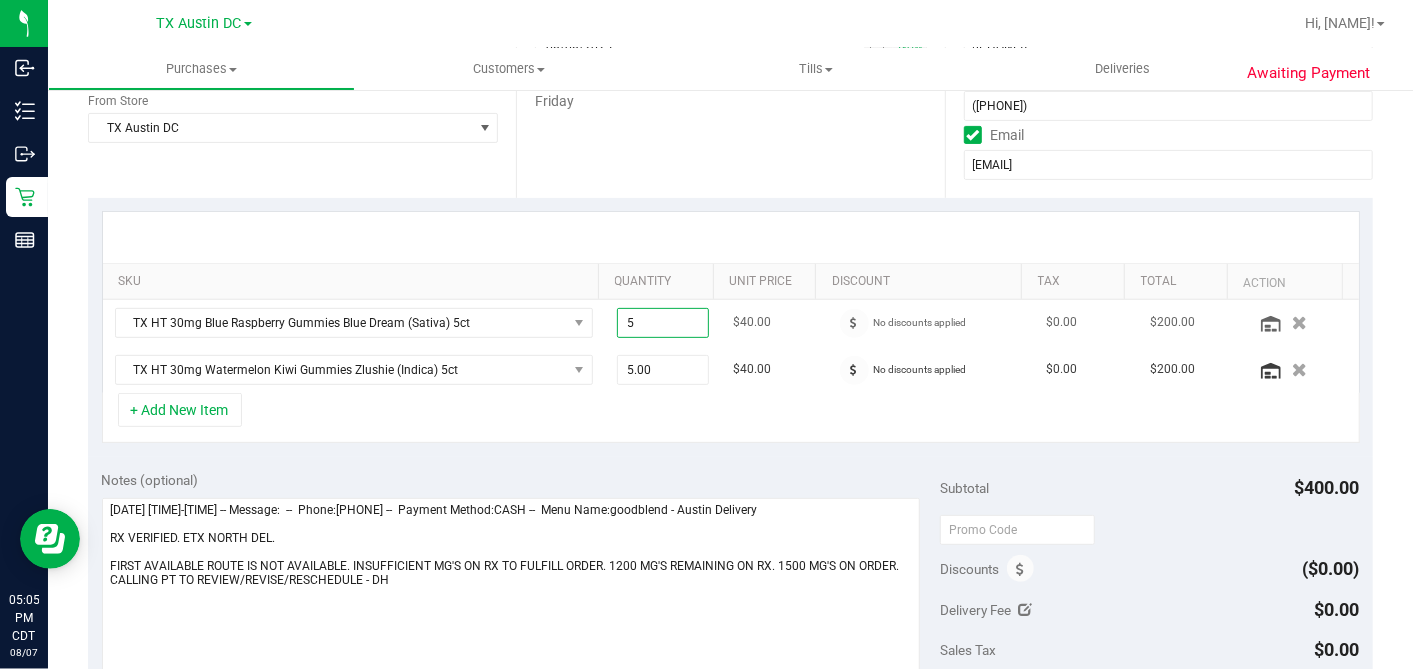 click on "5.00 5" at bounding box center [663, 323] 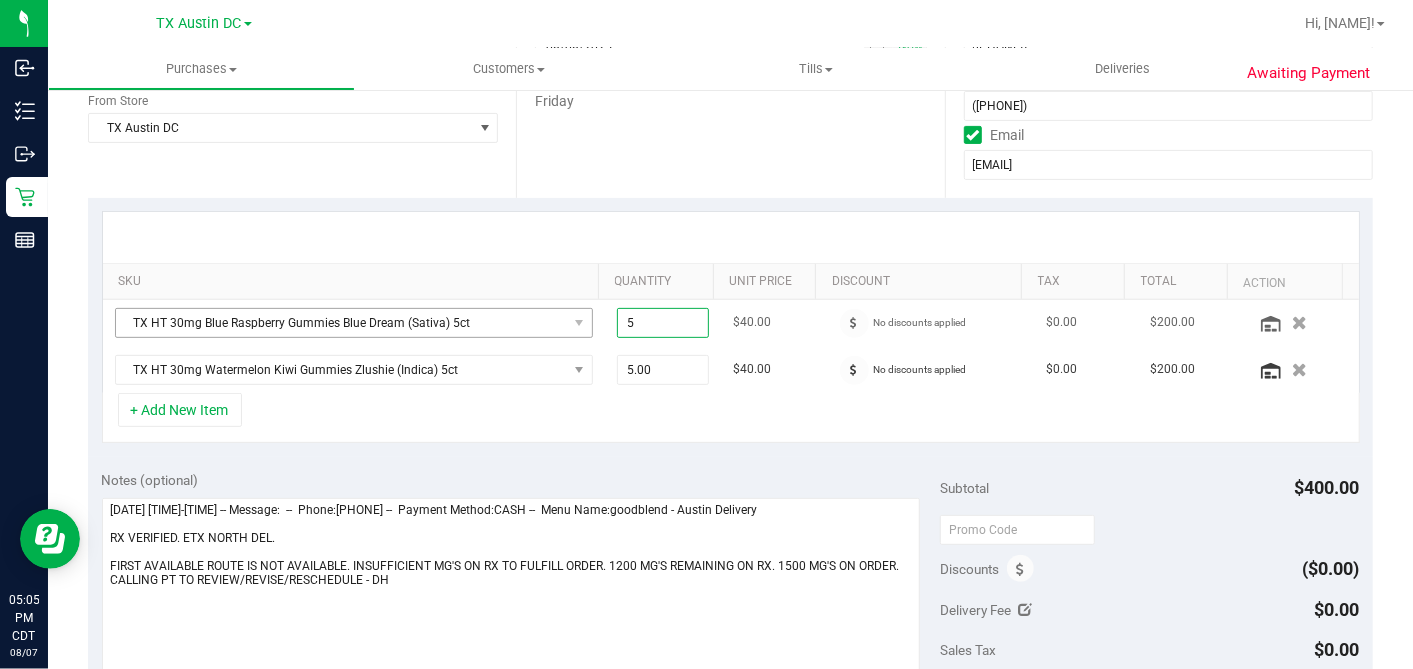 drag, startPoint x: 629, startPoint y: 325, endPoint x: 472, endPoint y: 325, distance: 157 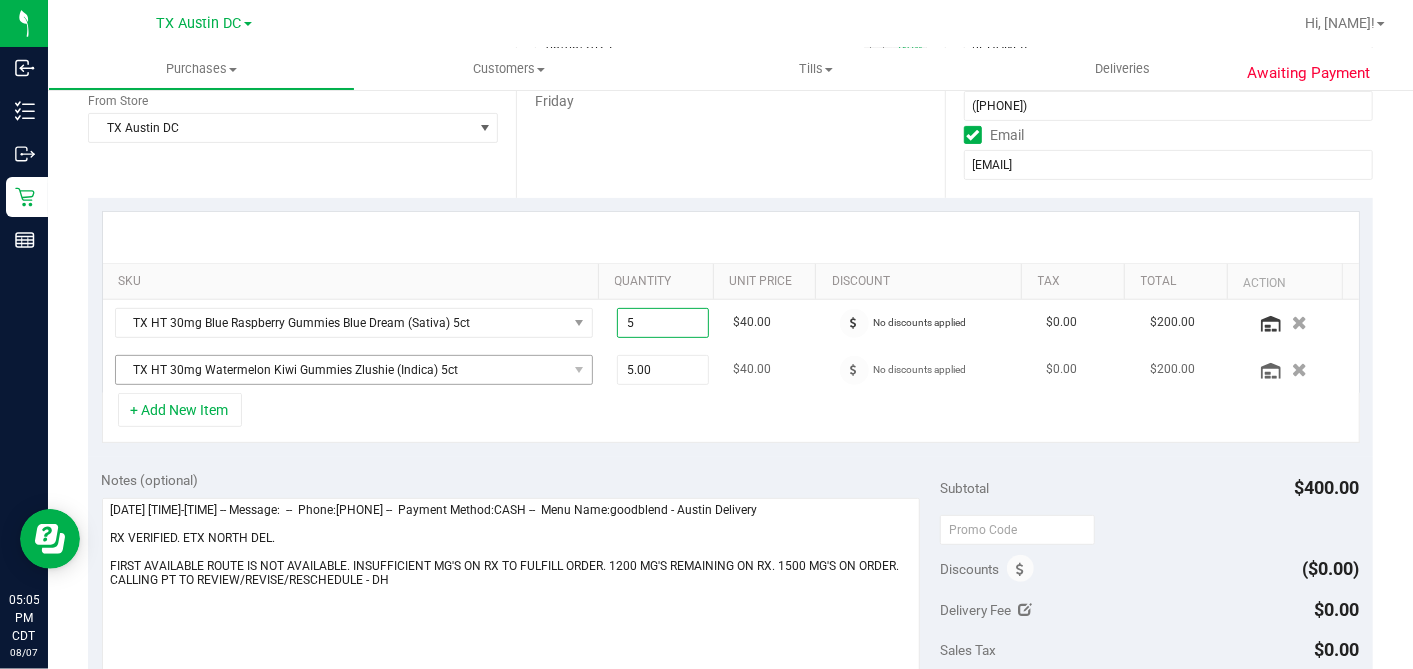 type on "4" 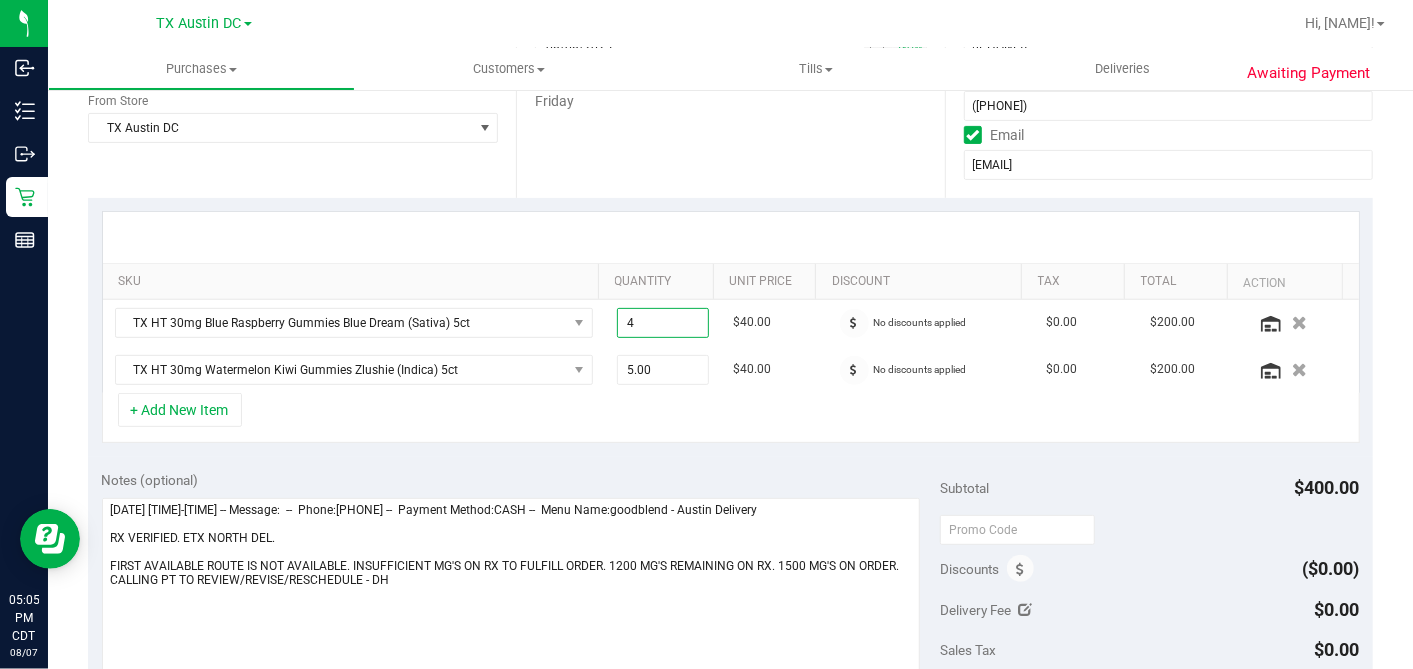 type on "4.00" 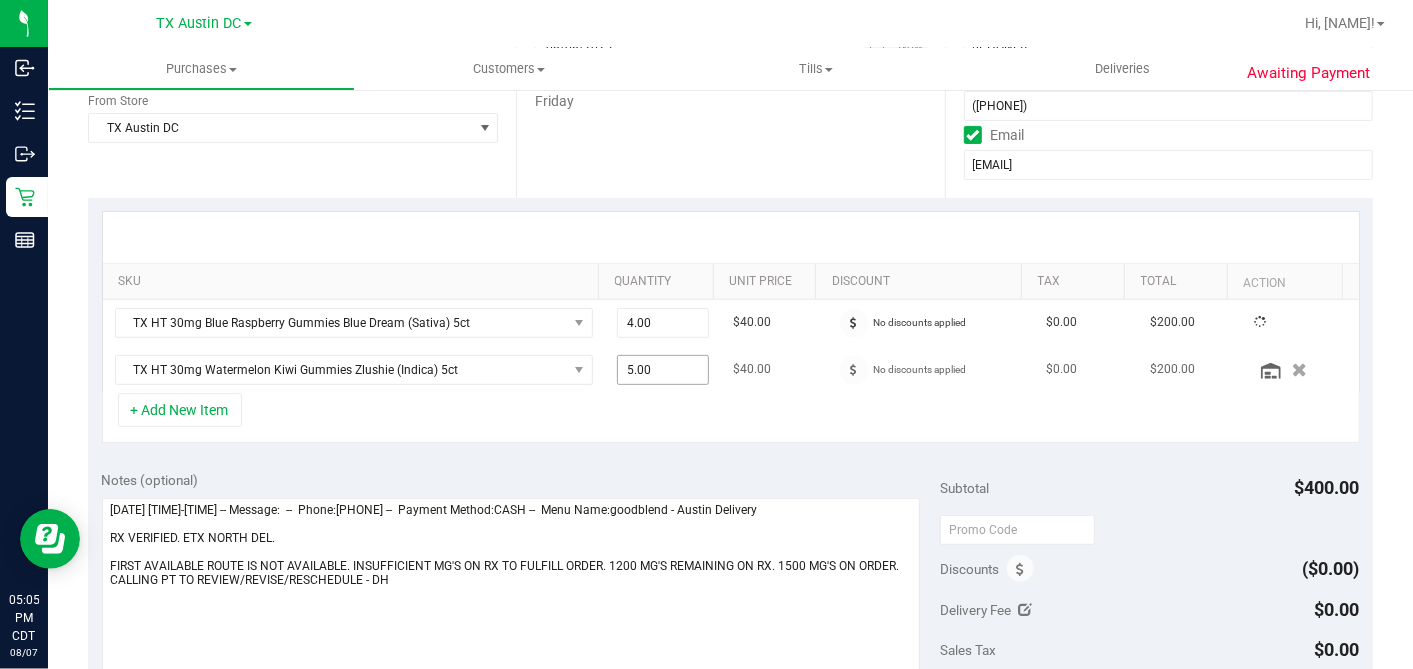 click on "5.00 5" at bounding box center [663, 370] 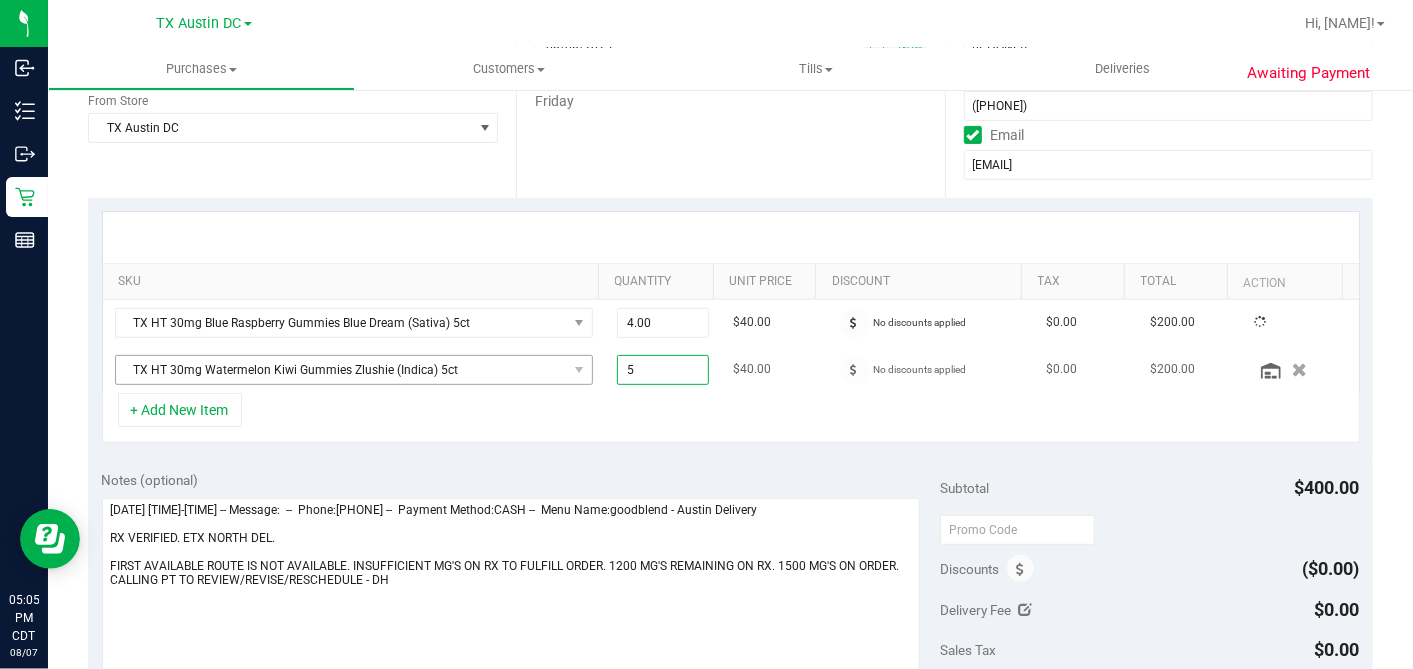 drag, startPoint x: 637, startPoint y: 371, endPoint x: 541, endPoint y: 368, distance: 96.04687 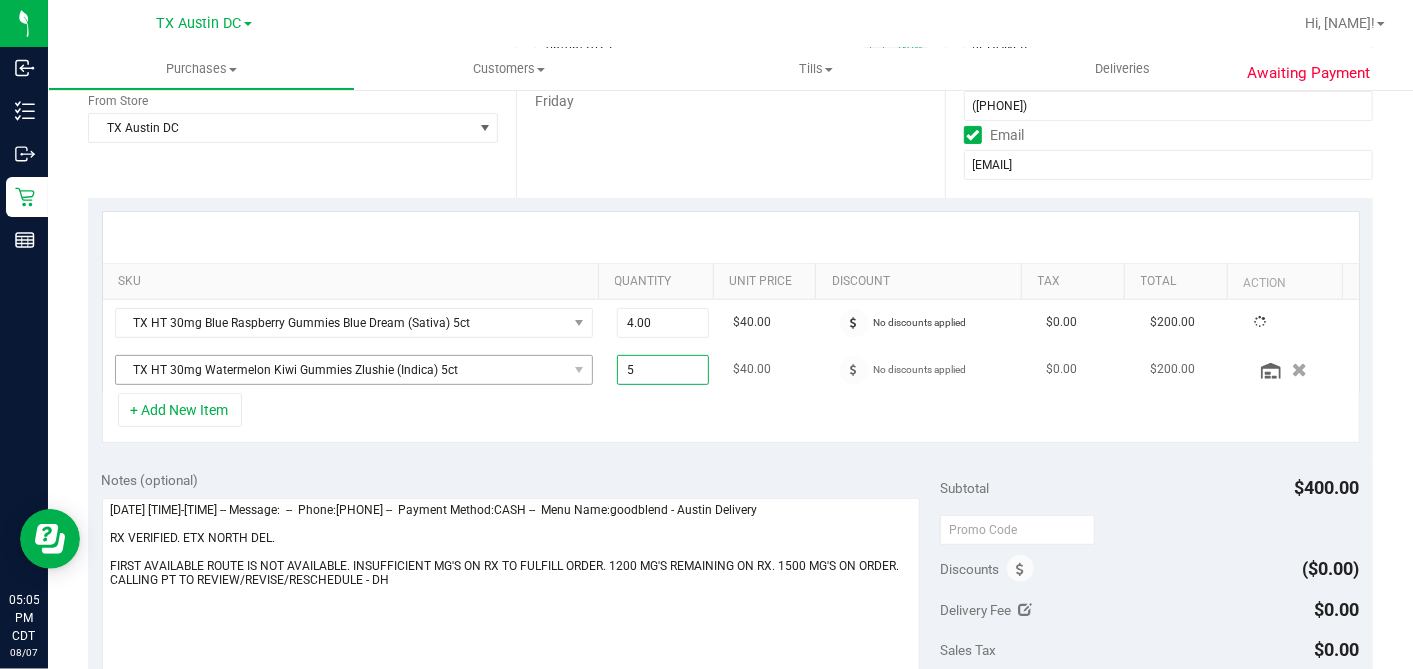click on "TX HT 30mg Watermelon Kiwi Gummies Zlushie (Indica) 5ct
5.00 5
$40.00
No discounts applied
$0.00
$200.00" at bounding box center (731, 370) 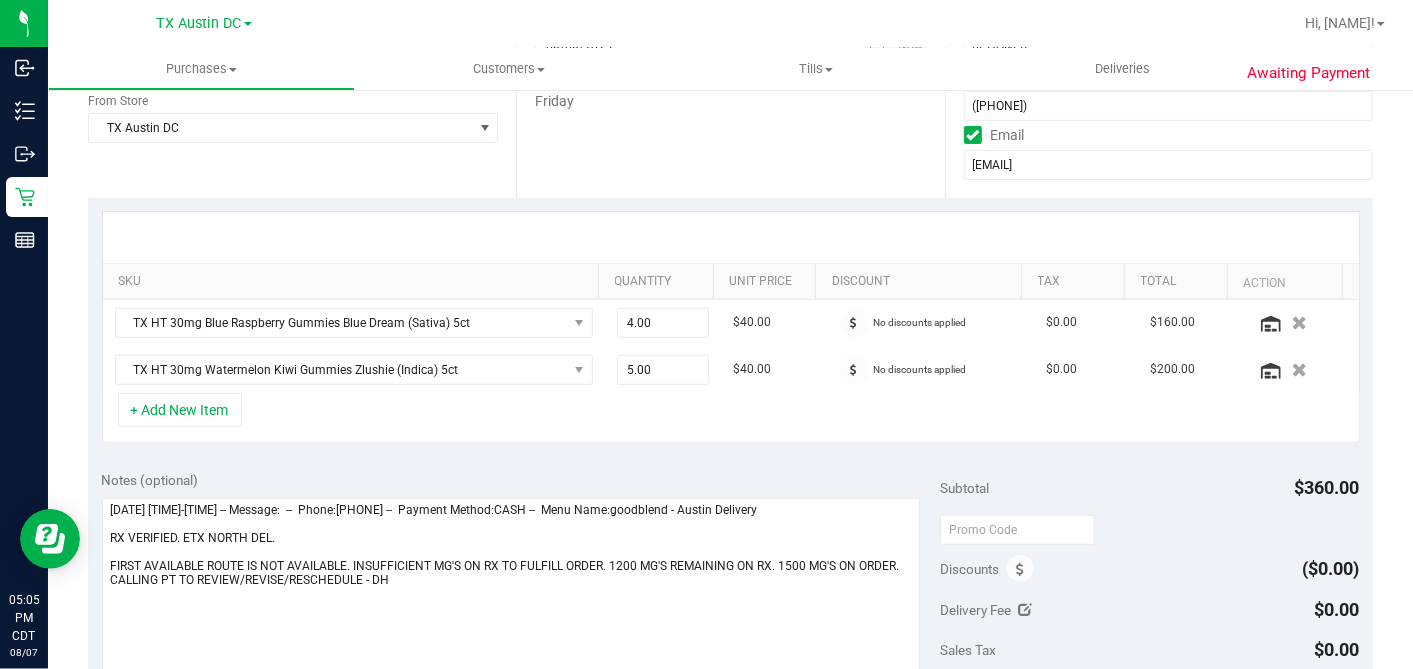 click on "+ Add New Item" at bounding box center [731, 418] 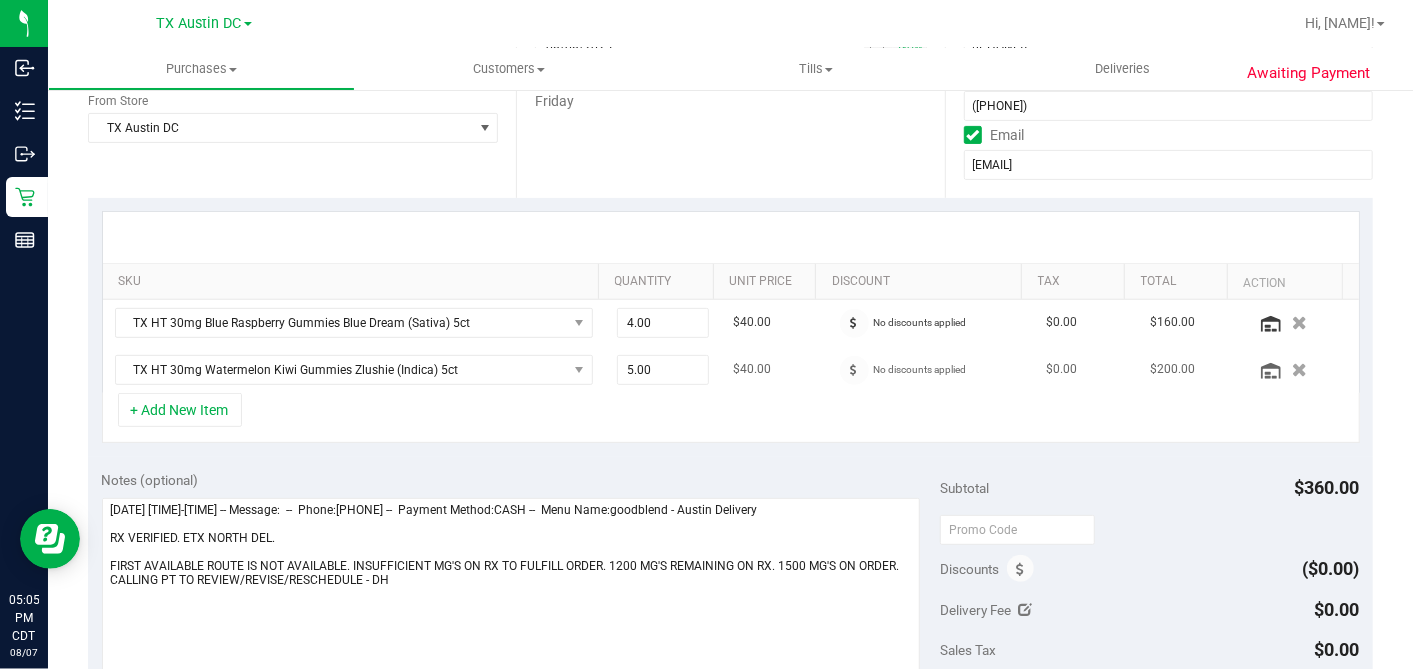 click on "5.00 5" at bounding box center (663, 370) 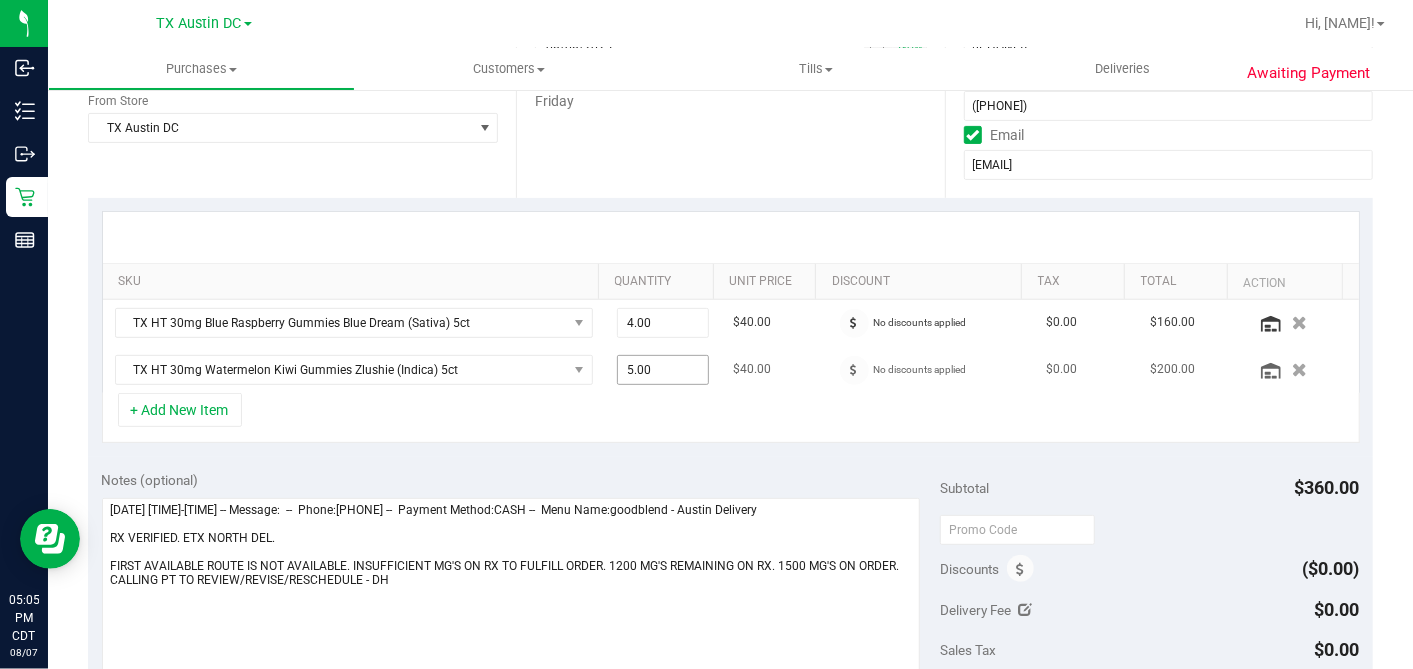 click on "5.00 5" at bounding box center (663, 370) 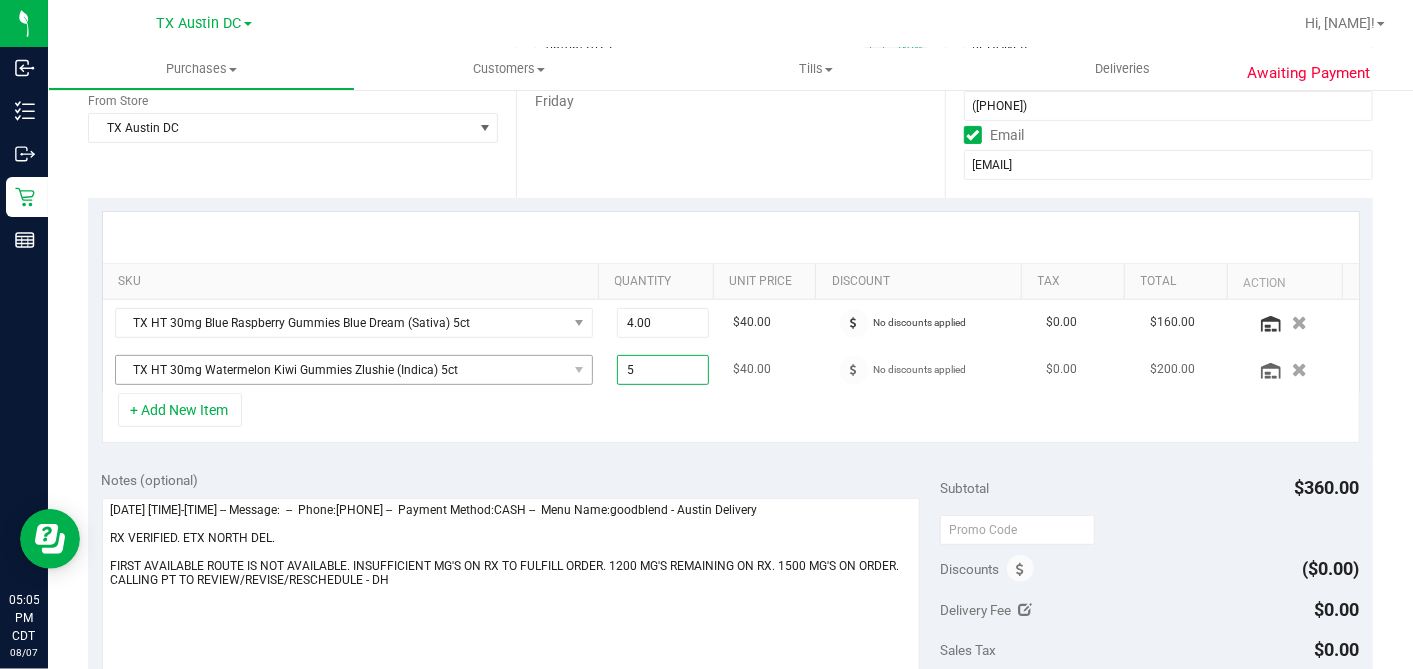 drag, startPoint x: 640, startPoint y: 362, endPoint x: 535, endPoint y: 363, distance: 105.00476 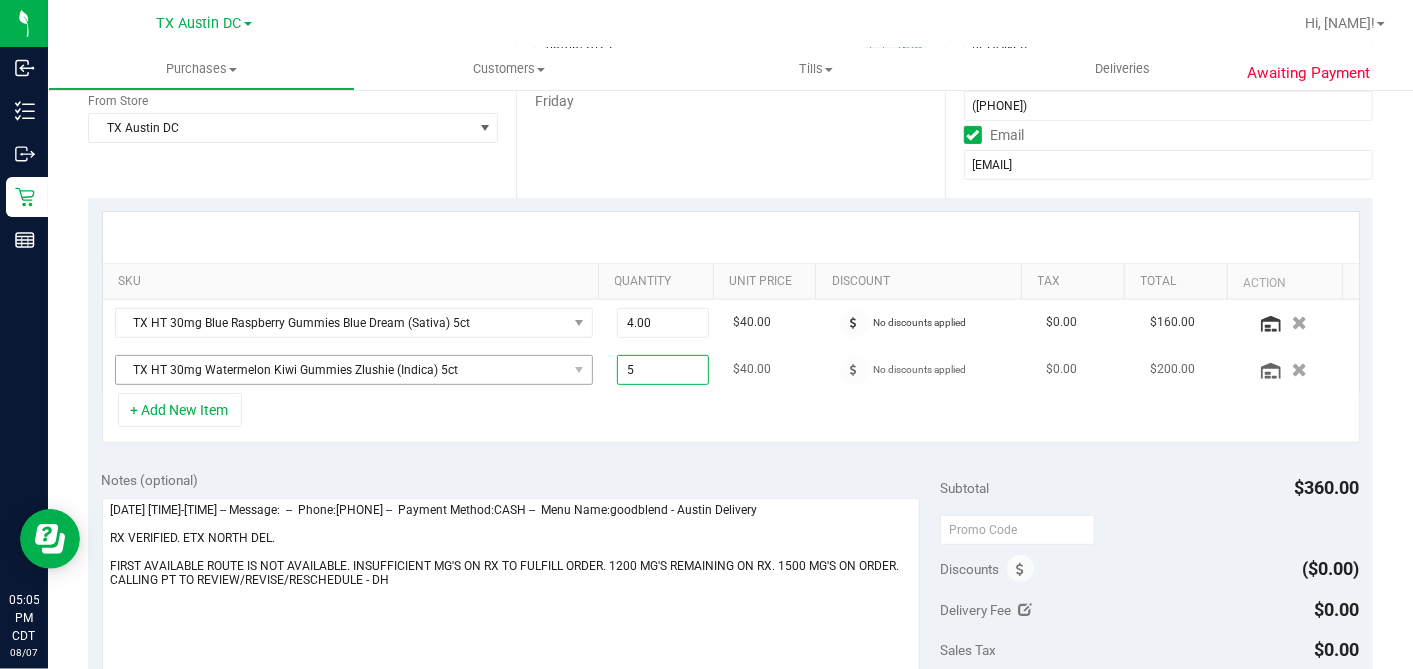 click on "TX HT 30mg Watermelon Kiwi Gummies Zlushie (Indica) 5ct
5.00 5
$40.00
No discounts applied
$0.00
$200.00" at bounding box center (731, 370) 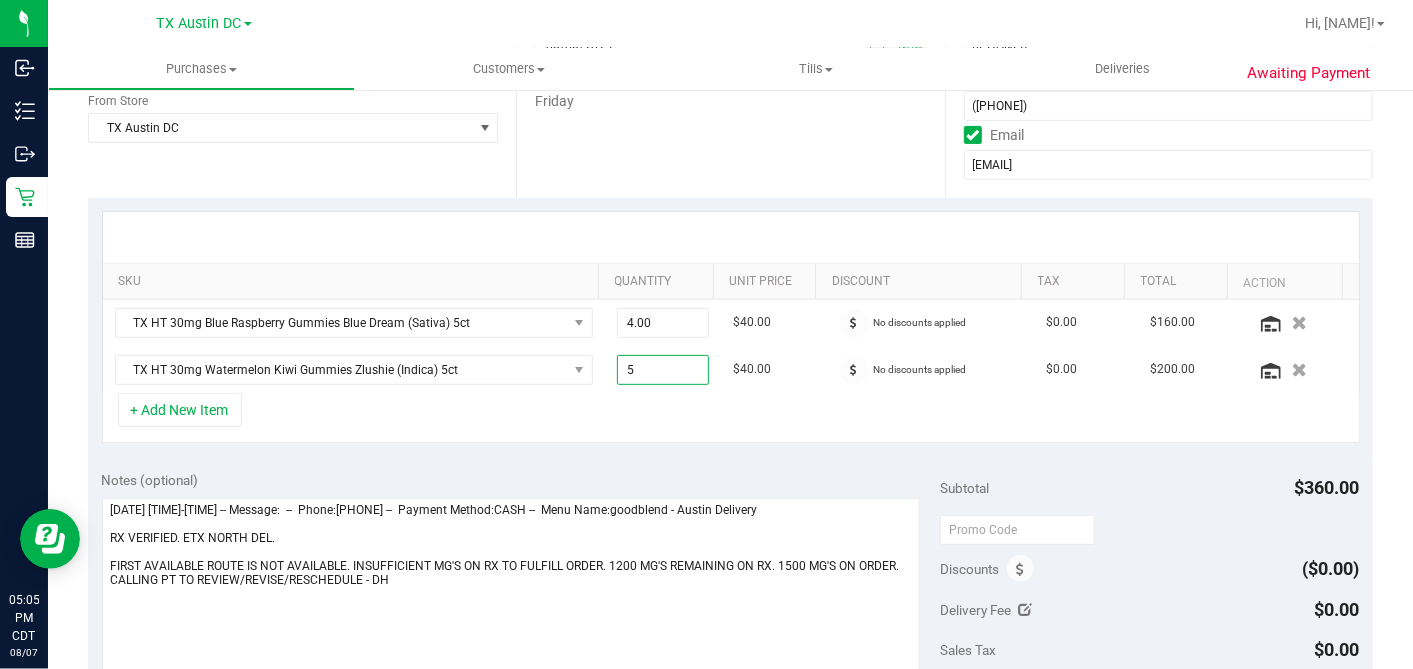 type on "4" 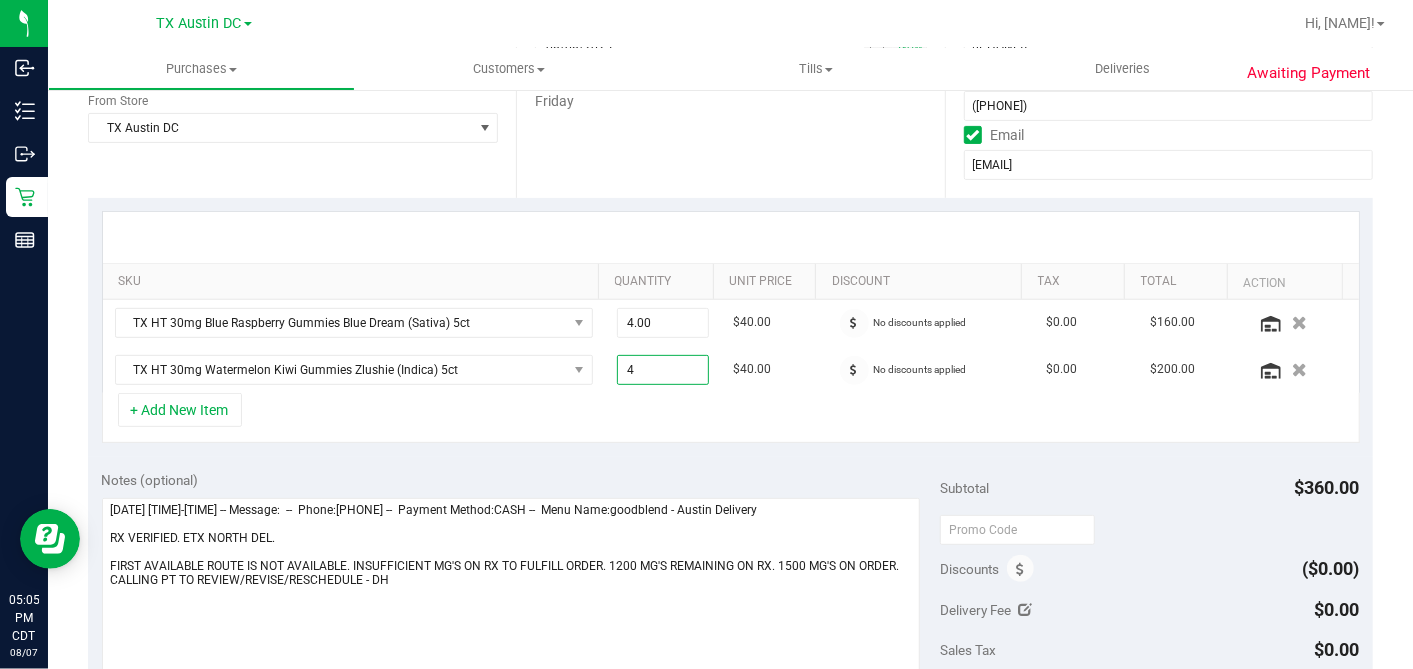 type on "4.00" 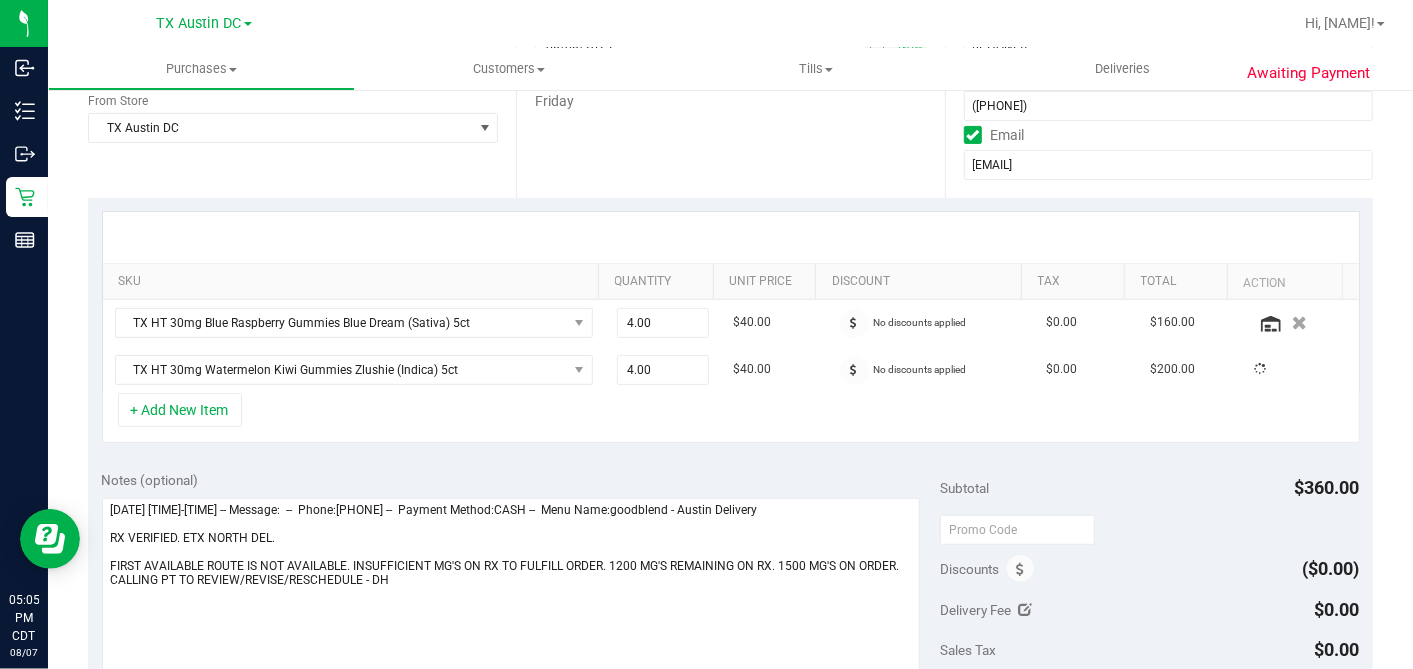 click on "+ Add New Item" at bounding box center (731, 418) 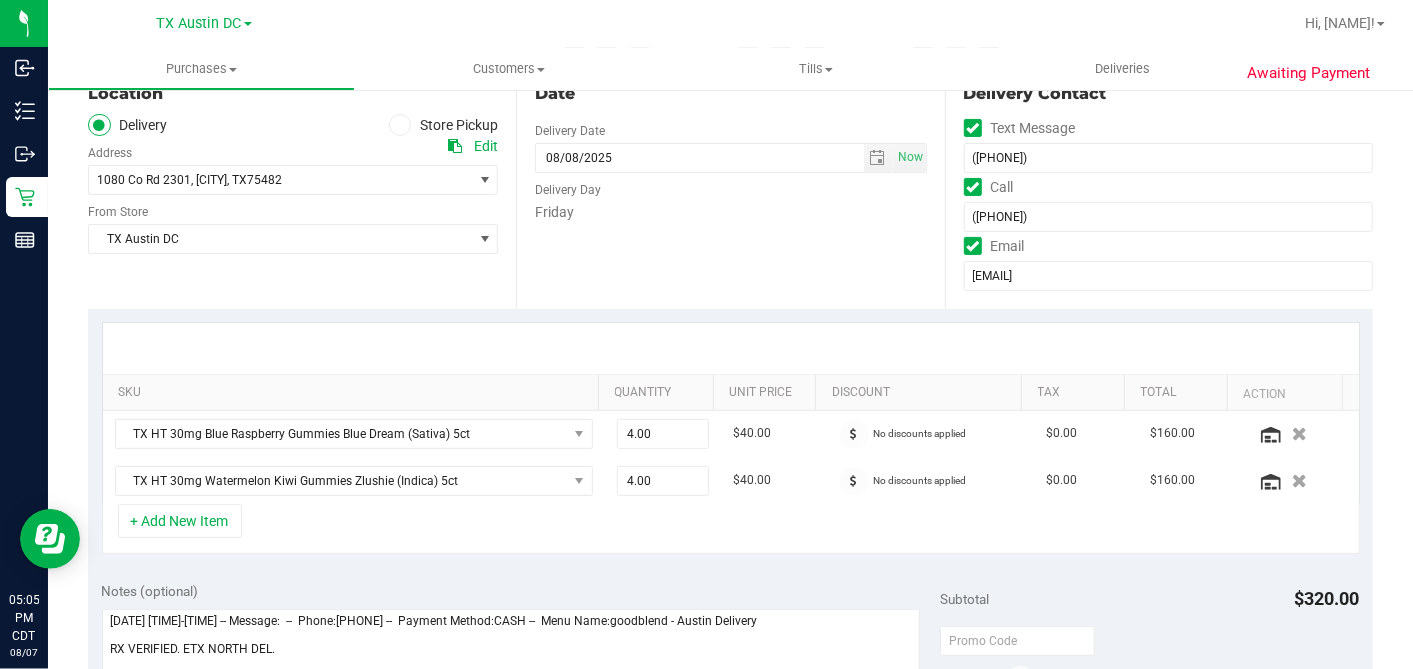 scroll, scrollTop: 111, scrollLeft: 0, axis: vertical 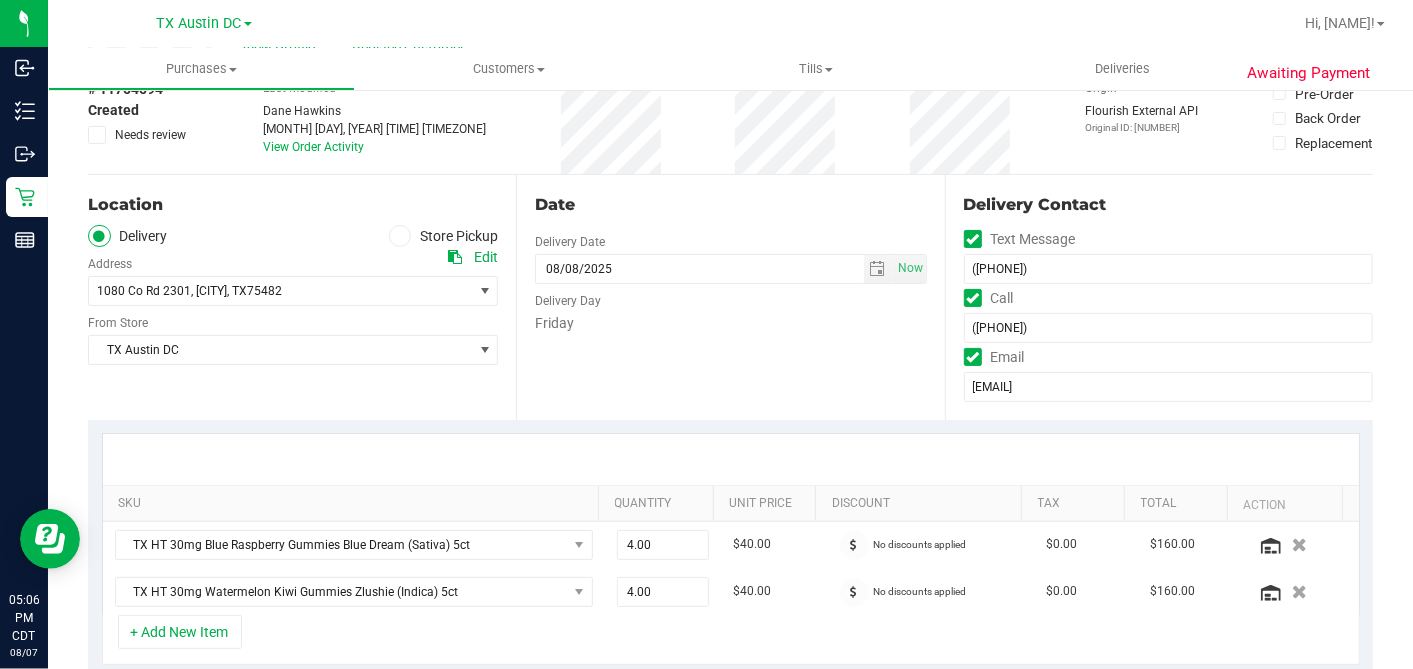 click on "Date
Delivery Date
08/08/2025
Now
08/08/2025 07:00 AM
Now
Delivery Day
Friday" at bounding box center (730, 297) 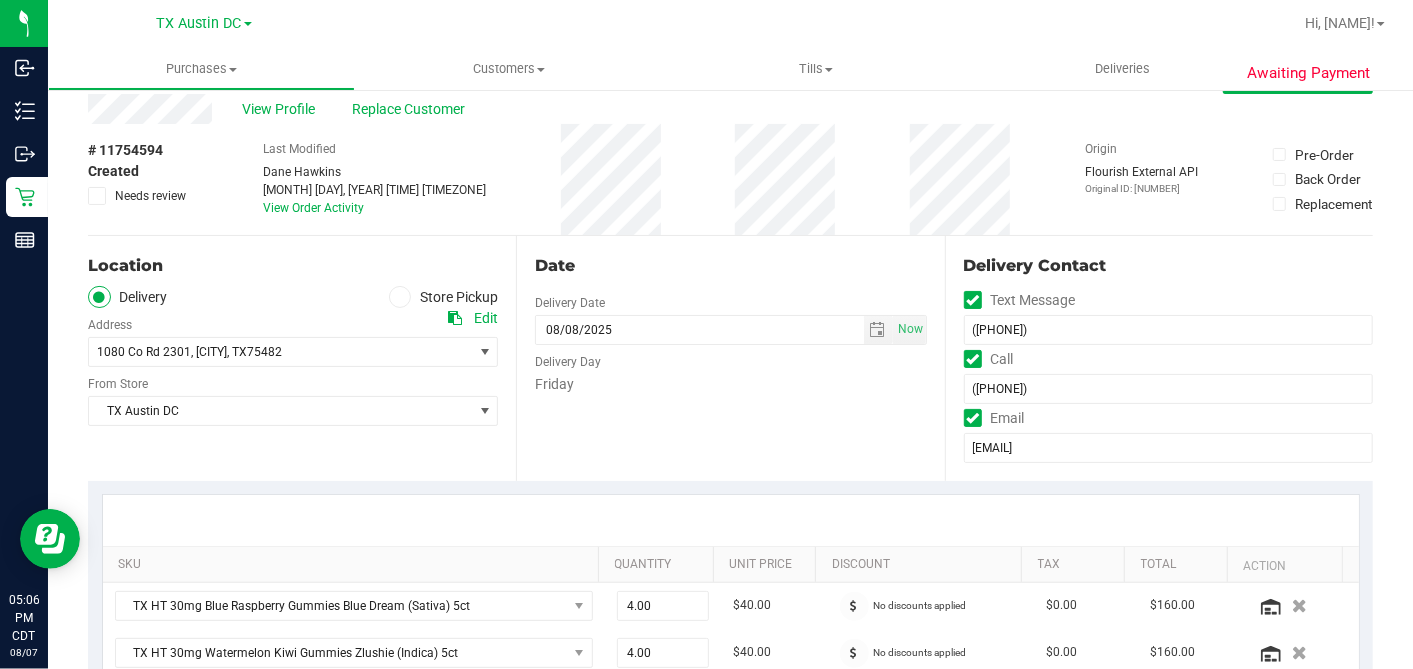 scroll, scrollTop: 0, scrollLeft: 0, axis: both 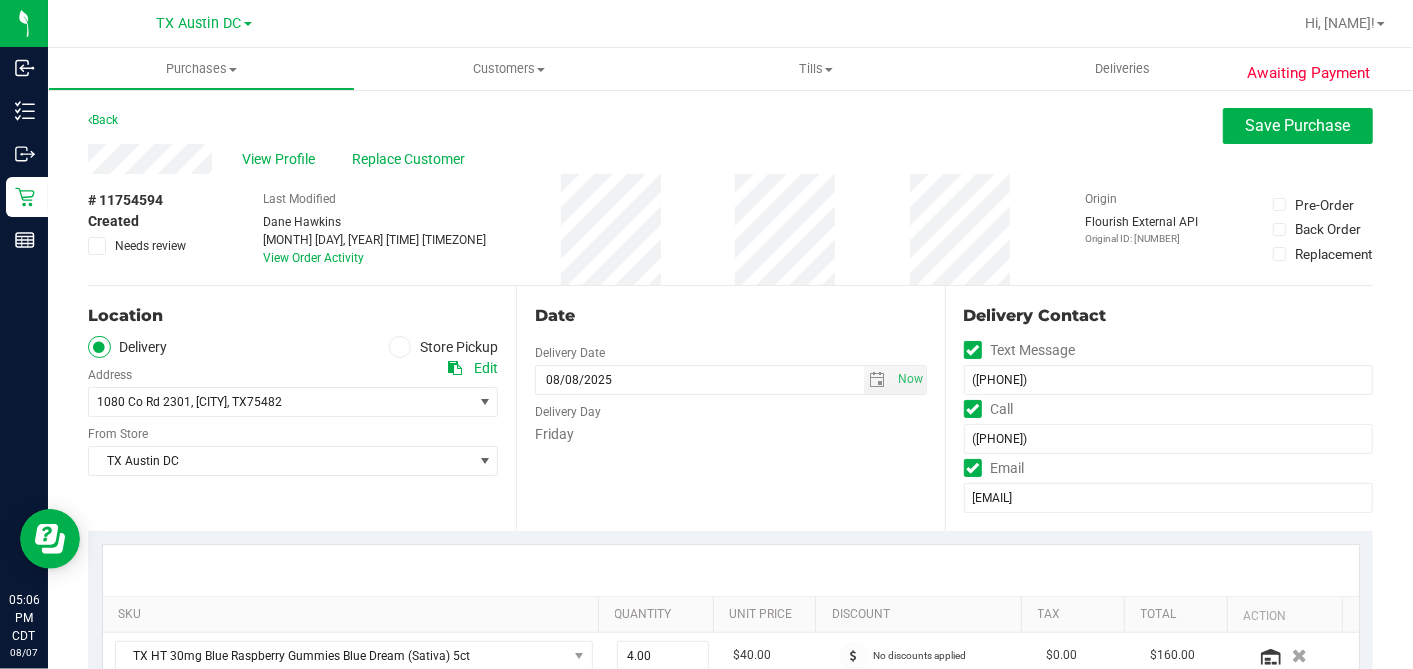 click on "Date" at bounding box center [730, 316] 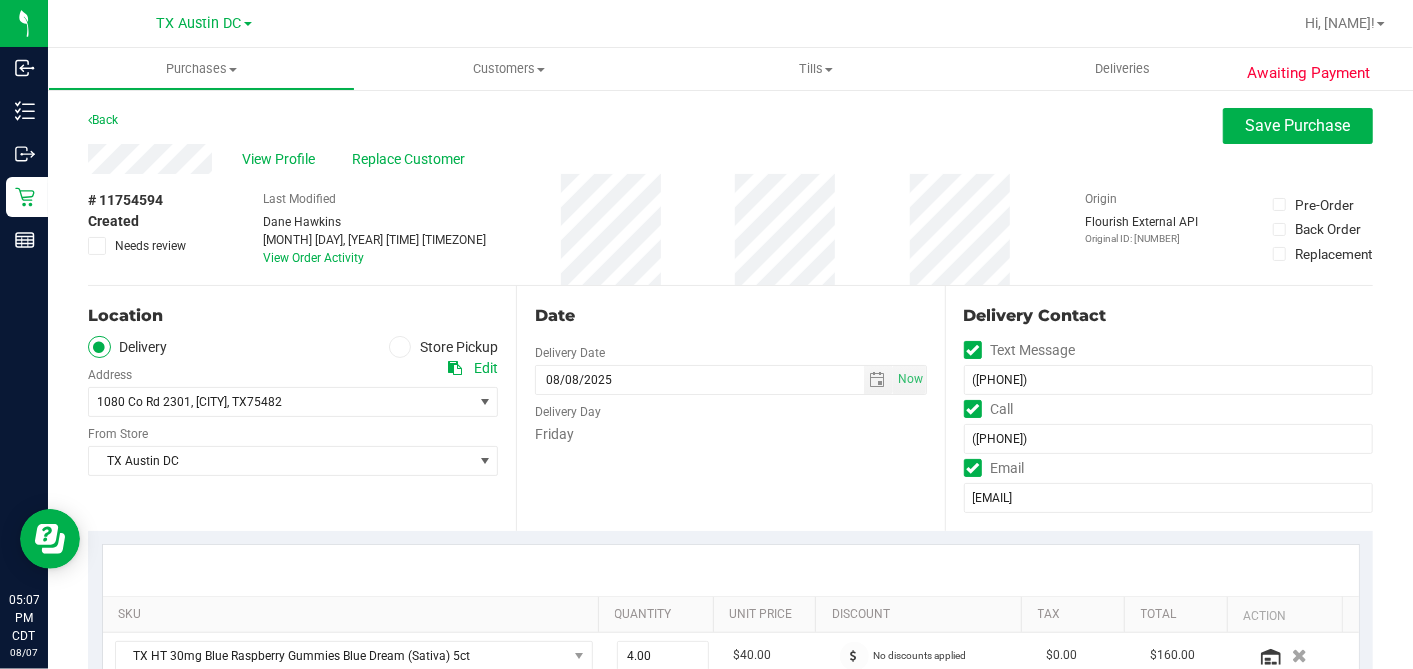 scroll, scrollTop: 111, scrollLeft: 0, axis: vertical 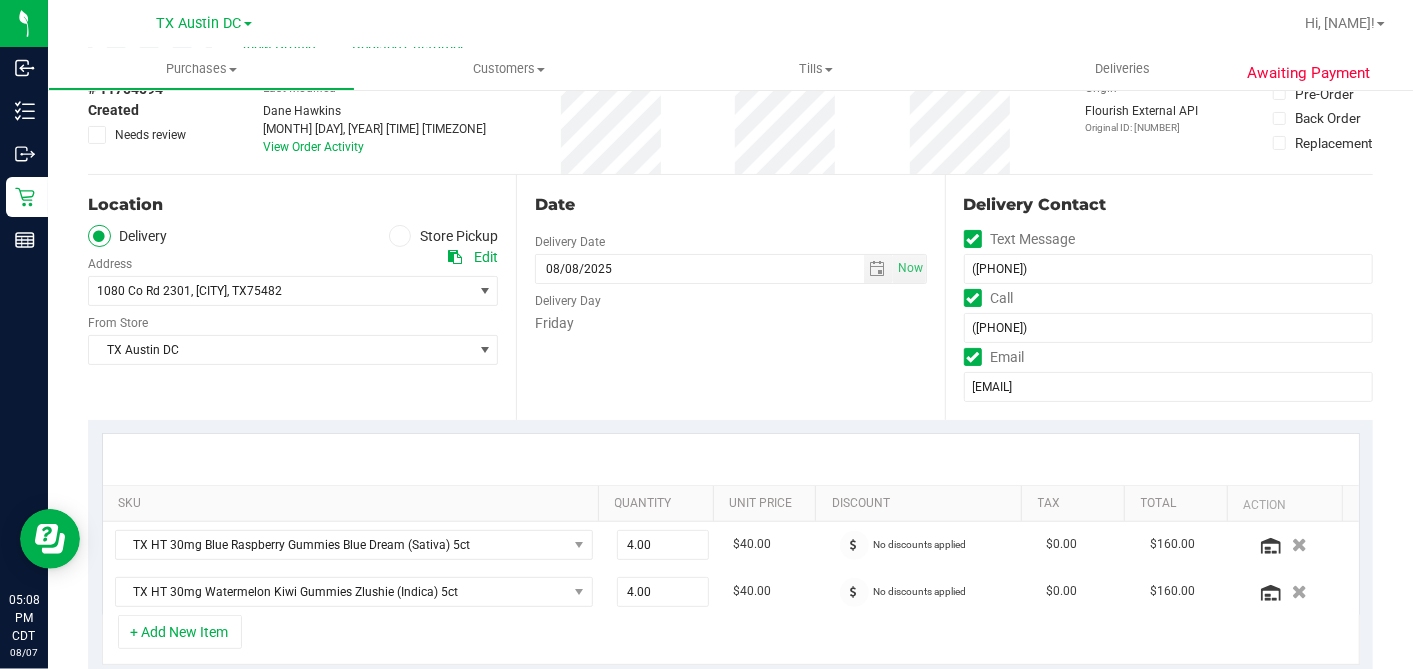 click on "Date
Delivery Date
08/08/2025
Now
08/08/2025 07:00 AM
Now
Delivery Day
Friday" at bounding box center (730, 297) 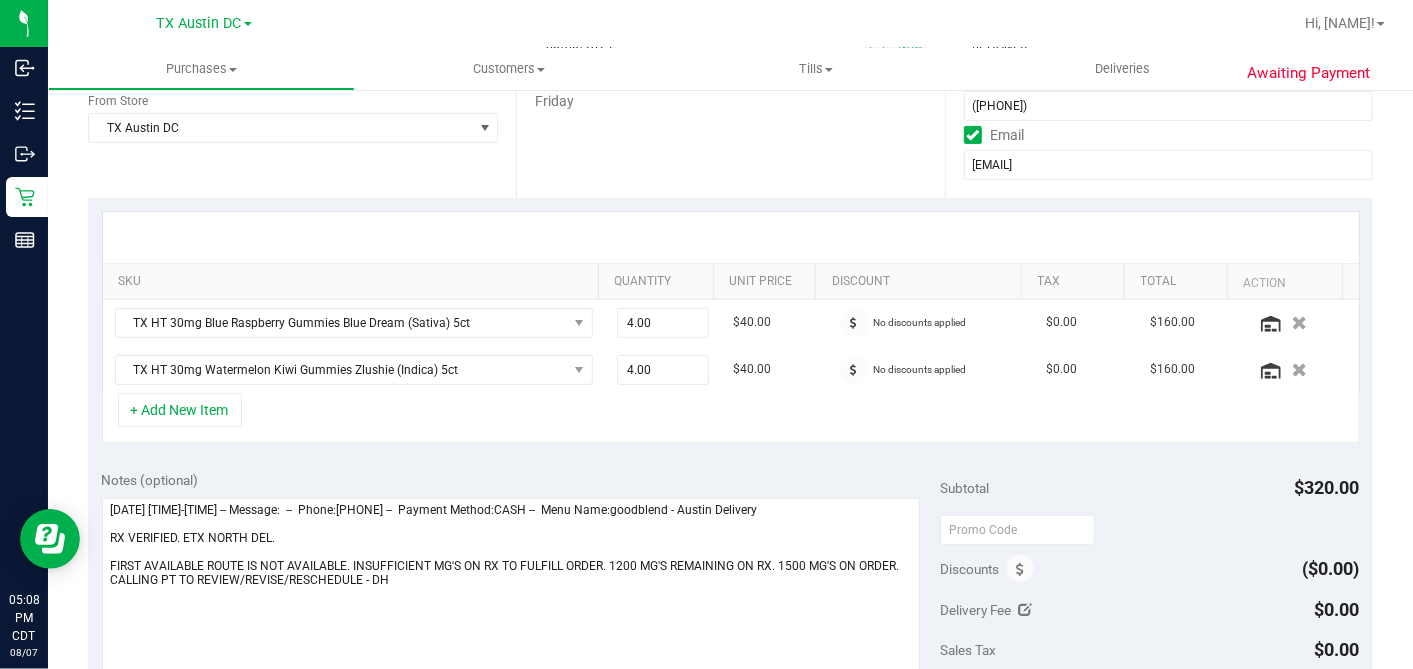 scroll, scrollTop: 444, scrollLeft: 0, axis: vertical 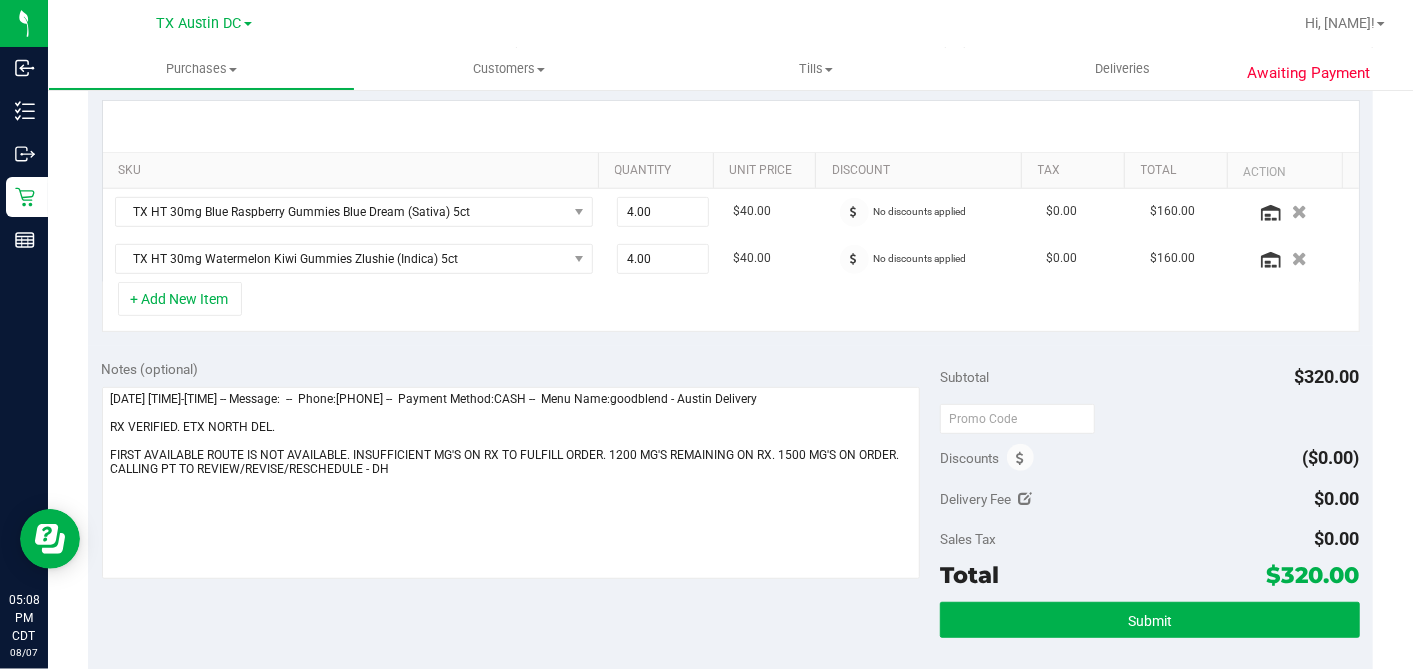 click on "SKU Quantity Unit Price Discount Tax Total Action
TX HT 30mg Blue Raspberry Gummies Blue Dream (Sativa) 5ct
4.00 4
$40.00
No discounts applied
$0.00
$160.00
TX HT 30mg Watermelon Kiwi Gummies Zlushie (Indica) 5ct
4.00 4
$40.00
No discounts applied
$0.00
$160.00" at bounding box center [730, 216] 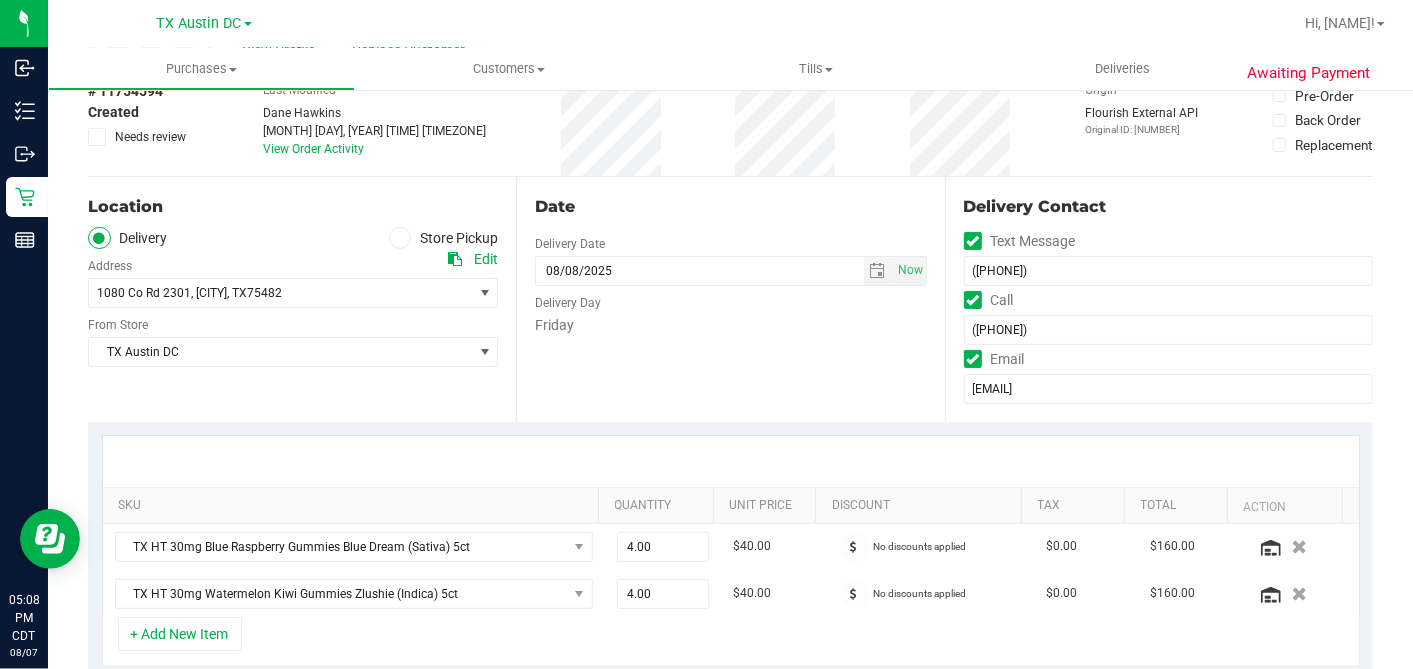 scroll, scrollTop: 0, scrollLeft: 0, axis: both 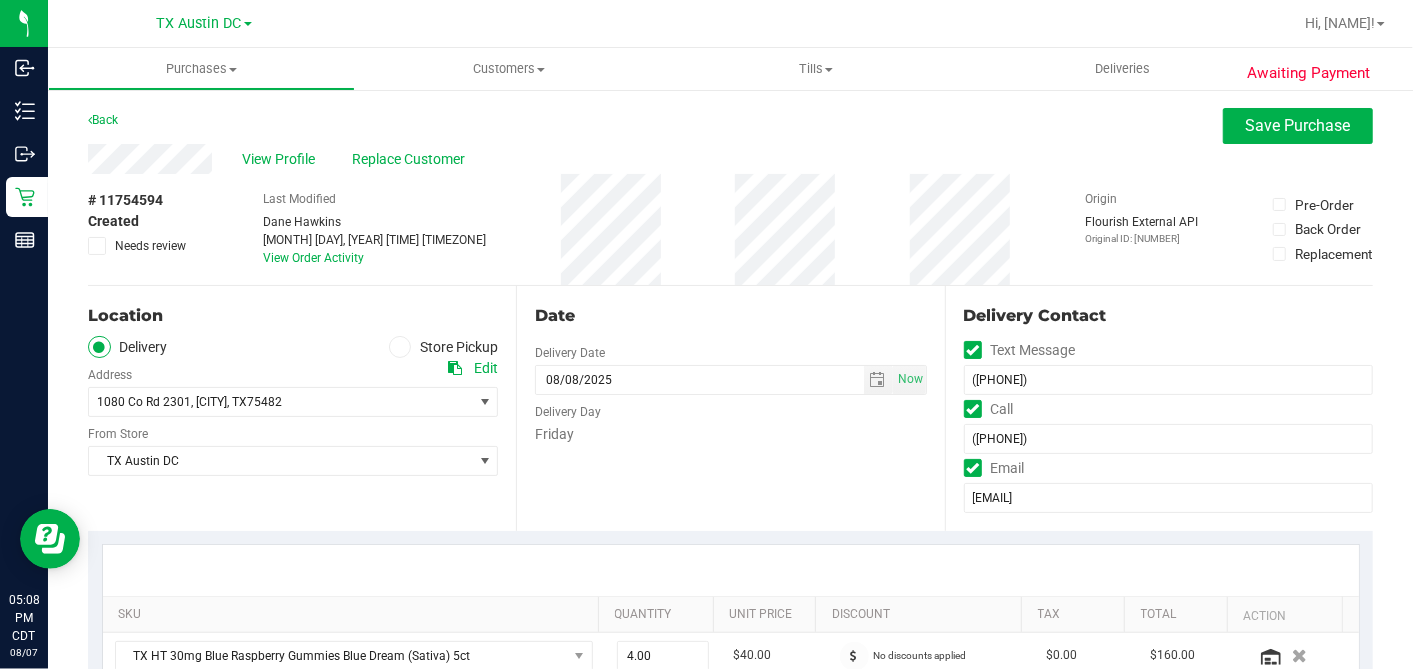 click on "Date" at bounding box center (730, 316) 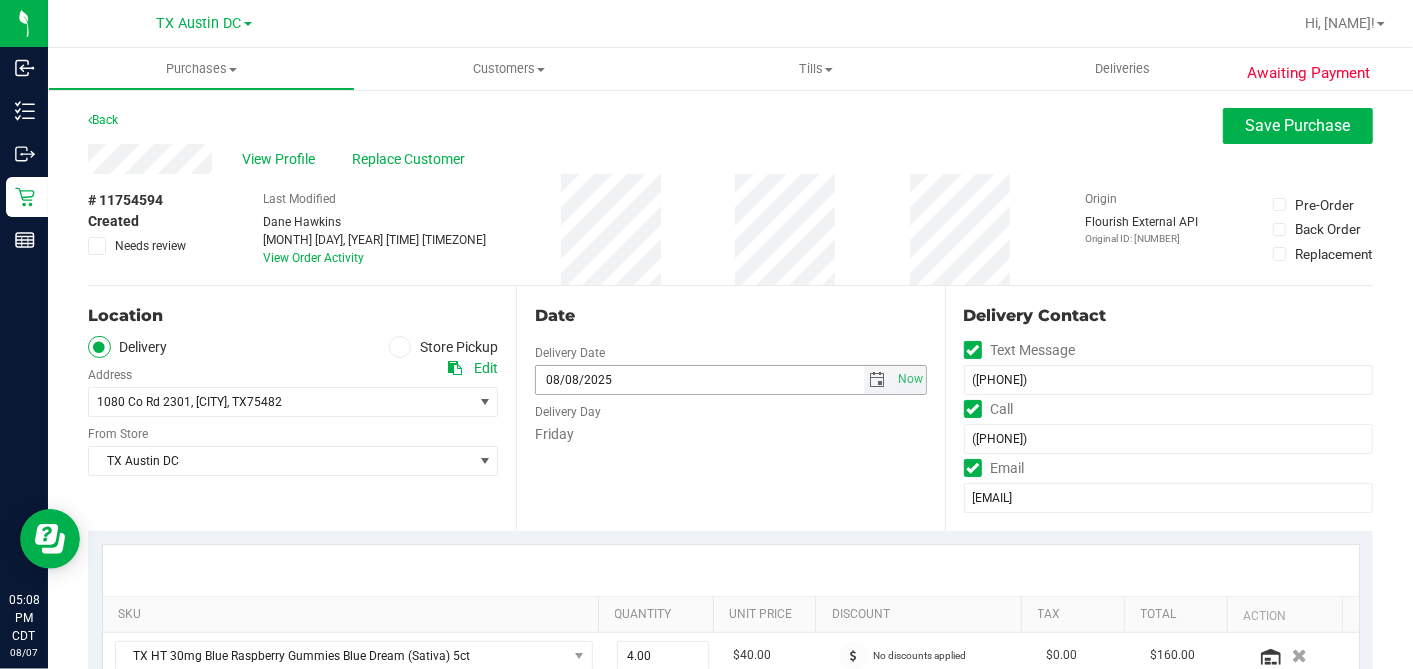 click at bounding box center (878, 380) 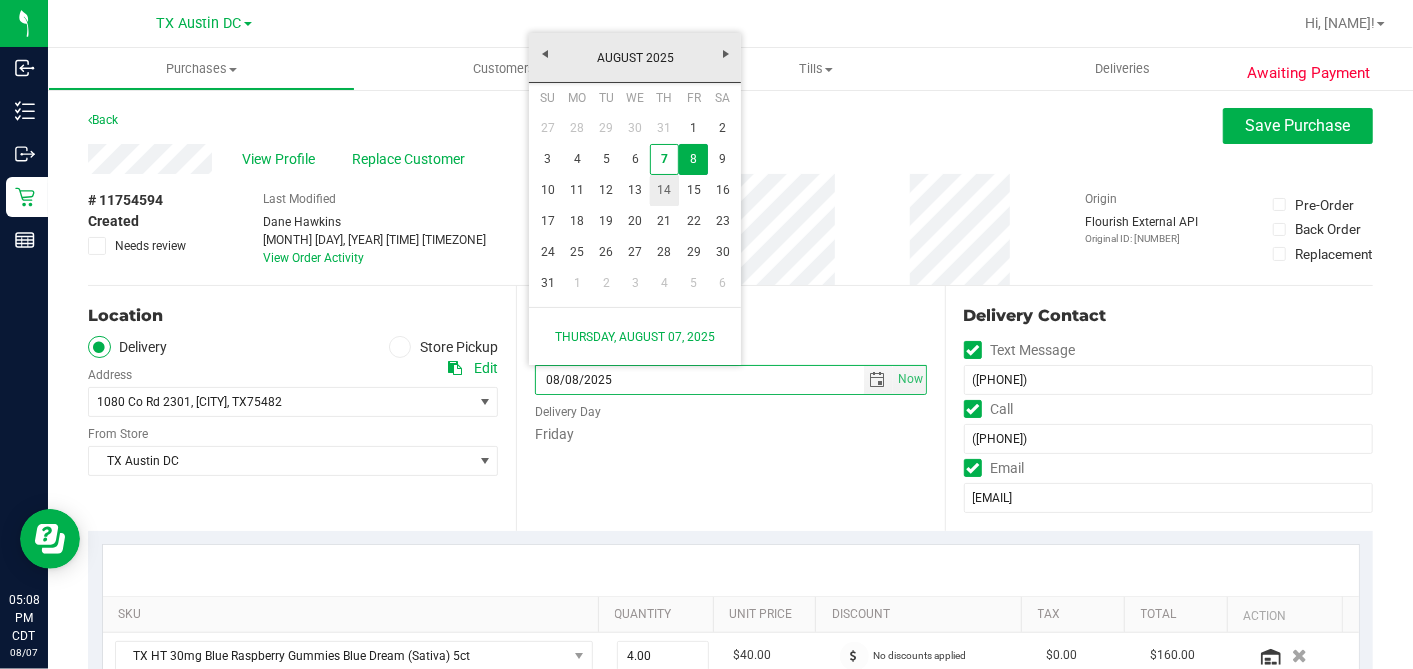 click on "14" at bounding box center (664, 190) 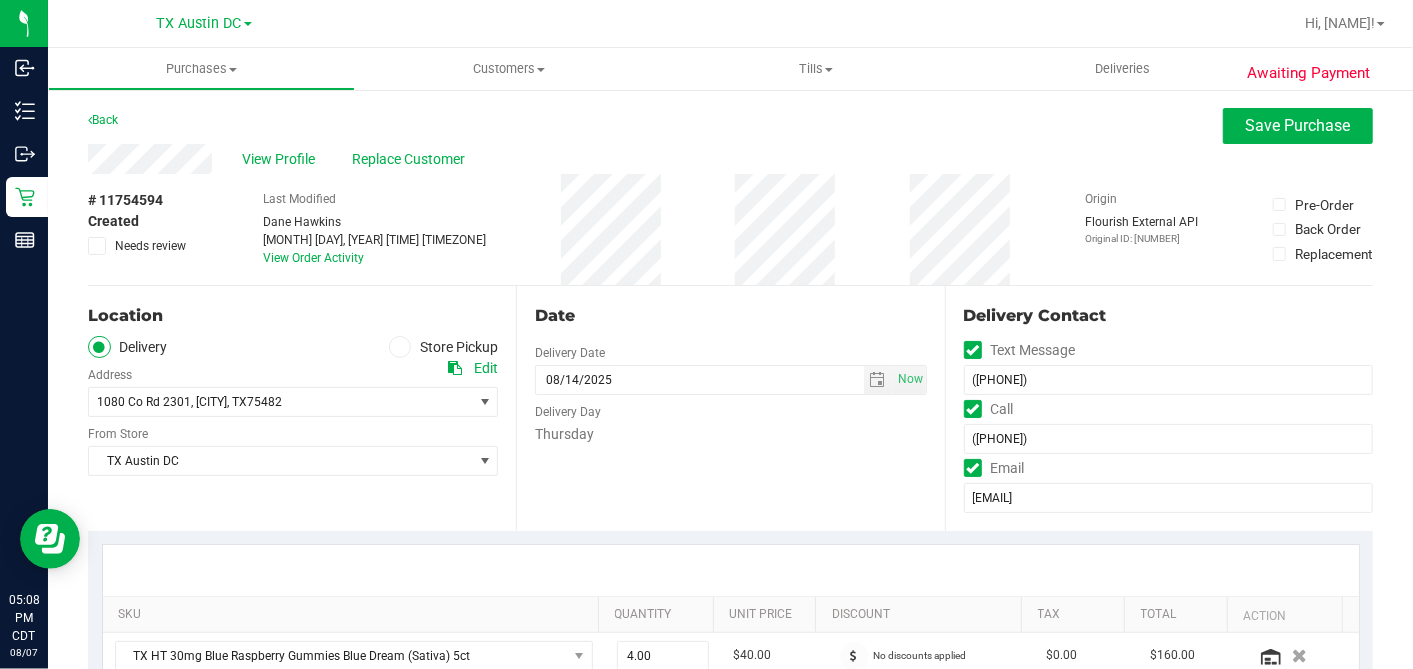 click on "Date" at bounding box center [730, 316] 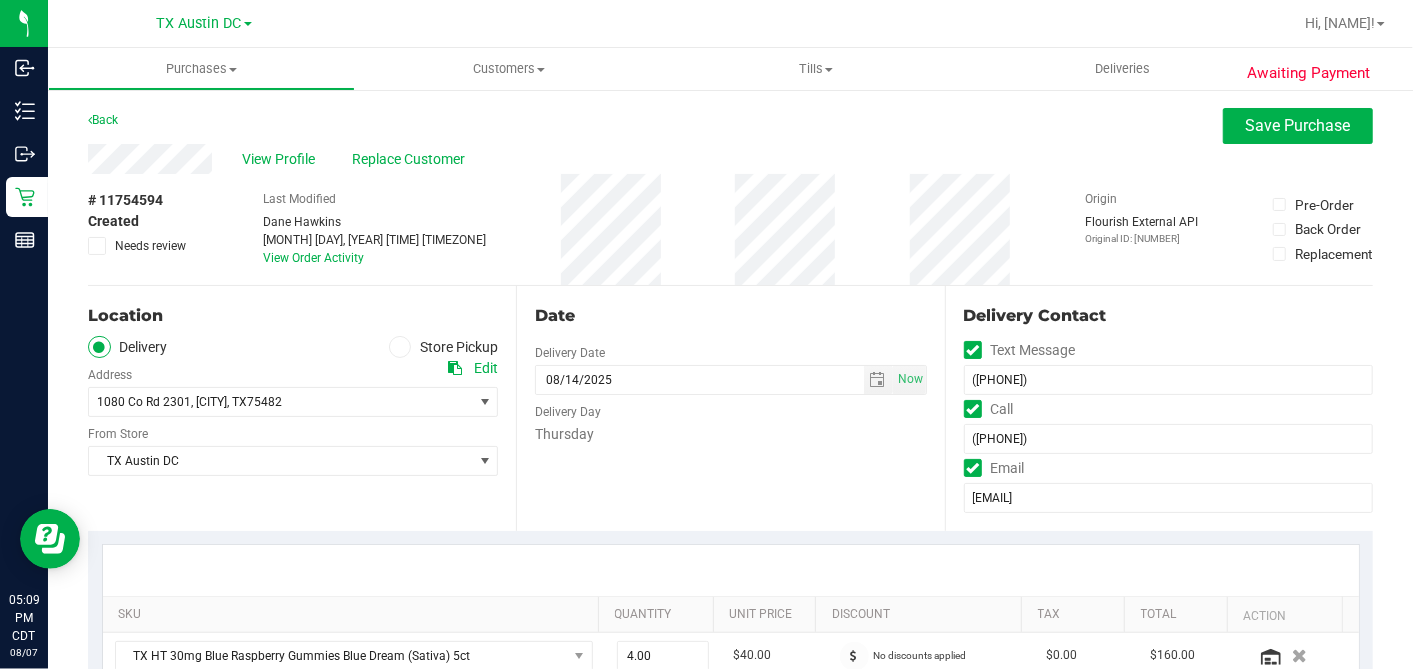 click on "Date" at bounding box center (730, 316) 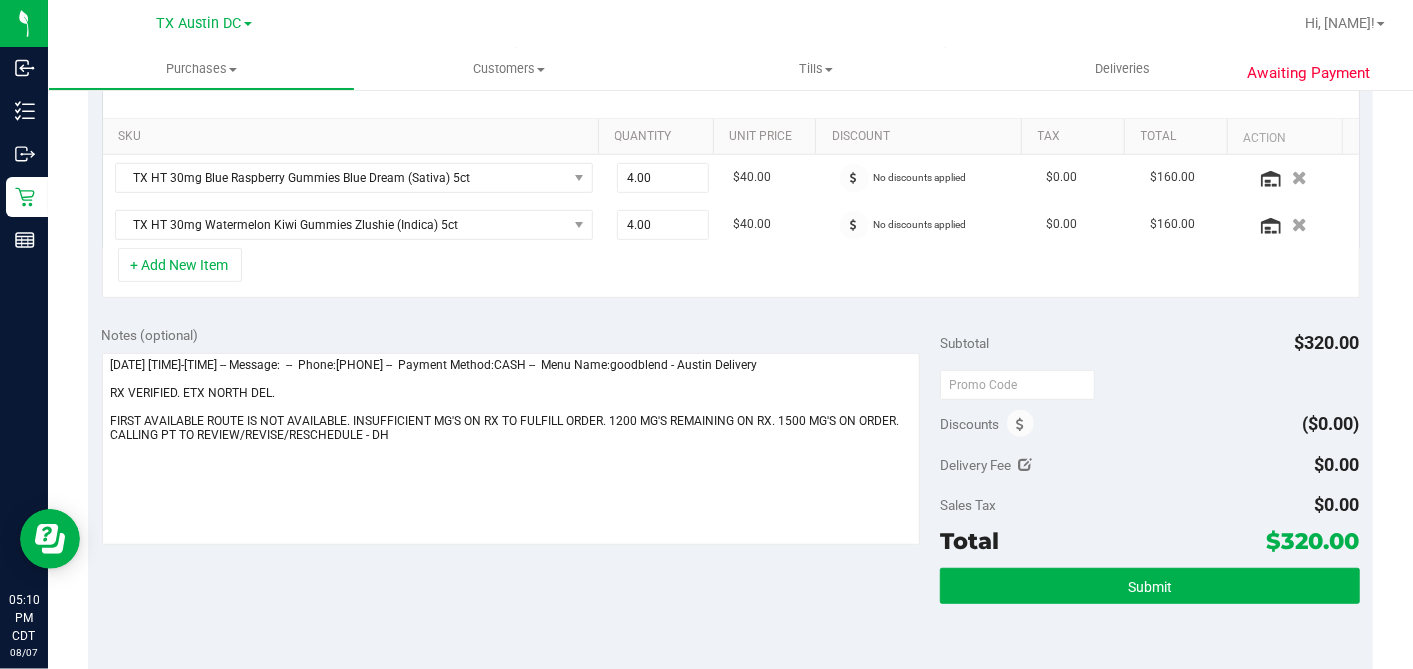 scroll, scrollTop: 555, scrollLeft: 0, axis: vertical 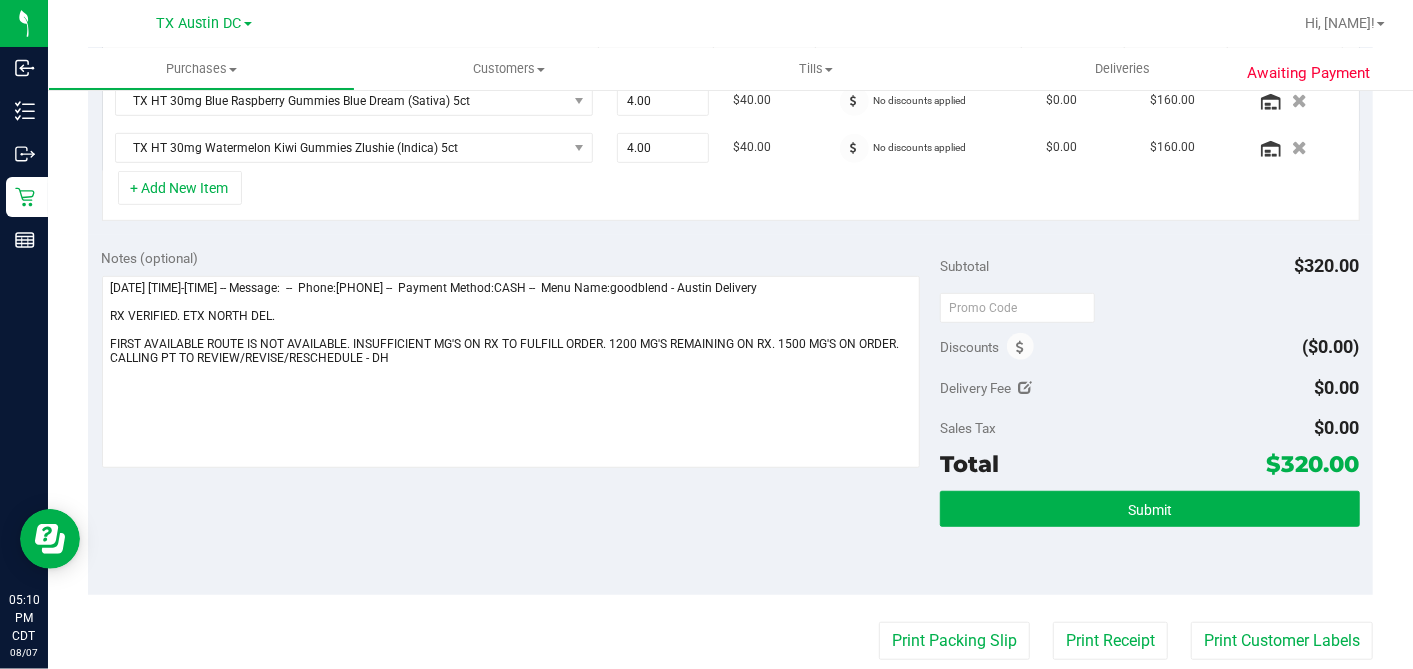 click on "SKU Quantity Unit Price Discount Tax Total Action
TX HT 30mg Blue Raspberry Gummies Blue Dream (Sativa) 5ct
4.00 4
$40.00
No discounts applied
$0.00
$160.00
TX HT 30mg Watermelon Kiwi Gummies Zlushie (Indica) 5ct
4.00 4
$40.00
No discounts applied
$0.00
$160.00" at bounding box center [730, 105] 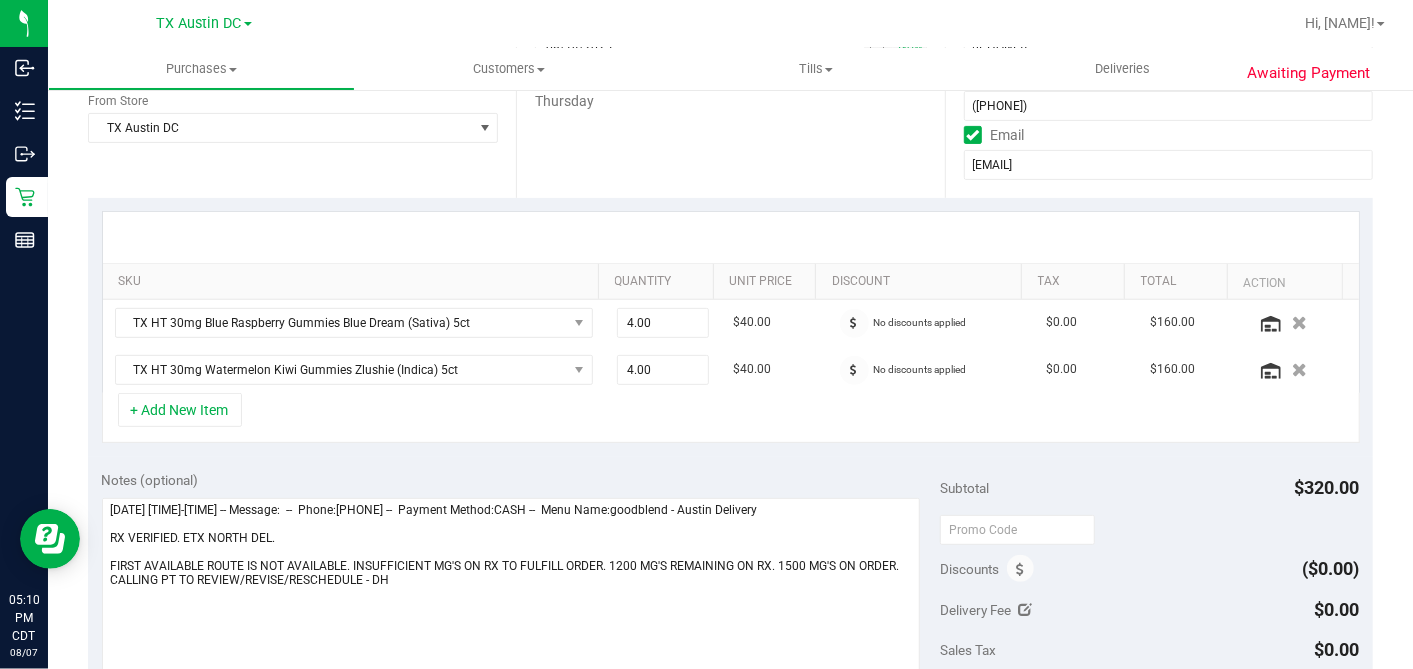 scroll, scrollTop: 0, scrollLeft: 0, axis: both 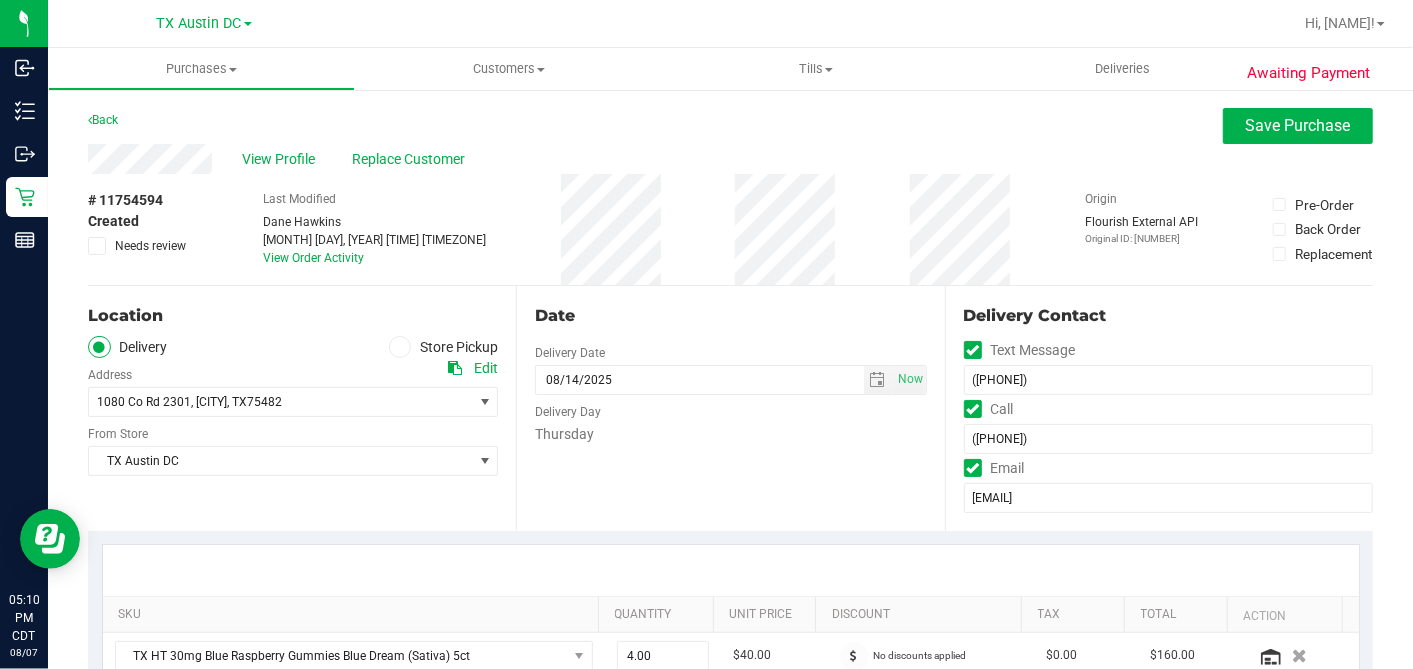 click on "Thursday" at bounding box center [730, 434] 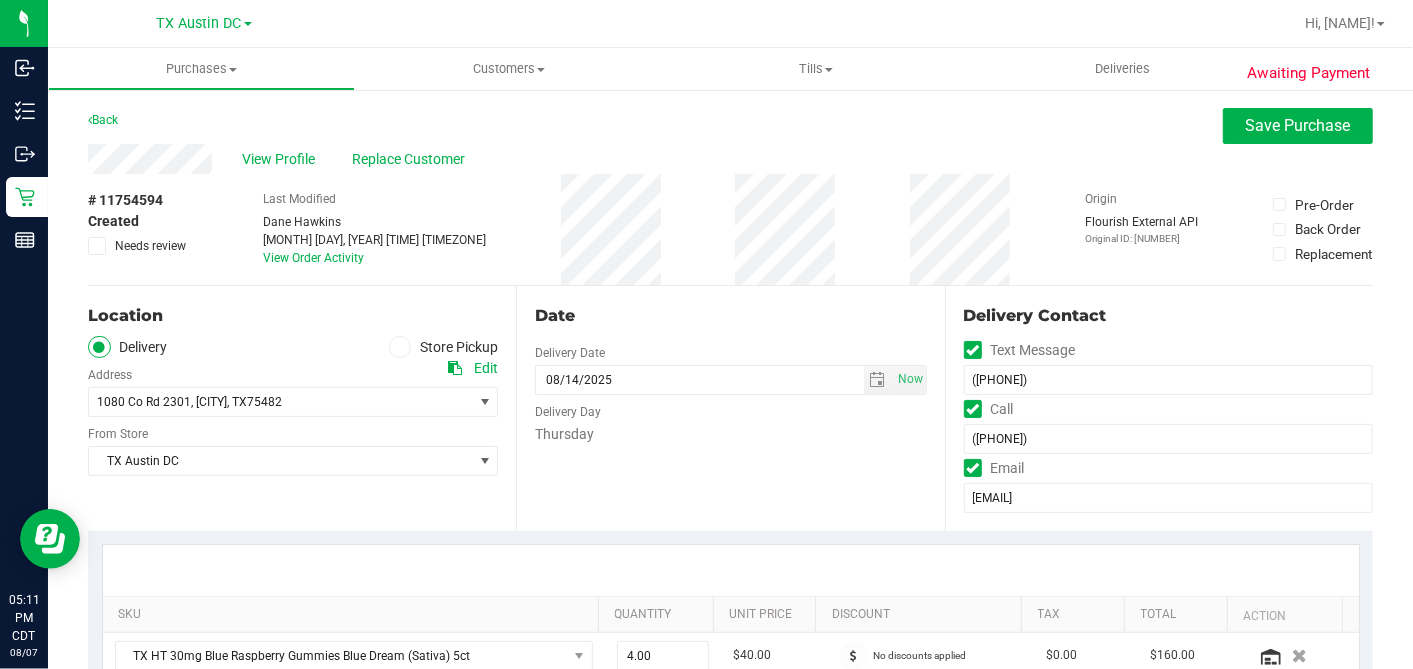 click on "Thursday" at bounding box center [730, 434] 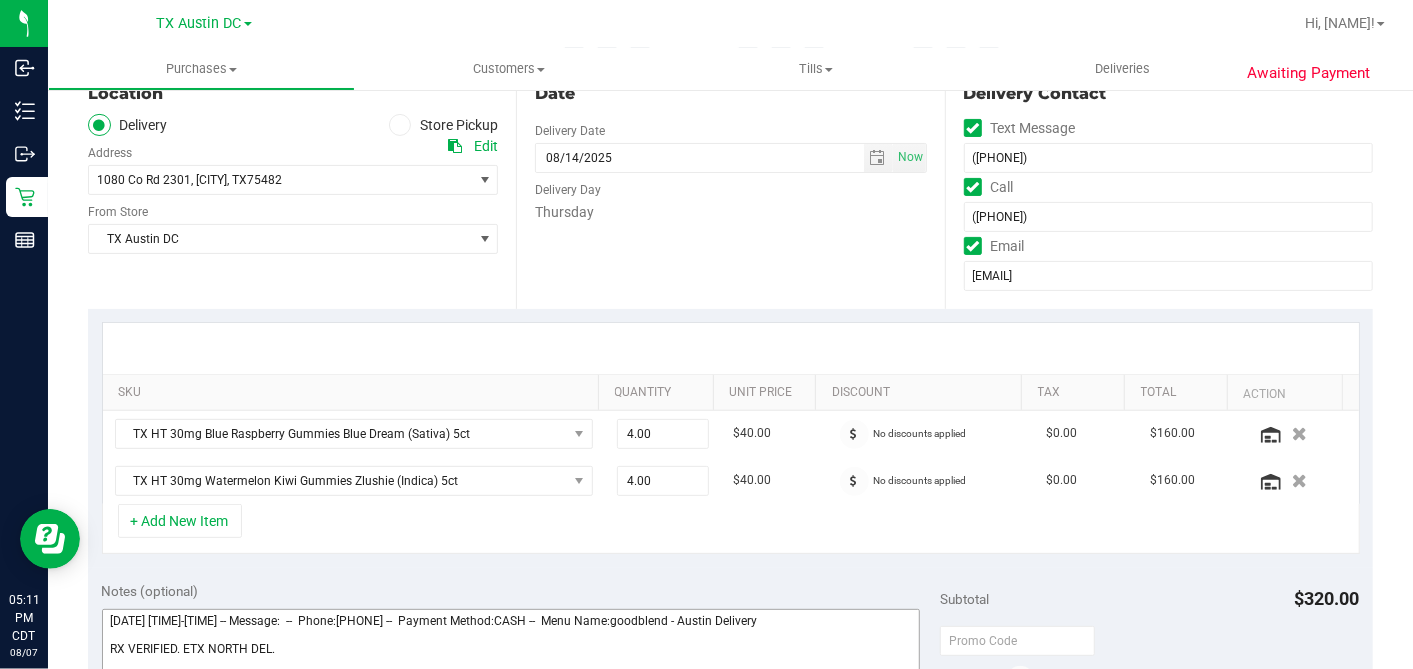 scroll, scrollTop: 555, scrollLeft: 0, axis: vertical 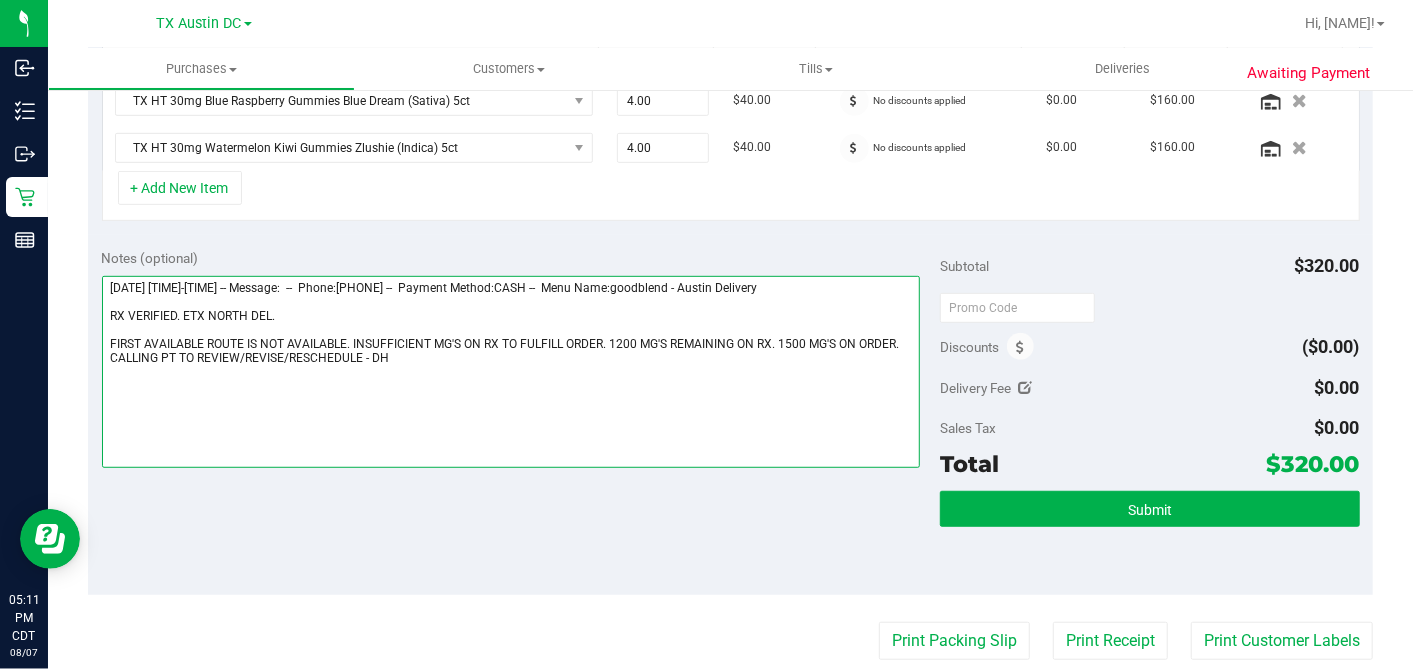 click at bounding box center (511, 372) 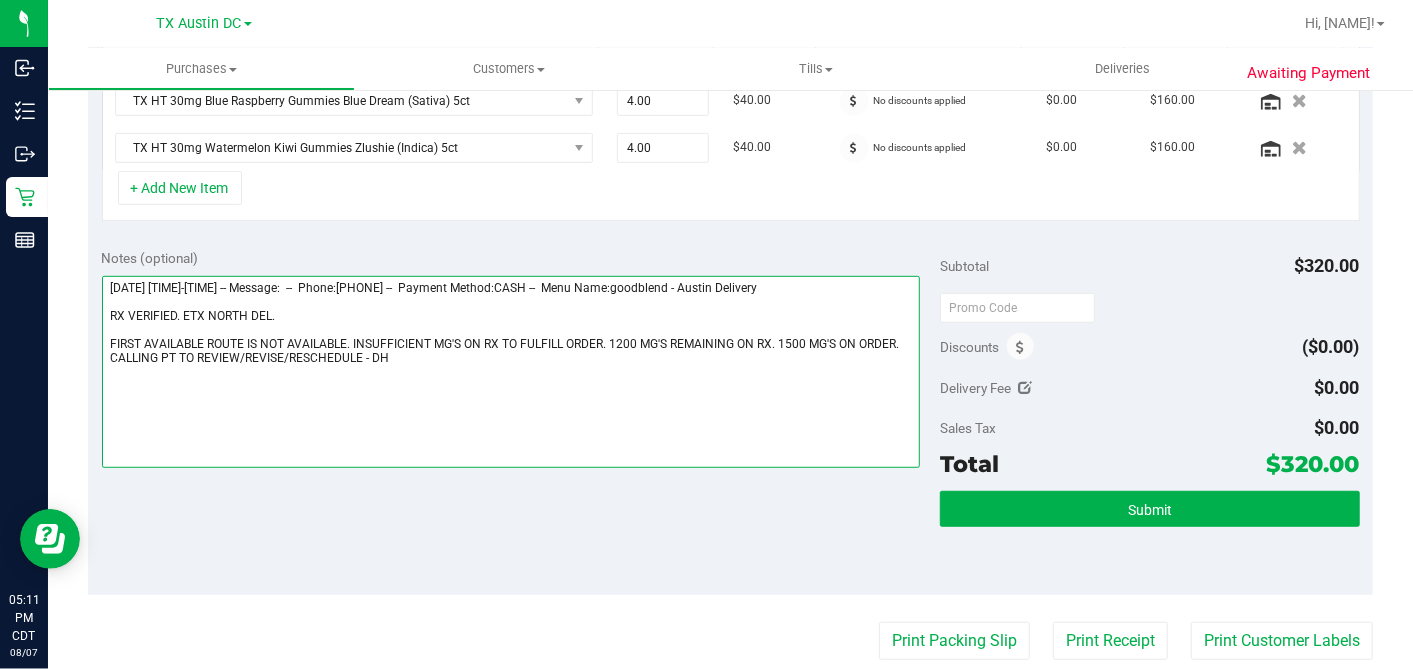 click at bounding box center [511, 372] 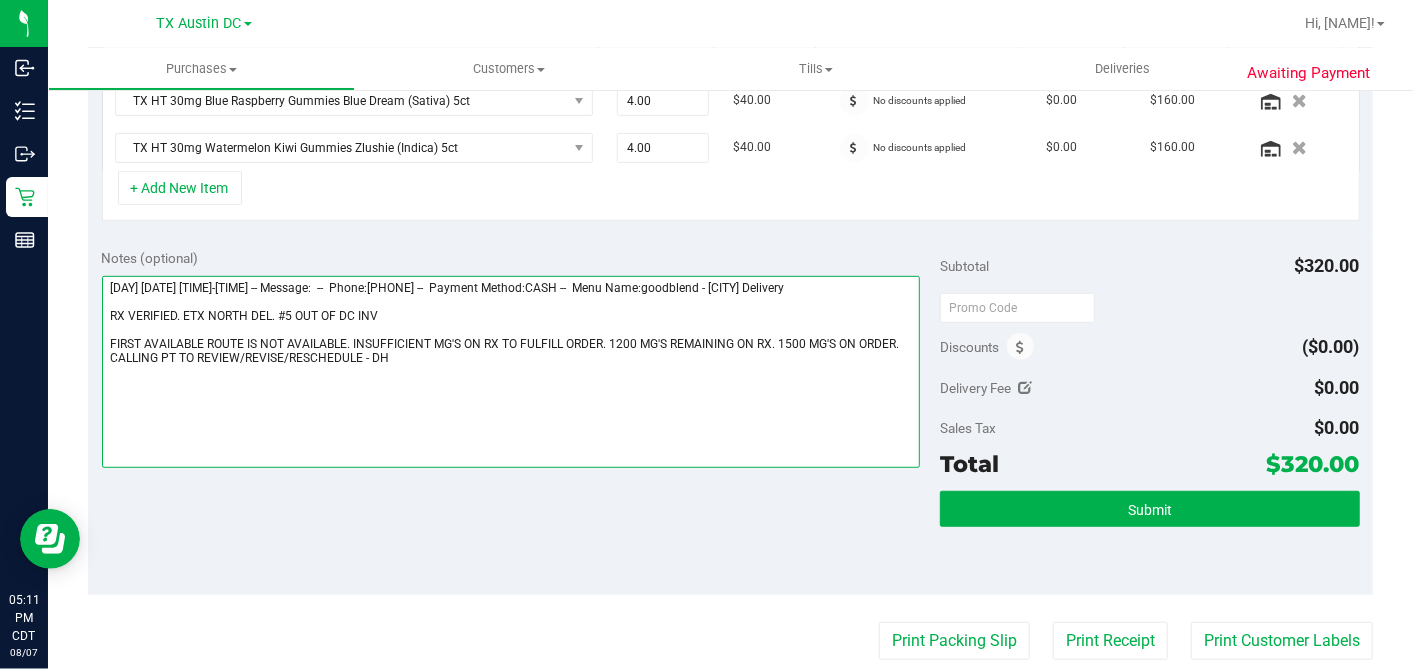 click at bounding box center (511, 372) 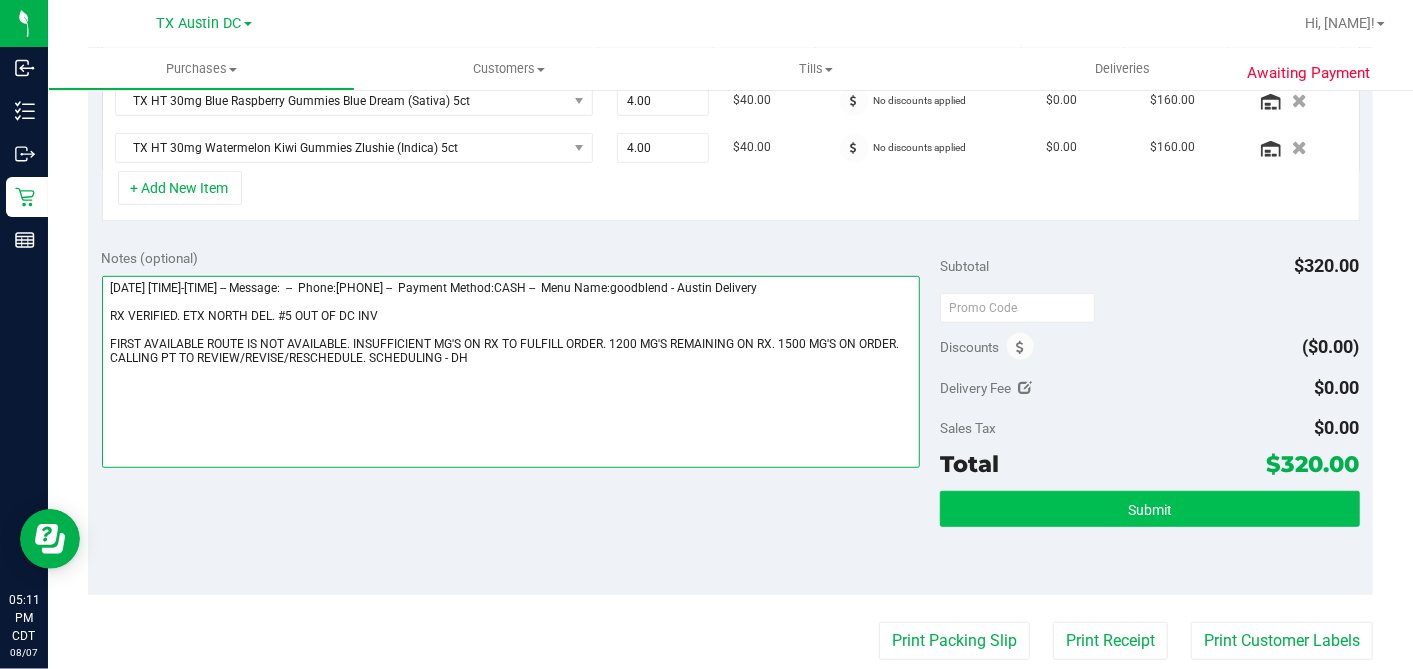 type on "Friday 08/08/2025 08:00-17:00 -- Message:  --  Phone:9033482163 --  Payment Method:CASH --  Menu Name:goodblend - Austin Delivery
RX VERIFIED. ETX NORTH DEL. #5 OUT OF DC INV
FIRST AVAILABLE ROUTE IS NOT AVAILABLE. INSUFFICIENT MG'S ON RX TO FULFILL ORDER. 1200 MG'S REMAINING ON RX. 1500 MG'S ON ORDER. CALLING PT TO REVIEW/REVISE/RESCHEDULE. SCHEDULING - DH" 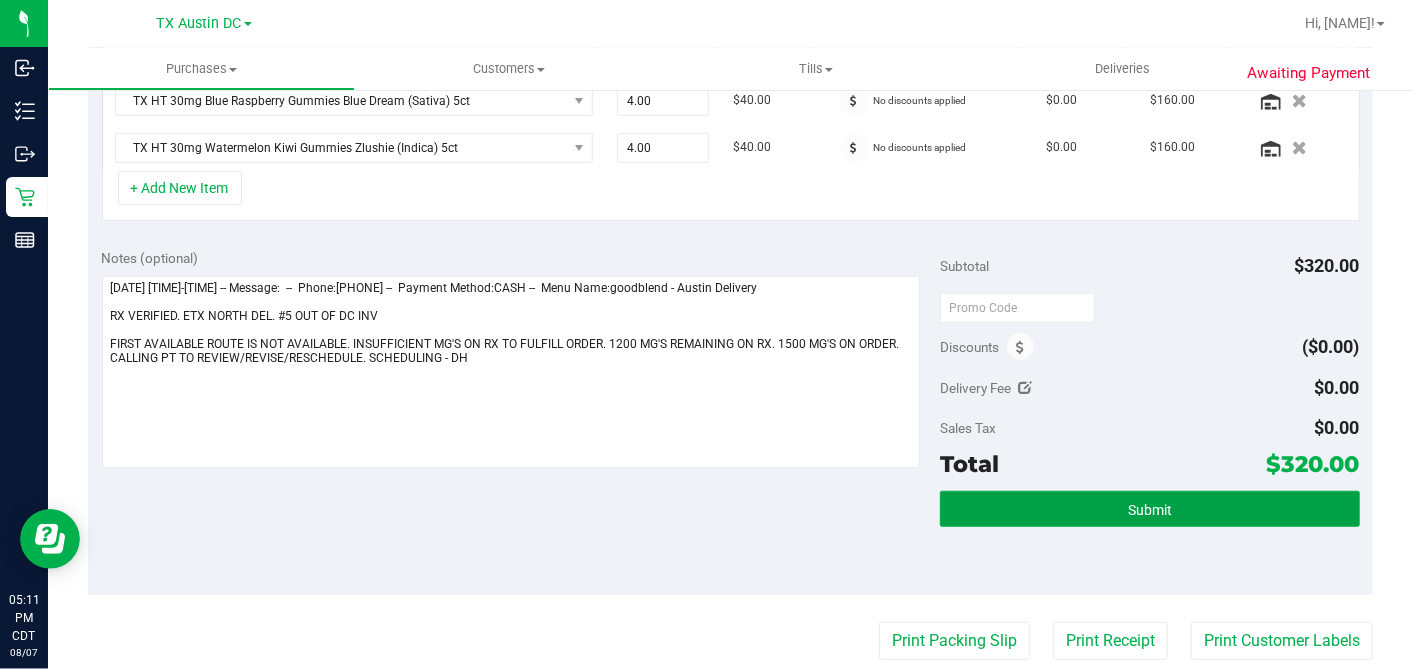 drag, startPoint x: 1117, startPoint y: 508, endPoint x: 606, endPoint y: 488, distance: 511.39124 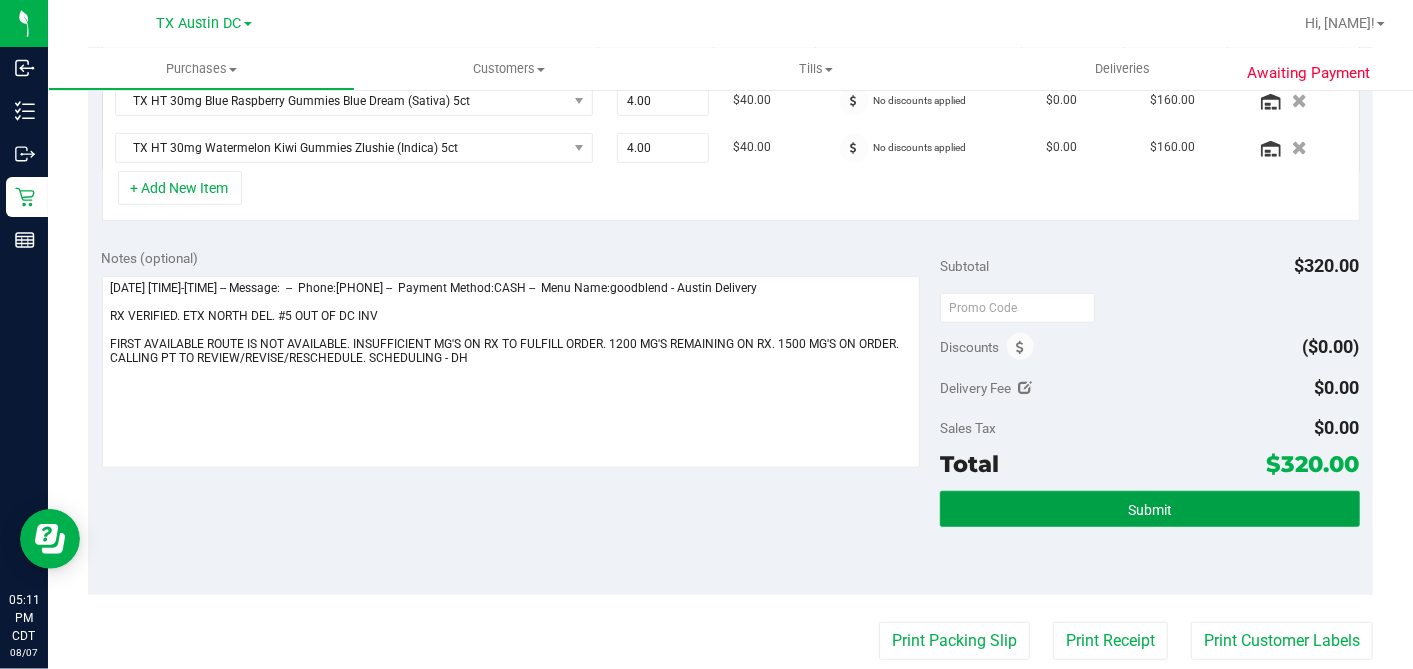 click on "Notes (optional)
Subtotal
$320.00
Discounts
($0.00)
Delivery Fee
$0.00
Sales Tax
$0.00
Total" at bounding box center (730, 415) 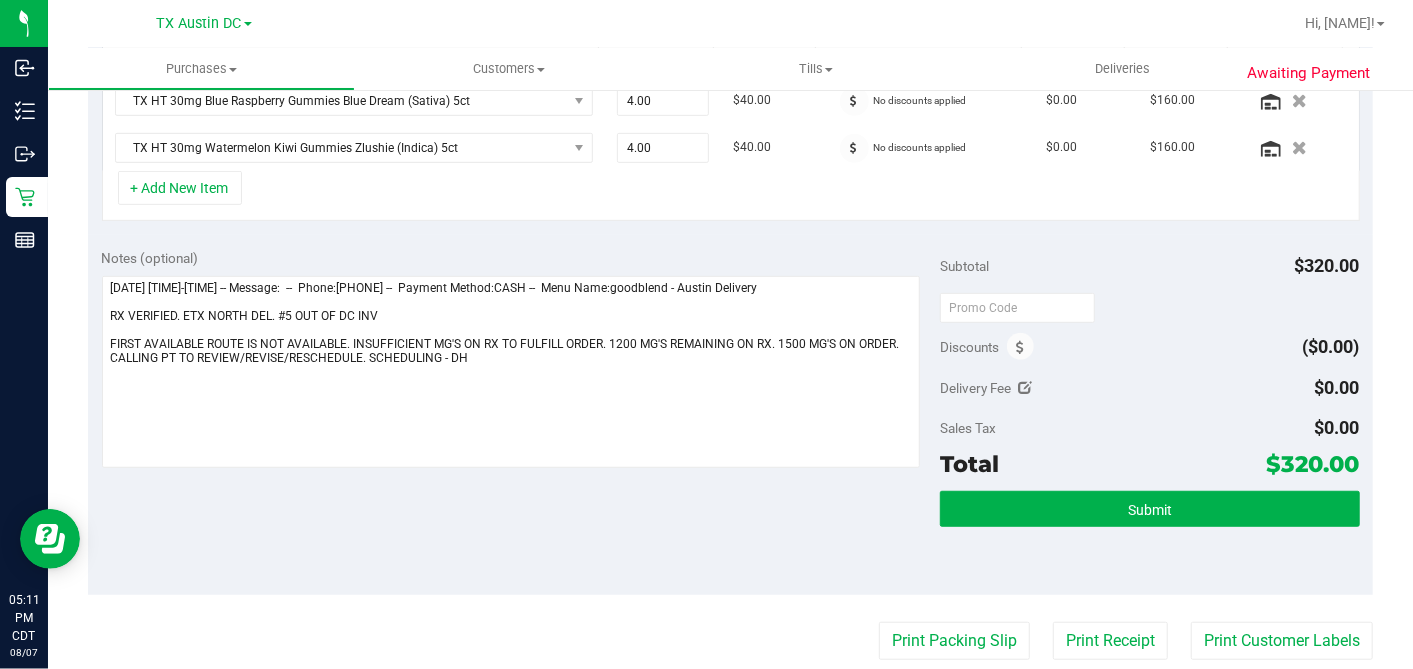 click on "Notes (optional)
Subtotal
$320.00
Discounts
($0.00)
Delivery Fee
$0.00
Sales Tax
$0.00
Total" at bounding box center [730, 415] 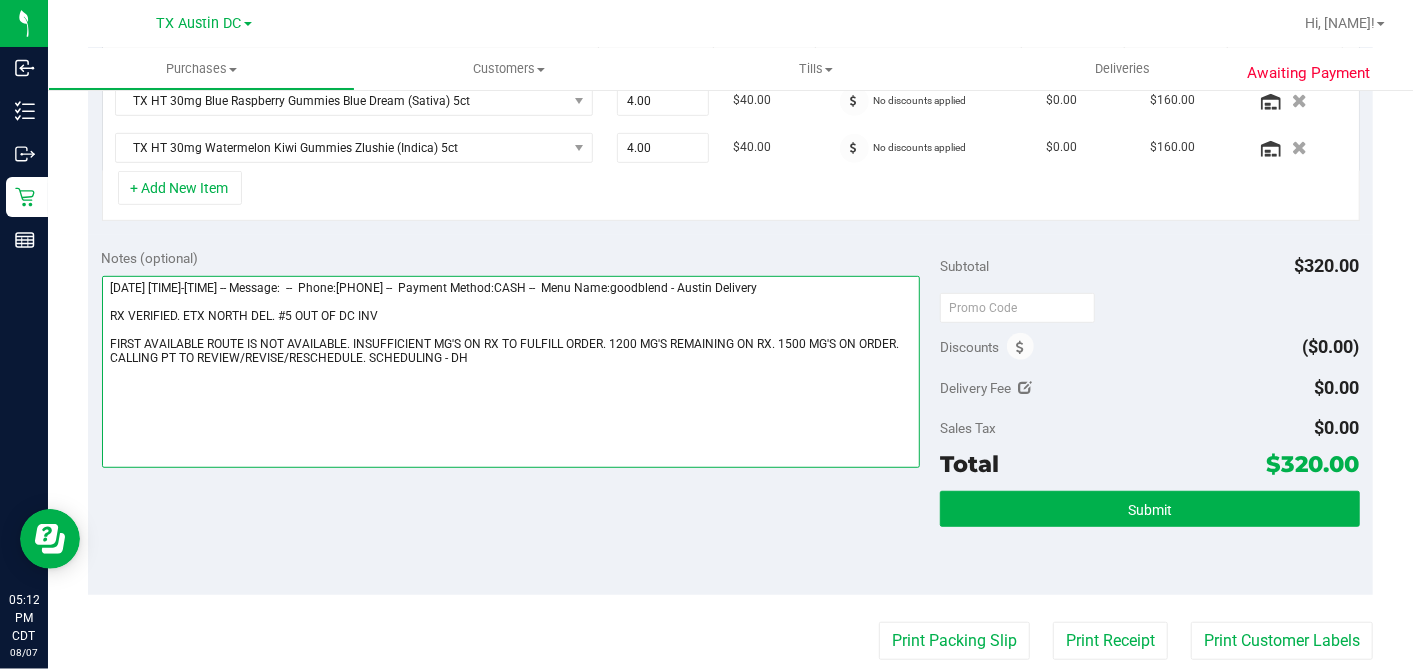 click at bounding box center (511, 372) 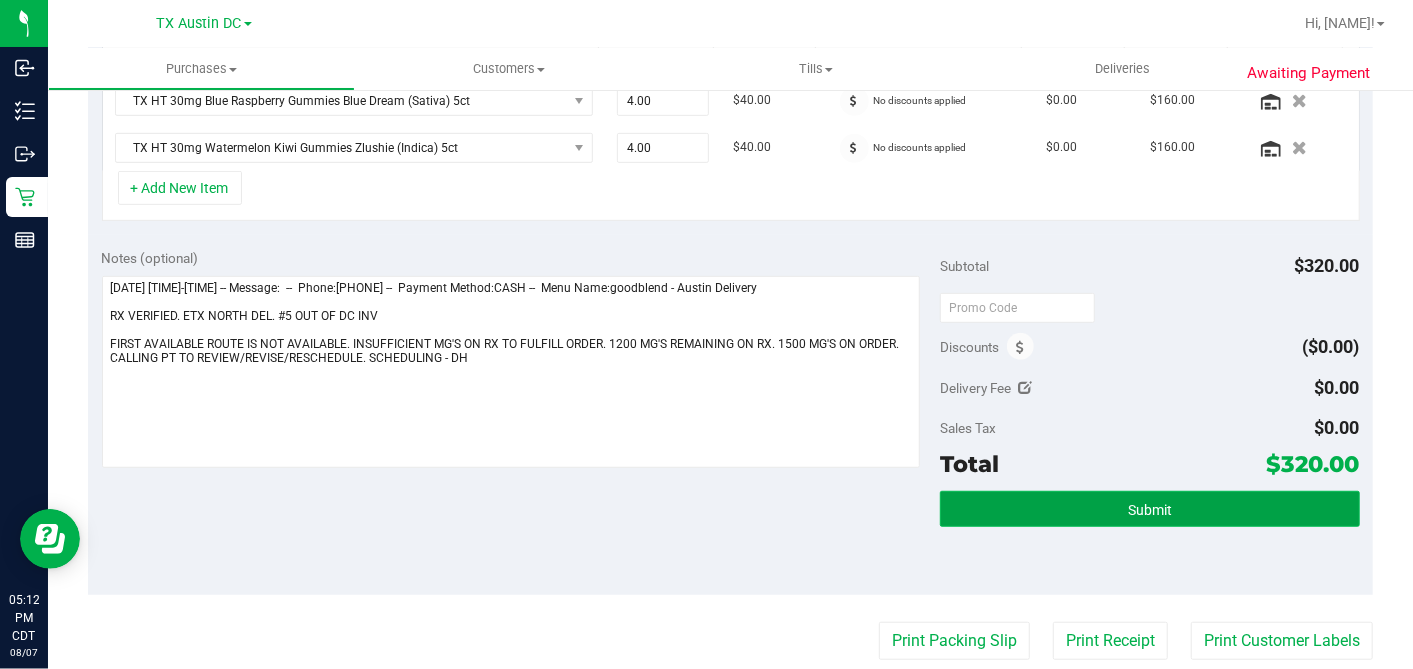 click on "Submit" at bounding box center (1149, 509) 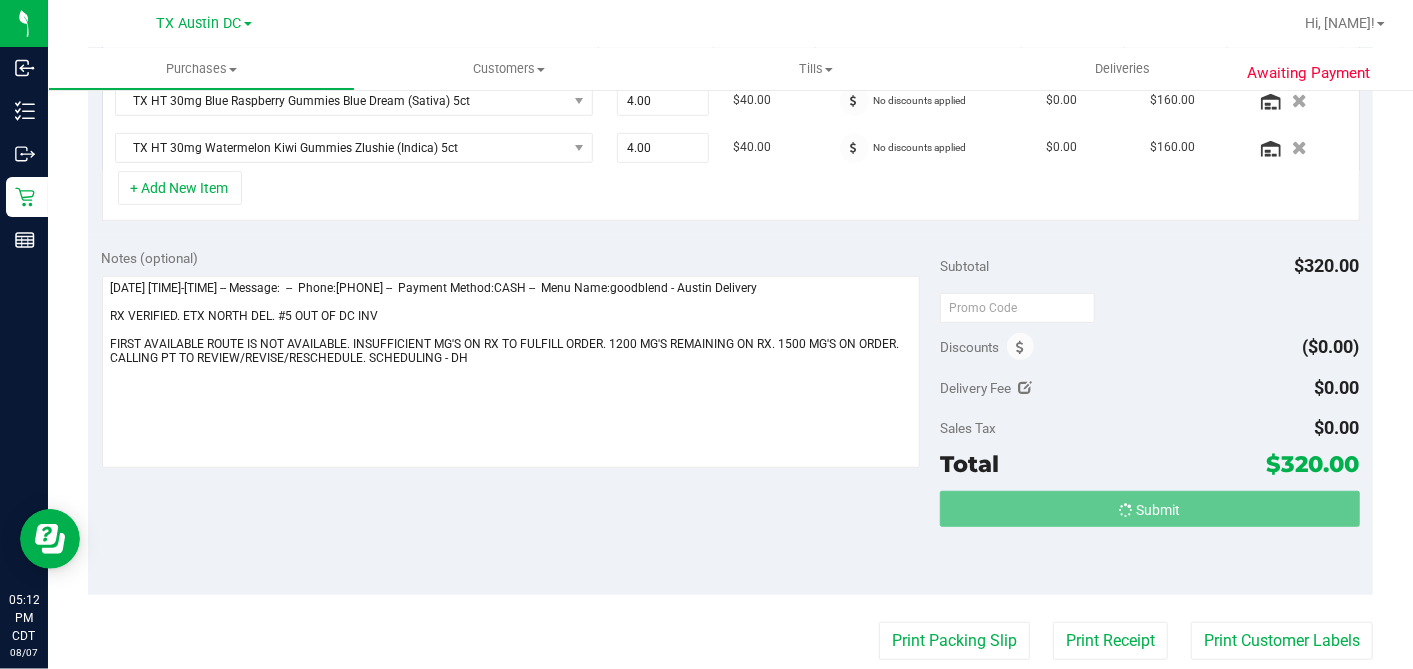 scroll, scrollTop: 559, scrollLeft: 0, axis: vertical 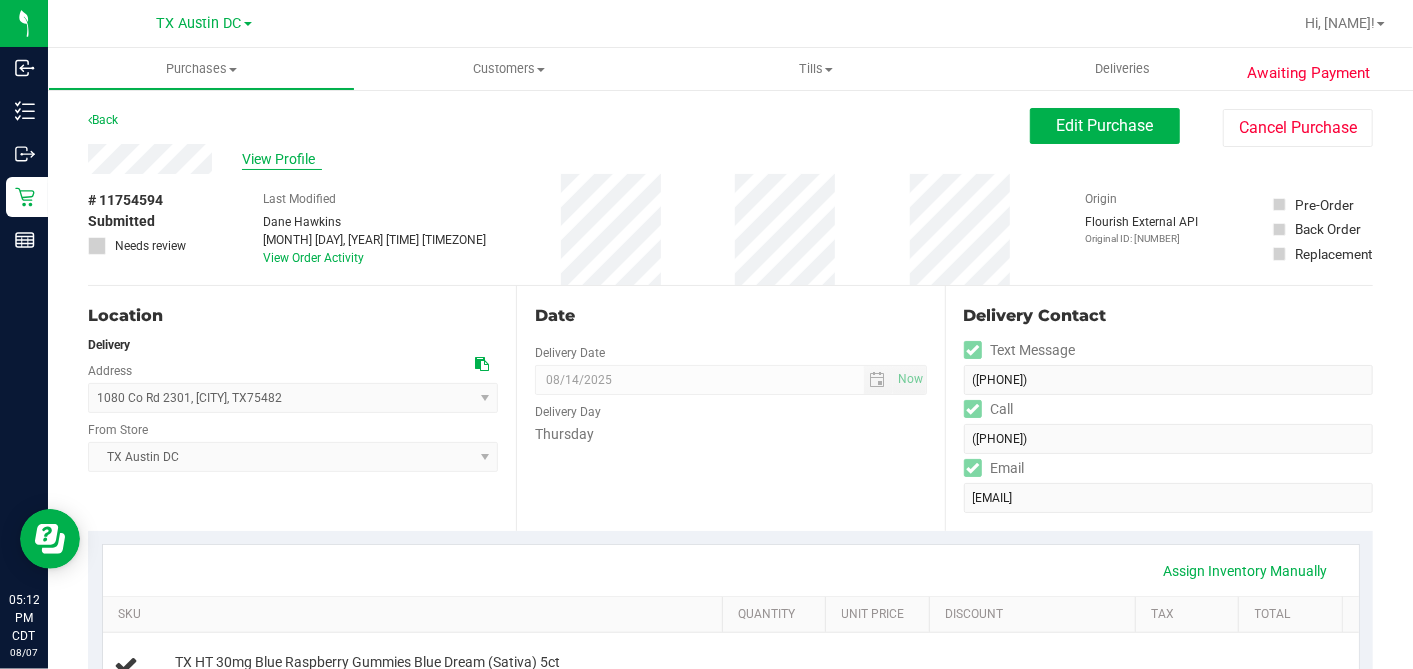 click on "View Profile" at bounding box center [282, 159] 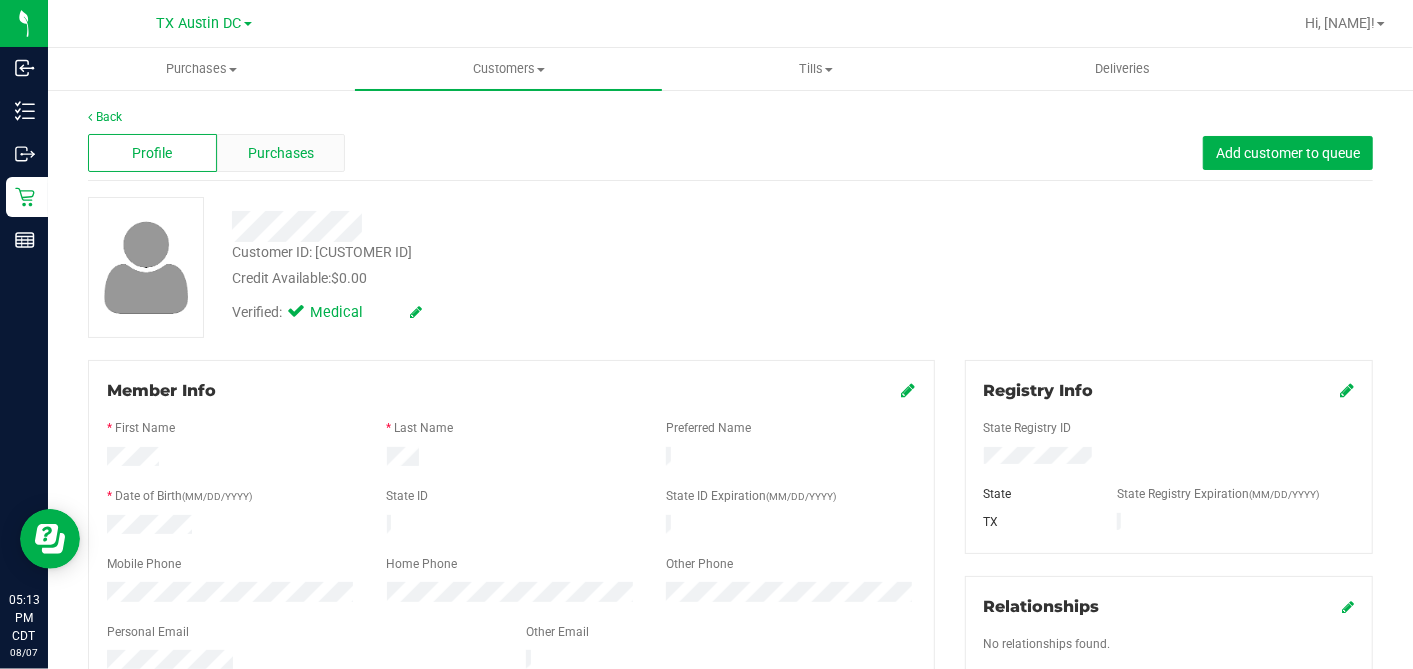 click on "Purchases" at bounding box center (281, 153) 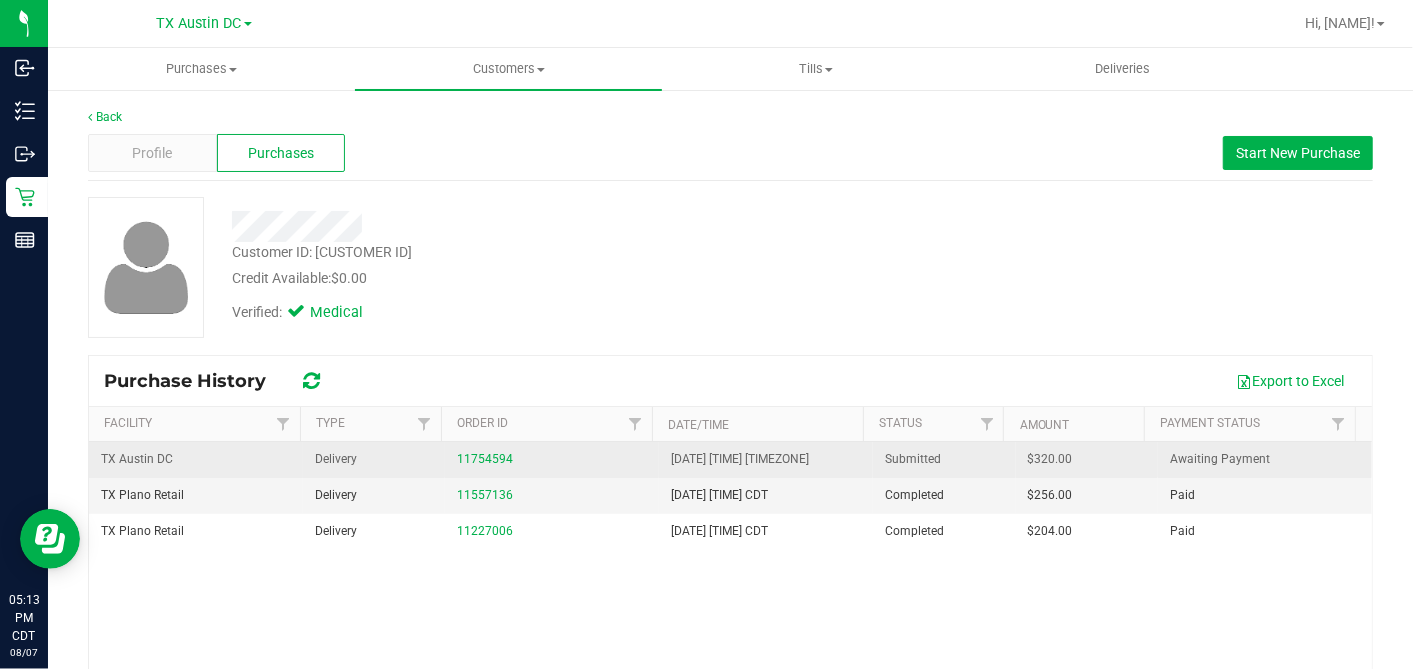 click on "$320.00" at bounding box center (1050, 459) 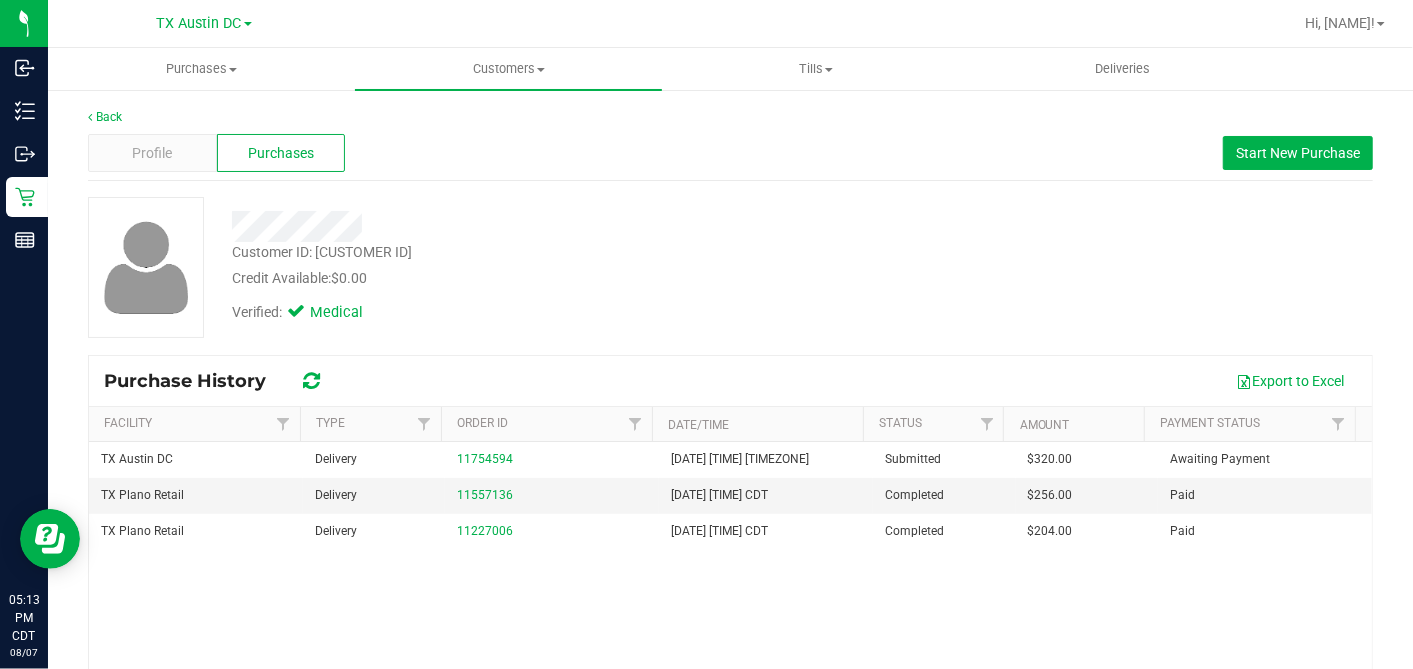 copy on "320.00" 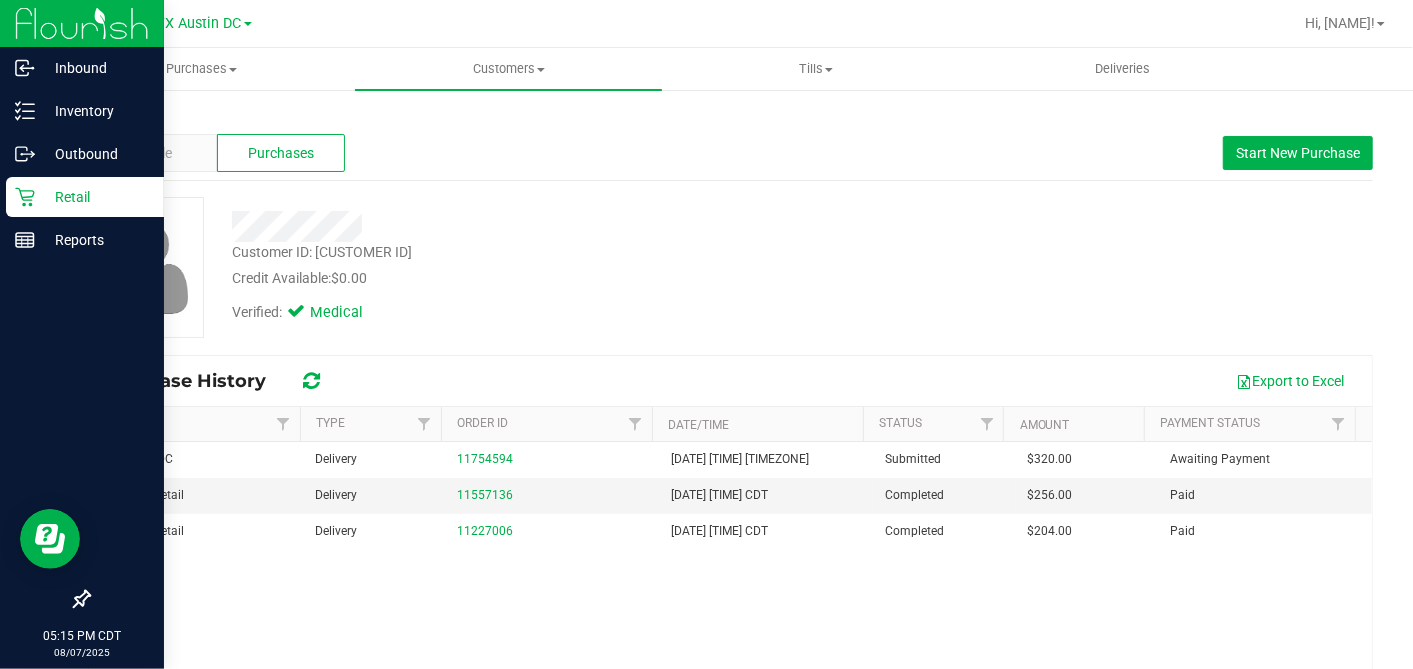 click on "Retail" at bounding box center (95, 197) 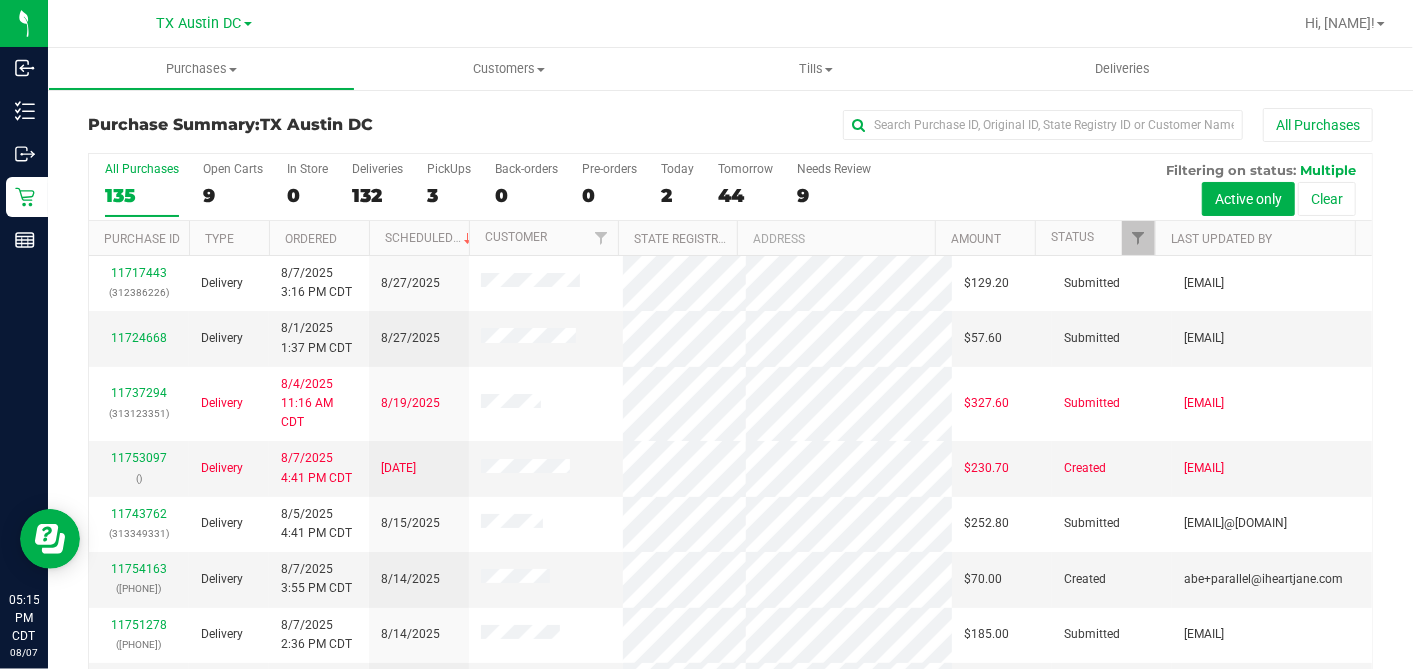 click on "9" at bounding box center [233, 195] 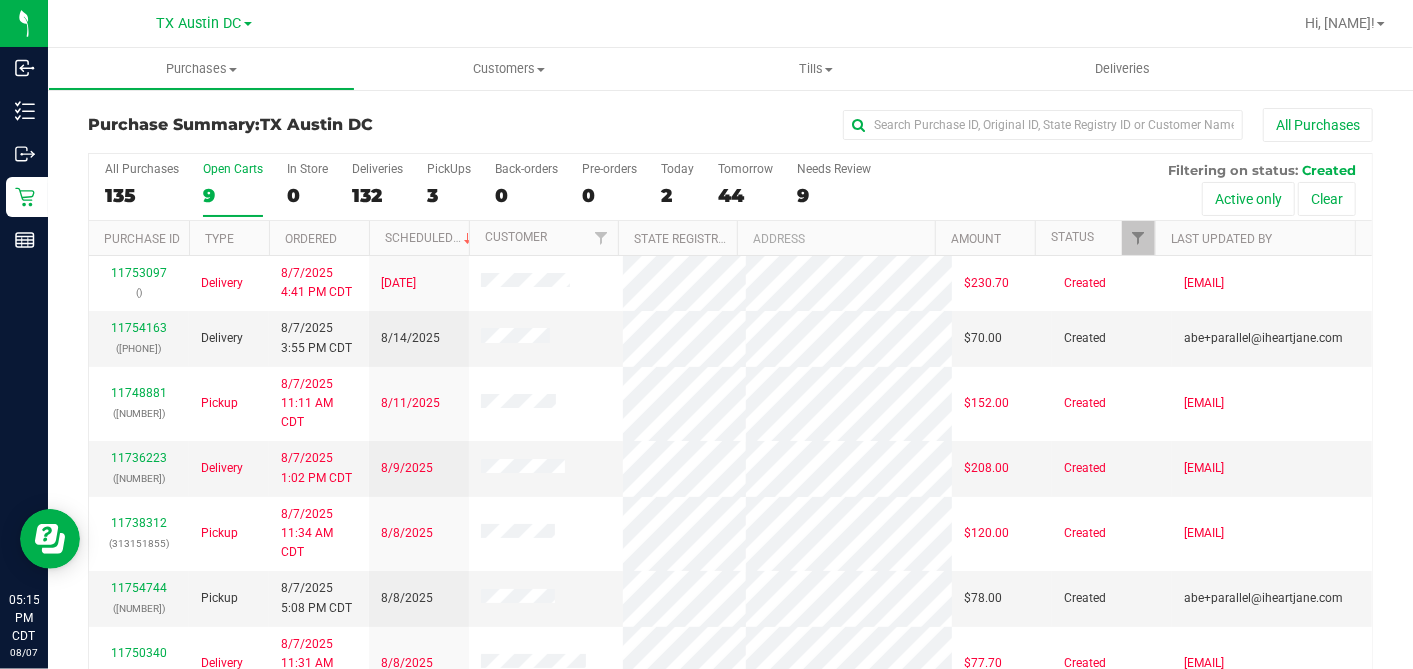 click on "Ordered" at bounding box center [319, 238] 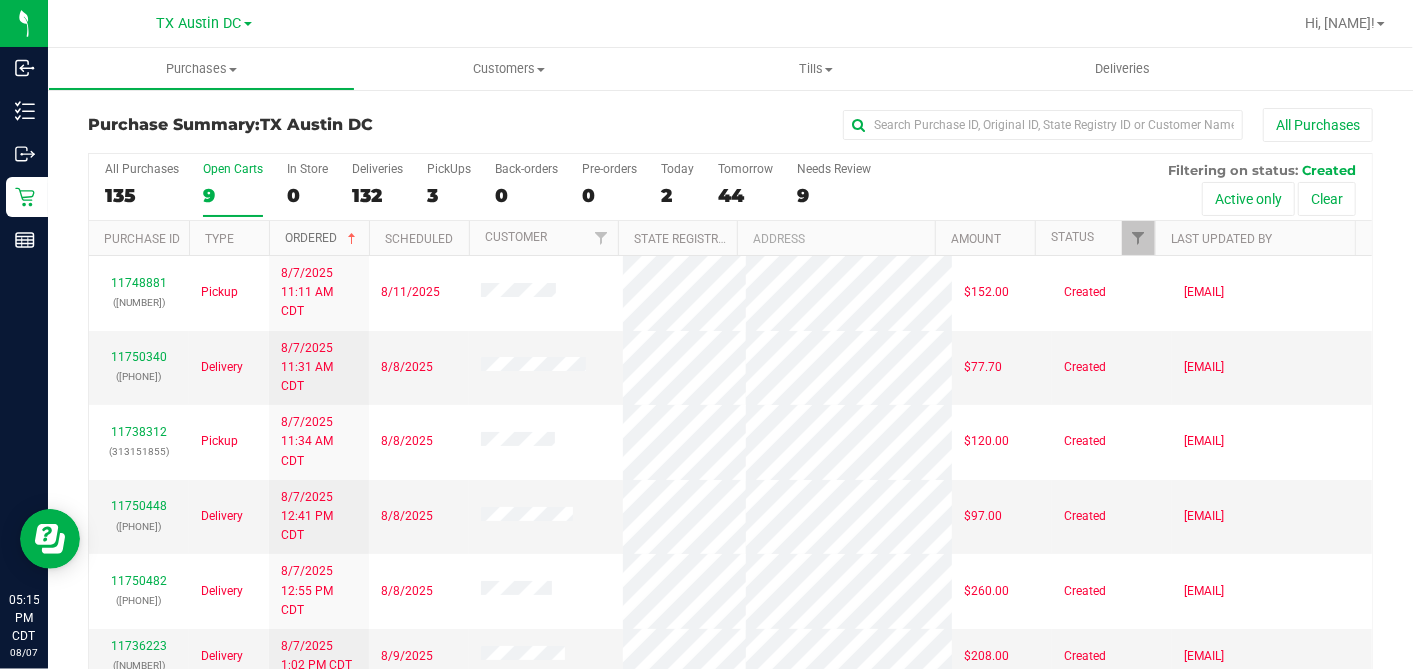 click at bounding box center (352, 239) 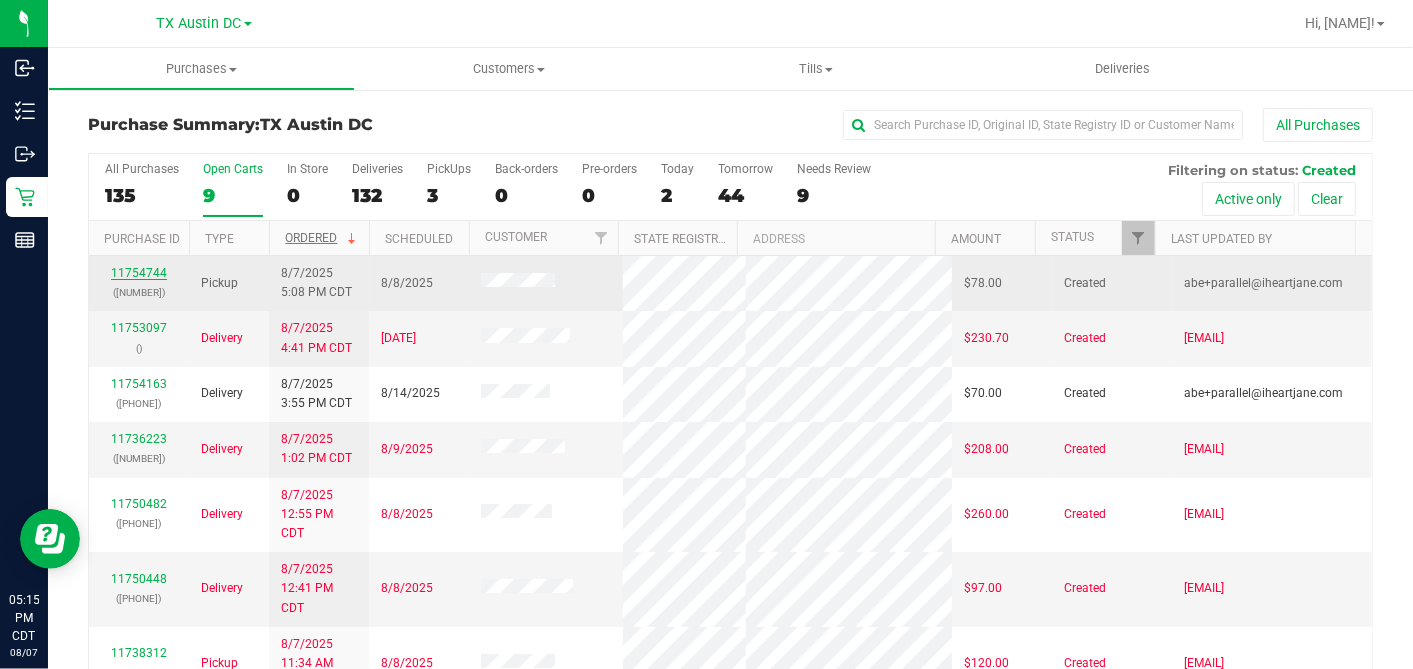 click on "11754744" at bounding box center [139, 273] 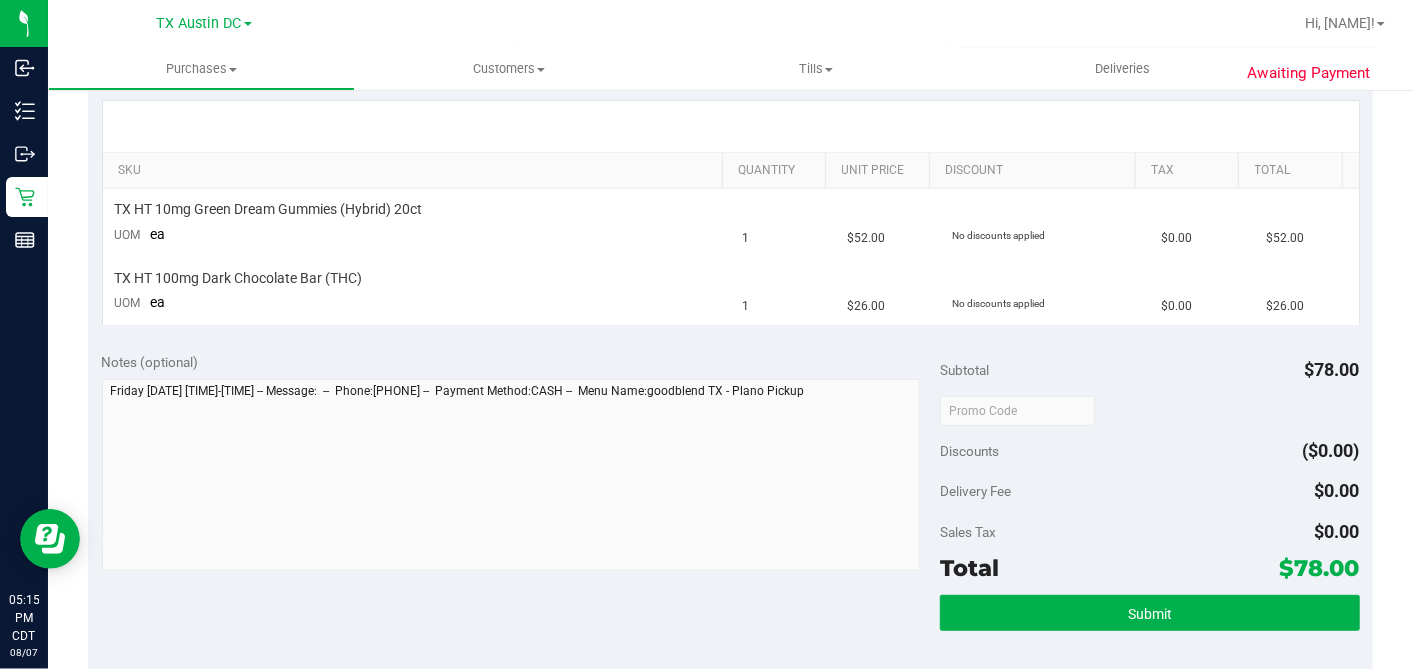 scroll, scrollTop: 0, scrollLeft: 0, axis: both 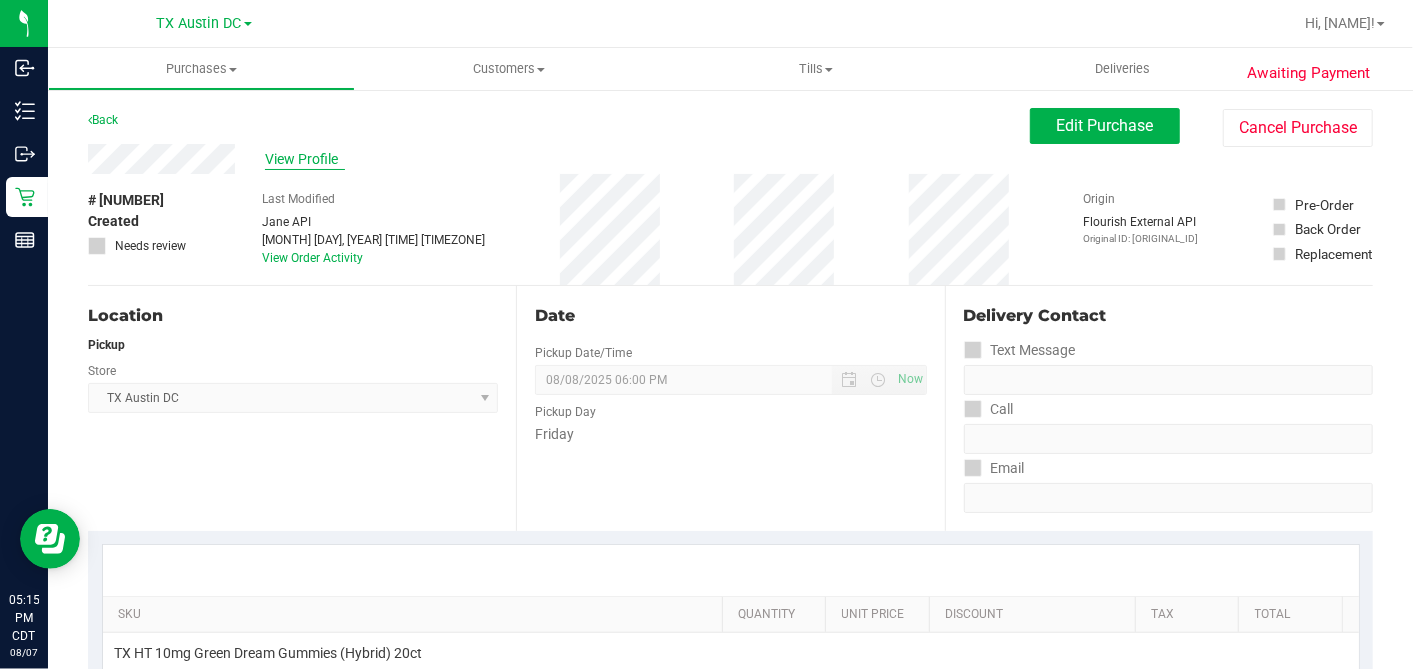 click on "View Profile" at bounding box center (305, 159) 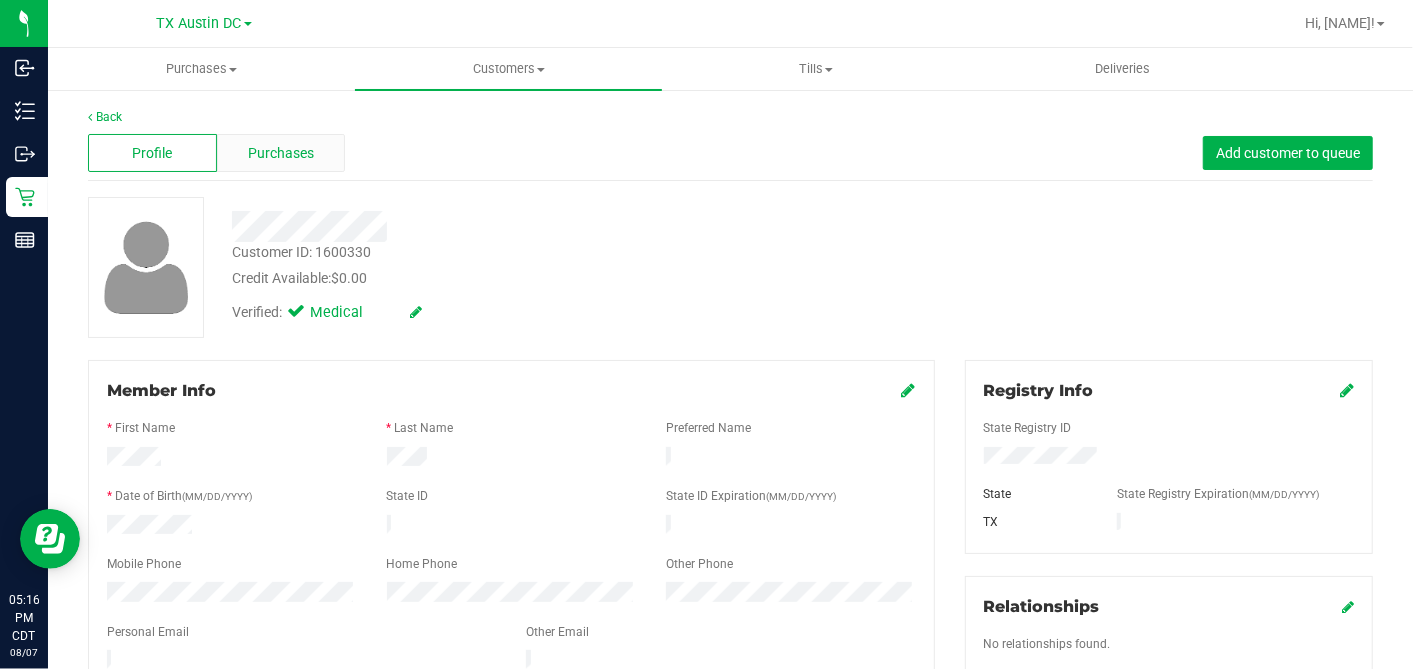 click on "Purchases" at bounding box center [281, 153] 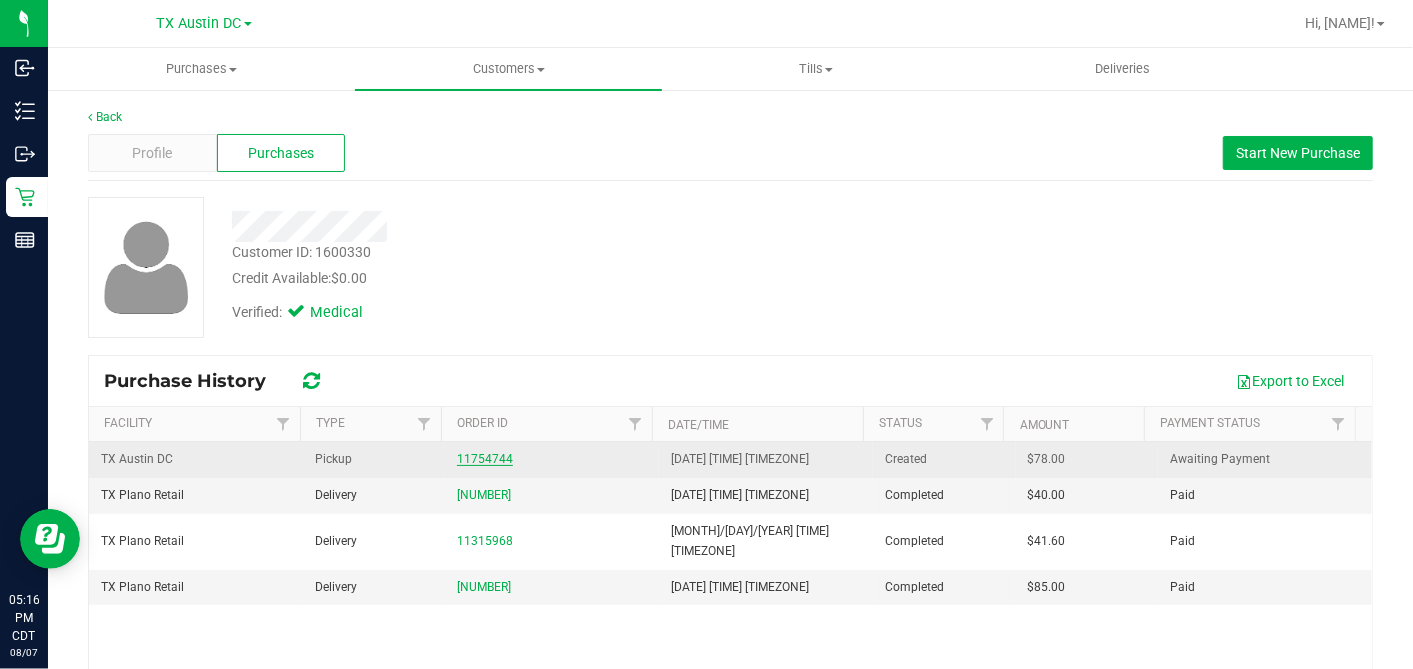 click on "11754744" at bounding box center (485, 459) 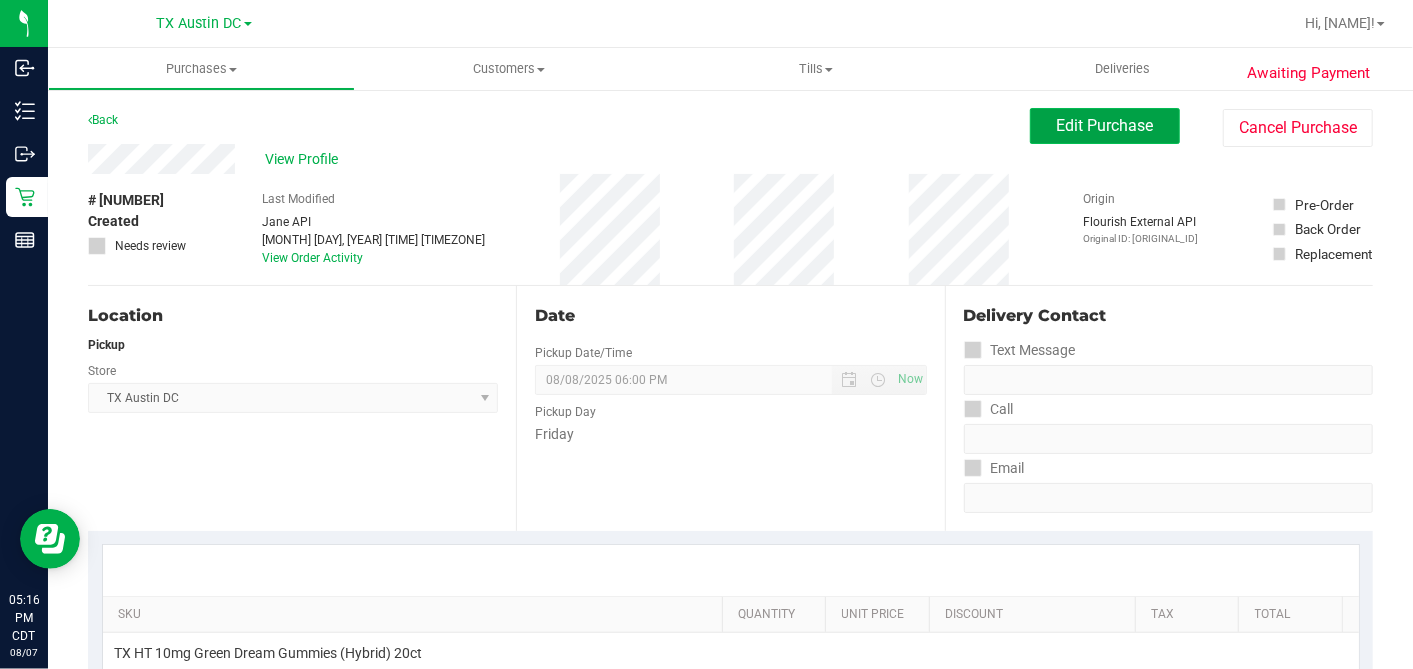 click on "Edit Purchase" at bounding box center [1105, 125] 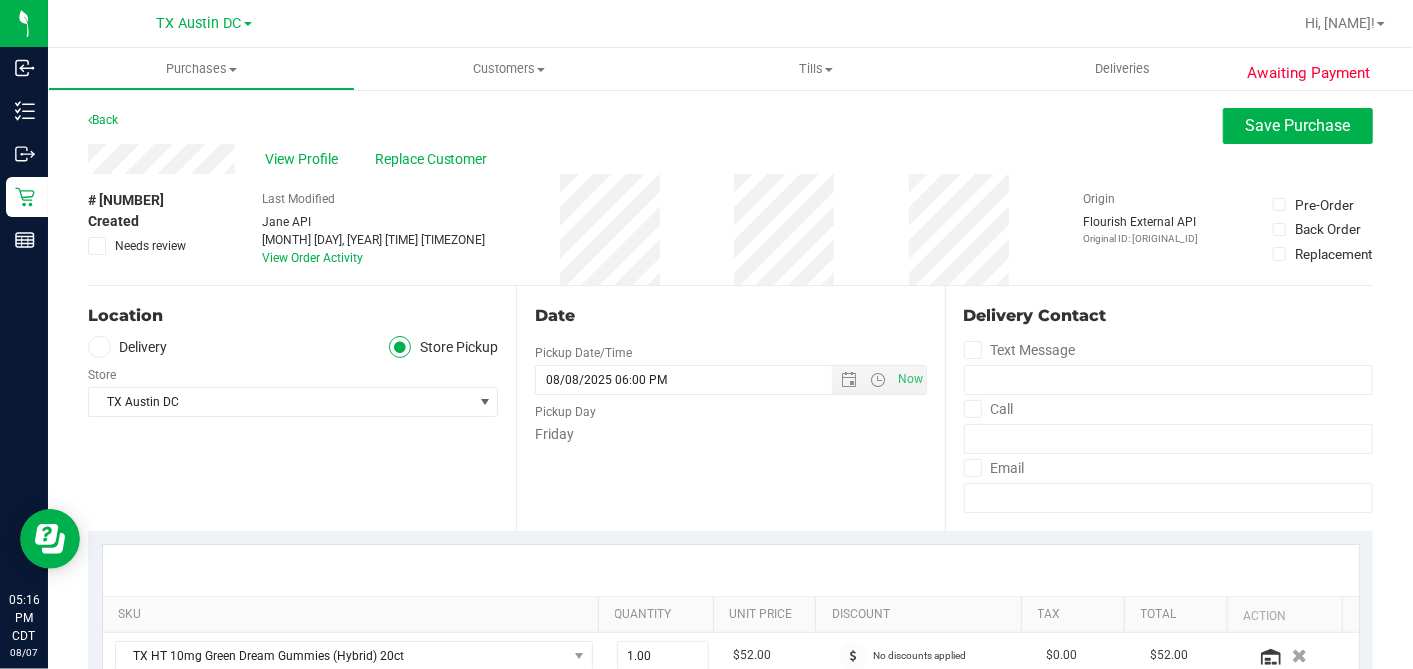 click at bounding box center (97, 246) 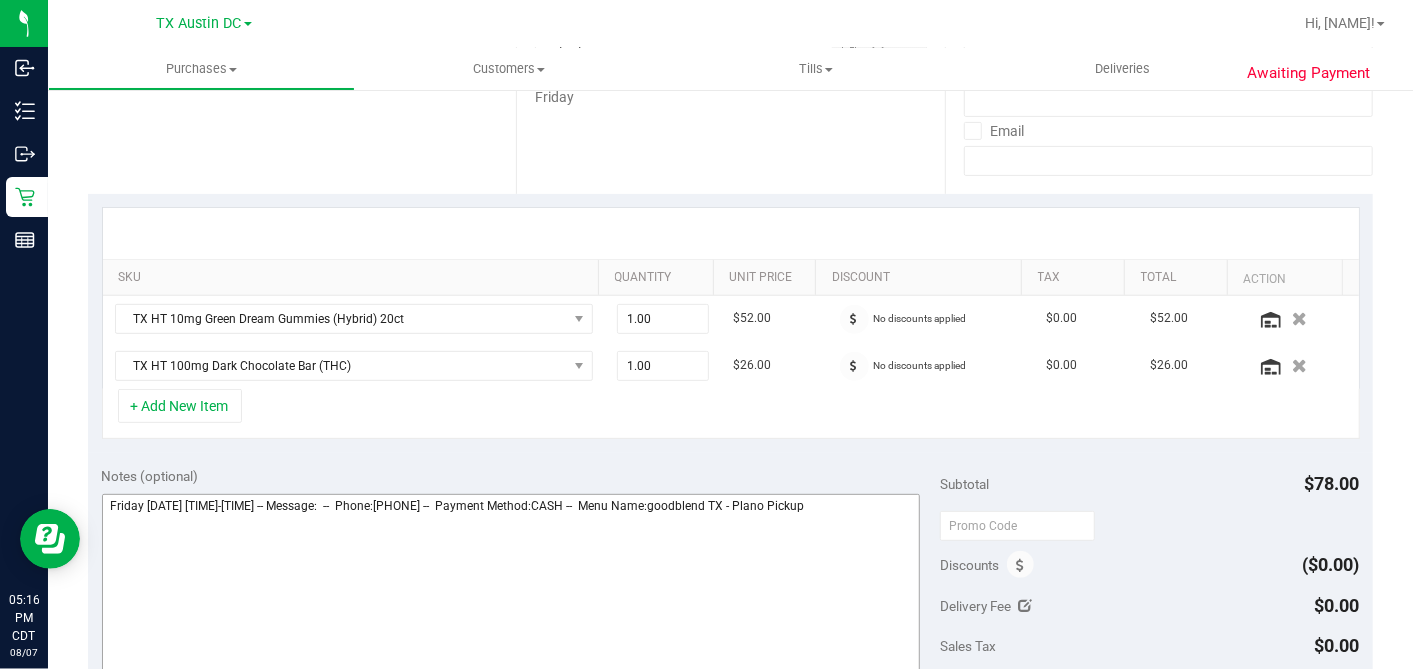 scroll, scrollTop: 666, scrollLeft: 0, axis: vertical 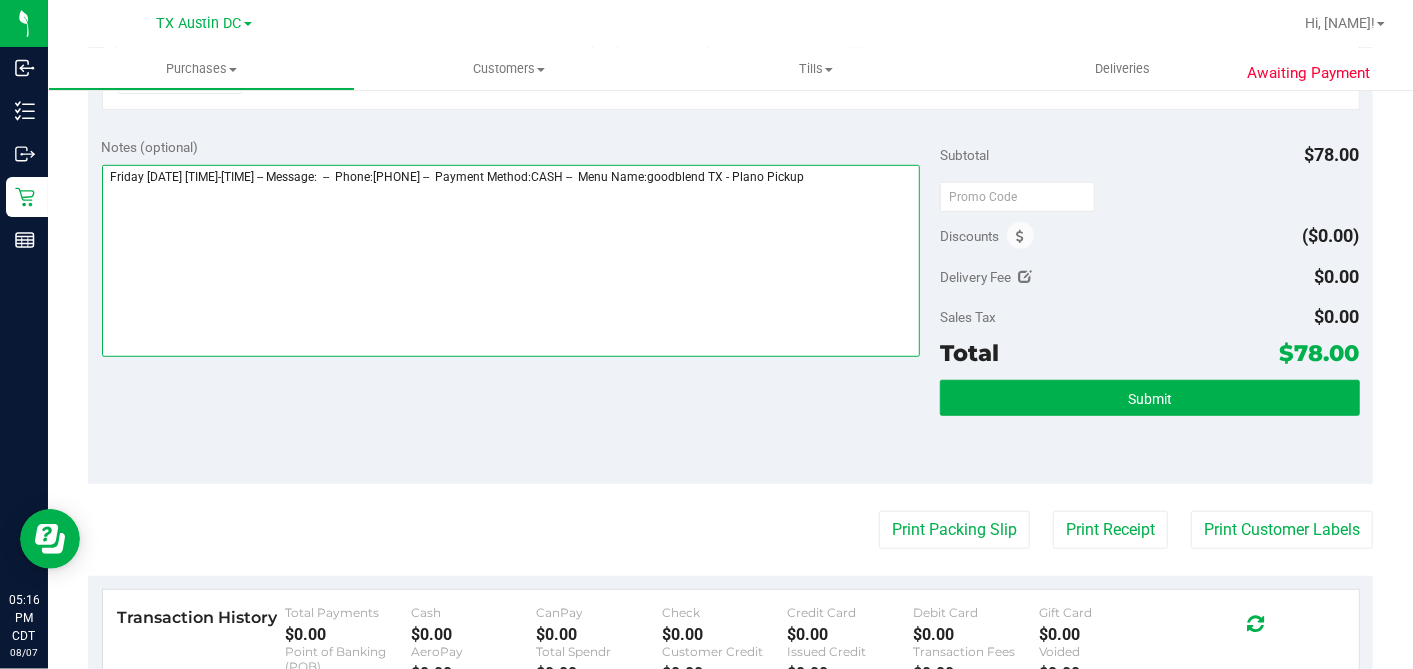 click at bounding box center [511, 261] 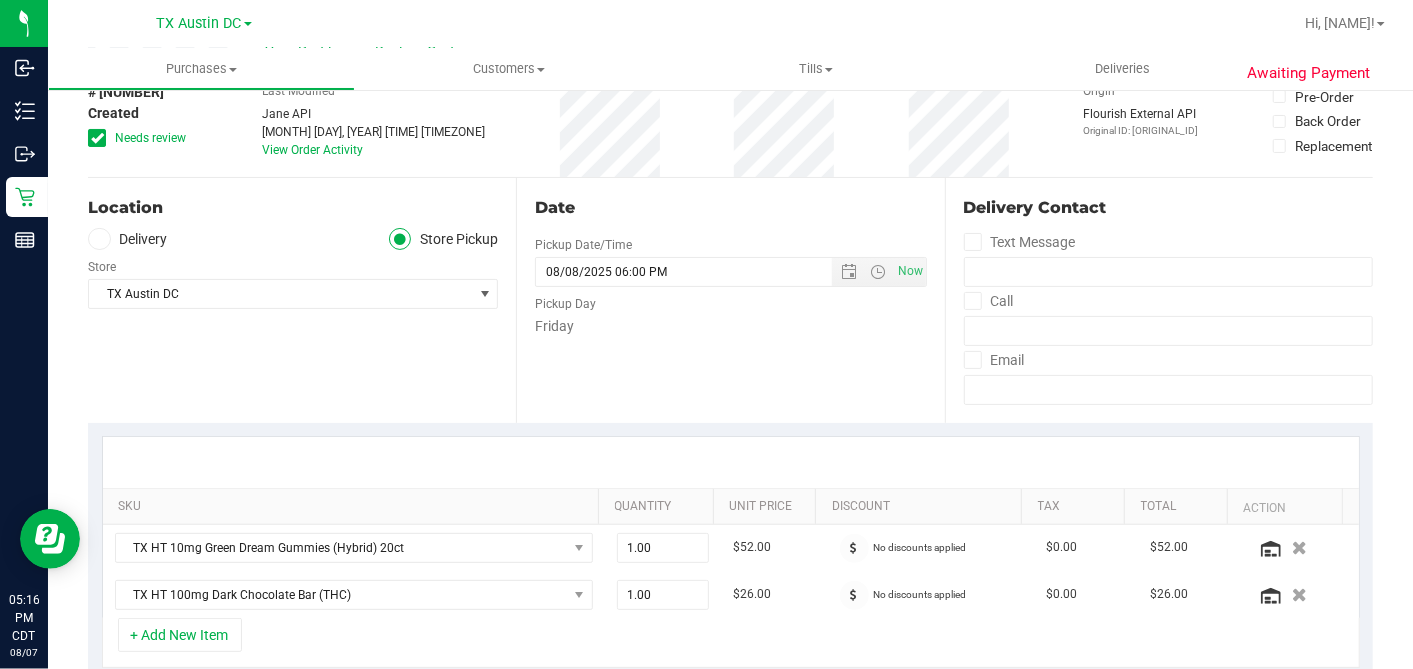 scroll, scrollTop: 0, scrollLeft: 0, axis: both 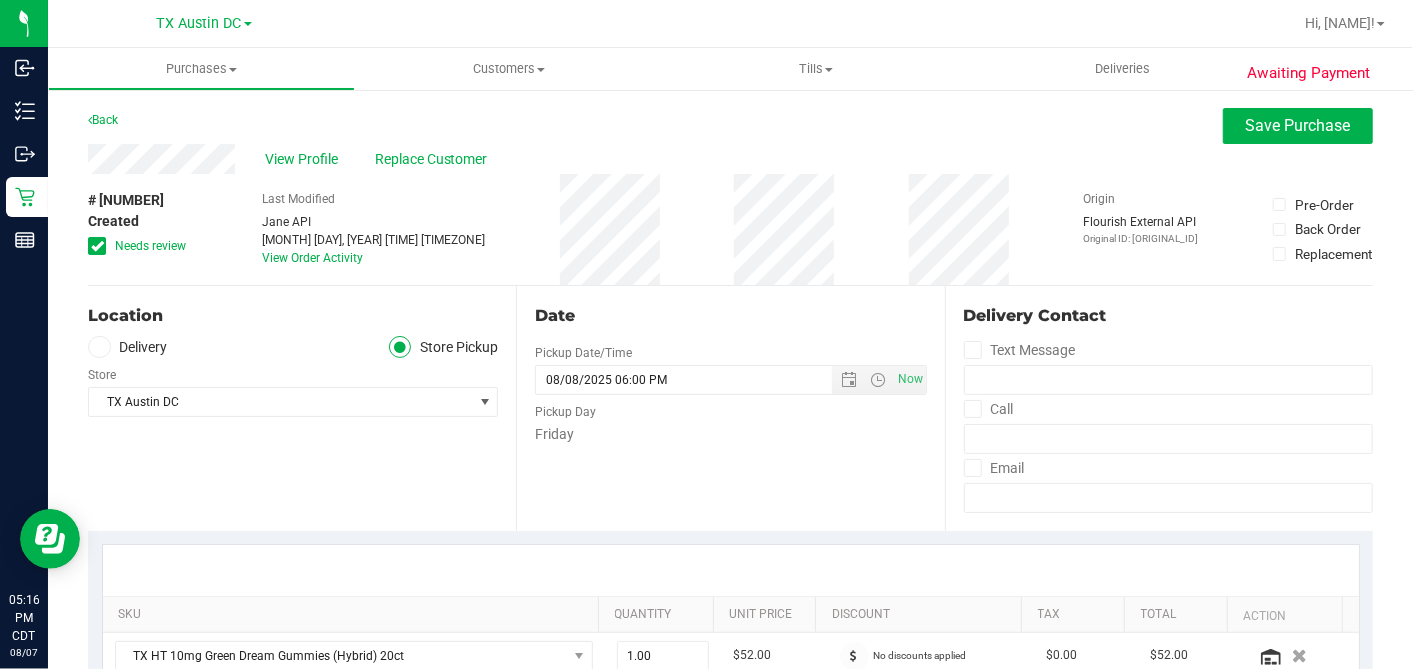 click on "Date" at bounding box center [730, 316] 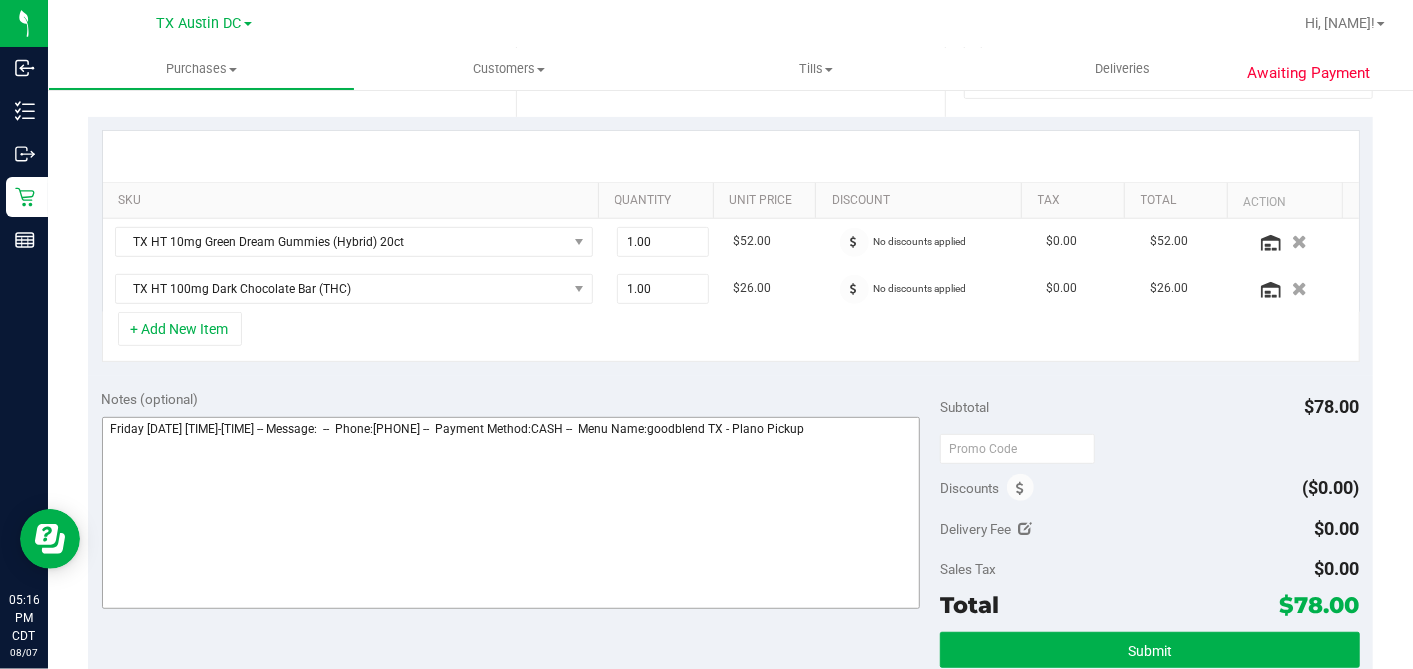 scroll, scrollTop: 555, scrollLeft: 0, axis: vertical 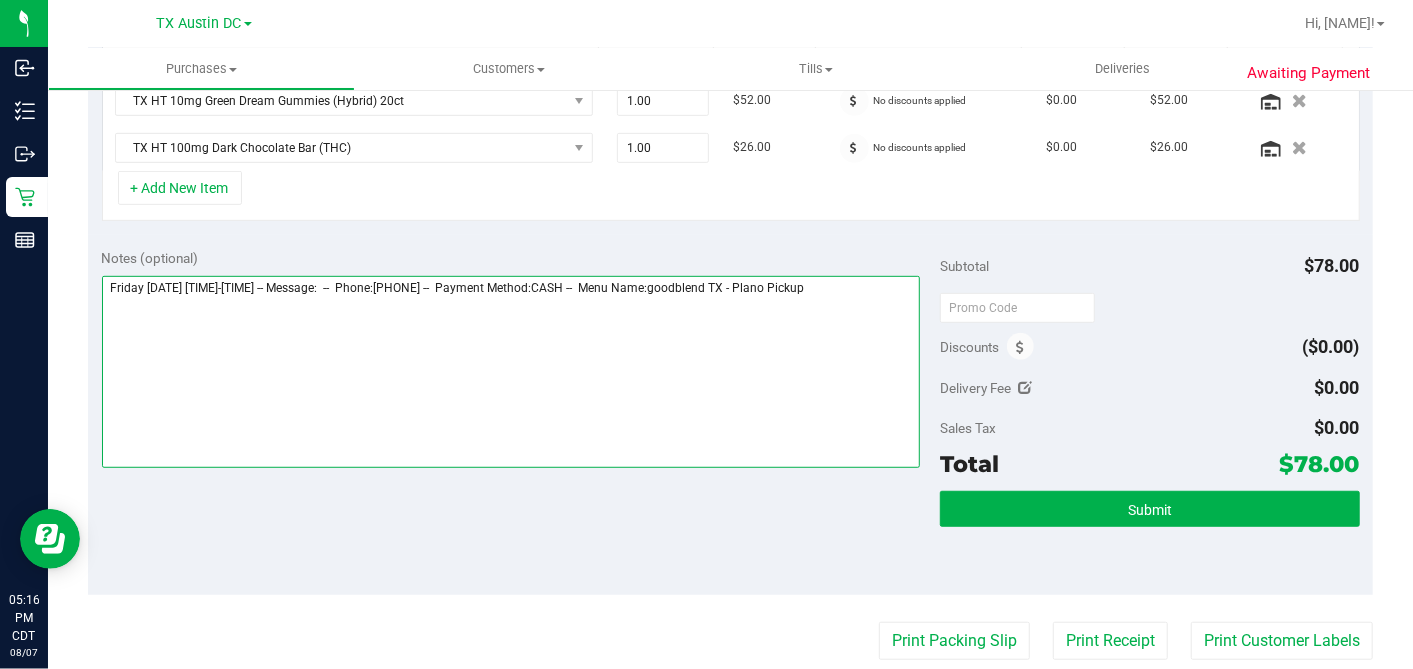 click at bounding box center (511, 372) 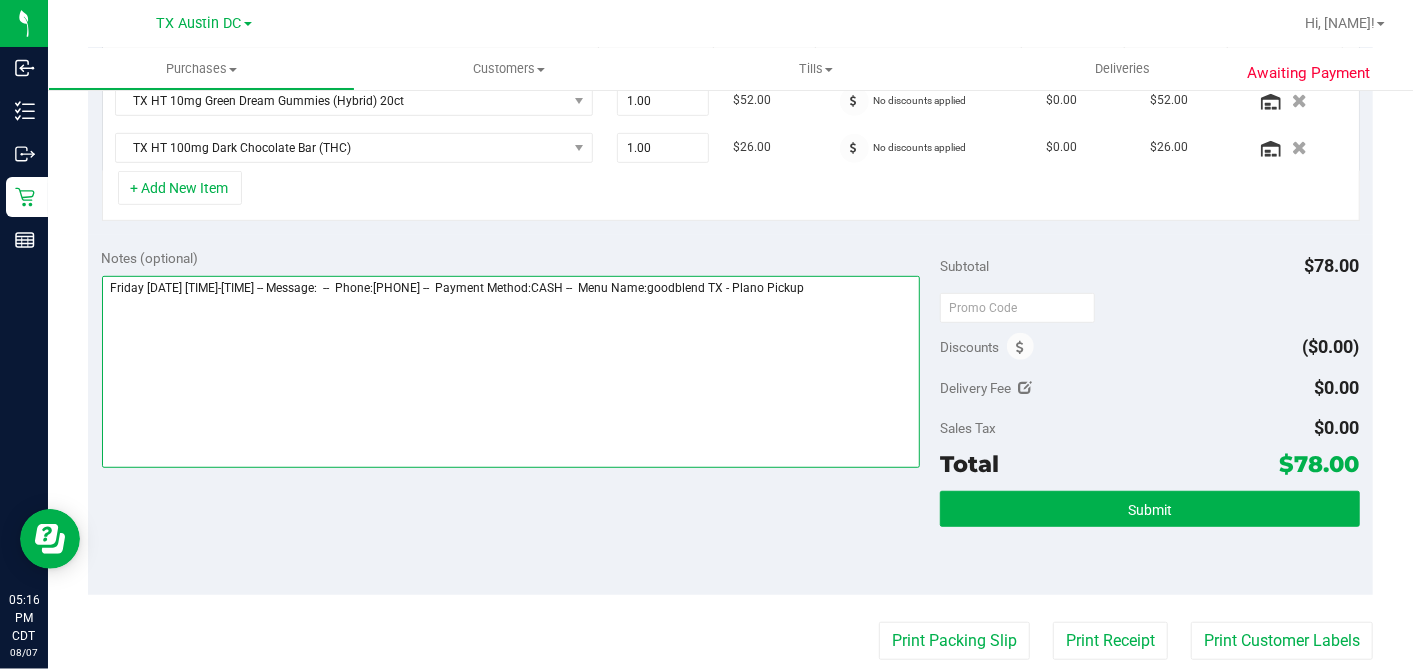 click at bounding box center (511, 372) 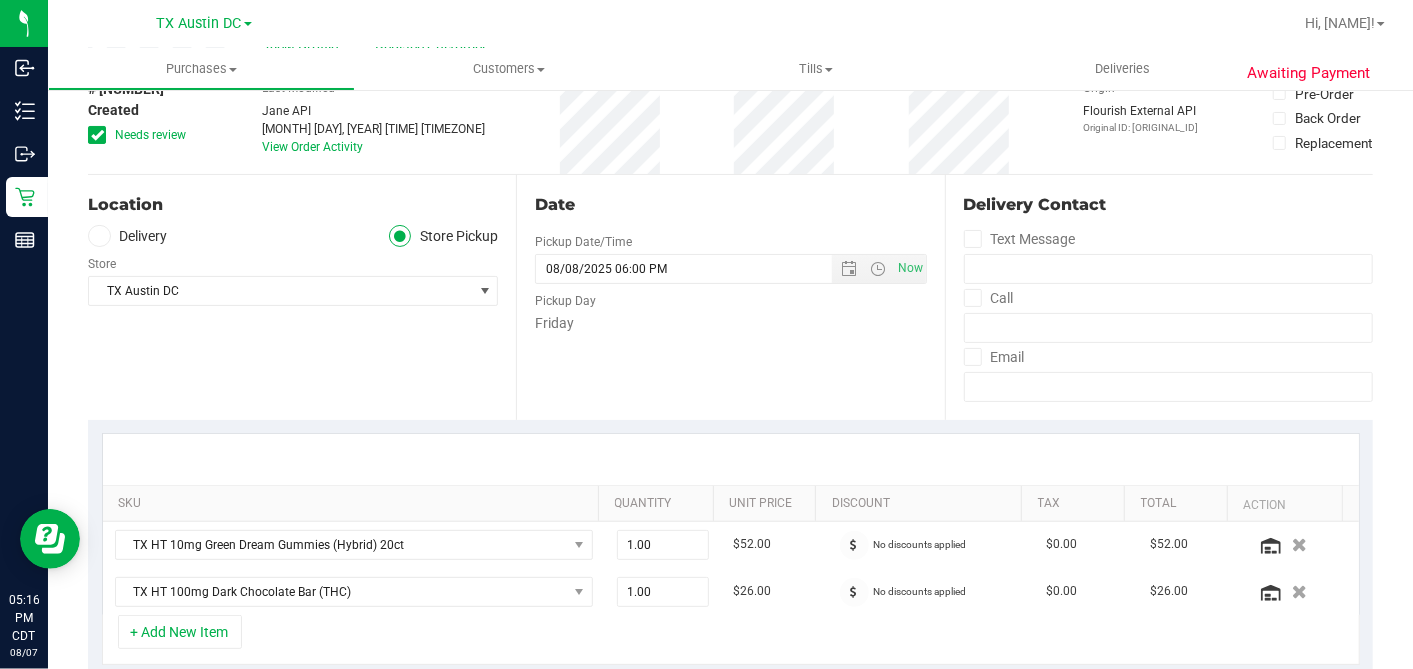 scroll, scrollTop: 0, scrollLeft: 0, axis: both 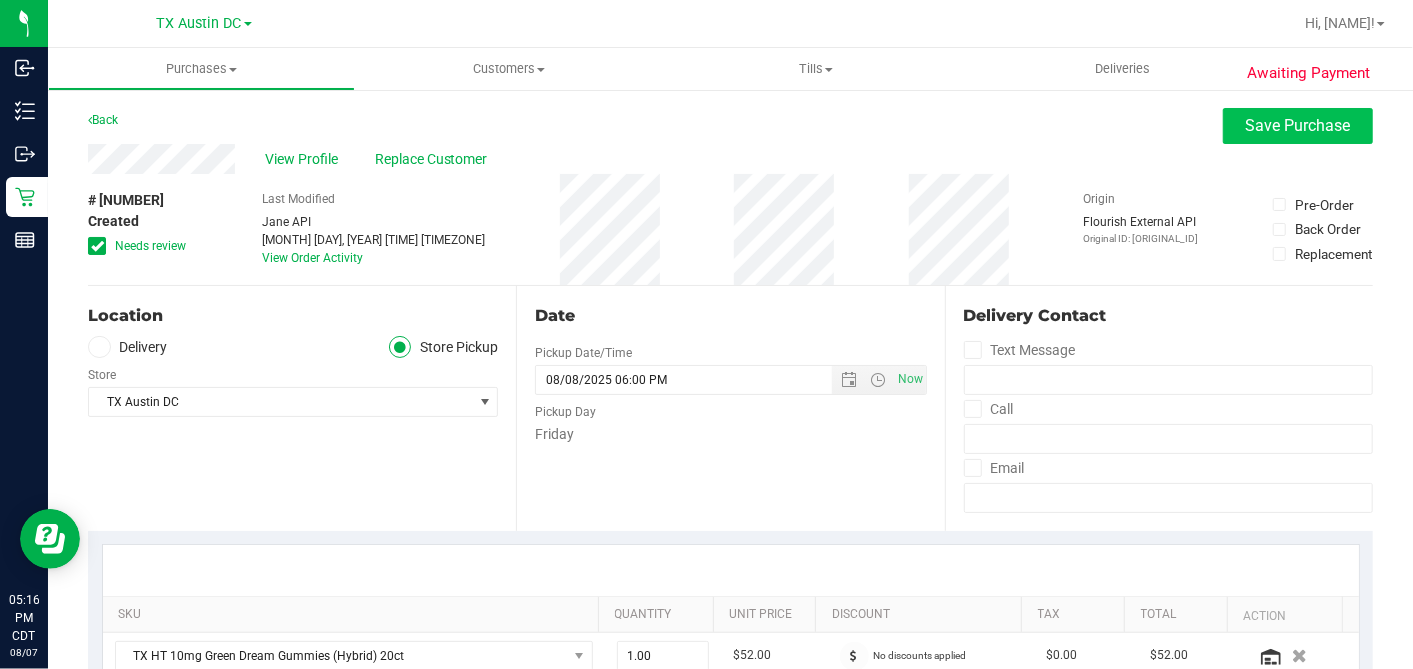 type on "Friday 08/08/2025 10:00-18:00 -- Message:  --  Phone:4693887341 --  Payment Method:CASH --  Menu Name:goodblend TX - Plano Pickup
RX VERIFIED. PLANO PU RECVD AFTER NEXT-DAY CUTOFF. CALLING PT TO REVIEW/RESCHEDULE. LEFT VM - DH" 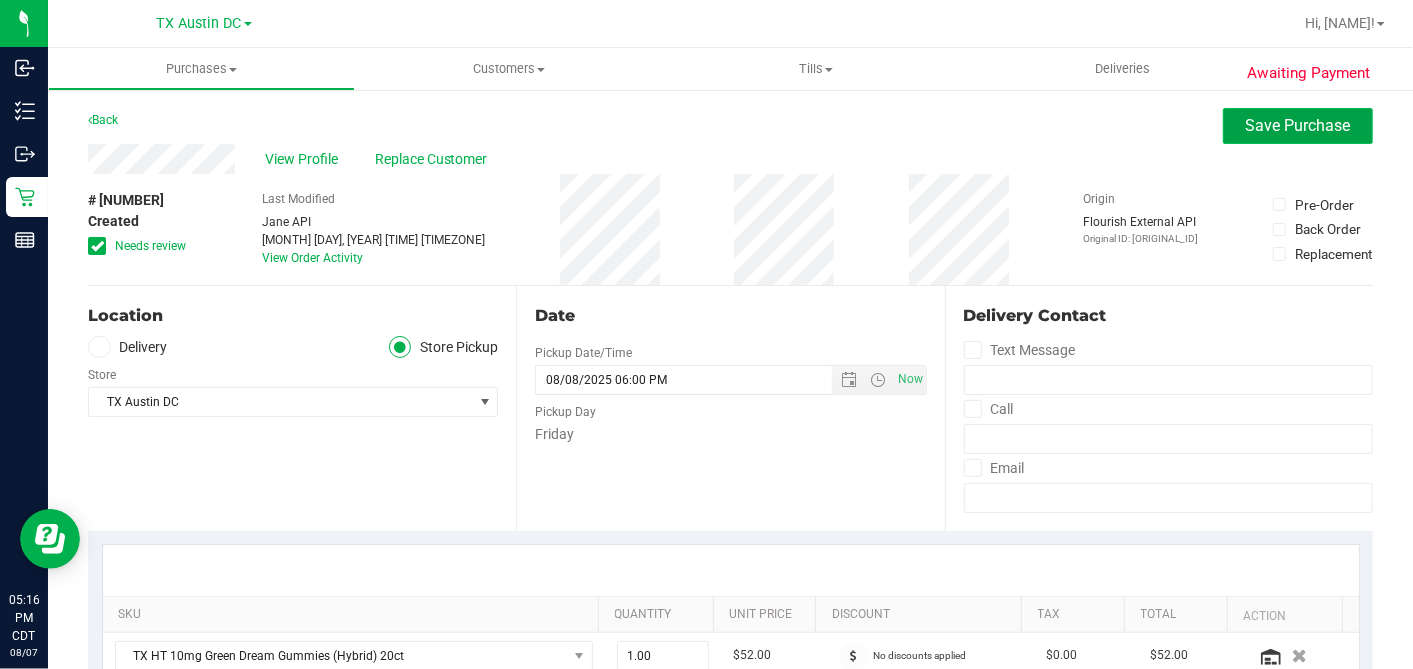 click on "Save Purchase" at bounding box center [1298, 126] 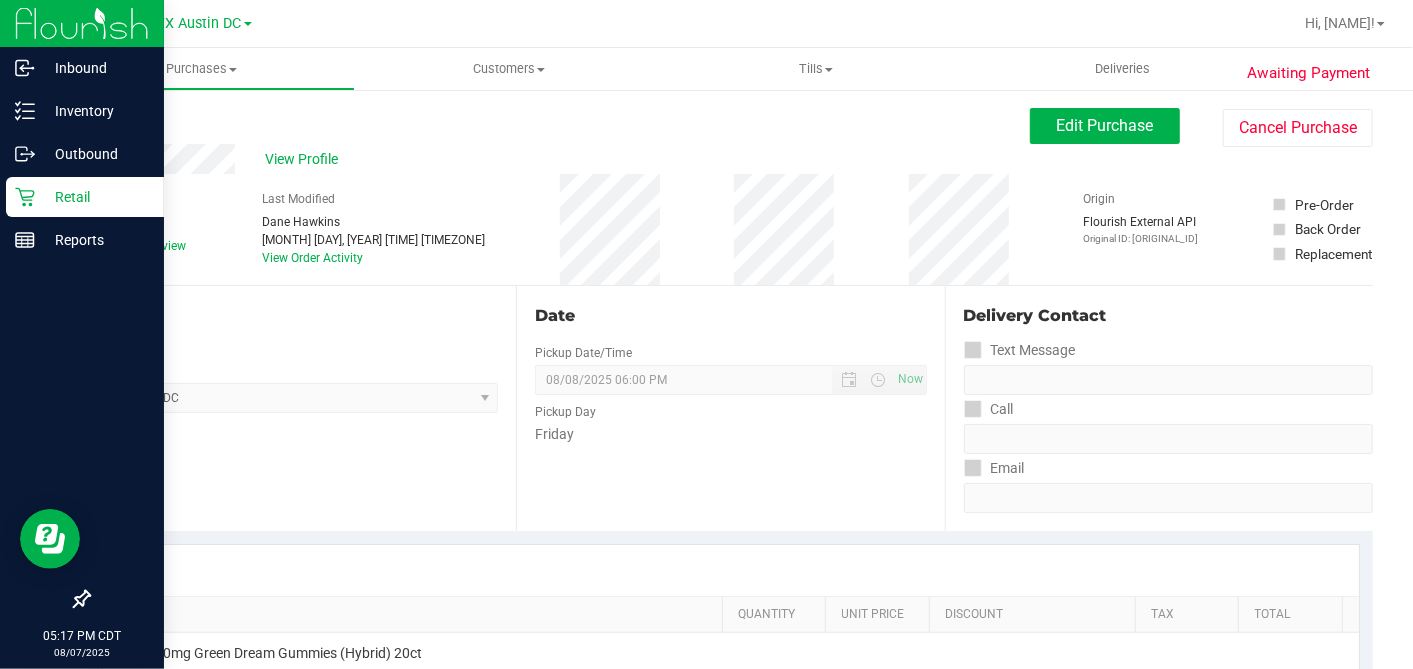 click 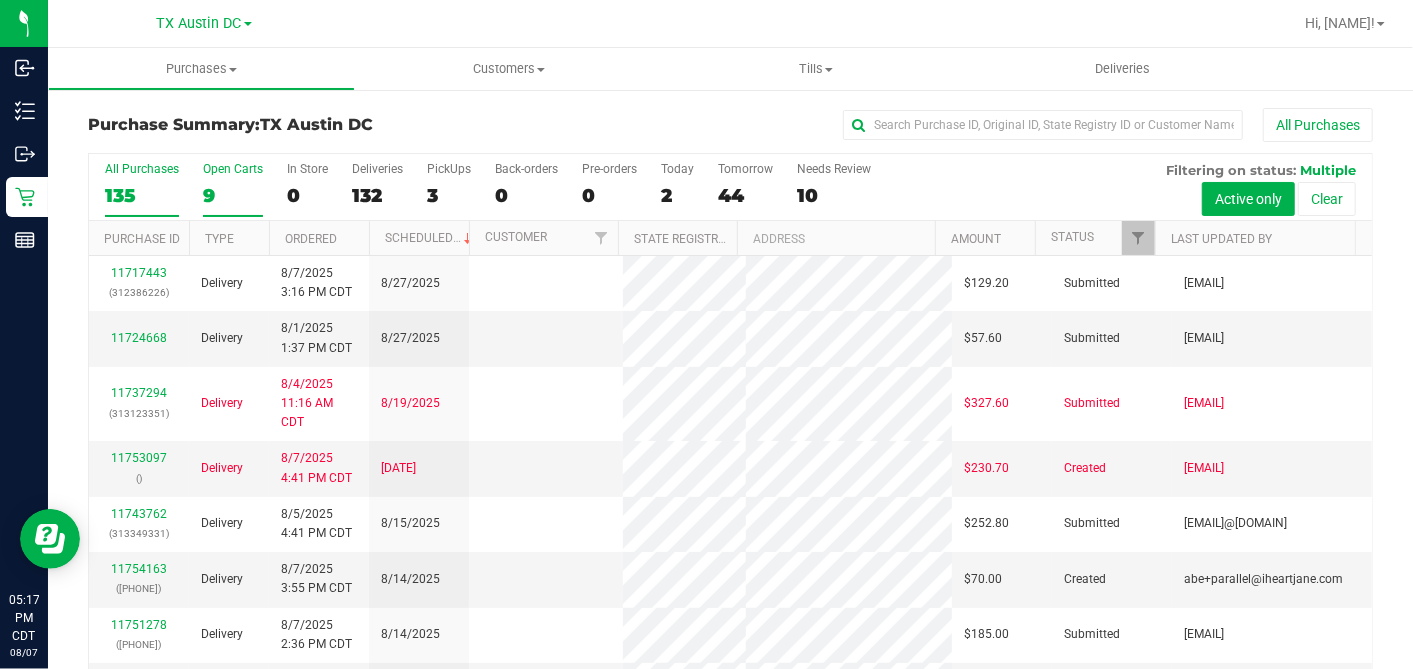 click on "9" at bounding box center [233, 195] 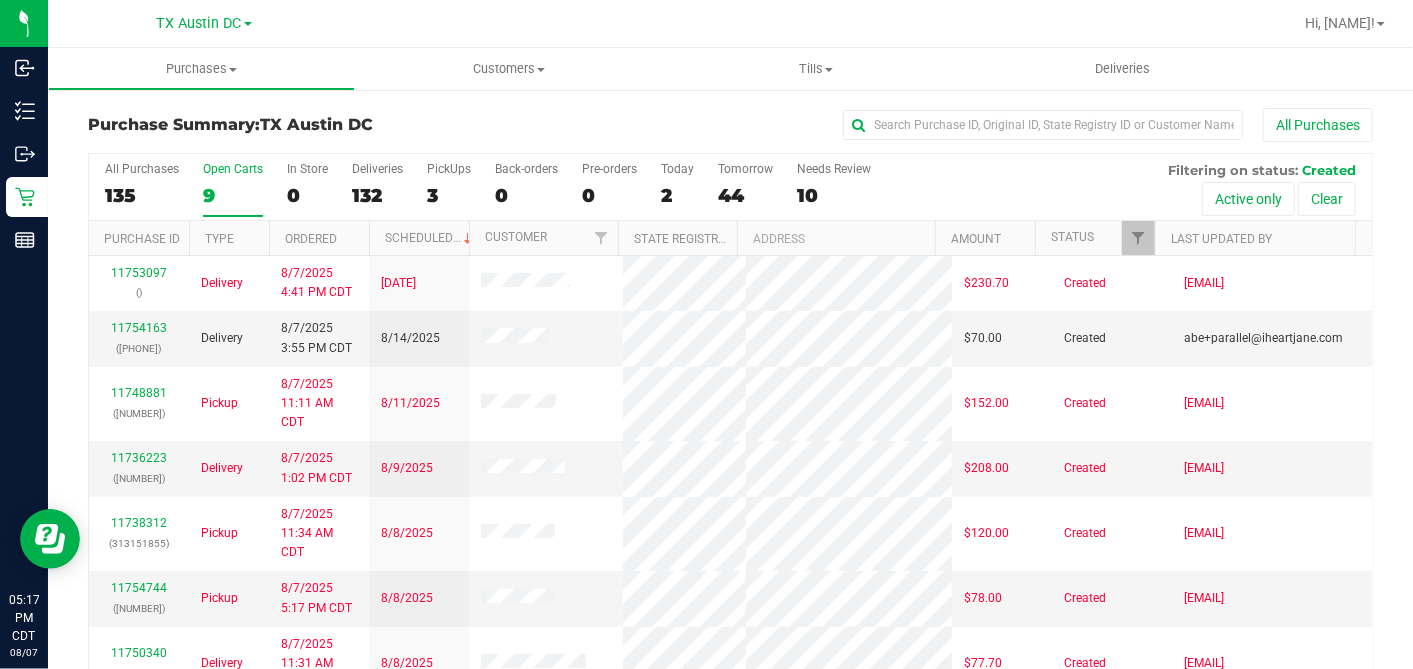 click on "Ordered" at bounding box center (319, 238) 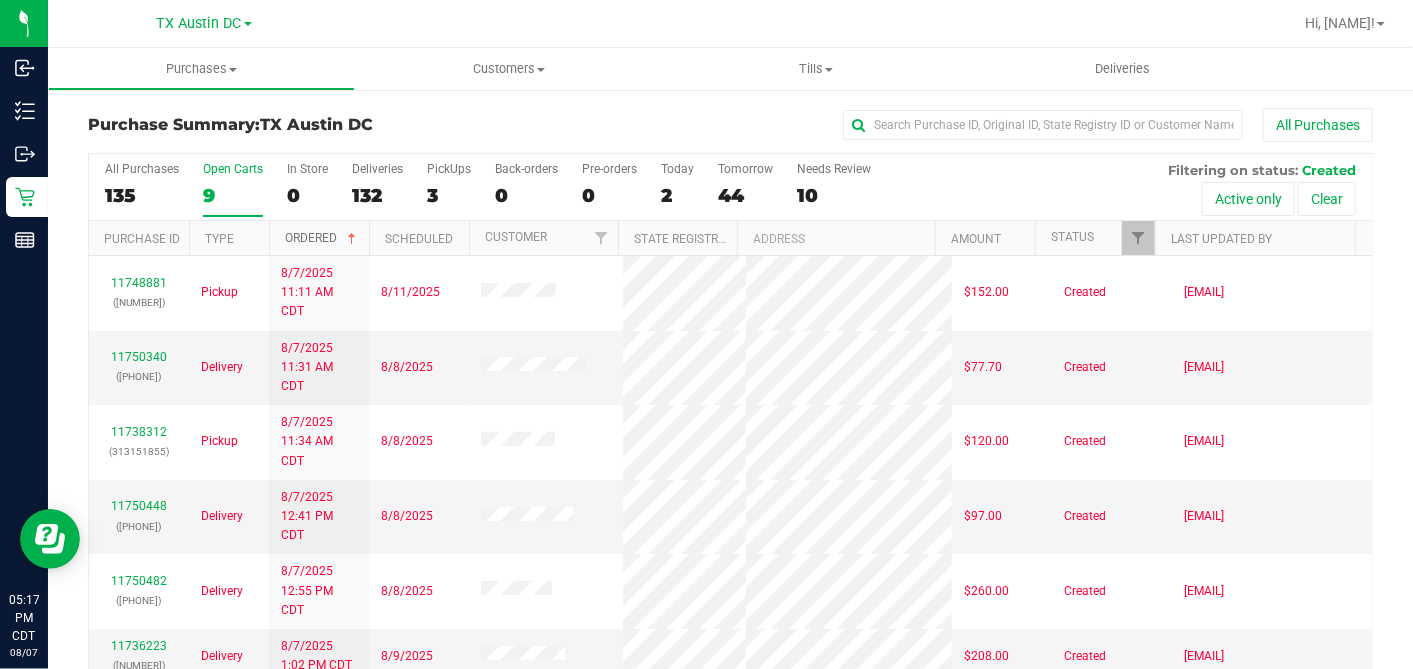 click at bounding box center [352, 239] 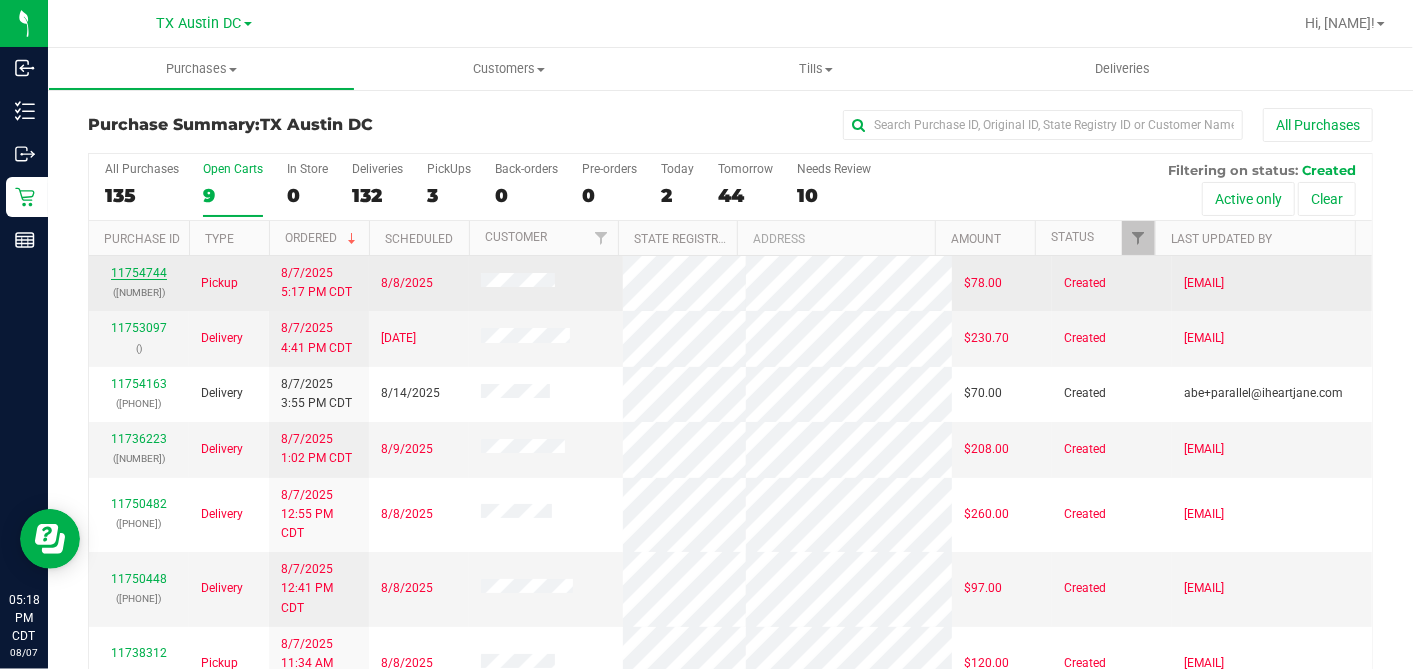 click on "11754744" at bounding box center (139, 273) 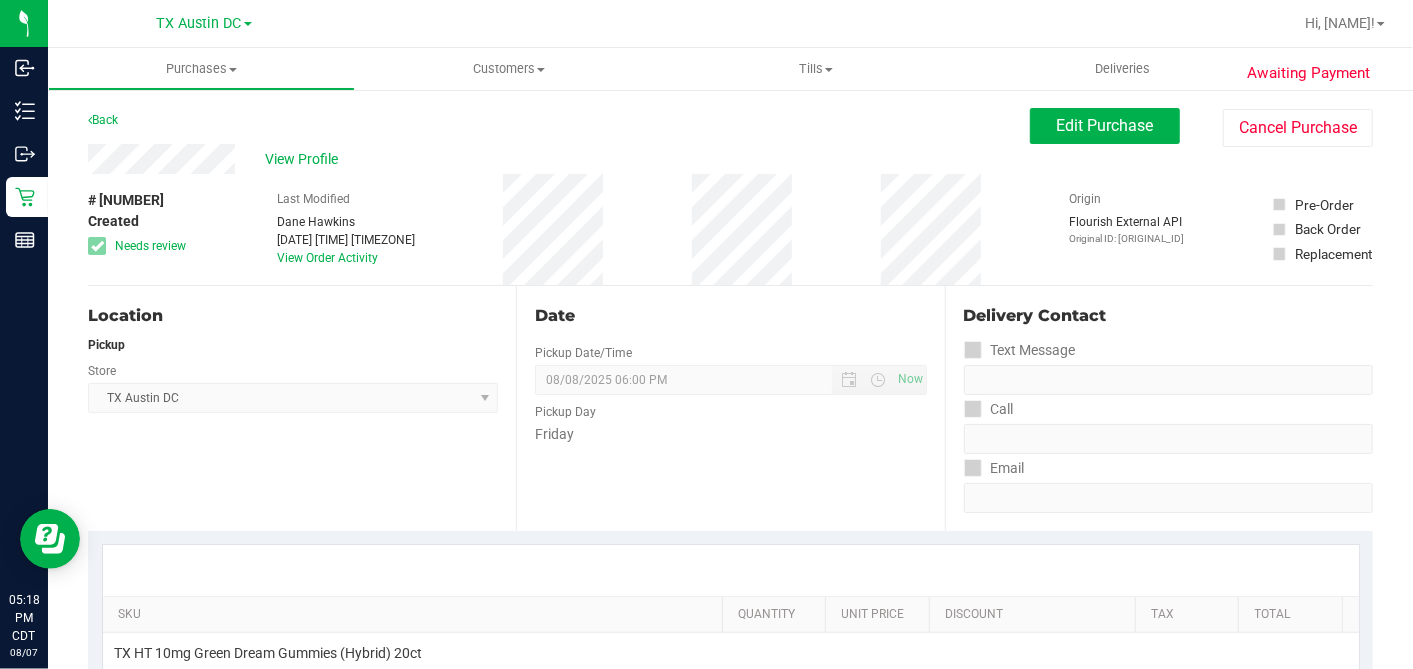 click on "# 11754744
Created
Needs review
Last Modified
Dane Hawkins
Aug 7, 2025 5:17:02 PM CDT
View Order Activity
Origin
Flourish External API
Original ID: 313741044
Pre-Order
Back Order" at bounding box center (730, 229) 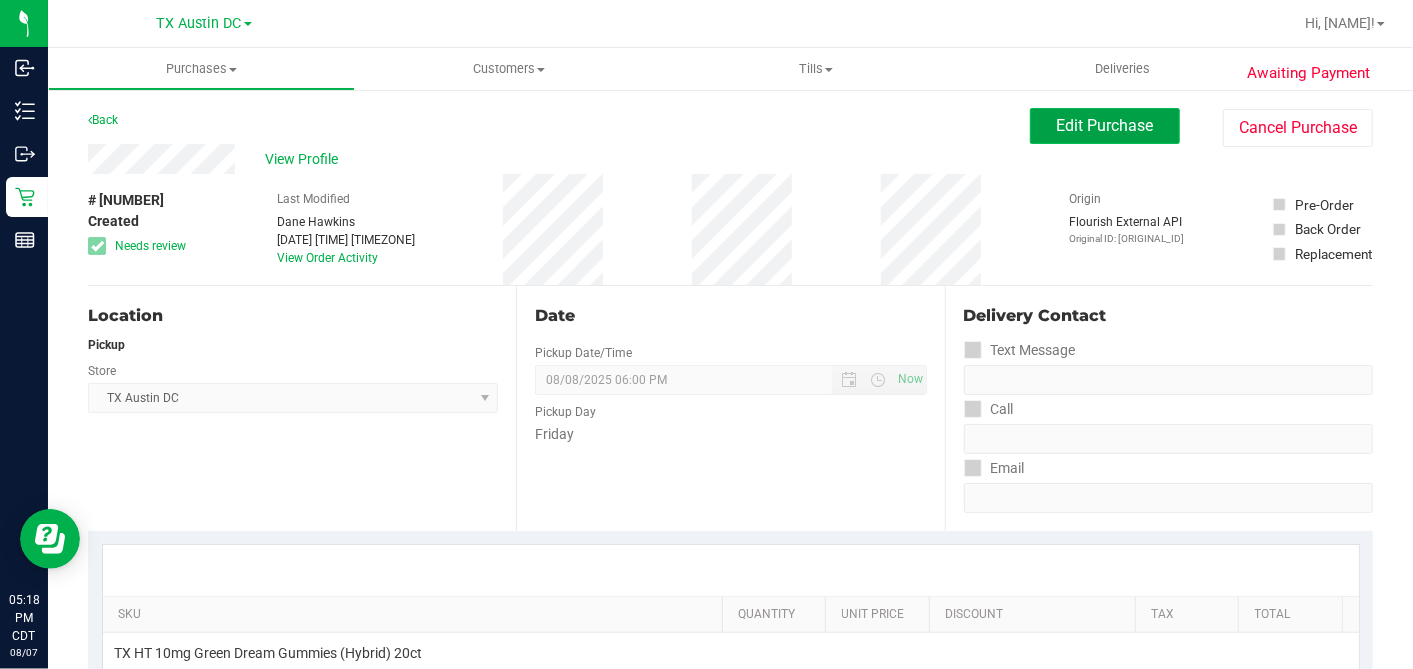 click on "Edit Purchase" at bounding box center [1105, 126] 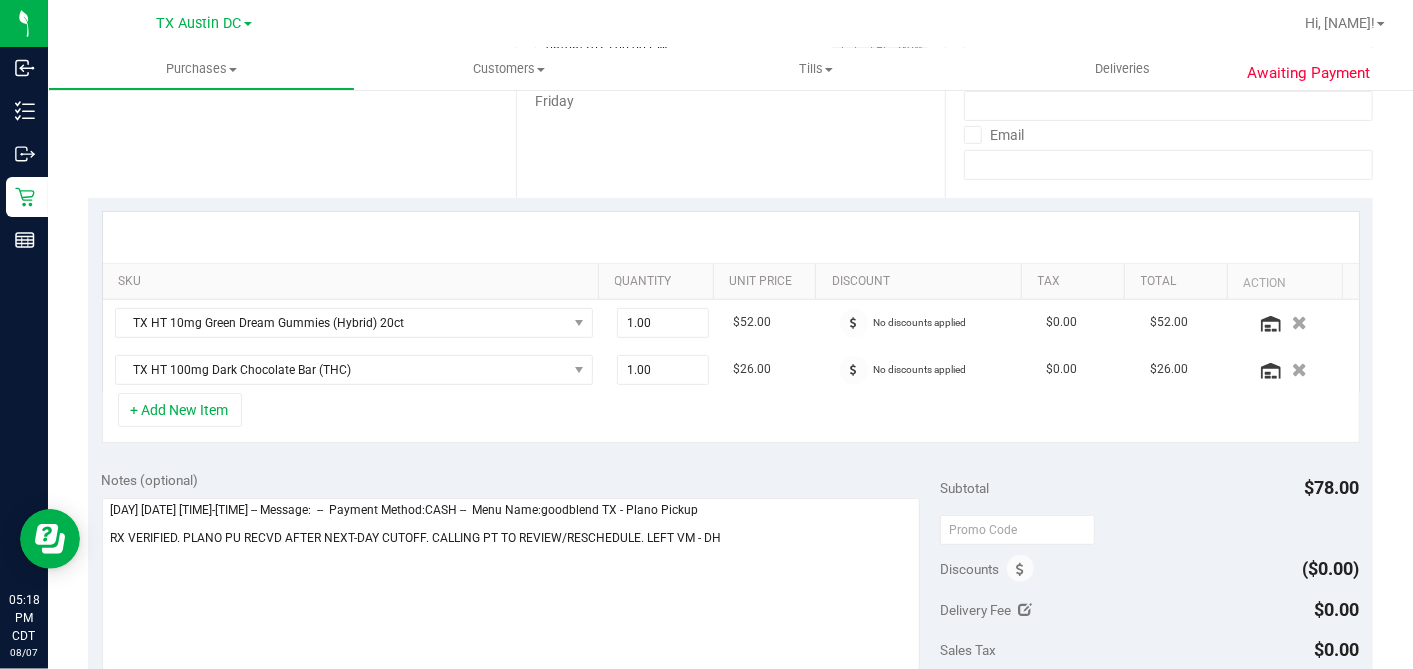scroll, scrollTop: 0, scrollLeft: 0, axis: both 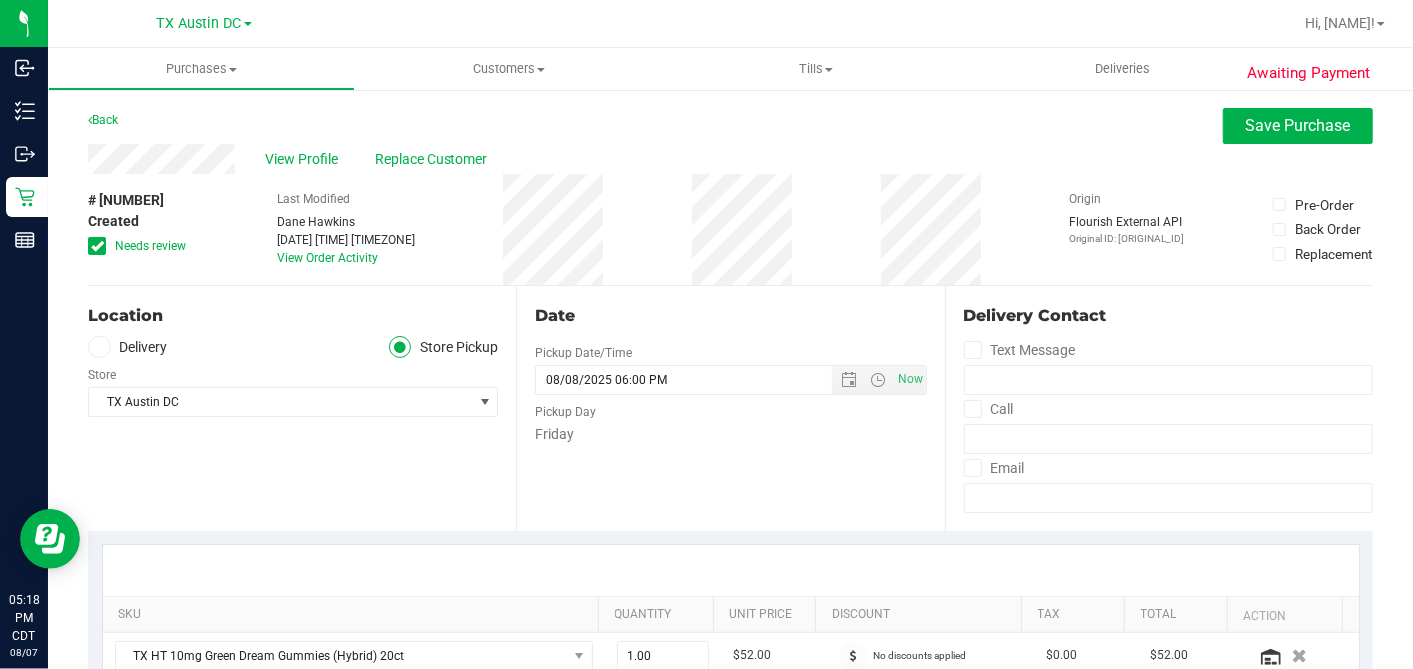 click on "Date
Pickup Date/Time
08/08/2025
Now
08/08/2025 06:00 PM
Now
Pickup Day
Friday" at bounding box center (730, 408) 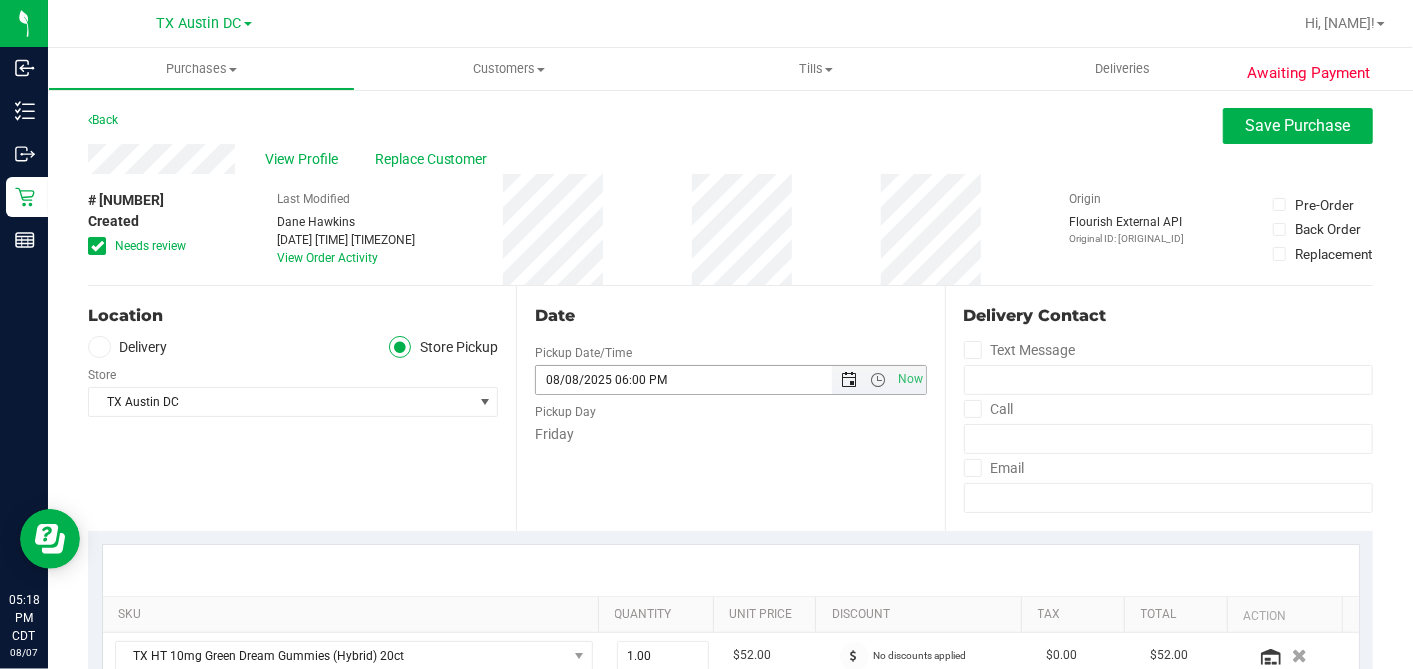 click at bounding box center (850, 380) 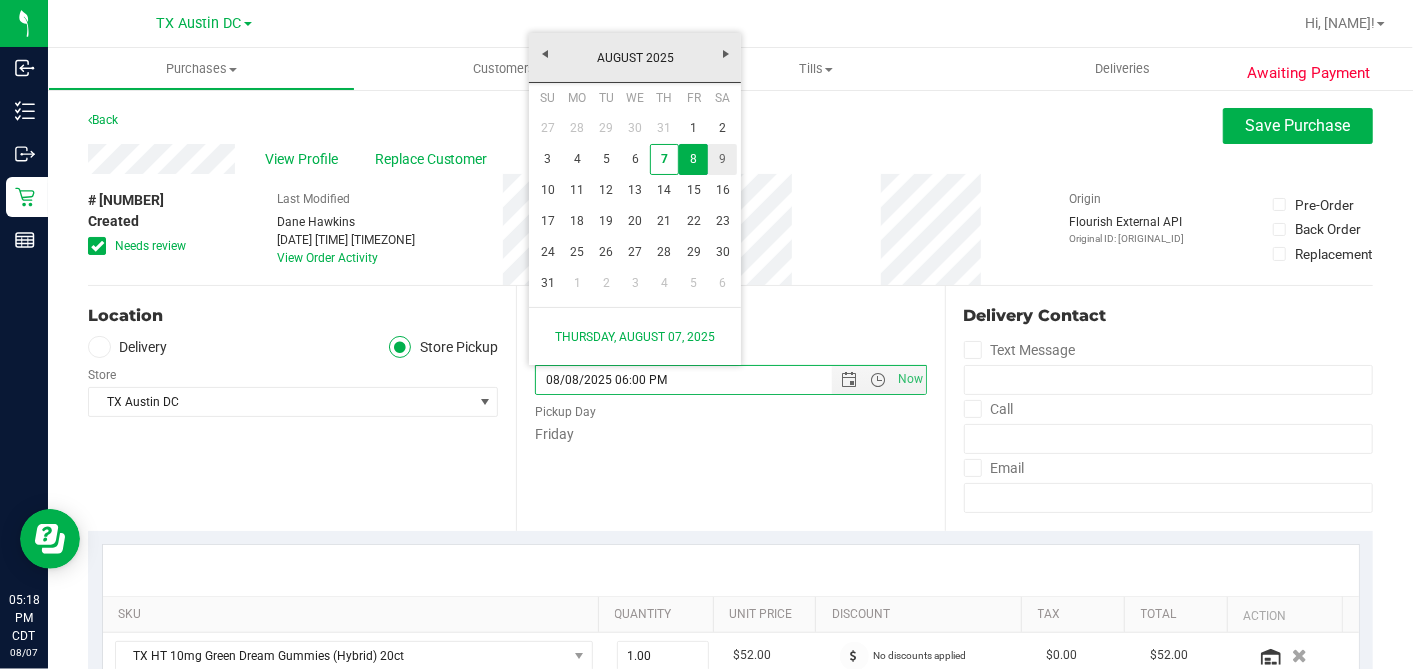 drag, startPoint x: 721, startPoint y: 158, endPoint x: 719, endPoint y: 211, distance: 53.037724 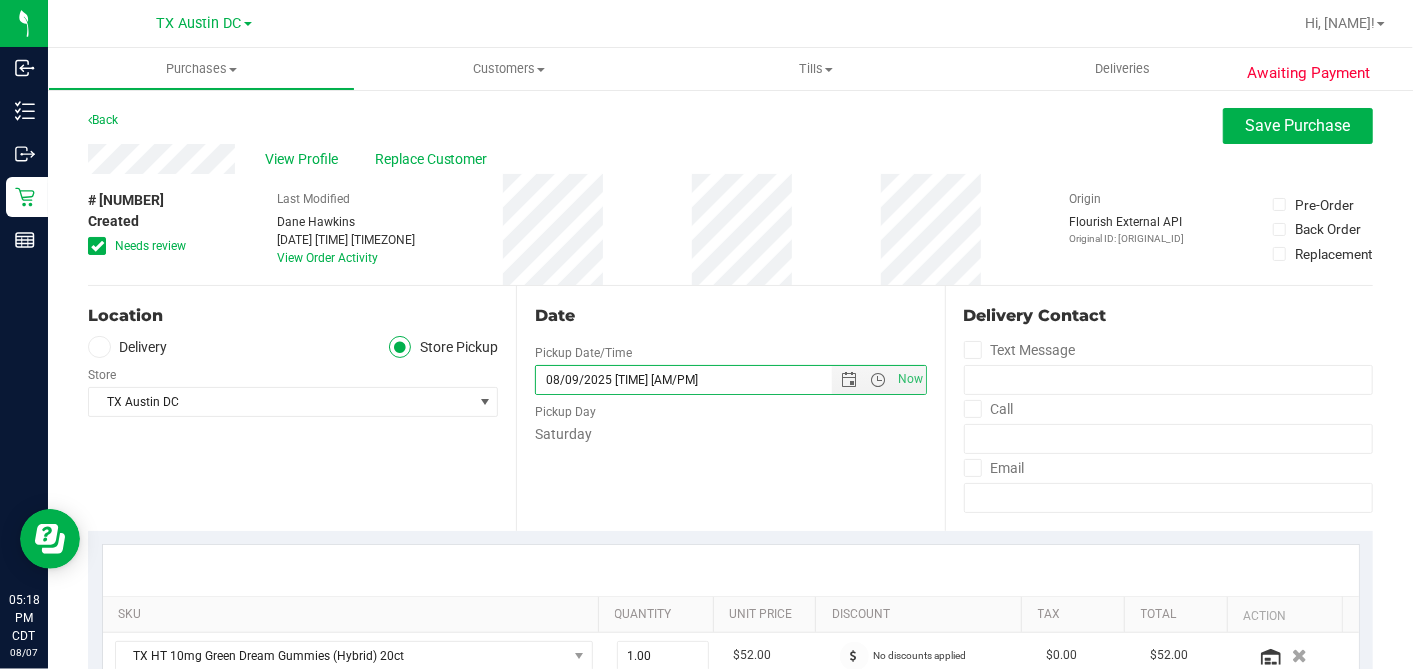 click on "Date" at bounding box center (730, 316) 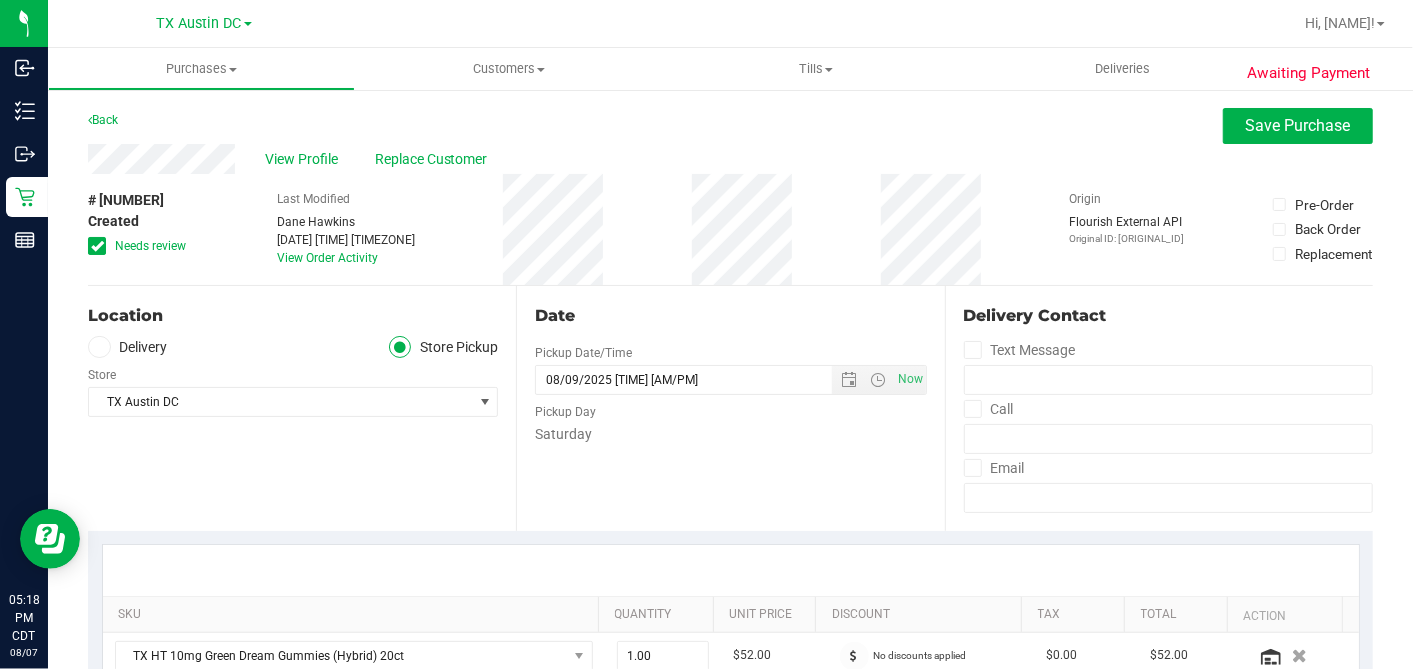 click at bounding box center [97, 246] 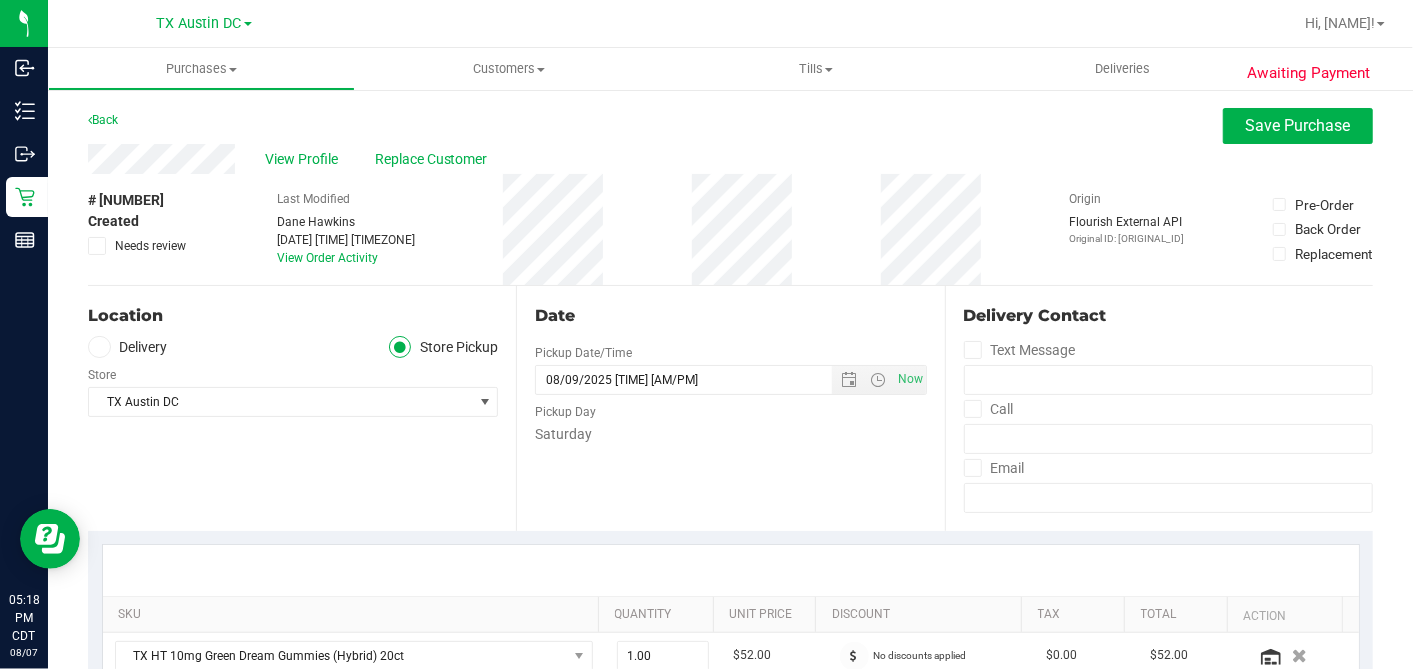 click on "Date
Pickup Date/Time
08/09/2025
Now
08/09/2025 06:00 PM
Now
Pickup Day
Saturday" at bounding box center (730, 408) 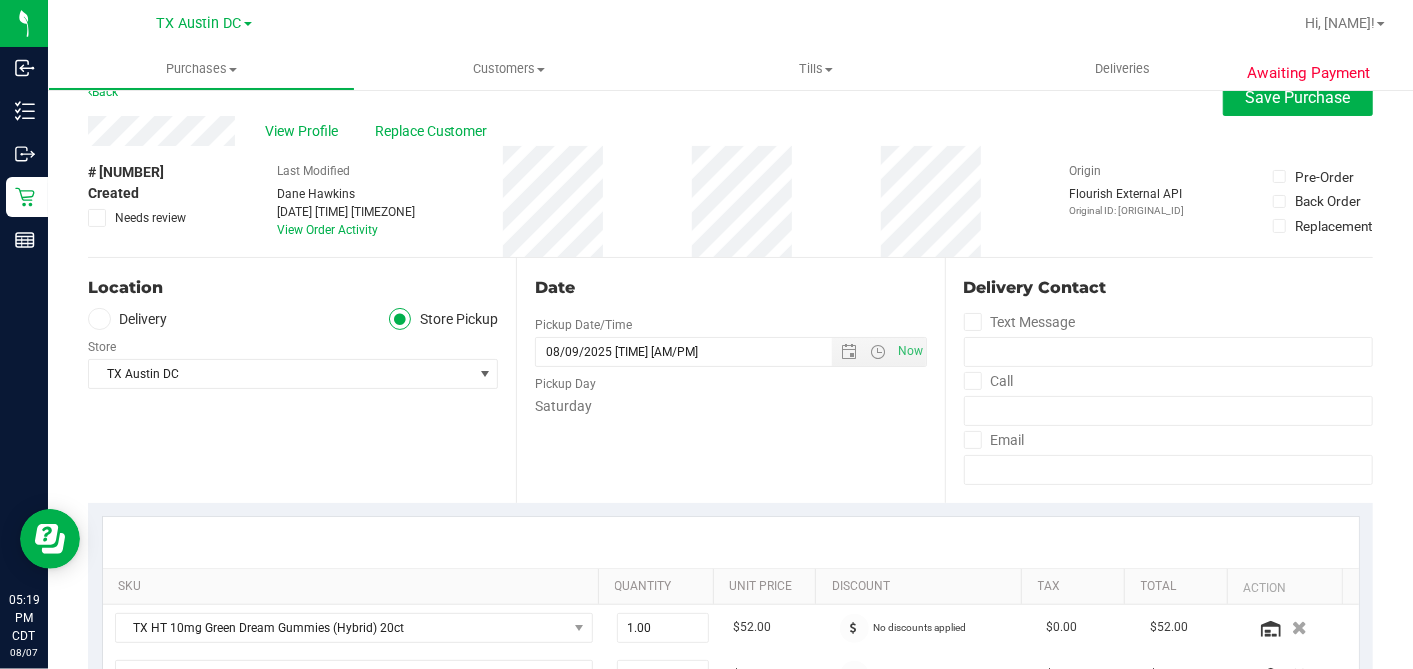 scroll, scrollTop: 0, scrollLeft: 0, axis: both 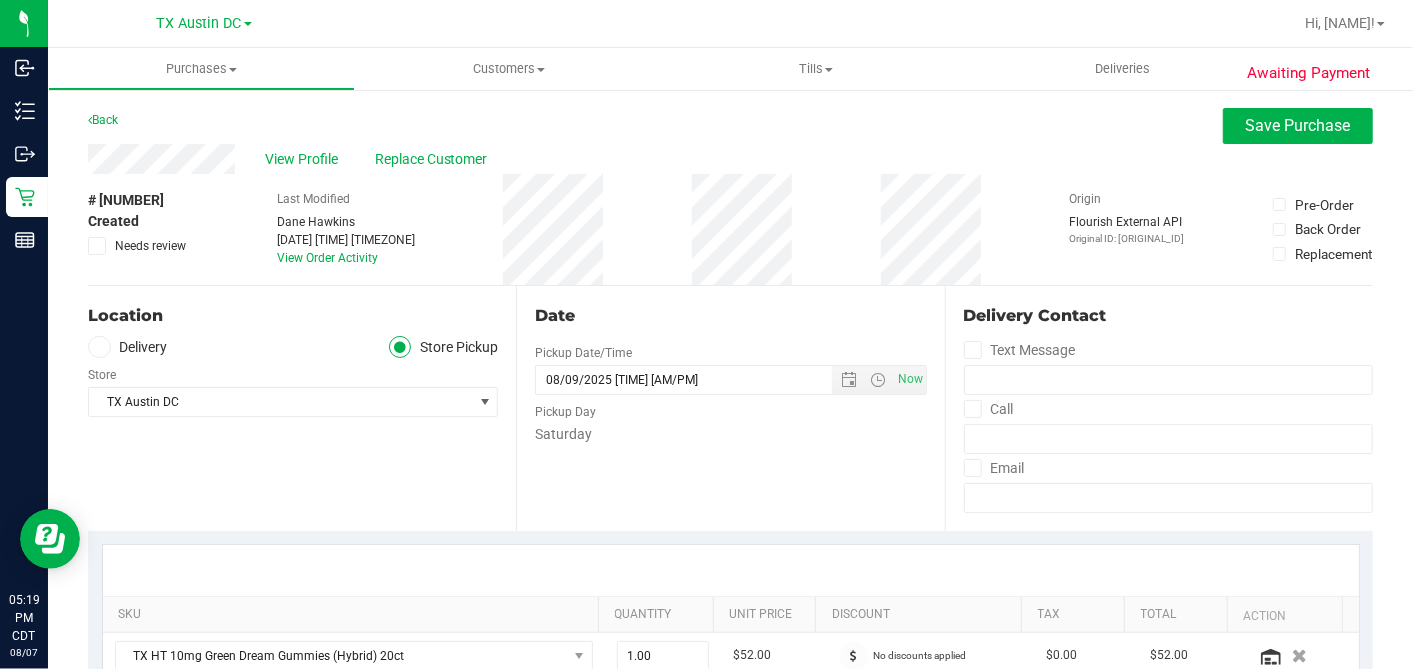click on "Saturday" at bounding box center [730, 434] 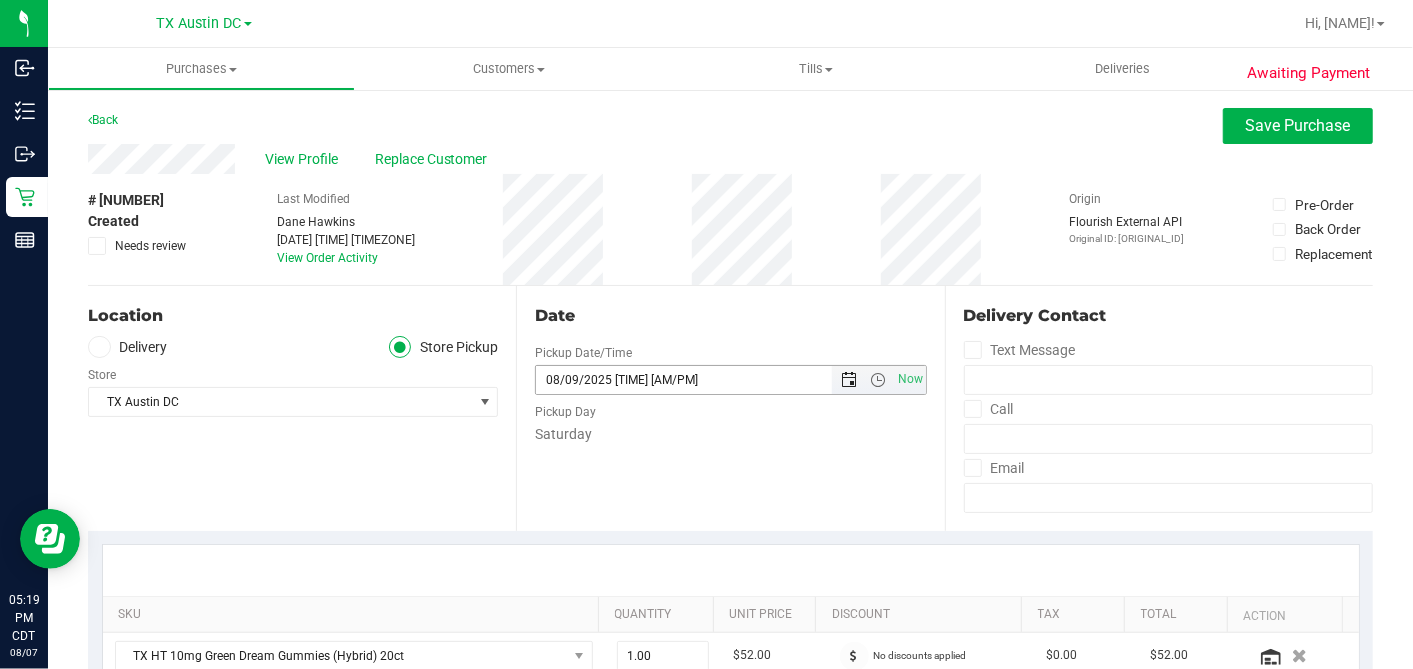 click at bounding box center (850, 380) 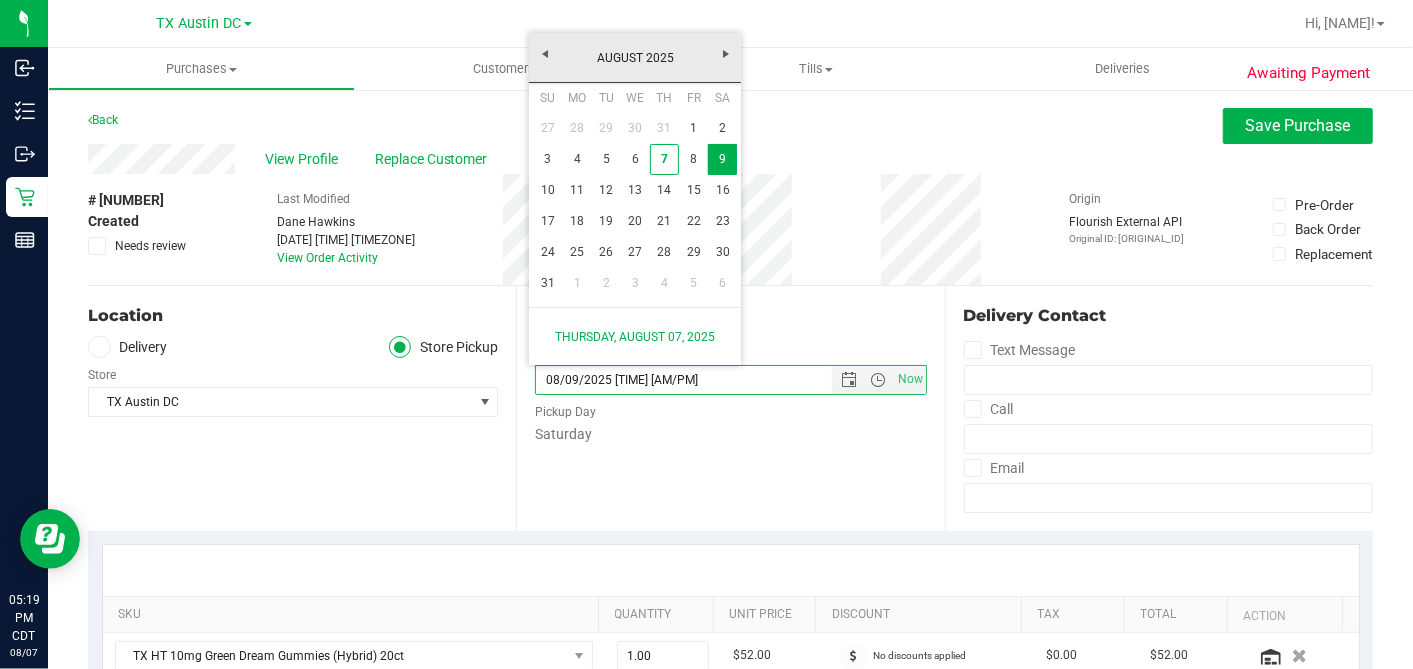 click on "Date" at bounding box center (730, 316) 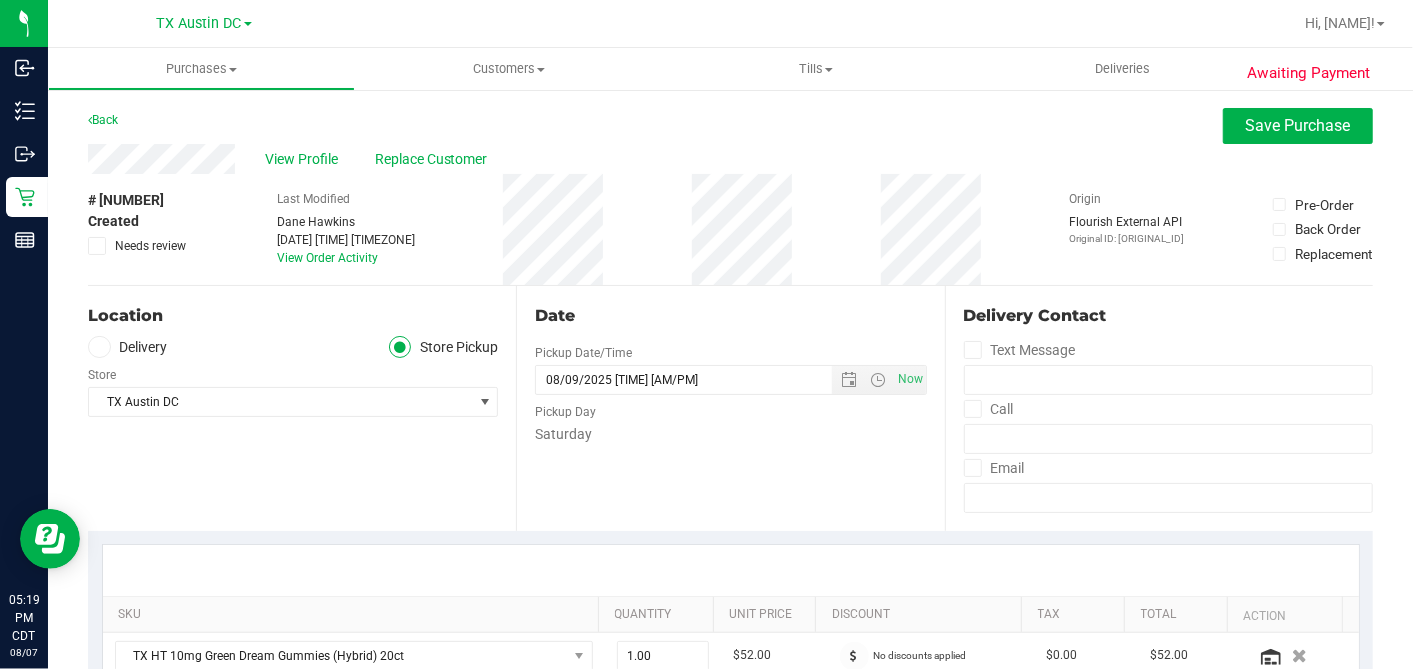 click on "Delivery" at bounding box center [128, 347] 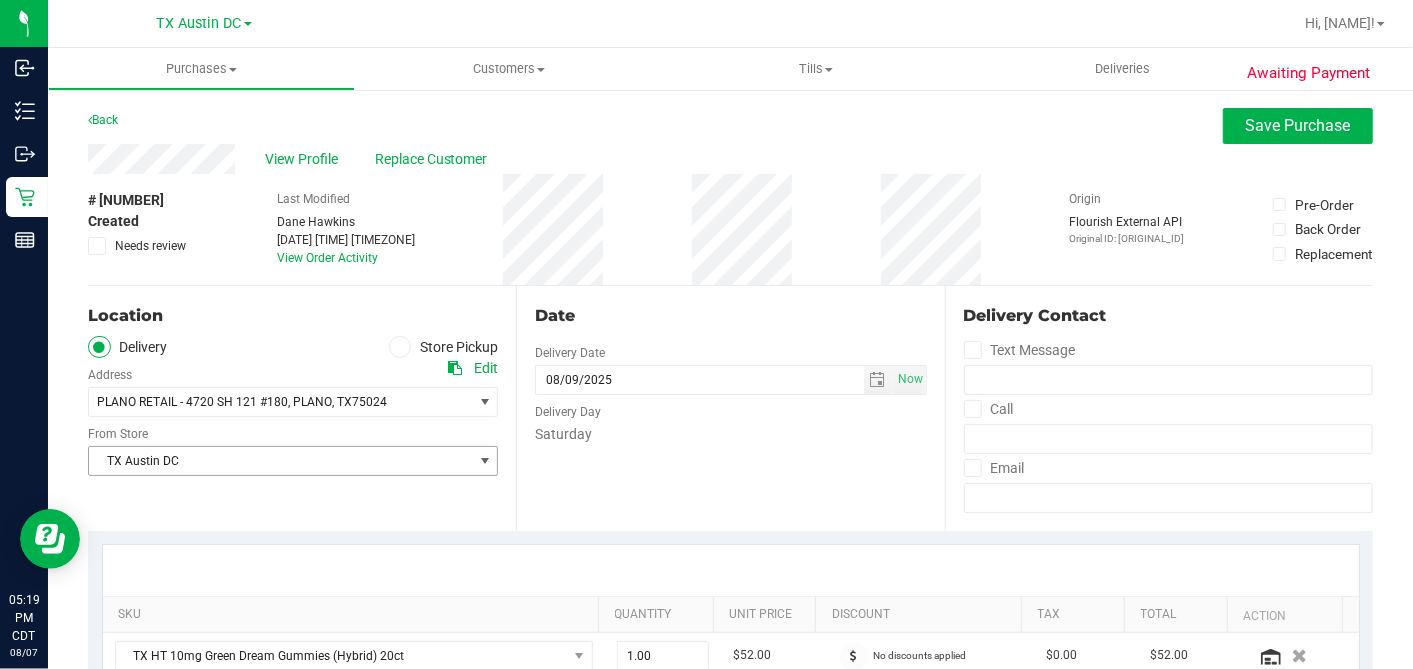click on "TX Austin DC" at bounding box center (280, 461) 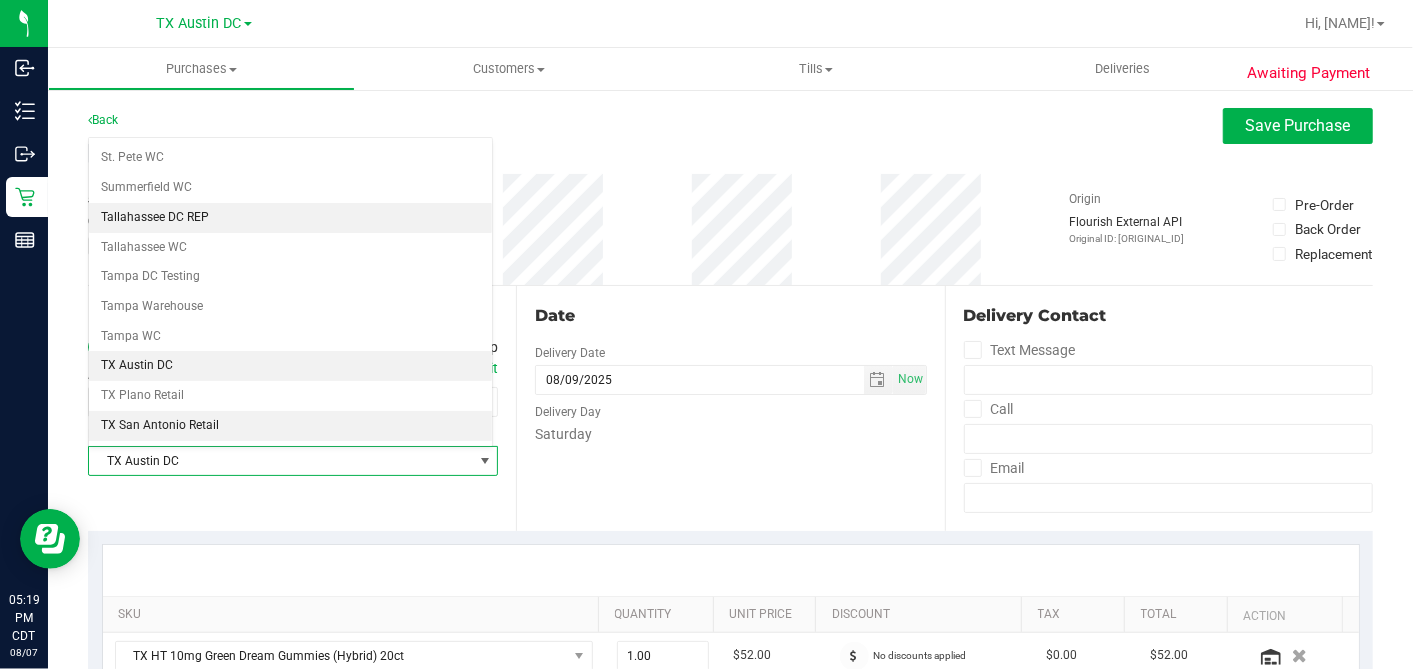 scroll, scrollTop: 1422, scrollLeft: 0, axis: vertical 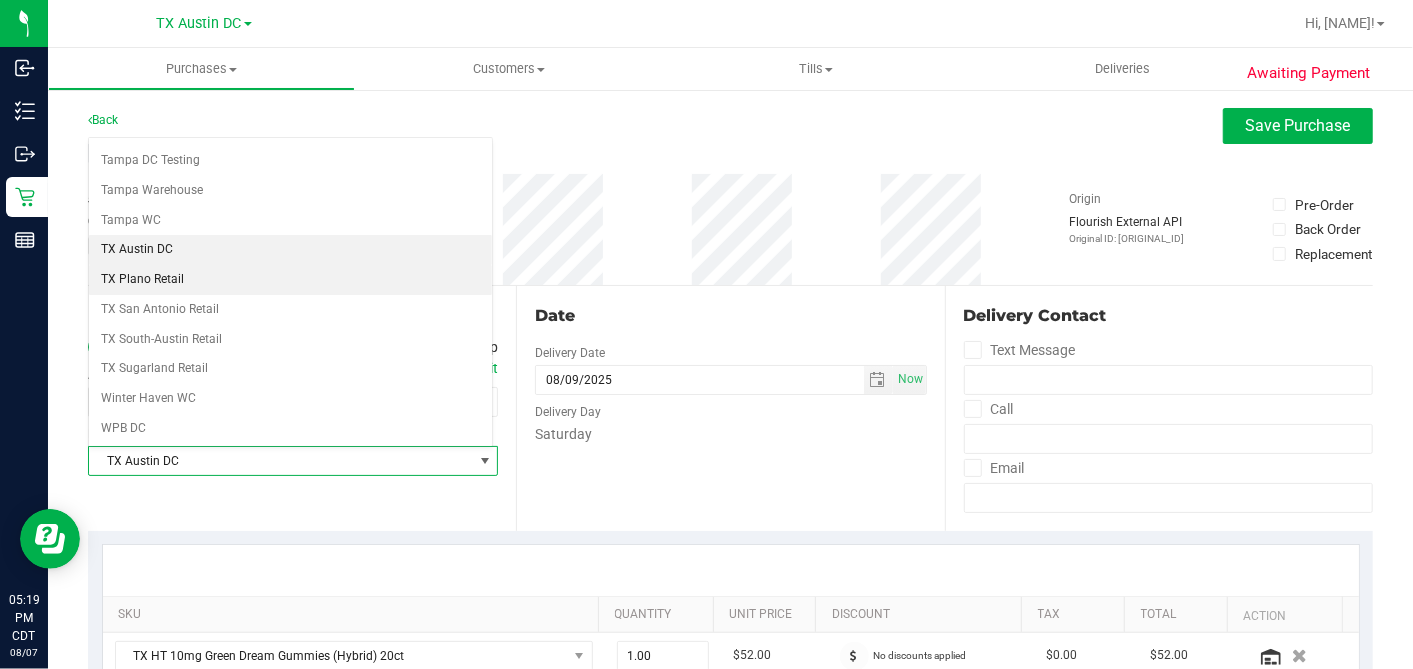 click on "TX Plano Retail" at bounding box center (290, 280) 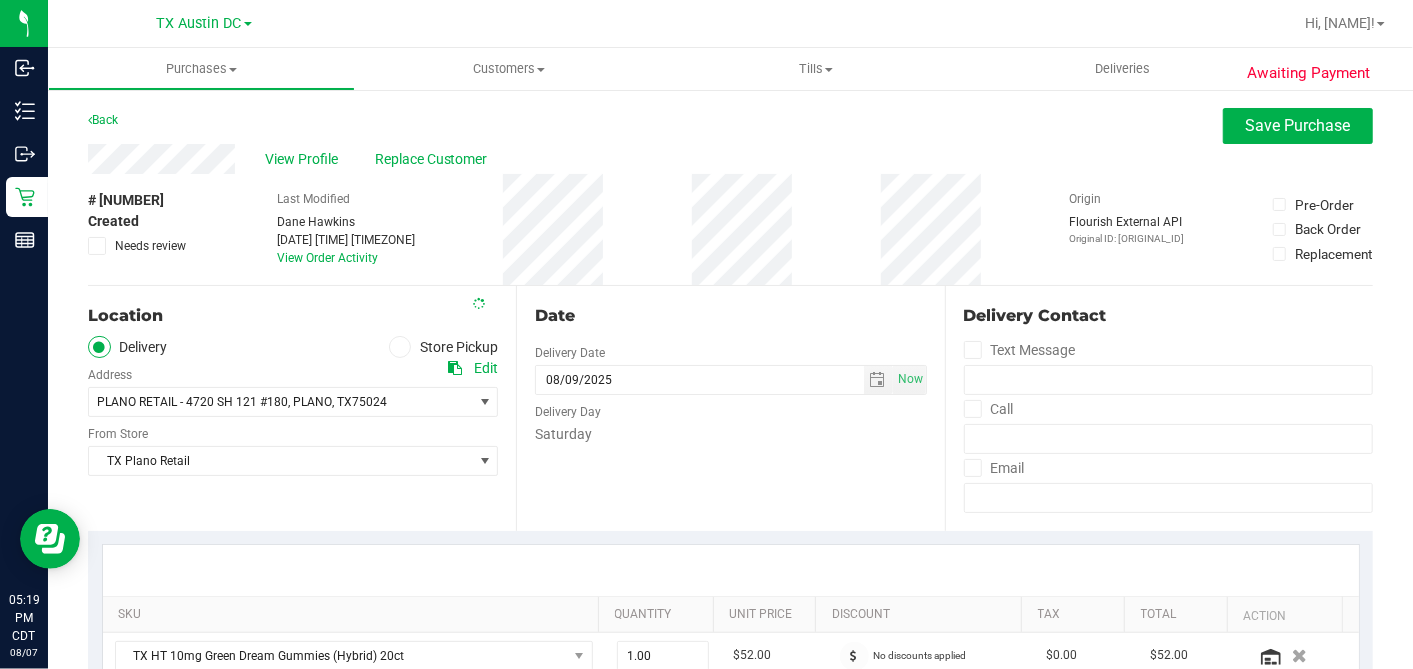 drag, startPoint x: 683, startPoint y: 316, endPoint x: 804, endPoint y: 327, distance: 121.49897 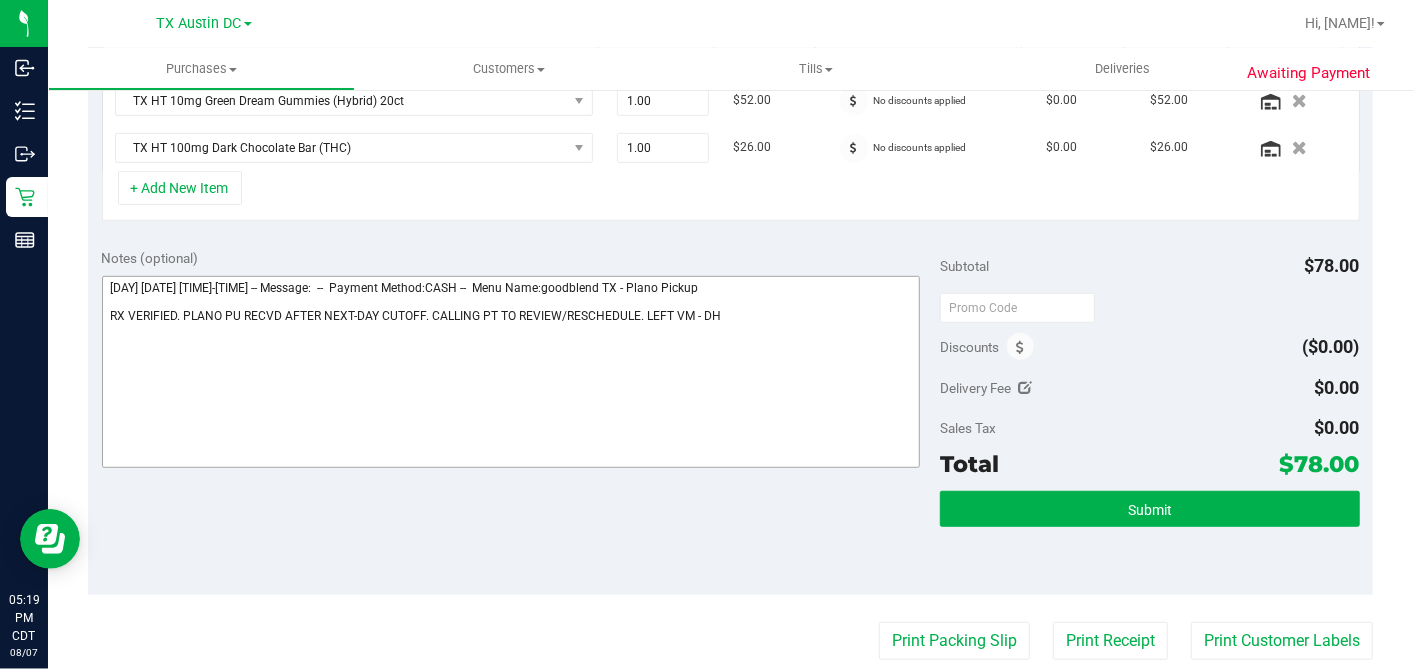 scroll, scrollTop: 559, scrollLeft: 0, axis: vertical 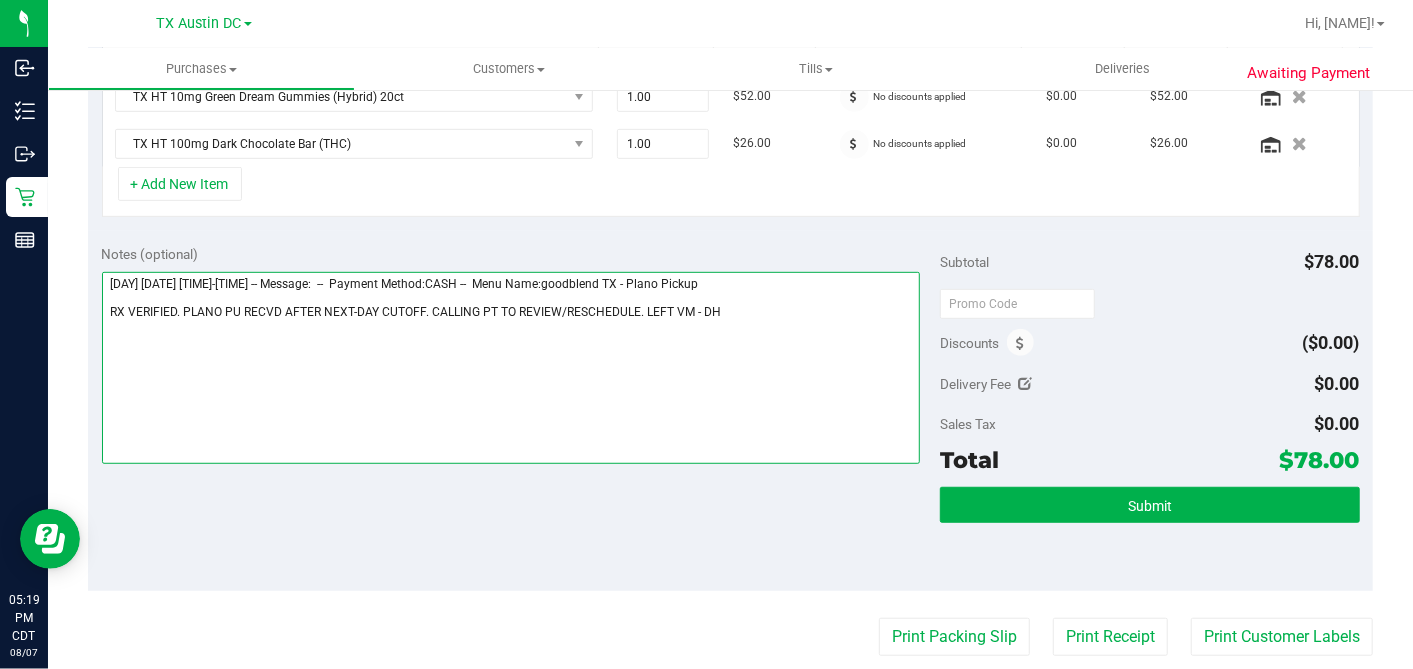 click at bounding box center (511, 368) 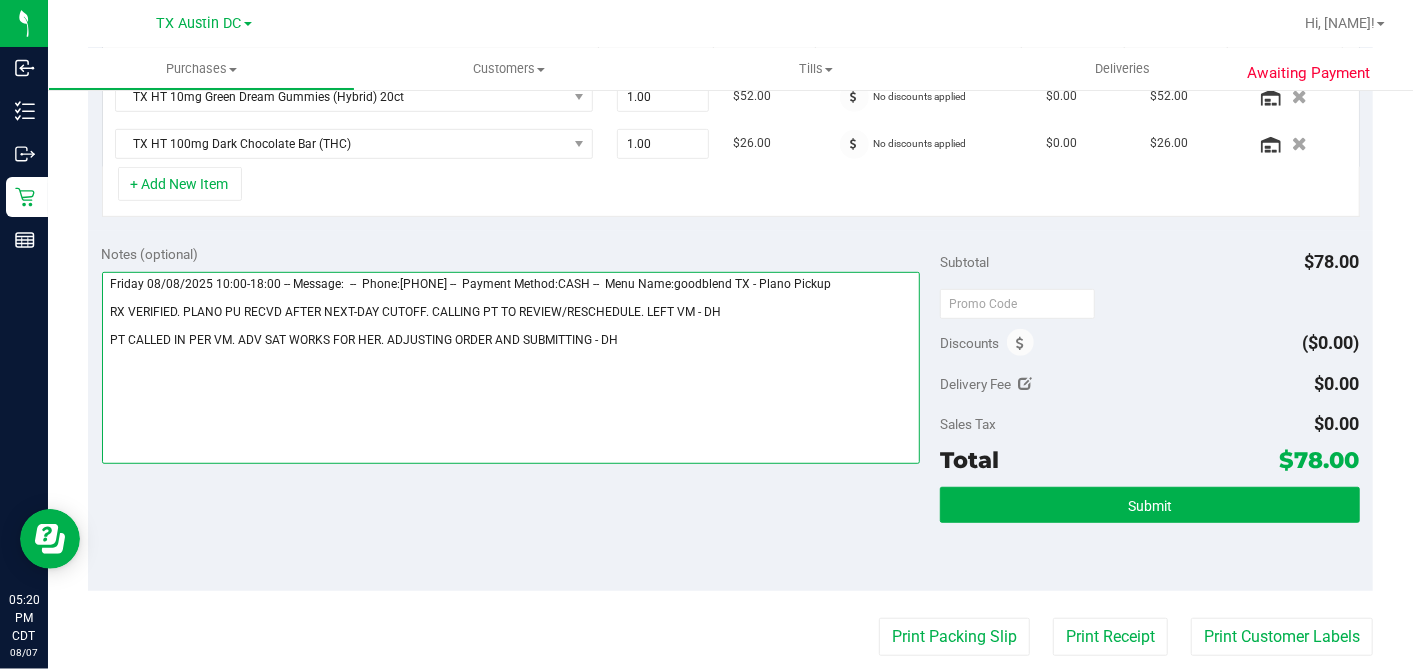 scroll, scrollTop: 114, scrollLeft: 0, axis: vertical 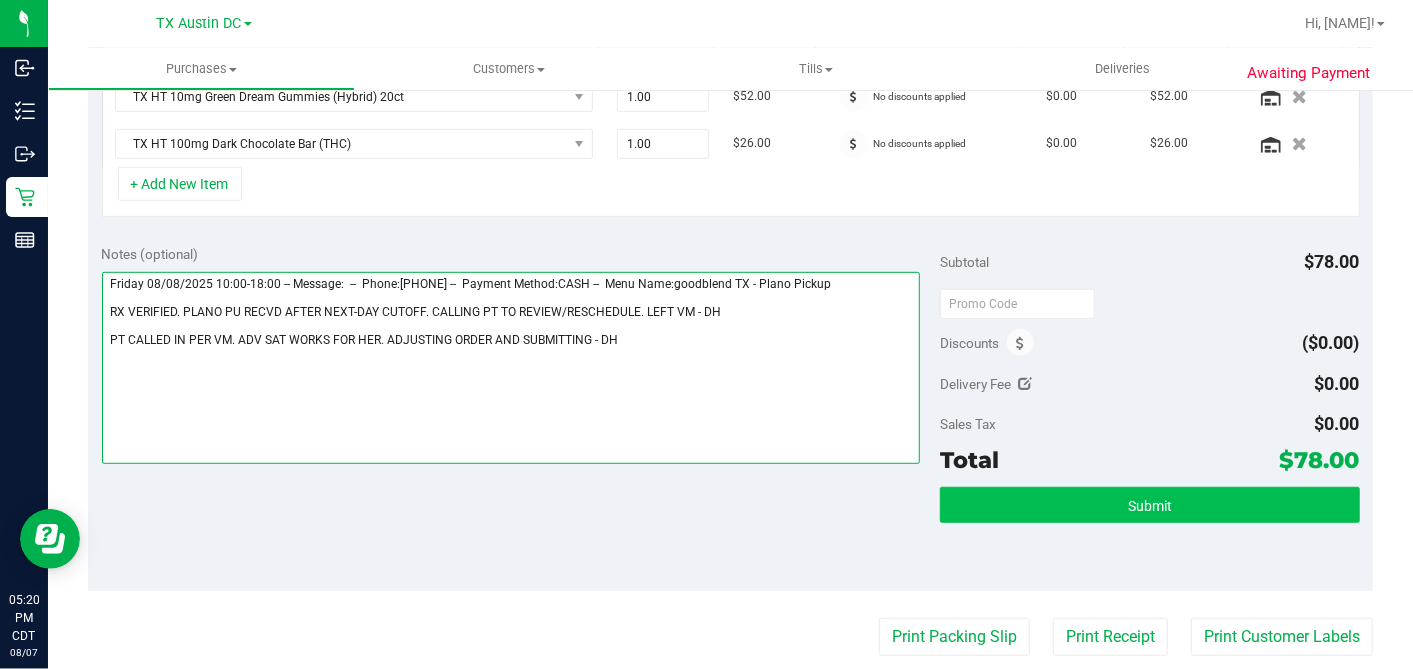 type on "Friday 08/08/2025 10:00-18:00 -- Message:  --  Phone:4693887341 --  Payment Method:CASH --  Menu Name:goodblend TX - Plano Pickup
RX VERIFIED. PLANO PU RECVD AFTER NEXT-DAY CUTOFF. CALLING PT TO REVIEW/RESCHEDULE. LEFT VM - DH
PT CALLED IN PER VM. ADV SAT WORKS FOR HER. ADJUSTING ORDER AND SUBMITTING - DH" 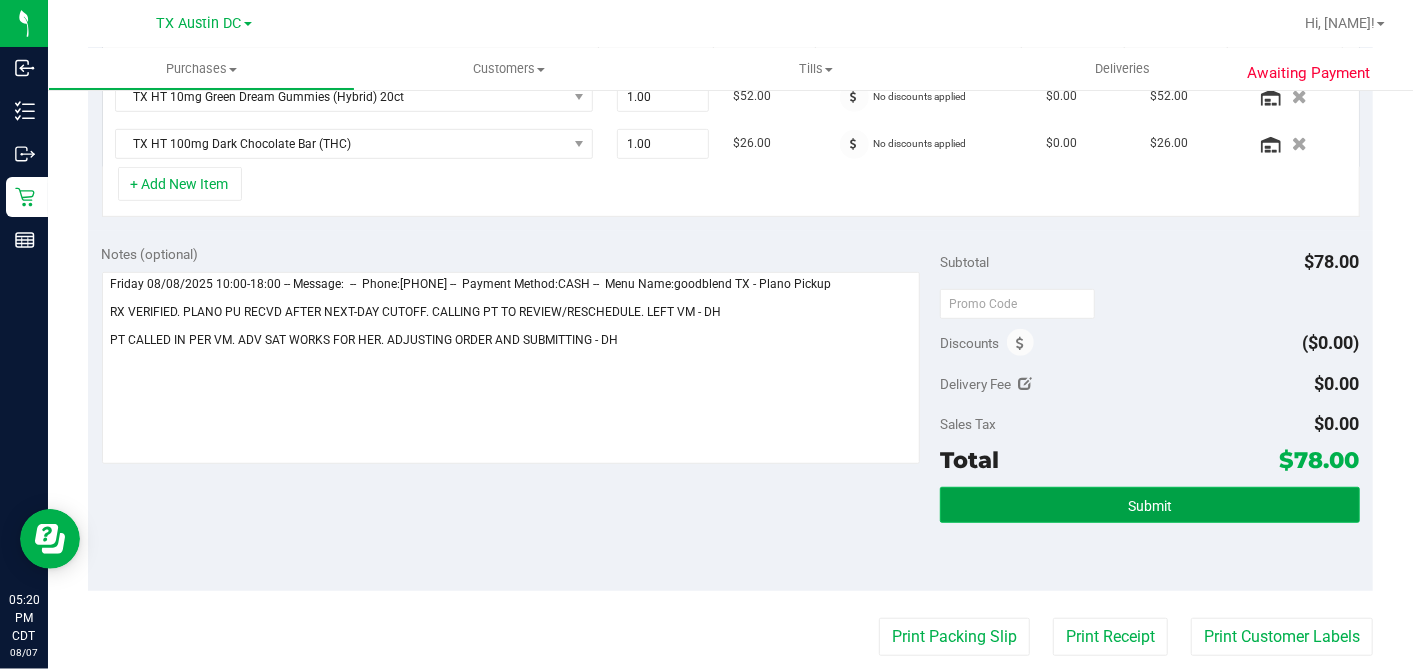 drag, startPoint x: 1135, startPoint y: 504, endPoint x: 945, endPoint y: 482, distance: 191.26944 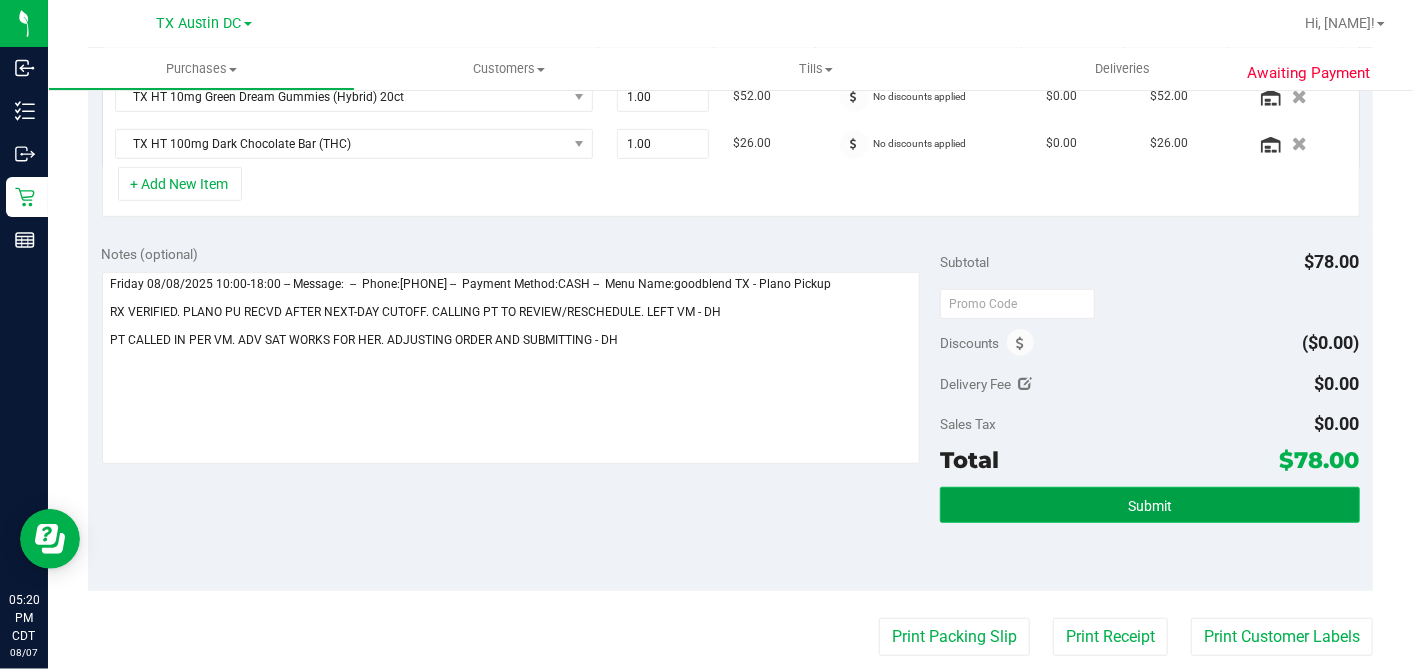 click on "Submit" at bounding box center (1150, 506) 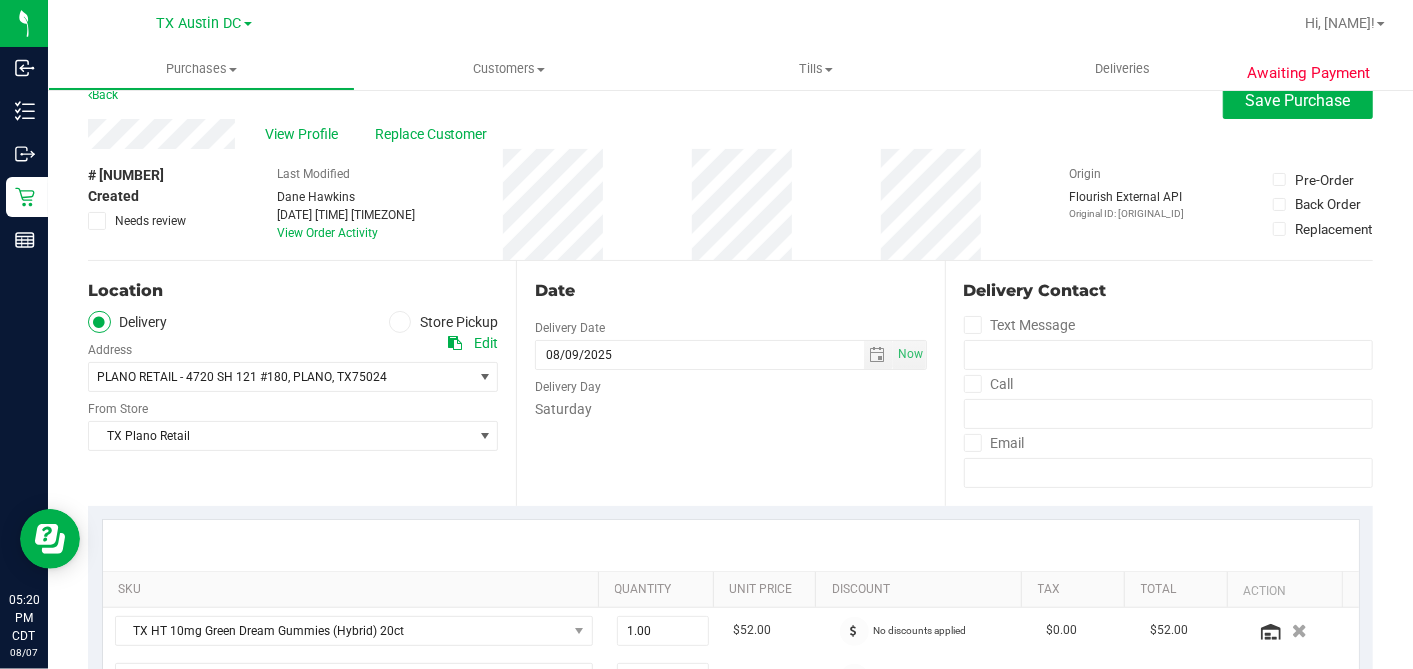 scroll, scrollTop: 0, scrollLeft: 0, axis: both 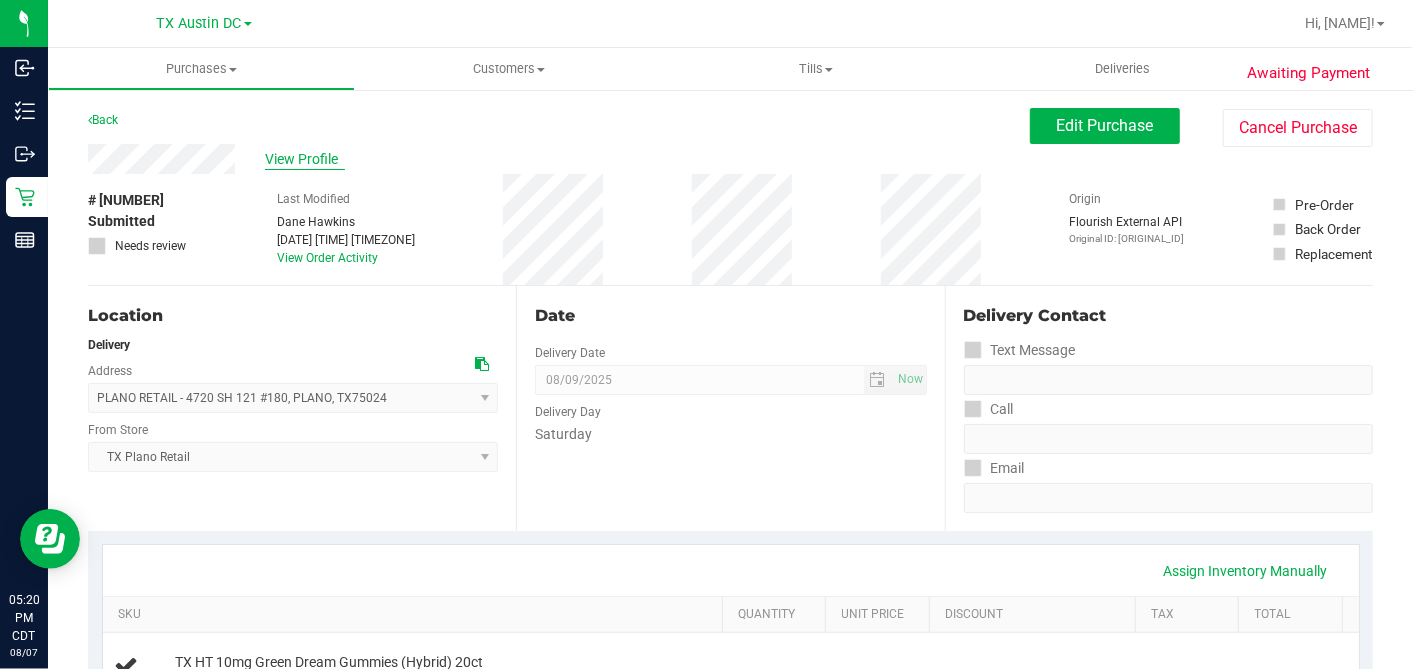 click on "View Profile" at bounding box center [305, 159] 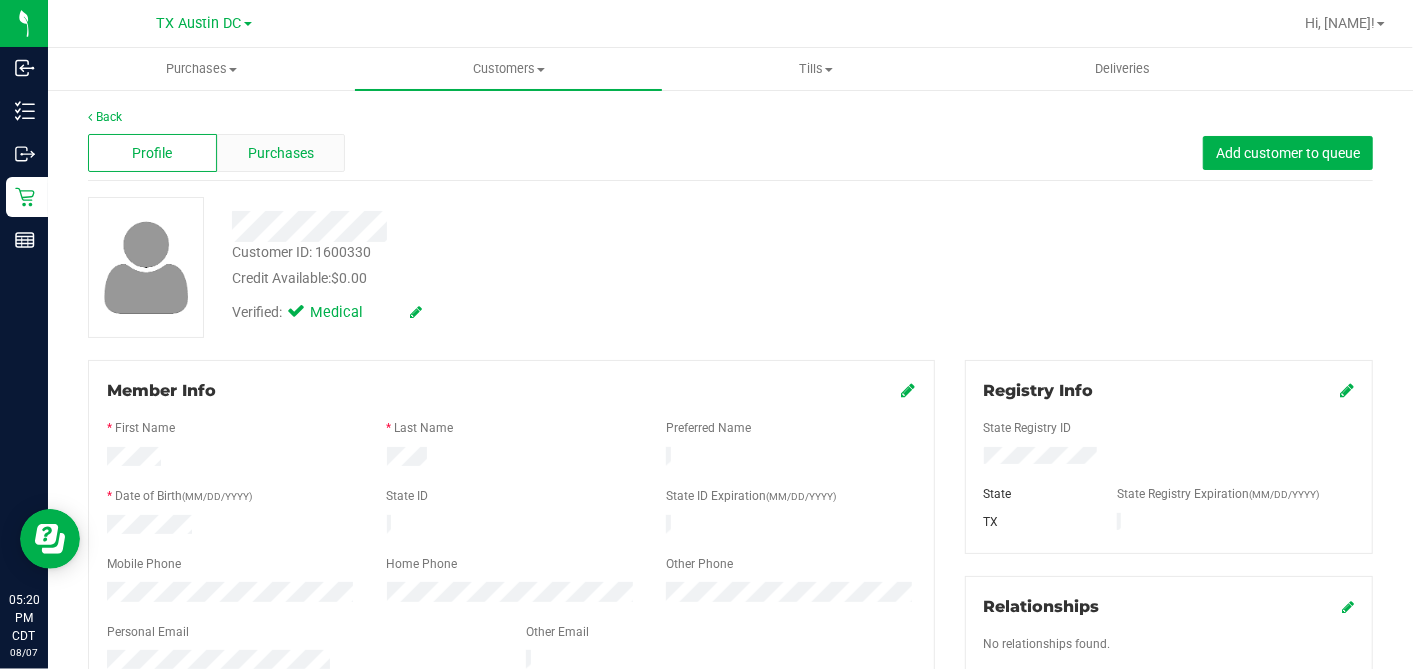 click on "Purchases" at bounding box center (281, 153) 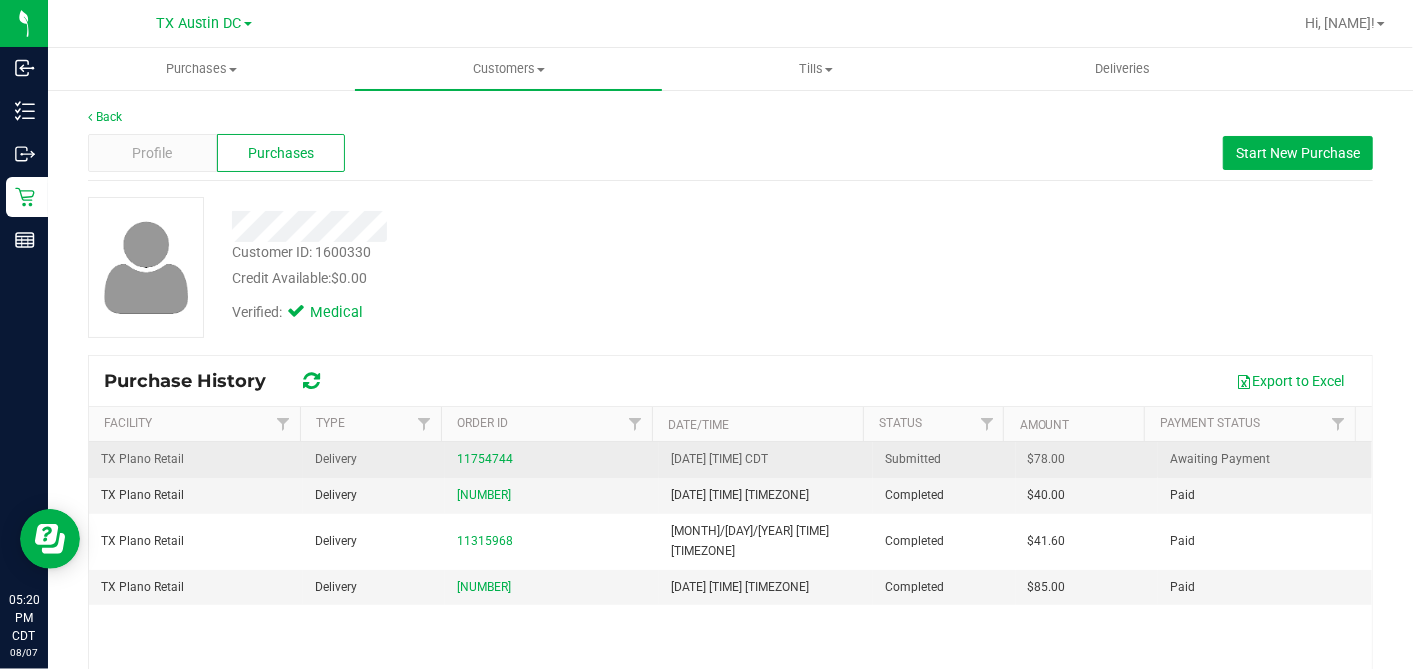 click on "$78.00" at bounding box center (1047, 459) 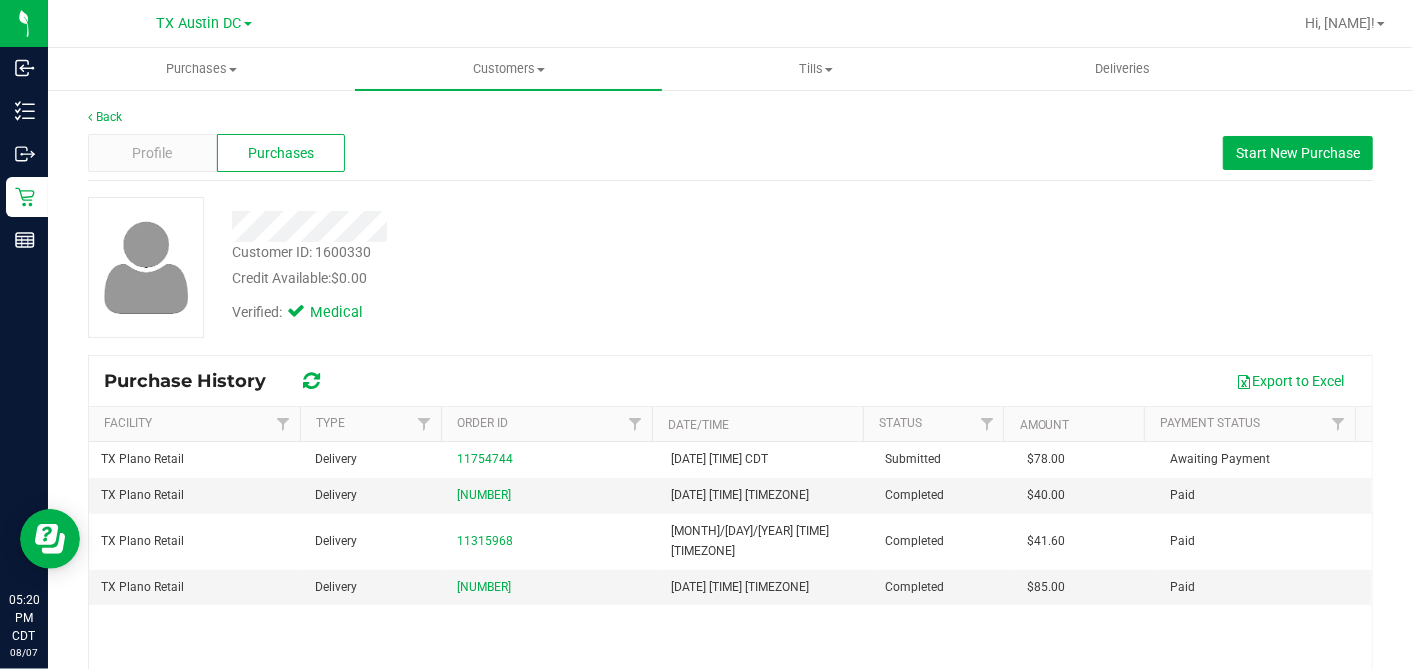 copy on "78.00" 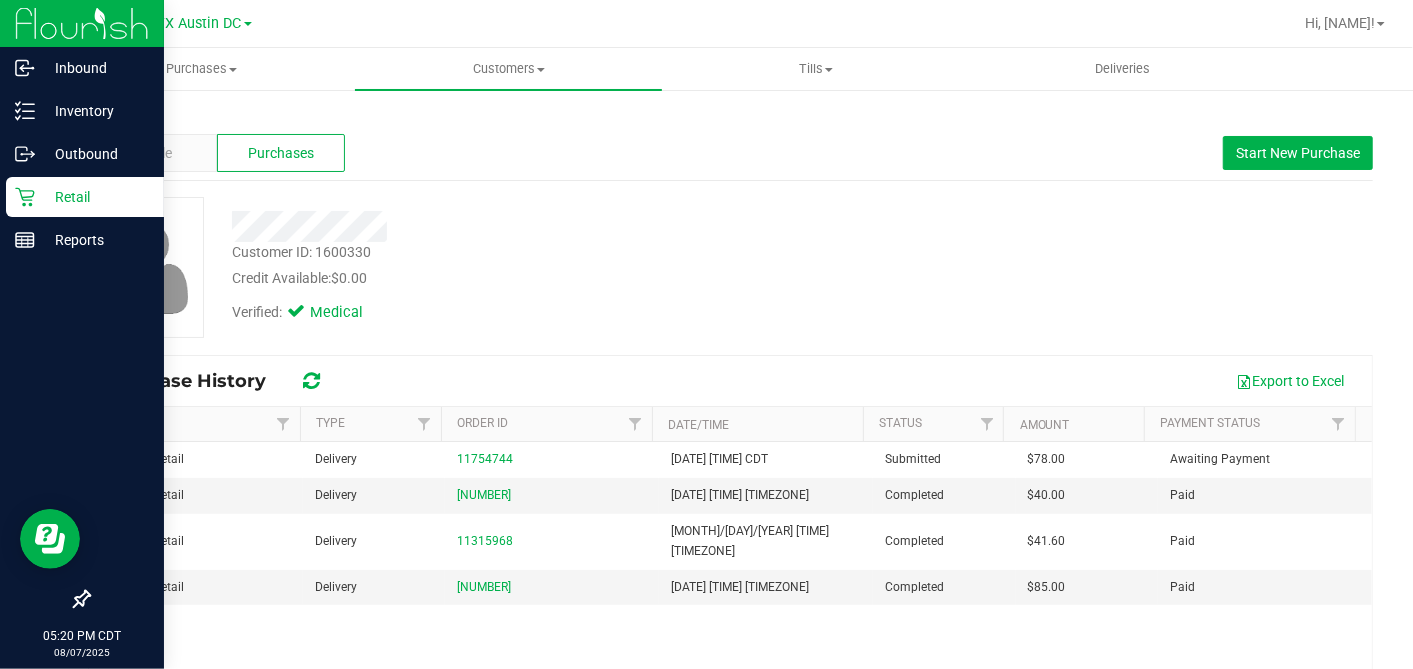 click on "Retail" at bounding box center [95, 197] 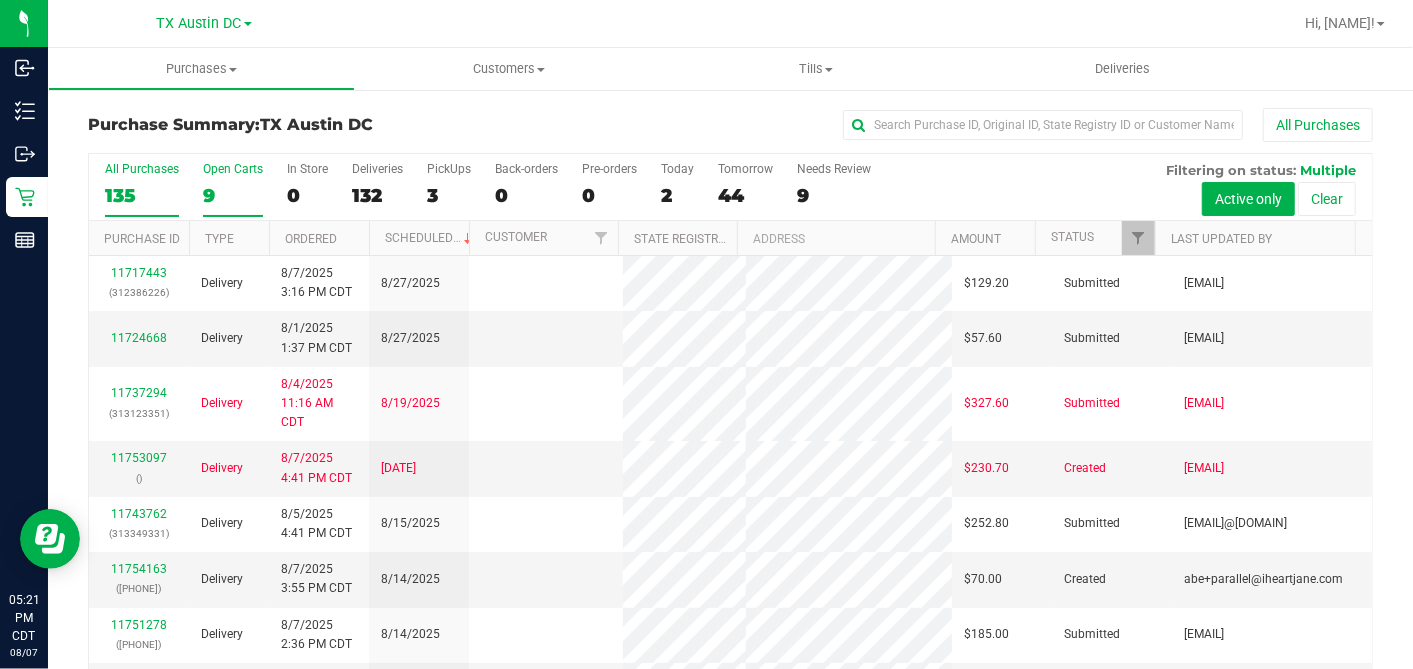 click on "9" at bounding box center (233, 195) 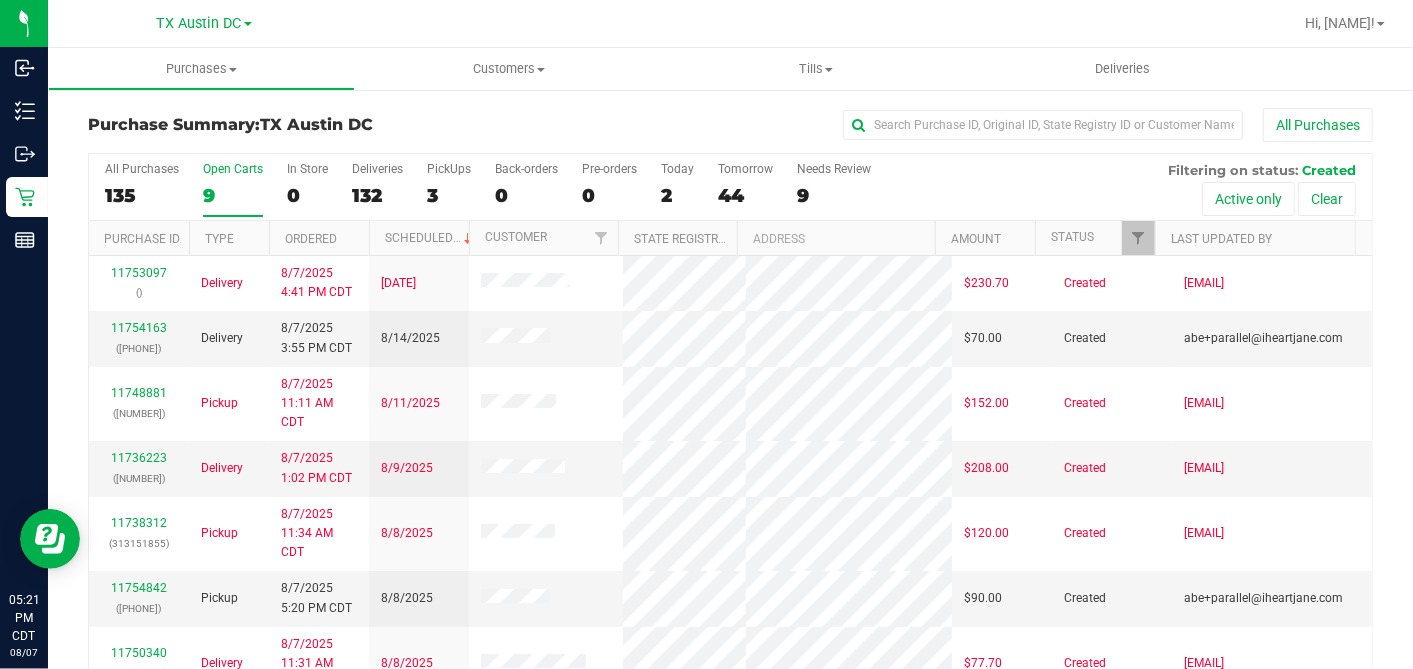 click on "Ordered" at bounding box center (319, 238) 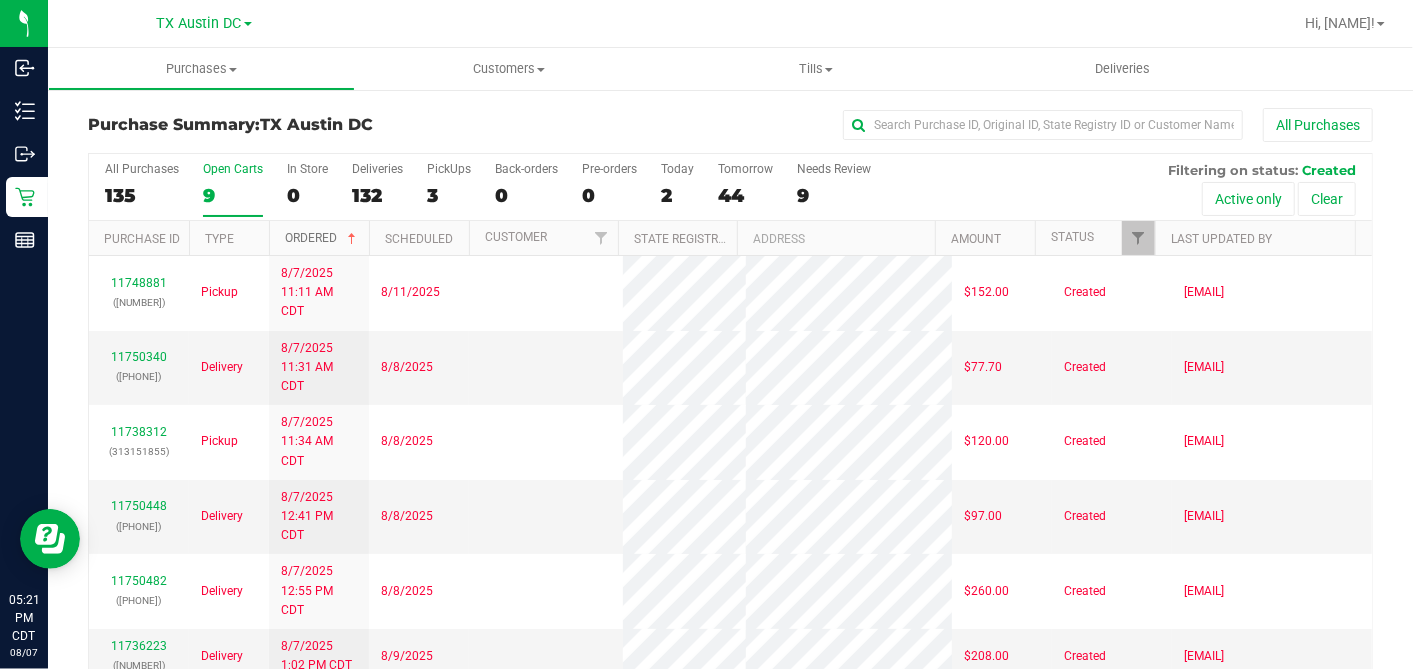 click at bounding box center (352, 239) 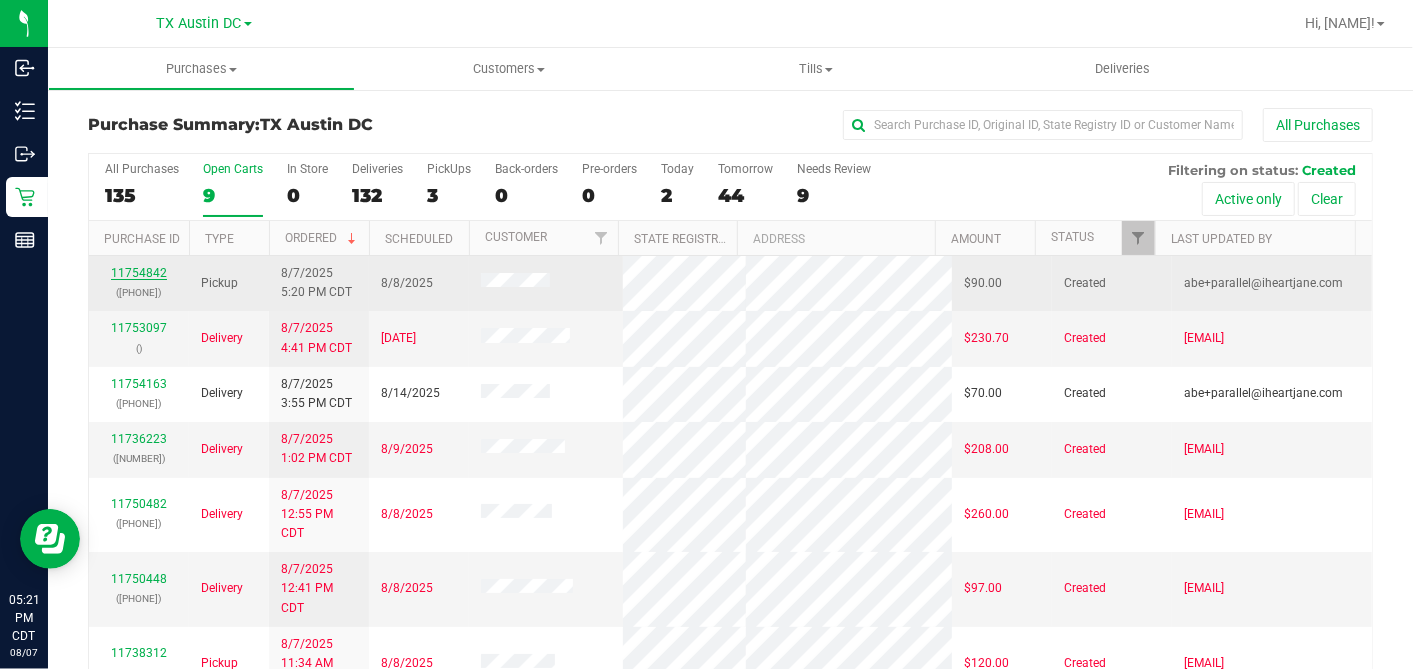 click on "11754842" at bounding box center (139, 273) 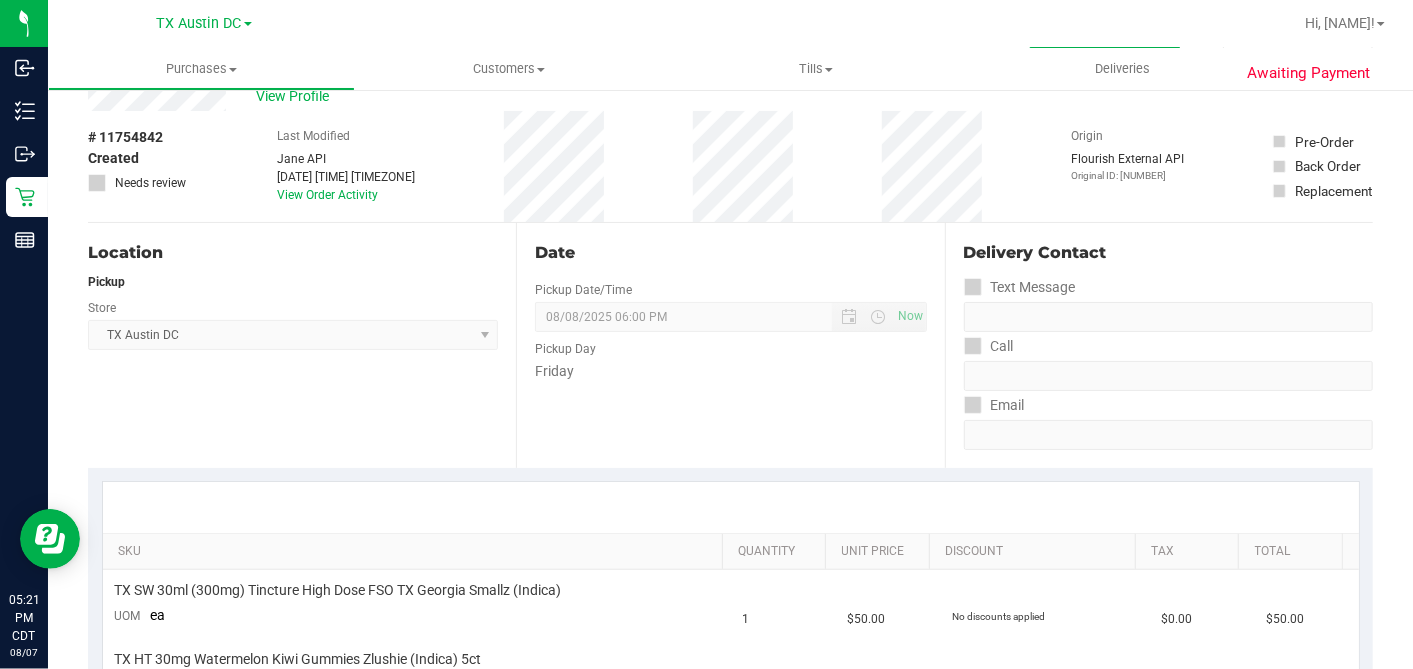 scroll, scrollTop: 0, scrollLeft: 0, axis: both 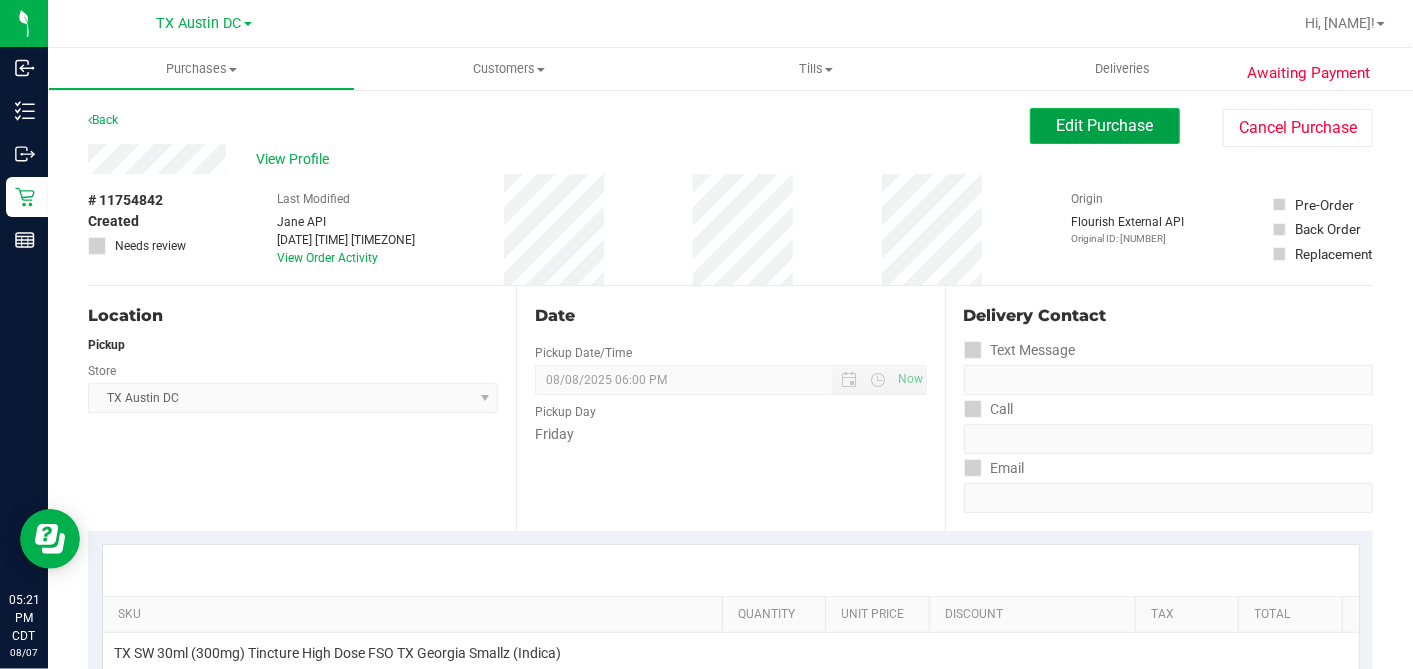 click on "Edit Purchase" at bounding box center (1105, 125) 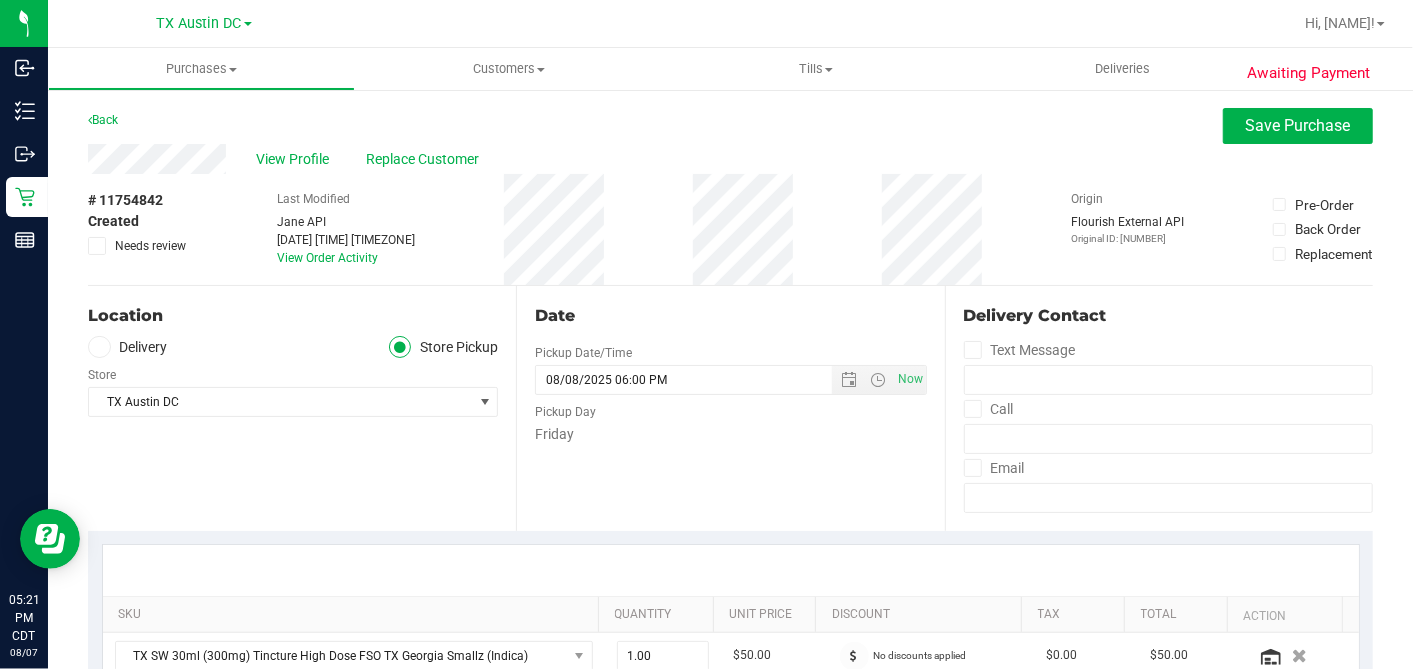 drag, startPoint x: 101, startPoint y: 241, endPoint x: 140, endPoint y: 240, distance: 39.012817 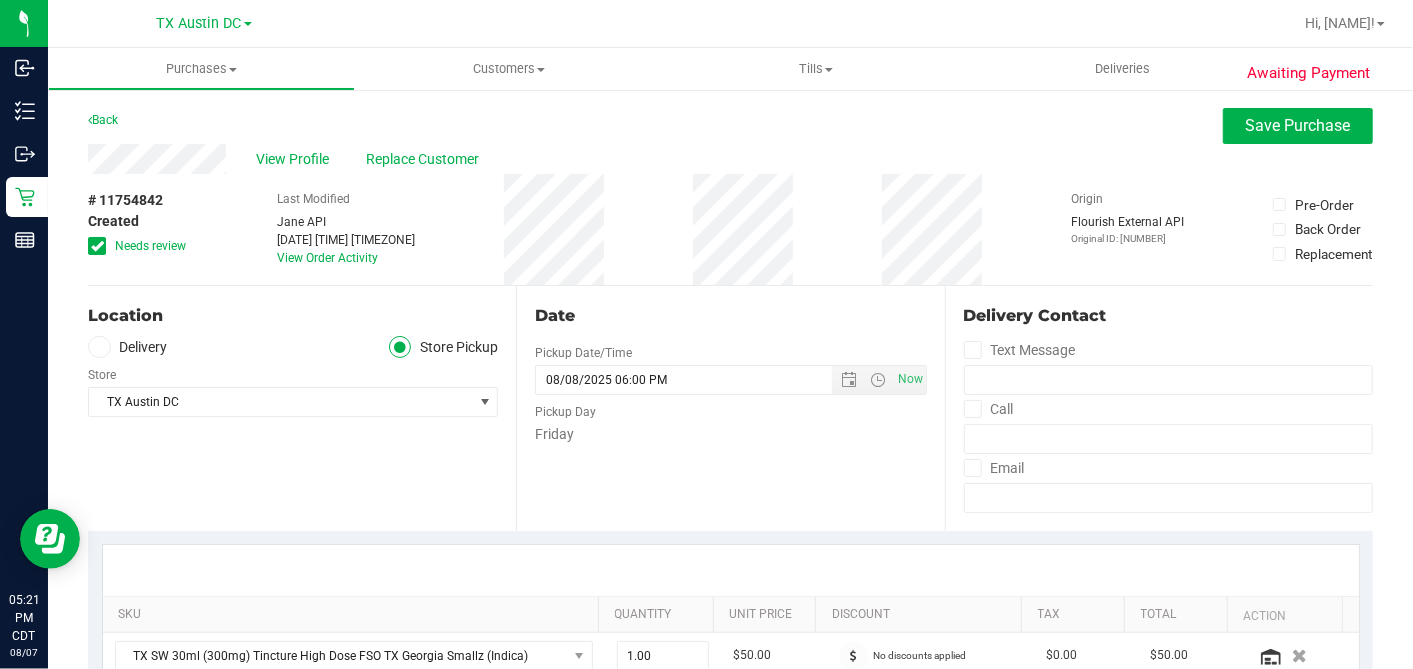scroll, scrollTop: 666, scrollLeft: 0, axis: vertical 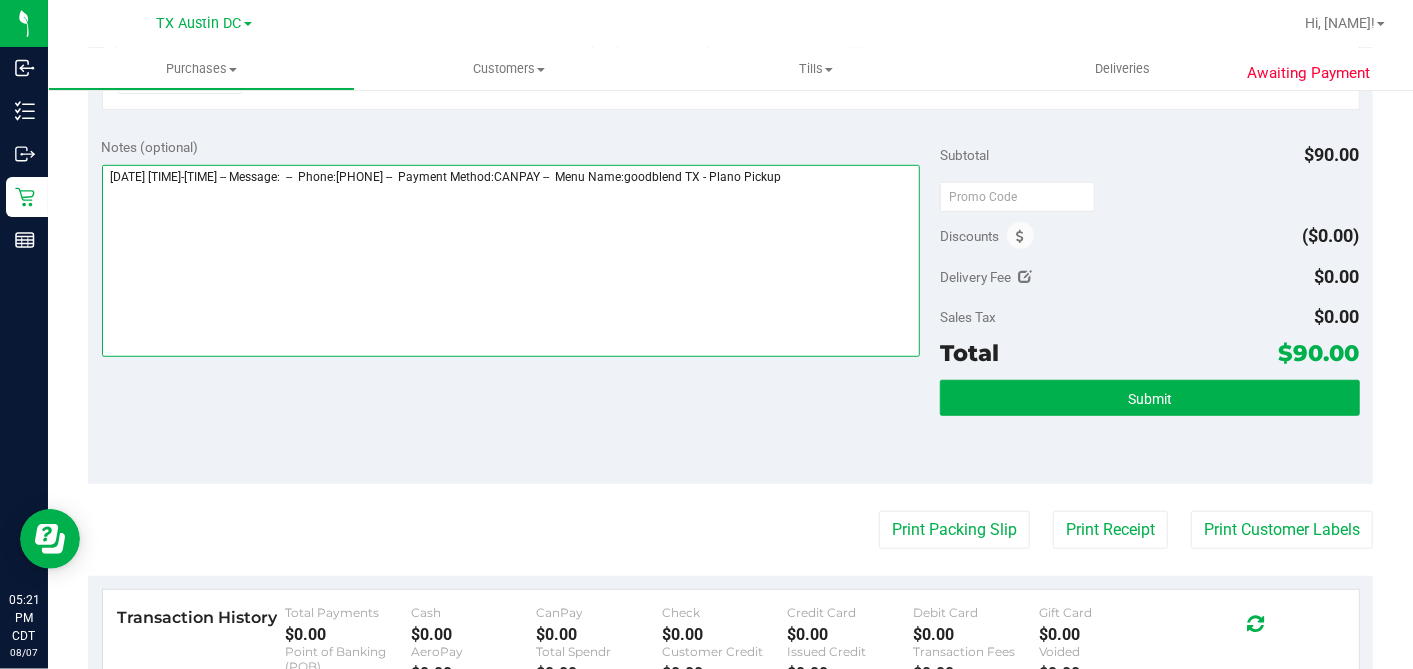 click at bounding box center [511, 261] 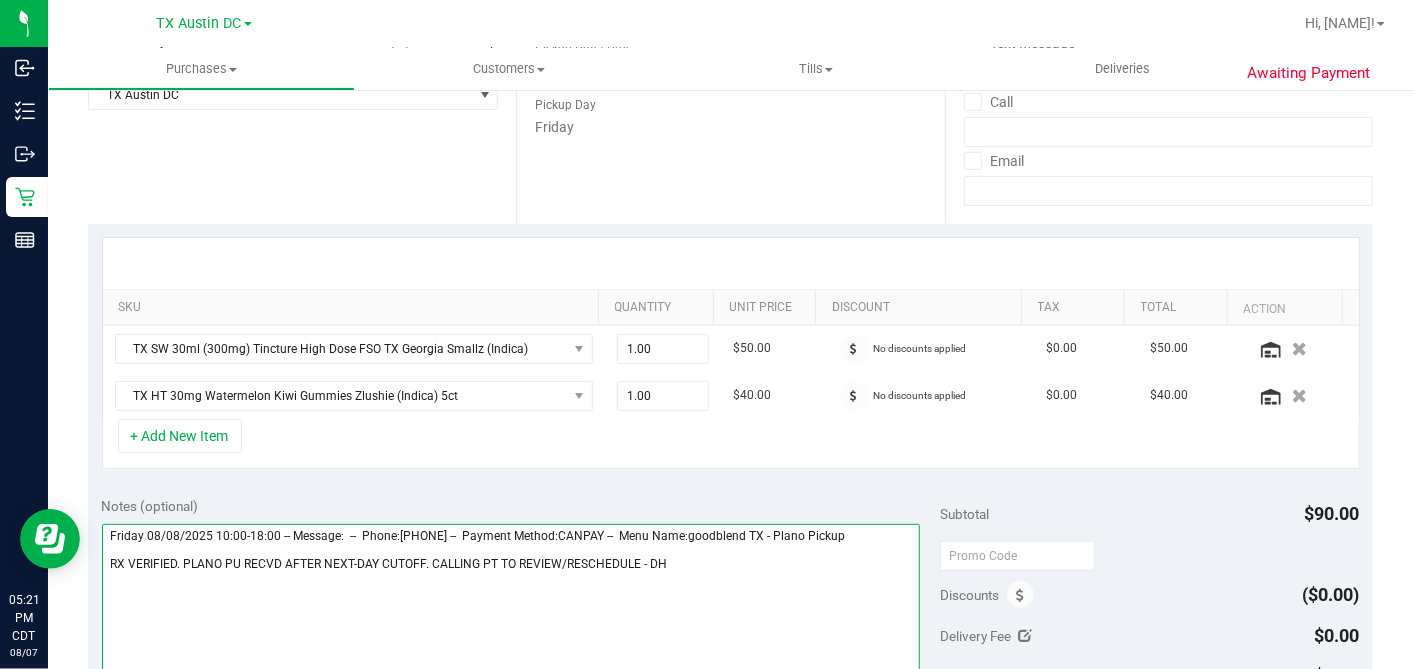 scroll, scrollTop: 0, scrollLeft: 0, axis: both 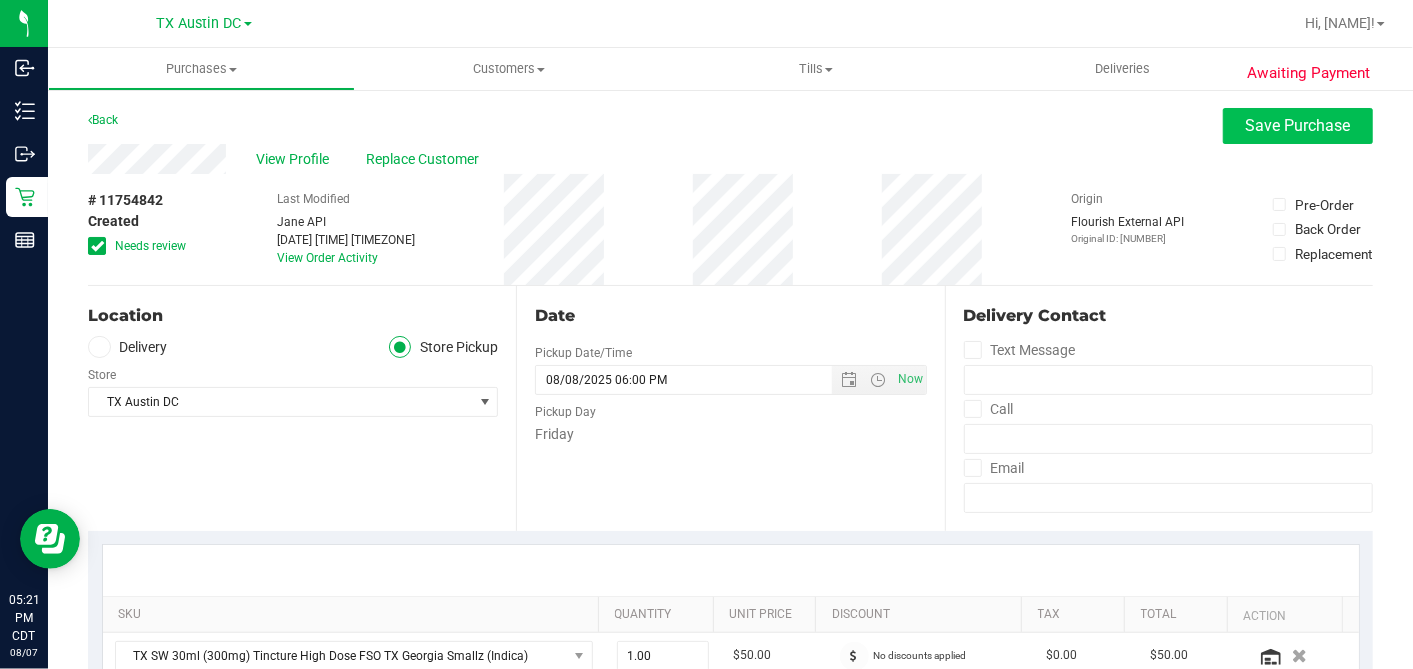 type on "Friday 08/08/2025 10:00-18:00 -- Message:  --  Phone:2148533154 --  Payment Method:CANPAY --  Menu Name:goodblend TX - Plano Pickup
RX VERIFIED. PLANO PU RECVD AFTER NEXT-DAY CUTOFF. CALLING PT TO REVIEW/RESCHEDULE - DH" 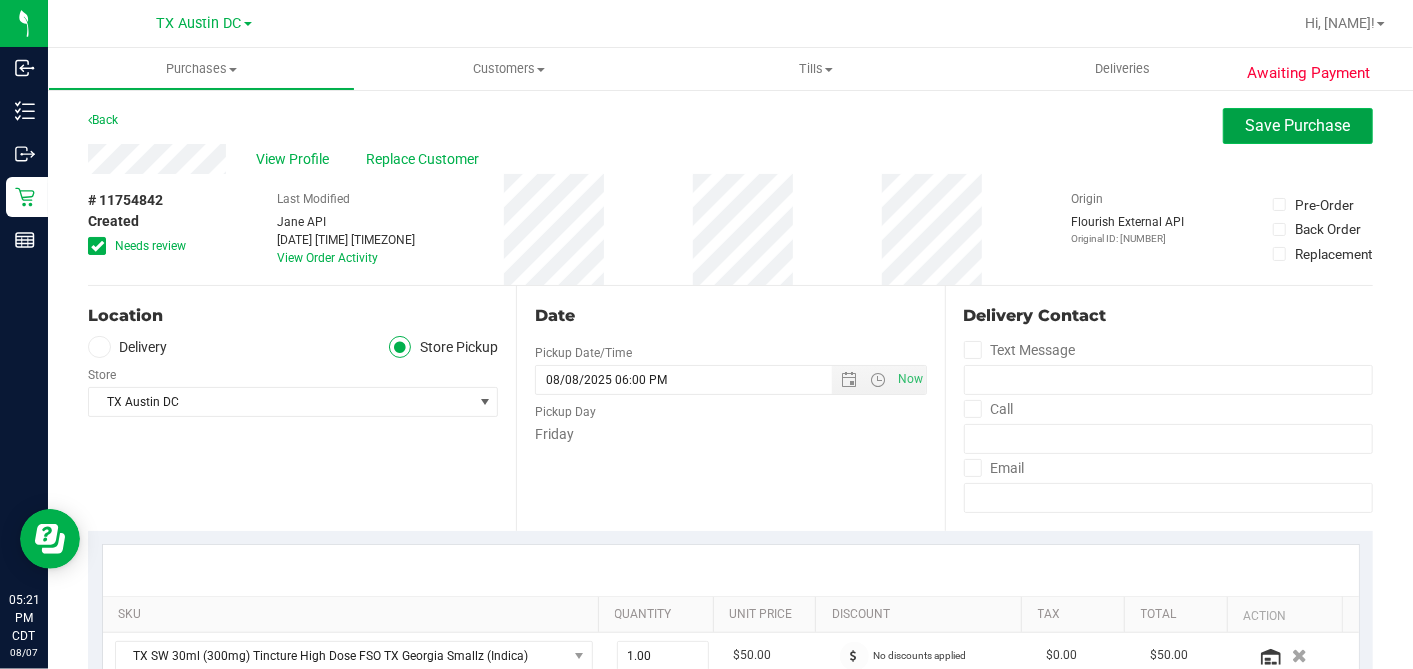 click on "Save Purchase" at bounding box center [1298, 125] 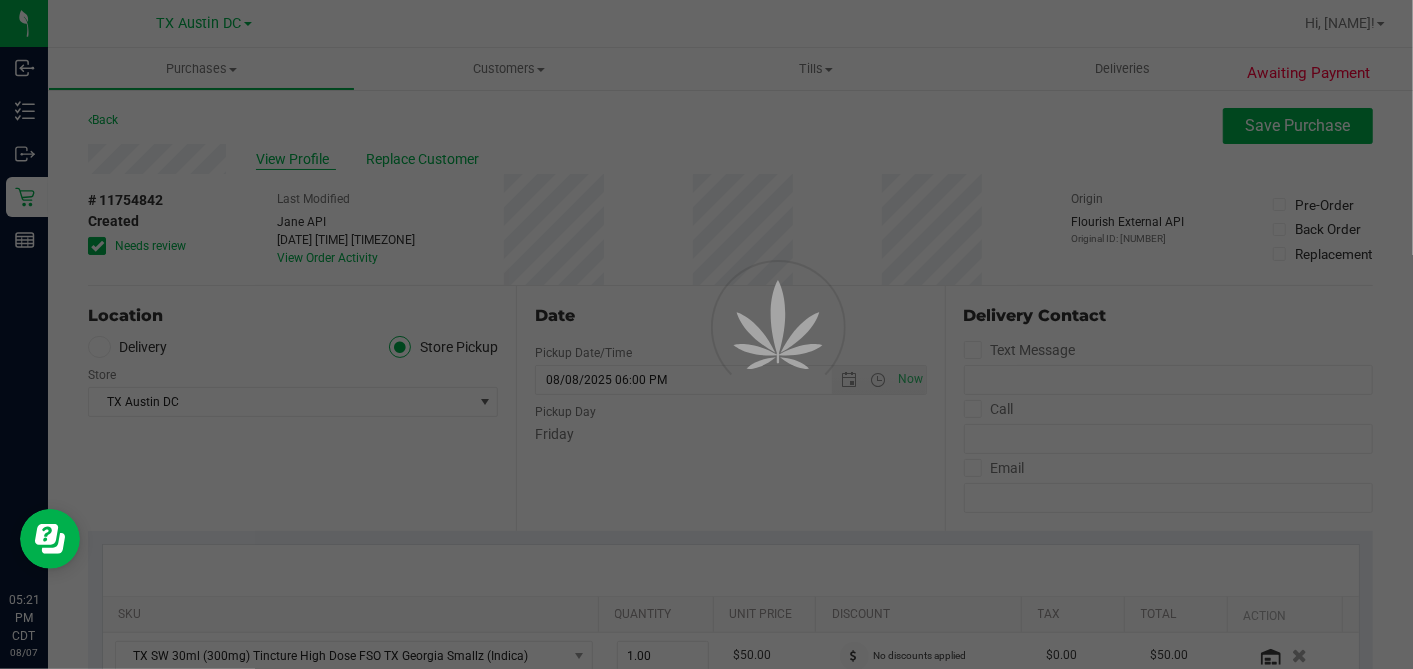 click at bounding box center (706, 334) 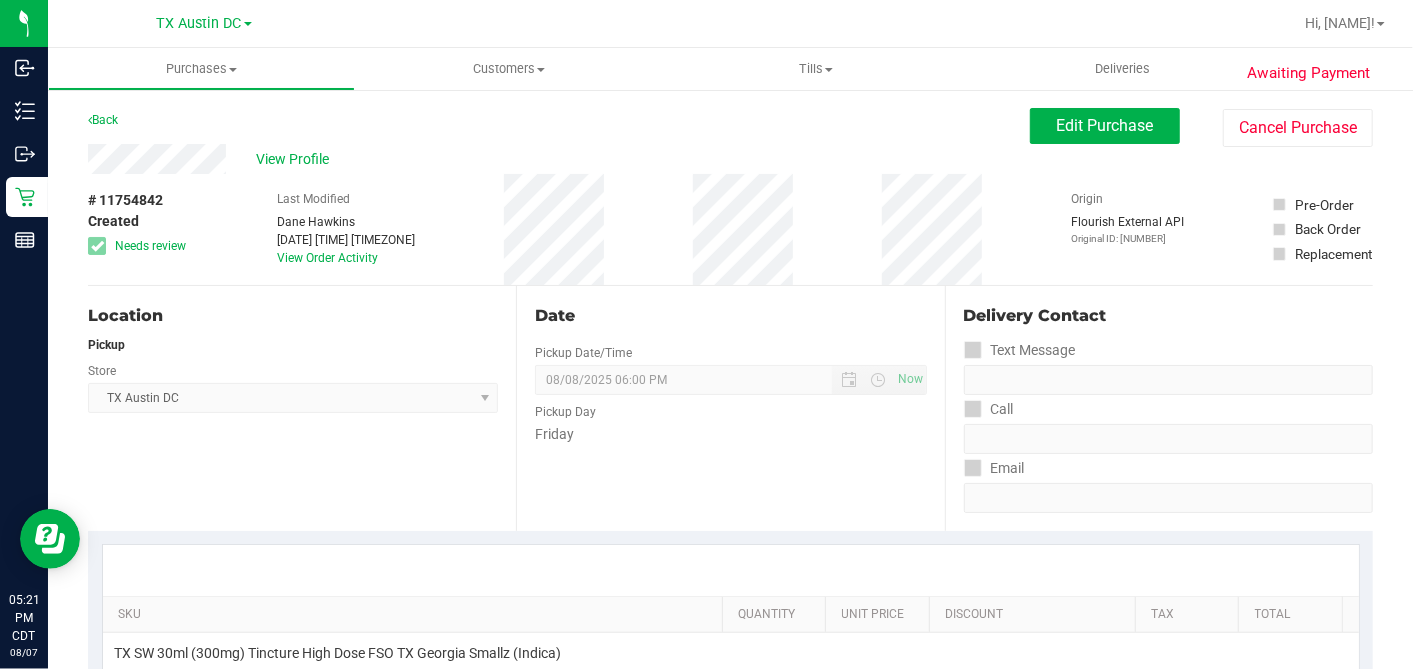 click on "View Profile" at bounding box center (296, 159) 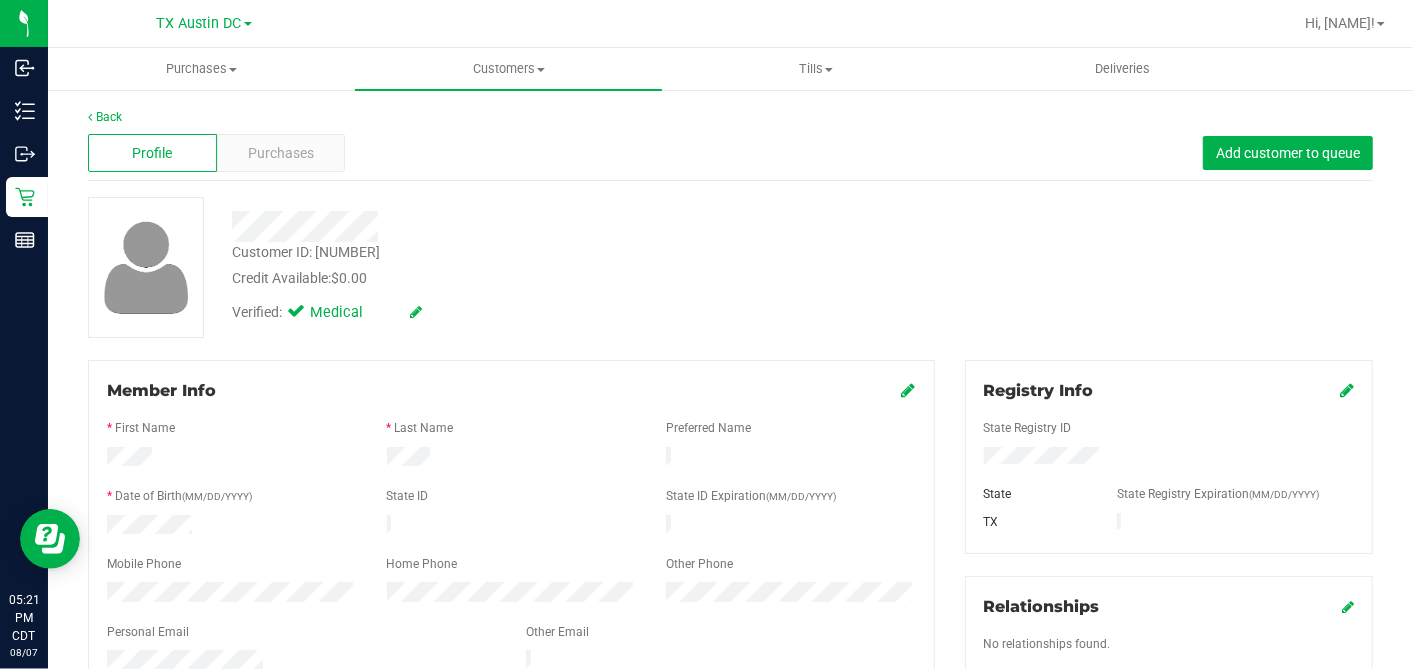 click on "Purchases" at bounding box center (281, 153) 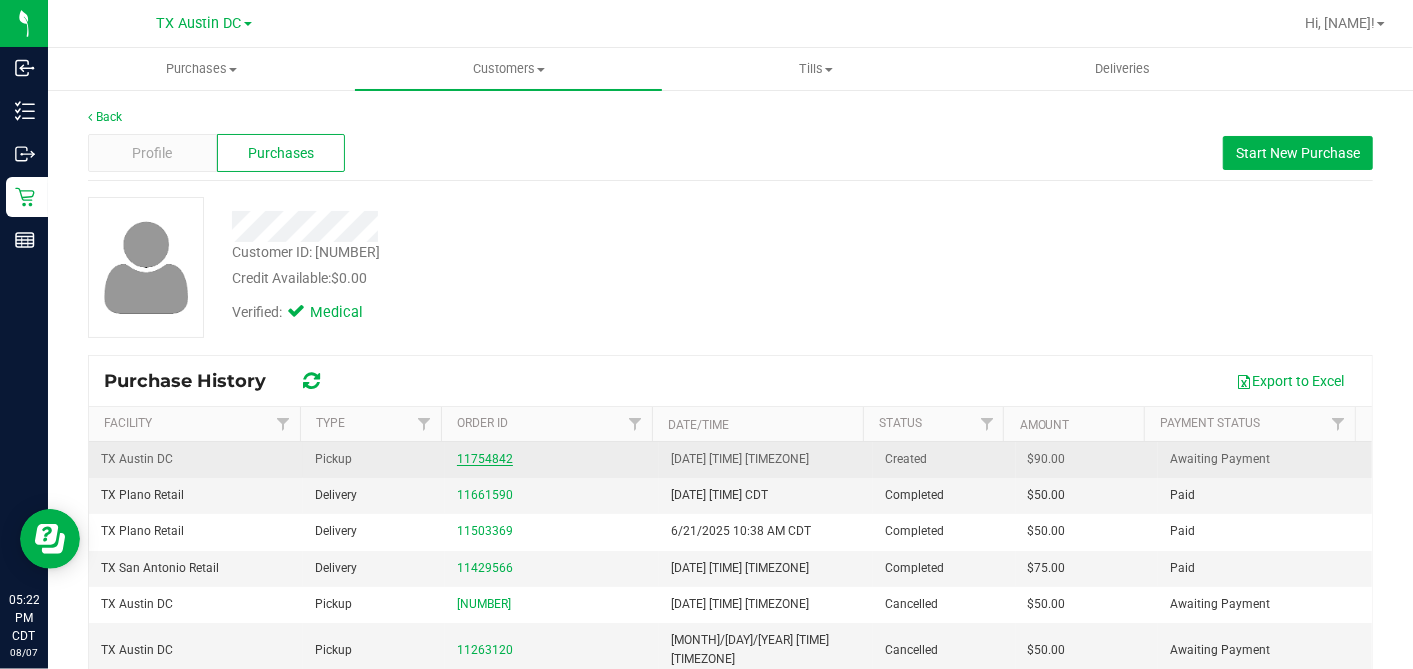 click on "11754842" at bounding box center [485, 459] 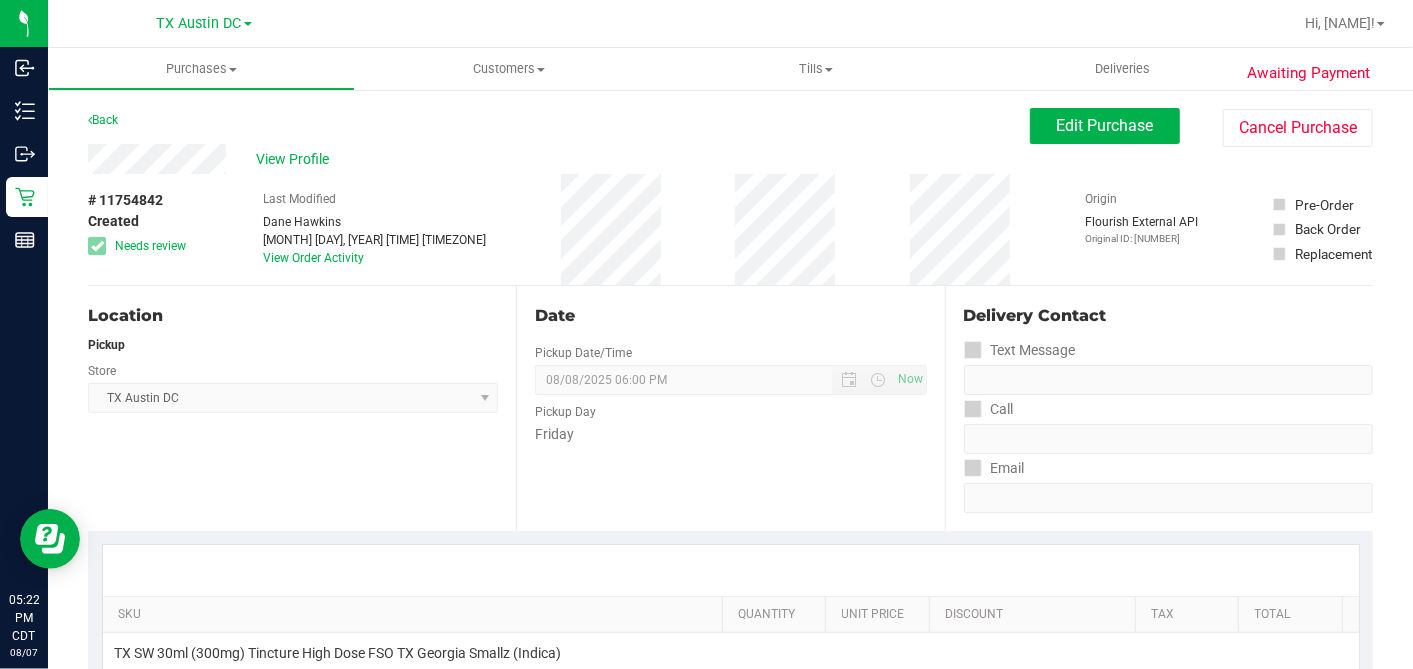 click on "# 11754842
Created
Needs review
Last Modified
Dane Hawkins
Aug 7, 2025 5:21:49 PM CDT
View Order Activity
Origin
Flourish External API
Original ID: 313745317
Pre-Order
Back Order" at bounding box center (730, 229) 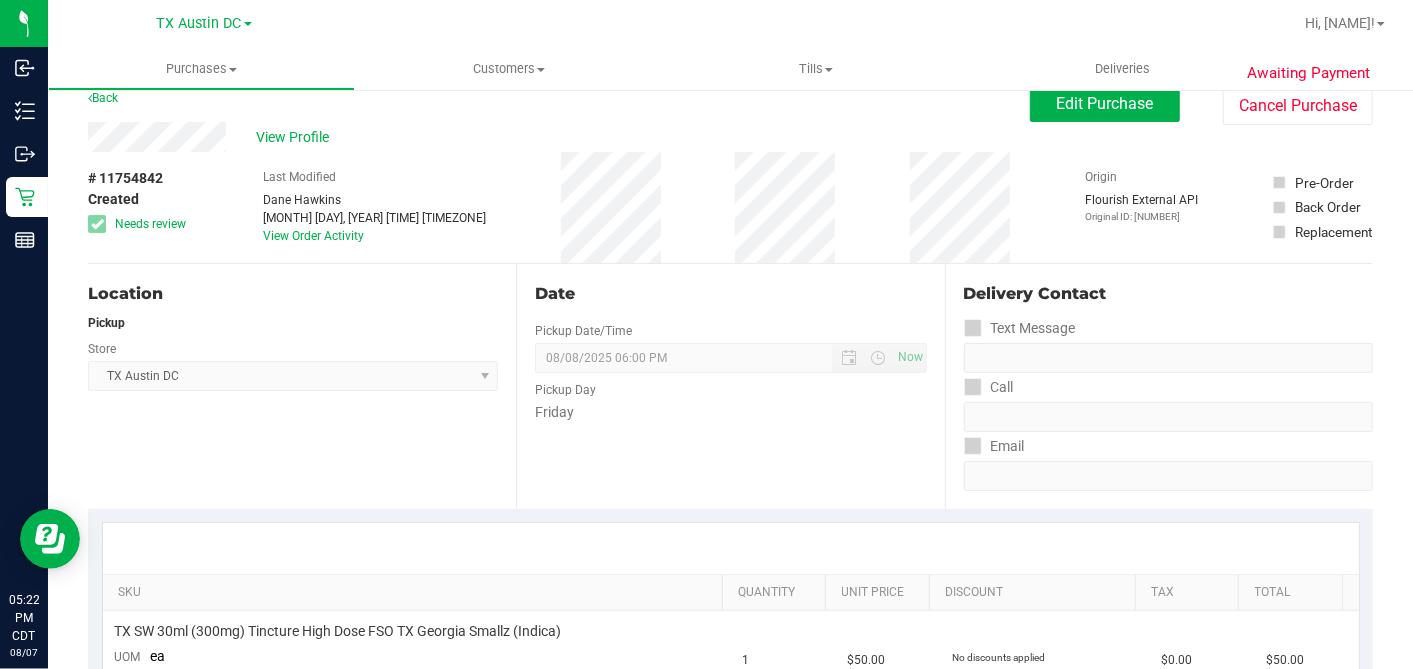 scroll, scrollTop: 0, scrollLeft: 0, axis: both 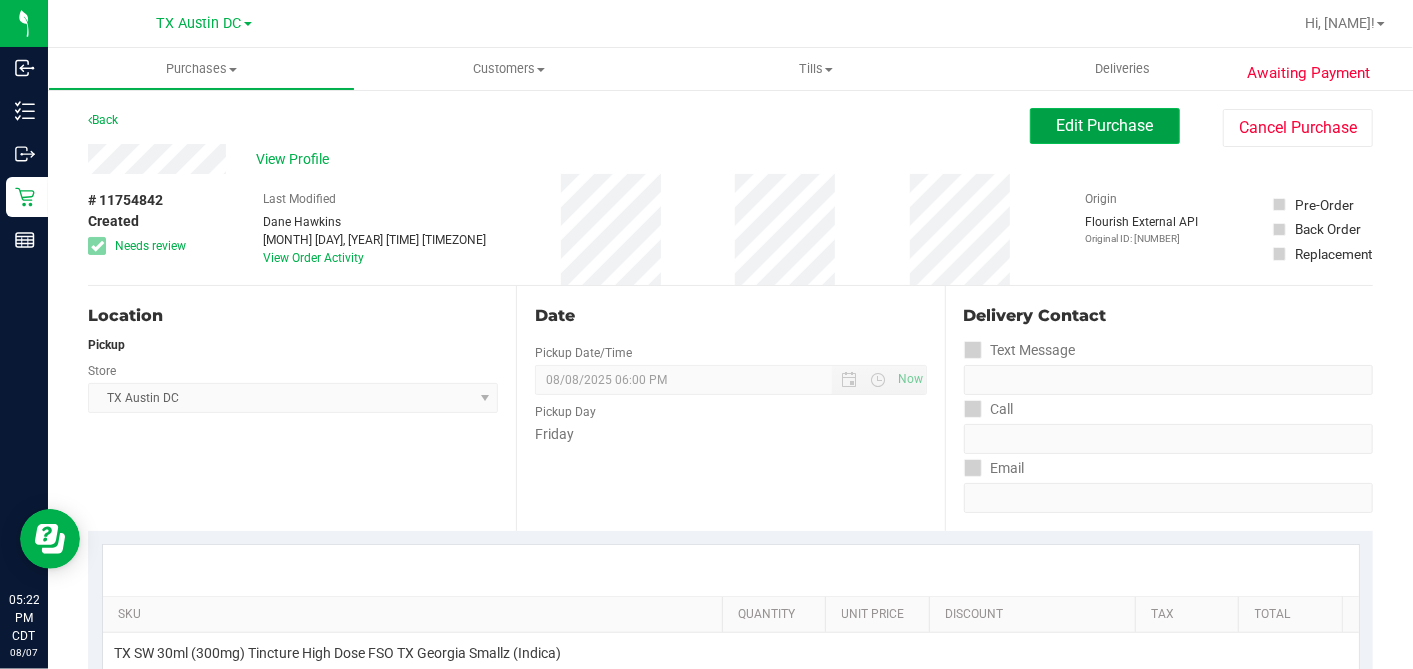 click on "Edit Purchase" at bounding box center (1105, 125) 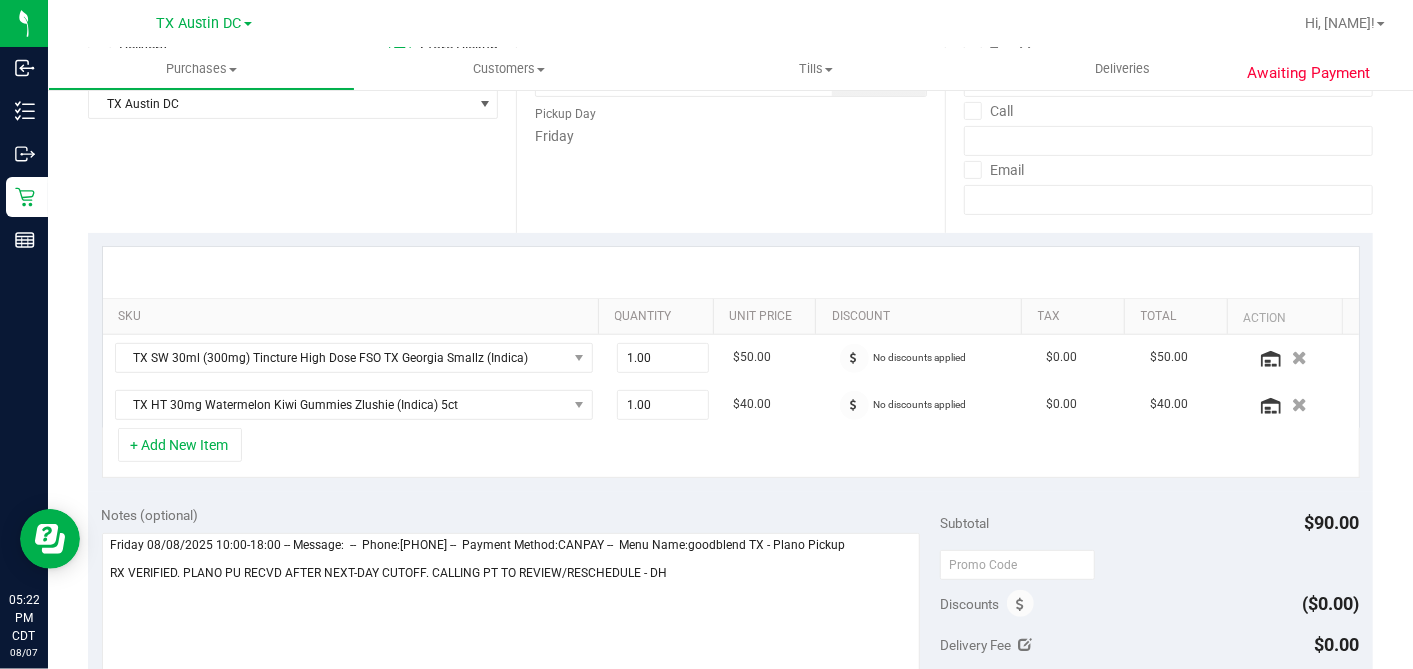 scroll, scrollTop: 333, scrollLeft: 0, axis: vertical 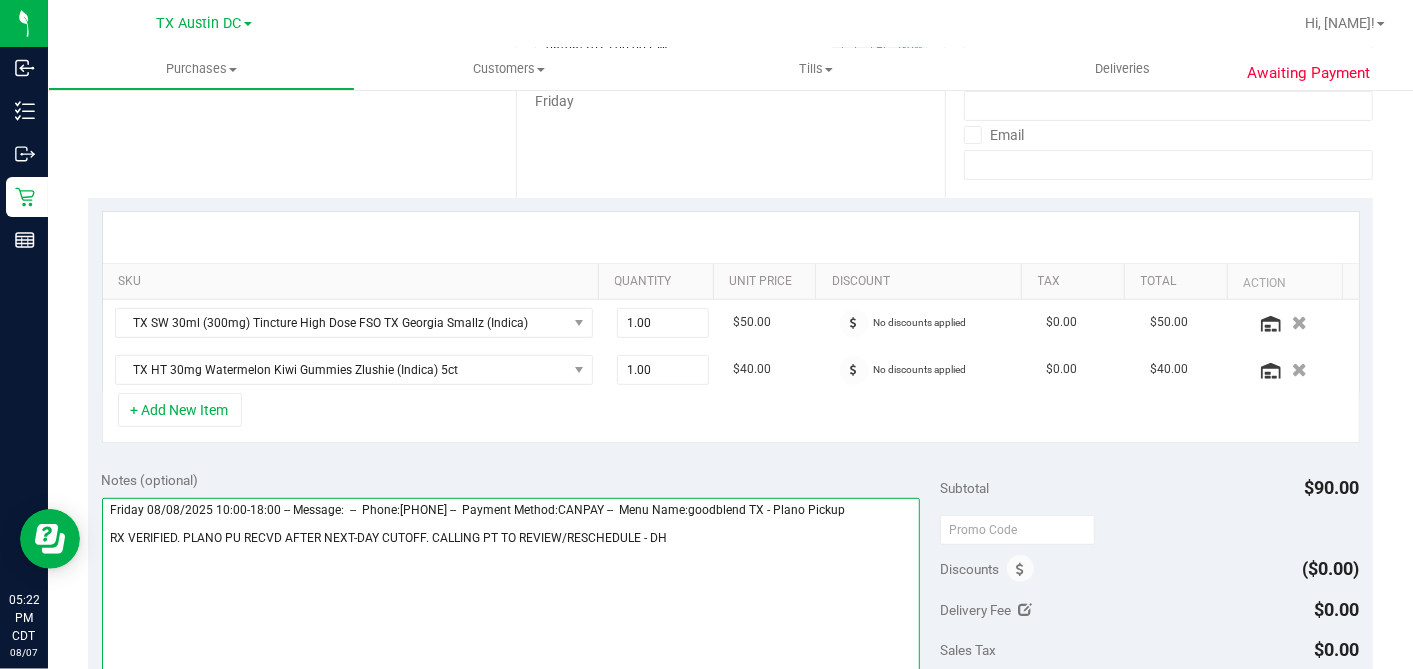click at bounding box center (511, 594) 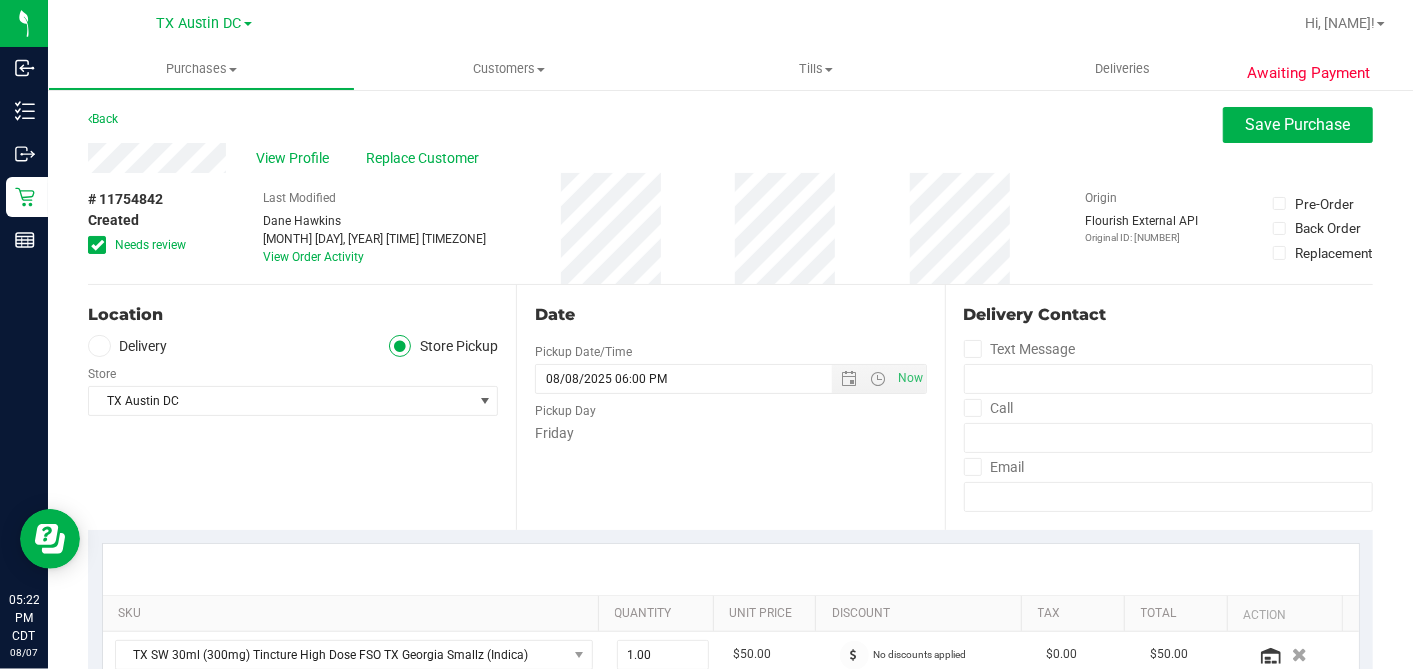 scroll, scrollTop: 0, scrollLeft: 0, axis: both 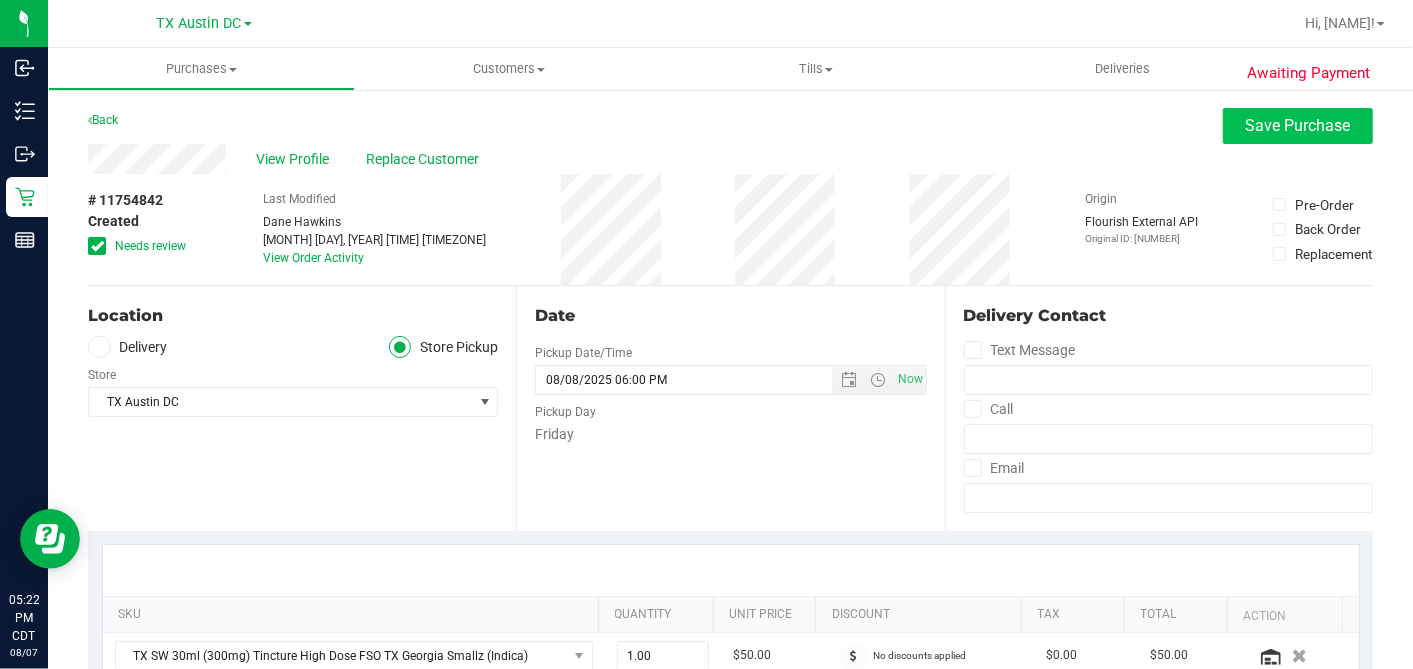 type on "Friday 08/08/2025 10:00-18:00 -- Message:  --  Phone:2148533154 --  Payment Method:CANPAY --  Menu Name:goodblend TX - Plano Pickup
RX VERIFIED. PLANO PU RECVD AFTER NEXT-DAY CUTOFF. CALLING PT TO REVIEW/RESCHEDULE. LEFT VM - DH" 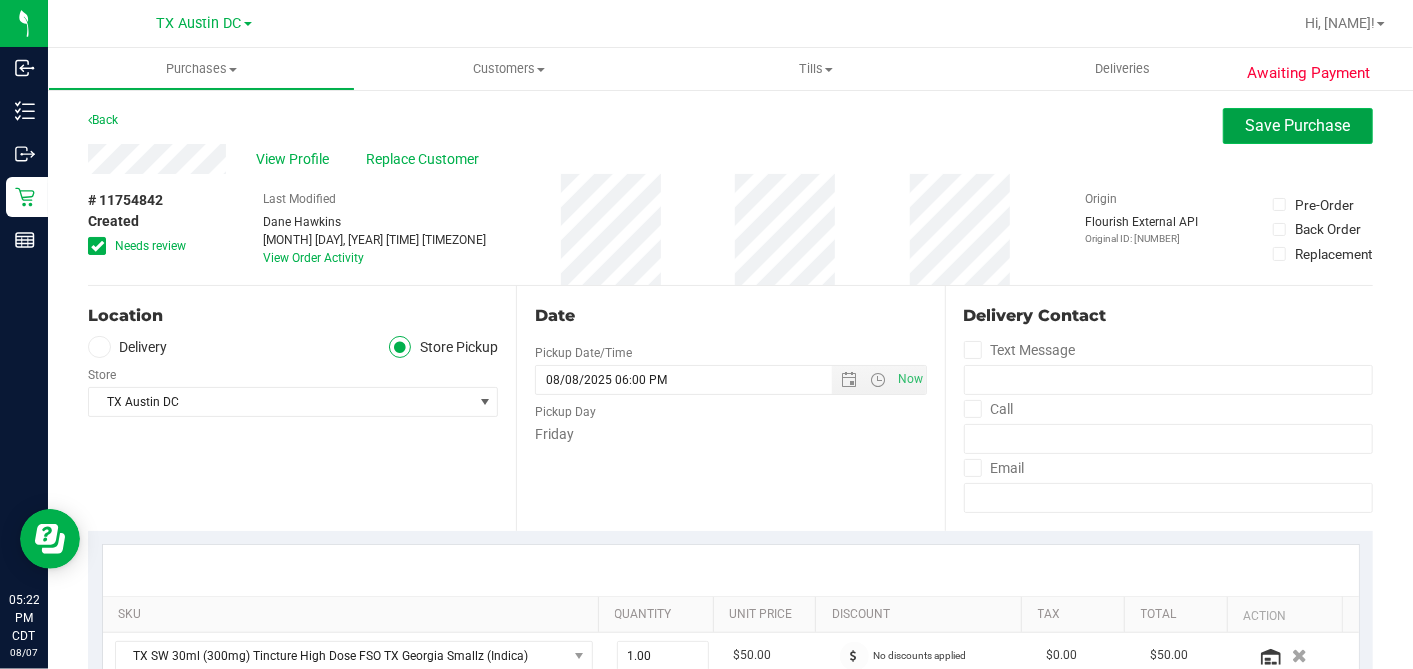click on "Save Purchase" at bounding box center [1298, 125] 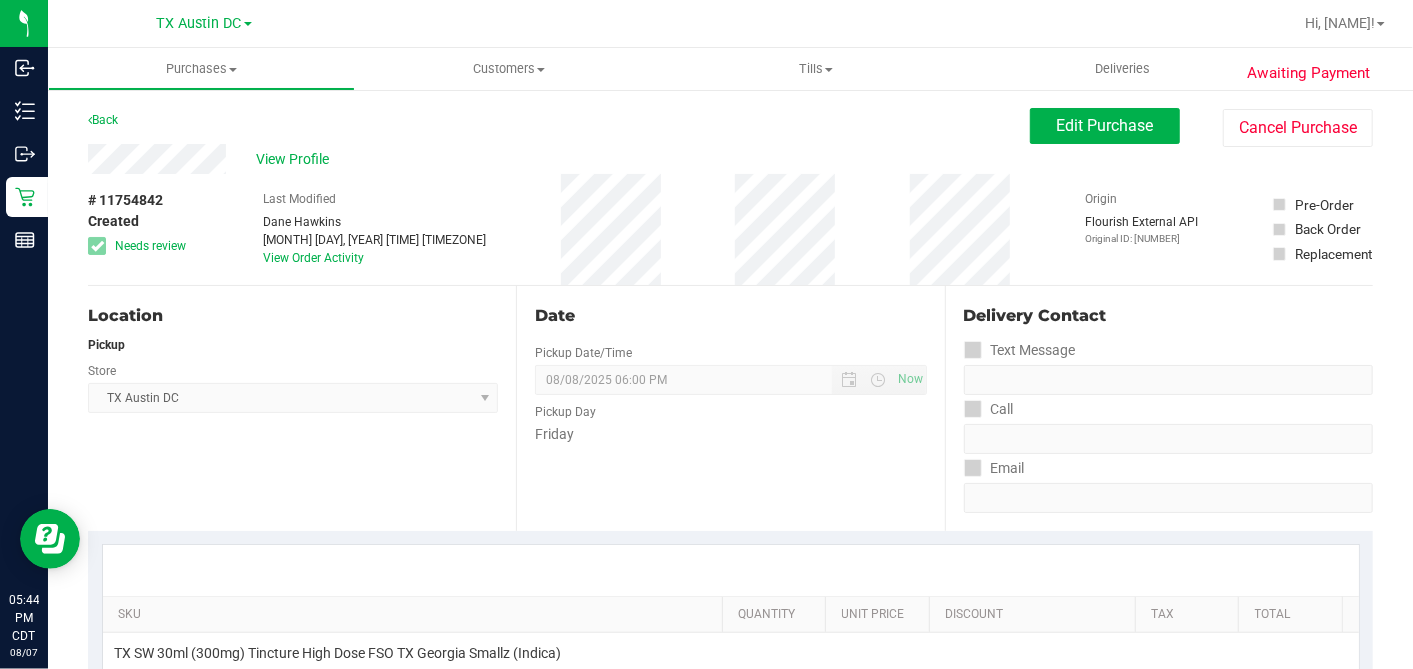click on "# 11754842
Created
Needs review
Last Modified
Dane Hawkins
Aug 7, 2025 5:21:49 PM CDT
View Order Activity
Origin
Flourish External API
Original ID: 313745317
Pre-Order
Back Order" at bounding box center (730, 229) 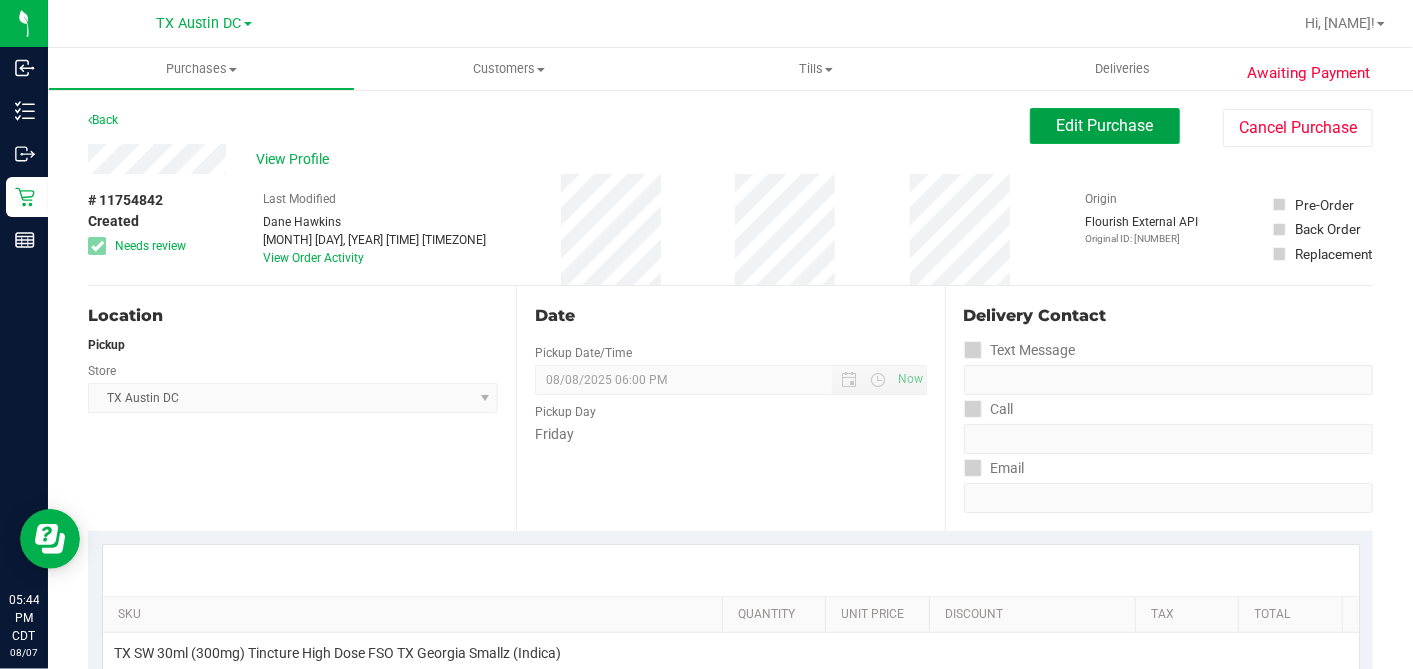 drag, startPoint x: 1048, startPoint y: 134, endPoint x: 850, endPoint y: 232, distance: 220.92532 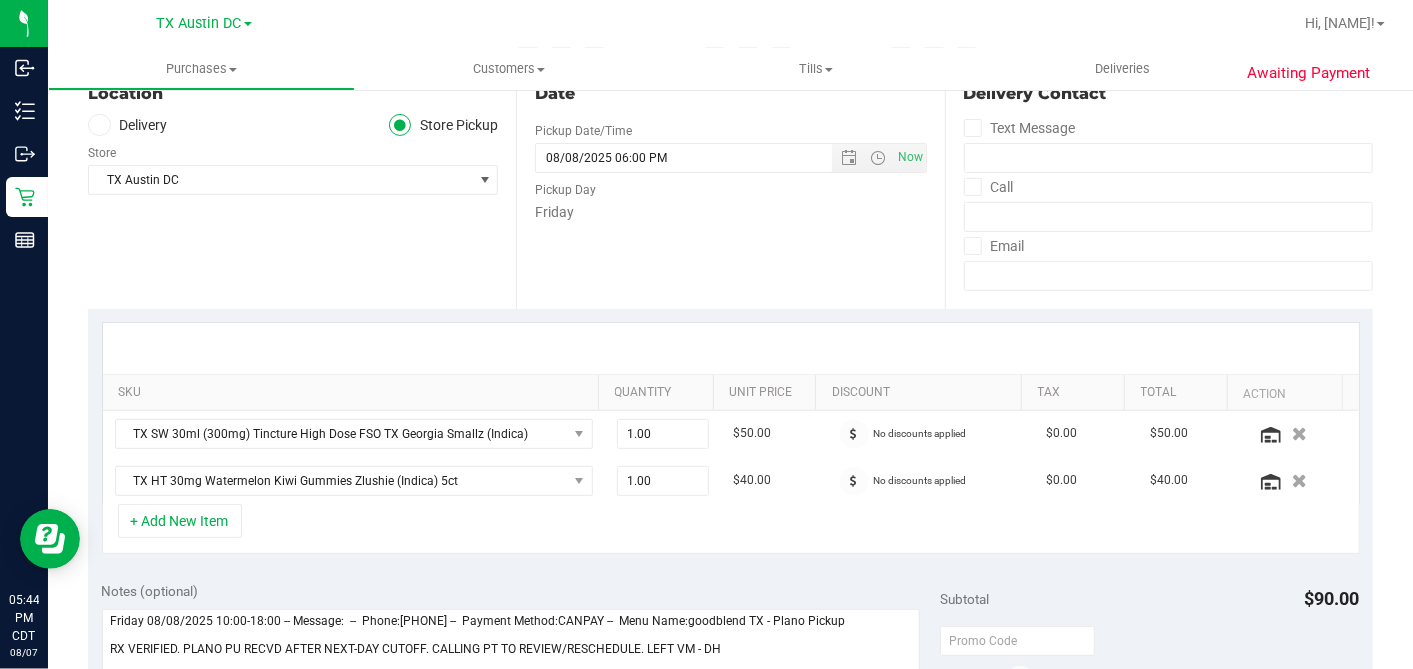 scroll, scrollTop: 0, scrollLeft: 0, axis: both 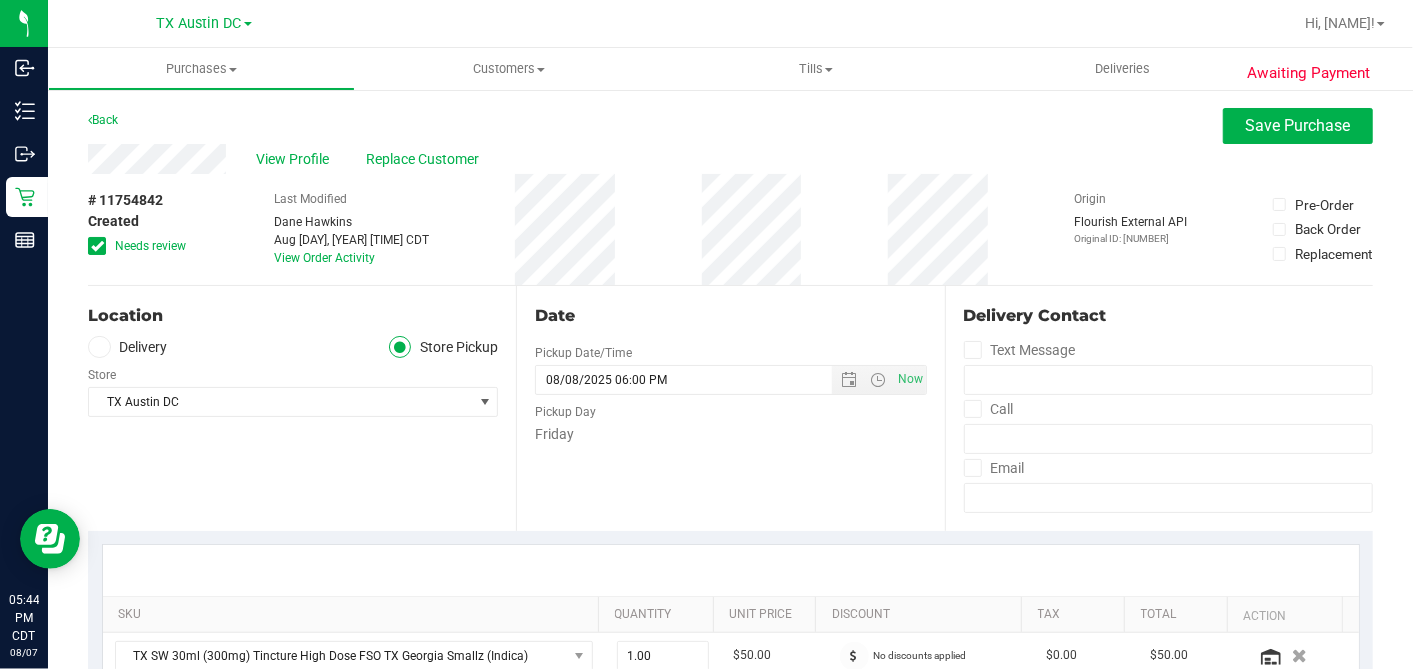click at bounding box center (97, 246) 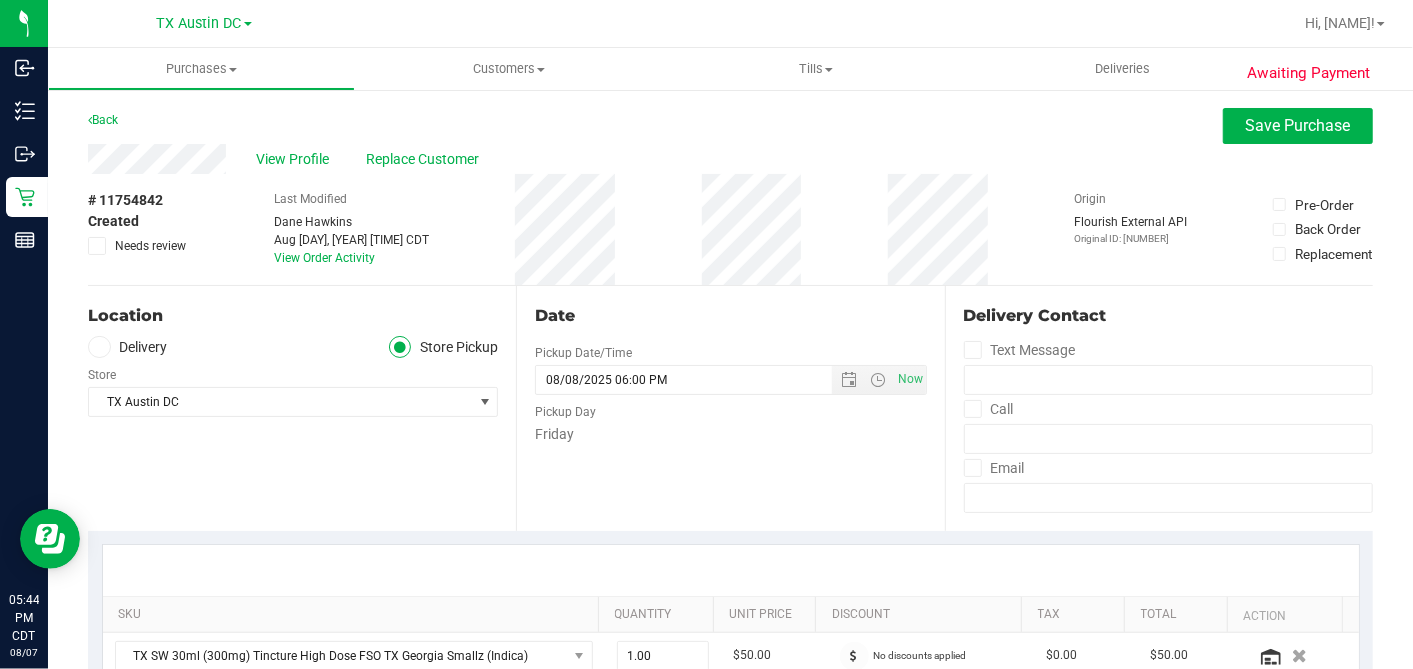 click on "# 11754842
Created
Needs review
Last Modified
Dane Hawkins
Aug 7, 2025 5:22:45 PM CDT
View Order Activity
Origin
Flourish External API
Original ID: 313745317
Pre-Order
Back Order" at bounding box center [730, 229] 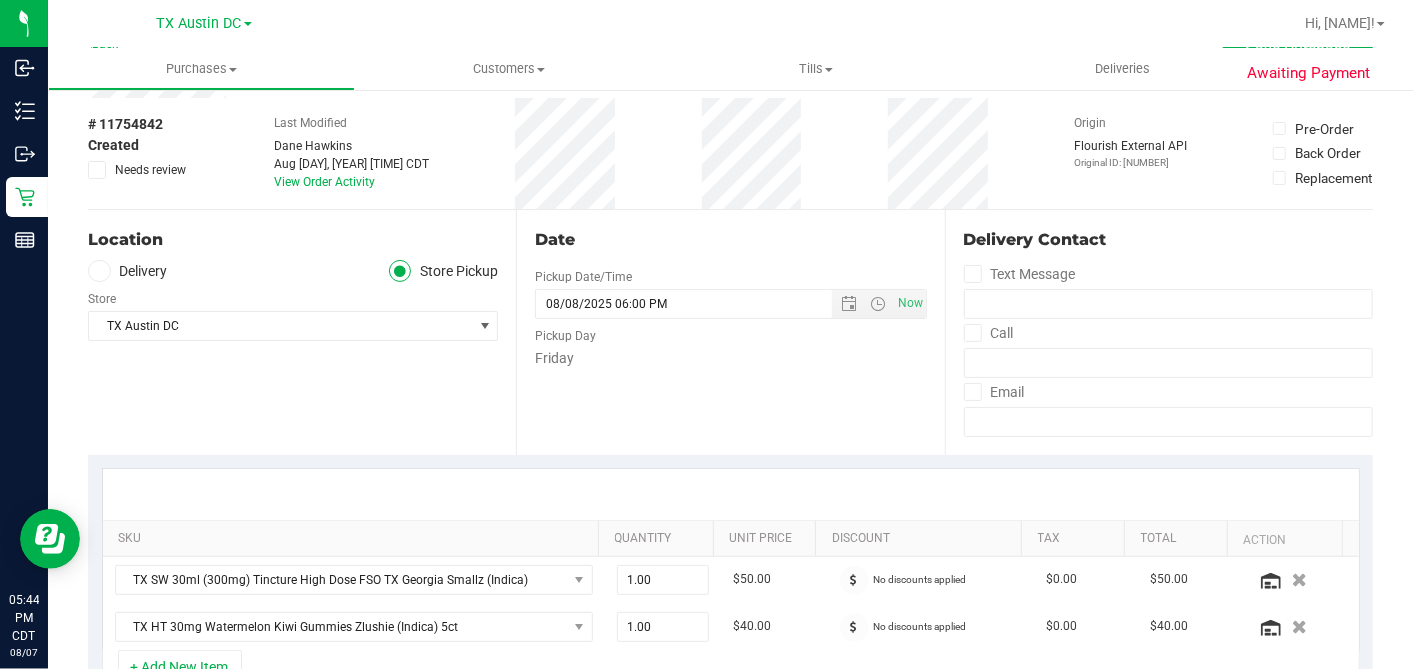 scroll, scrollTop: 111, scrollLeft: 0, axis: vertical 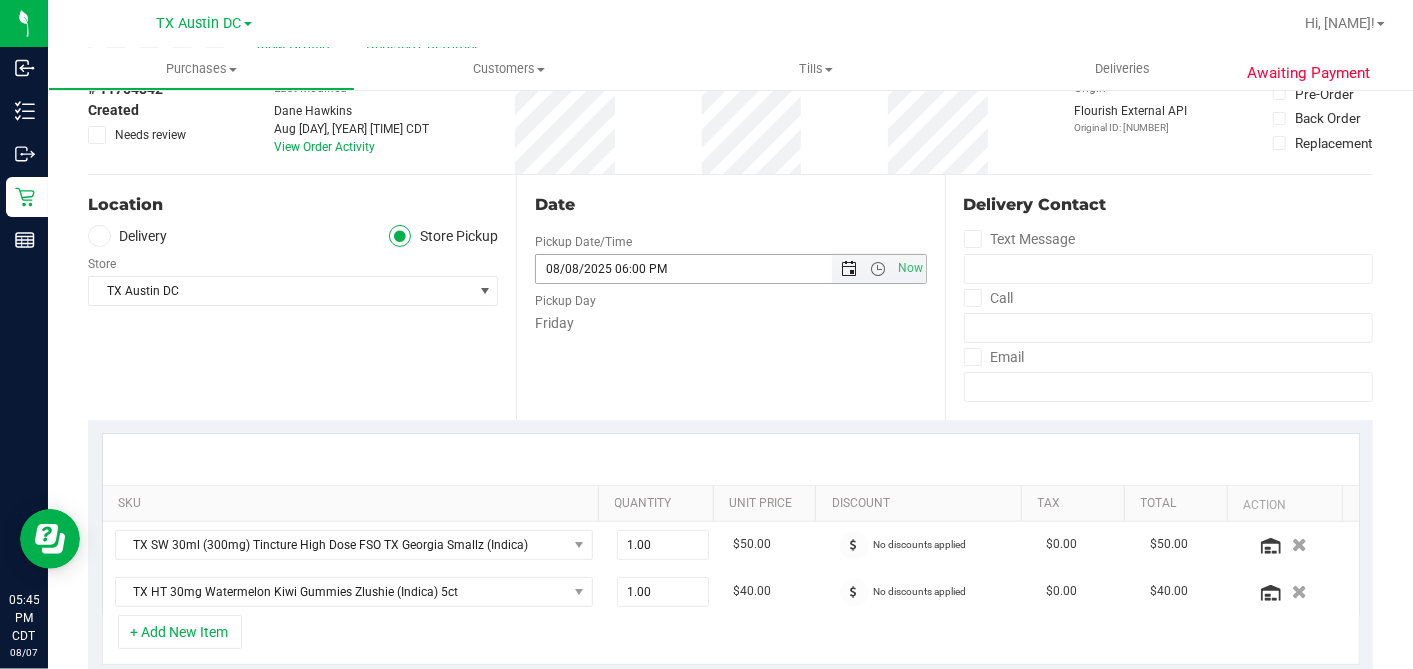 click at bounding box center [849, 269] 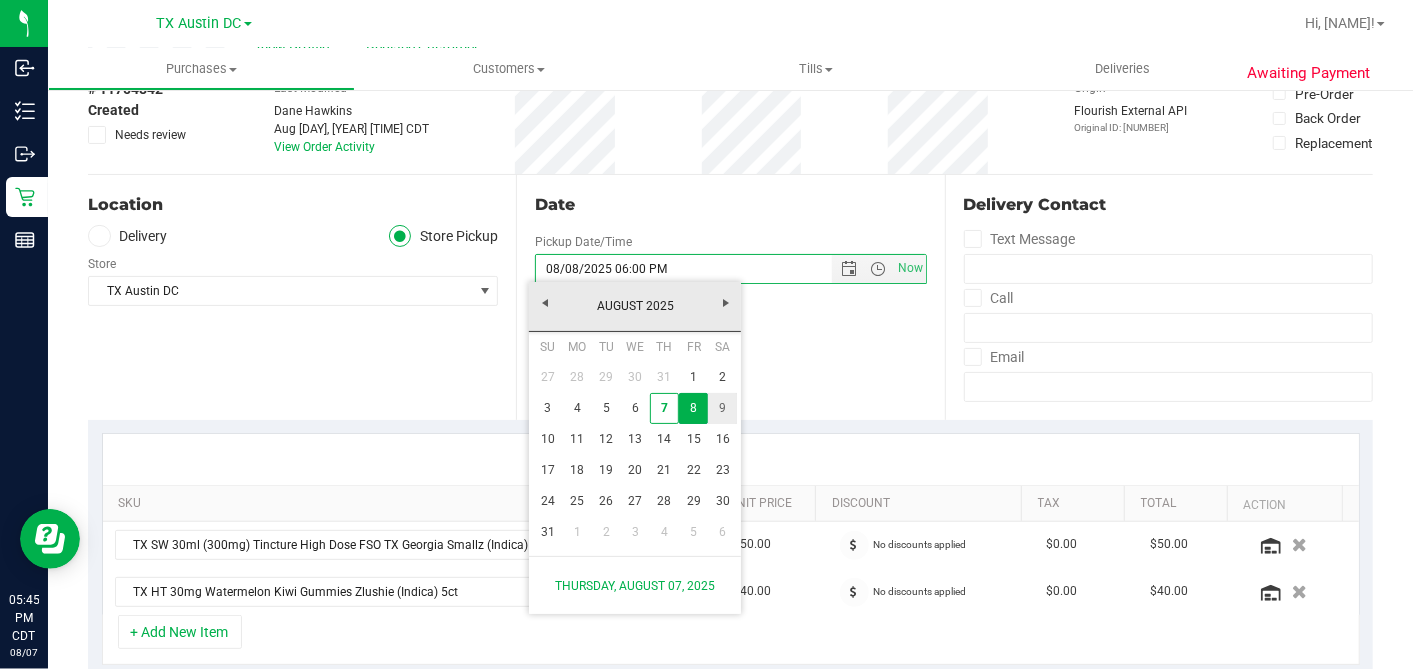click on "9" at bounding box center (722, 408) 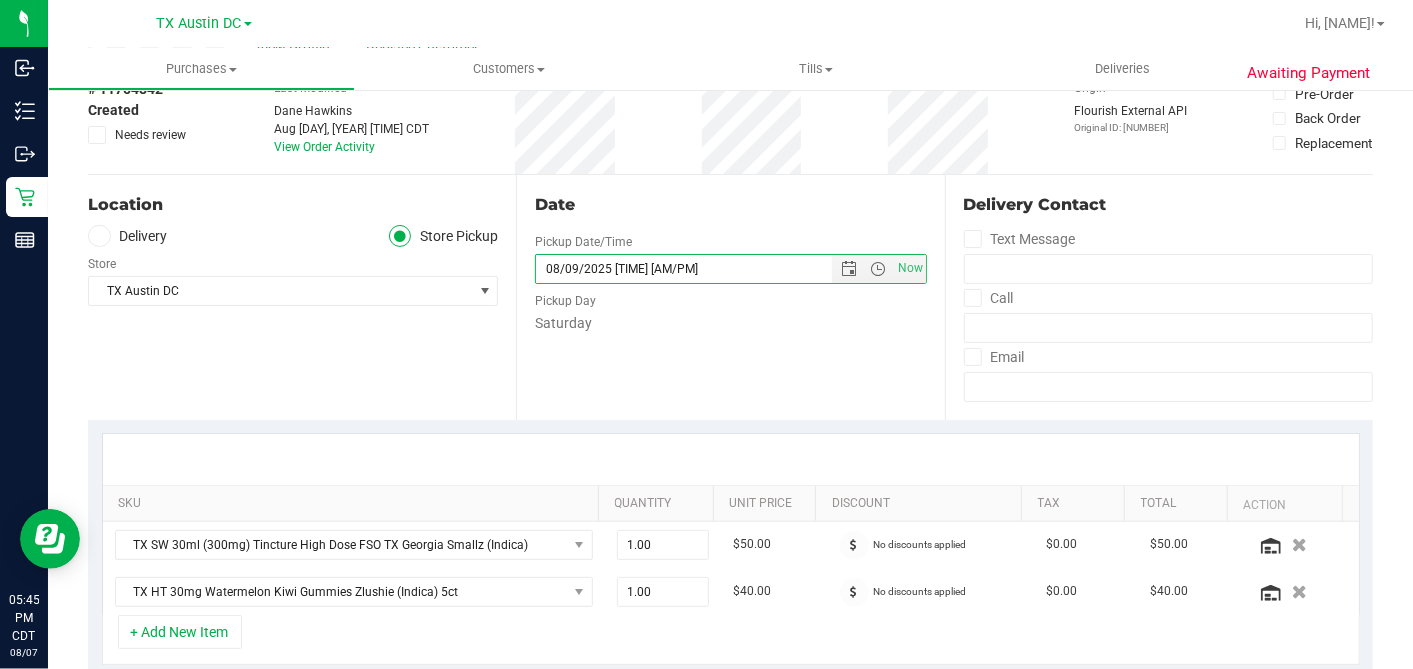 click on "Date
Pickup Date/Time
08/09/2025
Now
08/09/2025 06:00 PM
Now
Pickup Day
Saturday" at bounding box center [730, 297] 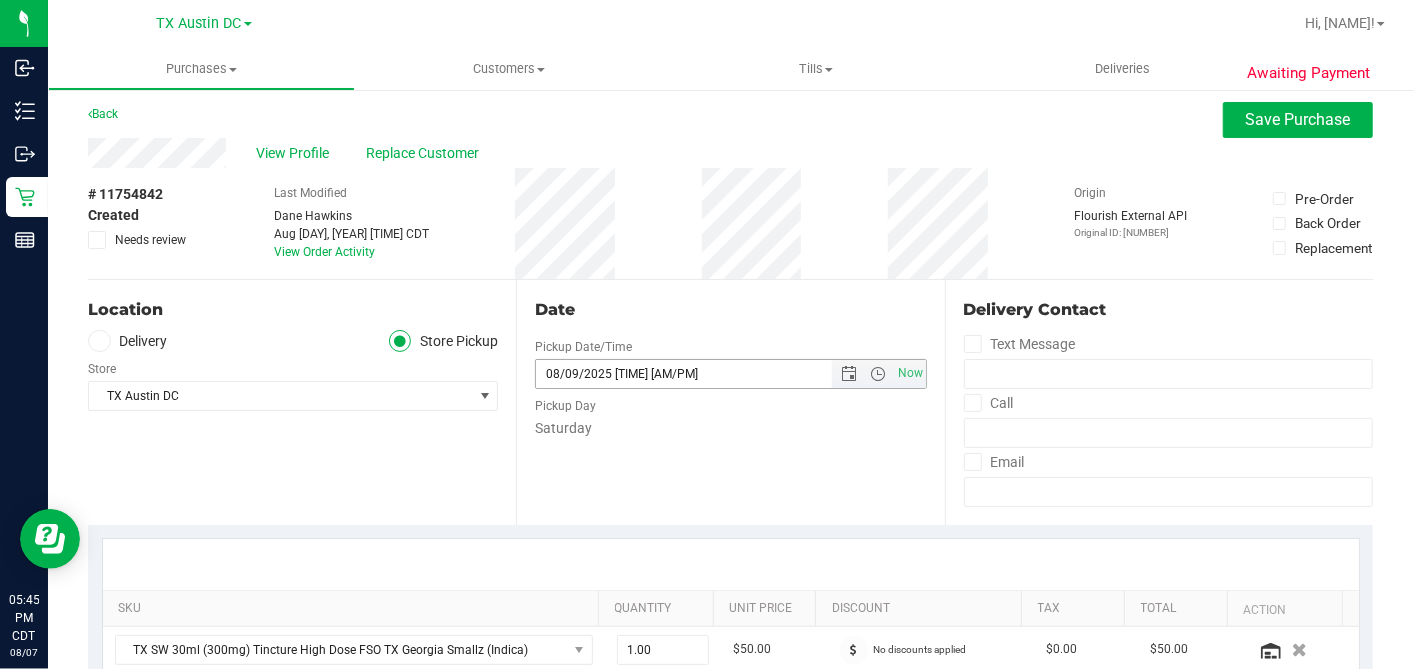 scroll, scrollTop: 0, scrollLeft: 0, axis: both 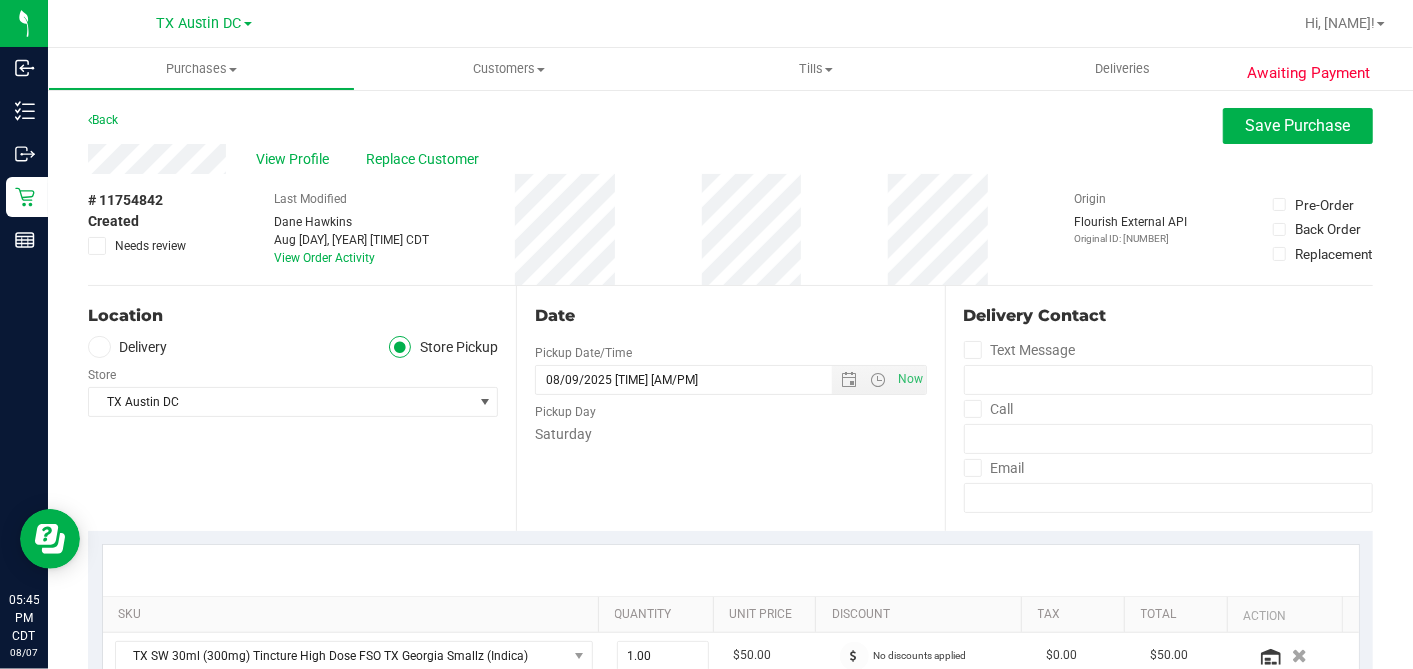click on "Delivery" at bounding box center [128, 347] 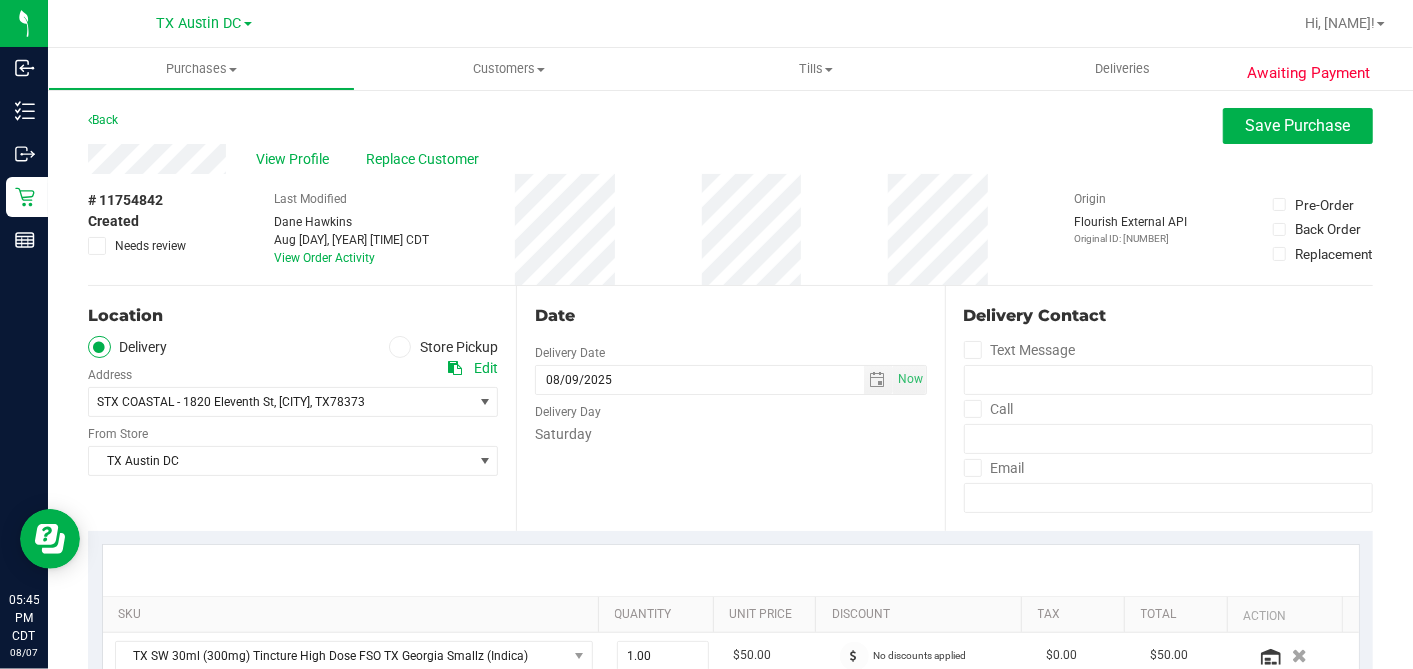 click on "Date
Delivery Date
08/09/2025
Now
08/09/2025 06:00 PM
Now
Delivery Day
Saturday" at bounding box center (730, 408) 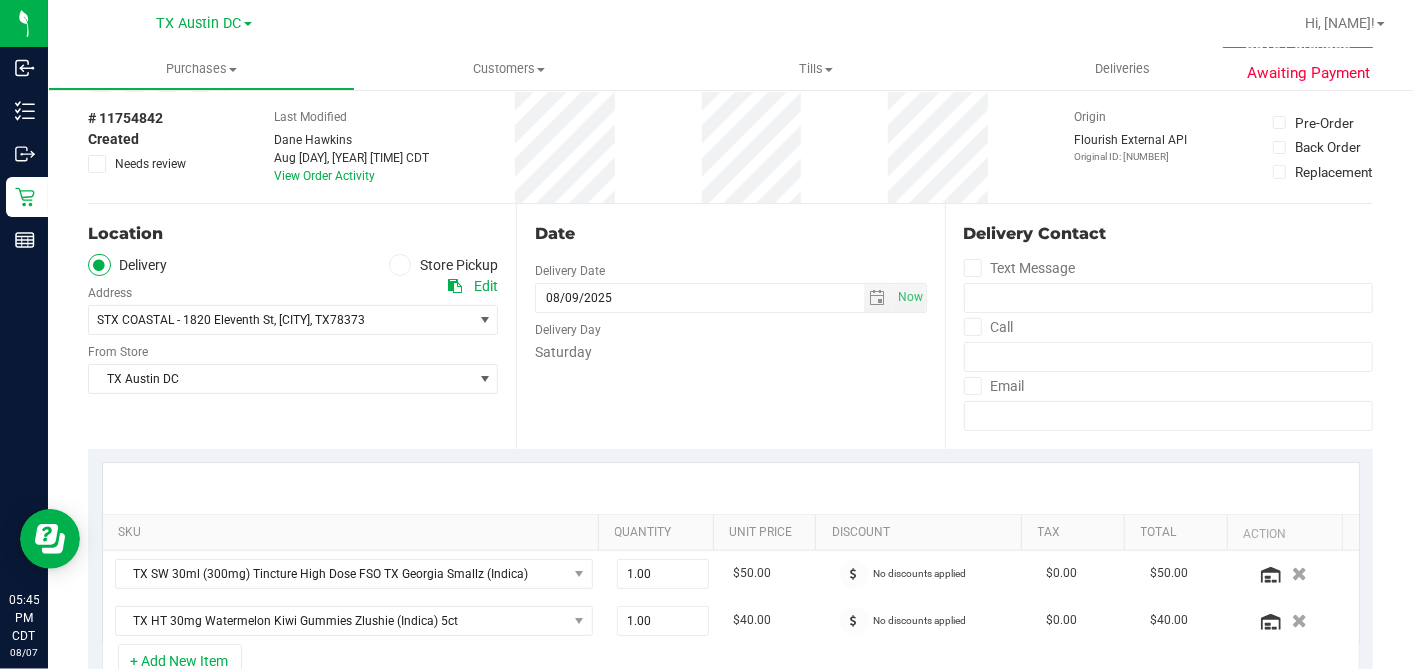 scroll, scrollTop: 333, scrollLeft: 0, axis: vertical 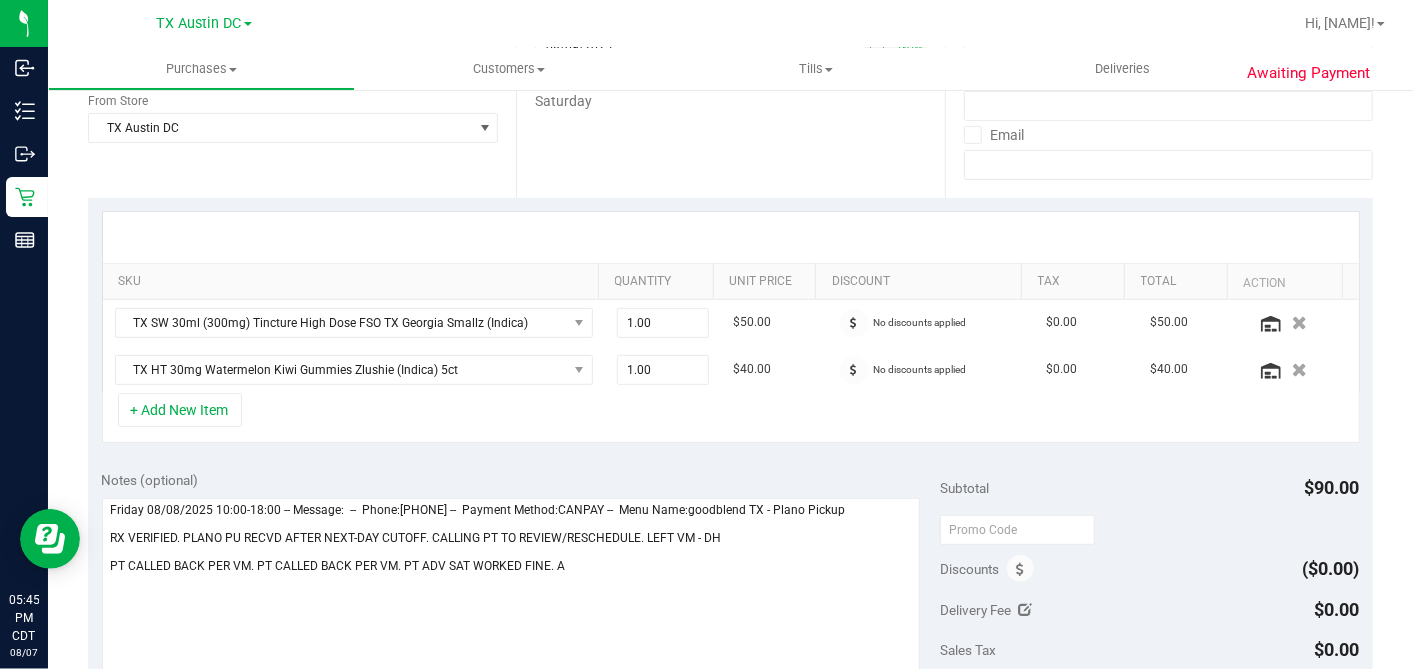 click on "+ Add New Item" at bounding box center (731, 418) 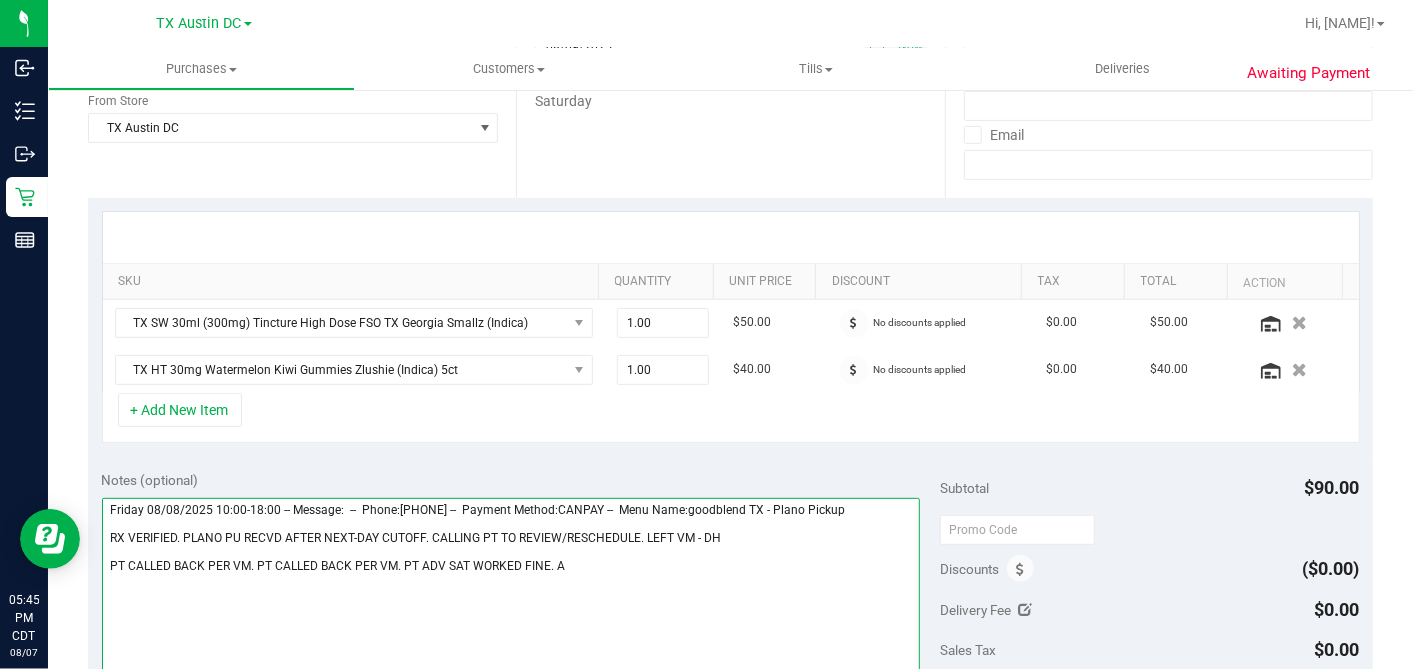 click at bounding box center (511, 594) 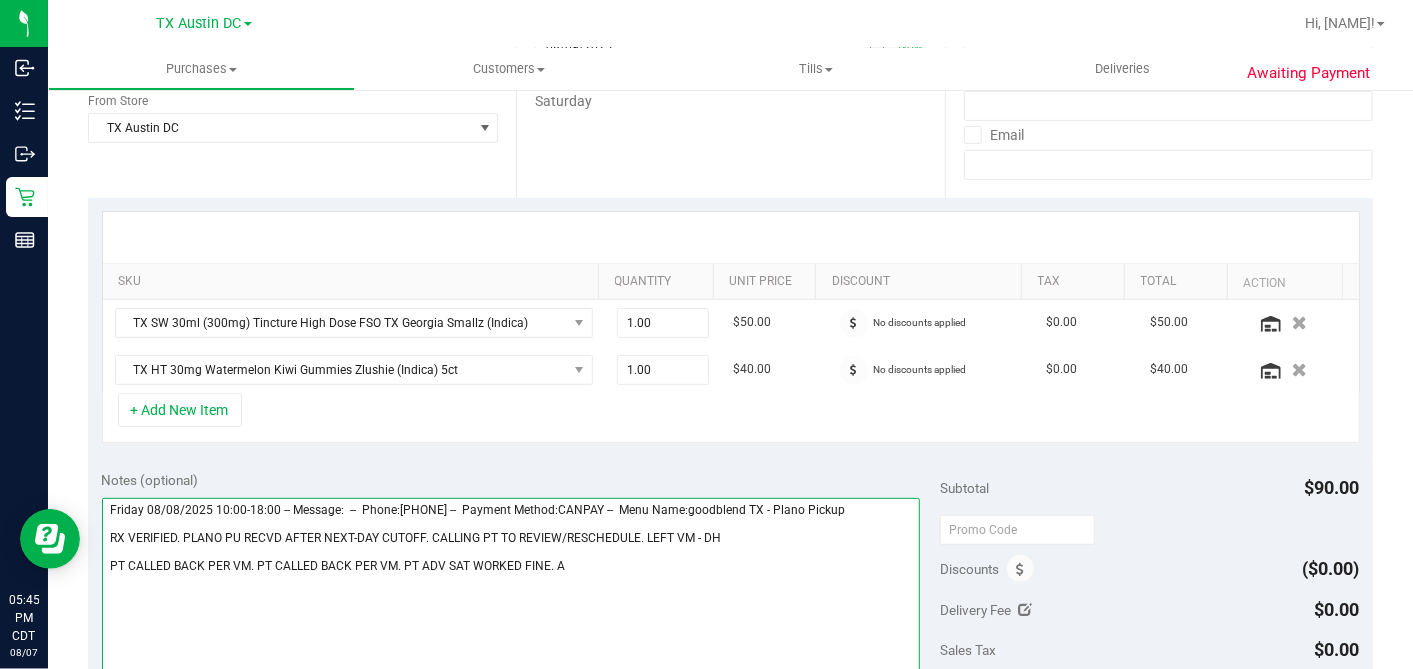 click at bounding box center (511, 594) 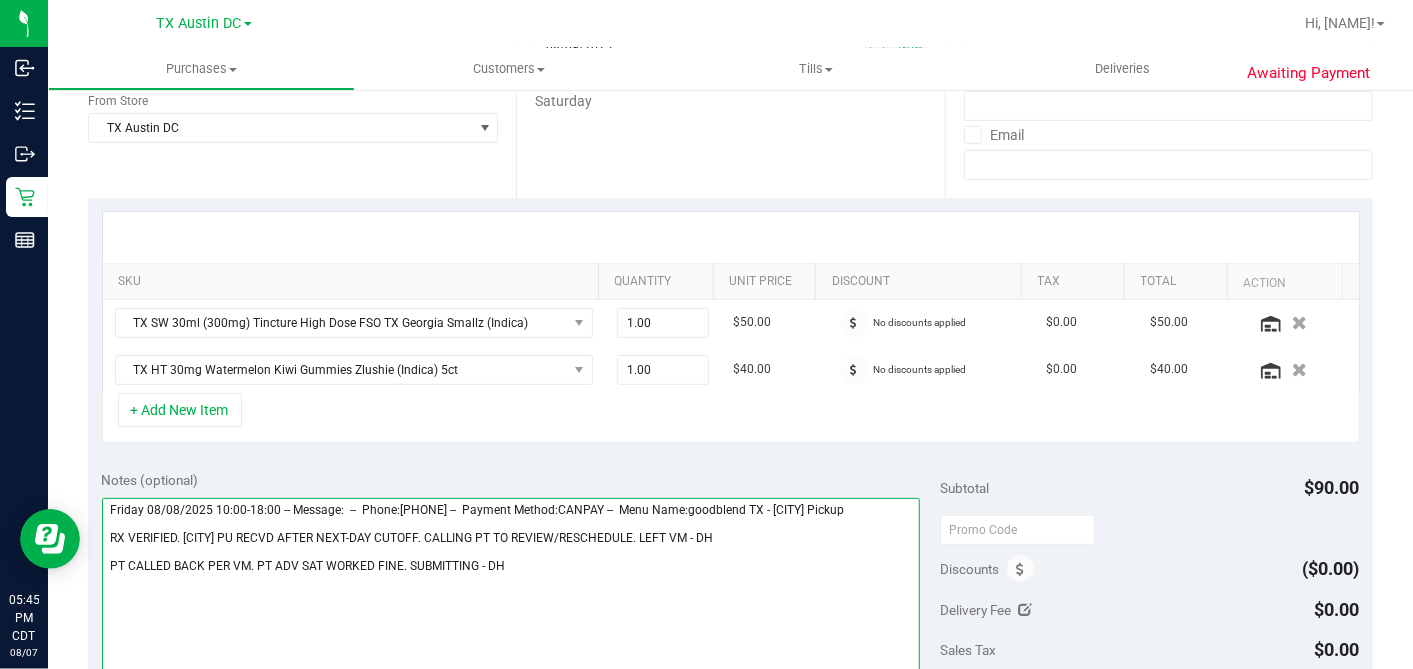 type on "Friday 08/08/2025 10:00-18:00 -- Message:  --  Phone:2148533154 --  Payment Method:CANPAY --  Menu Name:goodblend TX - Plano Pickup
RX VERIFIED. PLANO PU RECVD AFTER NEXT-DAY CUTOFF. CALLING PT TO REVIEW/RESCHEDULE. LEFT VM - DH
PT CALLED BACK PER VM. PT ADV SAT WORKED FINE. SUBMITTING - DH" 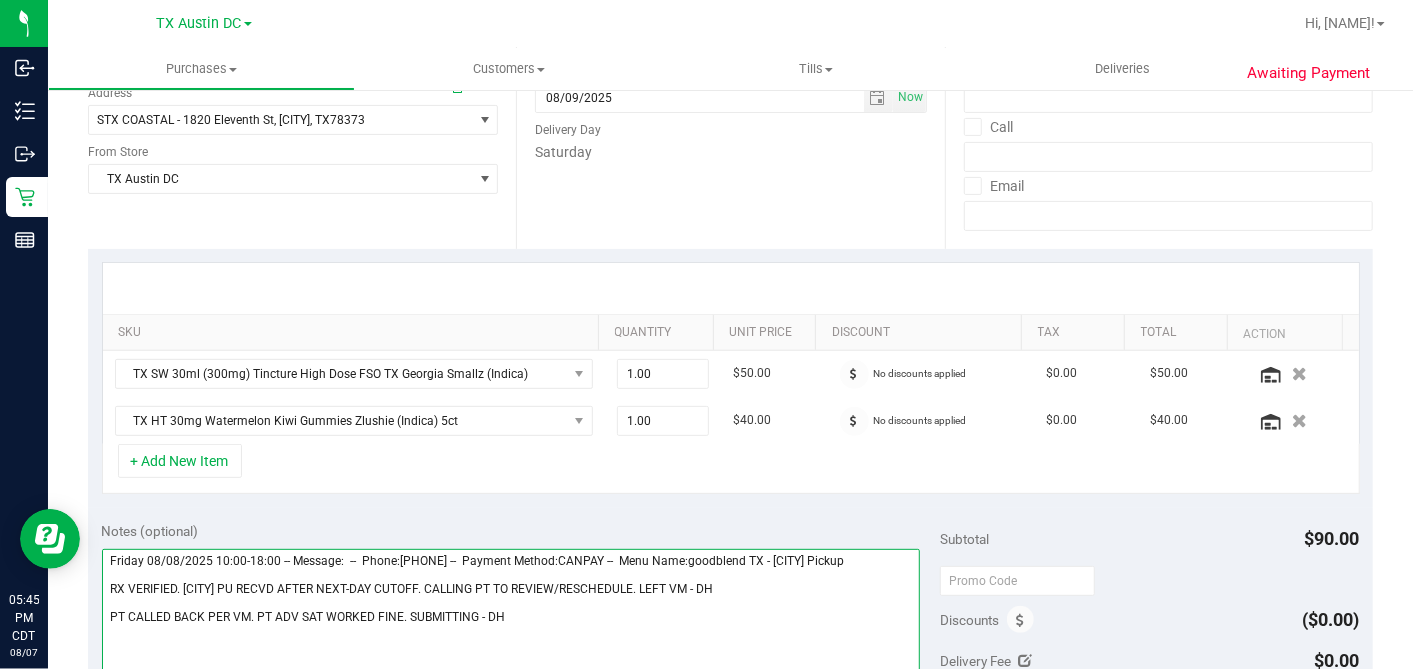 scroll, scrollTop: 111, scrollLeft: 0, axis: vertical 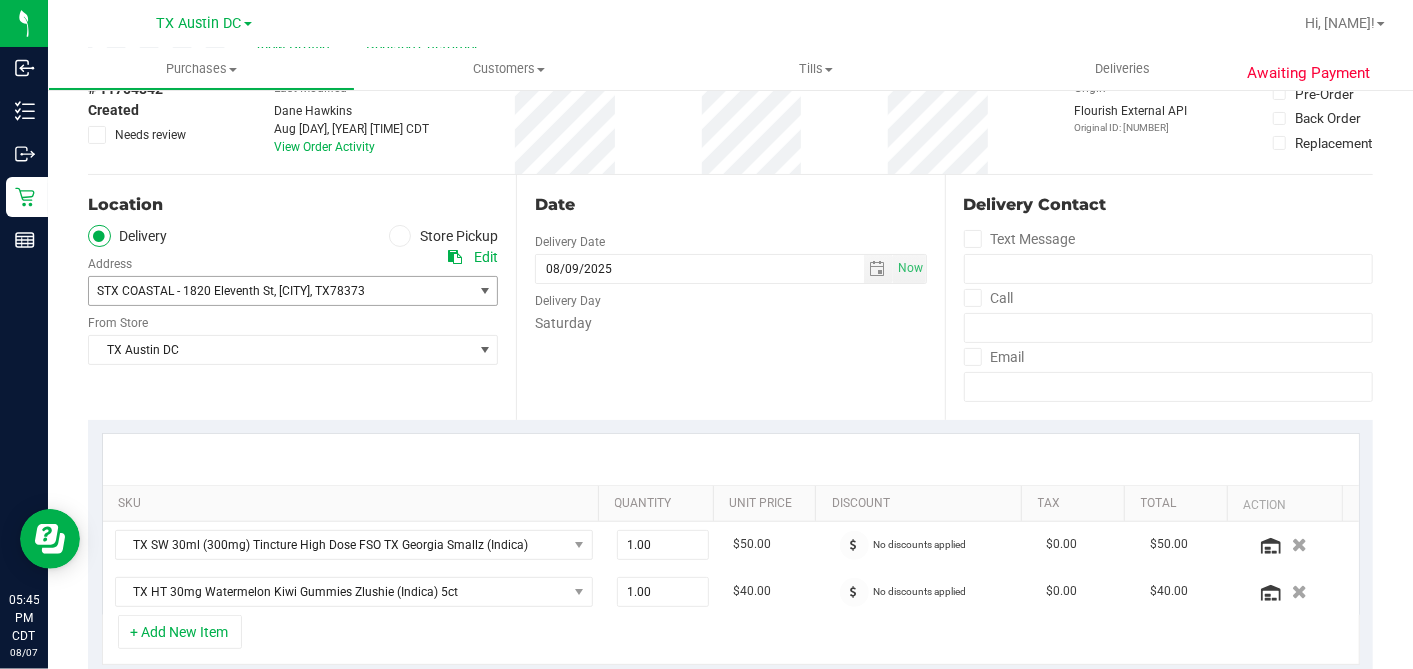 click on "STX COASTAL - 1820 Eleventh St" at bounding box center (185, 291) 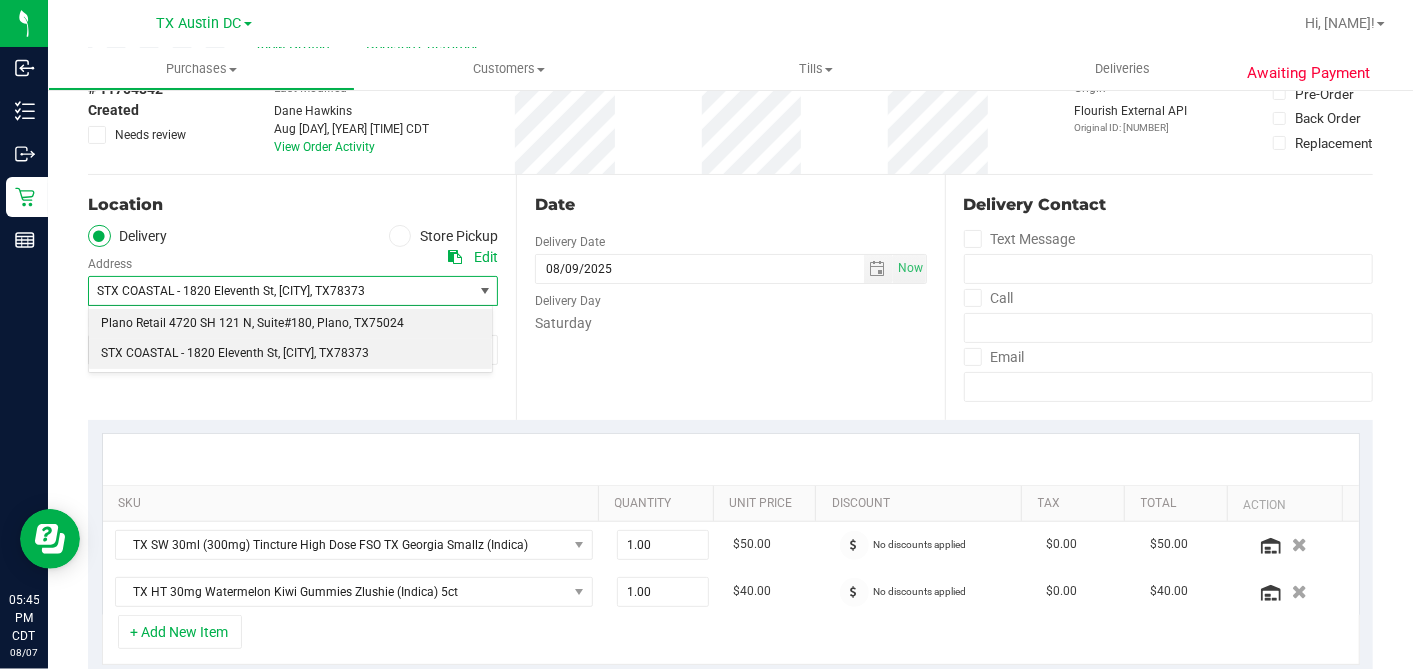 click on "Plano Retail 4720 SH 121 N, Suite#180" at bounding box center (206, 324) 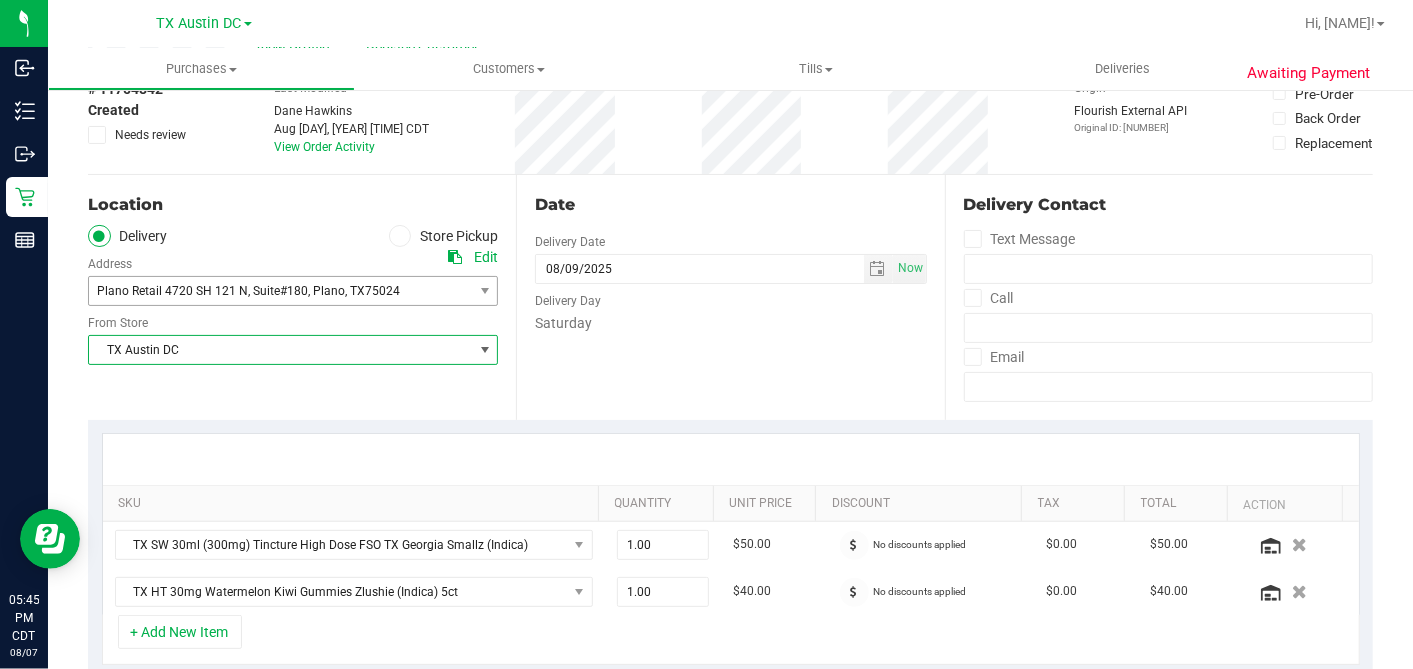 click on "TX Austin DC" at bounding box center [280, 350] 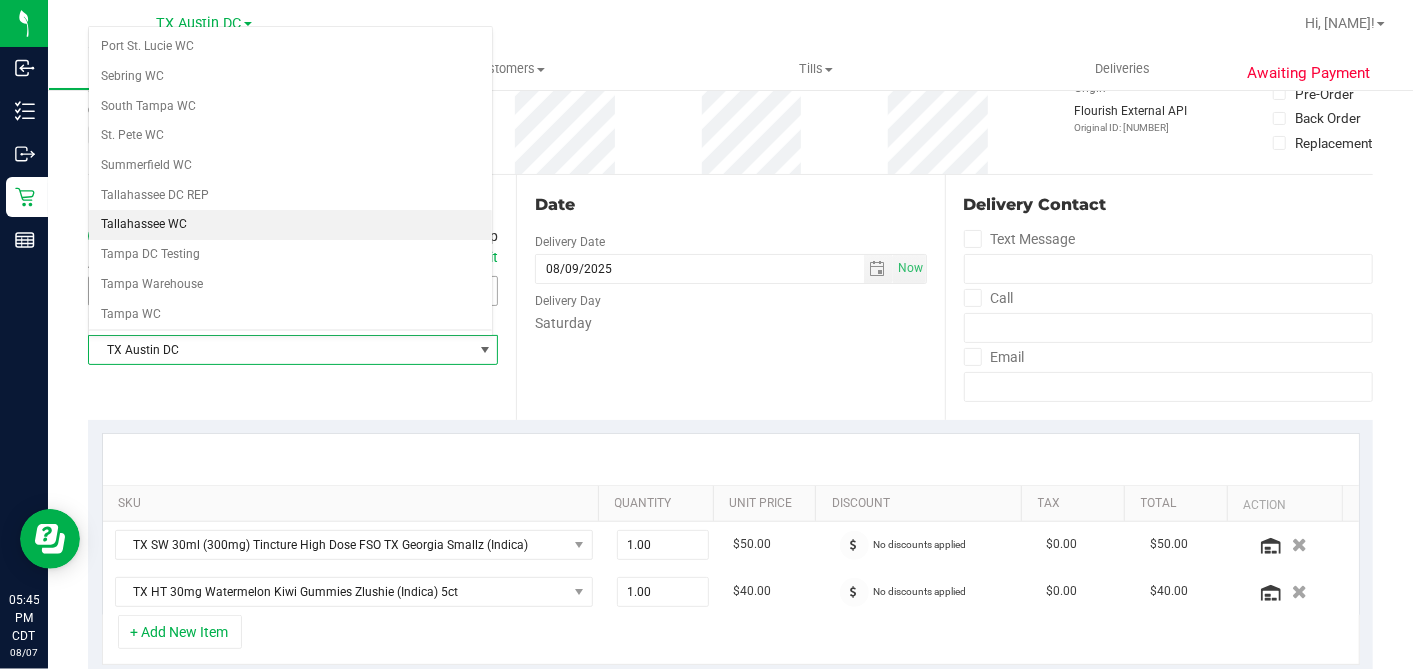 scroll, scrollTop: 1422, scrollLeft: 0, axis: vertical 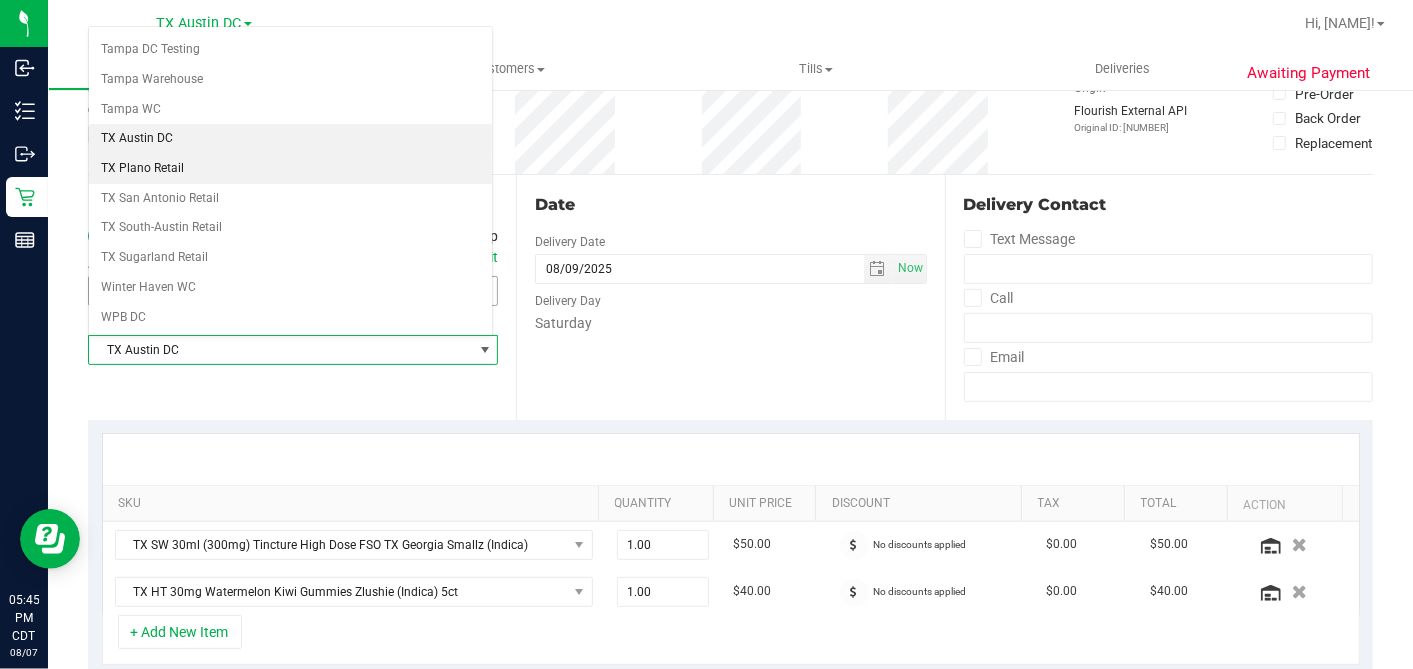 click on "TX Plano Retail" at bounding box center (290, 169) 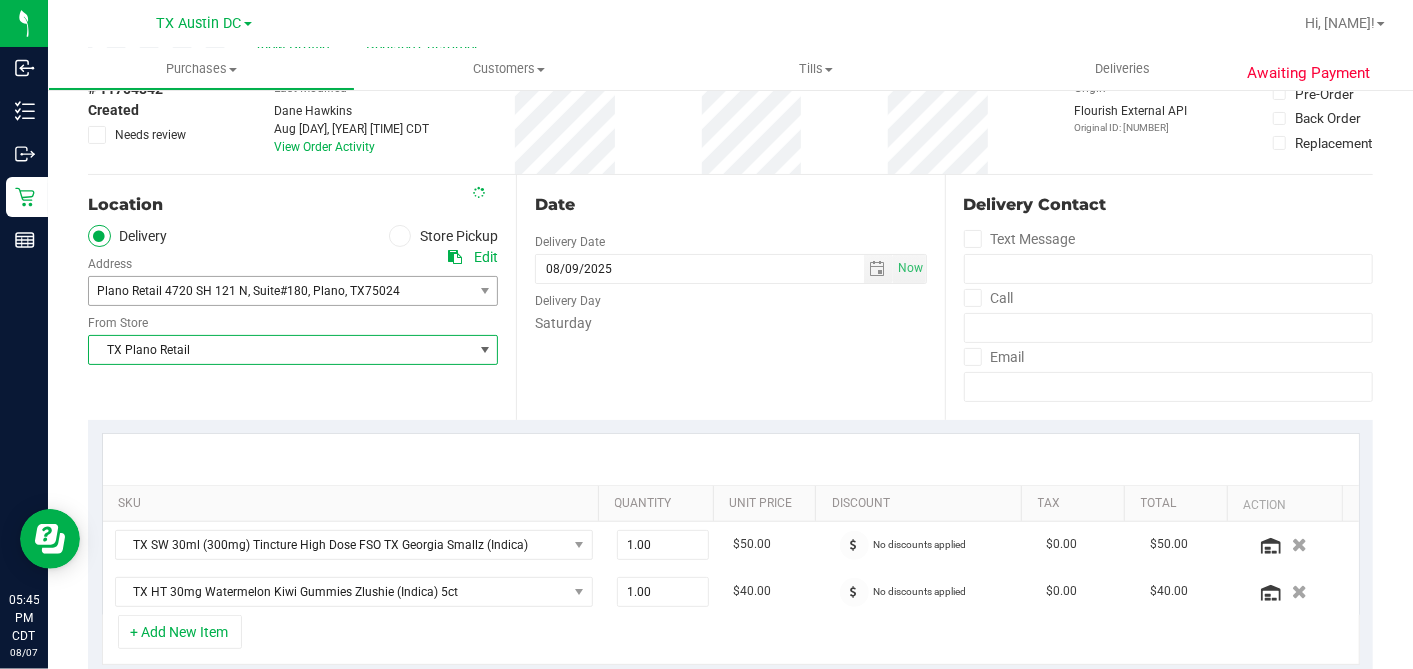 click on "Date
Delivery Date
08/09/2025
Now
08/09/2025 06:00 PM
Now
Delivery Day
Saturday" at bounding box center [730, 297] 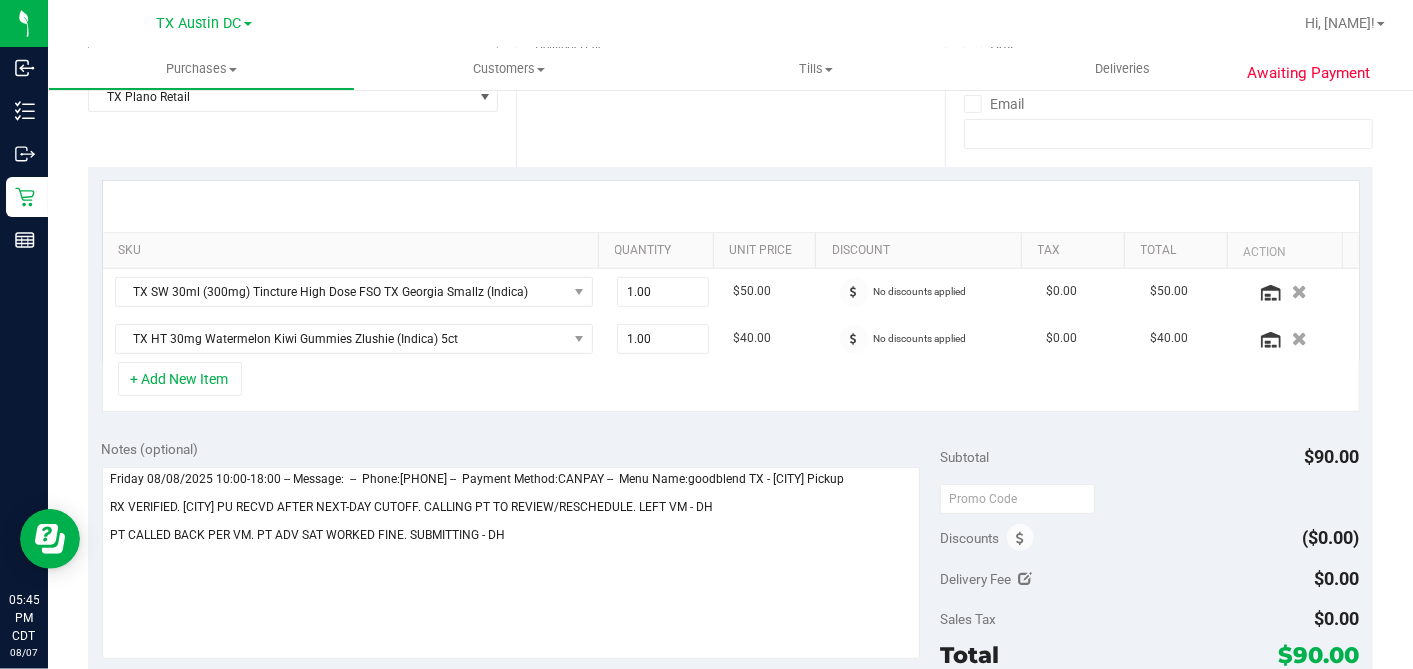 scroll, scrollTop: 444, scrollLeft: 0, axis: vertical 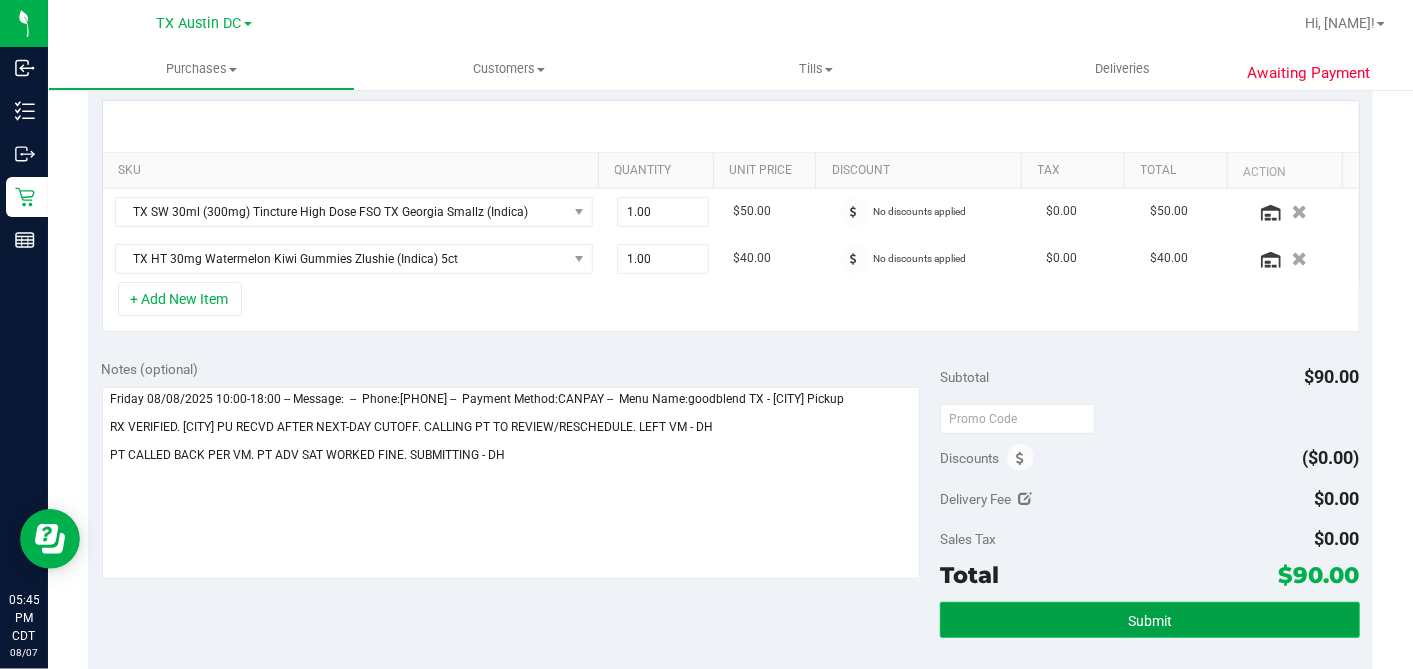 click on "Submit" at bounding box center (1149, 620) 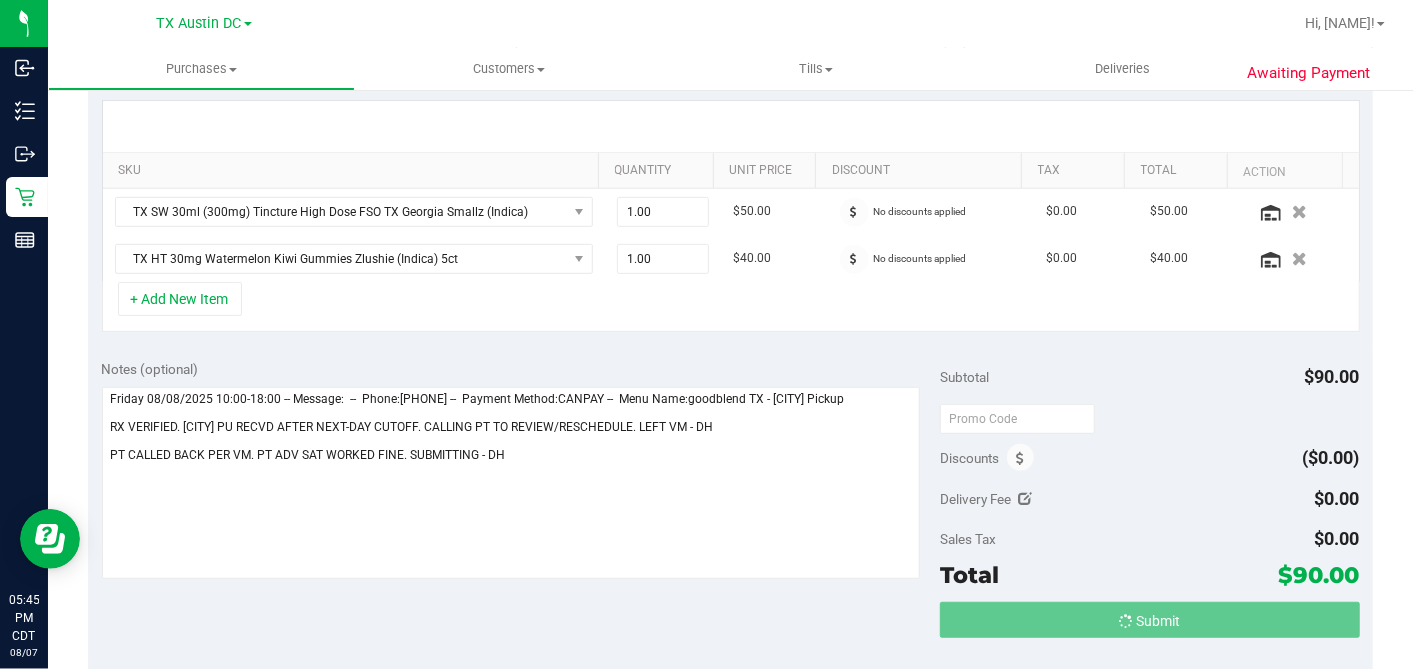 scroll, scrollTop: 0, scrollLeft: 0, axis: both 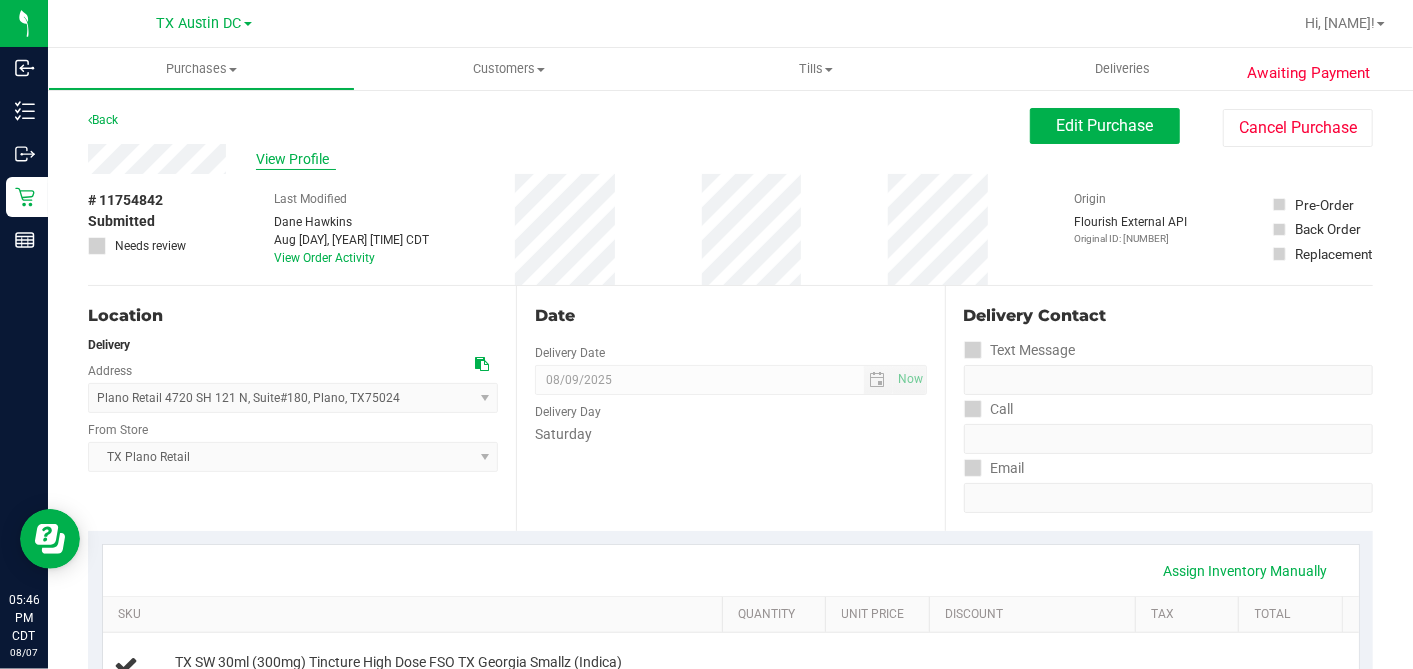 click on "View Profile" at bounding box center [296, 159] 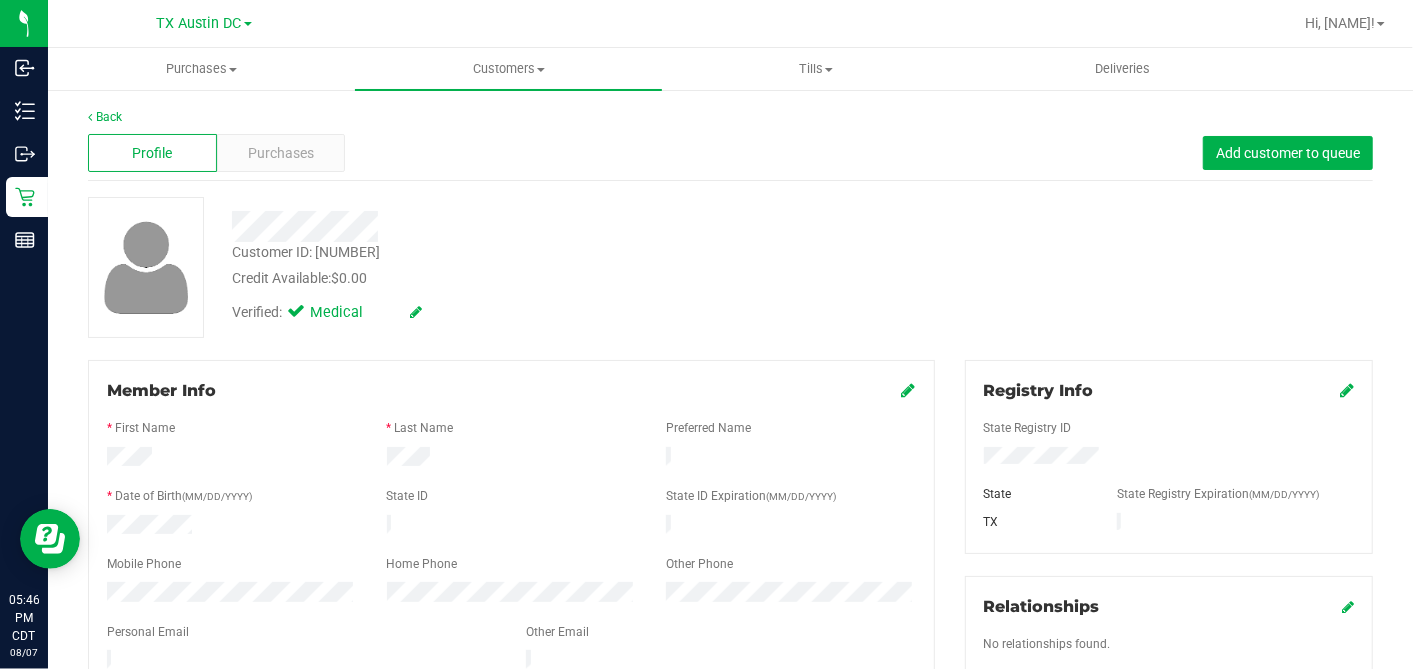 click at bounding box center [511, 648] 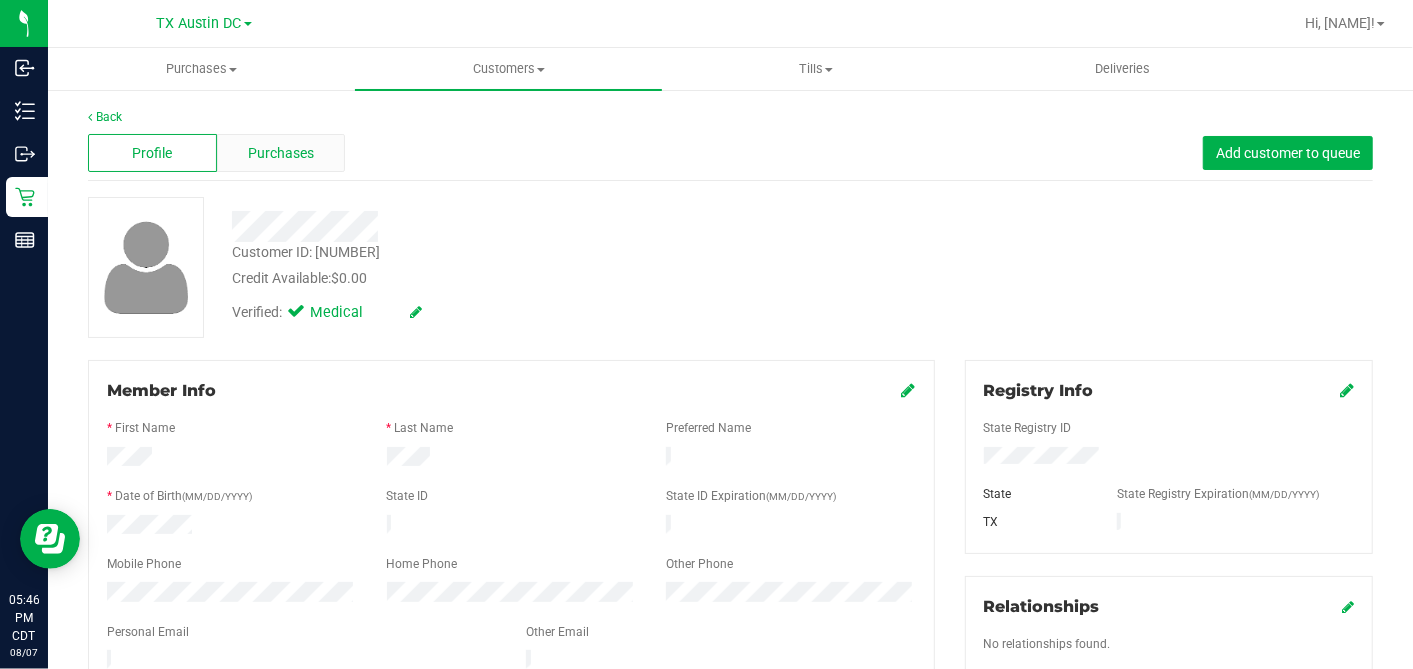 click on "Purchases" at bounding box center [281, 153] 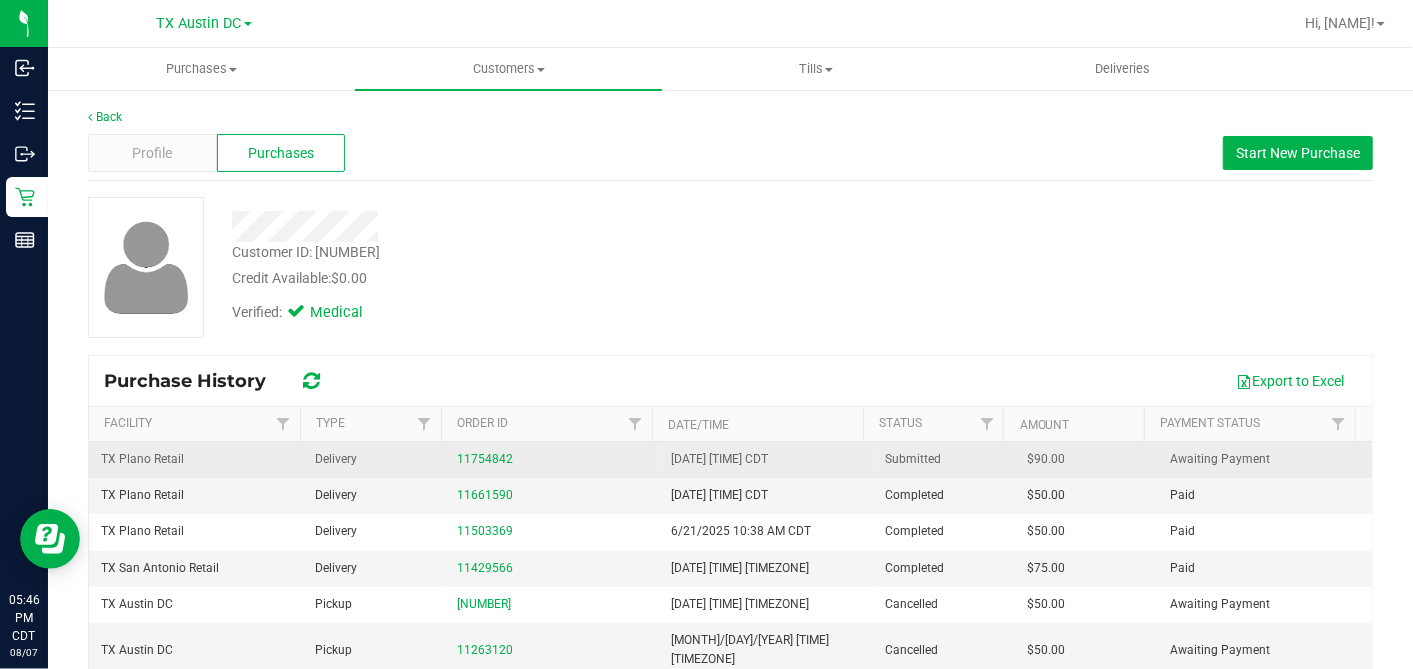 click on "$90.00" at bounding box center [1047, 459] 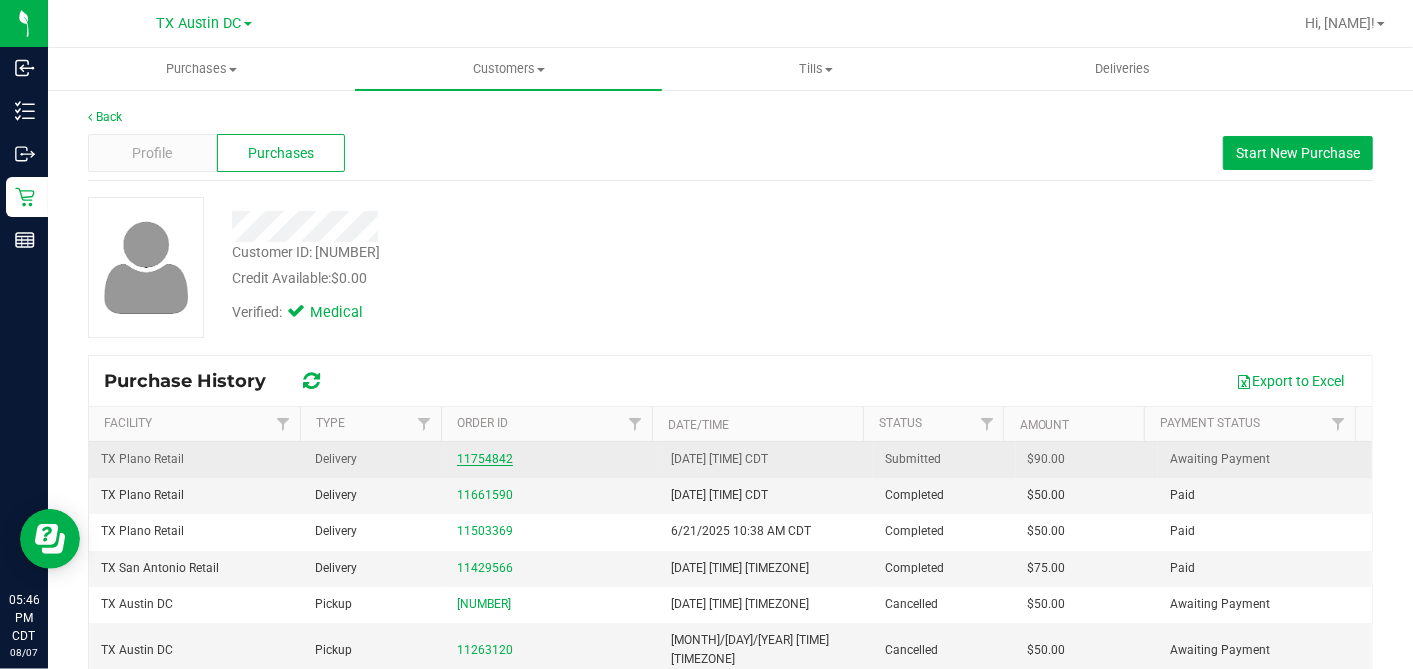 click on "11754842" at bounding box center (485, 459) 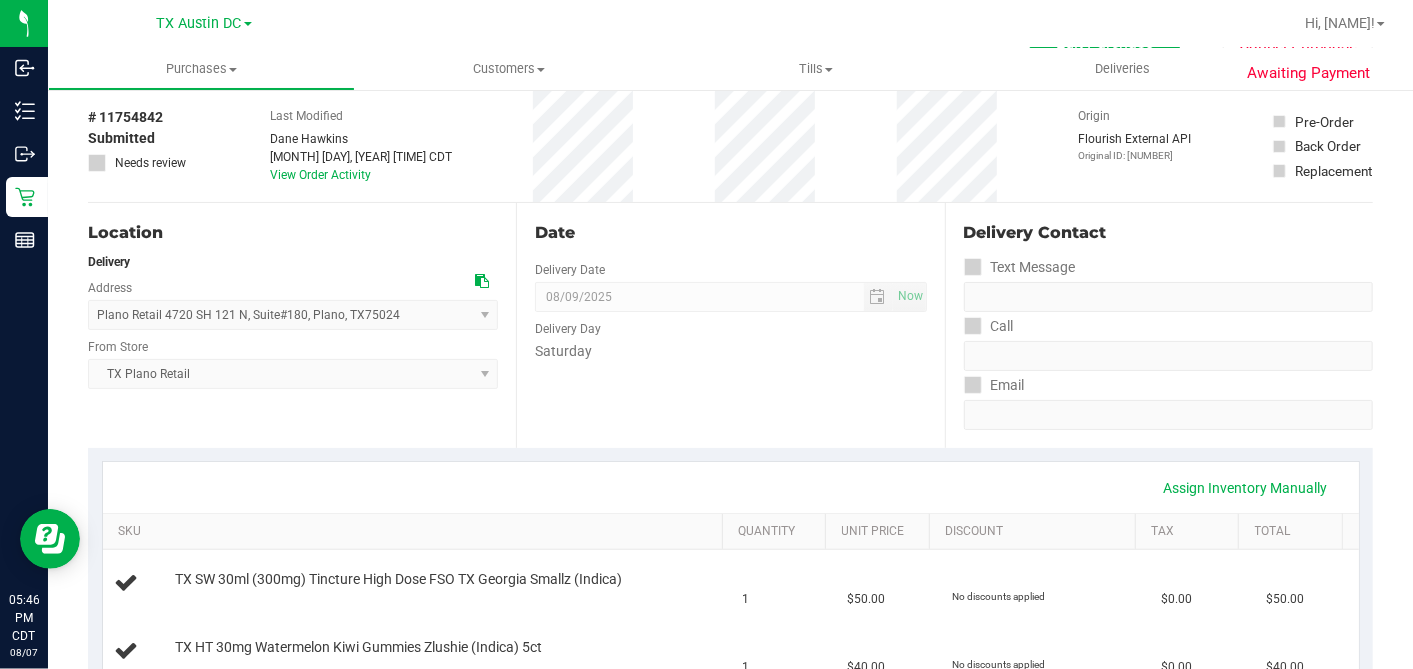 scroll, scrollTop: 0, scrollLeft: 0, axis: both 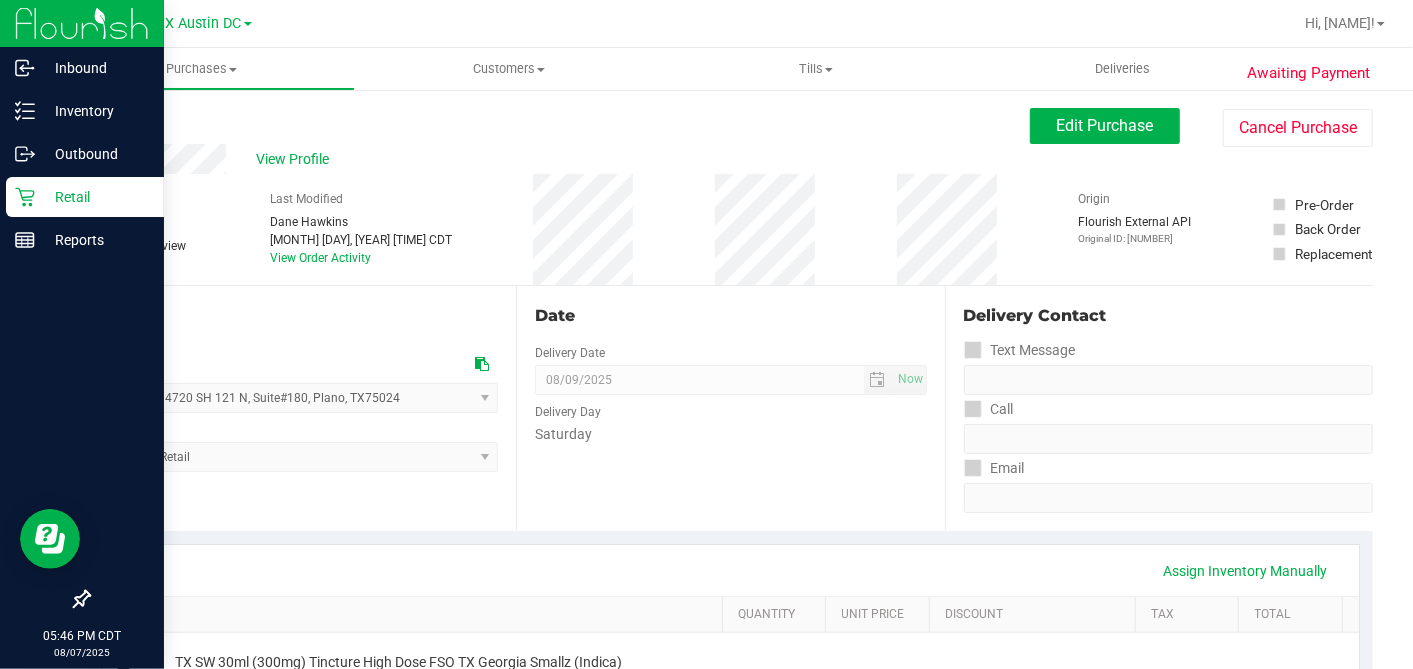 click on "Retail" at bounding box center [95, 197] 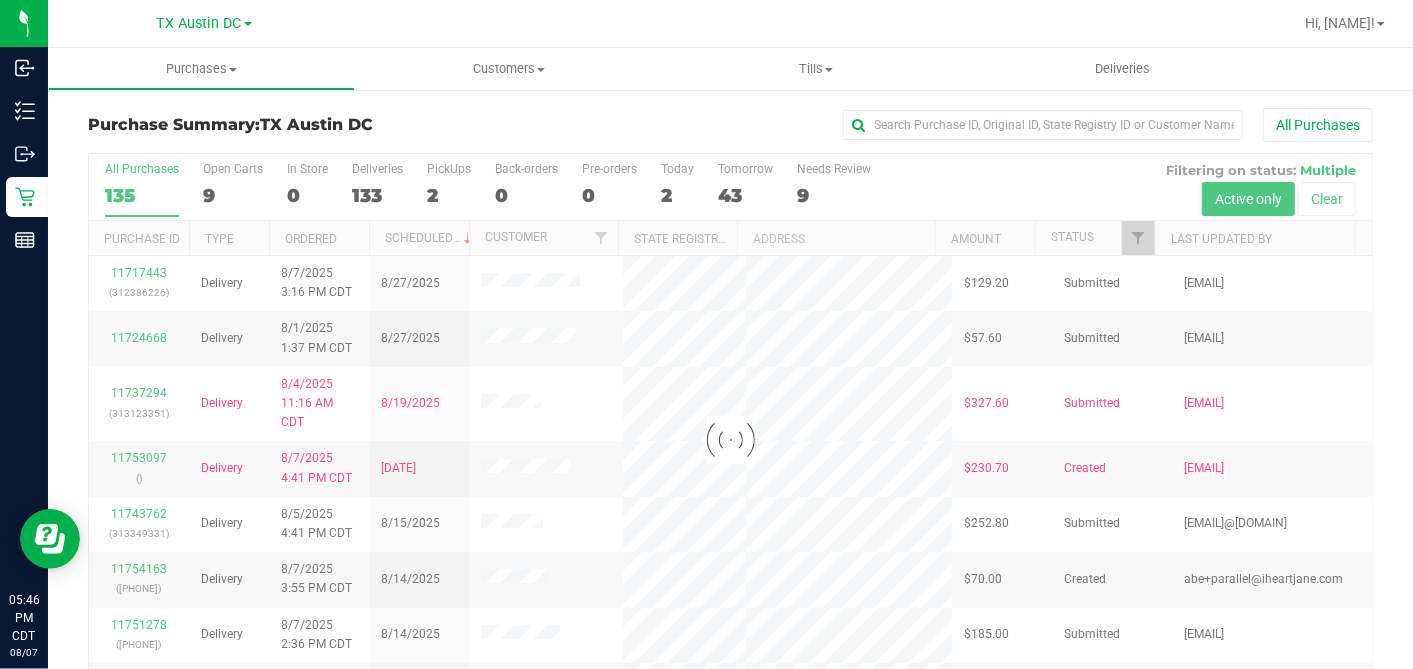 click on "9" at bounding box center (233, 195) 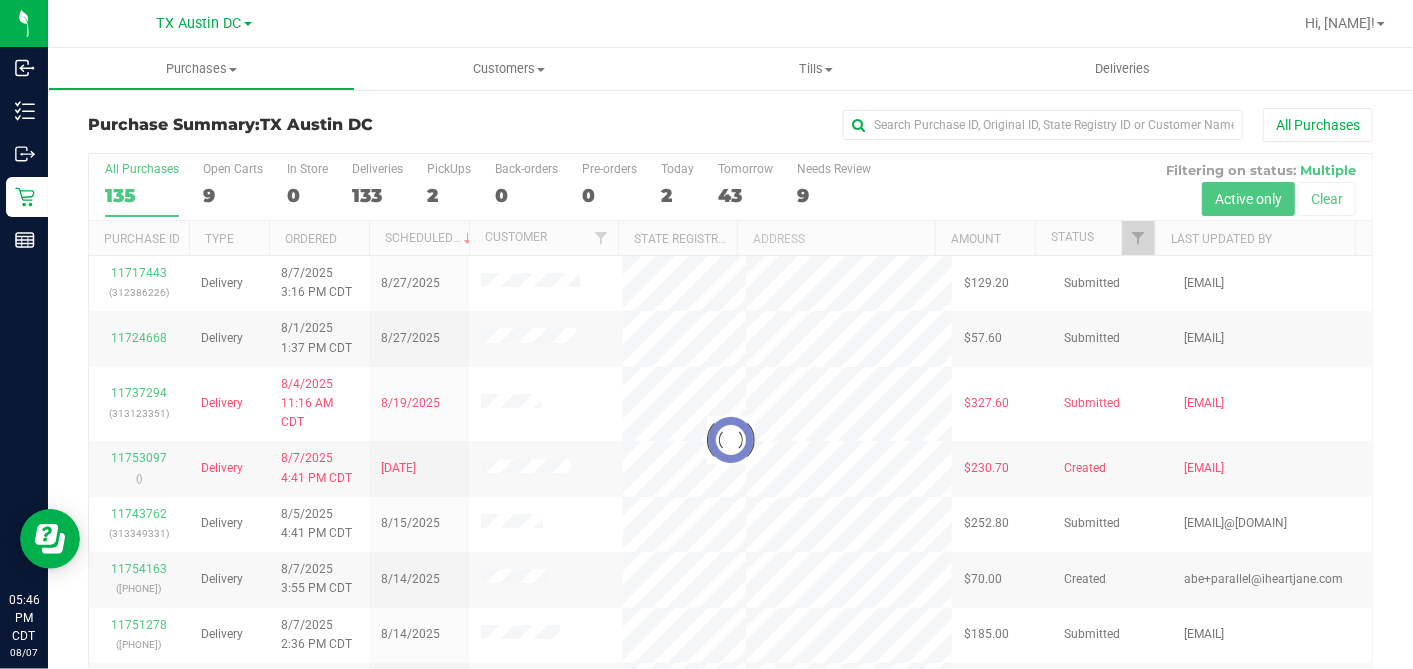 click on "Open Carts
9" at bounding box center (0, 0) 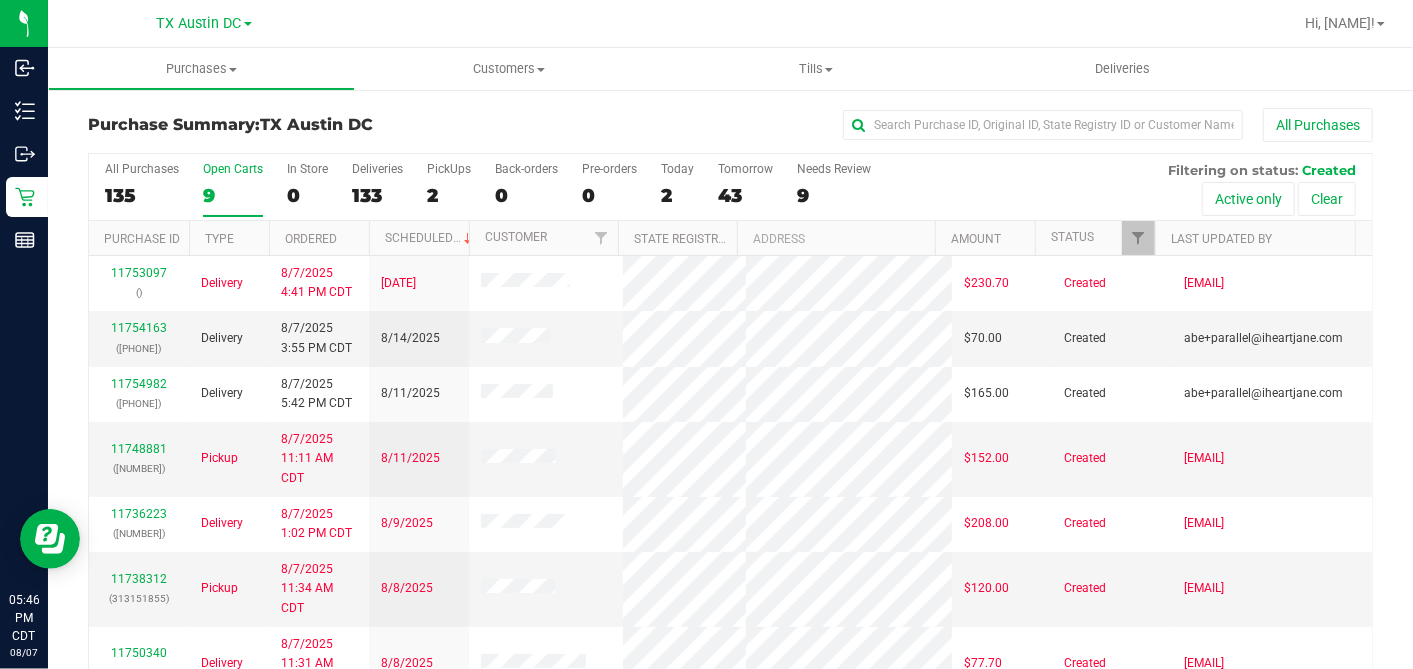 click on "Ordered" at bounding box center [319, 238] 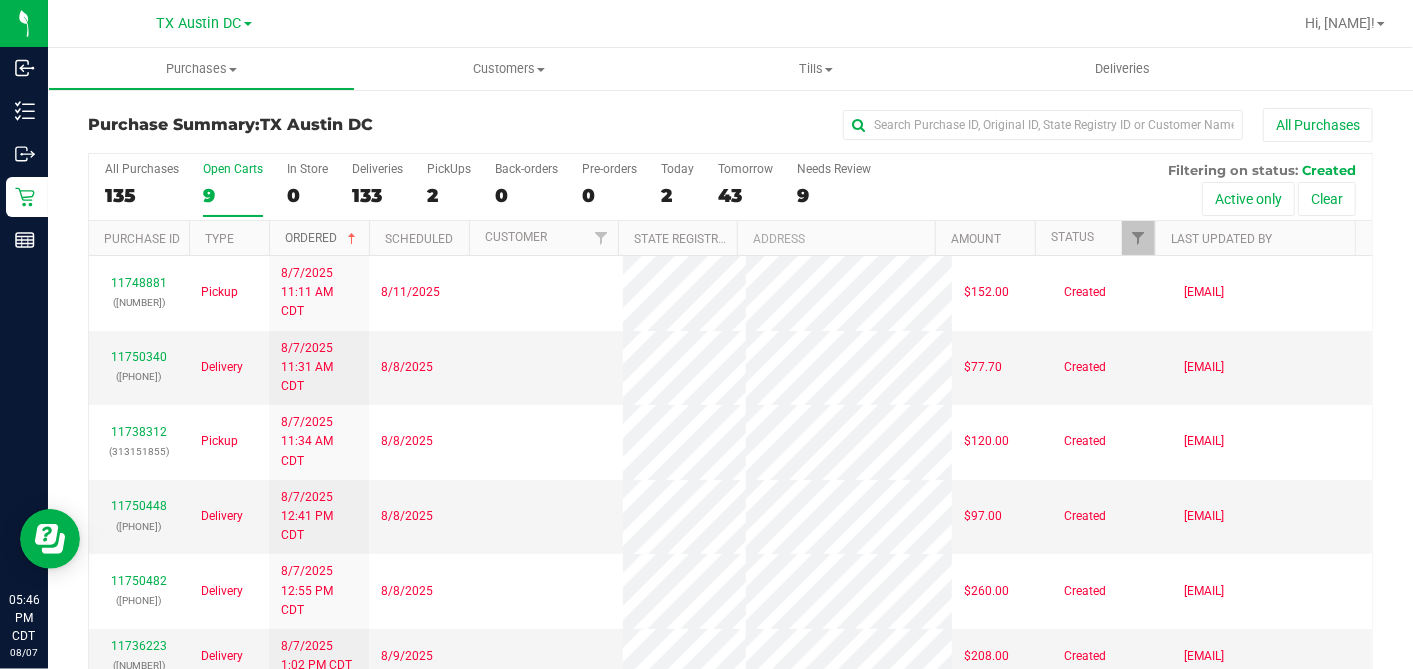 click at bounding box center [352, 239] 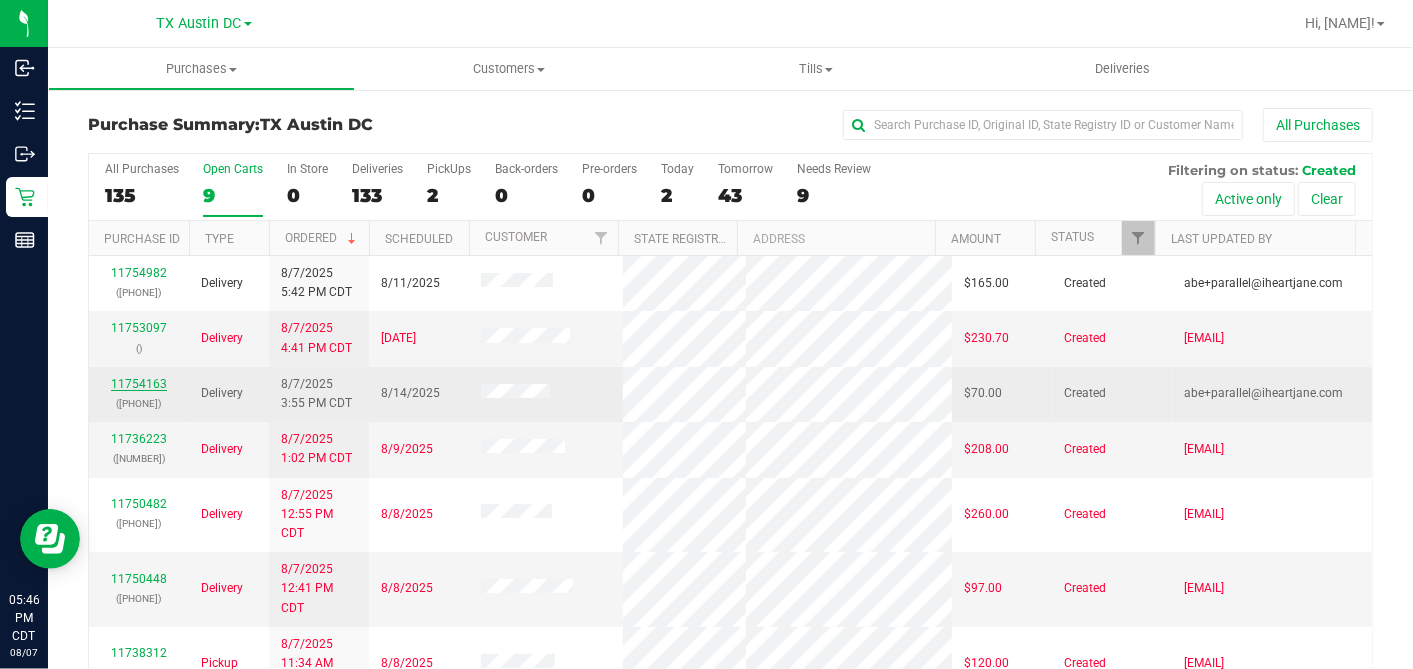 click on "11754163" at bounding box center [139, 384] 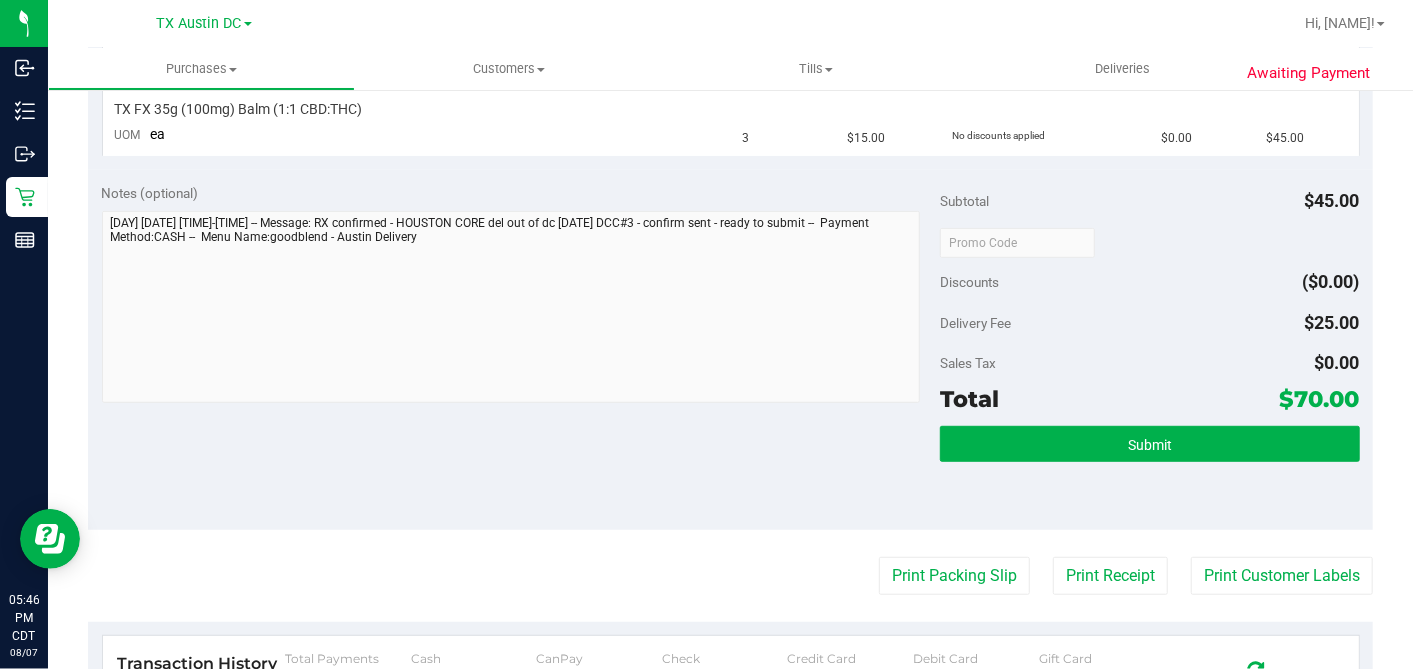 scroll, scrollTop: 444, scrollLeft: 0, axis: vertical 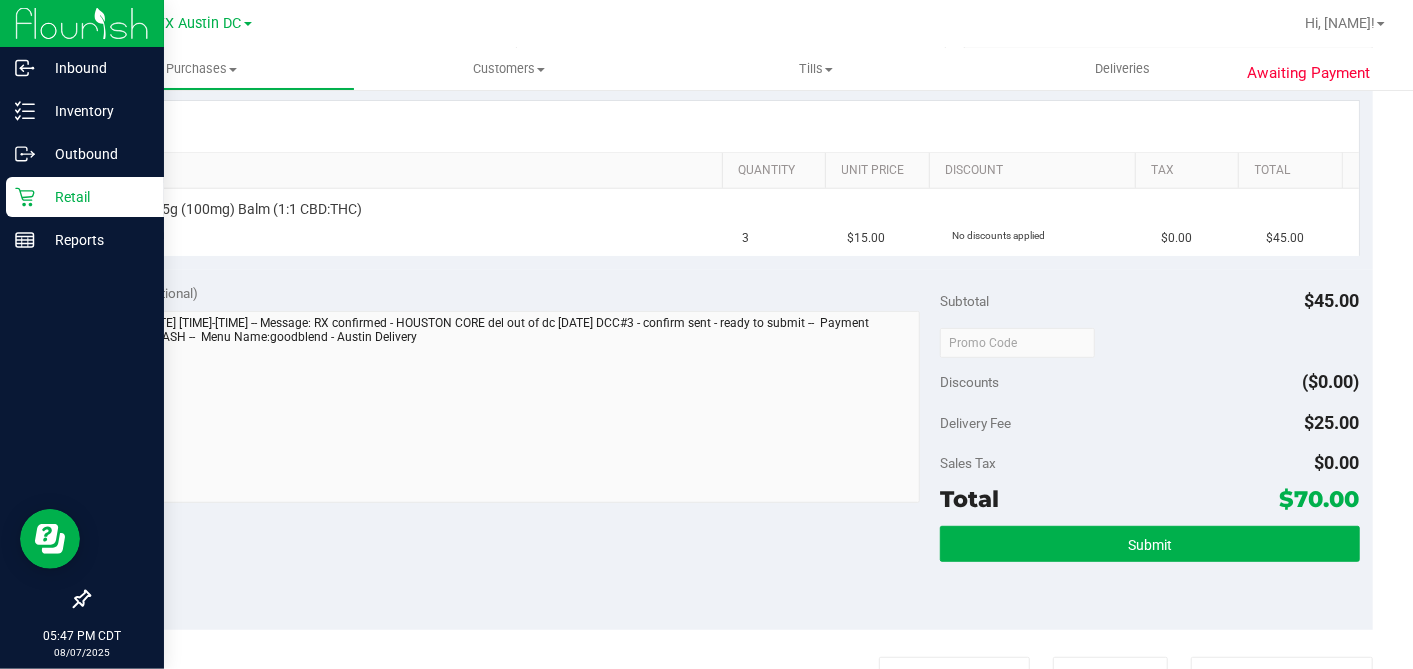 click on "Retail" at bounding box center (85, 197) 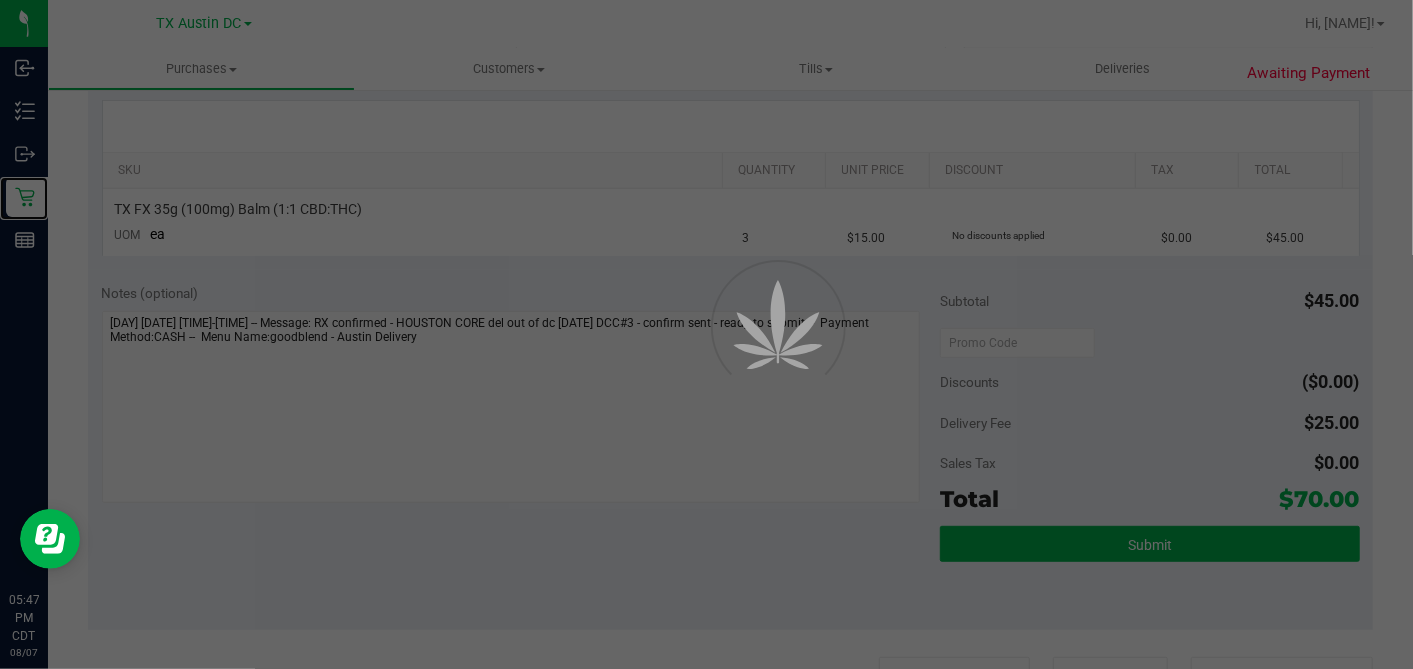 scroll, scrollTop: 0, scrollLeft: 0, axis: both 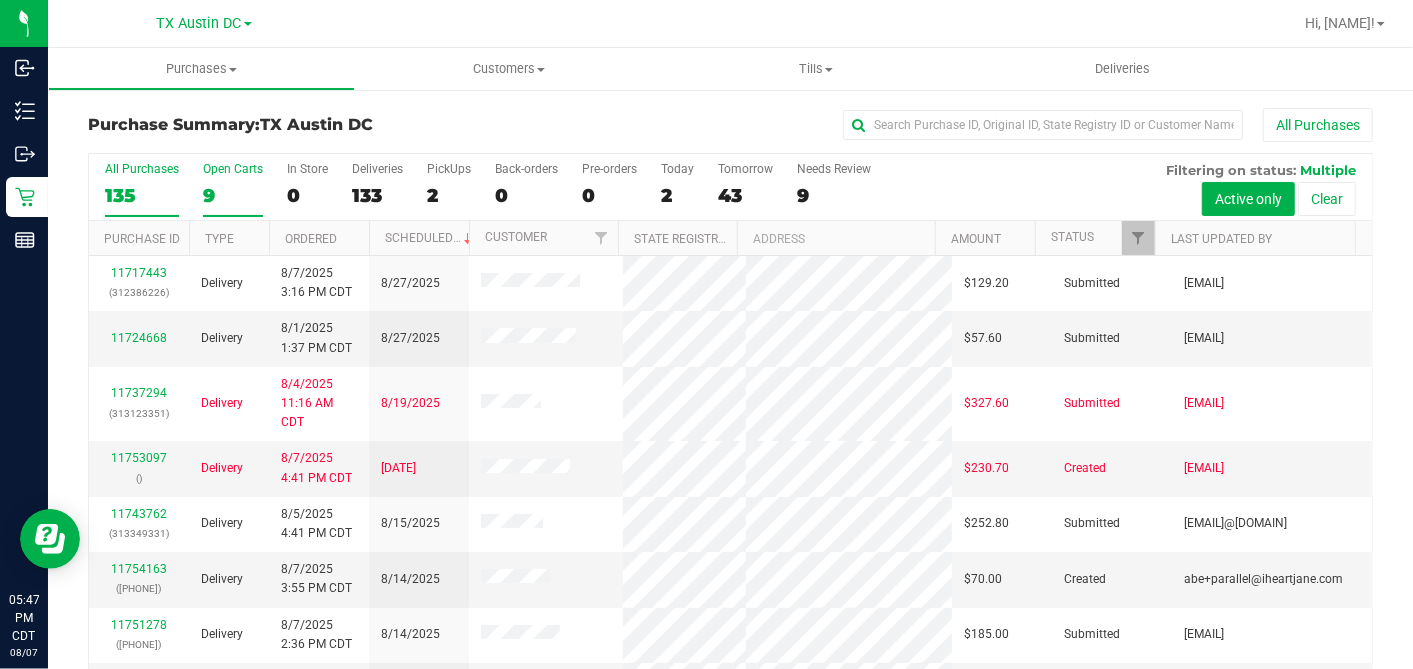 click on "9" at bounding box center [233, 195] 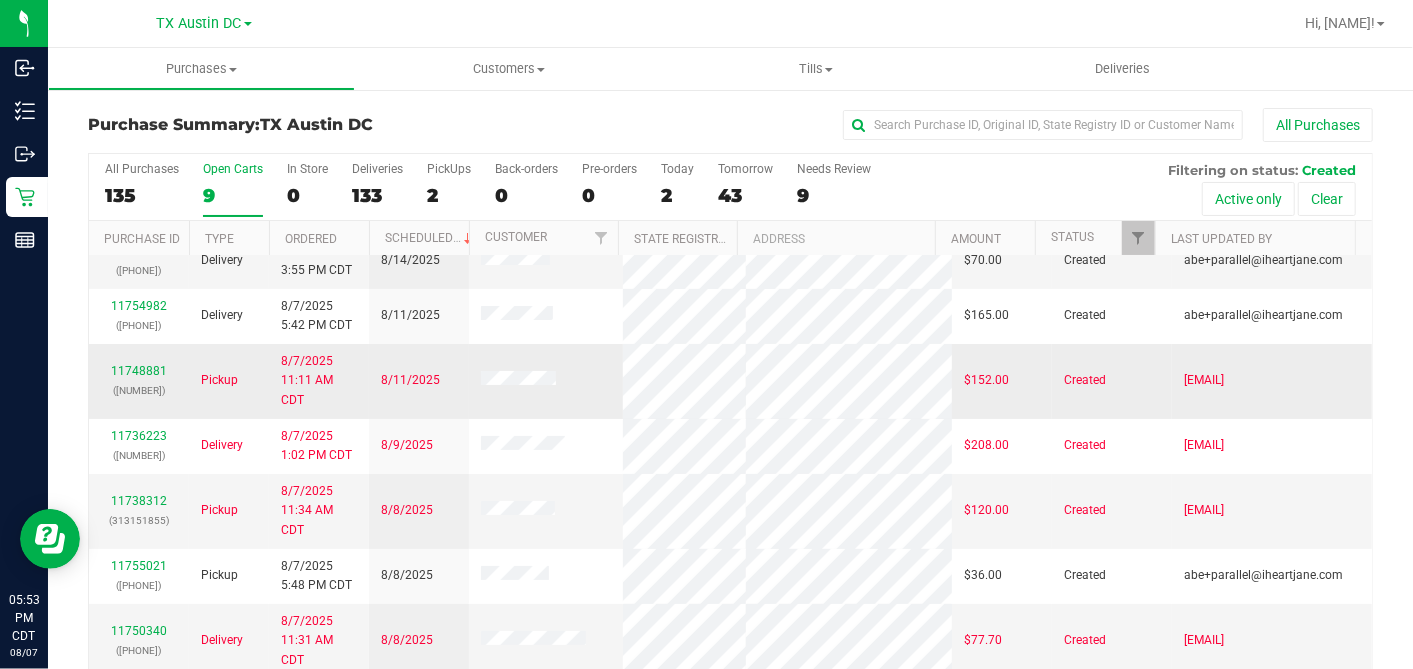 scroll, scrollTop: 111, scrollLeft: 0, axis: vertical 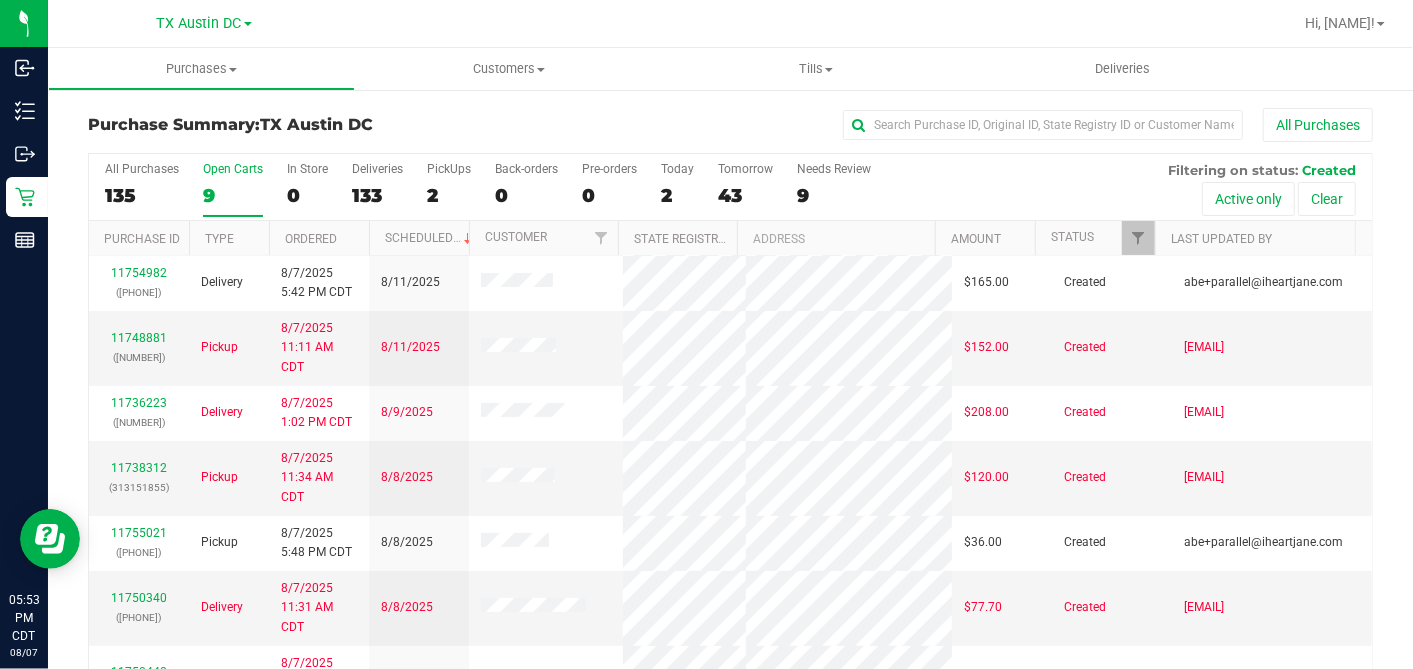 click on "Ordered" at bounding box center [319, 238] 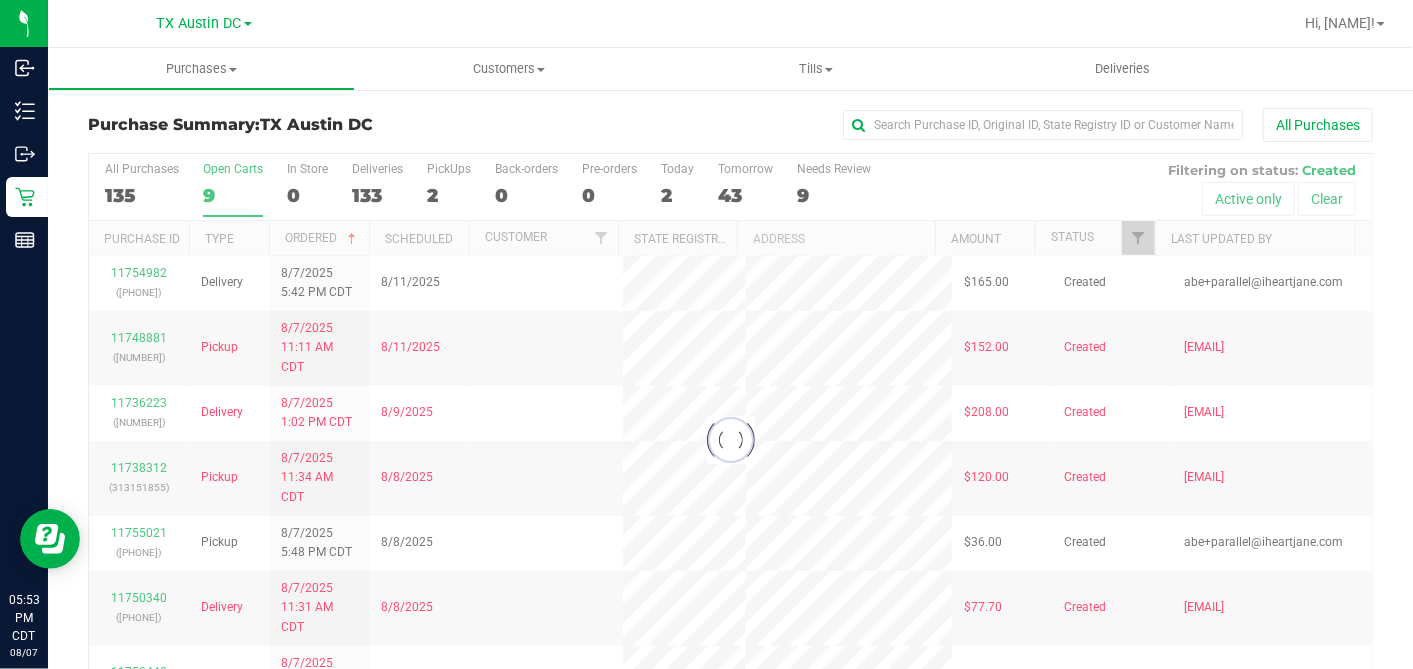 scroll, scrollTop: 0, scrollLeft: 0, axis: both 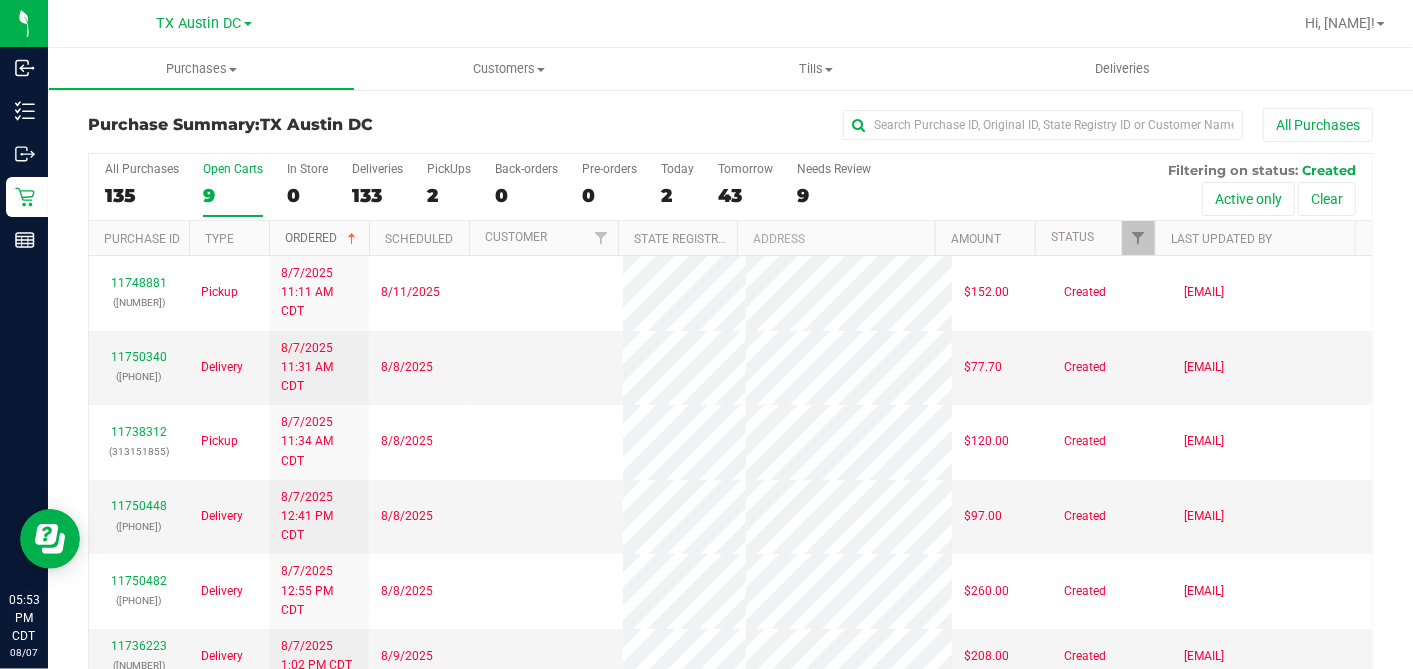 click at bounding box center [352, 239] 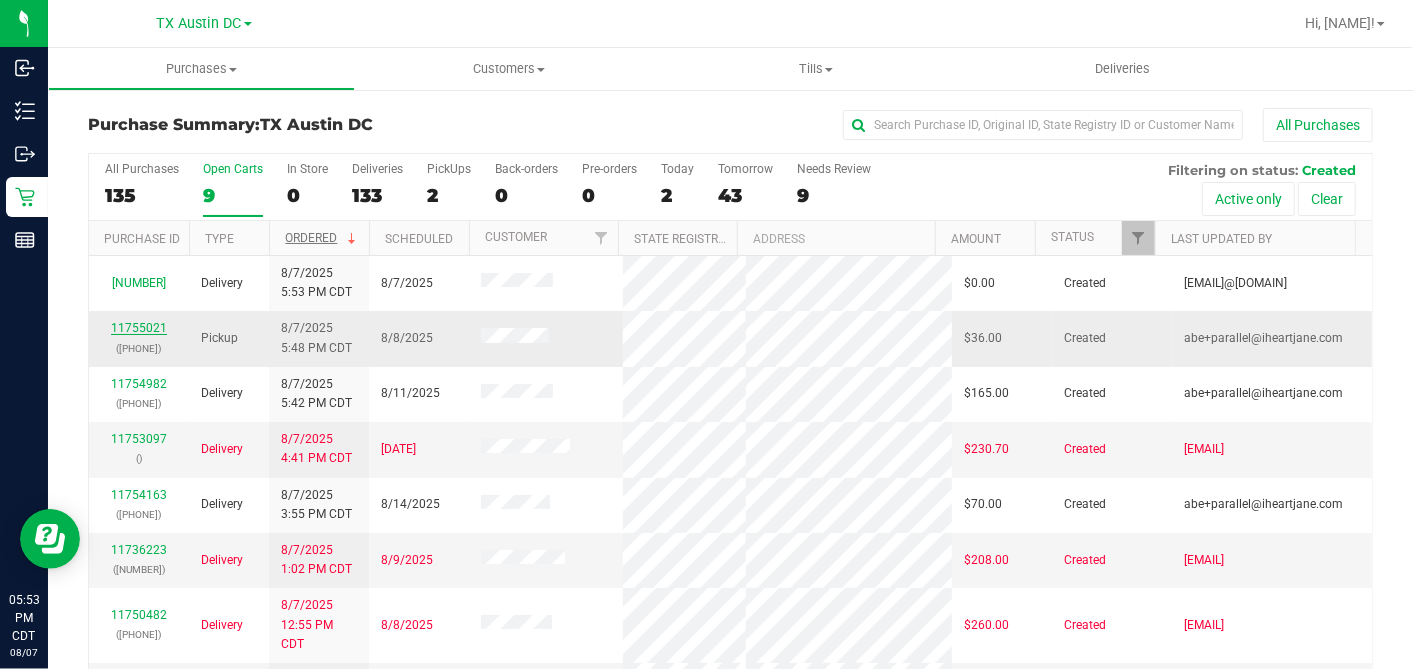 click on "11755021" at bounding box center [139, 328] 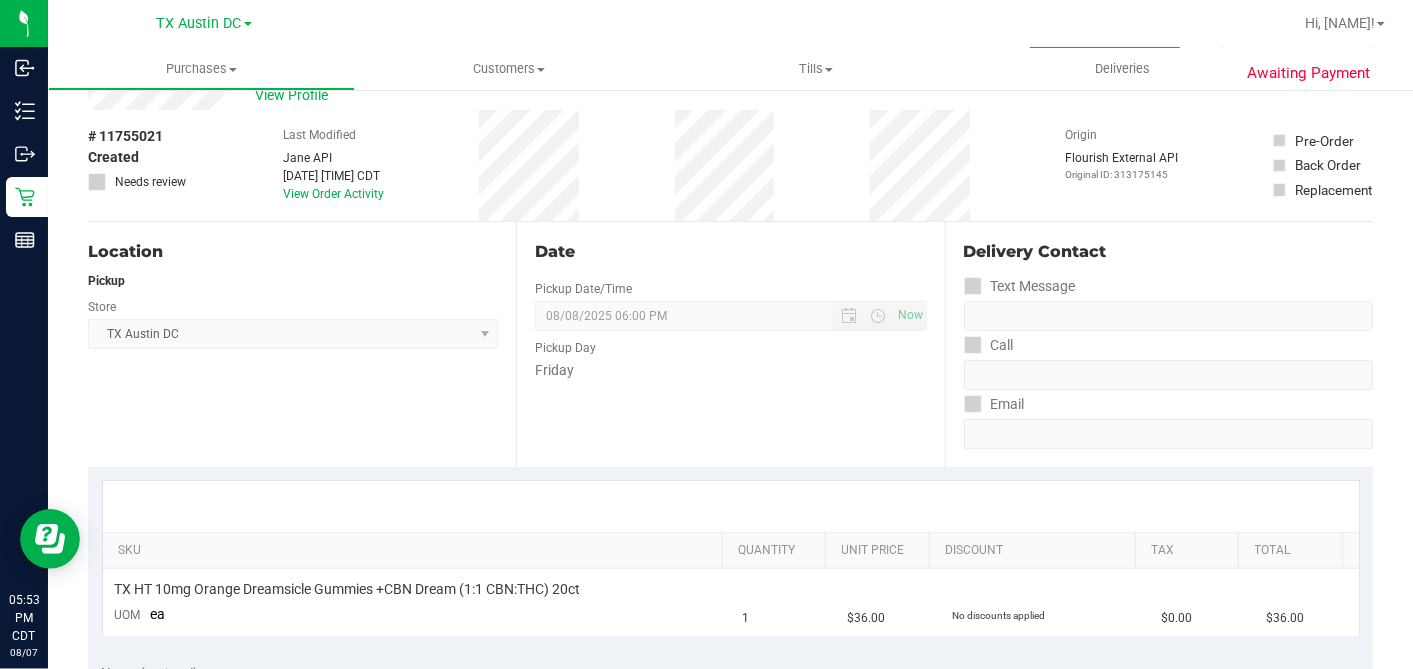 scroll, scrollTop: 0, scrollLeft: 0, axis: both 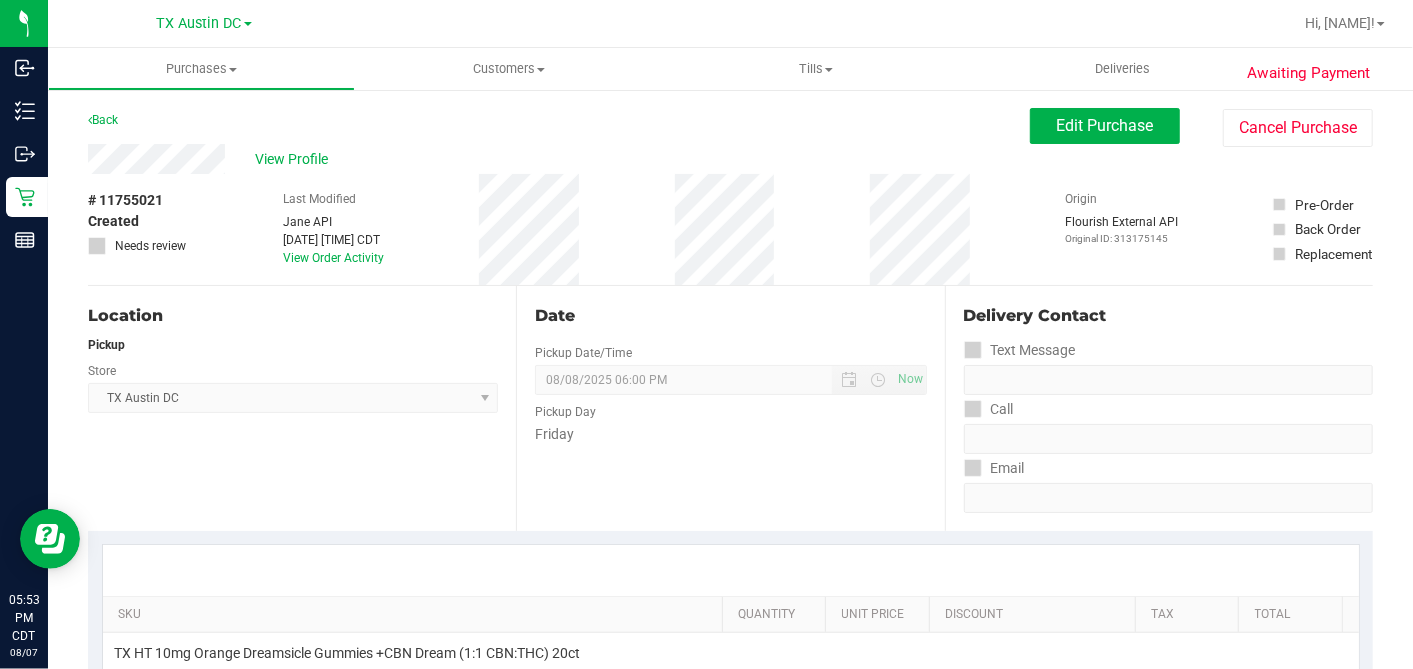 click on "Back" at bounding box center (103, 120) 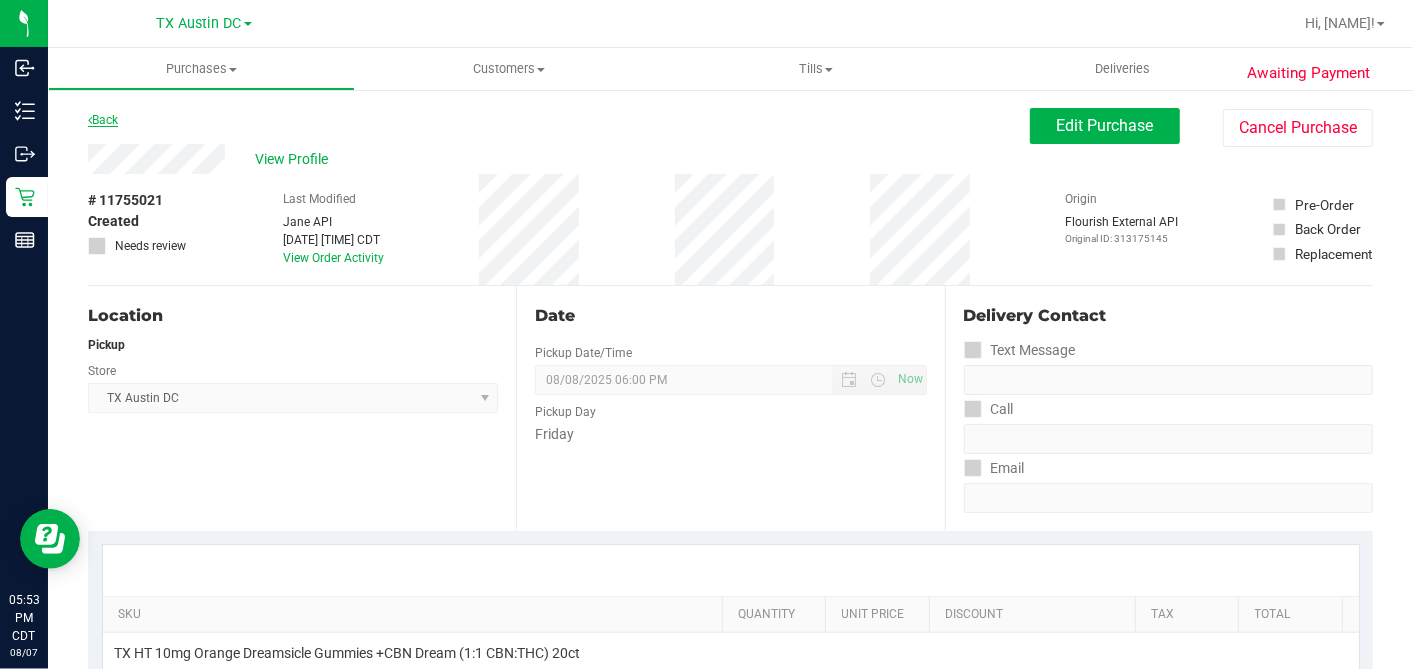 click on "Back" at bounding box center (103, 120) 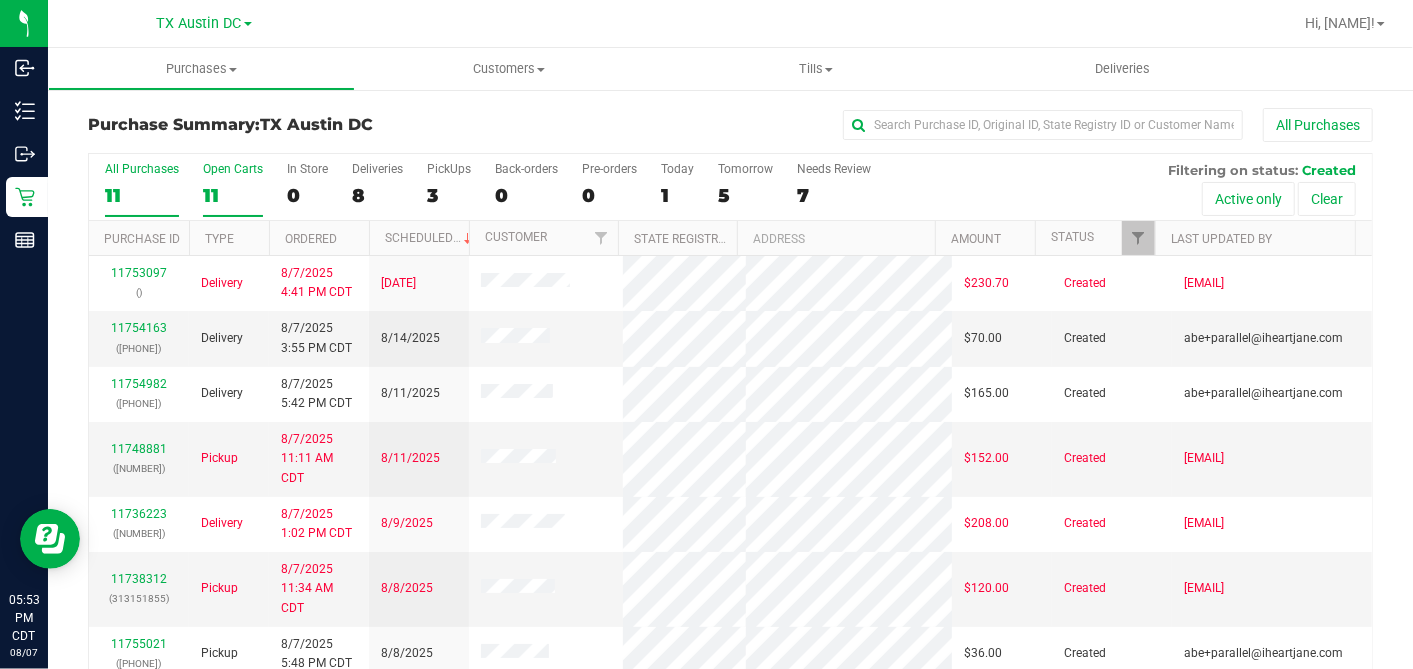 click on "11" at bounding box center (233, 195) 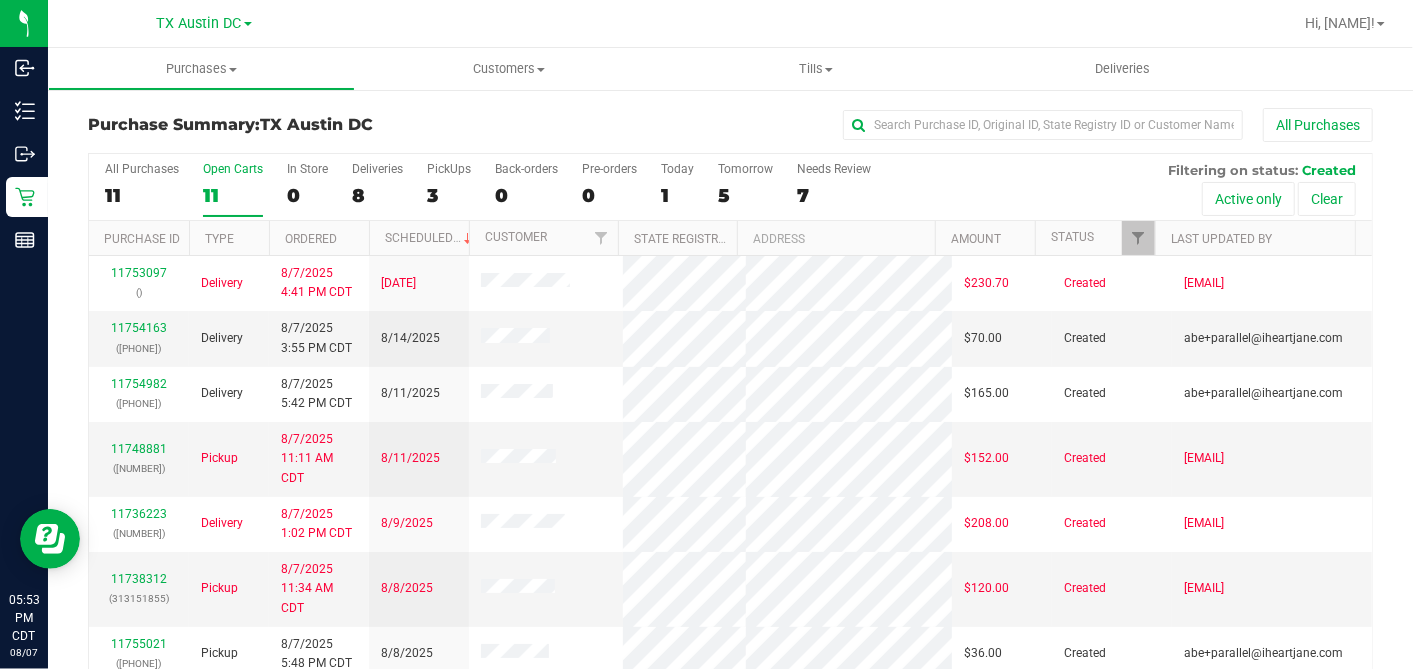 click on "Ordered" at bounding box center [319, 238] 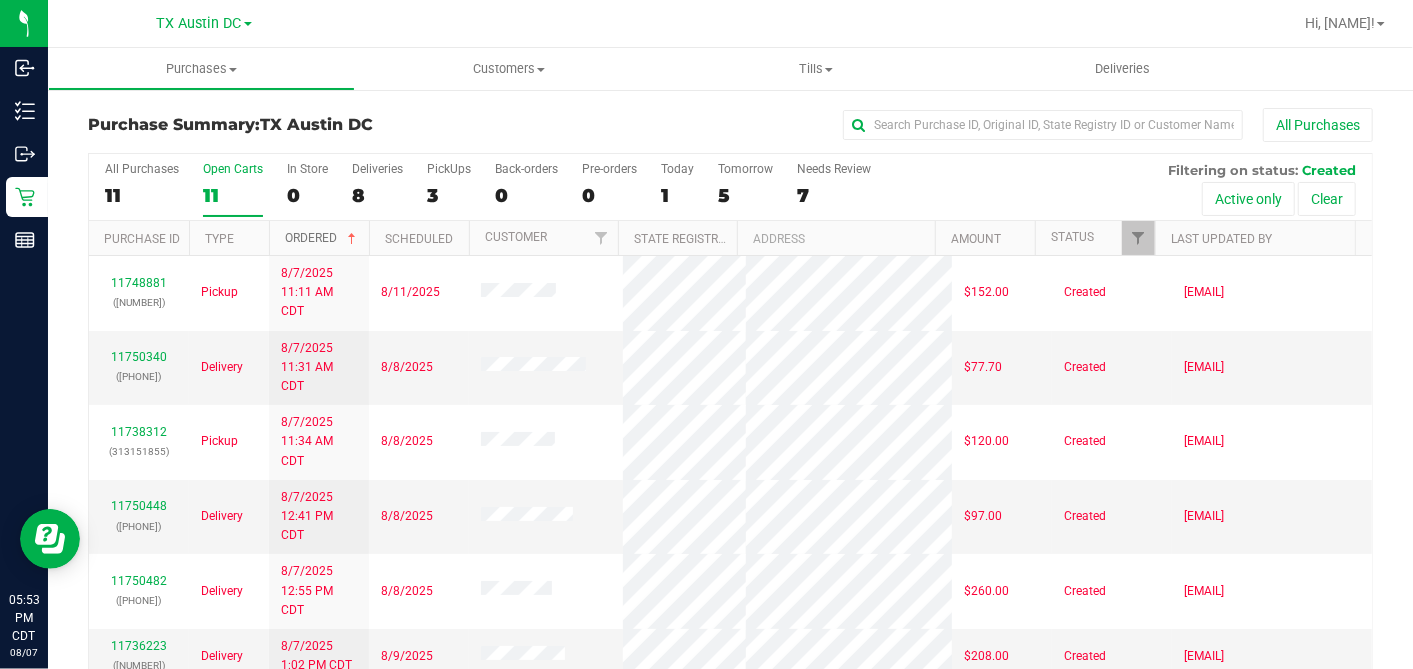 click at bounding box center (352, 239) 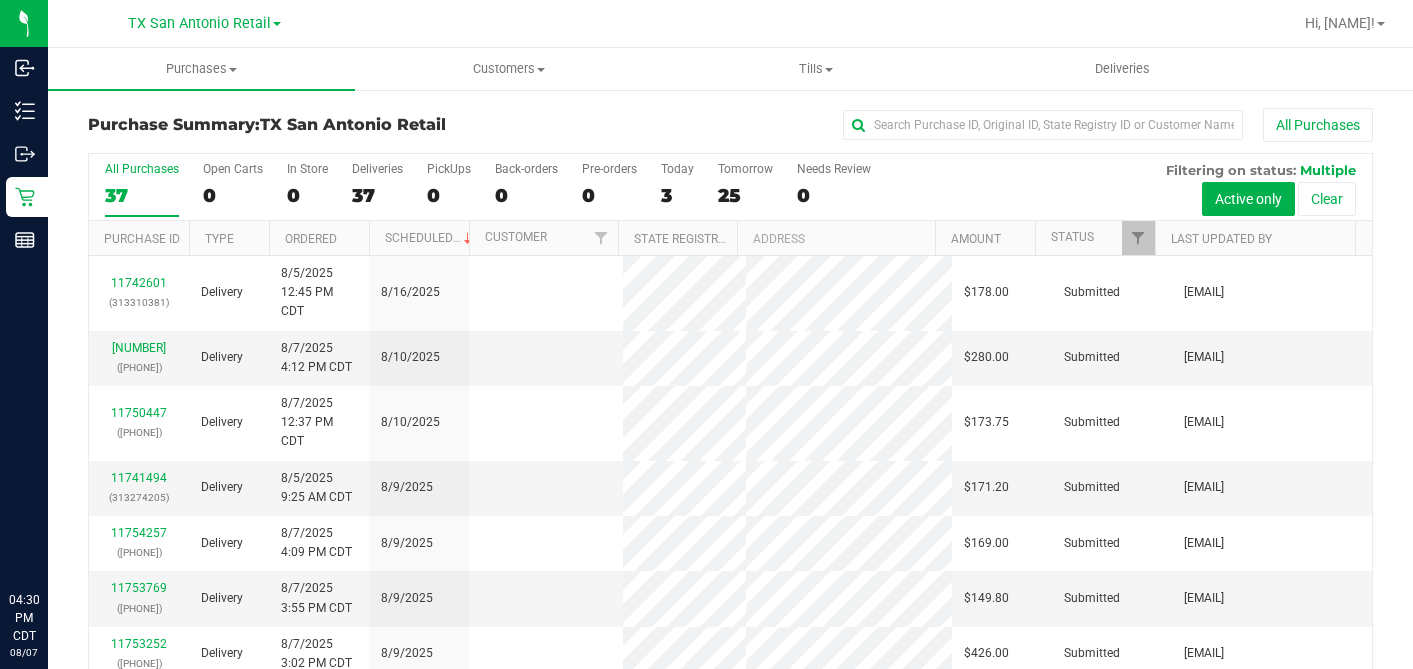 scroll, scrollTop: 0, scrollLeft: 0, axis: both 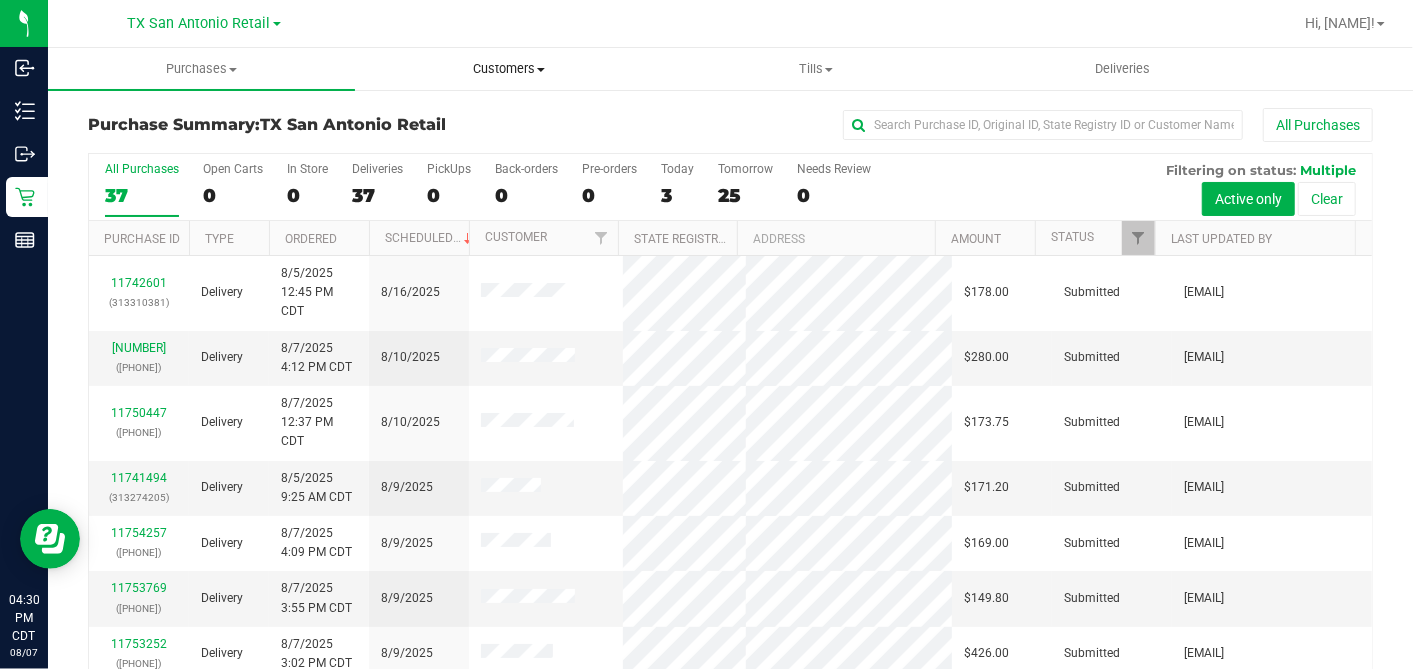click on "Customers" at bounding box center [508, 69] 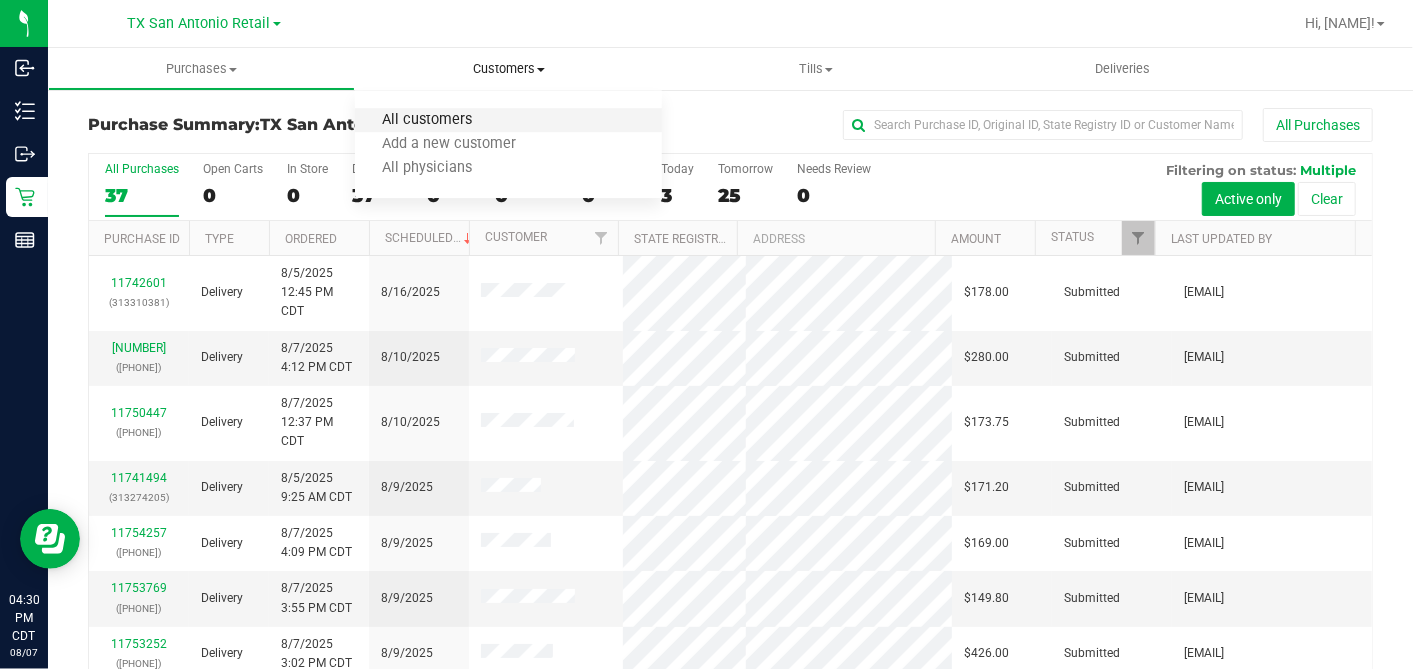 click on "All customers" at bounding box center (427, 120) 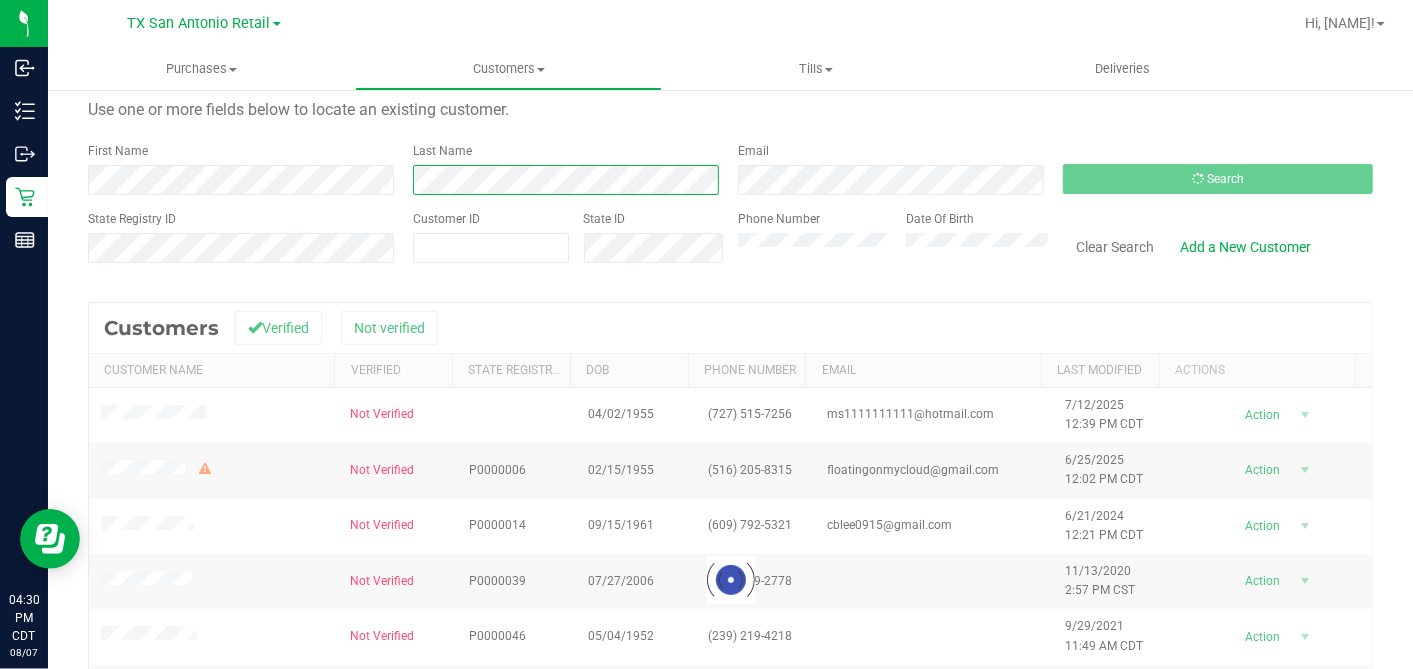 scroll, scrollTop: 111, scrollLeft: 0, axis: vertical 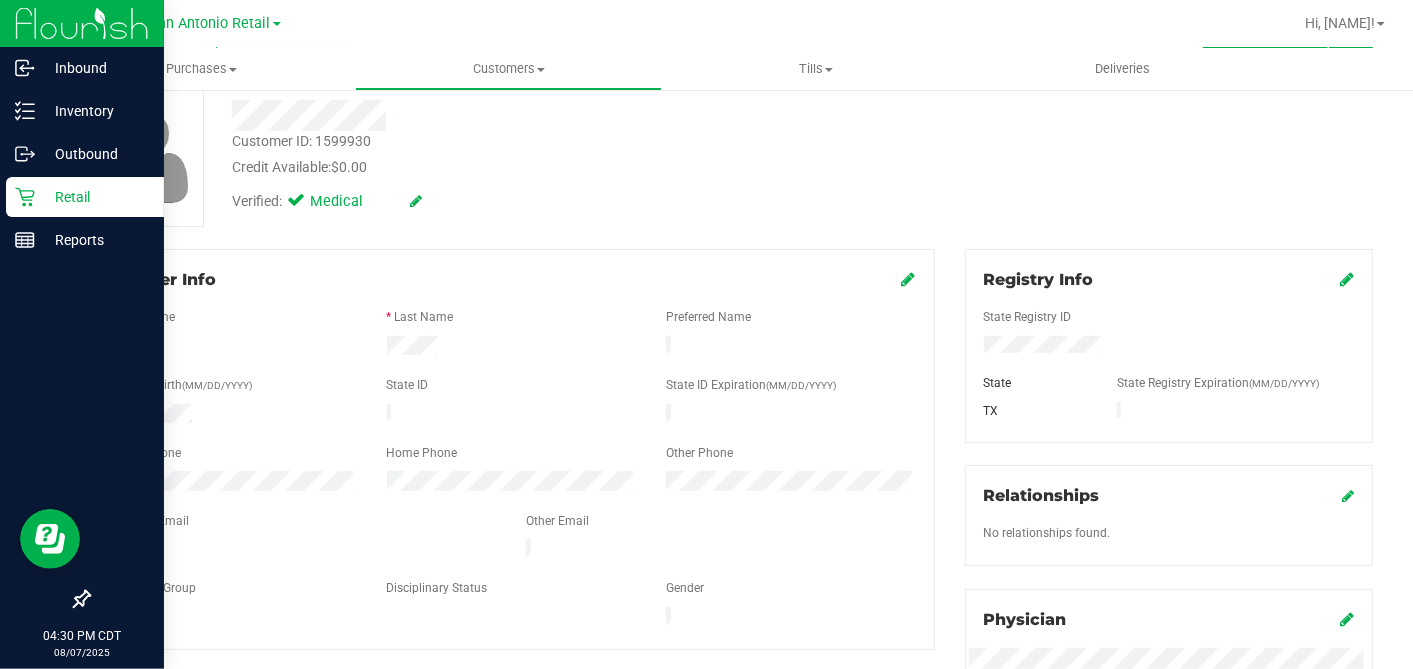 click 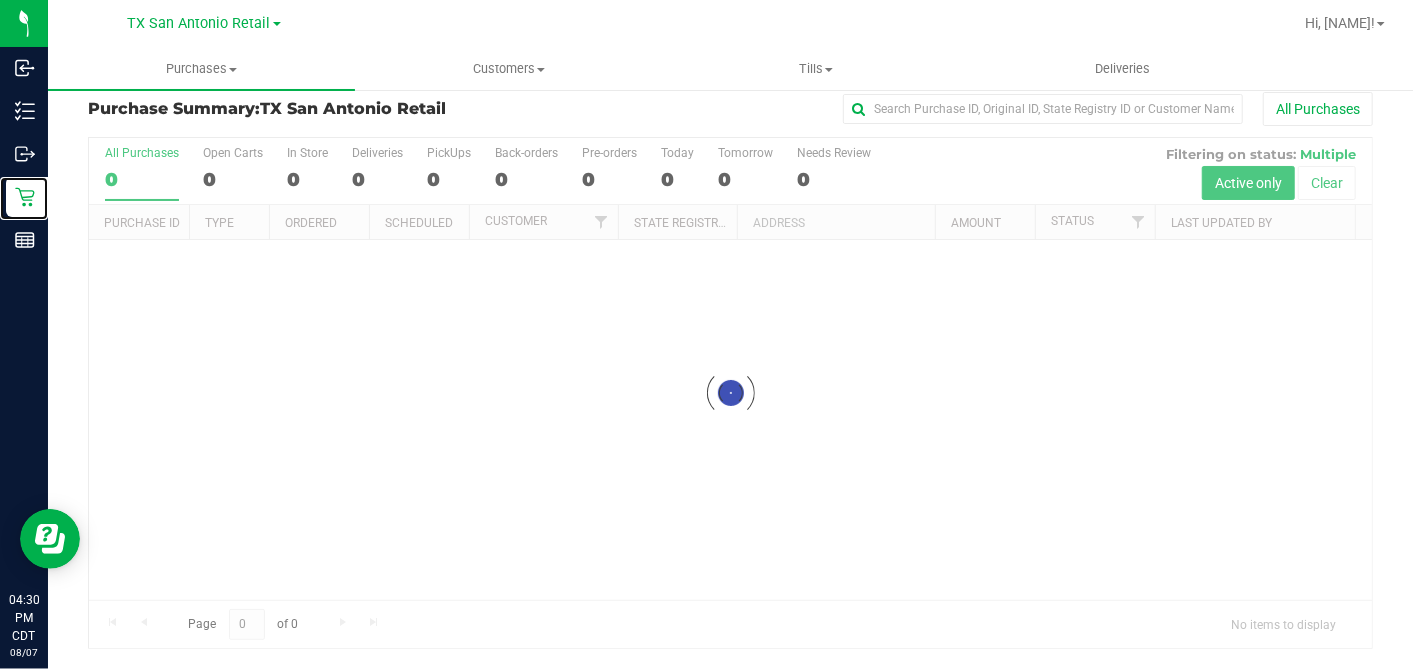 scroll, scrollTop: 0, scrollLeft: 0, axis: both 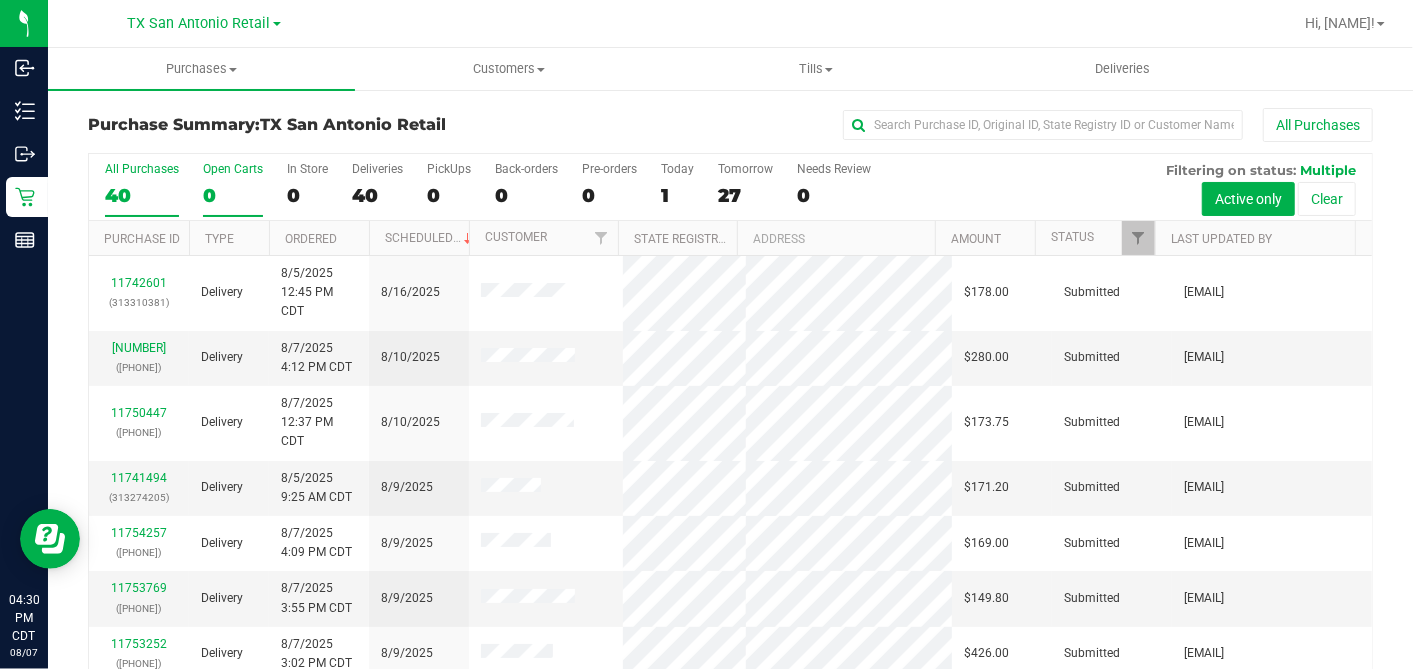 click on "0" at bounding box center [233, 195] 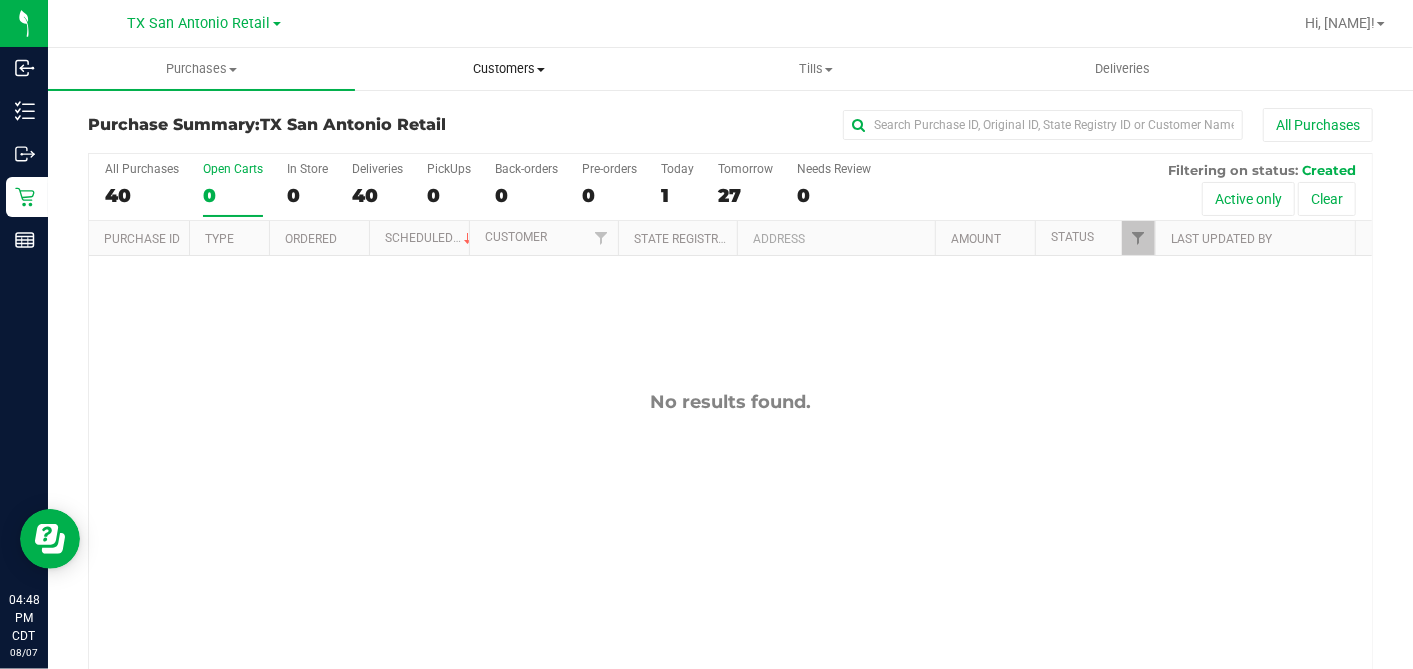 click on "Customers
All customers
Add a new customer
All physicians" at bounding box center [508, 69] 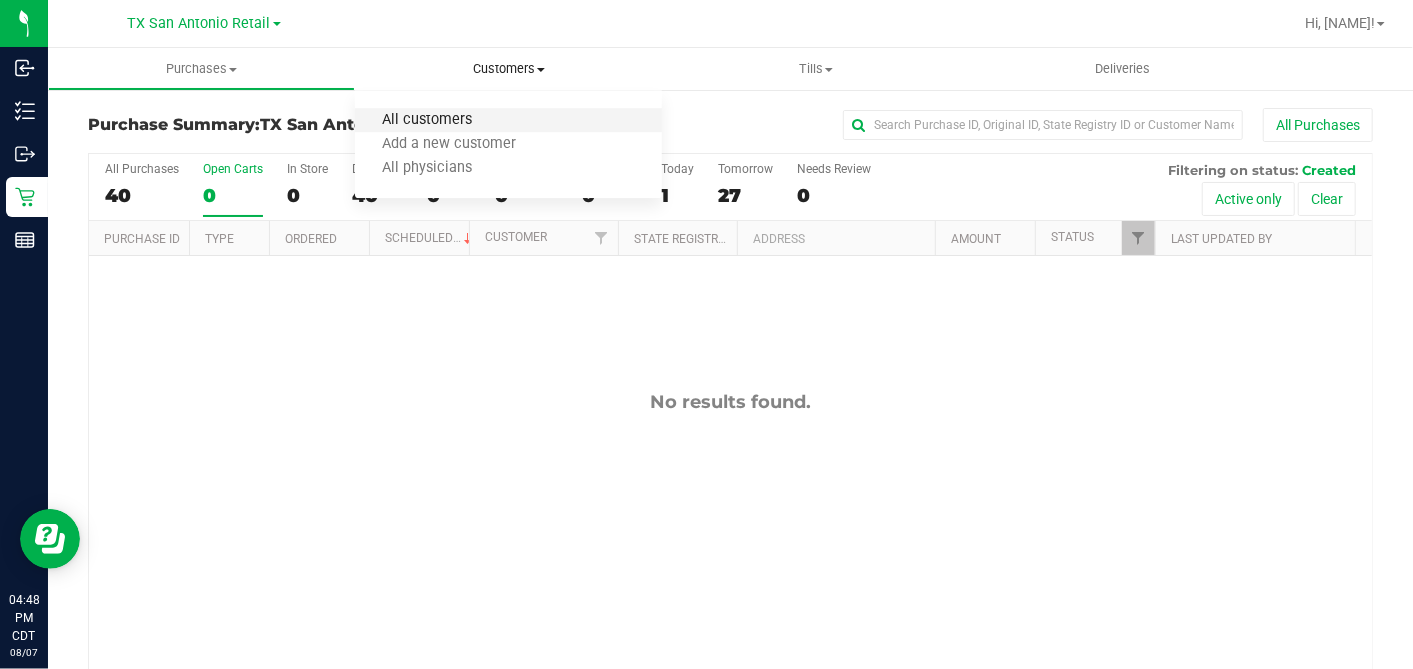 click on "All customers" at bounding box center [427, 120] 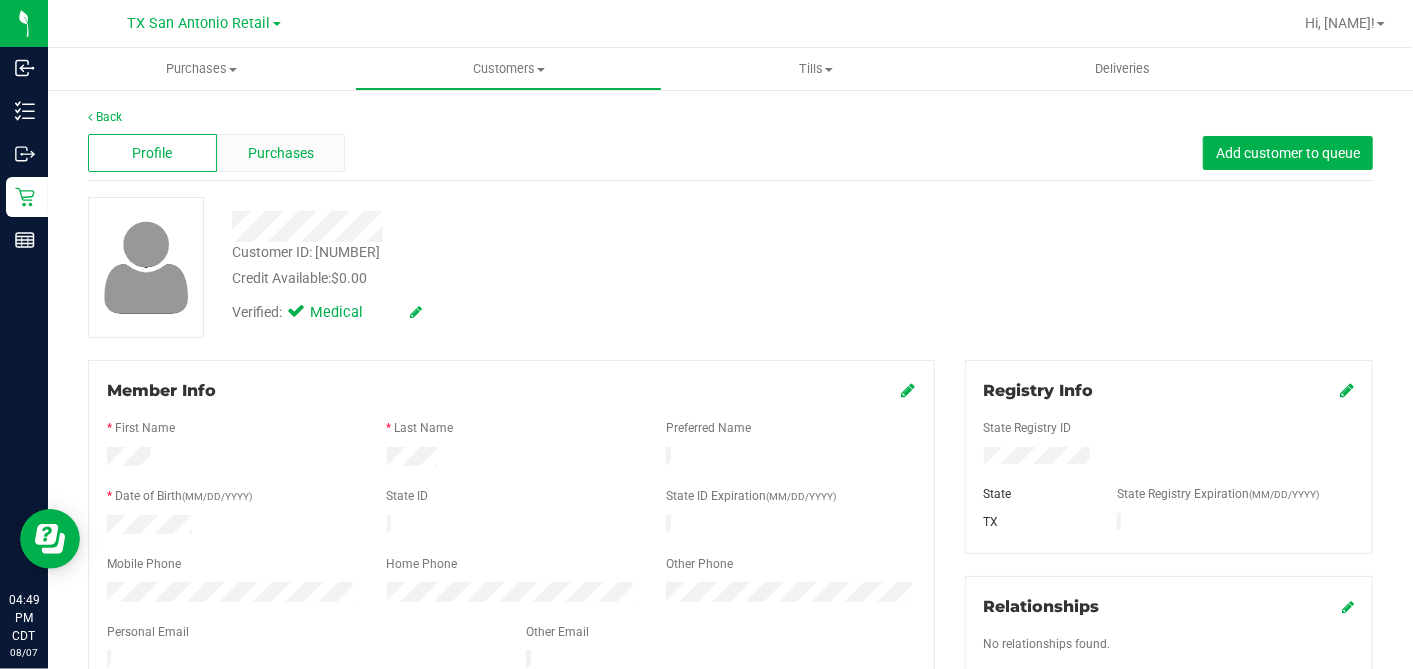 click on "Purchases" at bounding box center [281, 153] 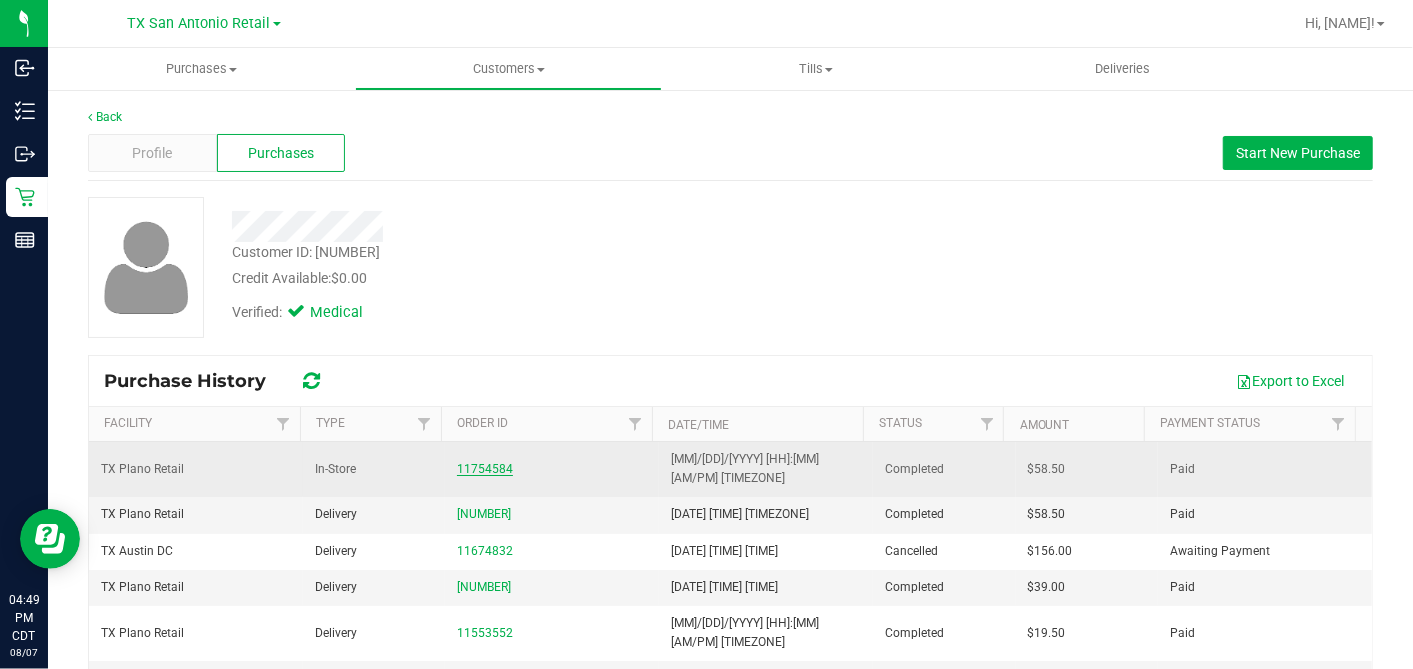 click on "11754584" at bounding box center [485, 469] 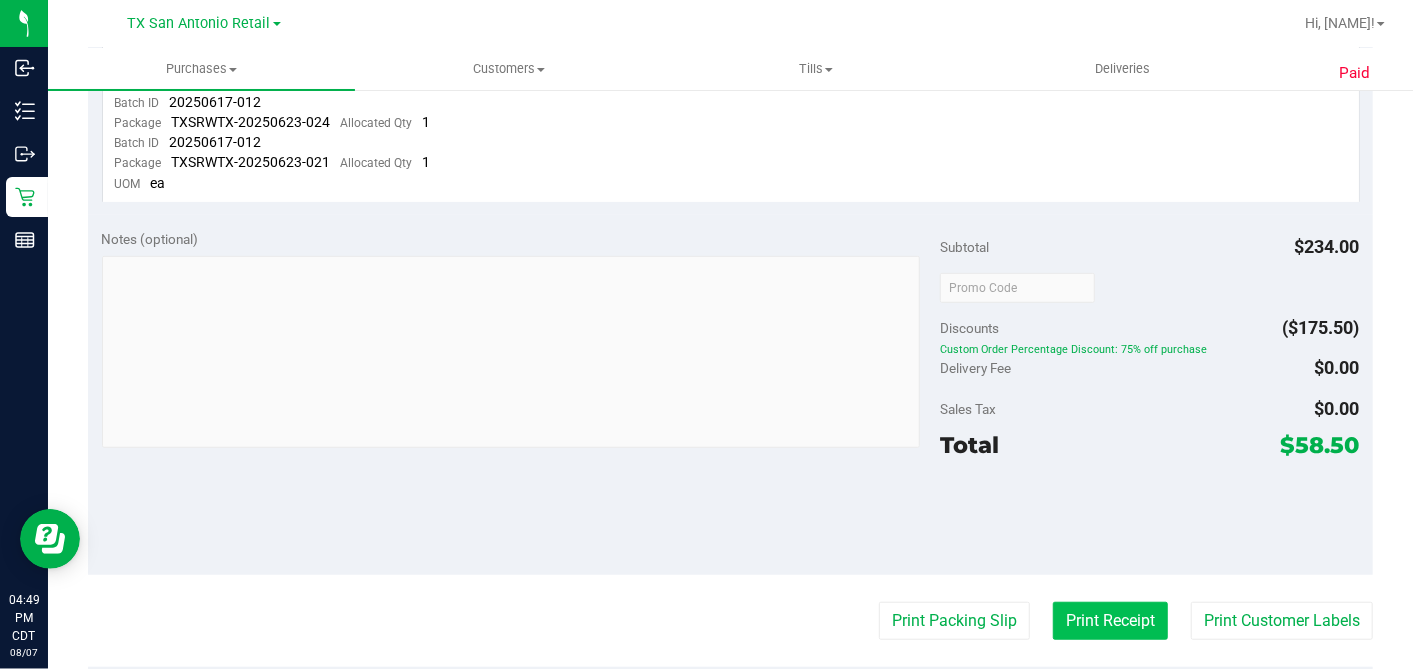 scroll, scrollTop: 888, scrollLeft: 0, axis: vertical 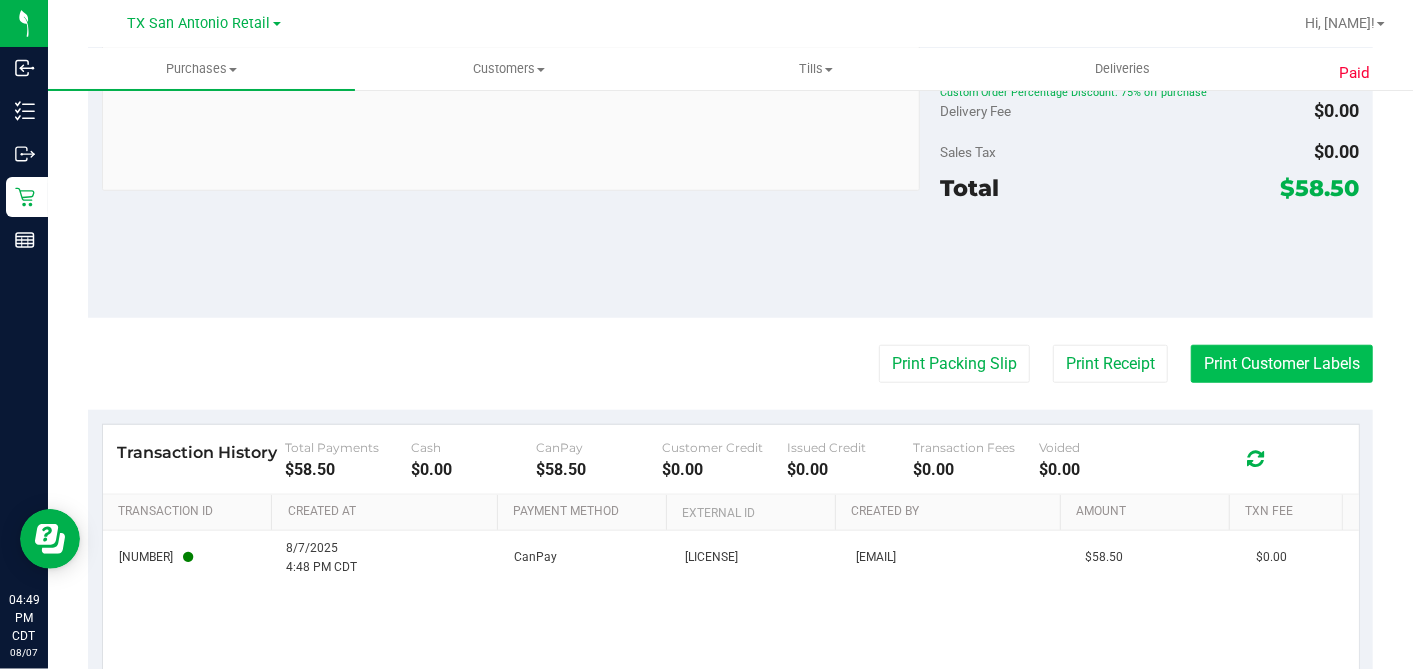 click on "Print Customer Labels" at bounding box center [1282, 364] 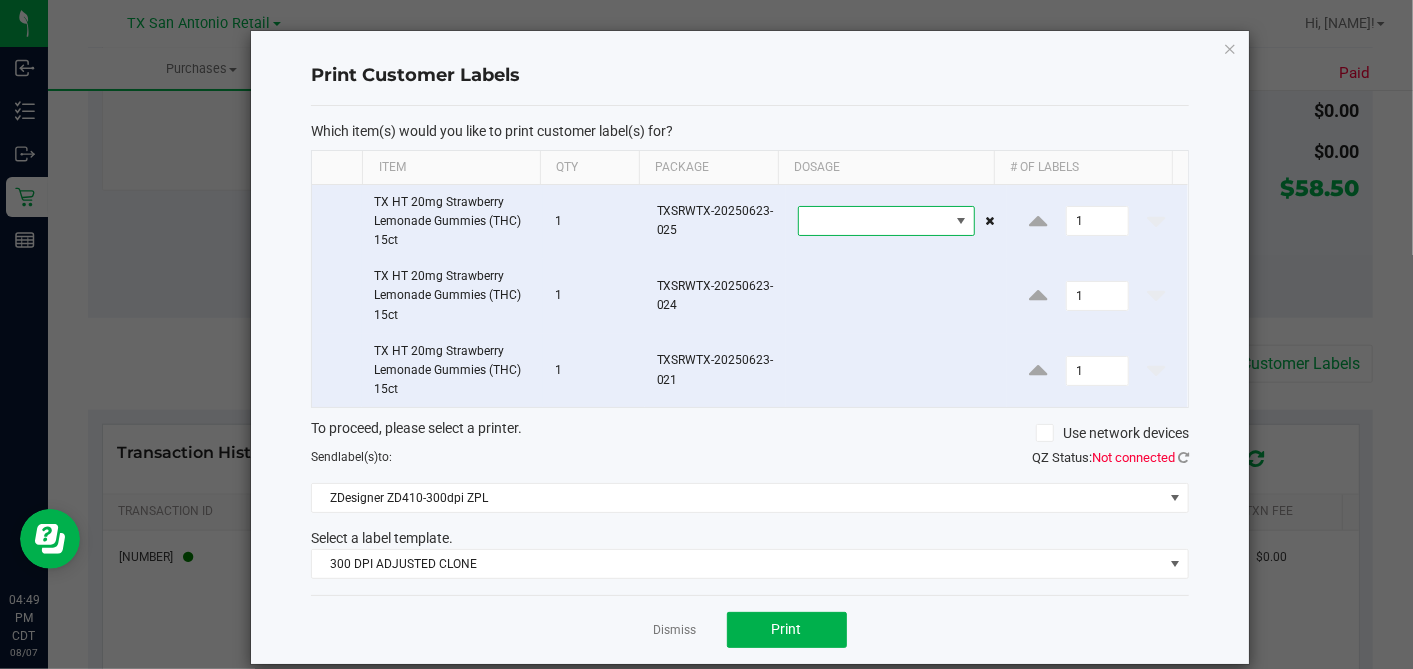 click at bounding box center [874, 221] 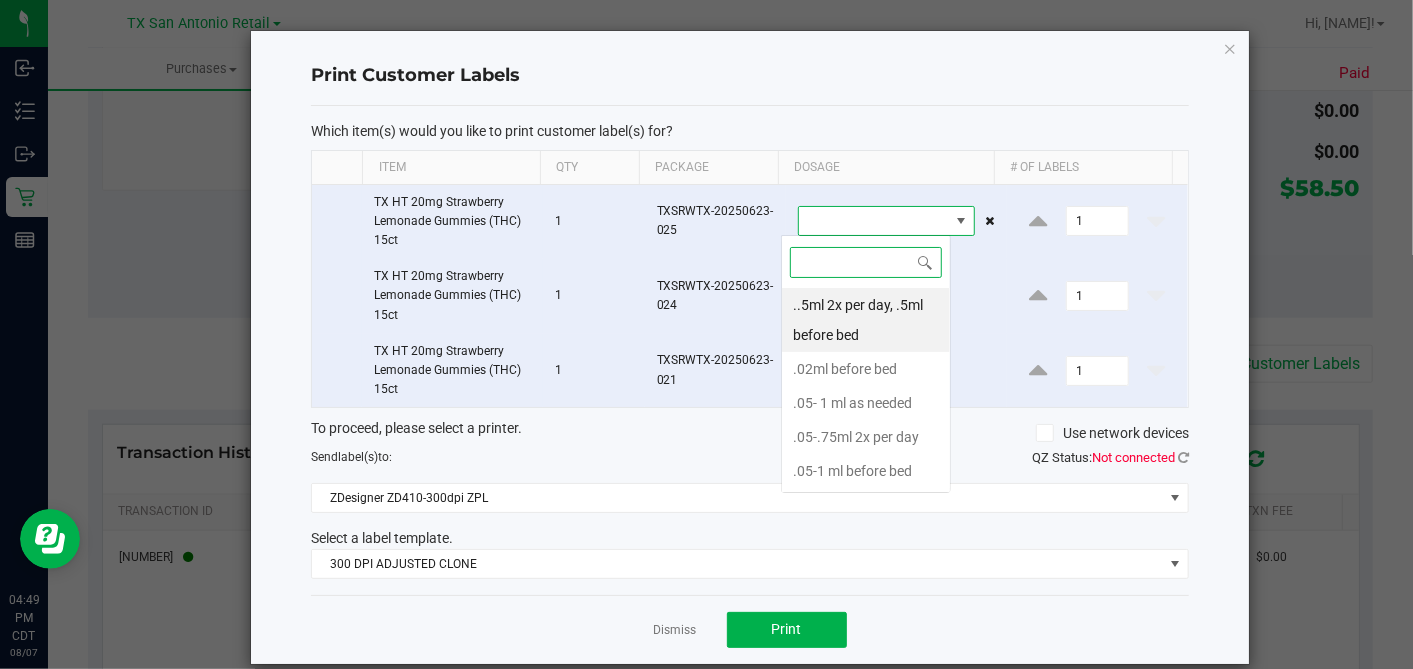 scroll, scrollTop: 99970, scrollLeft: 99829, axis: both 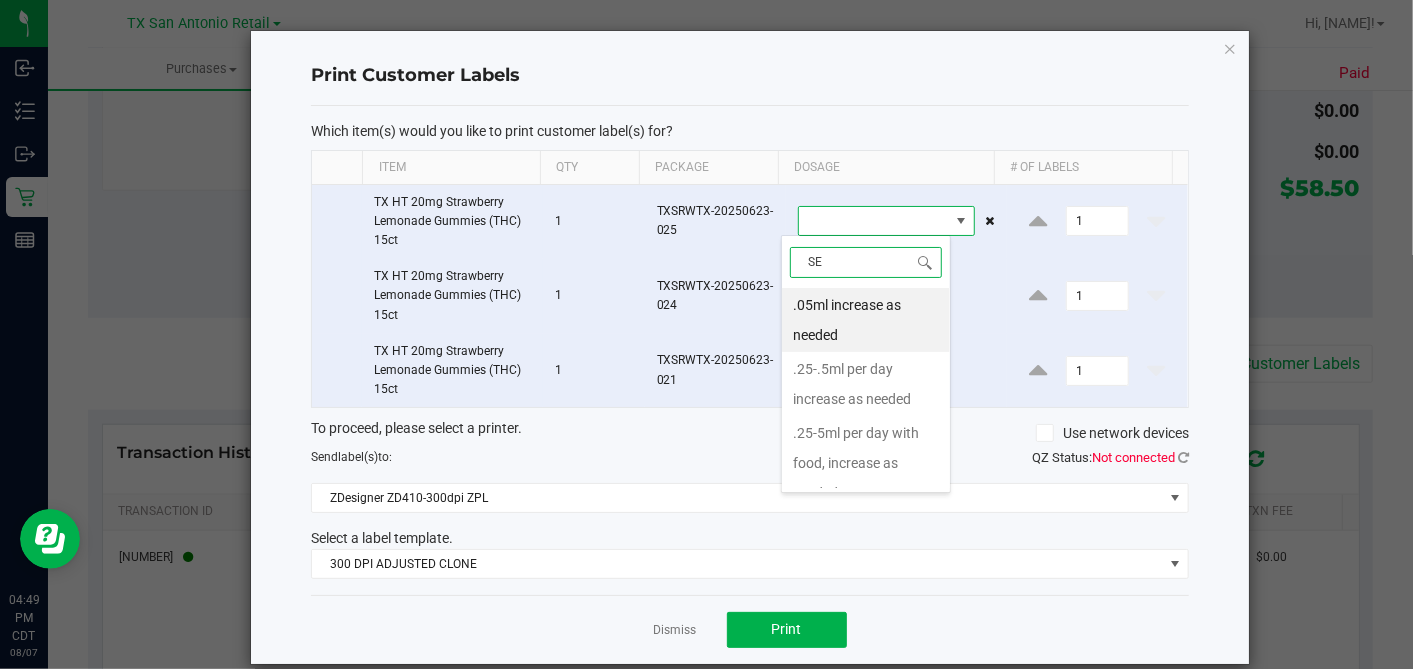 type on "SEE" 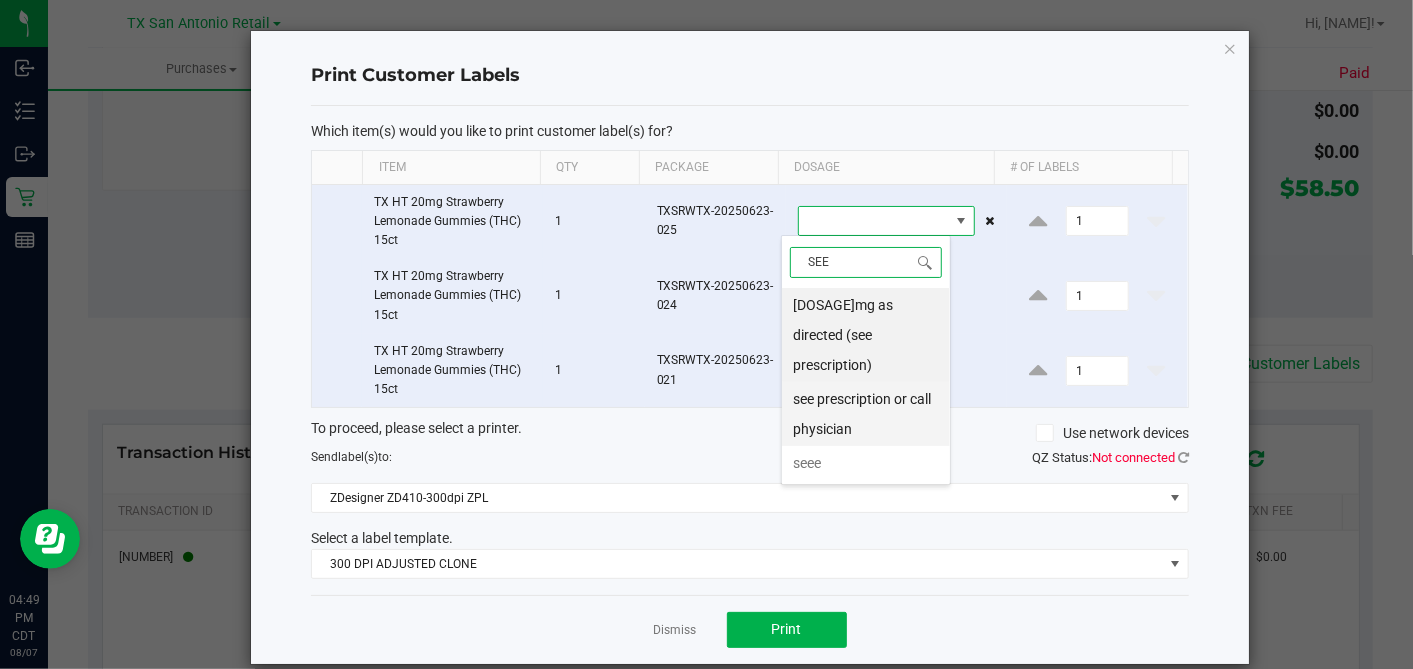 click on "see prescription or call physician" at bounding box center (866, 414) 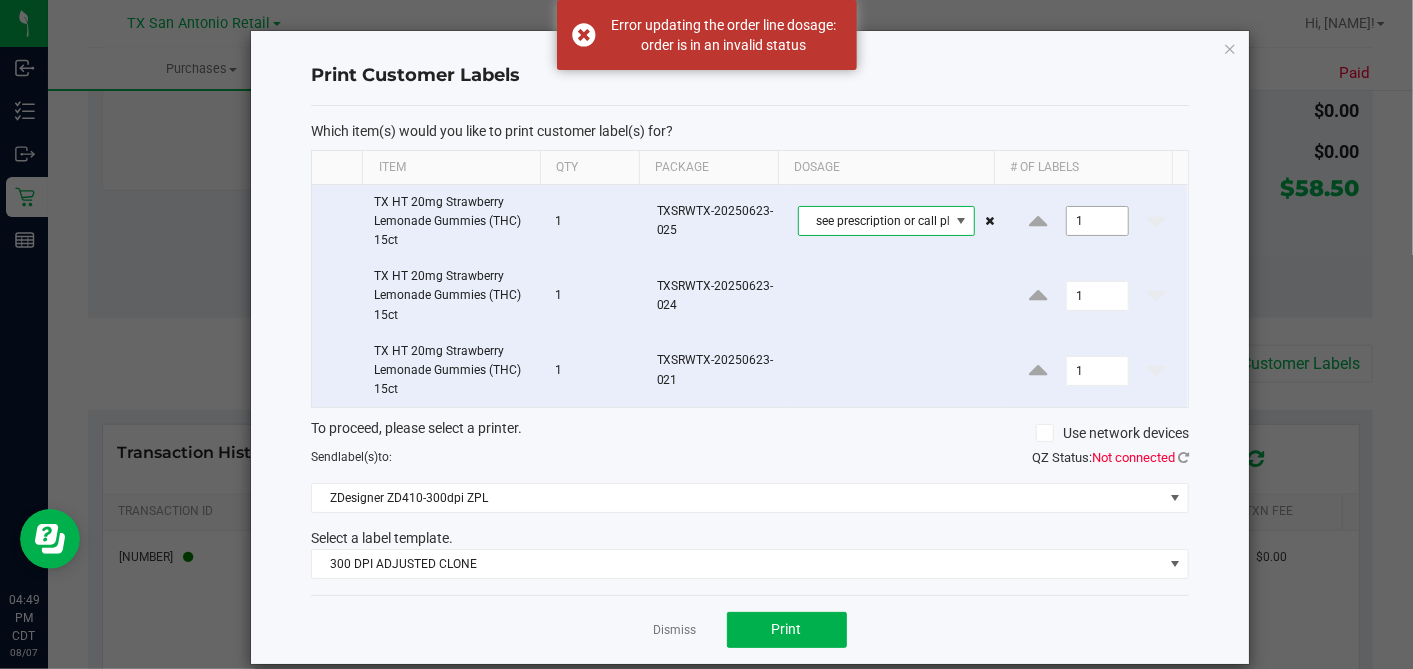 click on "1" at bounding box center (1097, 221) 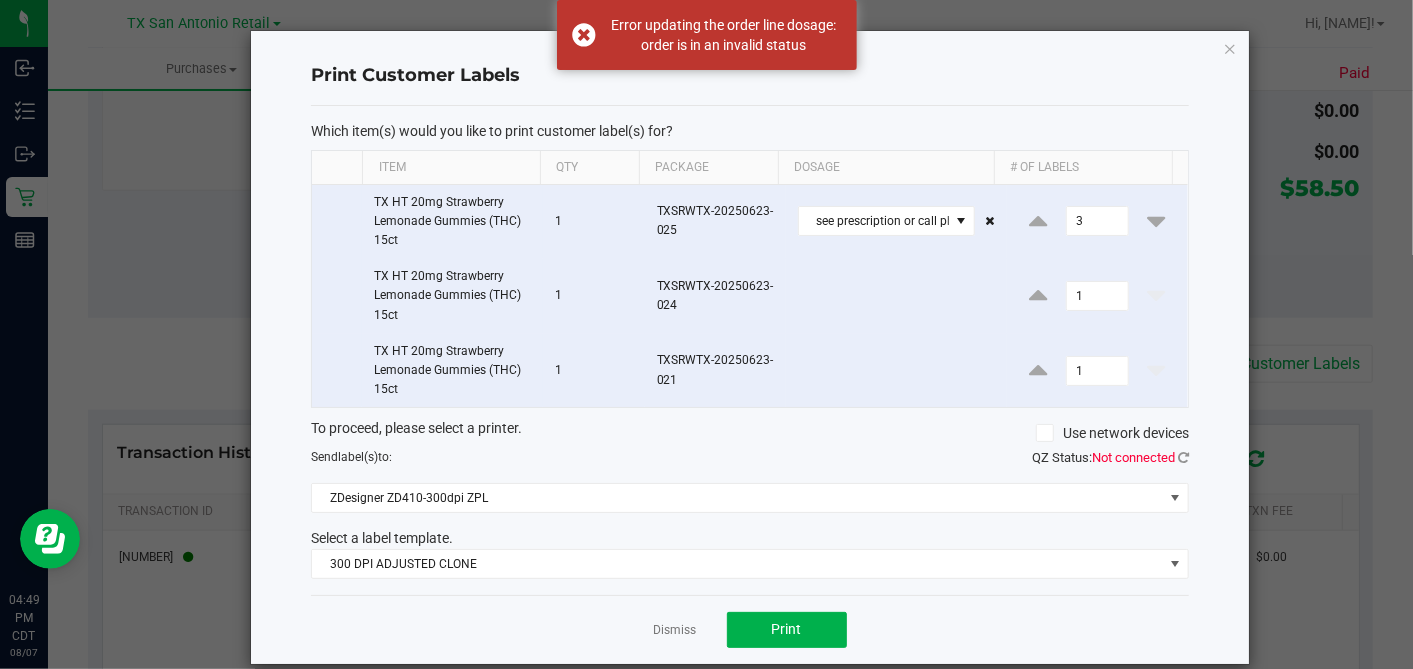 drag, startPoint x: 1188, startPoint y: 231, endPoint x: 1098, endPoint y: 334, distance: 136.78085 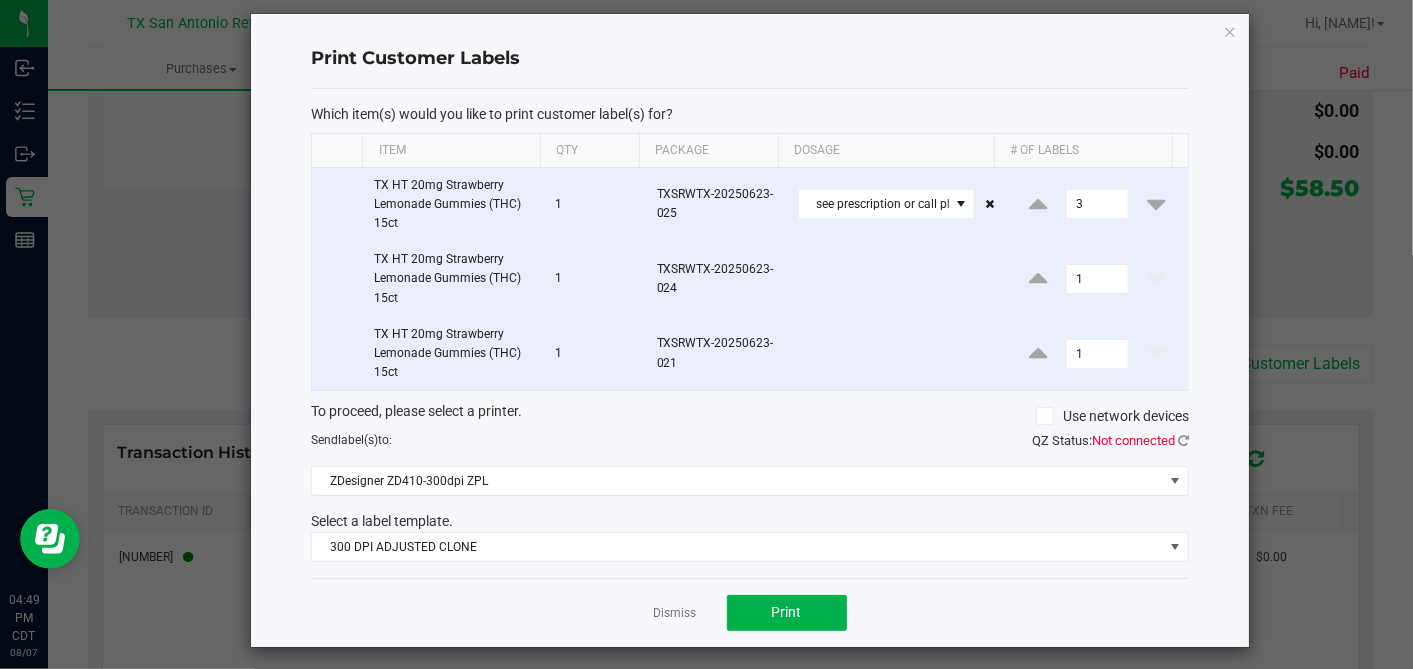 scroll, scrollTop: 22, scrollLeft: 0, axis: vertical 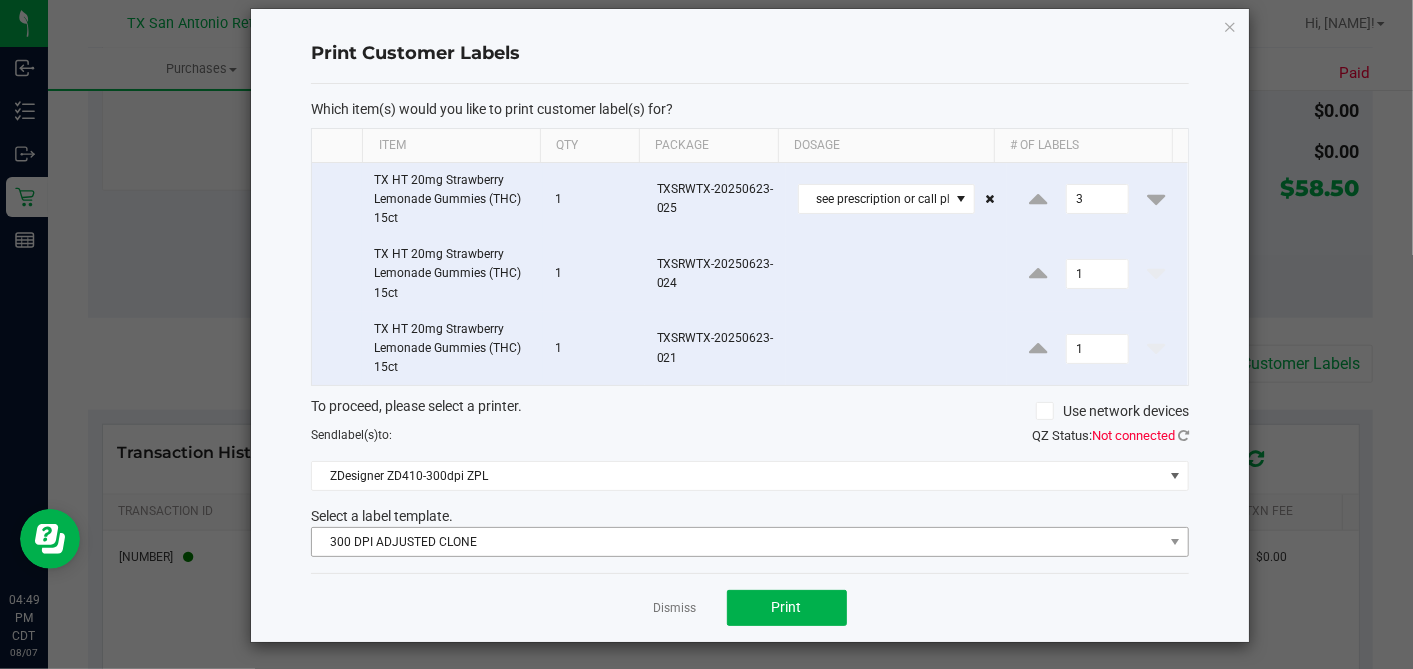 drag, startPoint x: 878, startPoint y: 425, endPoint x: 798, endPoint y: 533, distance: 134.40237 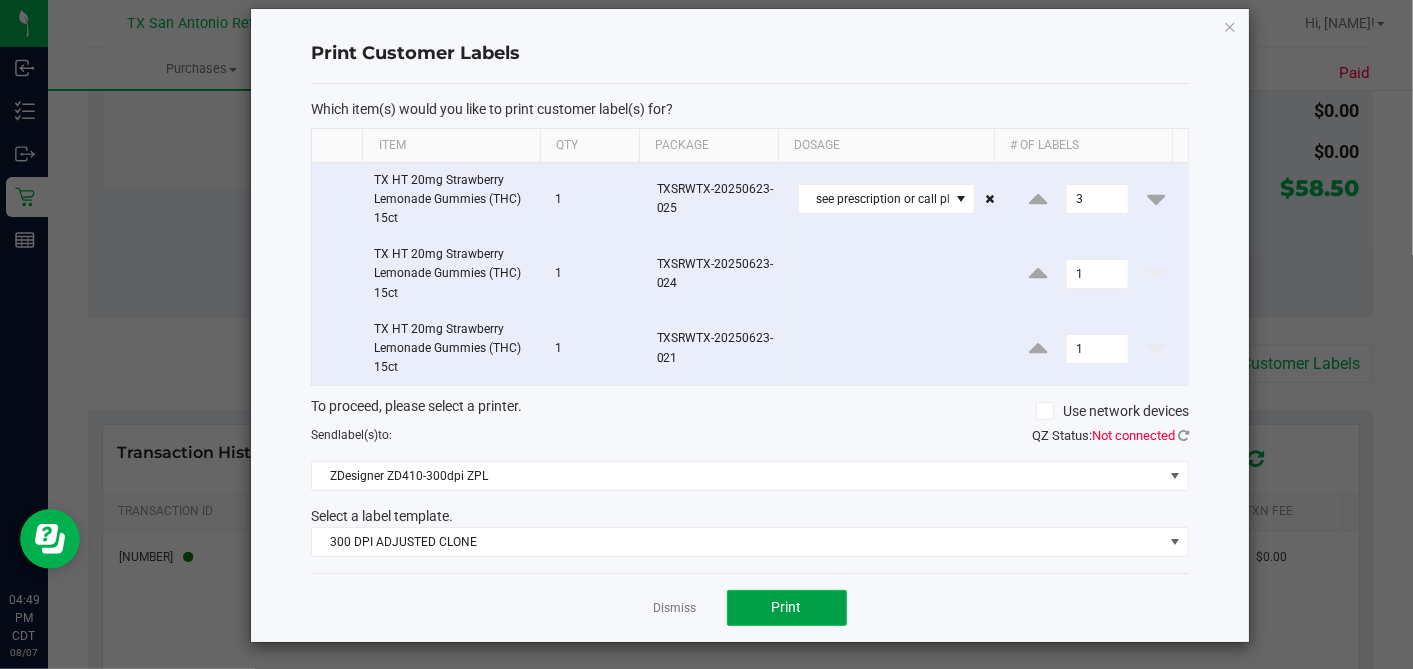click on "Print" 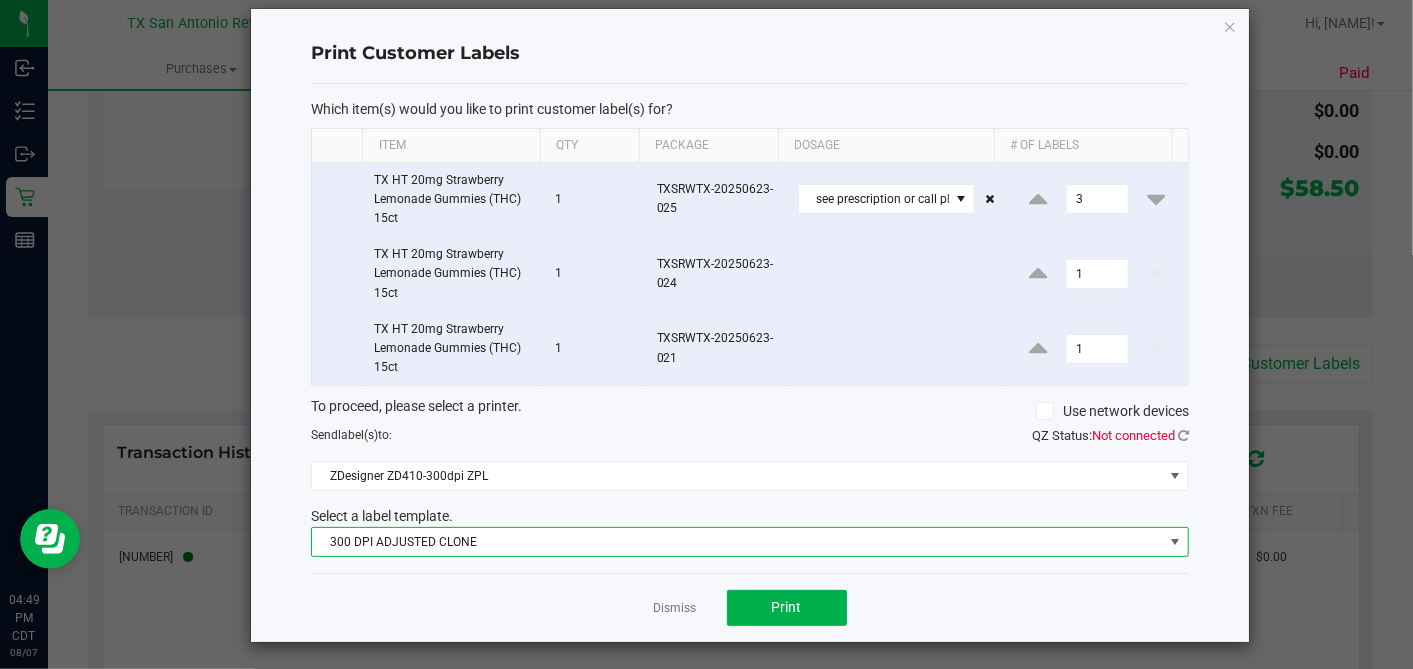 click on "300 DPI ADJUSTED CLONE" at bounding box center (737, 542) 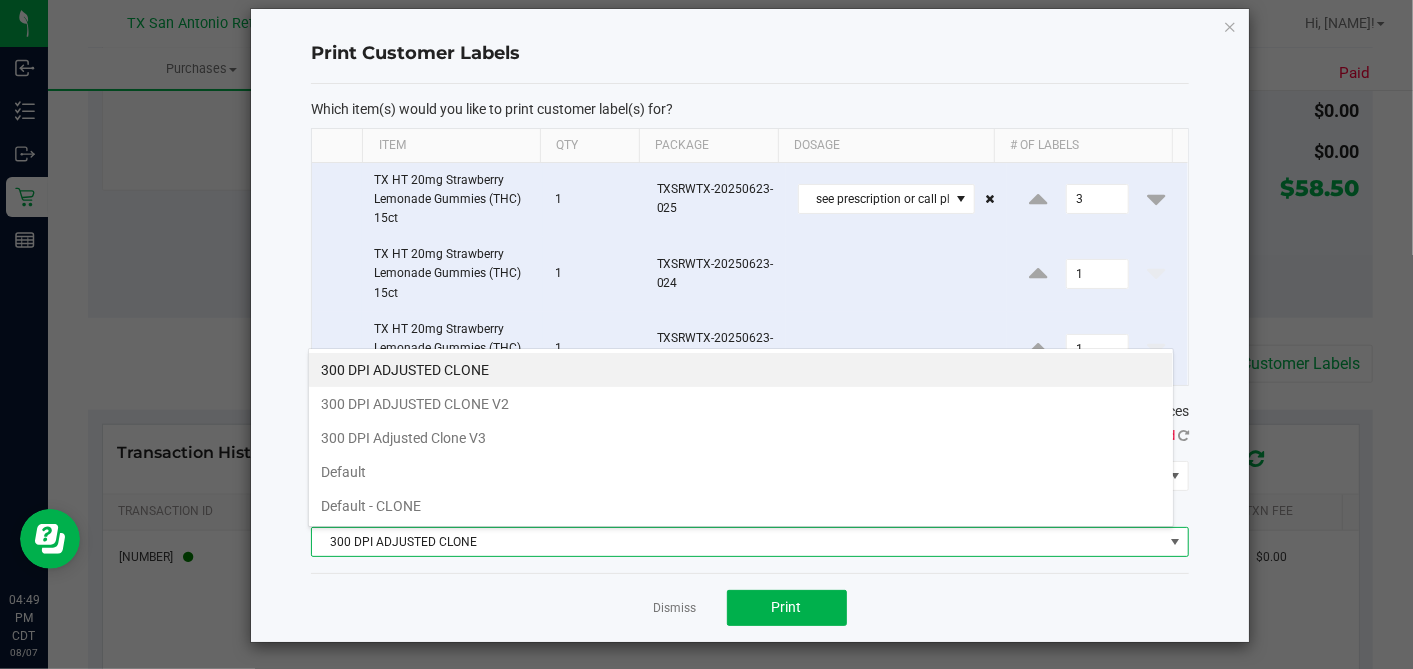 scroll, scrollTop: 99970, scrollLeft: 99133, axis: both 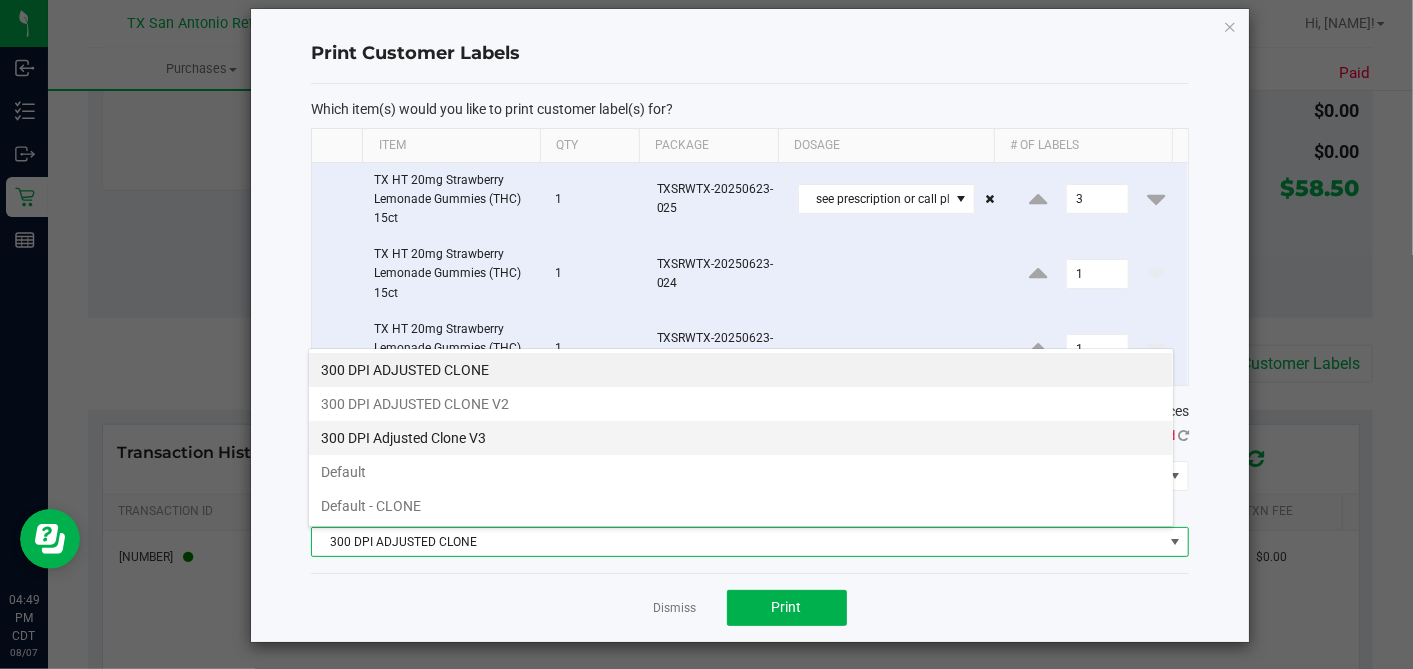 click on "300 DPI Adjusted Clone V3" at bounding box center (741, 438) 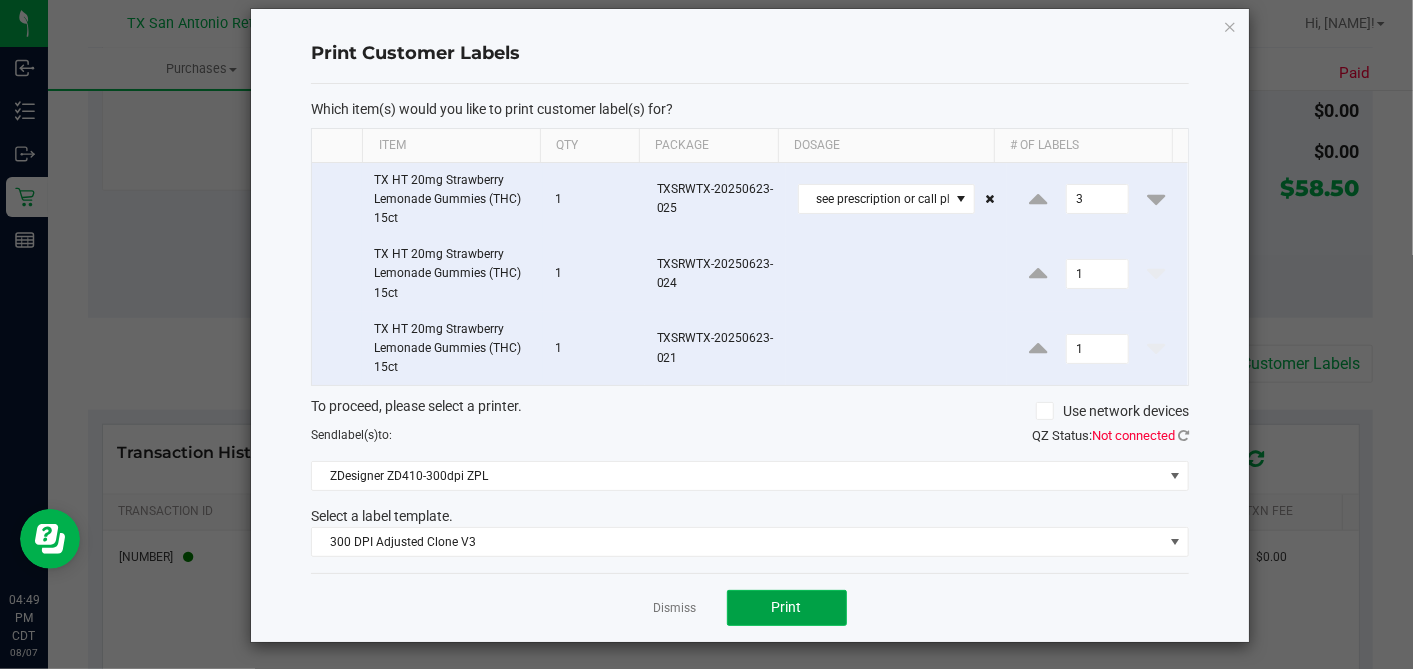 click on "Print" 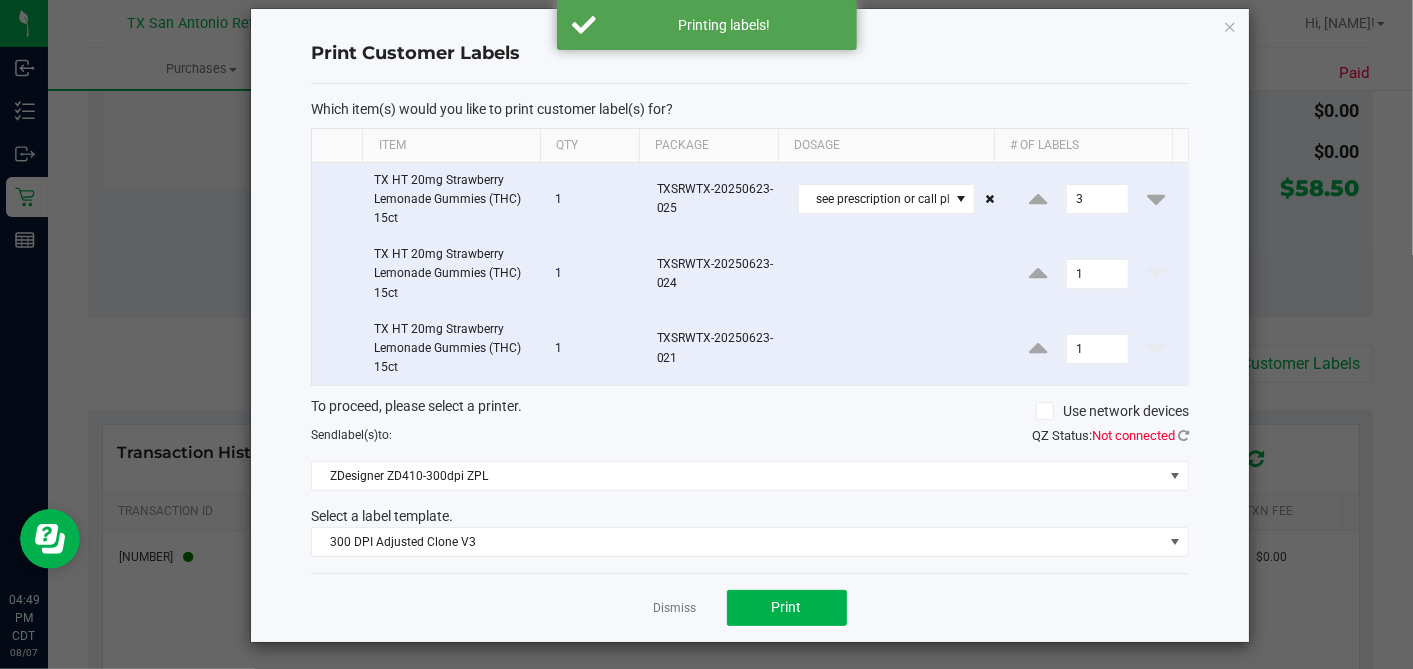 click on "Print Customer Labels   Which item(s) would you like to print customer label(s) for?  Item Qty Package Dosage # of labels  TX HT 20mg Strawberry Lemonade Gummies (THC) 15ct   1   TXSRWTX-20250623-025  see prescription or call physician 3  TX HT 20mg Strawberry Lemonade Gummies (THC) 15ct   1   TXSRWTX-20250623-024  1  TX HT 20mg Strawberry Lemonade Gummies (THC) 15ct   1   TXSRWTX-20250623-021  1  To proceed, please select a printer.   Use network devices  Send  label(s)  to:  QZ Status:   Not connected  ZDesigner ZD410-300dpi ZPL  Select a label template.  300 DPI Adjusted Clone V3  Dismiss   Print" 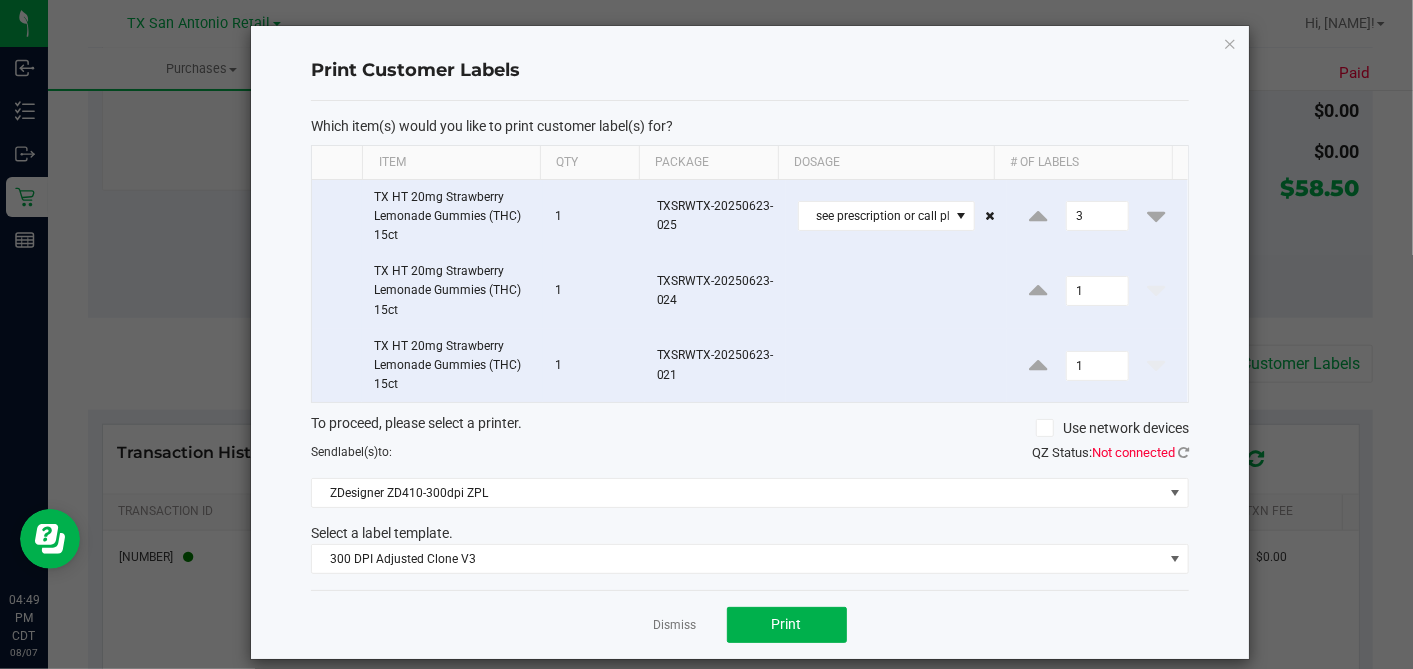 scroll, scrollTop: 0, scrollLeft: 0, axis: both 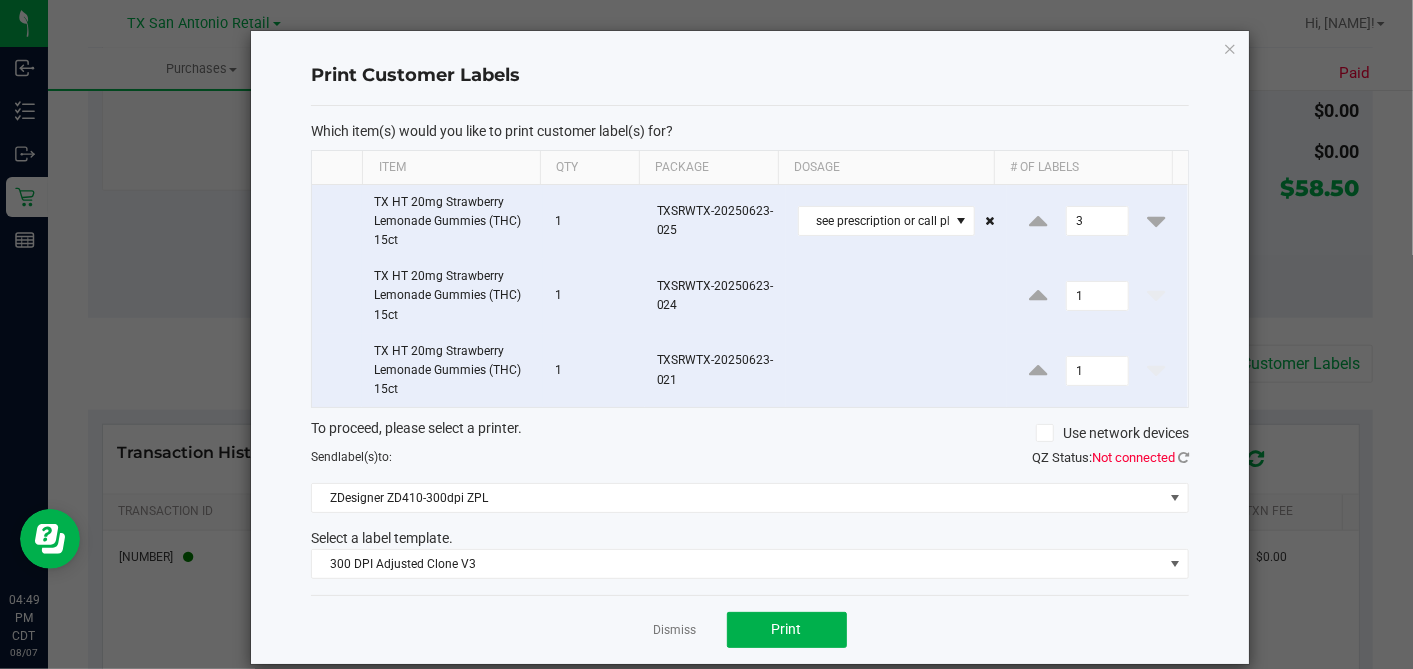 click on "Send  label(s)  to:" 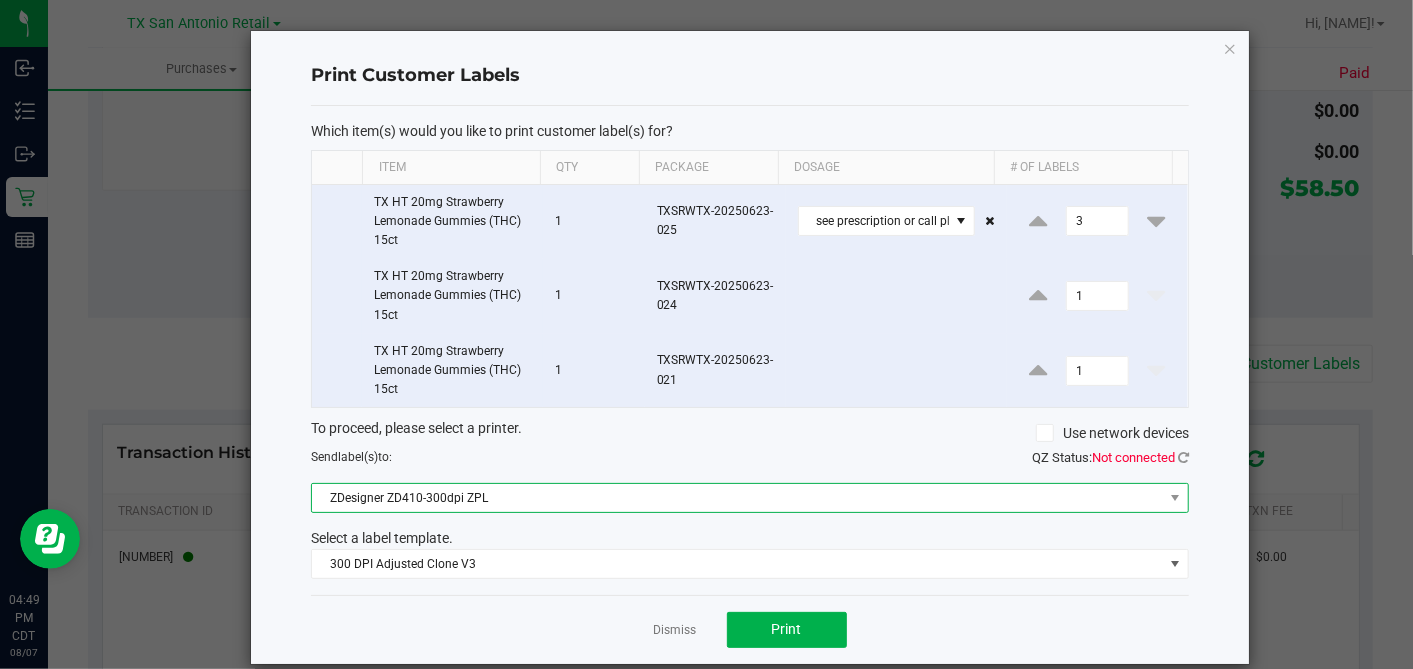 click on "ZDesigner ZD410-300dpi ZPL" at bounding box center (737, 498) 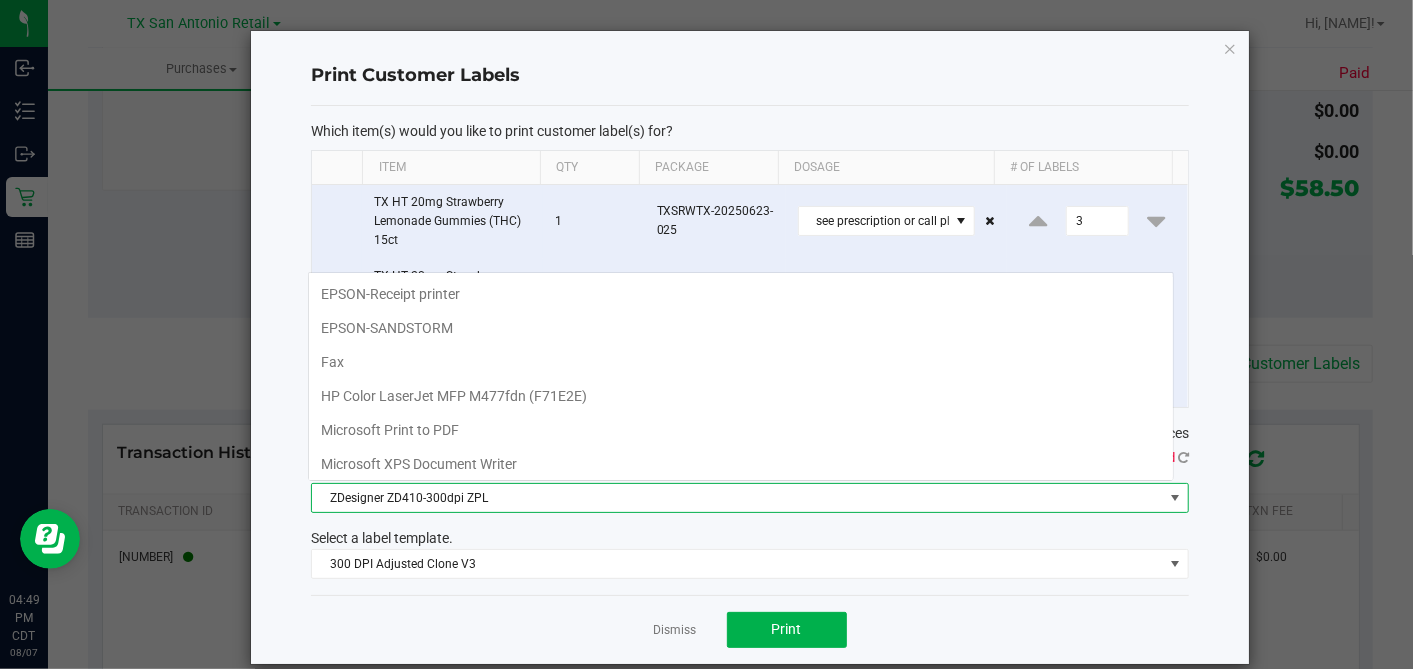 scroll, scrollTop: 134, scrollLeft: 0, axis: vertical 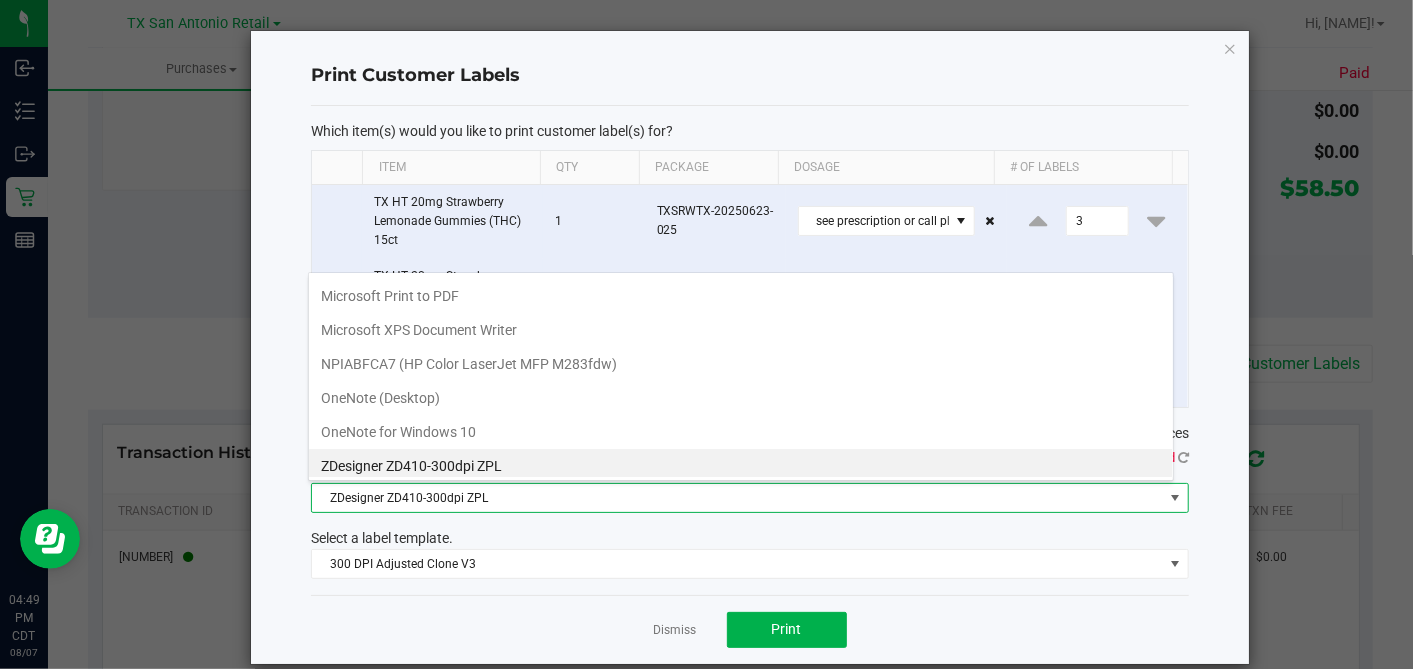 click on "Dismiss   Print" 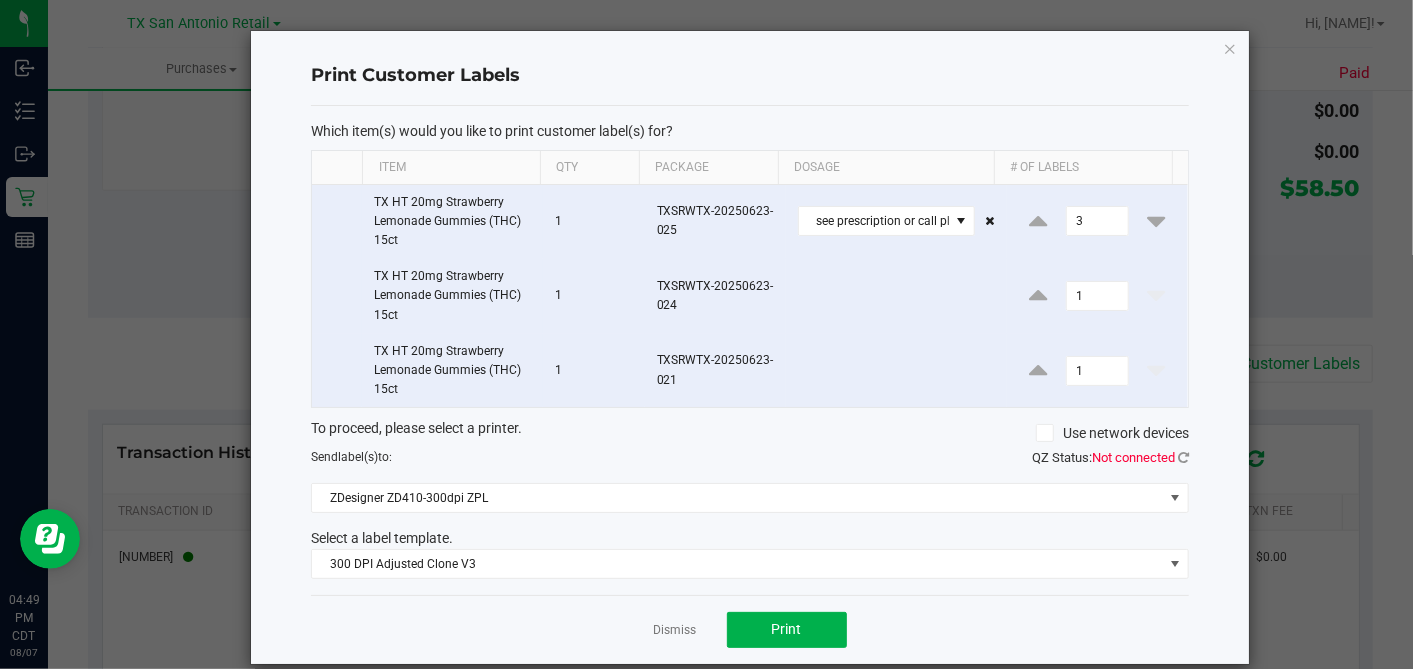 click on "Dismiss   Print" 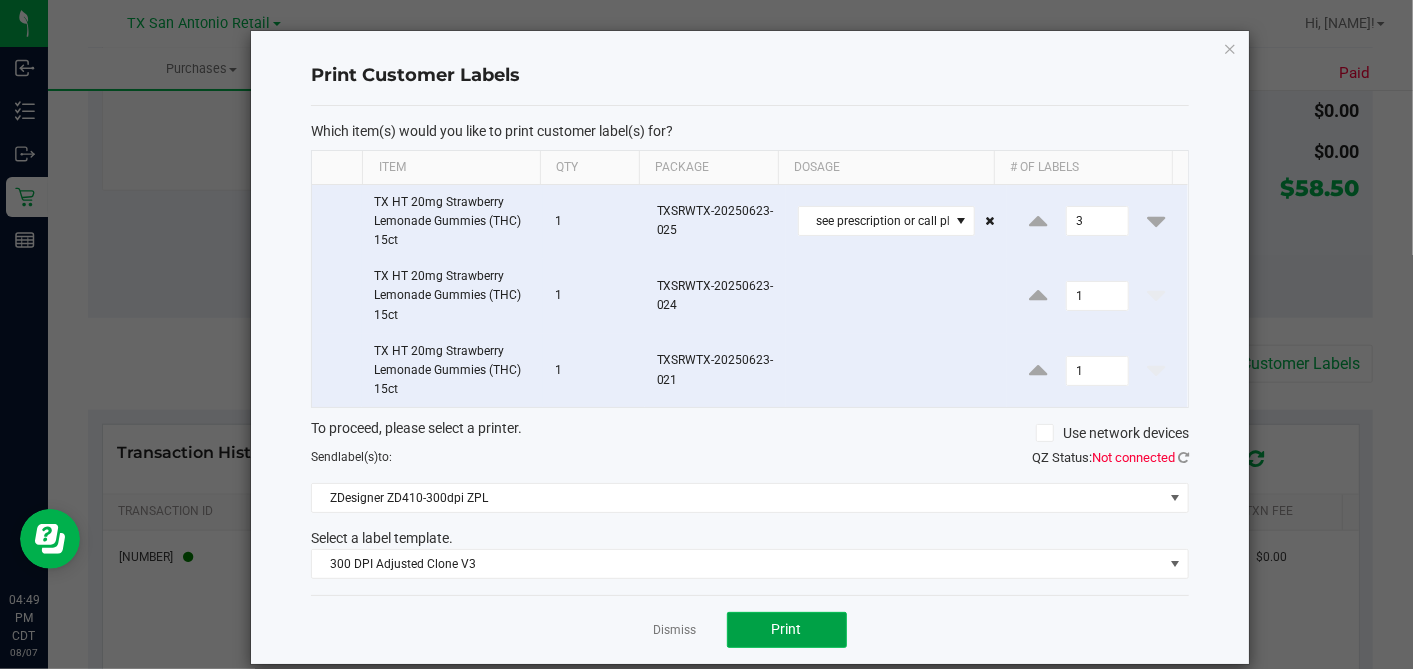 click on "Print" 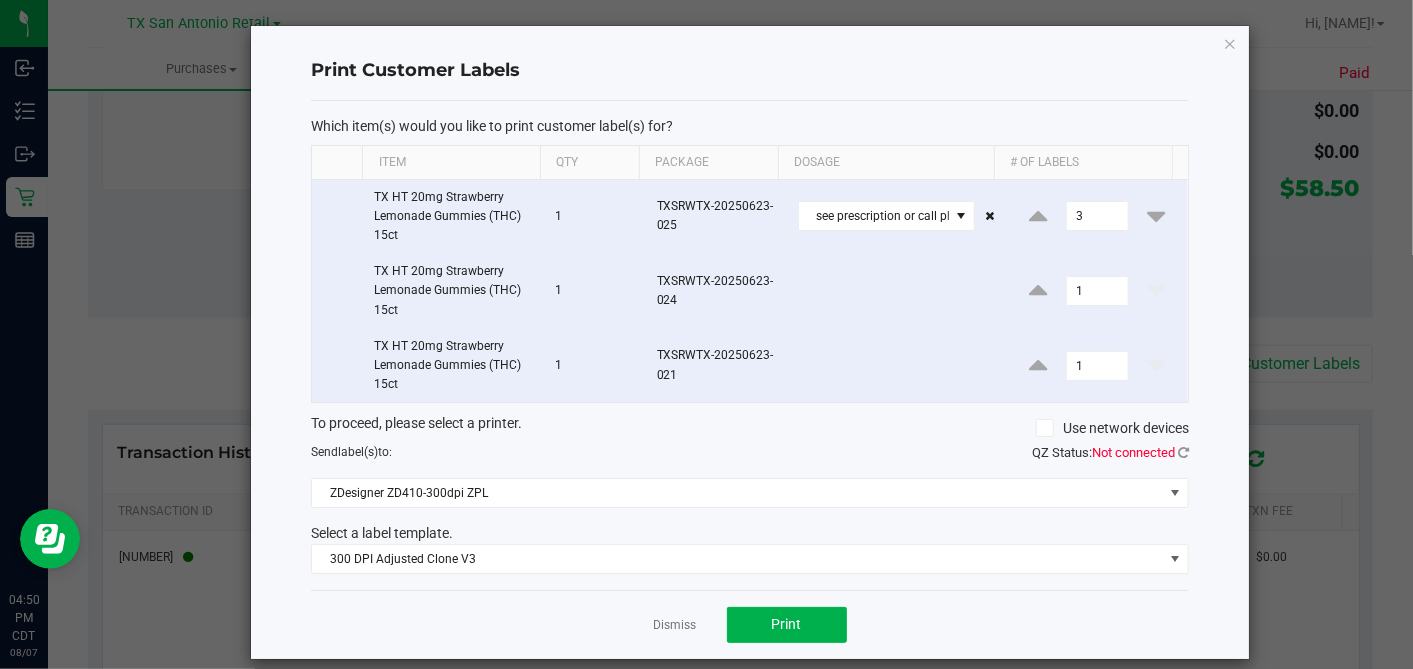 scroll, scrollTop: 0, scrollLeft: 0, axis: both 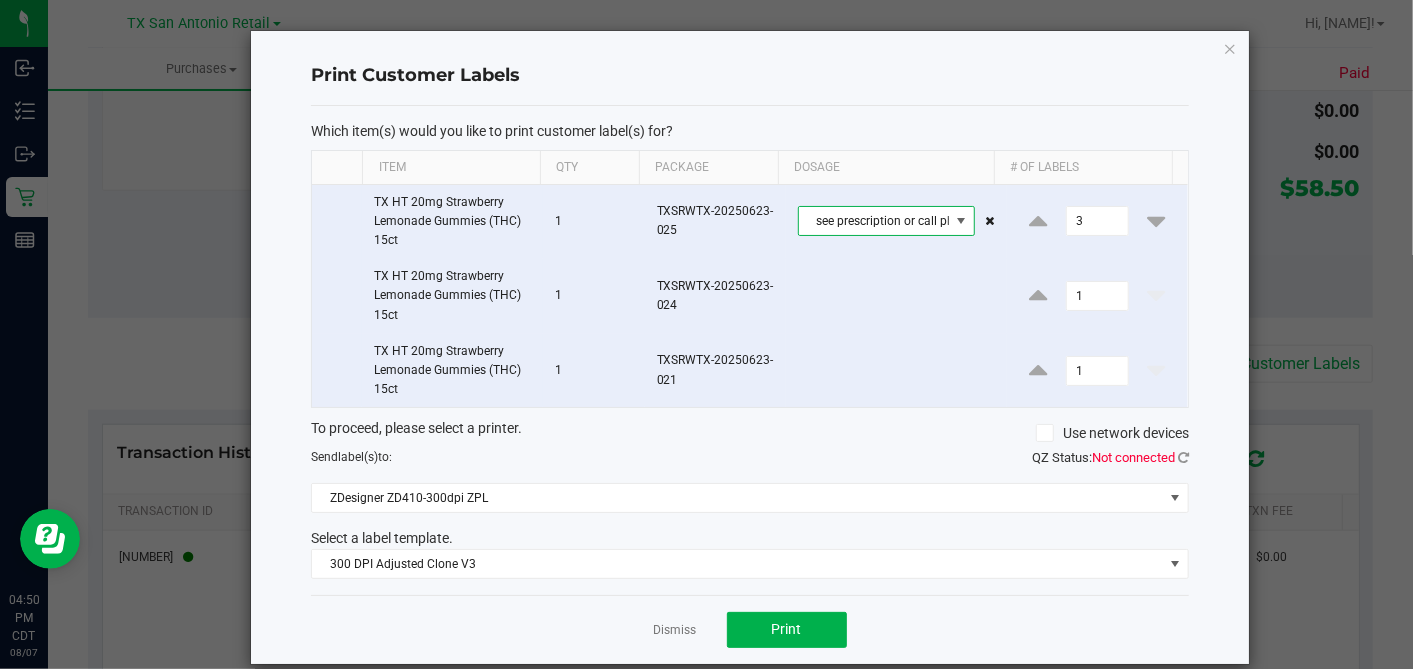 click at bounding box center [961, 221] 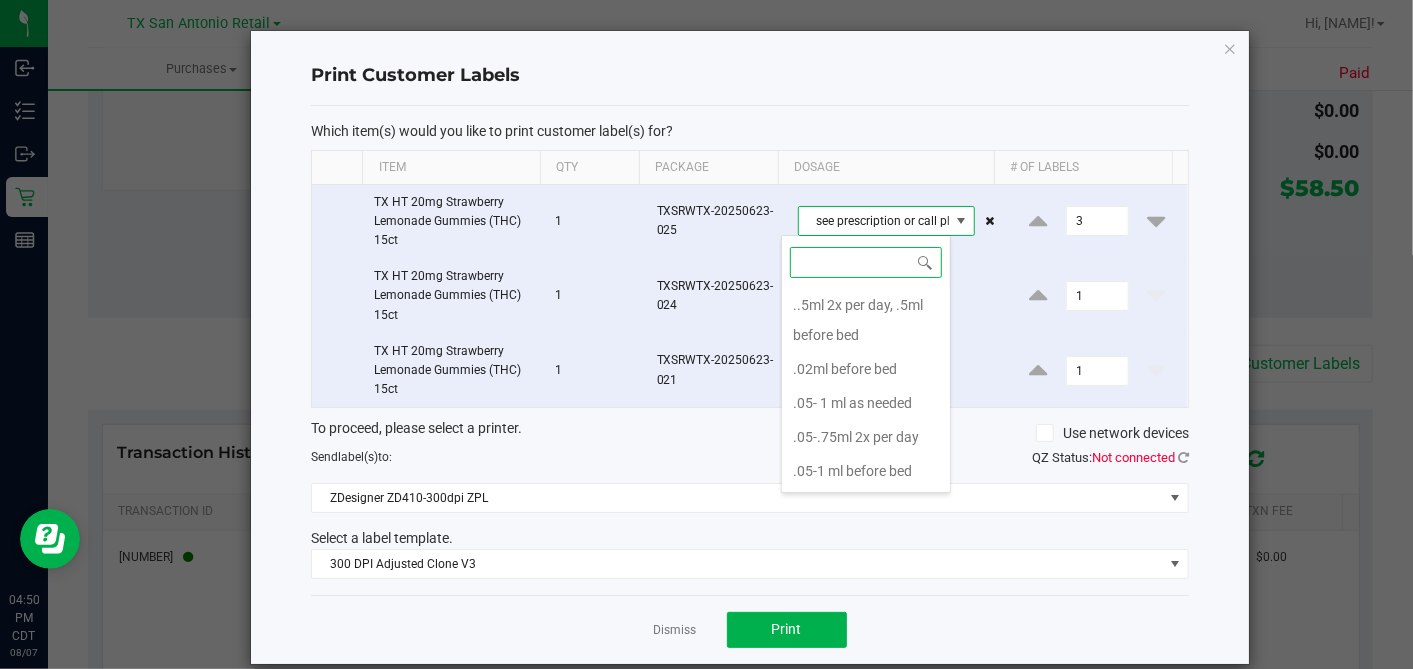scroll, scrollTop: 99970, scrollLeft: 99829, axis: both 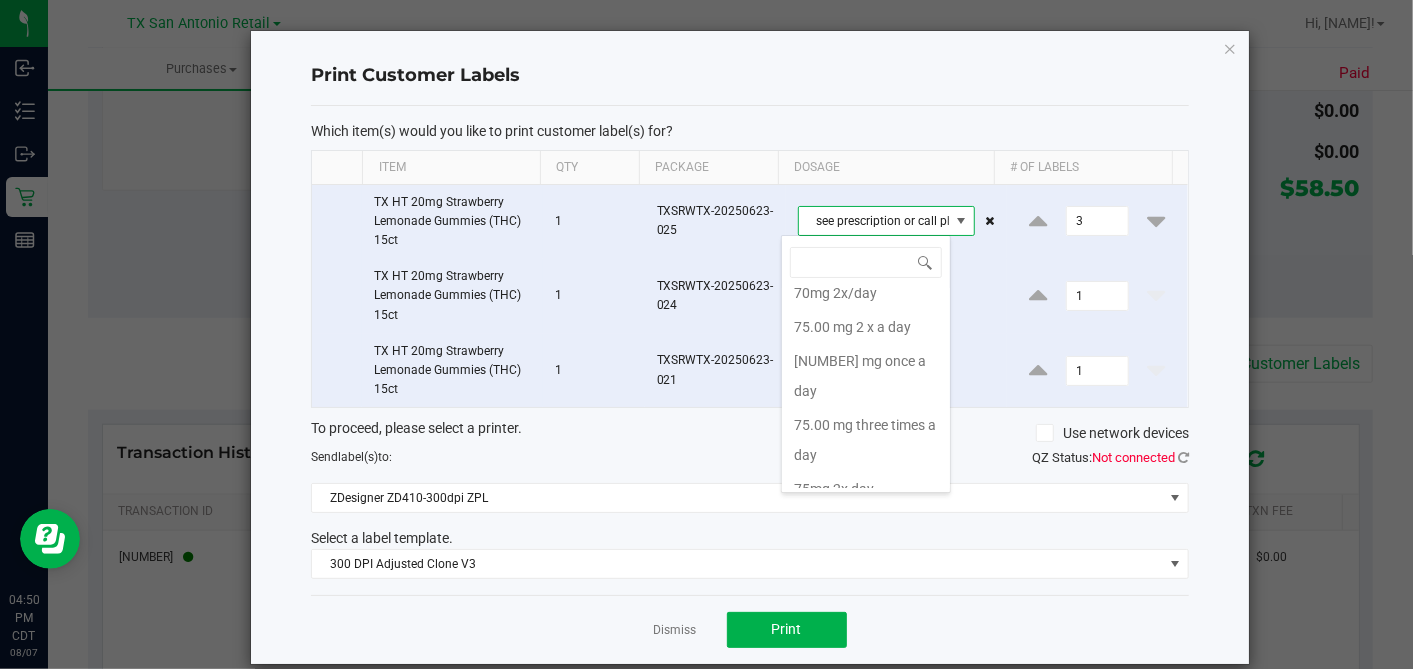 click 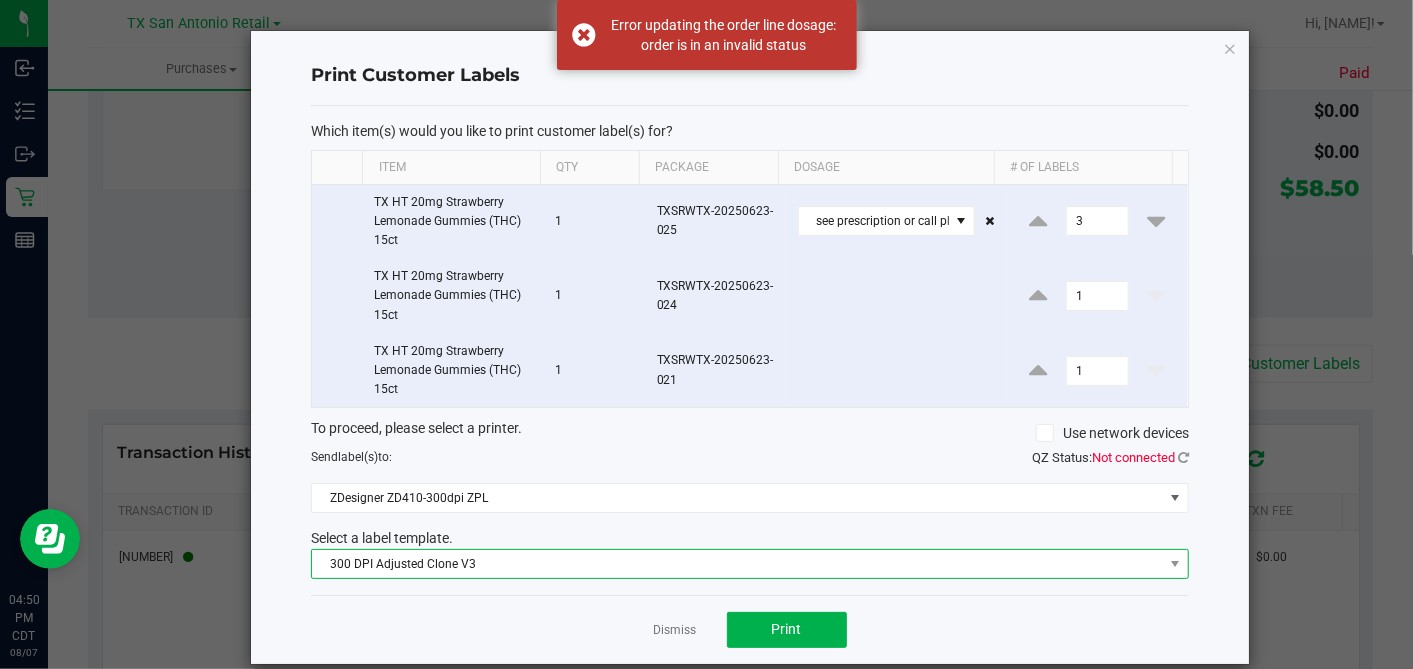 click on "300 DPI Adjusted Clone V3" at bounding box center (737, 564) 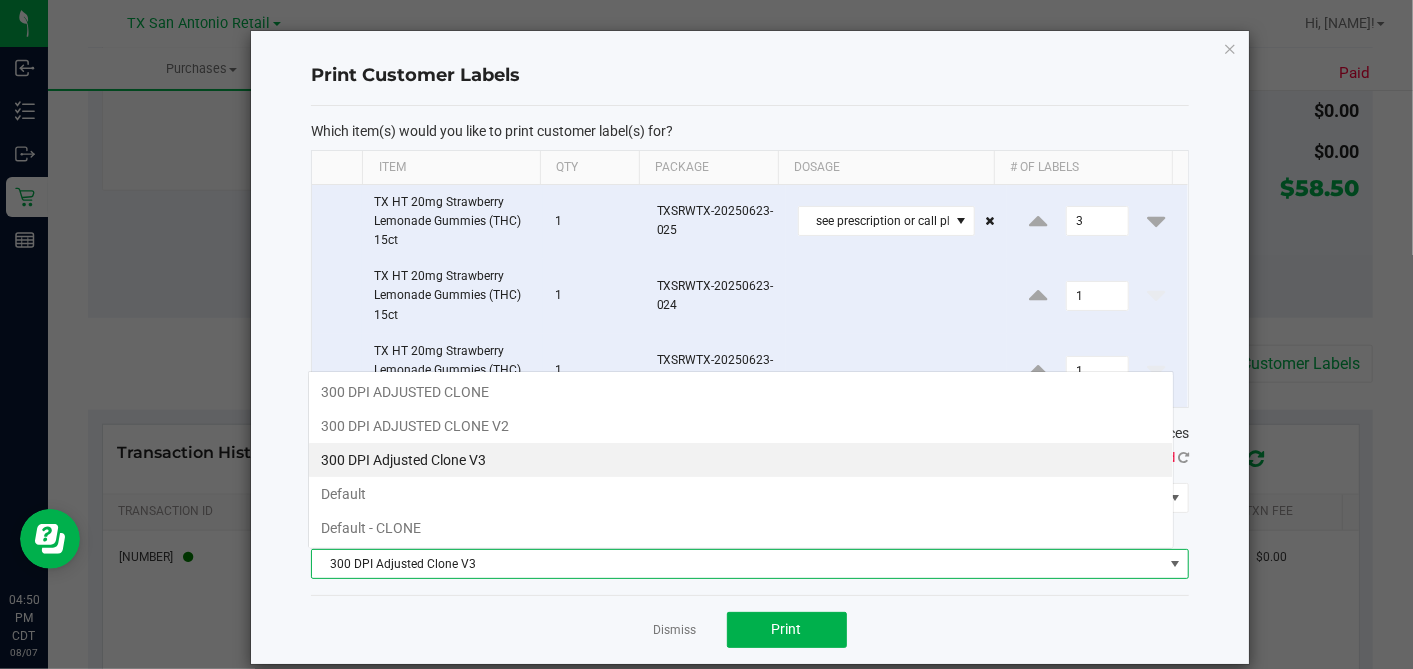 scroll, scrollTop: 99970, scrollLeft: 99133, axis: both 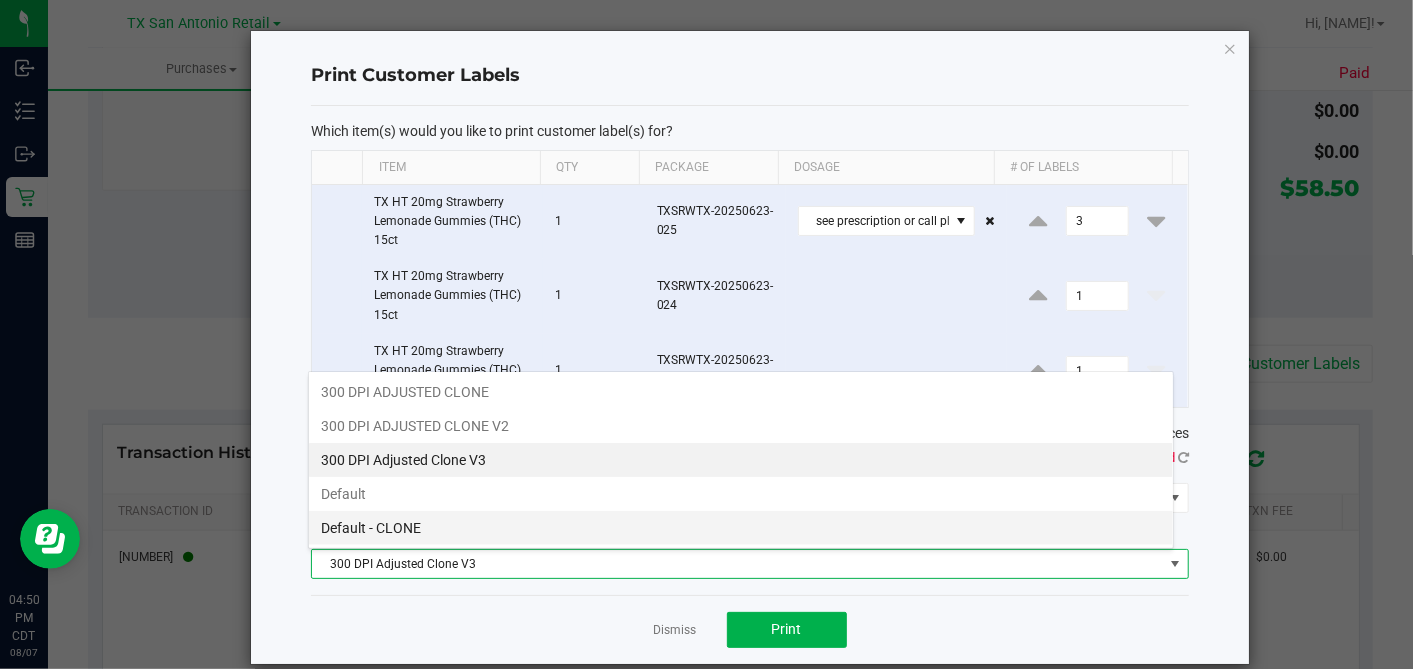 click on "Default - CLONE" at bounding box center [741, 528] 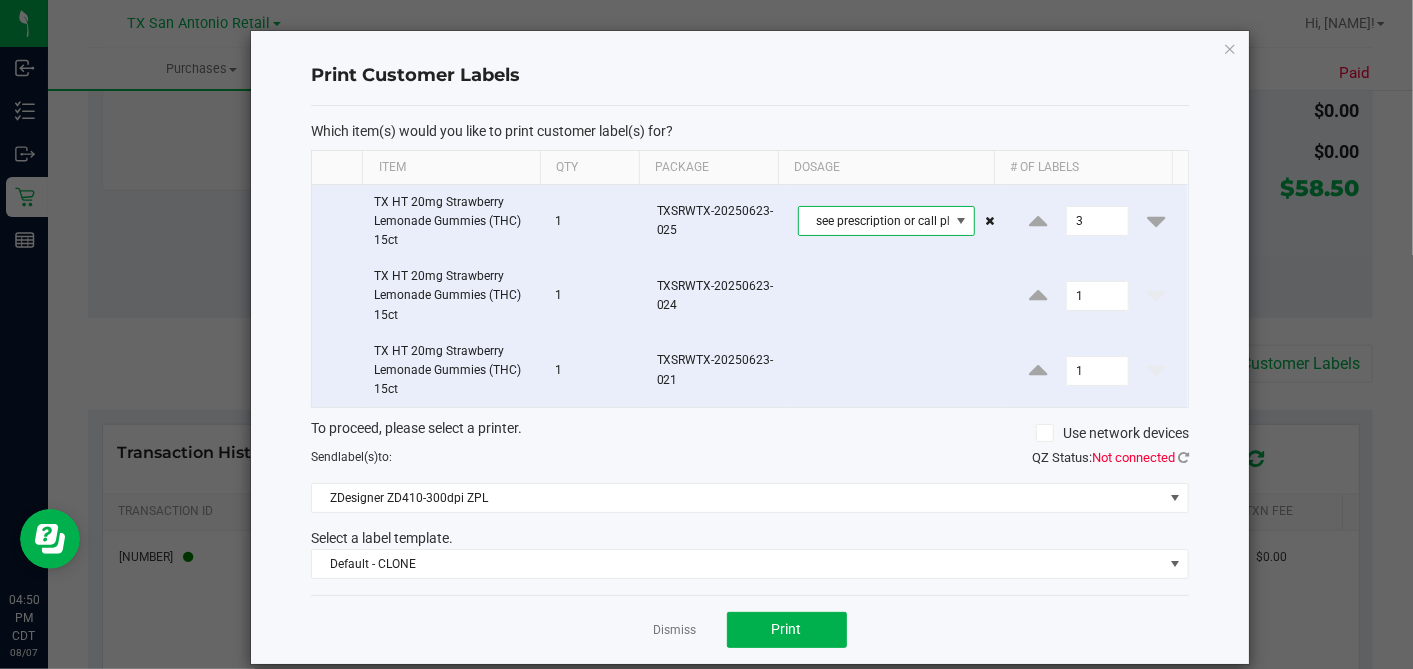 click on "see prescription or call physician" at bounding box center [874, 221] 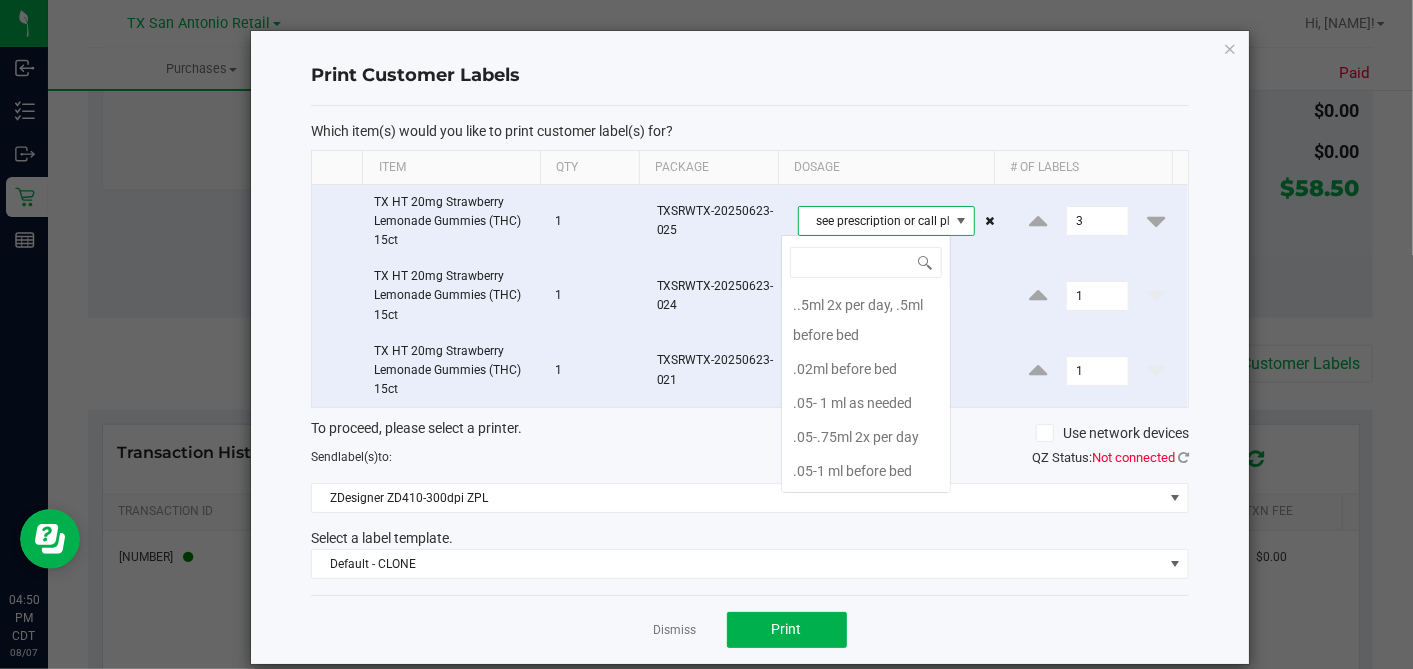 click on "see prescription or call physician" at bounding box center [874, 221] 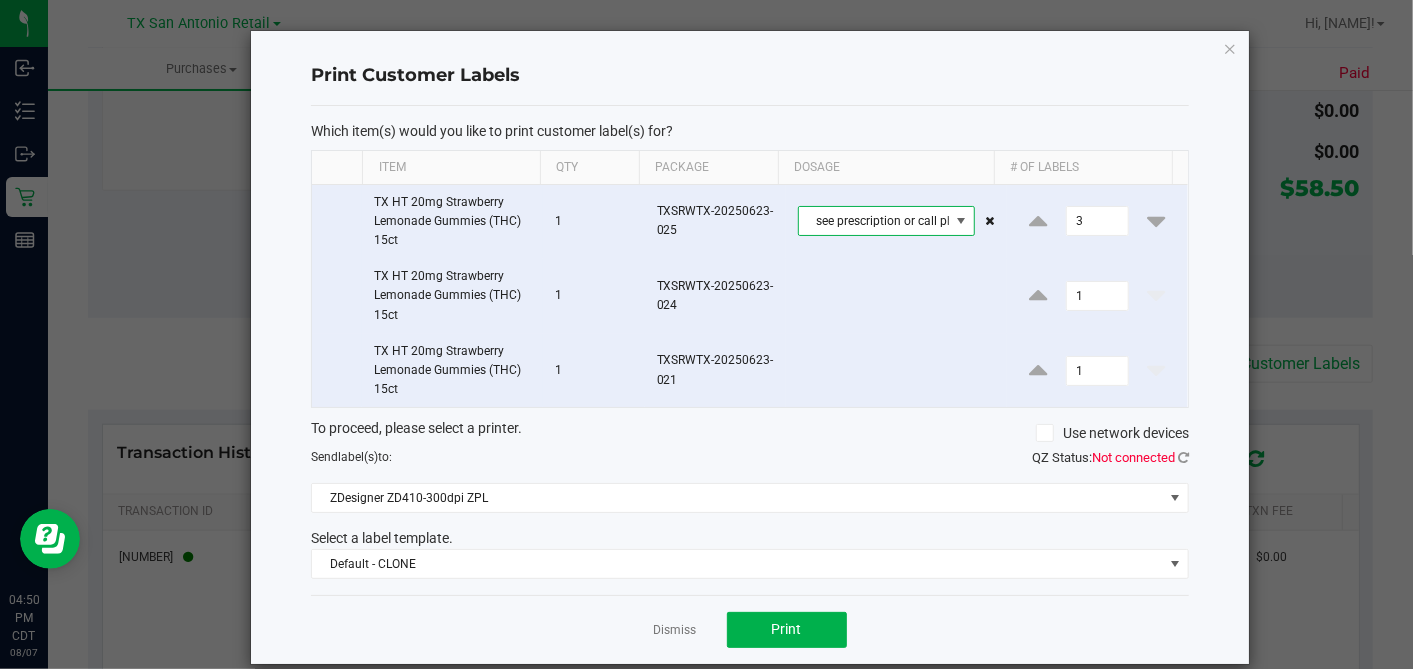 click on "see prescription or call physician" at bounding box center [874, 221] 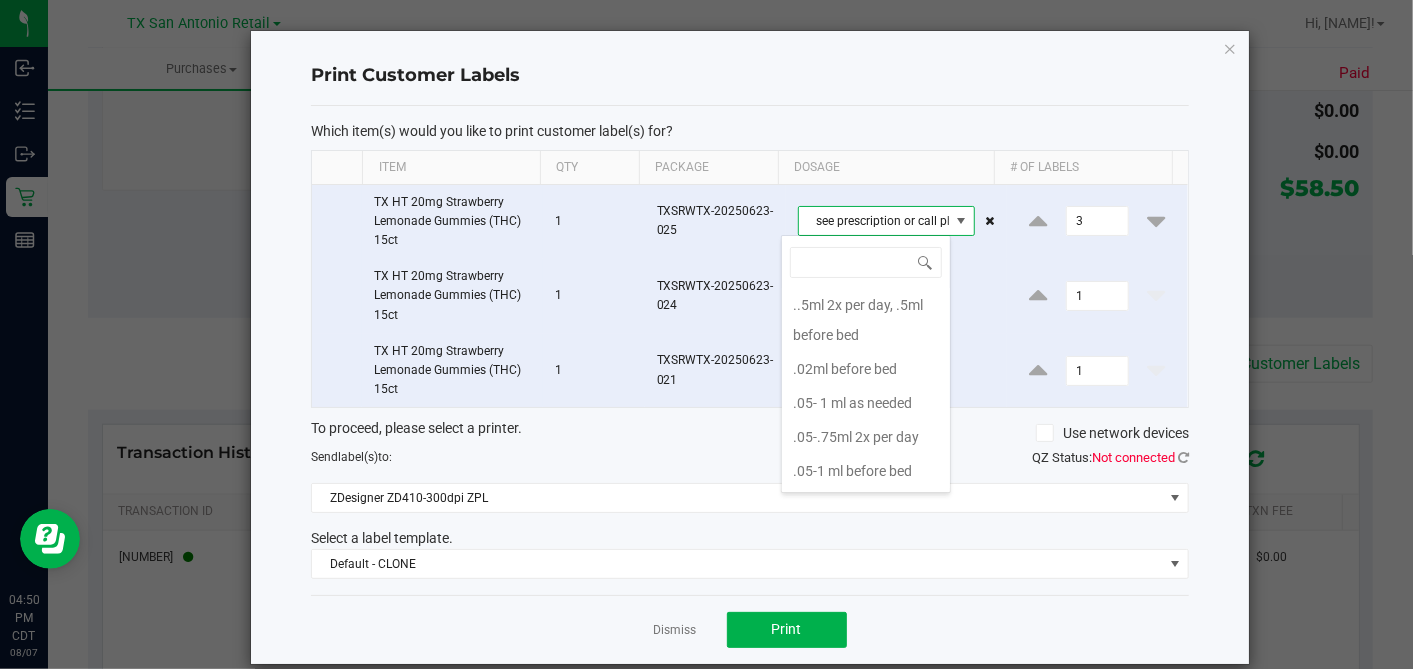 scroll, scrollTop: 99970, scrollLeft: 99829, axis: both 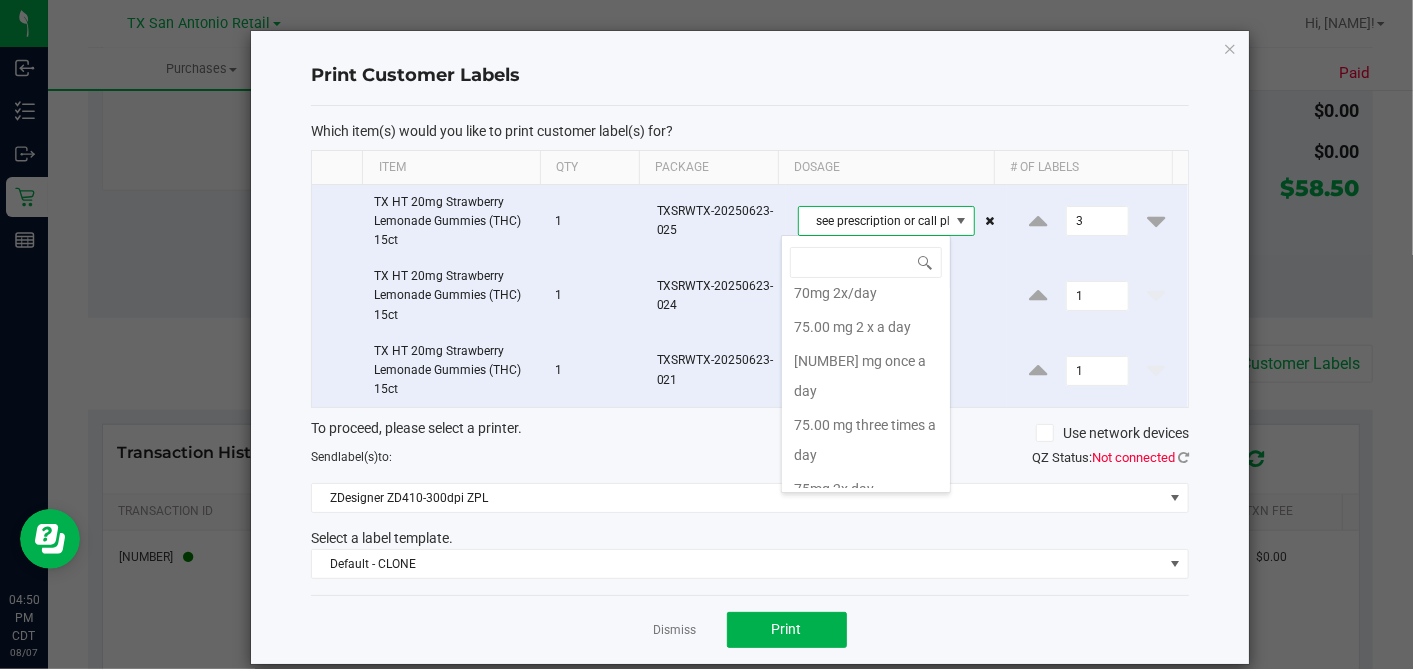 click on "One gummy during the day as needed" at bounding box center [866, 4234] 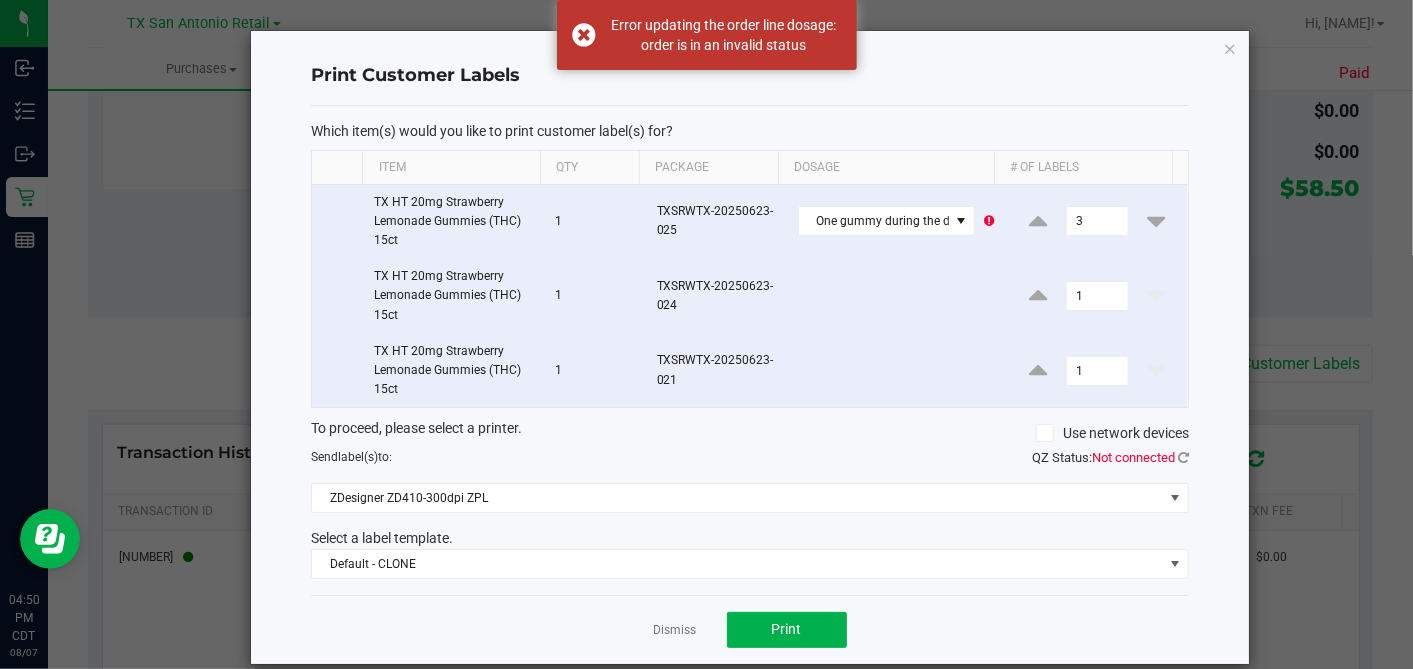 click 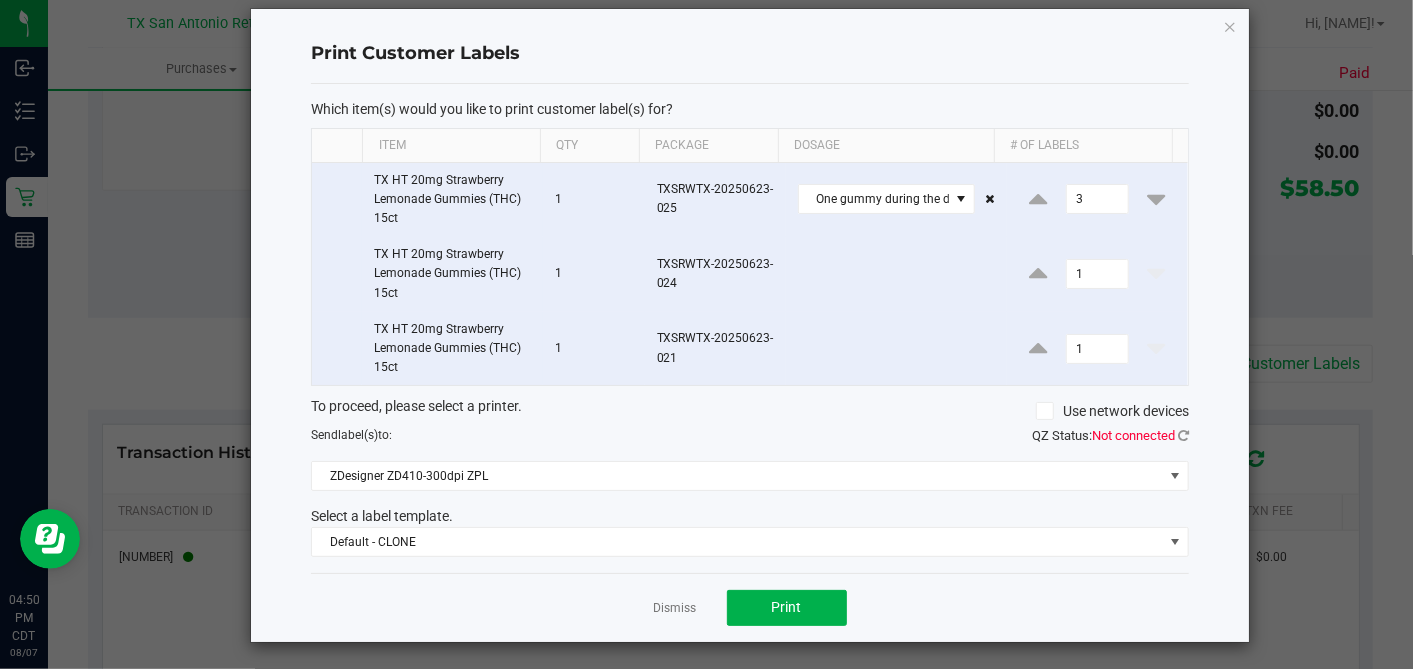 scroll, scrollTop: 0, scrollLeft: 0, axis: both 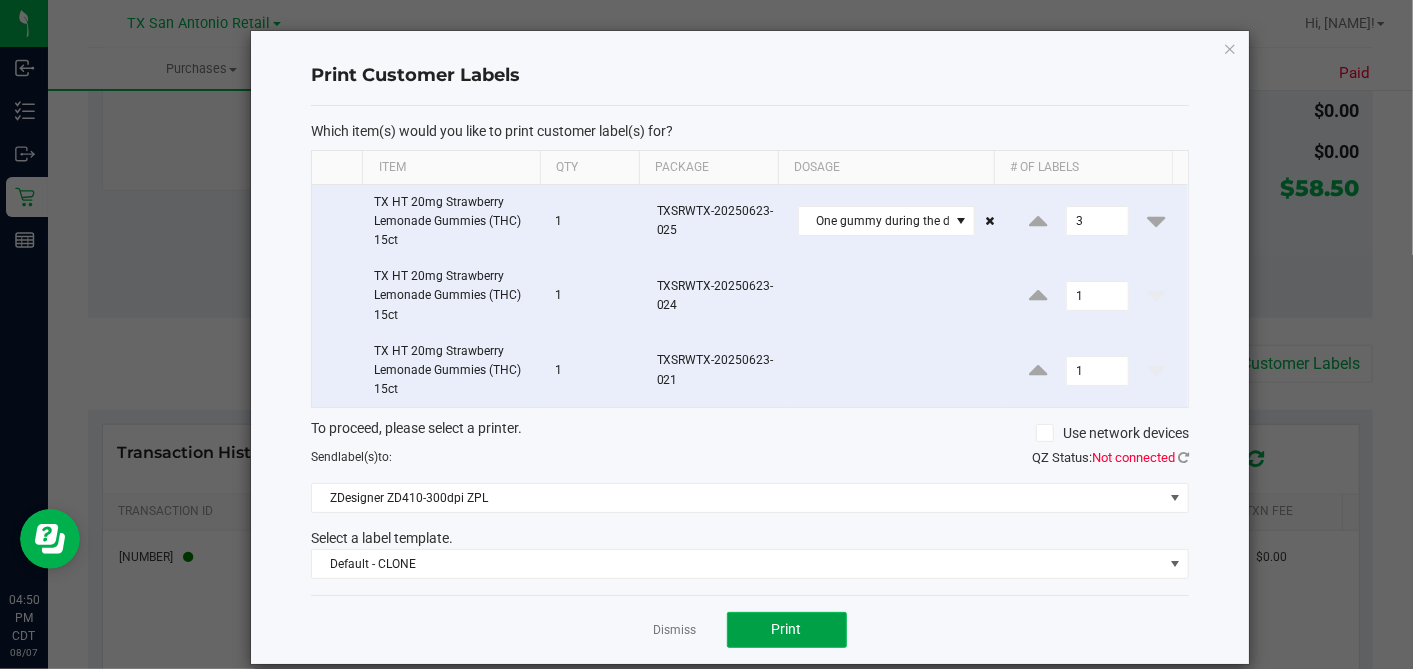 click on "Print" 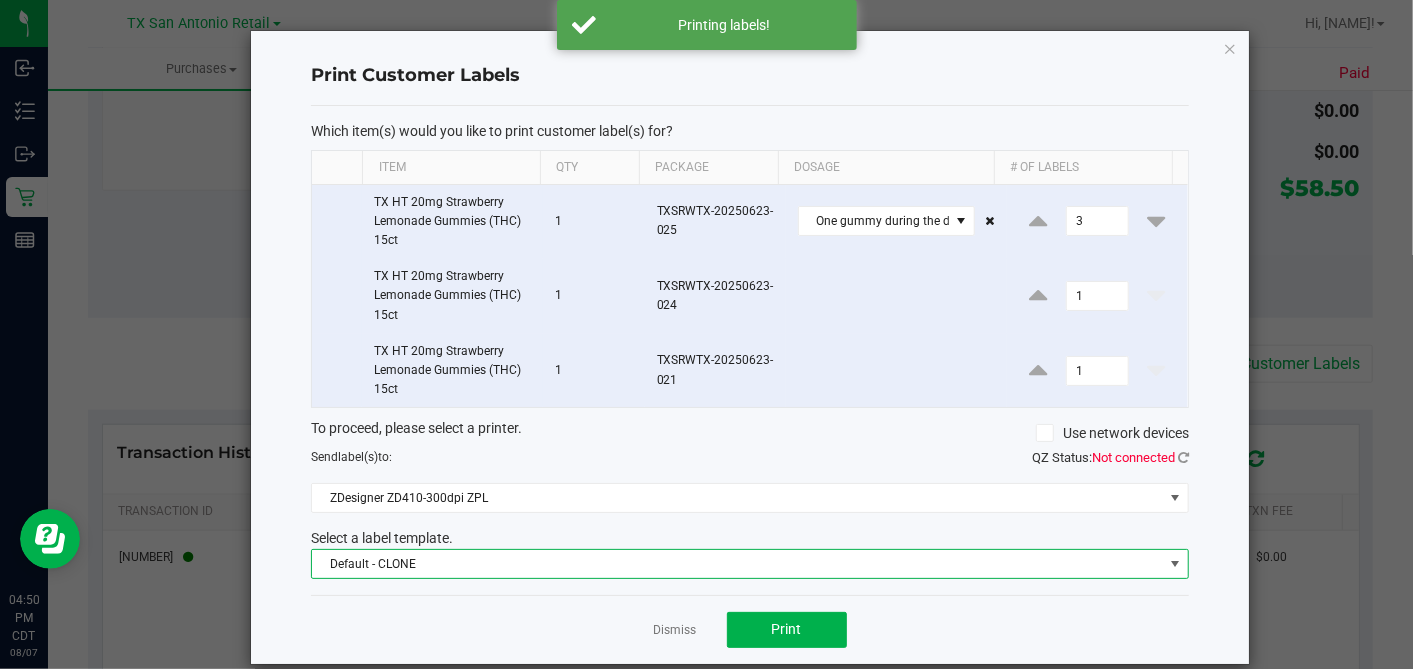 click on "Default - CLONE" at bounding box center (737, 564) 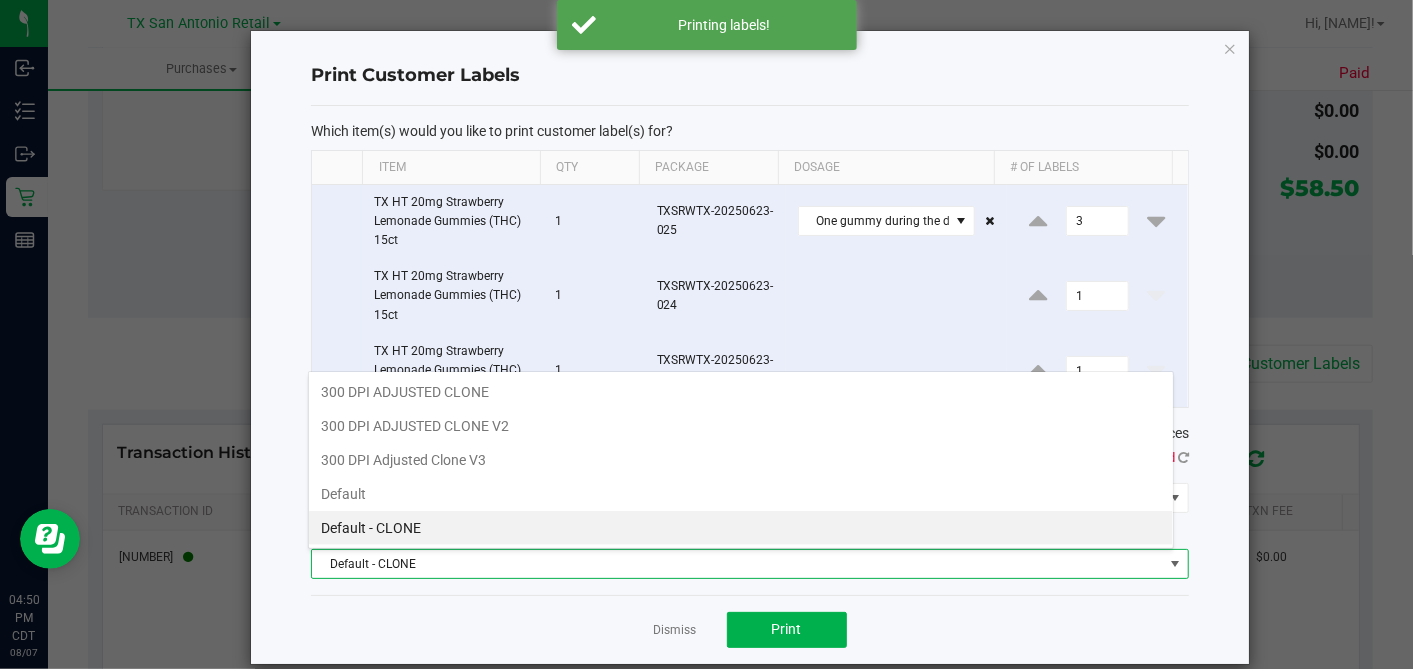 scroll, scrollTop: 99970, scrollLeft: 99133, axis: both 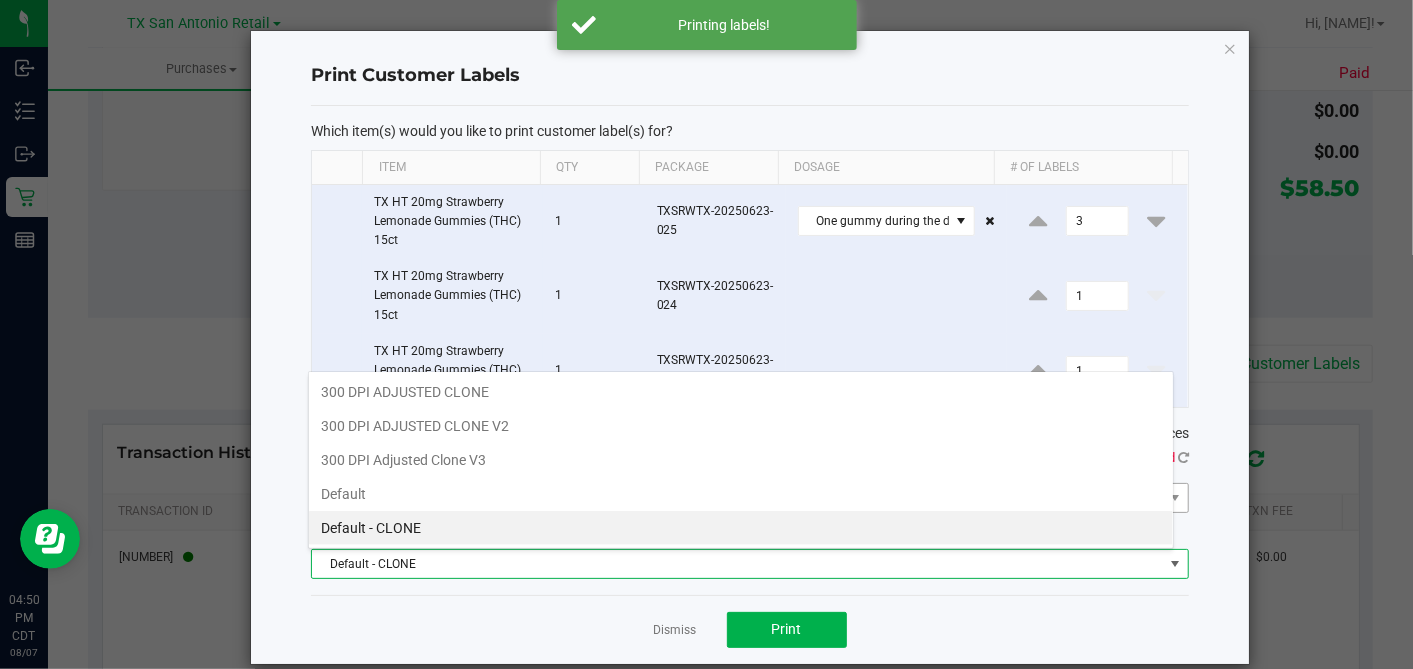 click on "Default" at bounding box center (741, 494) 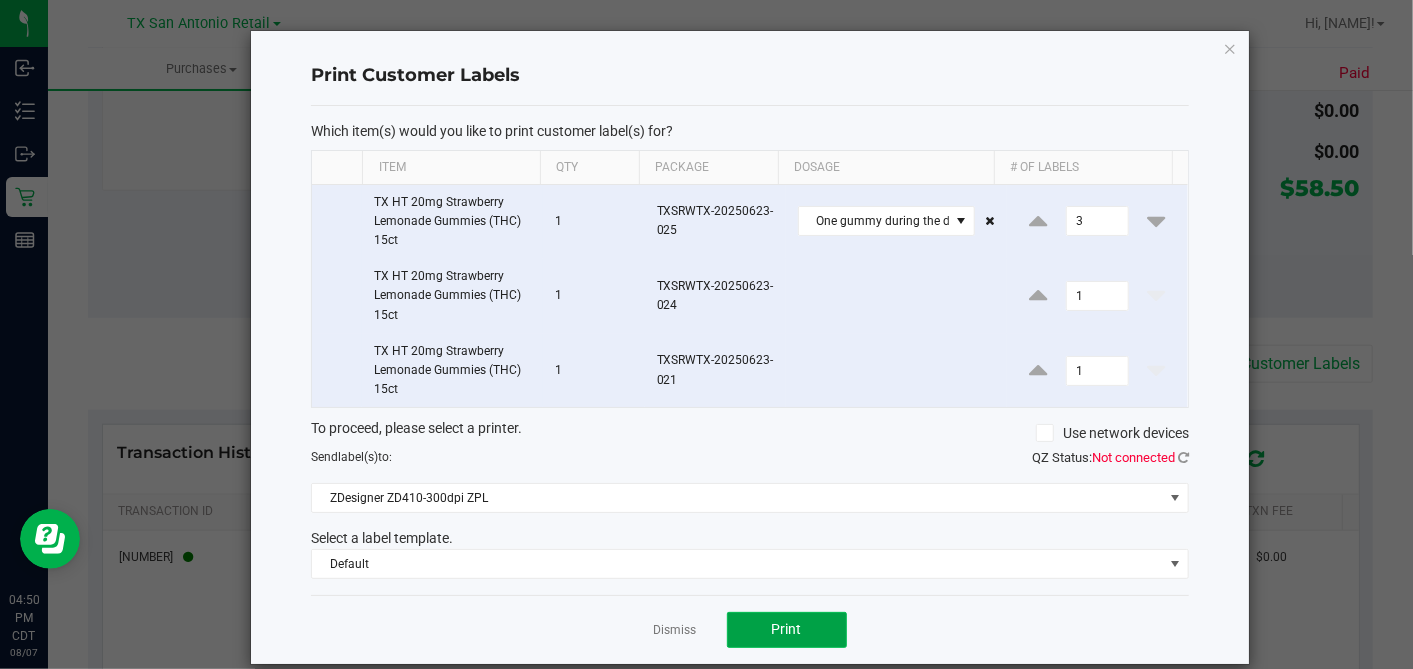 click on "Print" 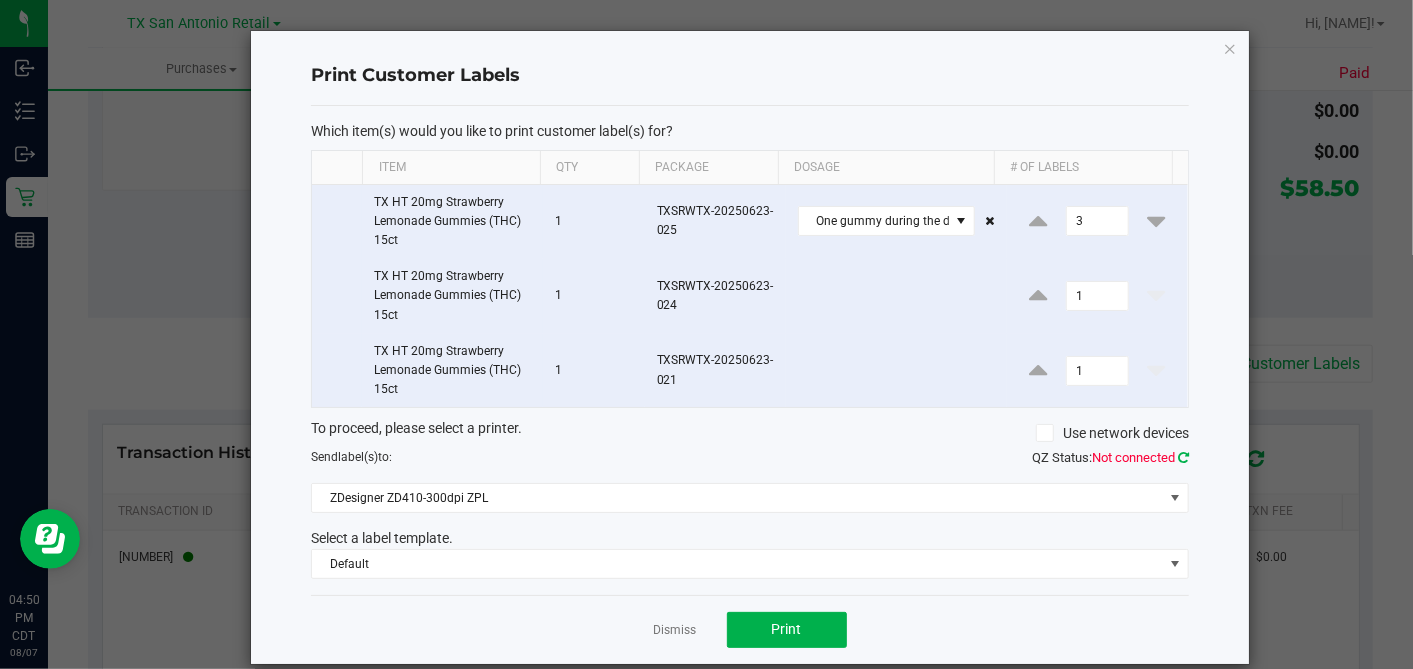 click 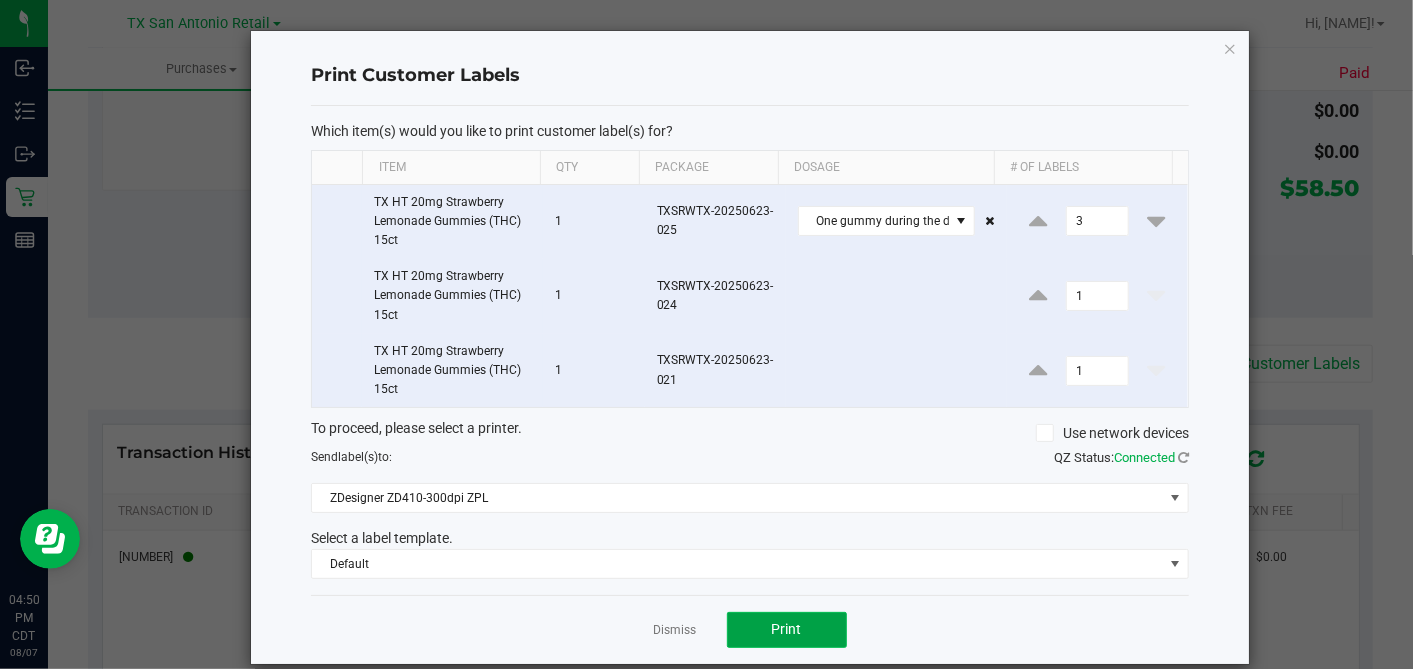 click on "Print" 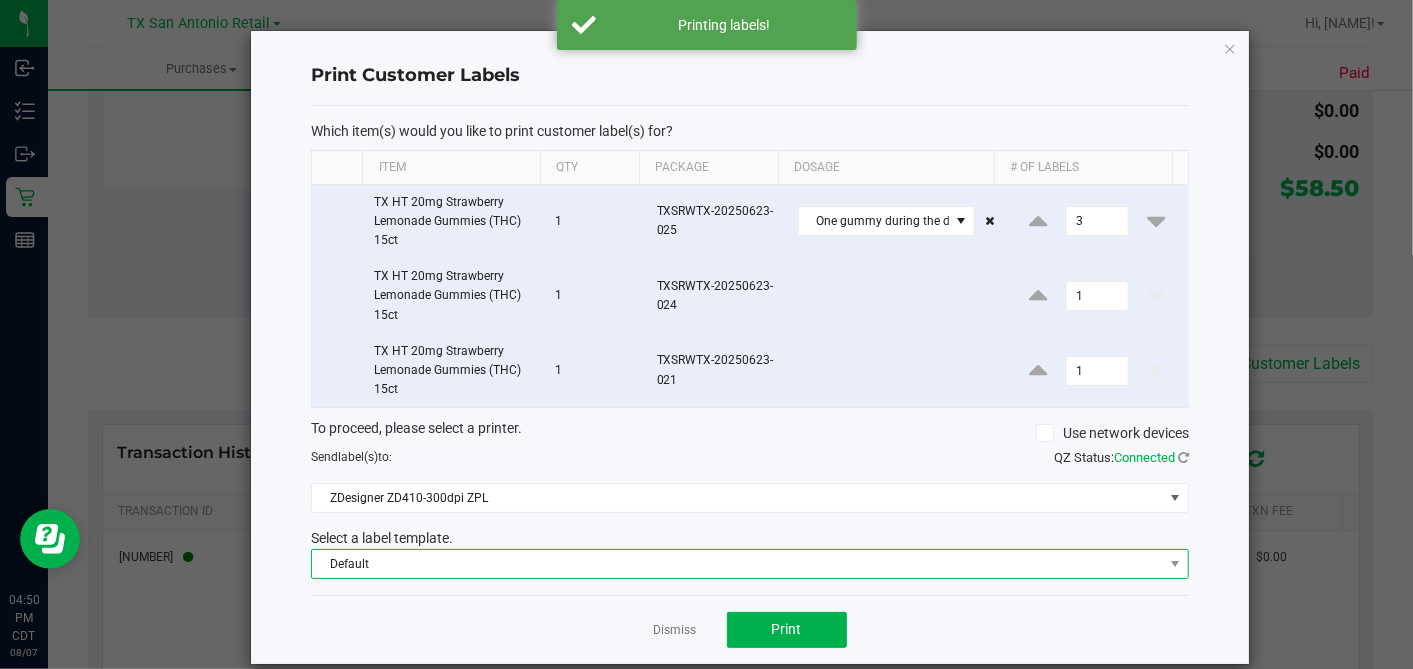 click on "Default" at bounding box center (737, 564) 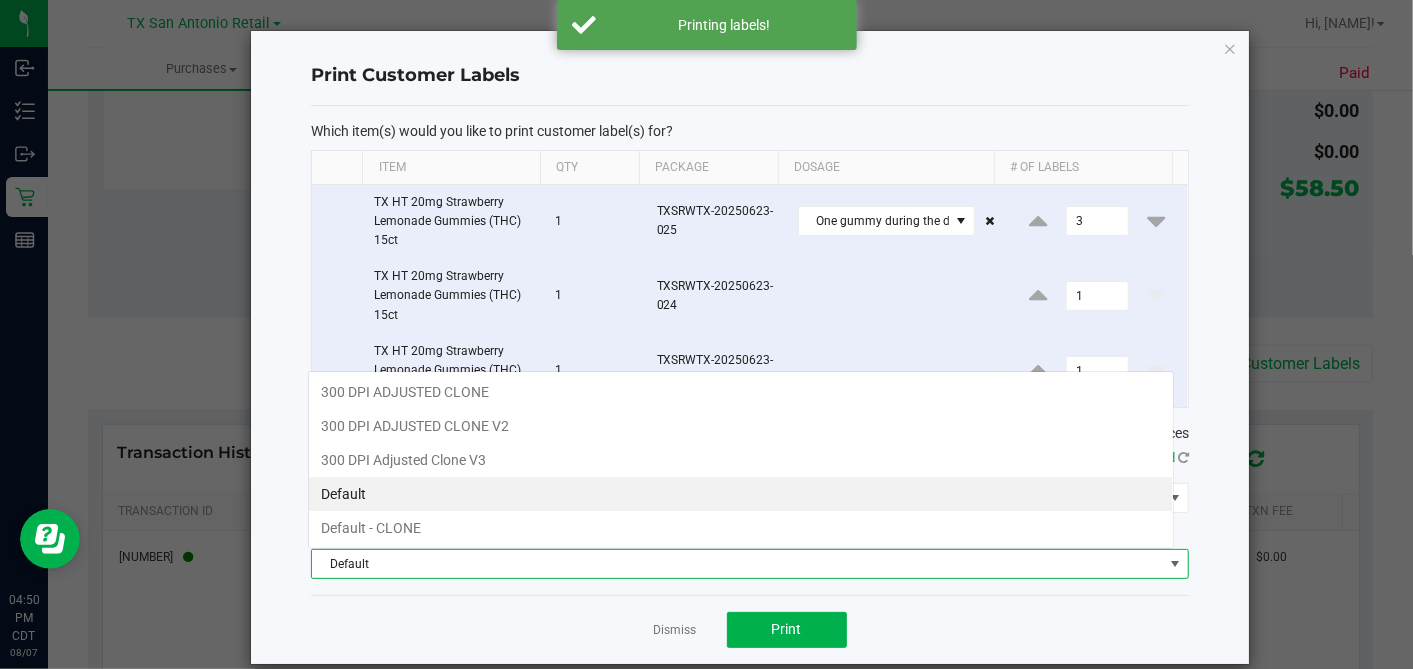 scroll, scrollTop: 99970, scrollLeft: 99133, axis: both 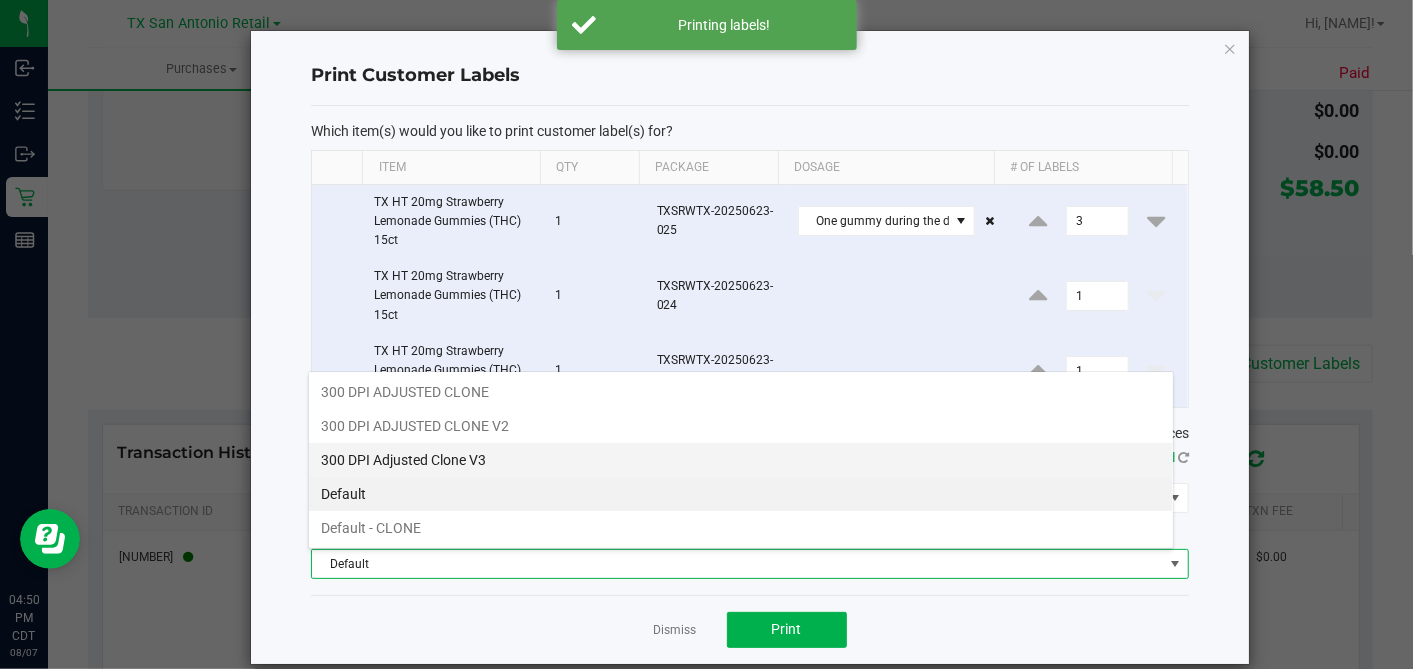 click on "300 DPI Adjusted Clone V3" at bounding box center [741, 460] 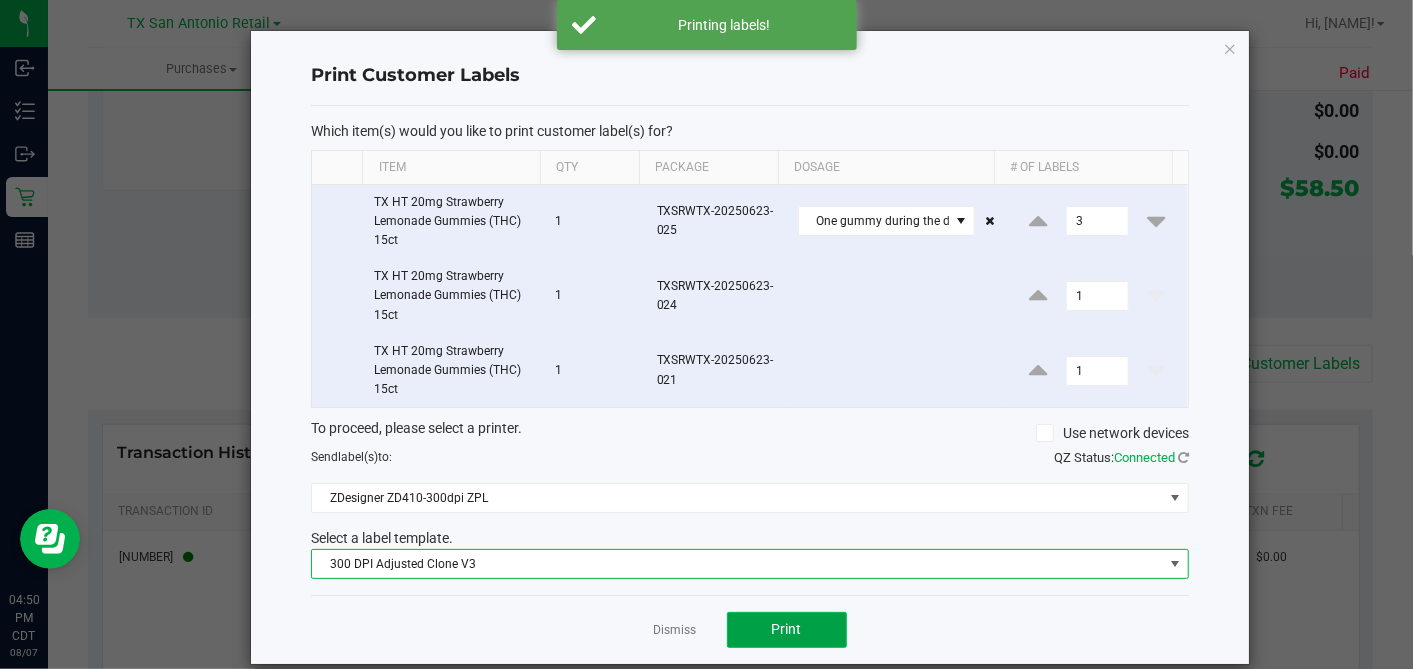 click on "Print" 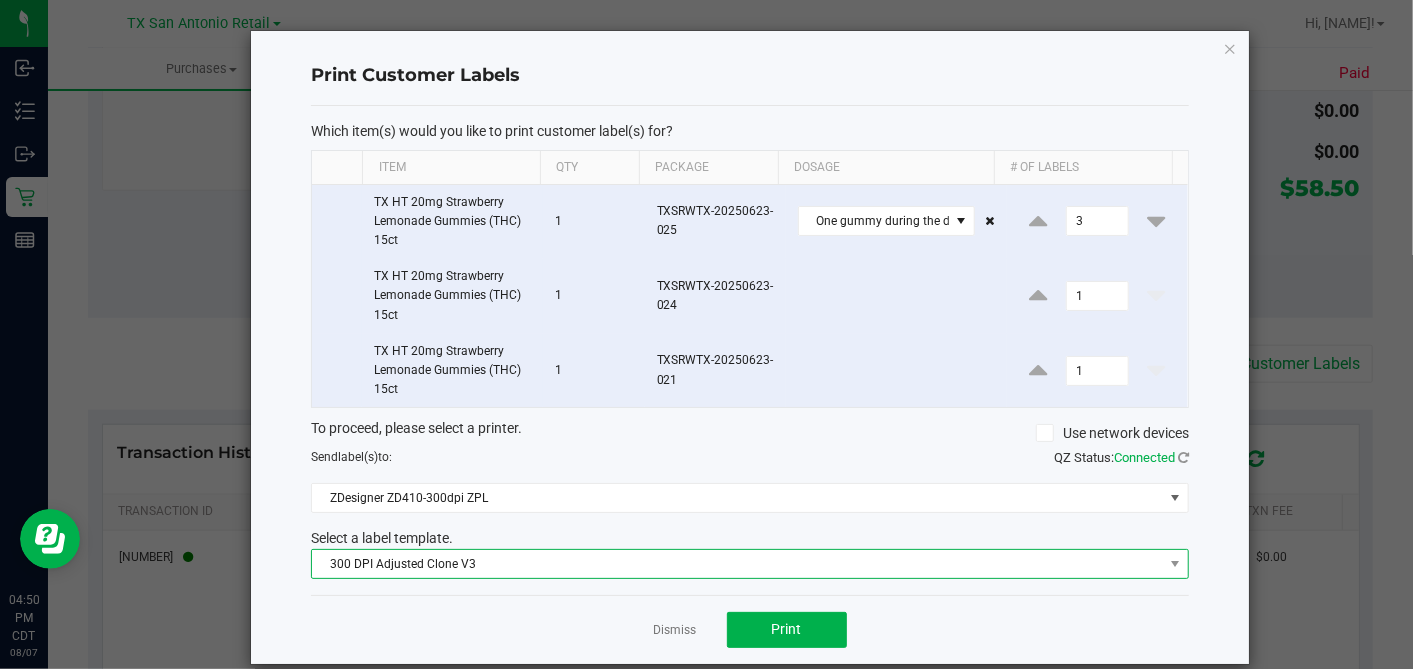 click on "300 DPI Adjusted Clone V3" at bounding box center (737, 564) 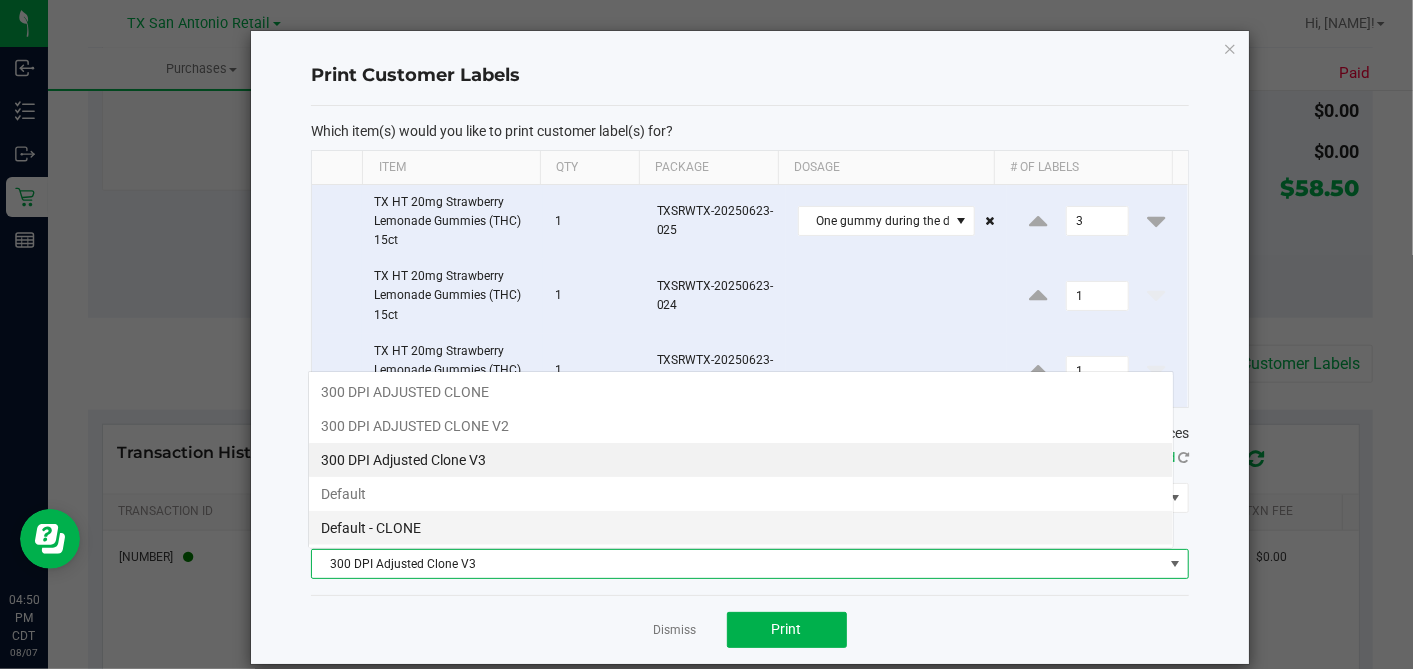 scroll, scrollTop: 99970, scrollLeft: 99133, axis: both 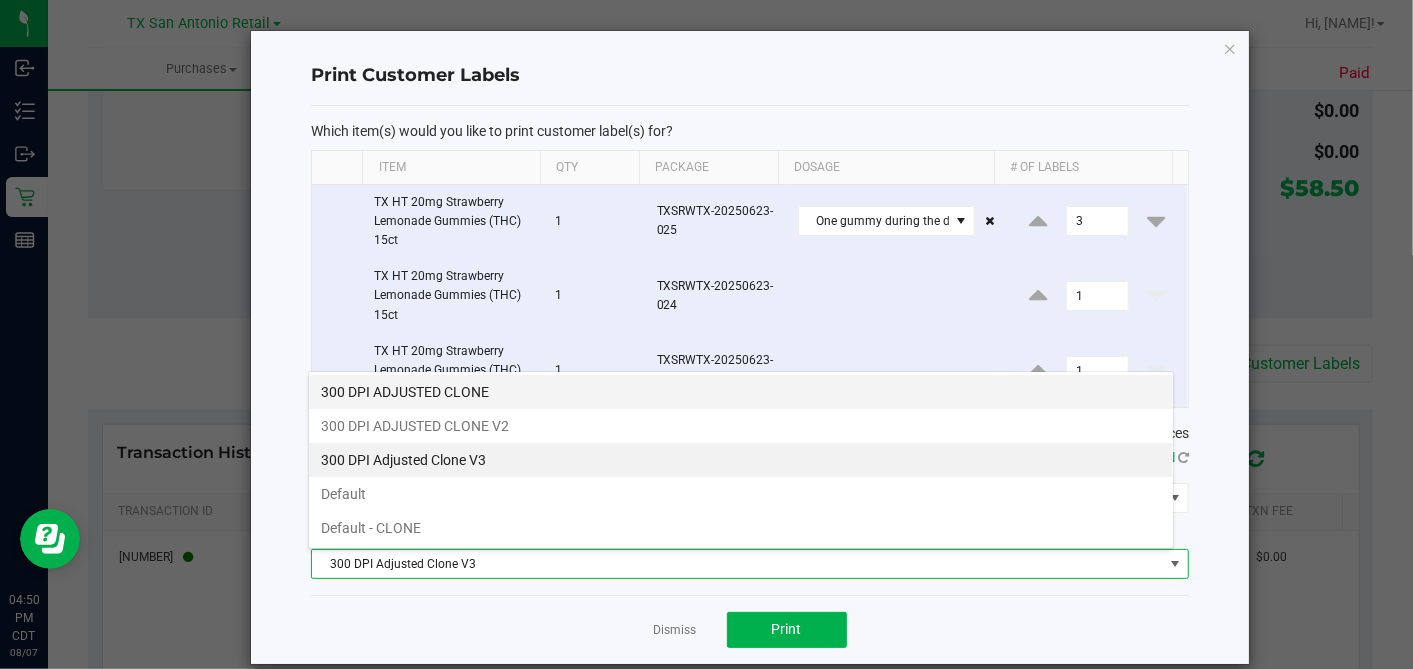 click on "300 DPI ADJUSTED CLONE" at bounding box center (741, 392) 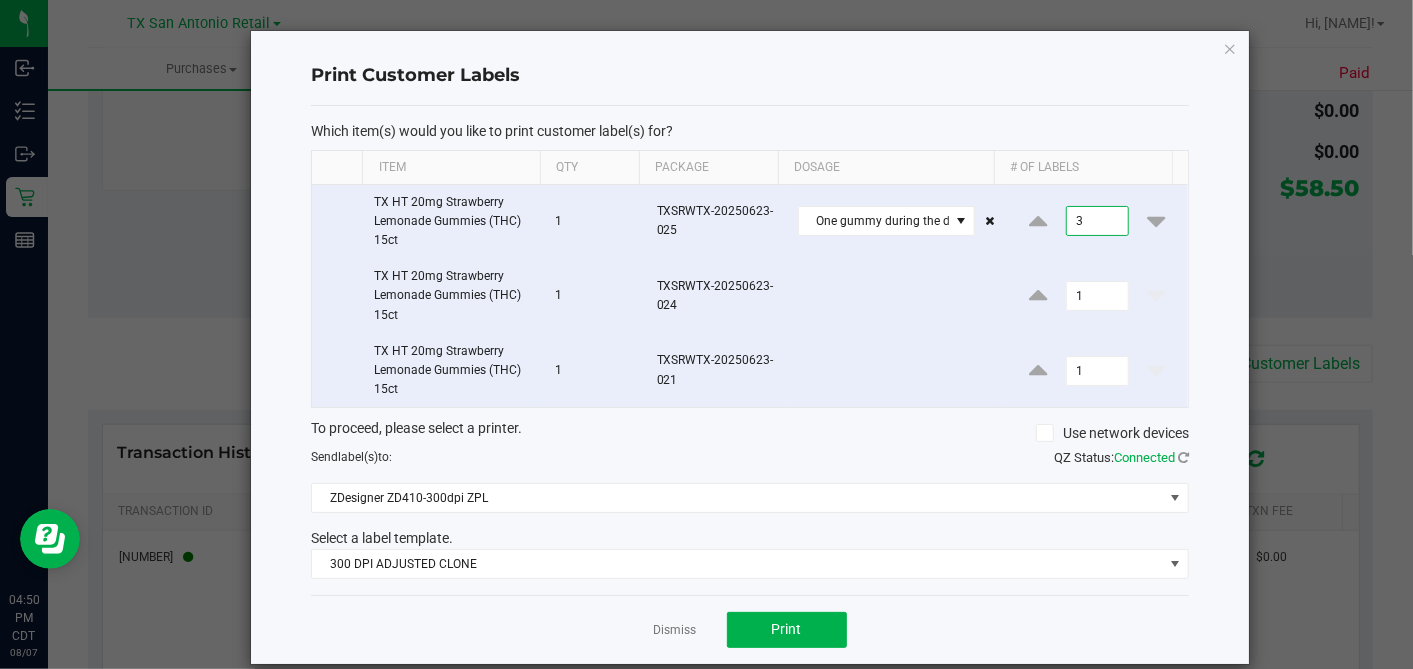 drag, startPoint x: 1082, startPoint y: 216, endPoint x: 1043, endPoint y: 220, distance: 39.20459 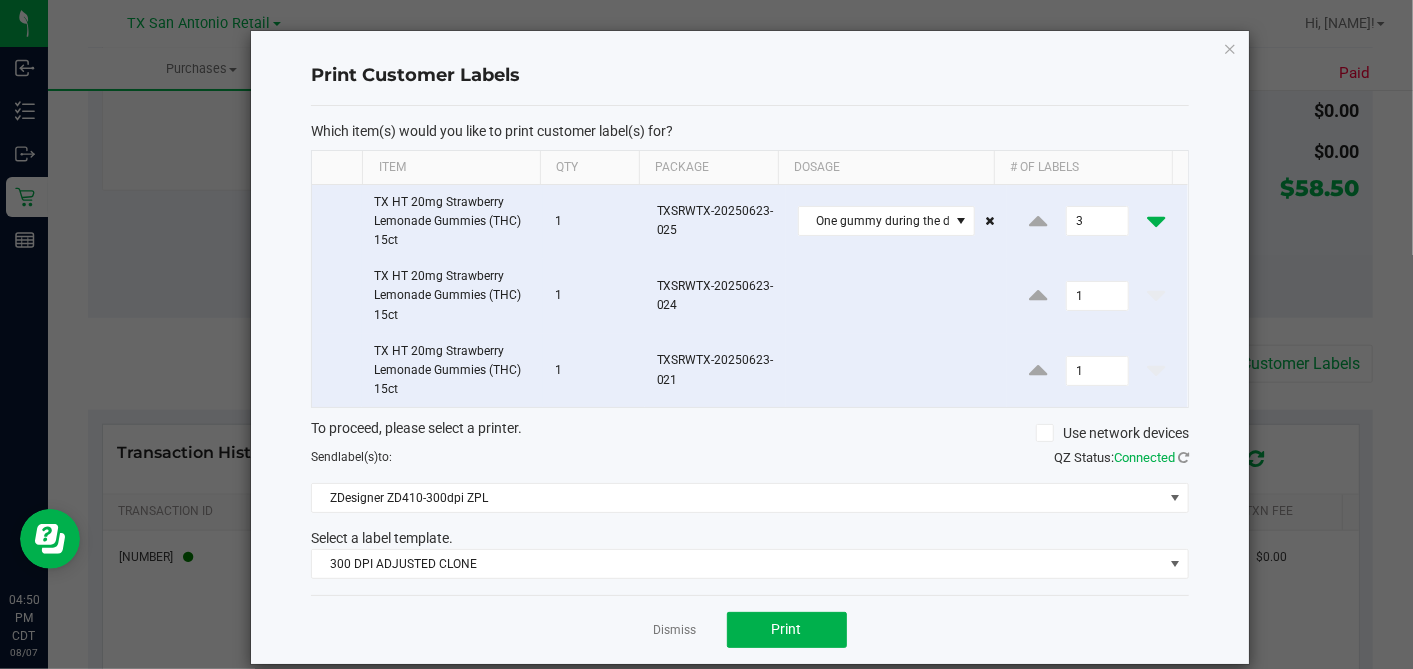 click 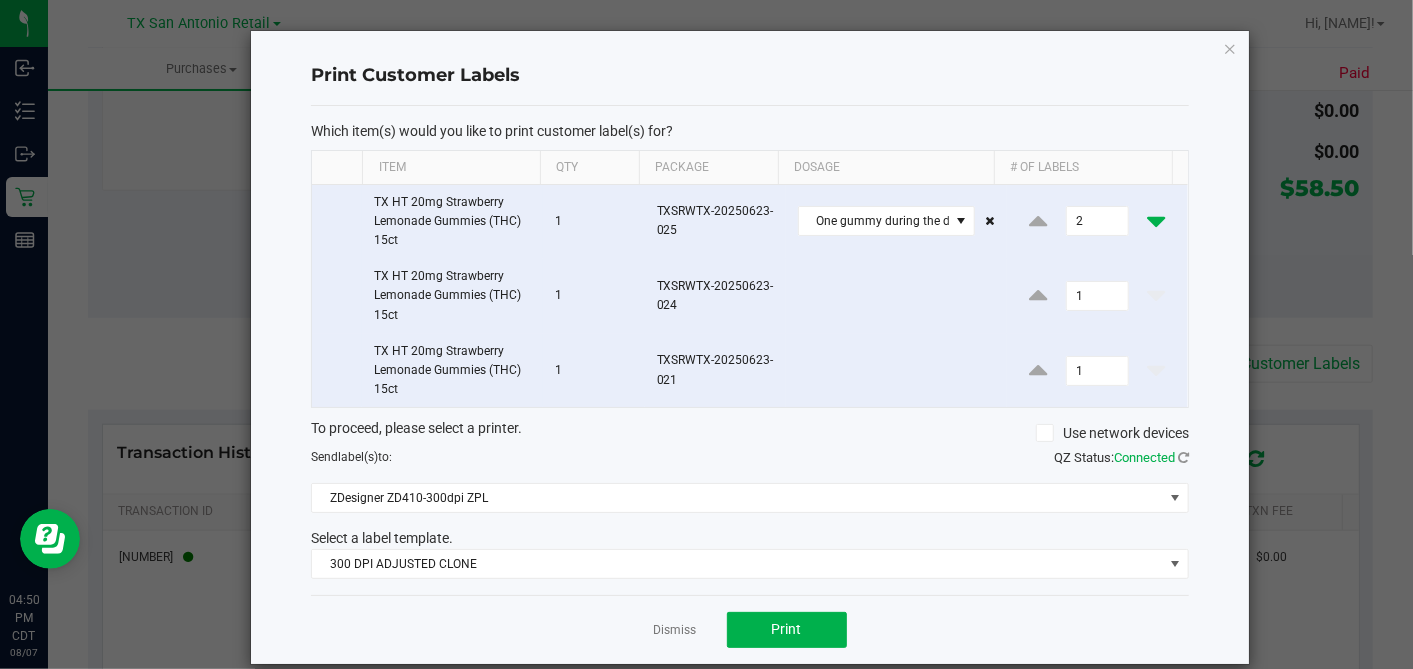 click 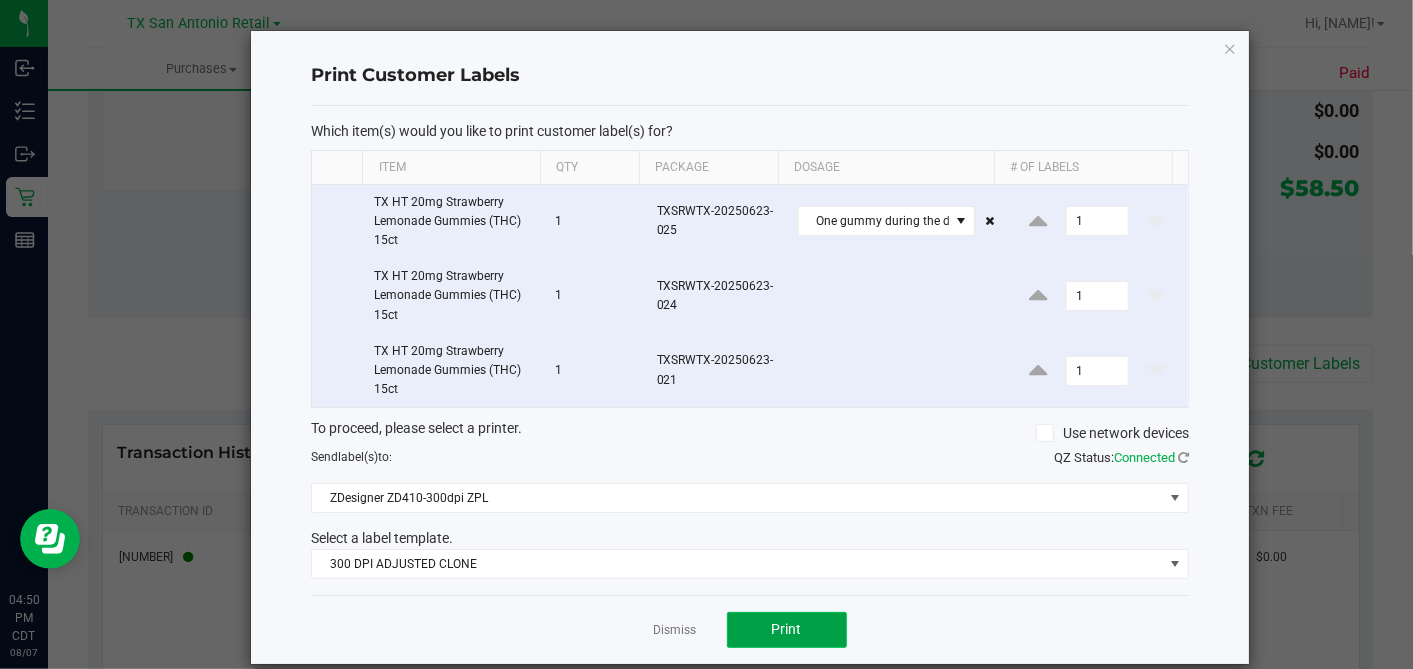 click on "Print" 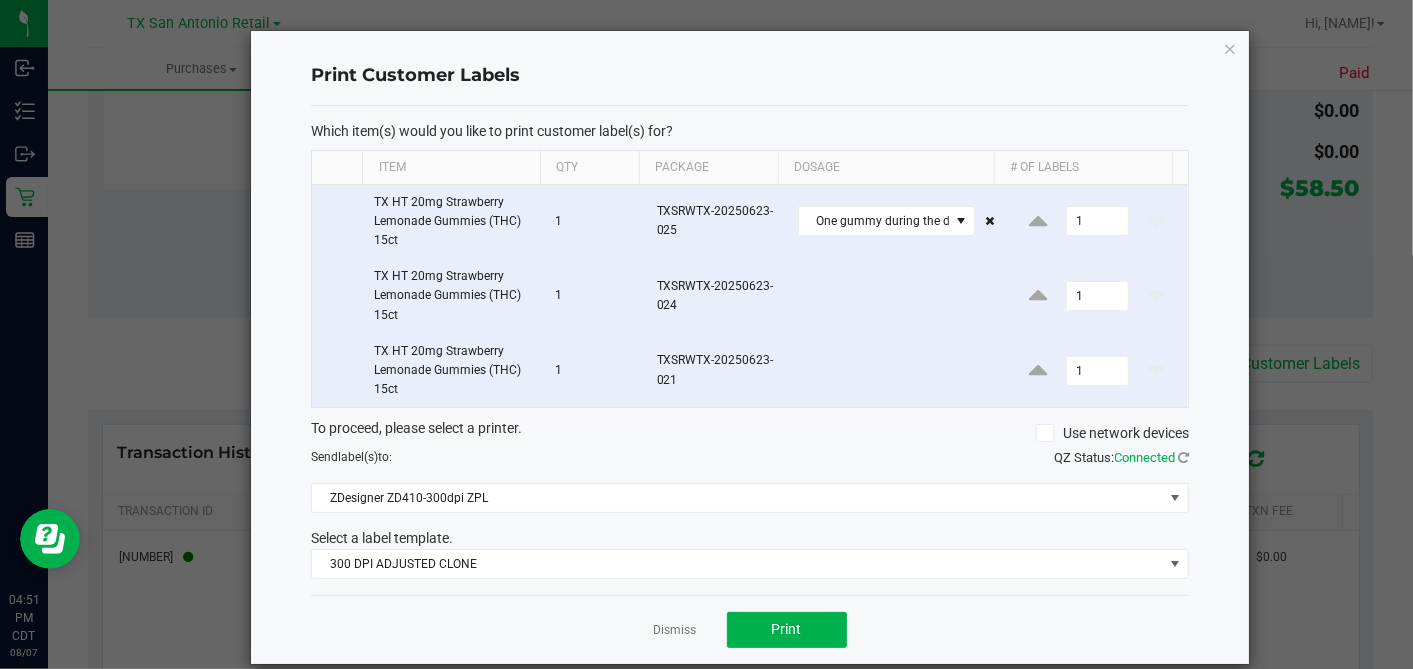 click on "Print Customer Labels   Which item(s) would you like to print customer label(s) for?  Item Qty Package Dosage # of labels  TX HT 20mg Strawberry Lemonade Gummies (THC) 15ct   1   TXSRWTX-20250623-025  One gummy during the day as needed 1  TX HT 20mg Strawberry Lemonade Gummies (THC) 15ct   1   TXSRWTX-20250623-024  1  TX HT 20mg Strawberry Lemonade Gummies (THC) 15ct   1   TXSRWTX-20250623-021  1  To proceed, please select a printer.   Use network devices  Send  label(s)  to:  QZ Status:   Connected  ZDesigner ZD410-300dpi ZPL  Select a label template.  300 DPI ADJUSTED CLONE  Dismiss   Print" 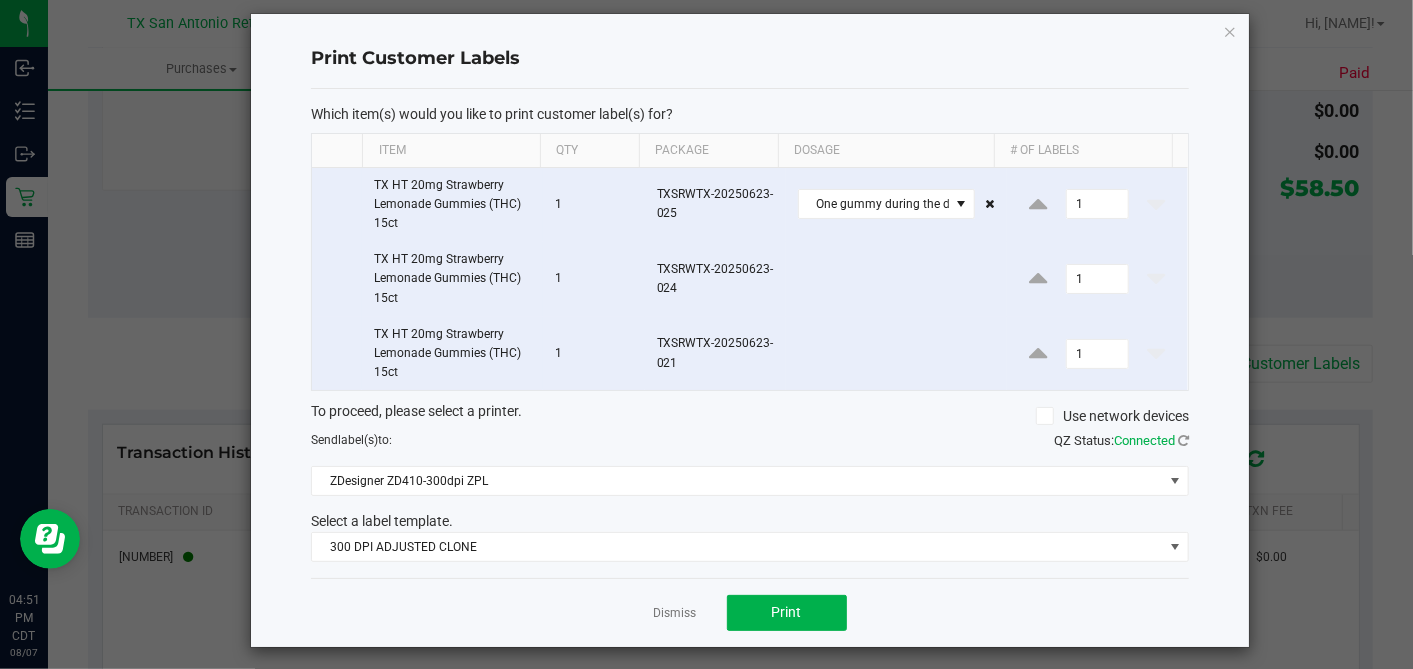scroll, scrollTop: 22, scrollLeft: 0, axis: vertical 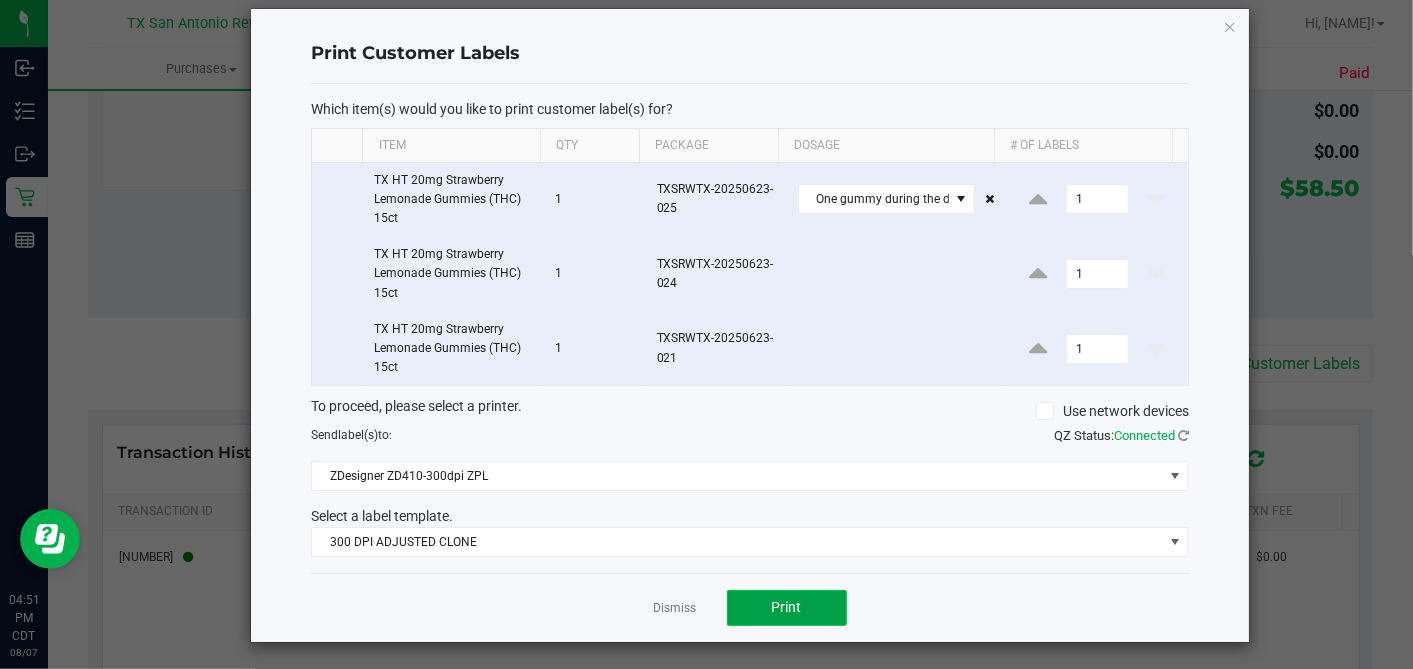 click on "Print" 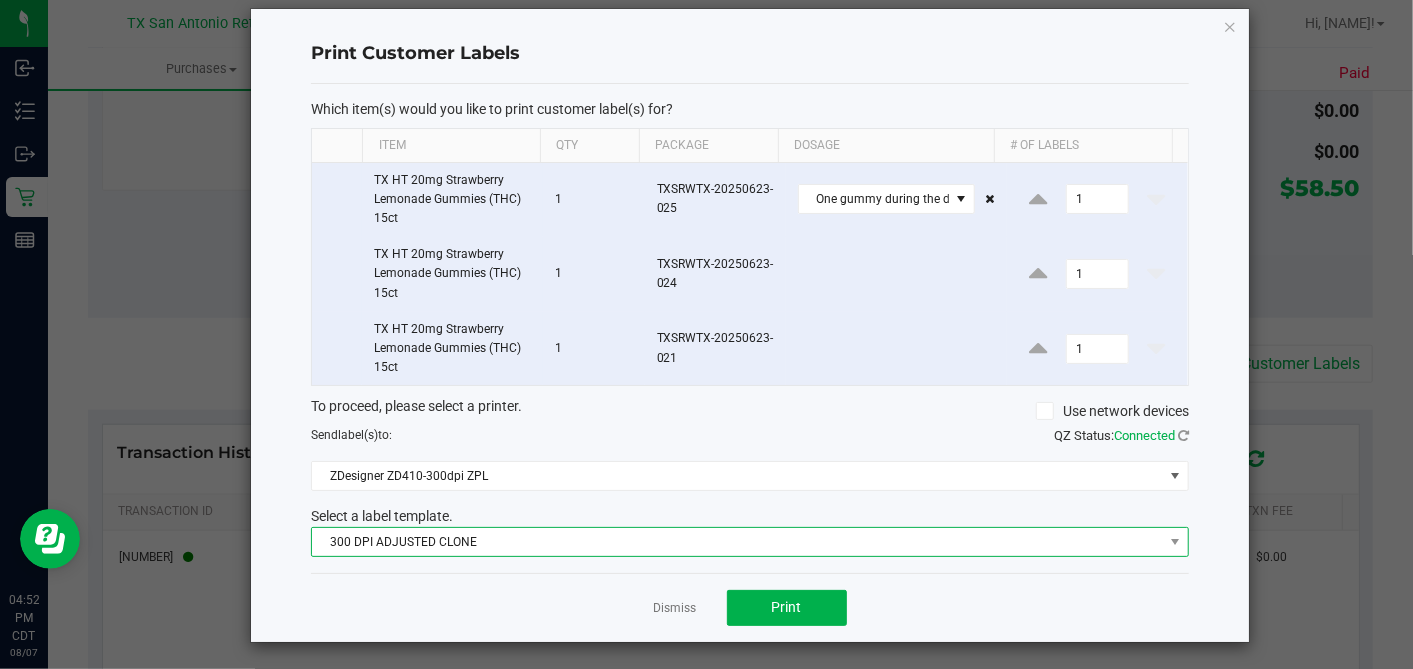 click on "300 DPI ADJUSTED CLONE" at bounding box center (737, 542) 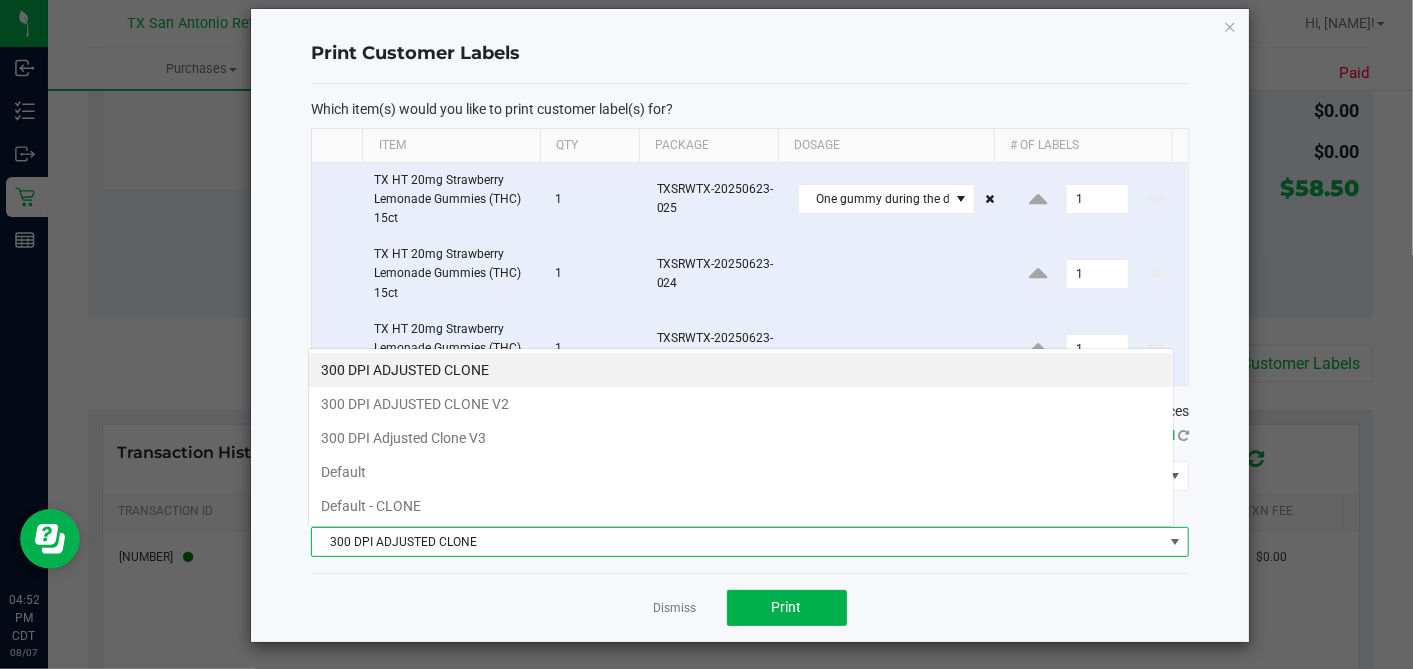 scroll, scrollTop: 99970, scrollLeft: 99133, axis: both 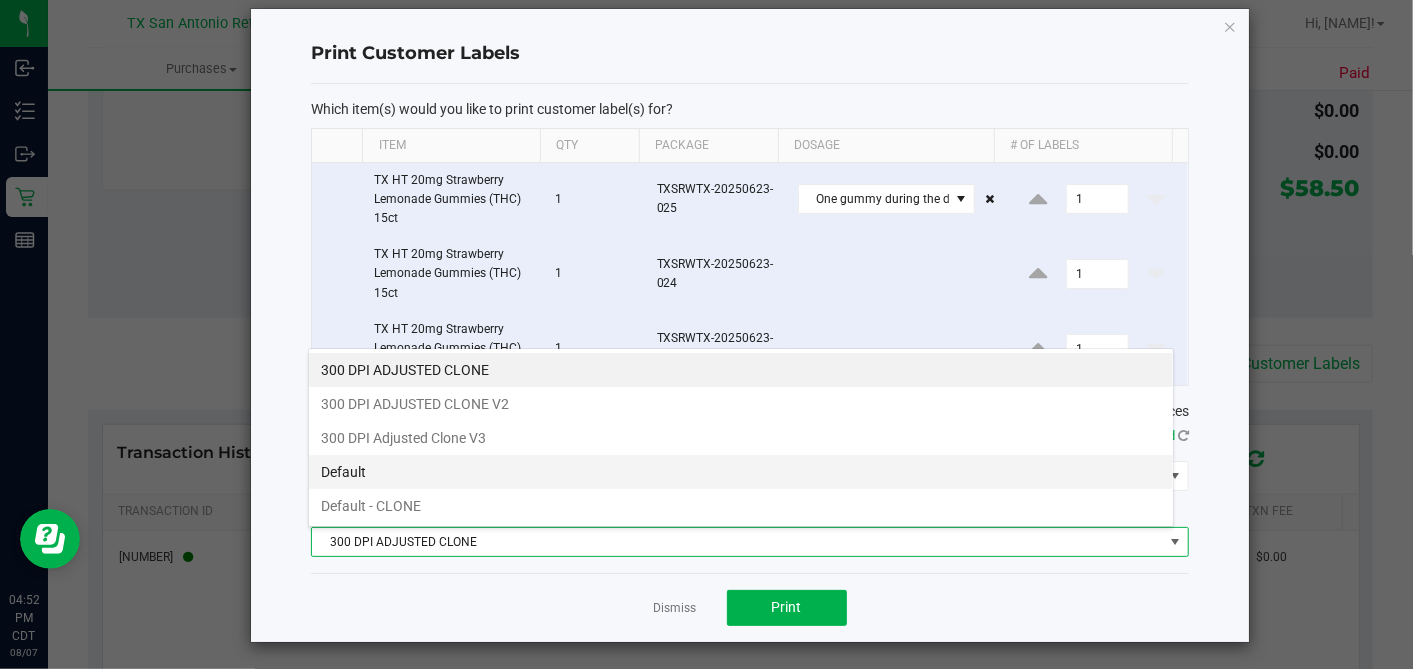 click on "Default" at bounding box center [741, 472] 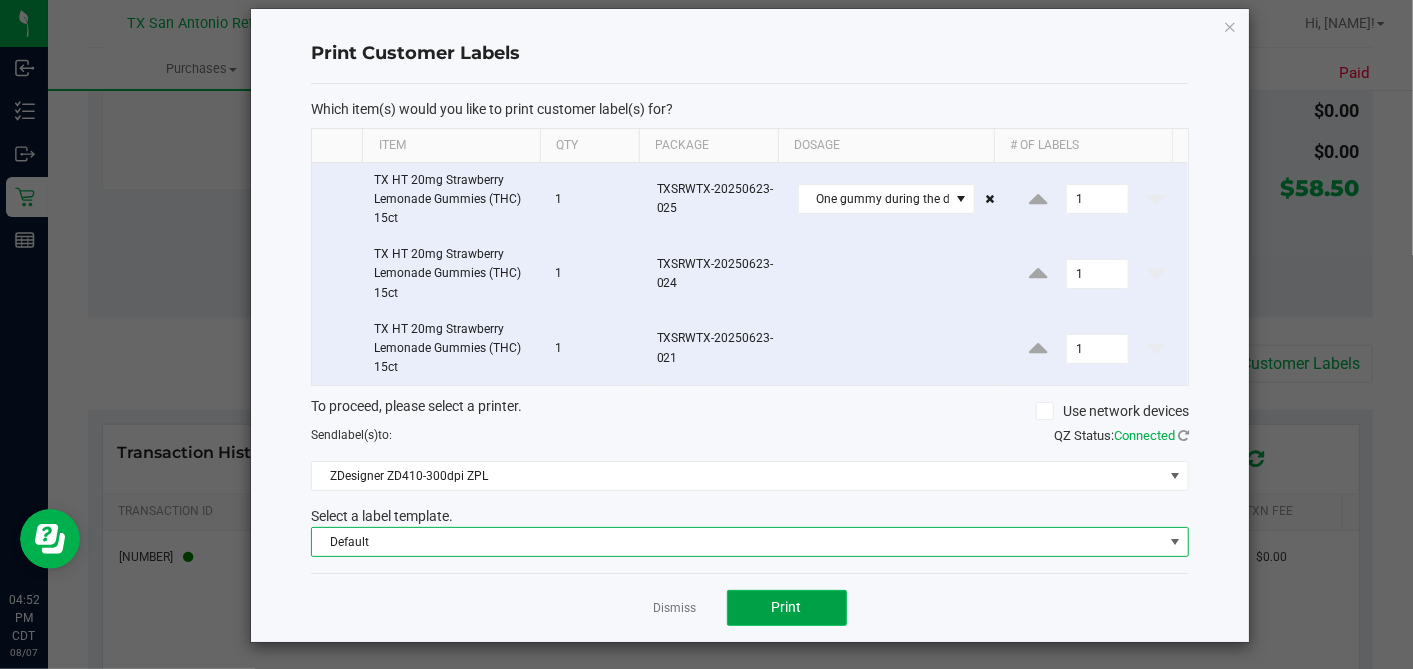 click on "Print" 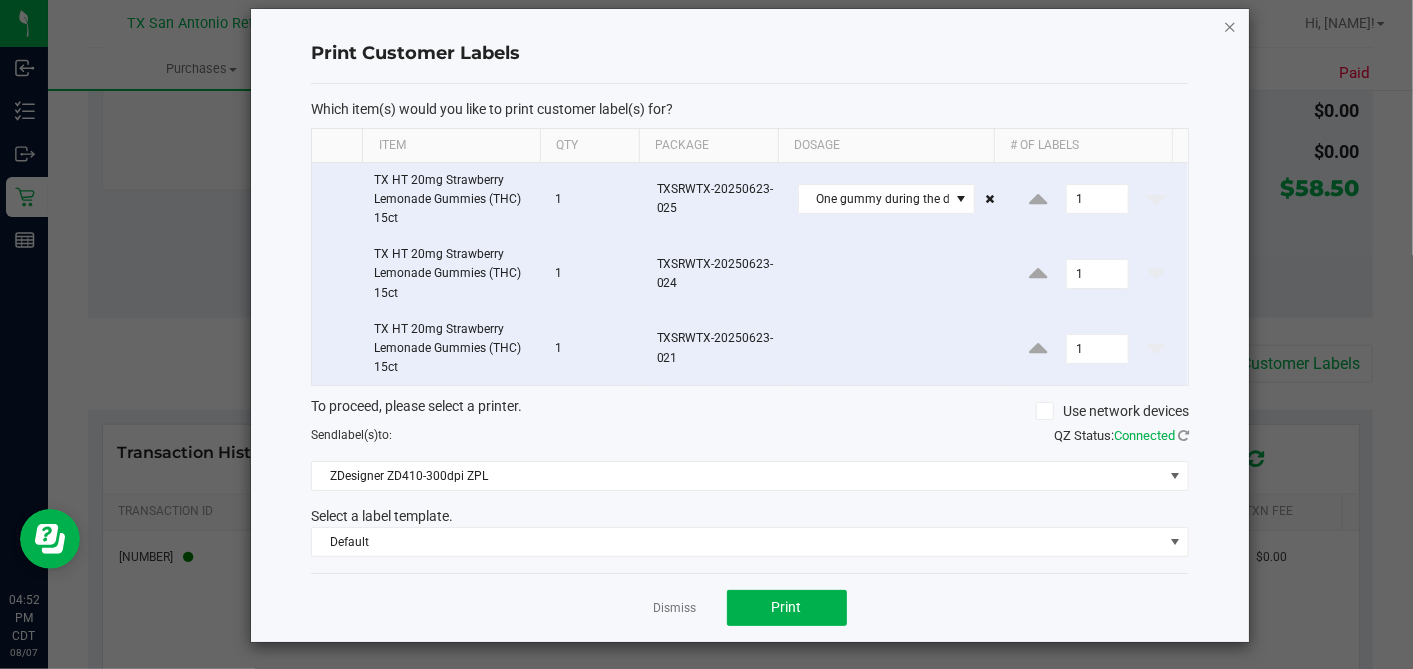 click 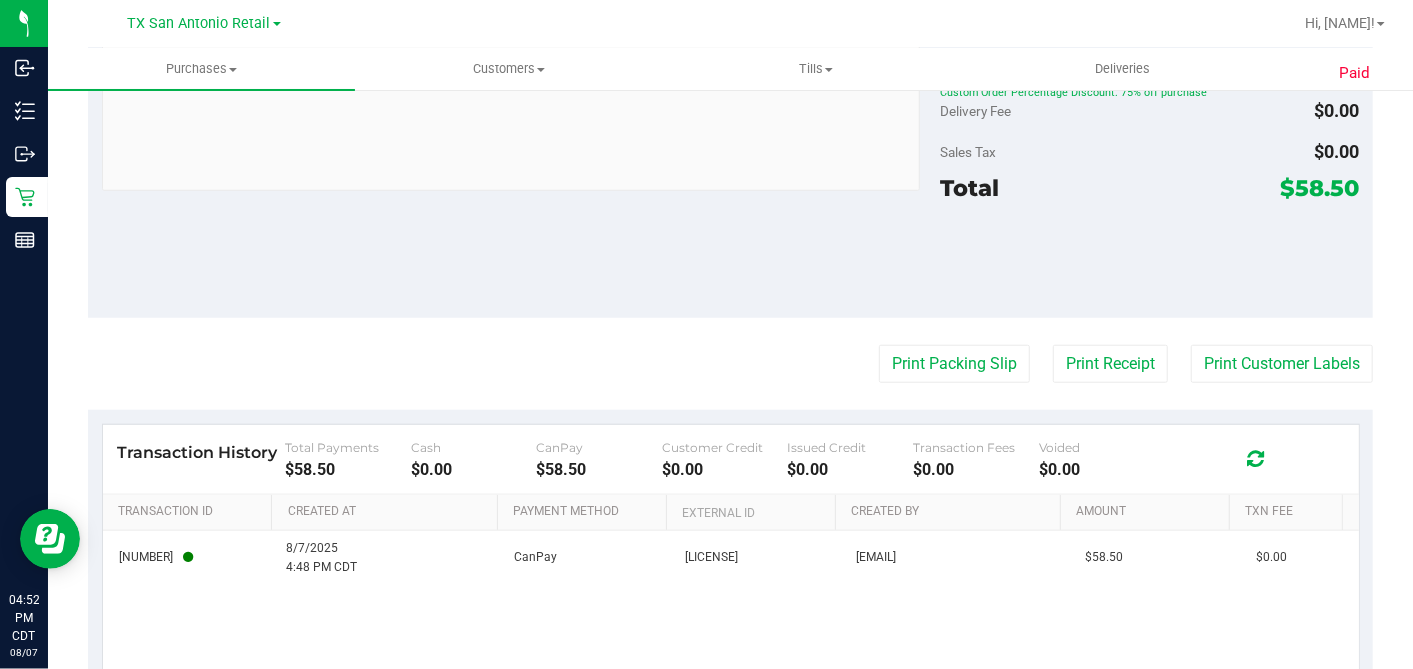 click on "Notes (optional)
Subtotal
$234.00
Discounts
($175.50)
Custom Order Percentage Discount:
75%
off
purchase
Delivery Fee
$0.00
Sales Tax
$0.00" at bounding box center (730, 138) 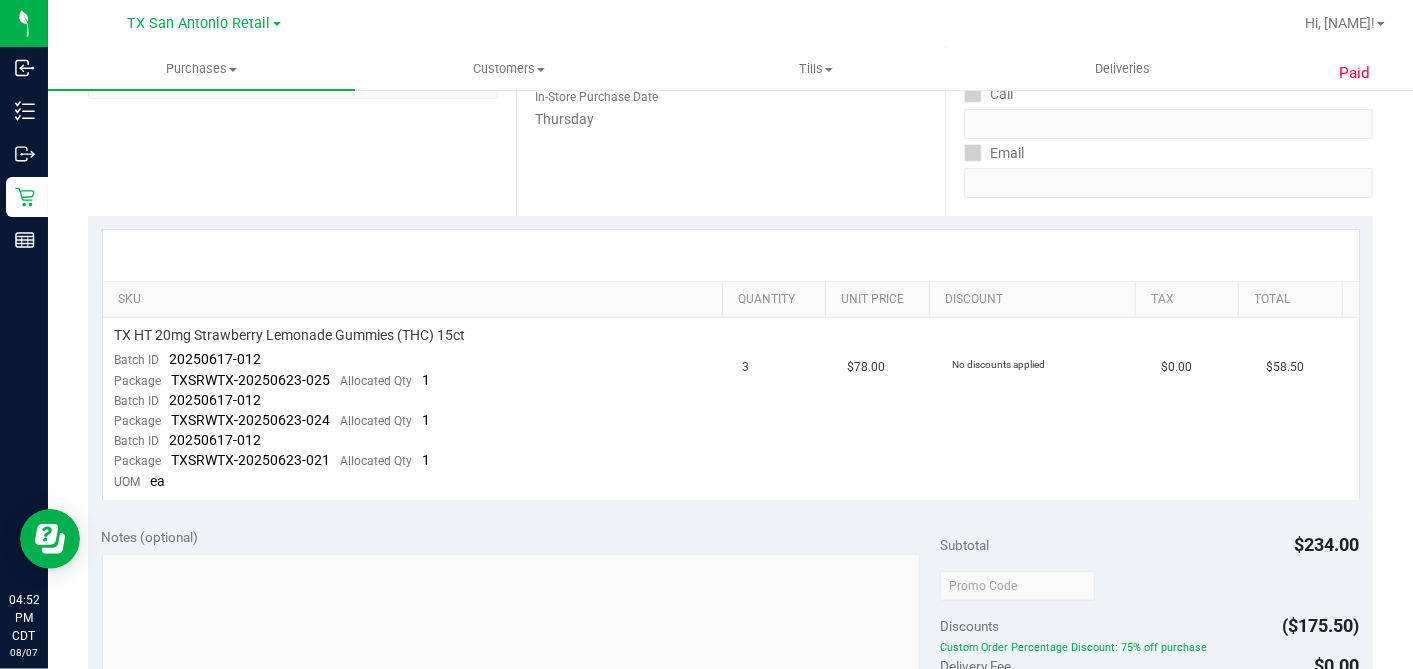 scroll, scrollTop: 0, scrollLeft: 0, axis: both 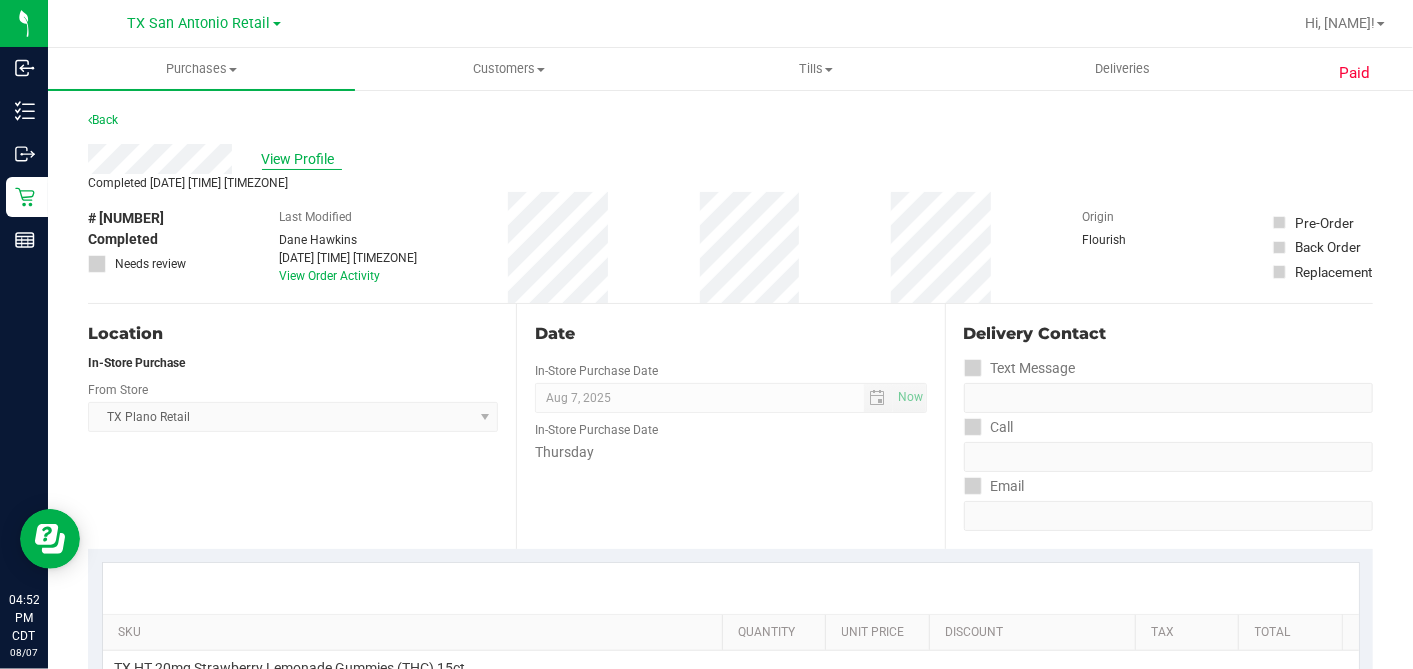 click on "View Profile" at bounding box center [302, 159] 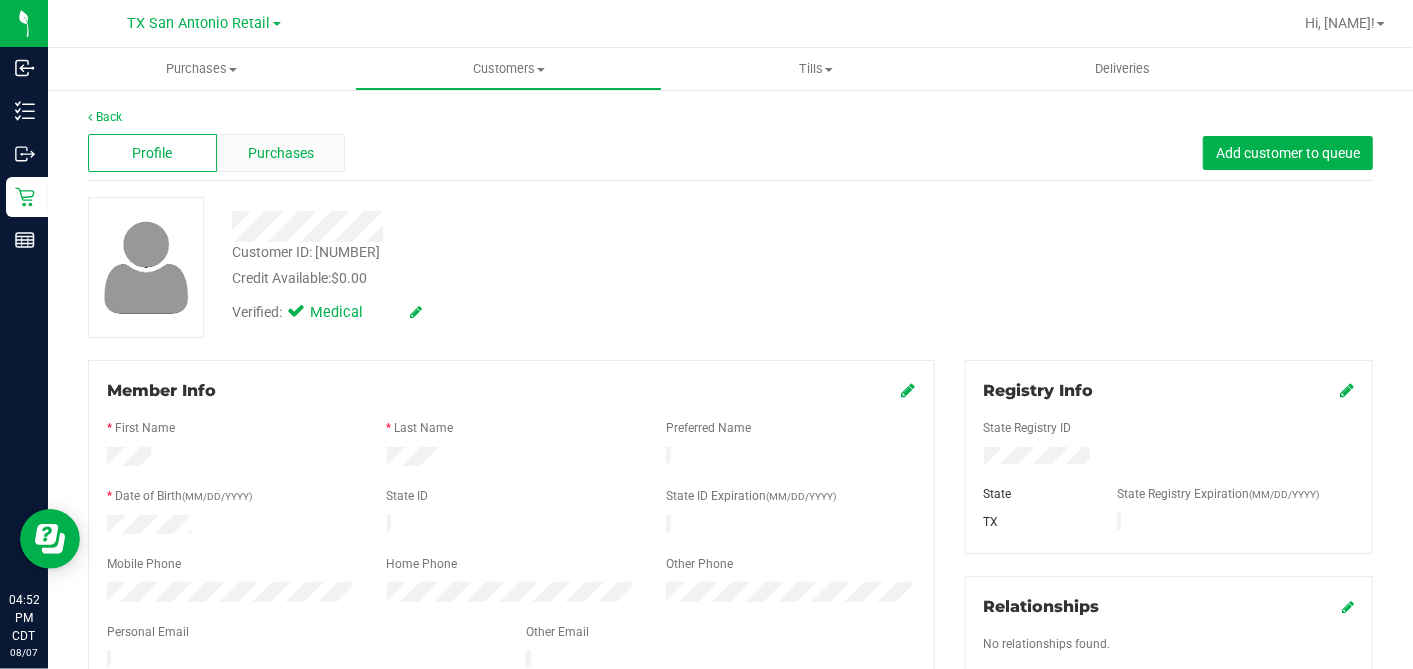 click on "Purchases" at bounding box center [281, 153] 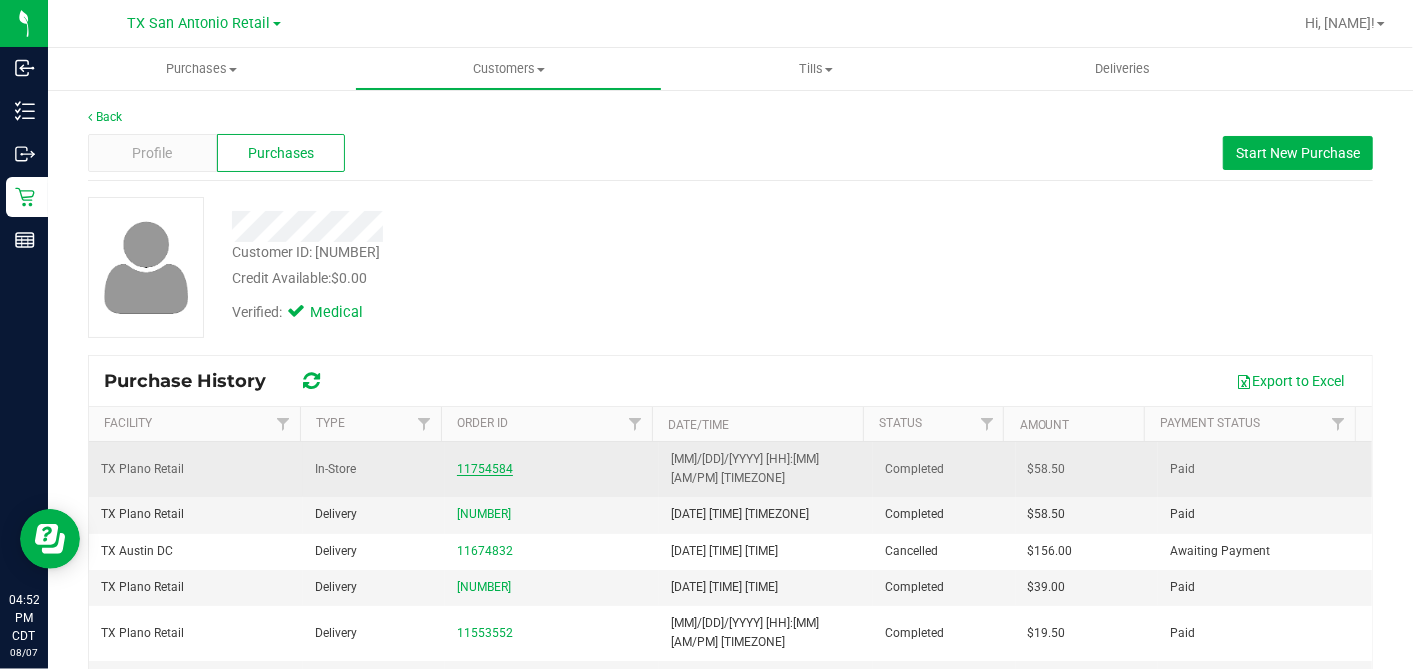click on "11754584" at bounding box center (485, 469) 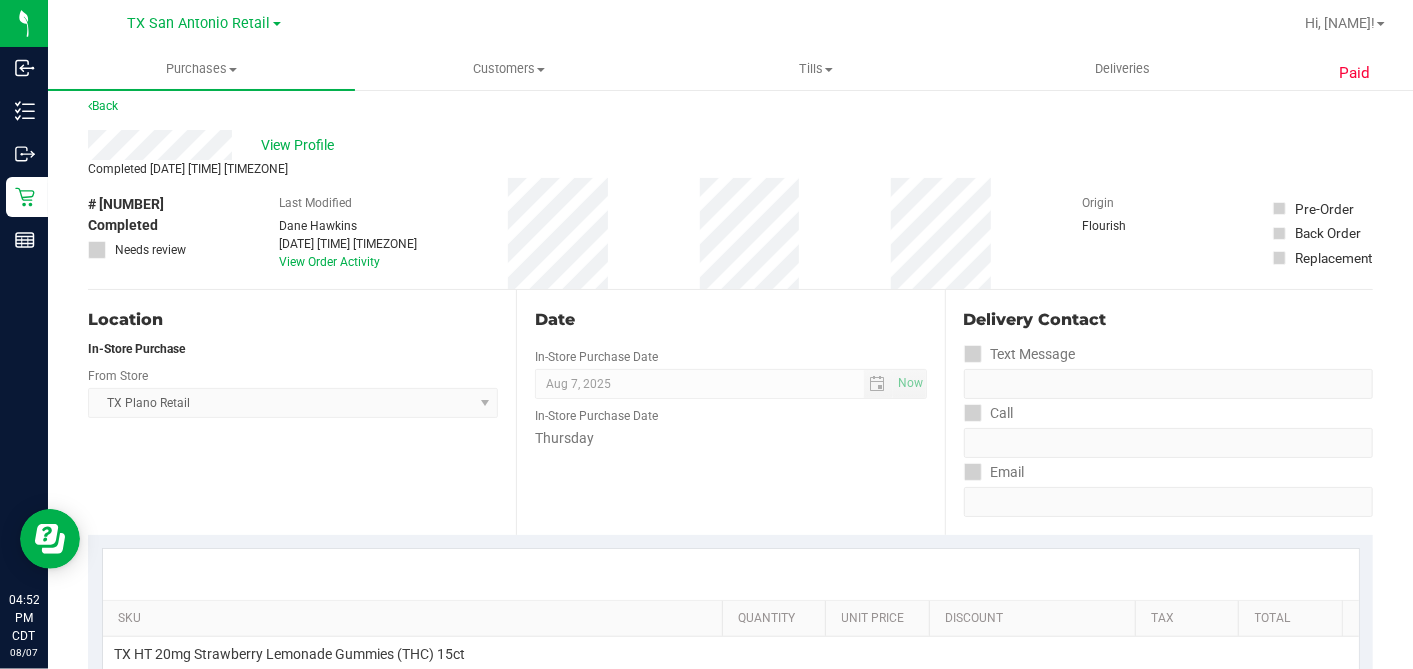 scroll, scrollTop: 0, scrollLeft: 0, axis: both 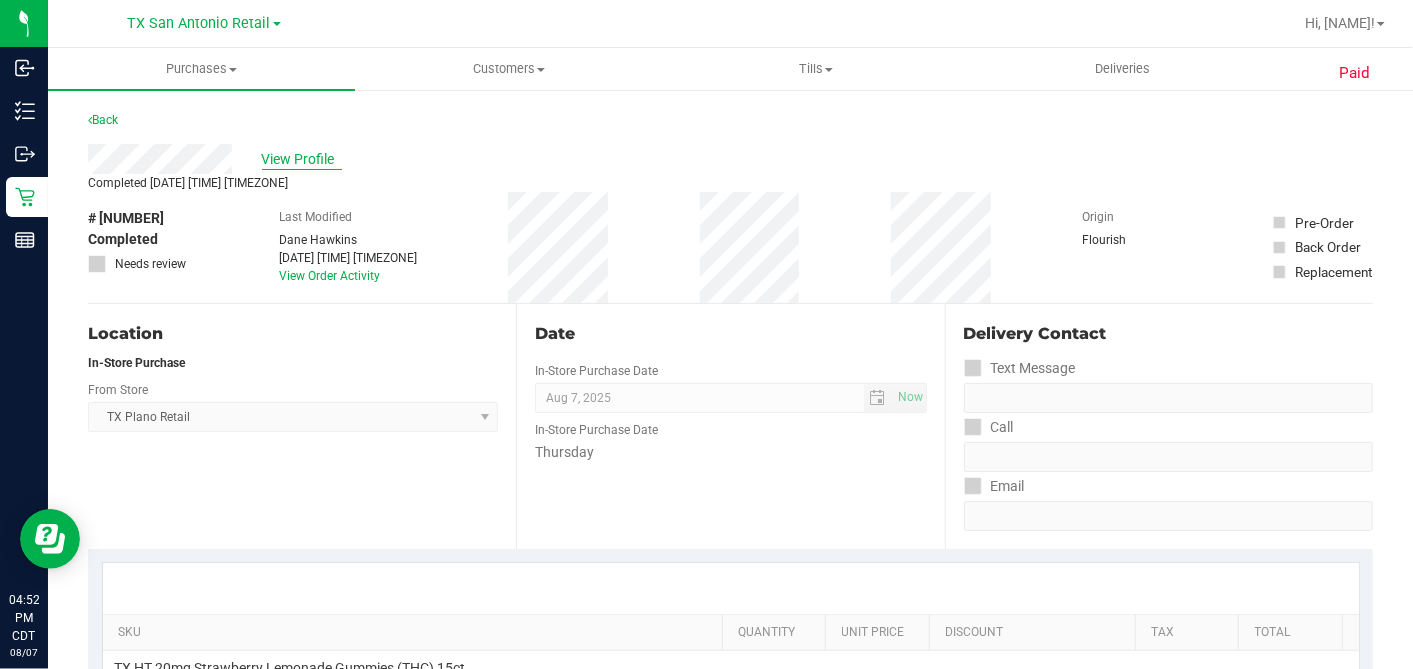 click on "View Profile" at bounding box center [302, 159] 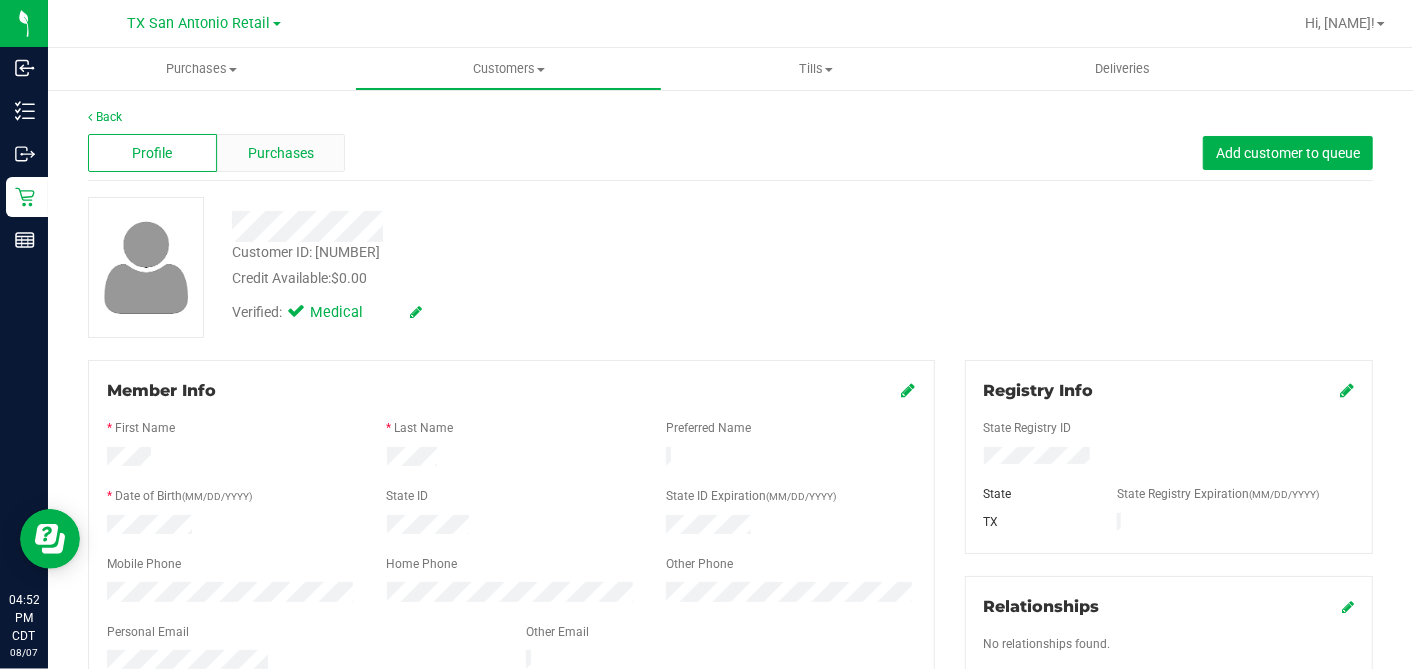click on "Purchases" at bounding box center (281, 153) 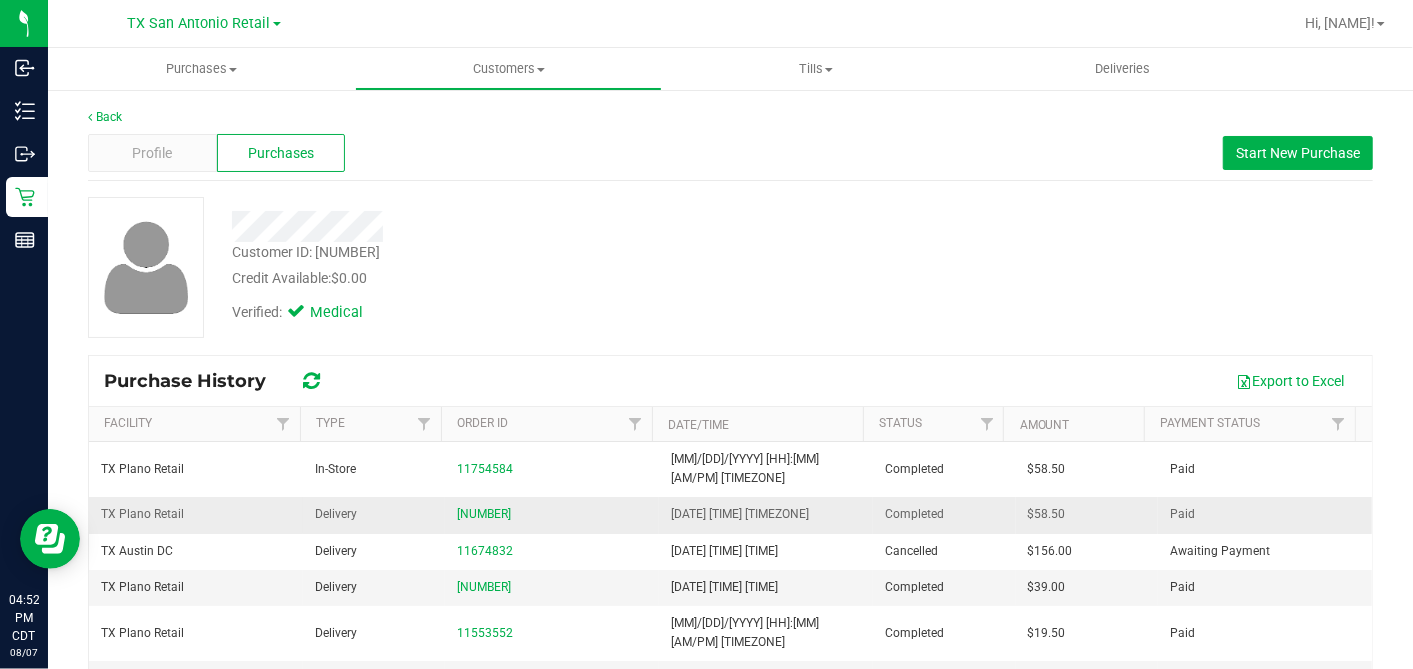 click on "11702961" at bounding box center (552, 514) 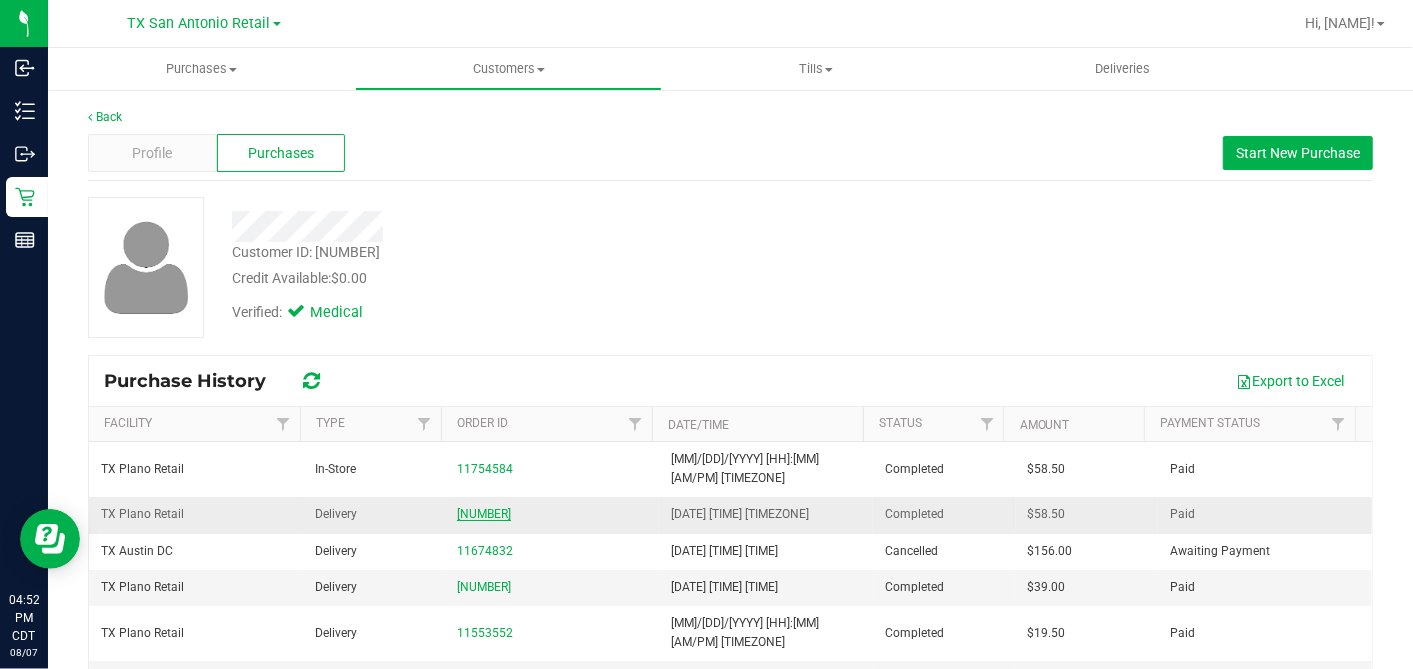 click on "11702961" at bounding box center (484, 514) 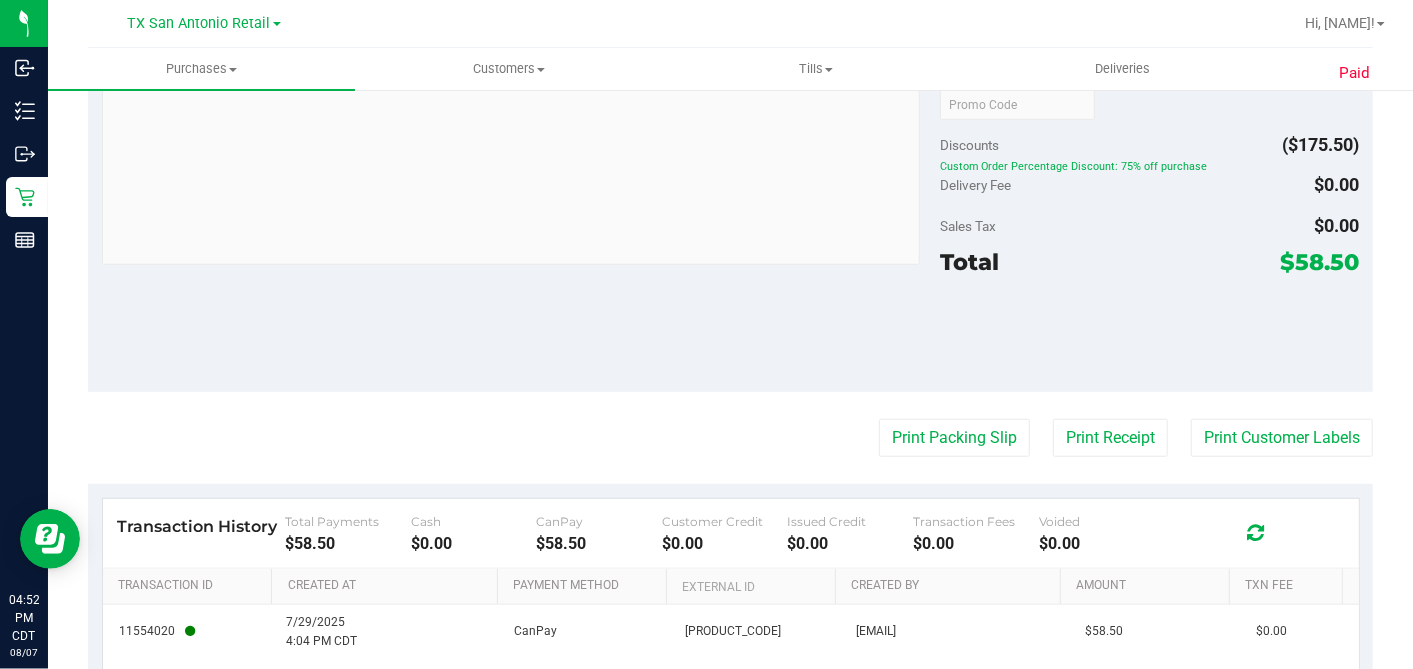 scroll, scrollTop: 777, scrollLeft: 0, axis: vertical 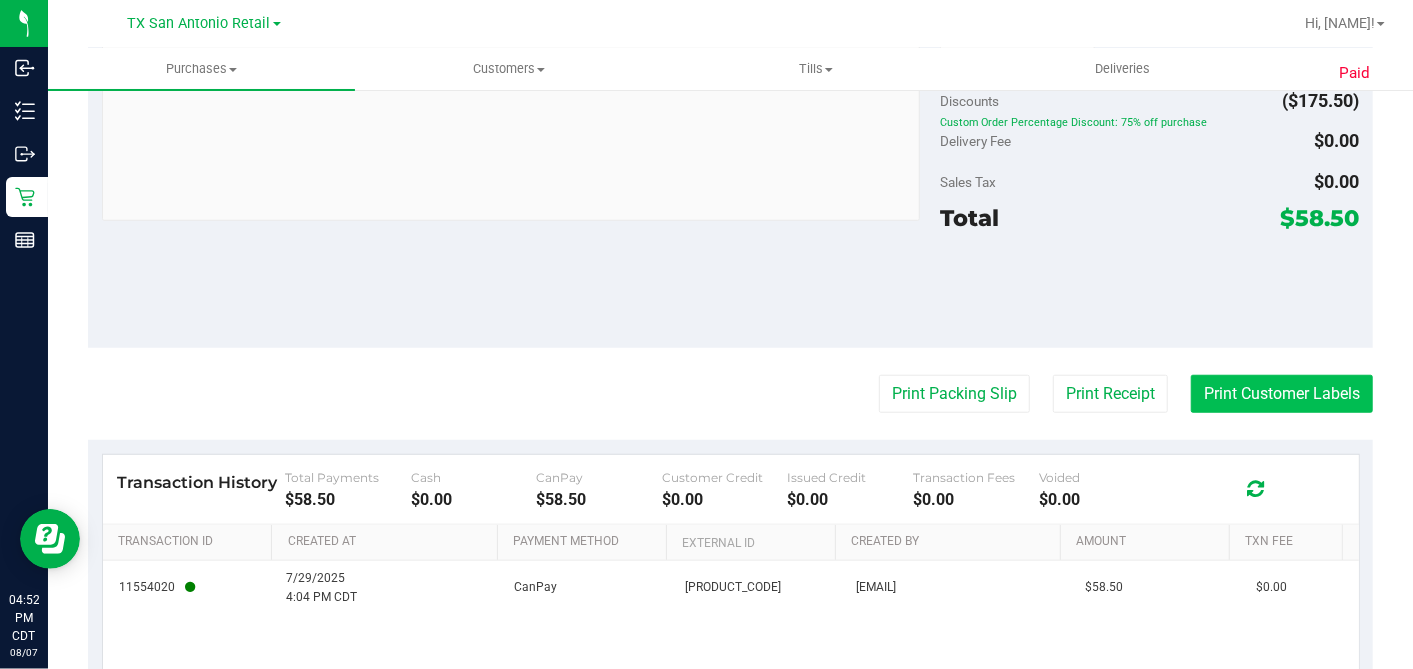 click on "Print Customer Labels" at bounding box center (1282, 394) 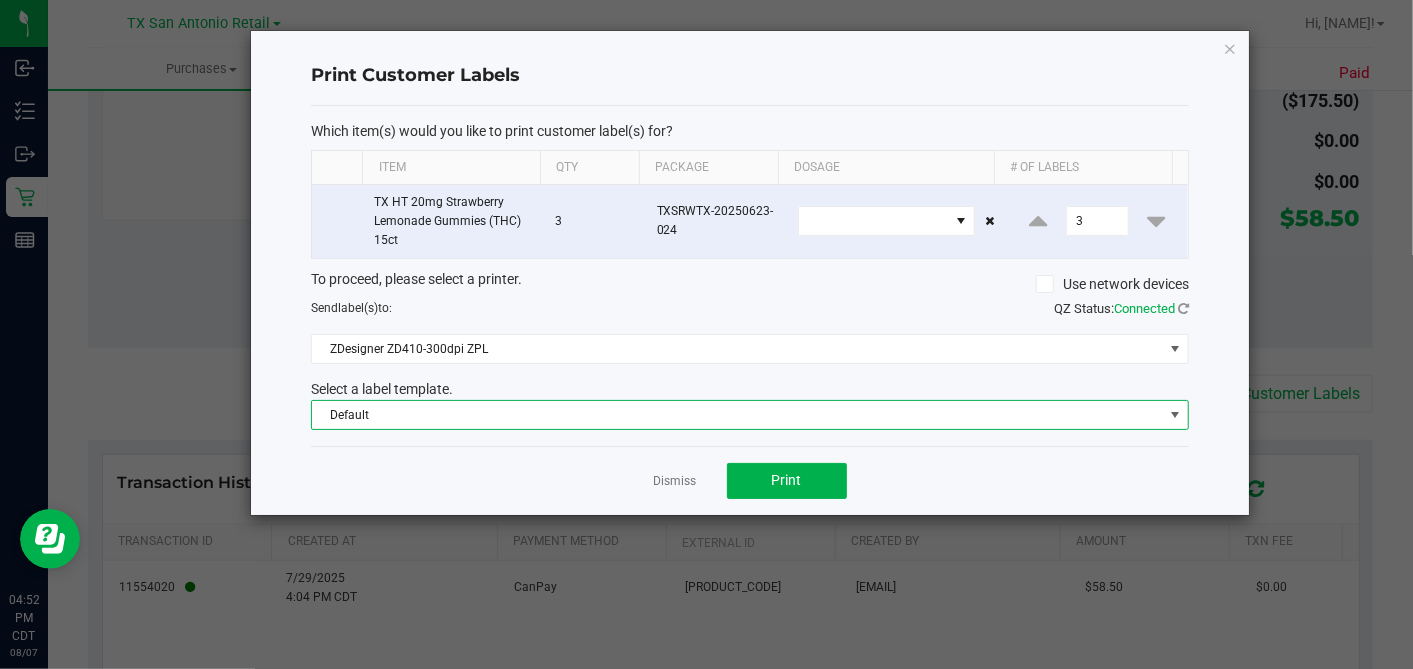 click on "Default" at bounding box center [737, 415] 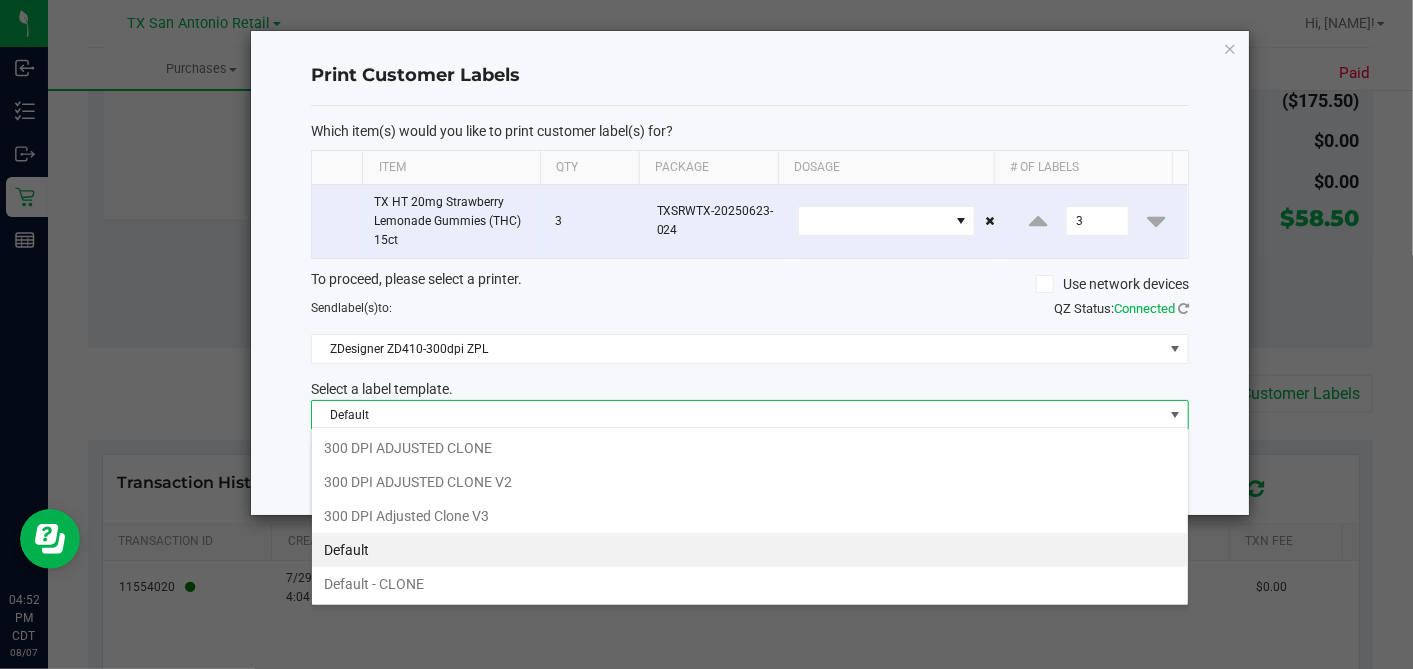 scroll, scrollTop: 99970, scrollLeft: 99121, axis: both 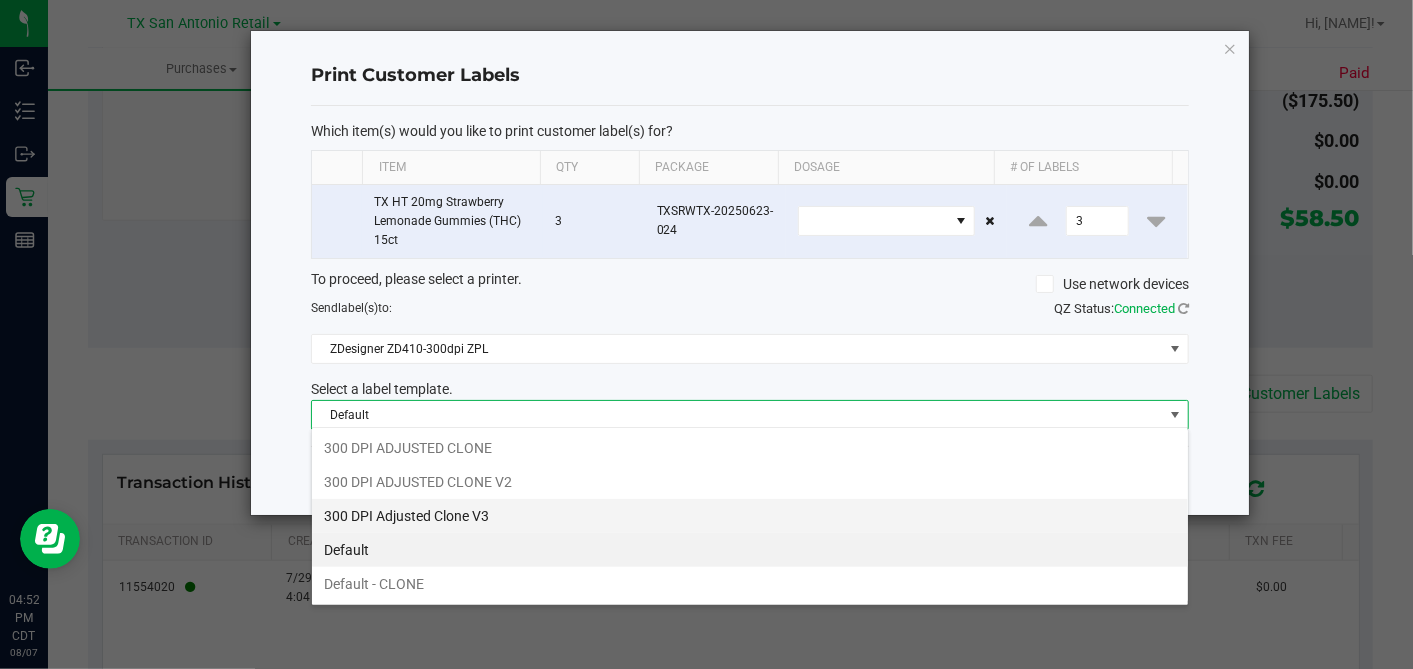 click on "300 DPI Adjusted Clone V3" at bounding box center (750, 516) 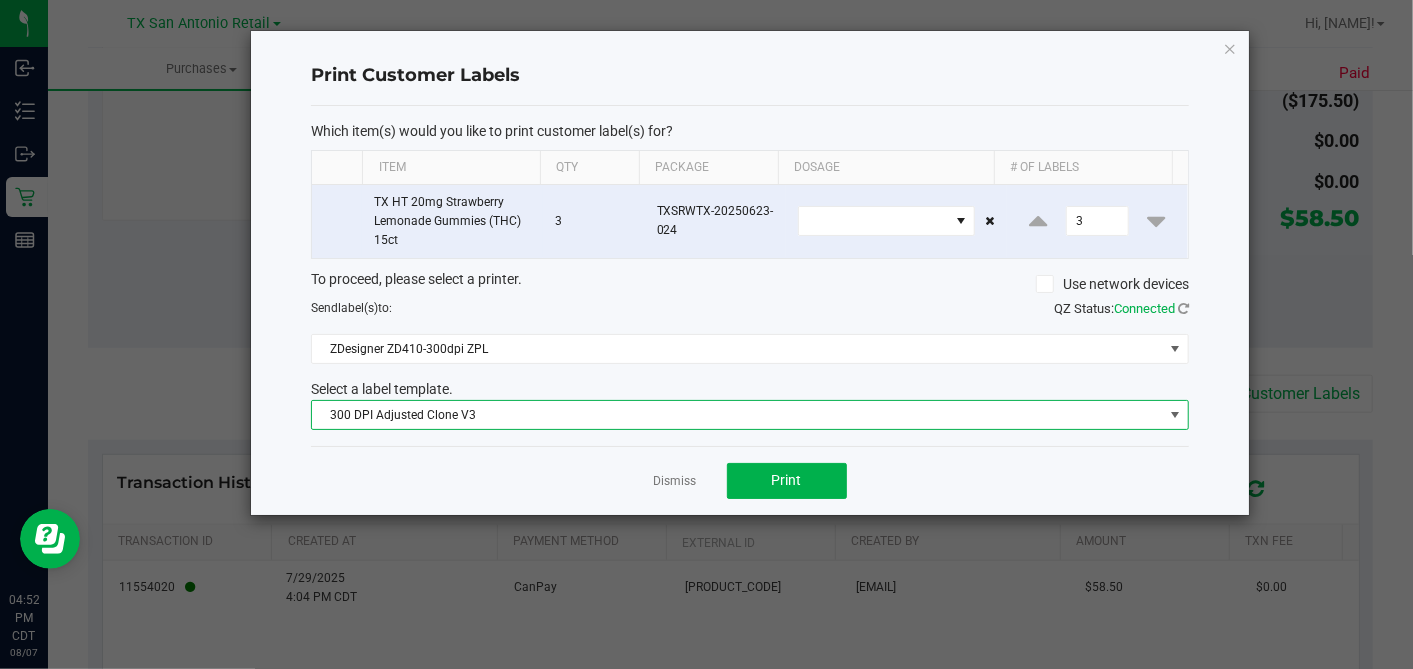 click on "Send  label(s)  to:" 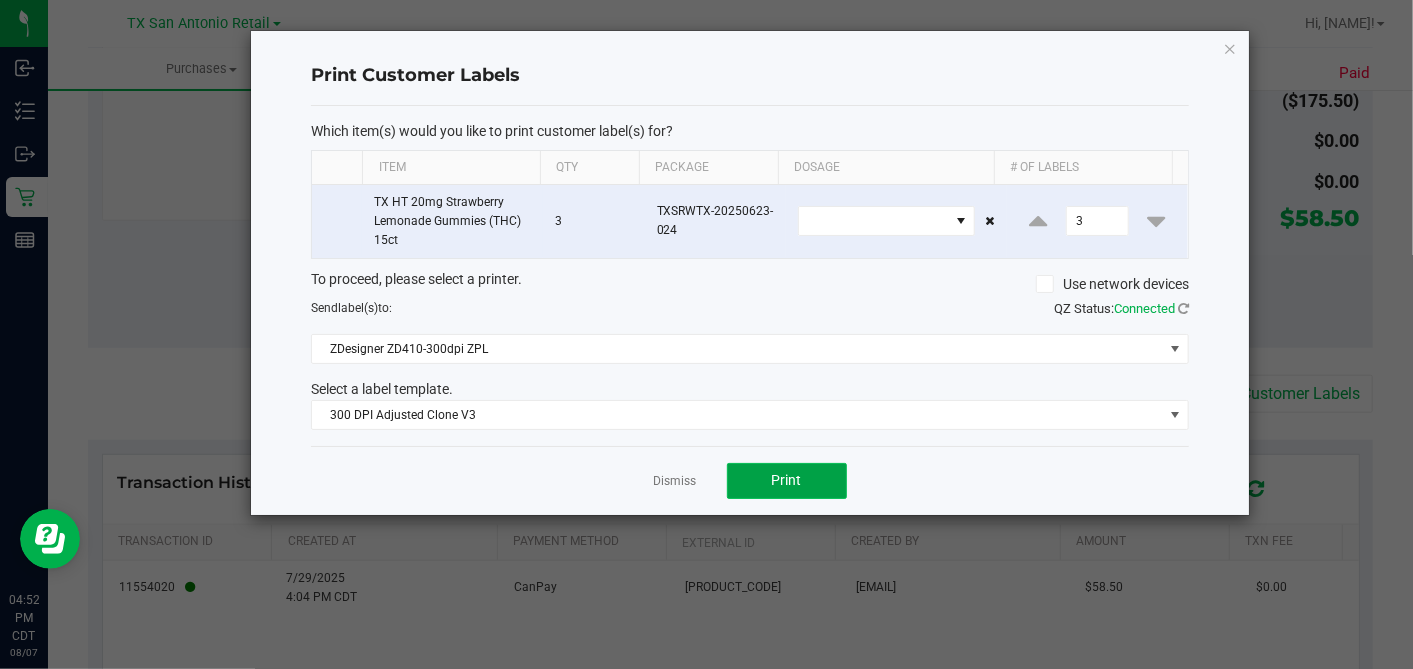 click on "Print" 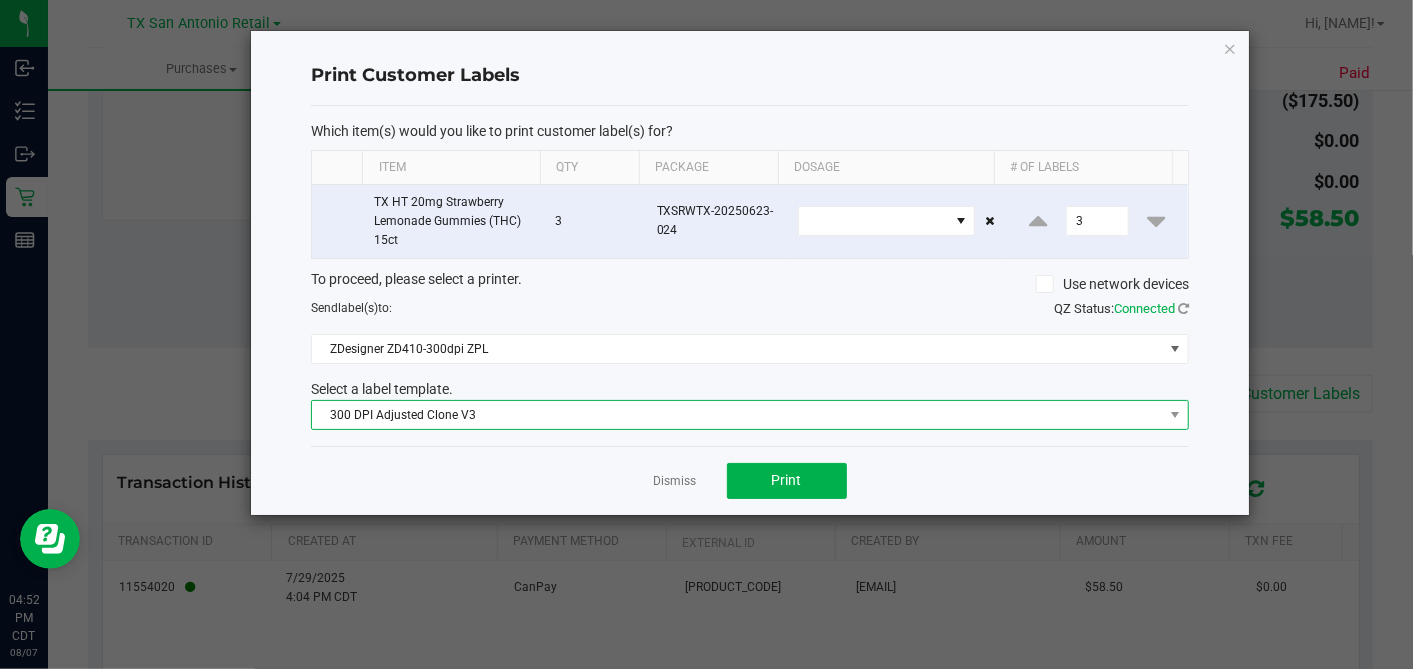 click on "300 DPI Adjusted Clone V3" at bounding box center (737, 415) 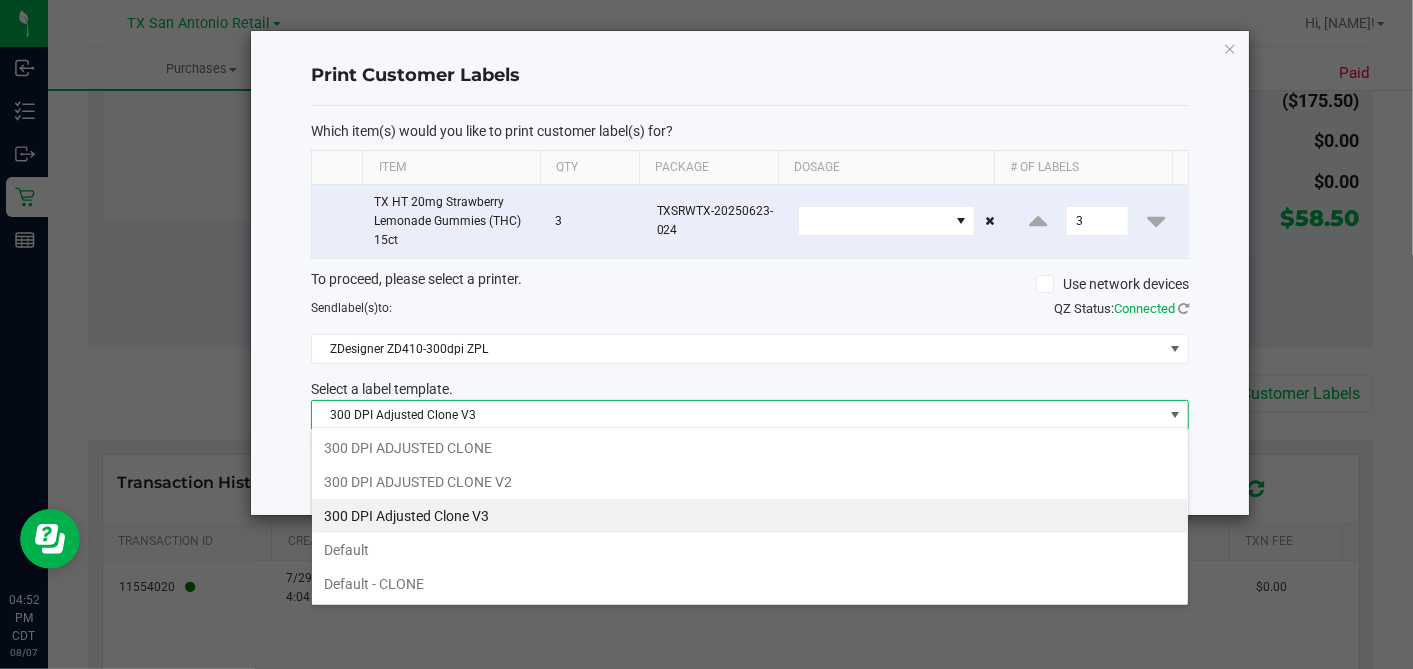 scroll, scrollTop: 99970, scrollLeft: 99121, axis: both 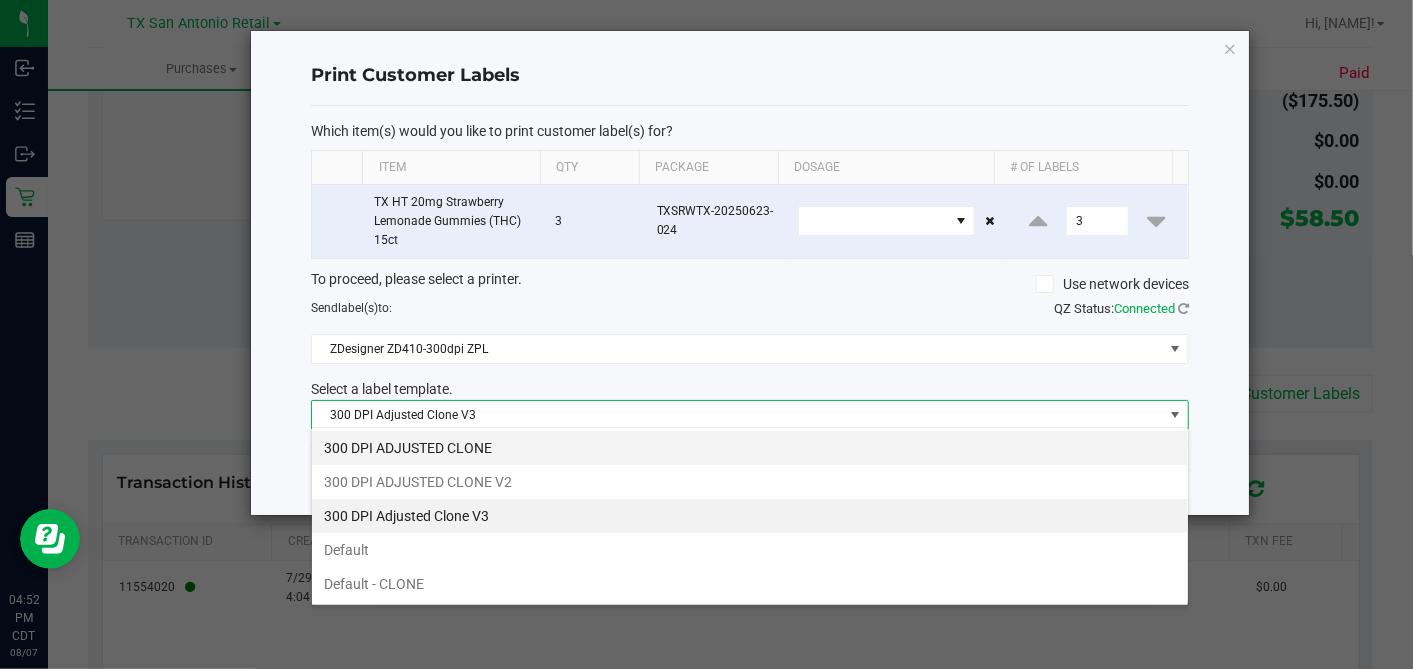 click on "300 DPI ADJUSTED CLONE" at bounding box center (750, 448) 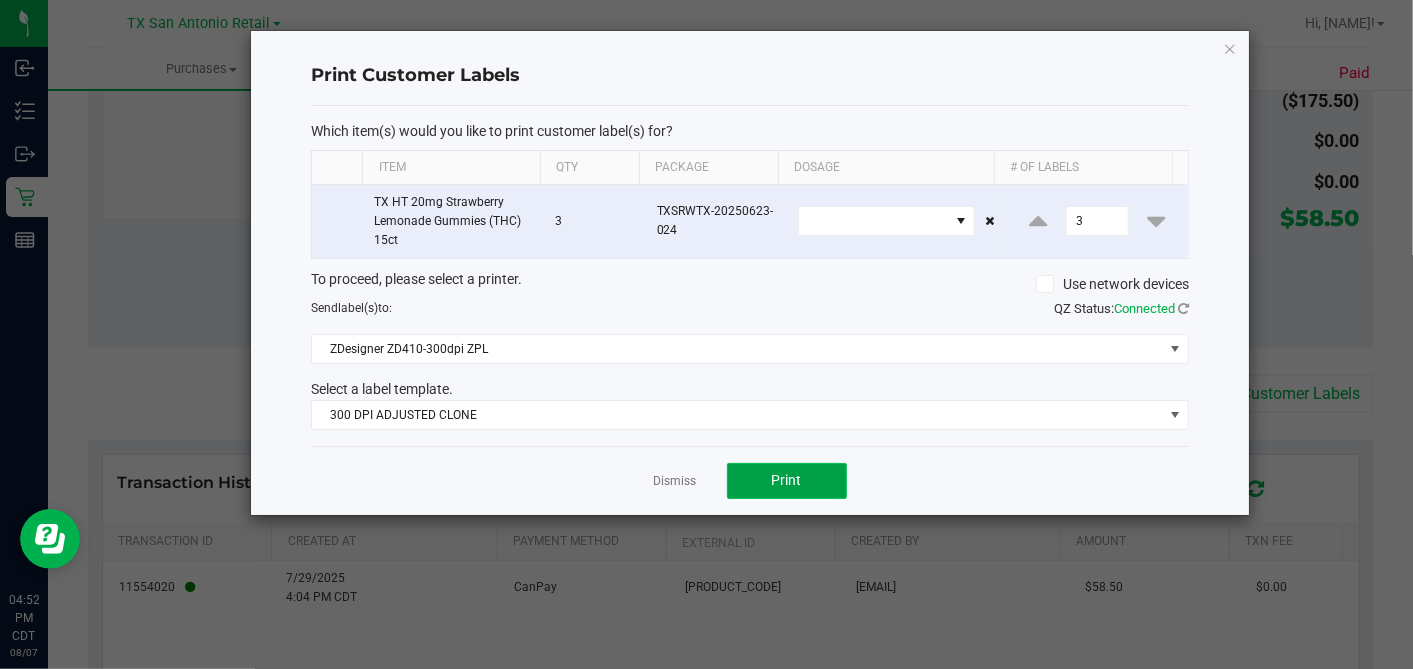 click on "Print" 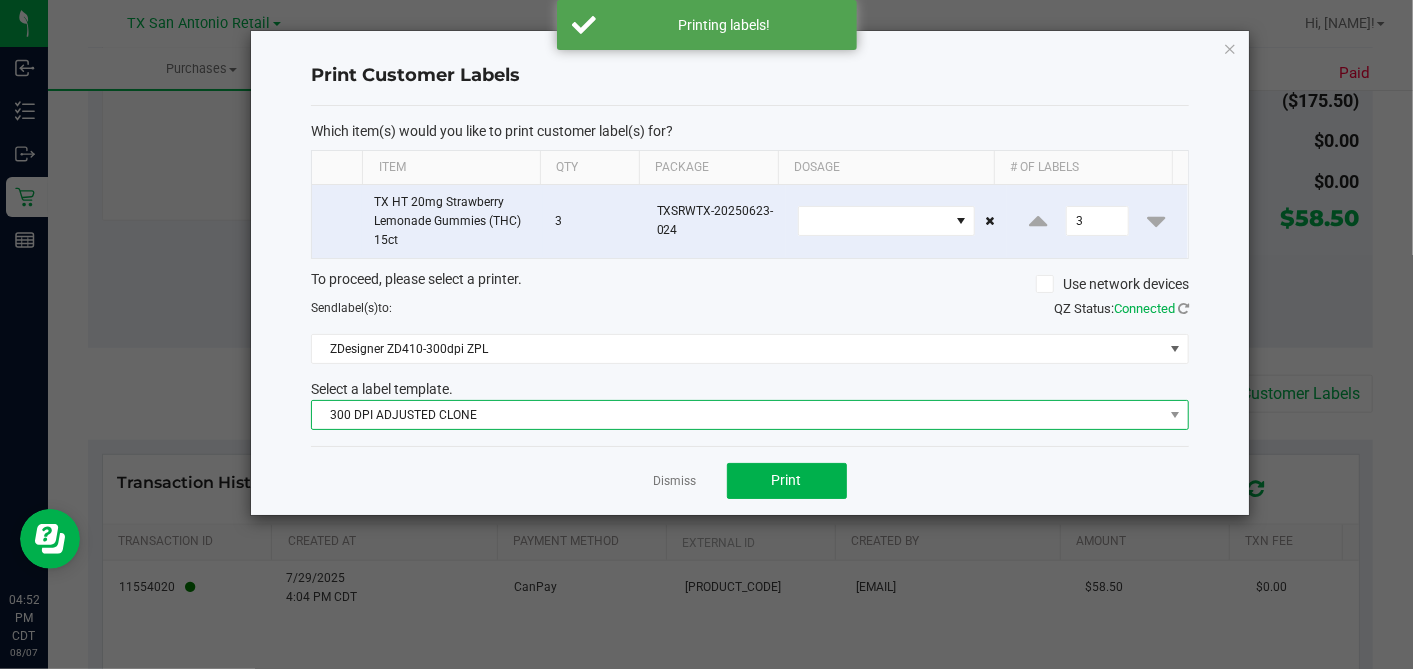 click on "300 DPI ADJUSTED CLONE" at bounding box center (737, 415) 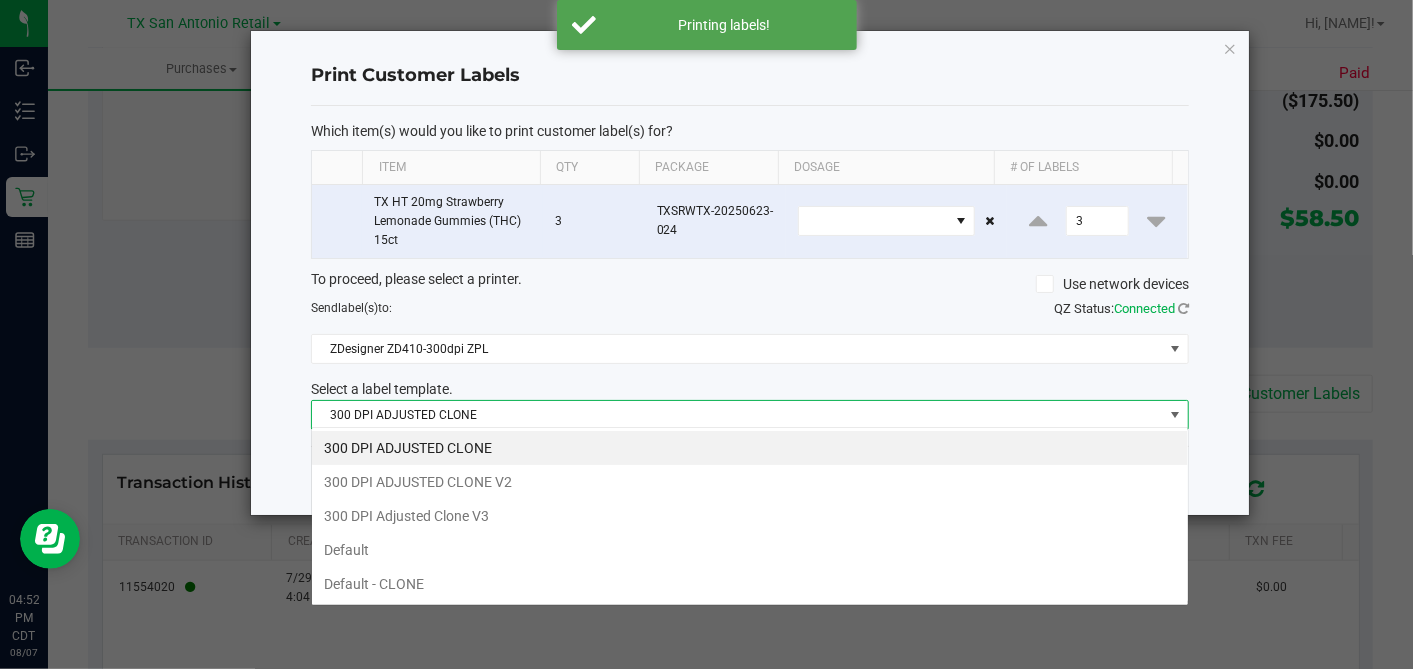 scroll, scrollTop: 99970, scrollLeft: 99121, axis: both 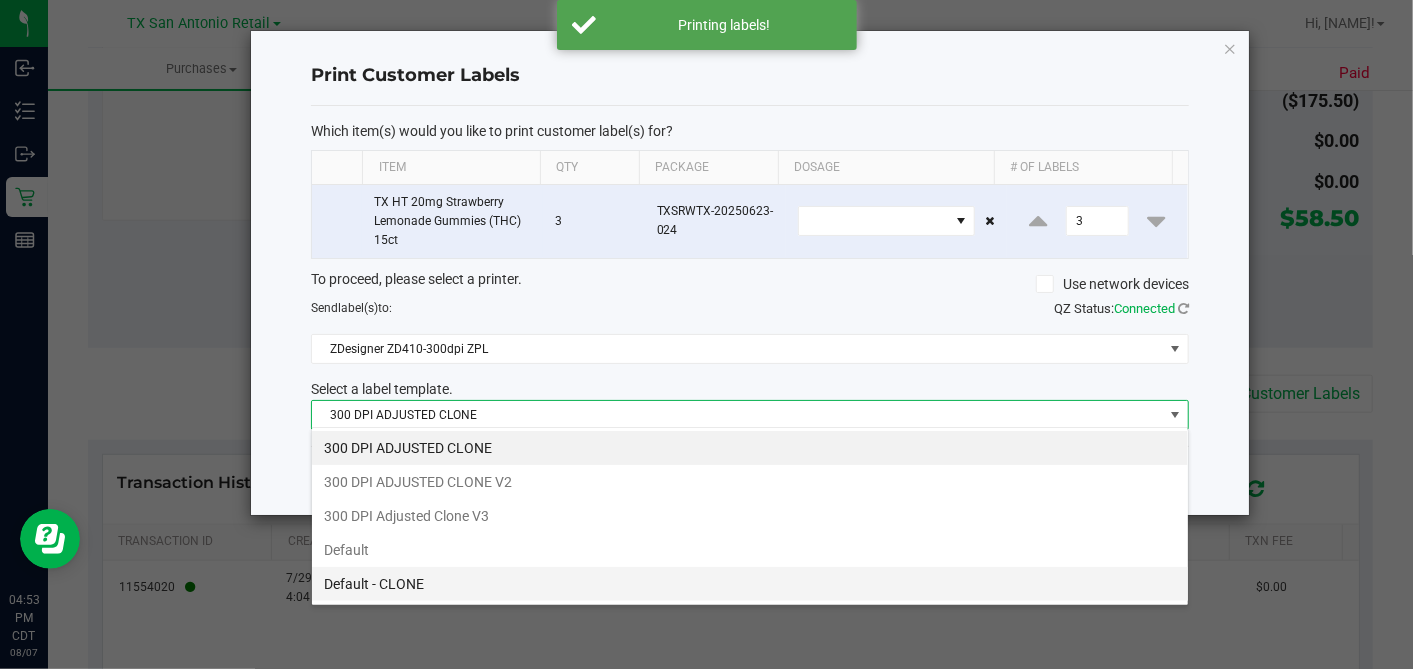 click on "Default - CLONE" at bounding box center (750, 584) 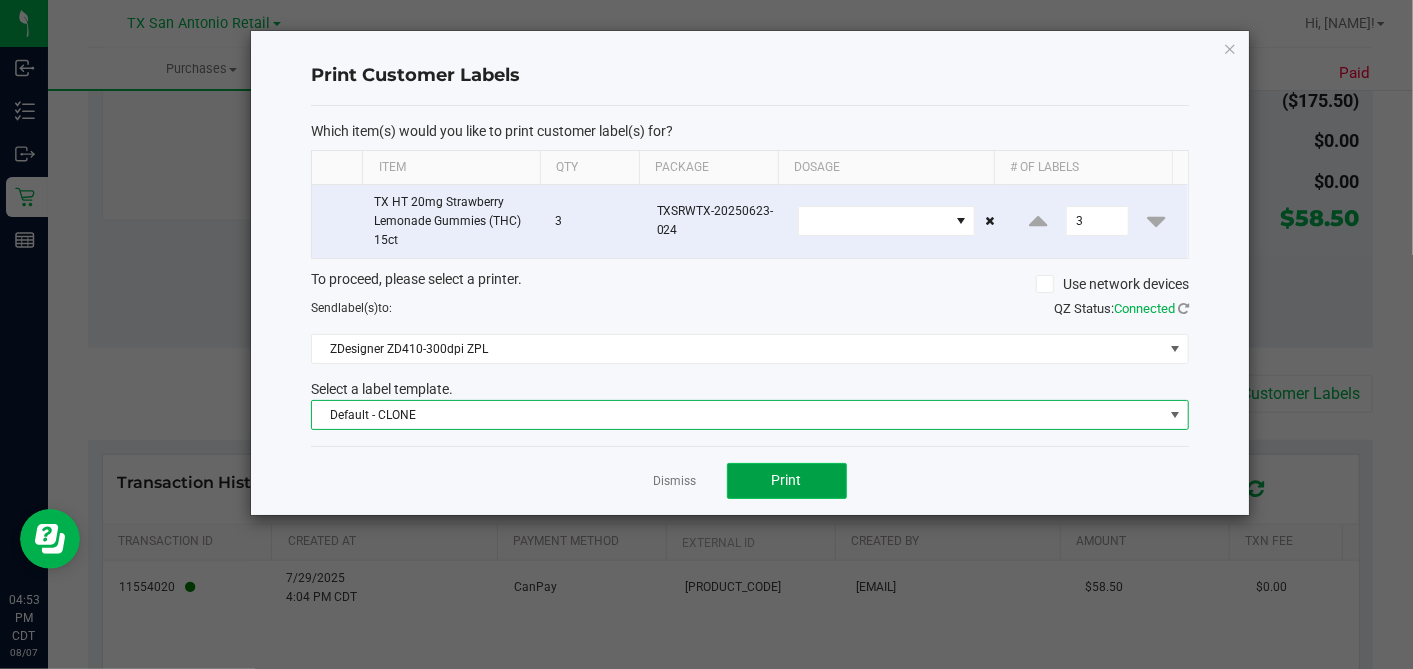 click on "Print" 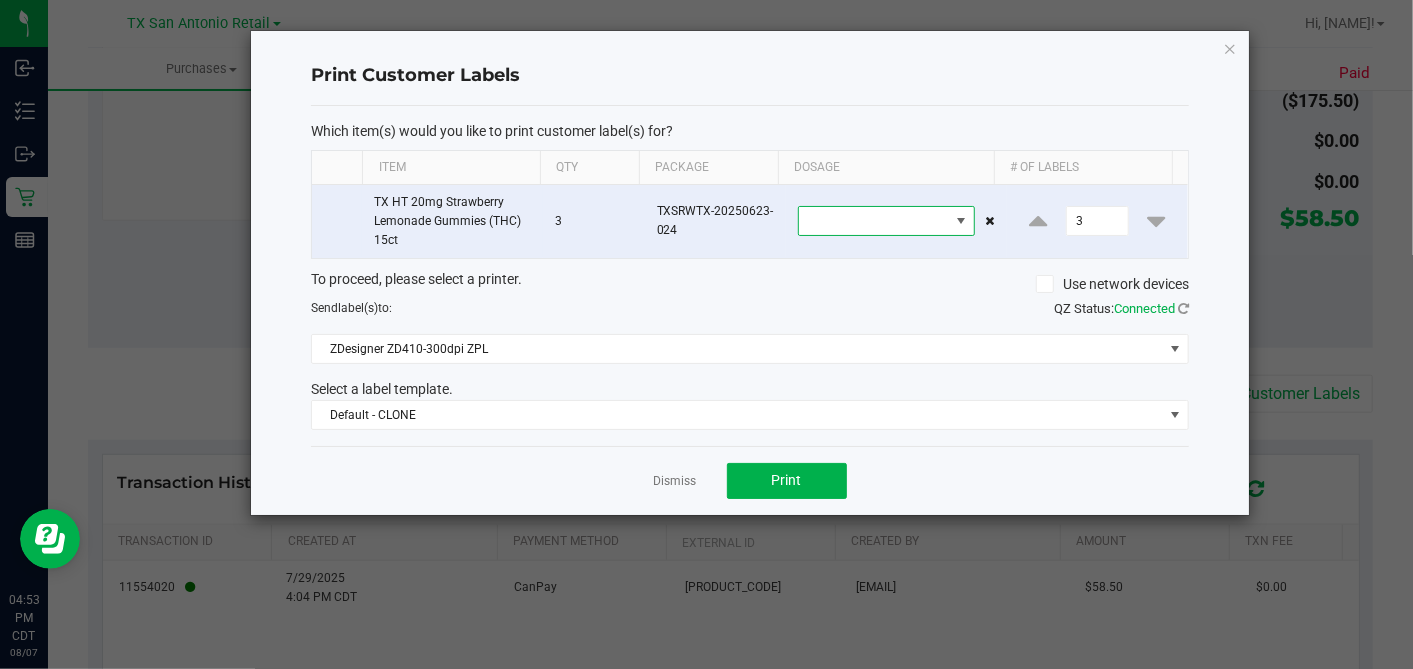 click at bounding box center [961, 221] 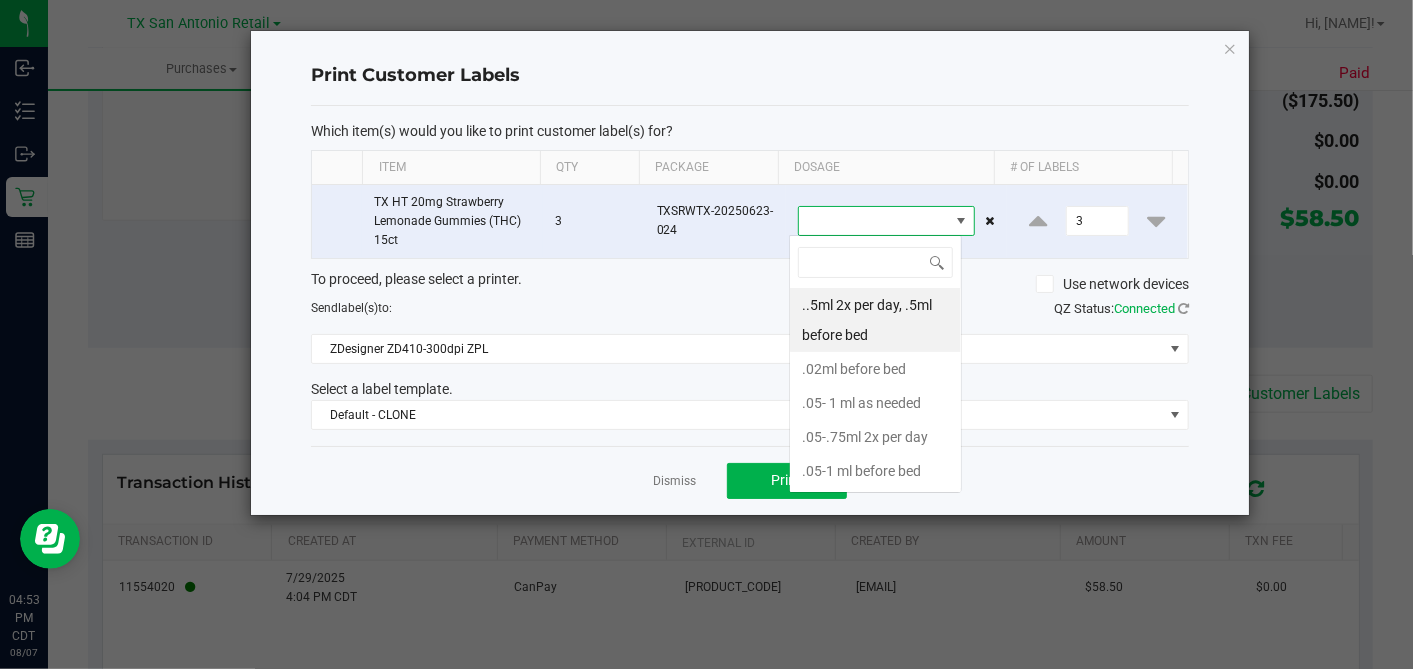 scroll, scrollTop: 99970, scrollLeft: 99826, axis: both 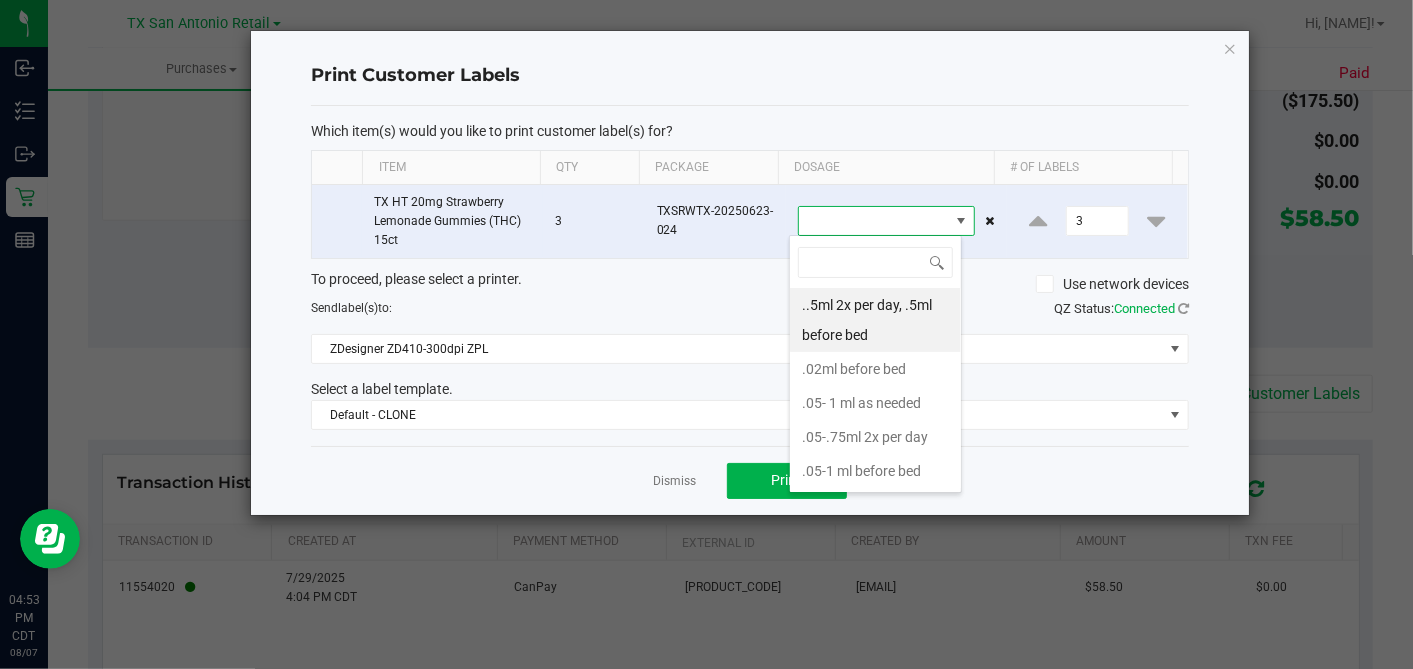 click at bounding box center [874, 221] 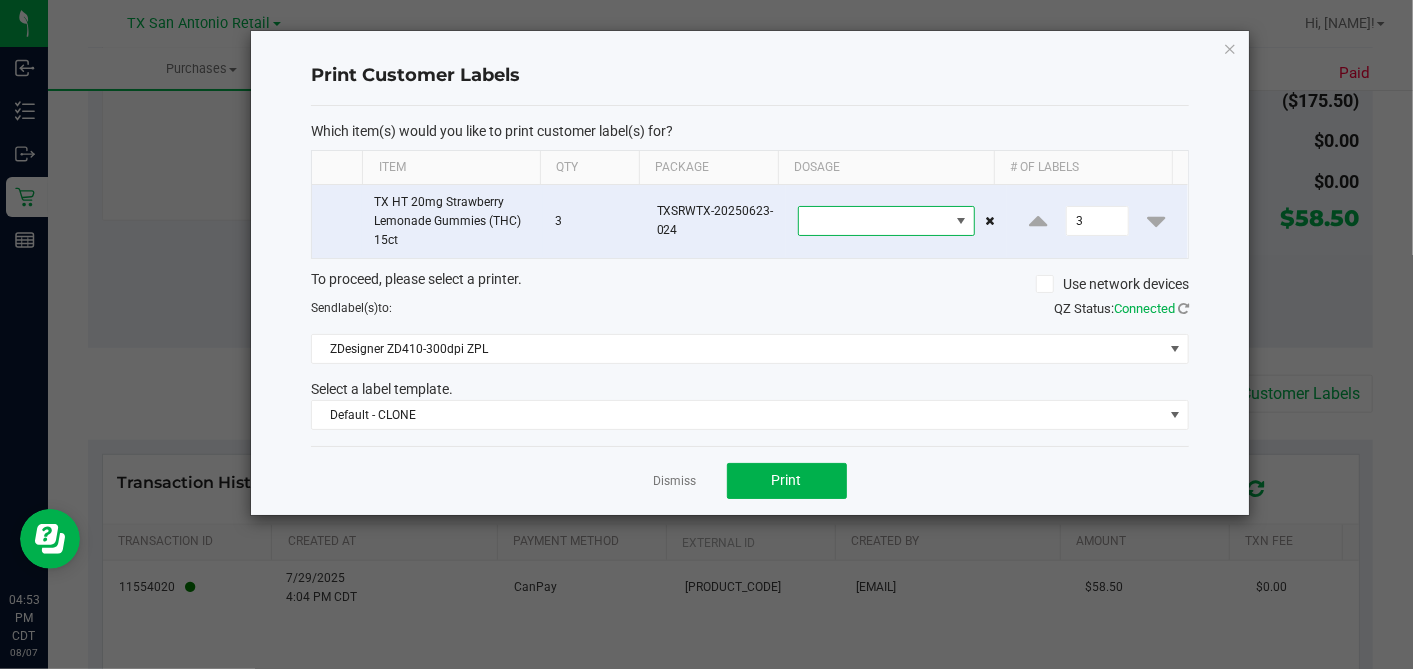click at bounding box center [874, 221] 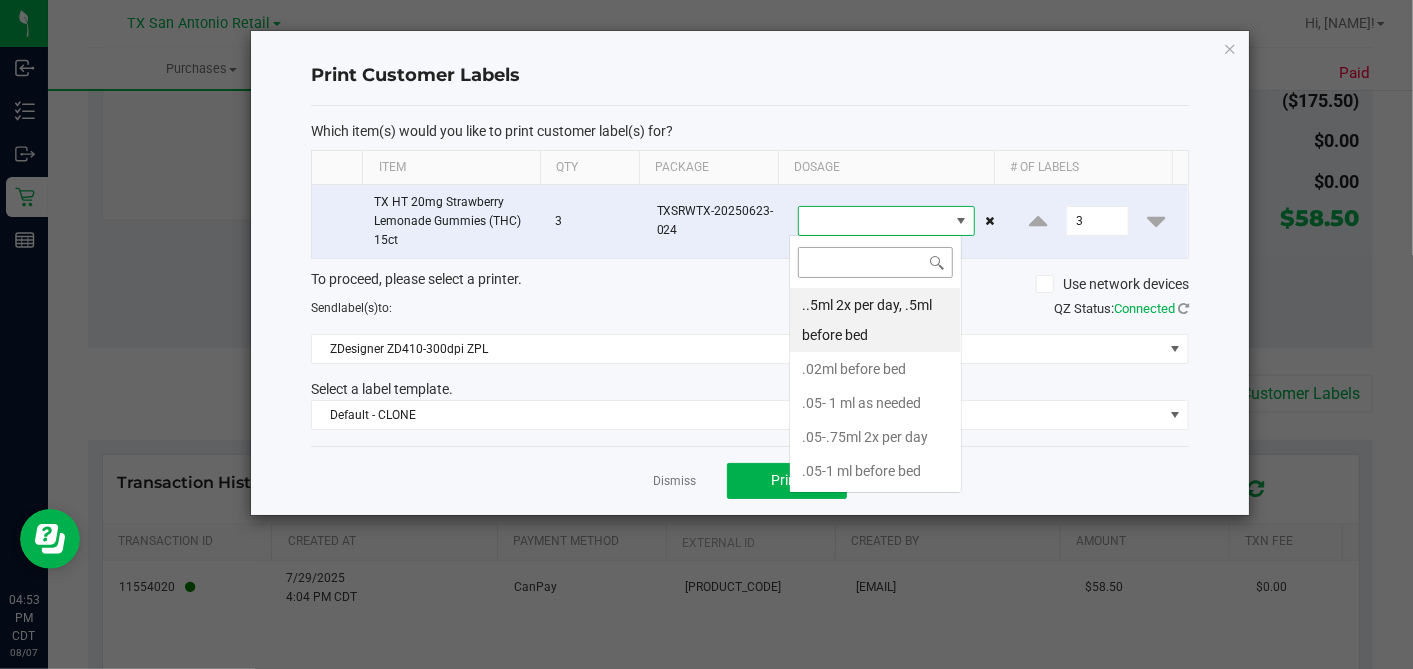 scroll, scrollTop: 99970, scrollLeft: 99826, axis: both 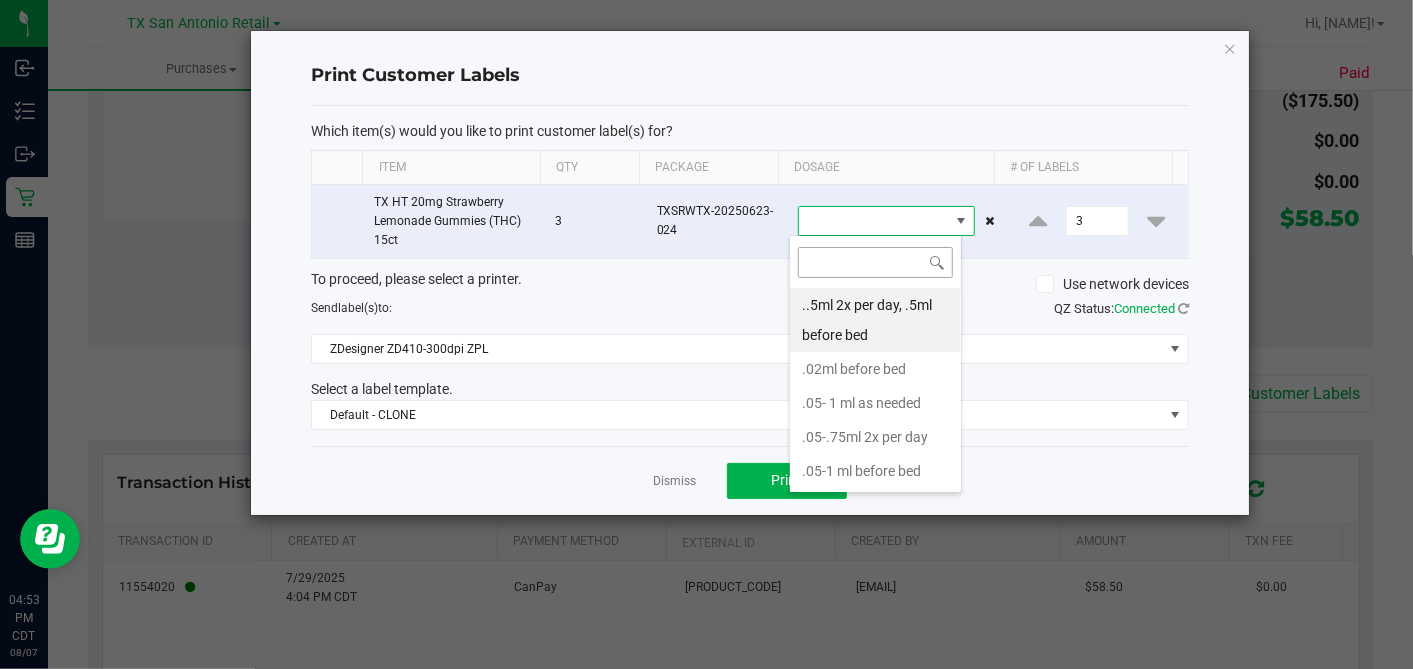 click 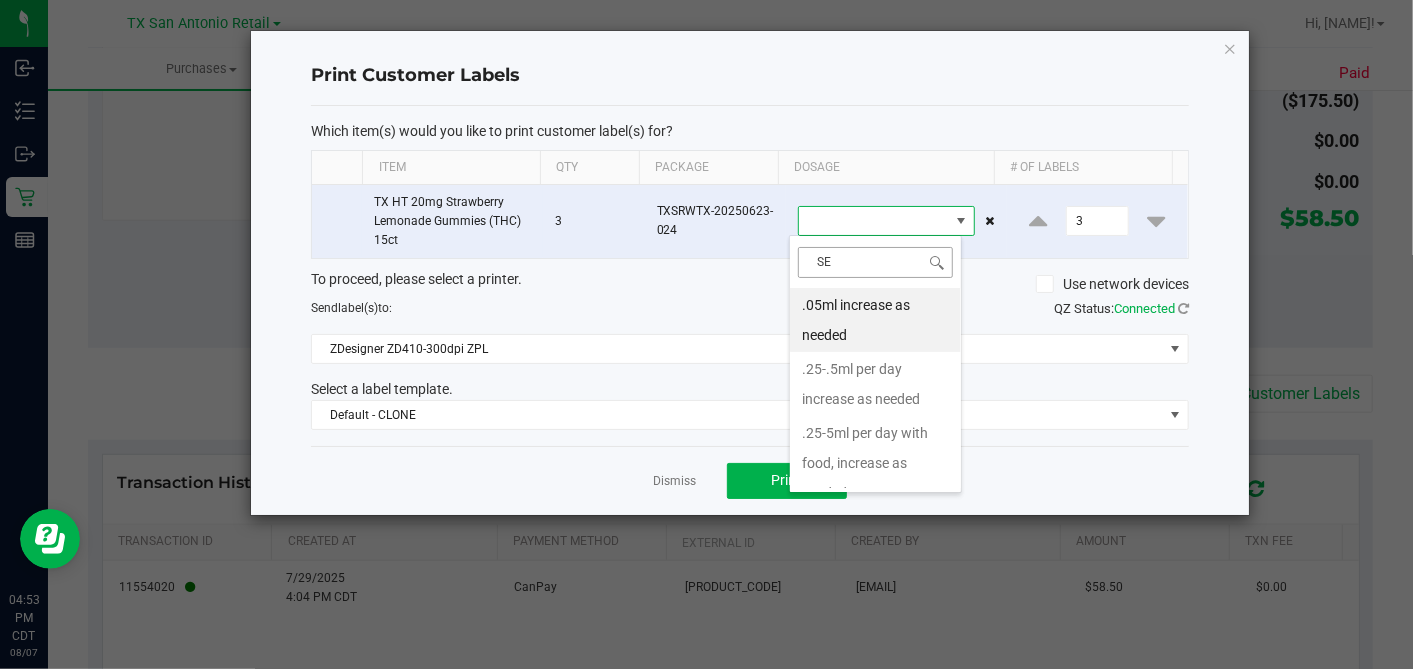 type on "SEE" 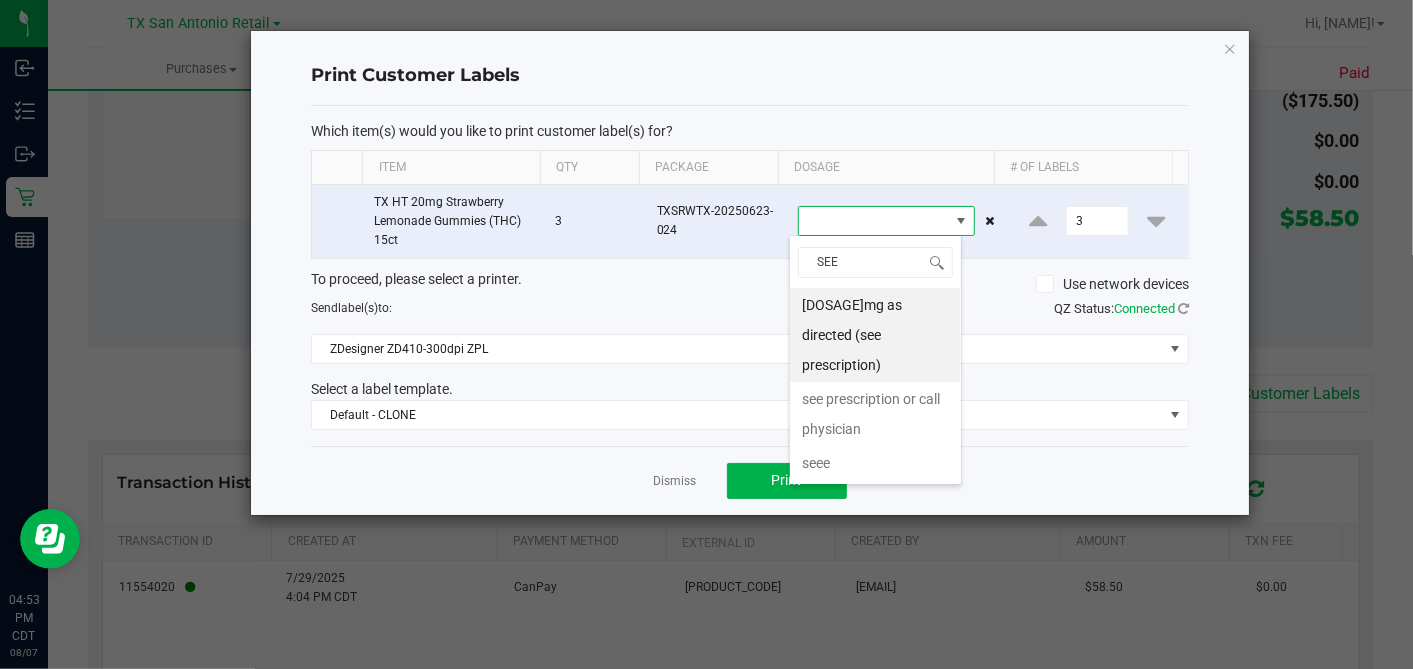 click on "see prescription or call physician" at bounding box center [875, 414] 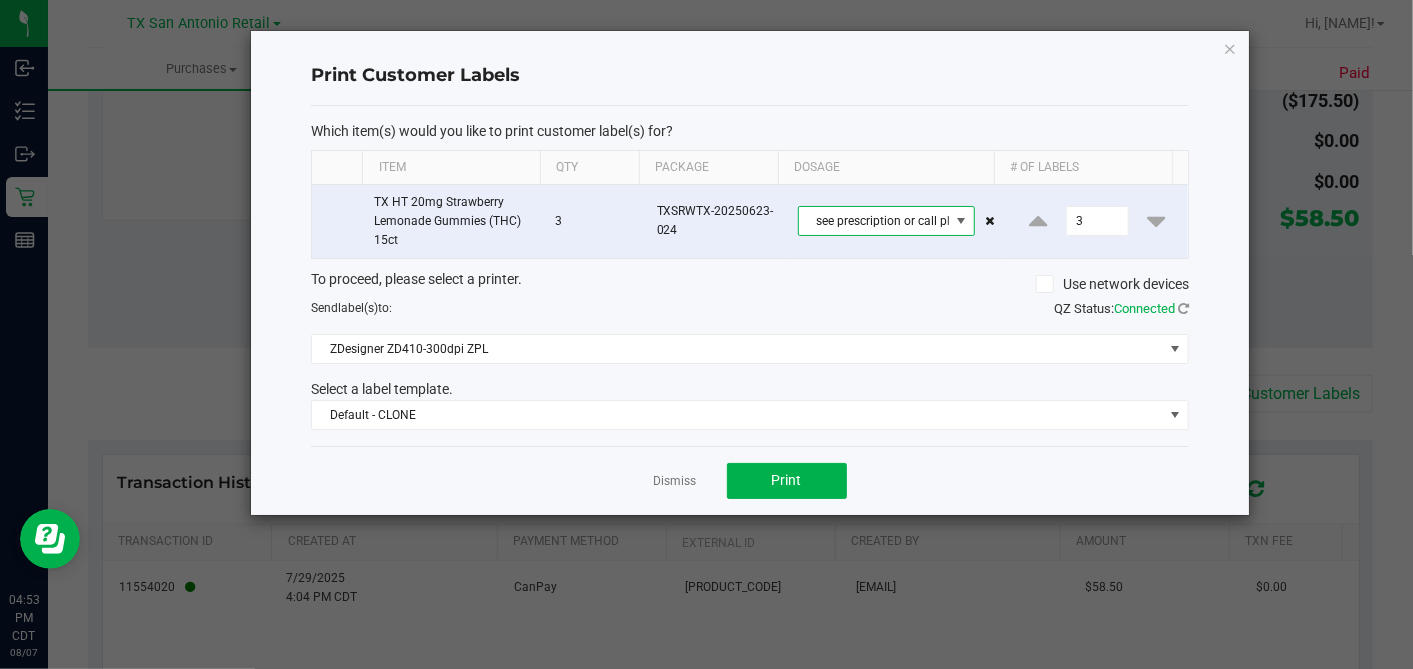 click on "Which item(s) would you like to print customer label(s) for?  Item Qty Package Dosage # of labels  TX HT 20mg Strawberry Lemonade Gummies (THC) 15ct   3   TXSRWTX-20250623-024  see prescription or call physician 3  To proceed, please select a printer.   Use network devices  Send  label(s)  to:  QZ Status:   Connected  ZDesigner ZD410-300dpi ZPL  Select a label template.  Default - CLONE" 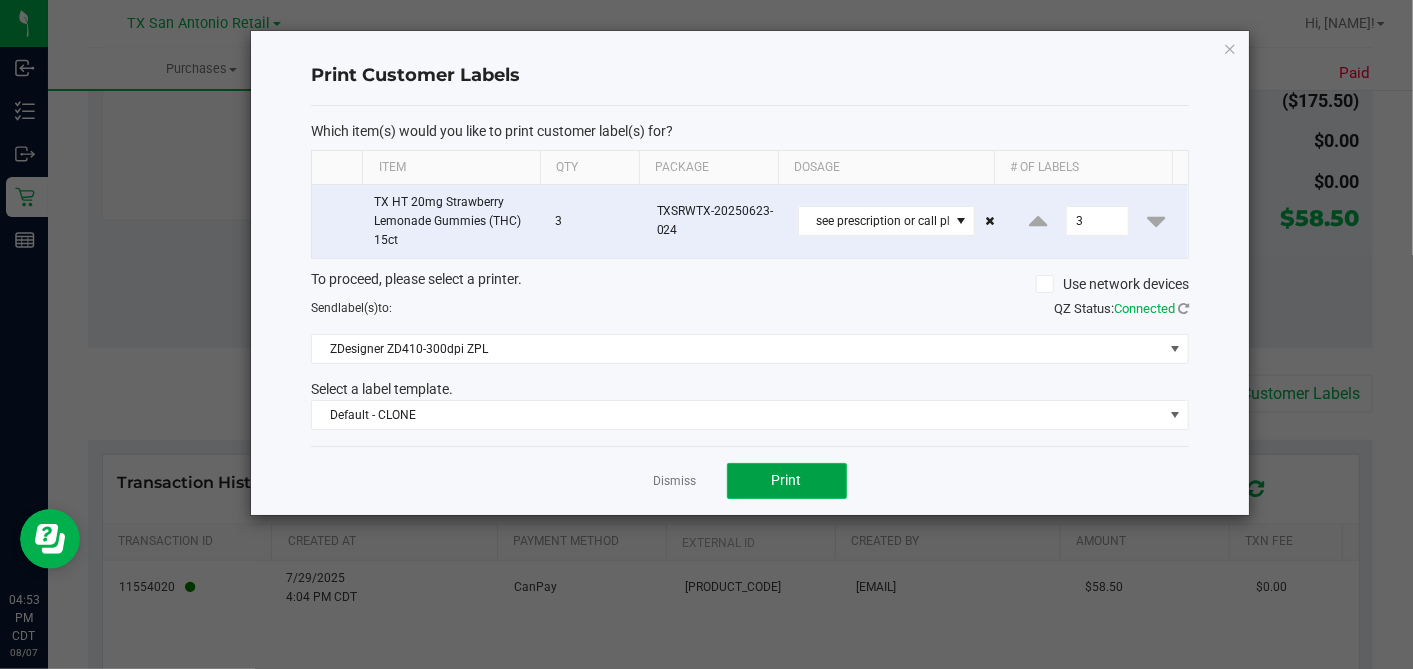 click on "Print" 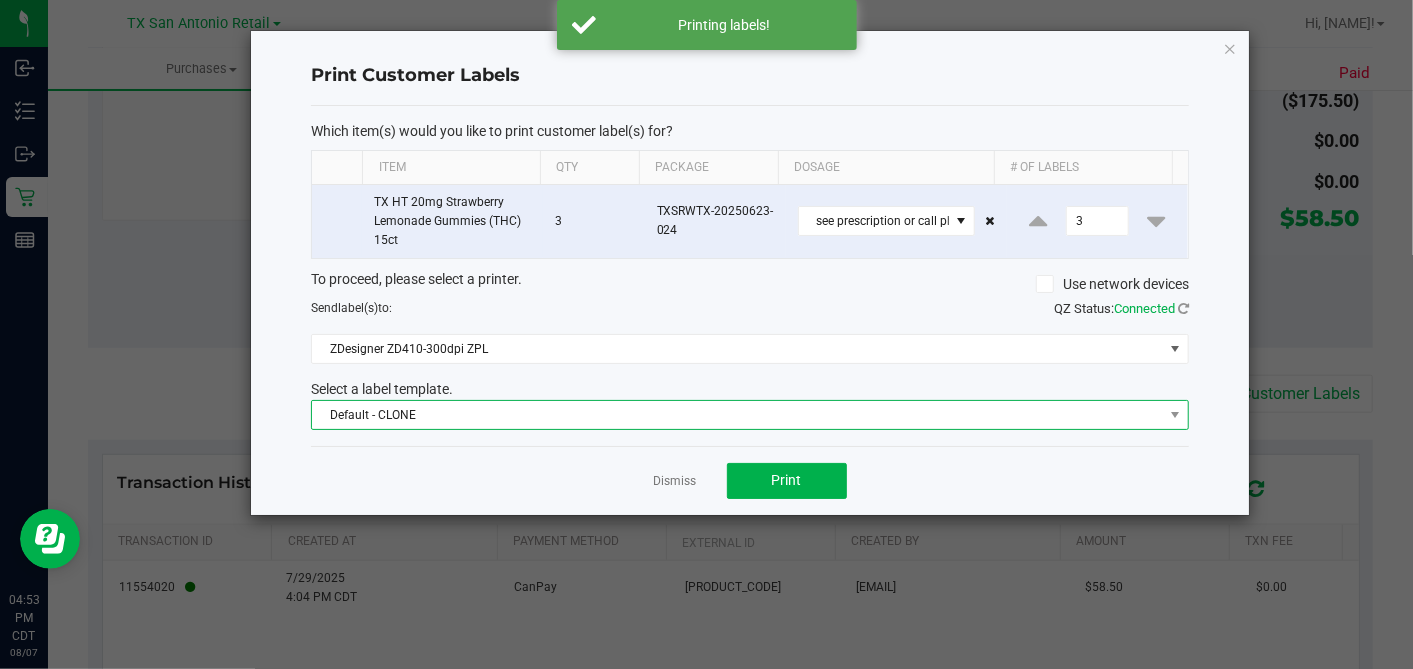 click on "Default - CLONE" at bounding box center [737, 415] 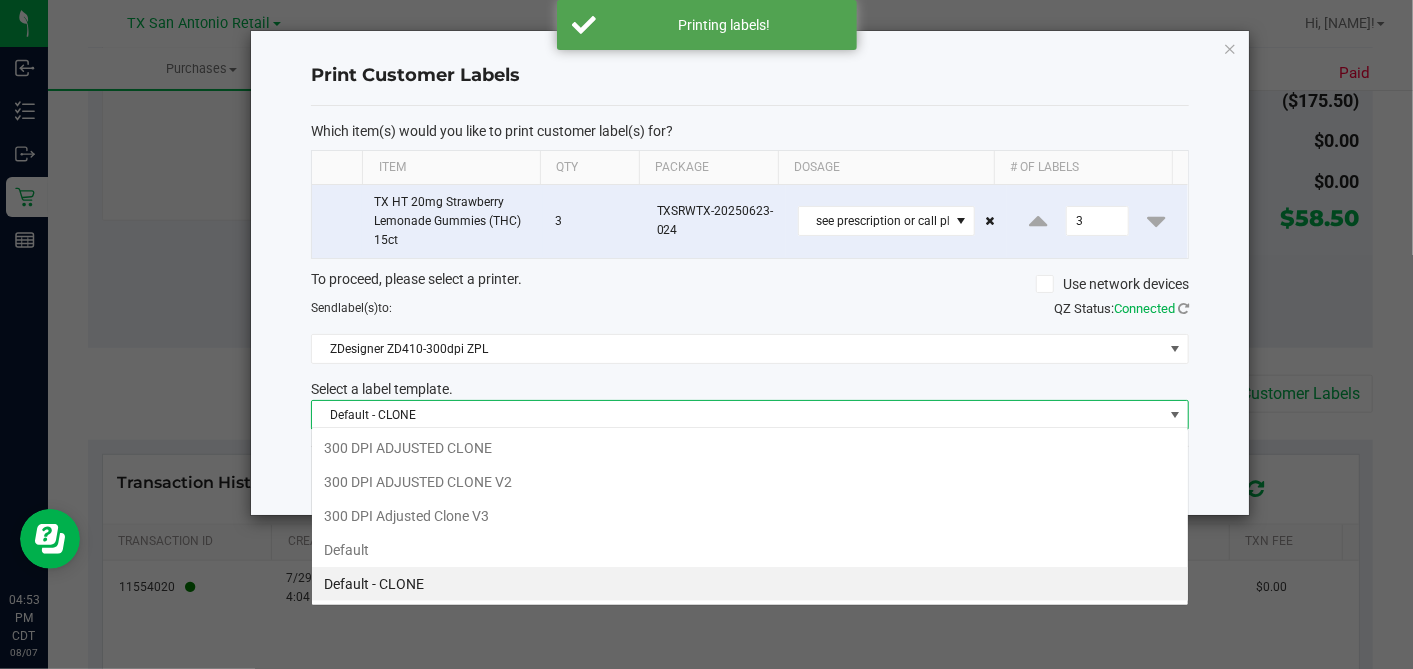 scroll, scrollTop: 99970, scrollLeft: 99121, axis: both 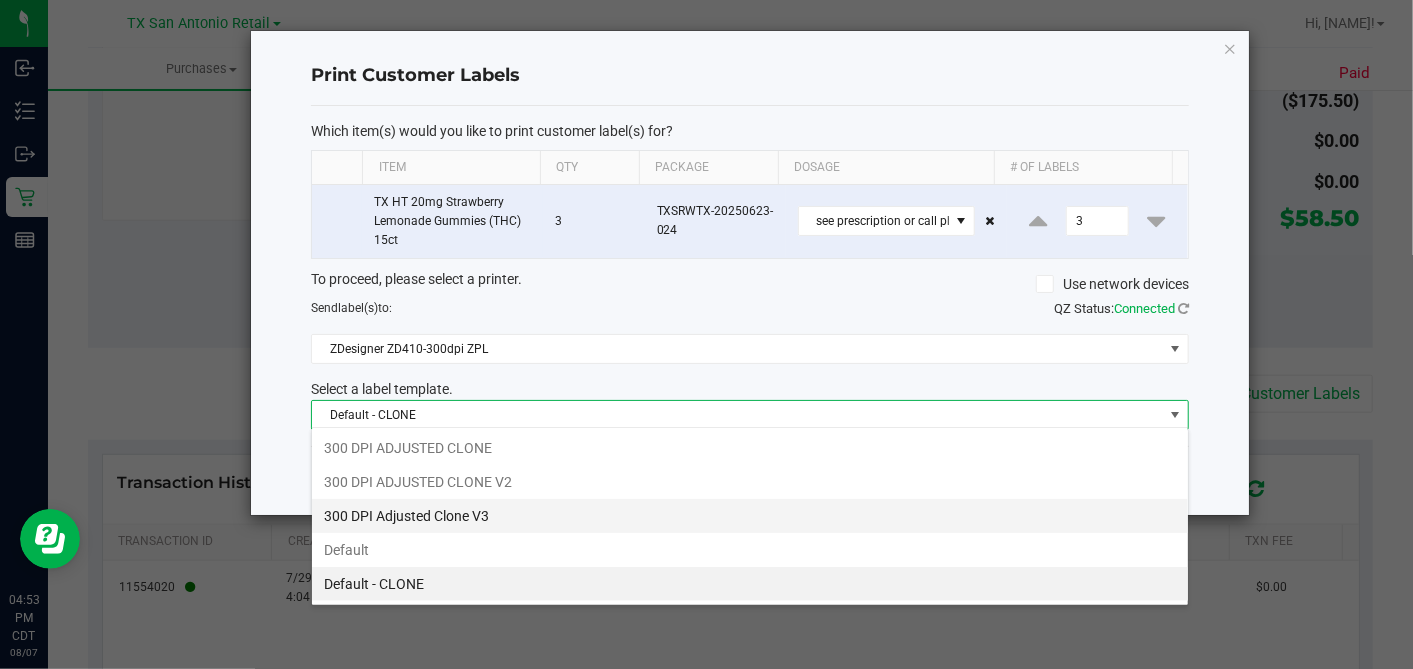 click on "300 DPI Adjusted Clone V3" at bounding box center (750, 516) 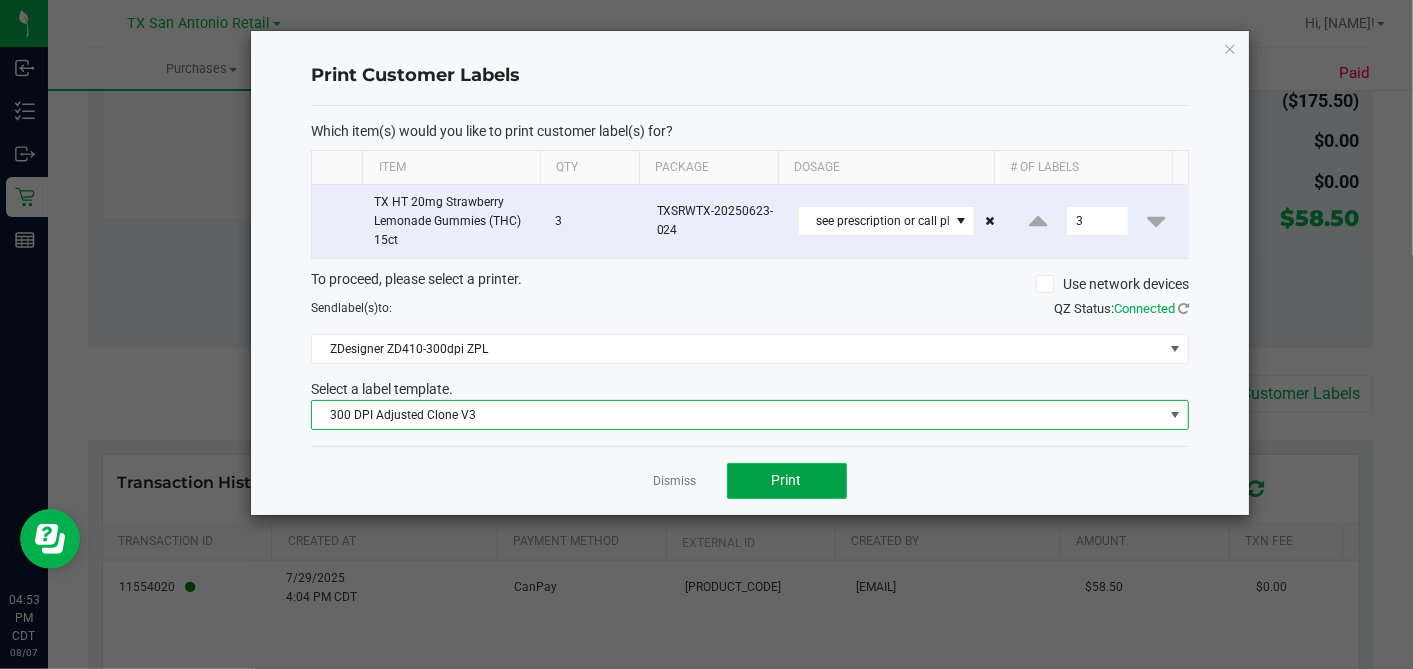 click on "Print" 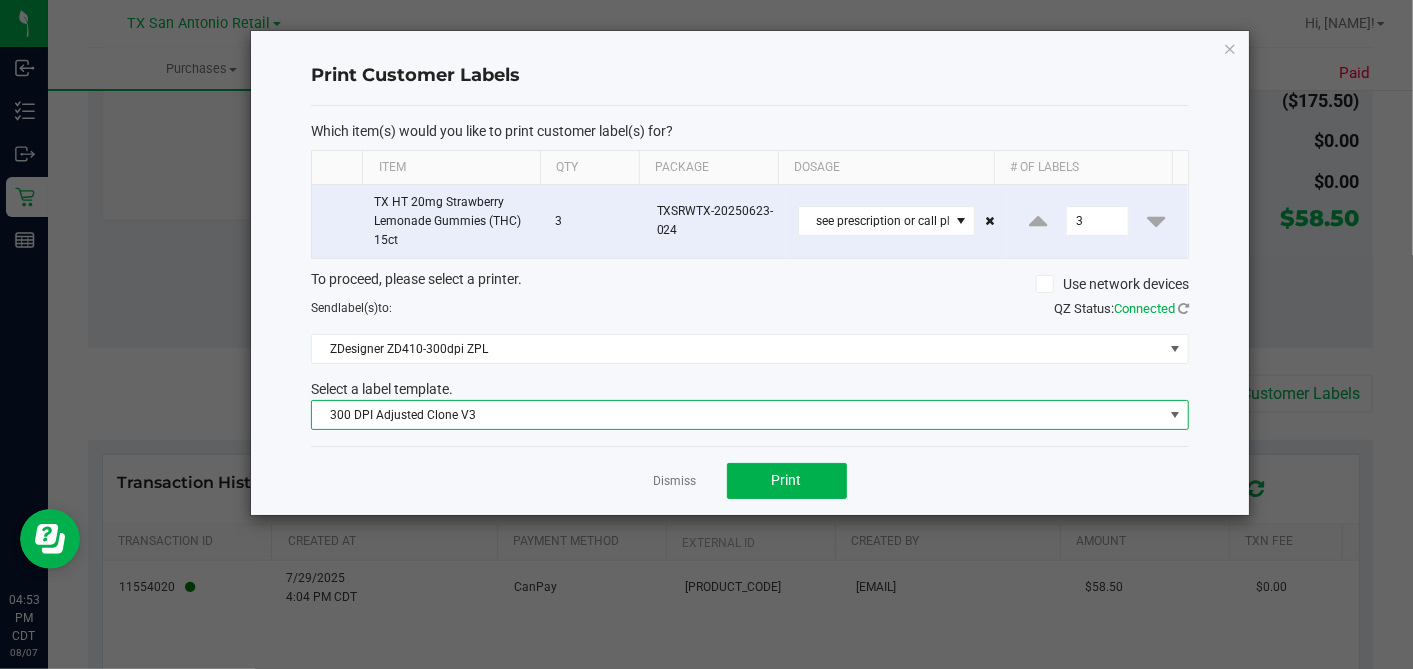 click on "300 DPI Adjusted Clone V3" at bounding box center (737, 415) 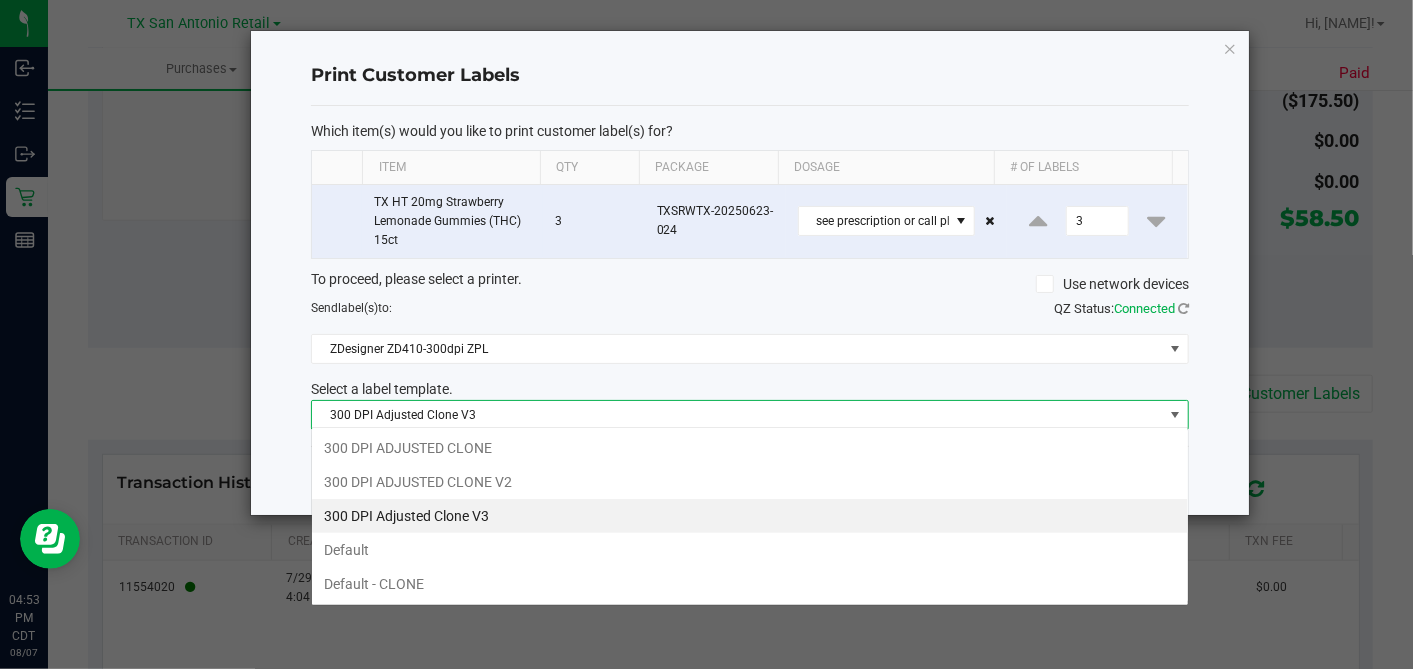 scroll, scrollTop: 99970, scrollLeft: 99121, axis: both 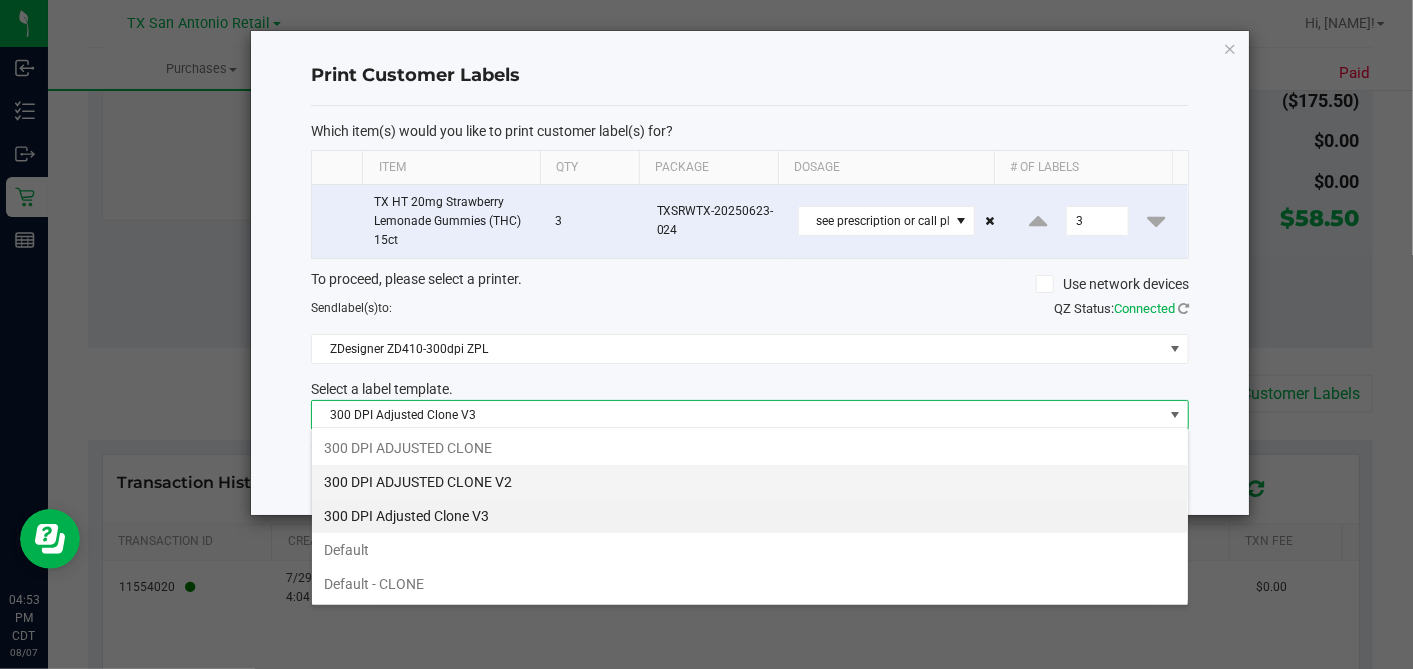 click on "300 DPI ADJUSTED CLONE V2" at bounding box center [750, 482] 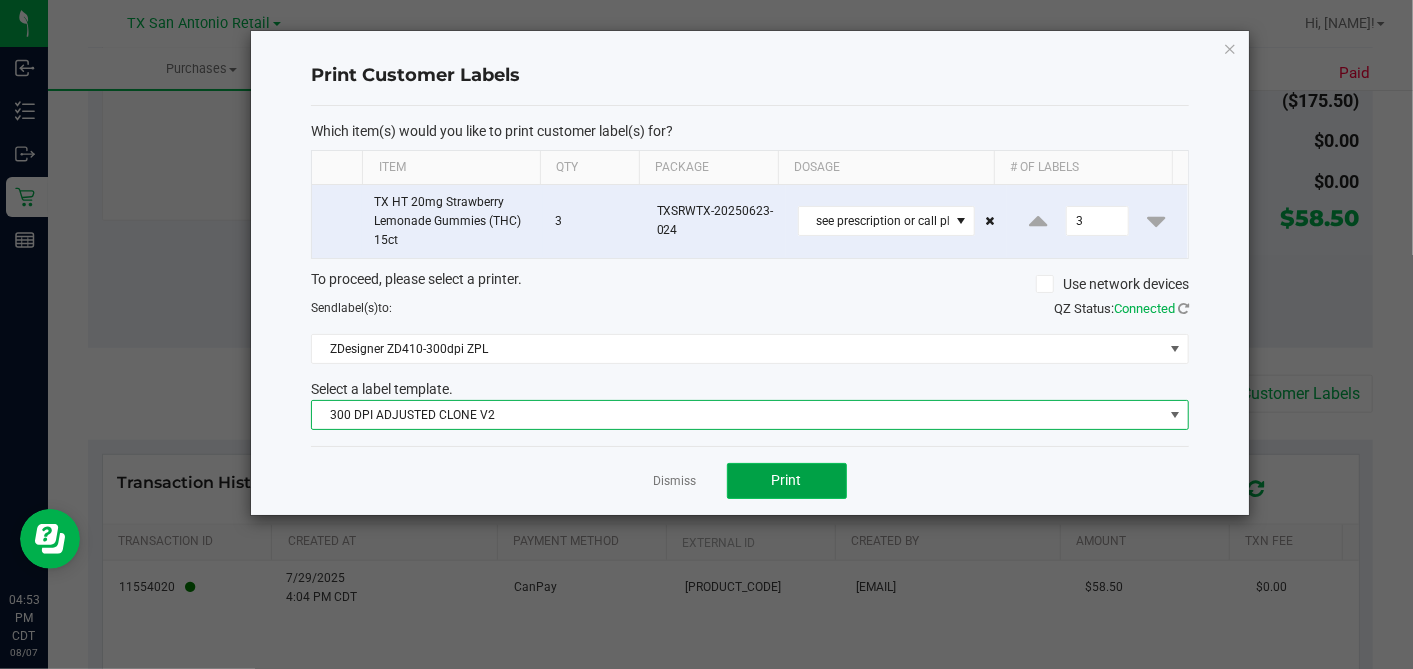 click on "Print" 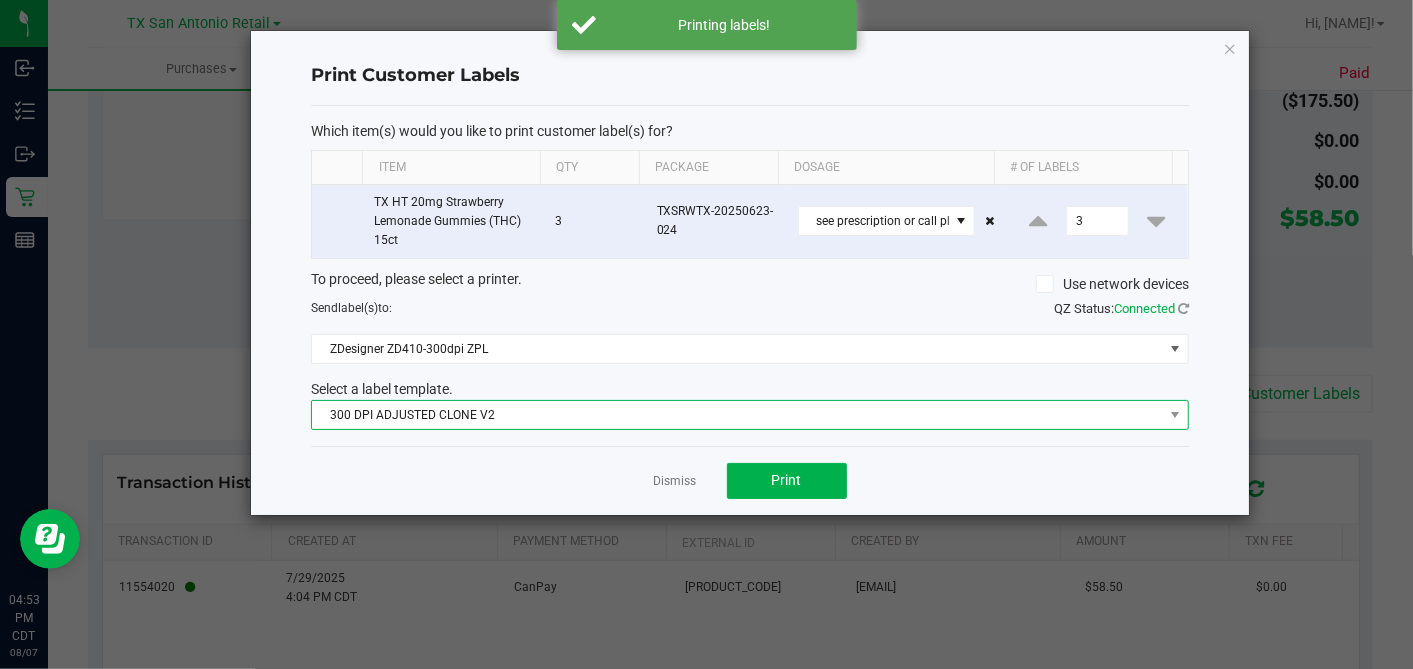 click on "300 DPI ADJUSTED CLONE V2" at bounding box center [737, 415] 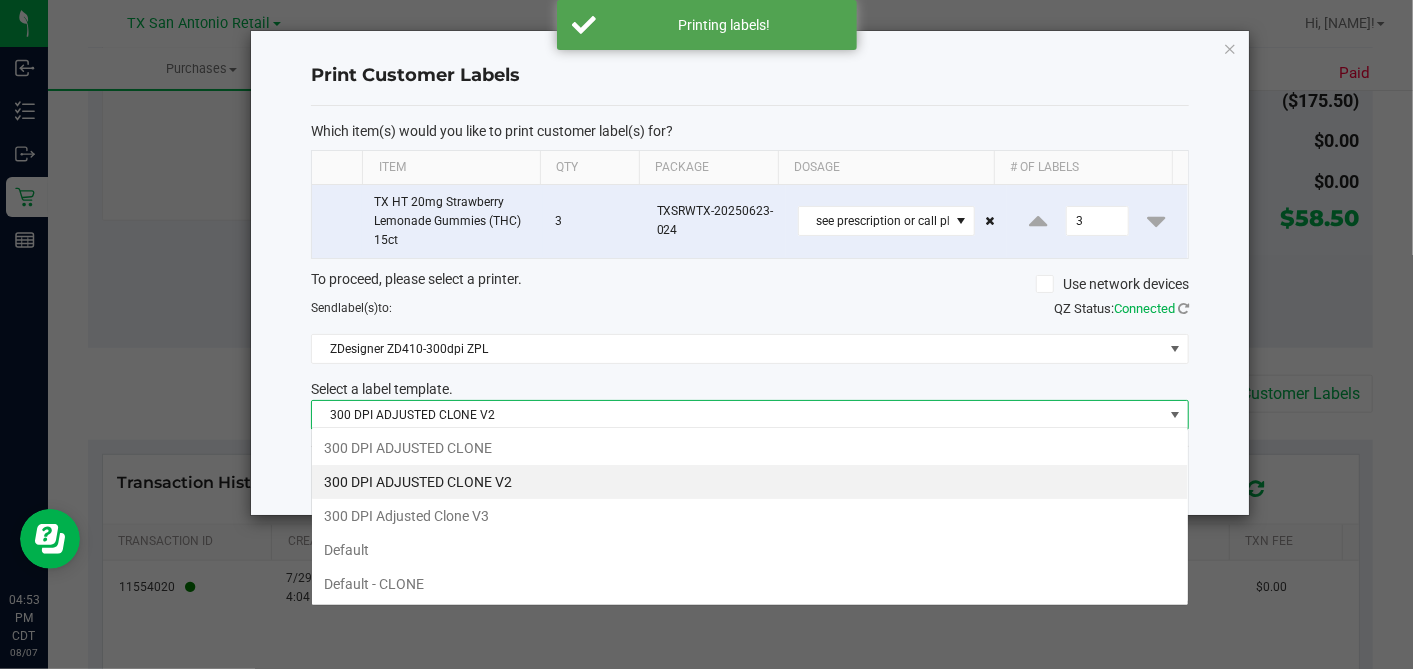 scroll, scrollTop: 99970, scrollLeft: 99121, axis: both 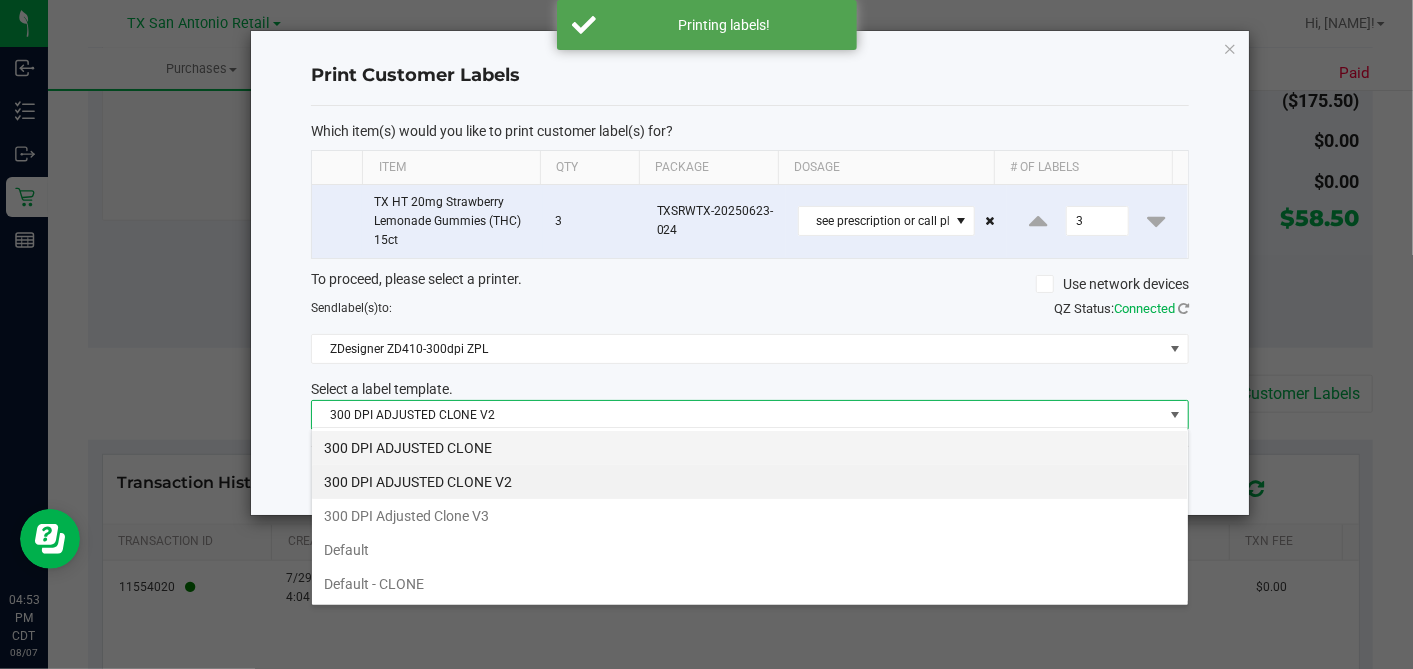 click on "300 DPI ADJUSTED CLONE" at bounding box center [750, 448] 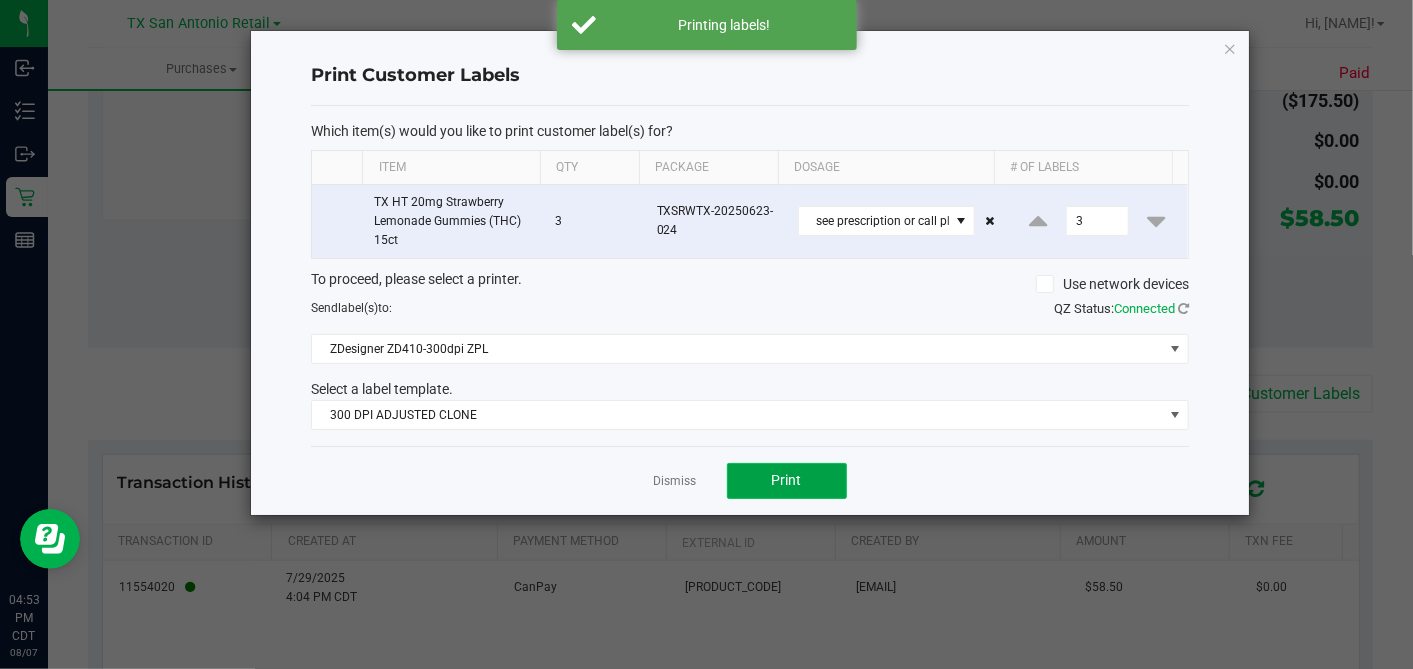 click on "Print" 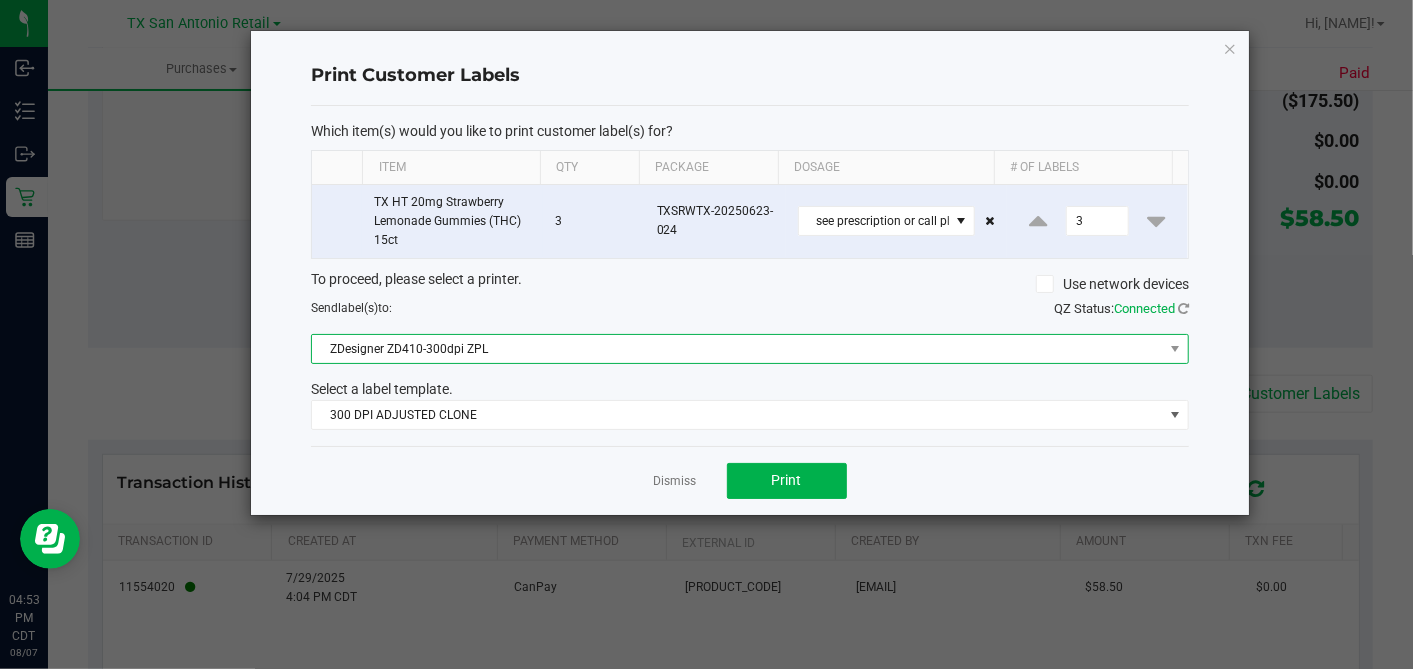 click on "ZDesigner ZD410-300dpi ZPL" at bounding box center [737, 349] 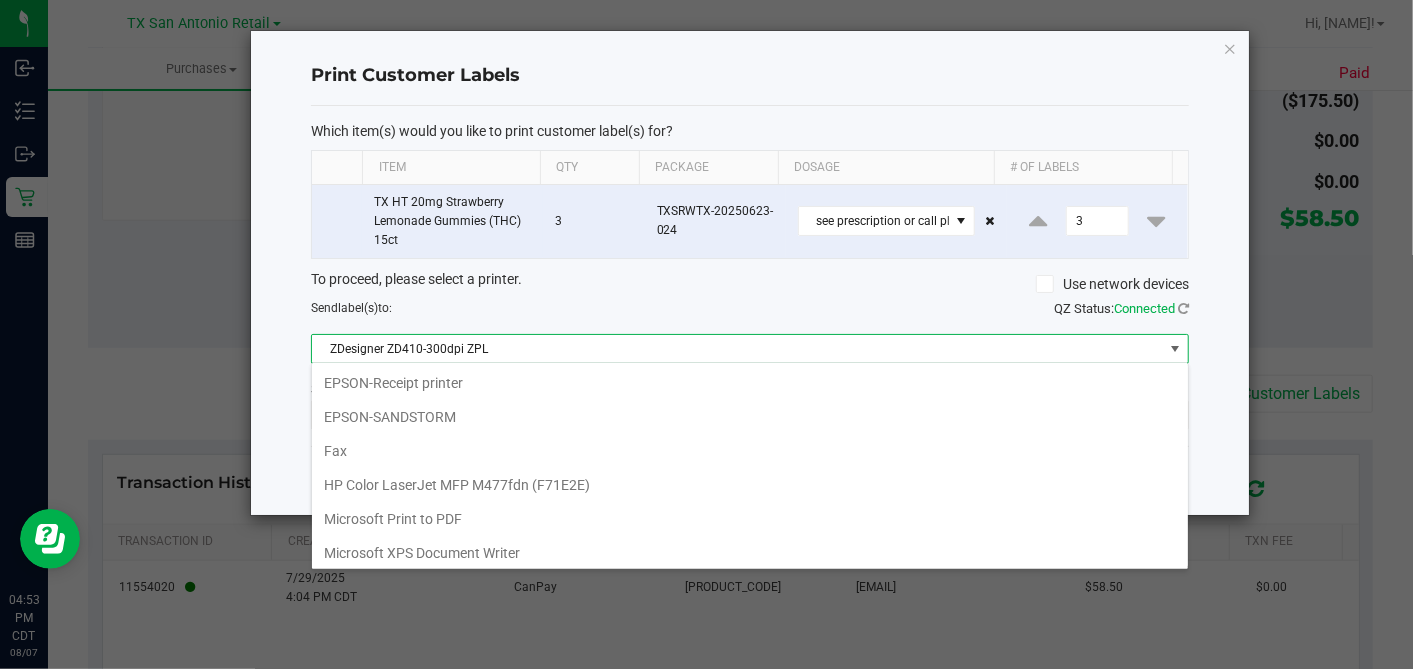 scroll, scrollTop: 134, scrollLeft: 0, axis: vertical 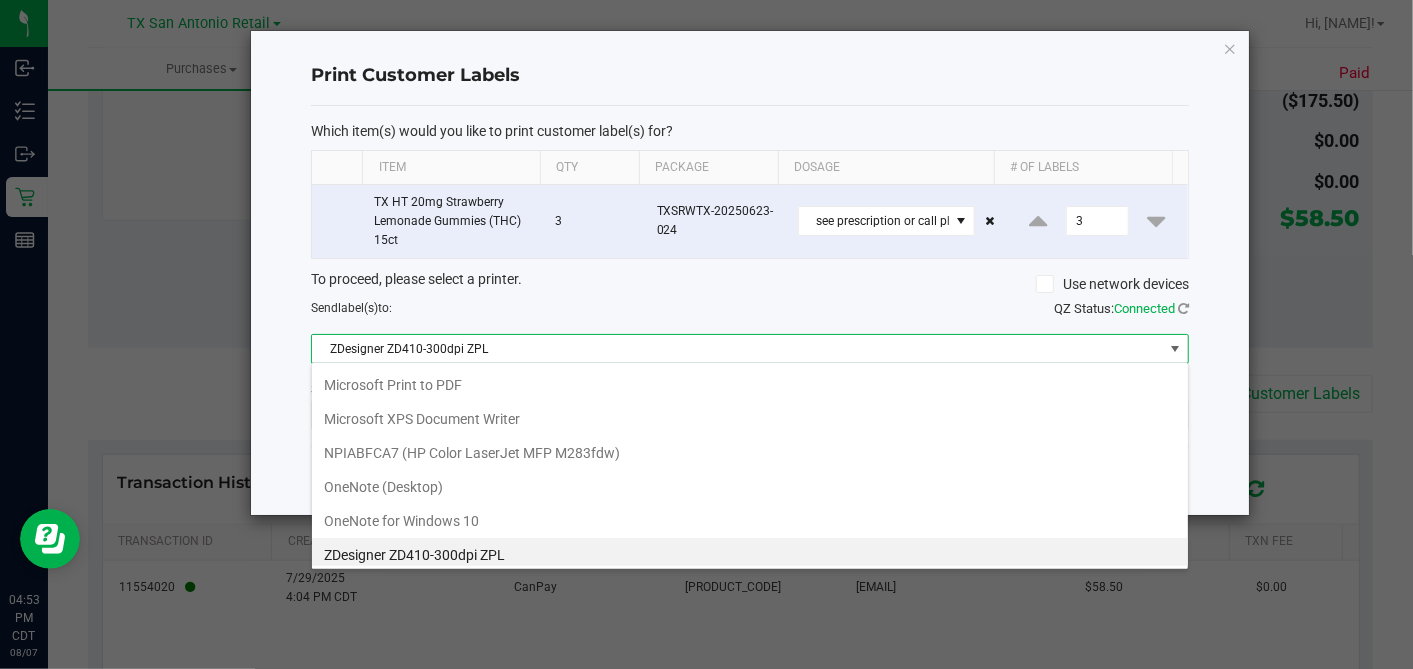 click on "ZDesigner ZD410-300dpi ZPL" at bounding box center (750, 555) 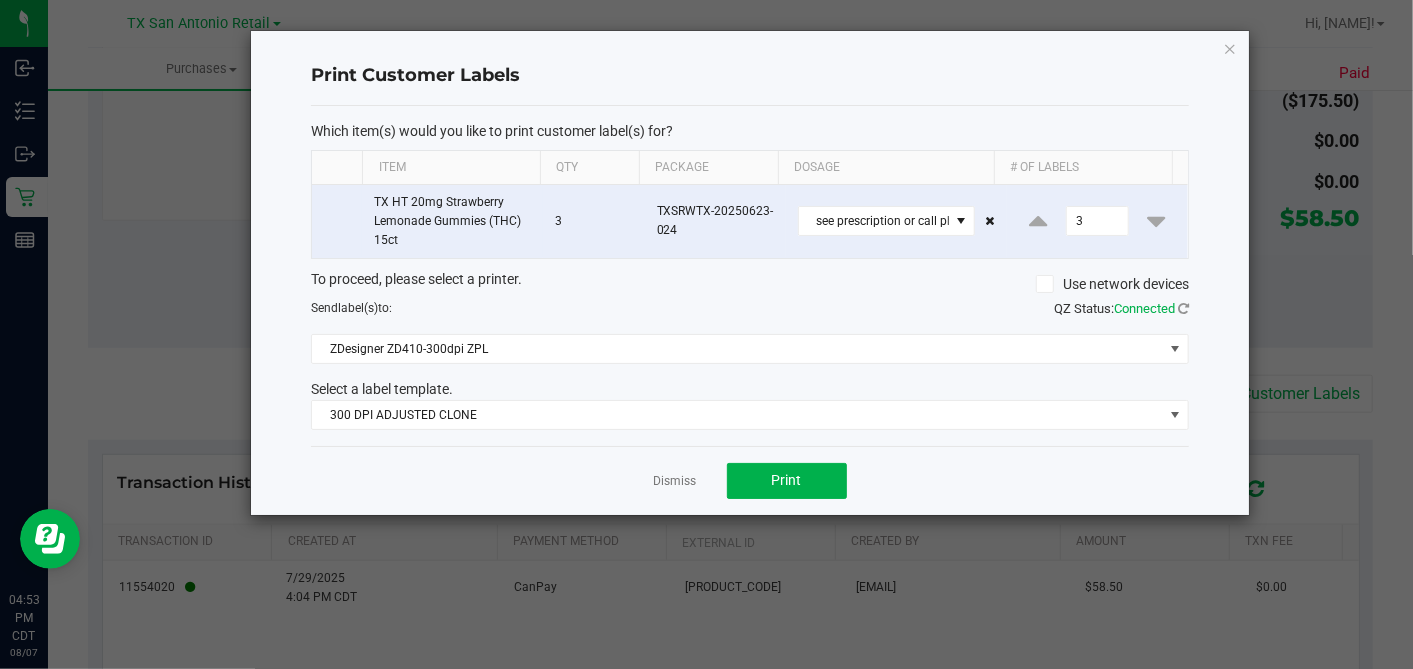 click on "To proceed, please select a printer.   Use network devices  Send  label(s)  to:  QZ Status:   Connected  ZDesigner ZD410-300dpi ZPL  Select a label template.  300 DPI ADJUSTED CLONE" 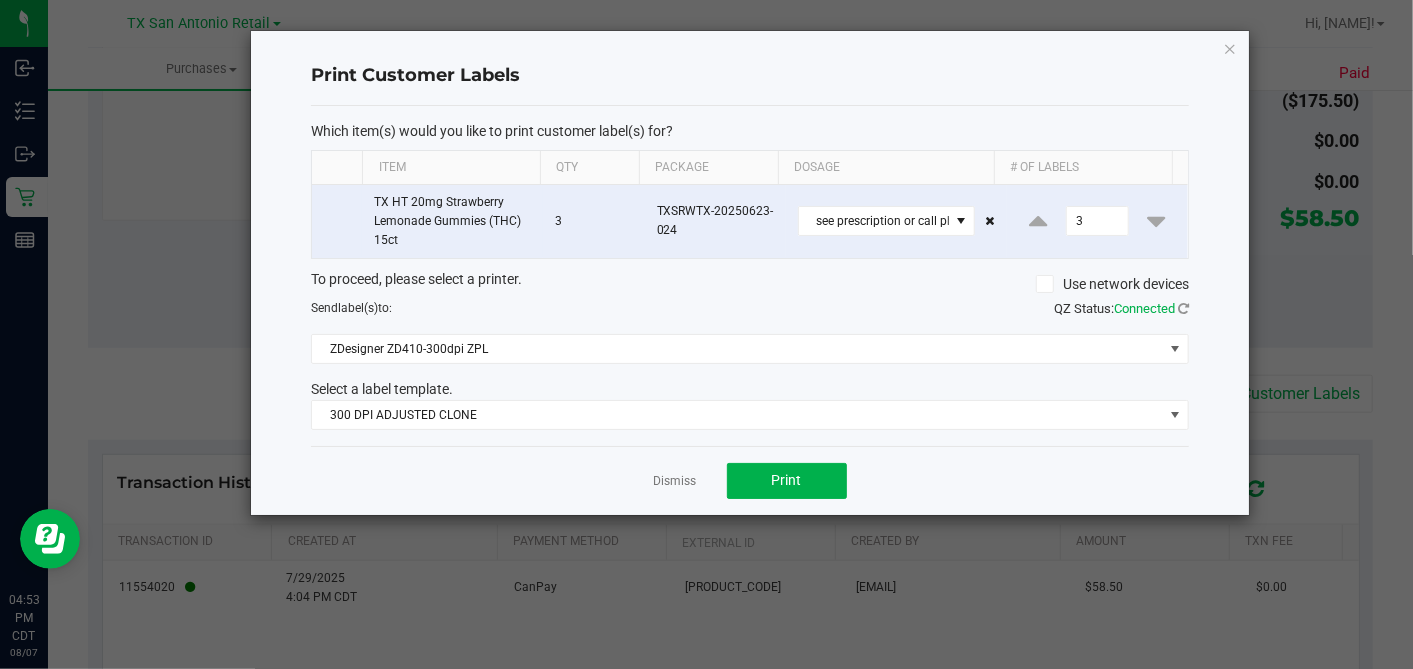 drag, startPoint x: 907, startPoint y: 296, endPoint x: 829, endPoint y: 305, distance: 78.51752 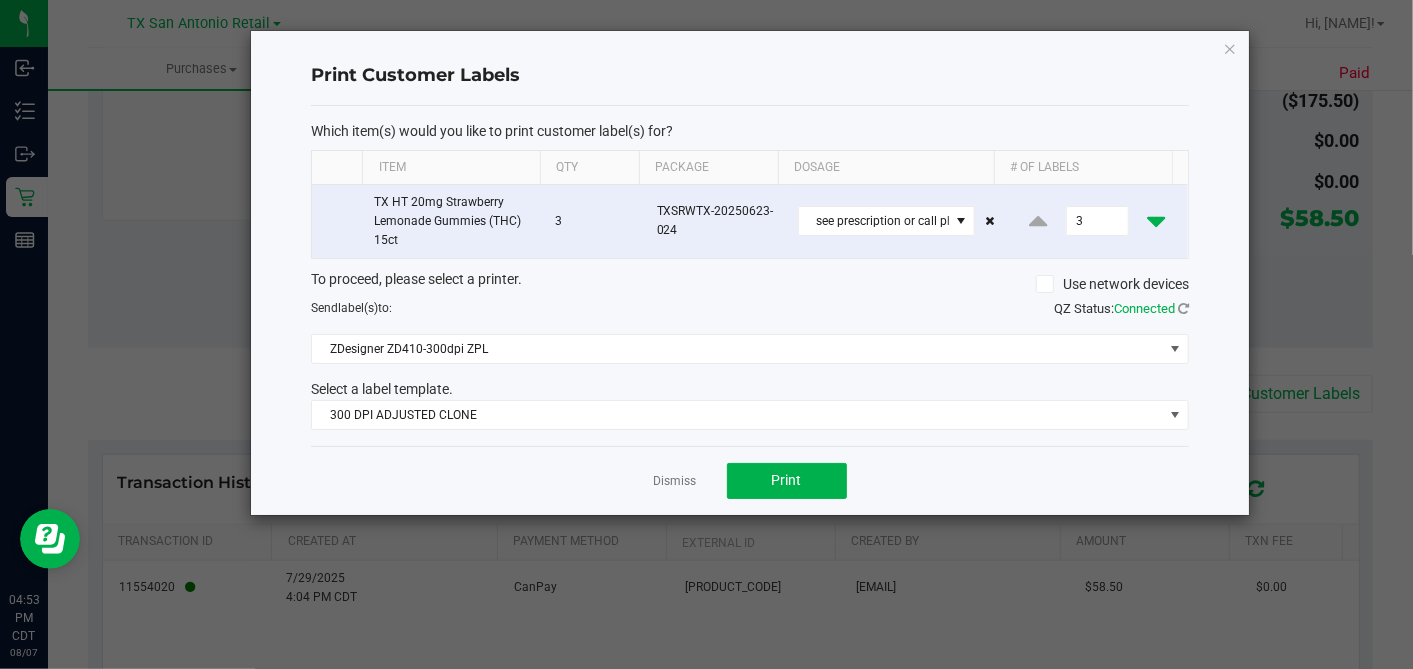 click 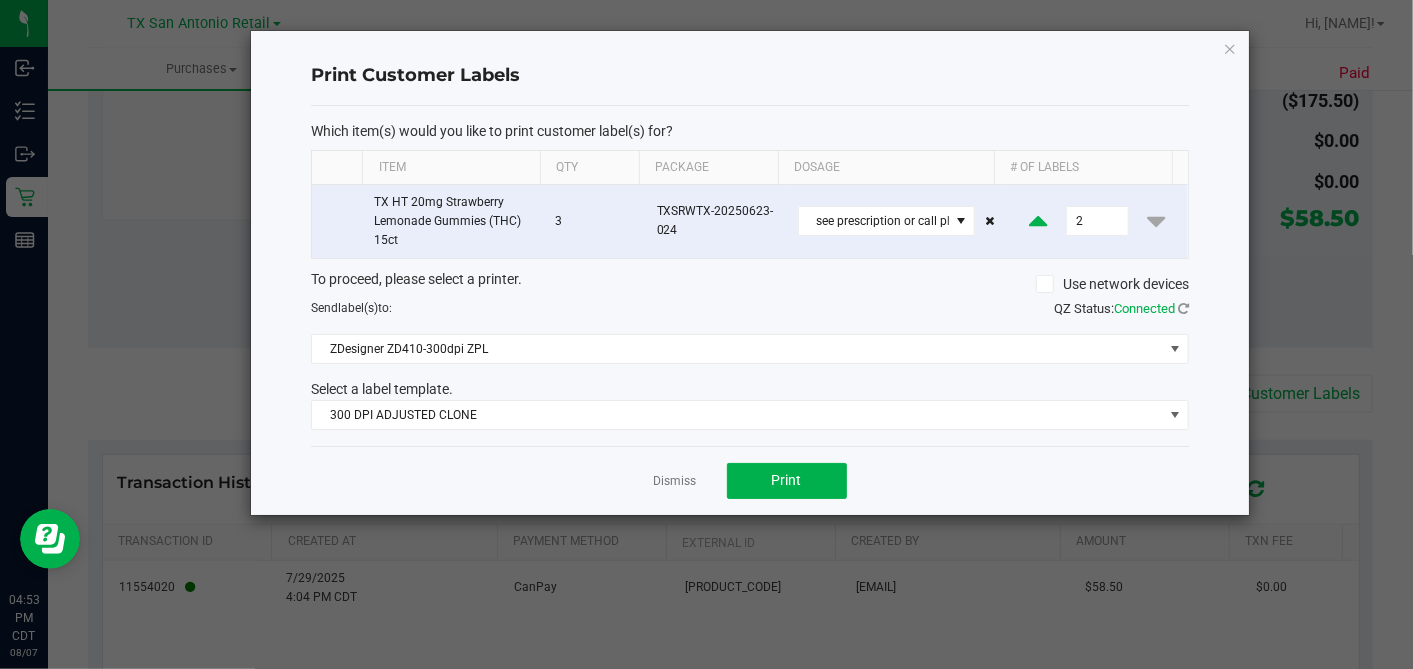 click 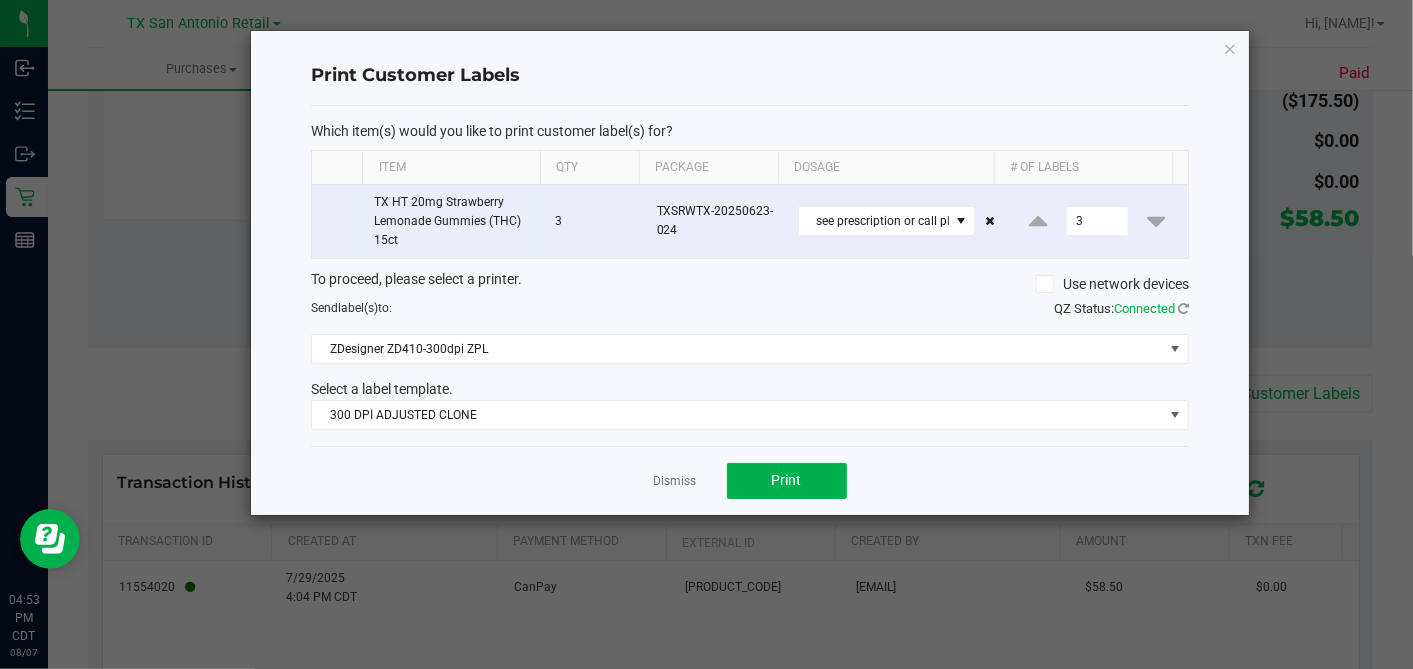 click on "Dismiss   Print" 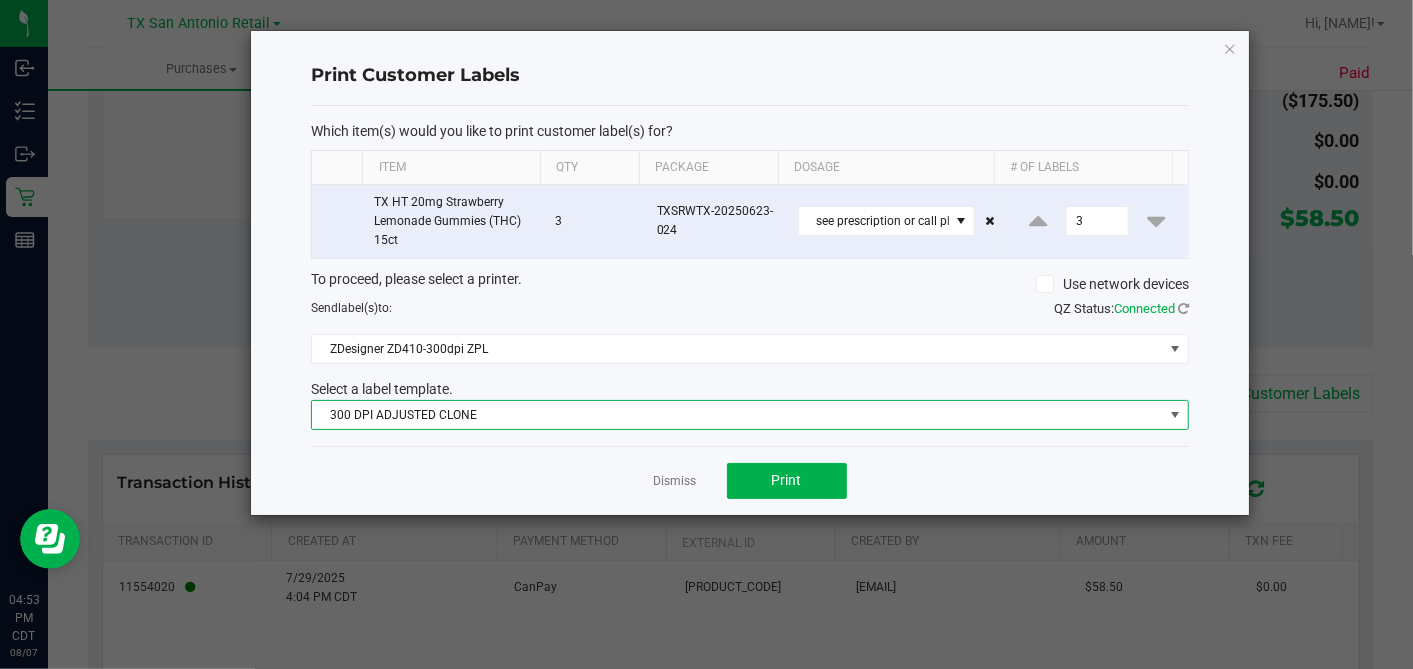 click on "300 DPI ADJUSTED CLONE" at bounding box center (737, 415) 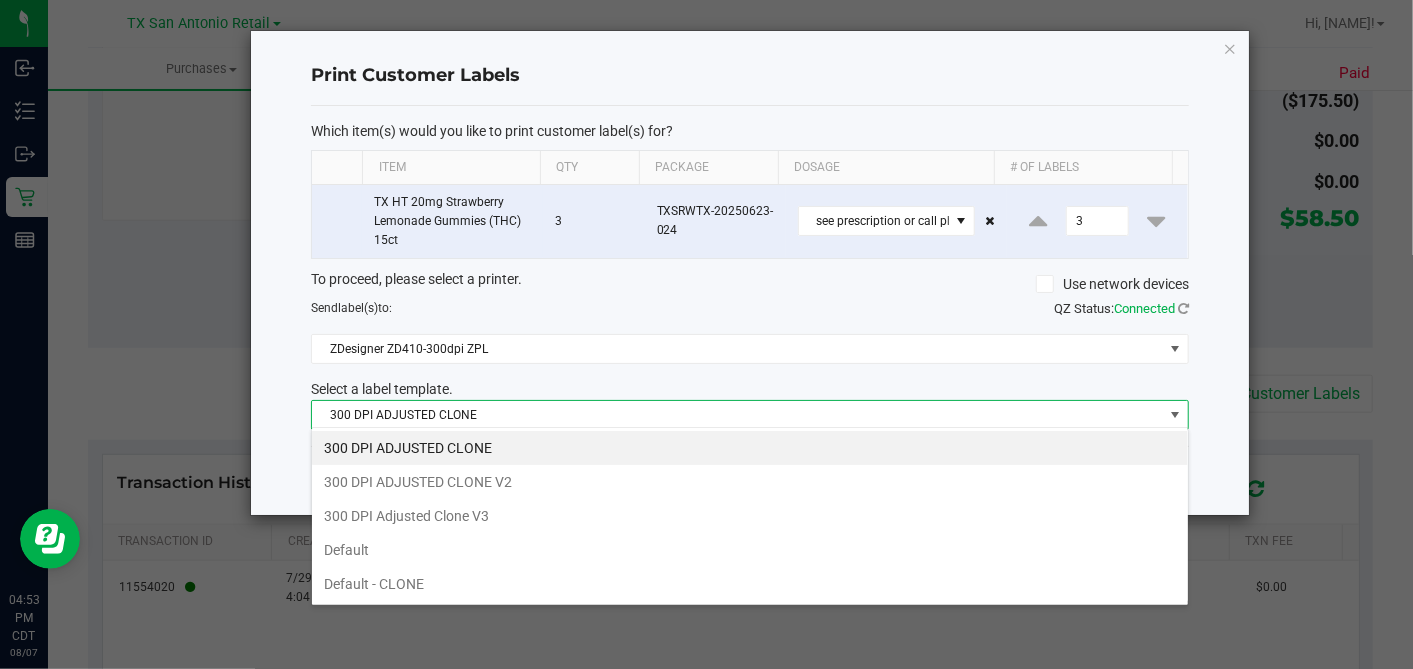 scroll, scrollTop: 99970, scrollLeft: 99121, axis: both 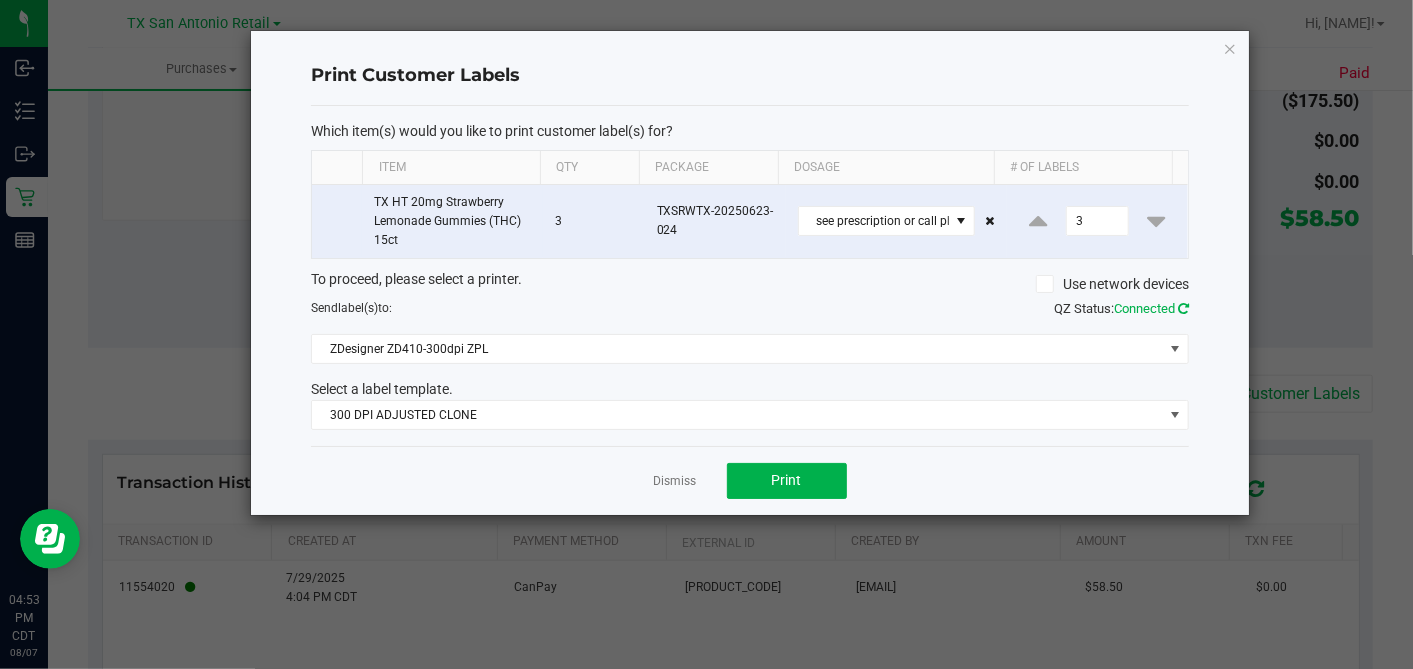 click 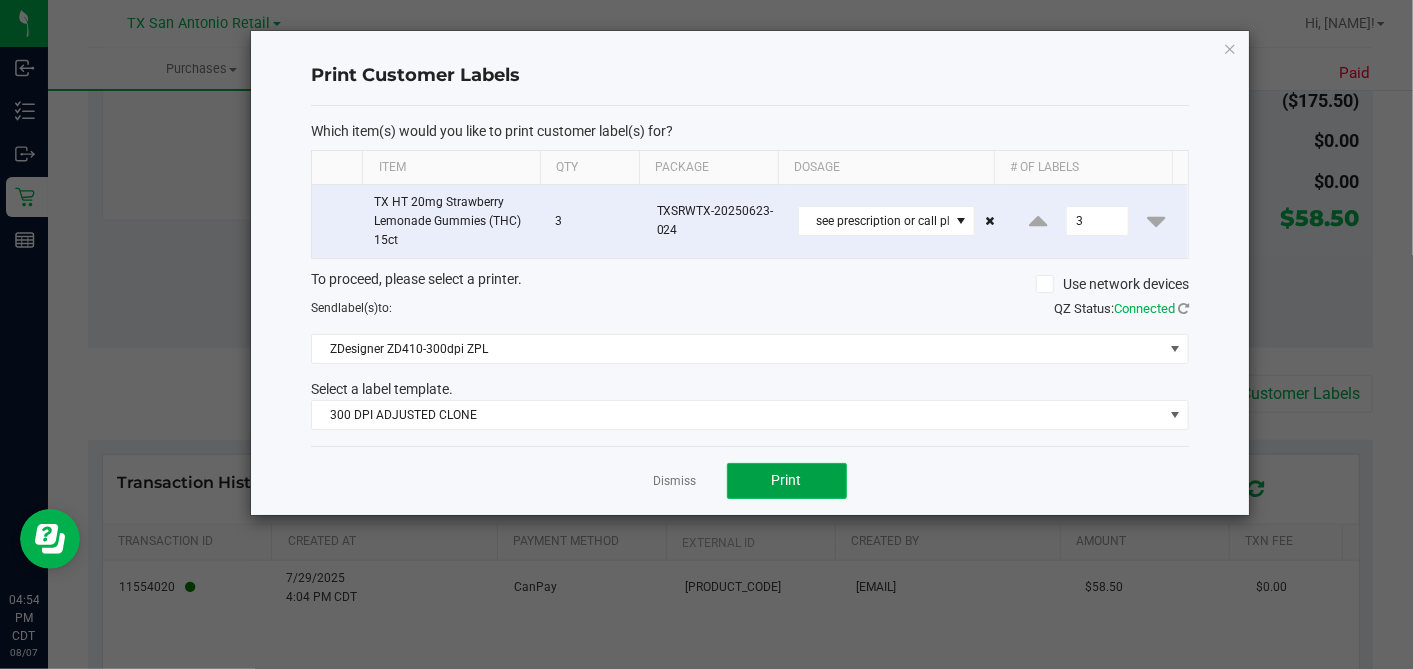 click on "Print" 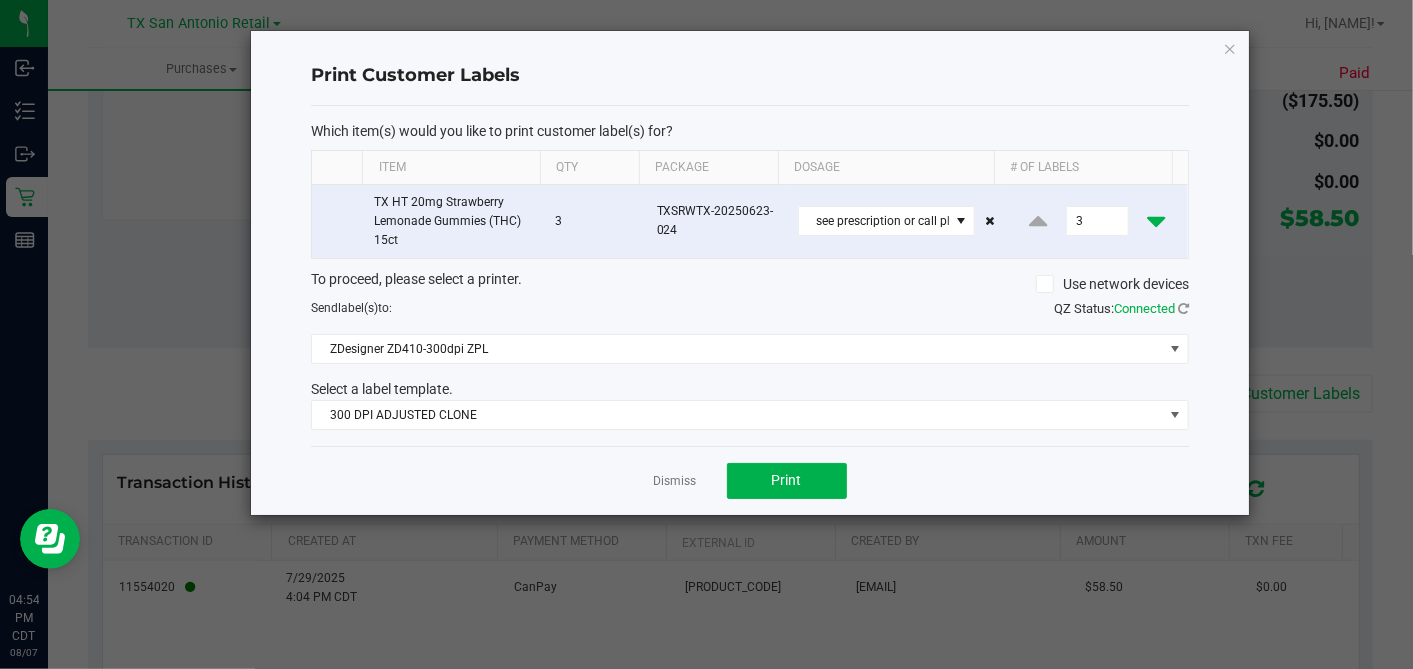 click 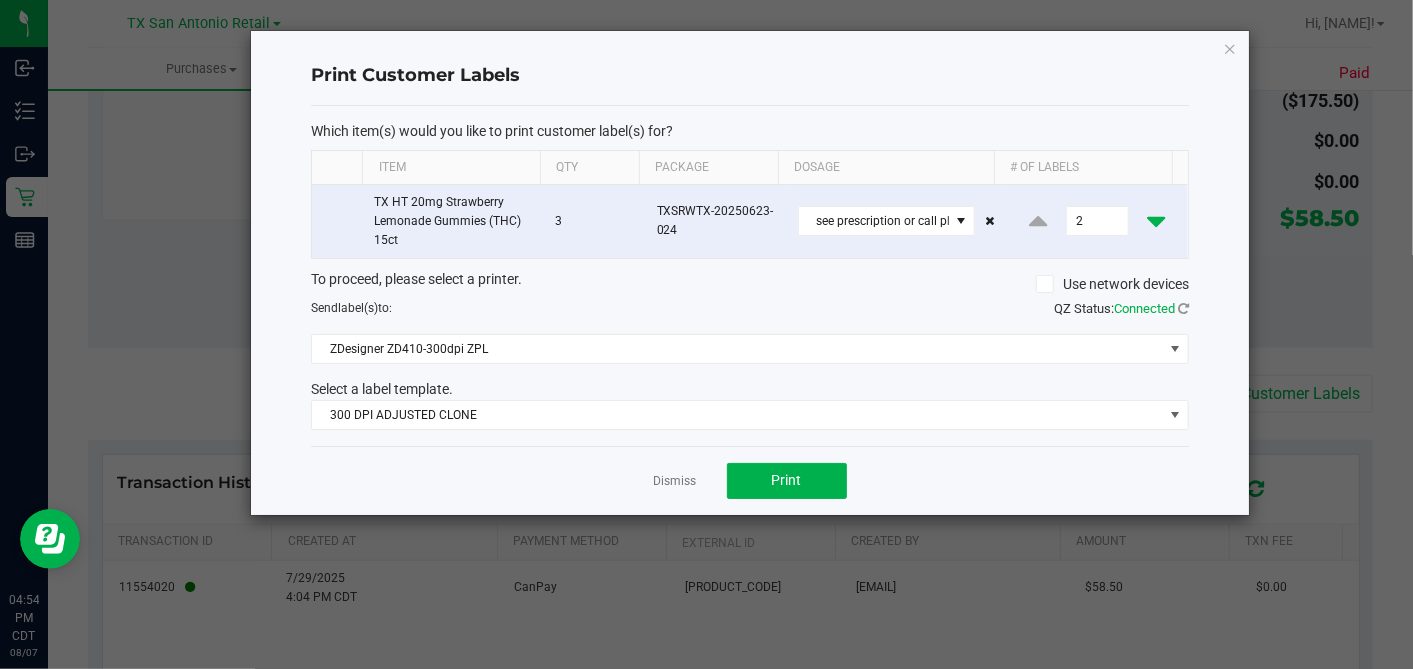 click 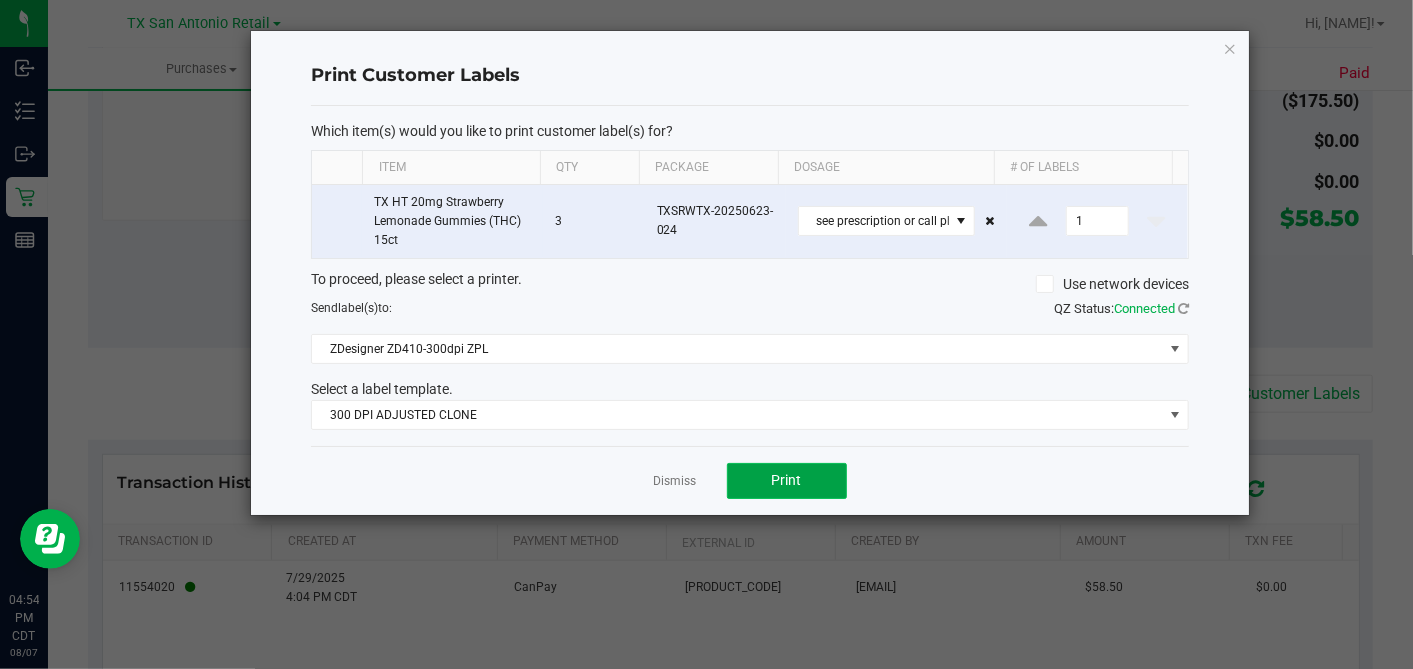 click on "Print" 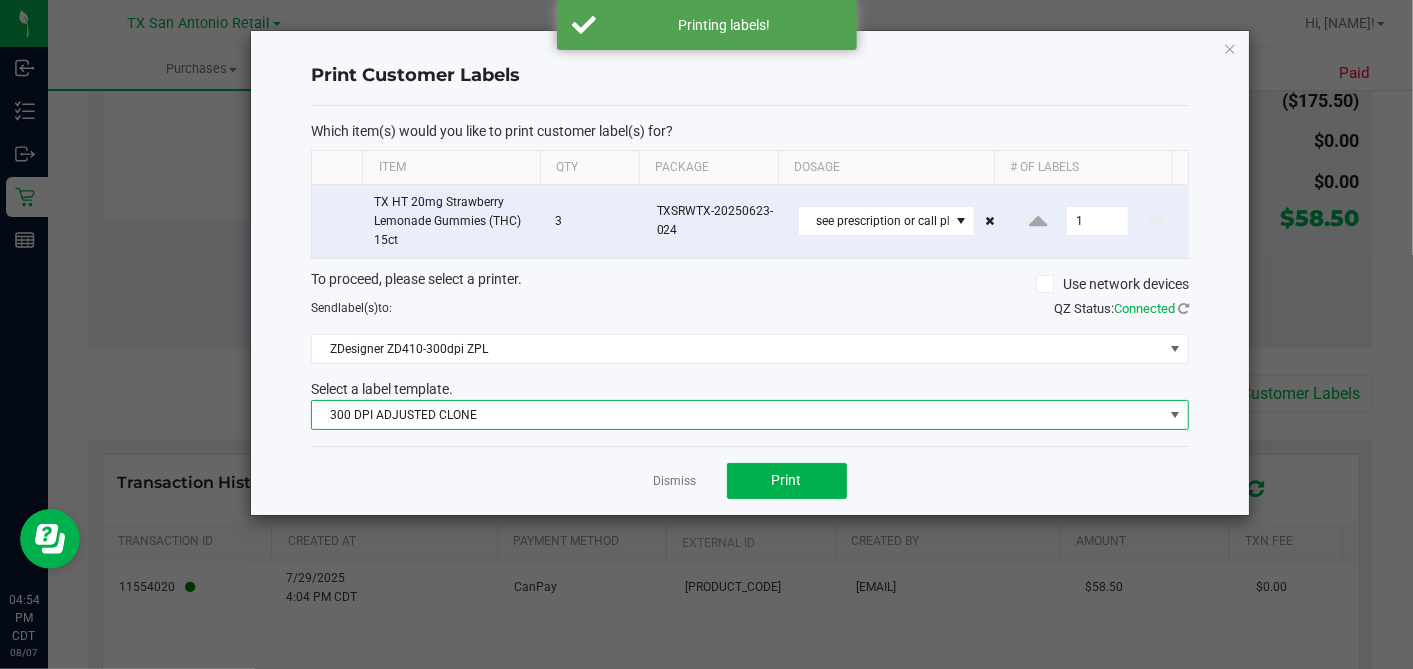 click on "300 DPI ADJUSTED CLONE" at bounding box center (737, 415) 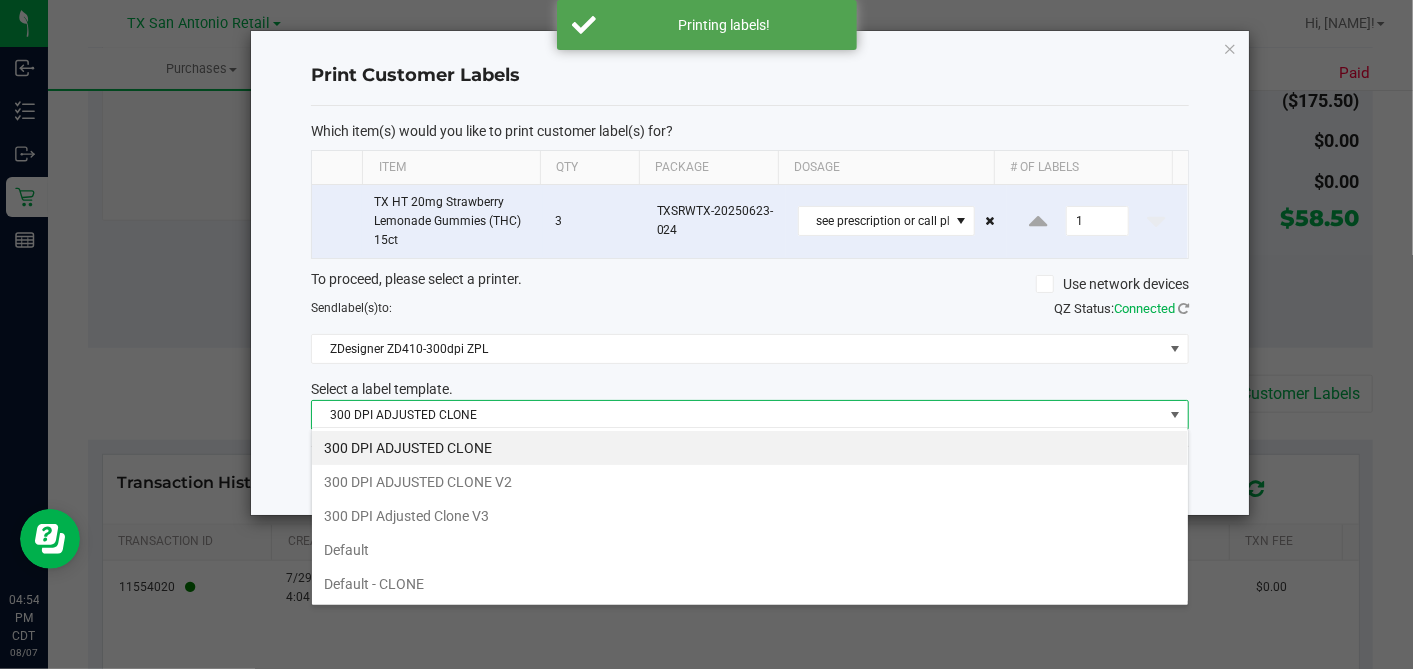 scroll, scrollTop: 99970, scrollLeft: 99121, axis: both 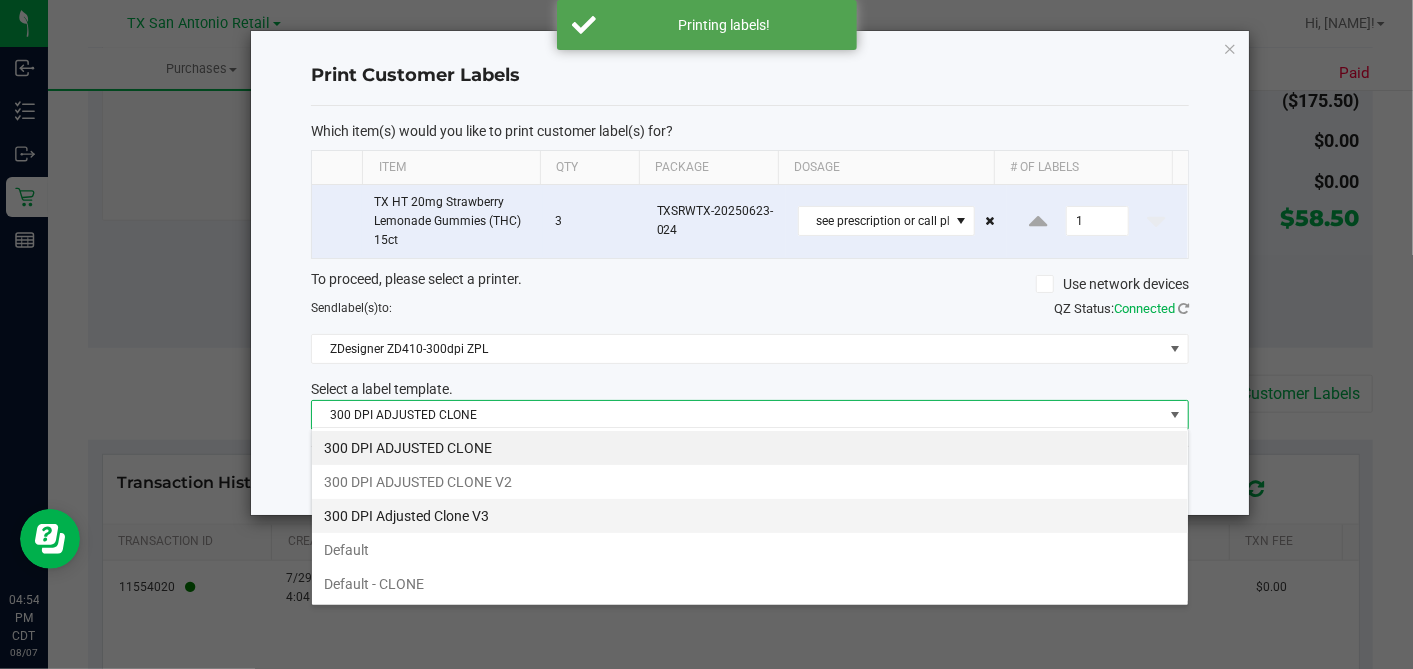 click on "300 DPI Adjusted Clone V3" at bounding box center [750, 516] 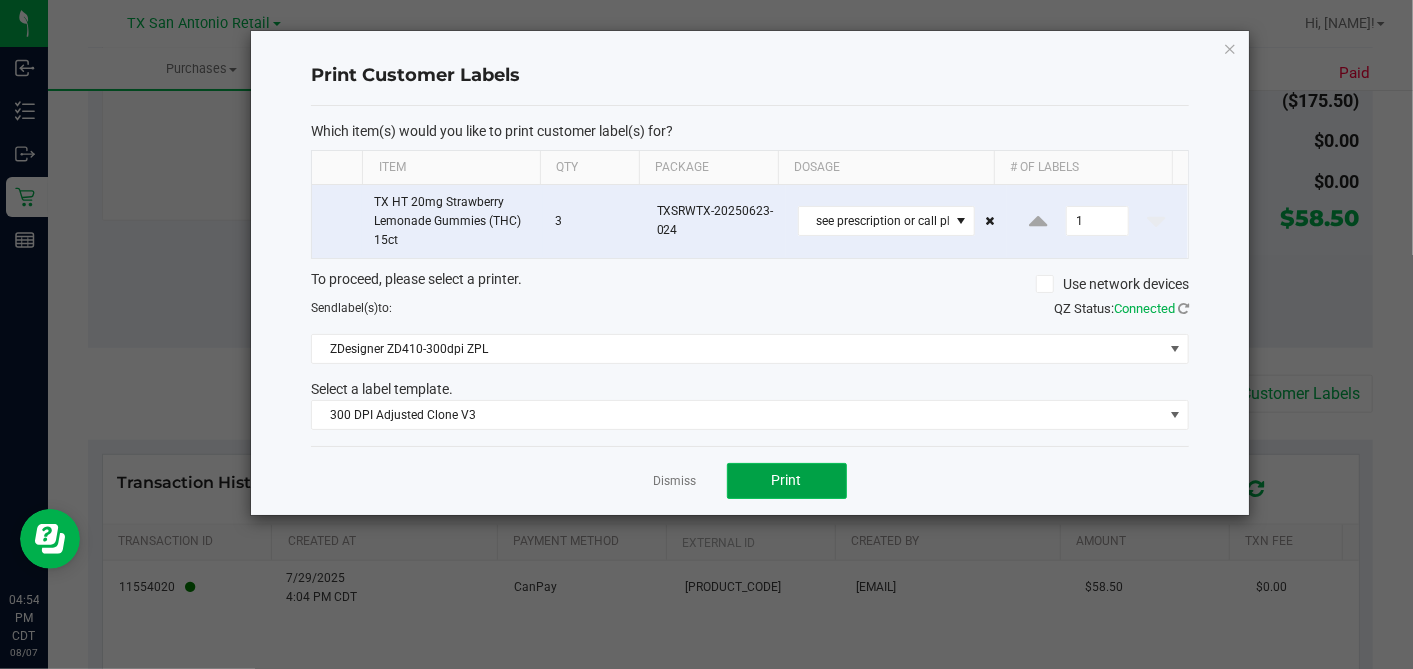 click on "Print" 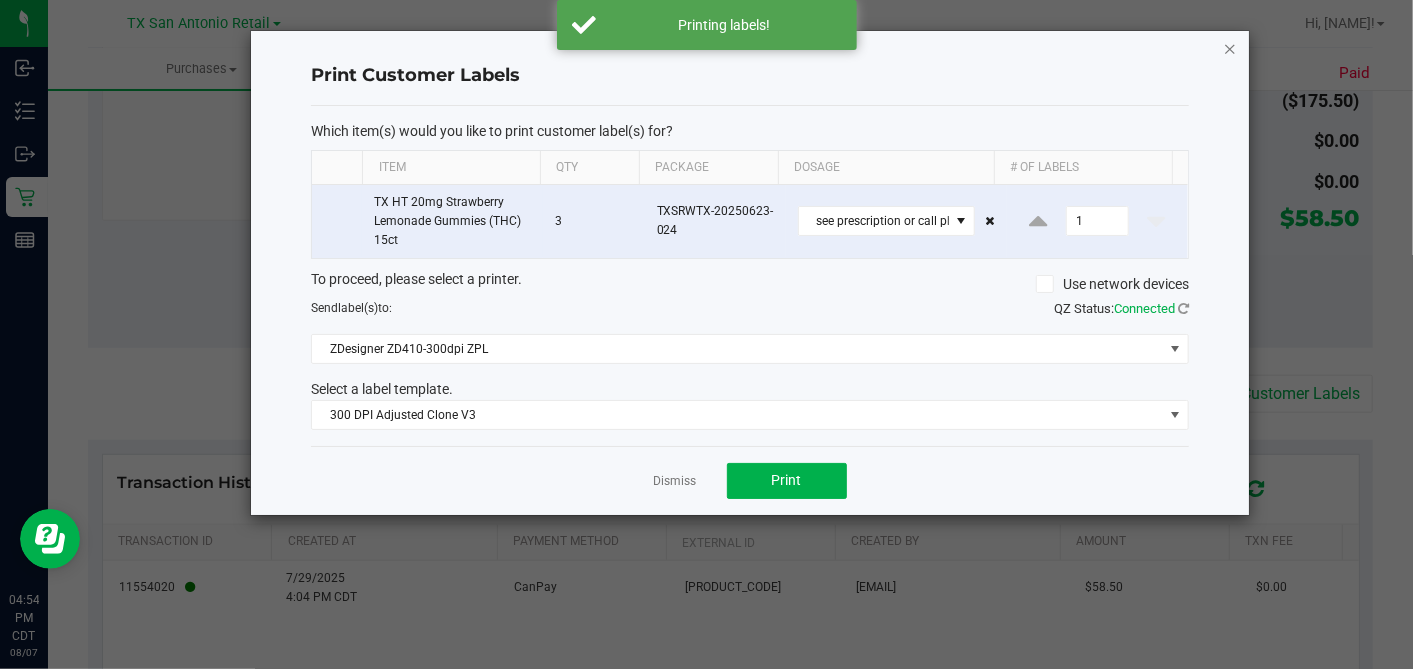 click 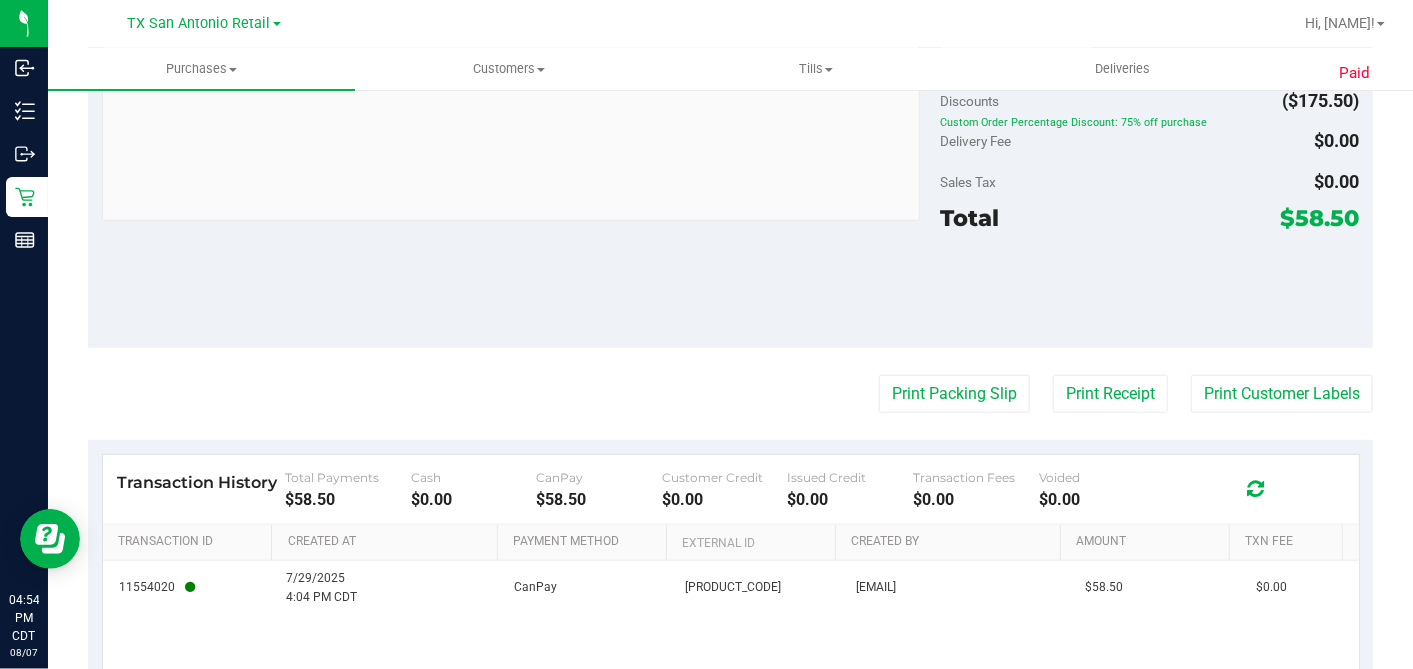 drag, startPoint x: 603, startPoint y: 377, endPoint x: 630, endPoint y: 361, distance: 31.38471 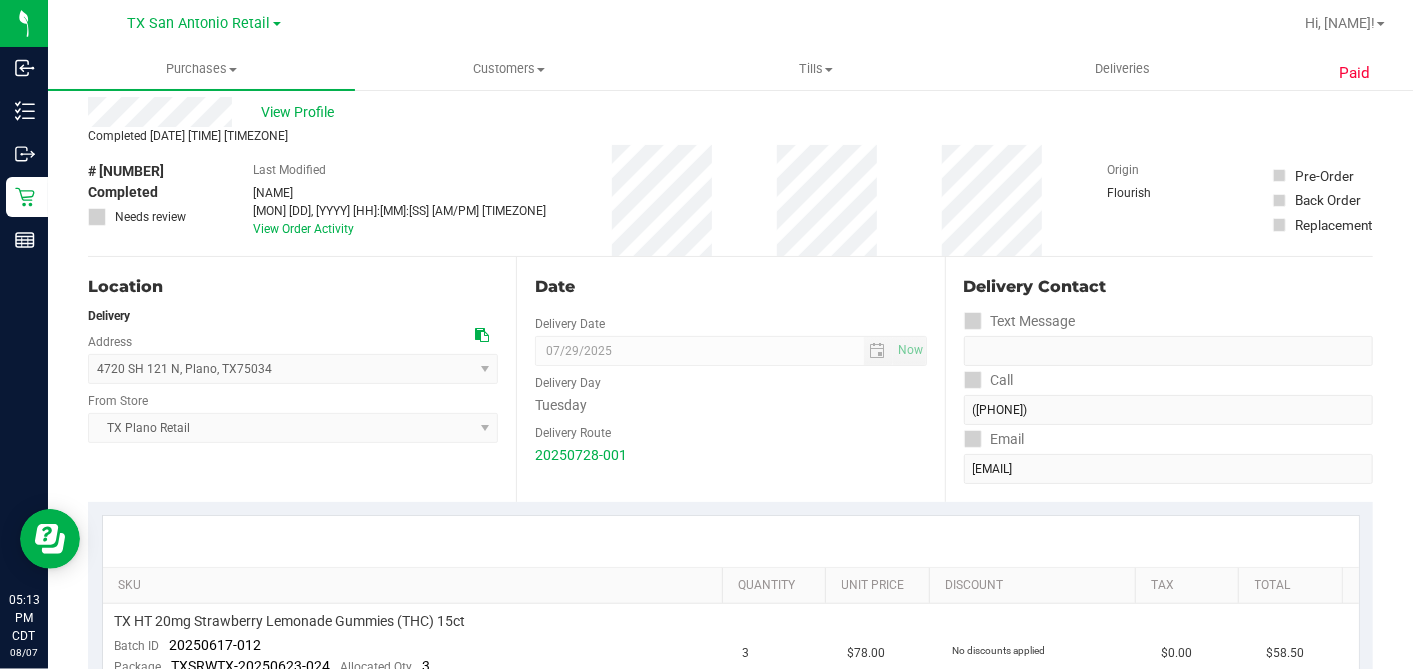 scroll, scrollTop: 0, scrollLeft: 0, axis: both 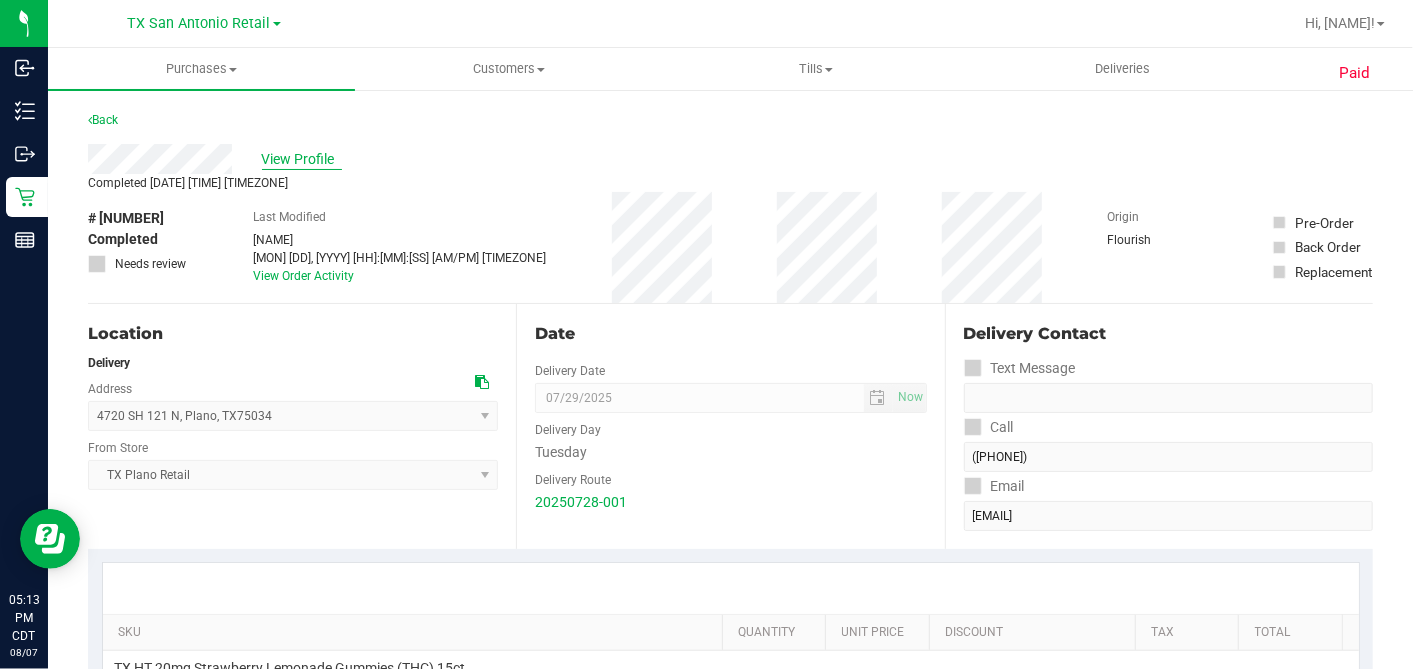 click on "View Profile" at bounding box center (302, 159) 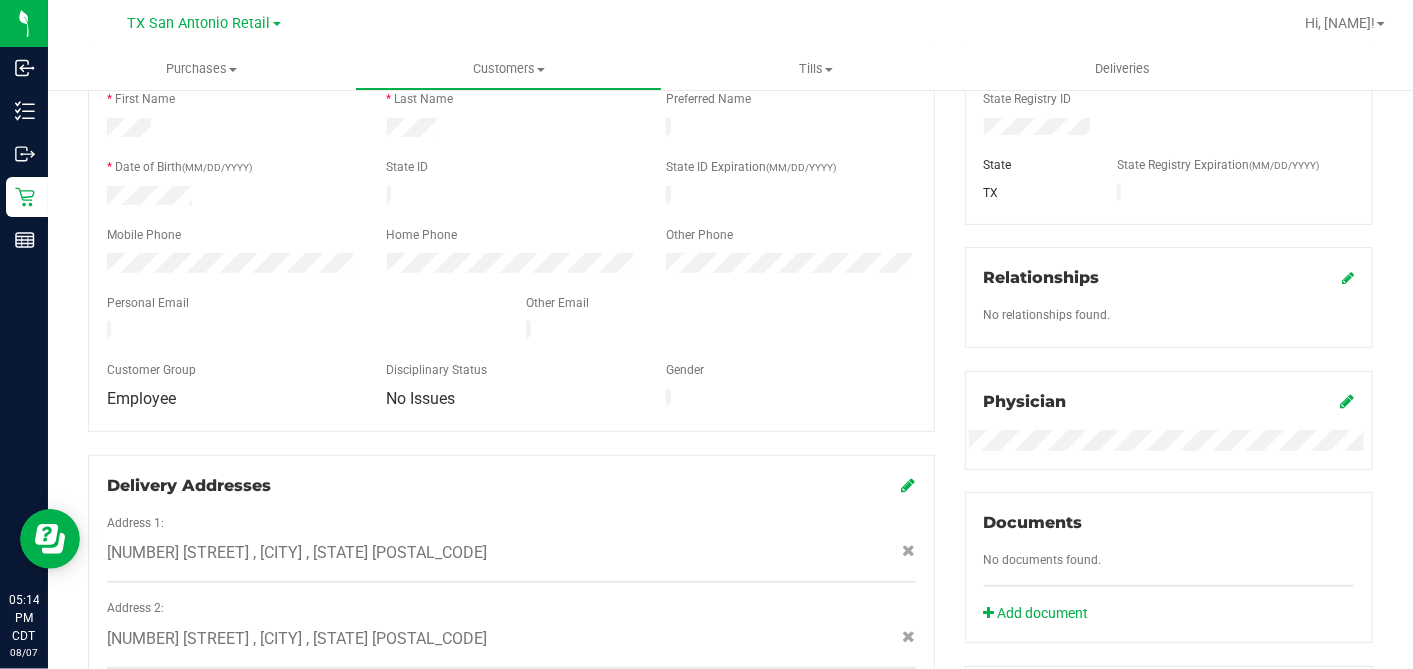 scroll, scrollTop: 845, scrollLeft: 0, axis: vertical 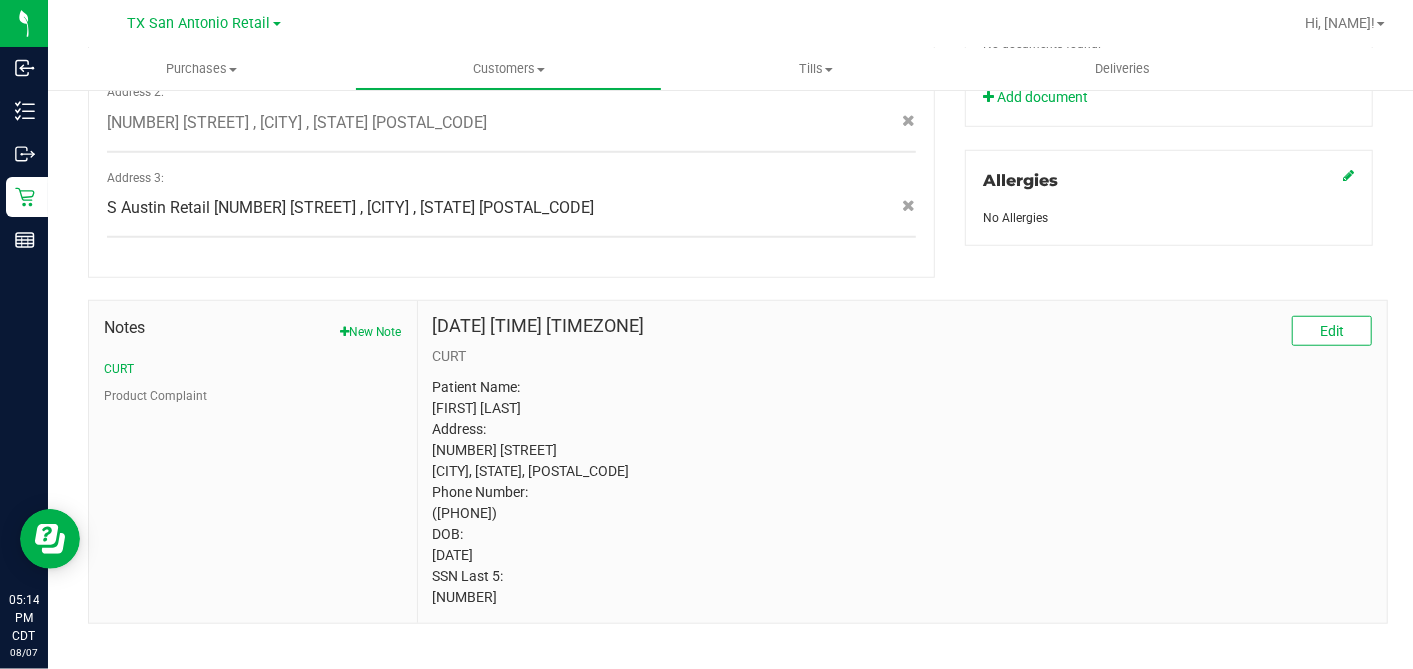 click on "Patient Name:
Justin Ramos
Address:
5504 Marina Dr
Denton, TX, 76208
Phone Number:
(737) 308-6076
DOB:
09/21/1988
SSN Last 5:
11111" at bounding box center [902, 492] 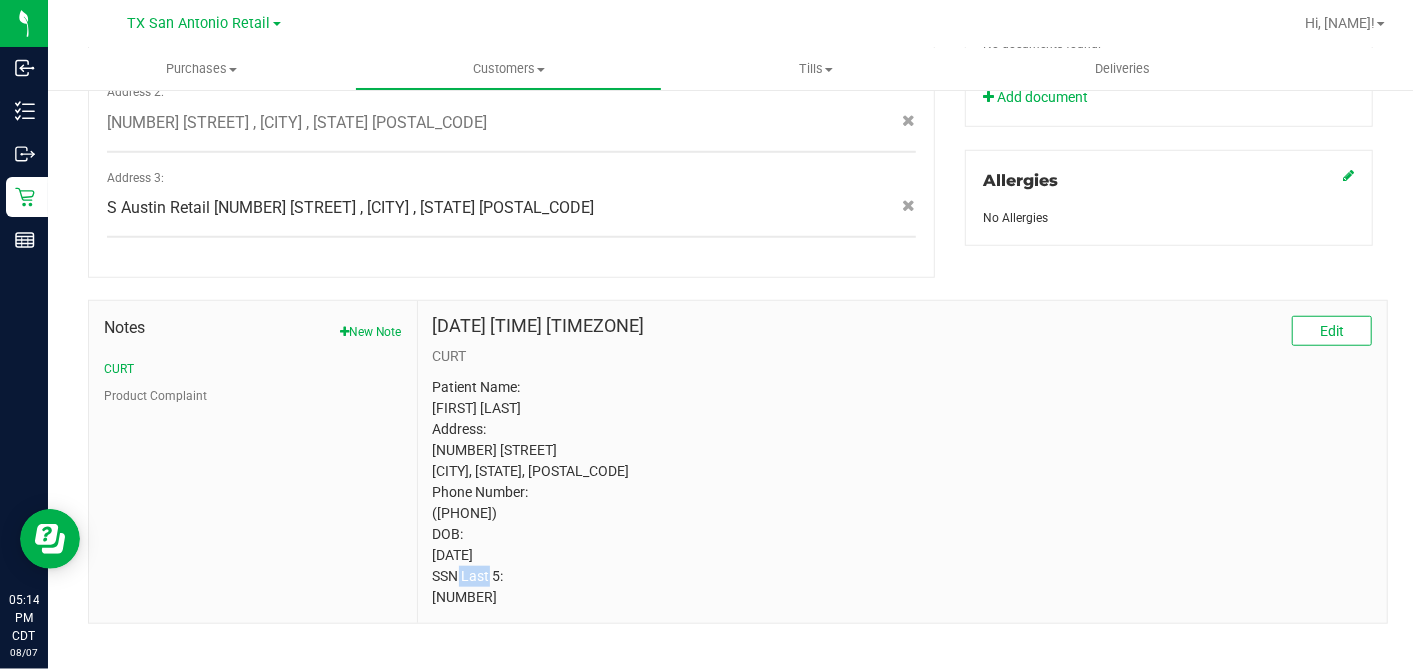 click on "Patient Name:
Justin Ramos
Address:
5504 Marina Dr
Denton, TX, 76208
Phone Number:
(737) 308-6076
DOB:
09/21/1988
SSN Last 5:
11111" at bounding box center (902, 492) 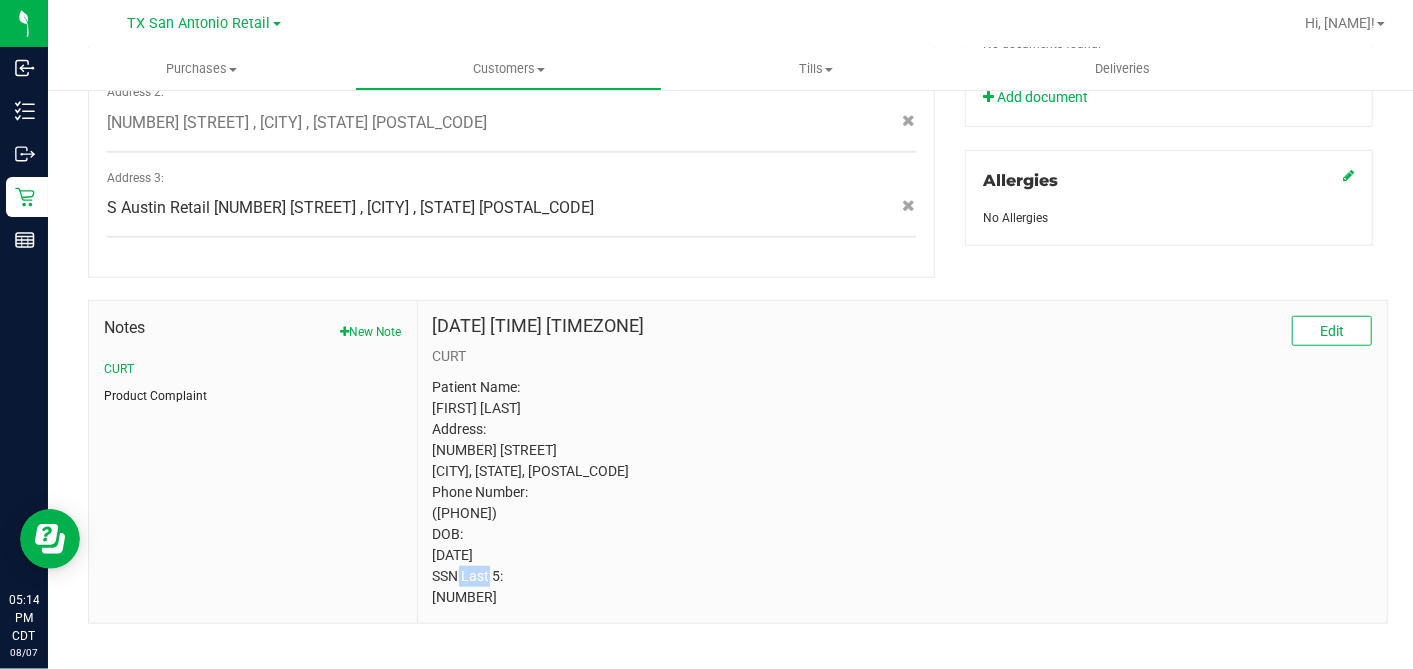 click on "Product Complaint" at bounding box center [155, 396] 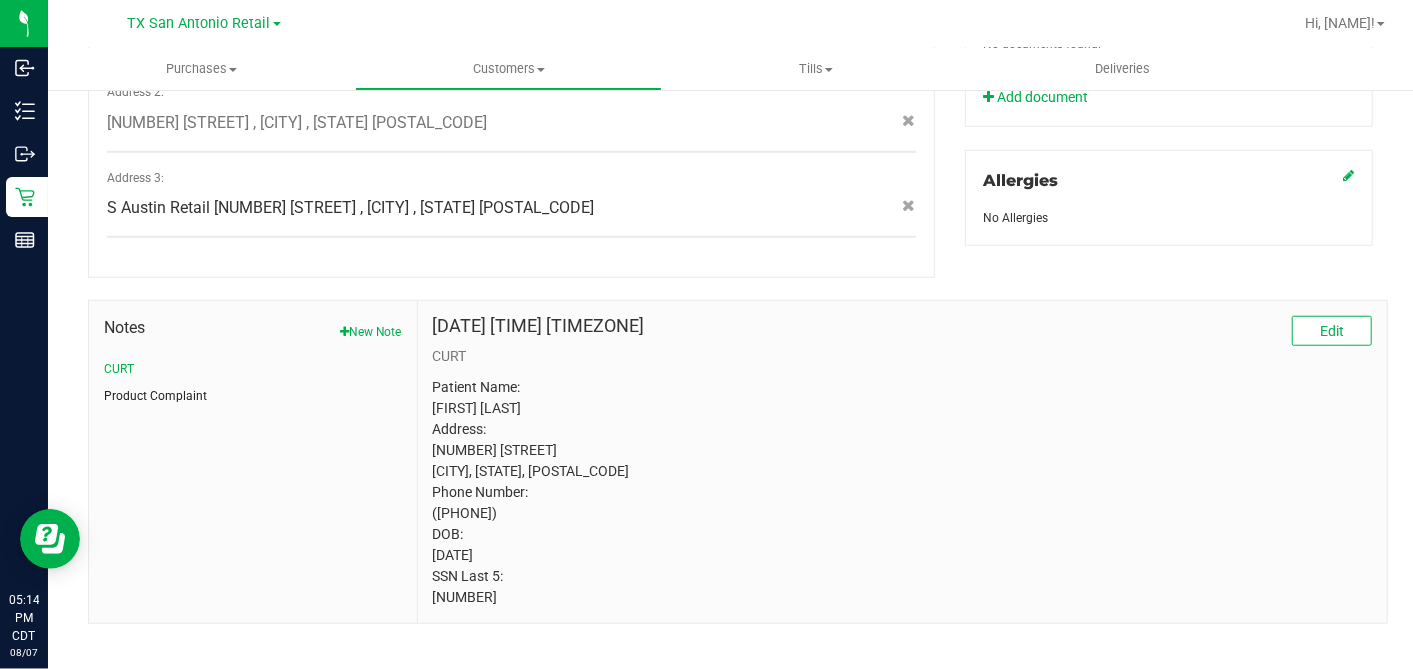scroll, scrollTop: 791, scrollLeft: 0, axis: vertical 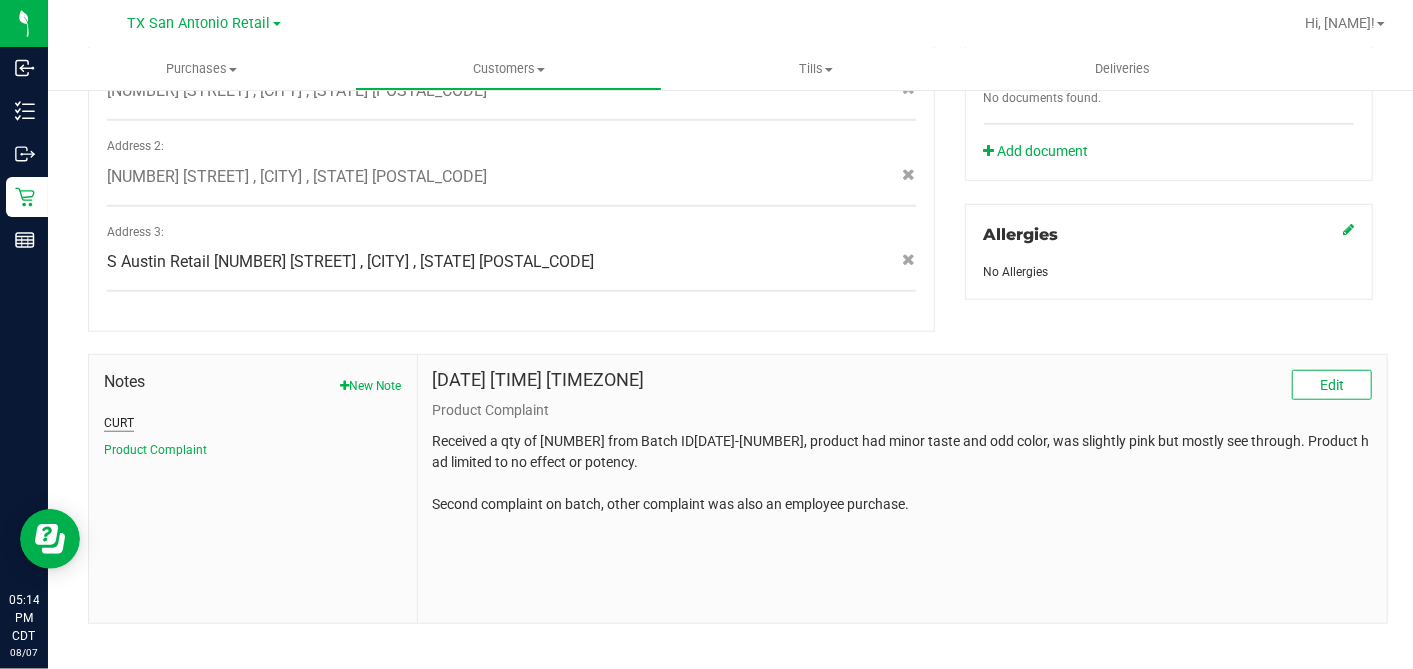 click on "CURT" at bounding box center (119, 423) 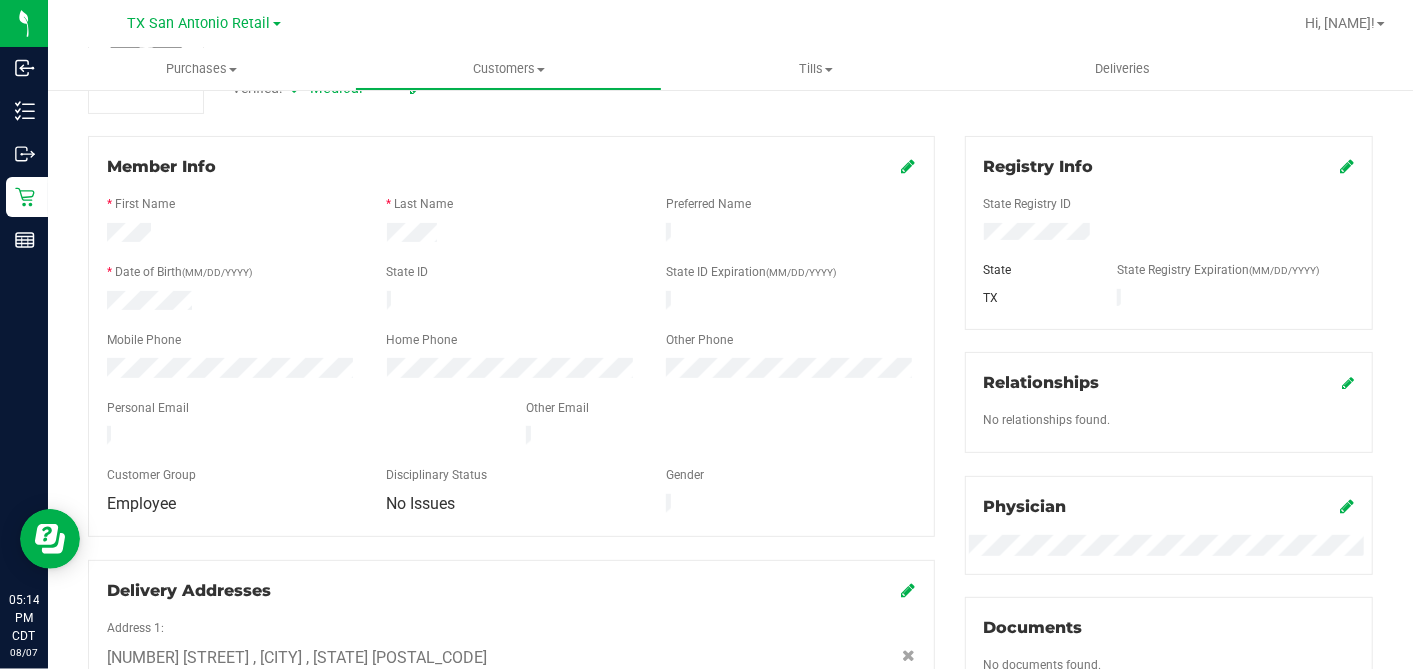 scroll, scrollTop: 14, scrollLeft: 0, axis: vertical 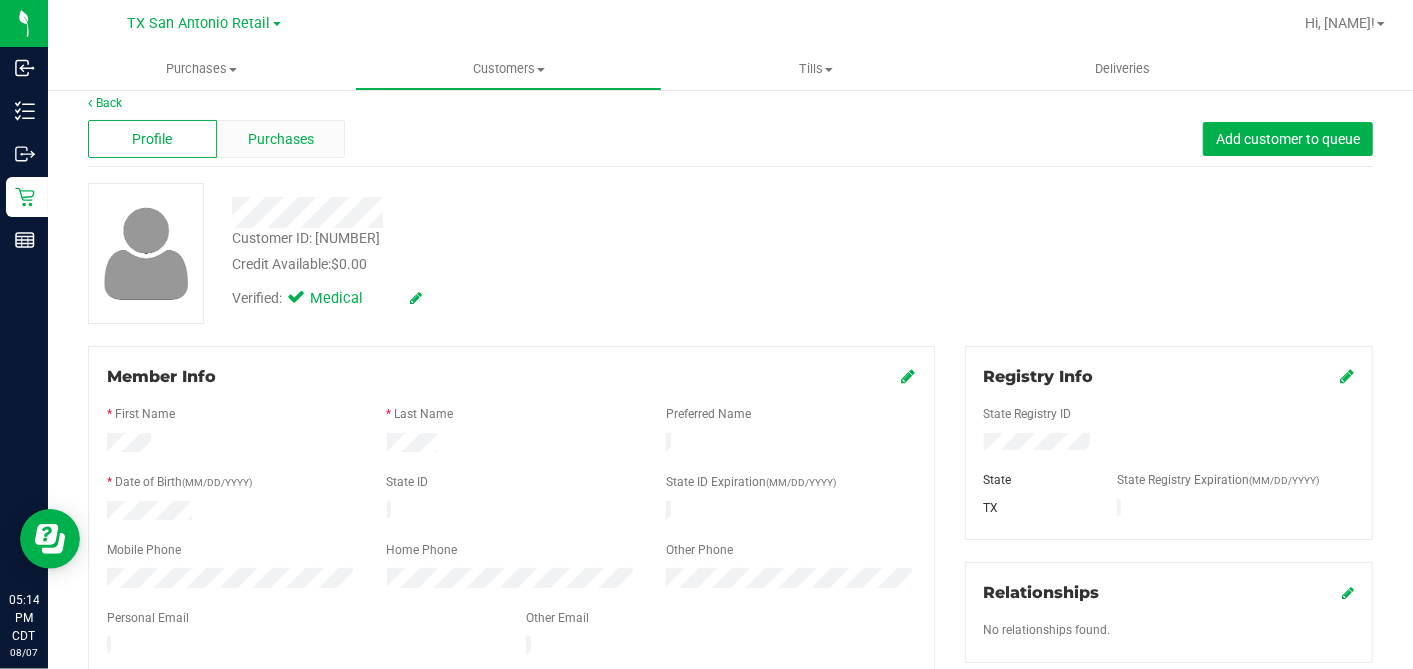 click on "Purchases" at bounding box center (281, 139) 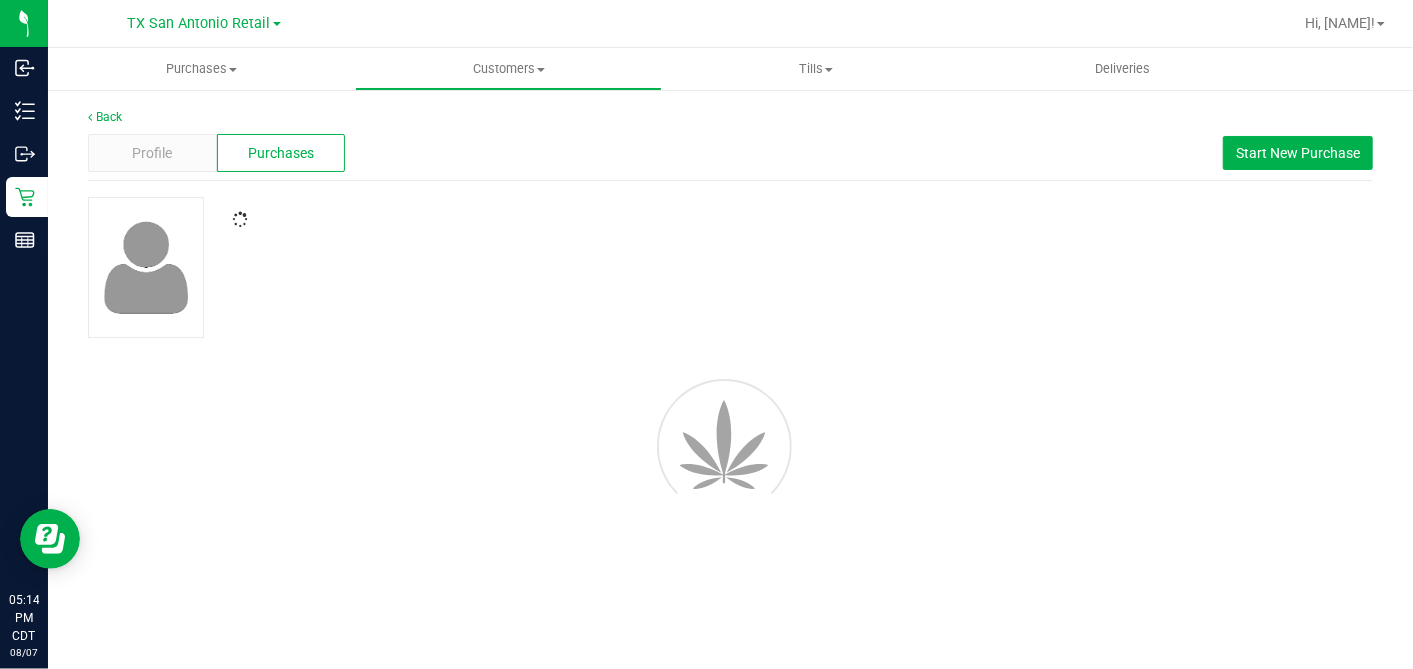 scroll, scrollTop: 0, scrollLeft: 0, axis: both 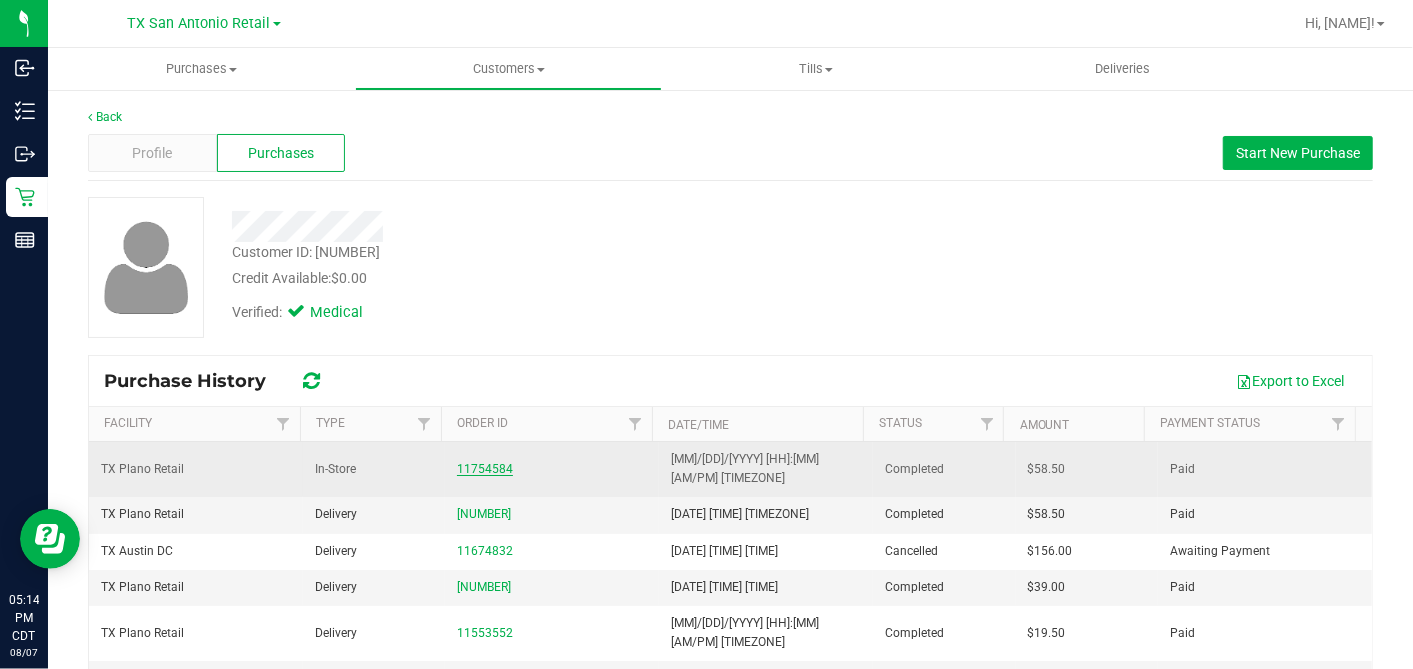click on "11754584" at bounding box center [485, 469] 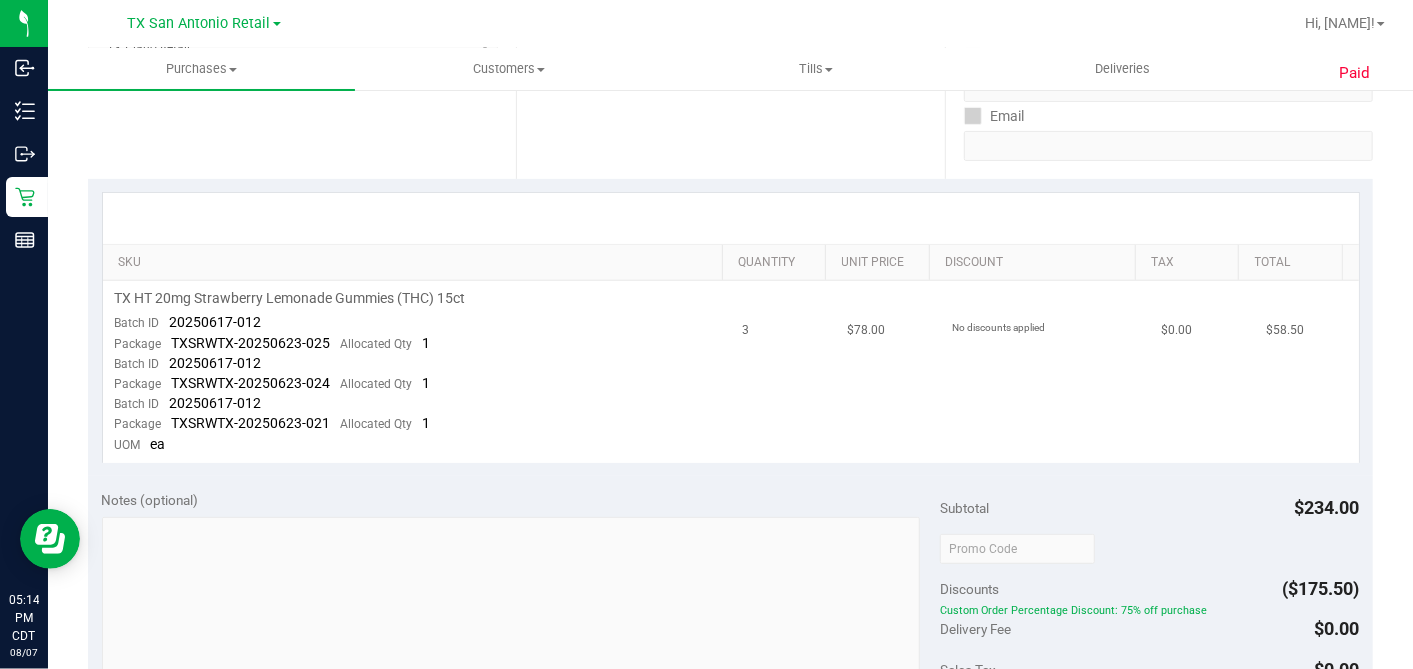 scroll, scrollTop: 444, scrollLeft: 0, axis: vertical 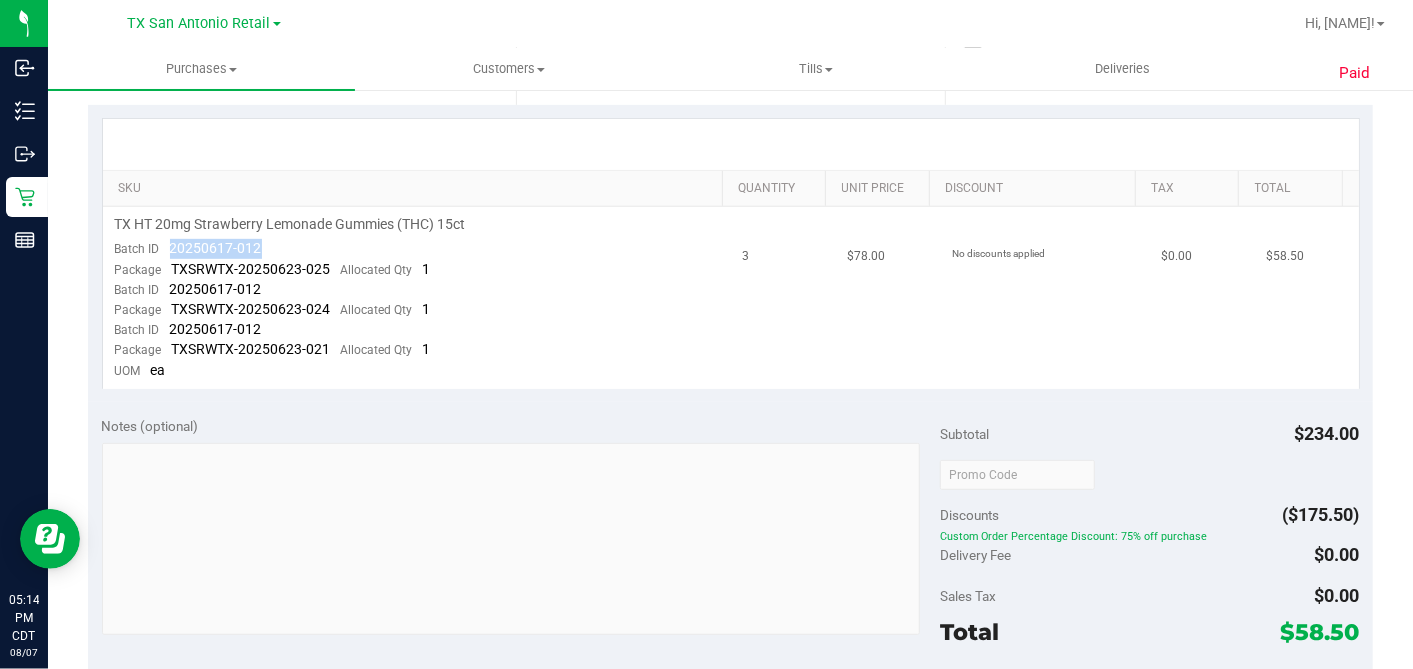drag, startPoint x: 279, startPoint y: 238, endPoint x: 164, endPoint y: 241, distance: 115.03912 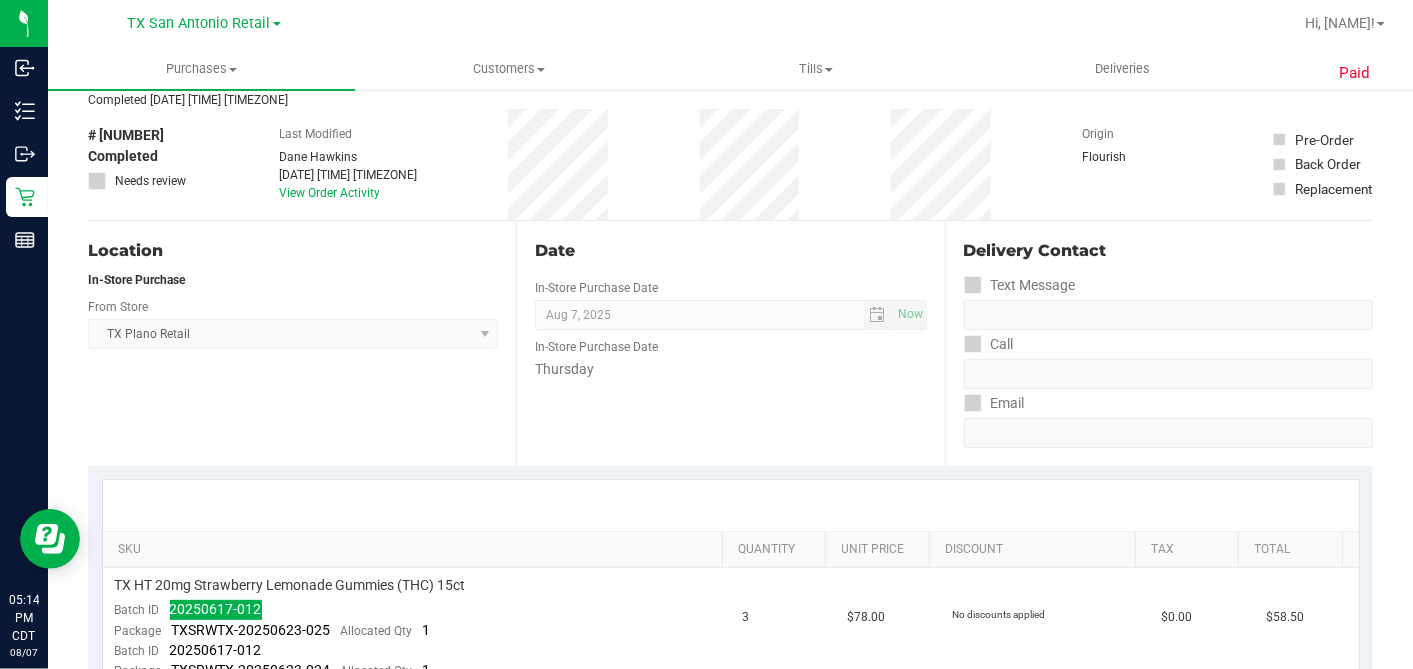 scroll, scrollTop: 0, scrollLeft: 0, axis: both 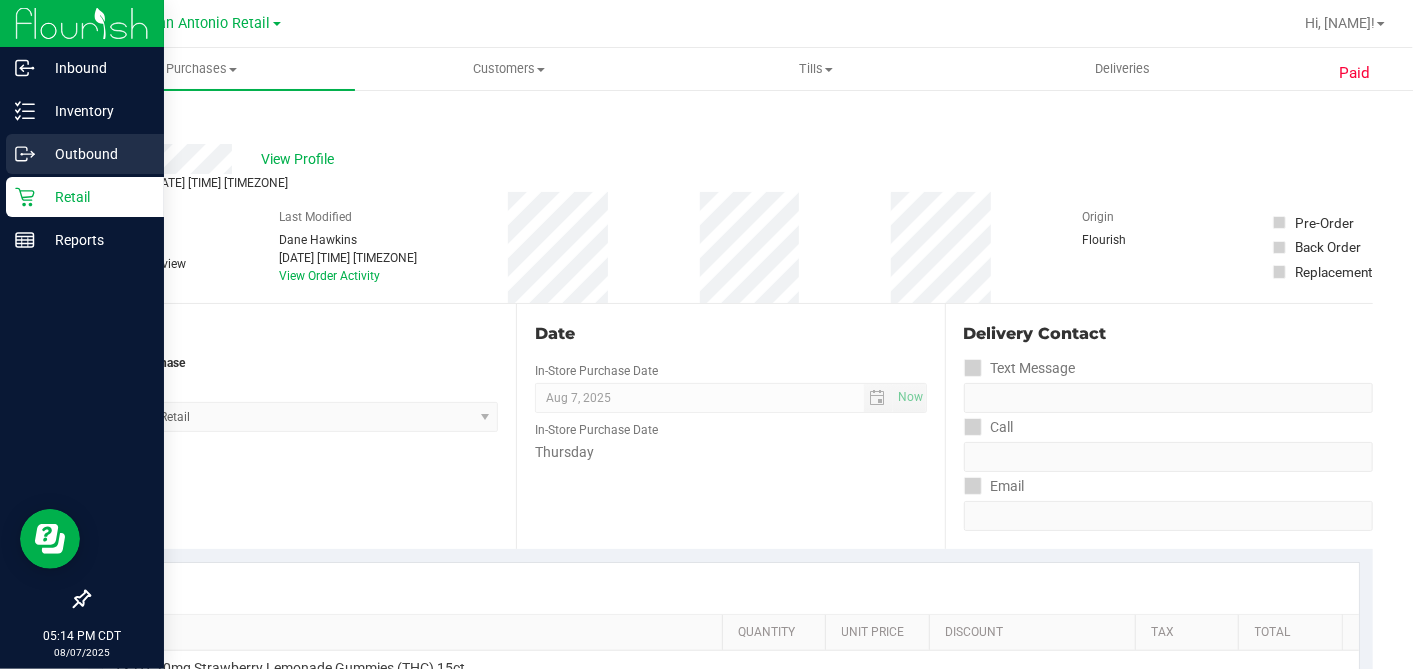 click on "Outbound" at bounding box center (82, 155) 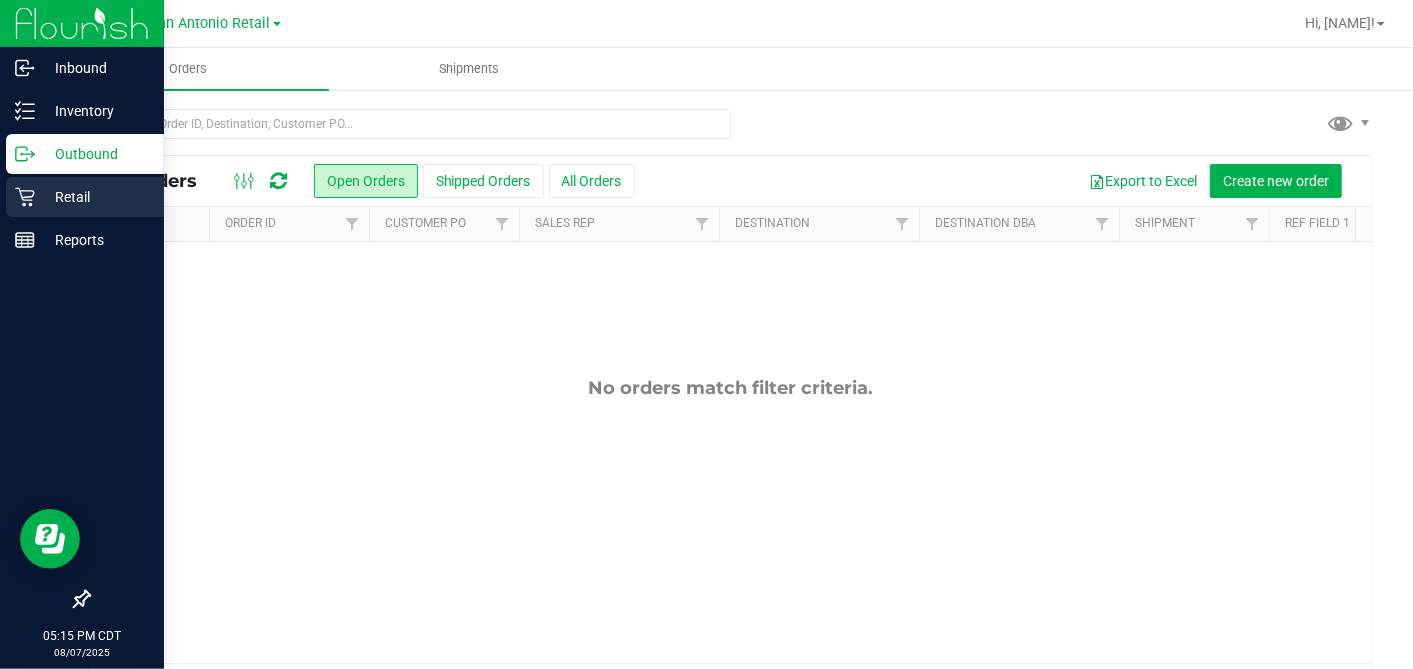 click 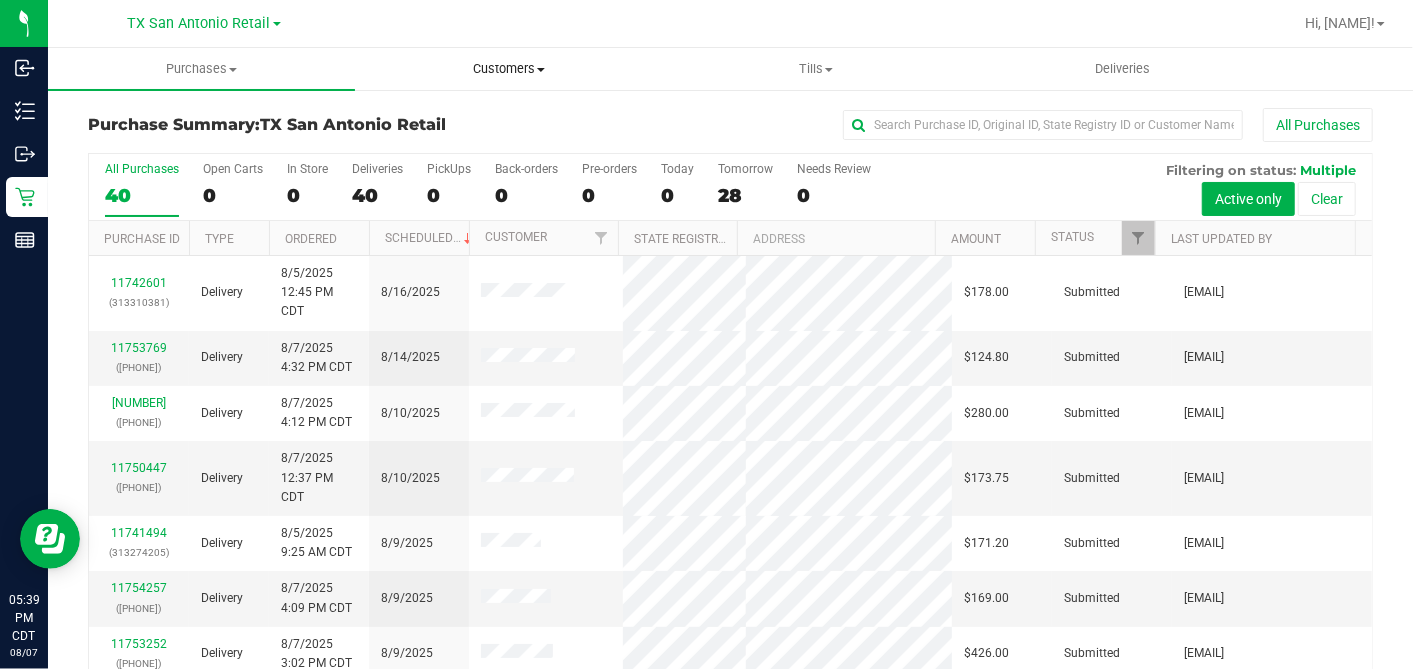 click on "Customers" at bounding box center [508, 69] 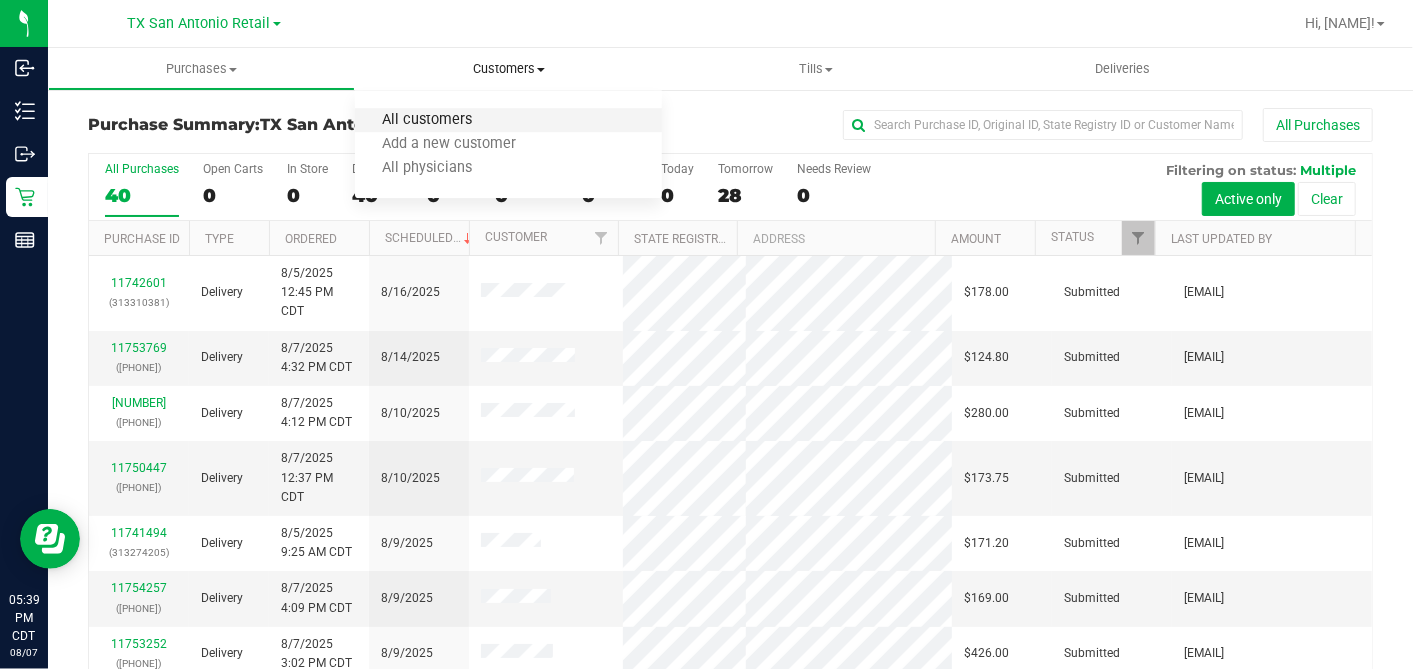 click on "All customers" at bounding box center [427, 120] 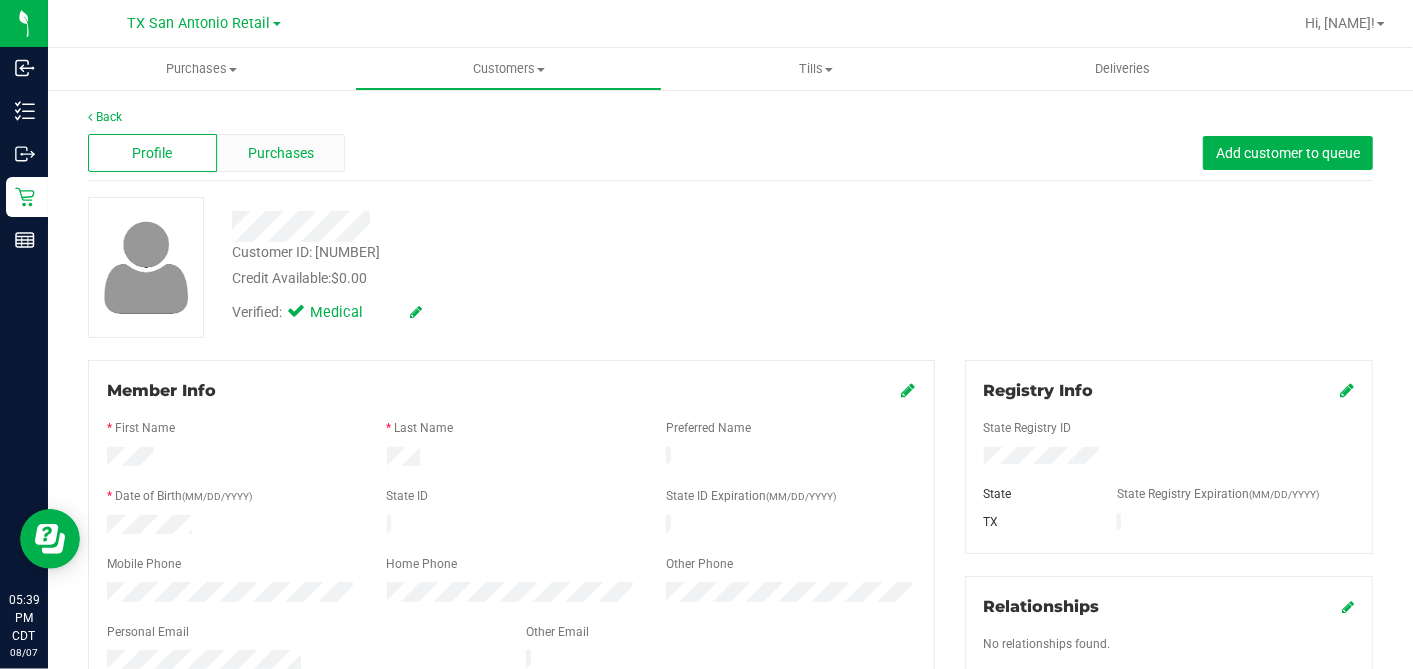click on "Purchases" at bounding box center (281, 153) 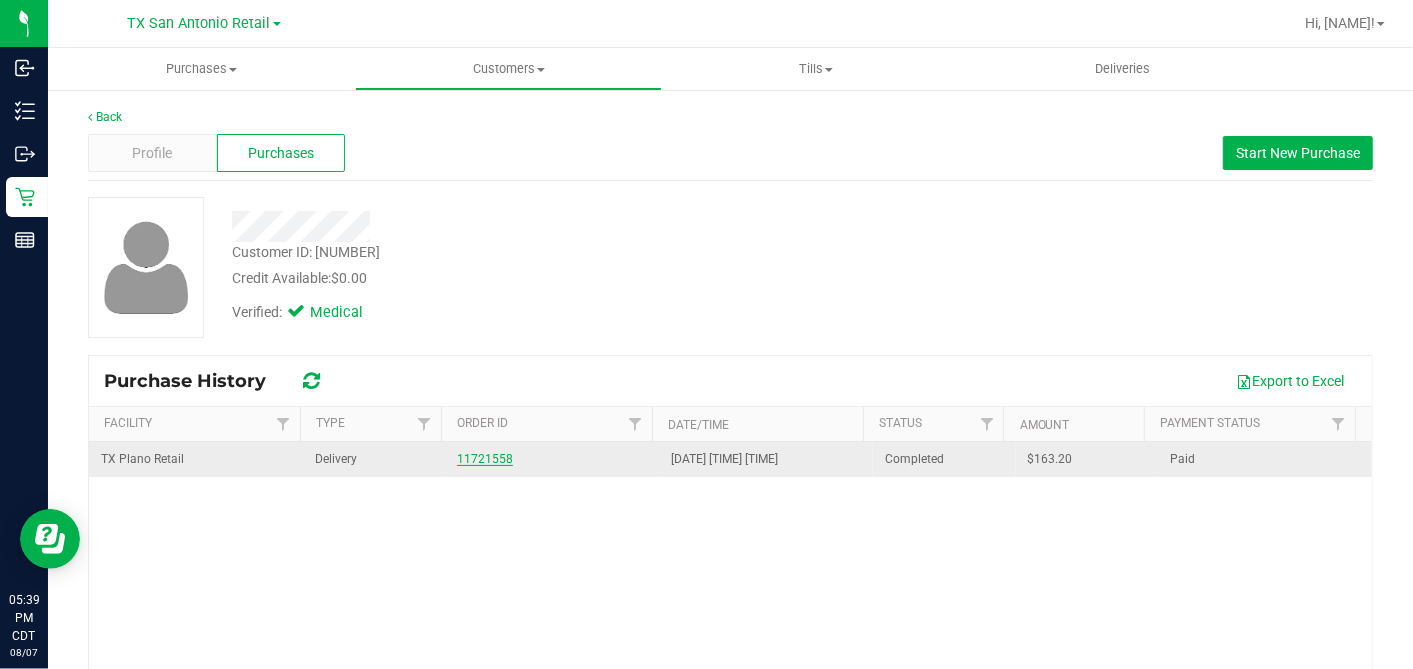 click on "11721558" at bounding box center [485, 459] 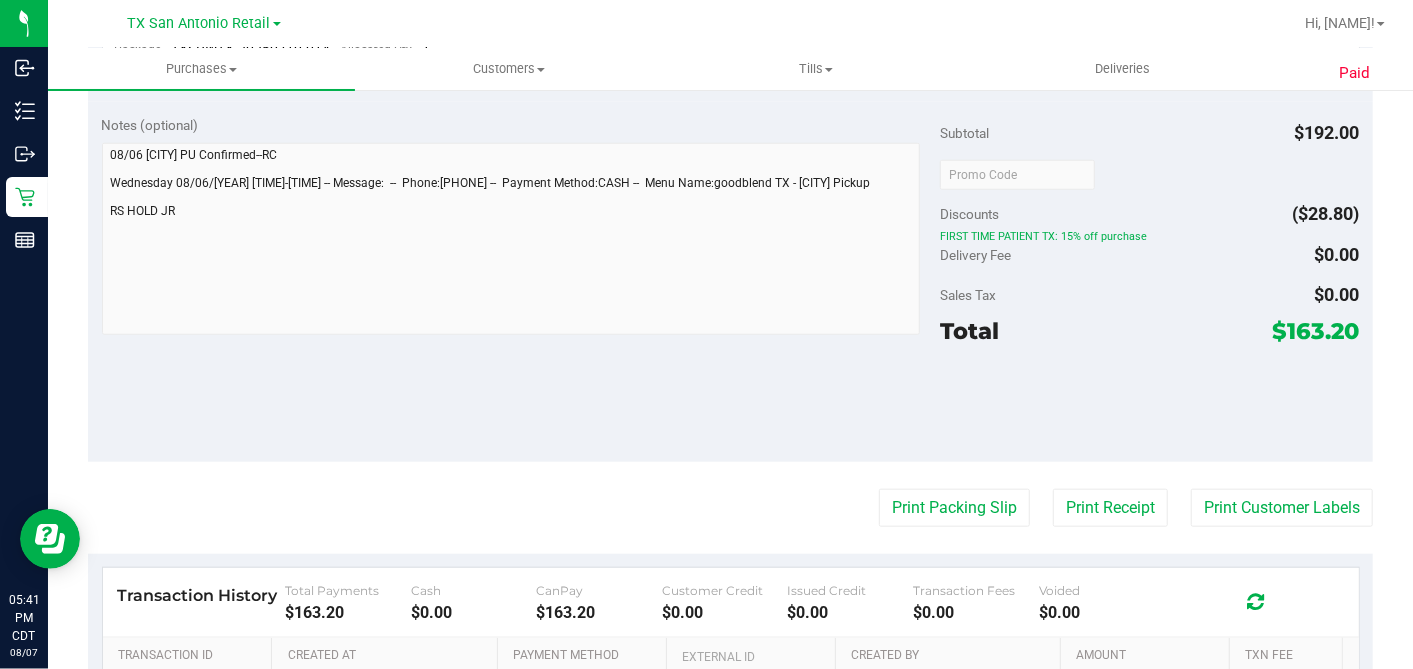 scroll, scrollTop: 1221, scrollLeft: 0, axis: vertical 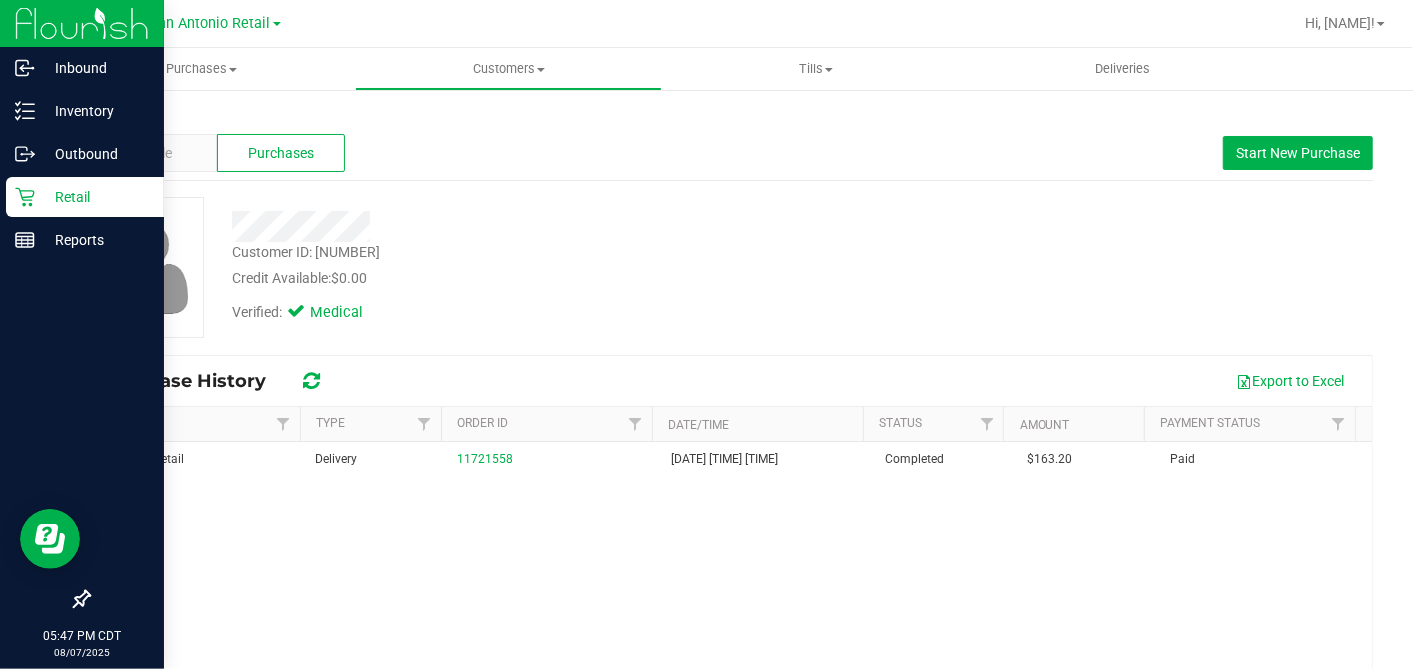 click on "Retail" at bounding box center (95, 197) 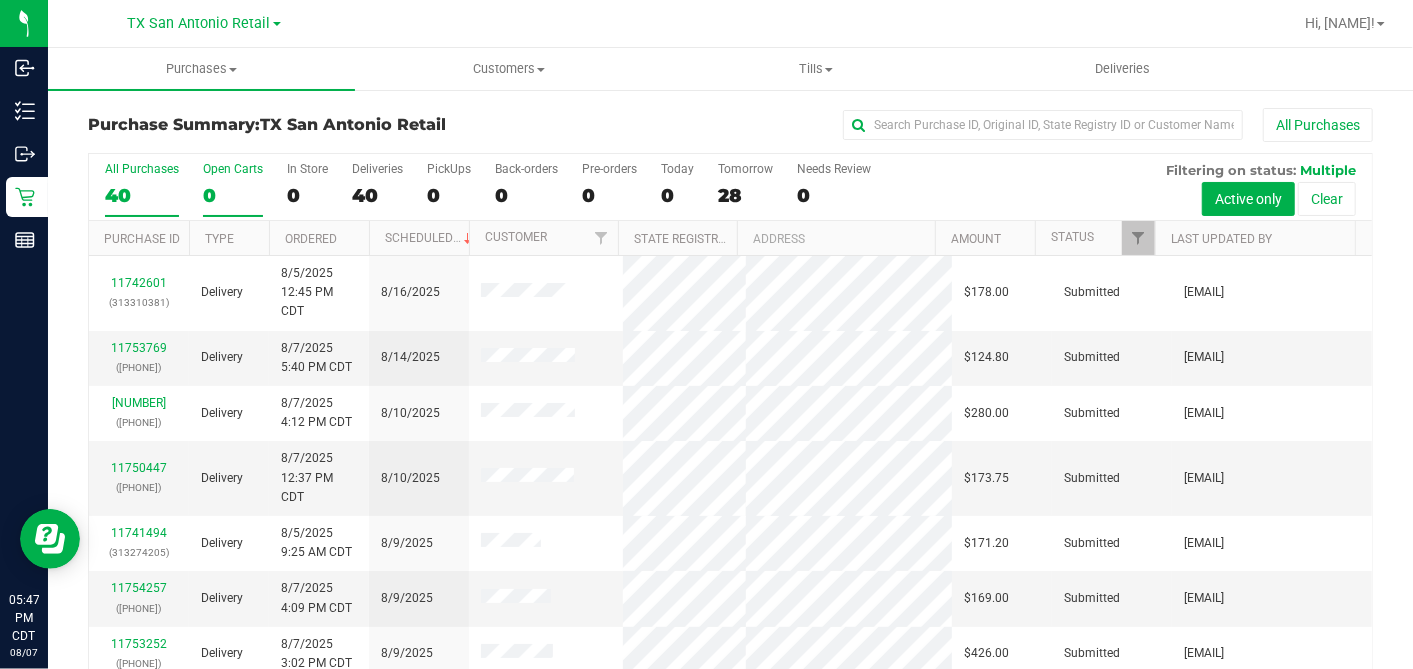 click on "Open Carts" at bounding box center (233, 169) 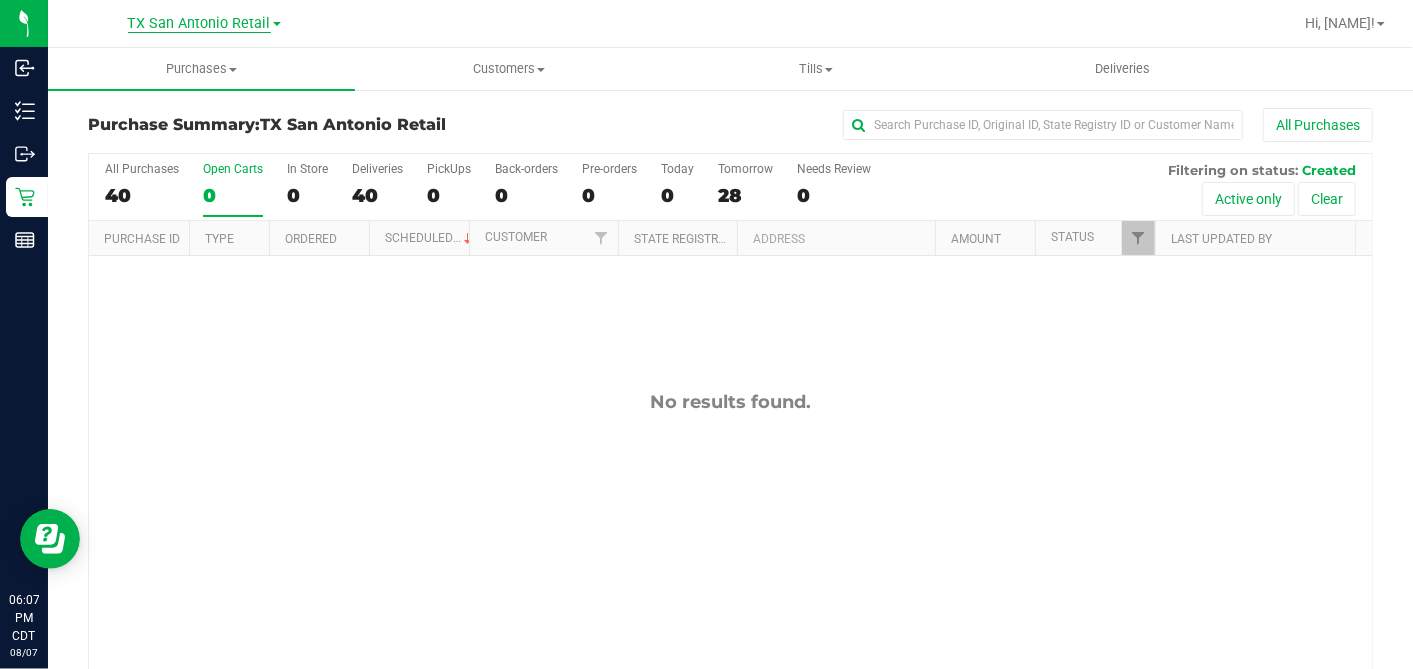 click on "TX San Antonio Retail" at bounding box center [199, 24] 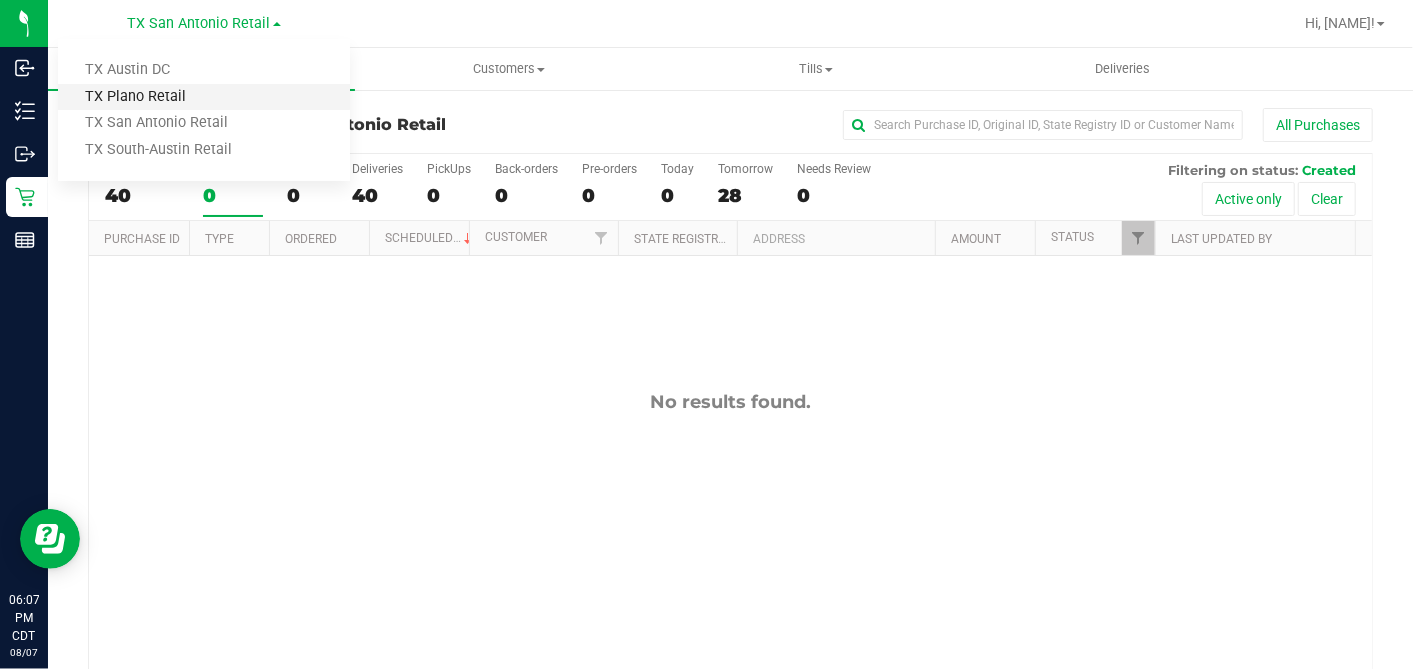click on "TX Plano Retail" at bounding box center (204, 97) 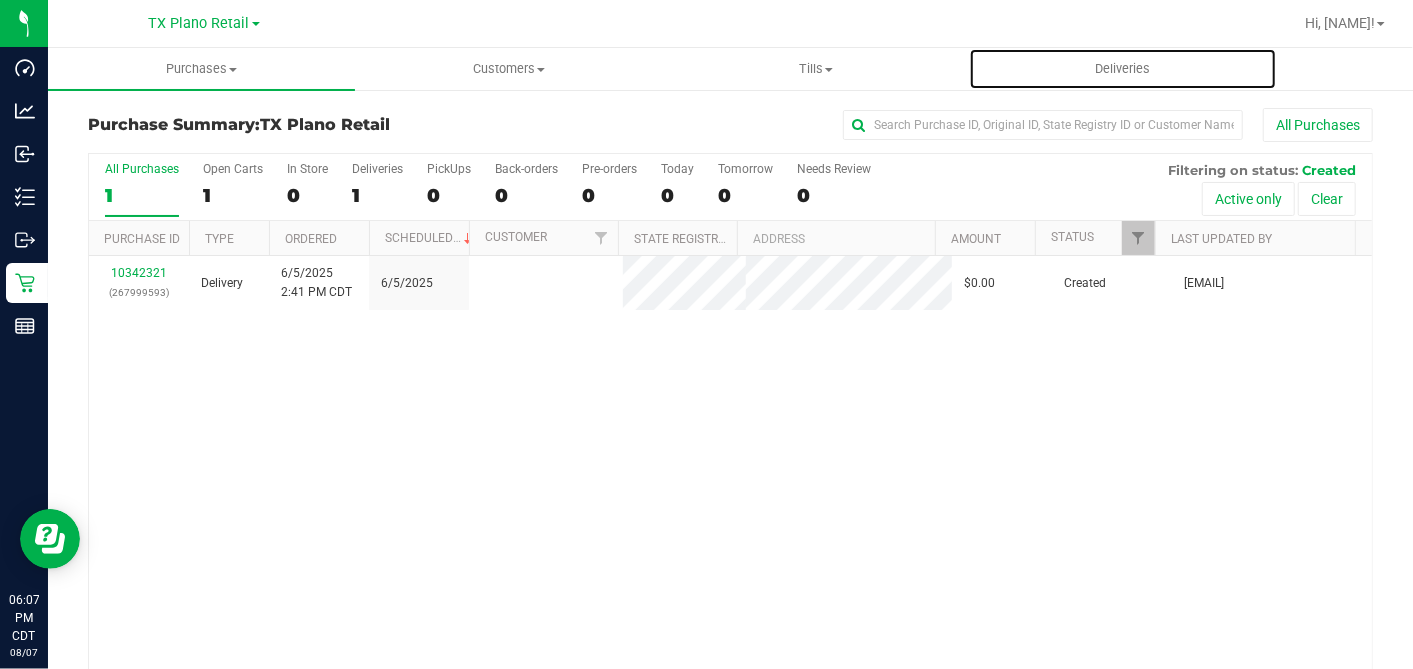 drag, startPoint x: 1179, startPoint y: 54, endPoint x: 1171, endPoint y: 95, distance: 41.773197 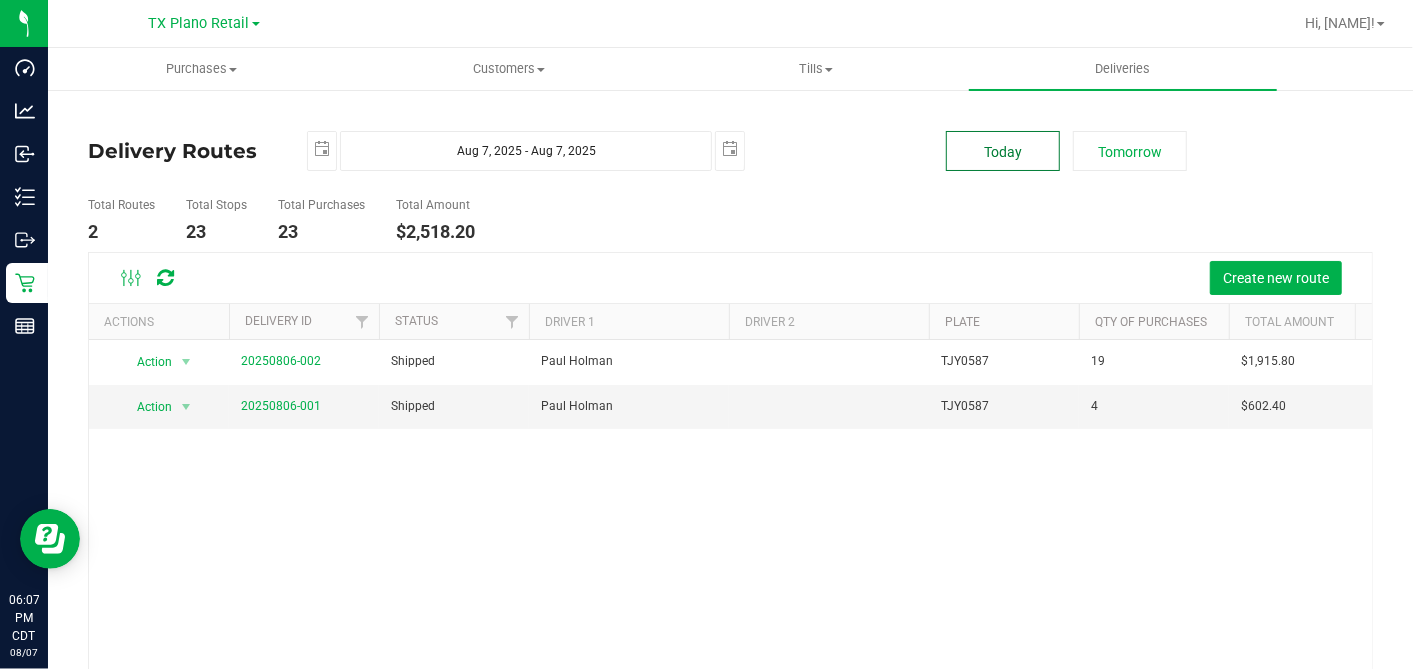 drag, startPoint x: 955, startPoint y: 157, endPoint x: 959, endPoint y: 187, distance: 30.265491 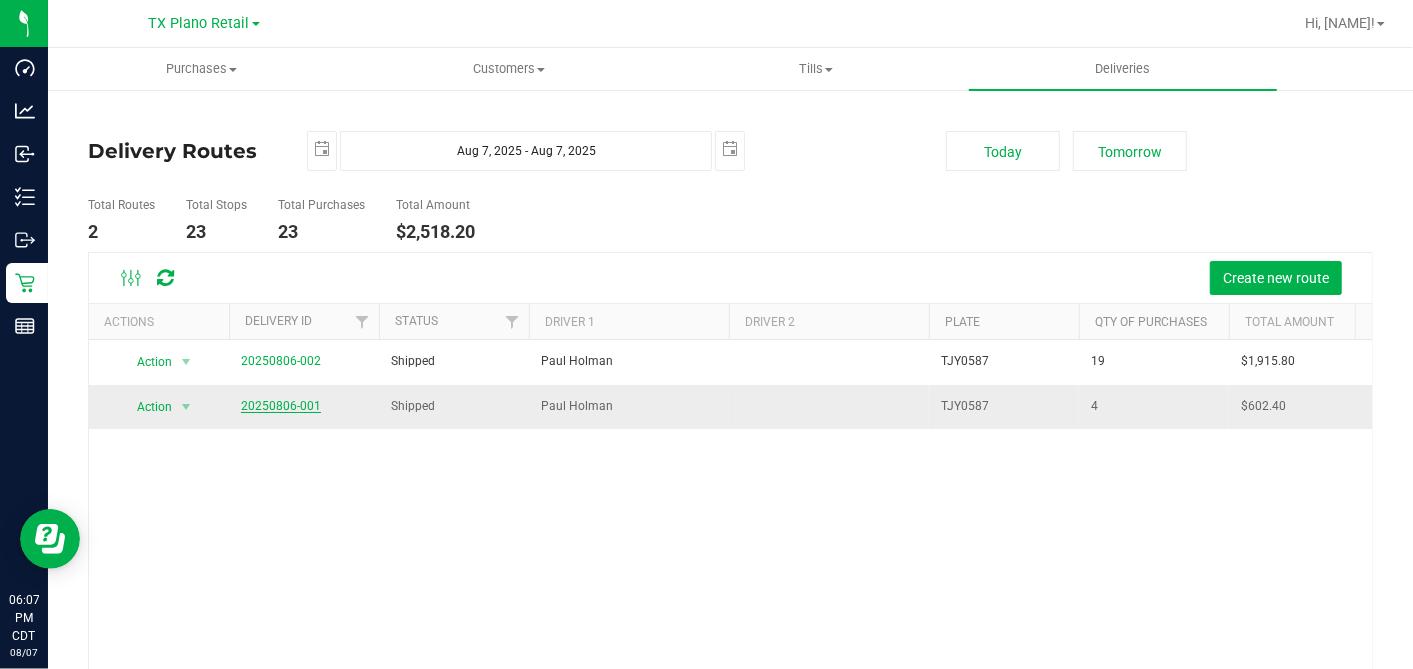 click on "20250806-001" at bounding box center [281, 406] 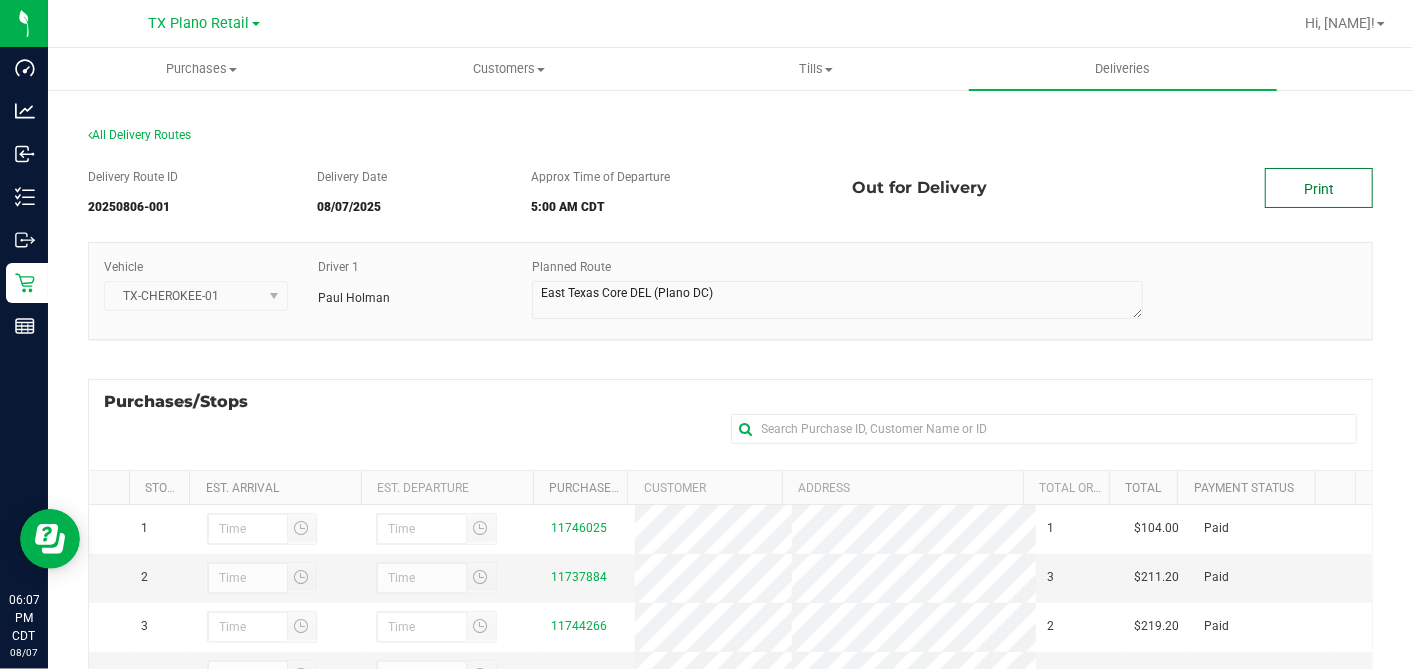 click on "Print" at bounding box center (1319, 188) 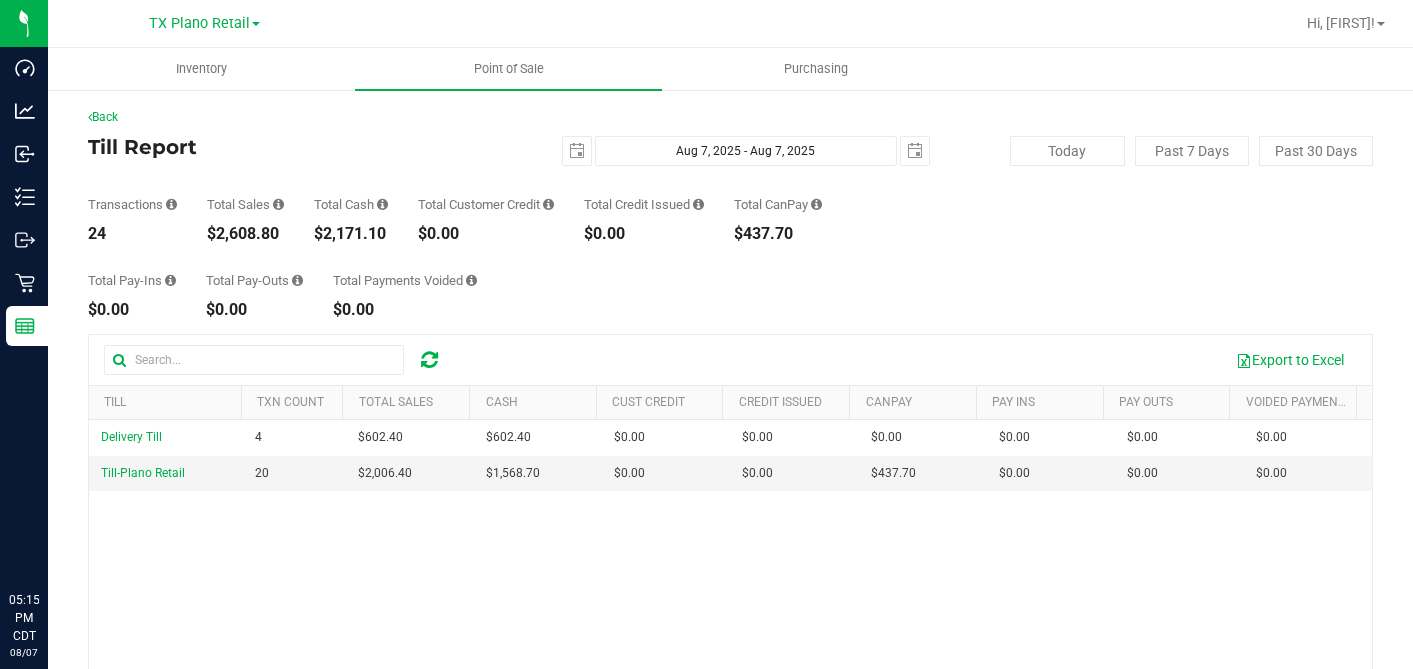 scroll, scrollTop: 0, scrollLeft: 0, axis: both 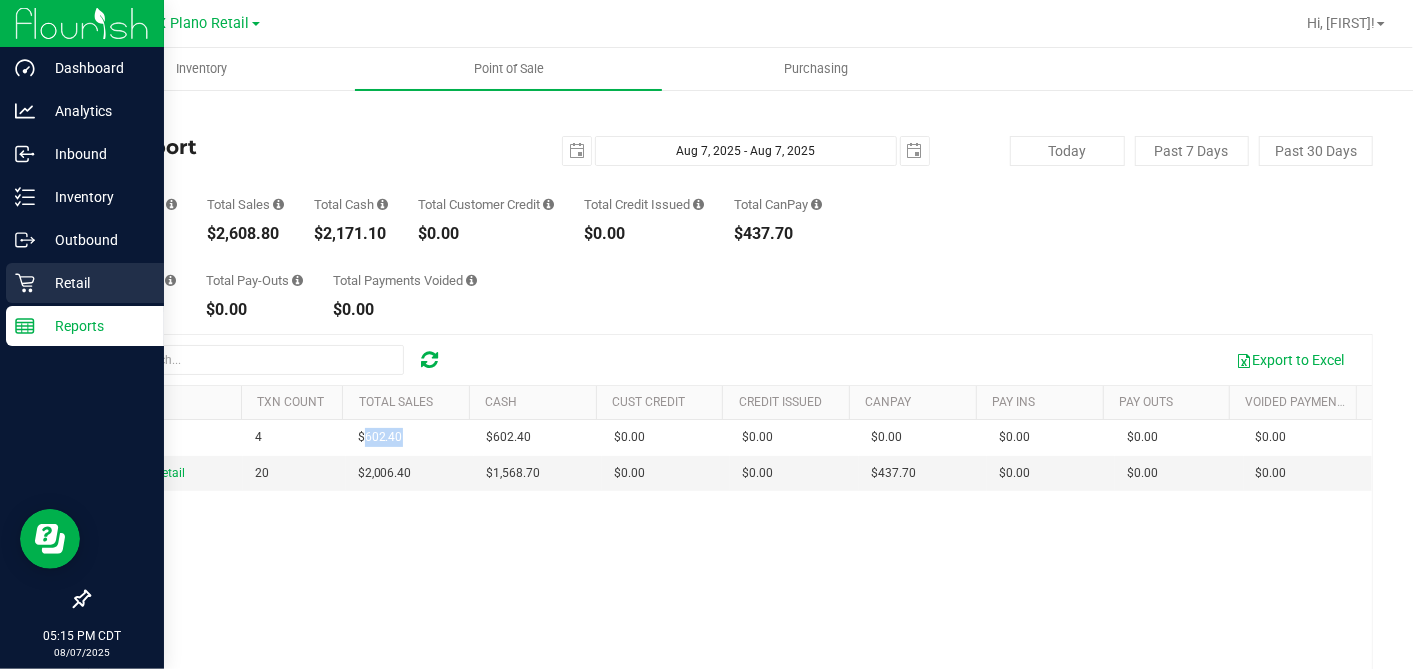 drag, startPoint x: 38, startPoint y: 282, endPoint x: 78, endPoint y: 286, distance: 40.1995 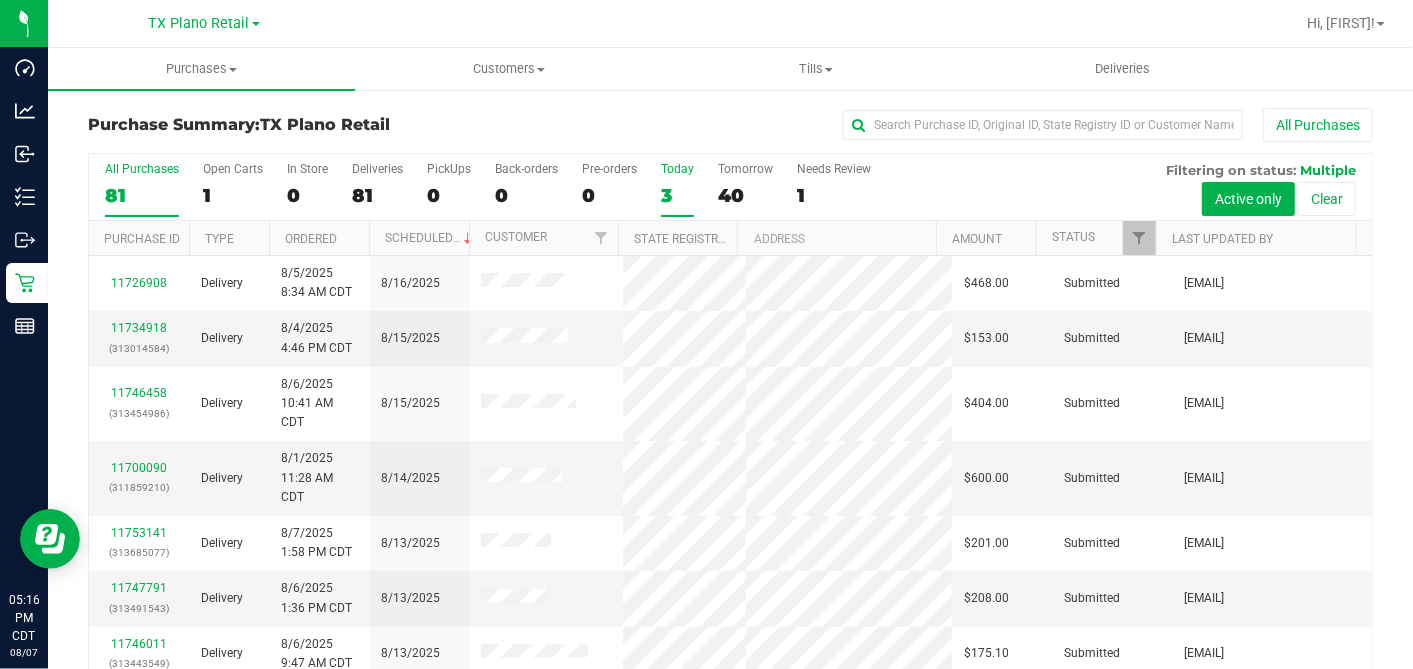 click on "3" at bounding box center [677, 195] 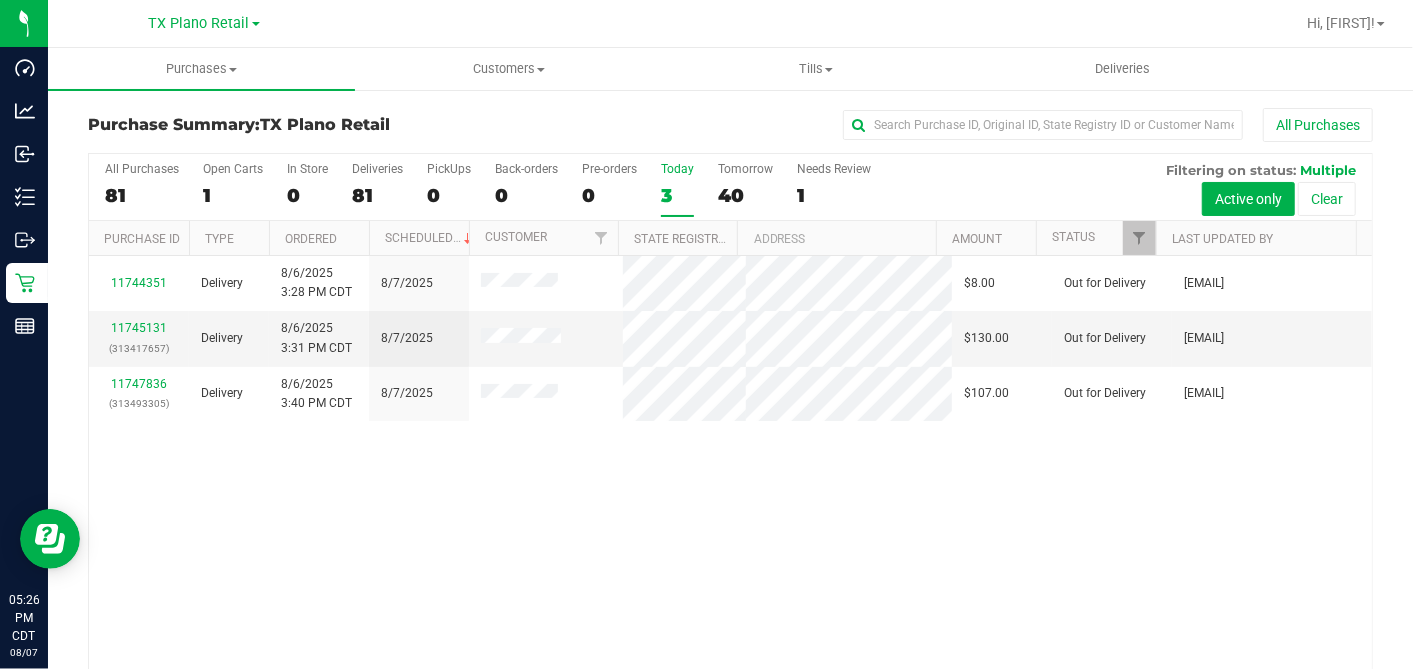 click on "3" at bounding box center (677, 195) 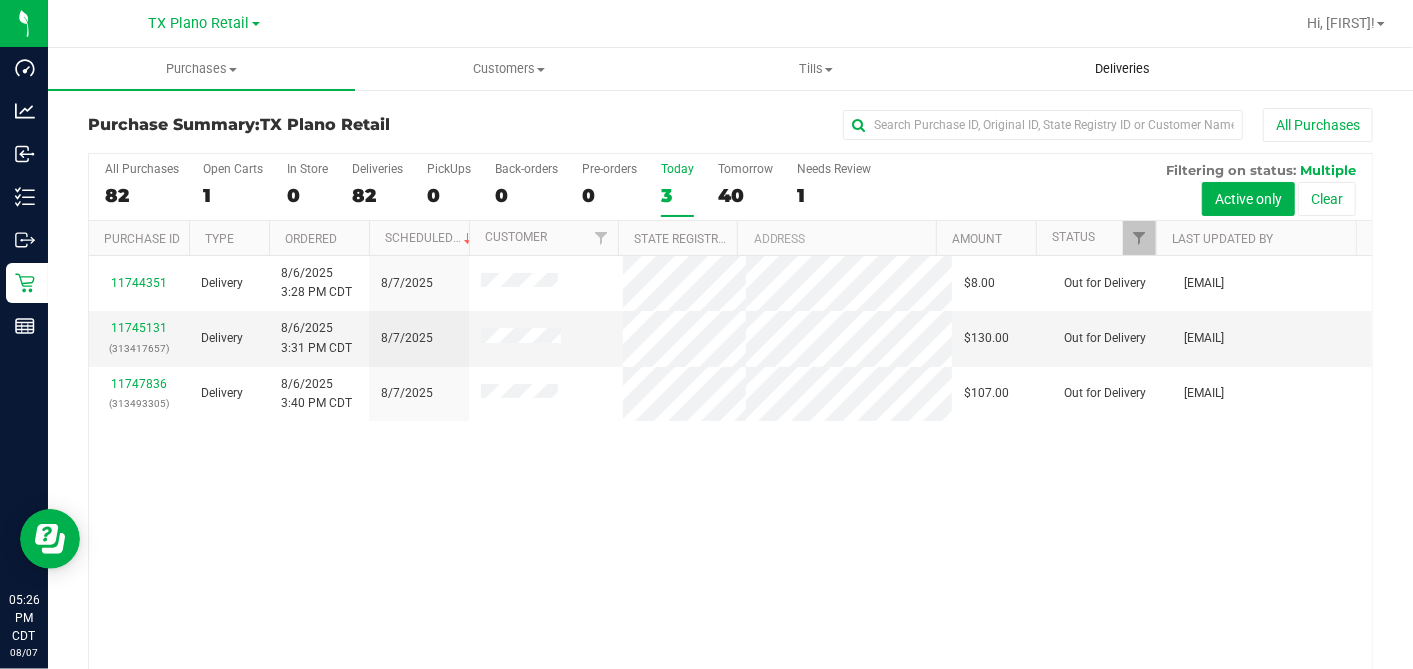 click on "Deliveries" at bounding box center (1122, 69) 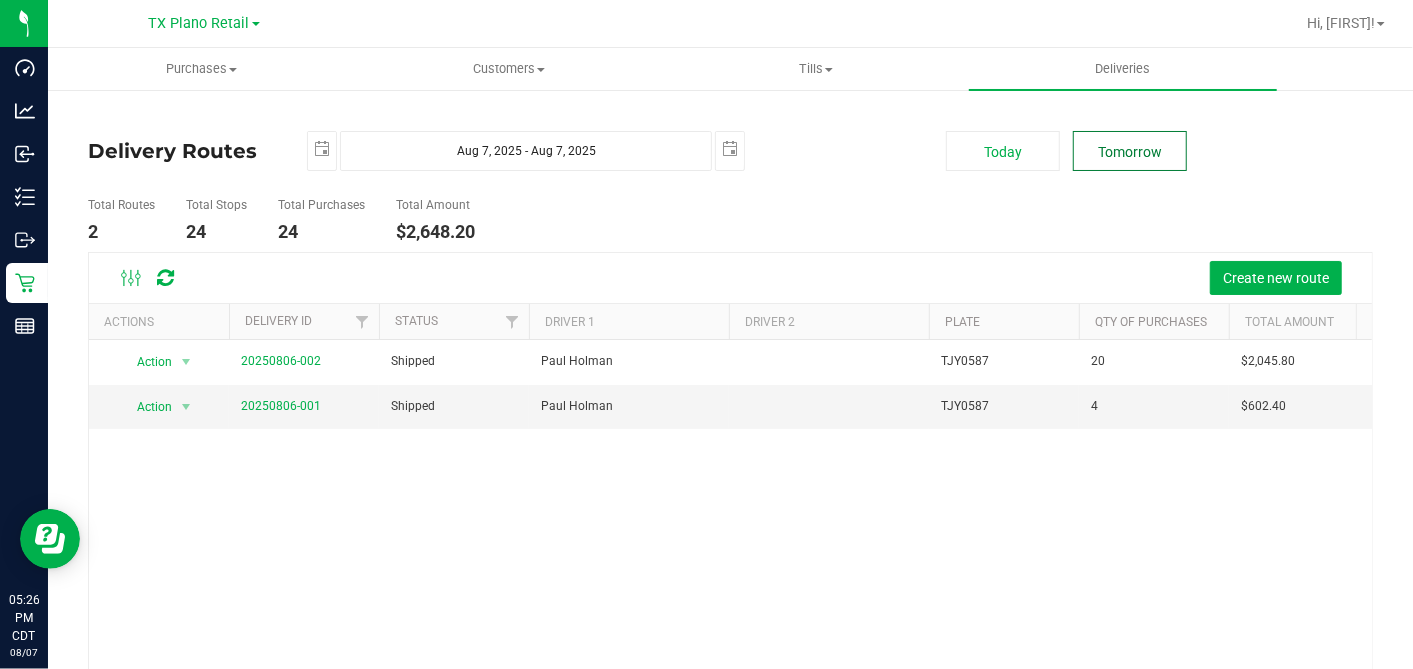 click on "Tomorrow" at bounding box center (1130, 151) 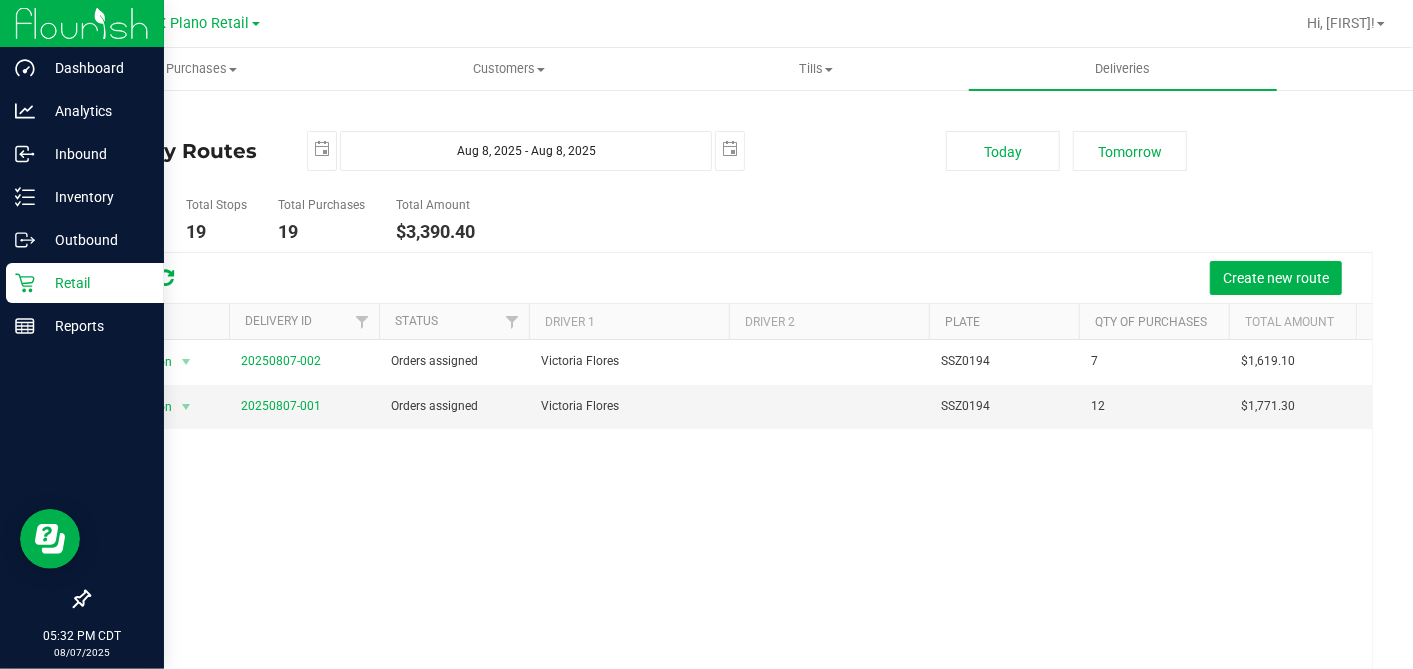 click 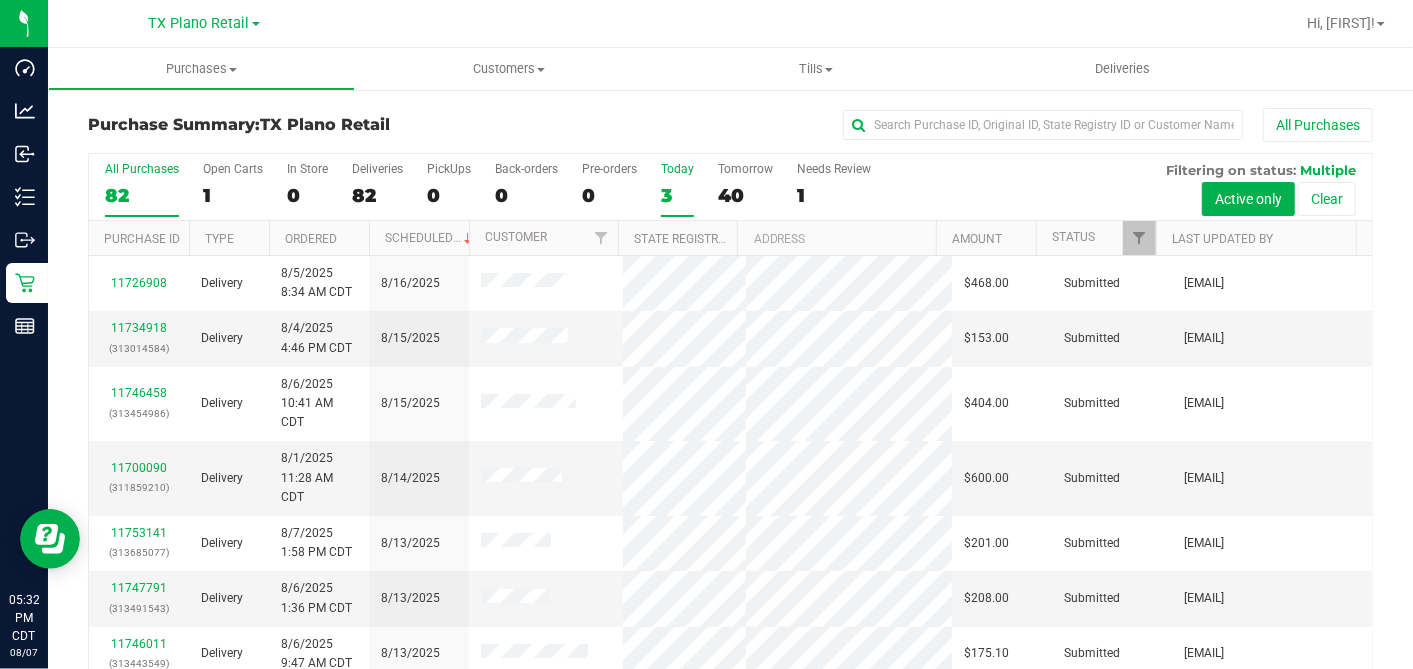 click on "3" at bounding box center [677, 195] 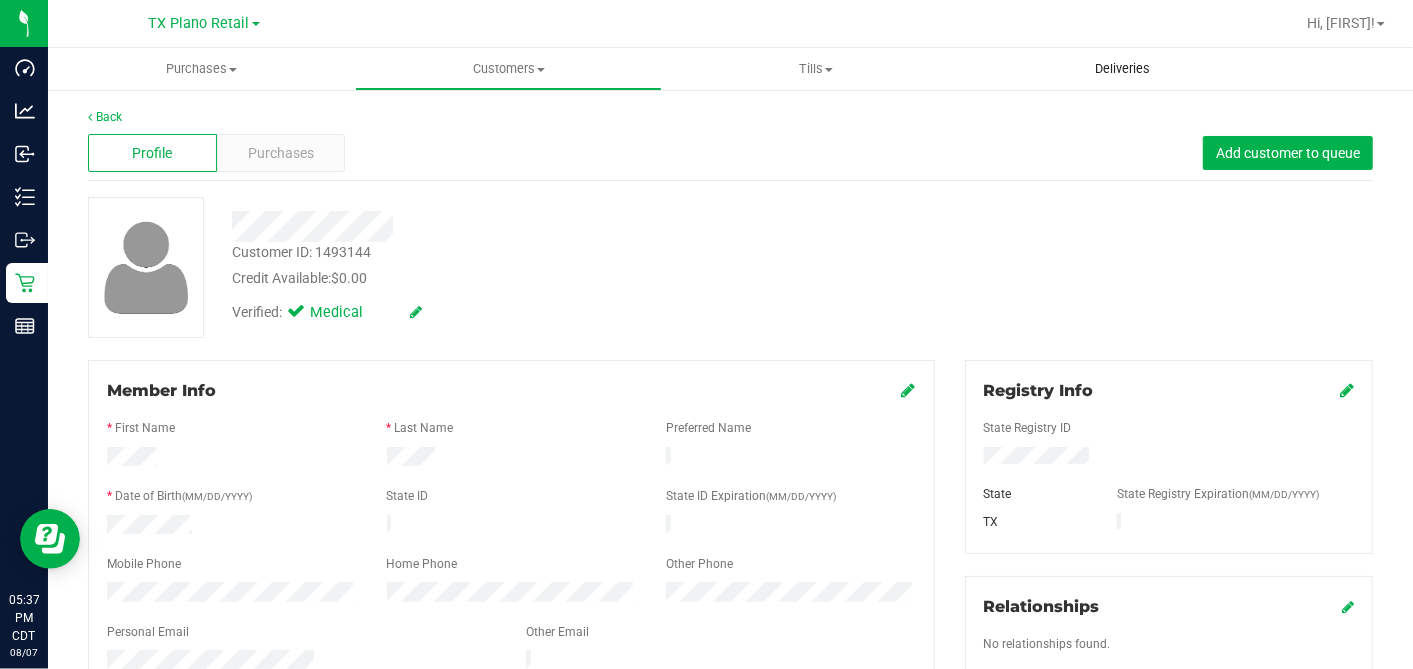 click on "Deliveries" at bounding box center [1122, 69] 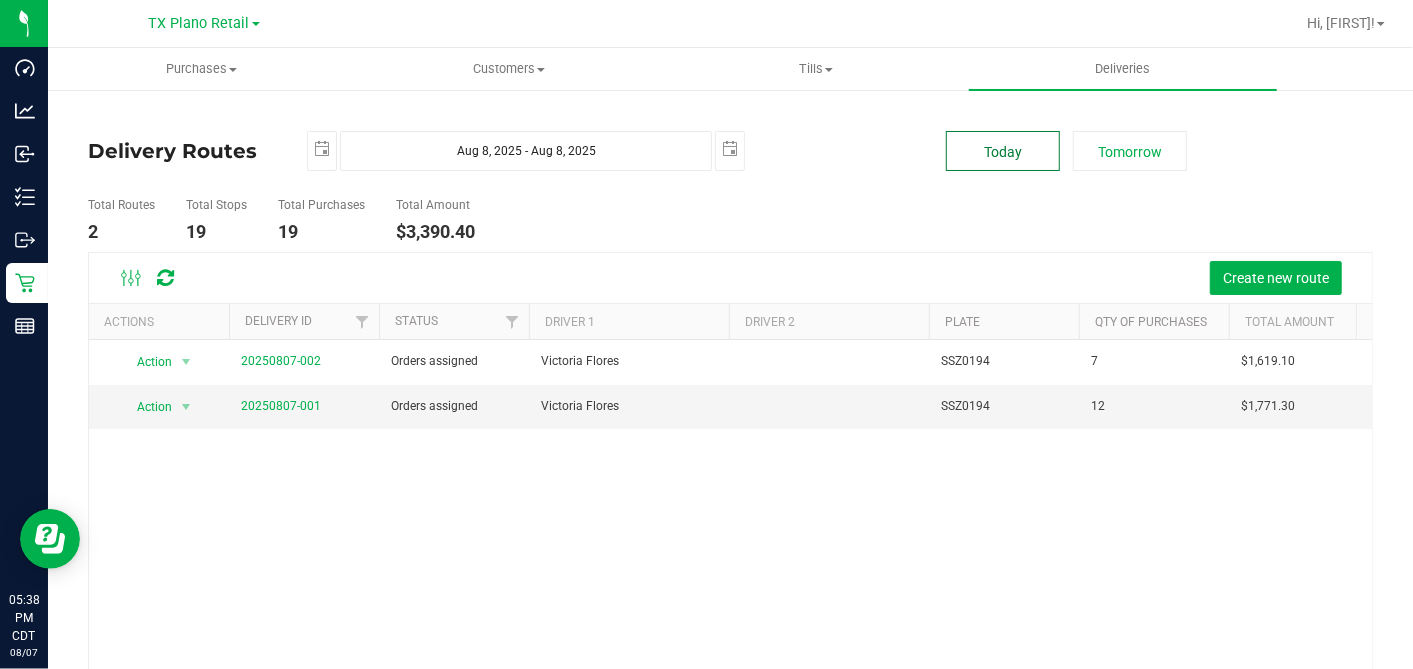 click on "Today" at bounding box center [1003, 151] 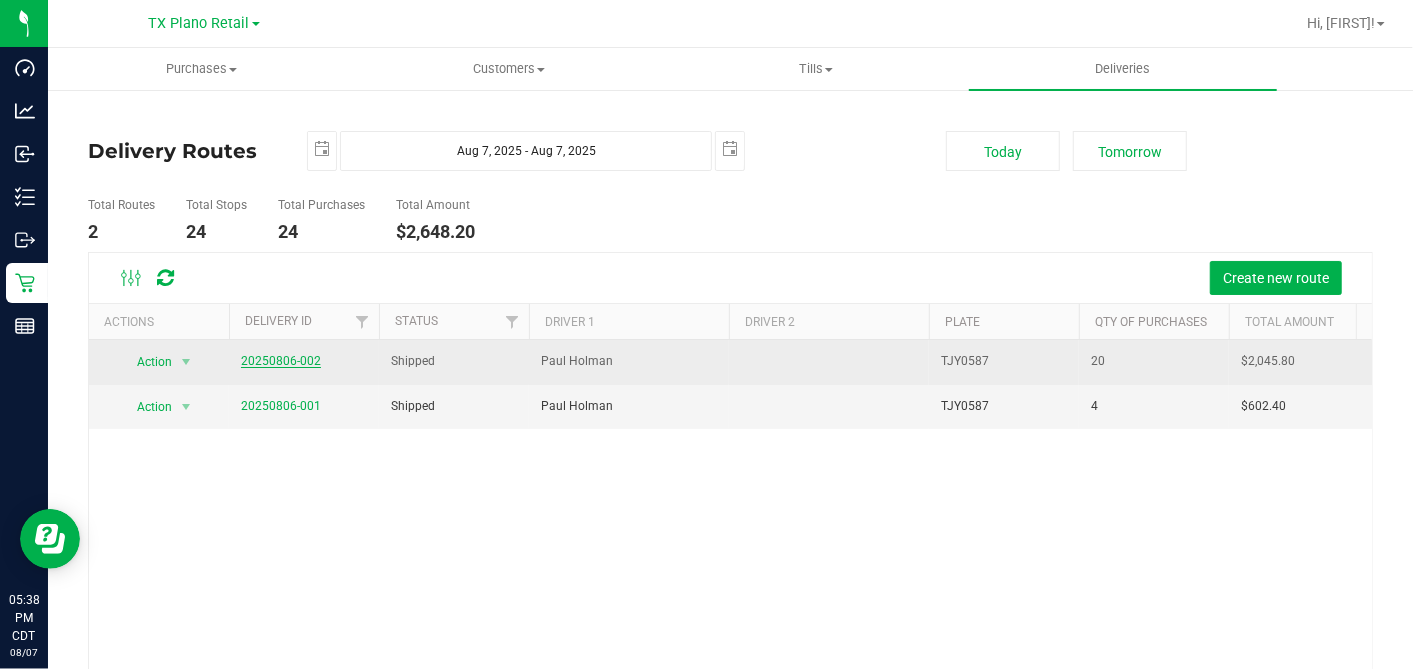 click on "20250806-002" at bounding box center (281, 361) 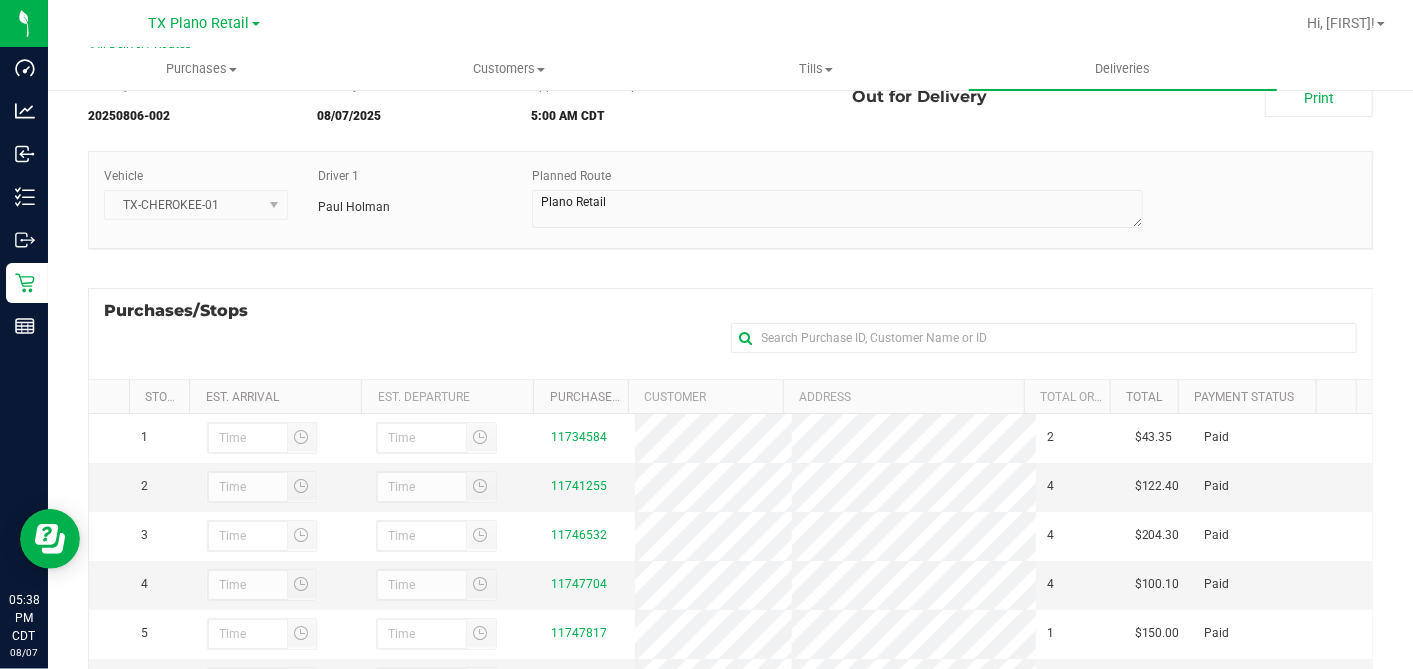 scroll, scrollTop: 333, scrollLeft: 0, axis: vertical 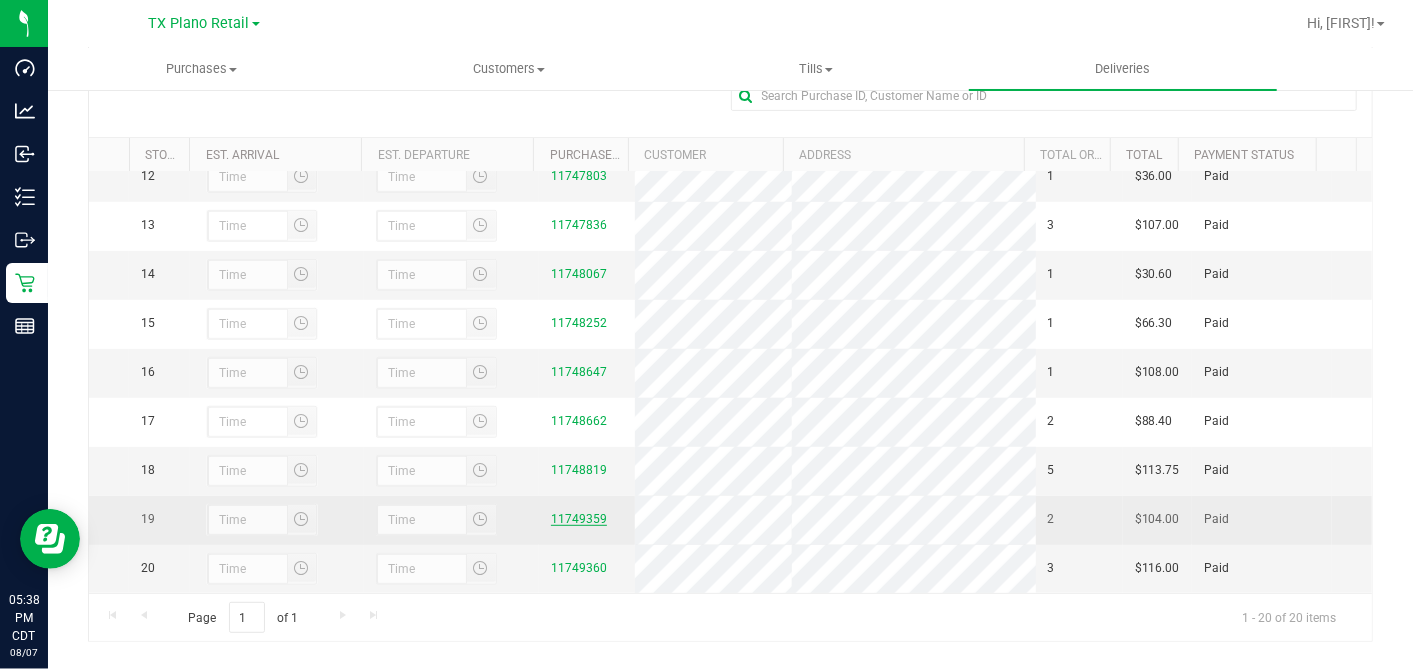 click on "11749359" at bounding box center [579, 519] 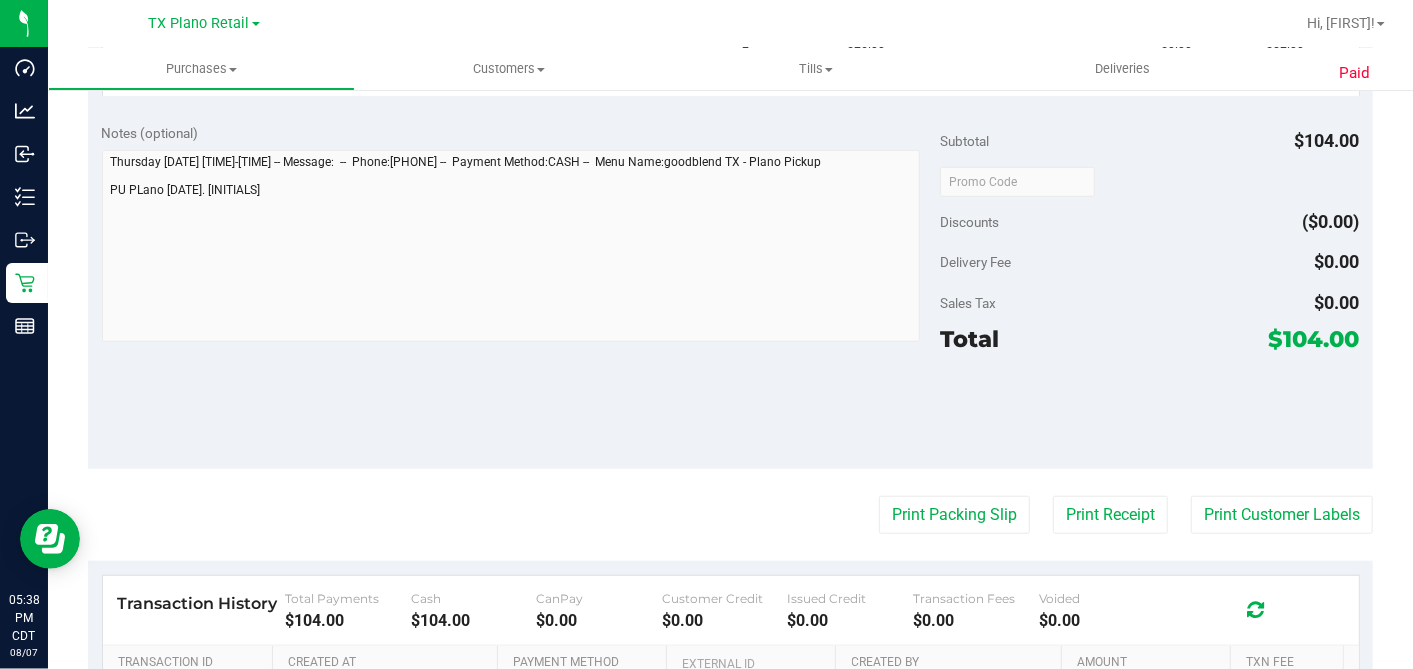scroll, scrollTop: 1020, scrollLeft: 0, axis: vertical 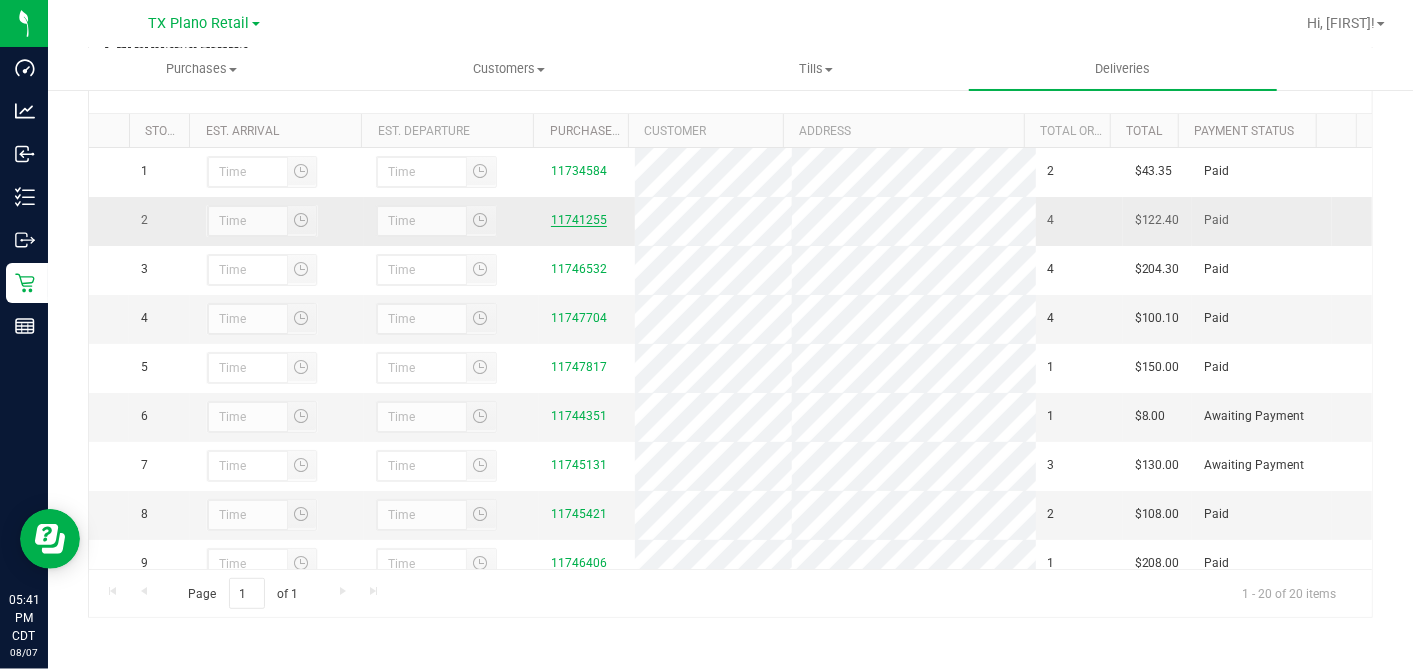 click on "11741255" at bounding box center [579, 220] 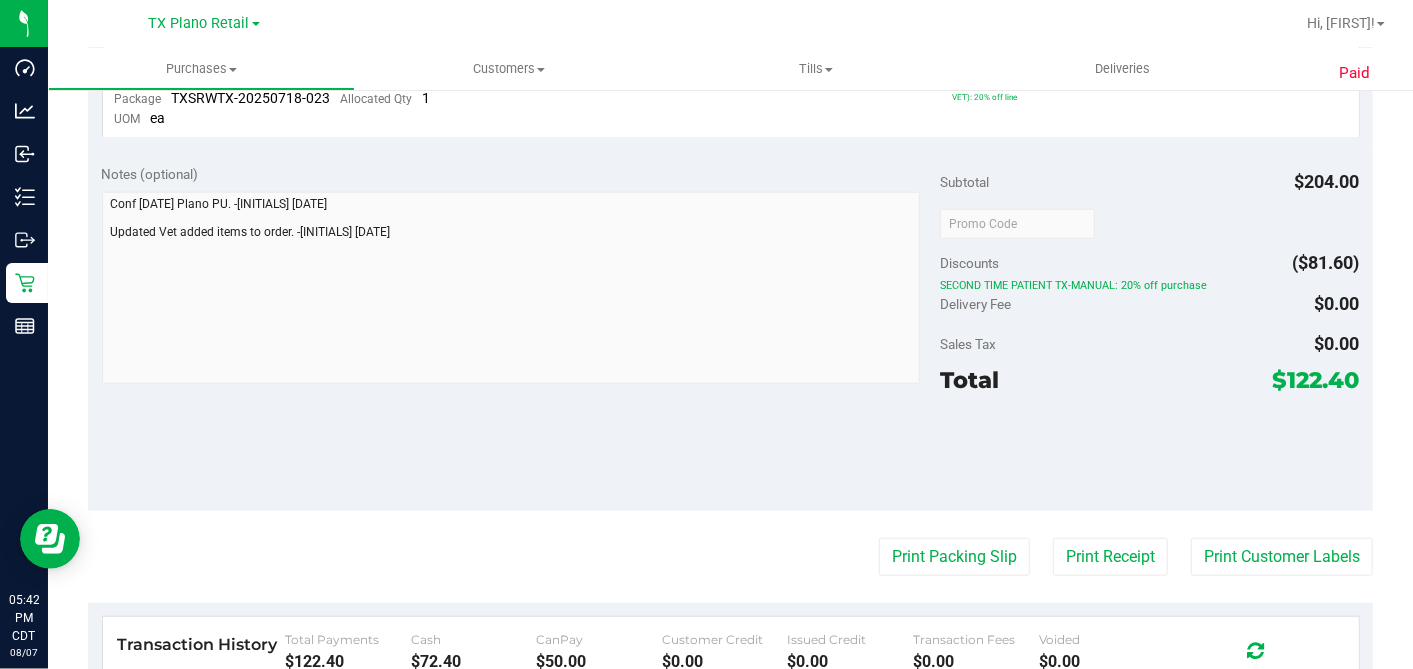 scroll, scrollTop: 1221, scrollLeft: 0, axis: vertical 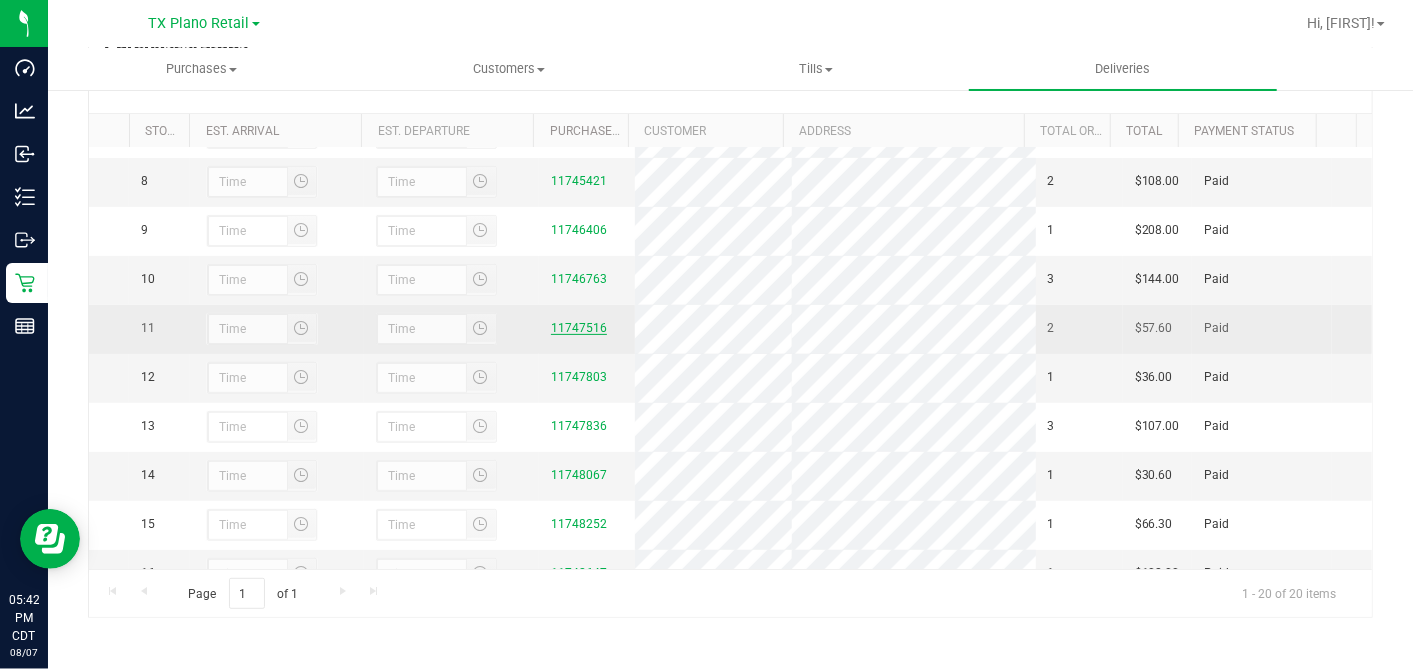 click on "11747516" at bounding box center (579, 328) 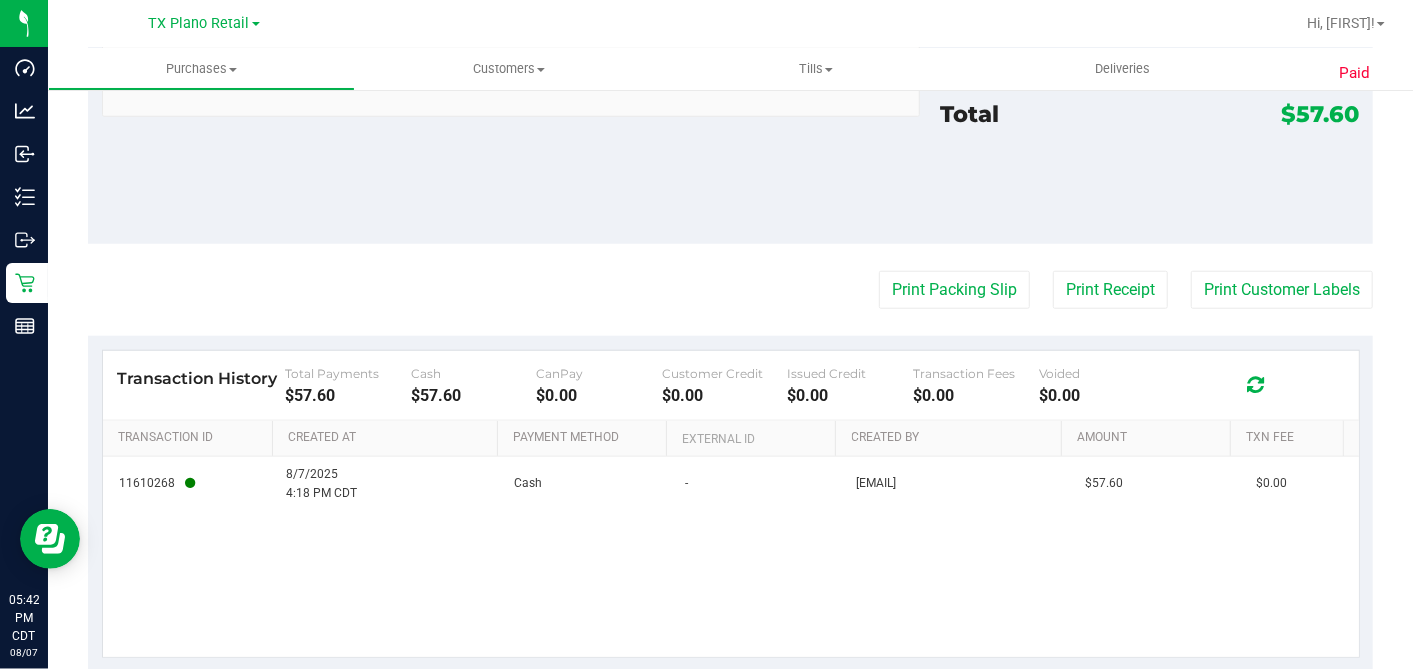 scroll, scrollTop: 1020, scrollLeft: 0, axis: vertical 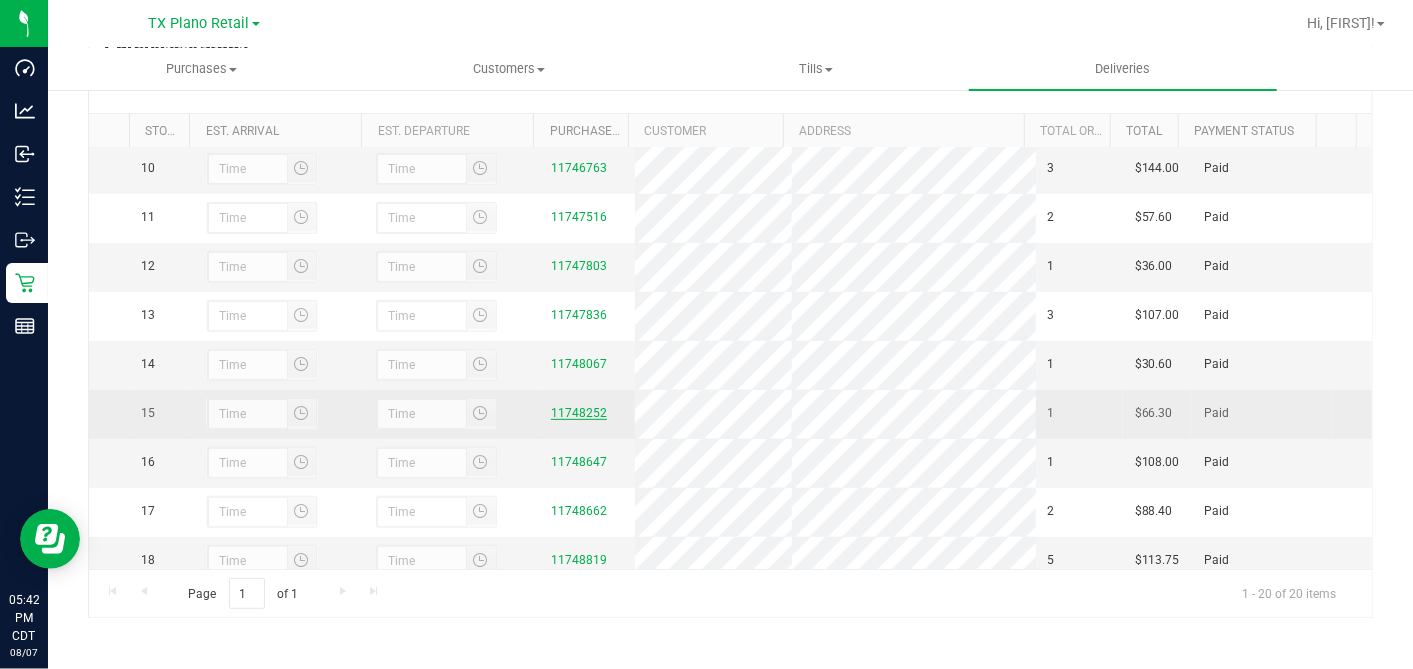 click on "11748252" at bounding box center [579, 413] 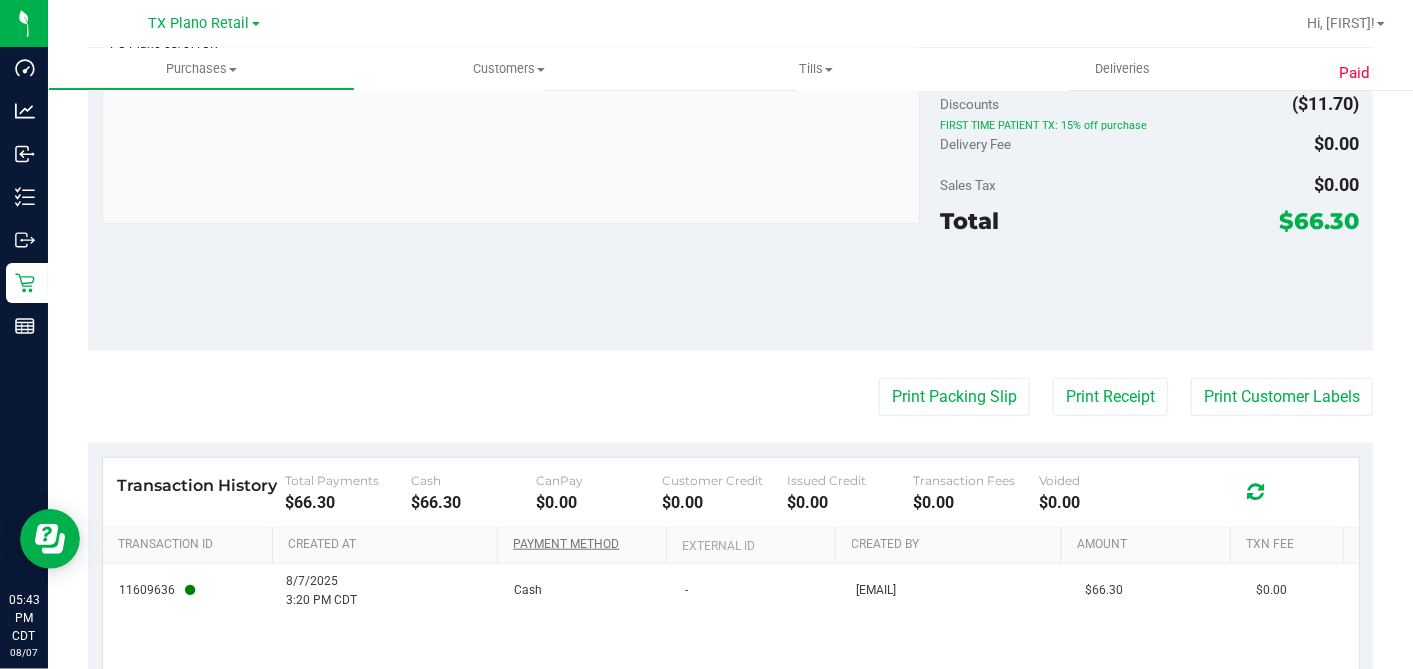 scroll, scrollTop: 919, scrollLeft: 0, axis: vertical 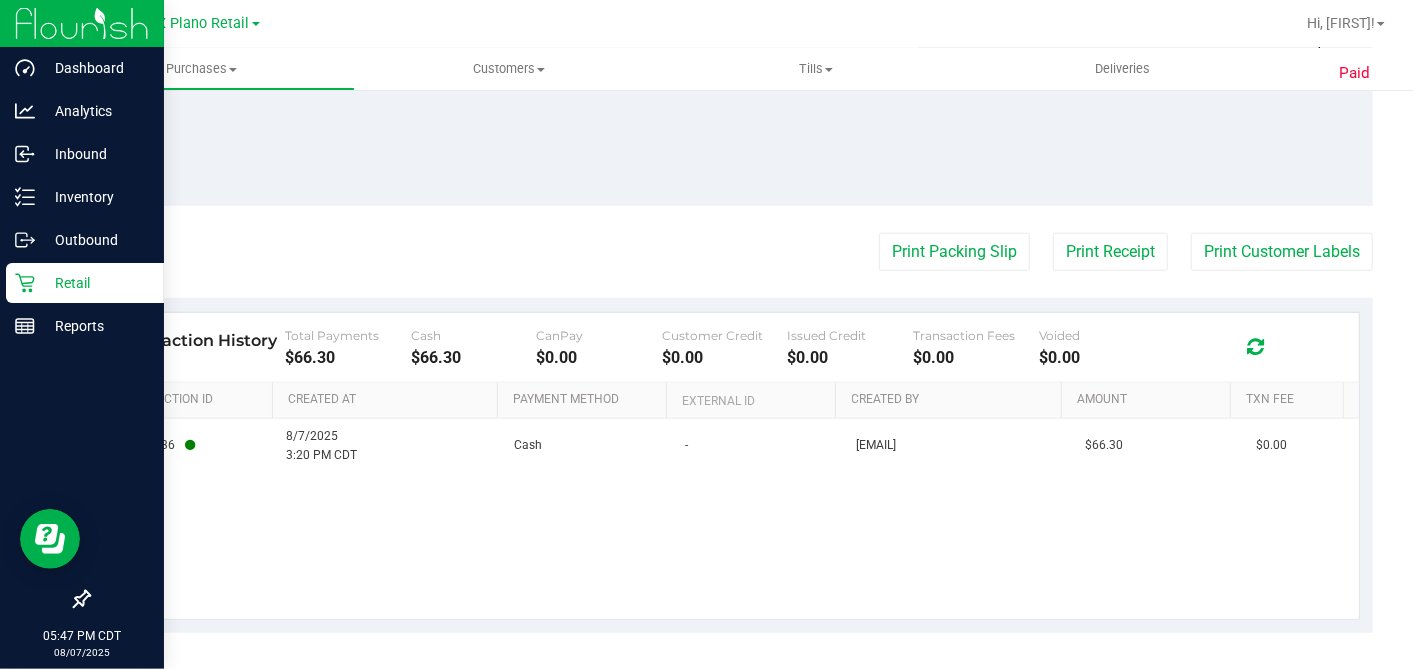 click on "Retail" at bounding box center [85, 283] 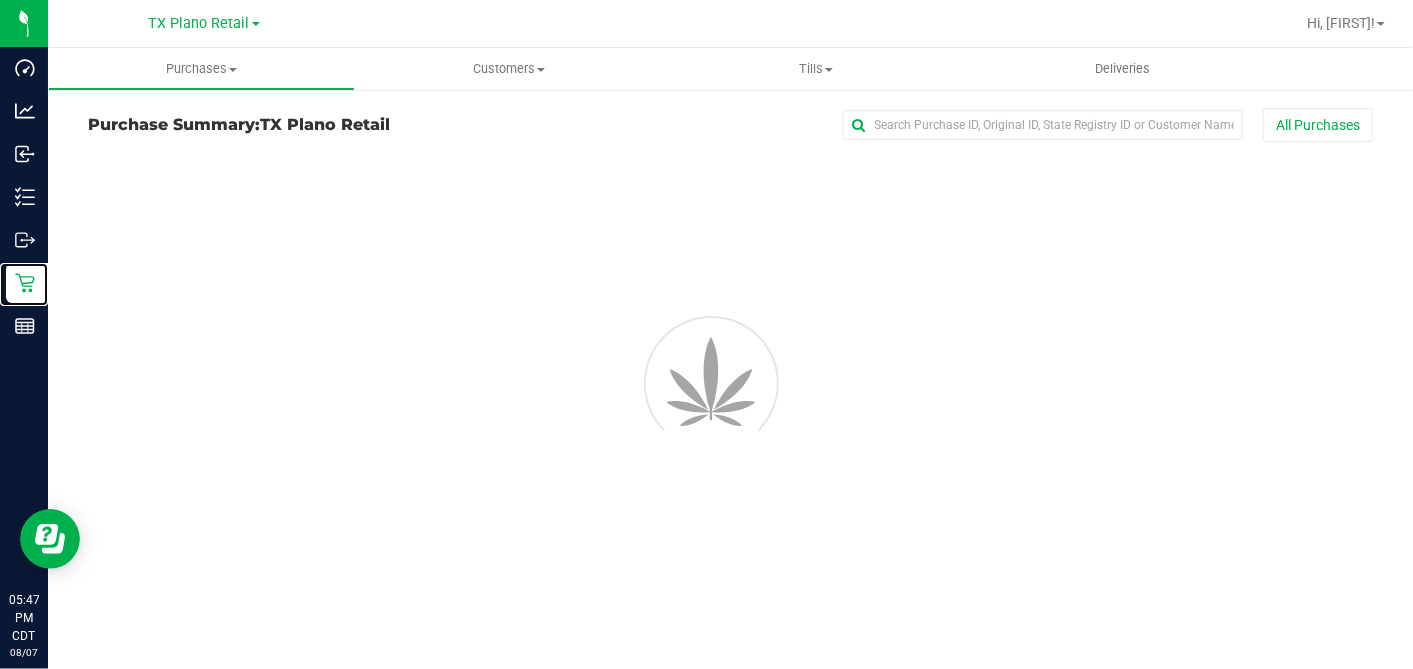 scroll, scrollTop: 0, scrollLeft: 0, axis: both 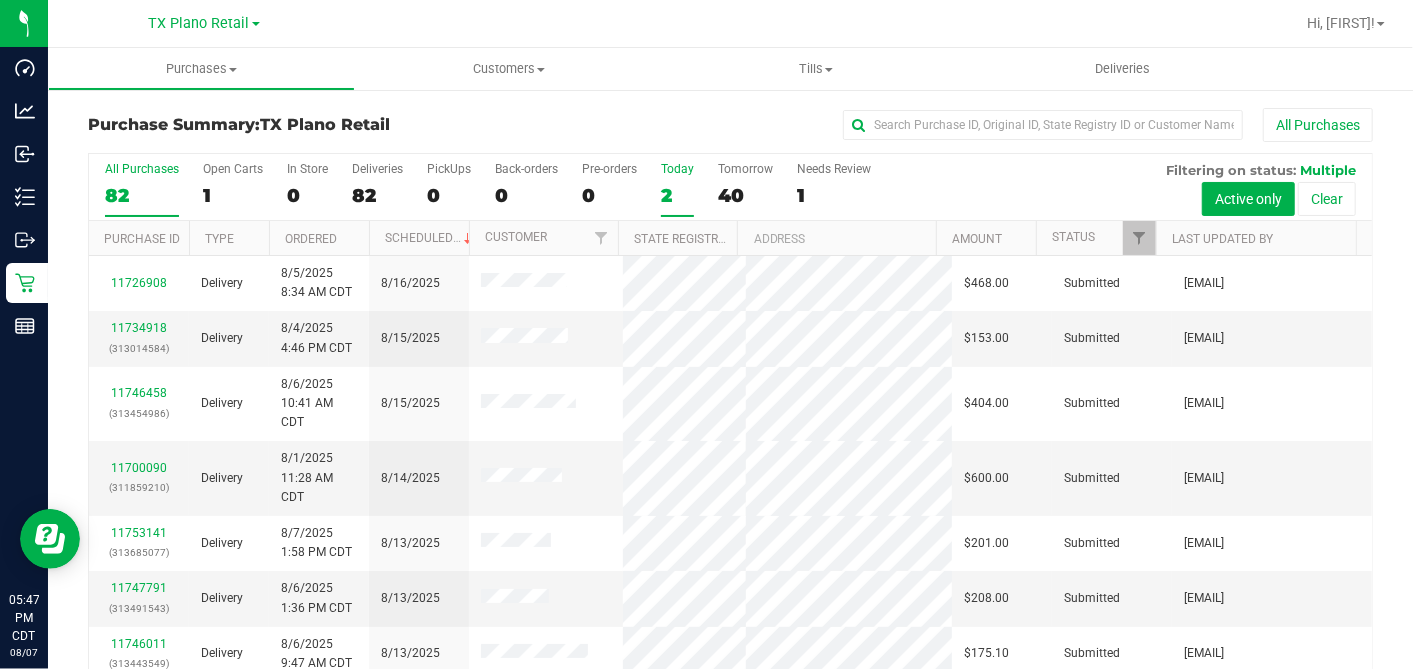 click on "2" at bounding box center [677, 195] 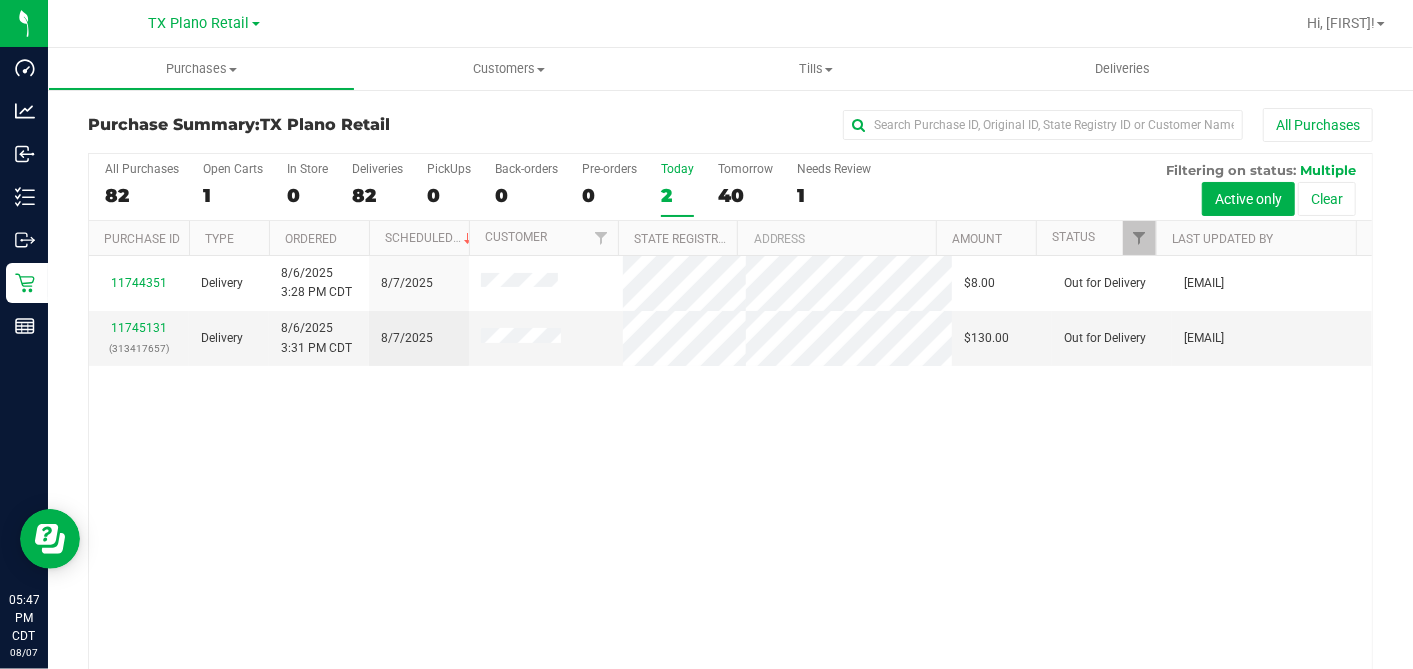 click on "[ORDER_ID]
Delivery [DATE] [TIME] [TIMEZONE] [DATE]
[CURRENCY][NUMBER]
Out for Delivery [EMAIL]
[ORDER_ID]
([NUMBER])
Delivery [DATE] [TIME] [TIMEZONE] [DATE]
[CURRENCY][NUMBER]
Out for Delivery [EMAIL]" at bounding box center [730, 466] 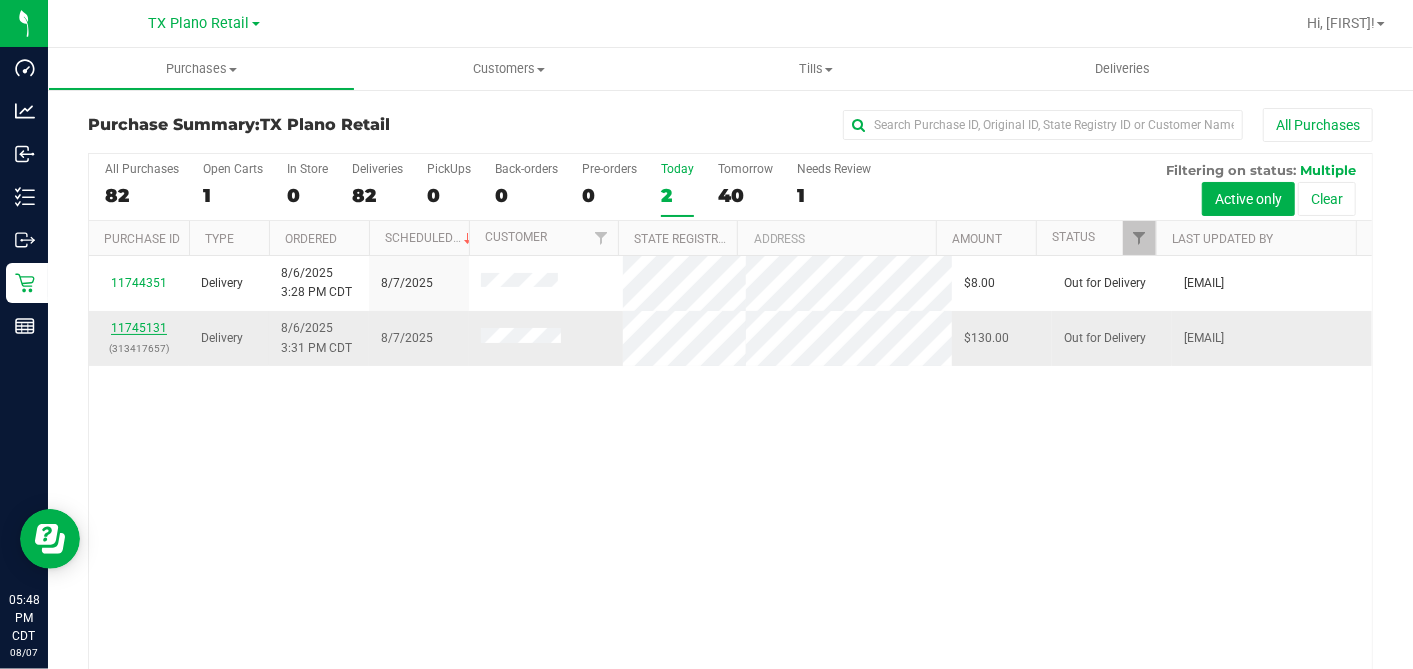 click on "11745131" at bounding box center (139, 328) 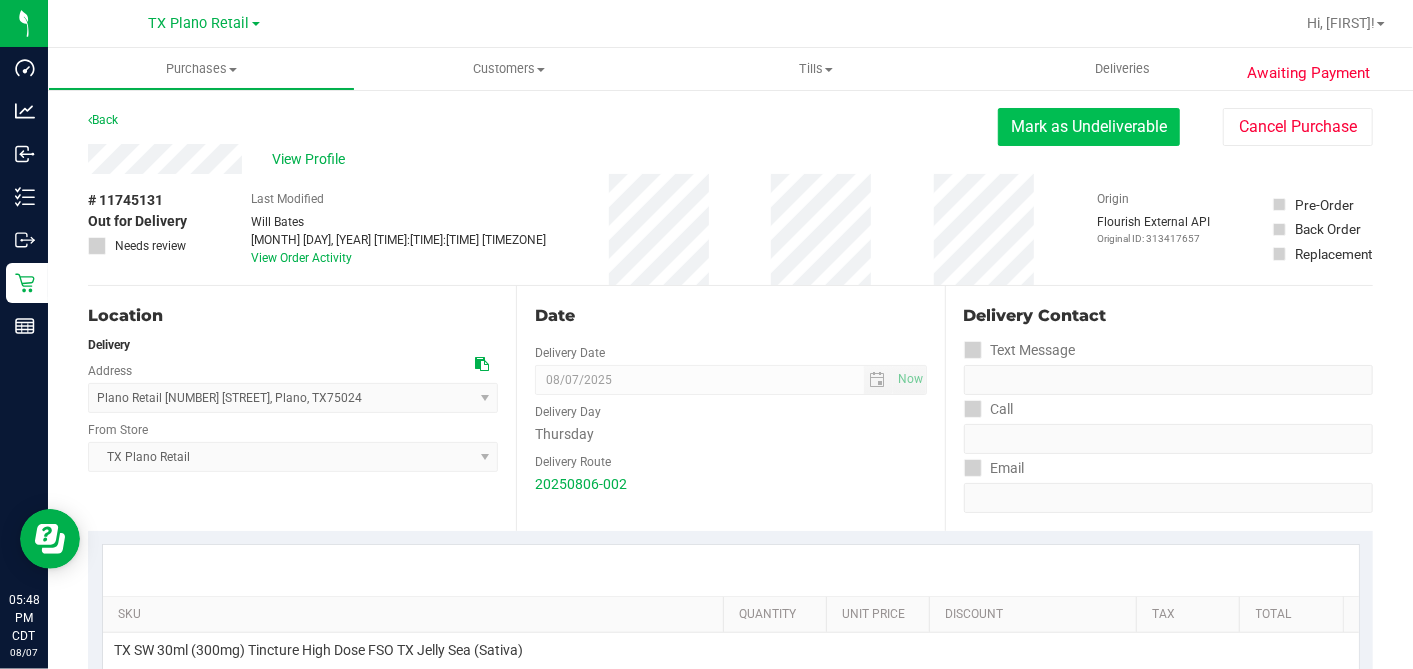 click on "Mark as Undeliverable" at bounding box center [1089, 127] 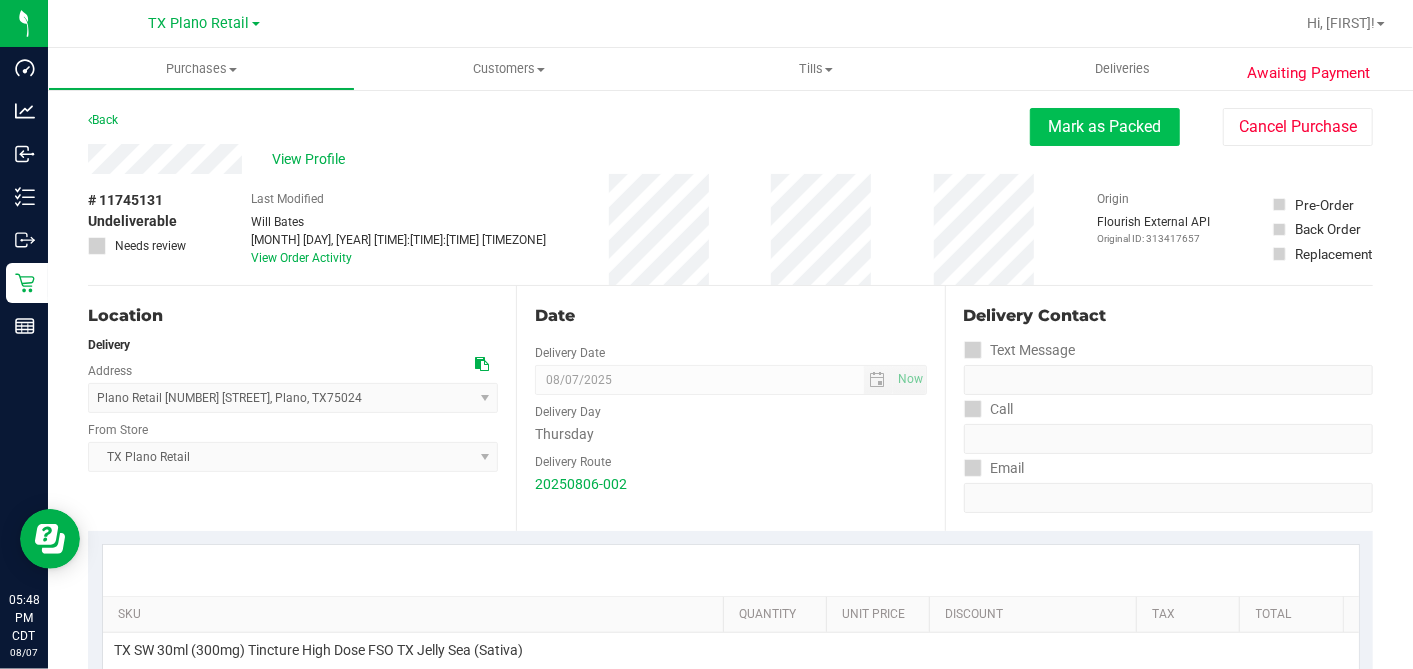 drag, startPoint x: 1054, startPoint y: 125, endPoint x: 1022, endPoint y: 165, distance: 51.224995 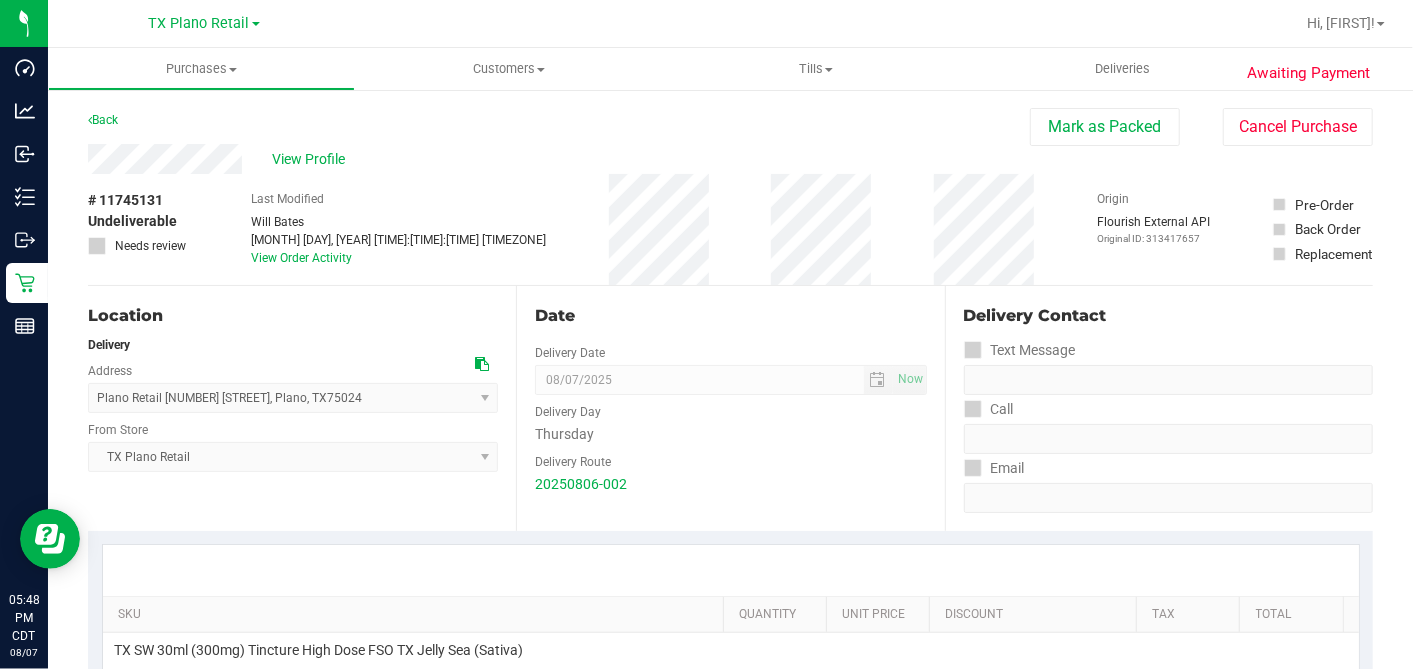 click on "Mark as Packed" at bounding box center (1105, 127) 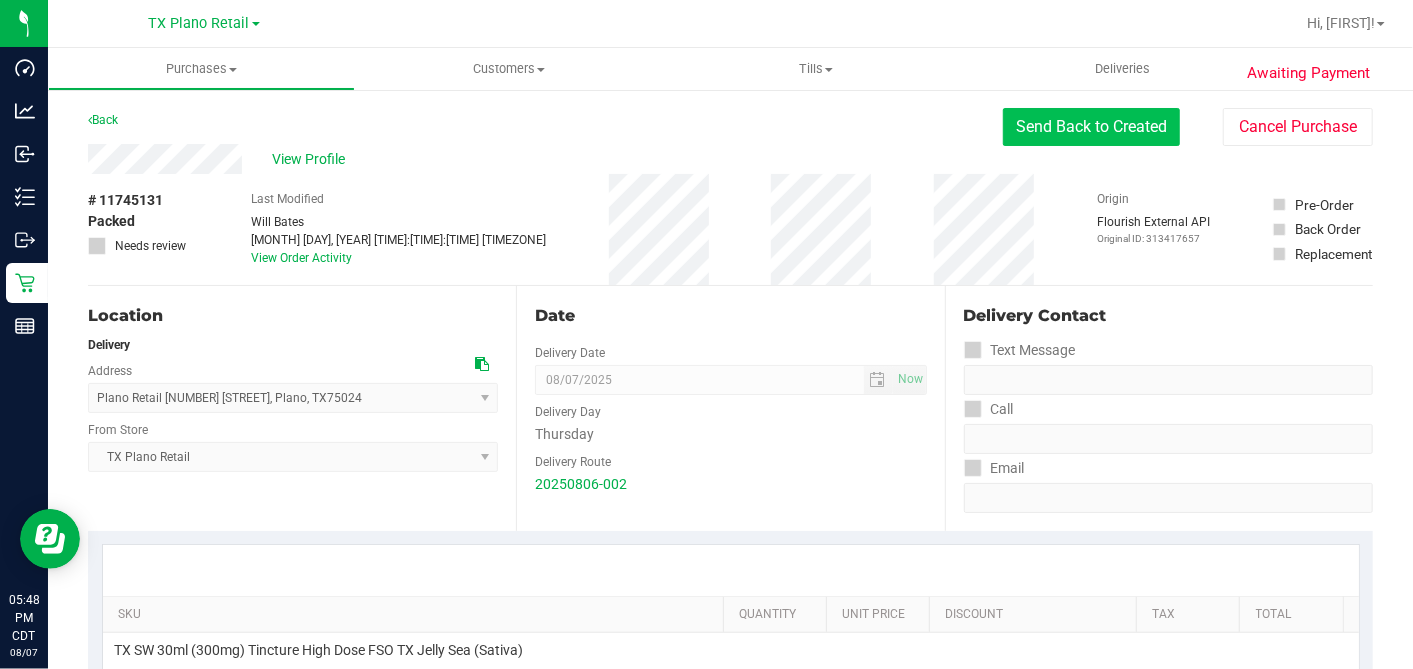 click on "Send Back to Created" at bounding box center (1091, 127) 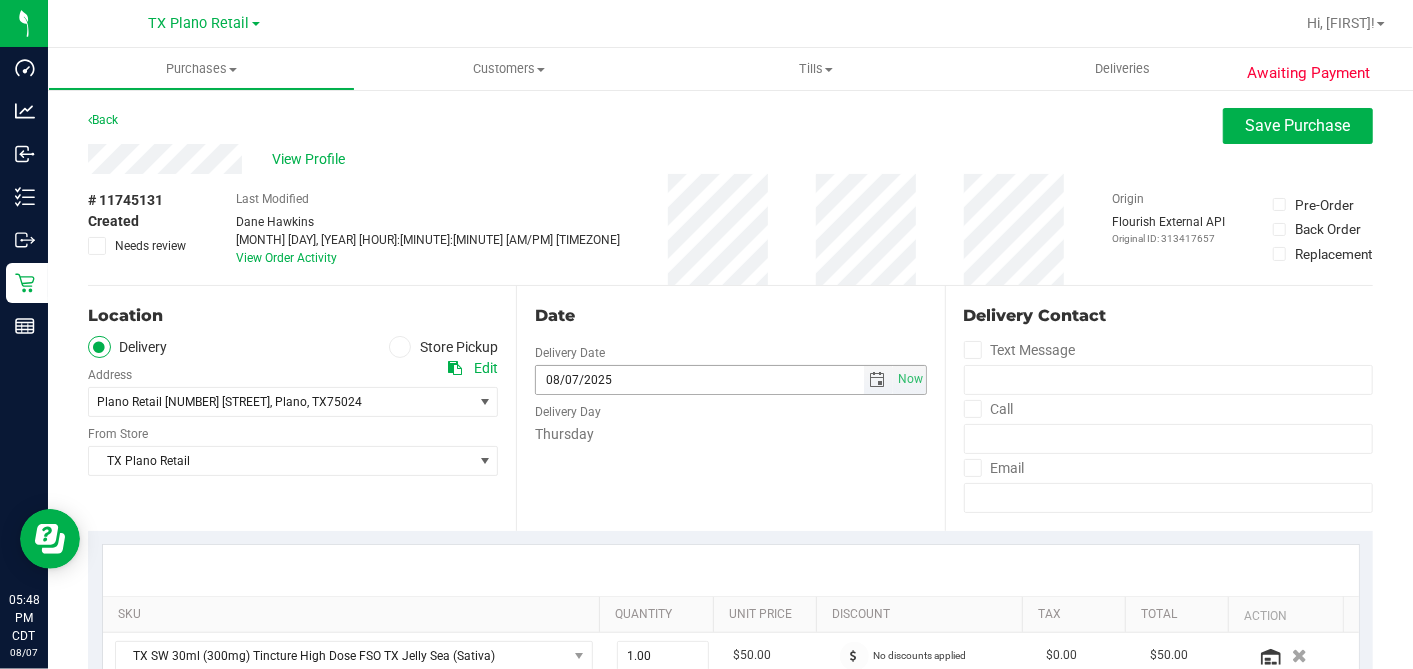 click at bounding box center (878, 380) 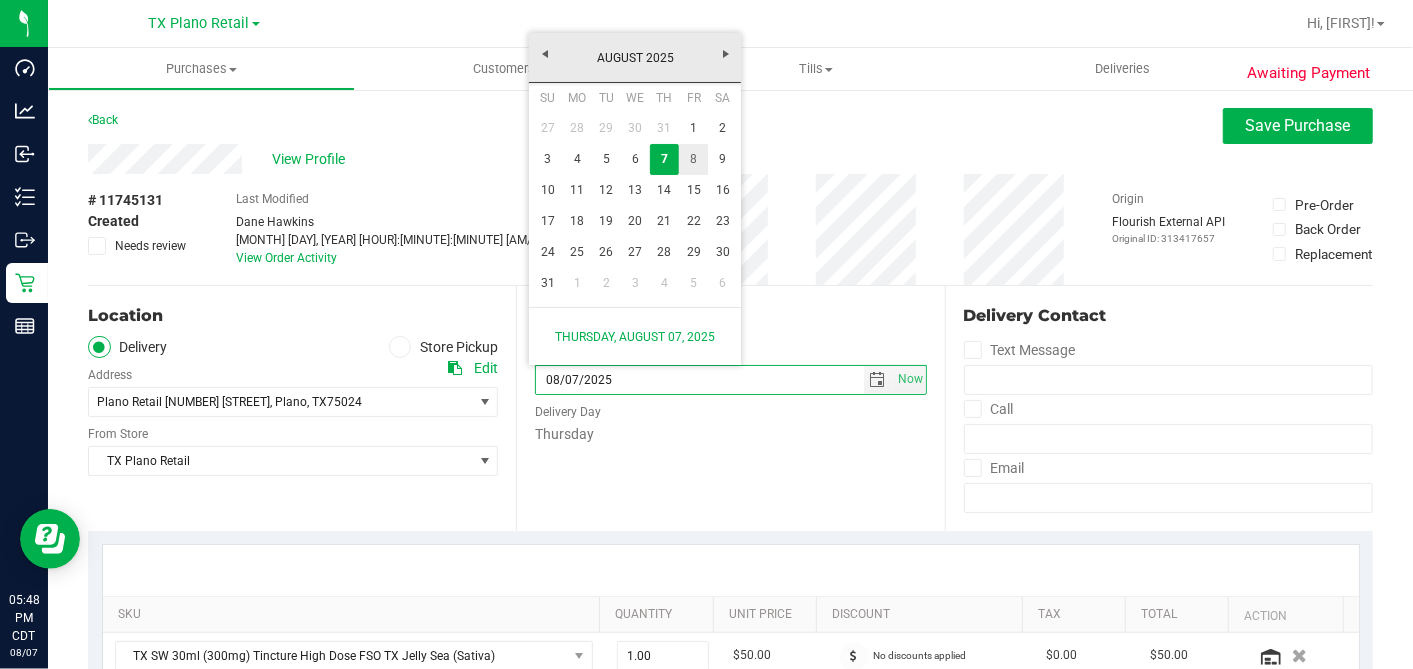 drag, startPoint x: 699, startPoint y: 162, endPoint x: 721, endPoint y: 202, distance: 45.65085 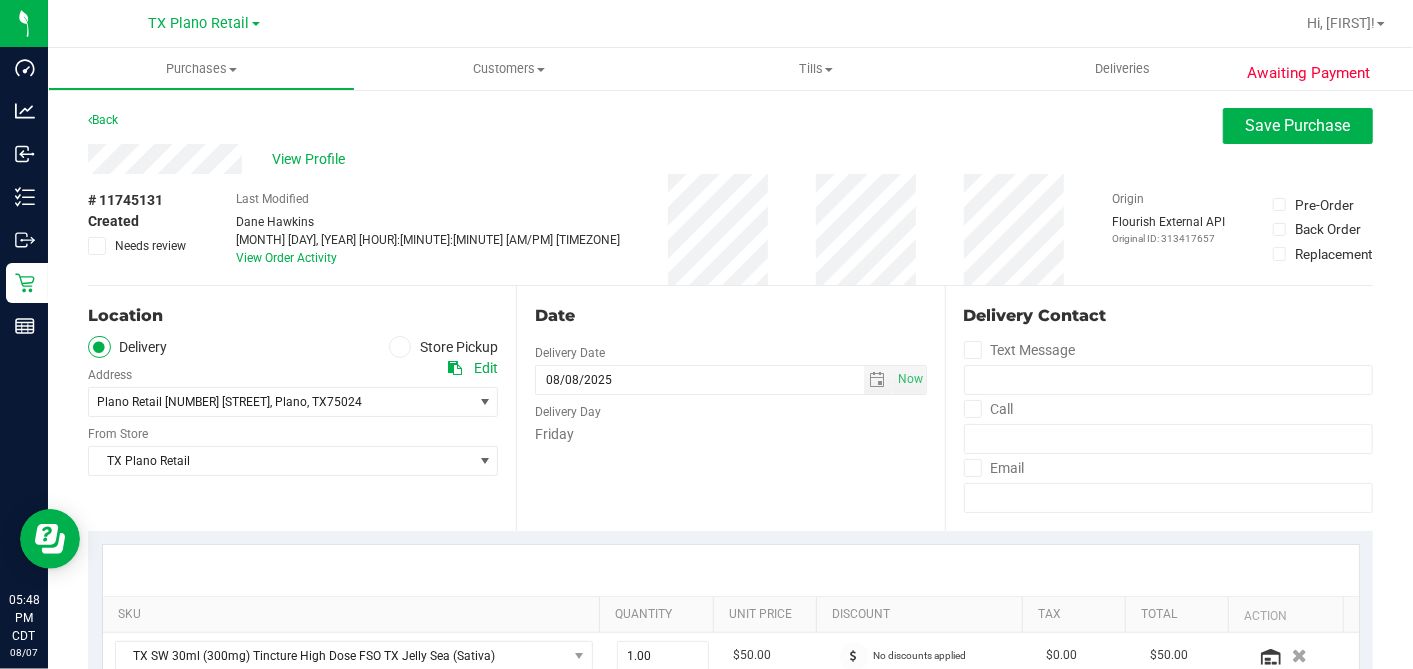 click on "Date
Delivery Date
08/08/2025
Now
08/08/2025 07:00 AM
Now
Delivery Day
Friday" at bounding box center [730, 408] 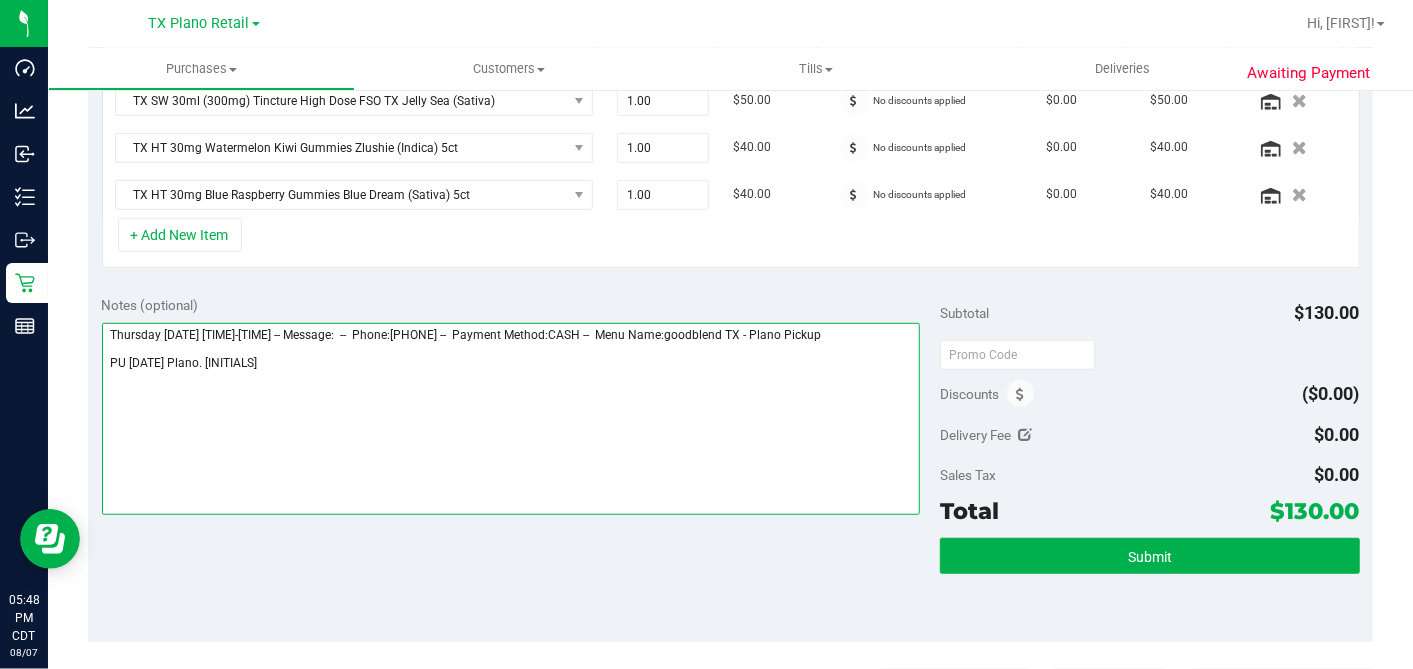 click at bounding box center [511, 419] 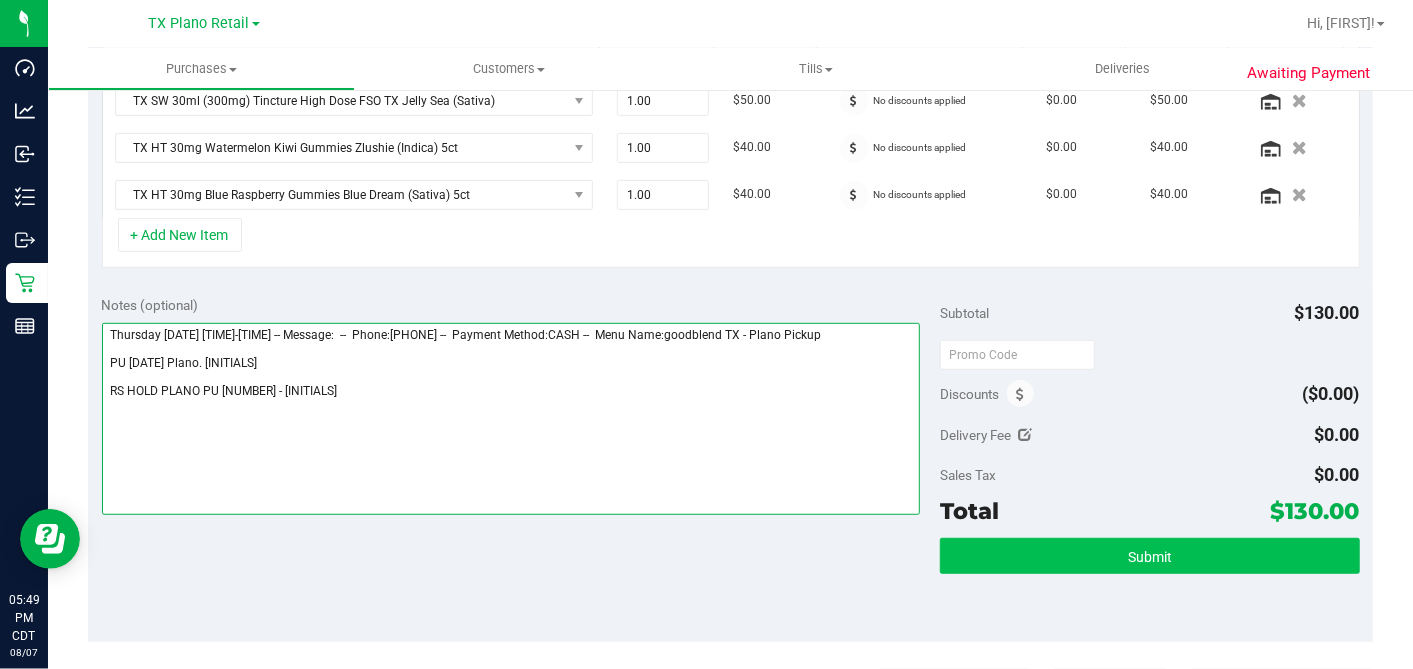 type on "Thursday [DATE] [TIME]-[TIME] -- Message:  --  Phone:[PHONE] --  Payment Method:CASH --  Menu Name:goodblend TX - Plano Pickup
PU [DATE] Plano. [INITIALS]
RS HOLD PLANO PU [NUMBER] - [INITIALS]" 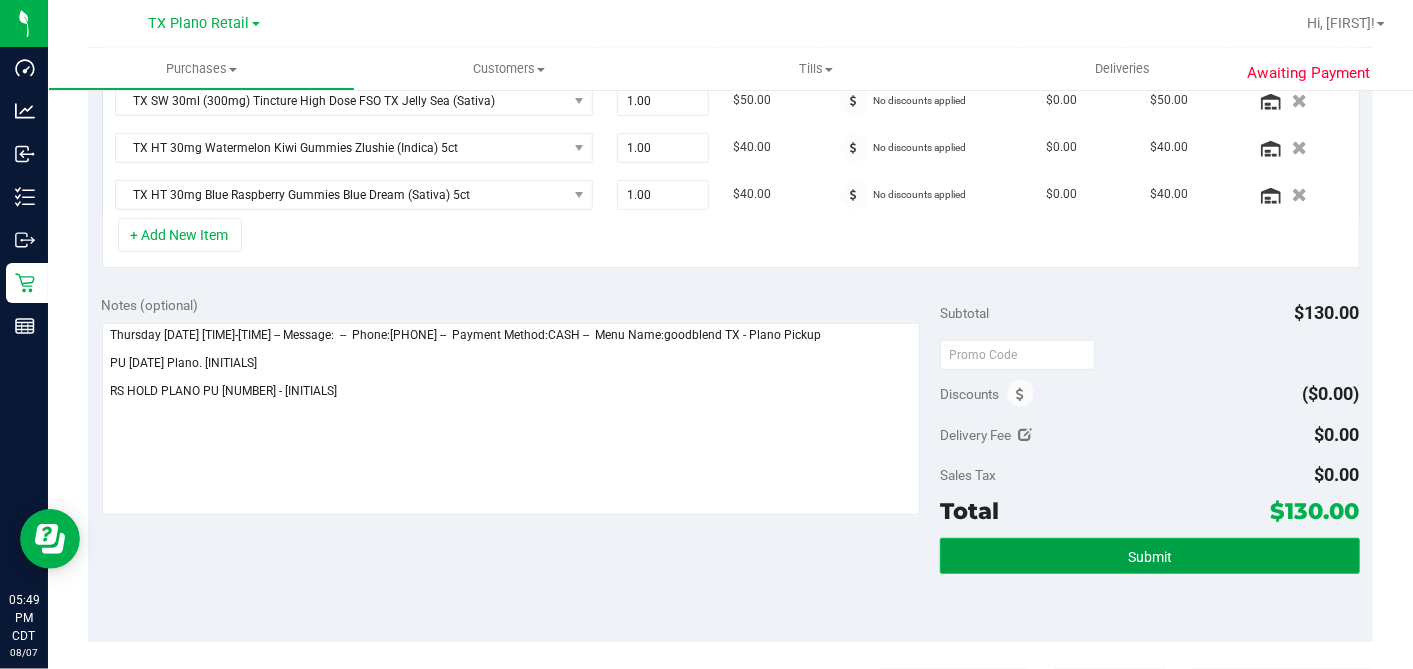 click on "Submit" at bounding box center (1149, 556) 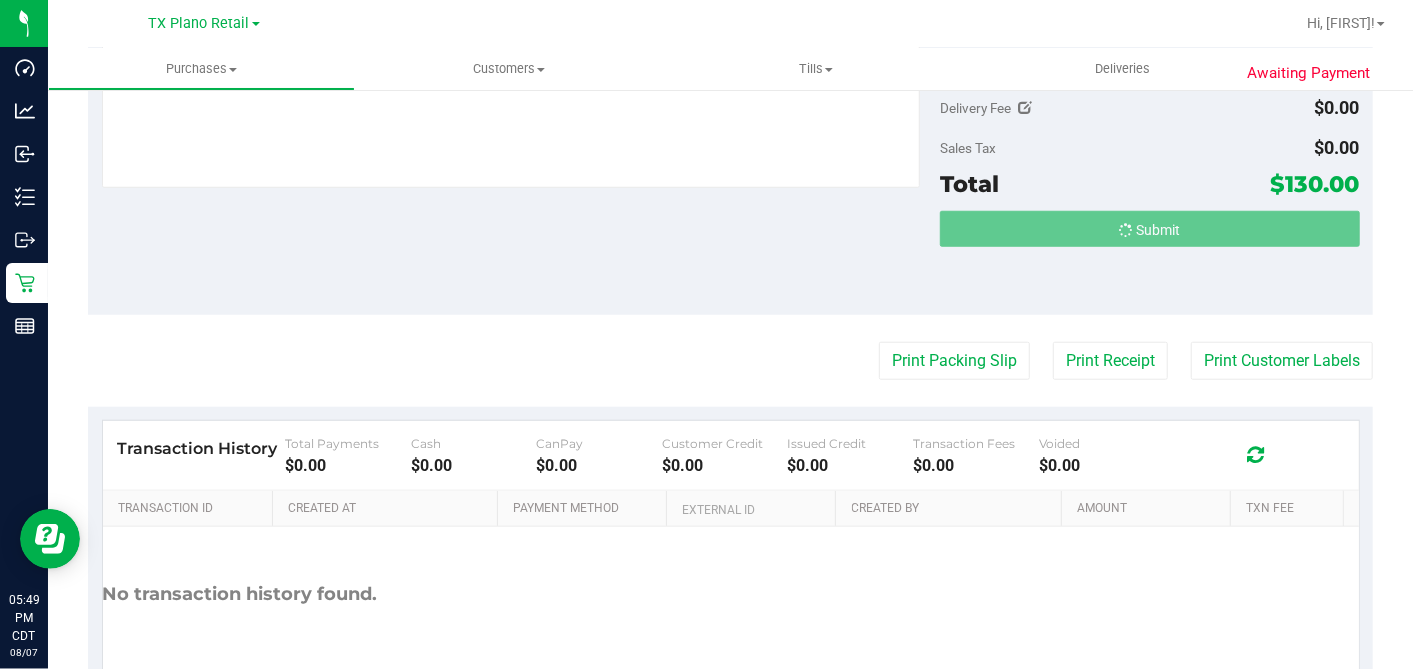 scroll, scrollTop: 988, scrollLeft: 0, axis: vertical 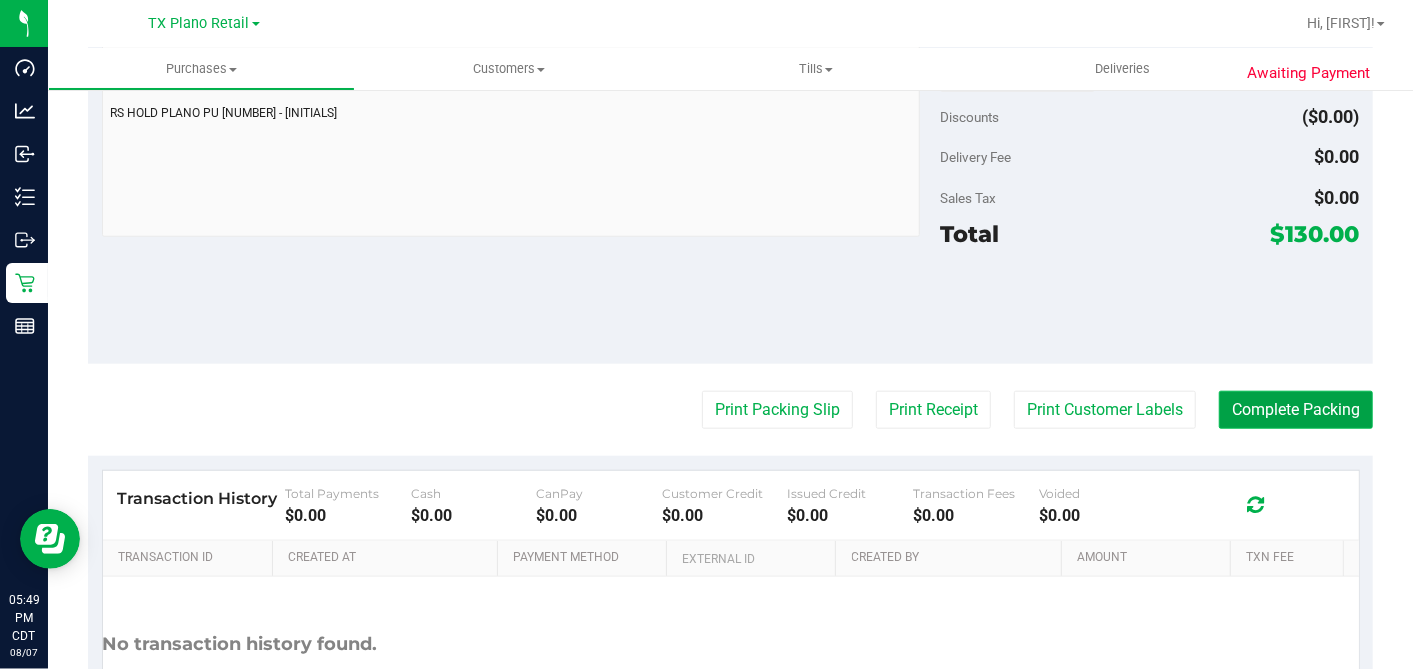 click on "Complete Packing" at bounding box center [1296, 410] 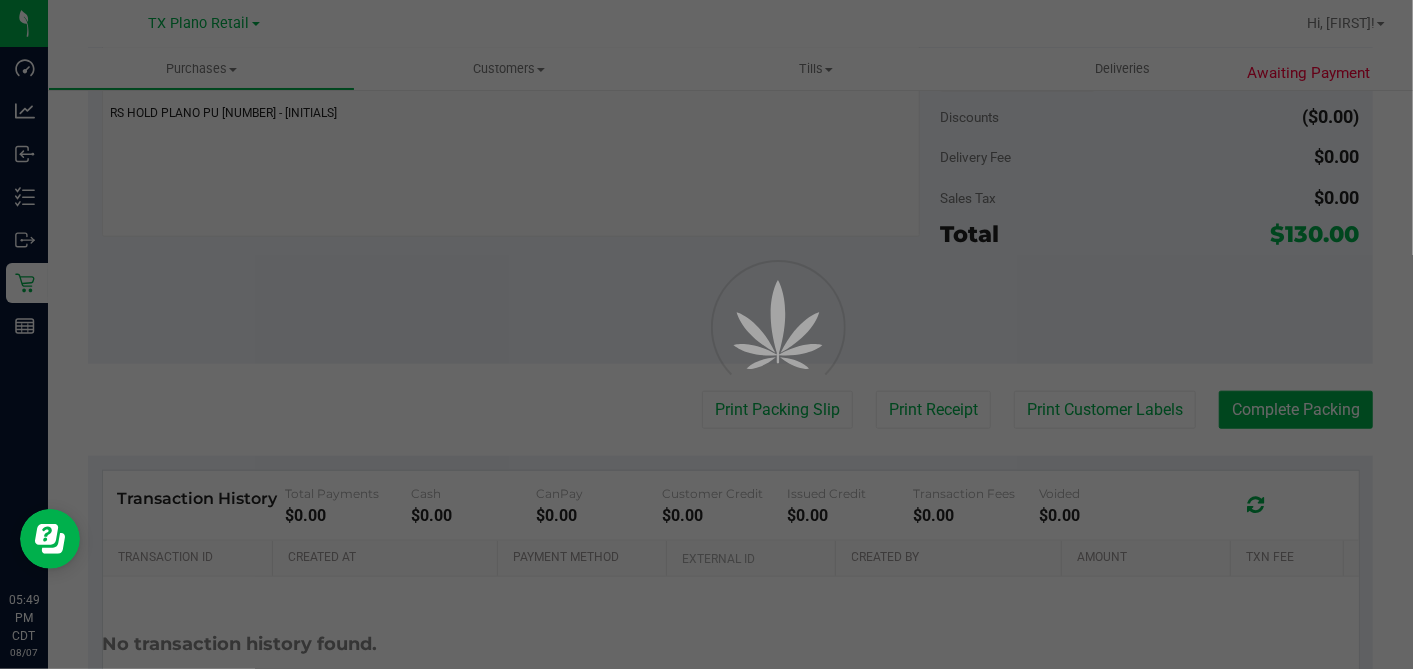 scroll, scrollTop: 0, scrollLeft: 0, axis: both 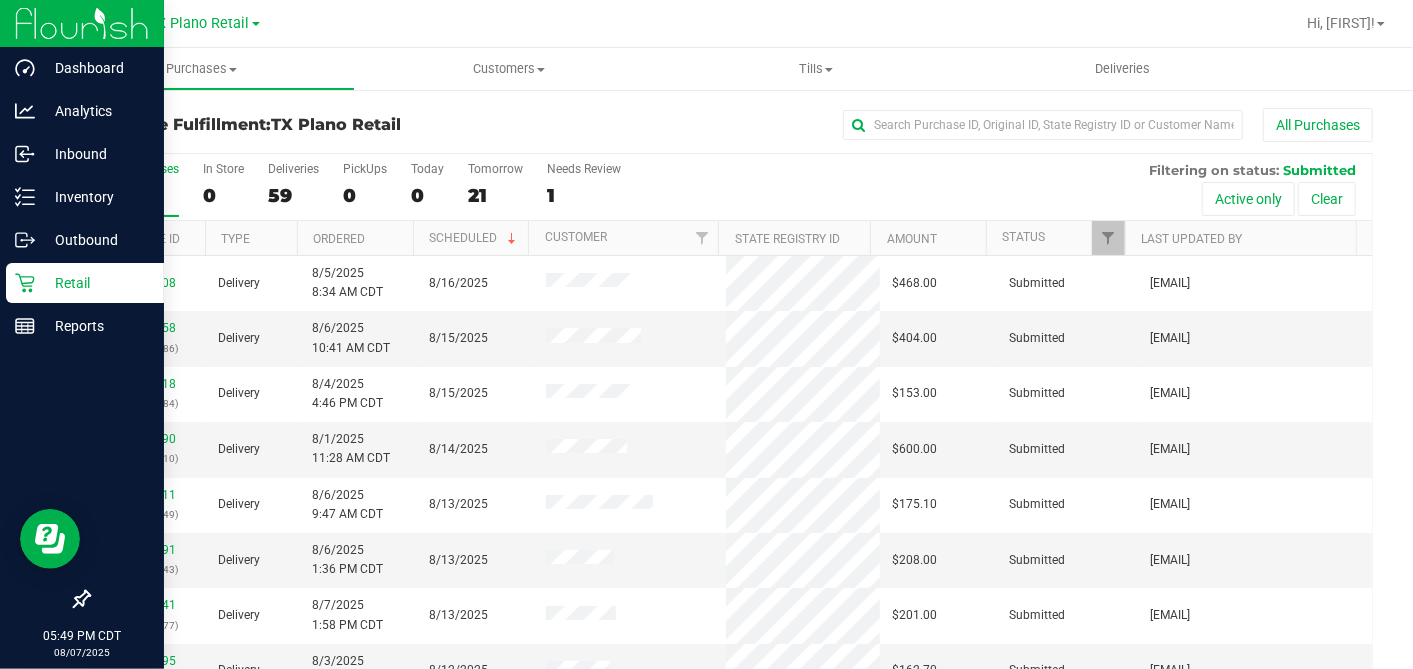 click 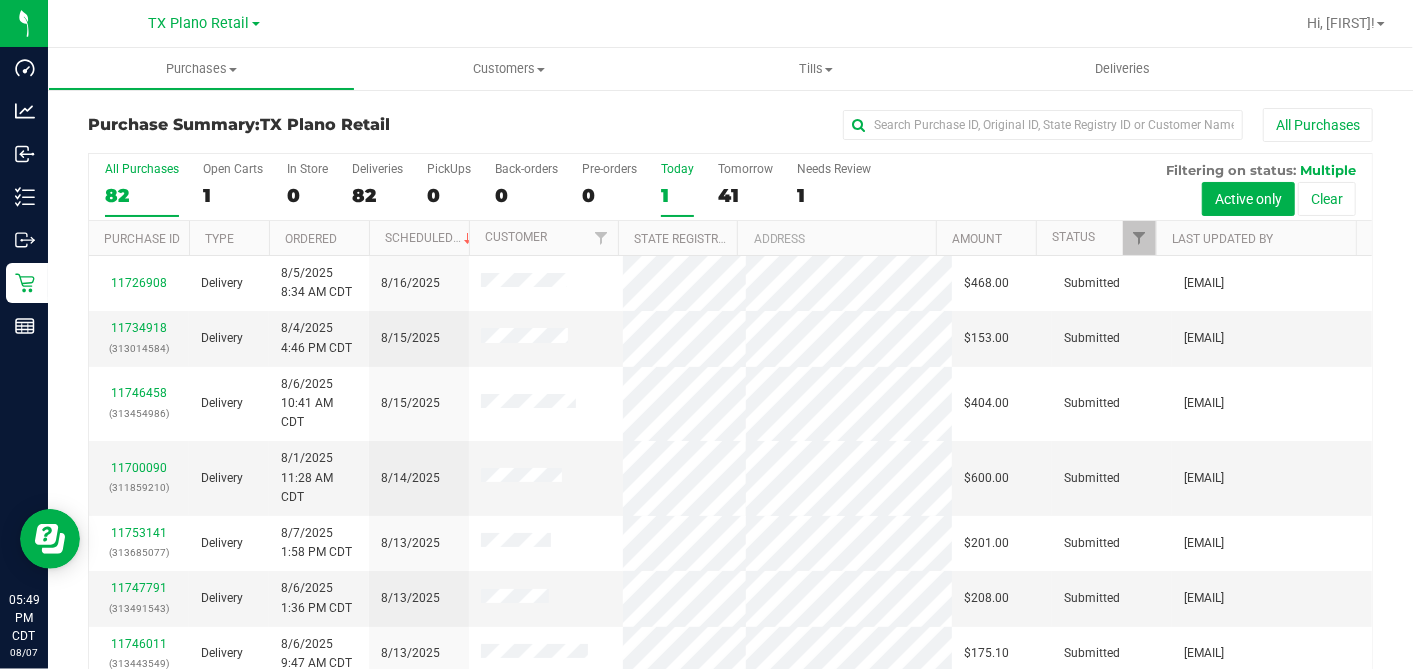 click on "1" at bounding box center [677, 195] 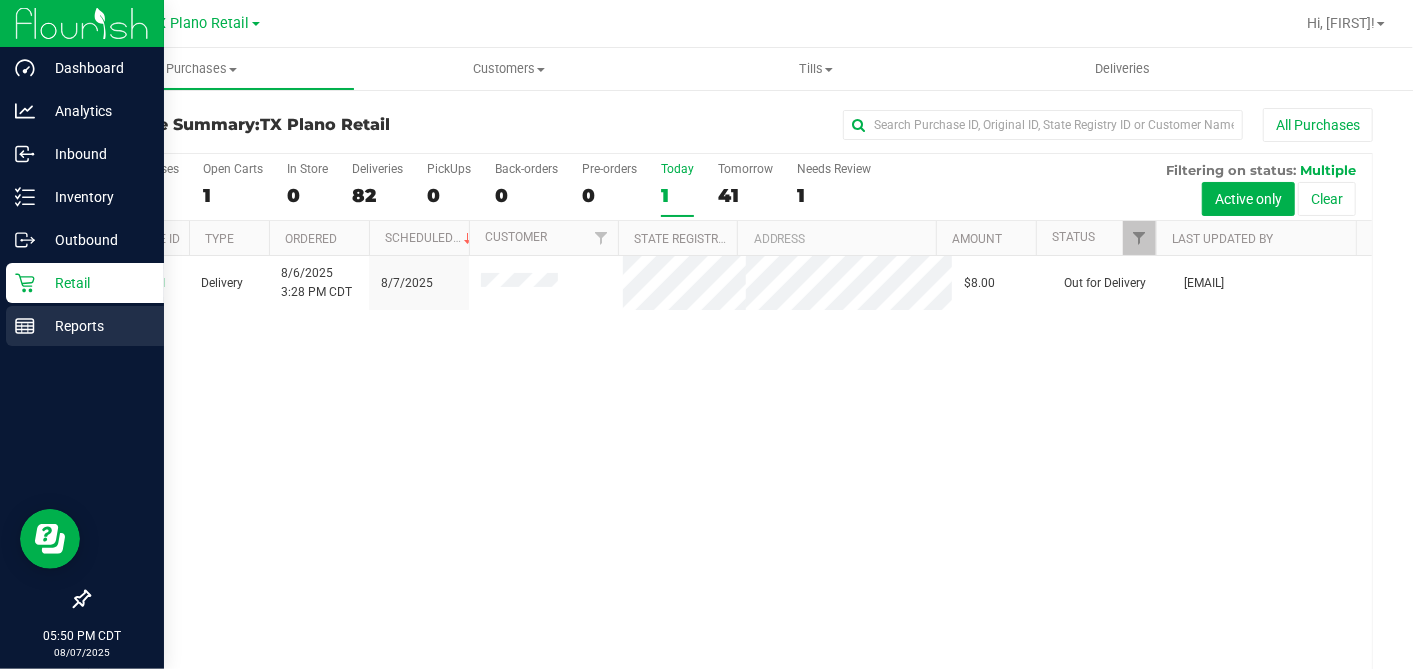 click 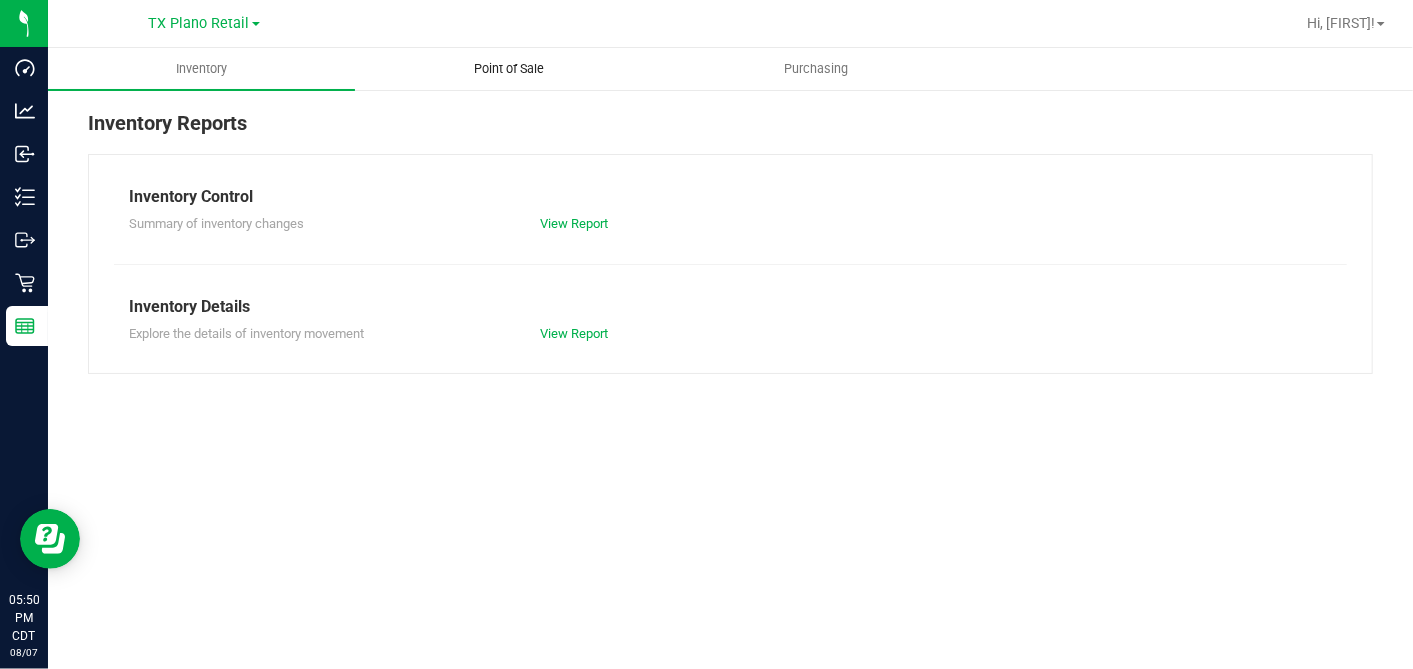 click on "Point of Sale" at bounding box center (509, 69) 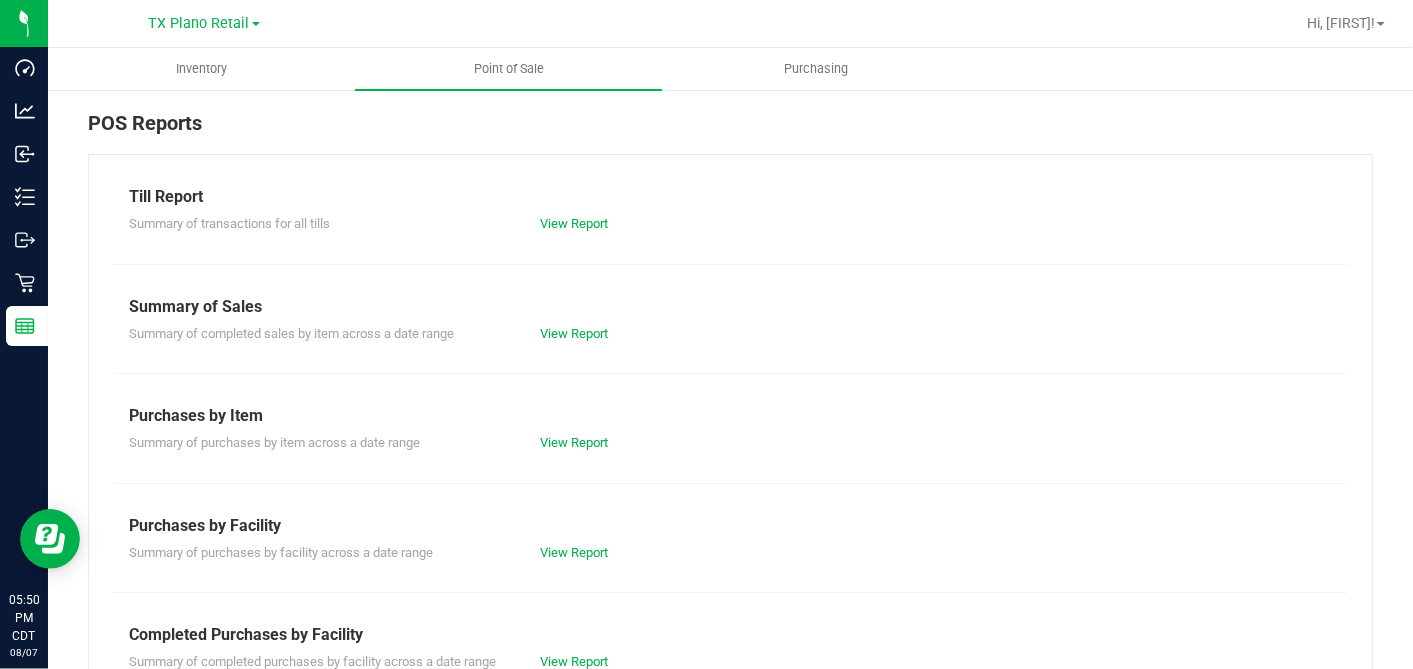 click on "View Report" at bounding box center [730, 224] 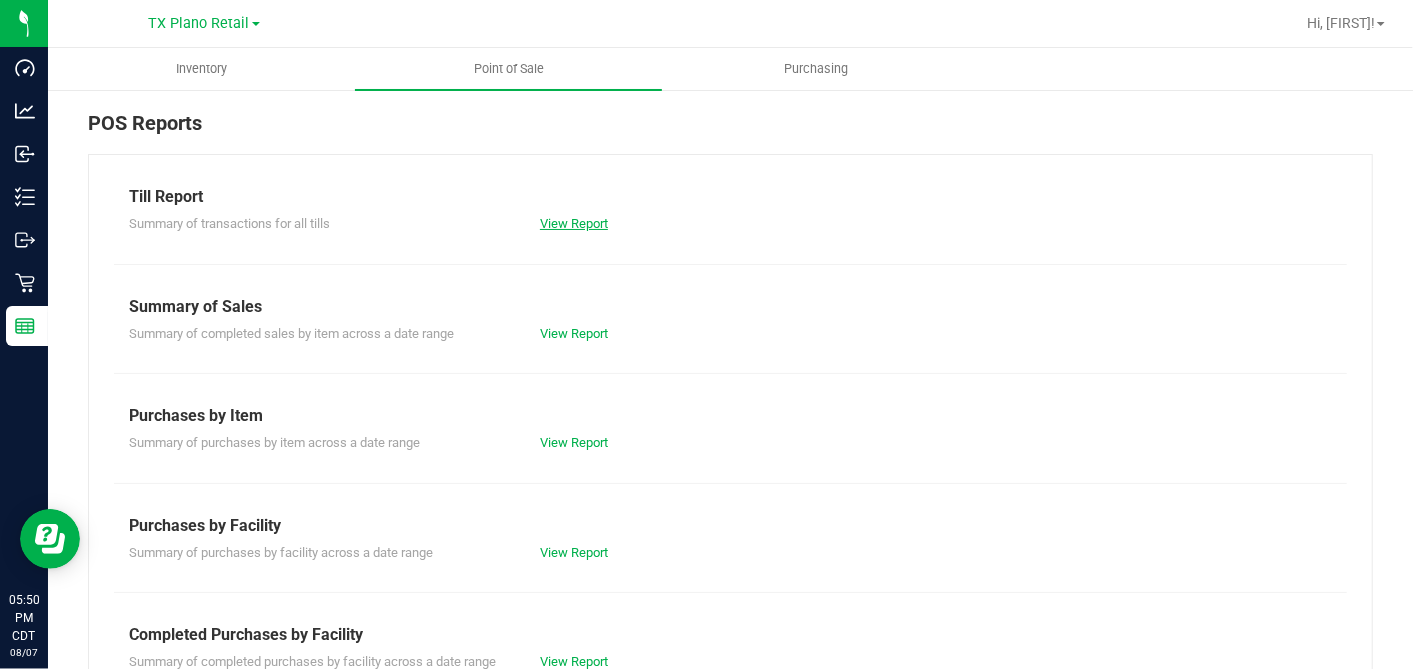 click on "View Report" at bounding box center [574, 223] 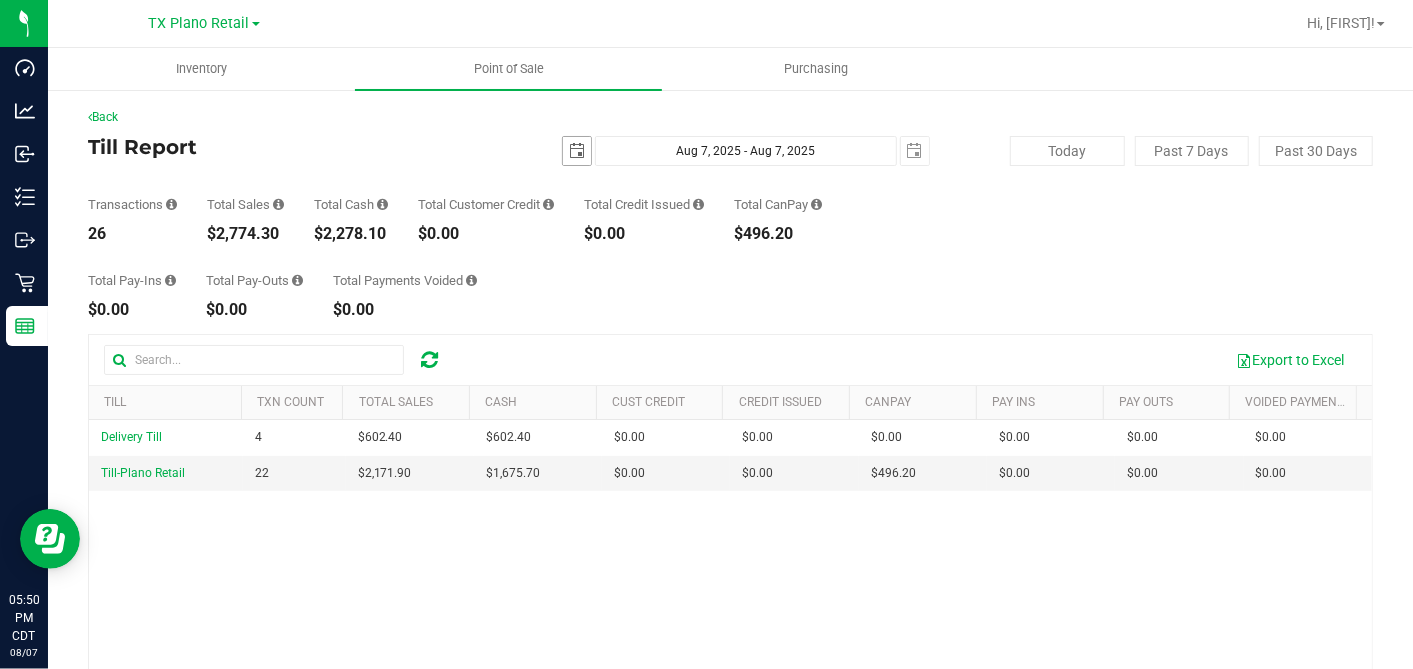 click at bounding box center [577, 151] 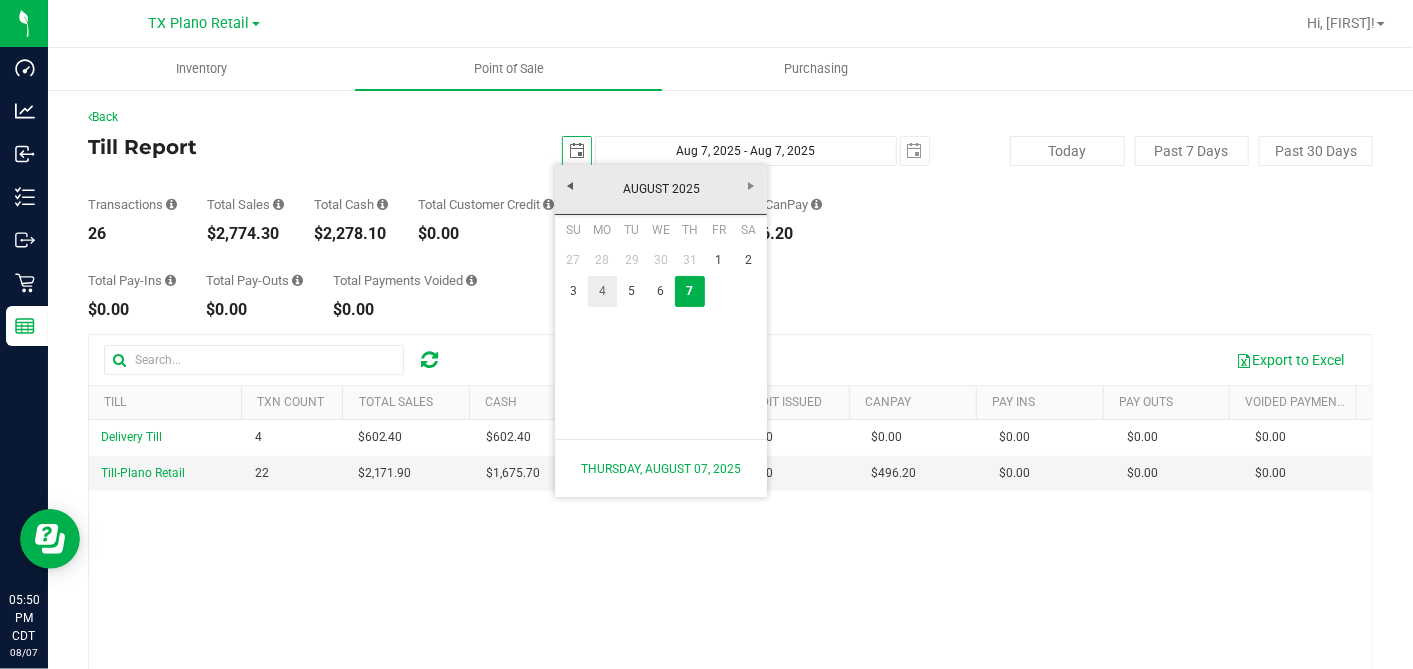 click on "4" at bounding box center [602, 291] 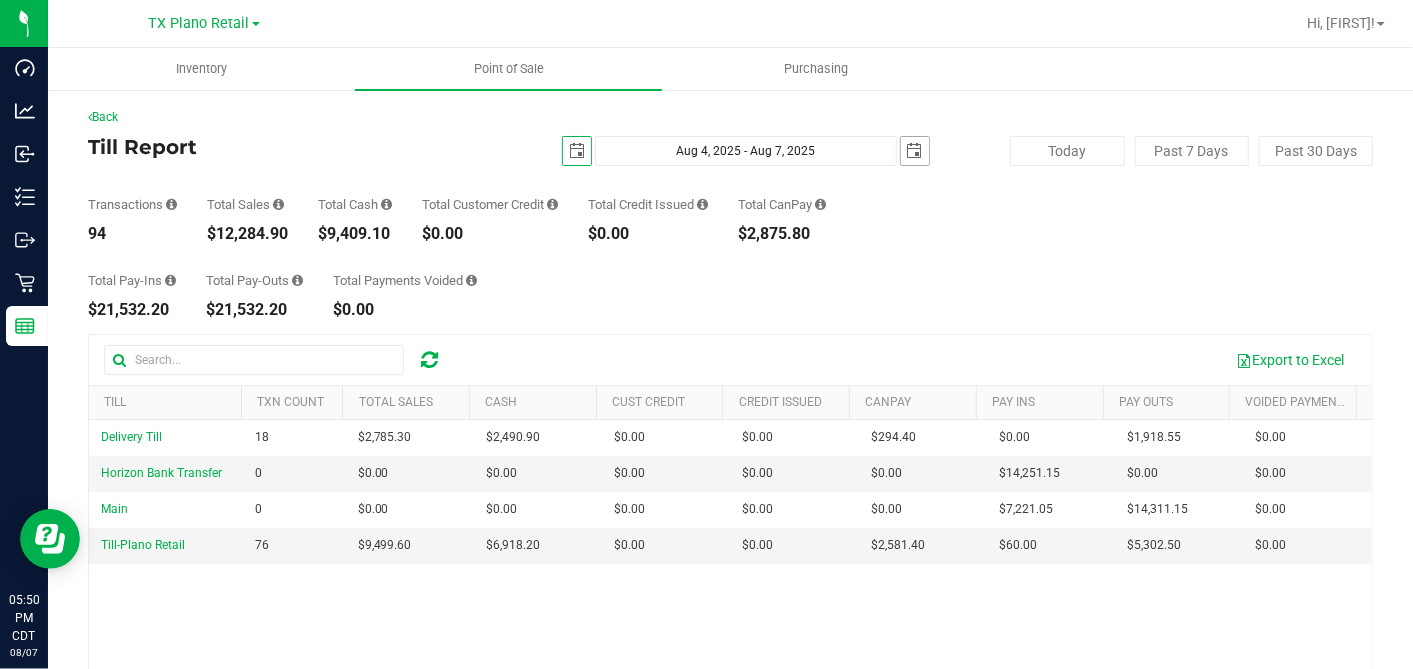 click at bounding box center [915, 151] 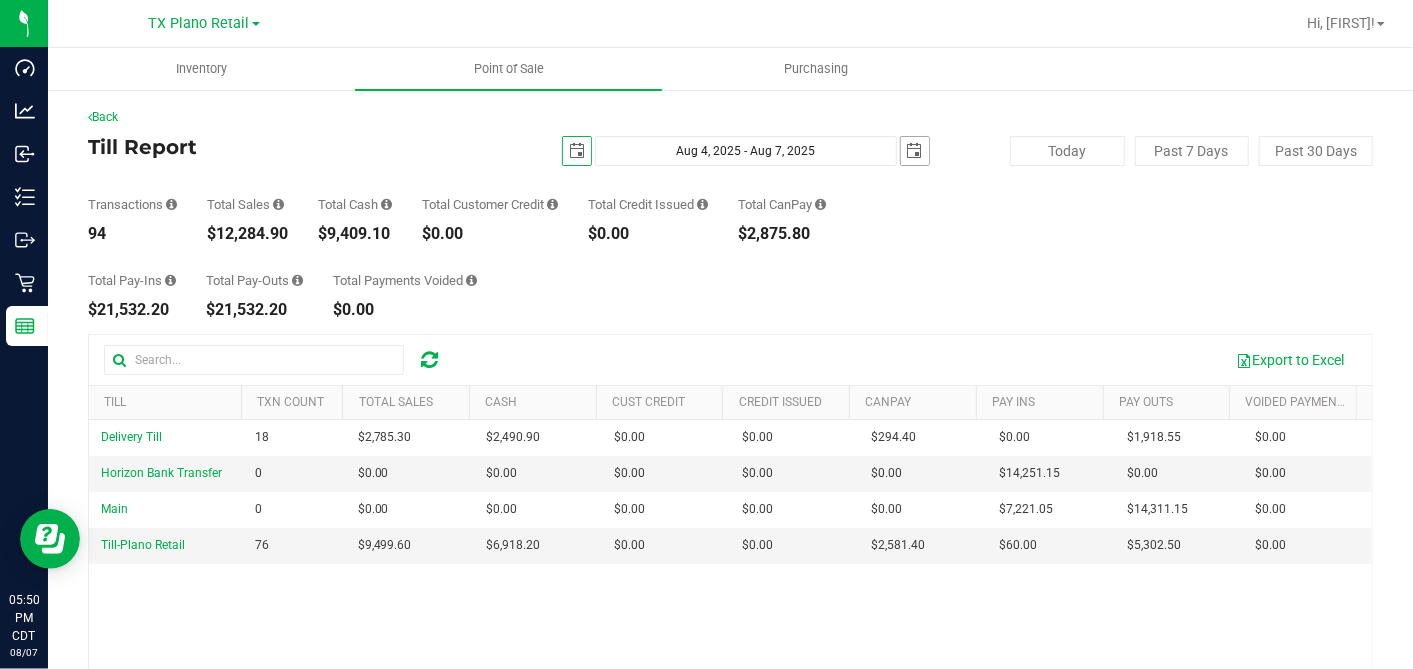 scroll, scrollTop: 0, scrollLeft: 0, axis: both 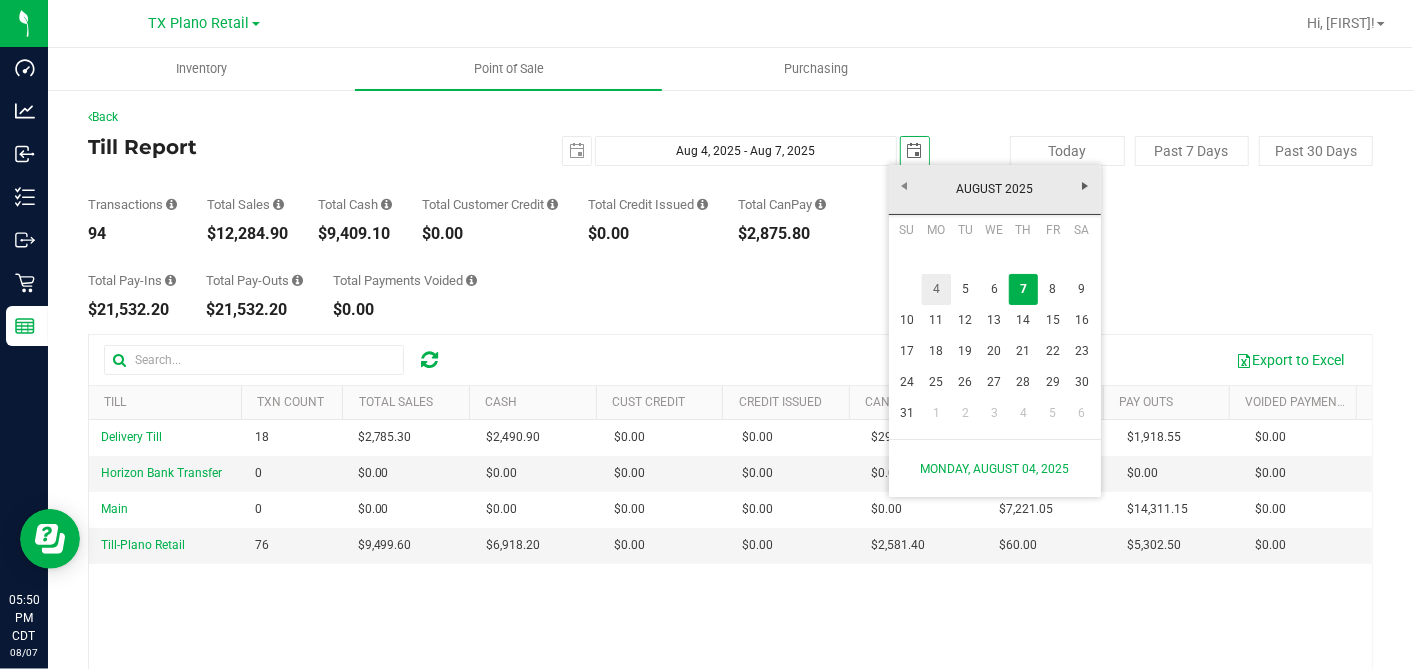 click on "4" at bounding box center [936, 289] 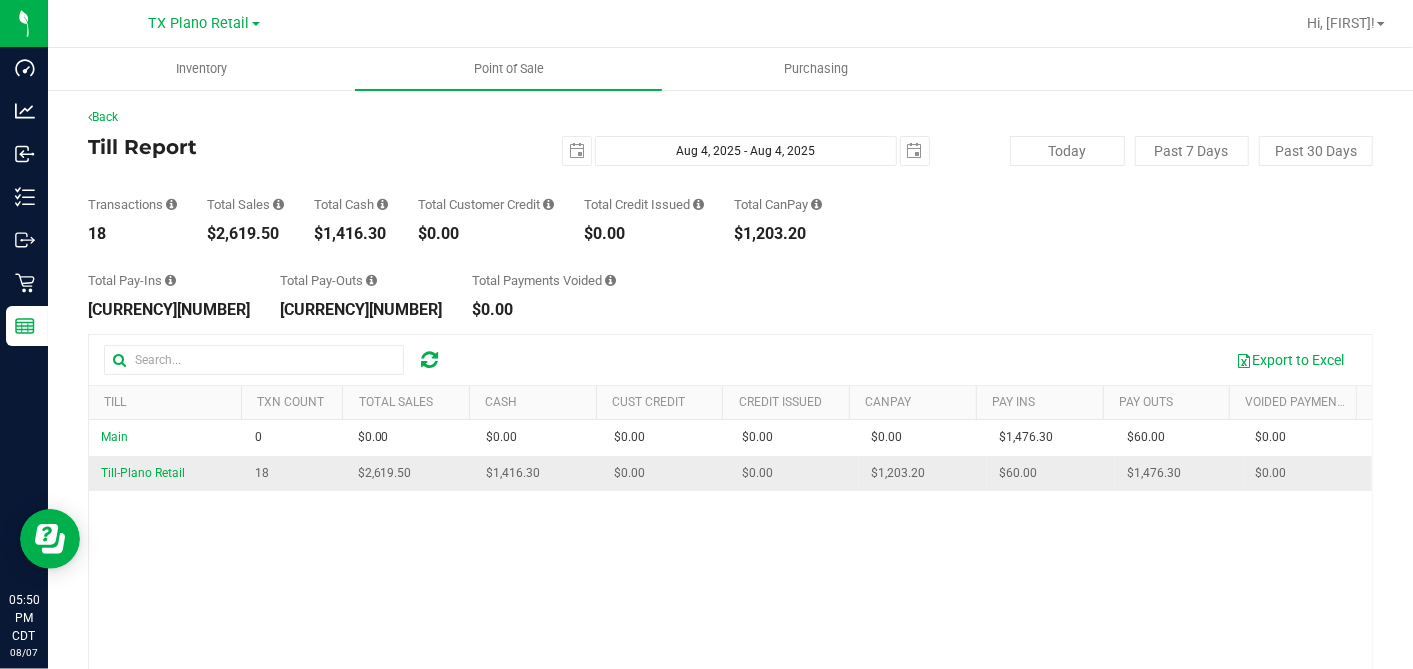 scroll, scrollTop: 0, scrollLeft: 0, axis: both 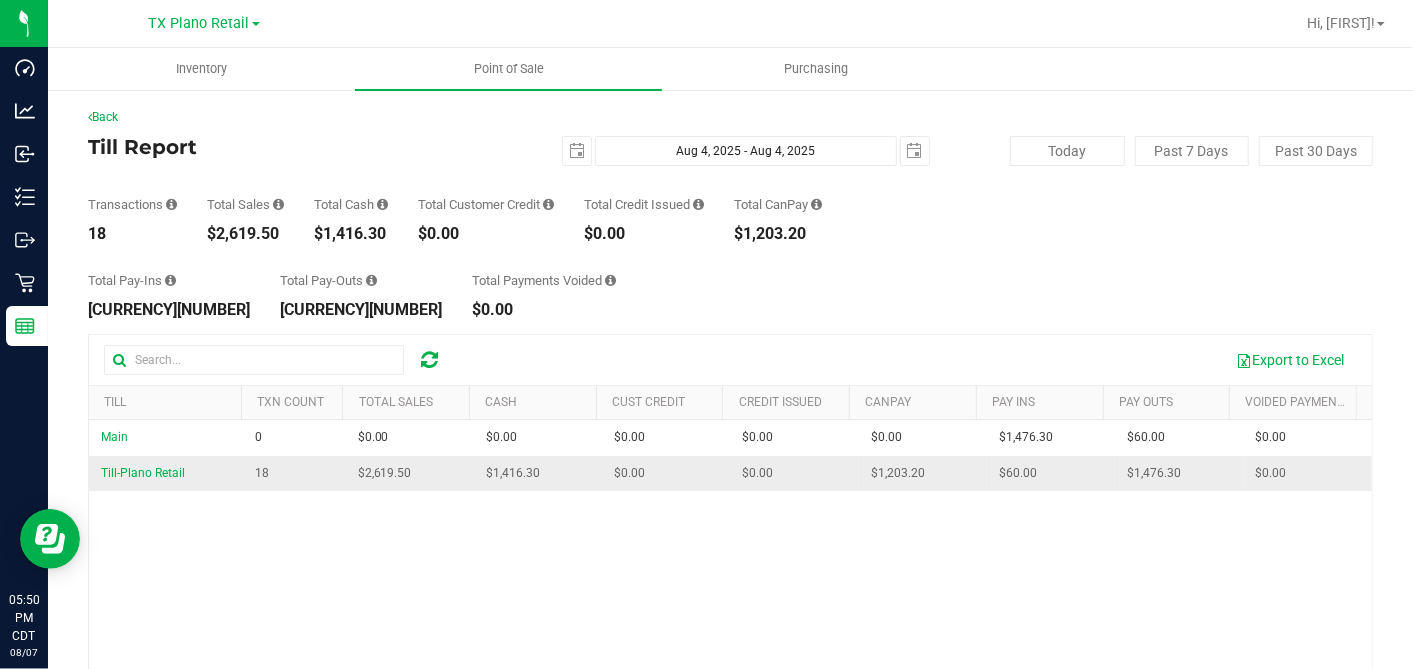 click on "$2,619.50" at bounding box center [385, 473] 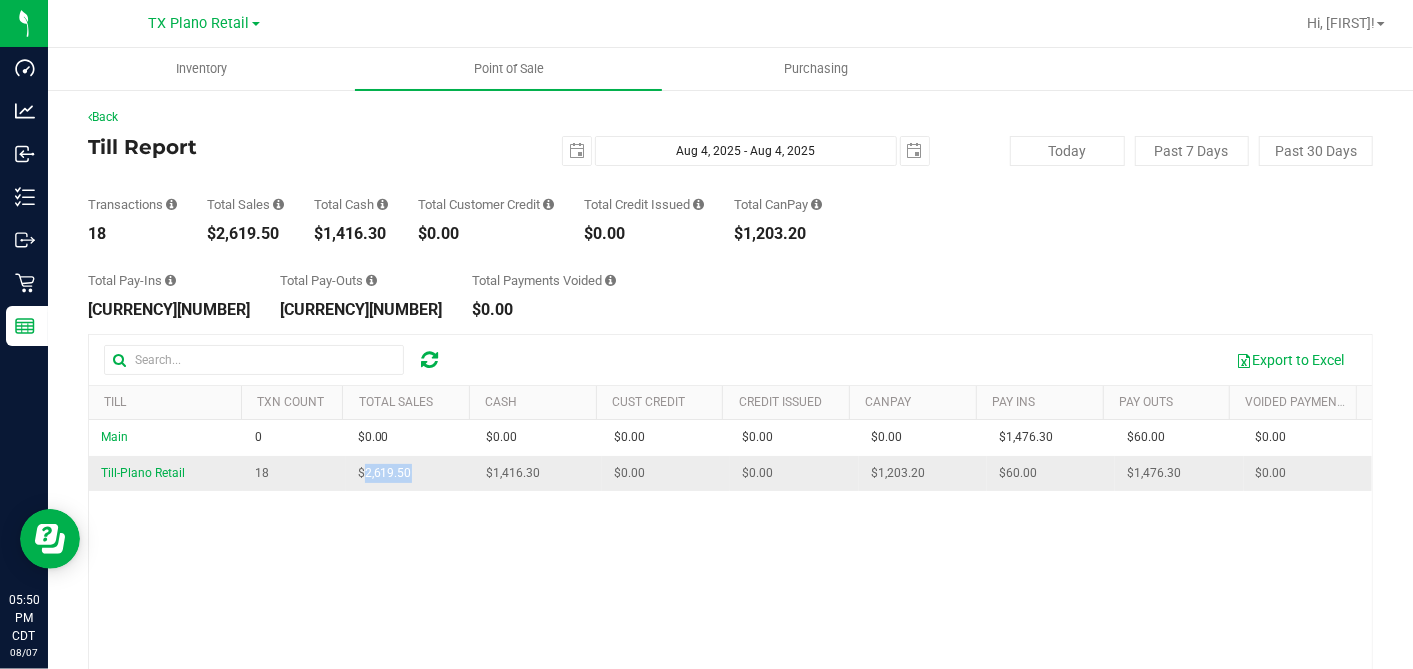 drag, startPoint x: 424, startPoint y: 474, endPoint x: 357, endPoint y: 476, distance: 67.02985 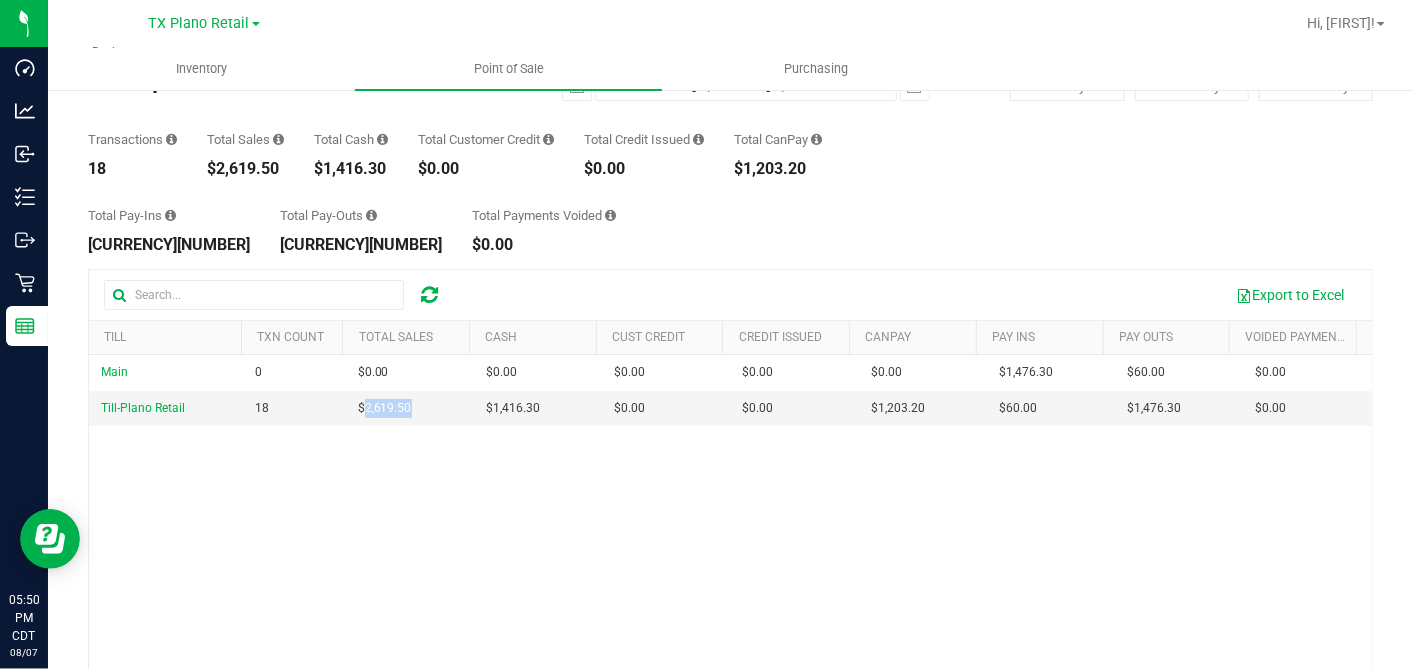 scroll, scrollTop: 0, scrollLeft: 0, axis: both 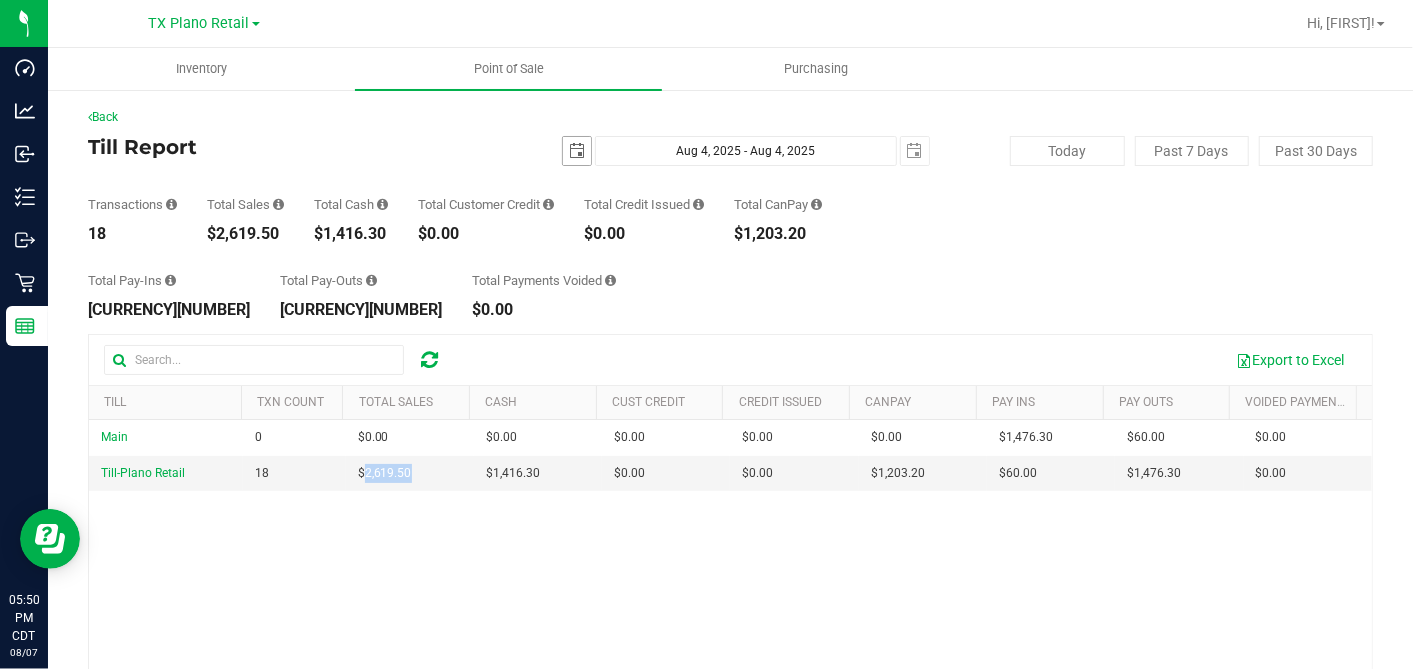 click at bounding box center (577, 151) 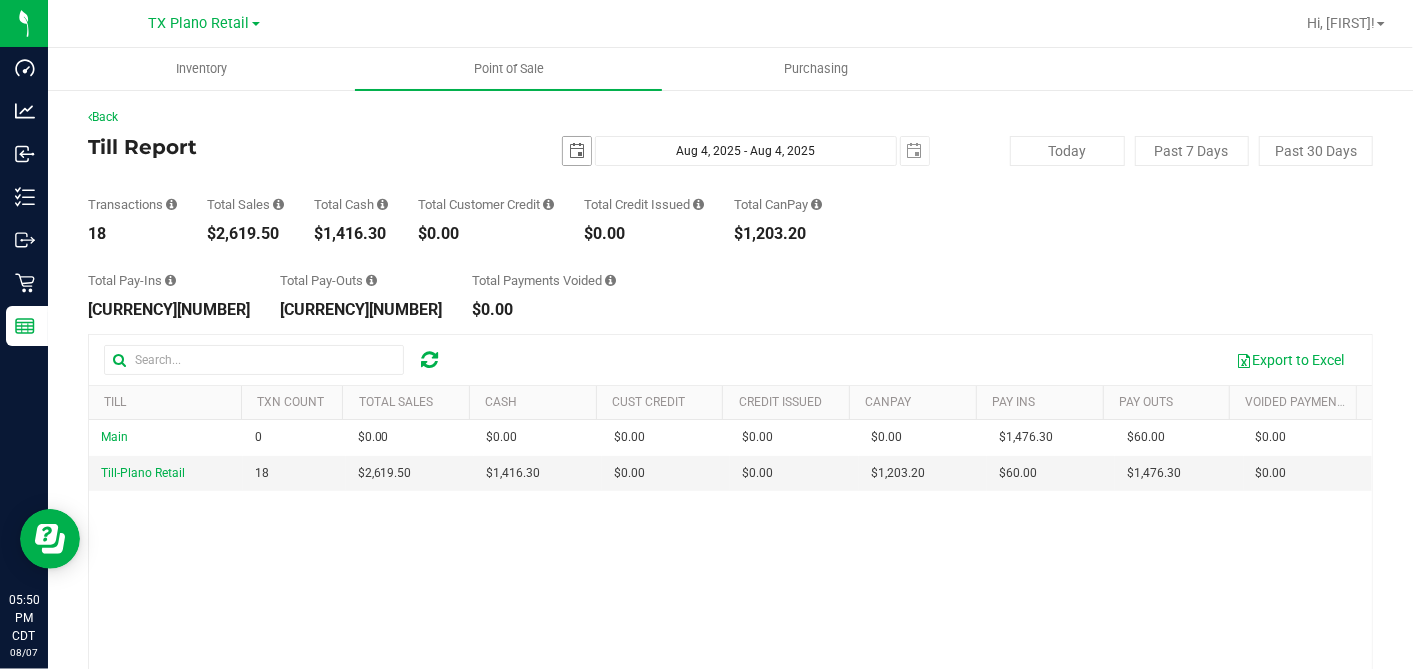 scroll, scrollTop: 0, scrollLeft: 49, axis: horizontal 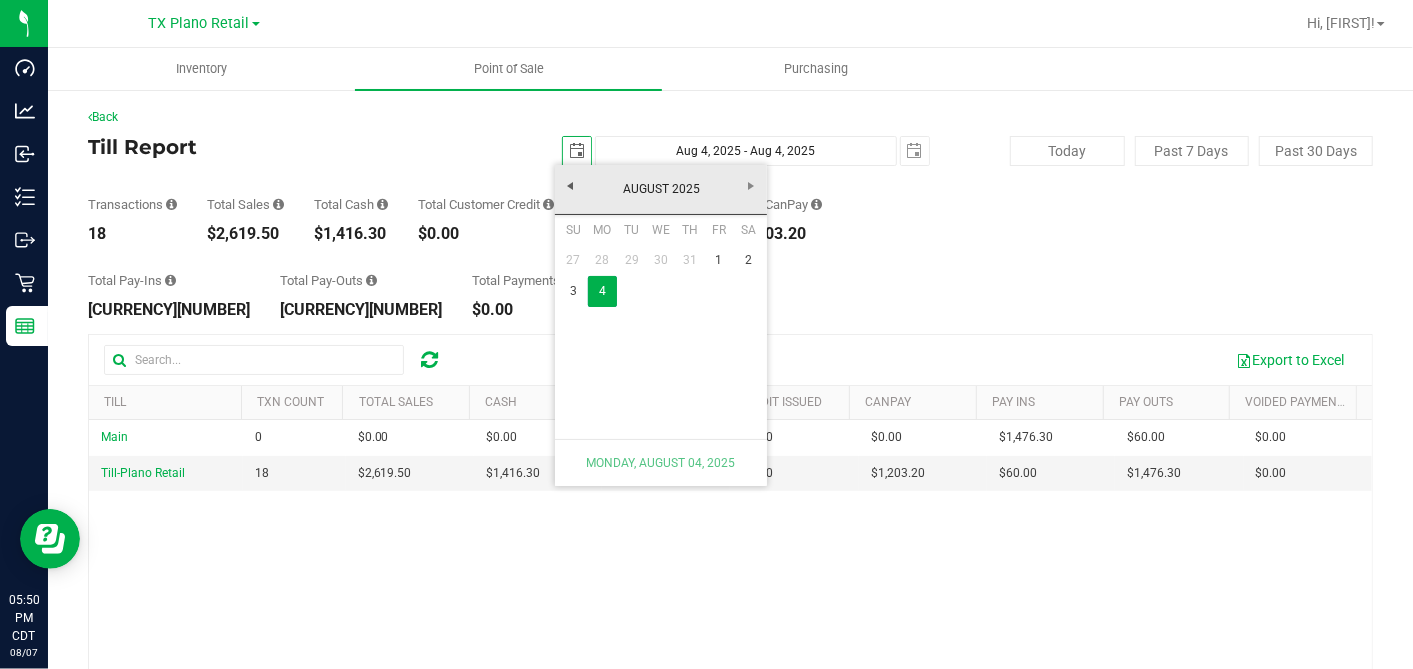 click on "Transactions
18
Total Sales
$2,619.50
Total Cash
$1,416.30
Total Customer Credit
$0.00
Total Credit Issued
$0.00
Total CanPay
$1,203.20" at bounding box center (730, 204) 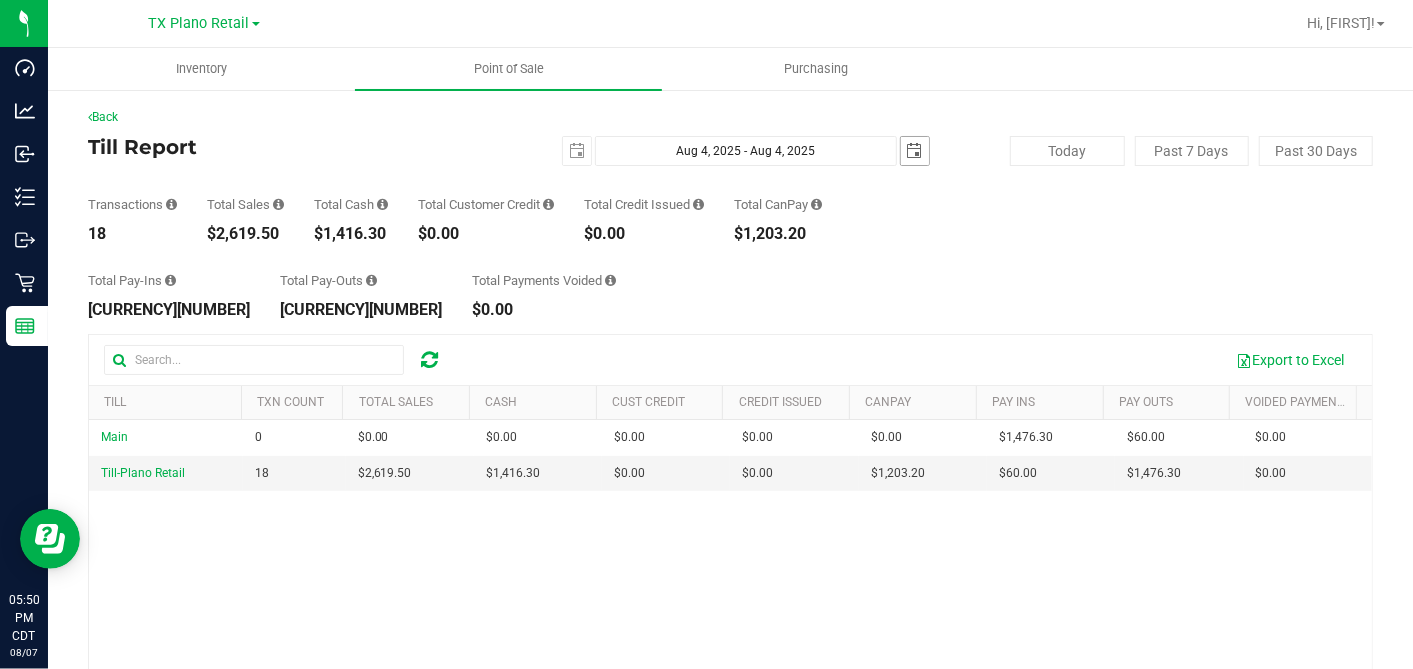click at bounding box center [915, 151] 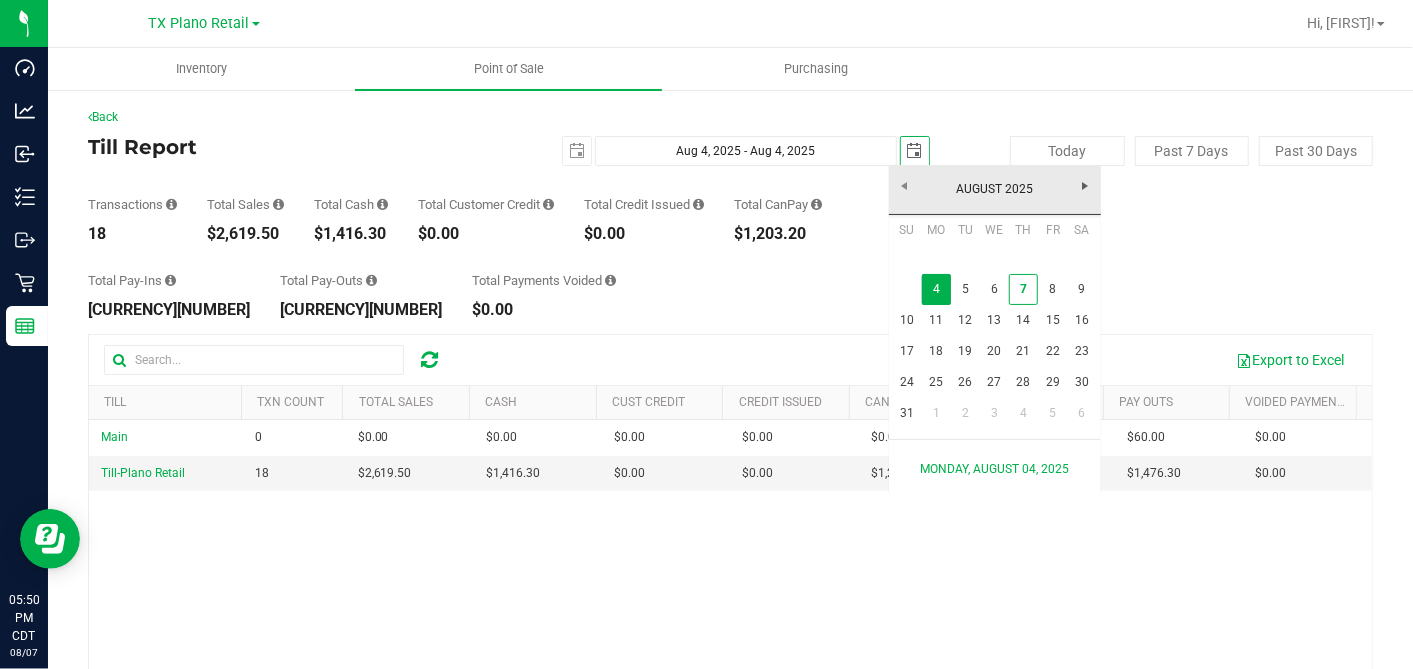 scroll, scrollTop: 0, scrollLeft: 49, axis: horizontal 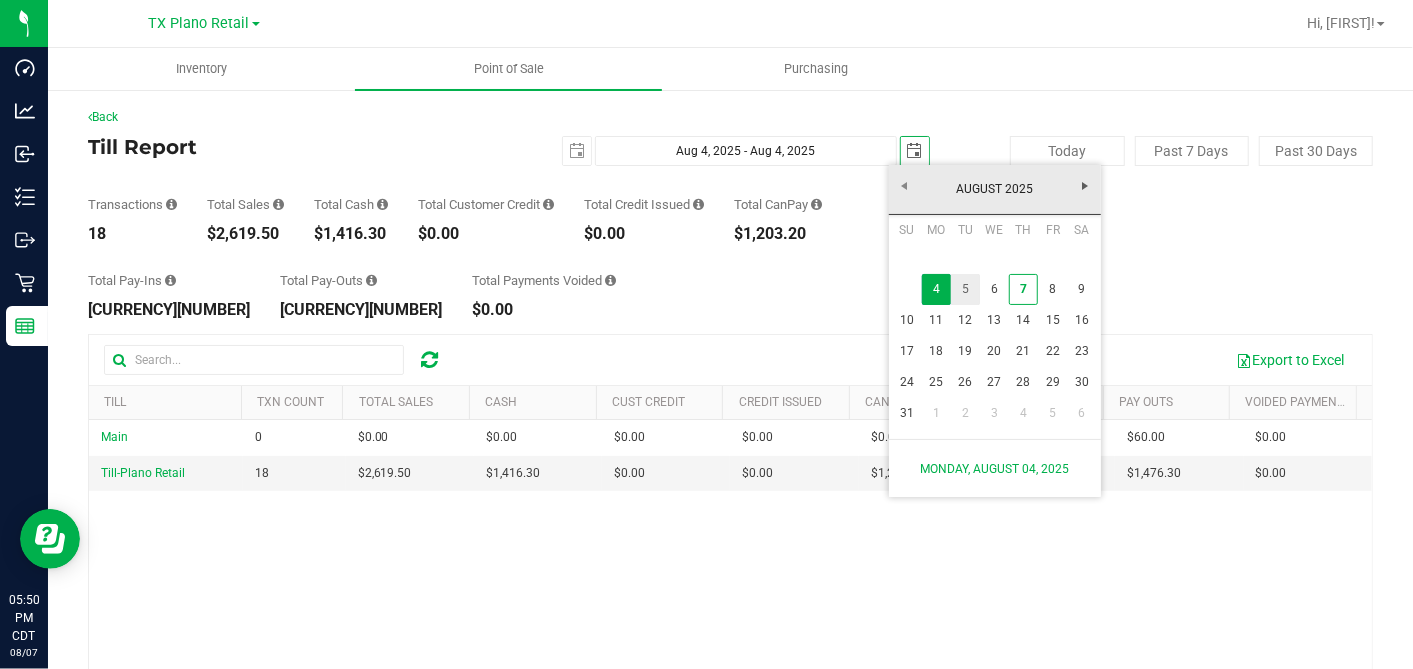 click on "5" at bounding box center [965, 289] 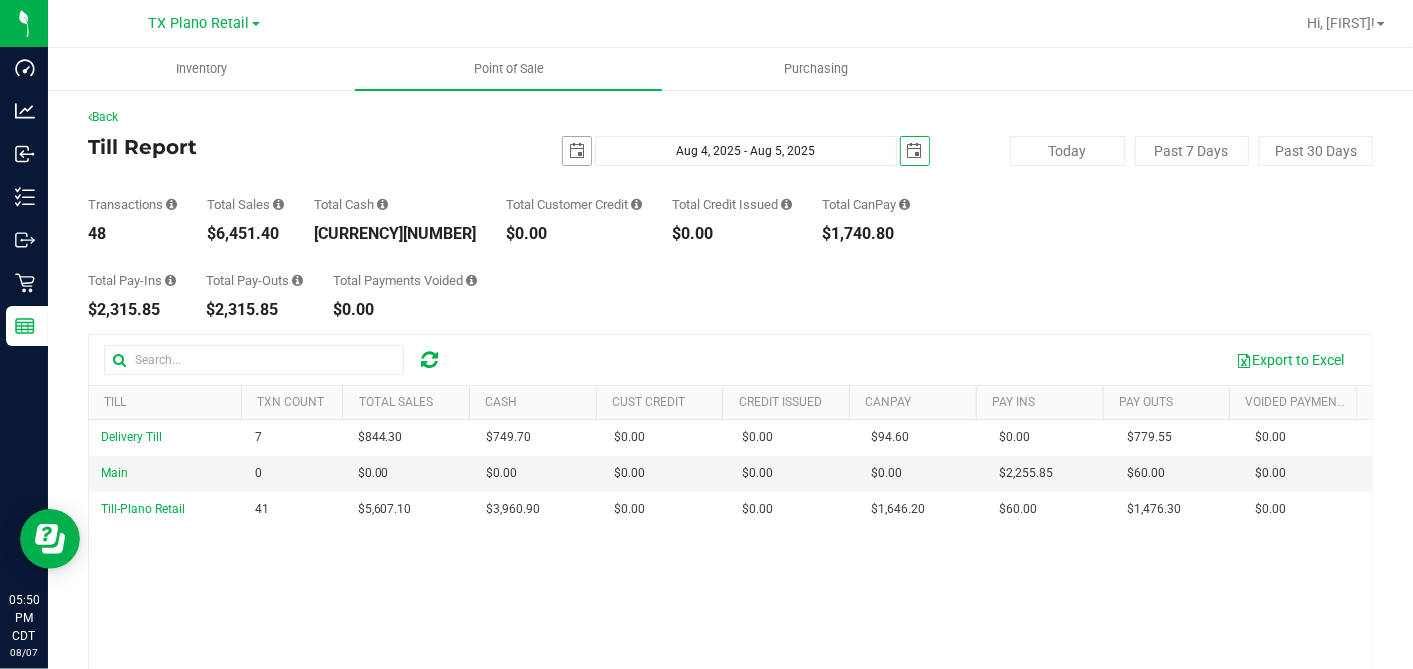 click at bounding box center [577, 151] 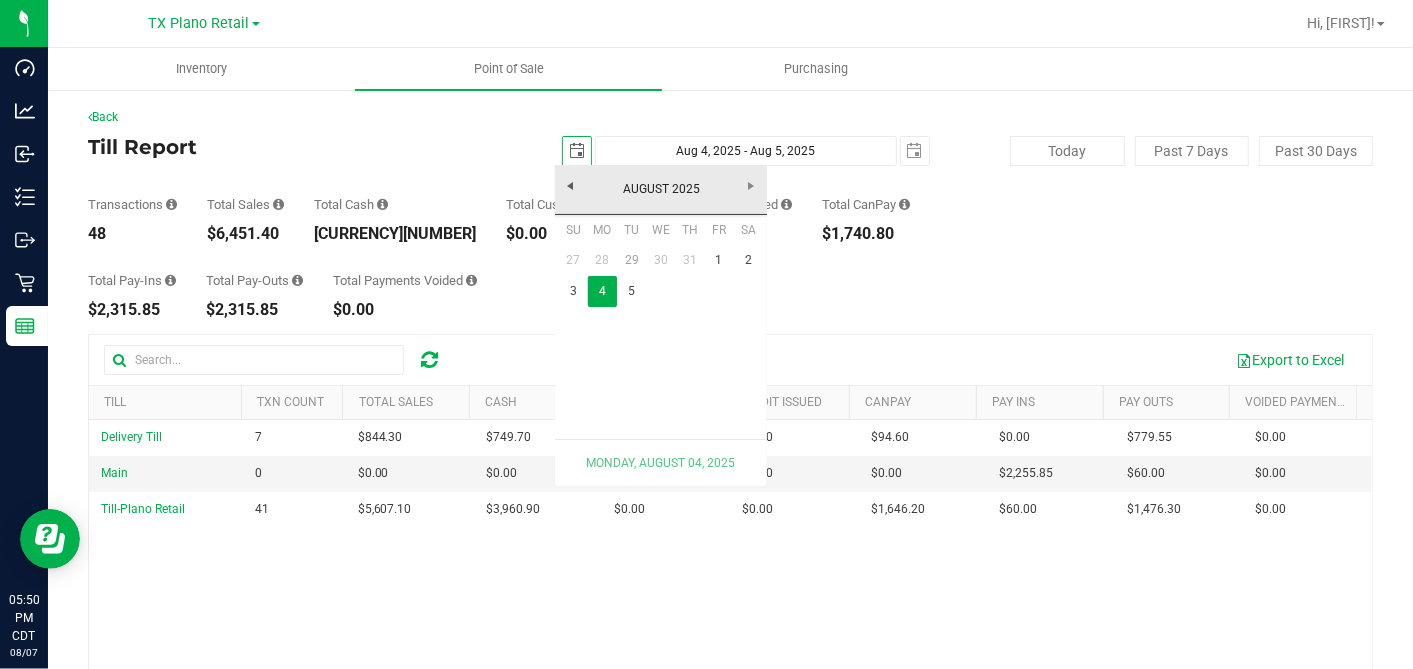 scroll, scrollTop: 0, scrollLeft: 0, axis: both 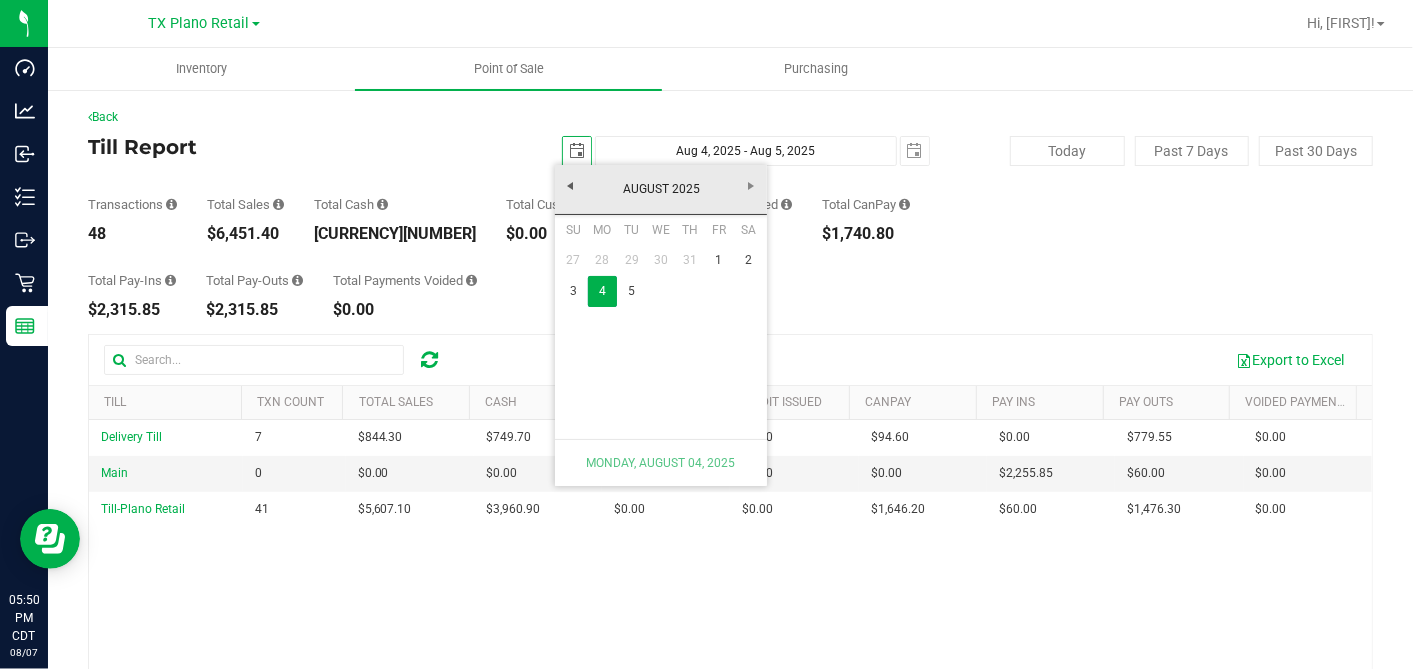click at bounding box center (660, 291) 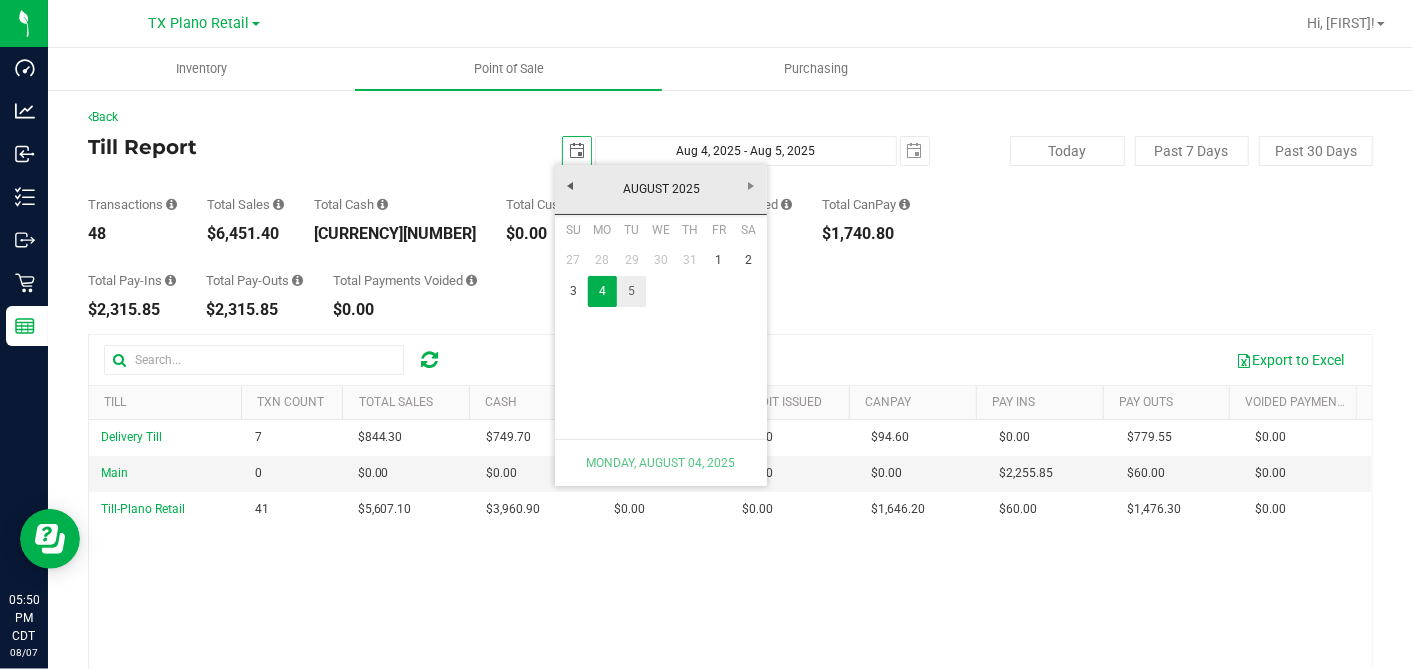 click on "5" at bounding box center [631, 291] 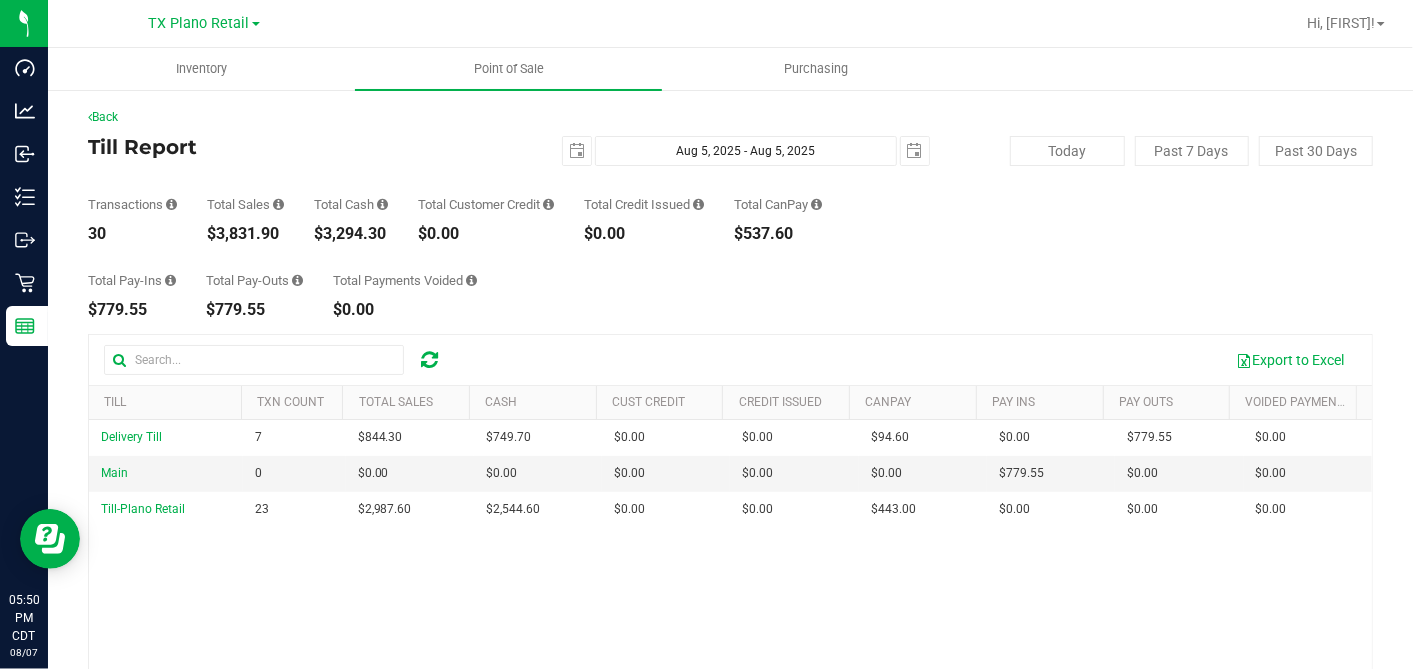 click on "Total Pay-Ins
$779.55
Total Pay-Outs
$779.55
Total Payments Voided
$0.00" at bounding box center [730, 280] 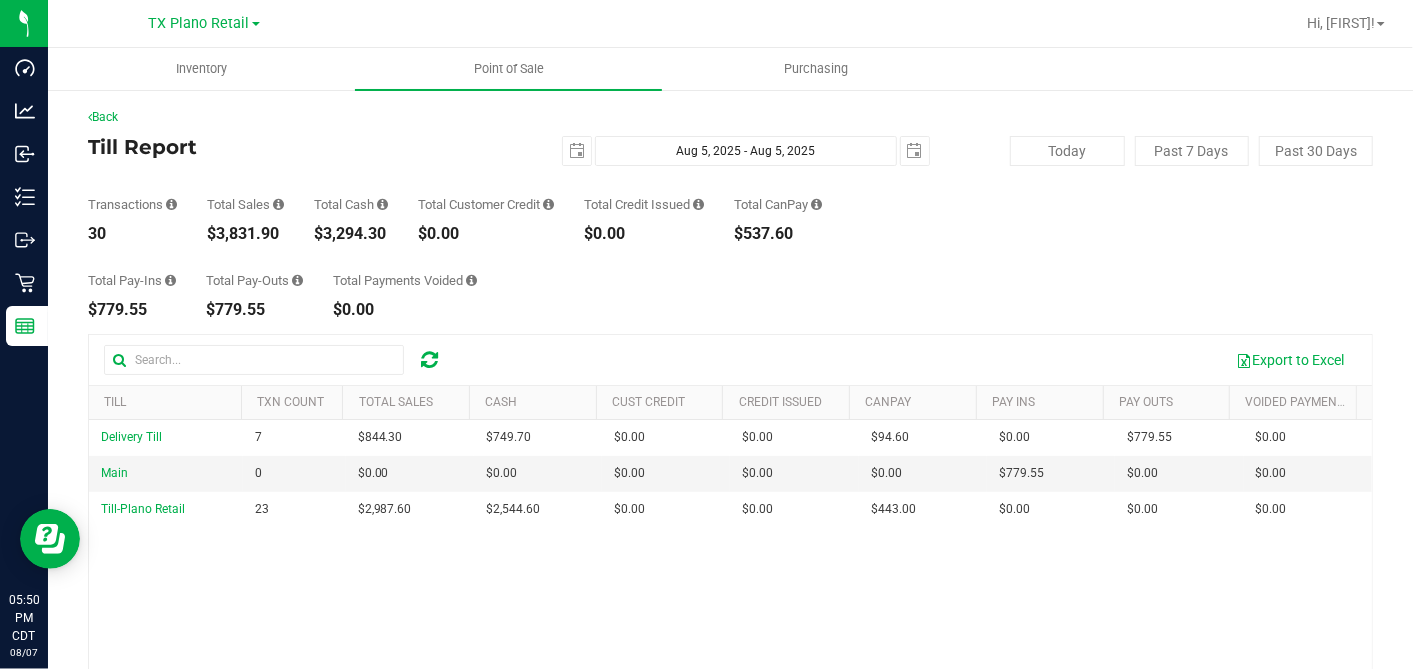 scroll, scrollTop: 0, scrollLeft: 0, axis: both 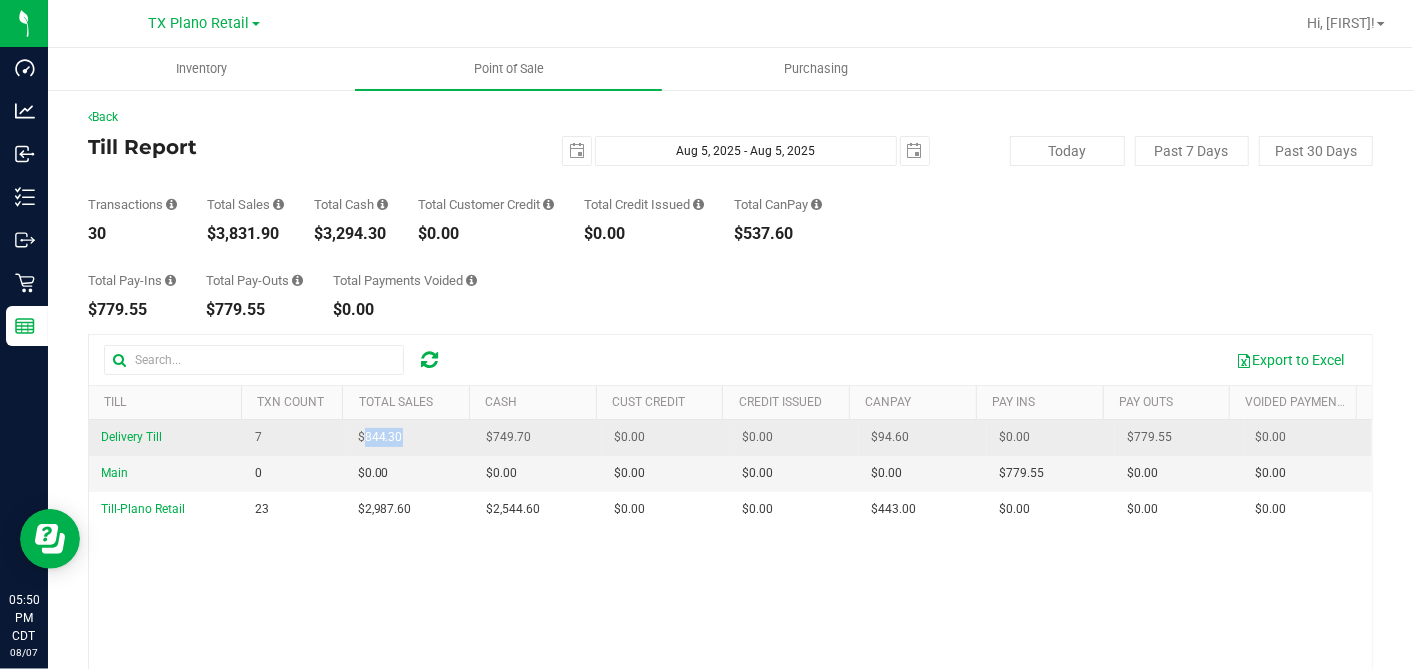 drag, startPoint x: 408, startPoint y: 437, endPoint x: 360, endPoint y: 441, distance: 48.166378 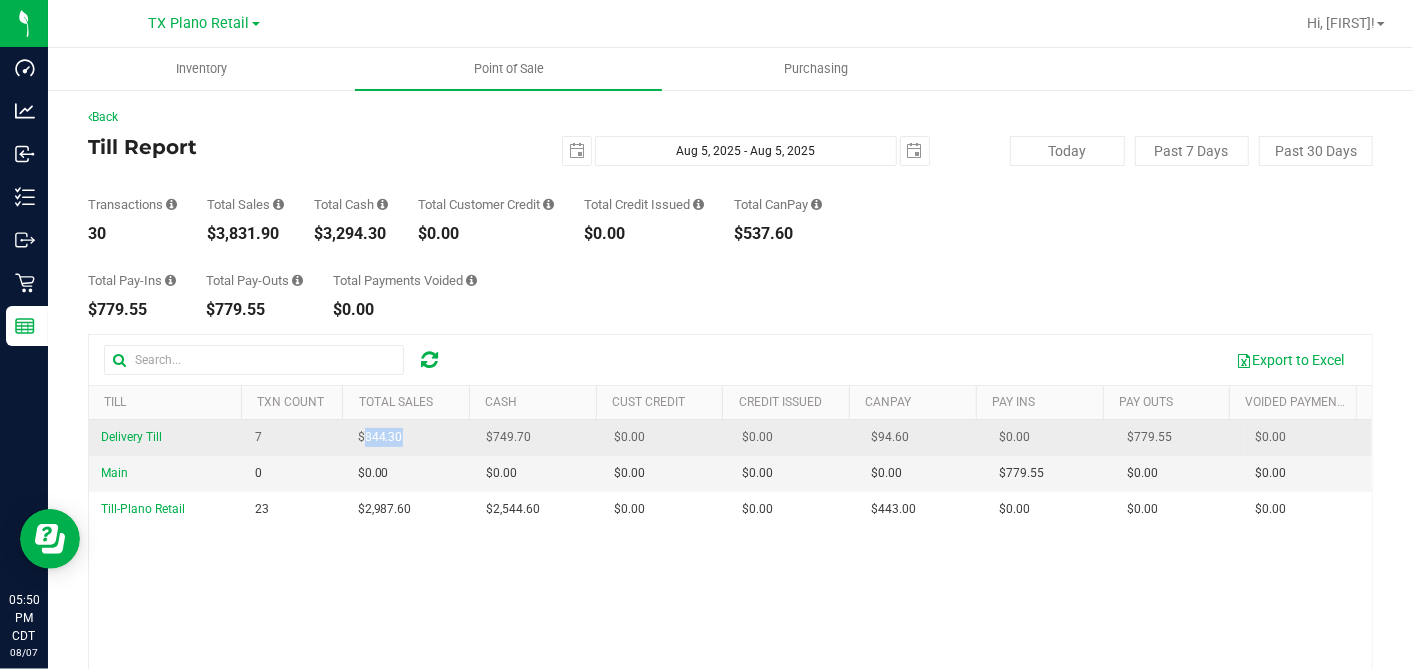 click on "$844.30" at bounding box center [410, 438] 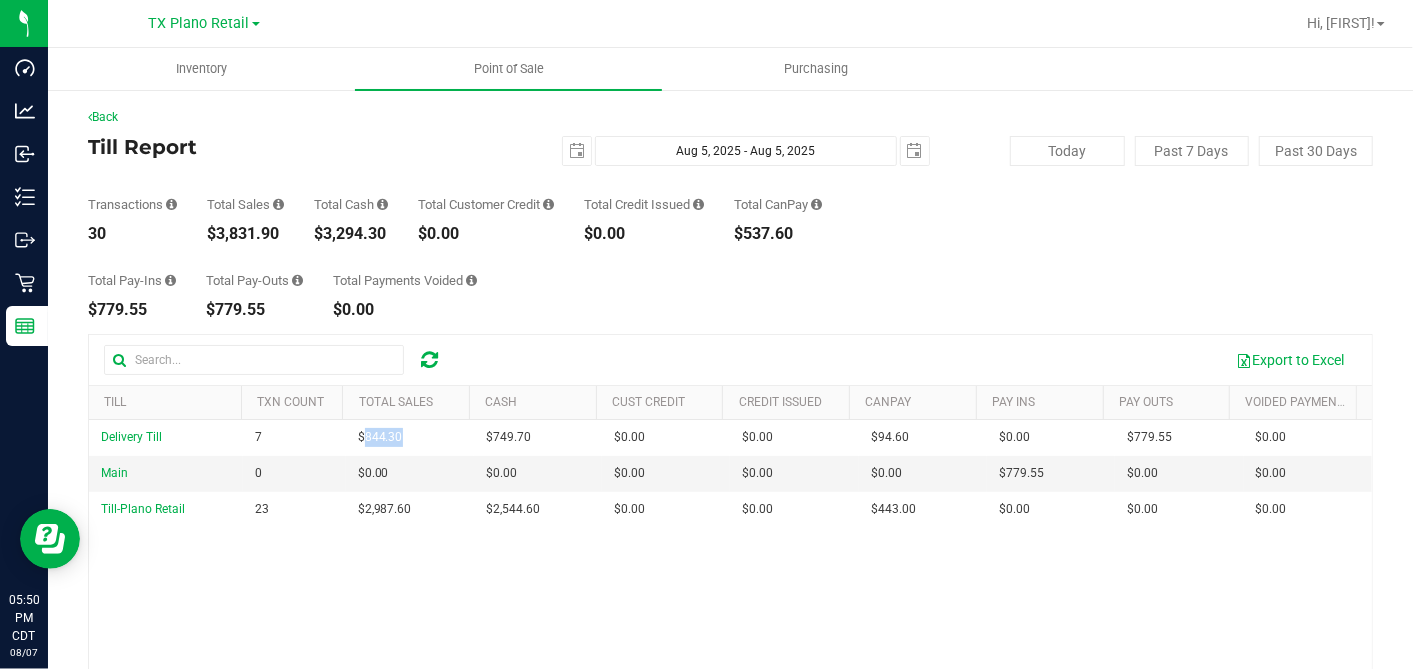 copy on "844.30" 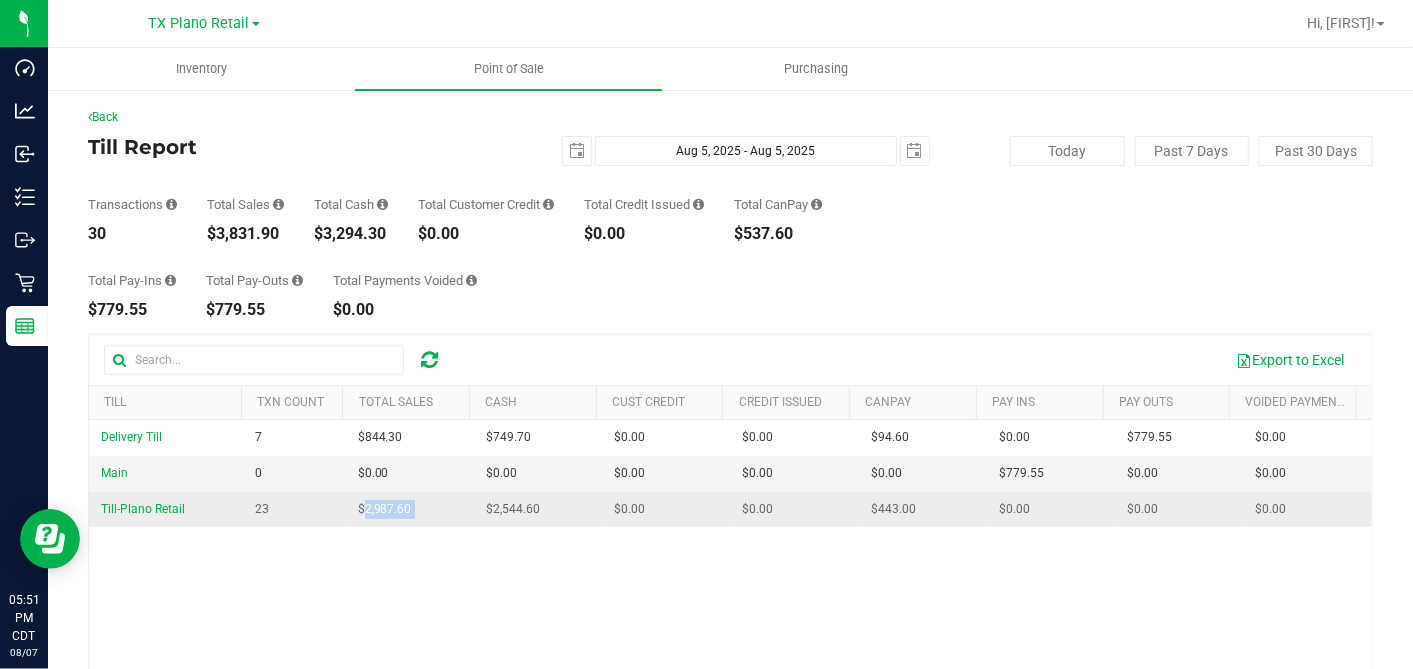 drag, startPoint x: 458, startPoint y: 506, endPoint x: 358, endPoint y: 507, distance: 100.005 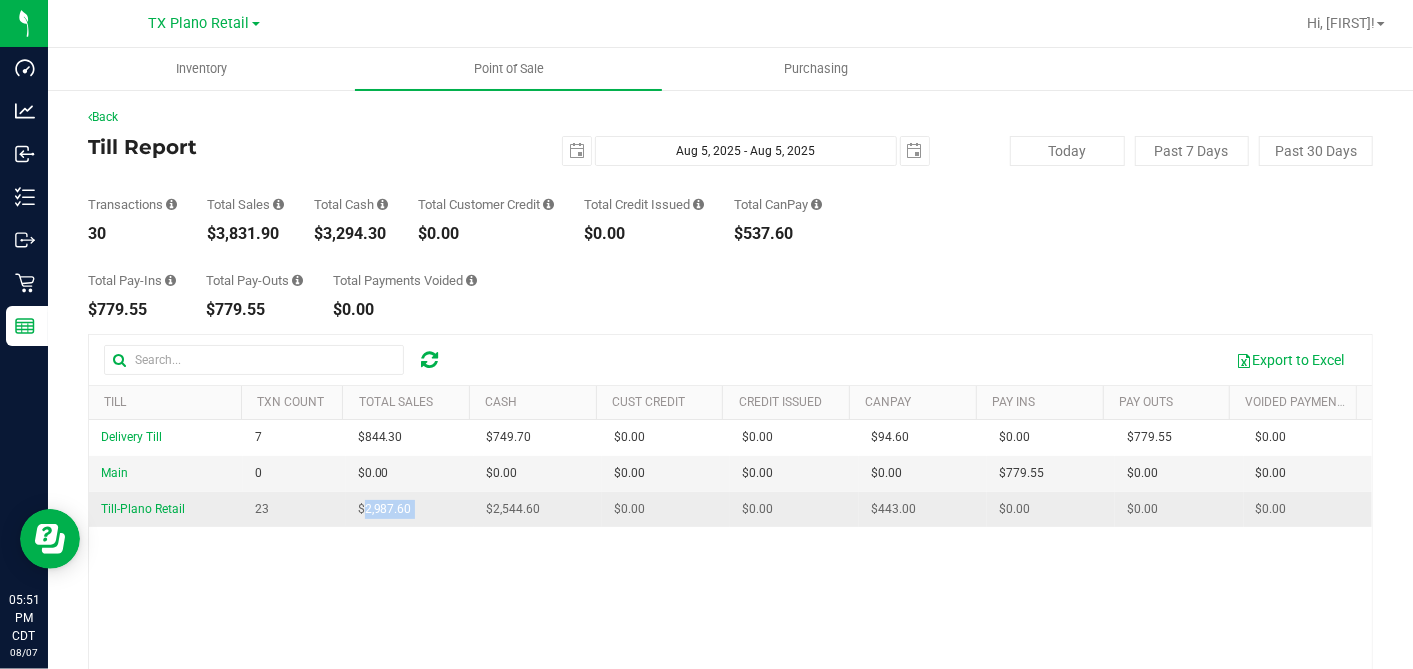 click on "Till-Plano Retail 23 $2,987.60 $2,544.60 $0.00 $0.00 $0.00 $443.00 $0.00 $0.00 $0.00 $0.00 $0.00 $0.00 $0.00 $0.00 $0.00 $0.00" at bounding box center [730, 509] 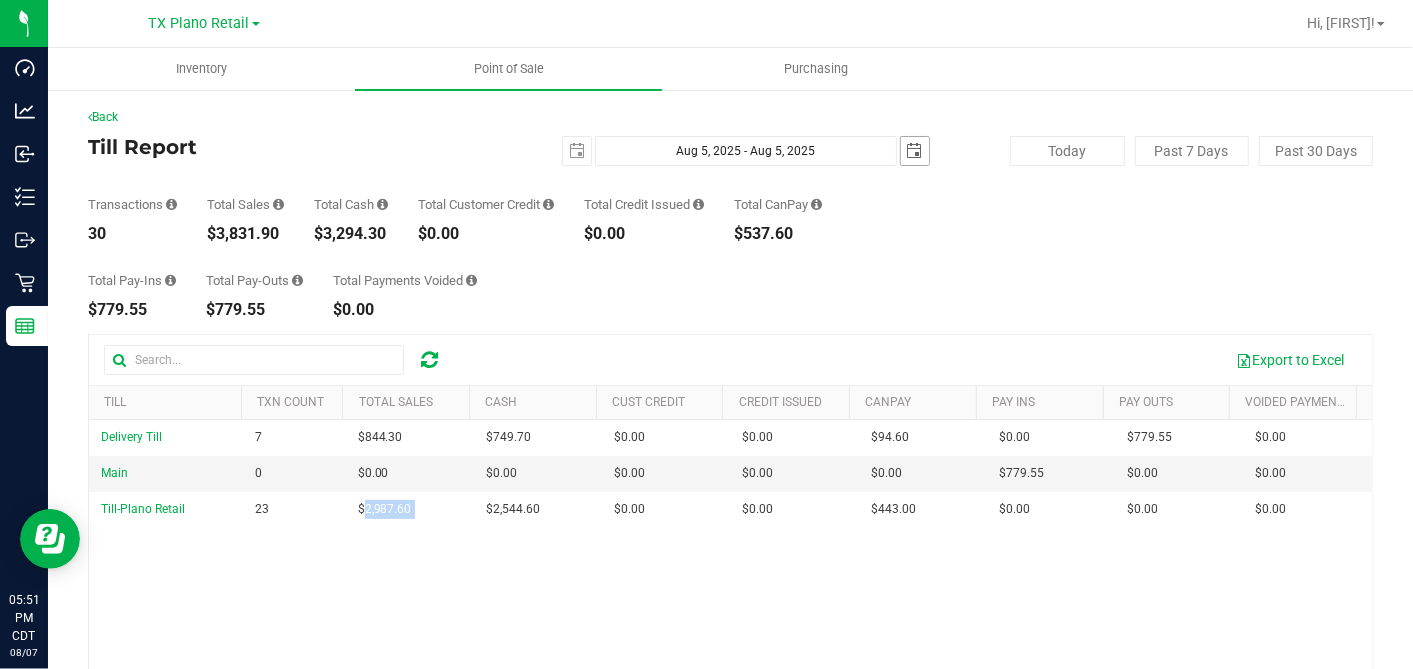 drag, startPoint x: 896, startPoint y: 143, endPoint x: 829, endPoint y: 305, distance: 175.3083 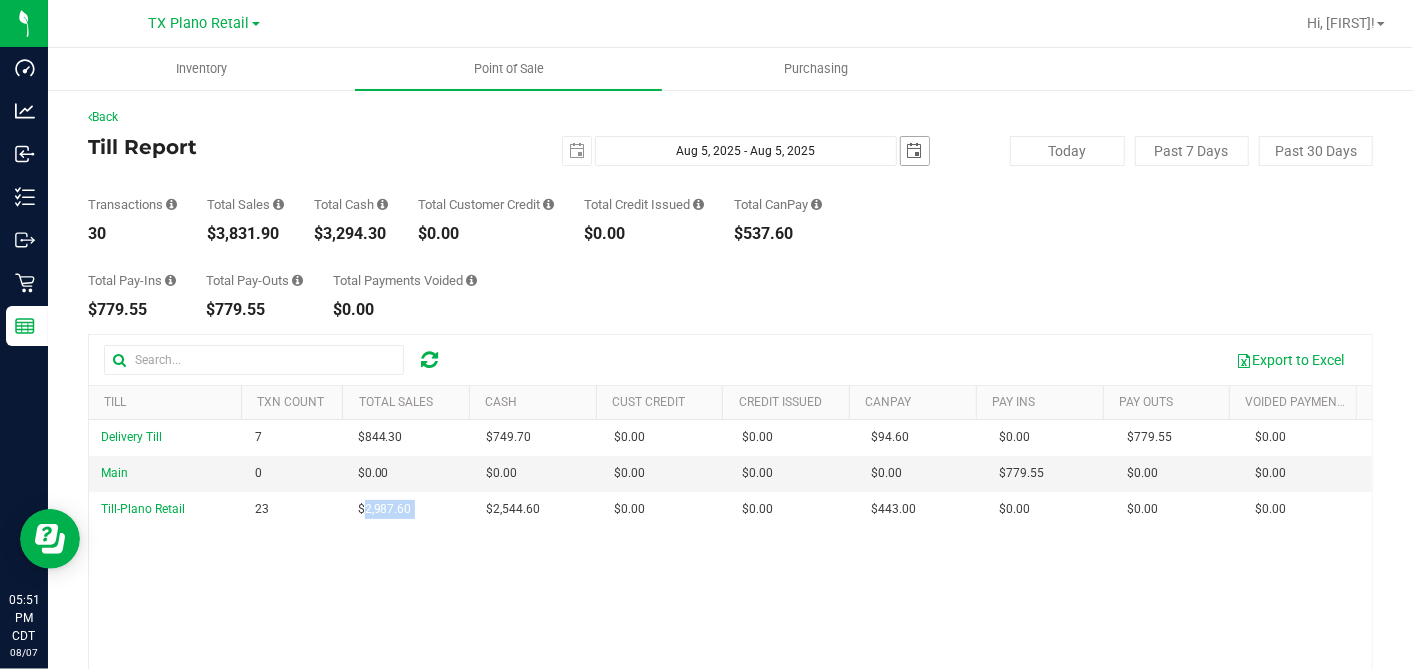 click at bounding box center (915, 151) 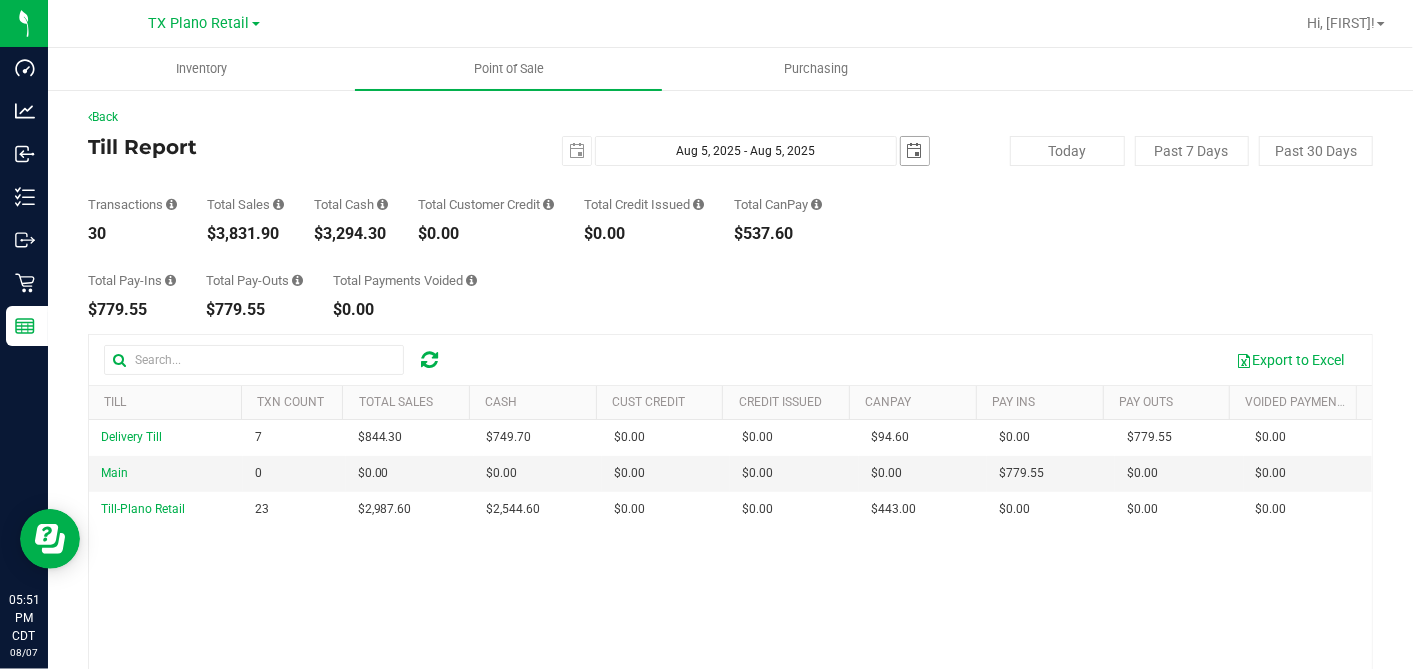 scroll, scrollTop: 0, scrollLeft: 49, axis: horizontal 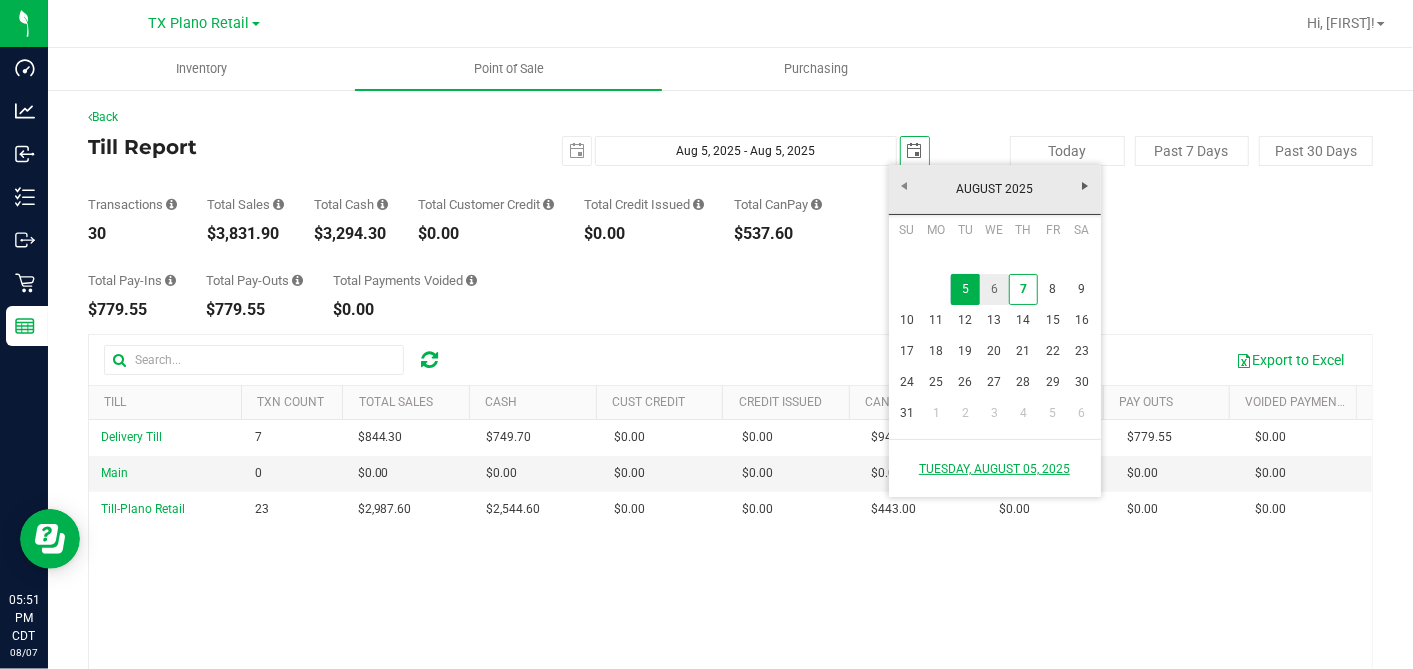 drag, startPoint x: 994, startPoint y: 290, endPoint x: 954, endPoint y: 291, distance: 40.012497 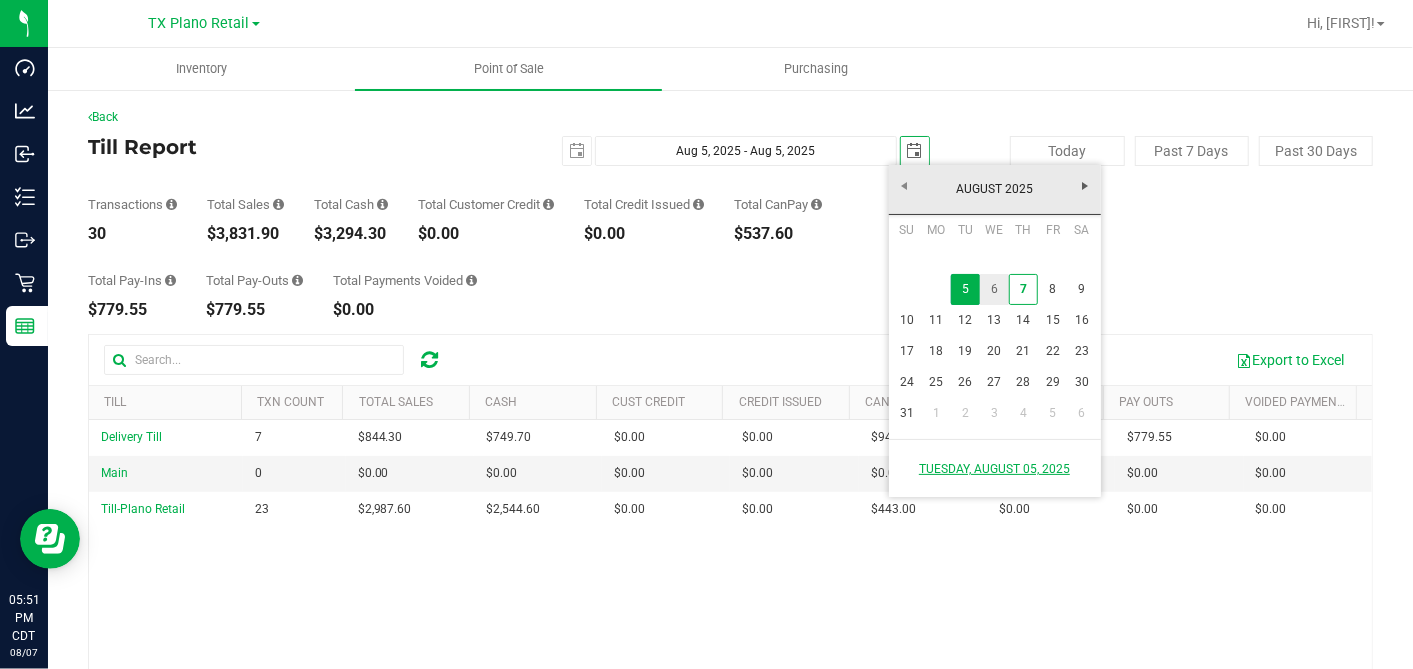 click on "6" at bounding box center (994, 289) 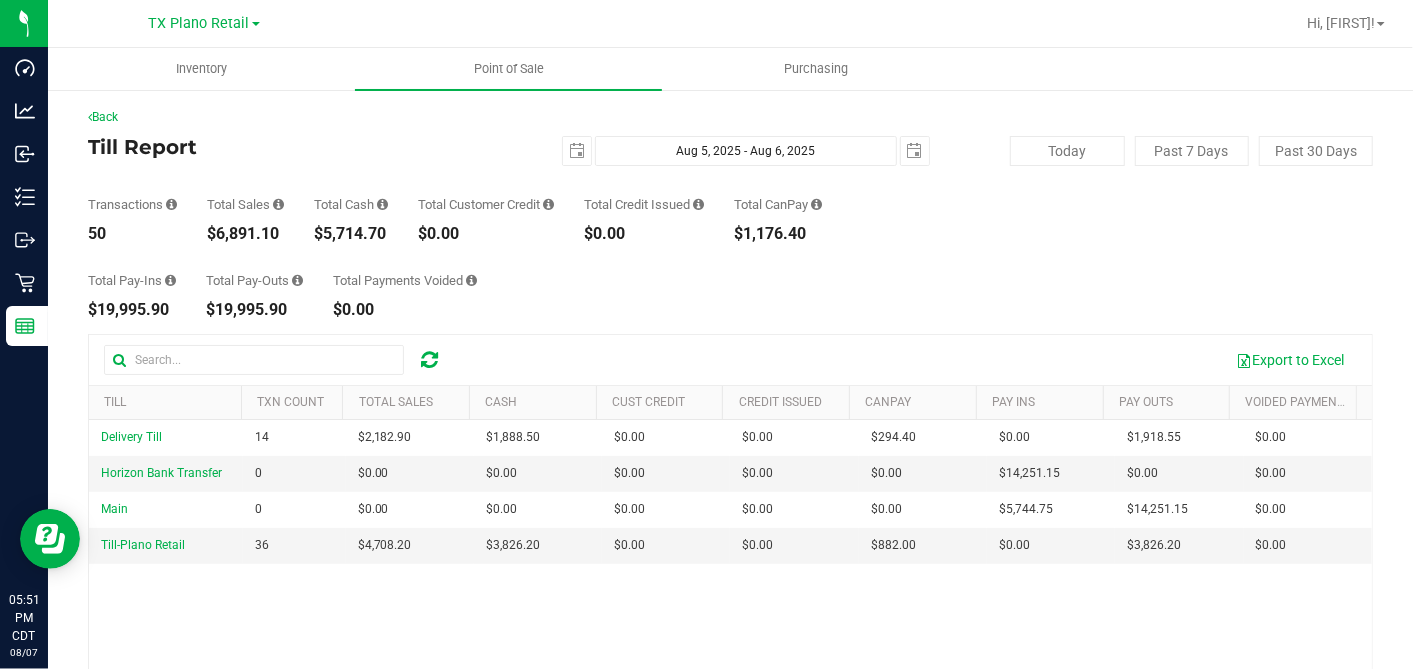 click on "Total Pay-Ins
$19,995.90
Total Pay-Outs
$19,995.90
Total Payments Voided
$0.00" at bounding box center (730, 280) 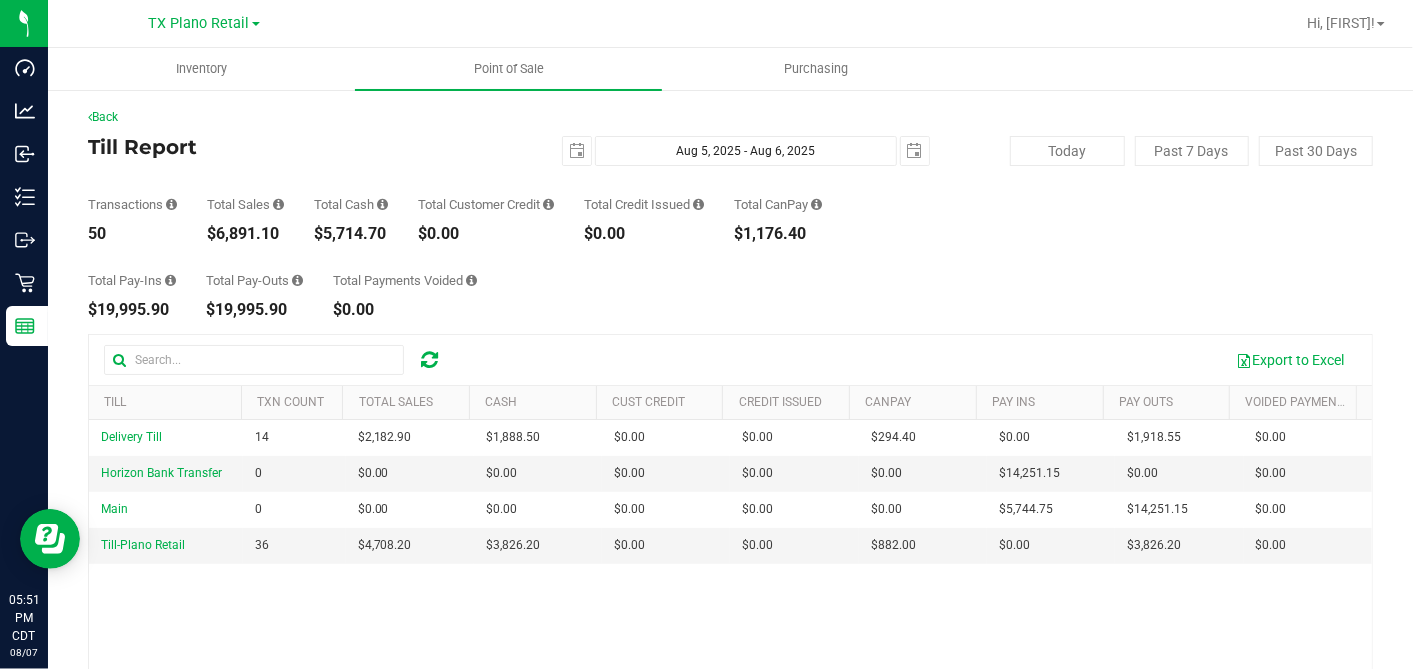 scroll, scrollTop: 0, scrollLeft: 0, axis: both 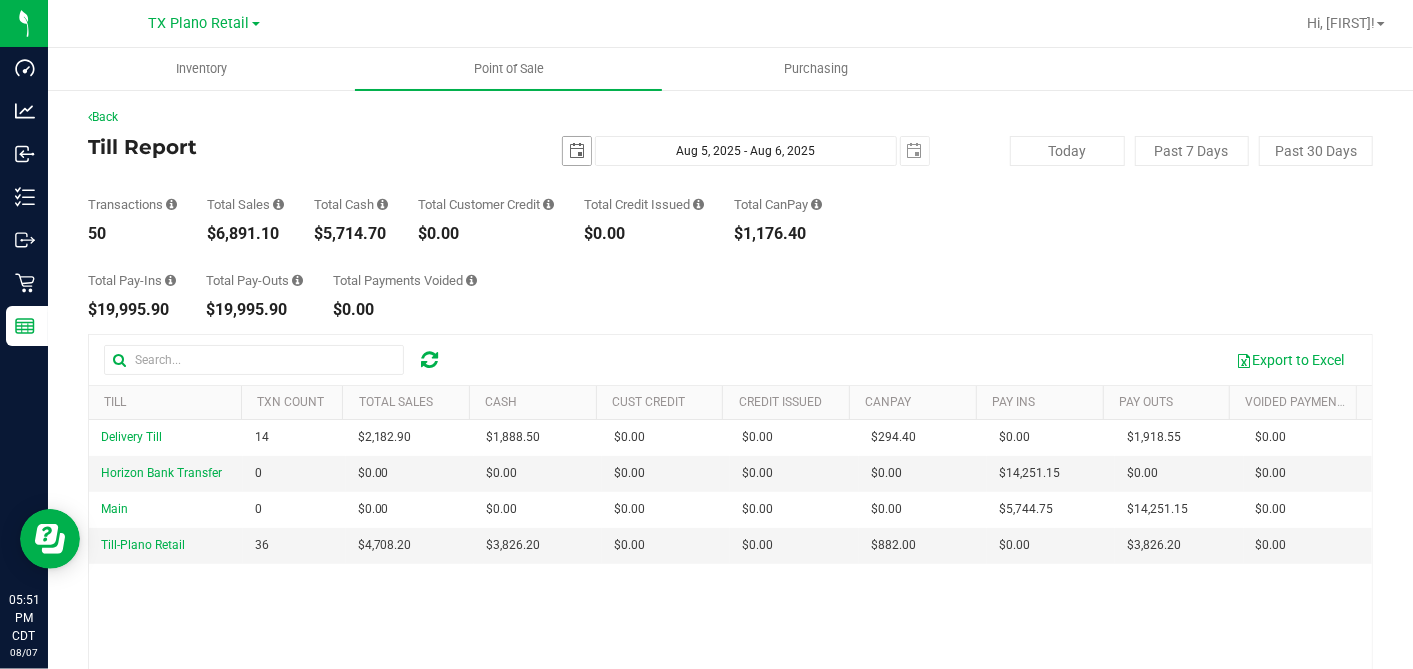 click at bounding box center (577, 151) 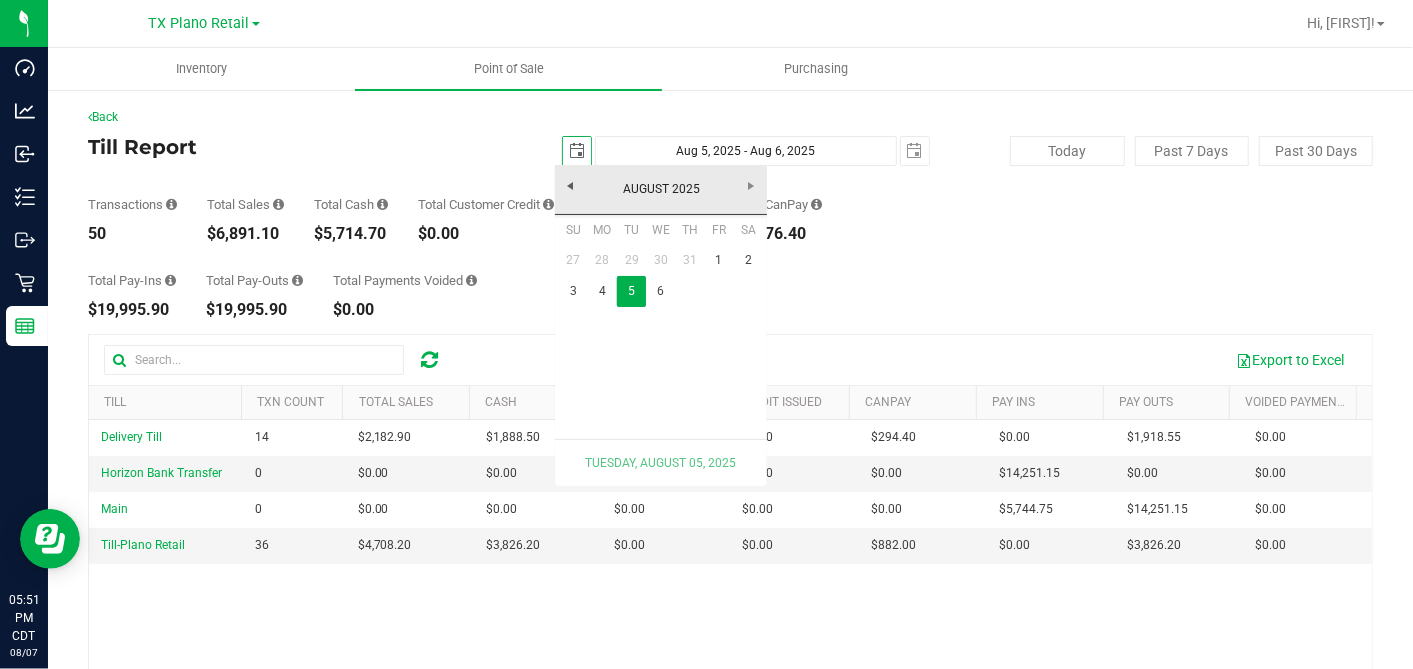 scroll, scrollTop: 0, scrollLeft: 49, axis: horizontal 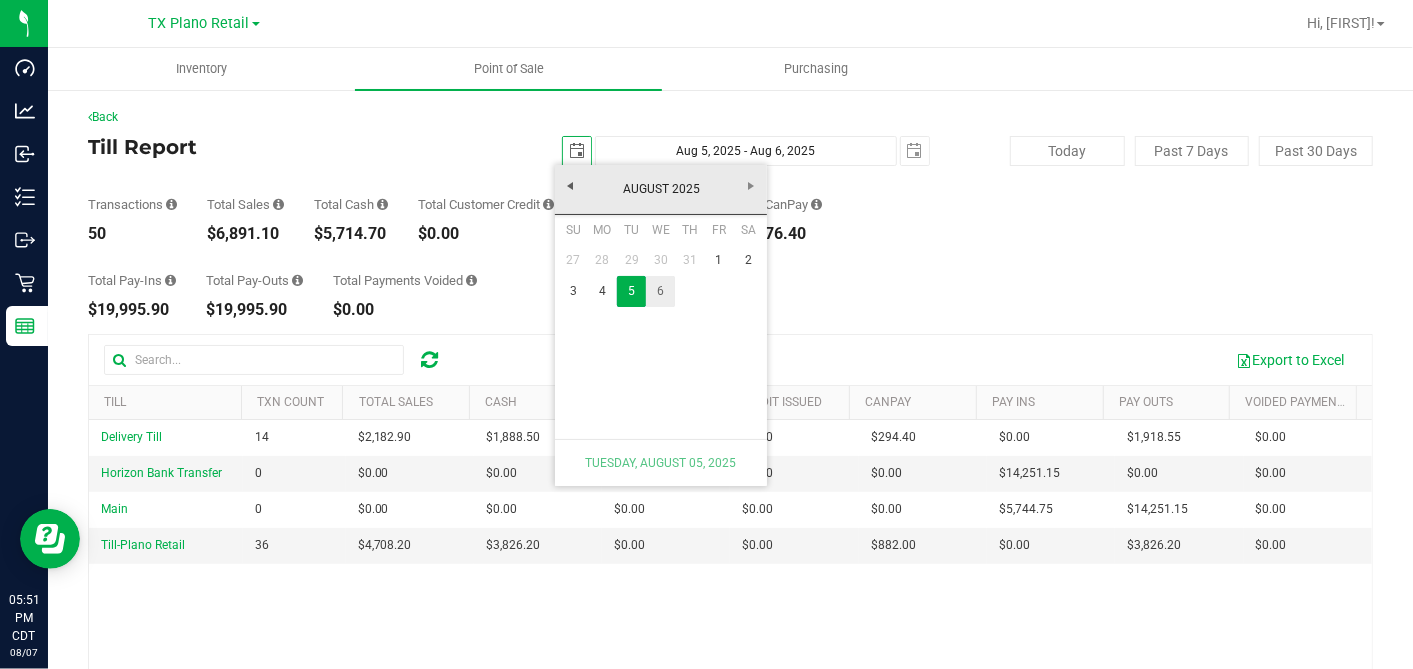 click on "6" at bounding box center (660, 291) 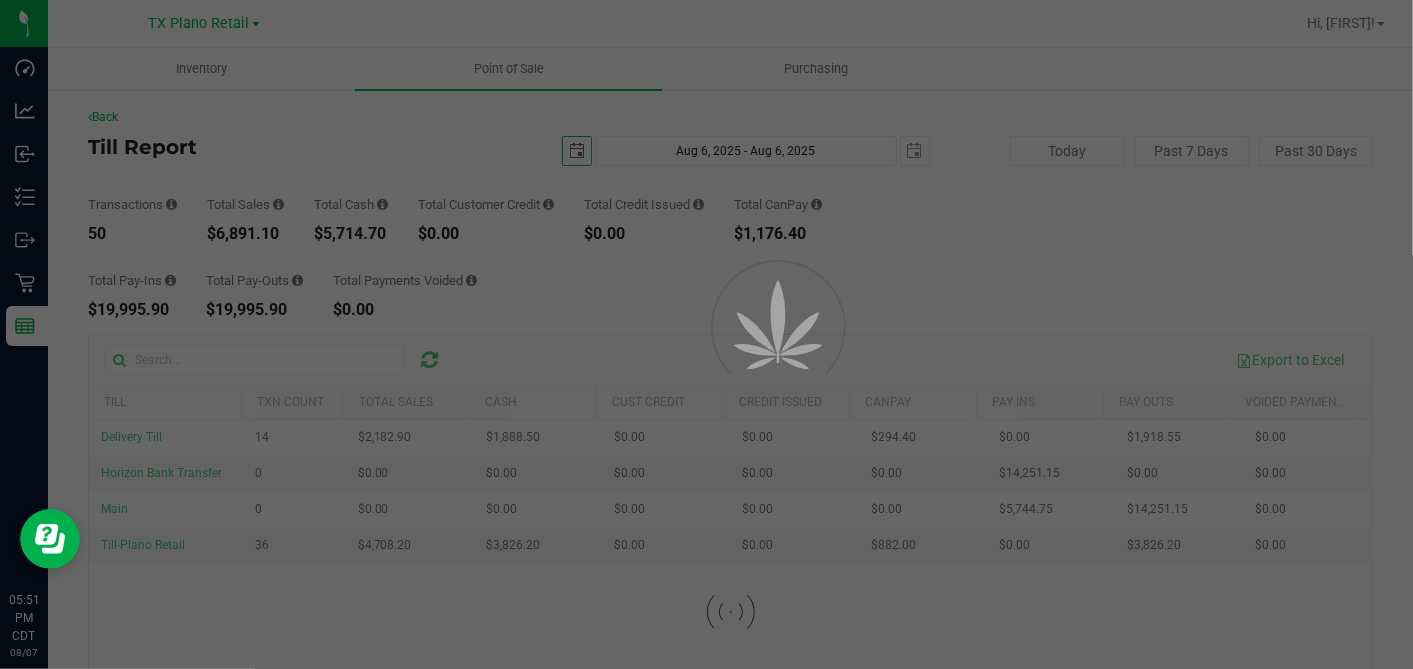 click on "Total Pay-Ins
$19,995.90
Total Pay-Outs
$19,995.90
Total Payments Voided
$0.00" at bounding box center [730, 280] 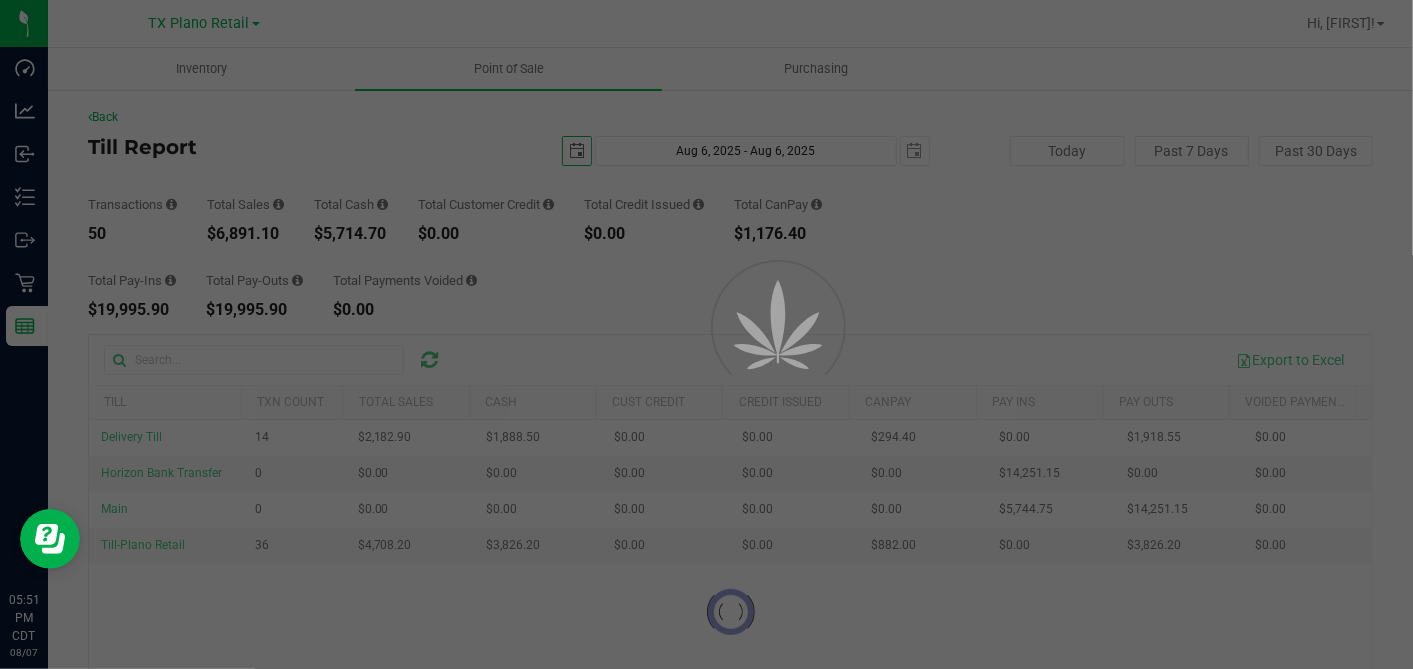 scroll, scrollTop: 0, scrollLeft: 0, axis: both 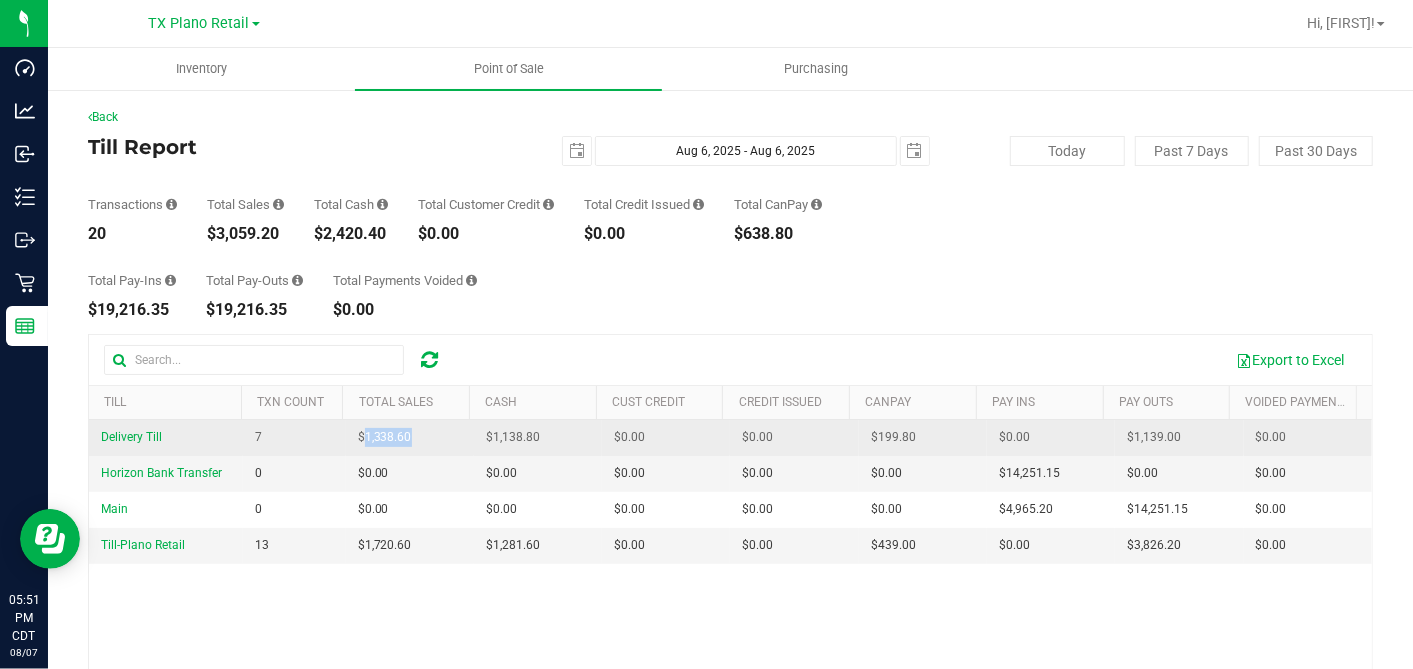drag, startPoint x: 442, startPoint y: 437, endPoint x: 357, endPoint y: 437, distance: 85 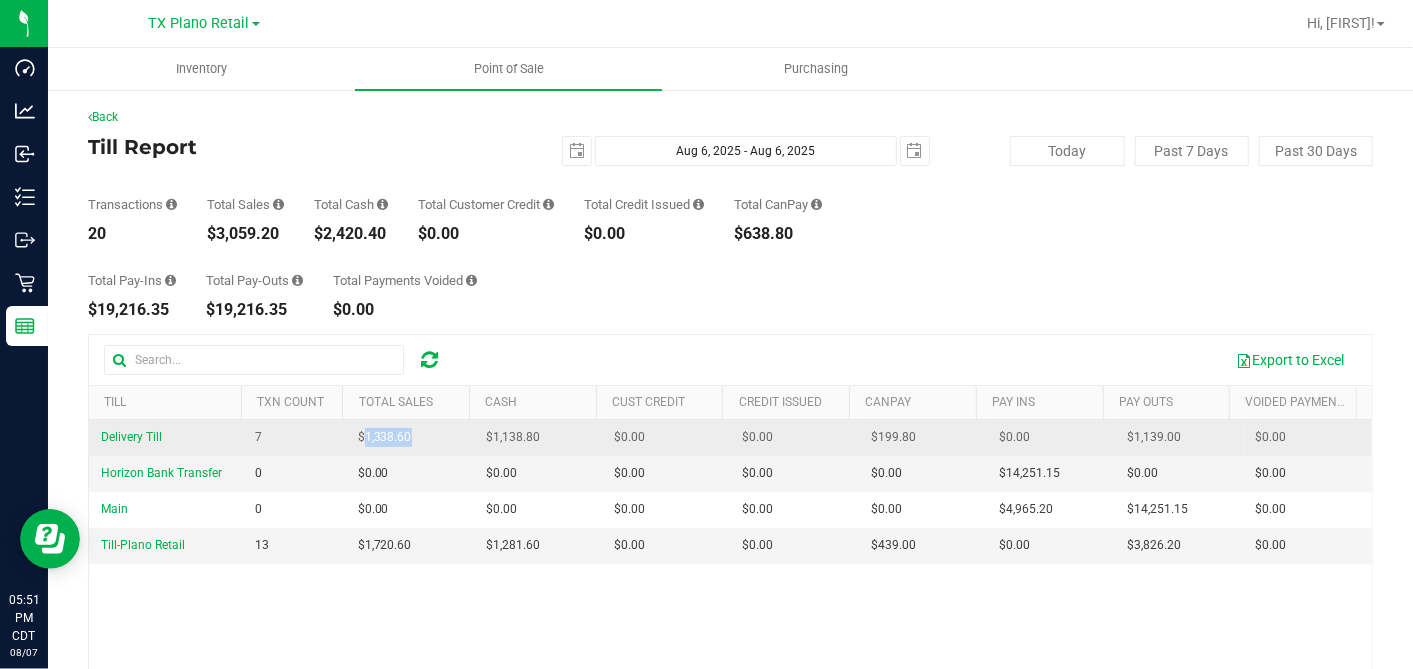 click on "$1,338.60" at bounding box center [410, 438] 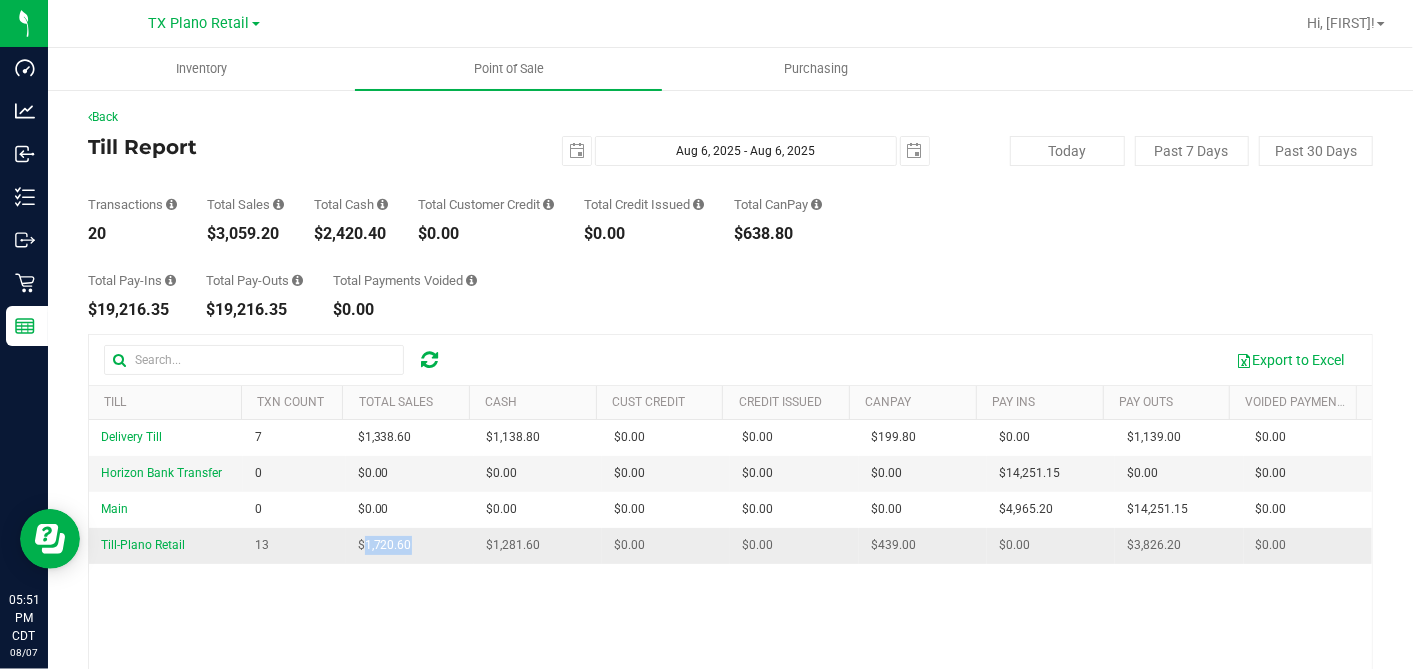 drag, startPoint x: 419, startPoint y: 542, endPoint x: 358, endPoint y: 545, distance: 61.073727 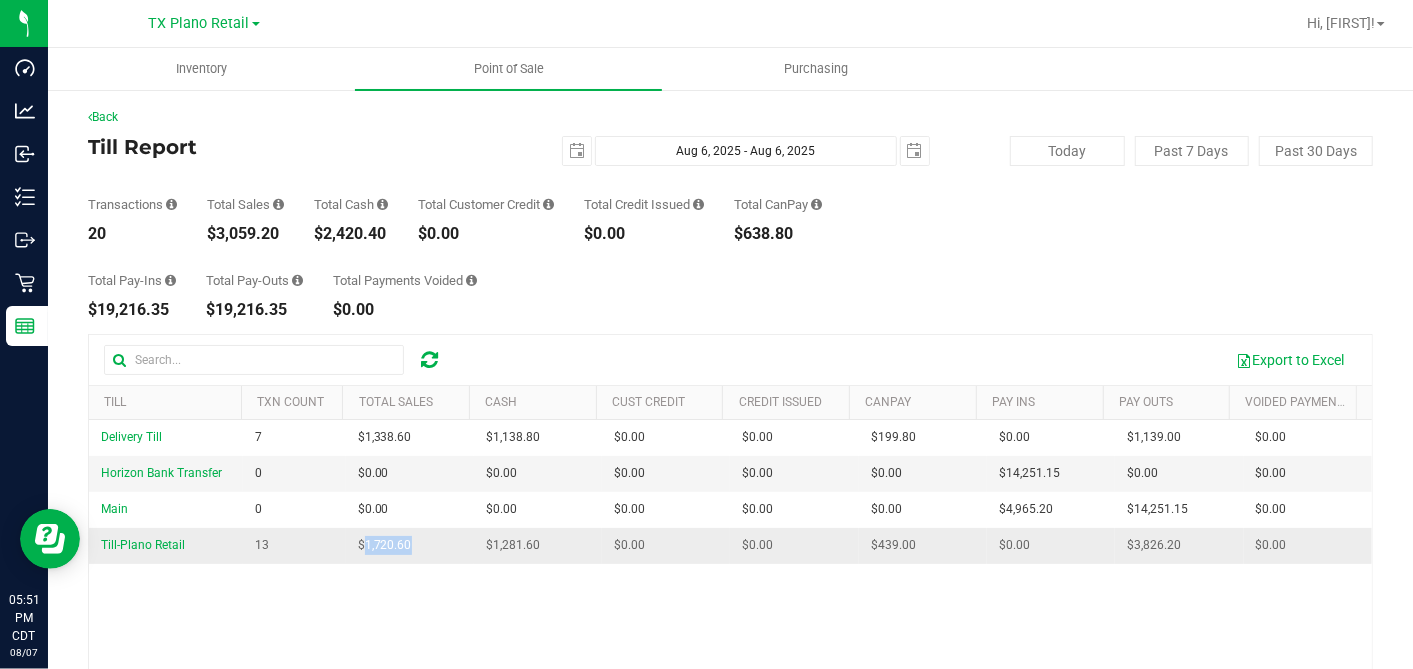 click on "$1,720.60" at bounding box center (410, 545) 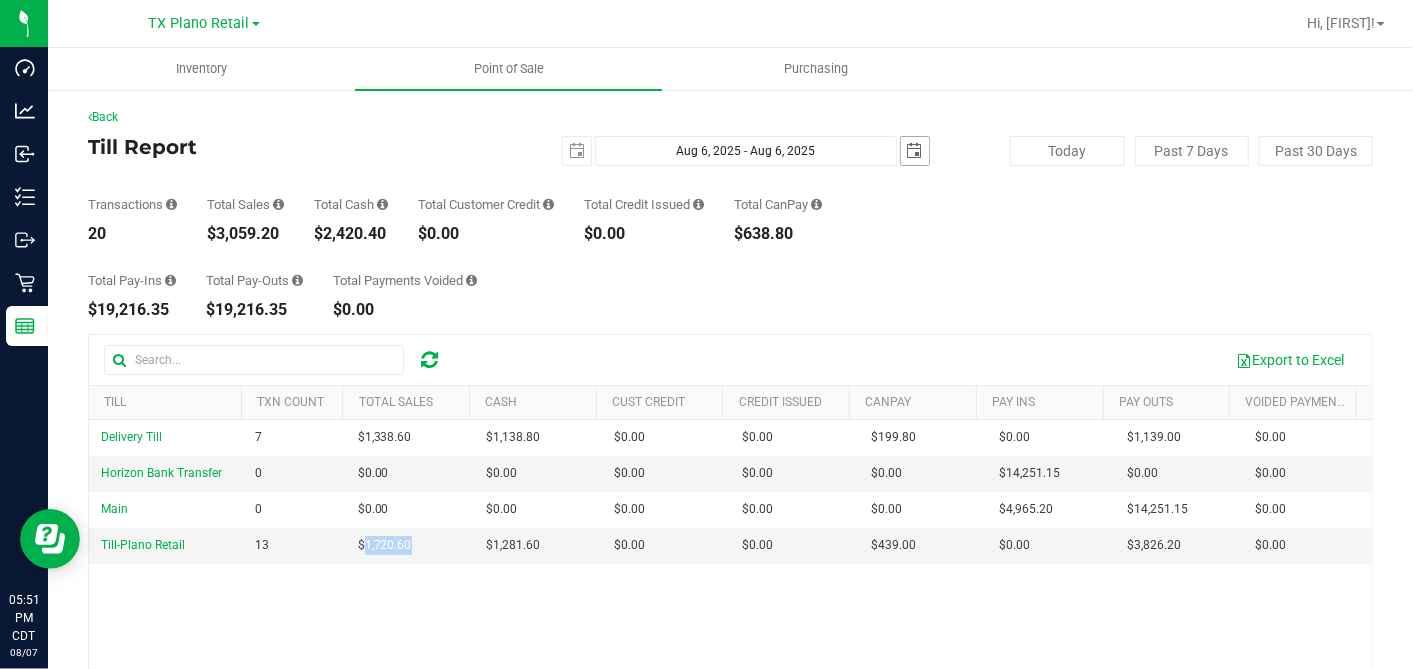 click at bounding box center (915, 151) 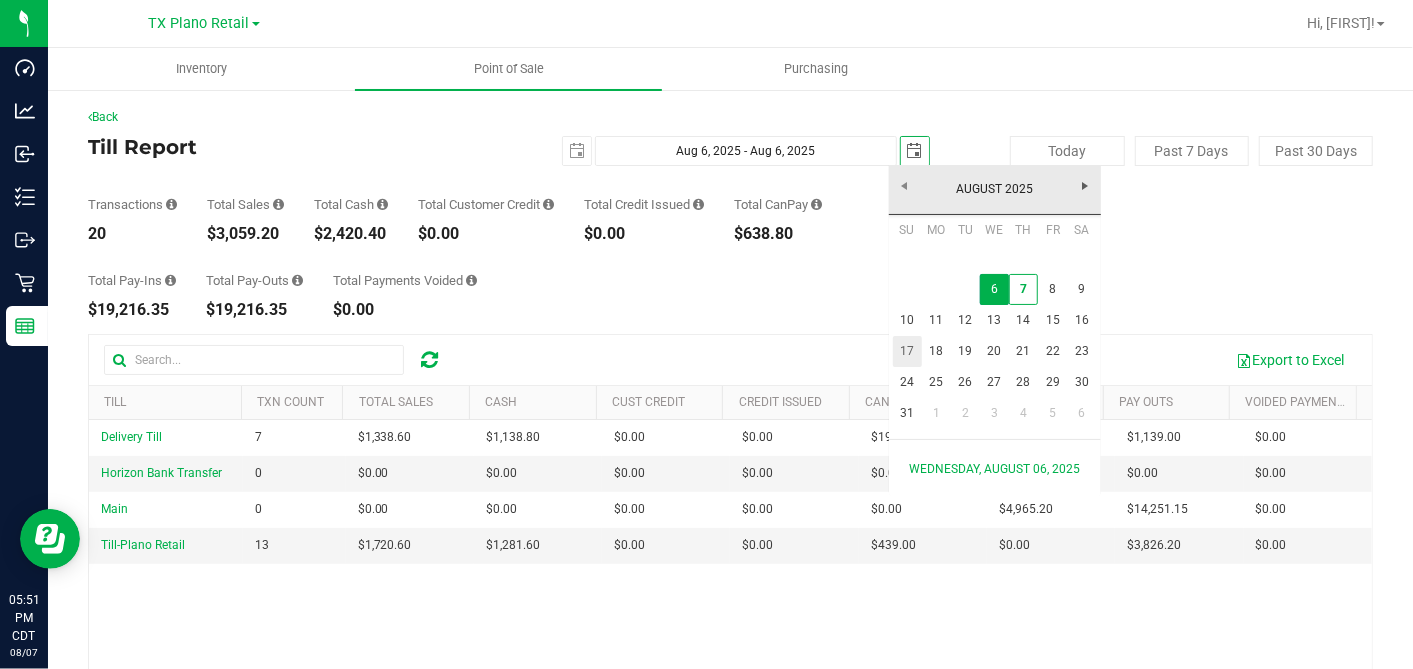 scroll, scrollTop: 0, scrollLeft: 49, axis: horizontal 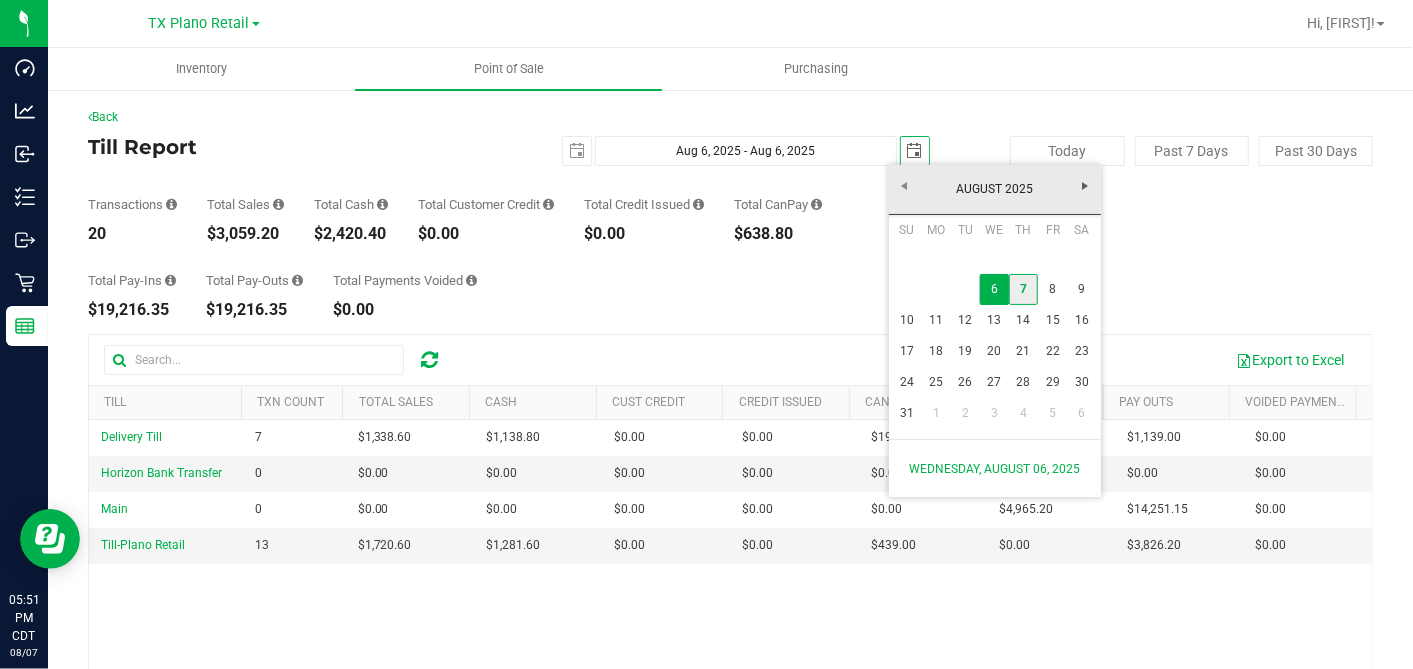 click on "7" at bounding box center (1023, 289) 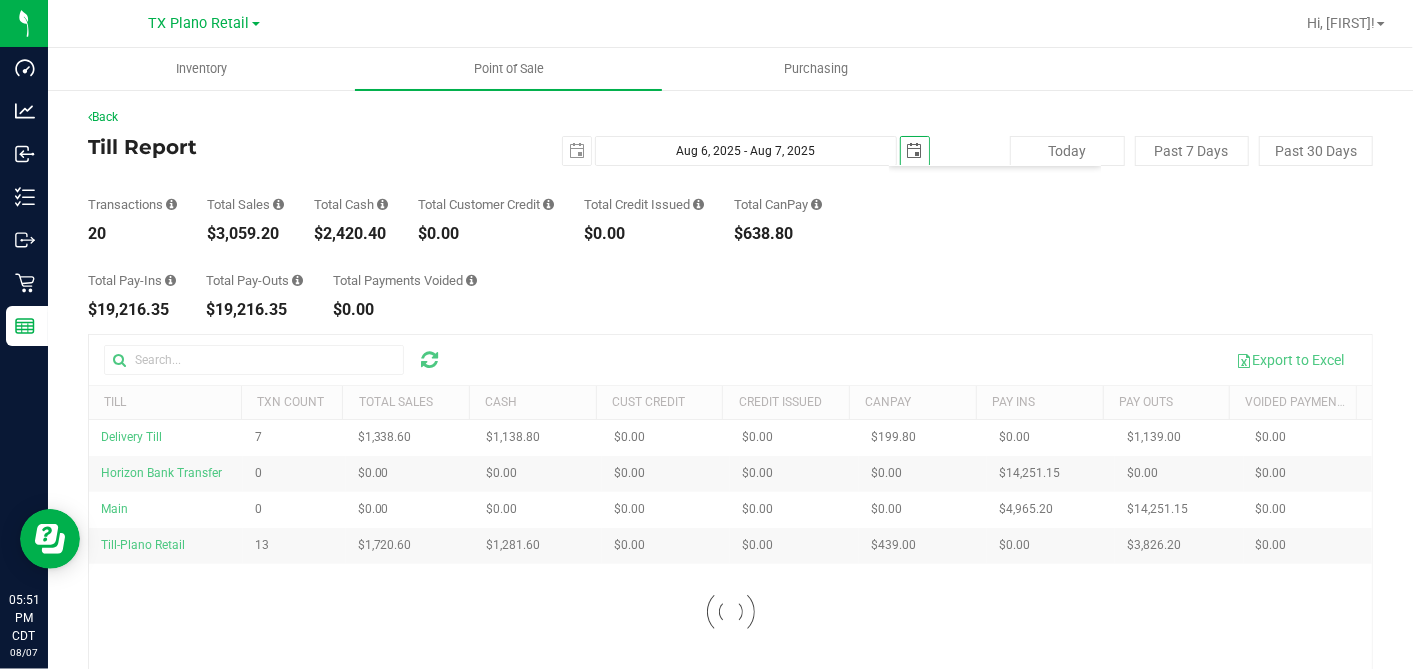 click on "Total Pay-Ins
$19,216.35
Total Pay-Outs
$19,216.35
Total Payments Voided
$0.00" at bounding box center [730, 280] 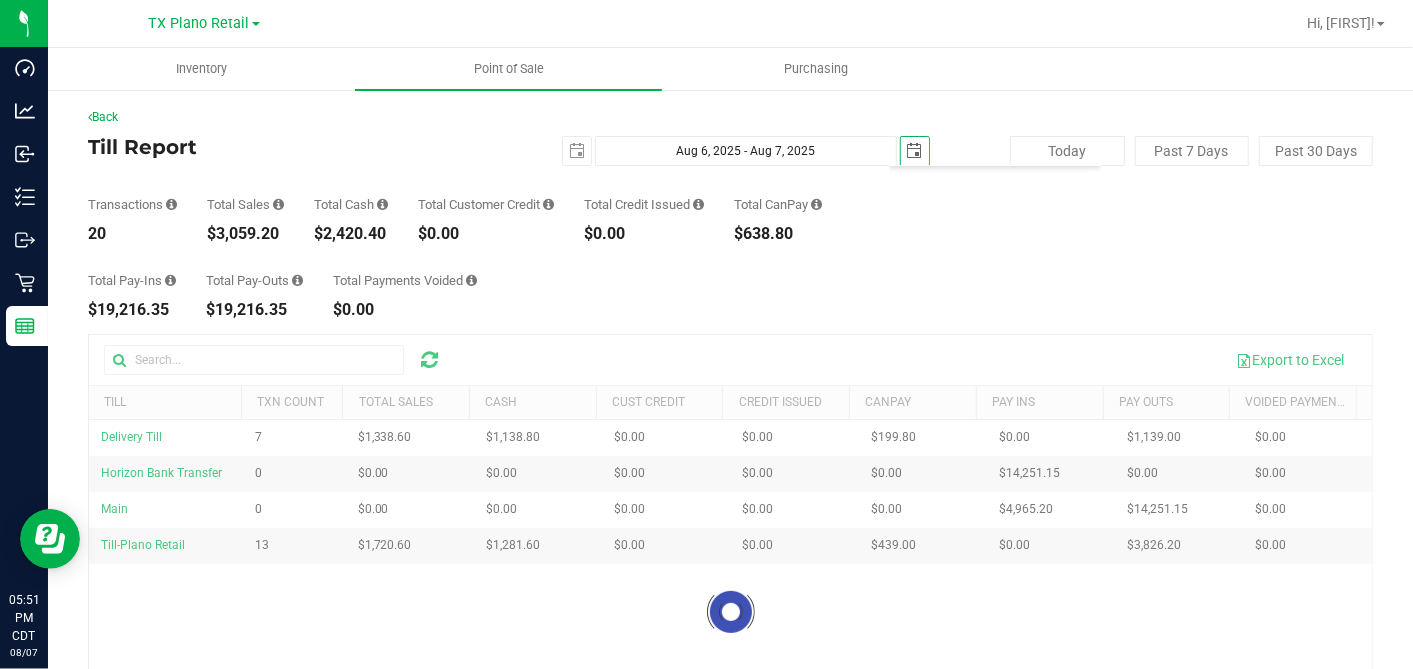 scroll, scrollTop: 0, scrollLeft: 0, axis: both 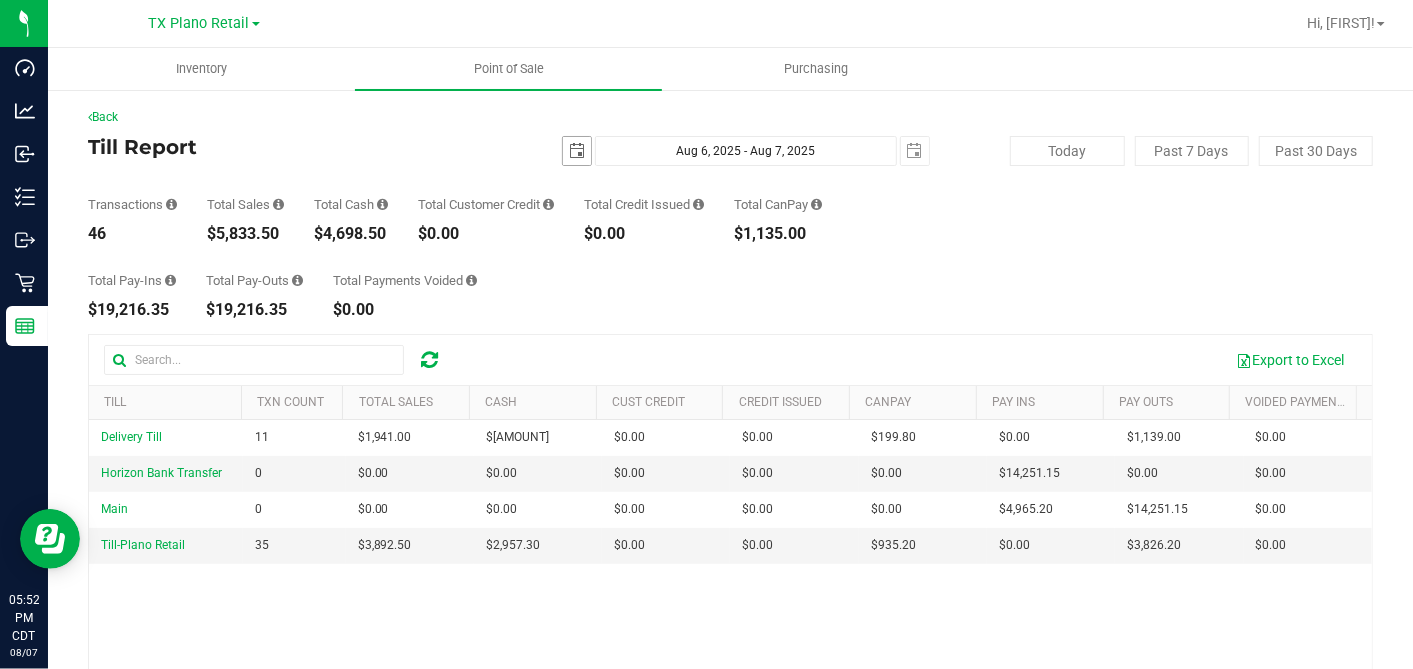click on "Back
Till Report
[DATE]
[MONTH] [DAY], [YEAR] - [MONTH] [DAY], [YEAR]
[DATE]
Today
Past 7 Days
Past 30 Days
Transactions
[NUMBER]
Total Sales
[CURRENCY][NUMBER]
Total Cash
[CURRENCY][NUMBER]
Total Customer Credit" at bounding box center [730, 499] 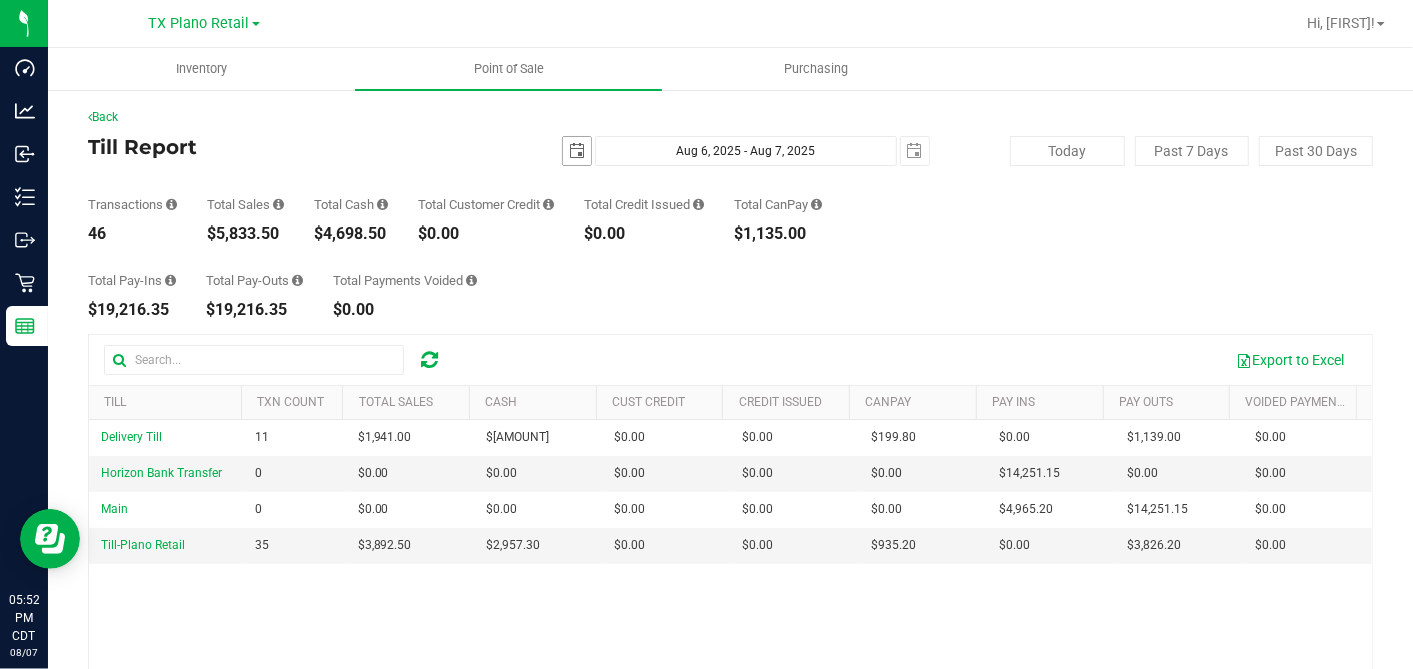 scroll, scrollTop: 0, scrollLeft: 49, axis: horizontal 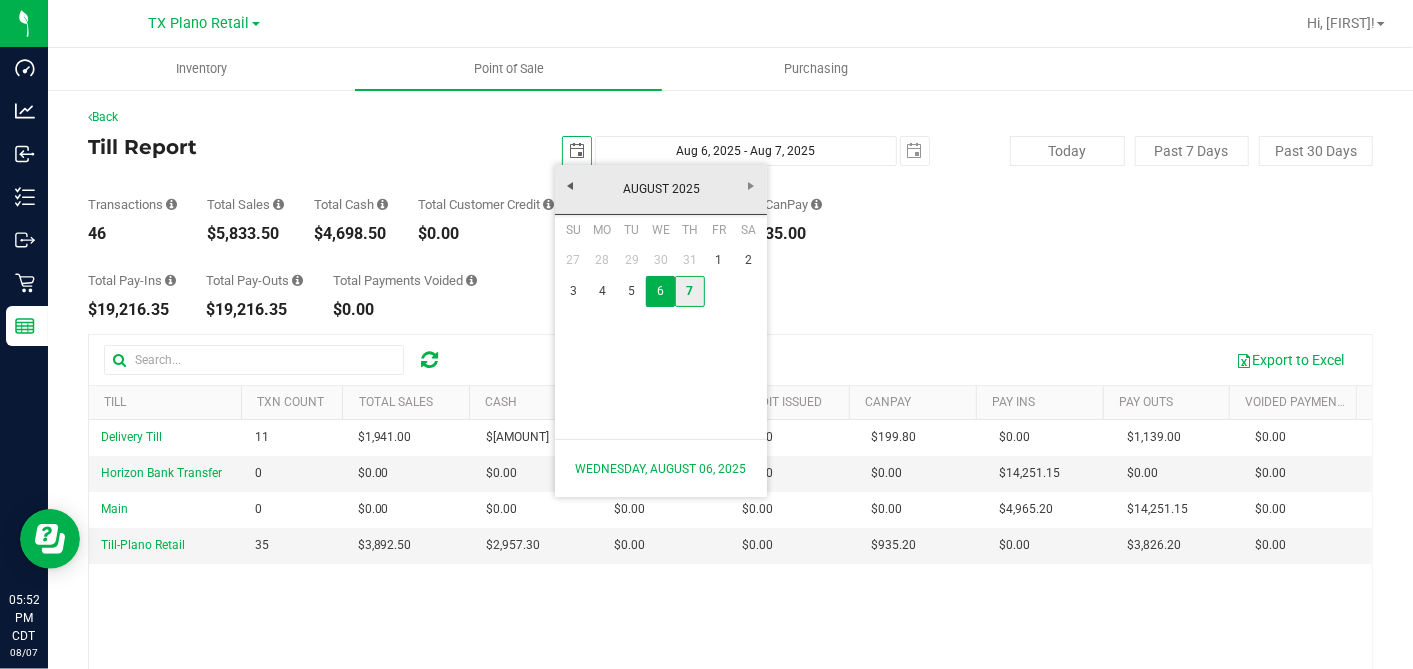 click on "7" at bounding box center [689, 291] 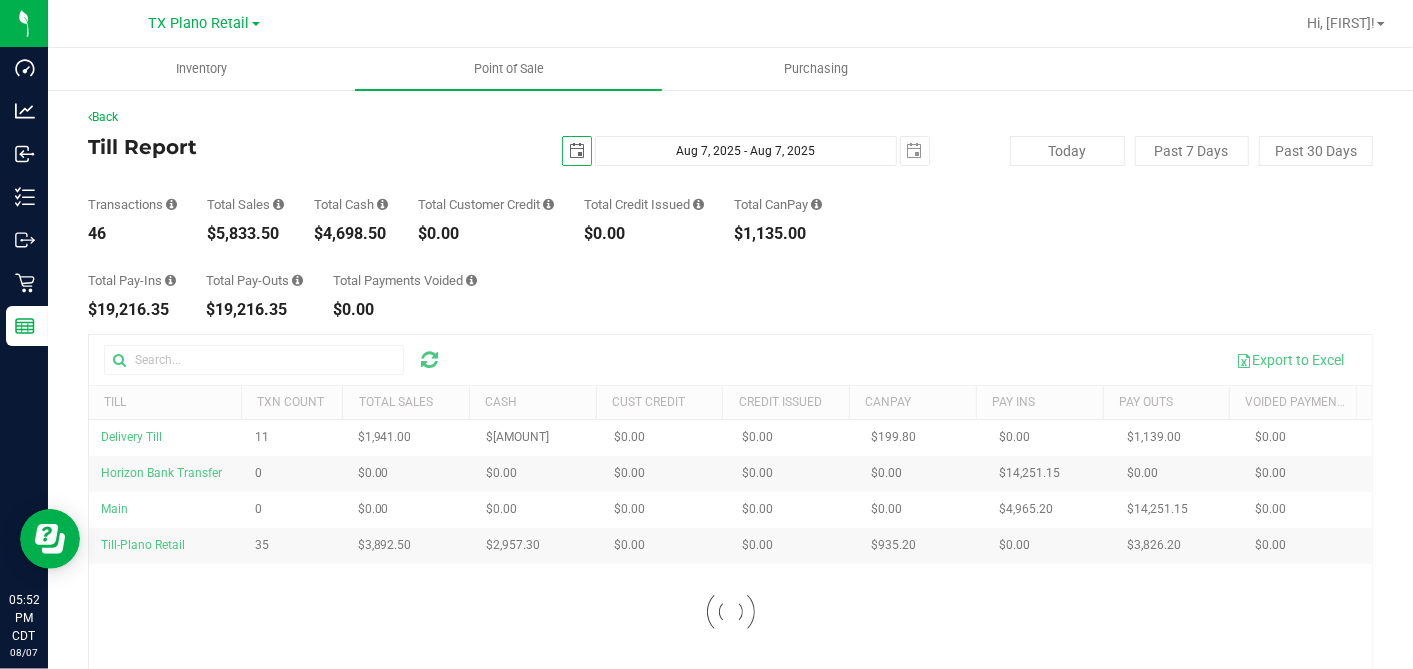 click on "Total Pay-Ins
$19,216.35
Total Pay-Outs
$19,216.35
Total Payments Voided
$0.00" at bounding box center [730, 280] 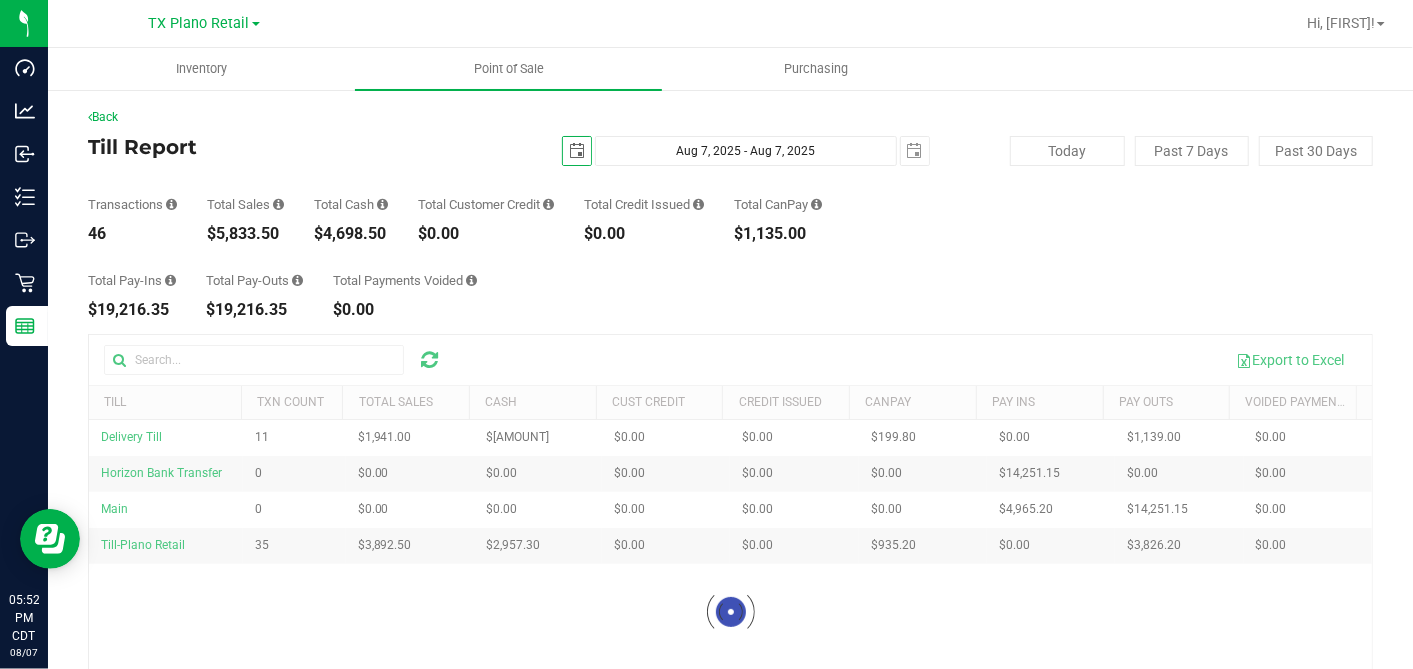 scroll, scrollTop: 0, scrollLeft: 0, axis: both 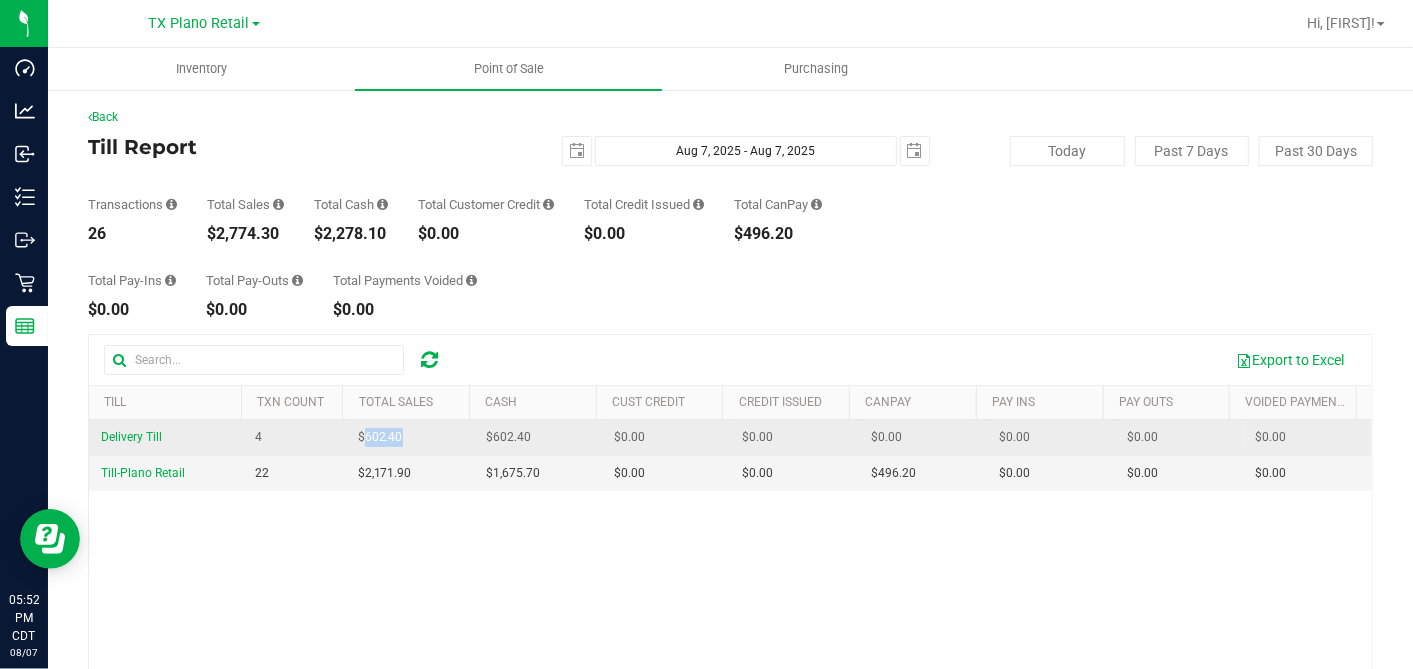 drag, startPoint x: 440, startPoint y: 435, endPoint x: 366, endPoint y: 442, distance: 74.330345 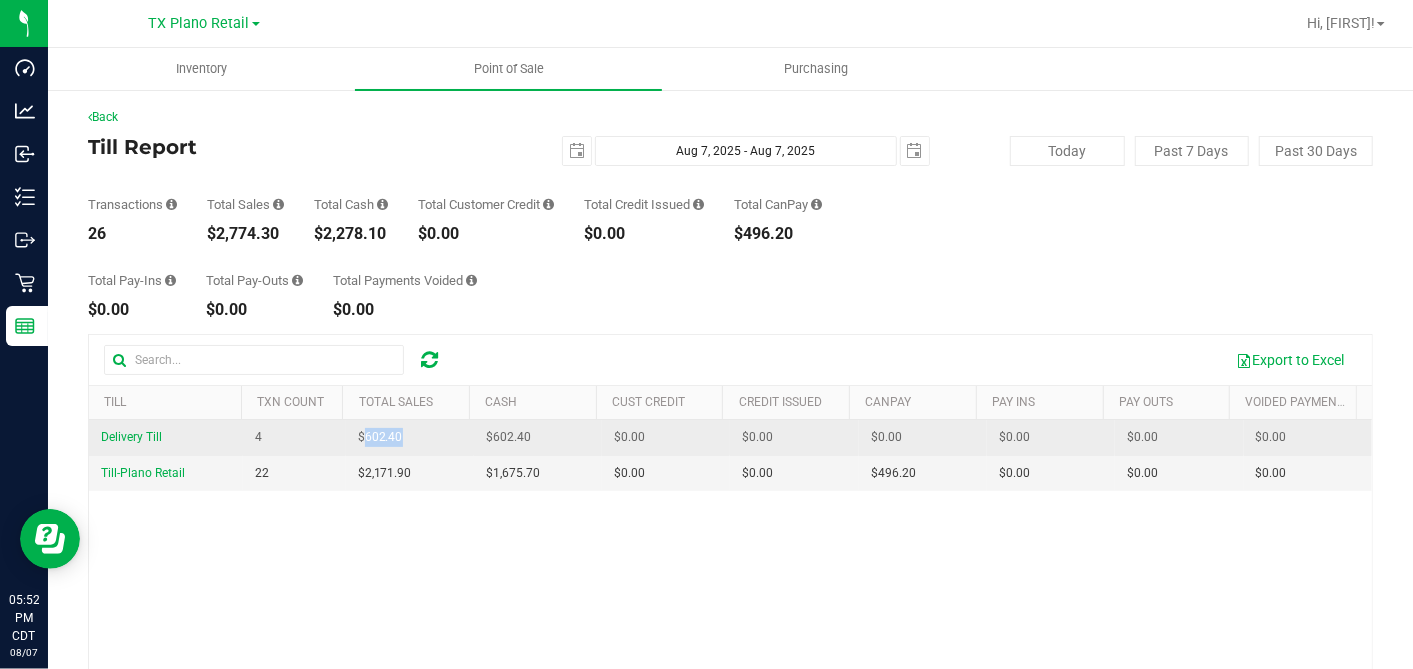click on "$602.40" at bounding box center [410, 438] 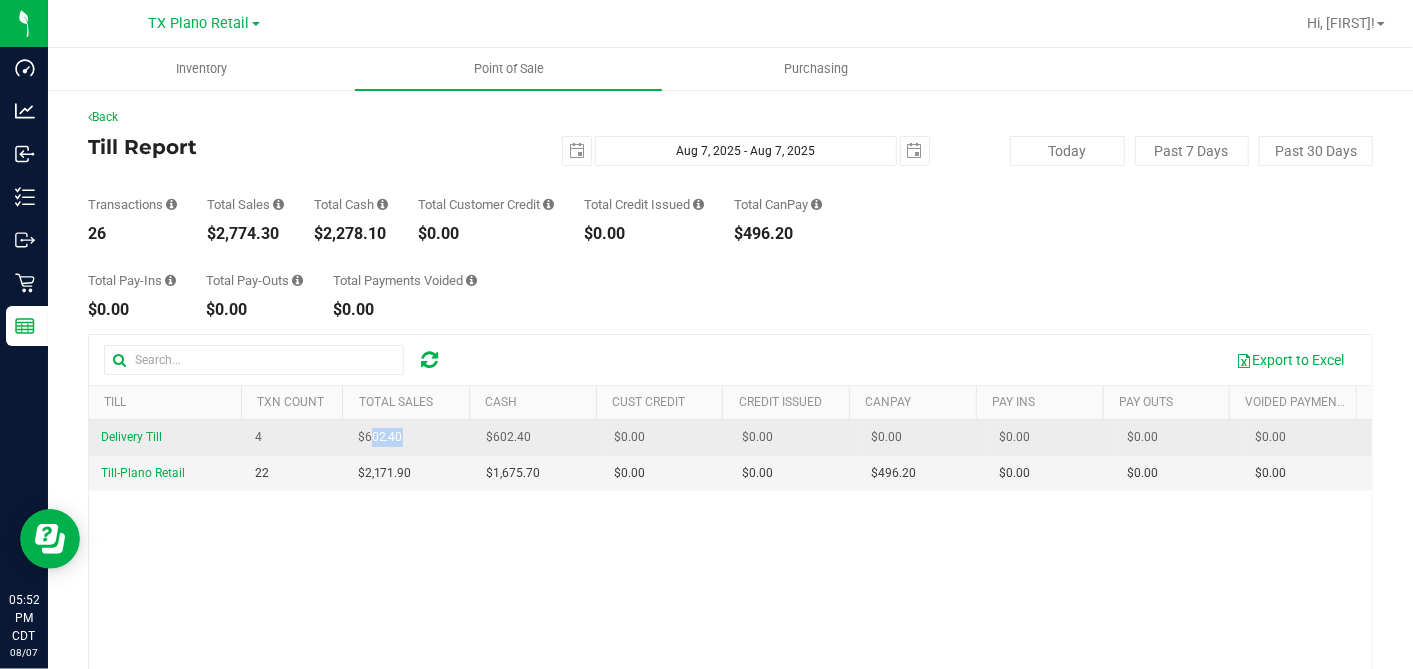 copy on ". [NUMBER]" 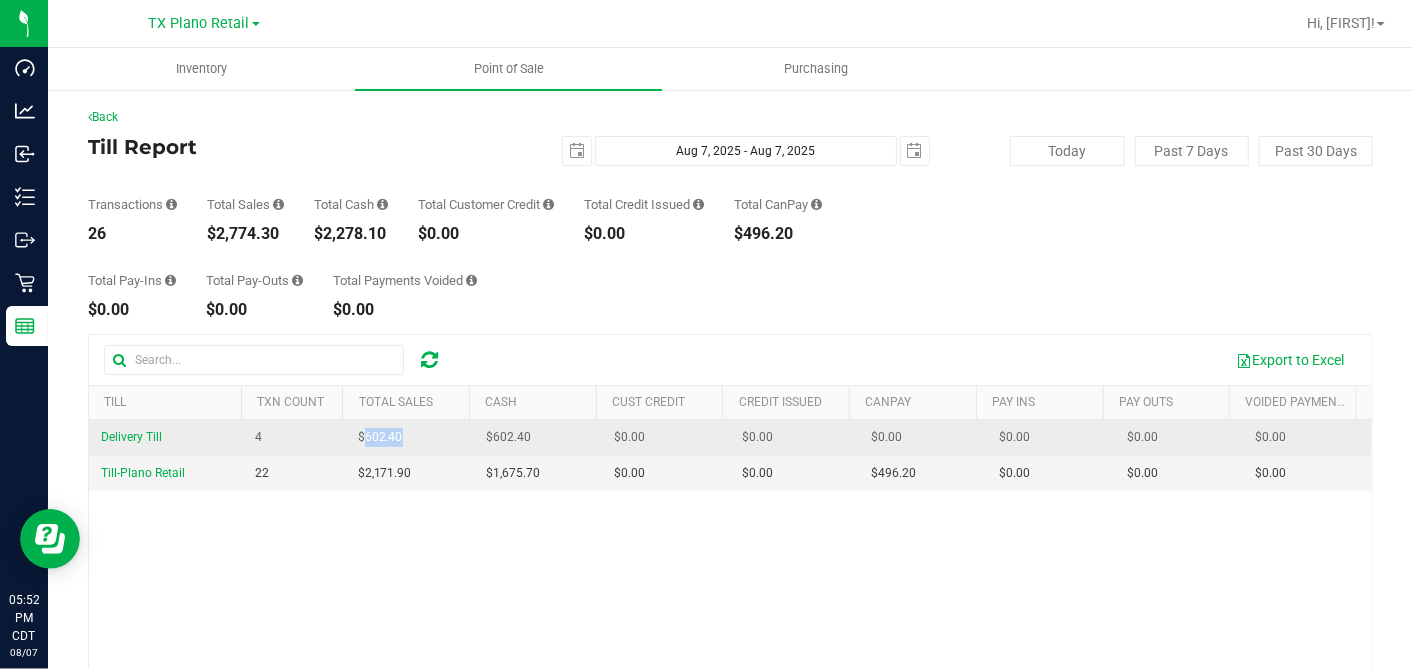 drag, startPoint x: 410, startPoint y: 432, endPoint x: 358, endPoint y: 441, distance: 52.773098 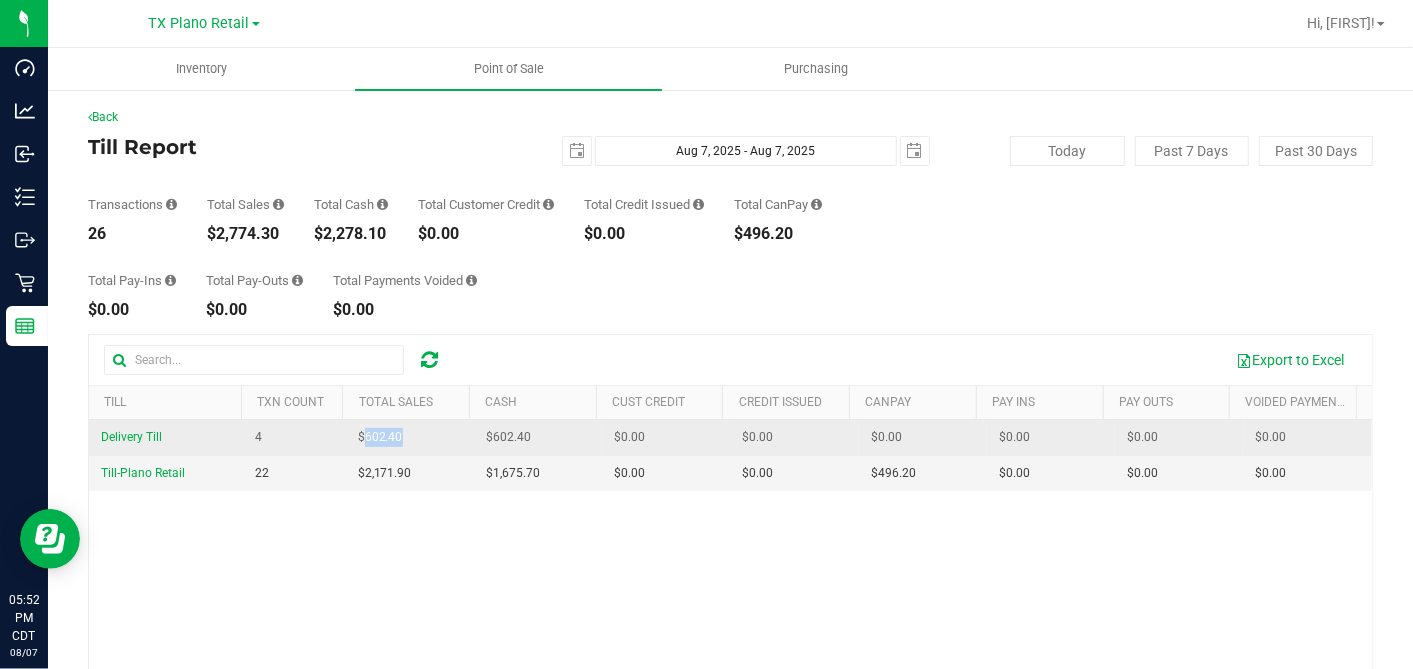 click on "$602.40" at bounding box center (410, 438) 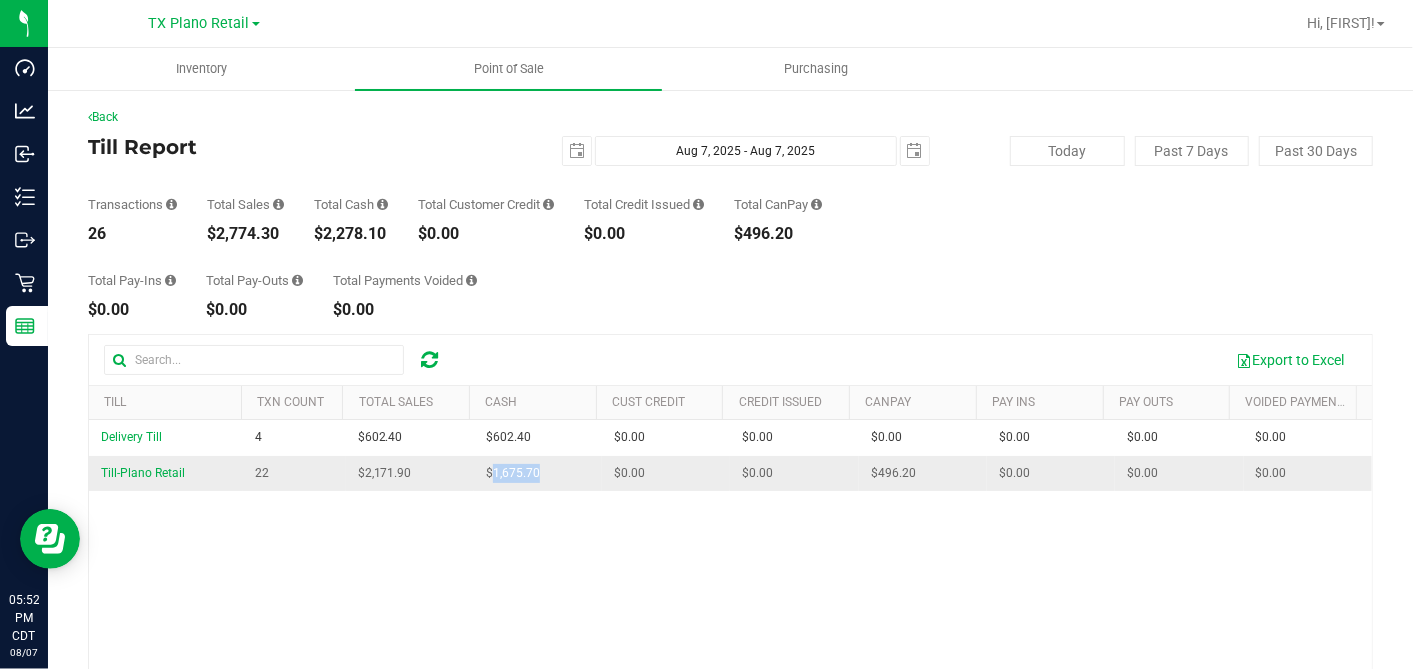 drag, startPoint x: 554, startPoint y: 474, endPoint x: 484, endPoint y: 475, distance: 70.00714 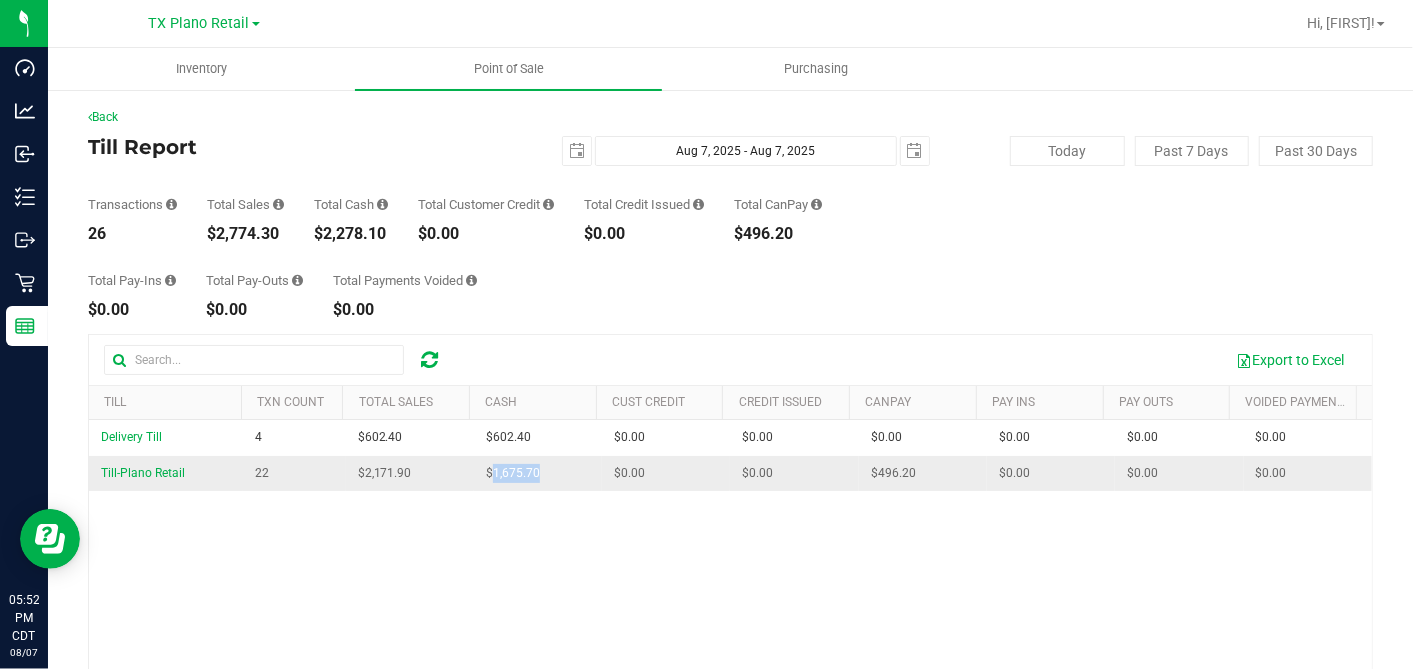click on "$1,675.70" at bounding box center (538, 473) 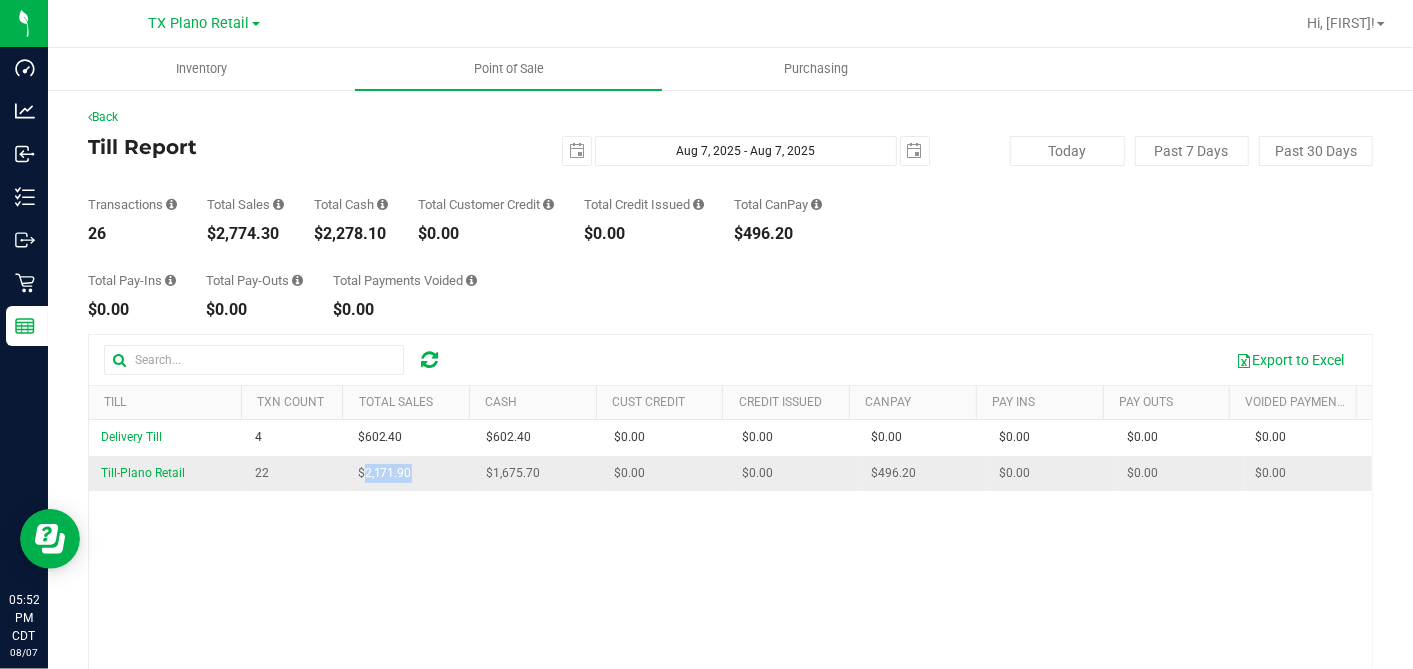 drag, startPoint x: 421, startPoint y: 468, endPoint x: 359, endPoint y: 471, distance: 62.072536 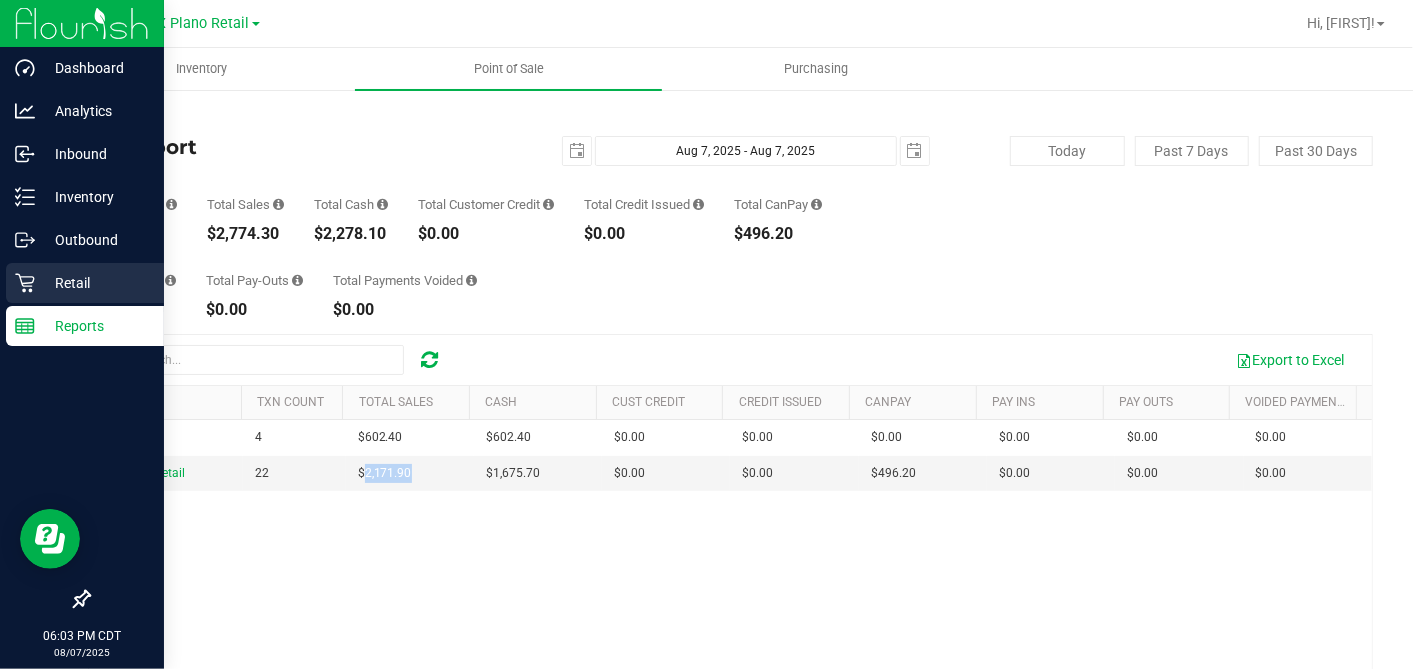 click 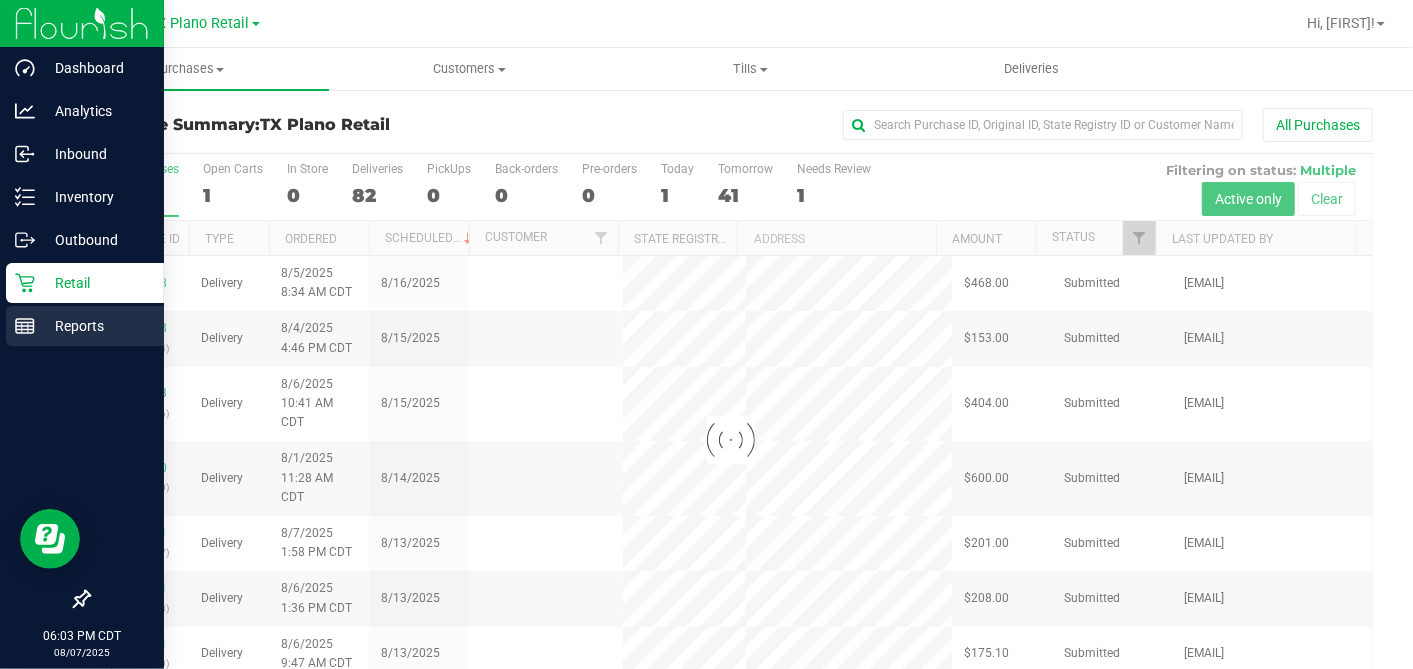 click on "Reports" at bounding box center [95, 326] 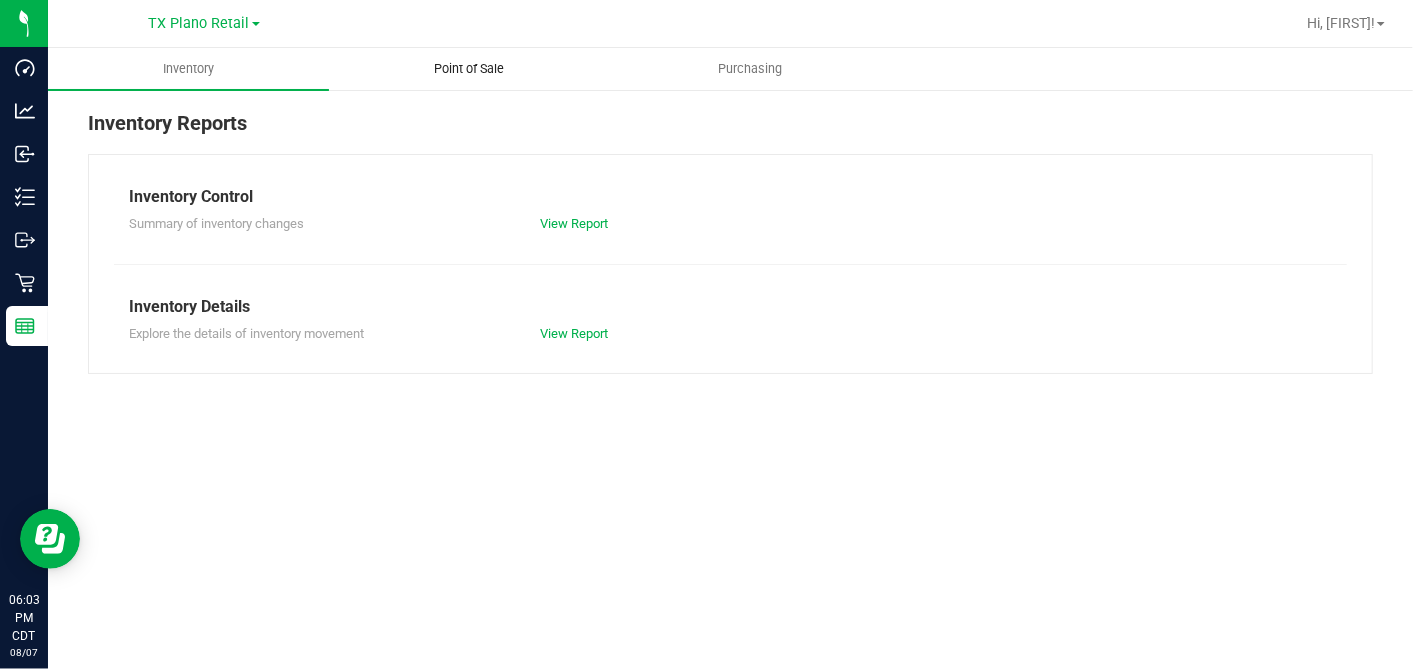click on "Point of Sale" at bounding box center [469, 69] 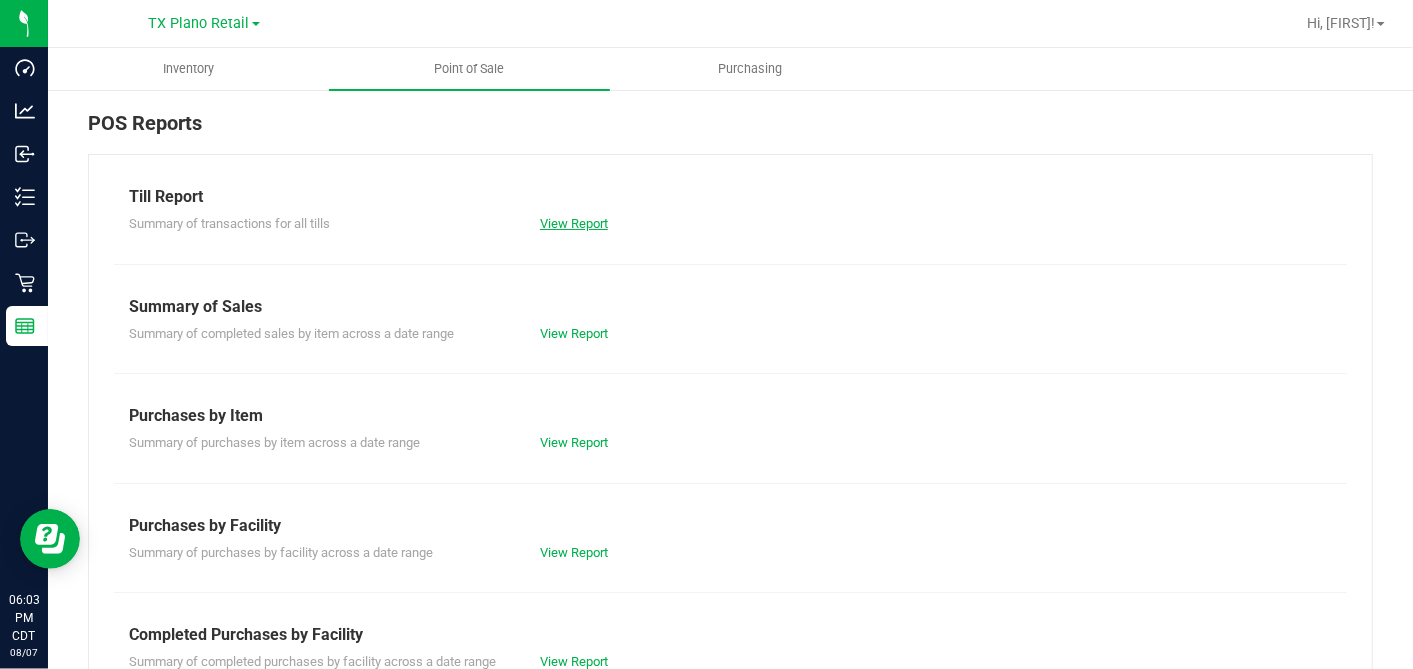 click on "View Report" at bounding box center (574, 223) 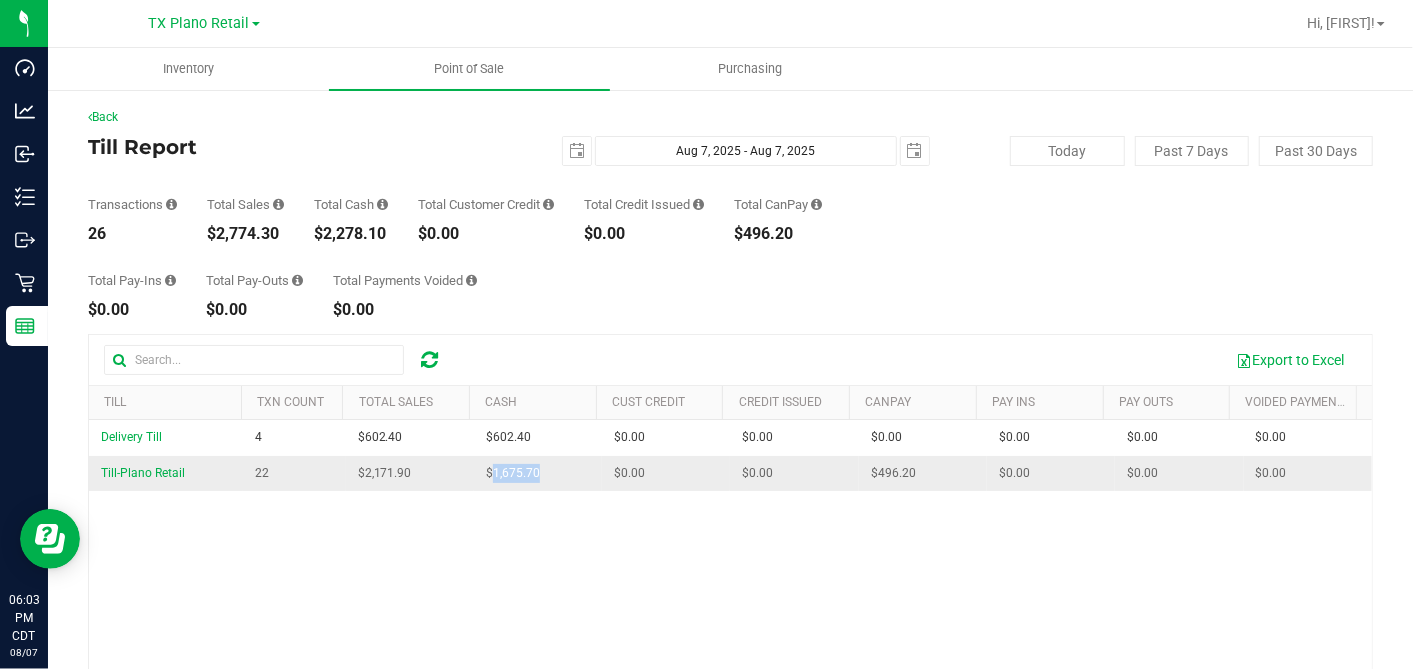 drag, startPoint x: 555, startPoint y: 468, endPoint x: 484, endPoint y: 474, distance: 71.25307 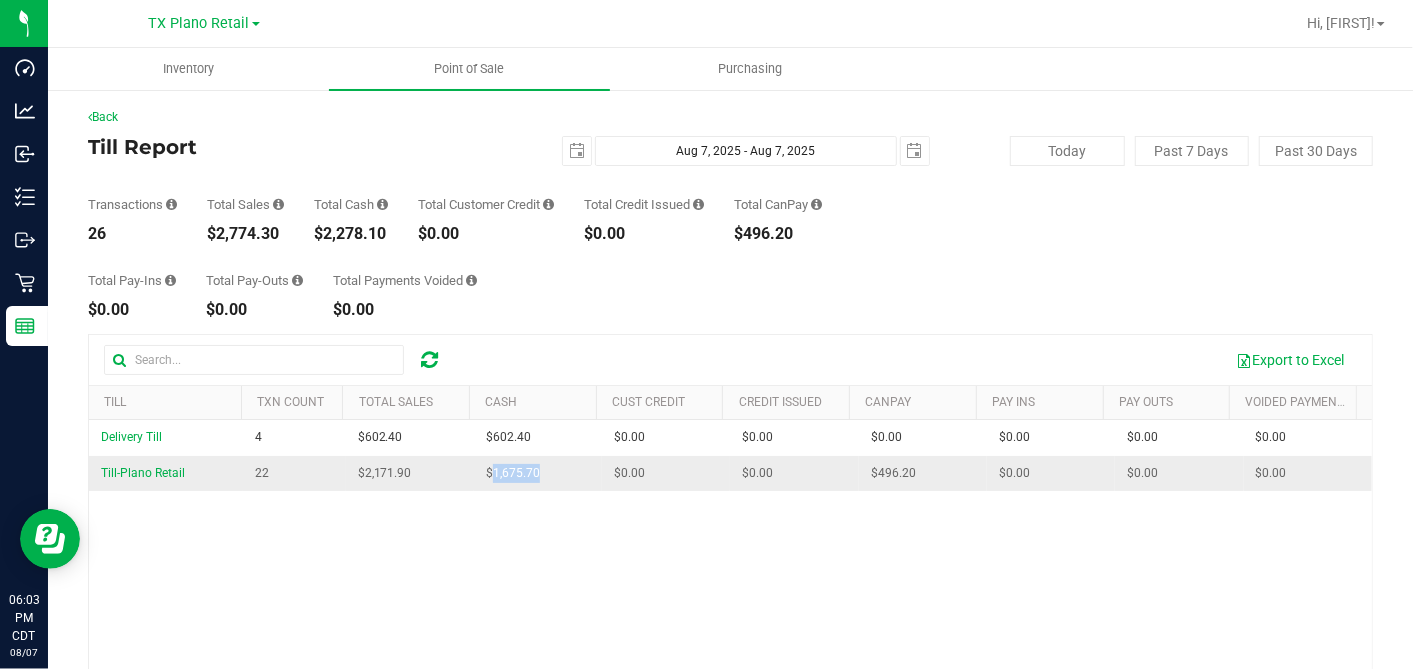 click on "$1,675.70" at bounding box center [538, 473] 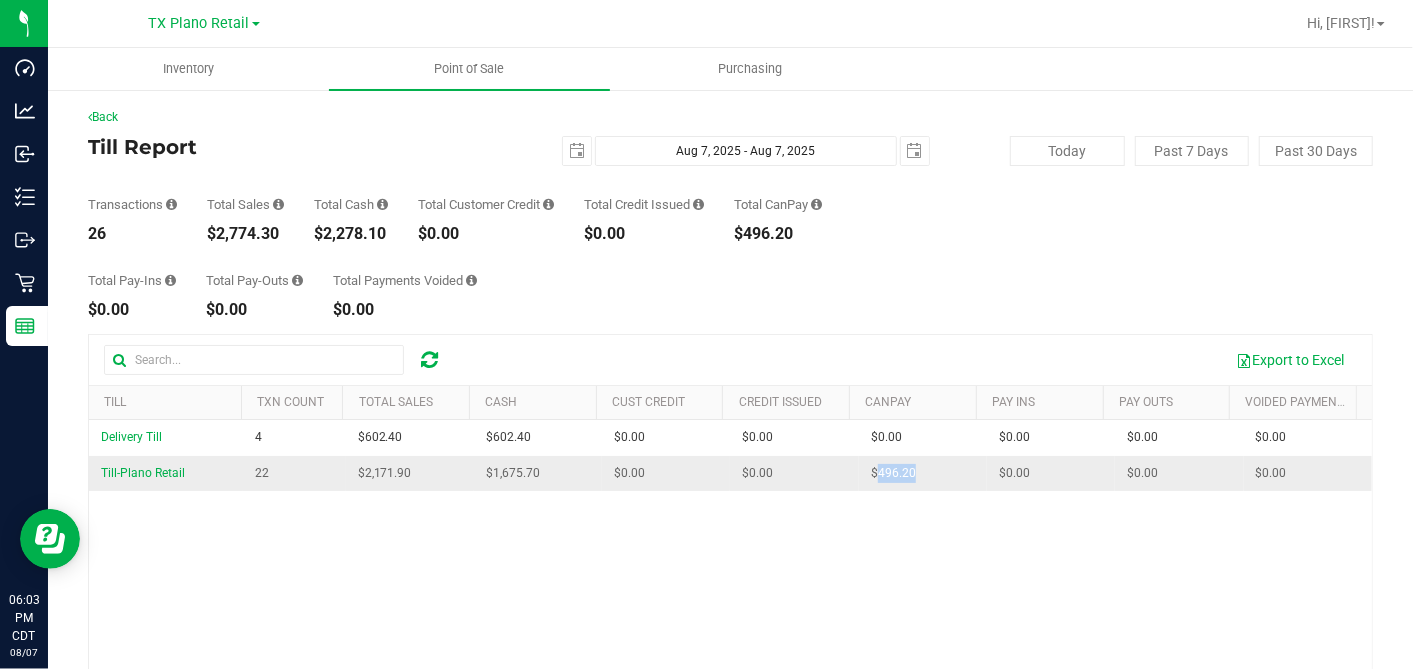 drag, startPoint x: 902, startPoint y: 467, endPoint x: 858, endPoint y: 477, distance: 45.122055 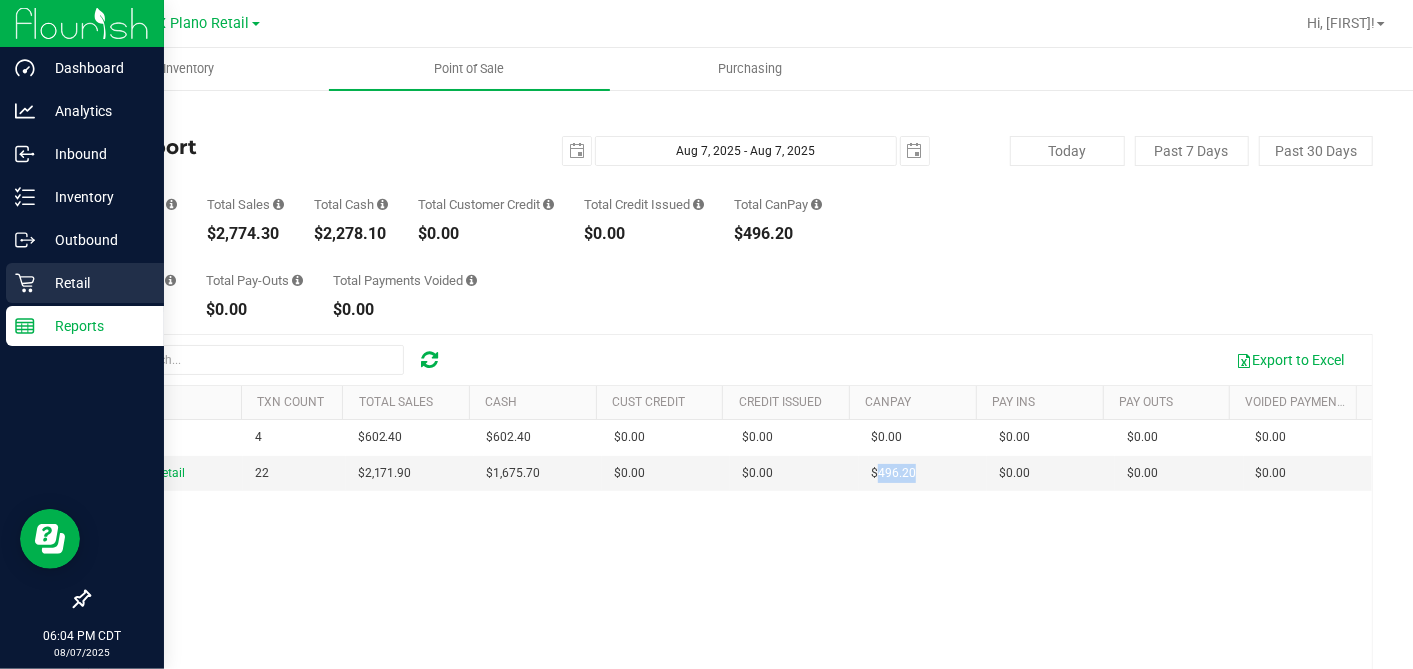 click 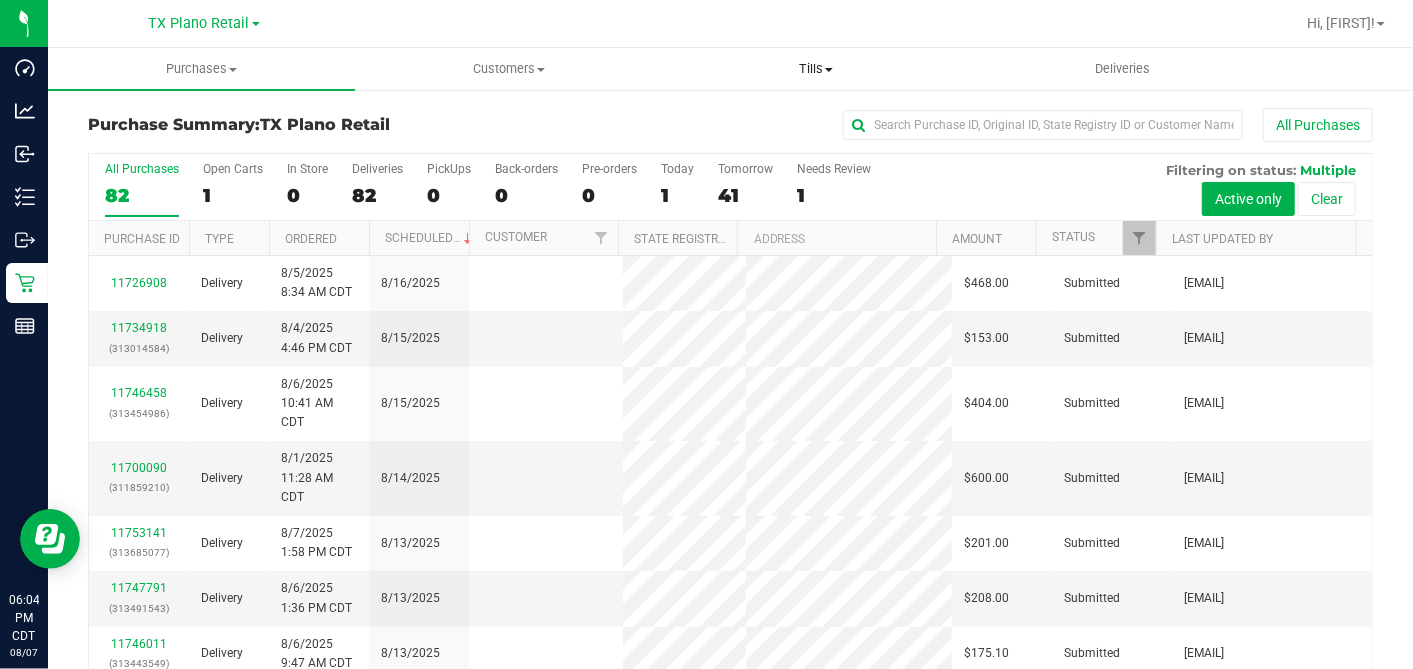 click on "Tills" at bounding box center (815, 69) 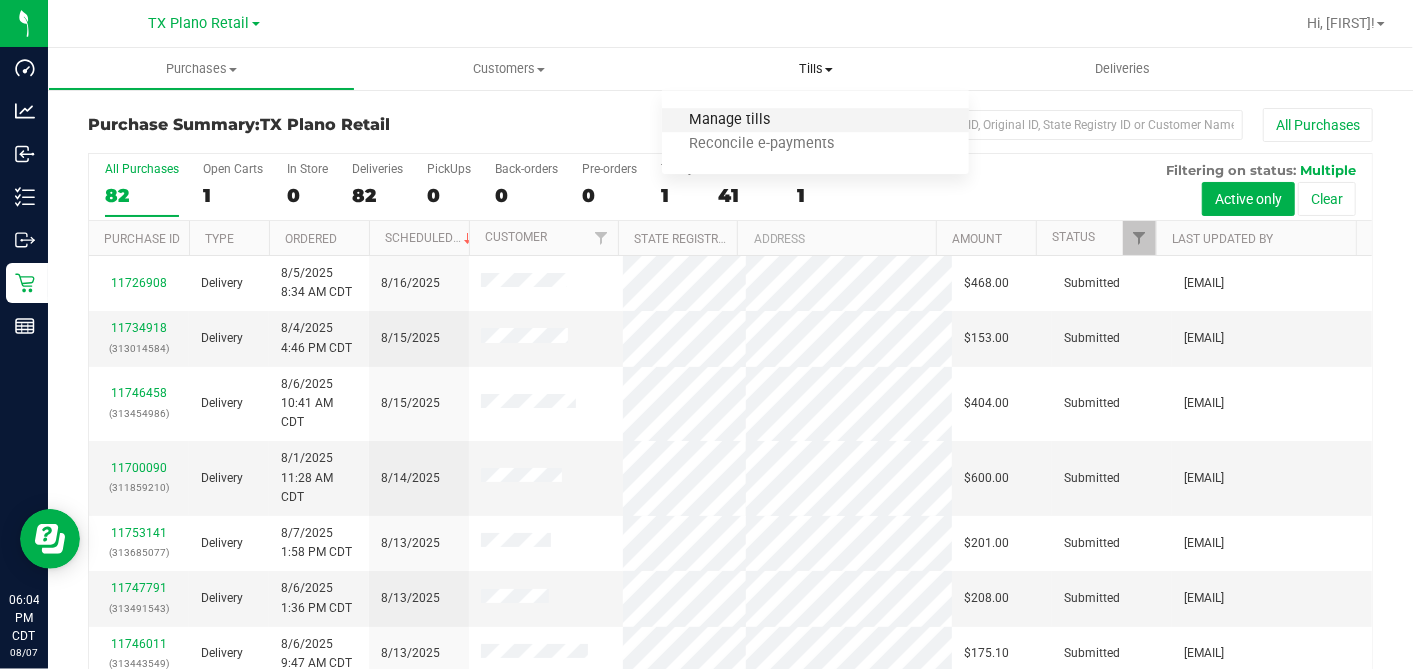 click on "Manage tills" at bounding box center [729, 120] 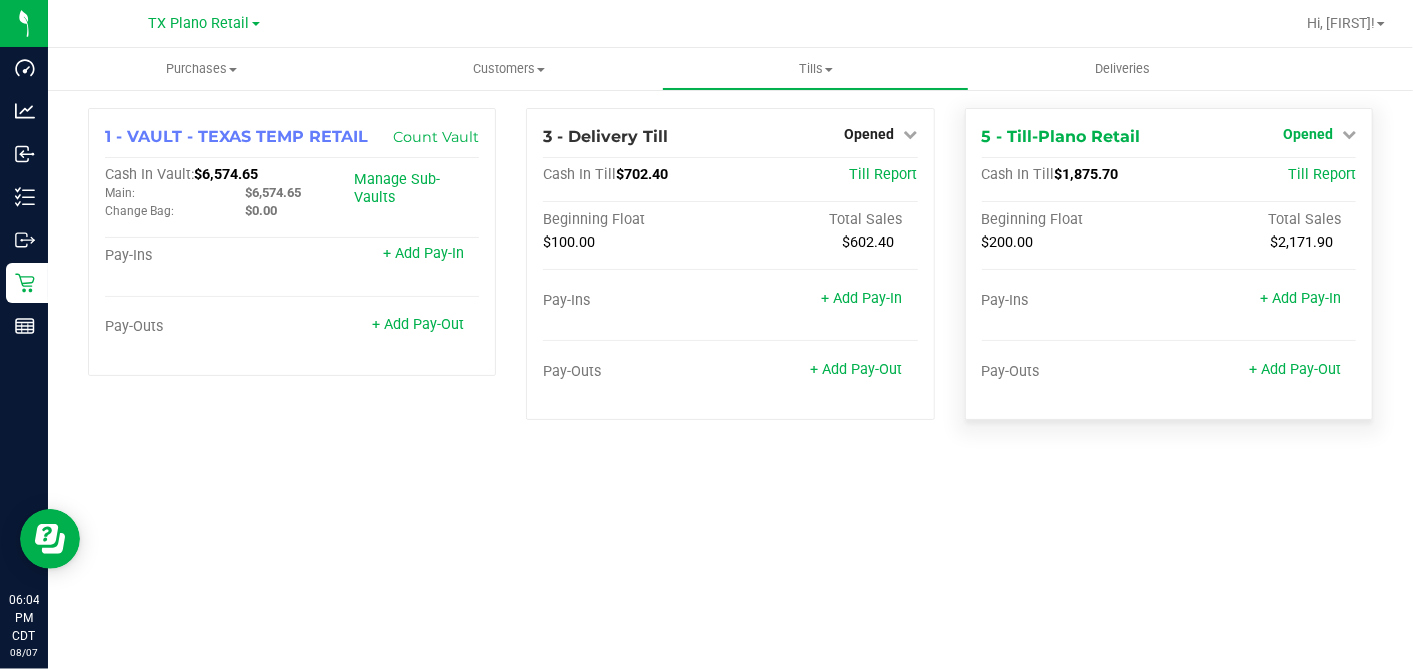 drag, startPoint x: 1303, startPoint y: 133, endPoint x: 1306, endPoint y: 148, distance: 15.297058 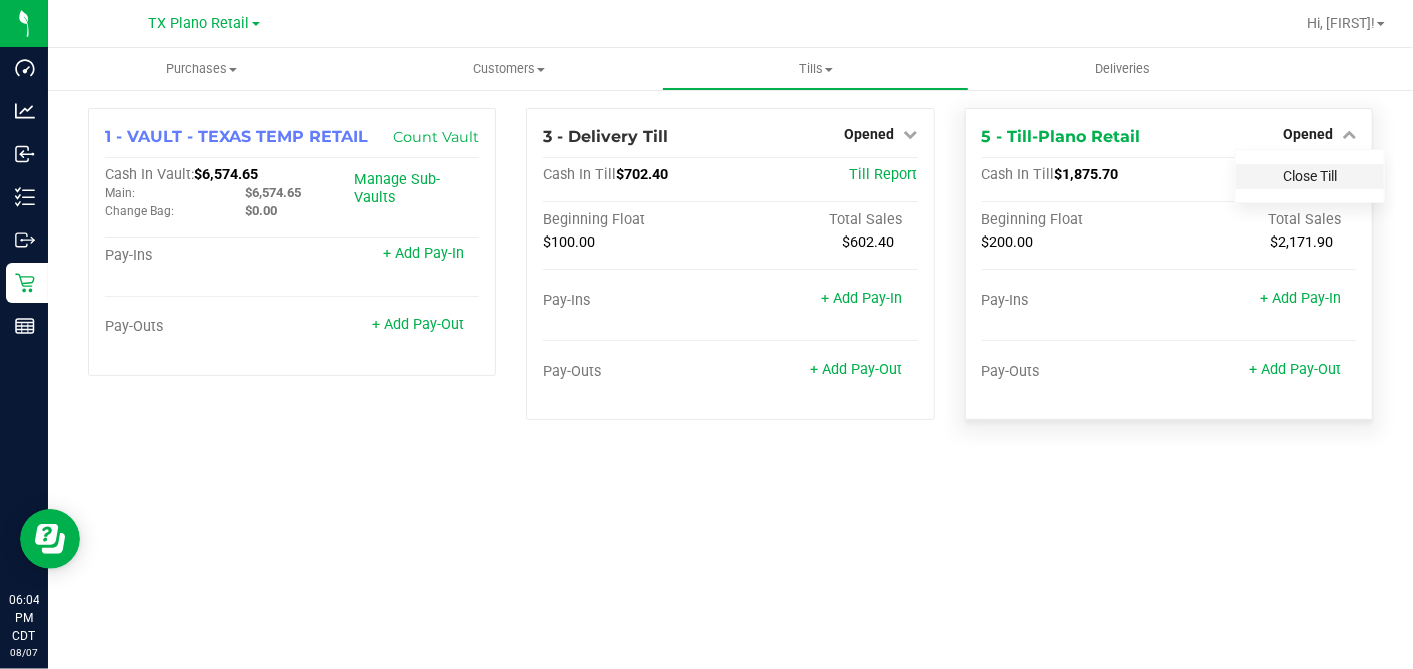 click on "Close Till" at bounding box center (1310, 176) 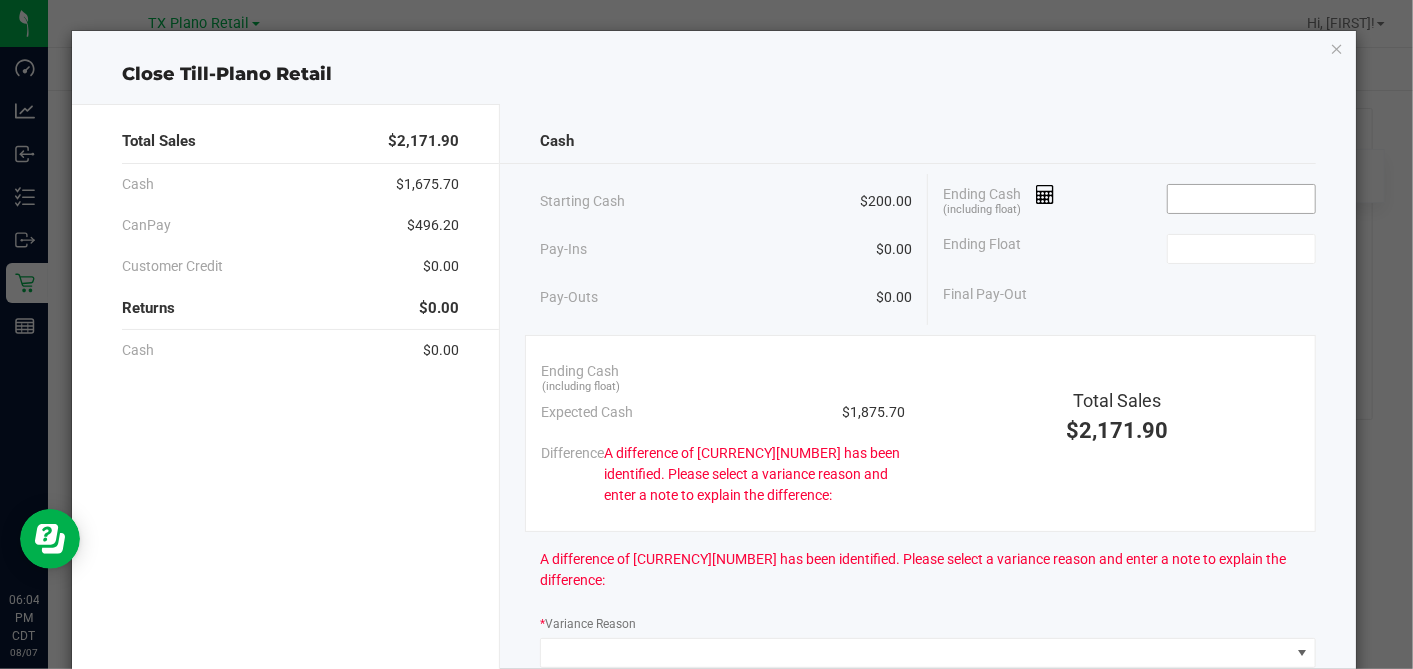 click at bounding box center [1241, 199] 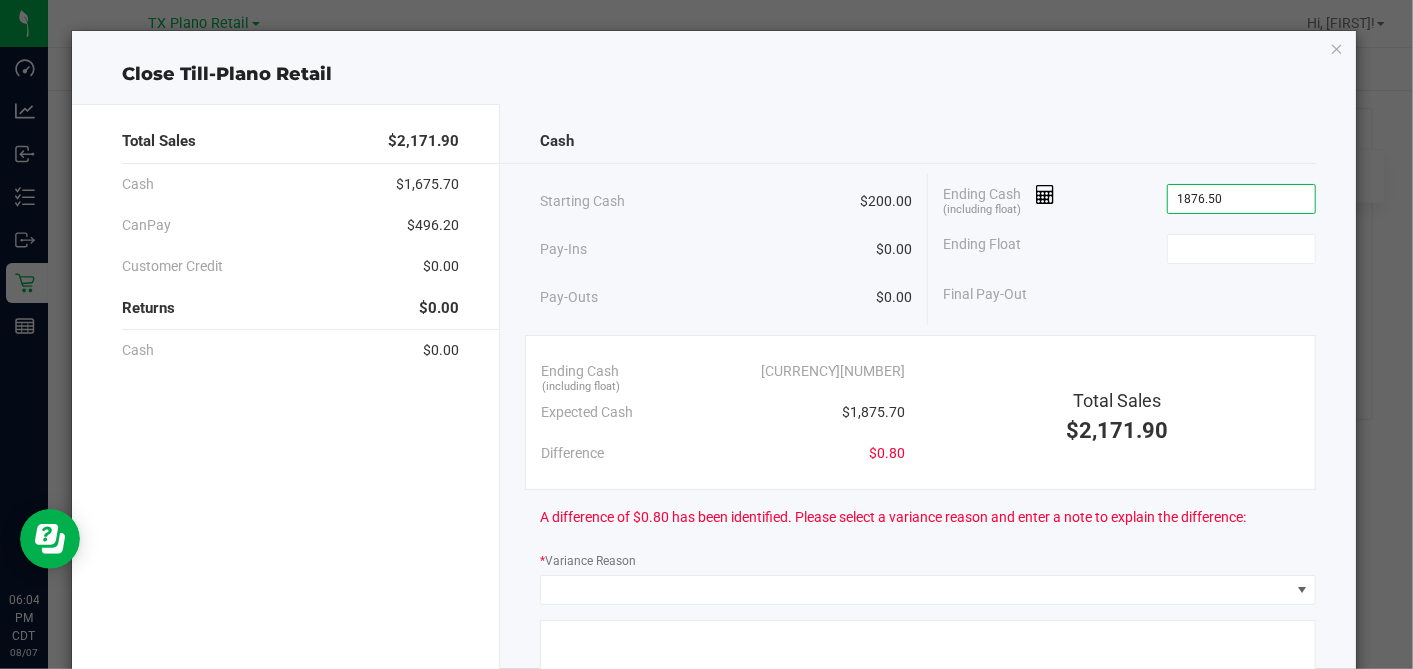 type on "[CURRENCY][NUMBER]" 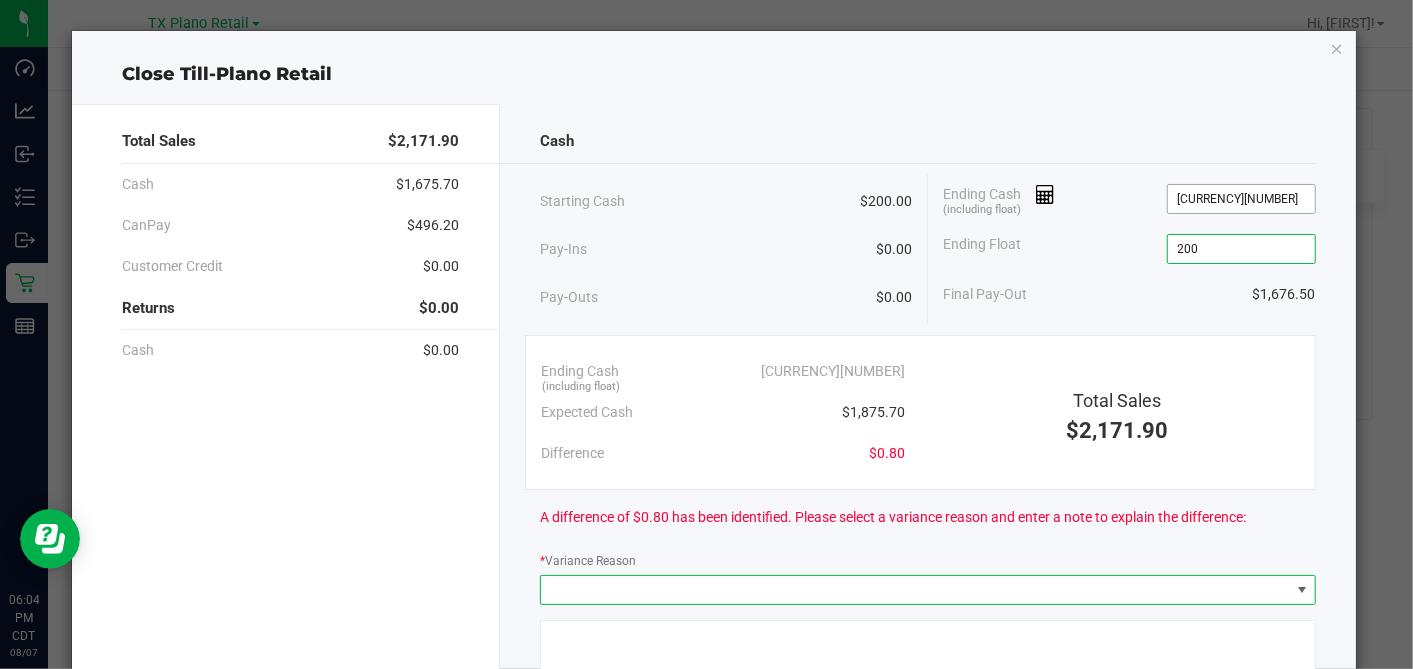 type on "$200.00" 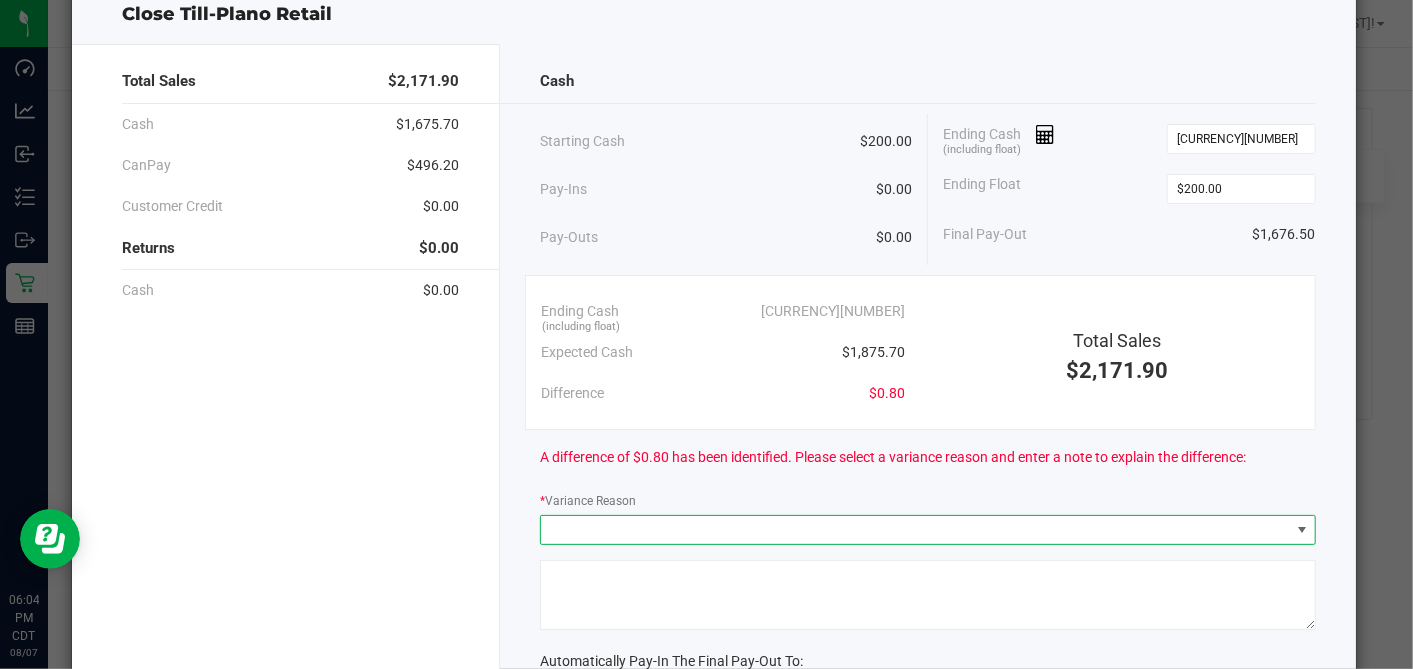 scroll, scrollTop: 111, scrollLeft: 0, axis: vertical 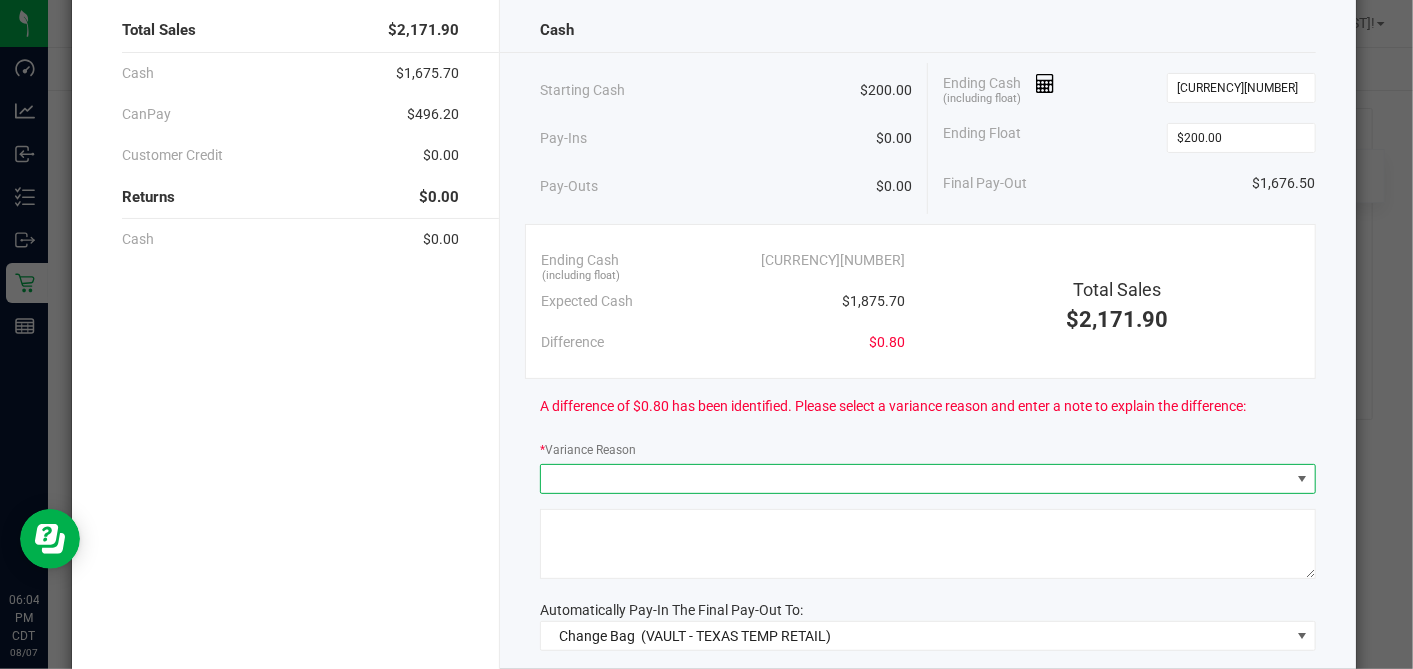 drag, startPoint x: 657, startPoint y: 481, endPoint x: 666, endPoint y: 502, distance: 22.847319 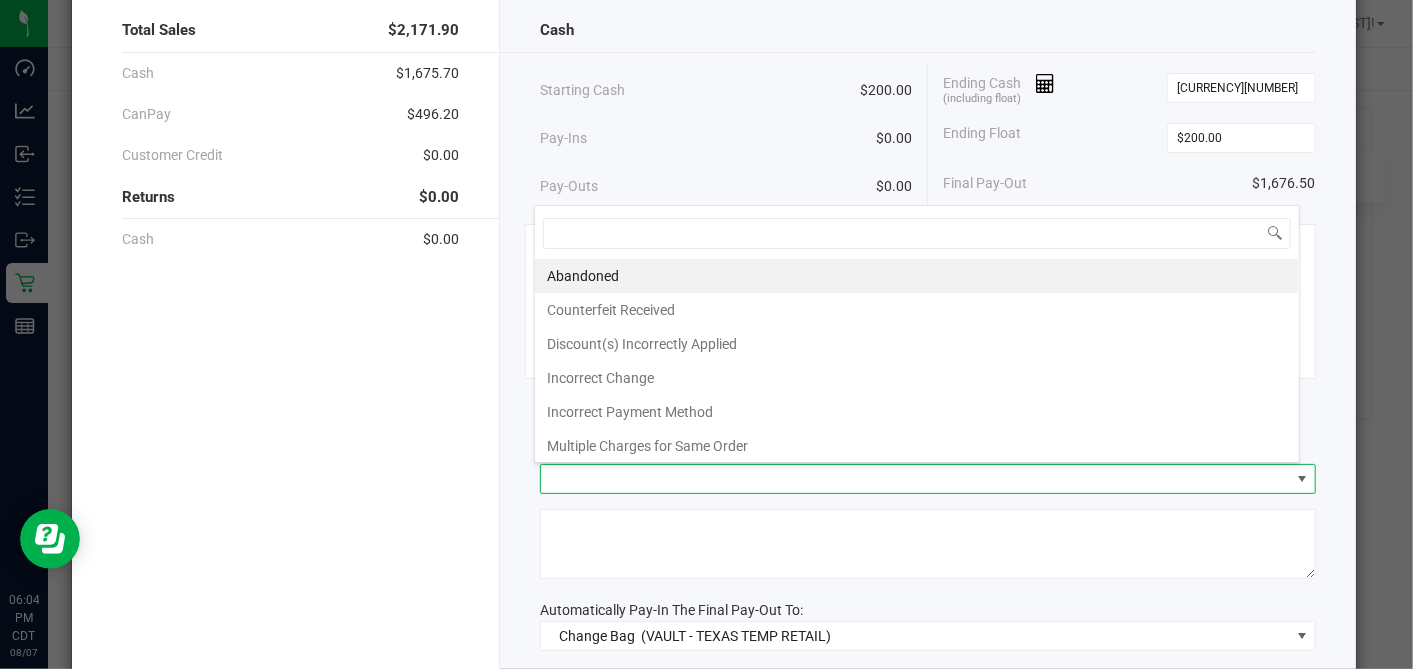 scroll, scrollTop: 99970, scrollLeft: 99234, axis: both 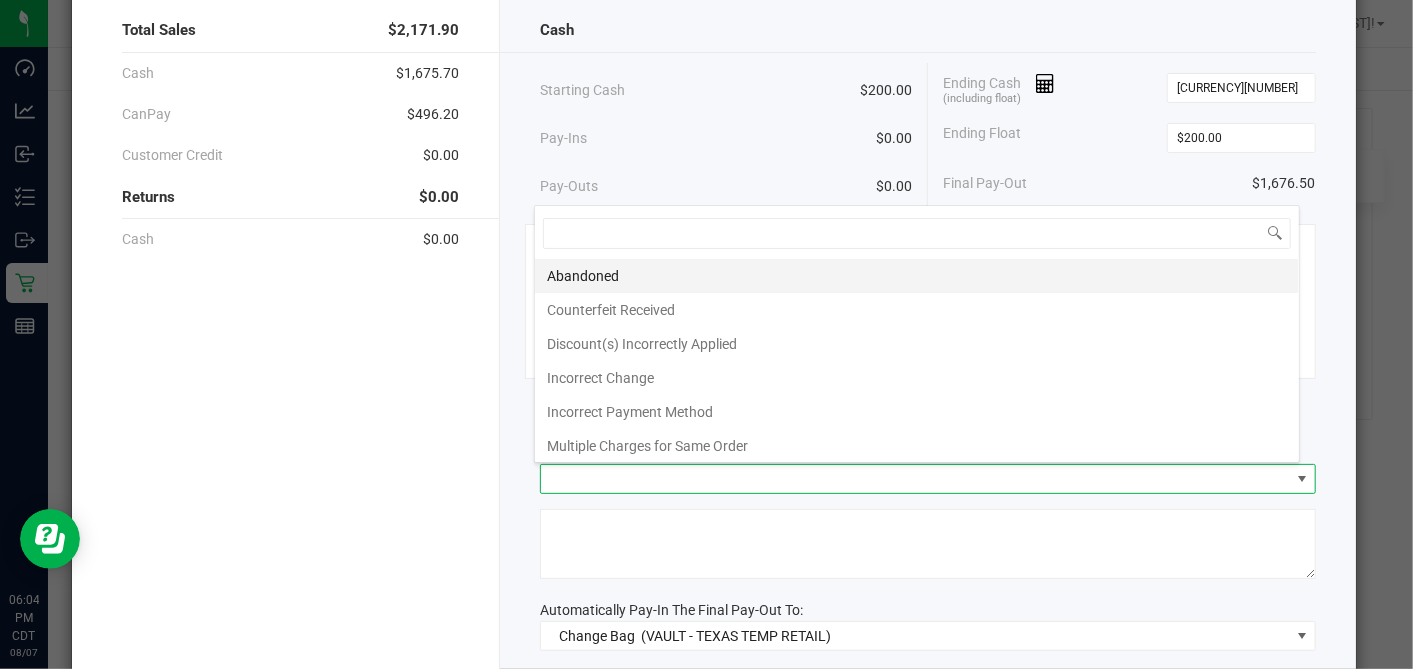 click on "Abandoned" at bounding box center (917, 276) 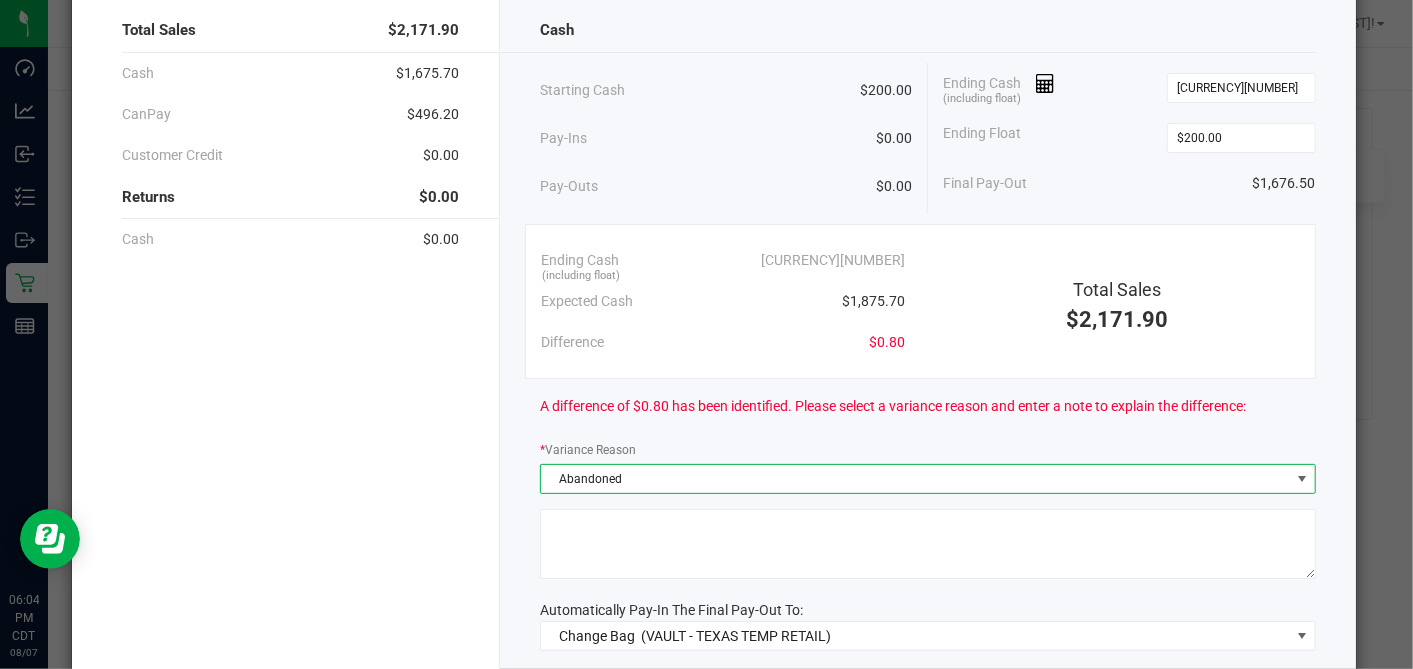 click 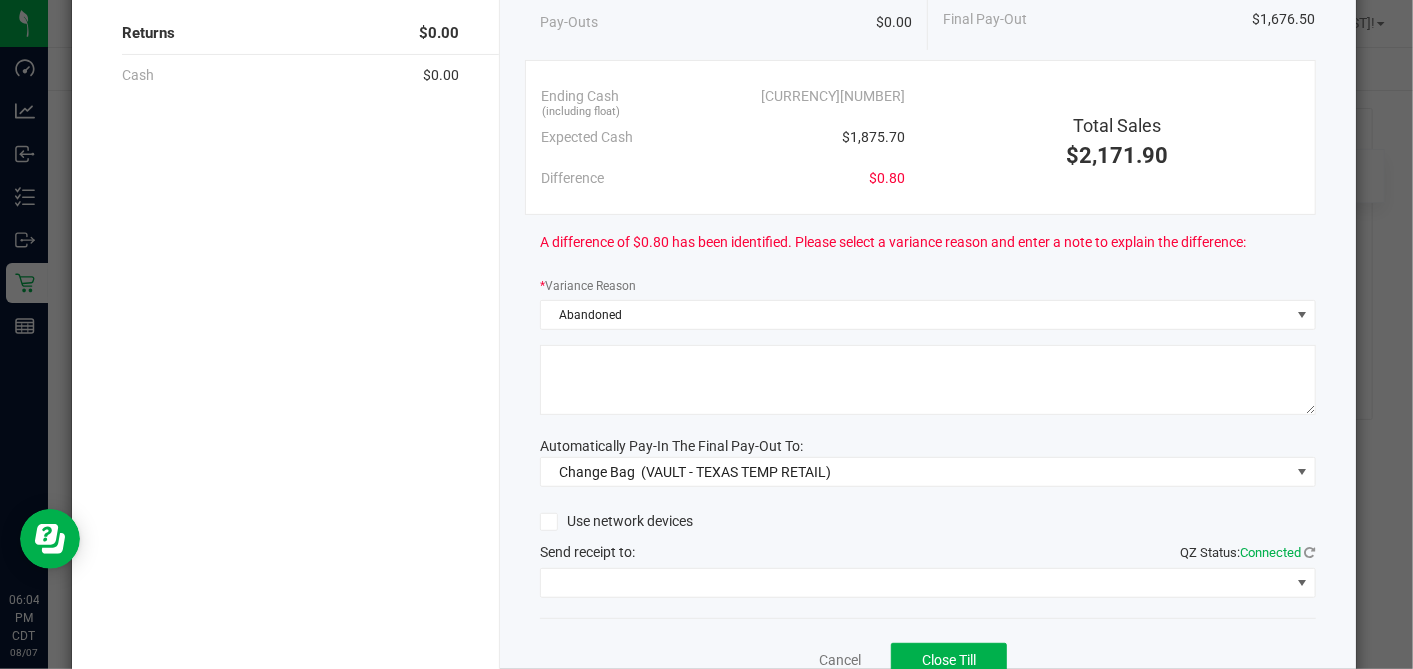 scroll, scrollTop: 333, scrollLeft: 0, axis: vertical 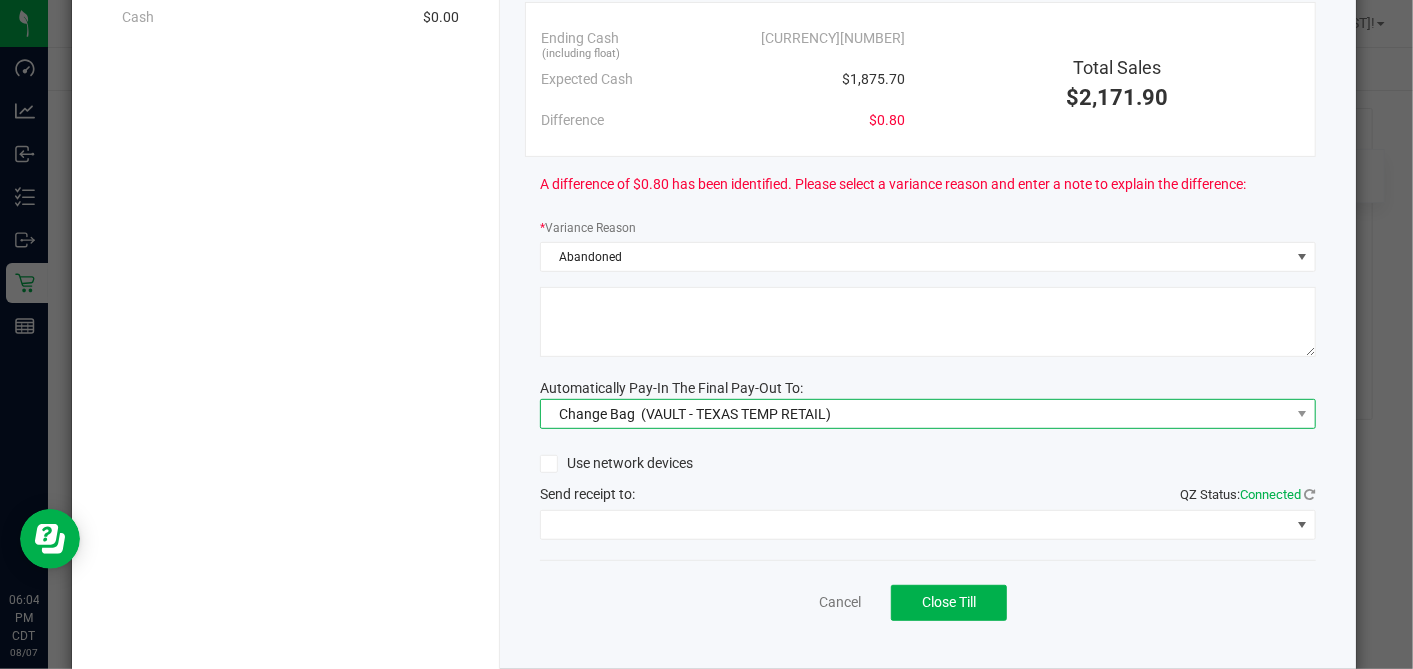 click on "(VAULT - TEXAS TEMP RETAIL)" at bounding box center (736, 414) 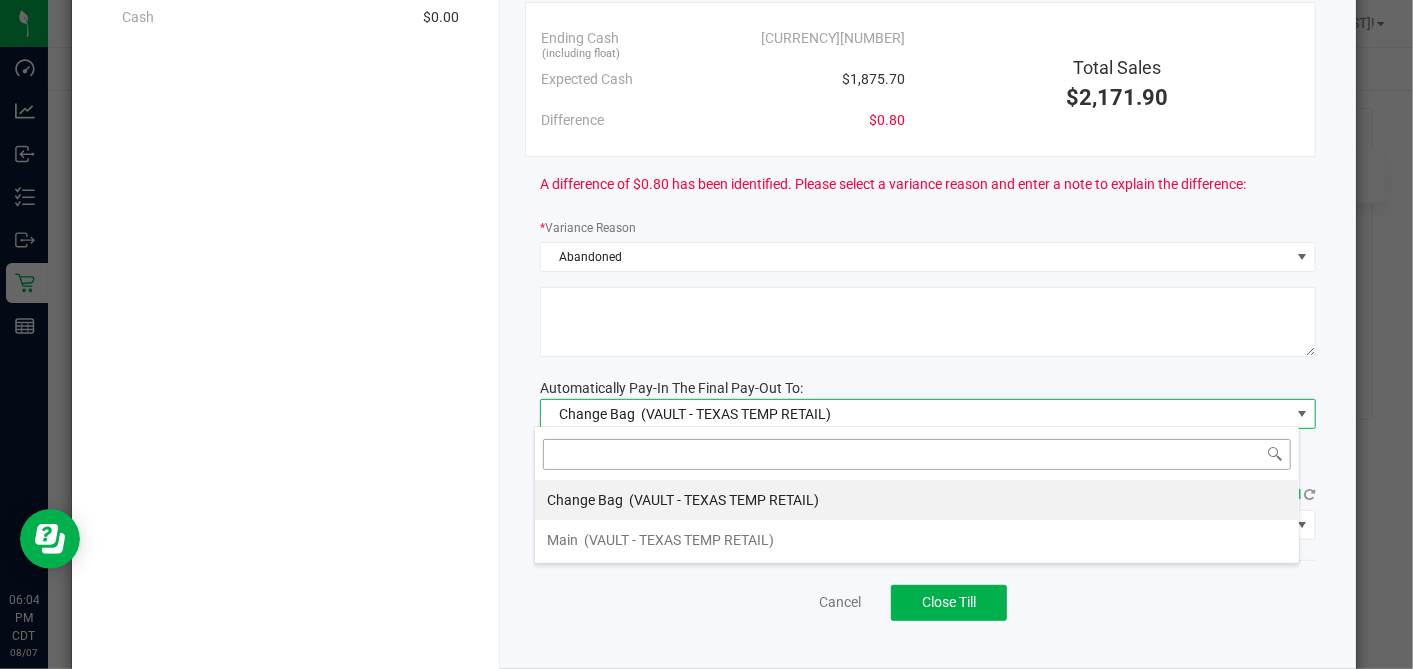scroll, scrollTop: 99970, scrollLeft: 99234, axis: both 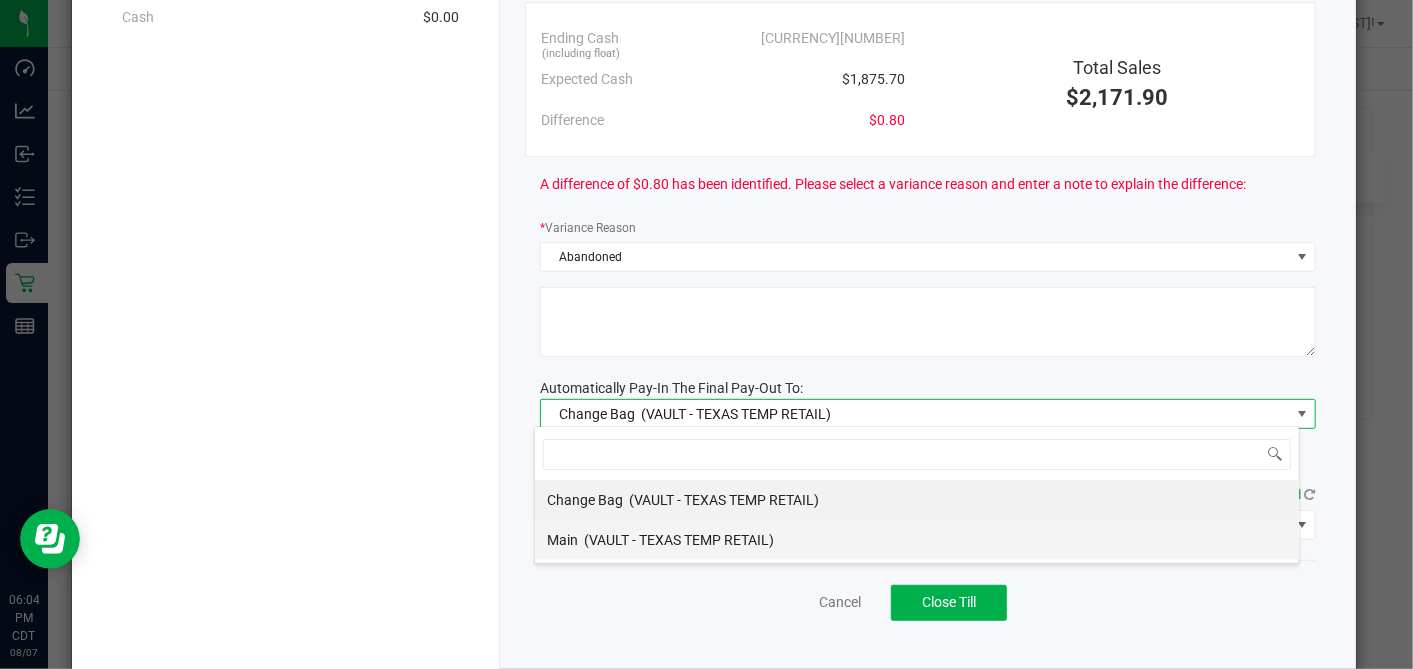 click on "(VAULT - TEXAS TEMP RETAIL)" at bounding box center (679, 540) 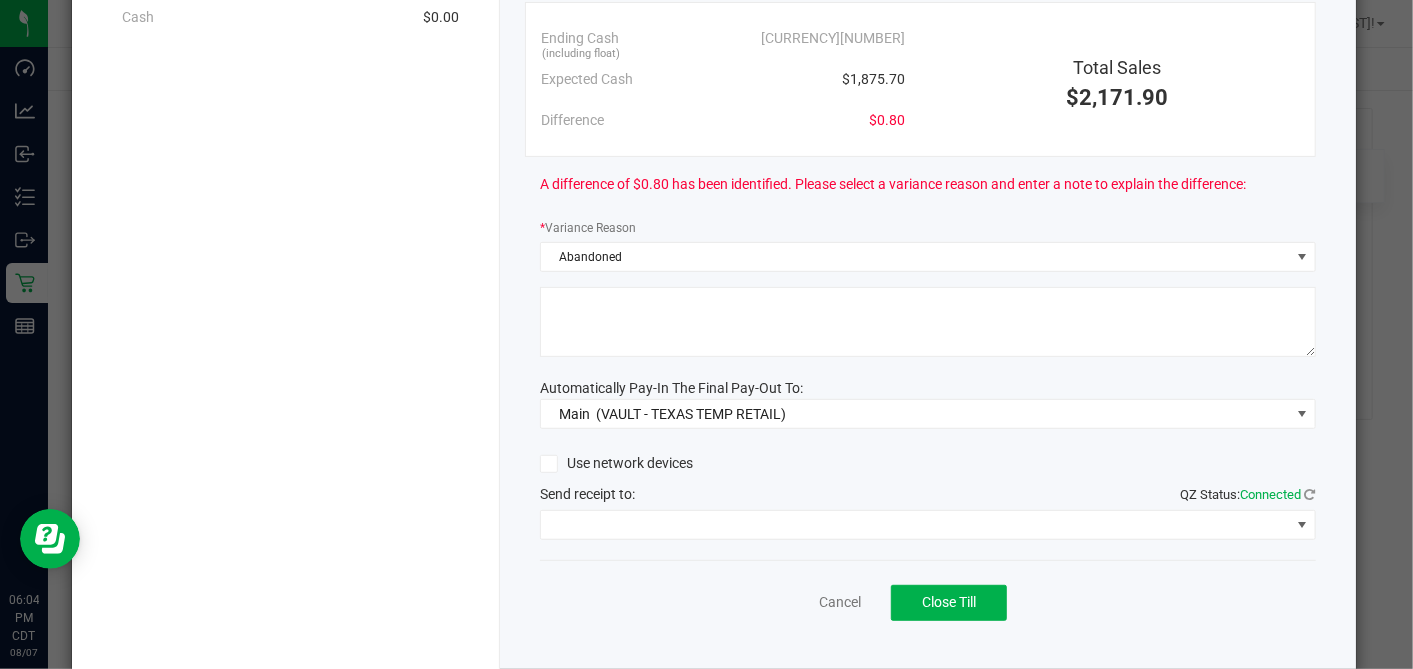 click 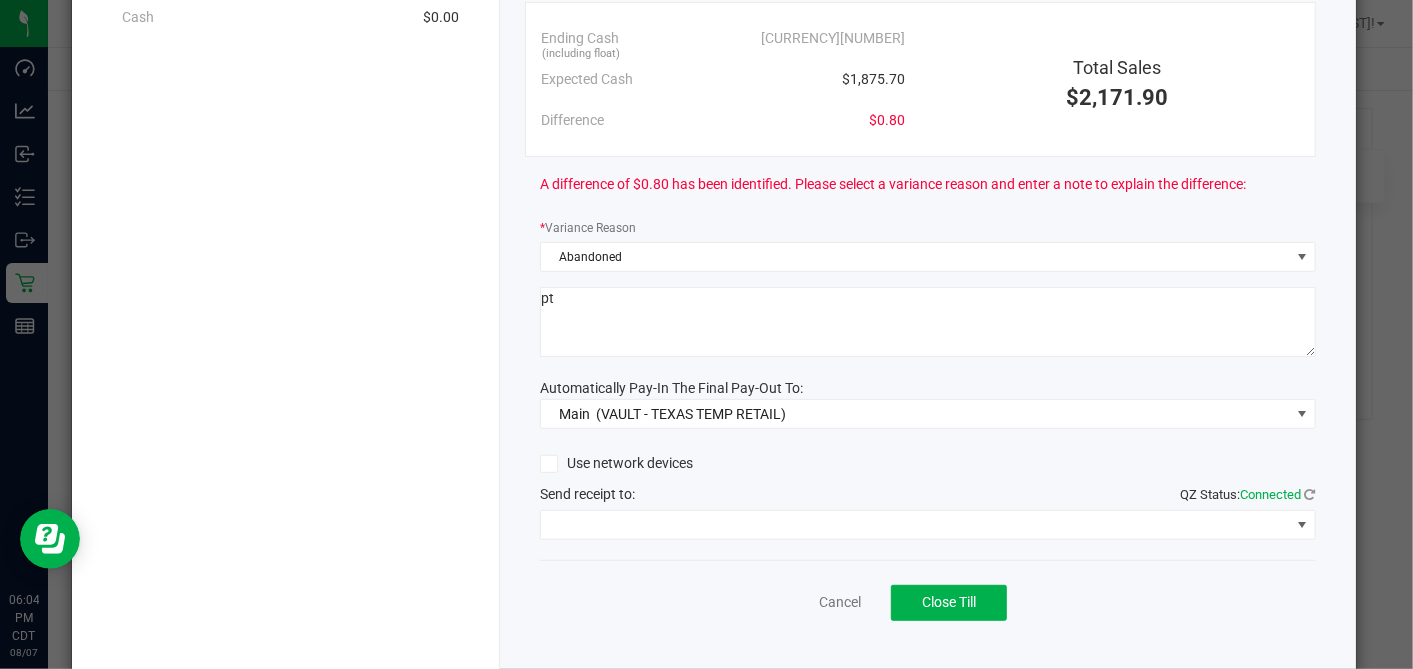 type on "p" 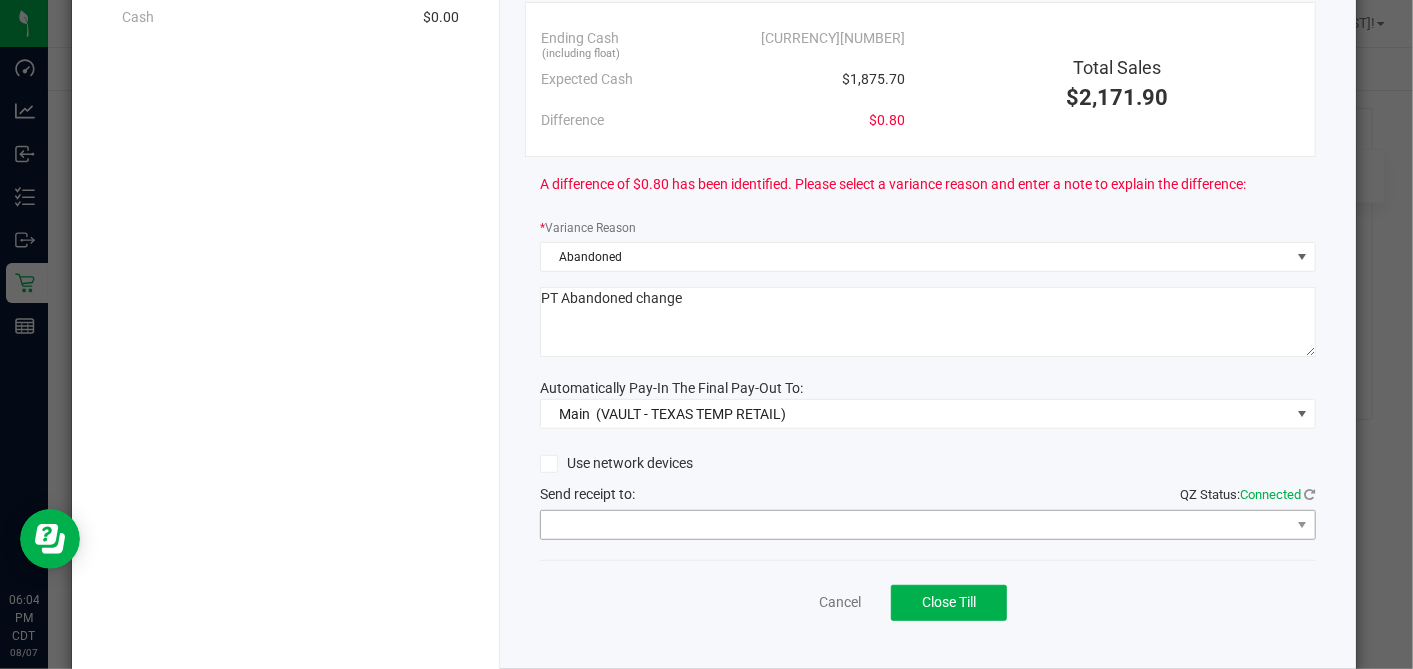 type on "PT Abandoned change" 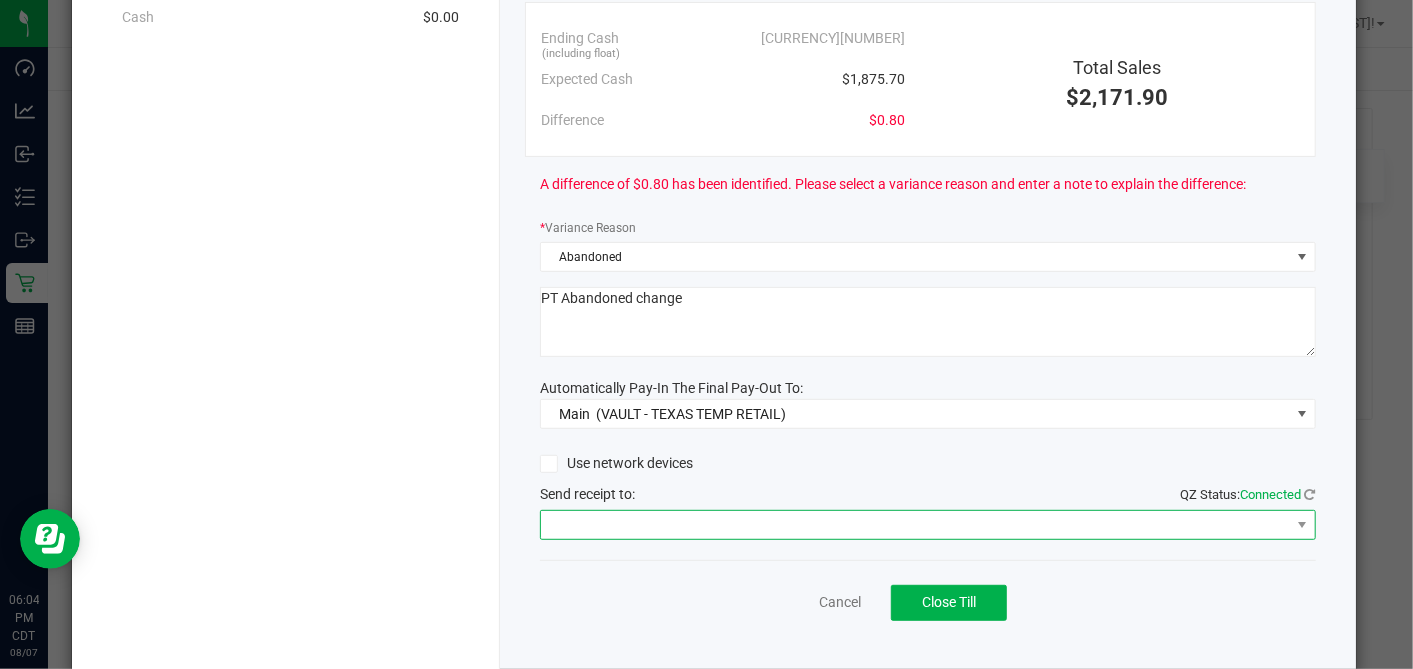 click at bounding box center [915, 525] 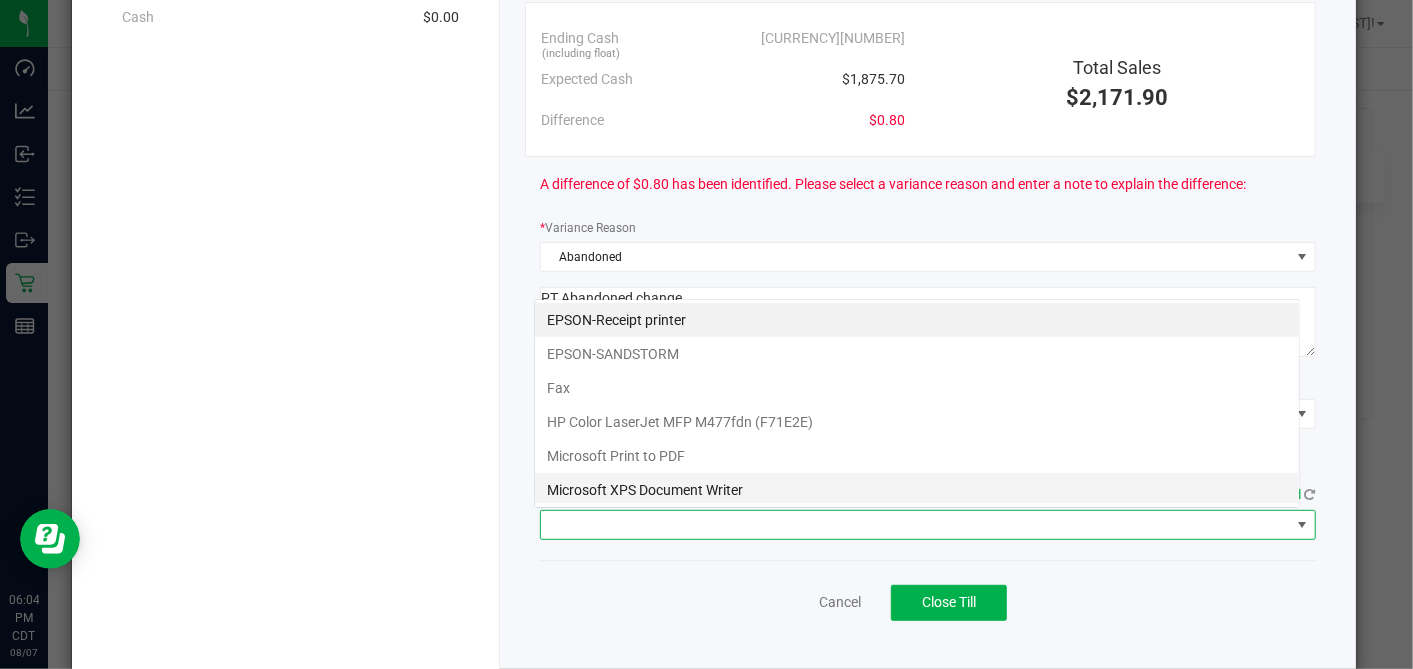scroll, scrollTop: 99970, scrollLeft: 99234, axis: both 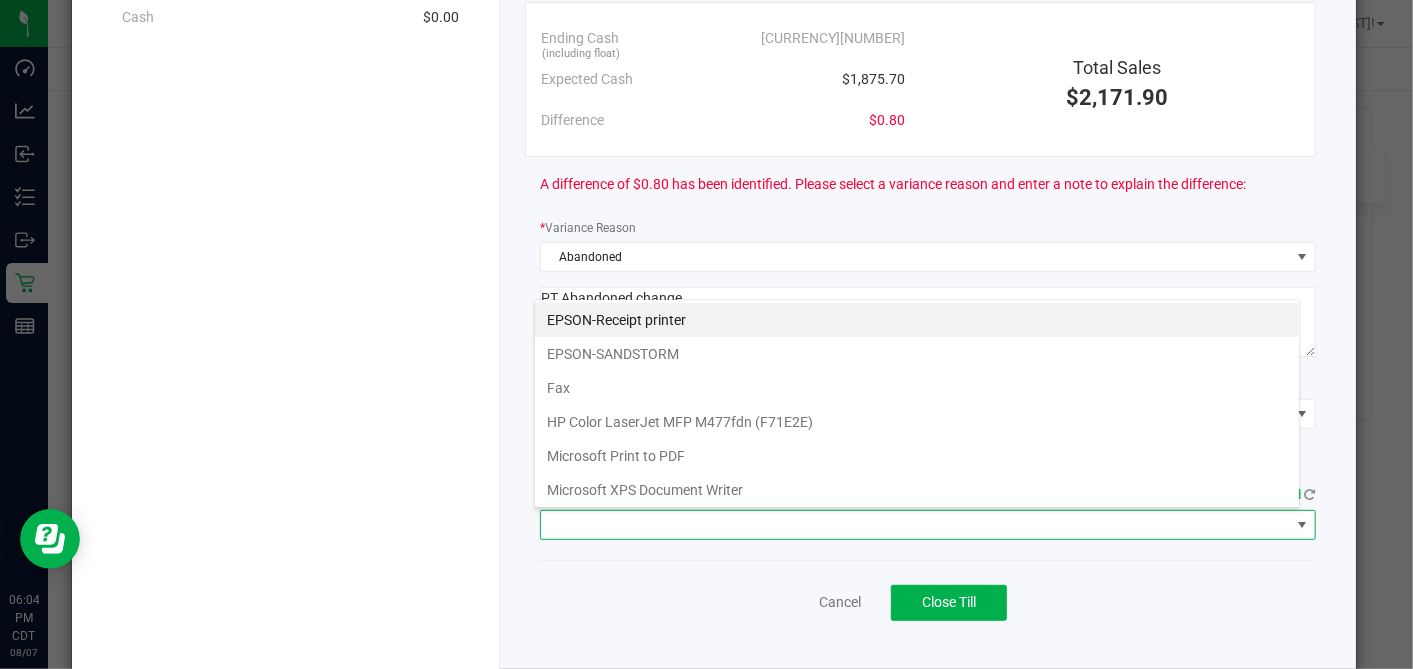 click on "EPSON-Receipt printer" at bounding box center (917, 320) 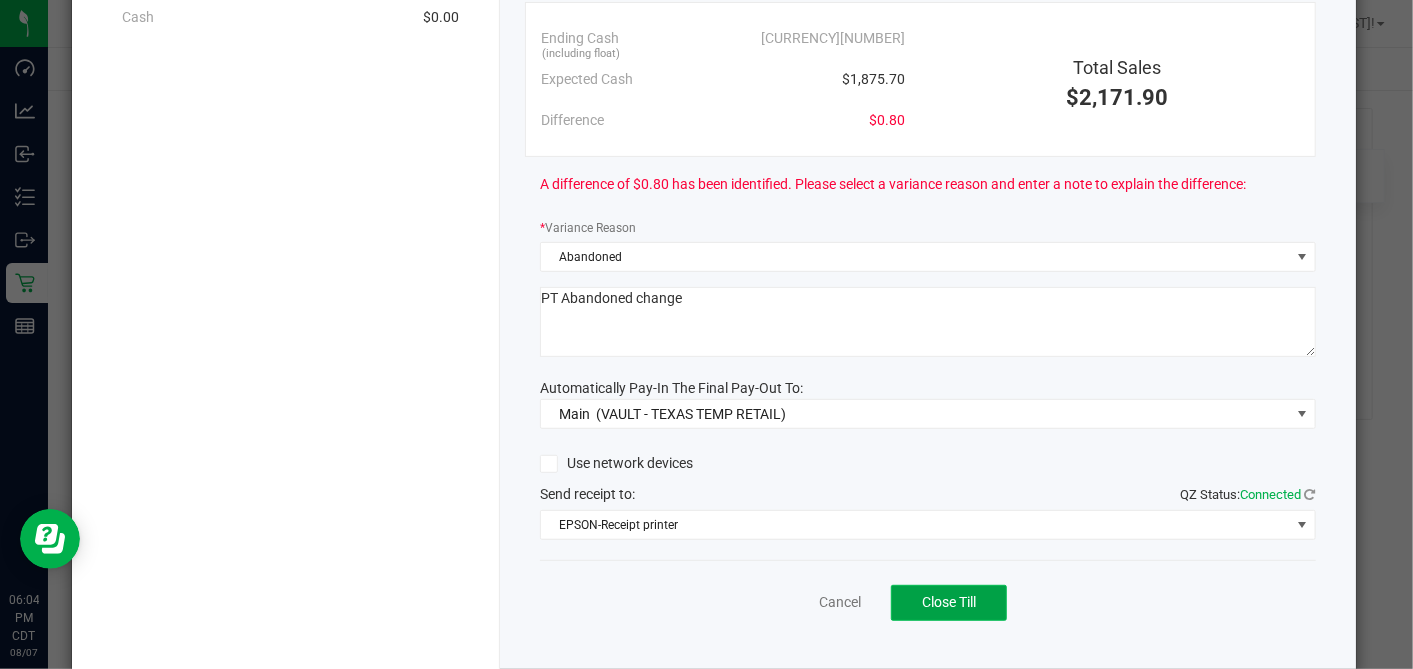 click on "Close Till" 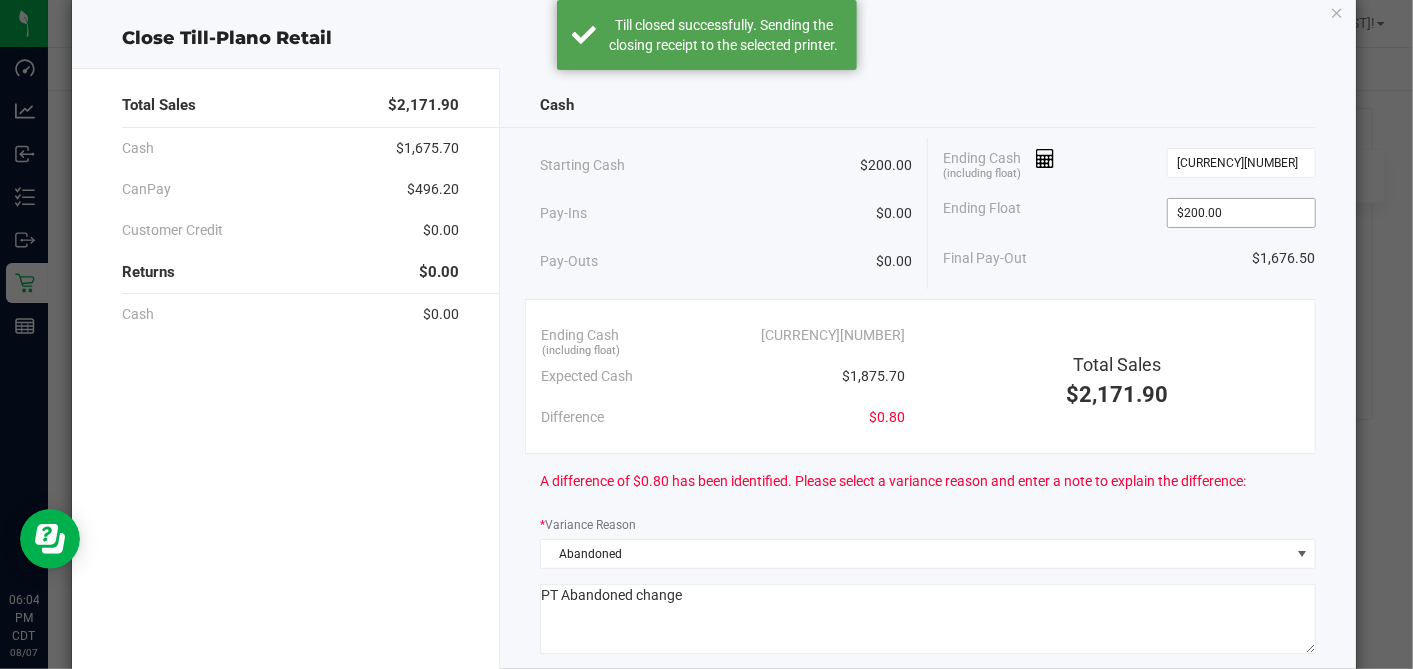 scroll, scrollTop: 0, scrollLeft: 0, axis: both 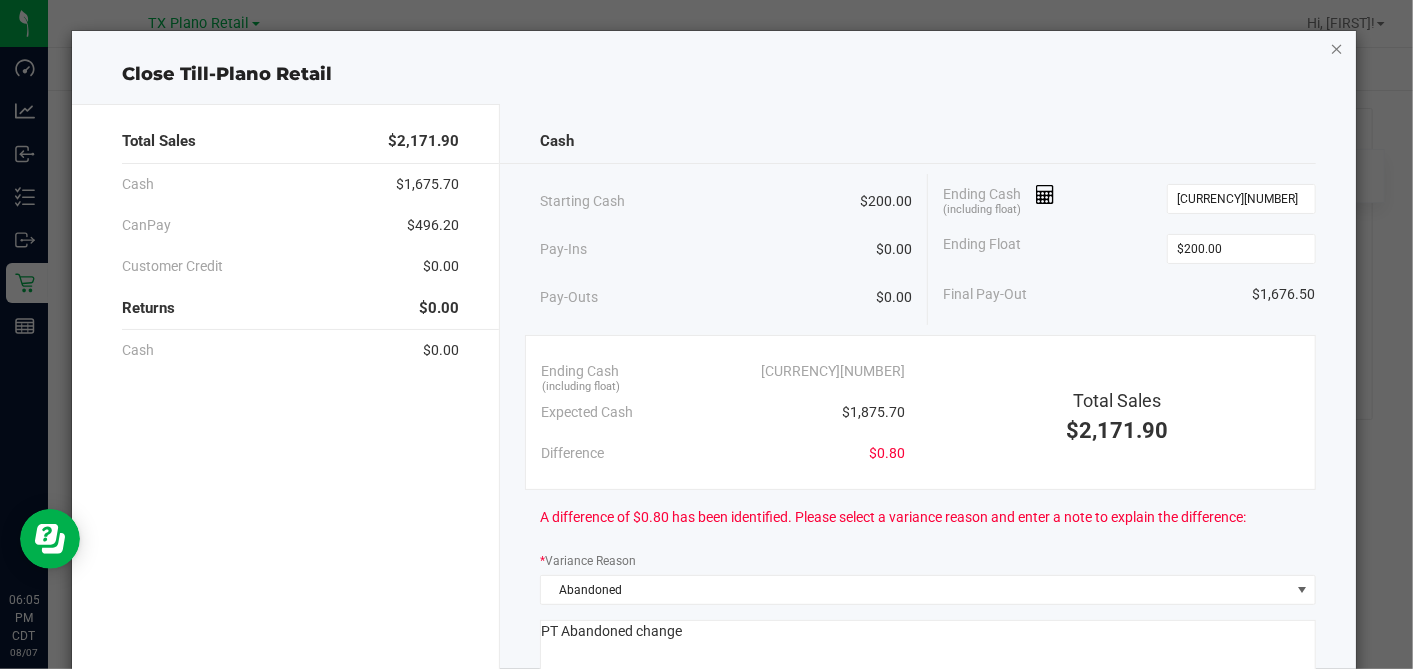 click 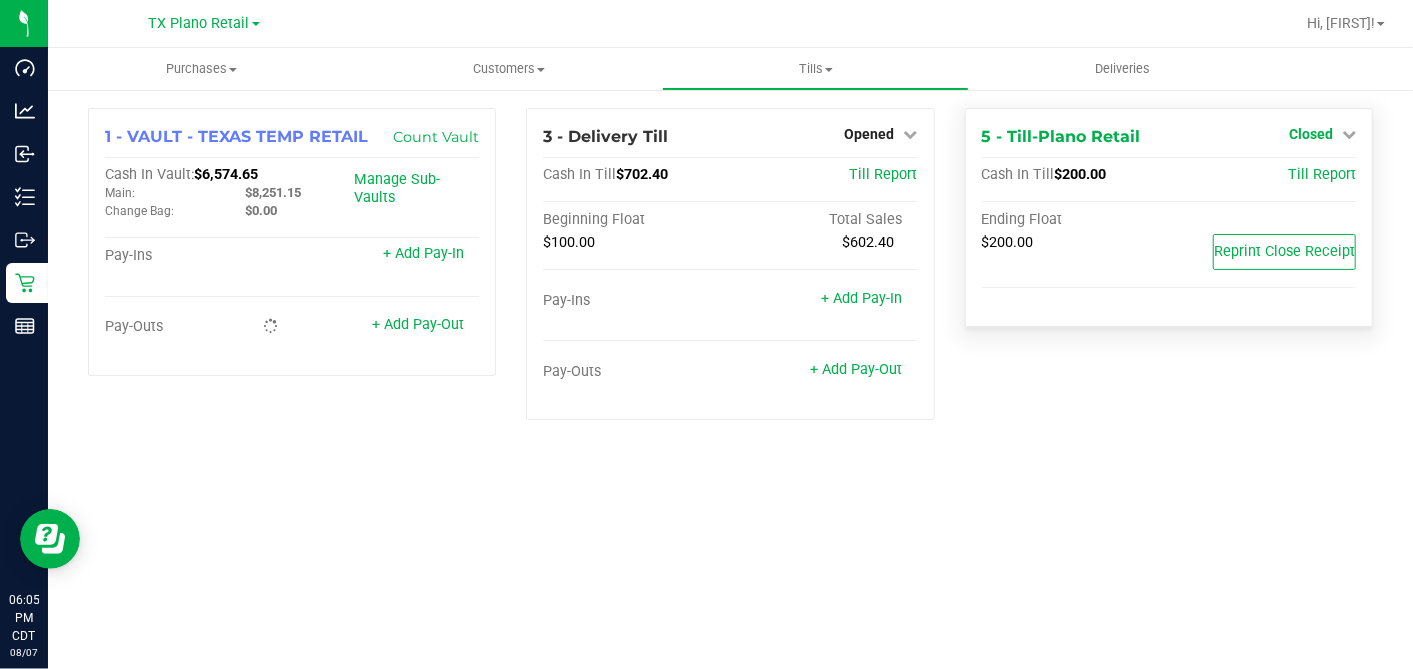 click on "Closed" at bounding box center (1322, 134) 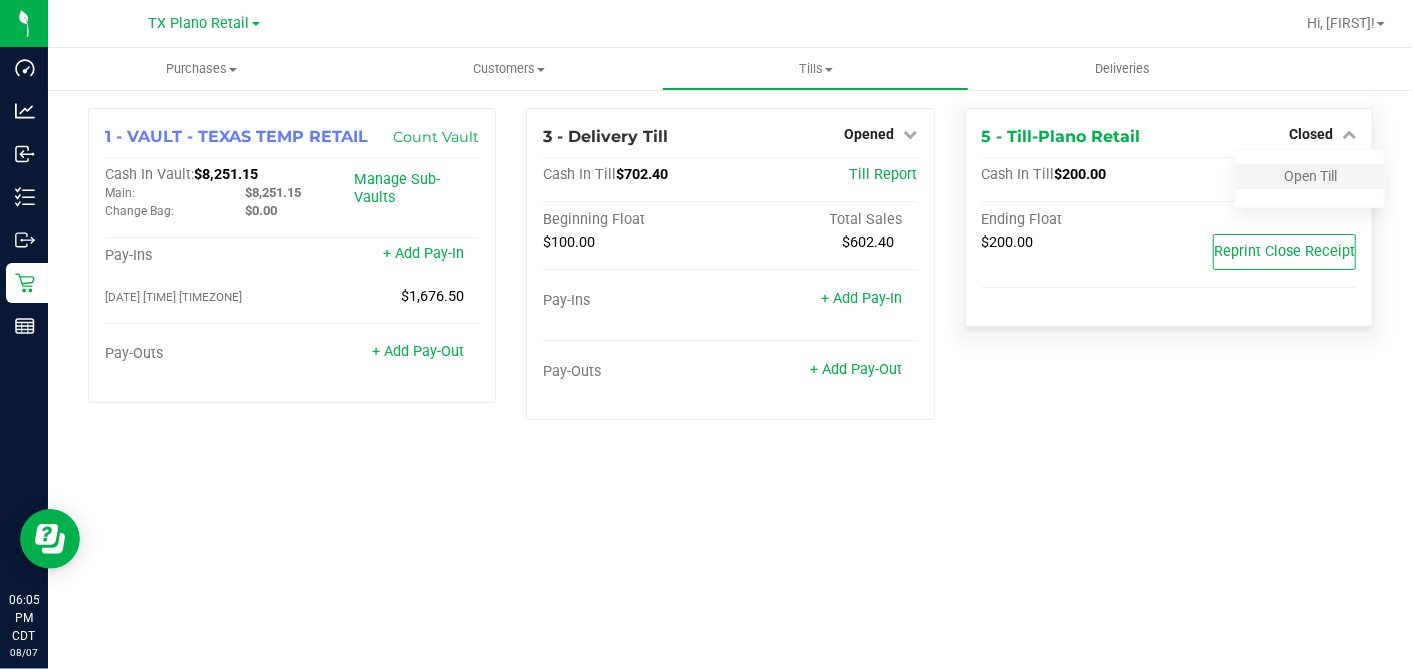 click on "Open Till" at bounding box center [1310, 176] 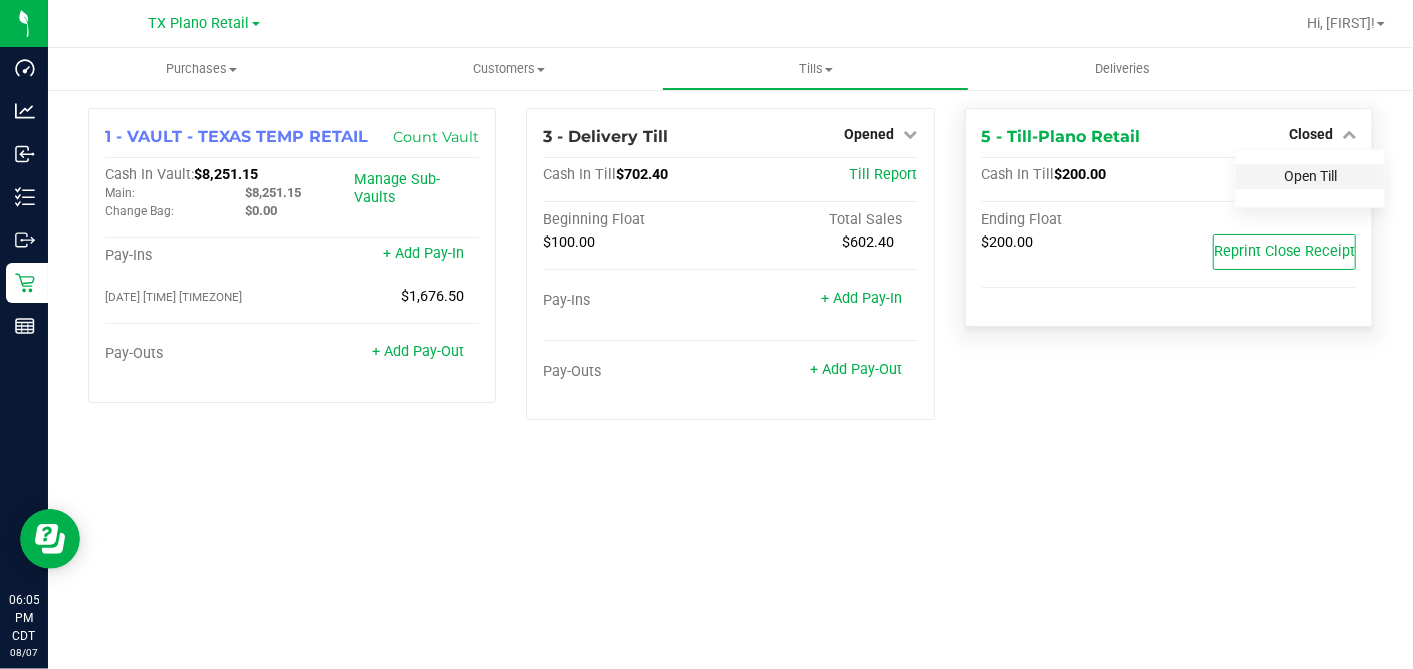 click on "Open Till" at bounding box center (1310, 176) 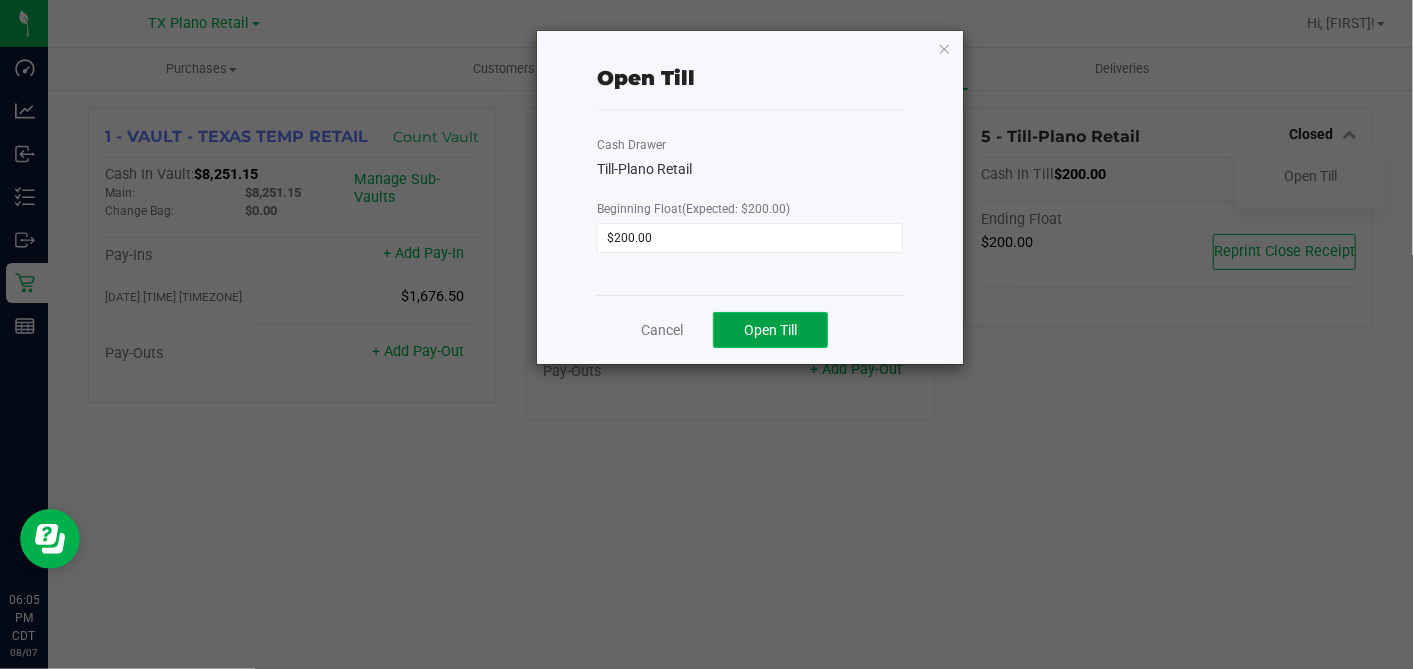 click on "Open Till" 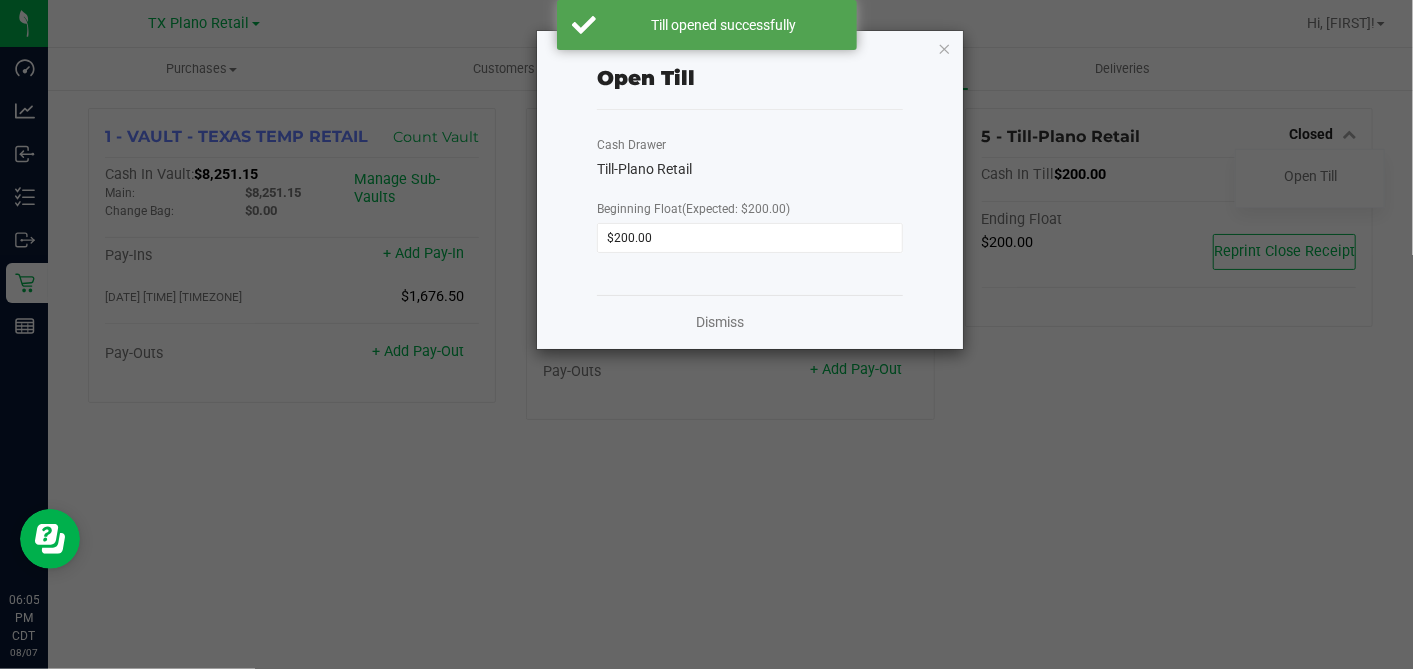 click 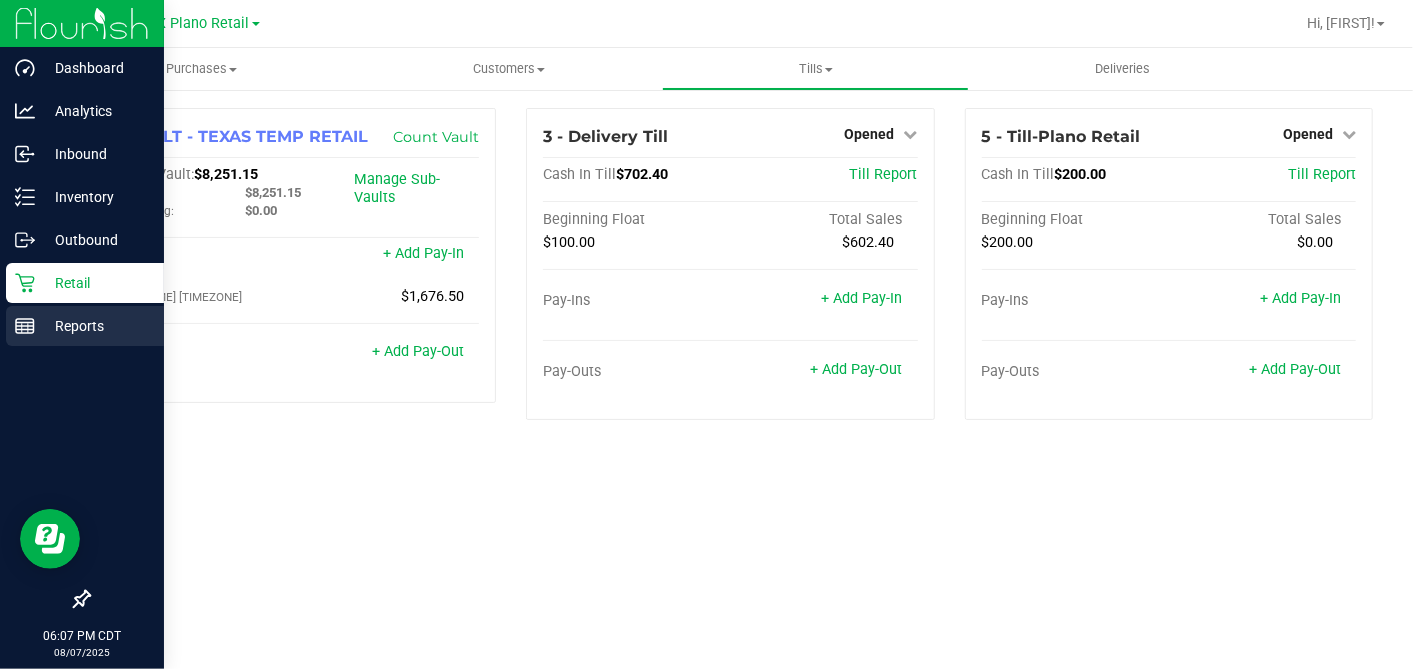 click 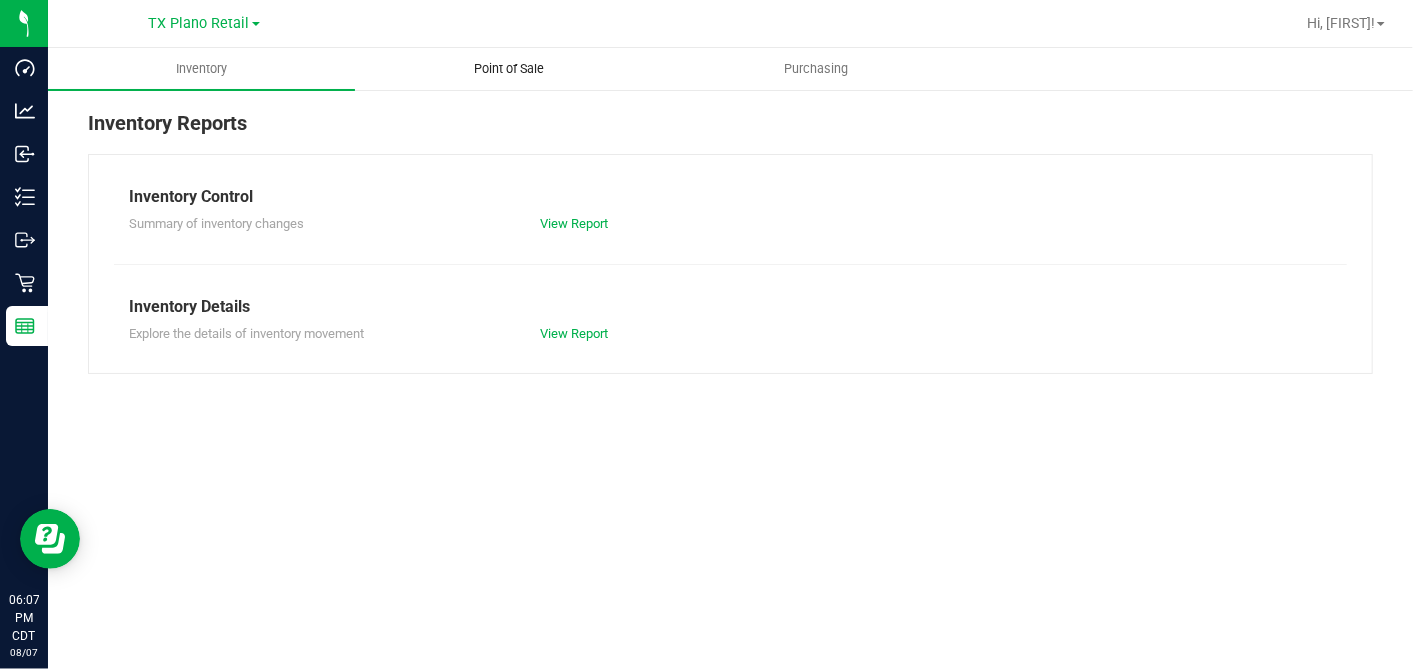 click on "Point of Sale" at bounding box center (509, 69) 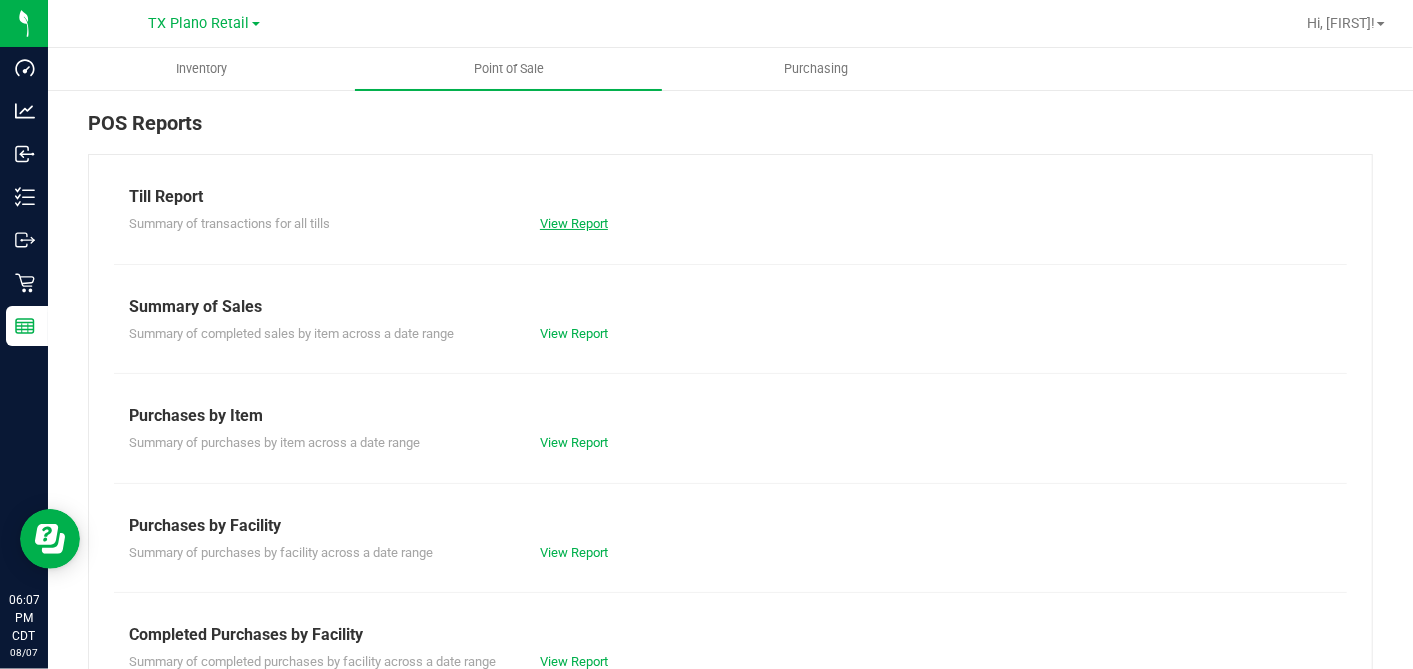 click on "View Report" at bounding box center [574, 223] 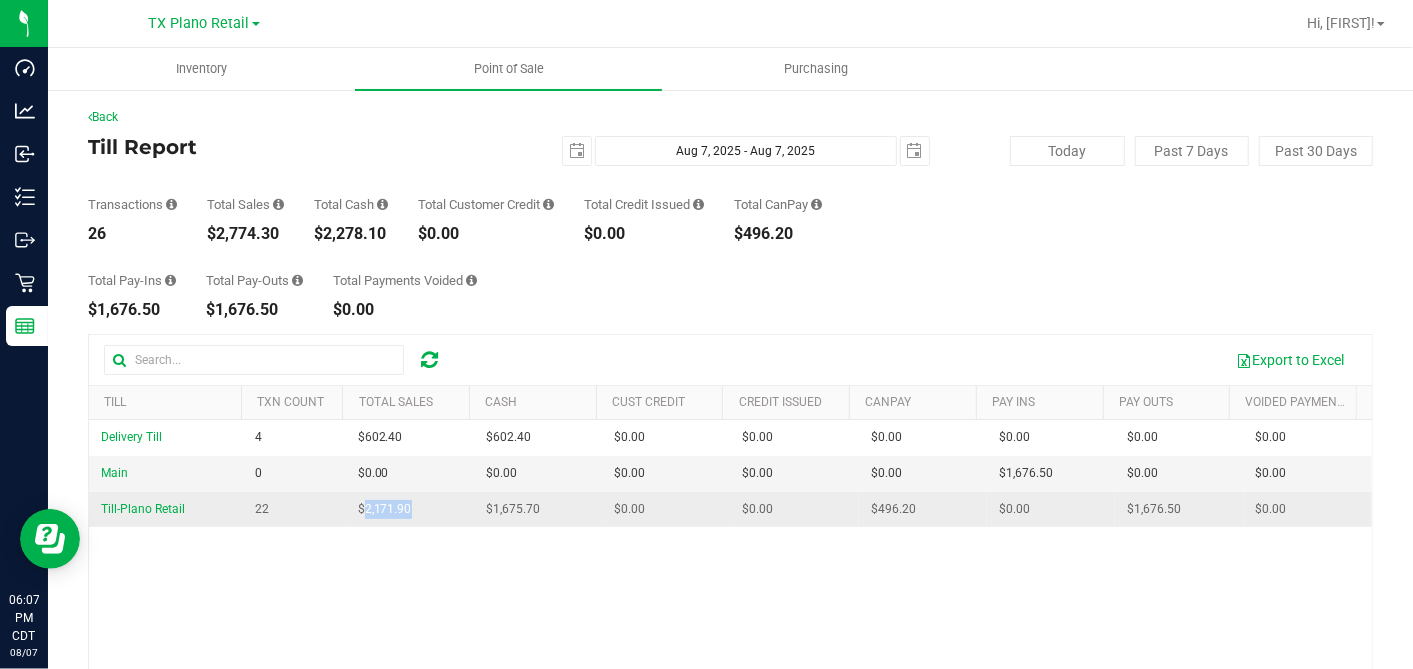 drag, startPoint x: 418, startPoint y: 507, endPoint x: 358, endPoint y: 511, distance: 60.133186 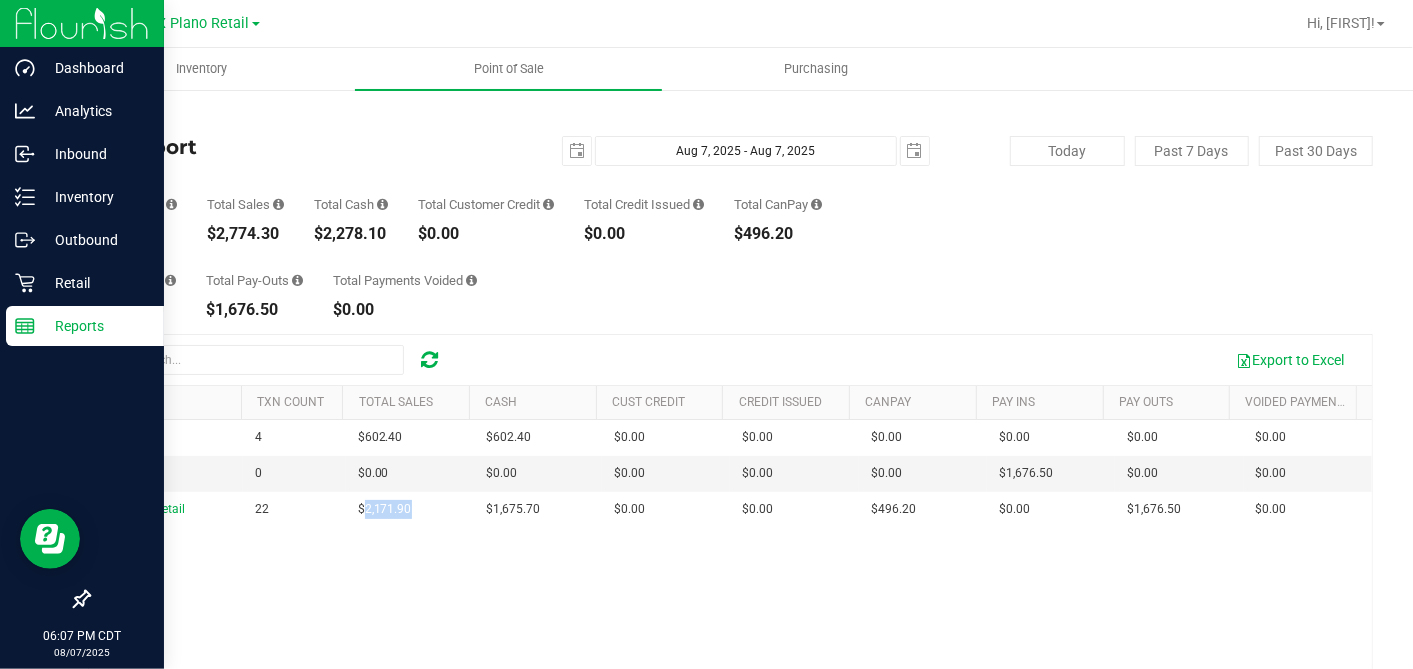 click on "Reports" at bounding box center (95, 326) 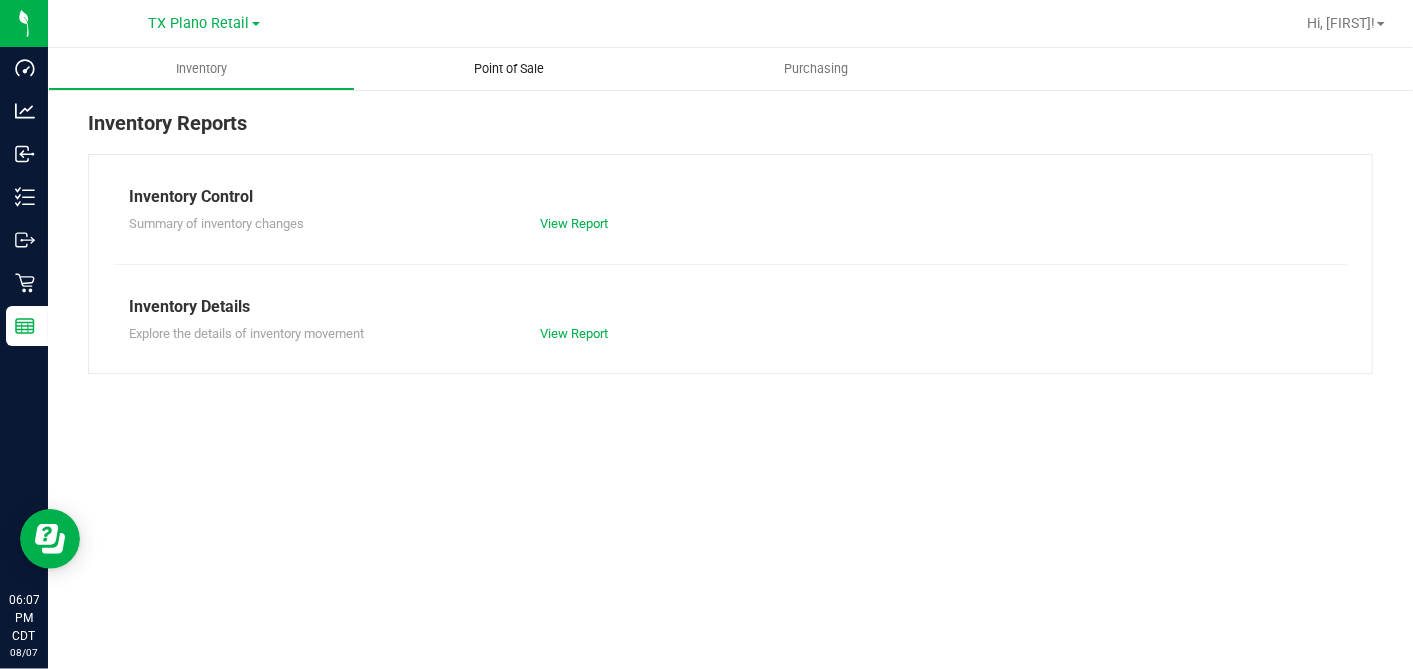 click on "Point of Sale" at bounding box center (509, 69) 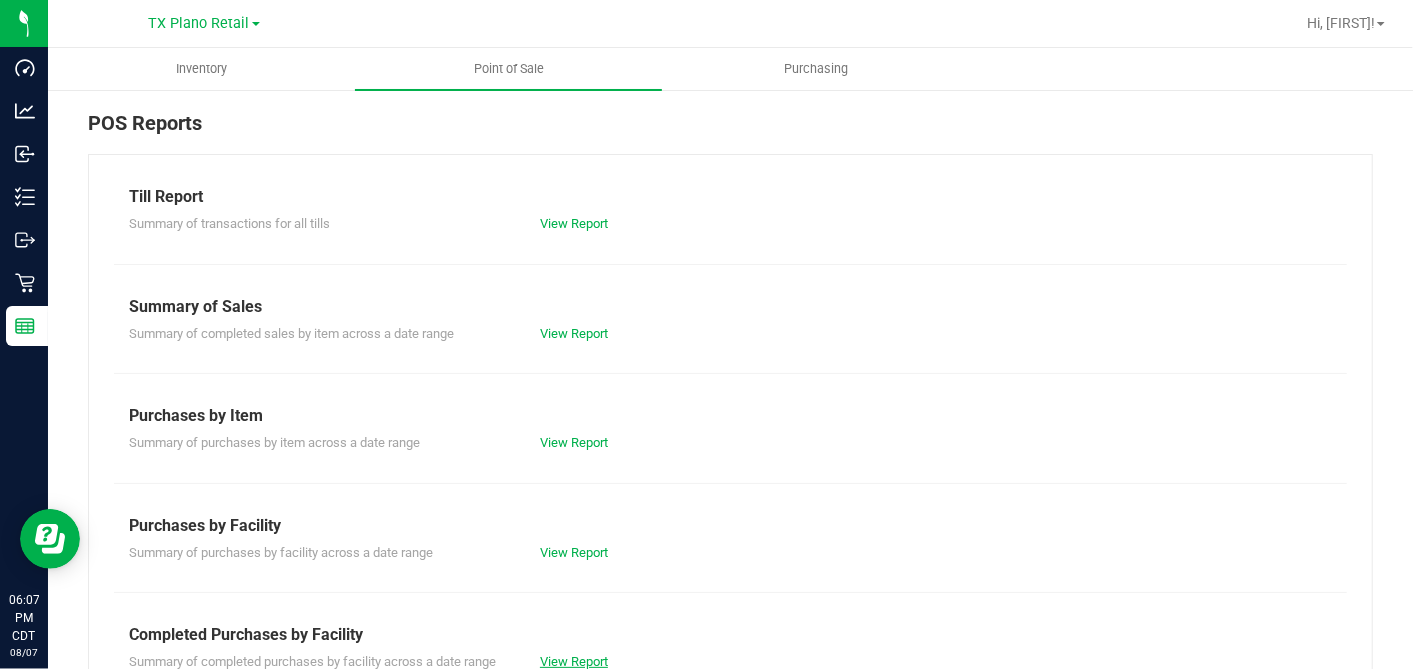 click on "View Report" at bounding box center [574, 661] 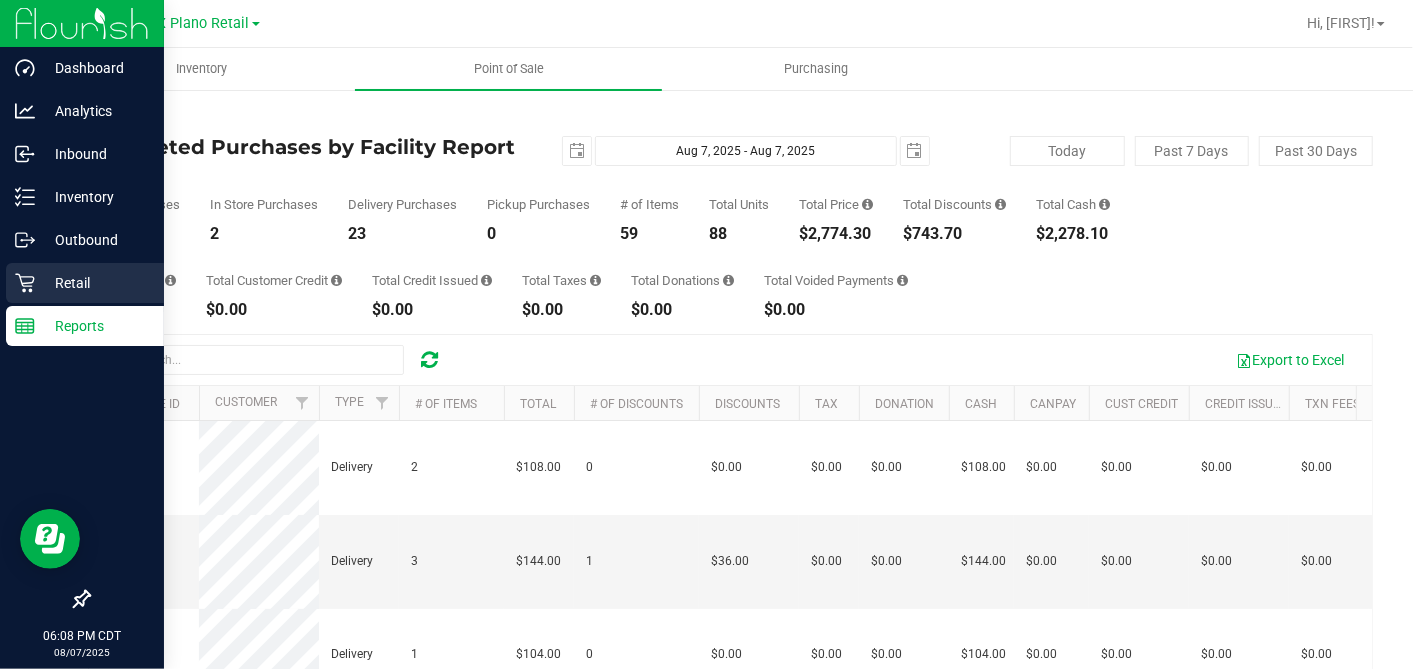 click 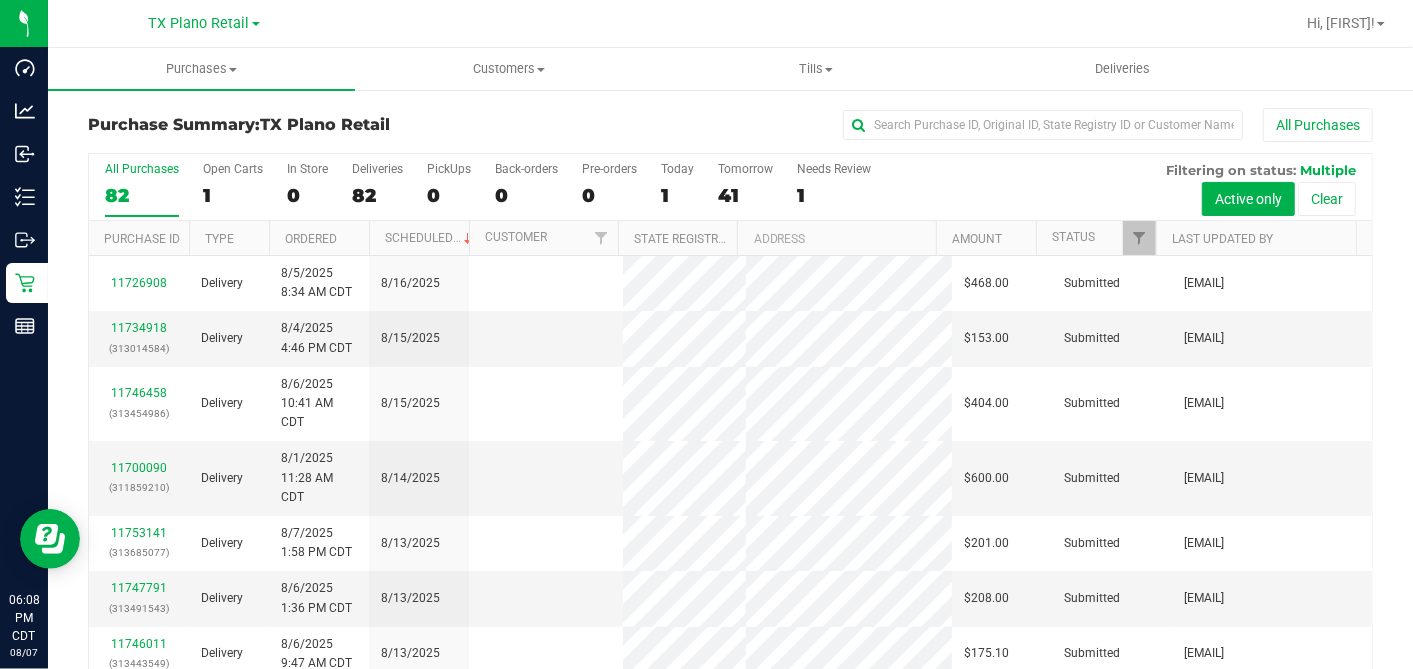 click on "1" at bounding box center (677, 195) 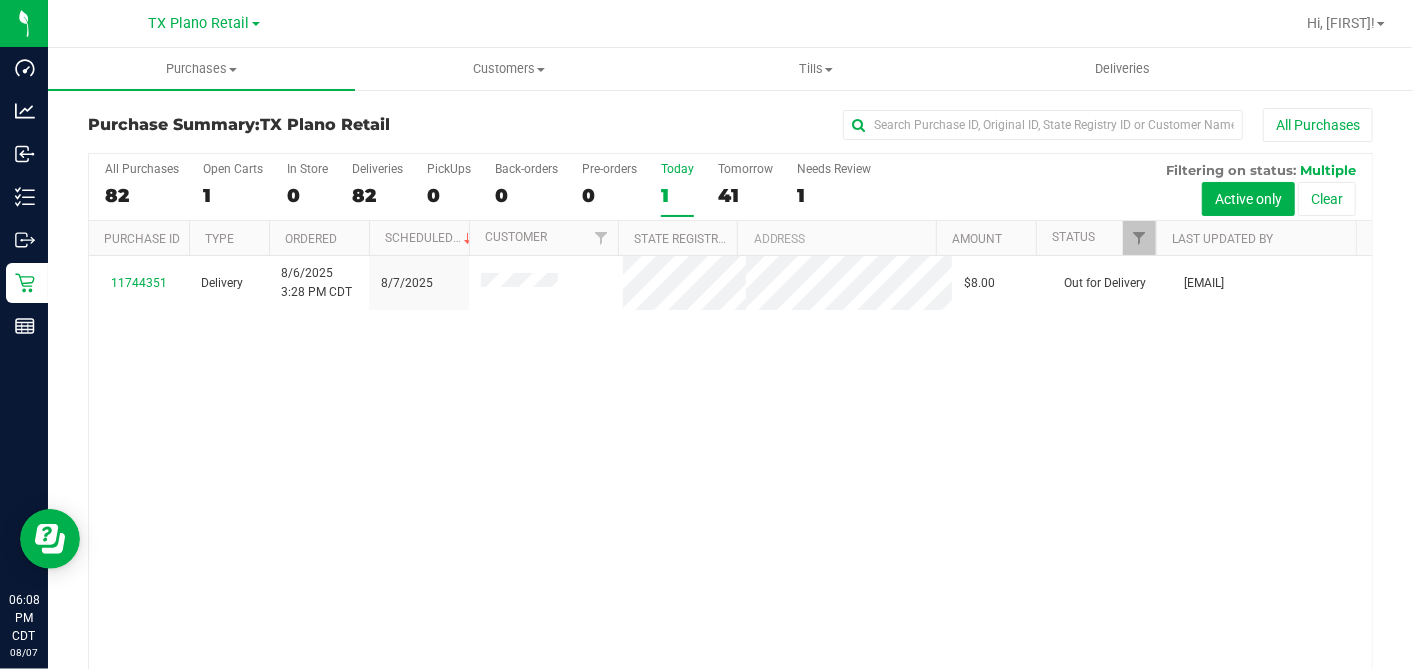 click on "Today
1" at bounding box center (677, 189) 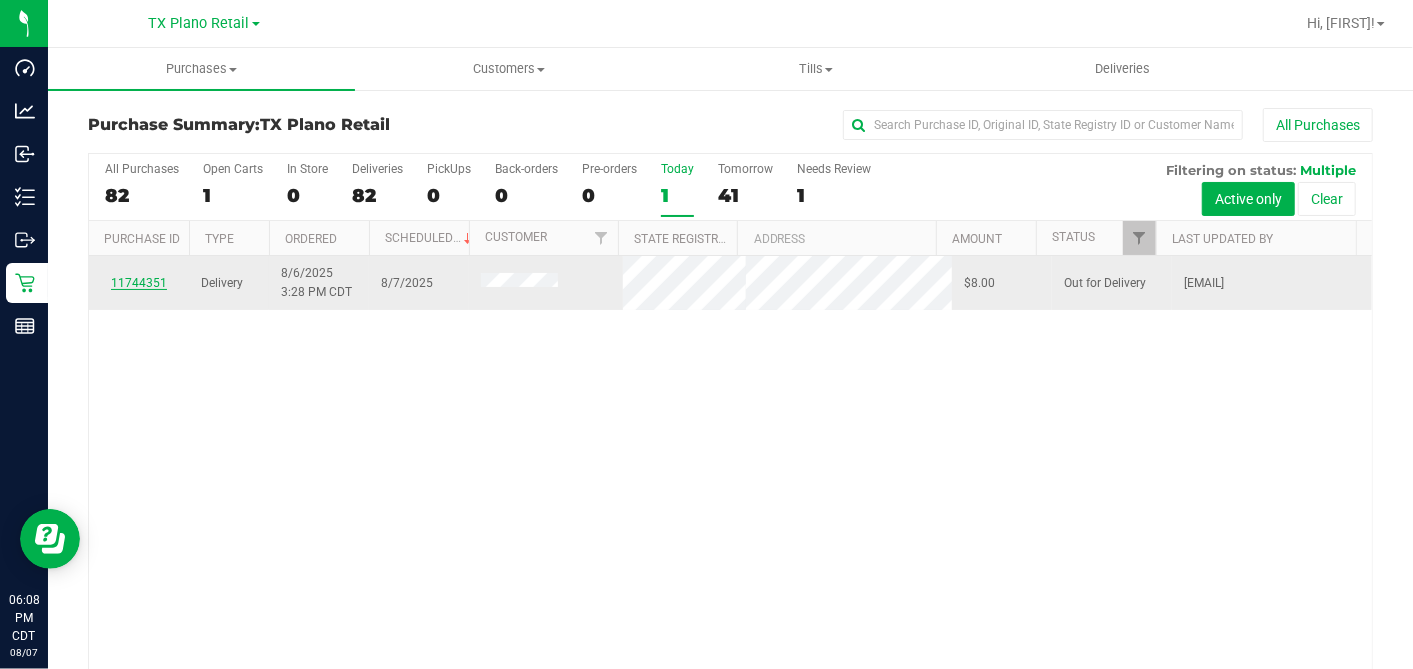 click on "11744351" at bounding box center [139, 283] 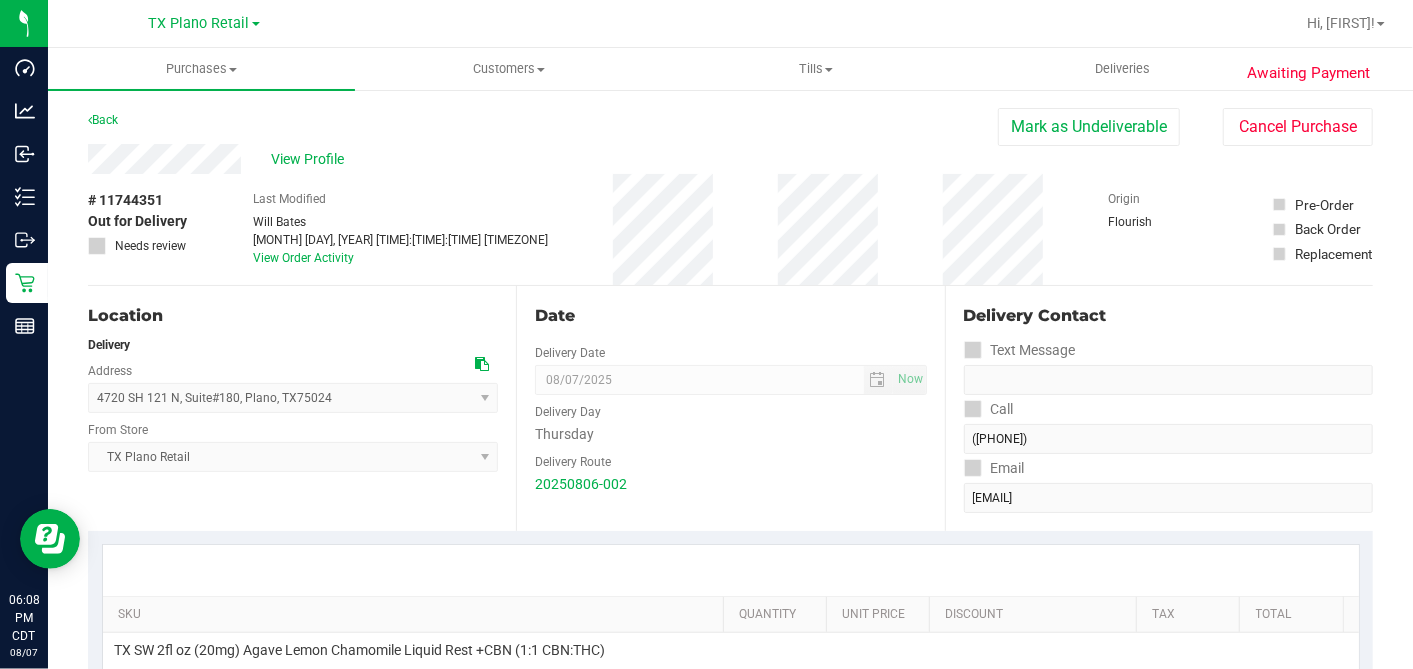 click on "# 11744351" at bounding box center [125, 200] 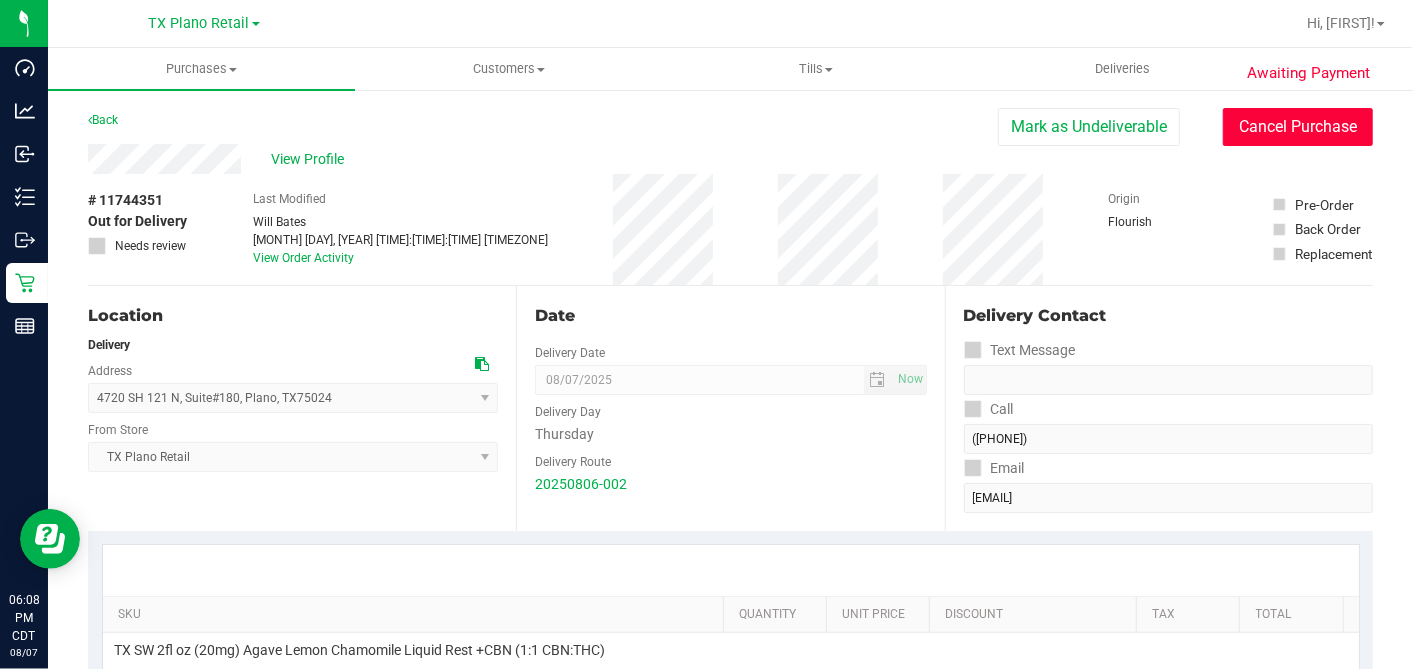 click on "Cancel Purchase" at bounding box center [1298, 127] 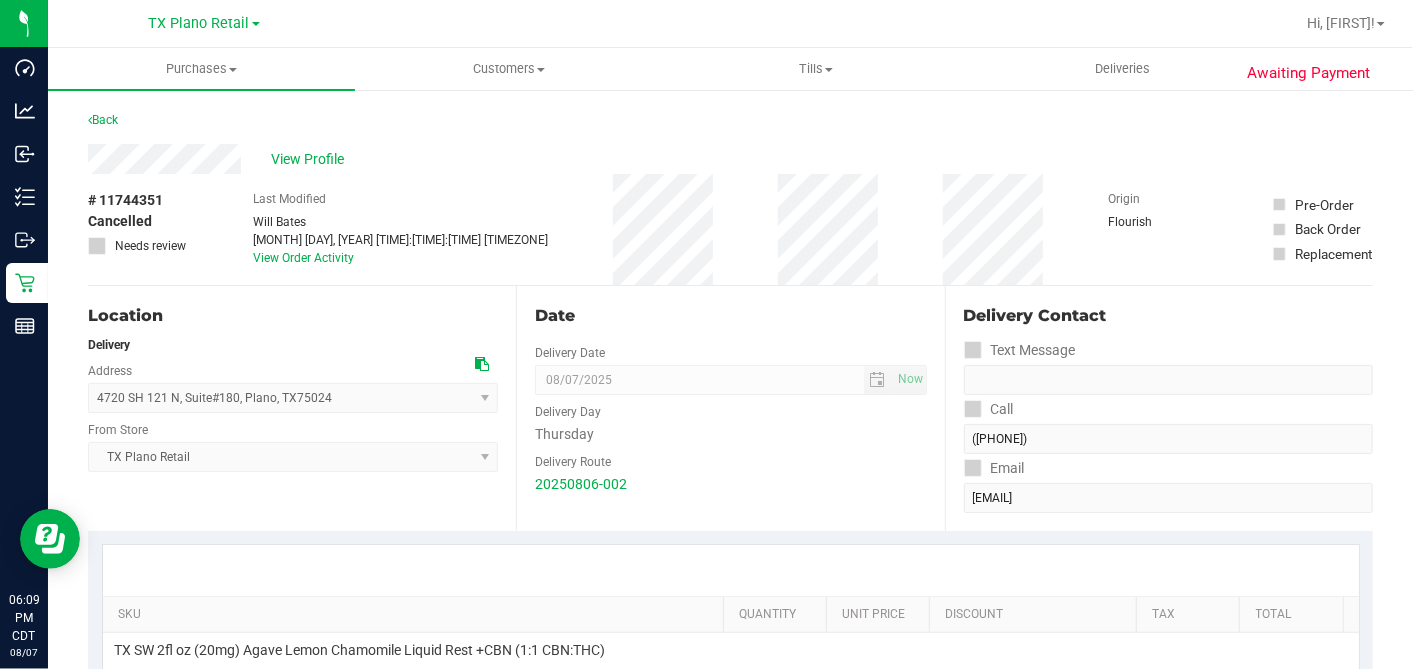 scroll, scrollTop: 555, scrollLeft: 0, axis: vertical 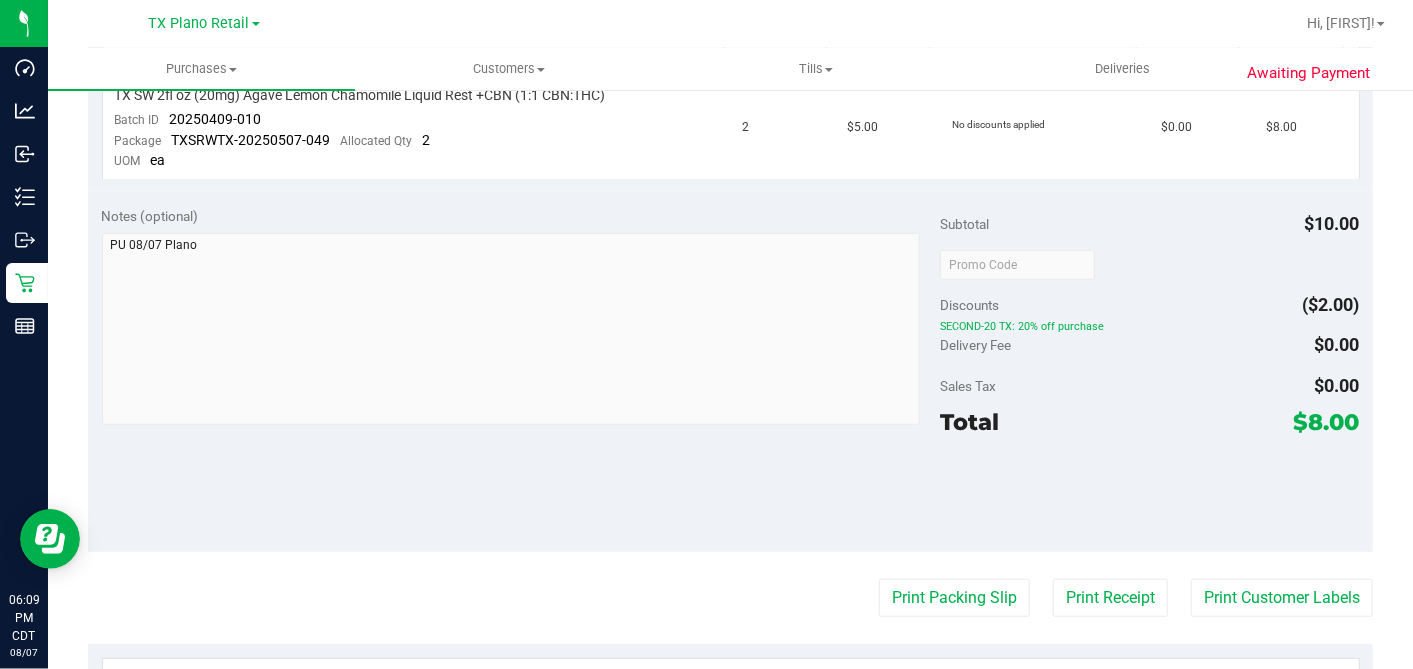 click on "$8.00" at bounding box center (1327, 422) 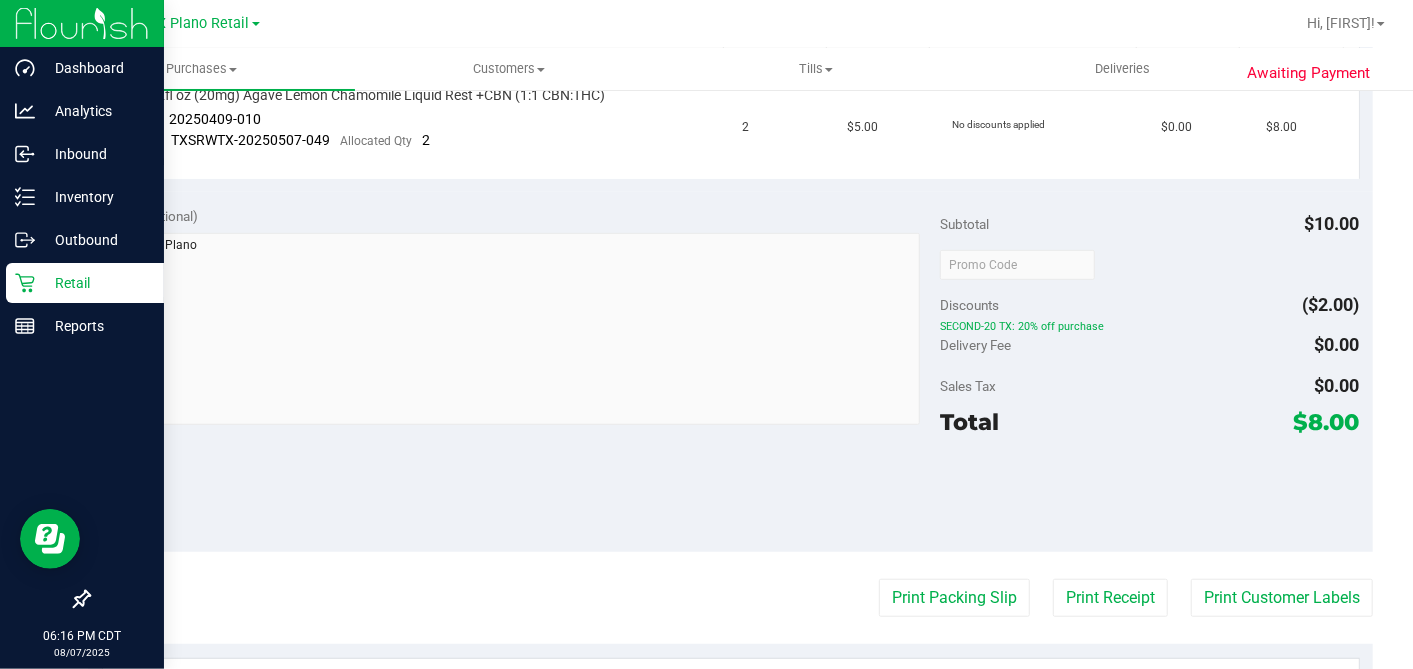 click on "Retail" at bounding box center [95, 283] 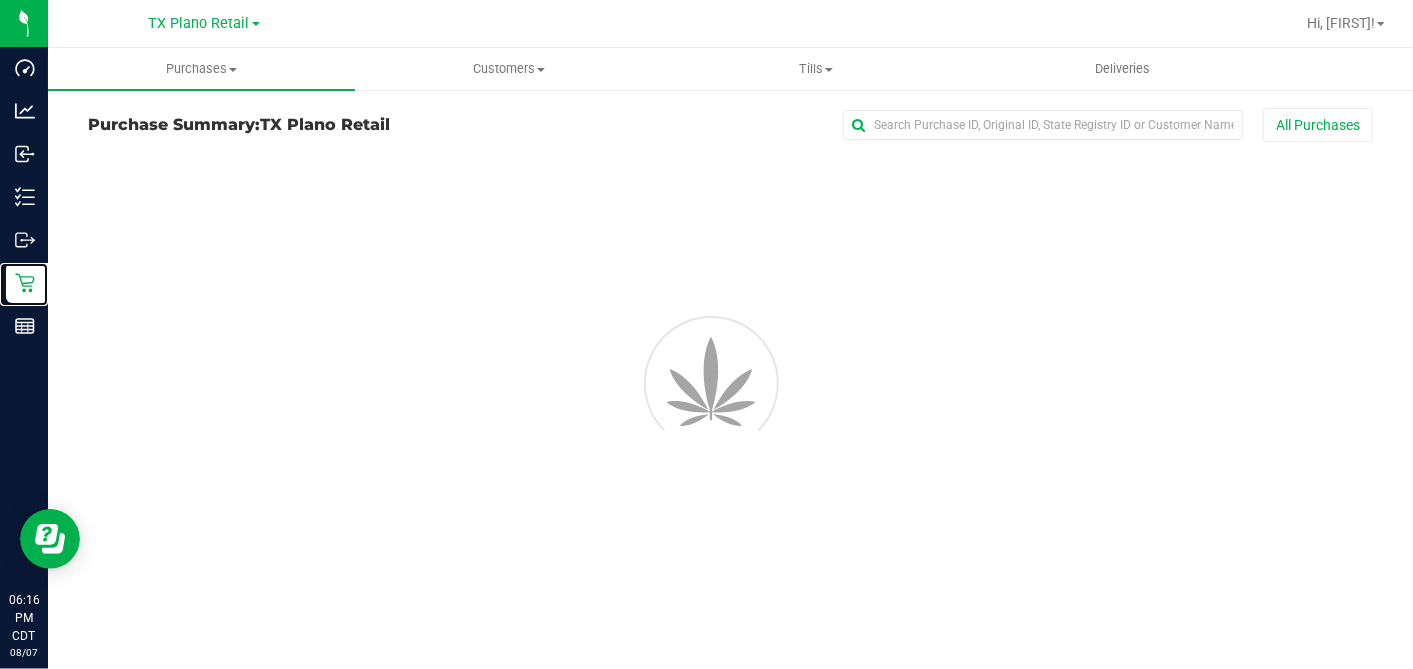 scroll, scrollTop: 0, scrollLeft: 0, axis: both 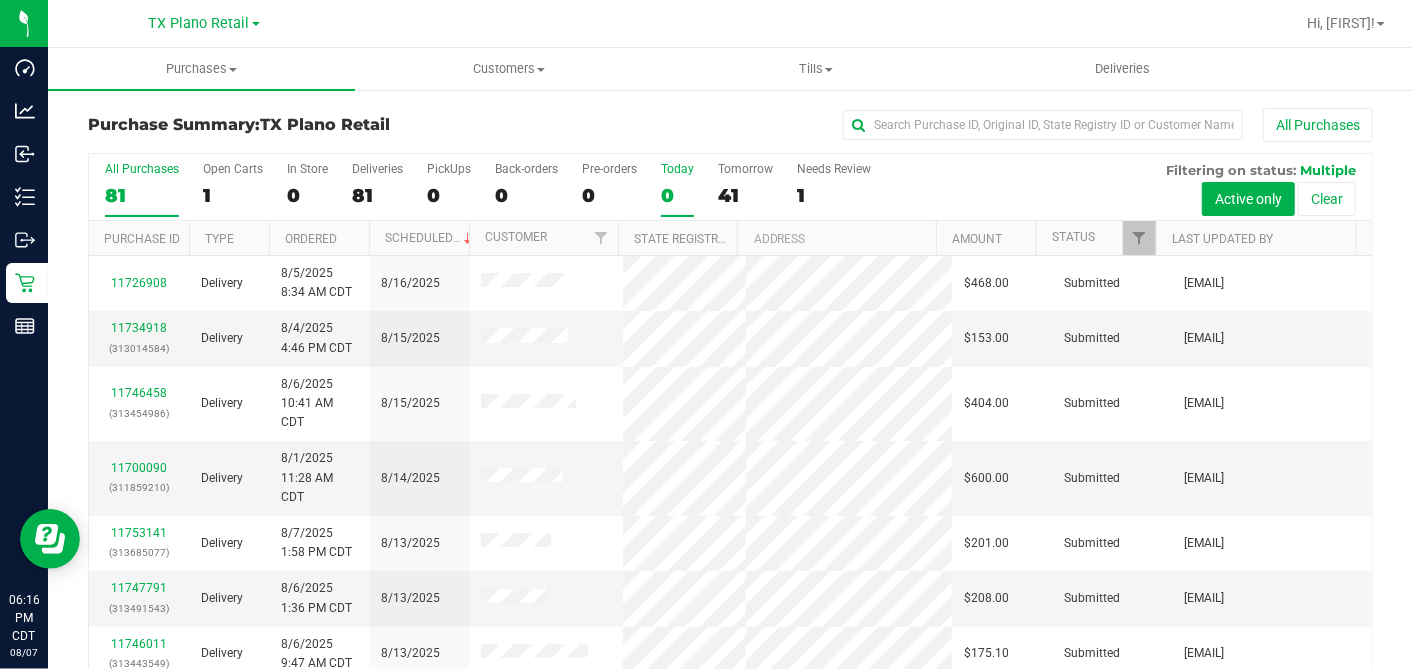 click on "0" at bounding box center (677, 195) 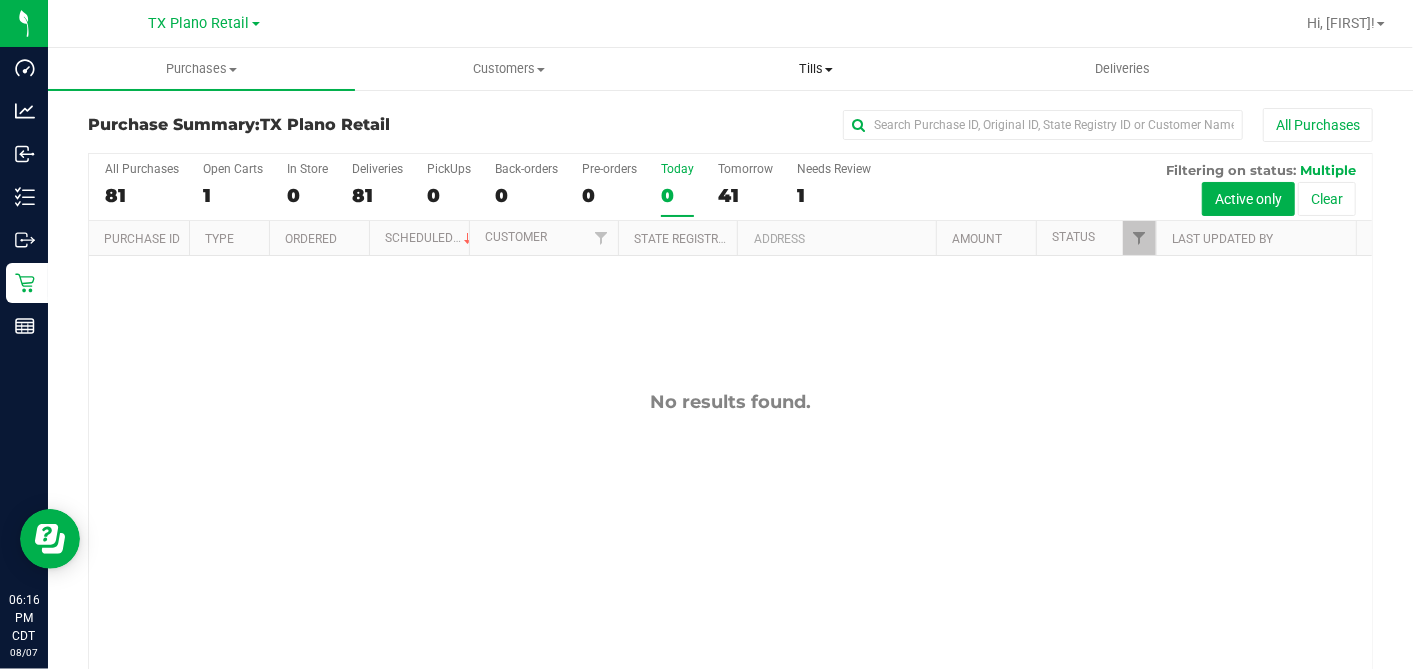 drag, startPoint x: 804, startPoint y: 69, endPoint x: 808, endPoint y: 91, distance: 22.36068 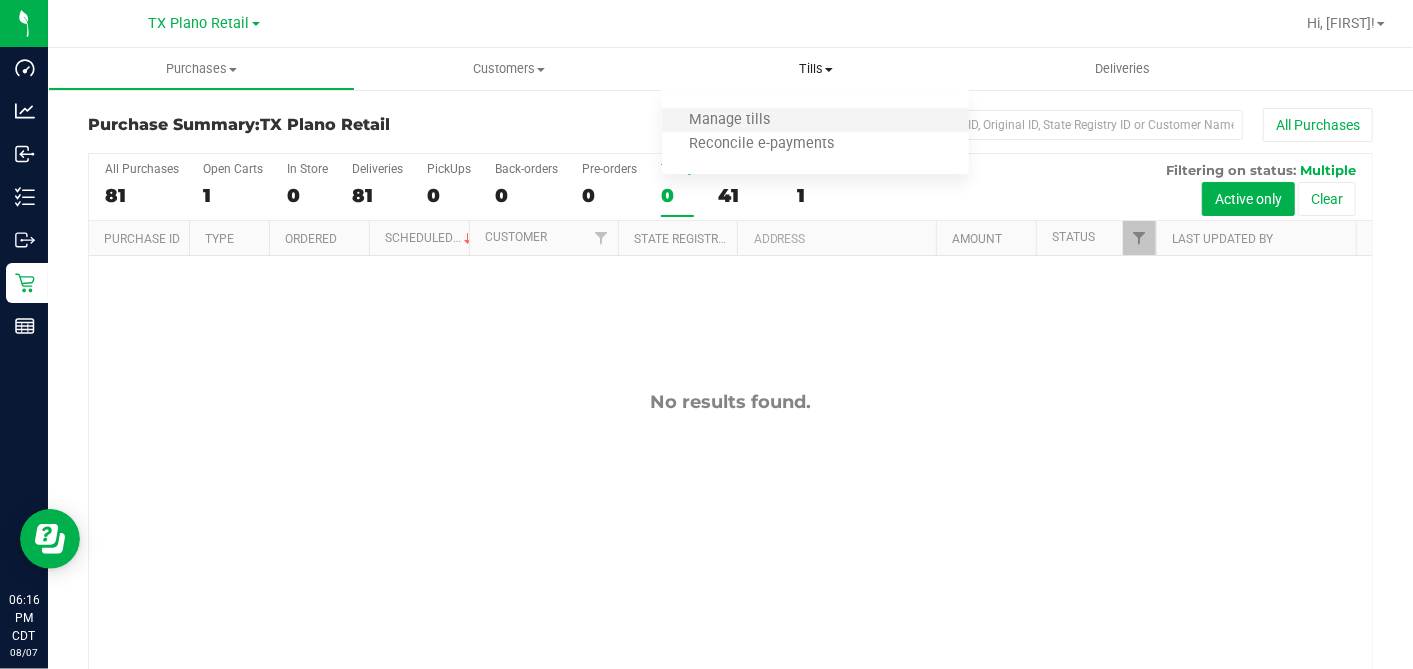click on "Manage tills" at bounding box center [815, 121] 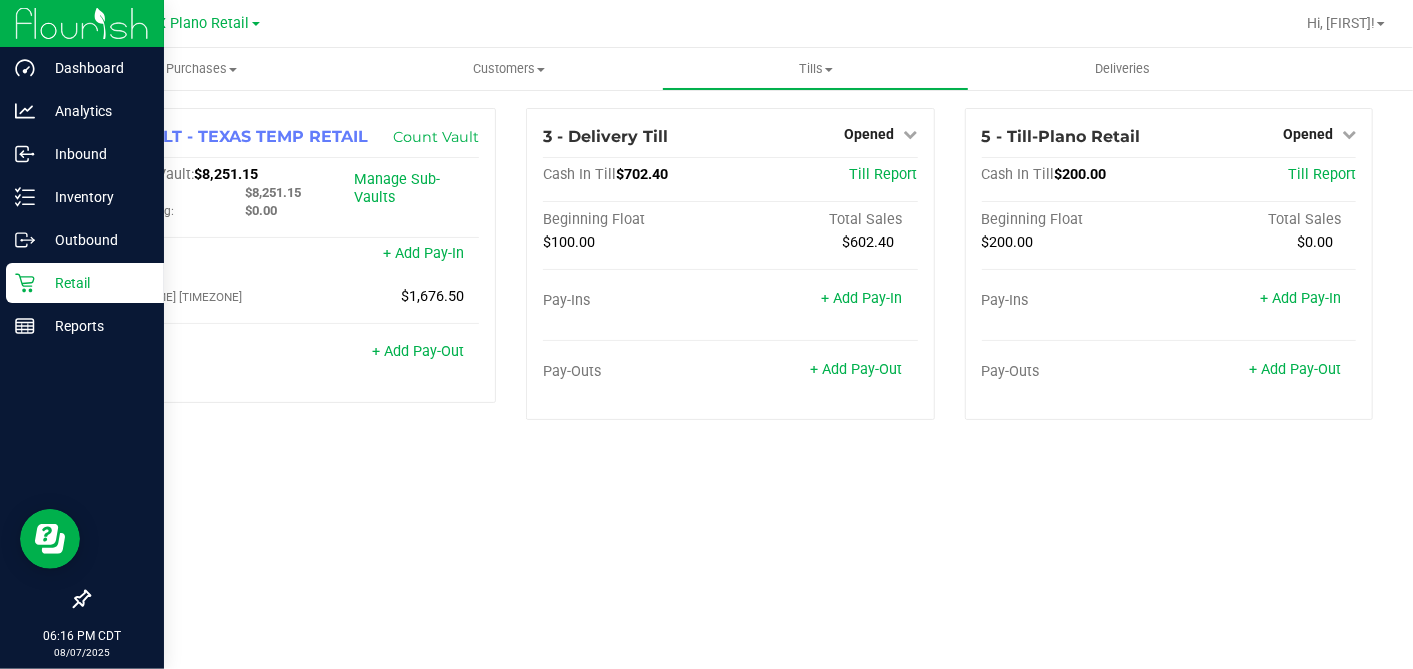 drag, startPoint x: 25, startPoint y: 284, endPoint x: 81, endPoint y: 288, distance: 56.142673 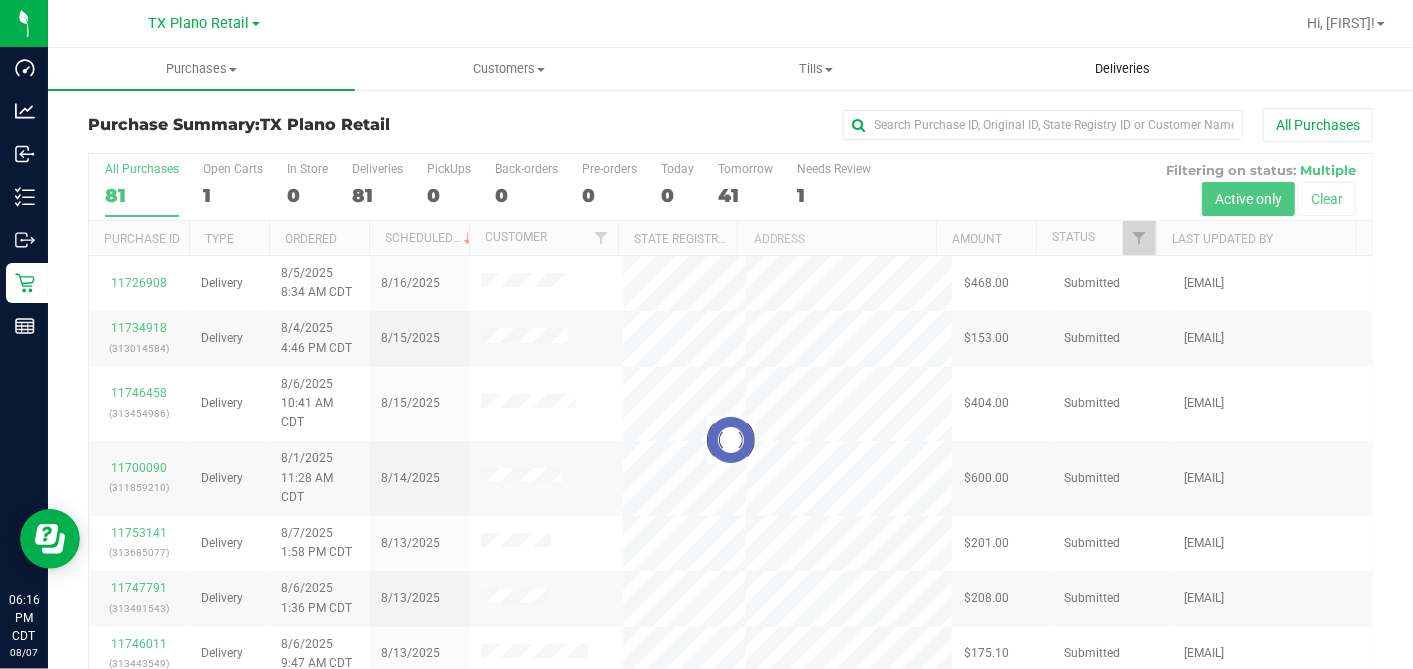 click on "Deliveries" at bounding box center [1122, 69] 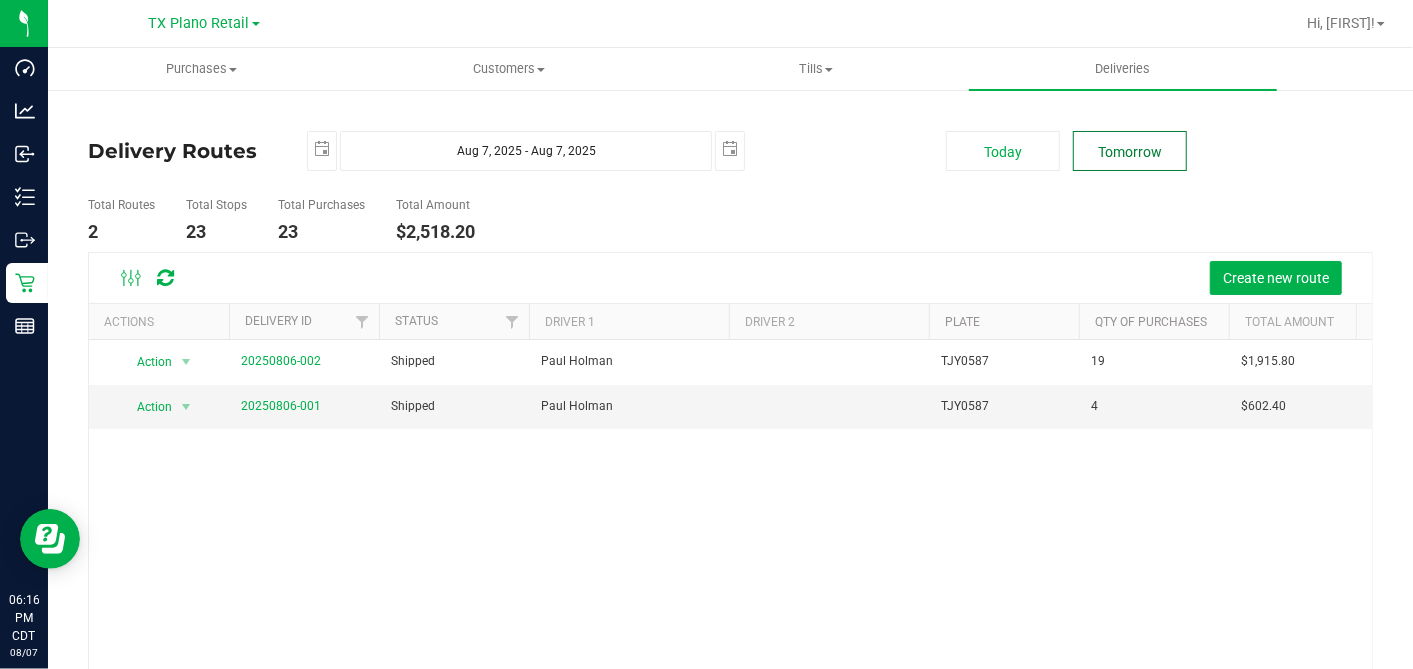 click on "Tomorrow" at bounding box center [1130, 151] 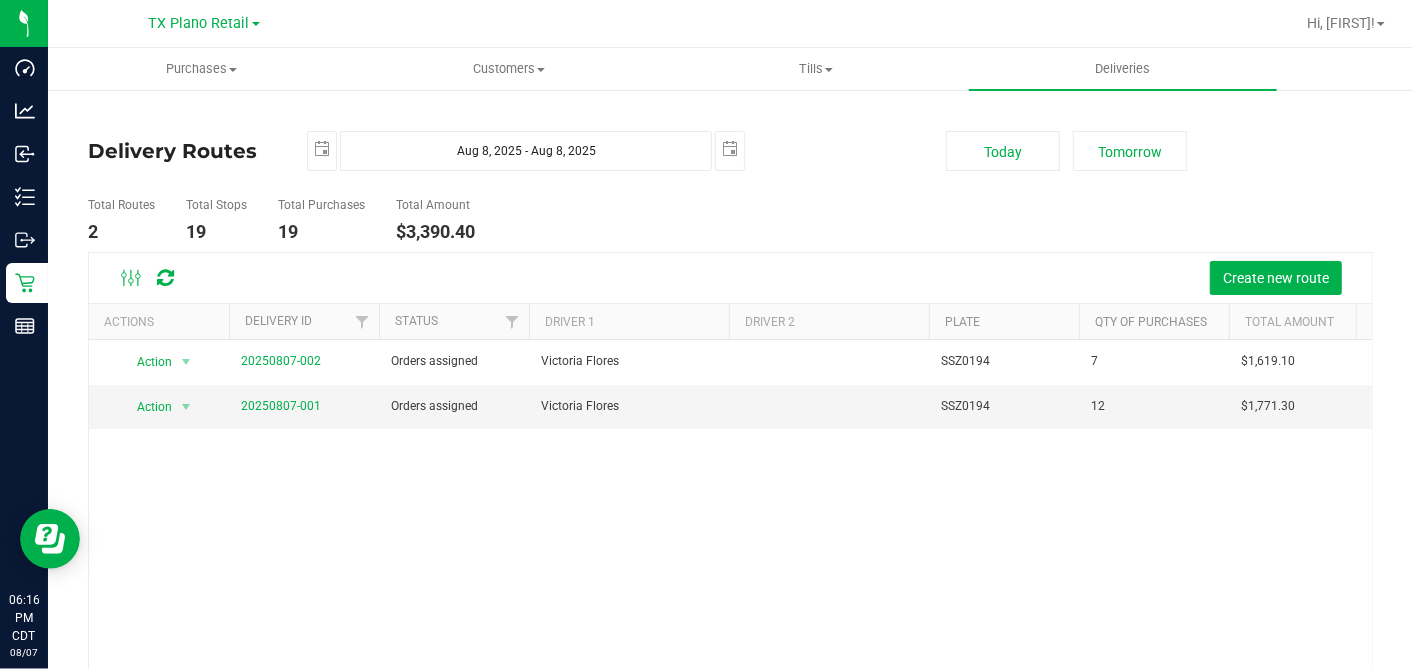 click on "Action Action Cancel Delivery Edit Delivery View Delivery
[ORDER_ID]
Orders assigned [FIRST] [LAST] [CODE] [NUMBER] [CURRENCY][NUMBER]
Action Action Cancel Delivery Edit Delivery View Delivery
[ORDER_ID]
Orders assigned [FIRST] [LAST] [CODE] [NUMBER] [CURRENCY][NUMBER]" at bounding box center (730, 550) 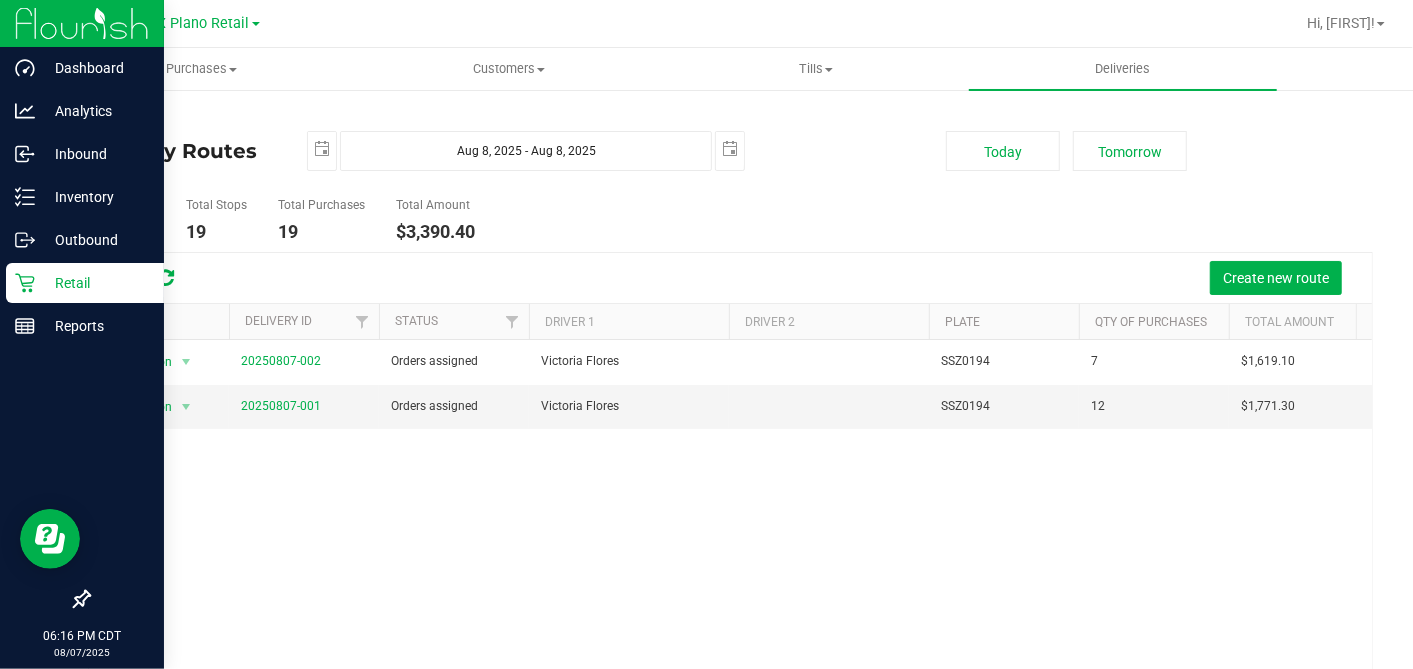 click 